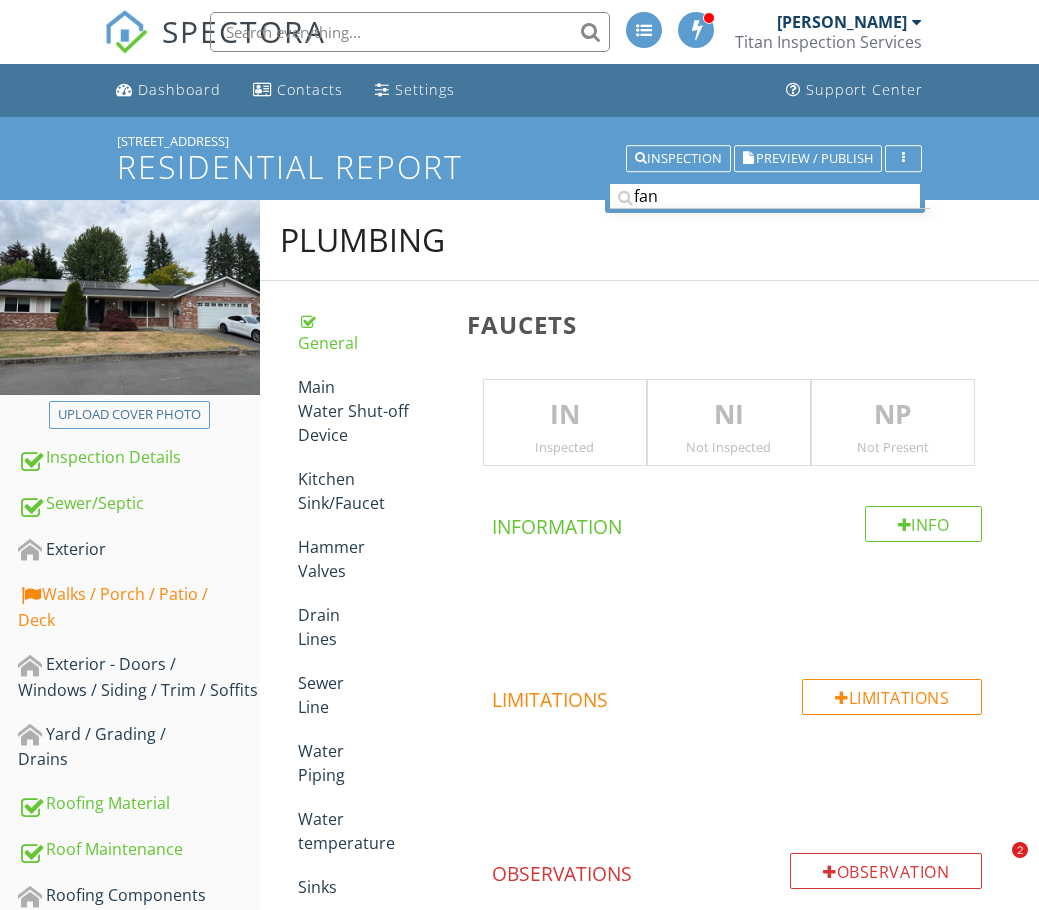 scroll, scrollTop: 897, scrollLeft: 0, axis: vertical 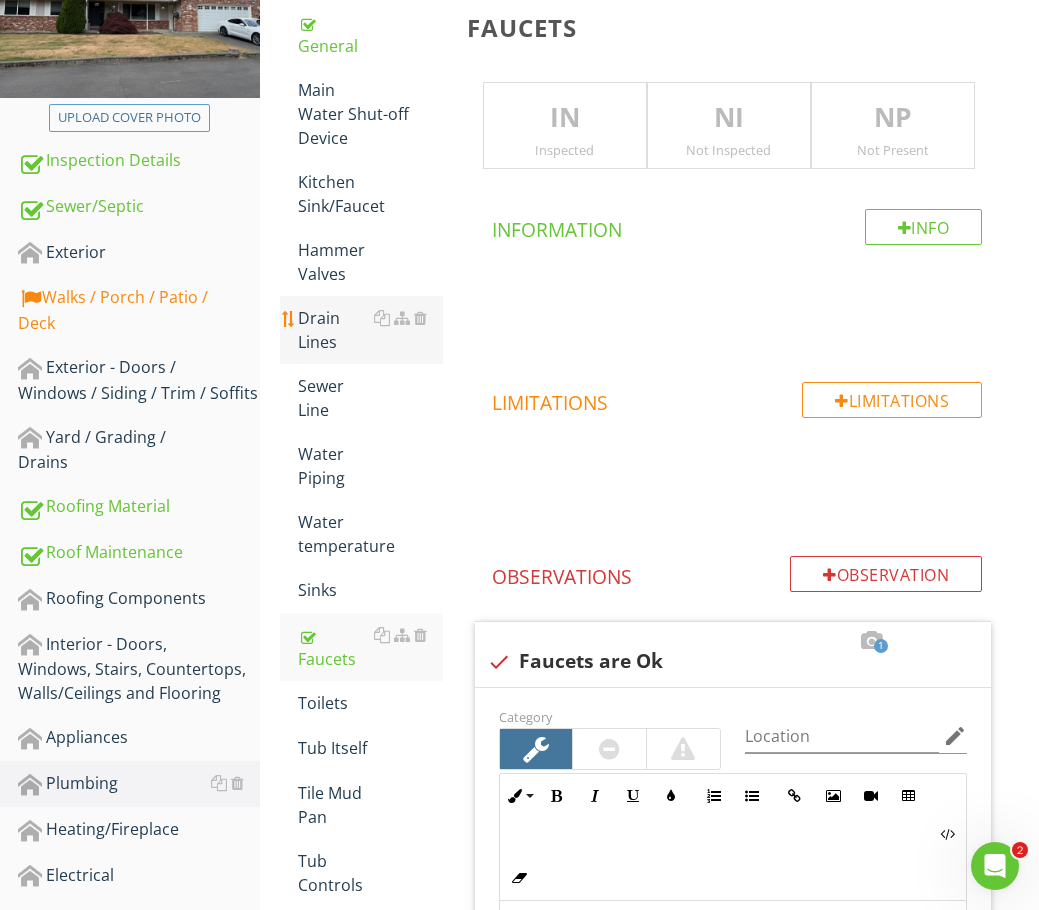 click on "Drain Lines" at bounding box center (370, 330) 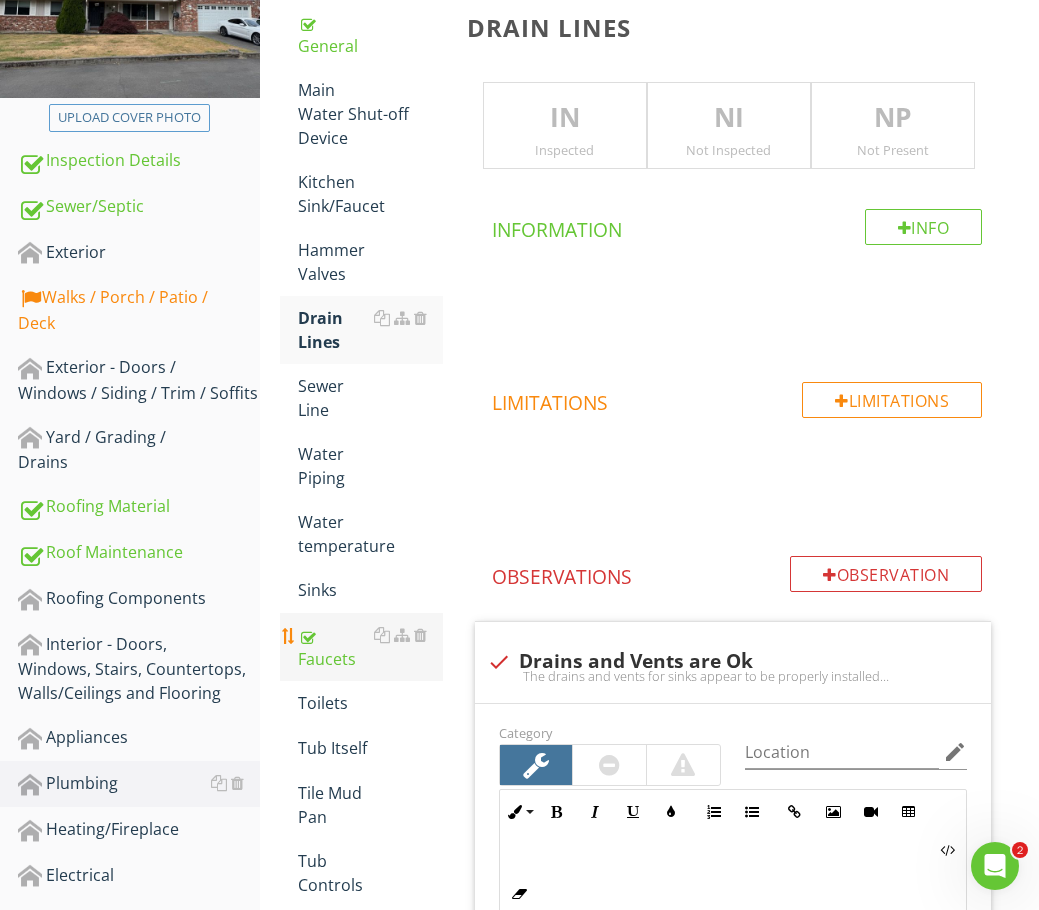 click on "Faucets" at bounding box center [370, 647] 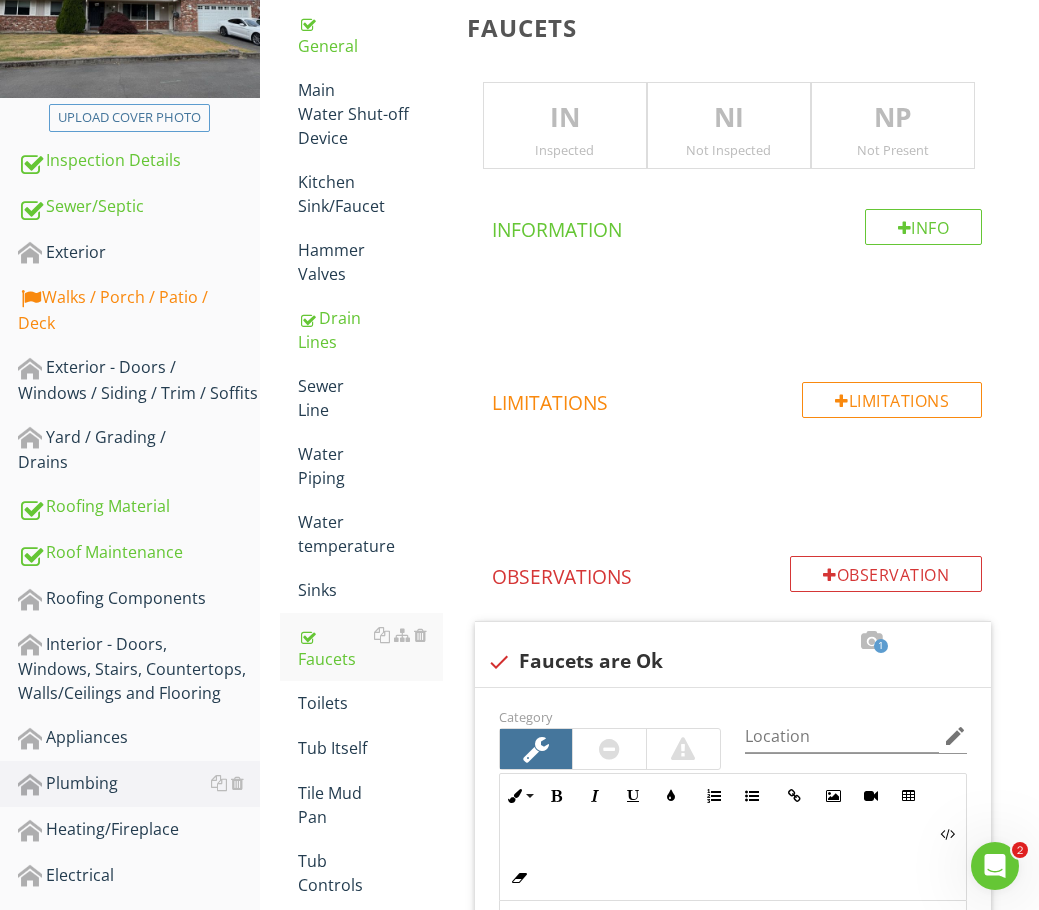 click on "Inspected" at bounding box center (565, 150) 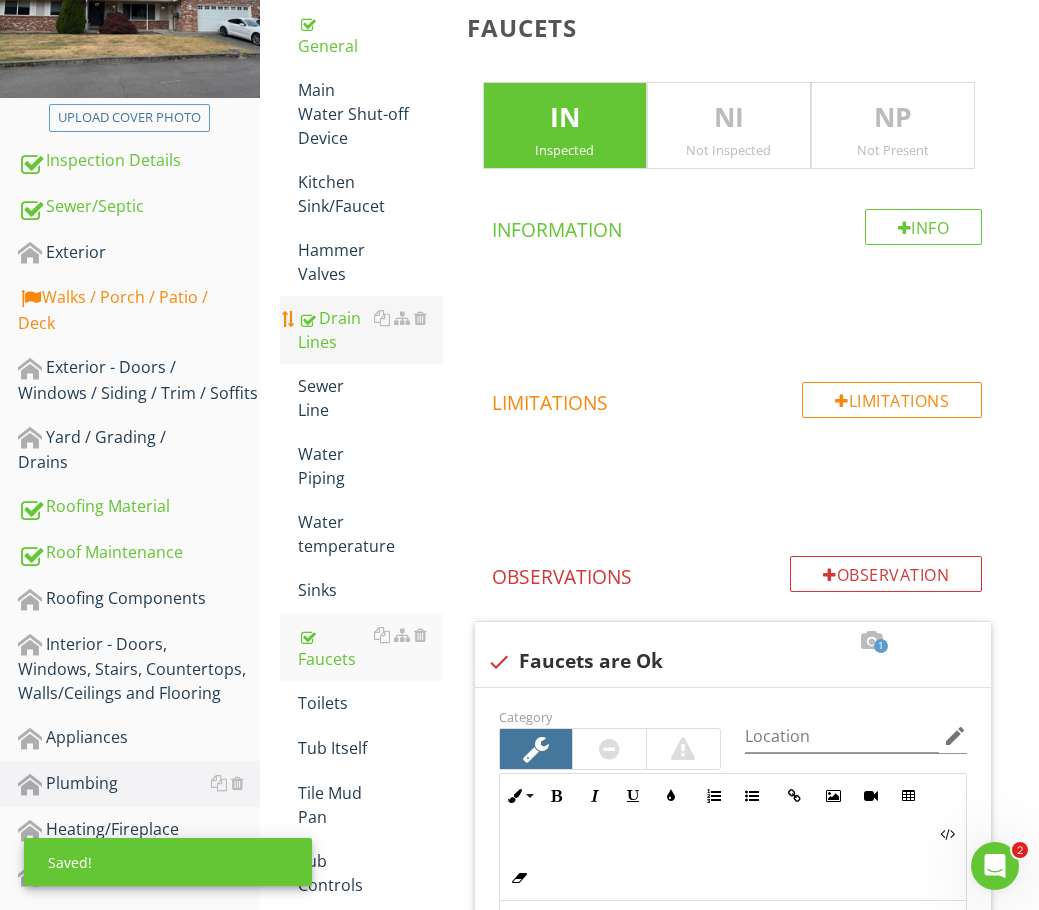 click on "Drain Lines" at bounding box center (370, 330) 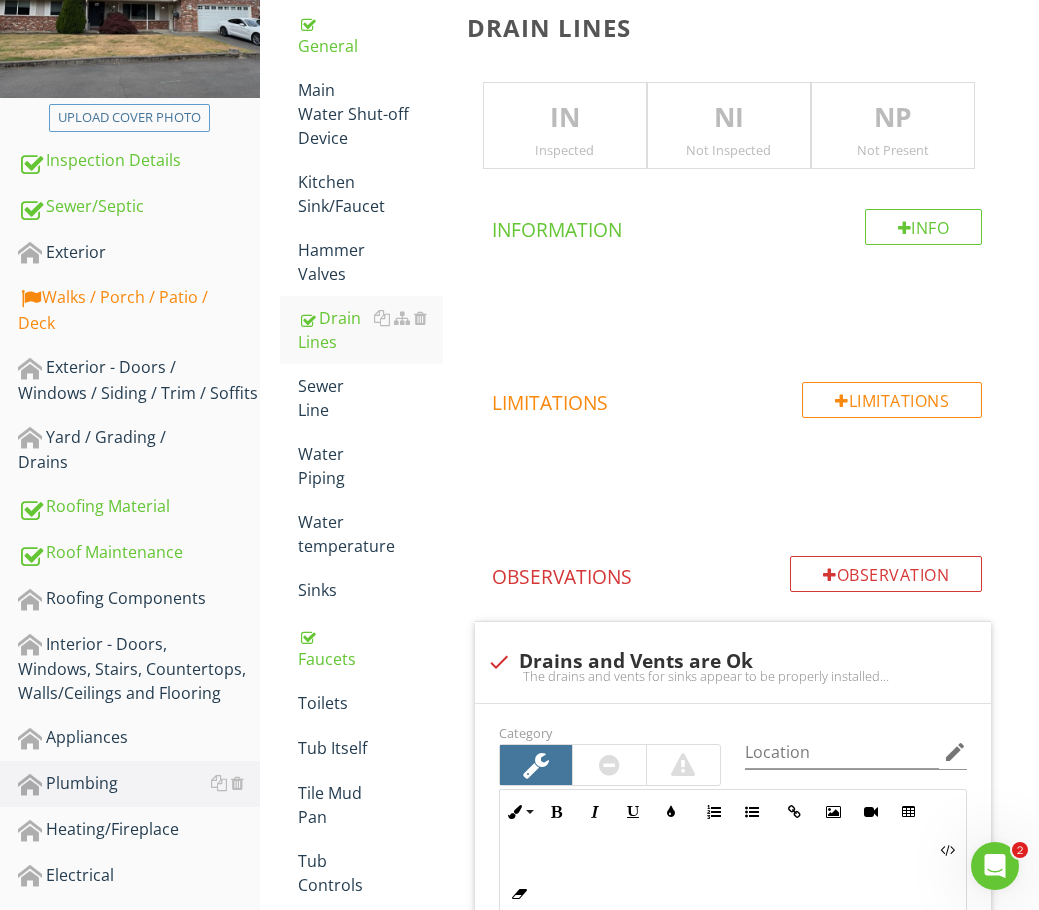click on "IN" at bounding box center [565, 118] 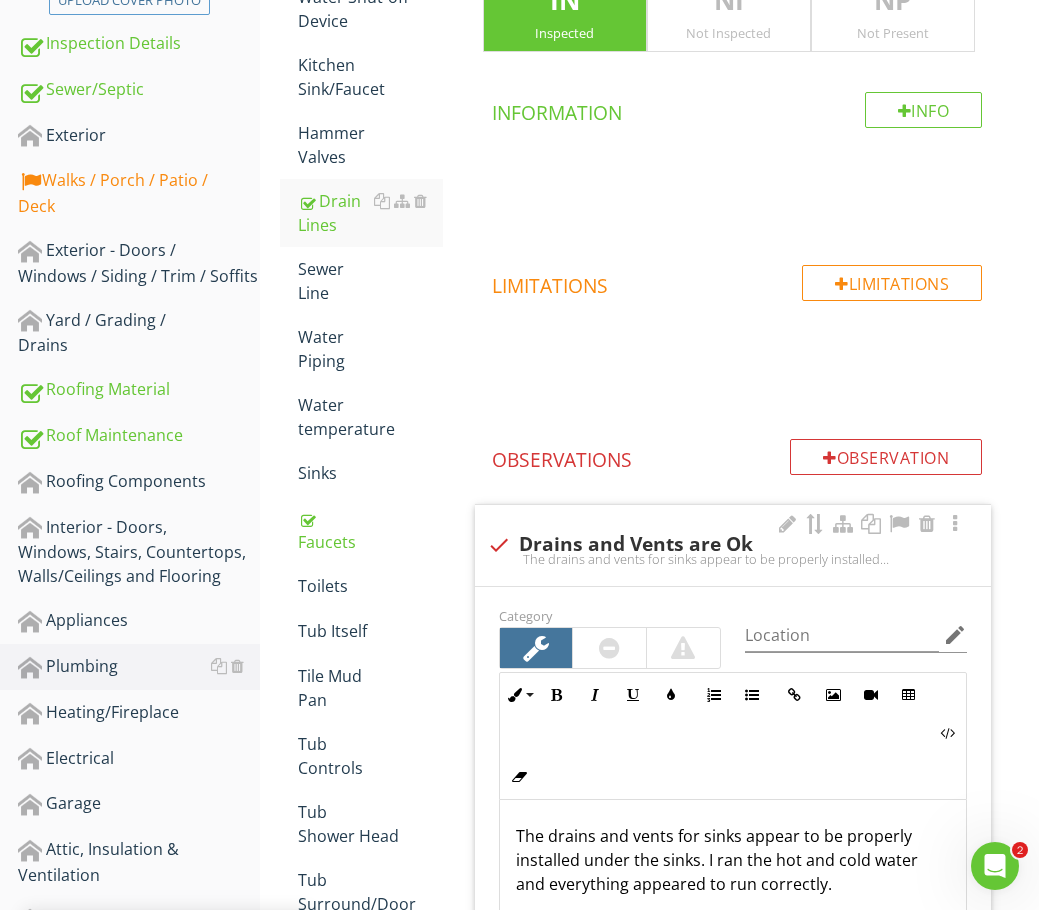 scroll, scrollTop: 597, scrollLeft: 0, axis: vertical 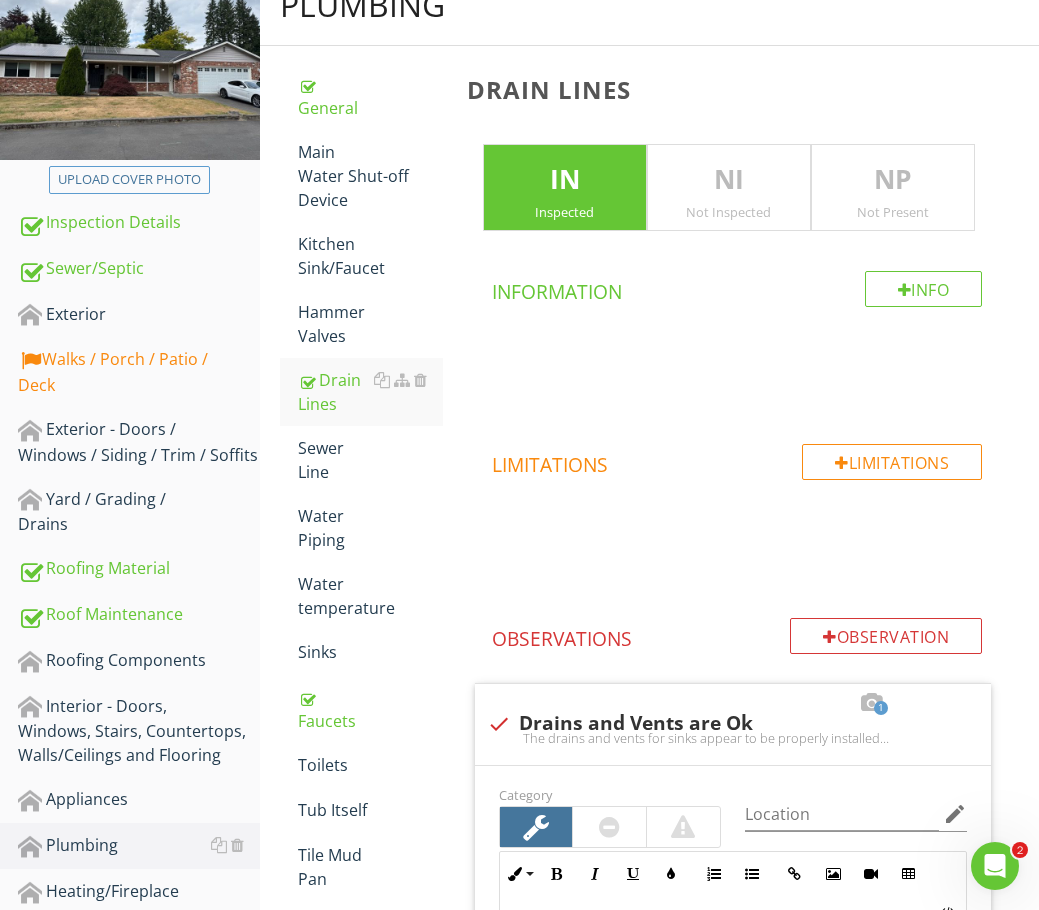 drag, startPoint x: 332, startPoint y: 534, endPoint x: 665, endPoint y: 408, distance: 356.04074 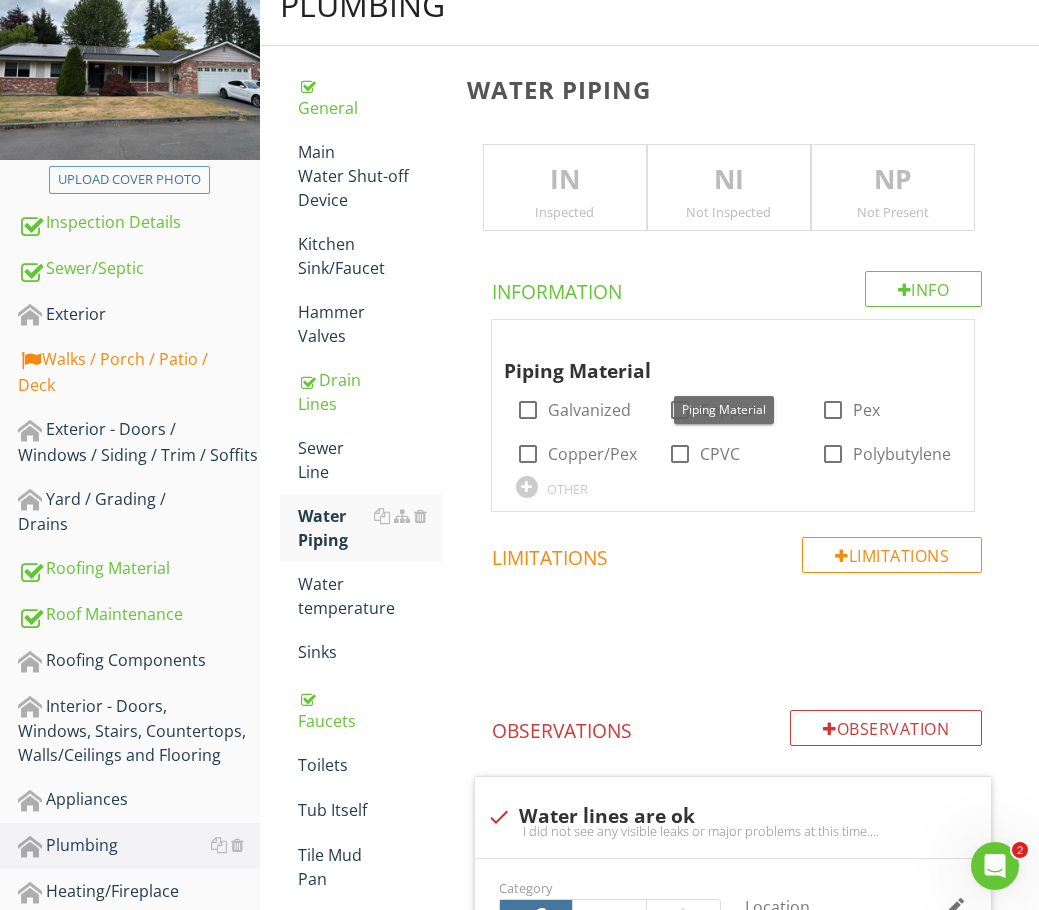click on "IN" at bounding box center (565, 180) 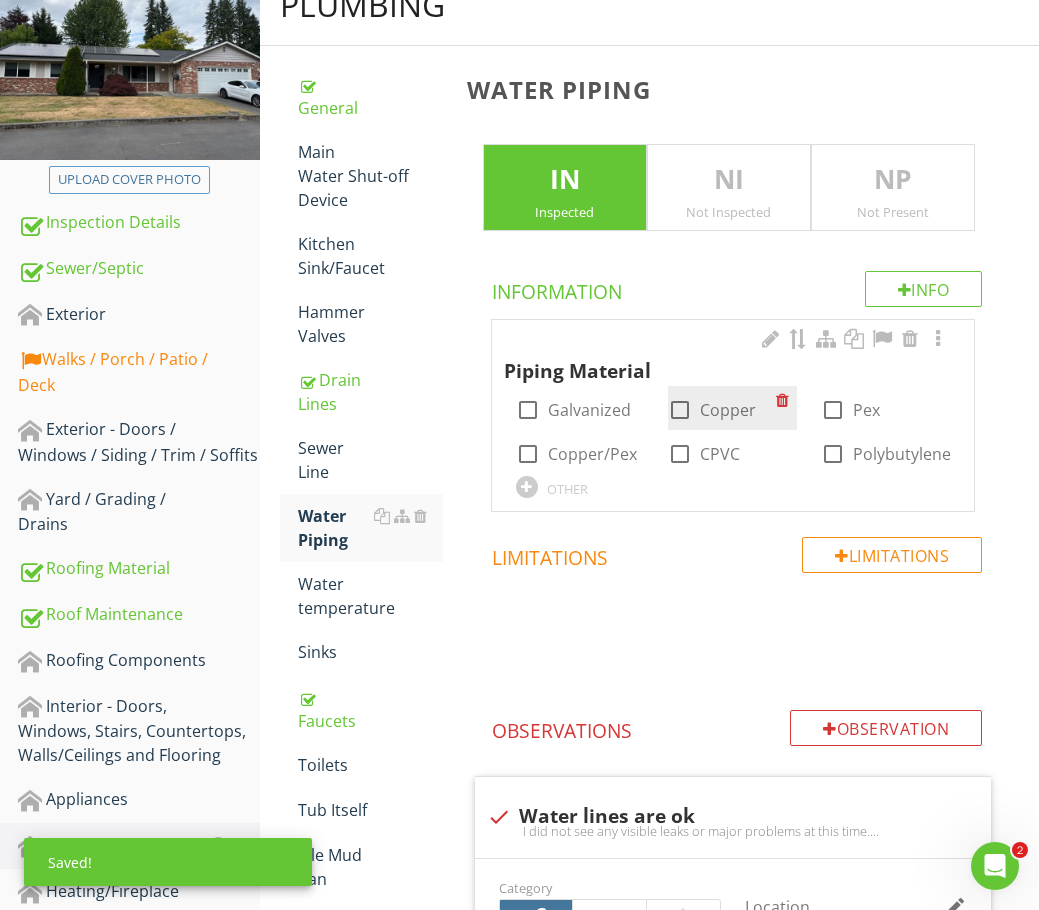 click on "check_box_outline_blank Copper" at bounding box center (722, 408) 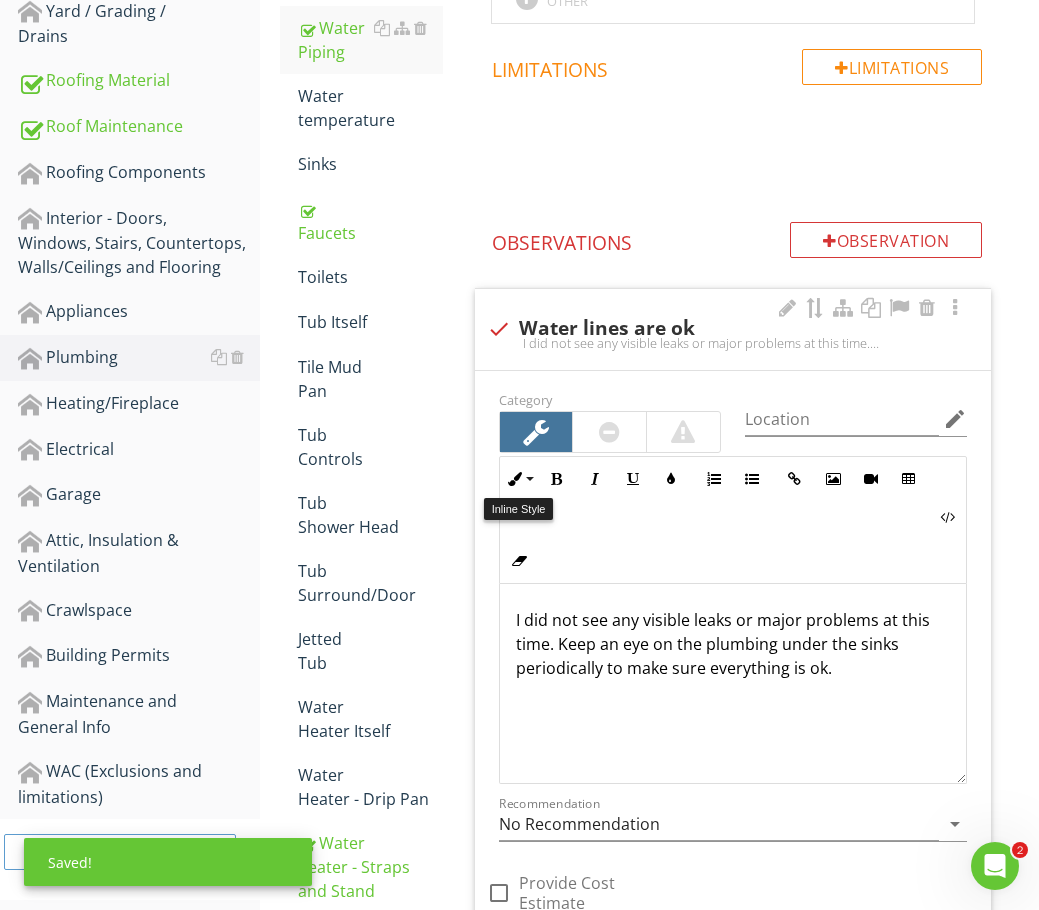 scroll, scrollTop: 735, scrollLeft: 0, axis: vertical 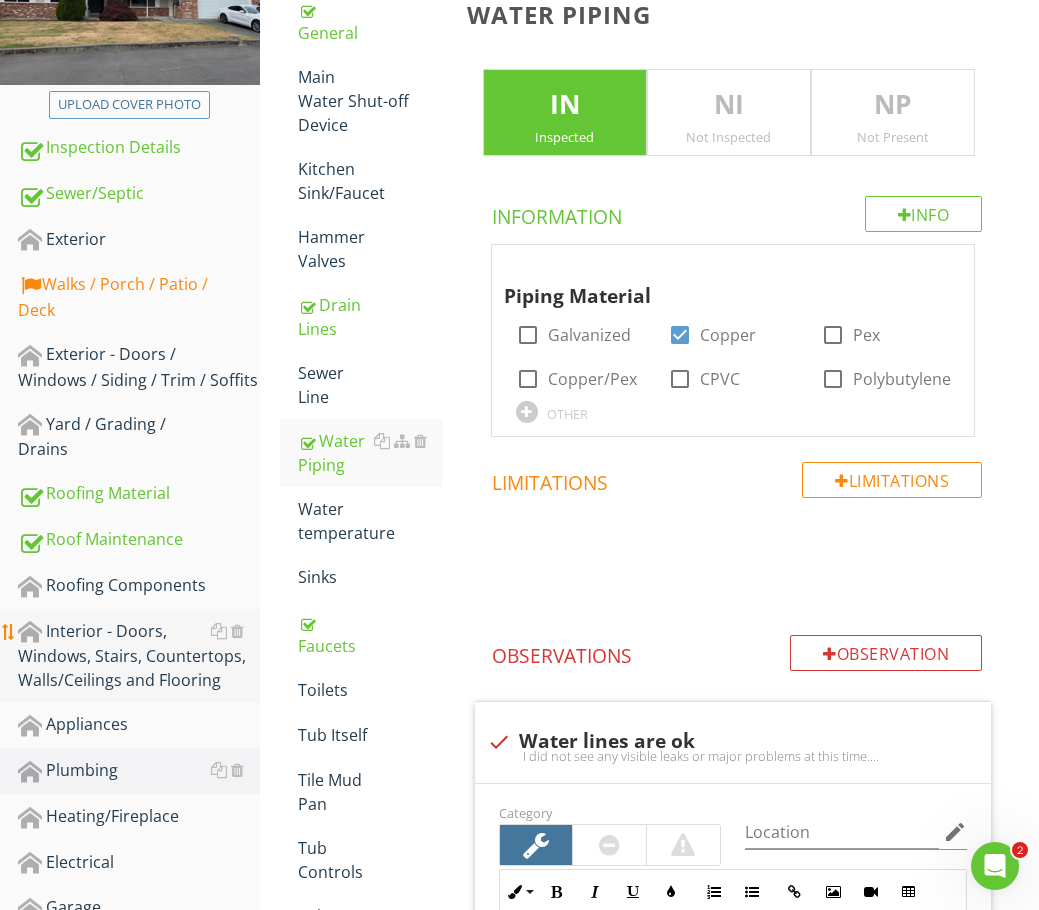 drag, startPoint x: 105, startPoint y: 649, endPoint x: 177, endPoint y: 649, distance: 72 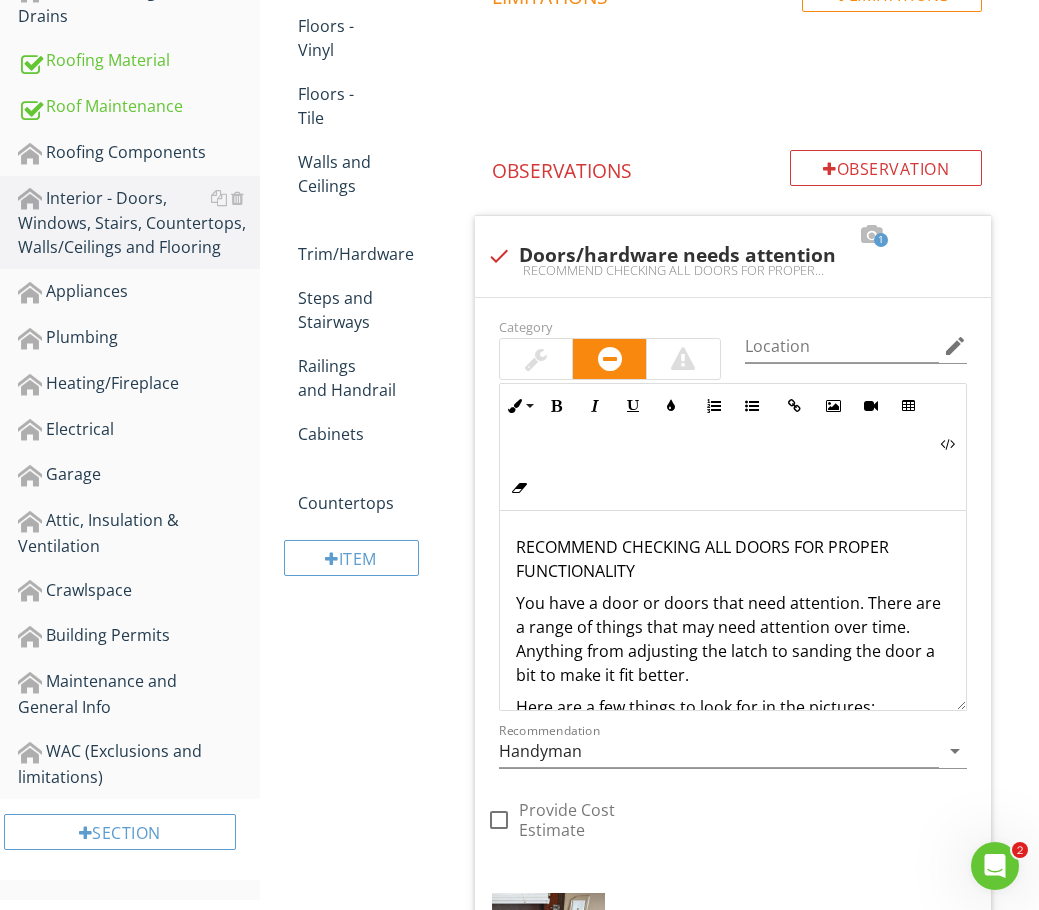 scroll, scrollTop: 910, scrollLeft: 0, axis: vertical 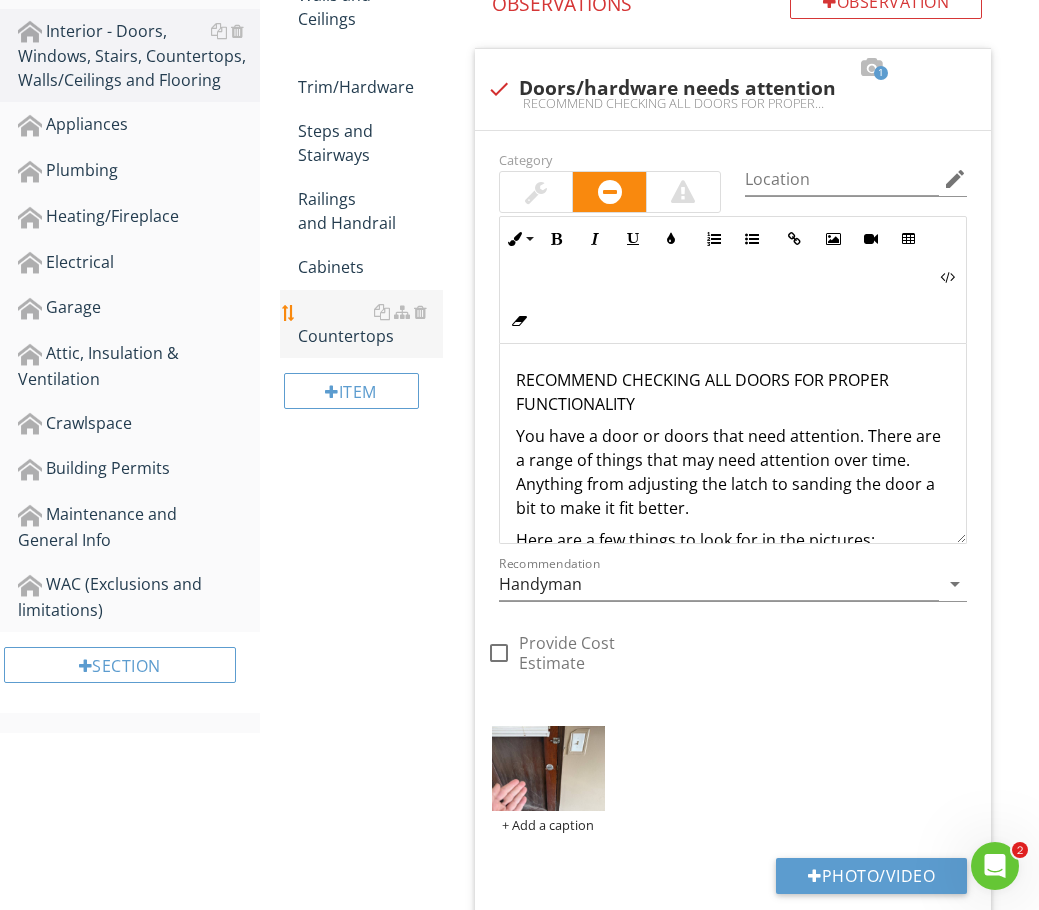click on "Countertops" at bounding box center (370, 324) 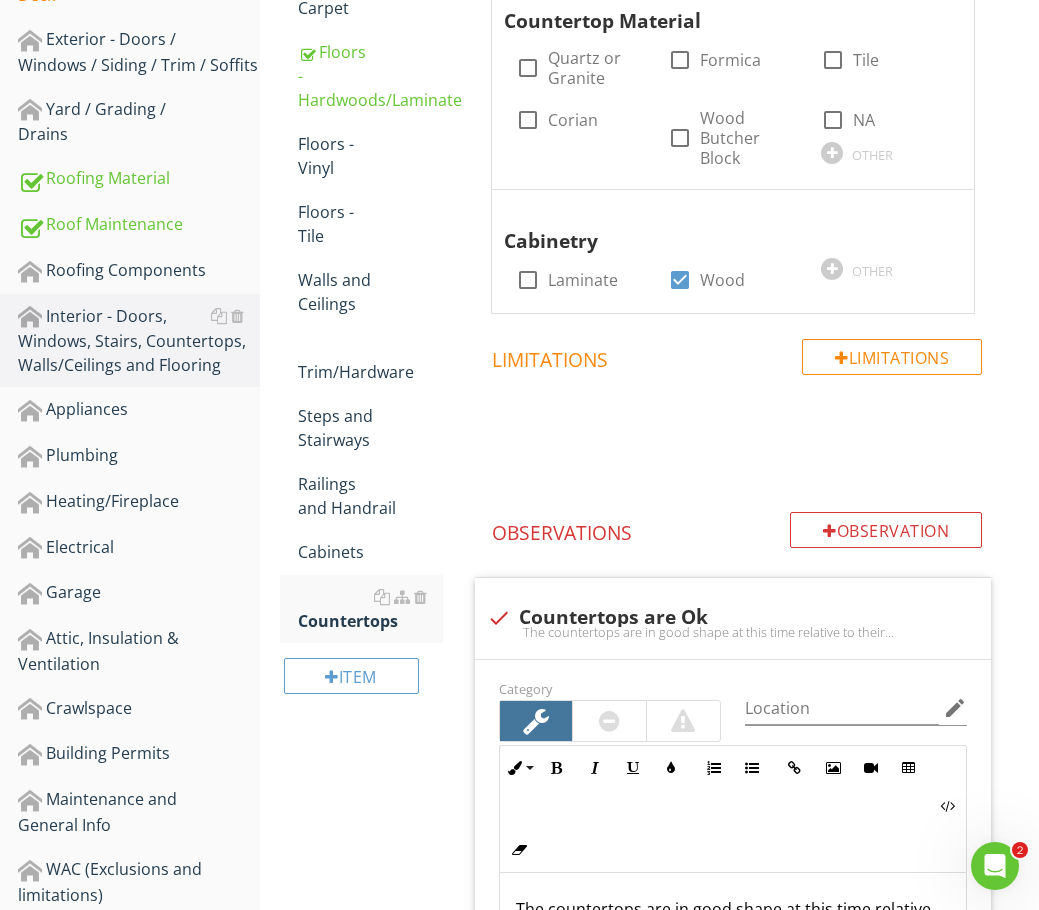 scroll, scrollTop: 410, scrollLeft: 0, axis: vertical 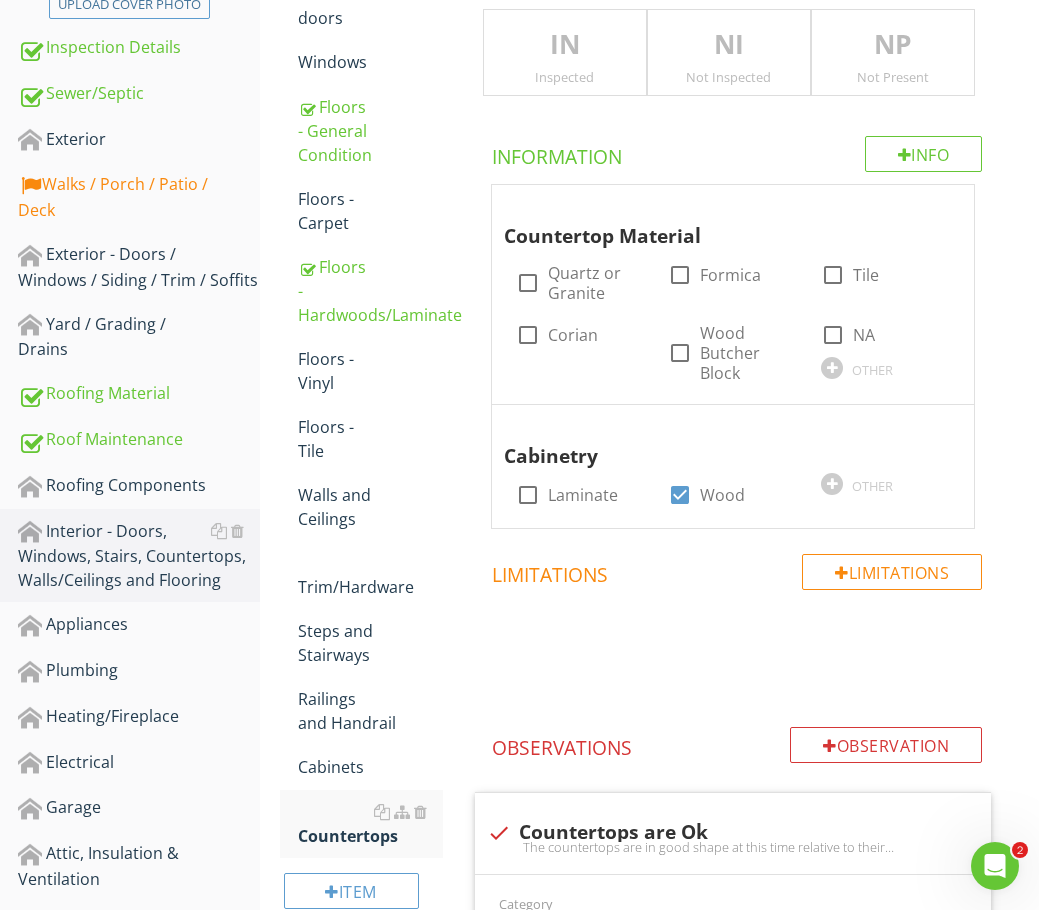 click on "IN   Inspected" at bounding box center [565, 53] 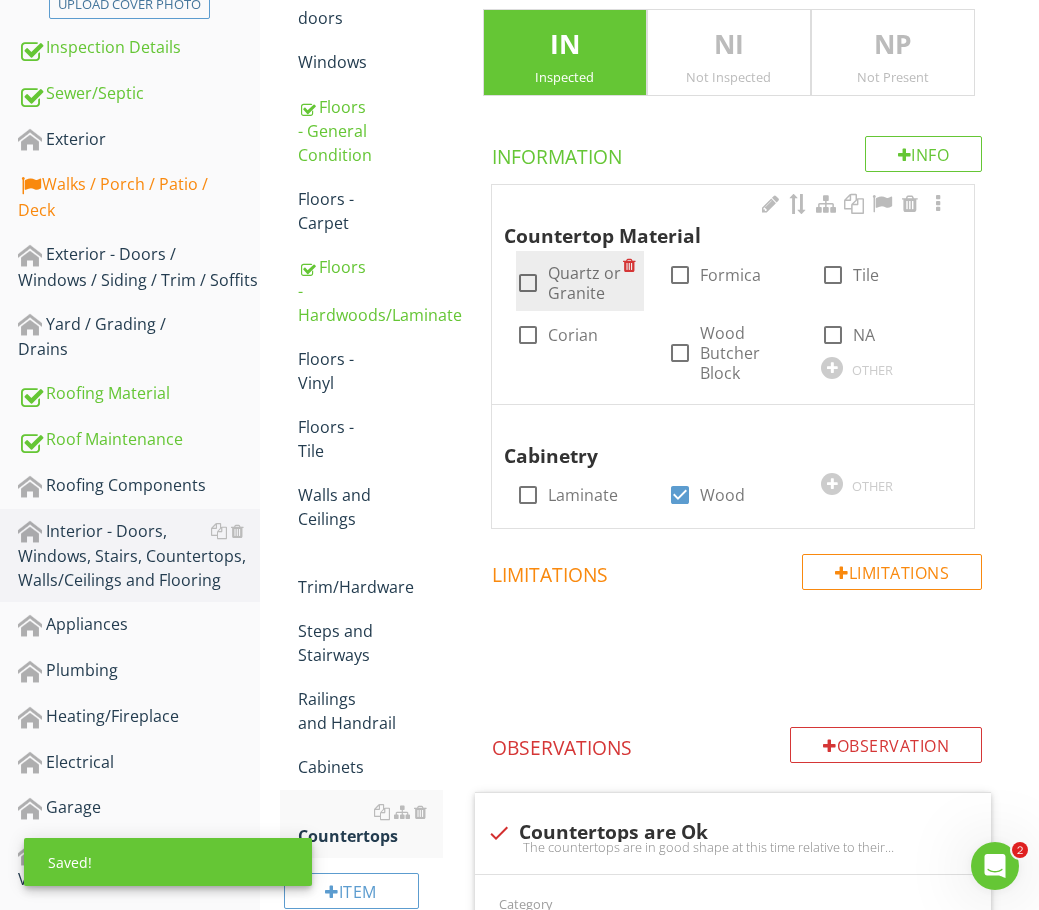 click at bounding box center (528, 283) 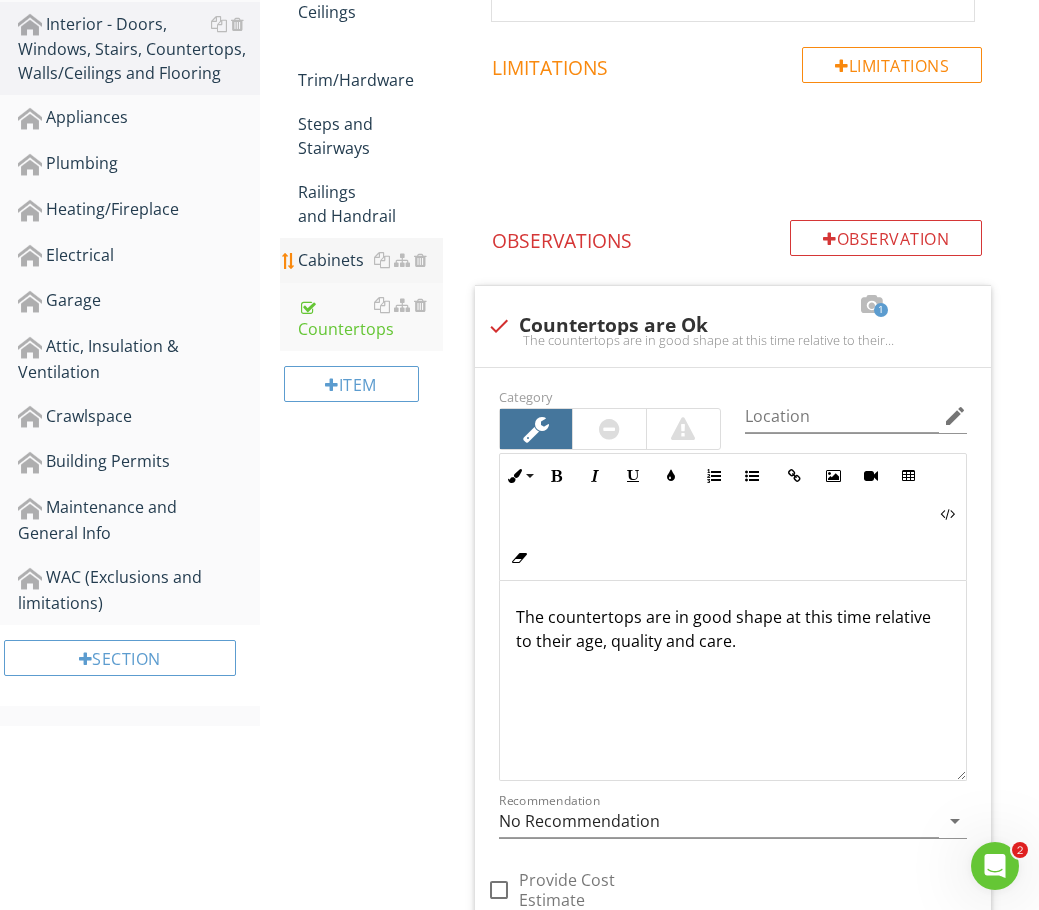 scroll, scrollTop: 910, scrollLeft: 0, axis: vertical 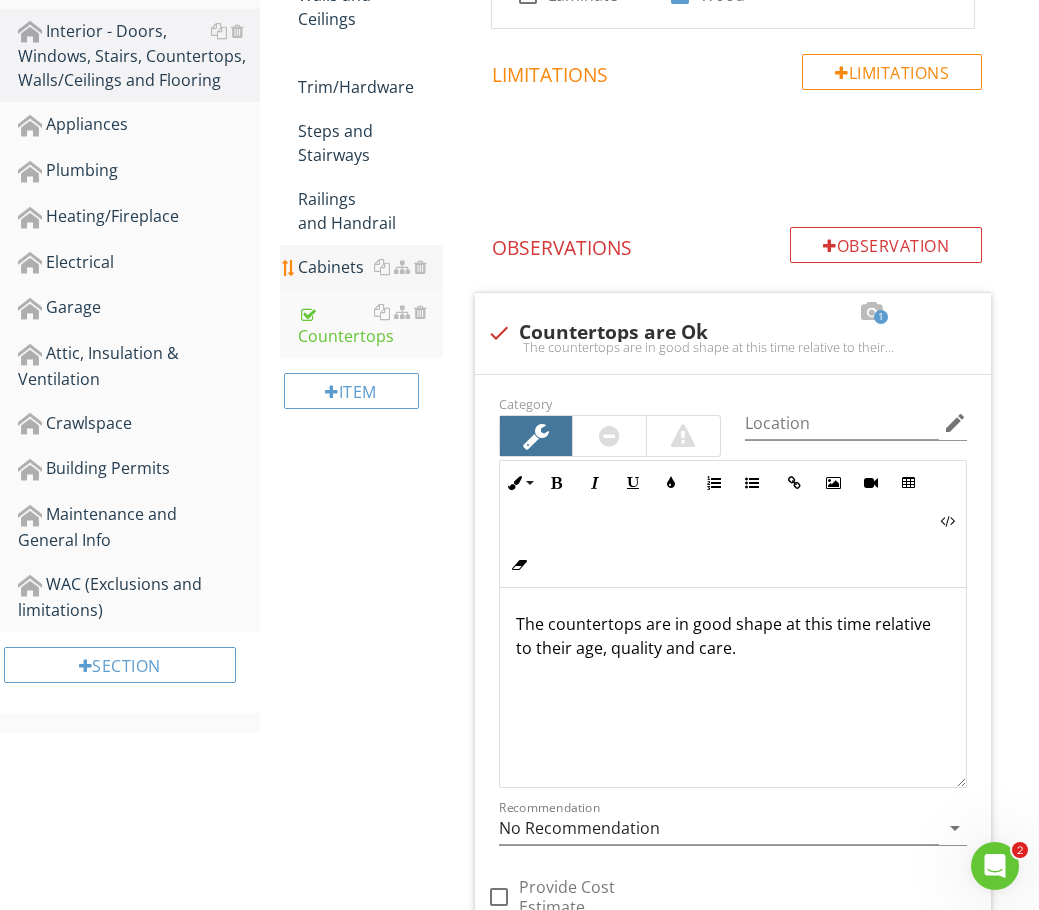 click on "Cabinets" at bounding box center (370, 267) 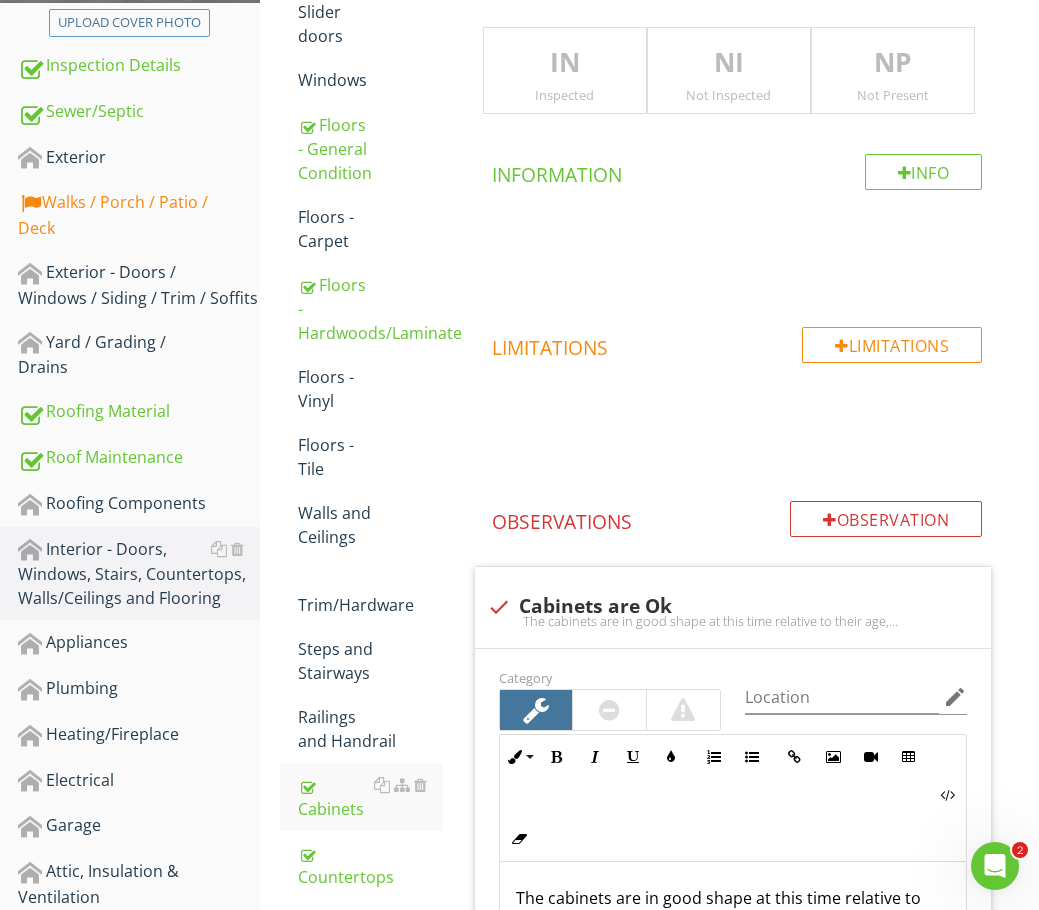 scroll, scrollTop: 310, scrollLeft: 0, axis: vertical 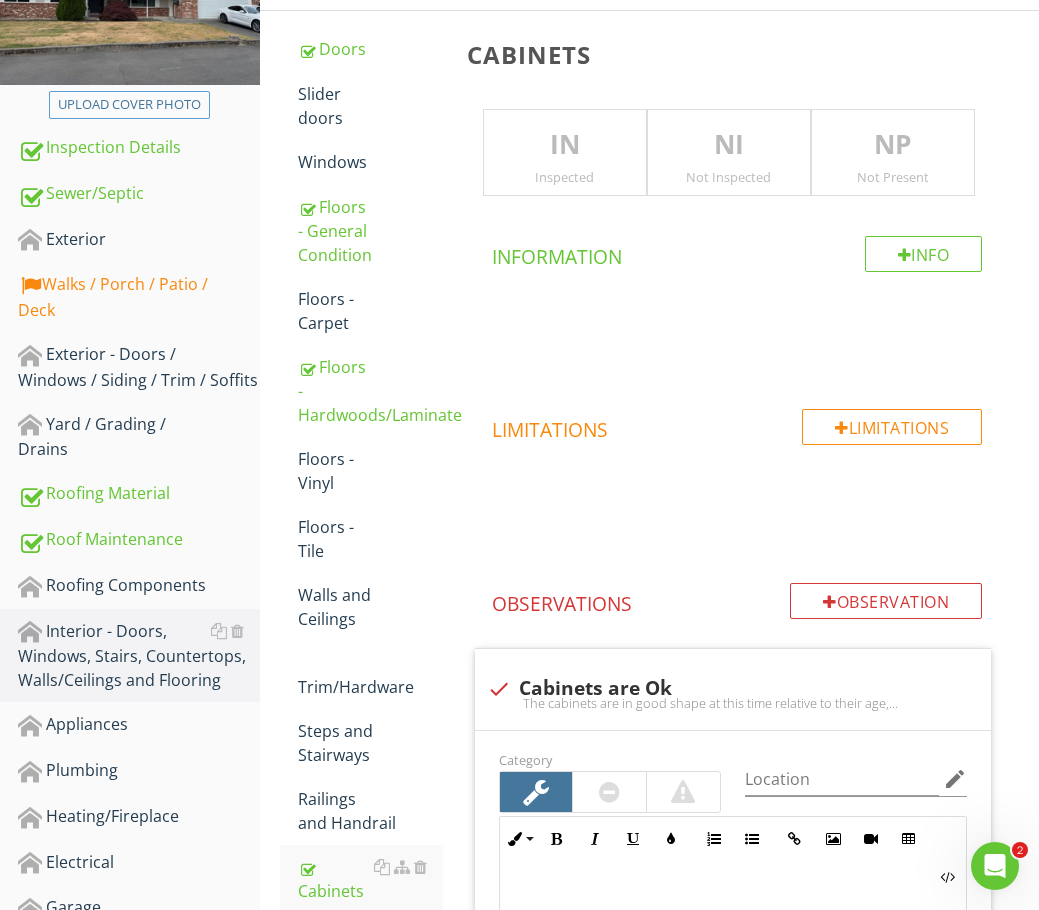 click on "IN" at bounding box center (565, 145) 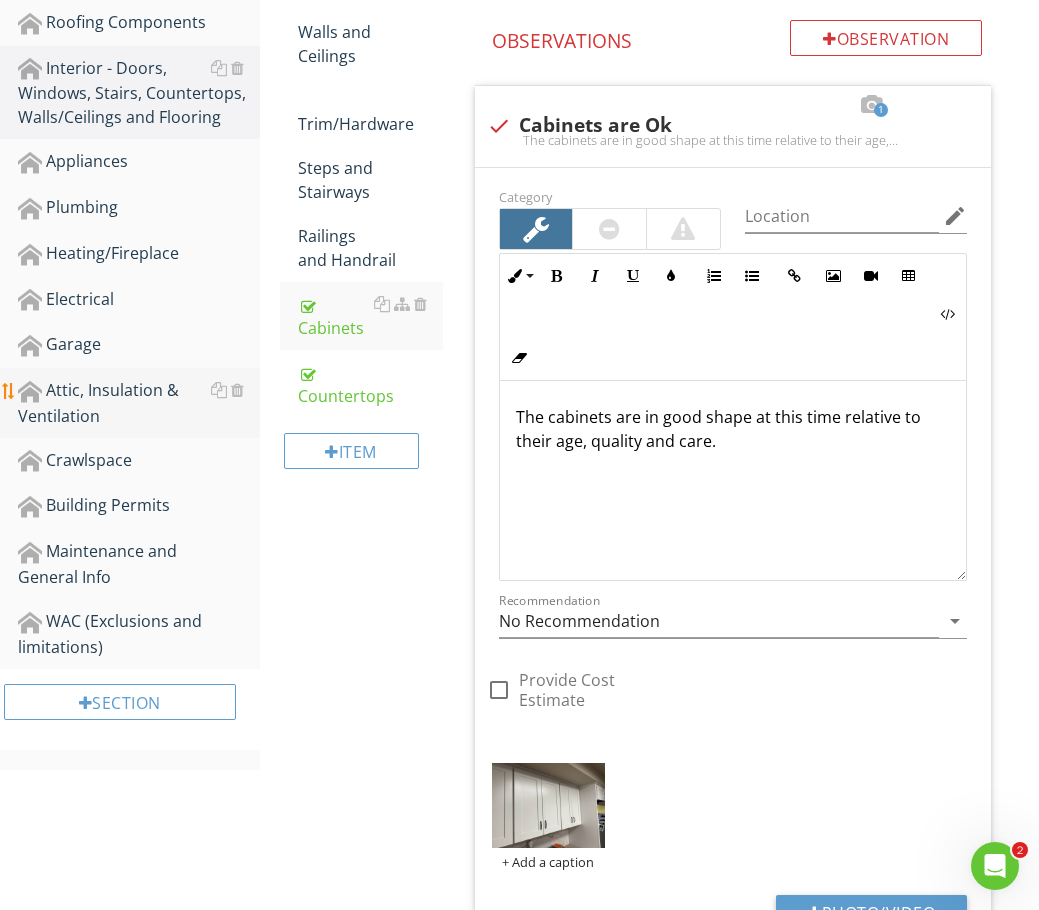 scroll, scrollTop: 810, scrollLeft: 0, axis: vertical 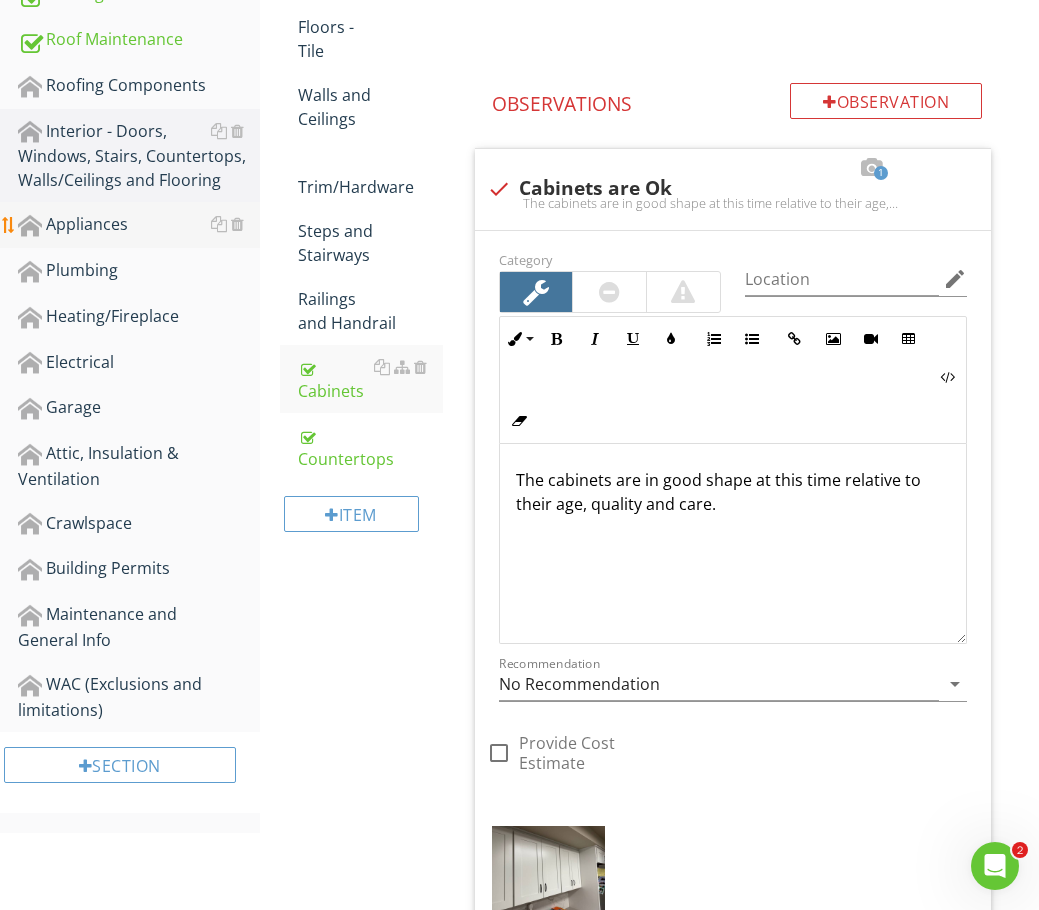 click on "Appliances" at bounding box center [139, 225] 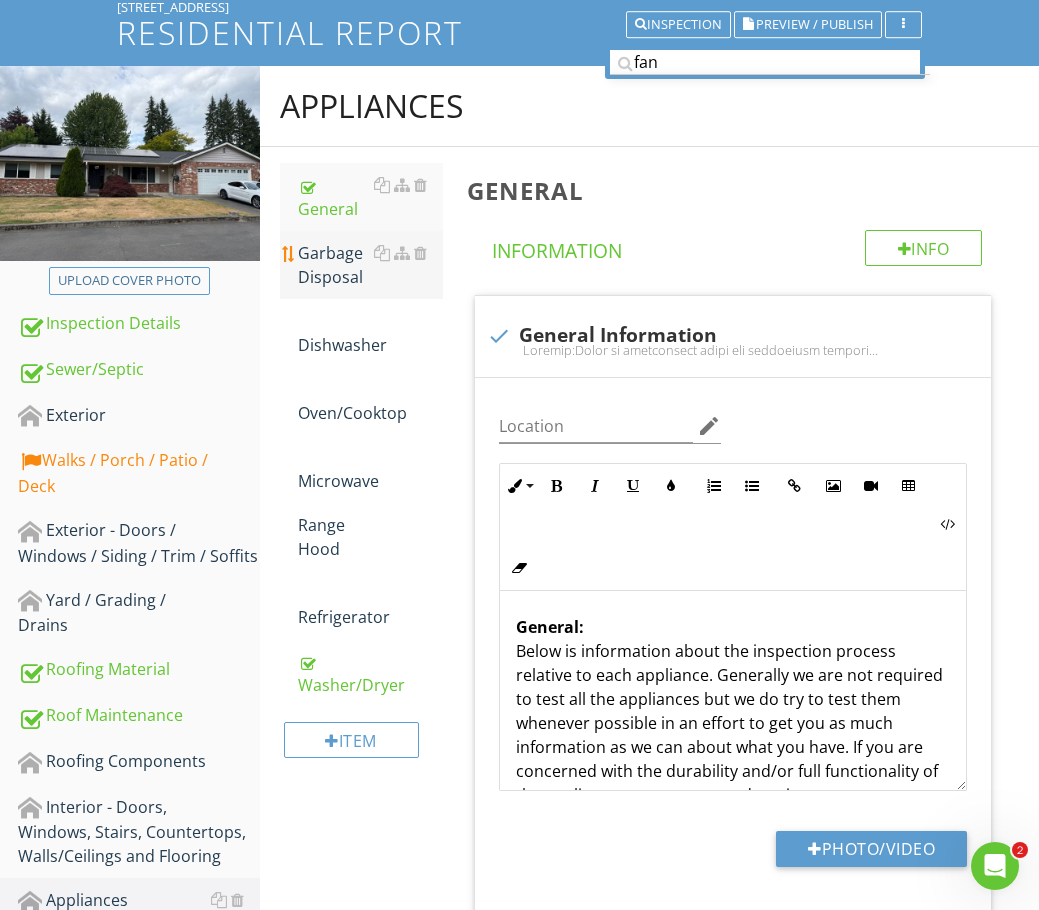 scroll, scrollTop: 133, scrollLeft: 0, axis: vertical 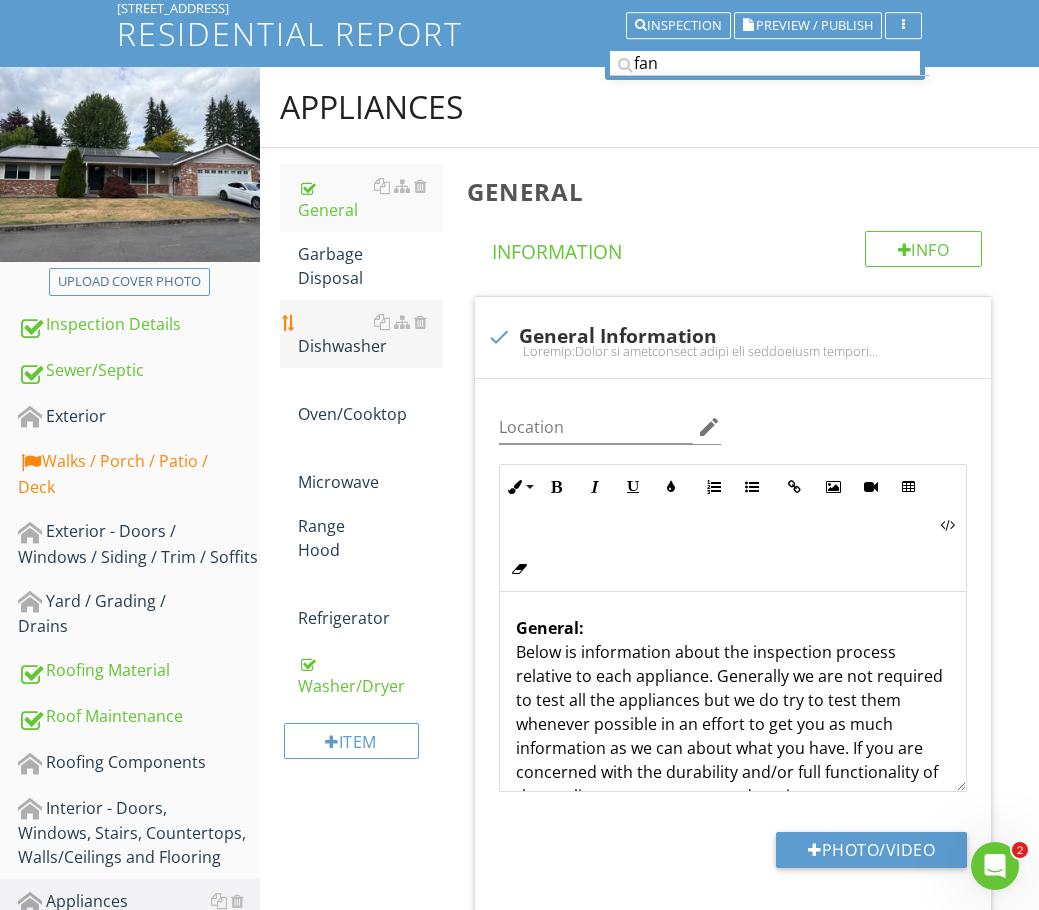 click on "Dishwasher" at bounding box center (370, 334) 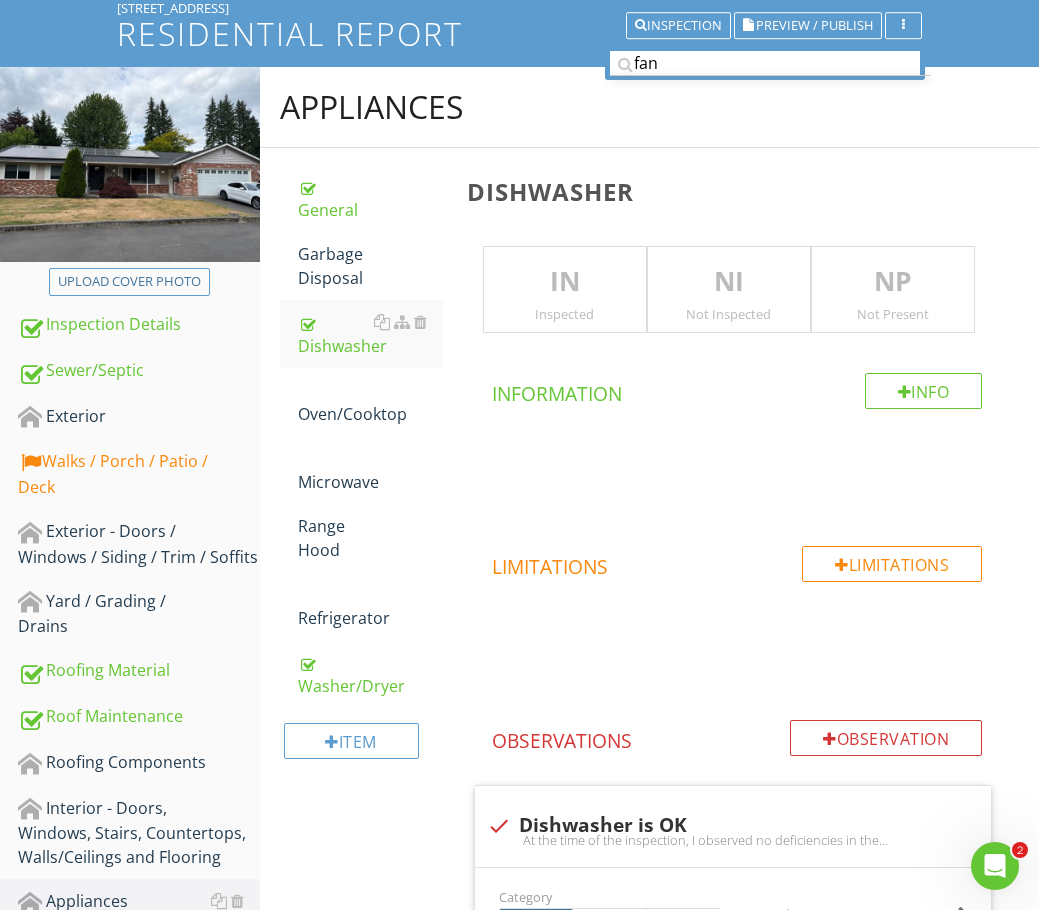 click on "IN" at bounding box center (565, 282) 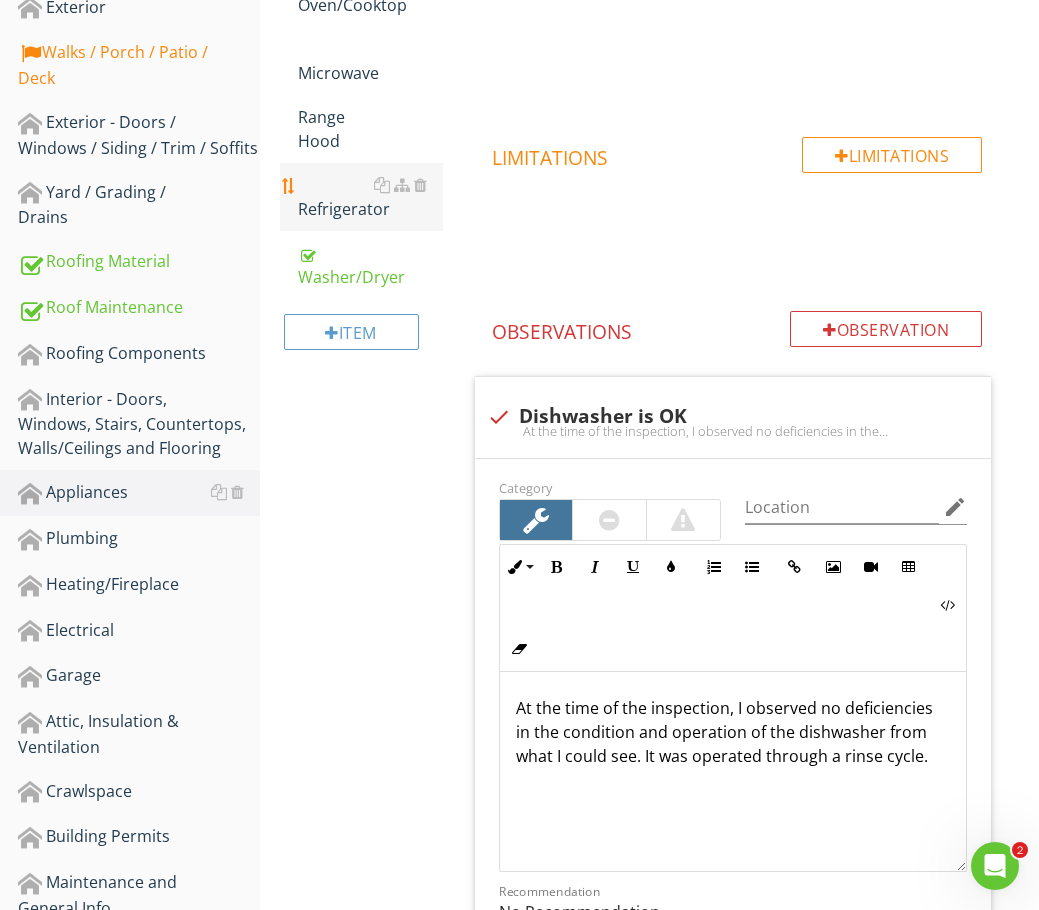 scroll, scrollTop: 233, scrollLeft: 0, axis: vertical 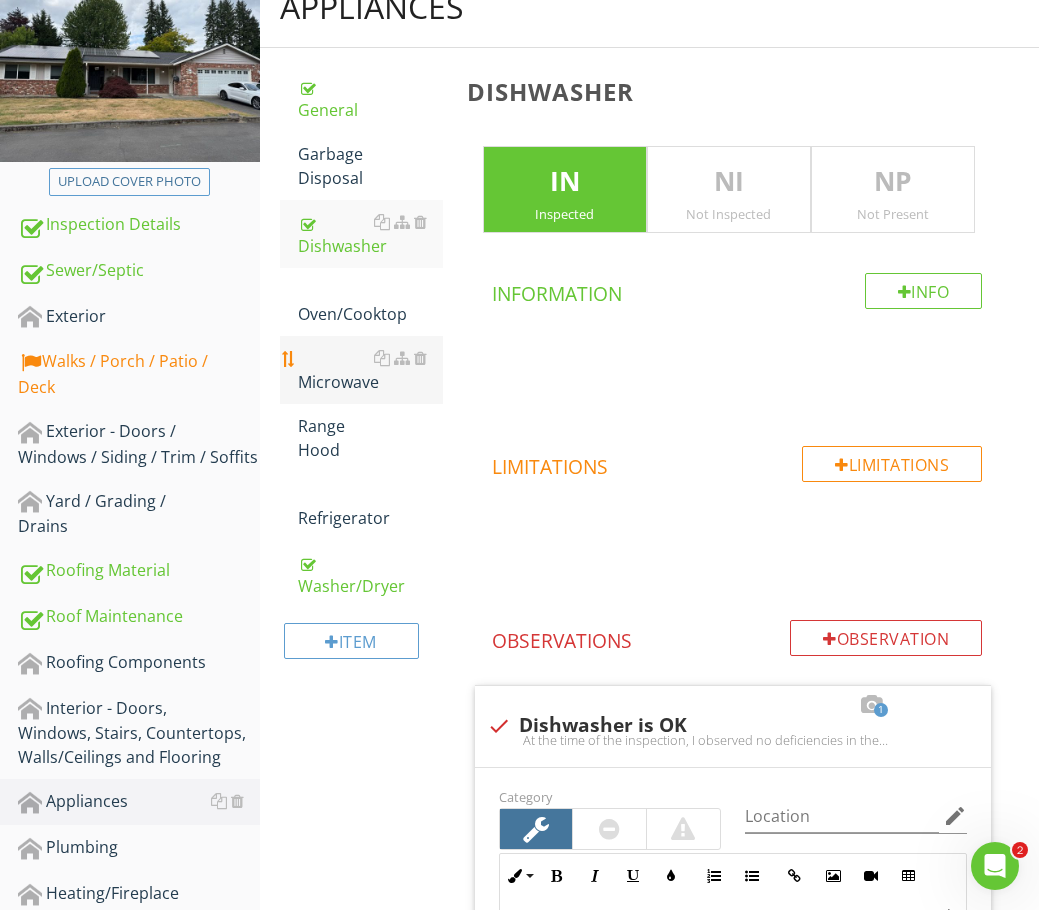 click on "Microwave" at bounding box center (370, 370) 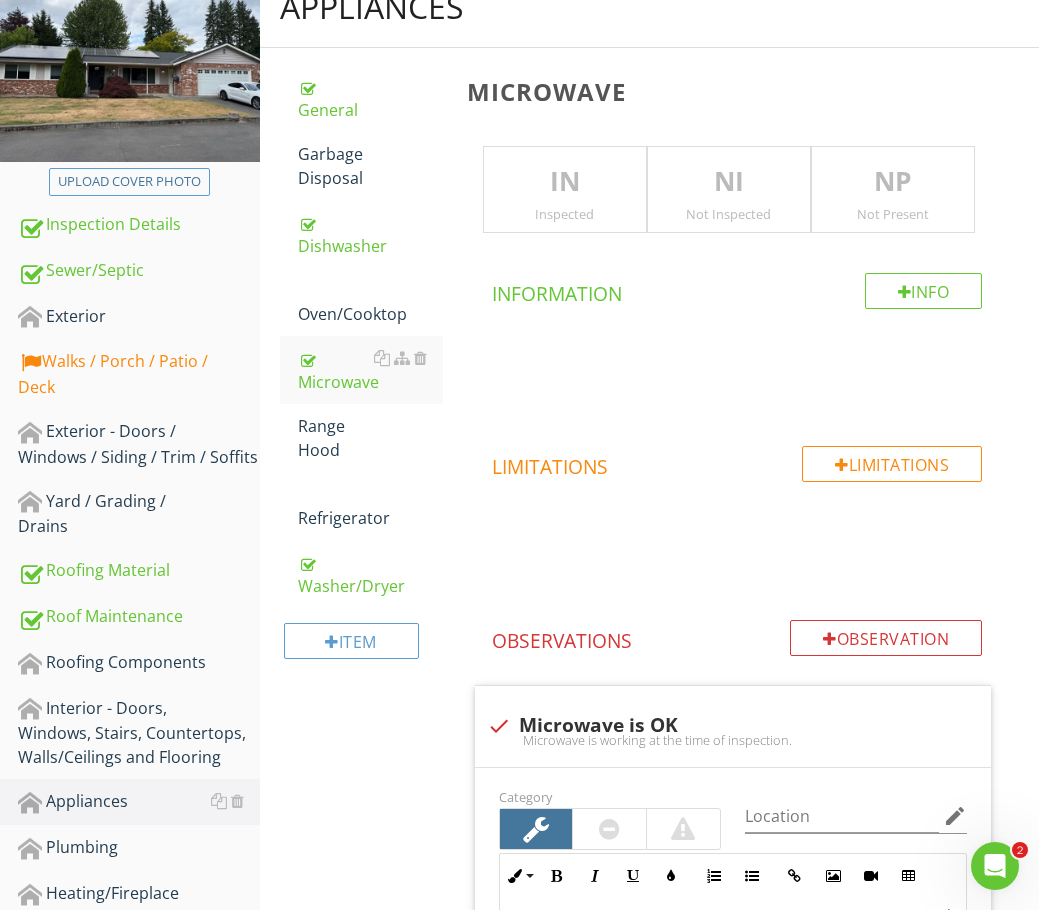 click on "IN" at bounding box center [565, 182] 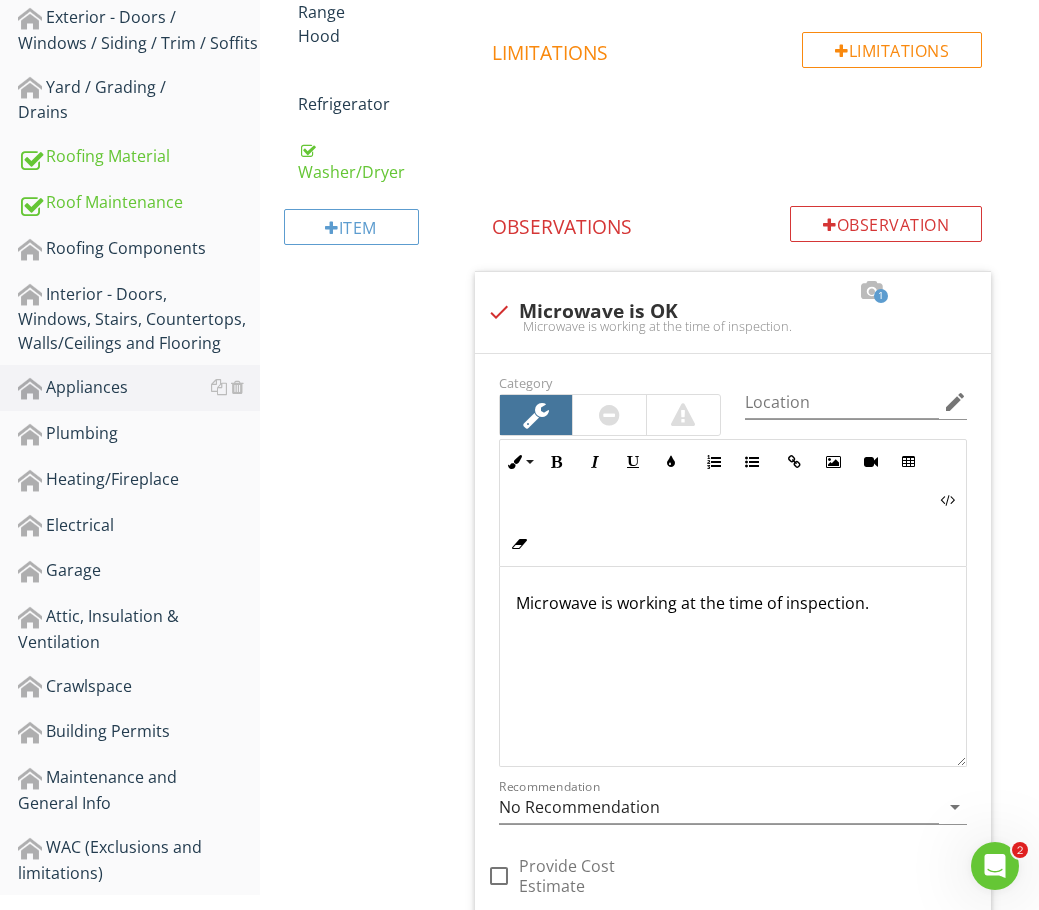 scroll, scrollTop: 633, scrollLeft: 0, axis: vertical 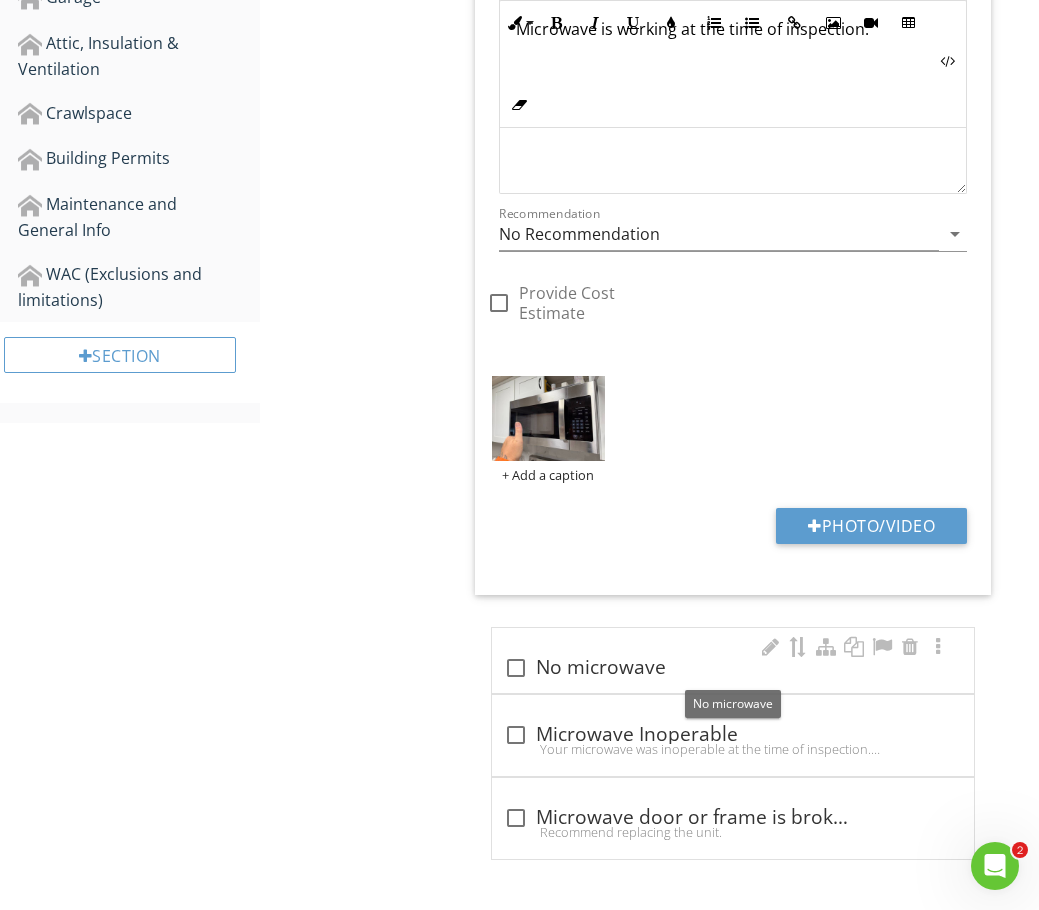 drag, startPoint x: 516, startPoint y: 669, endPoint x: 545, endPoint y: 671, distance: 29.068884 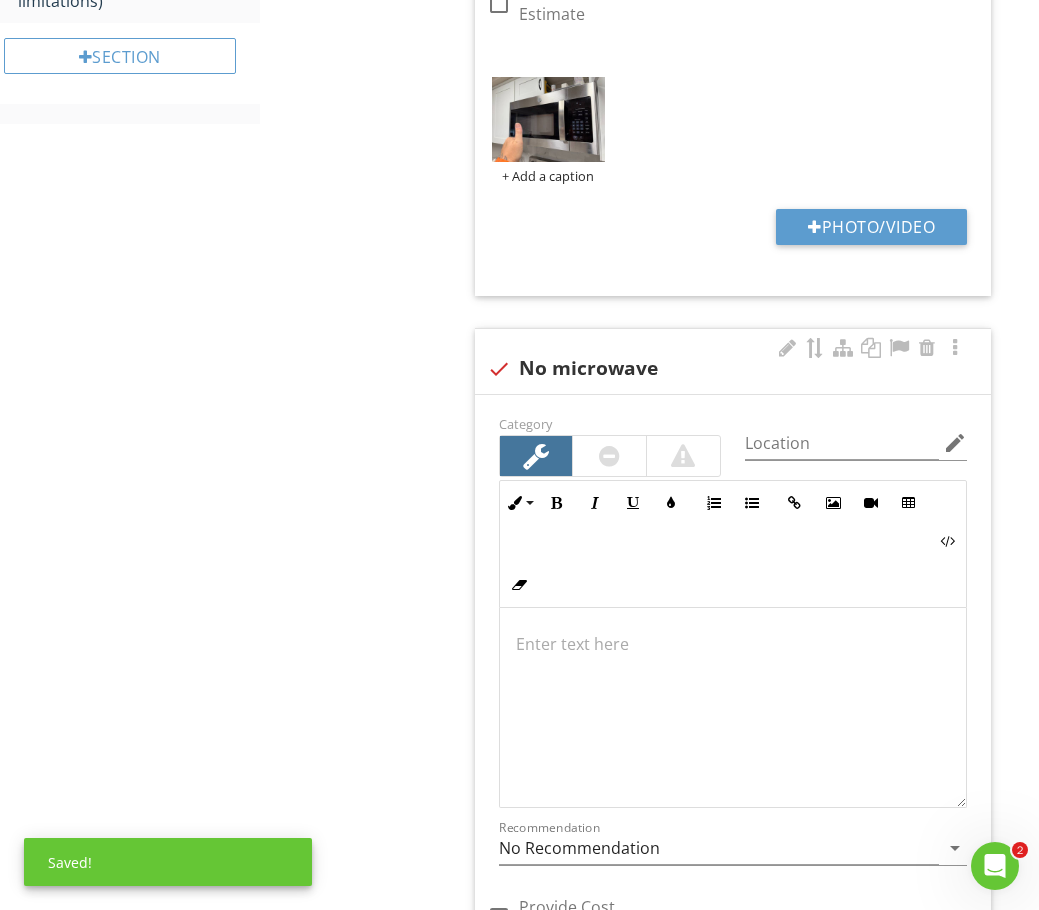 scroll, scrollTop: 1520, scrollLeft: 0, axis: vertical 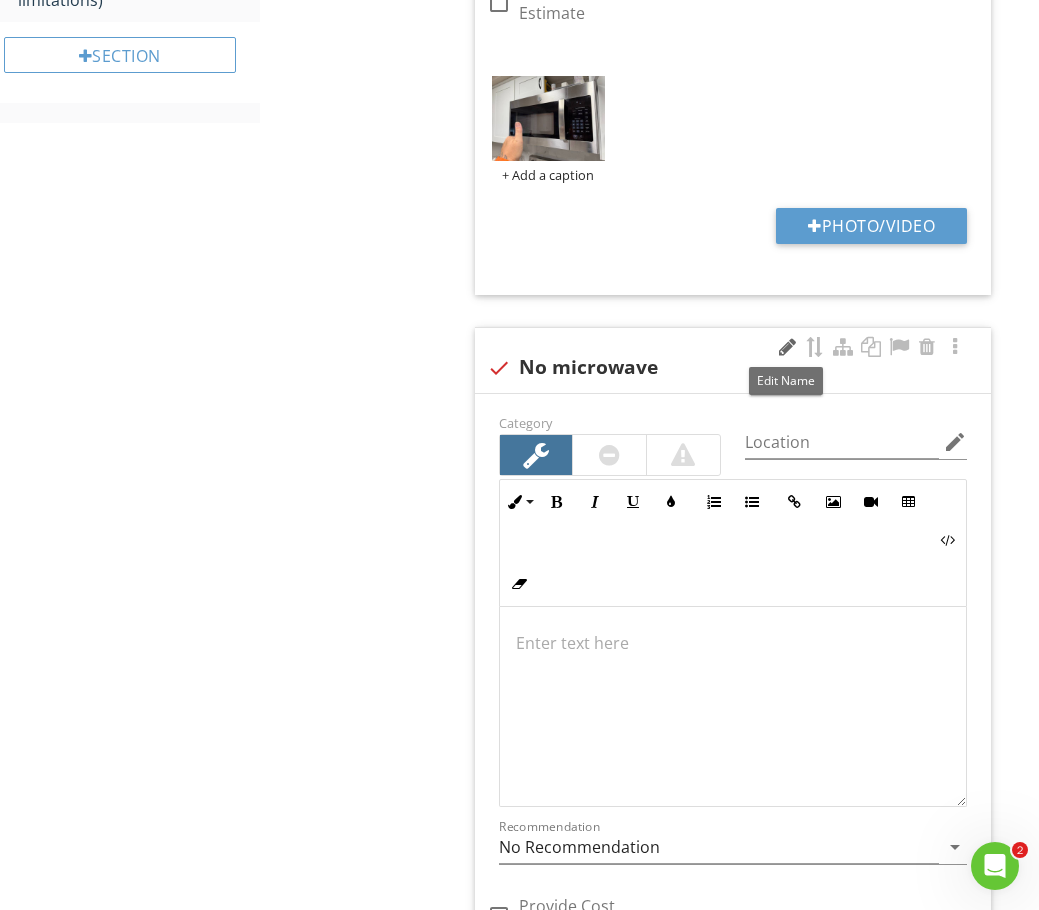 click at bounding box center [787, 347] 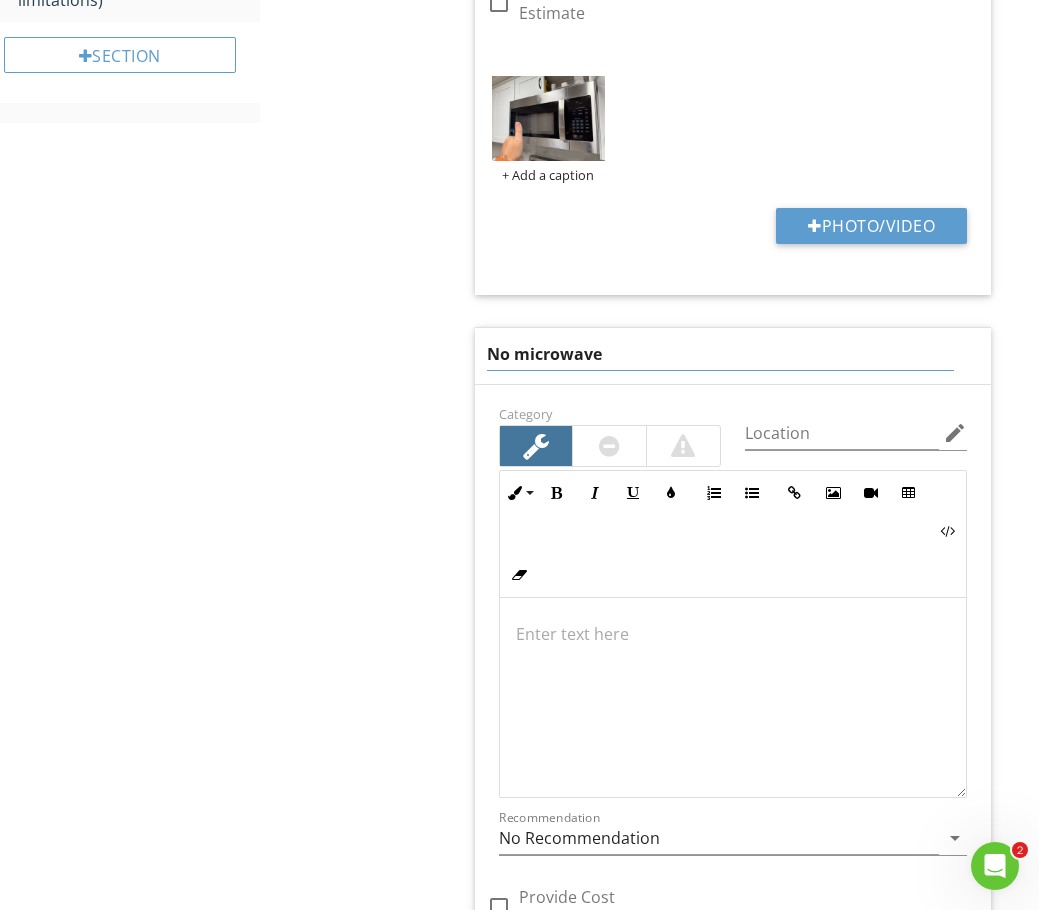 click on "No microwave" at bounding box center [721, 354] 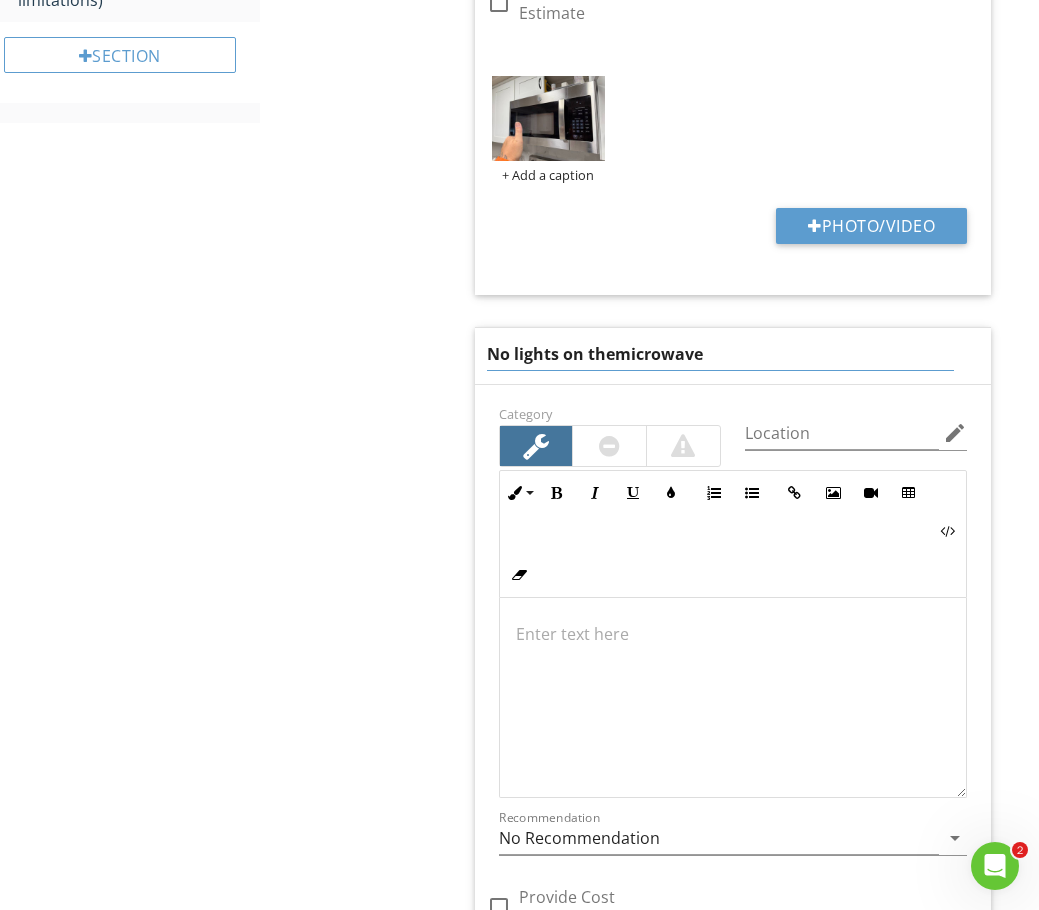 type on "No lights on the microwave" 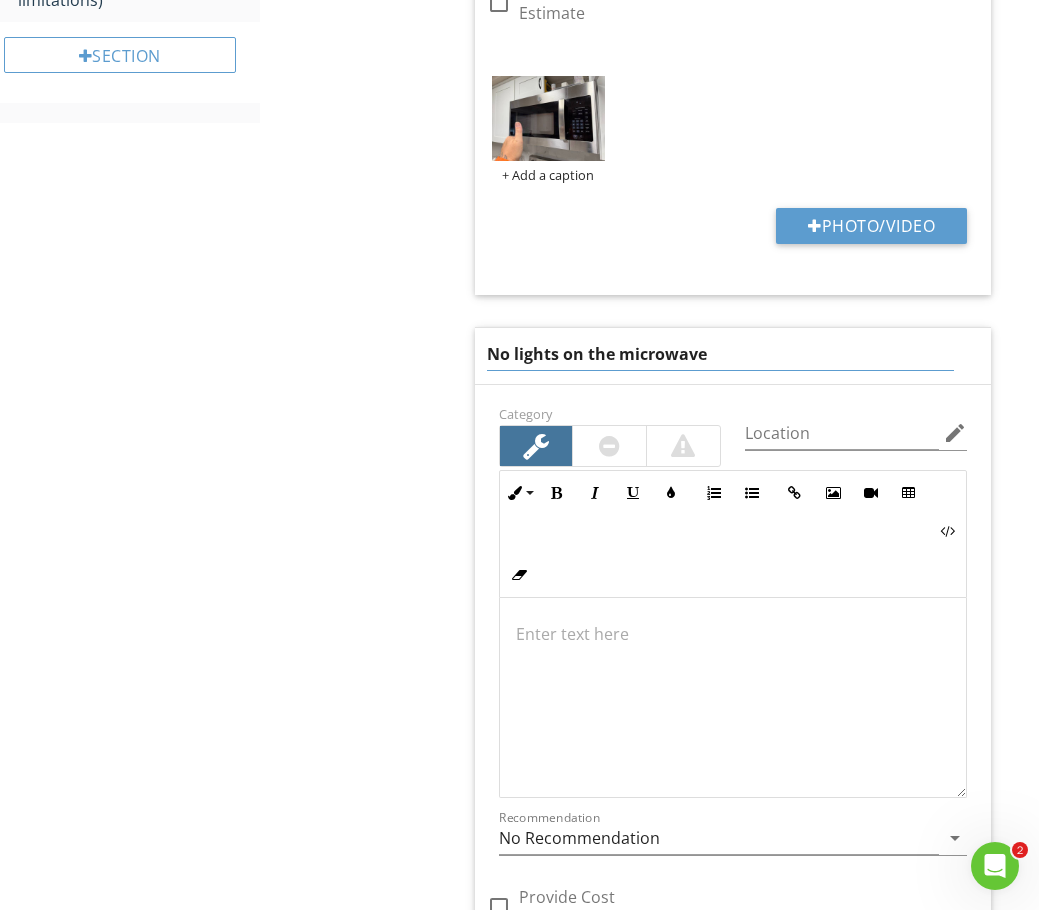 click on "Inline Style XLarge Large Normal Small Light Small/Light Bold Italic Underline Colors Ordered List Unordered List Insert Link Insert Image Insert Video Insert Table Code View Clear Formatting Enter text here" at bounding box center [733, 634] 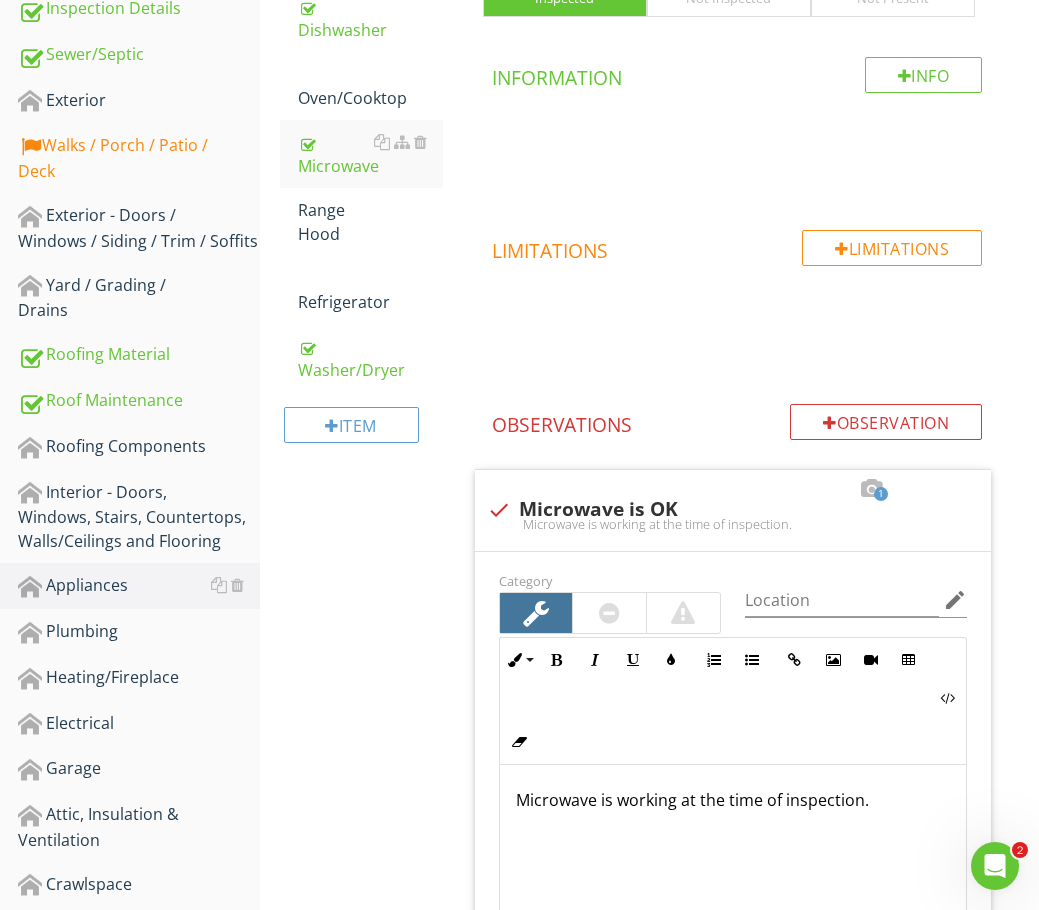 scroll, scrollTop: 420, scrollLeft: 0, axis: vertical 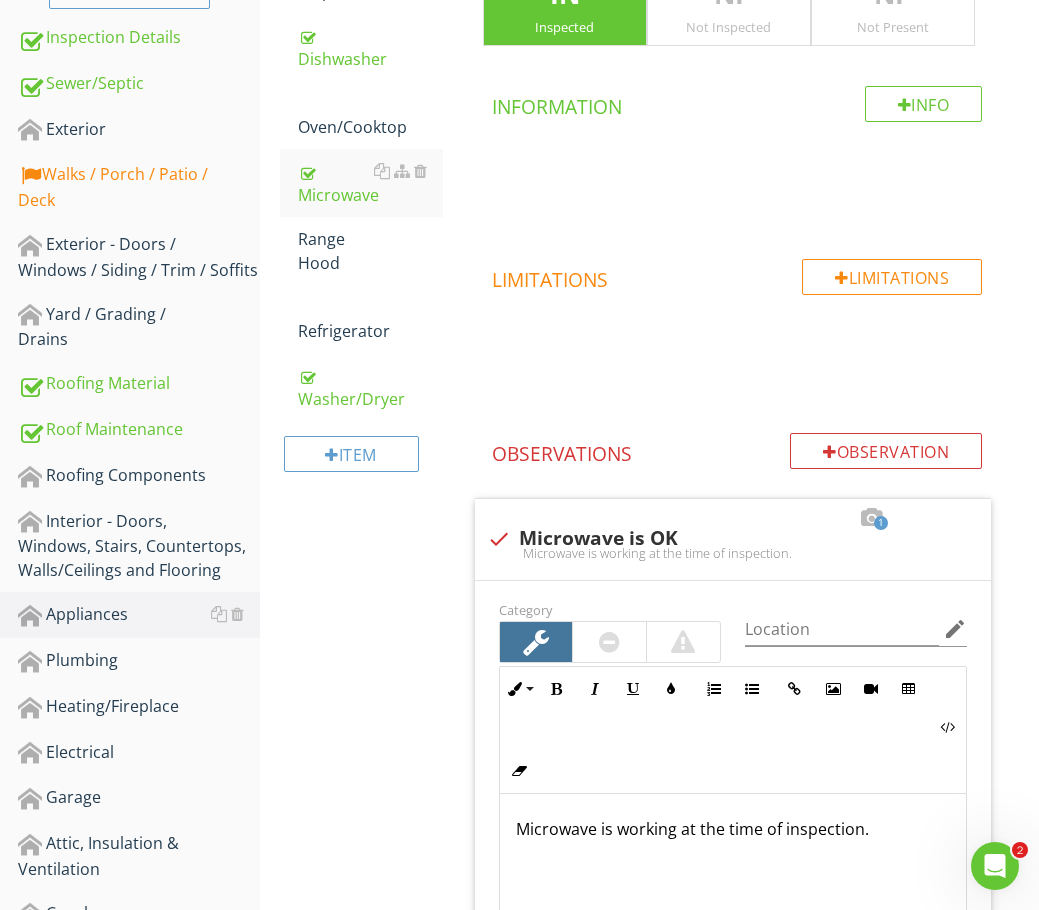 drag, startPoint x: 314, startPoint y: 240, endPoint x: 378, endPoint y: 801, distance: 564.6388 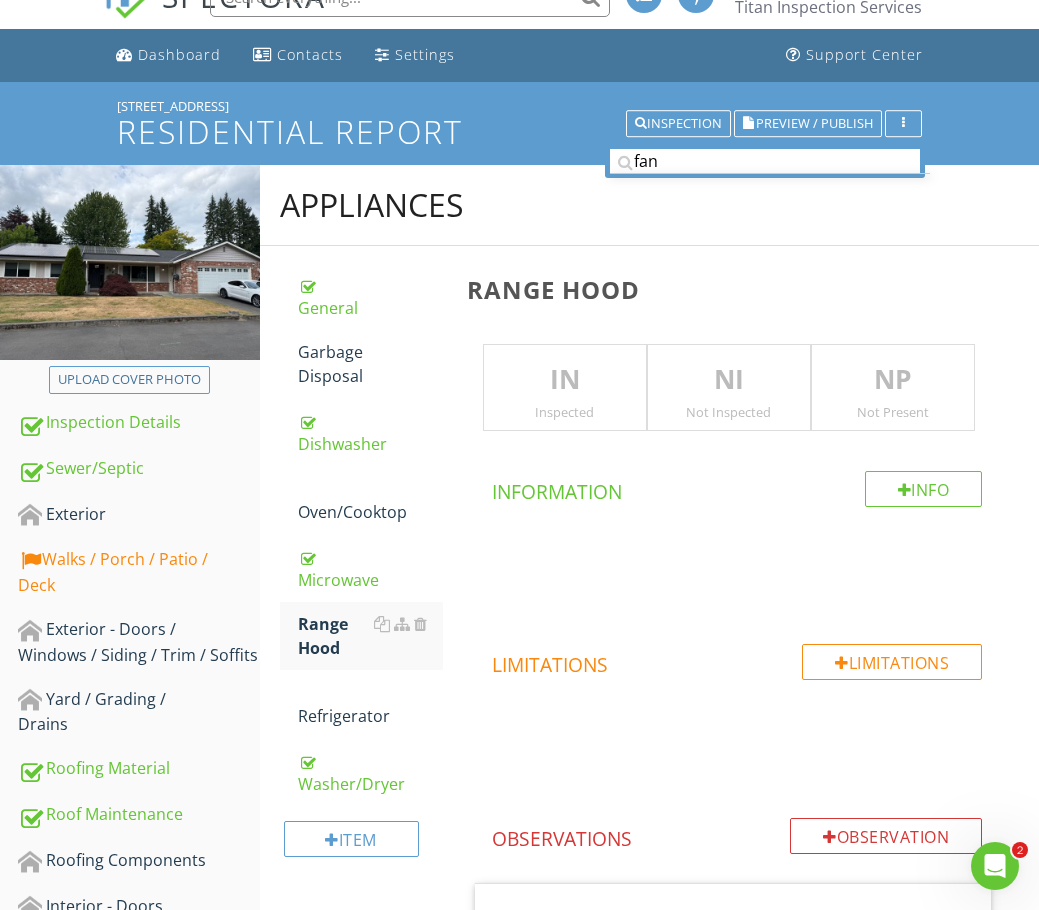 scroll, scrollTop: 20, scrollLeft: 0, axis: vertical 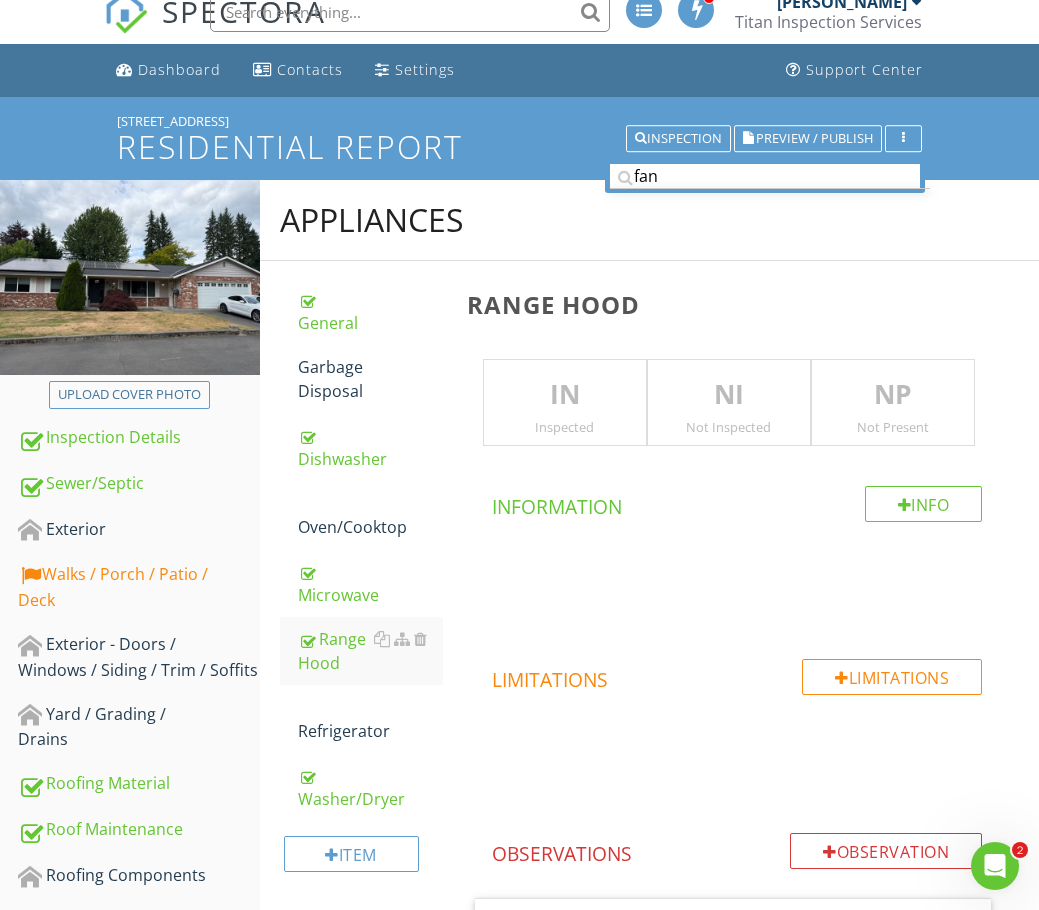 click on "IN   Inspected" at bounding box center (565, 403) 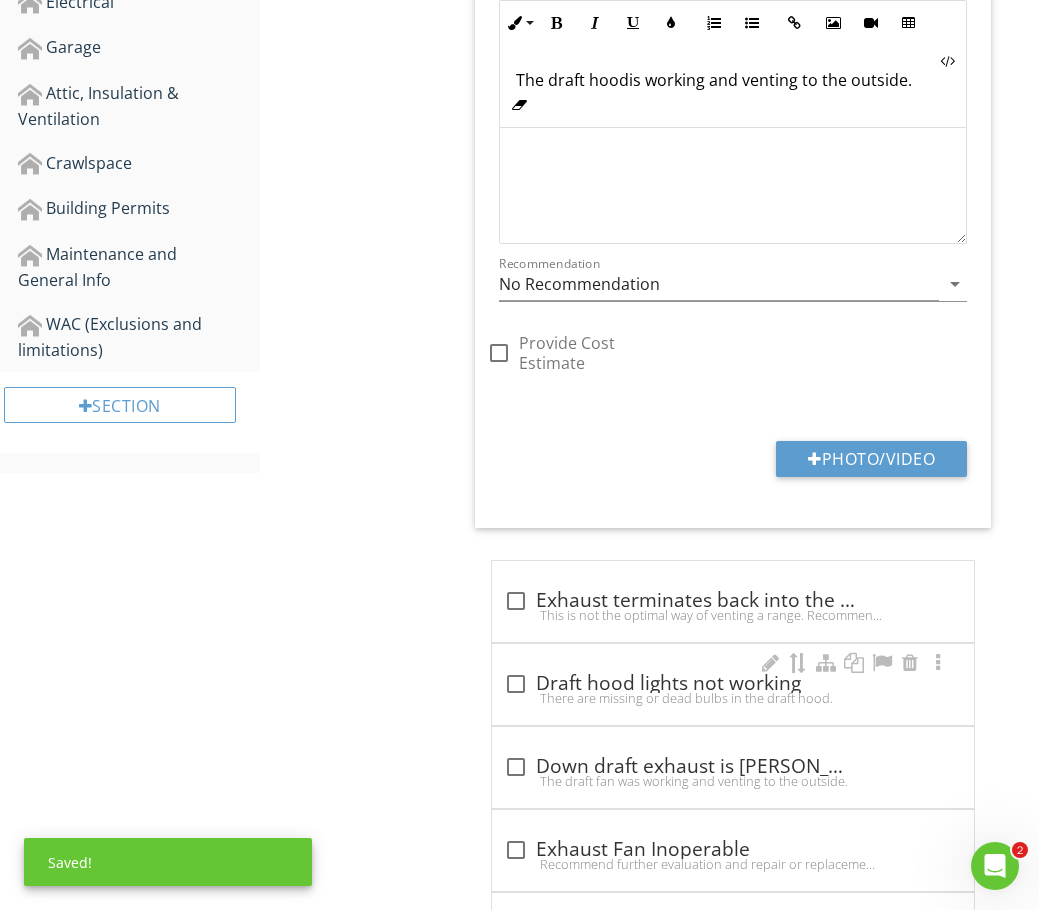 scroll, scrollTop: 1220, scrollLeft: 0, axis: vertical 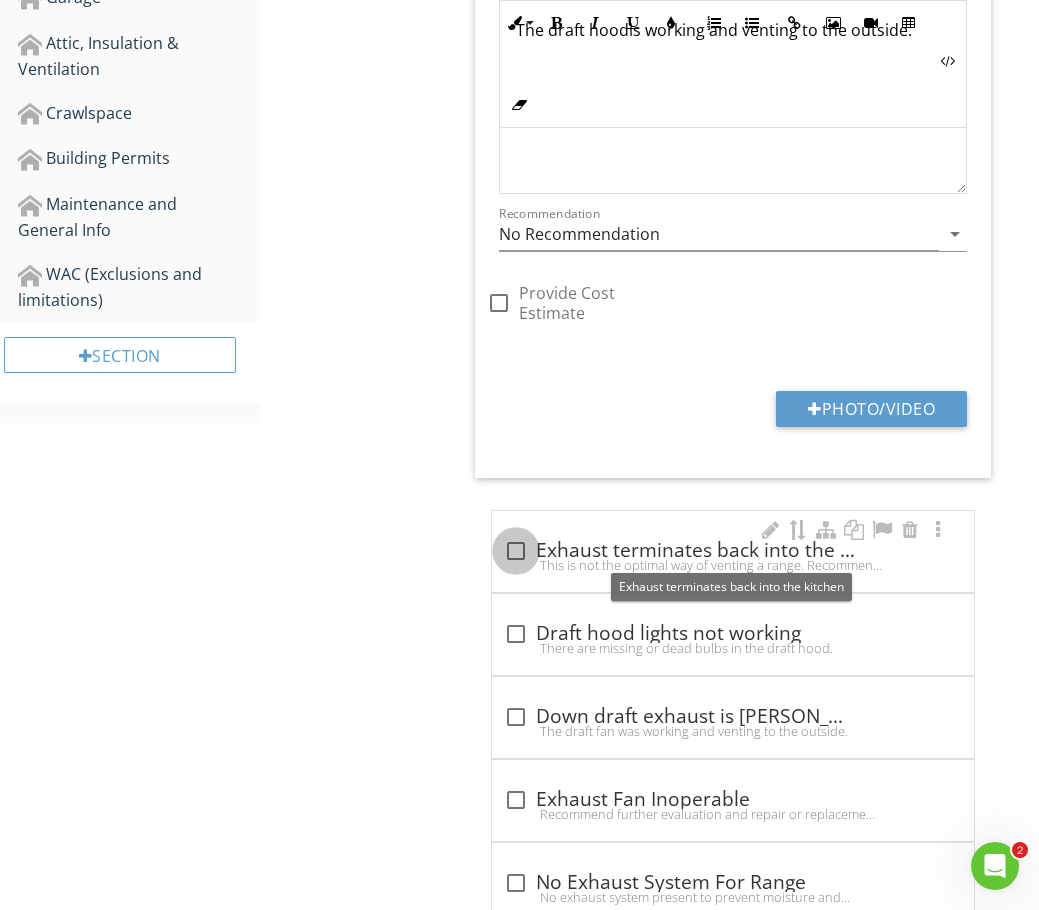 click at bounding box center (516, 551) 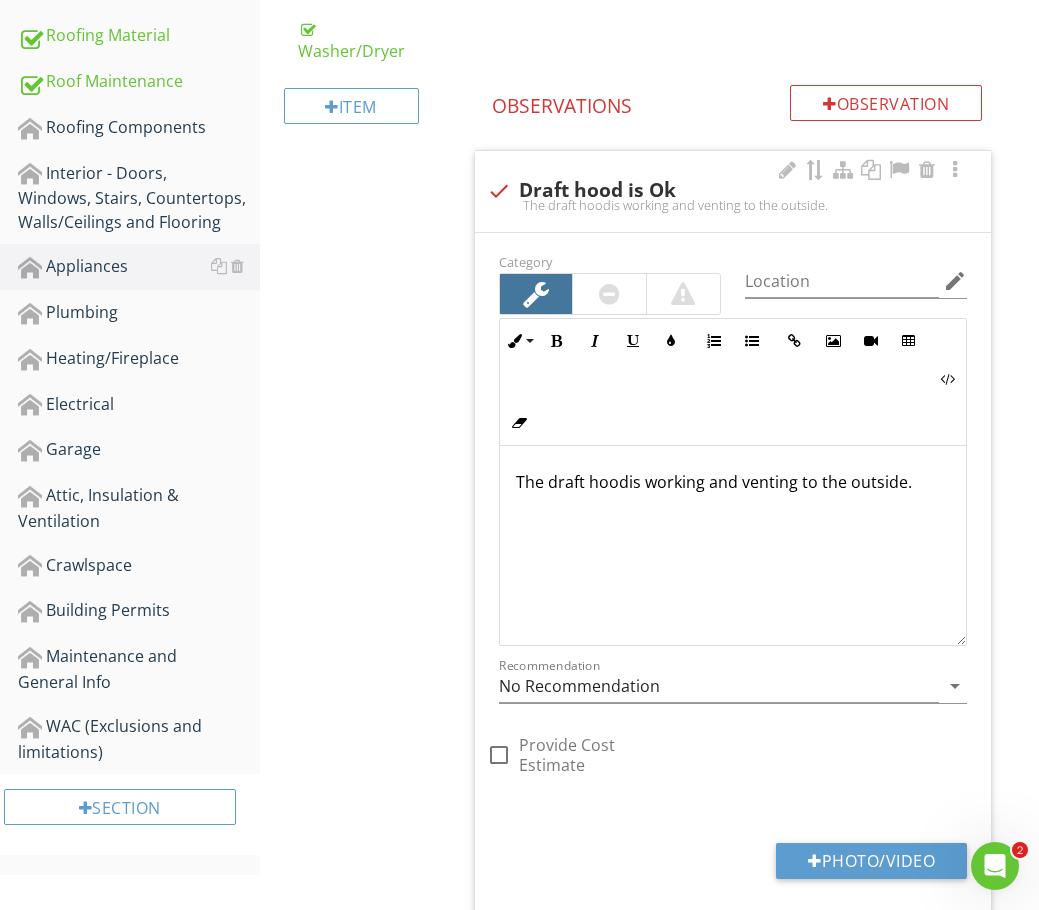scroll, scrollTop: 764, scrollLeft: 0, axis: vertical 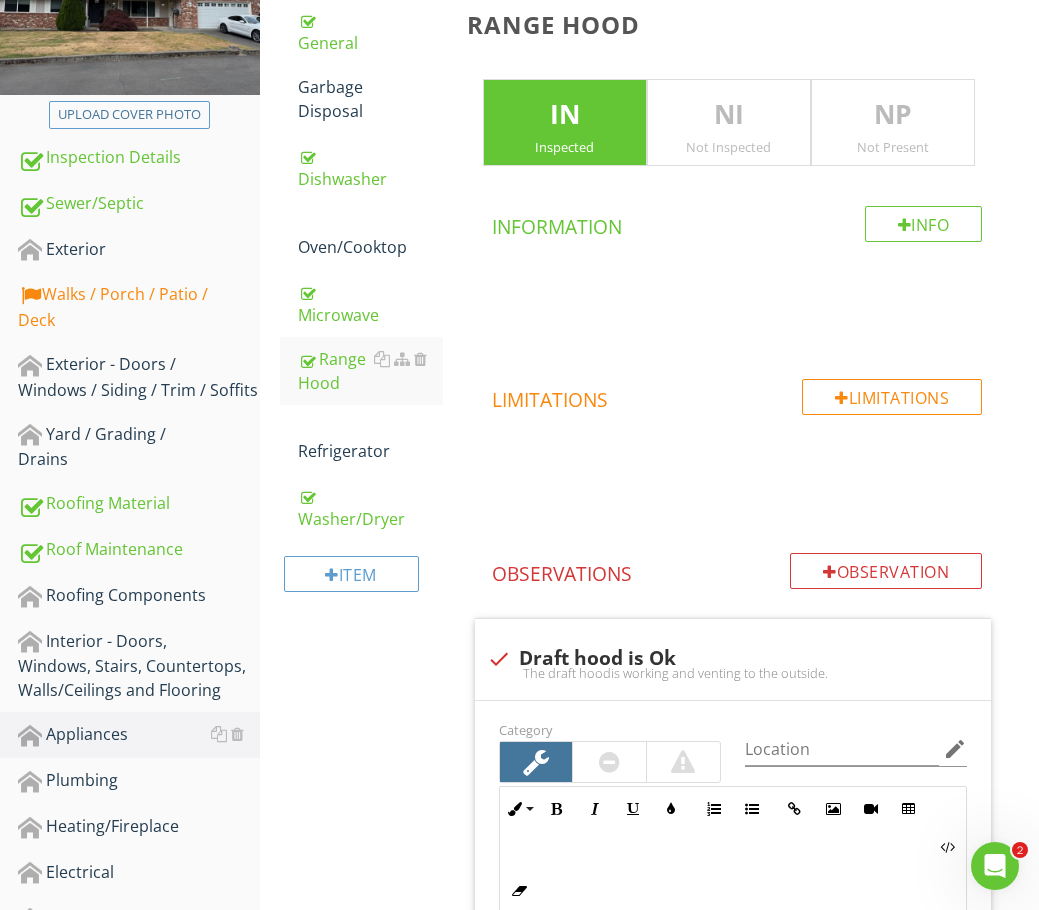 drag, startPoint x: 338, startPoint y: 243, endPoint x: 621, endPoint y: 333, distance: 296.96634 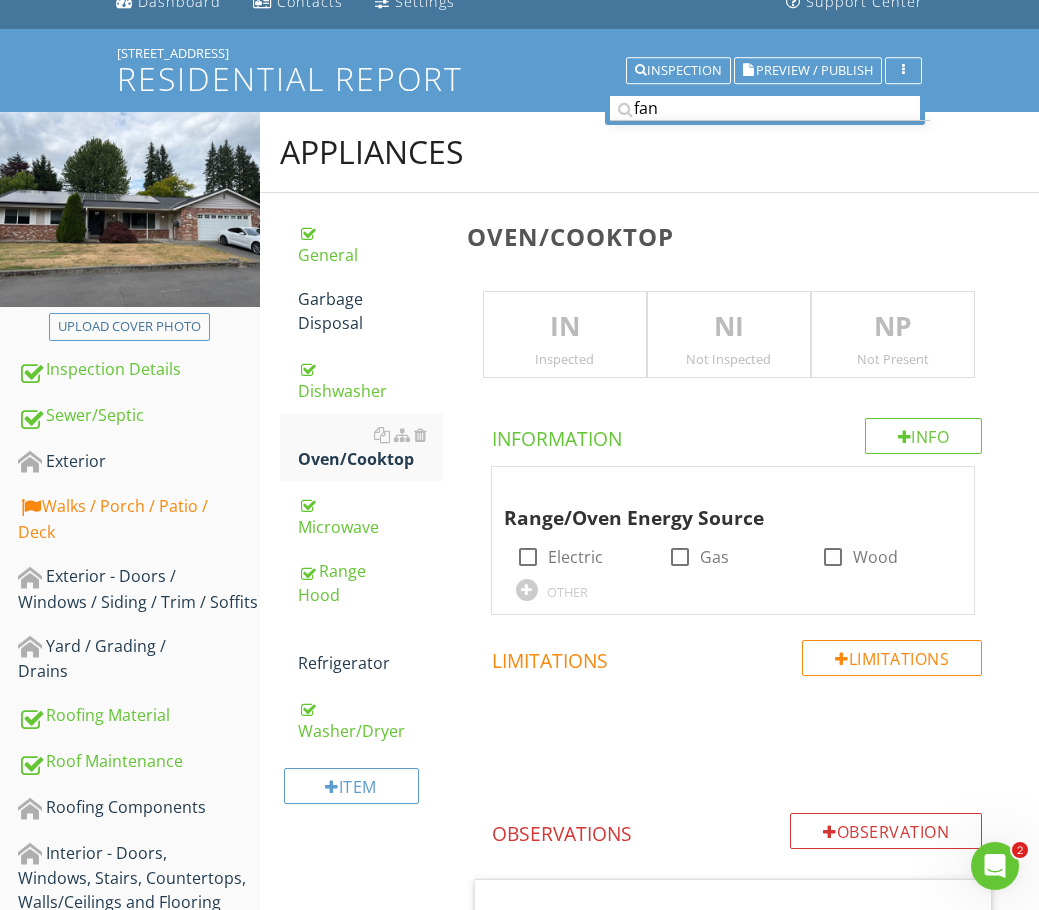 scroll, scrollTop: 0, scrollLeft: 0, axis: both 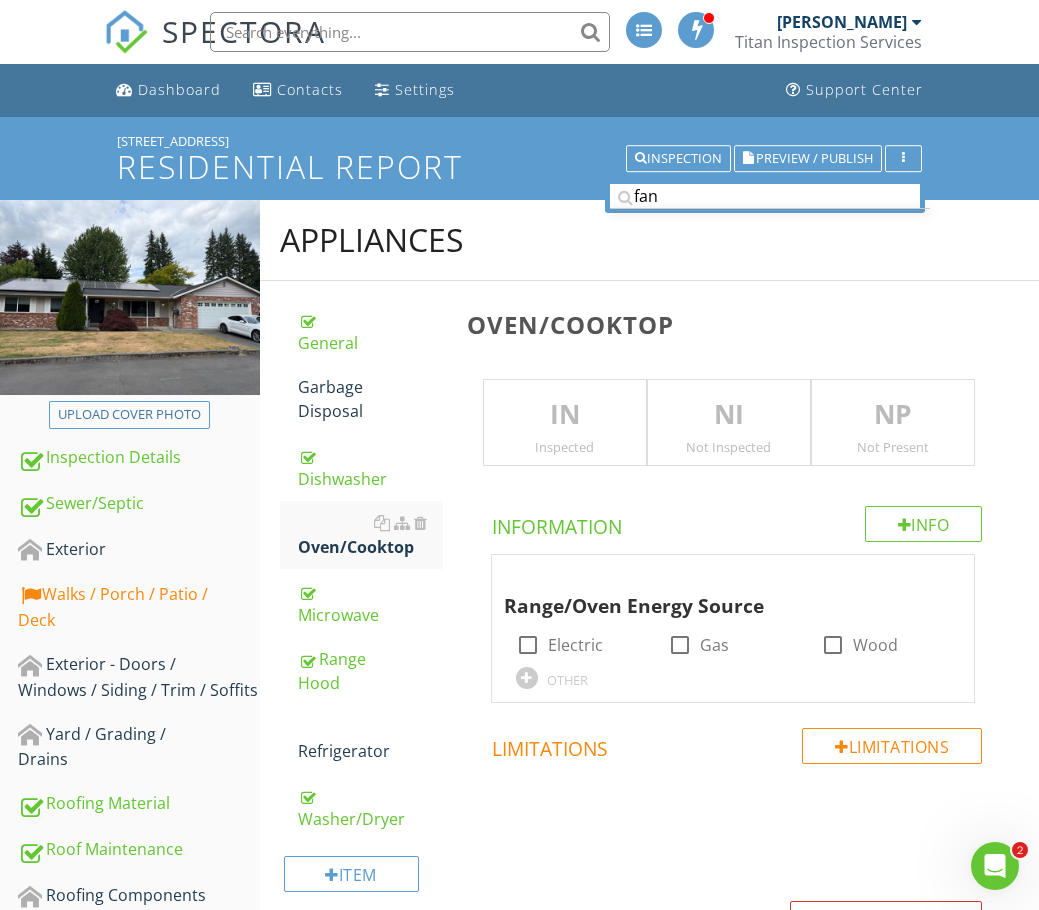 click on "IN" at bounding box center [565, 415] 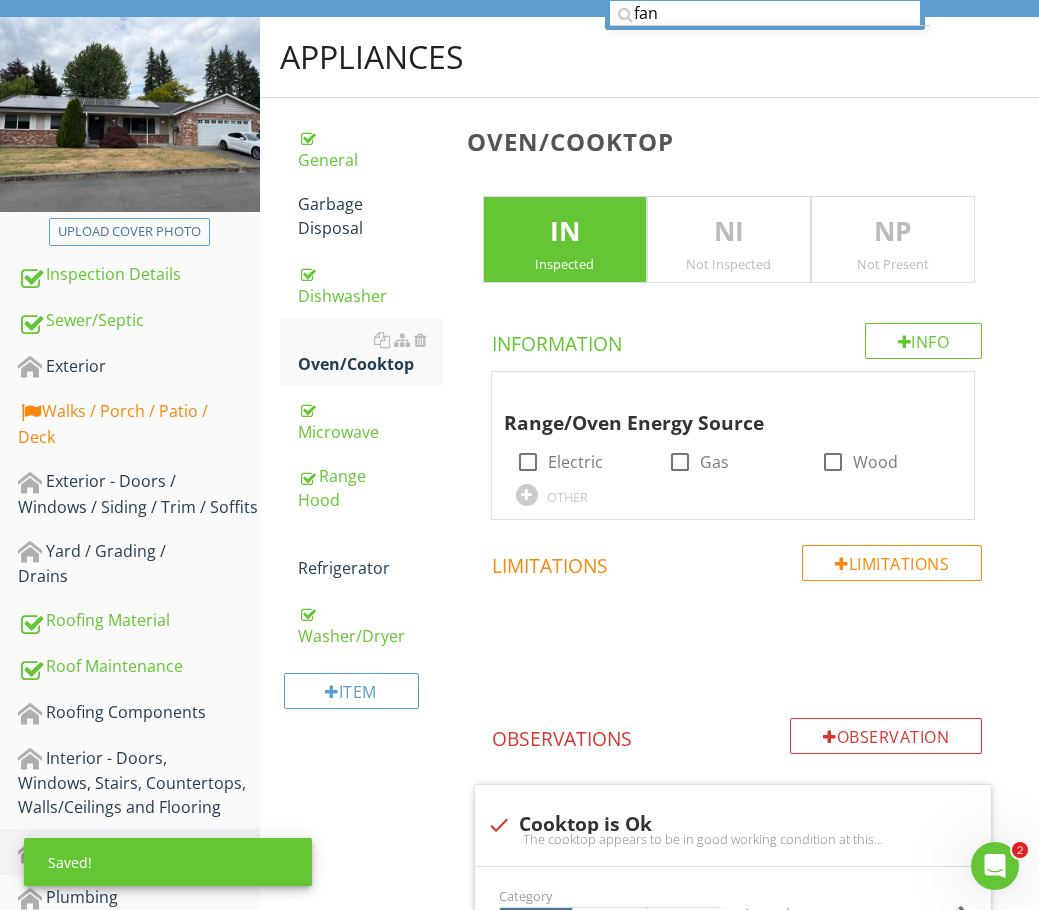 scroll, scrollTop: 200, scrollLeft: 0, axis: vertical 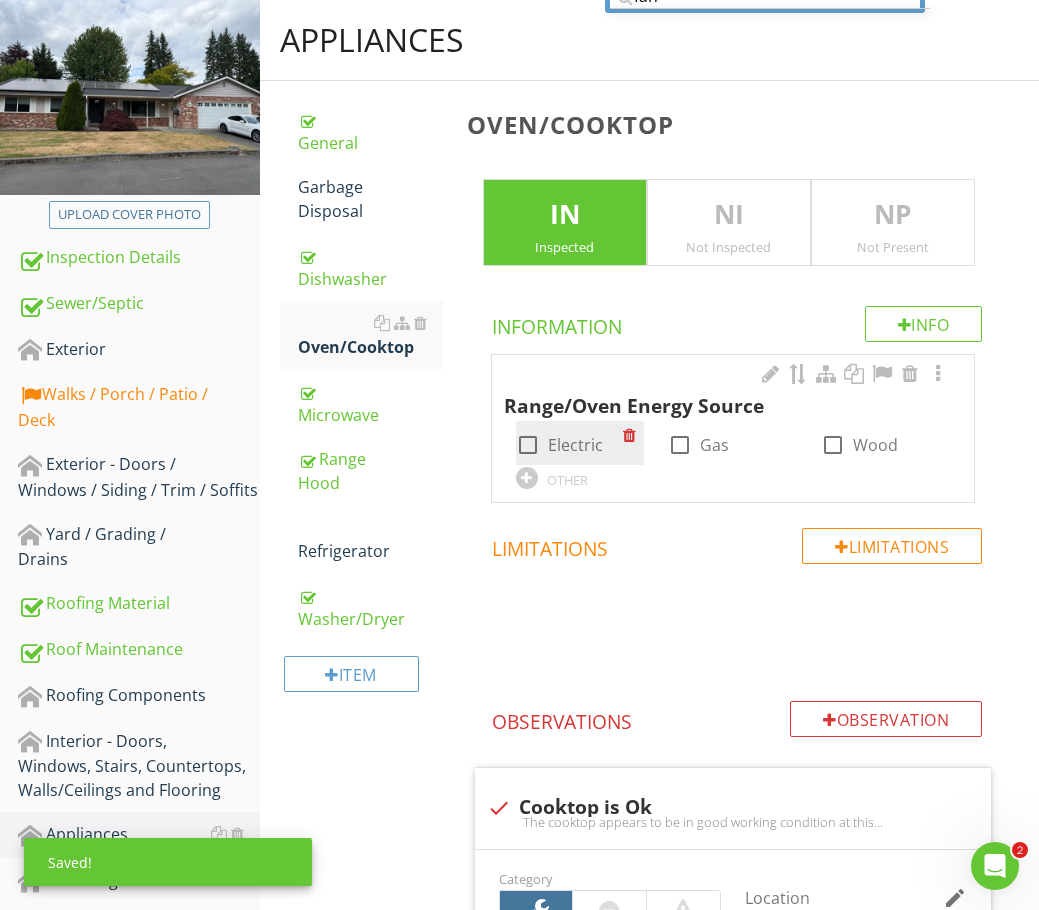click at bounding box center (528, 445) 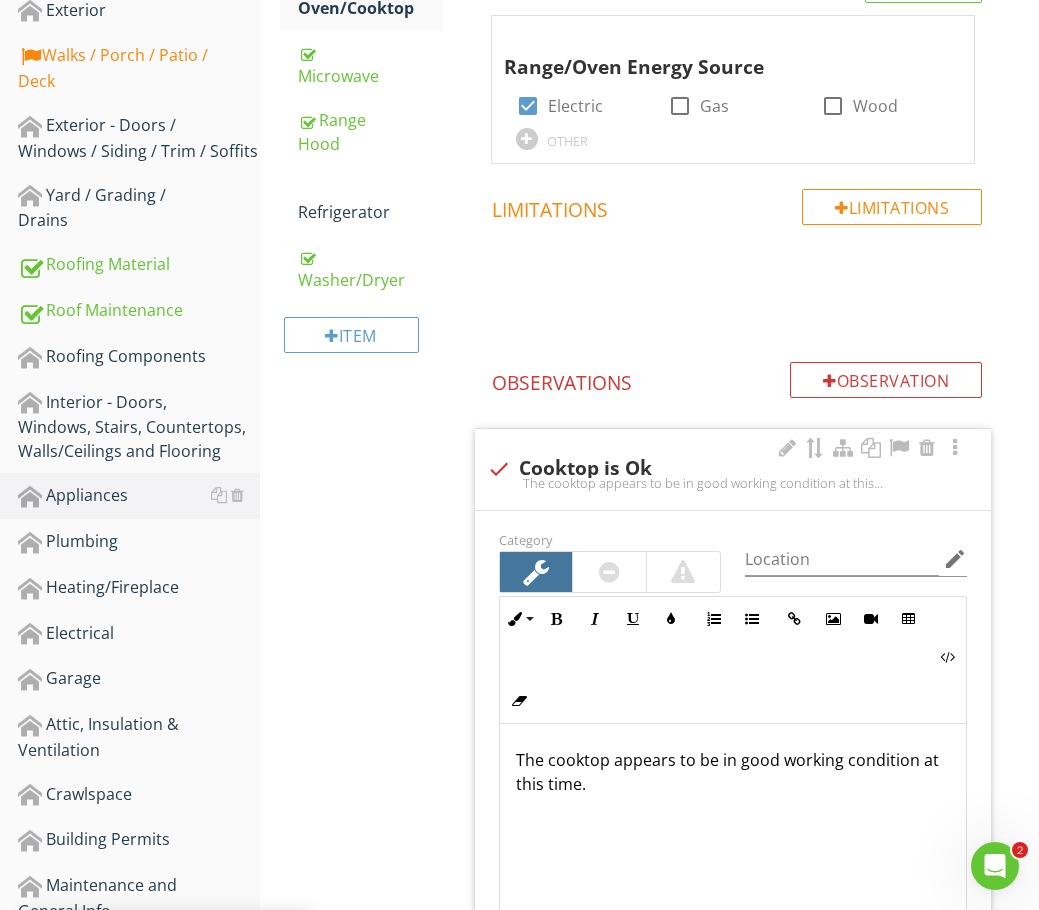 scroll, scrollTop: 600, scrollLeft: 0, axis: vertical 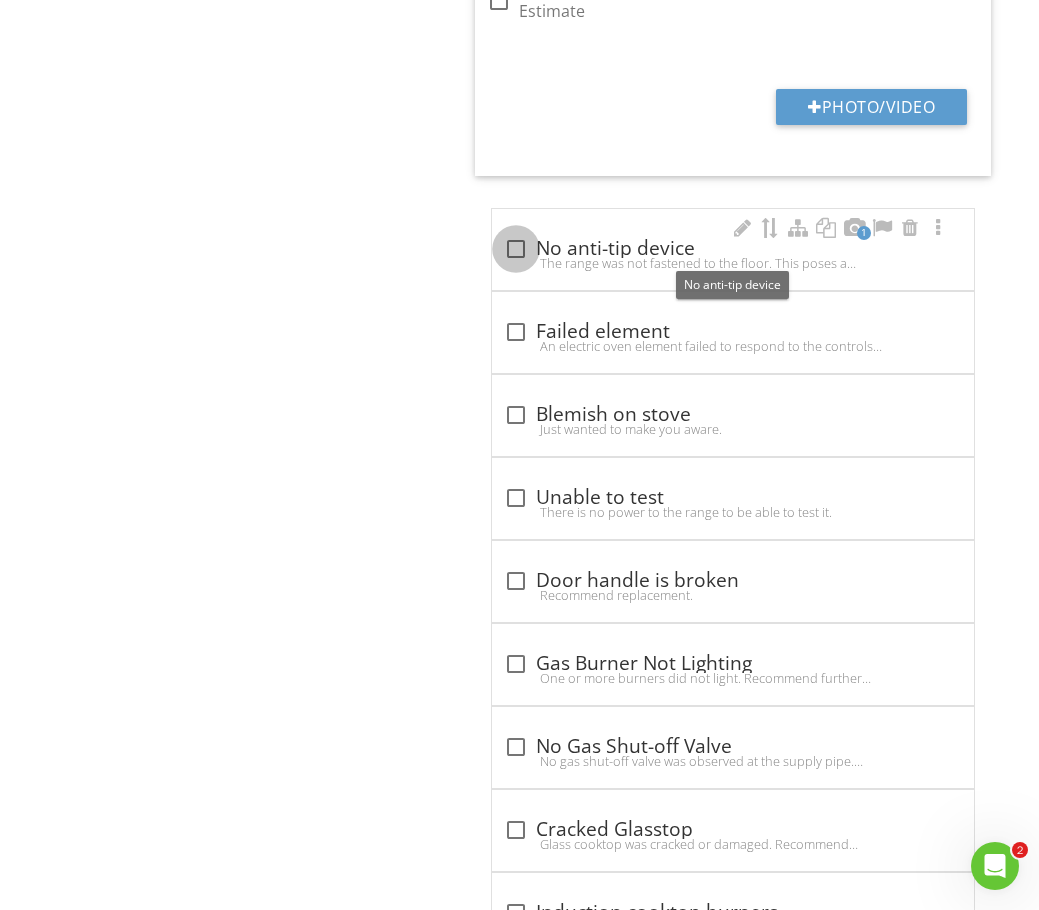click at bounding box center [516, 249] 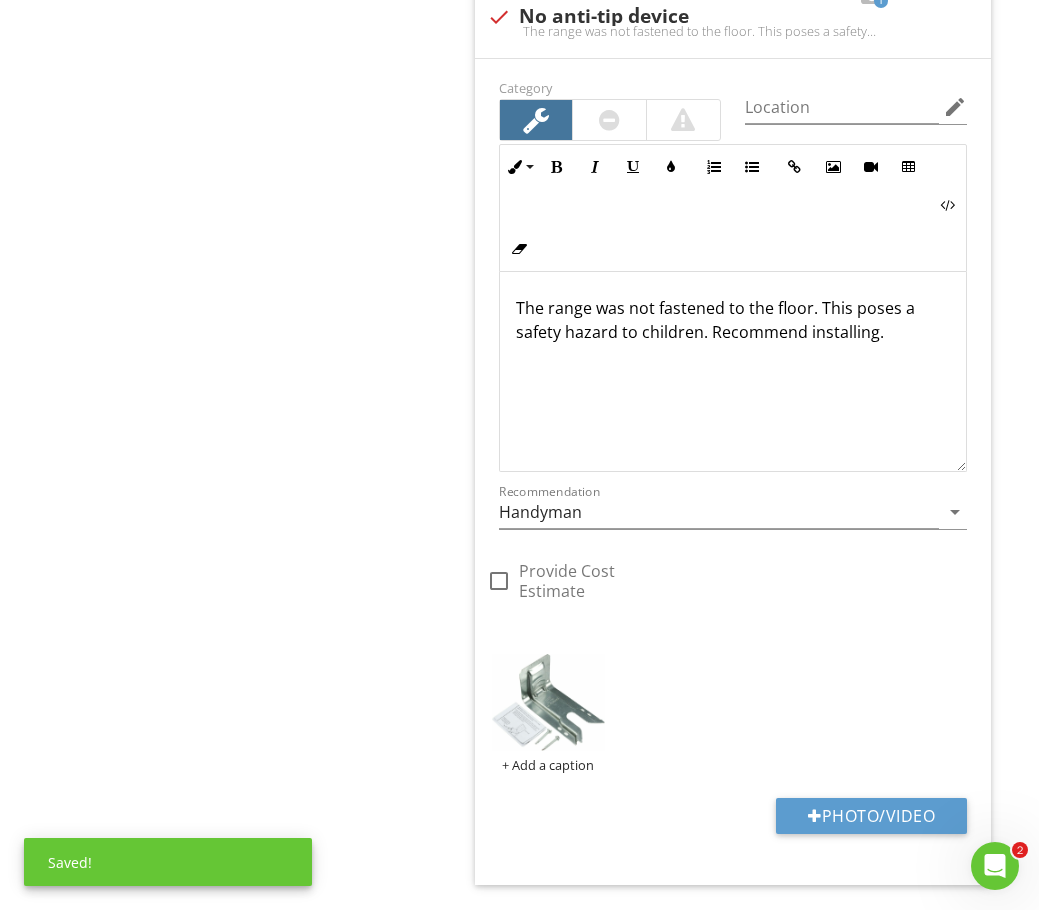 scroll, scrollTop: 2800, scrollLeft: 0, axis: vertical 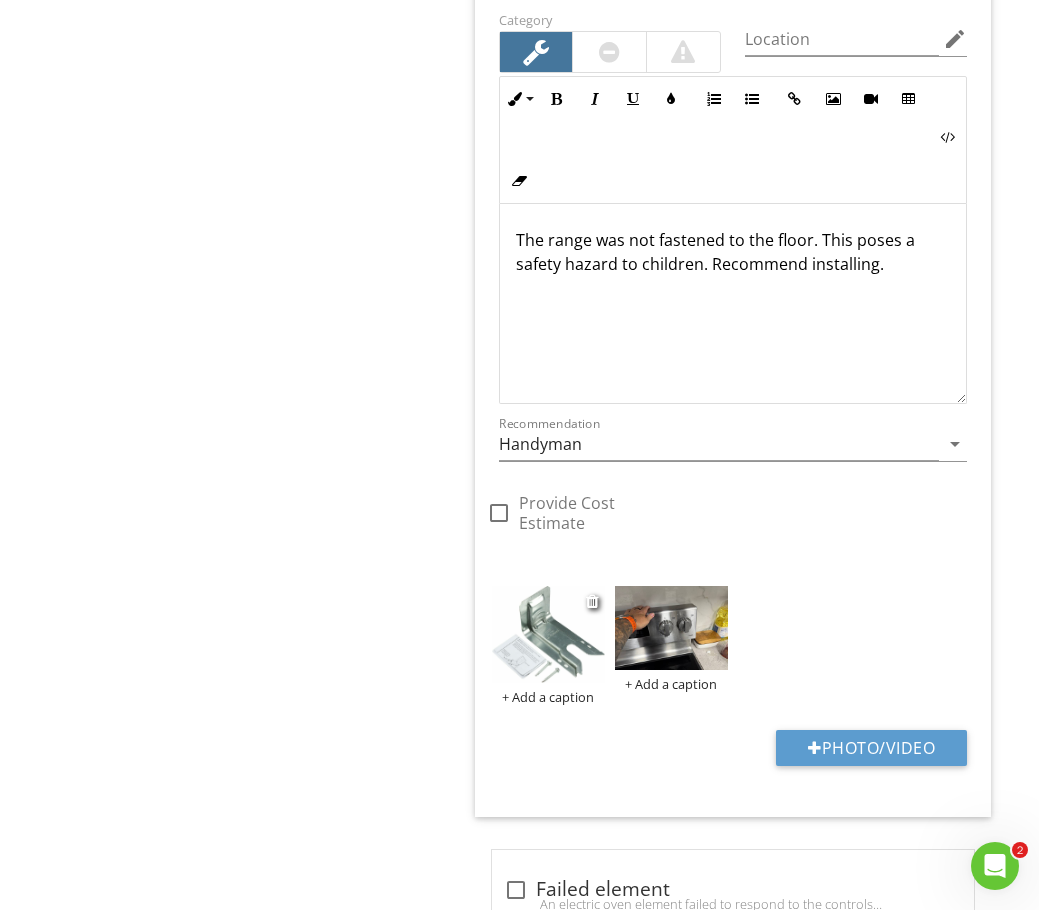 drag, startPoint x: 648, startPoint y: 637, endPoint x: 520, endPoint y: 633, distance: 128.06248 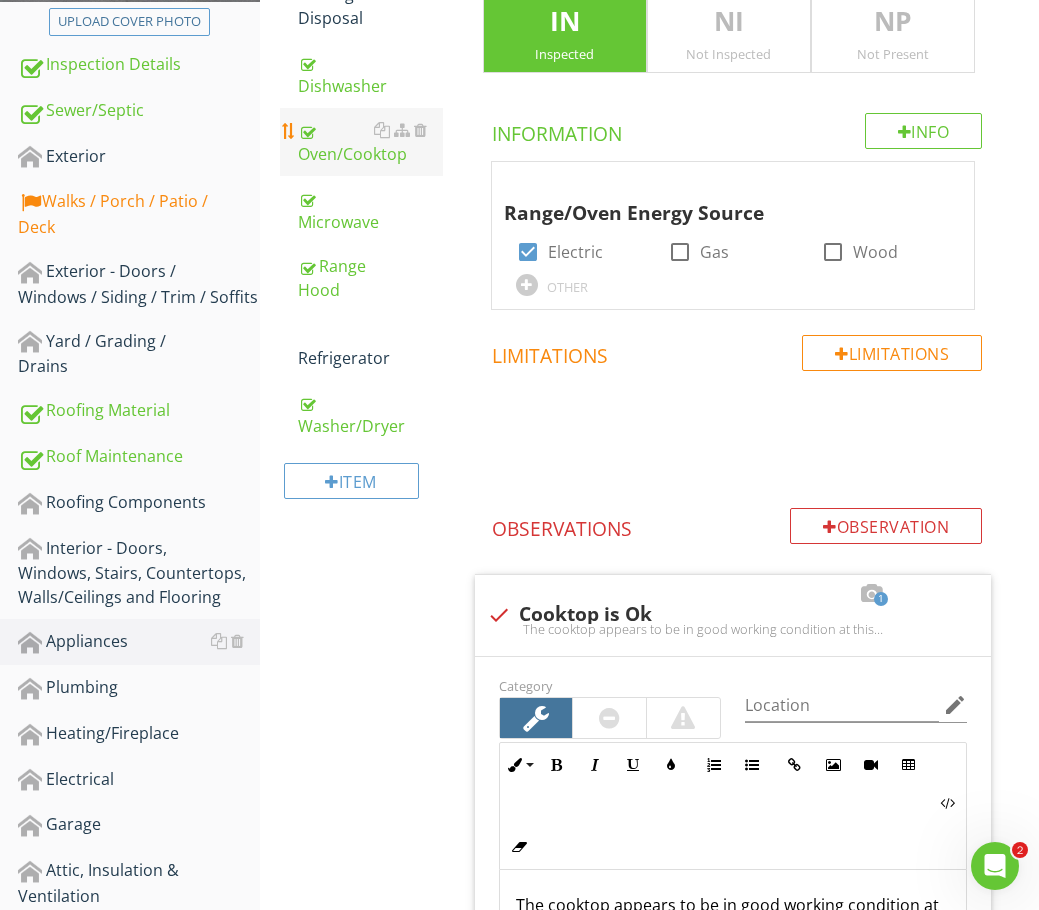 scroll, scrollTop: 200, scrollLeft: 0, axis: vertical 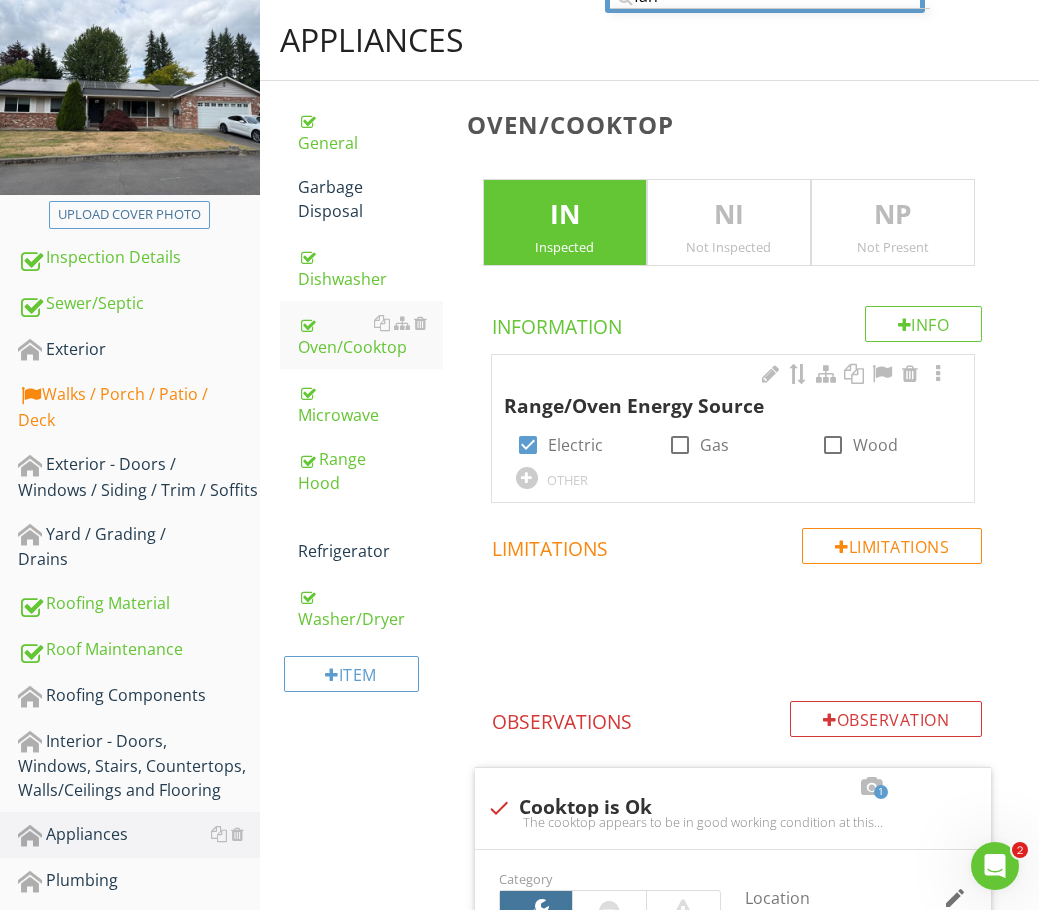 drag, startPoint x: 89, startPoint y: 767, endPoint x: 617, endPoint y: 416, distance: 634.0229 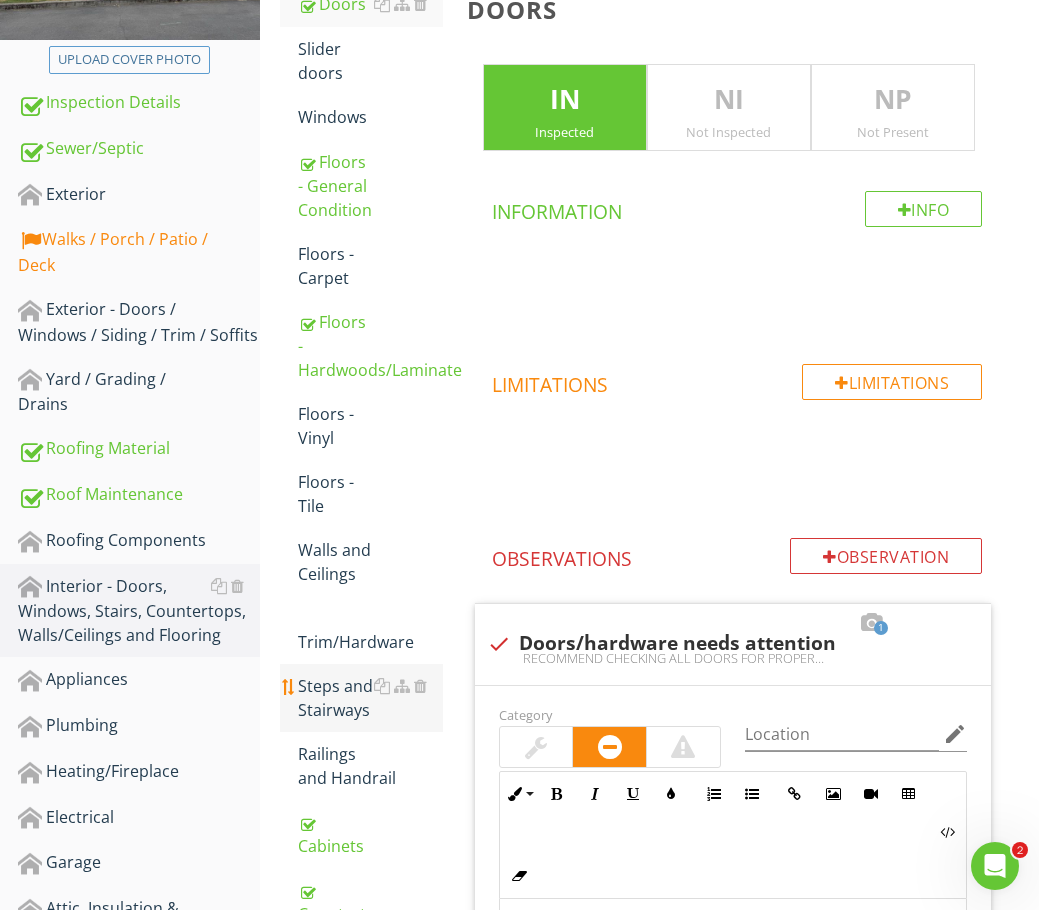 scroll, scrollTop: 500, scrollLeft: 0, axis: vertical 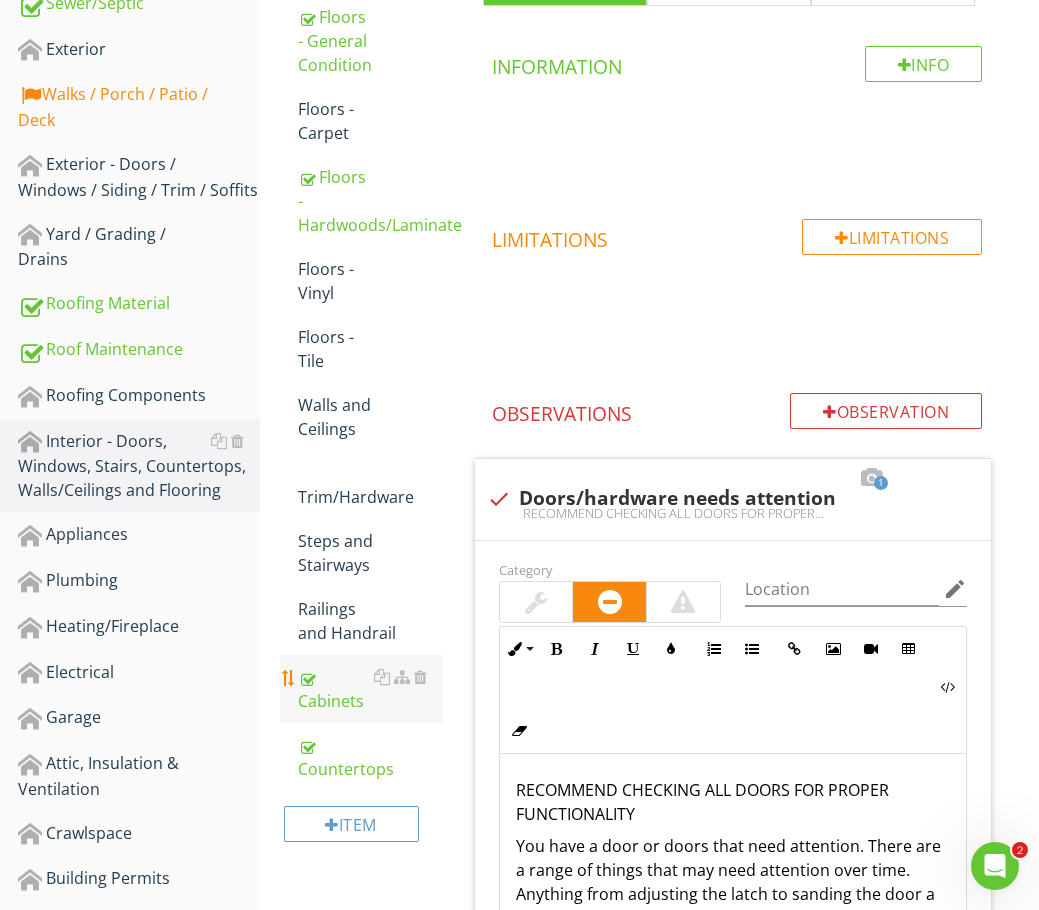 click on "Cabinets" at bounding box center (370, 689) 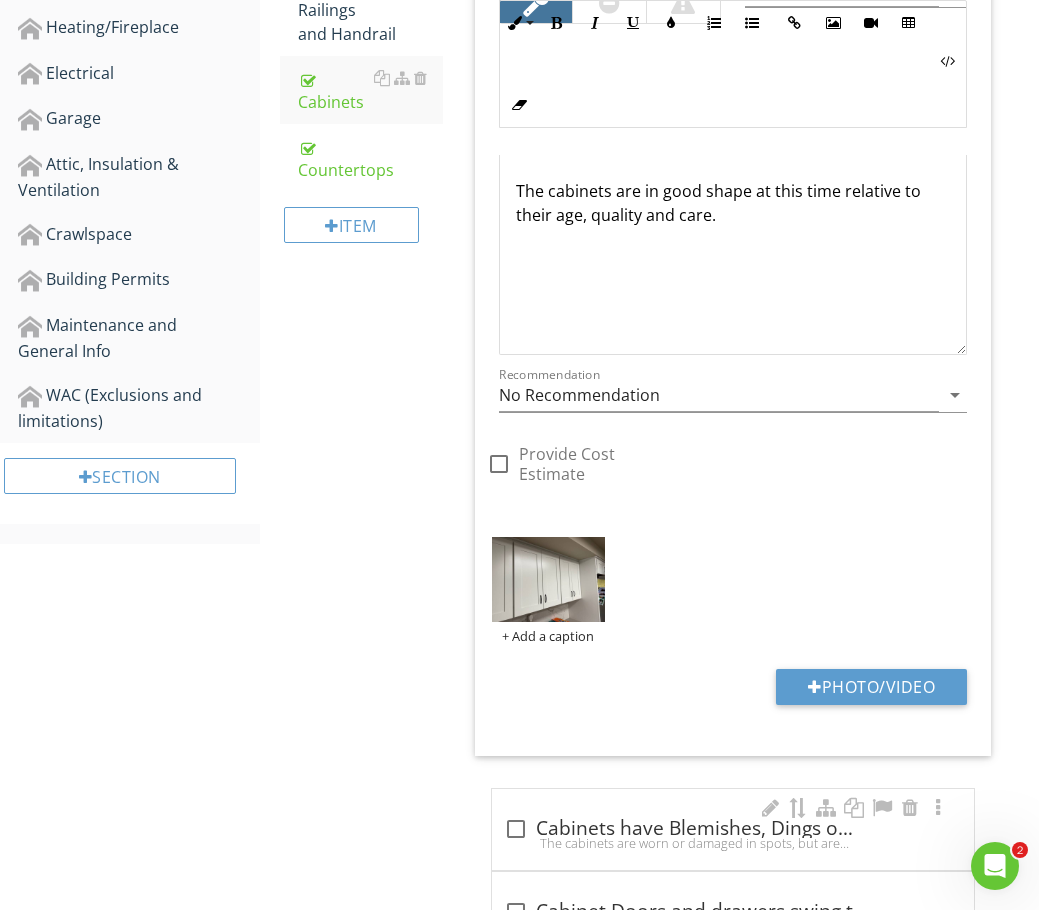 scroll, scrollTop: 1500, scrollLeft: 0, axis: vertical 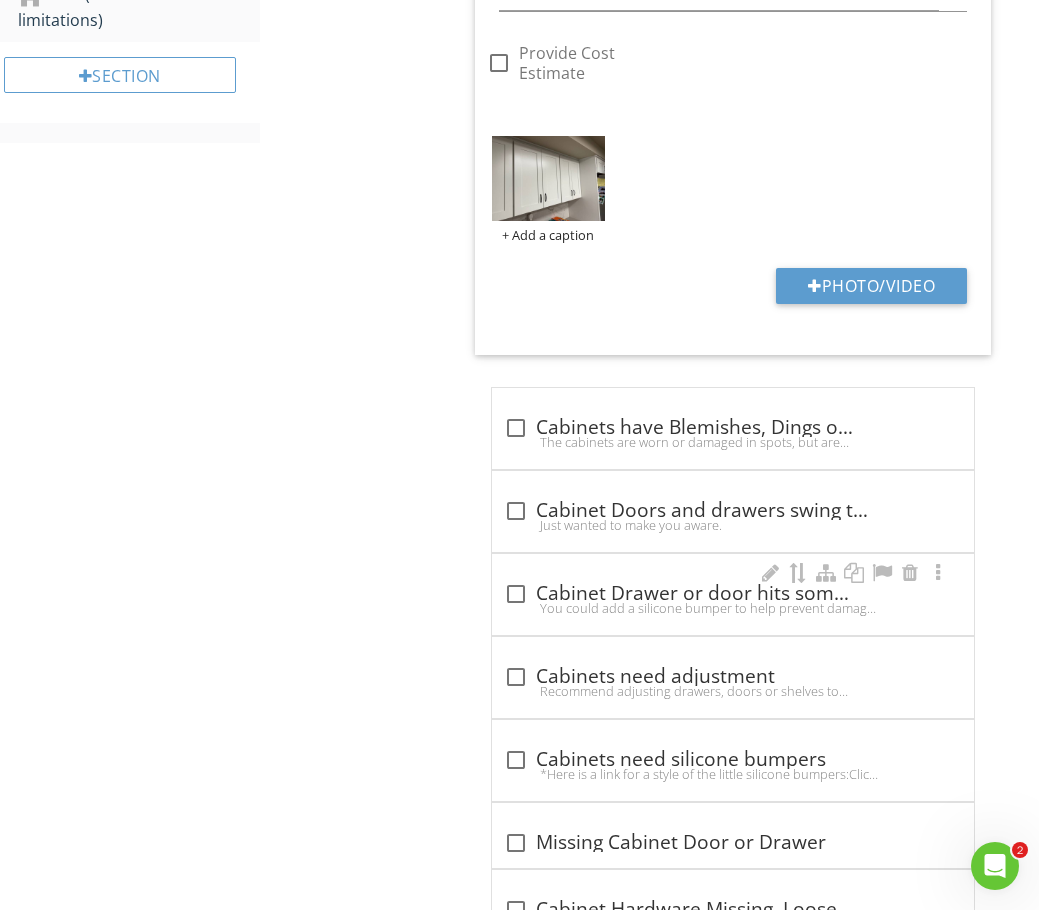 click on "You could add a silicone bumper to help prevent damage to the cabinets.Here is a video about cabinets hitting the wall.Click Here for the Video" at bounding box center [733, 608] 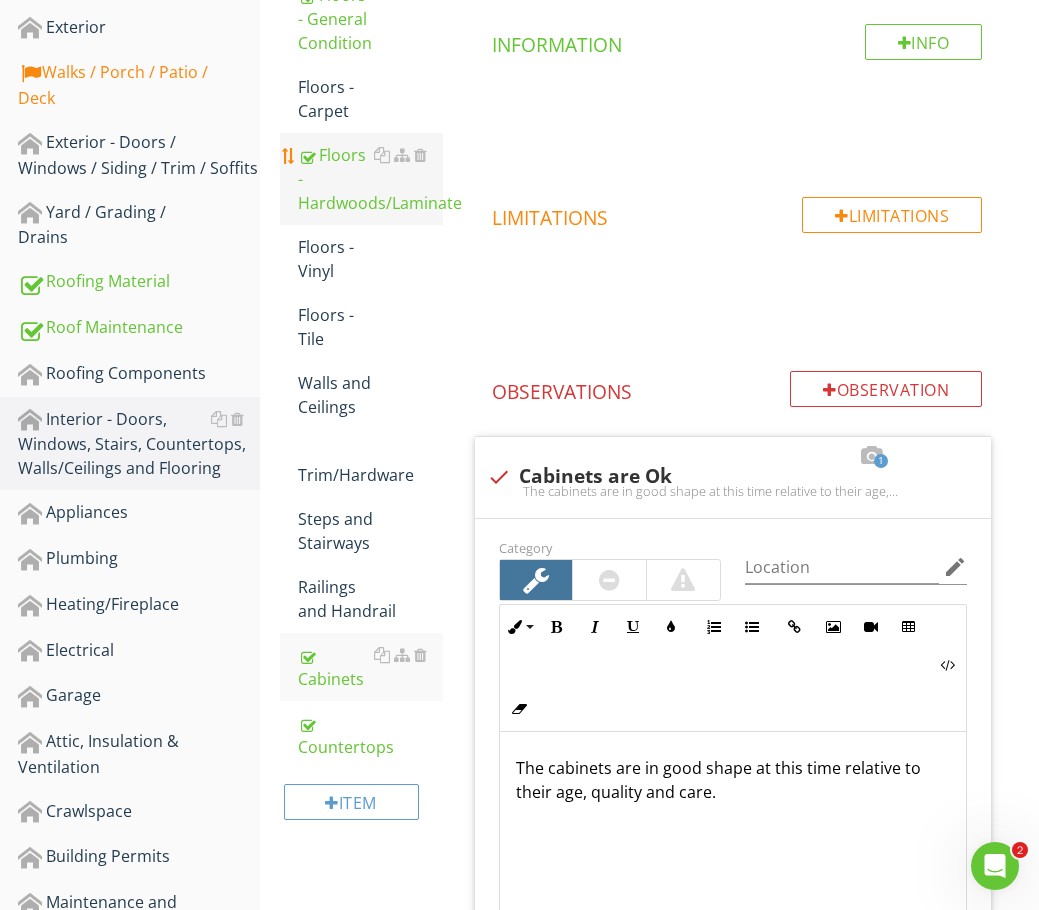 scroll, scrollTop: 500, scrollLeft: 0, axis: vertical 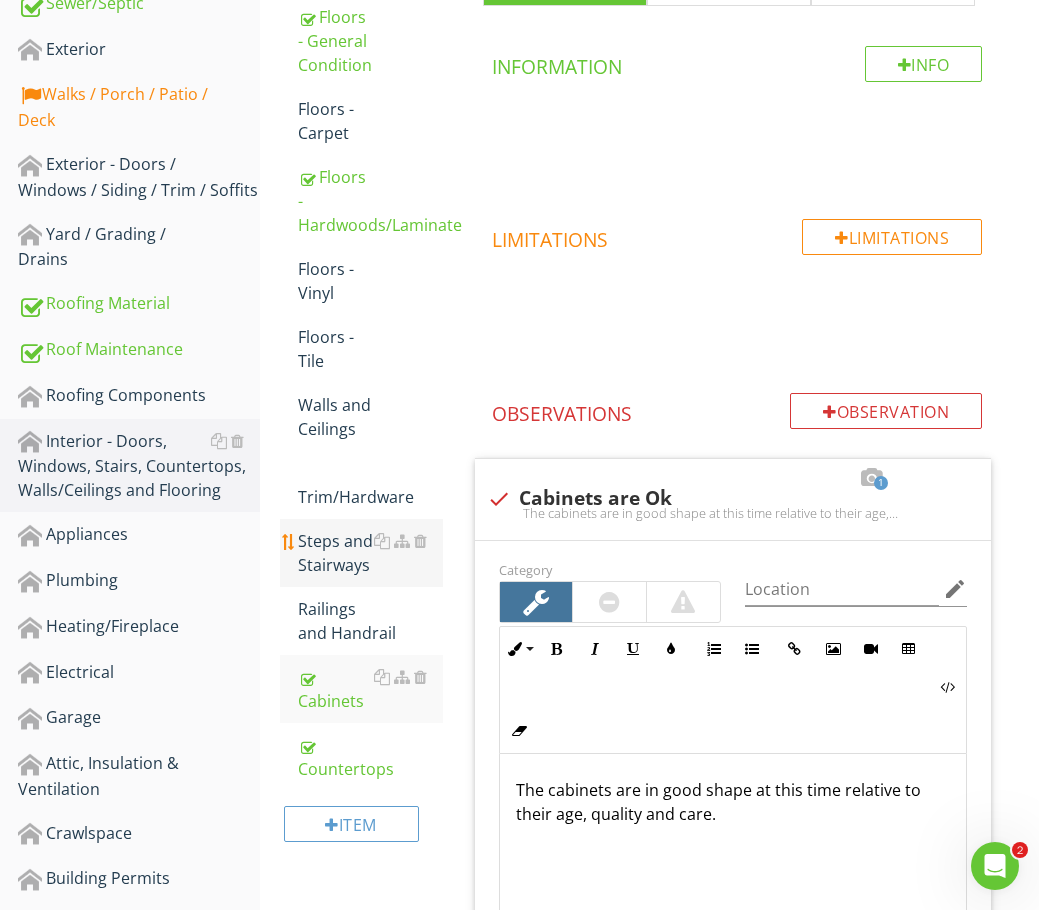drag, startPoint x: 94, startPoint y: 573, endPoint x: 313, endPoint y: 570, distance: 219.02055 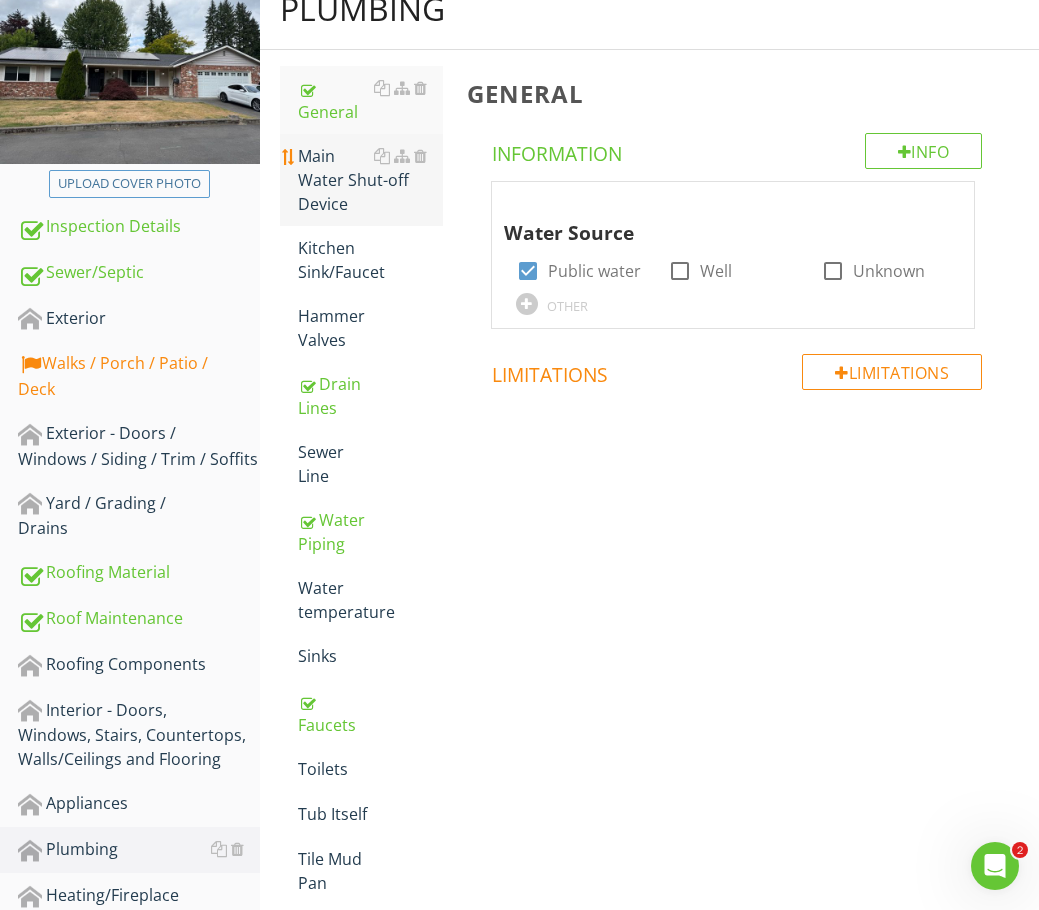 scroll, scrollTop: 200, scrollLeft: 0, axis: vertical 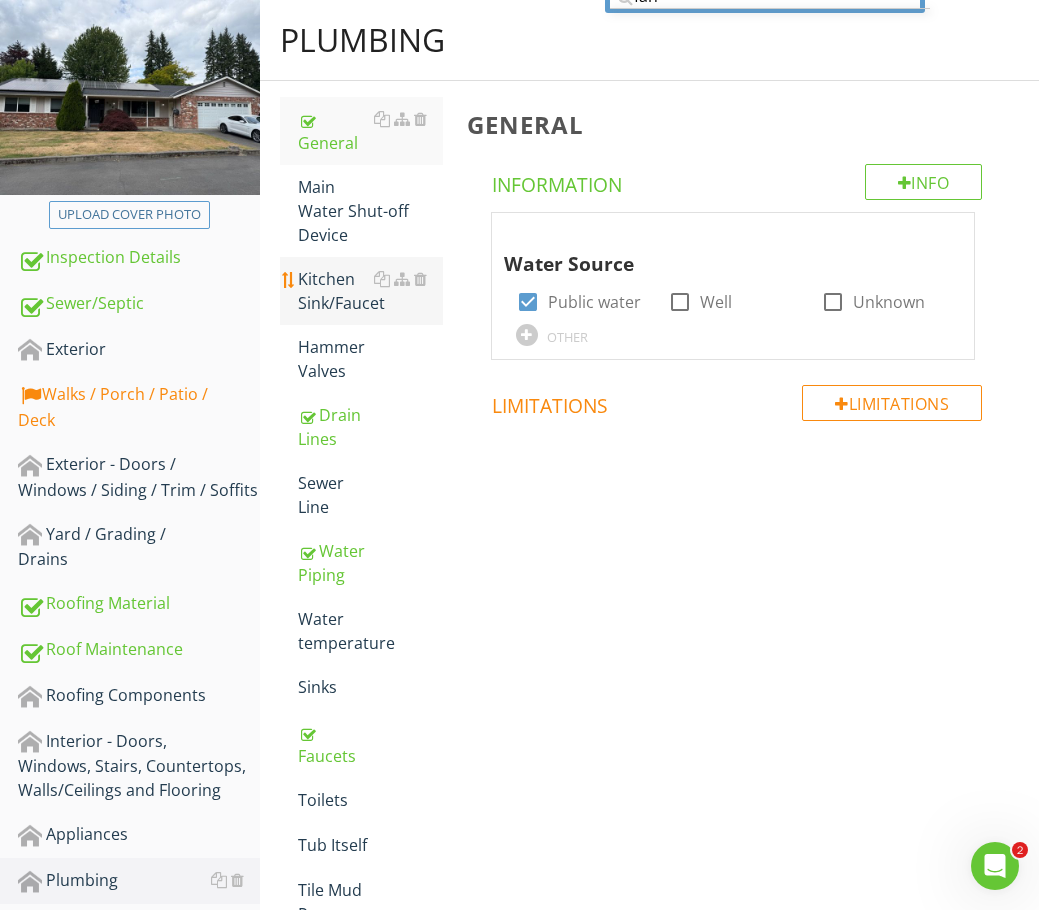 click on "Kitchen Sink/Faucet" at bounding box center [370, 291] 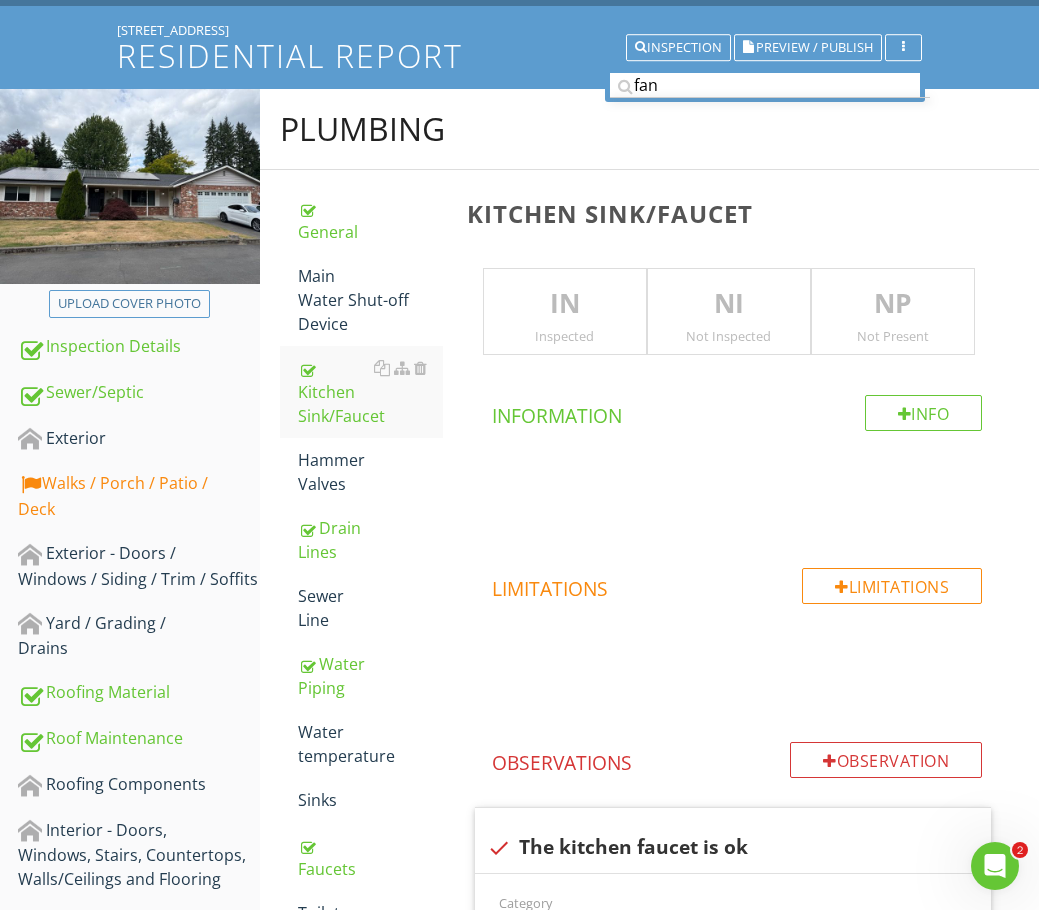 scroll, scrollTop: 0, scrollLeft: 0, axis: both 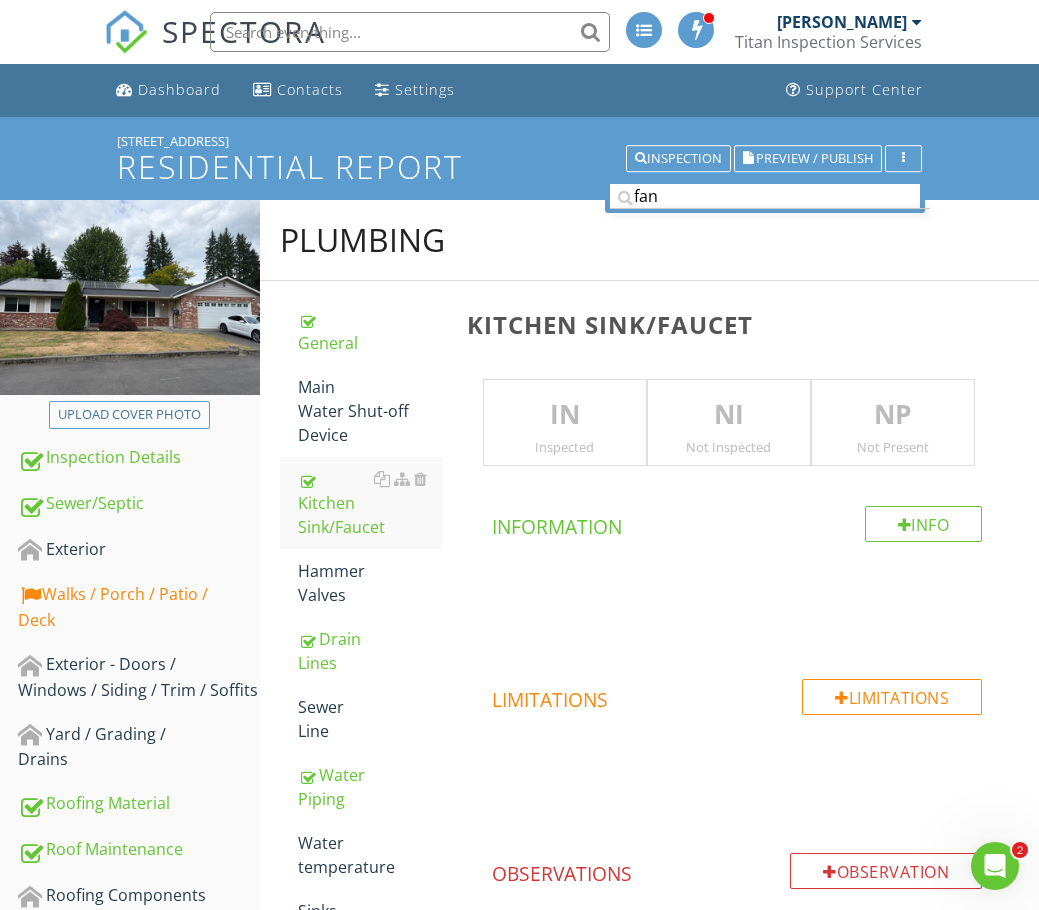 click on "IN" at bounding box center (565, 415) 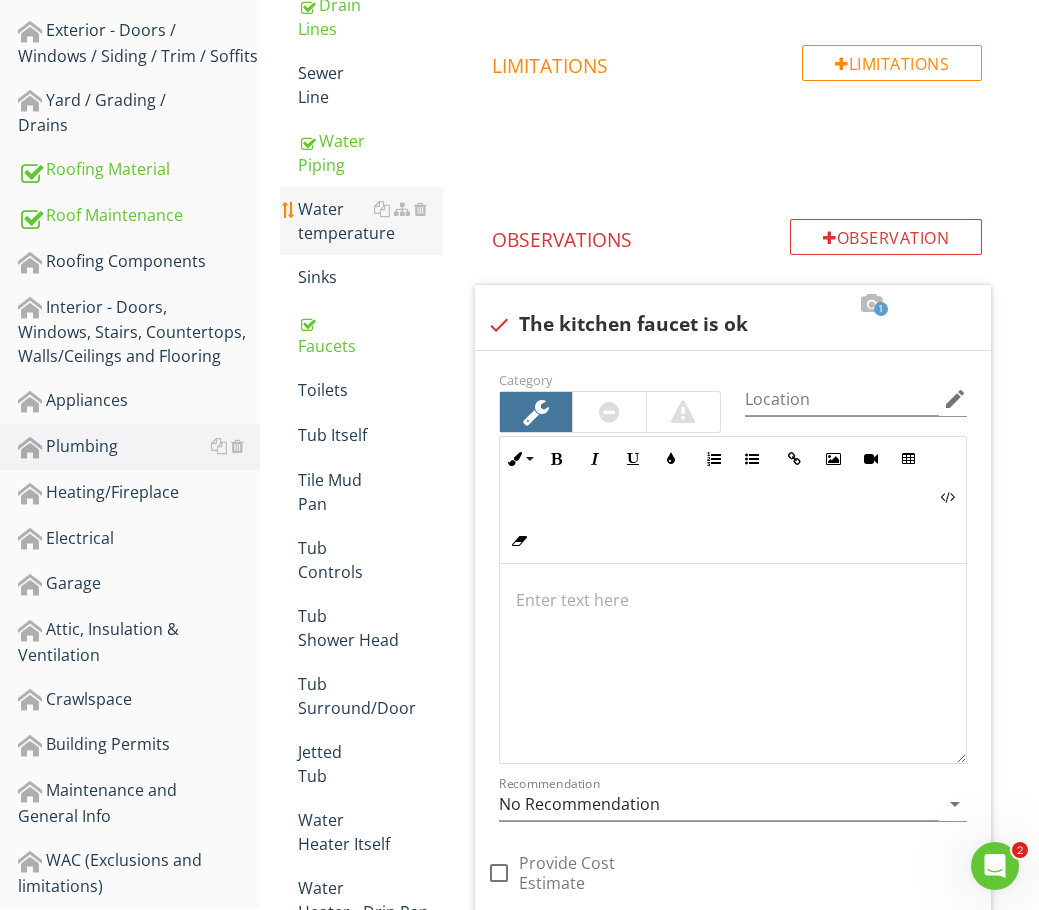 scroll, scrollTop: 452, scrollLeft: 0, axis: vertical 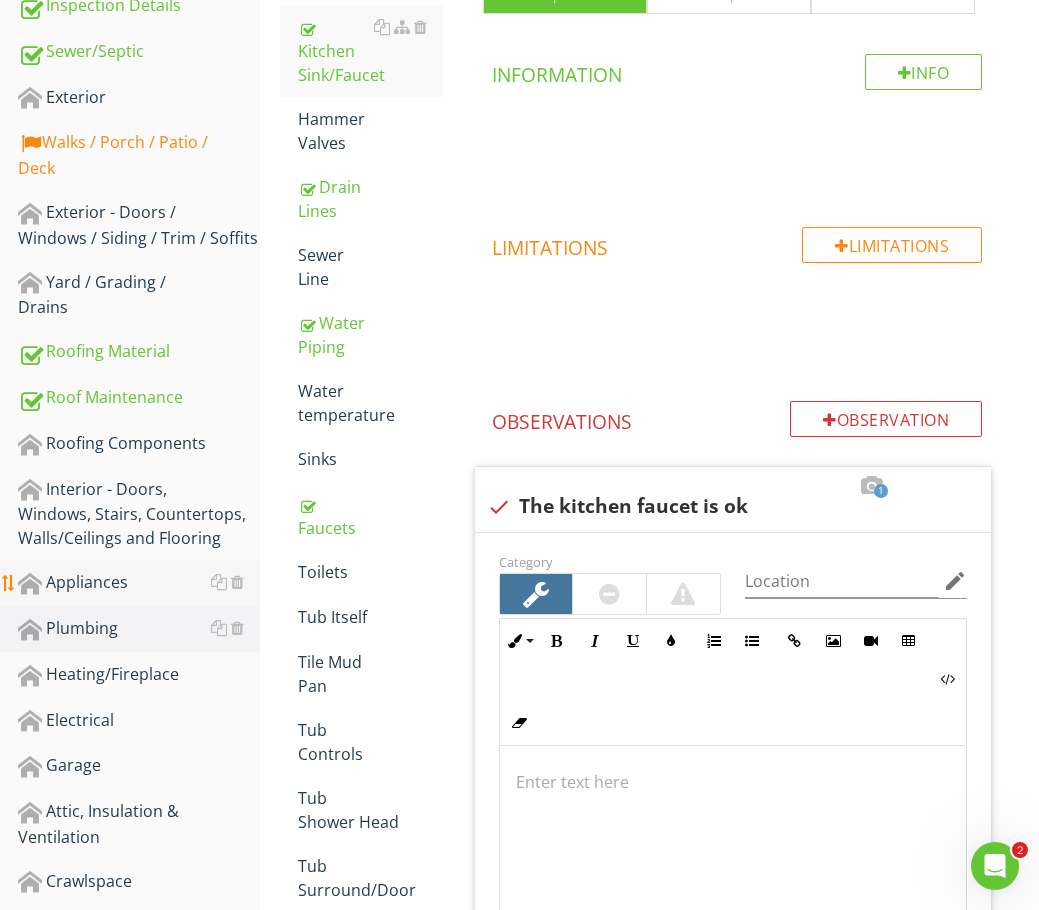 drag, startPoint x: 82, startPoint y: 575, endPoint x: 193, endPoint y: 574, distance: 111.0045 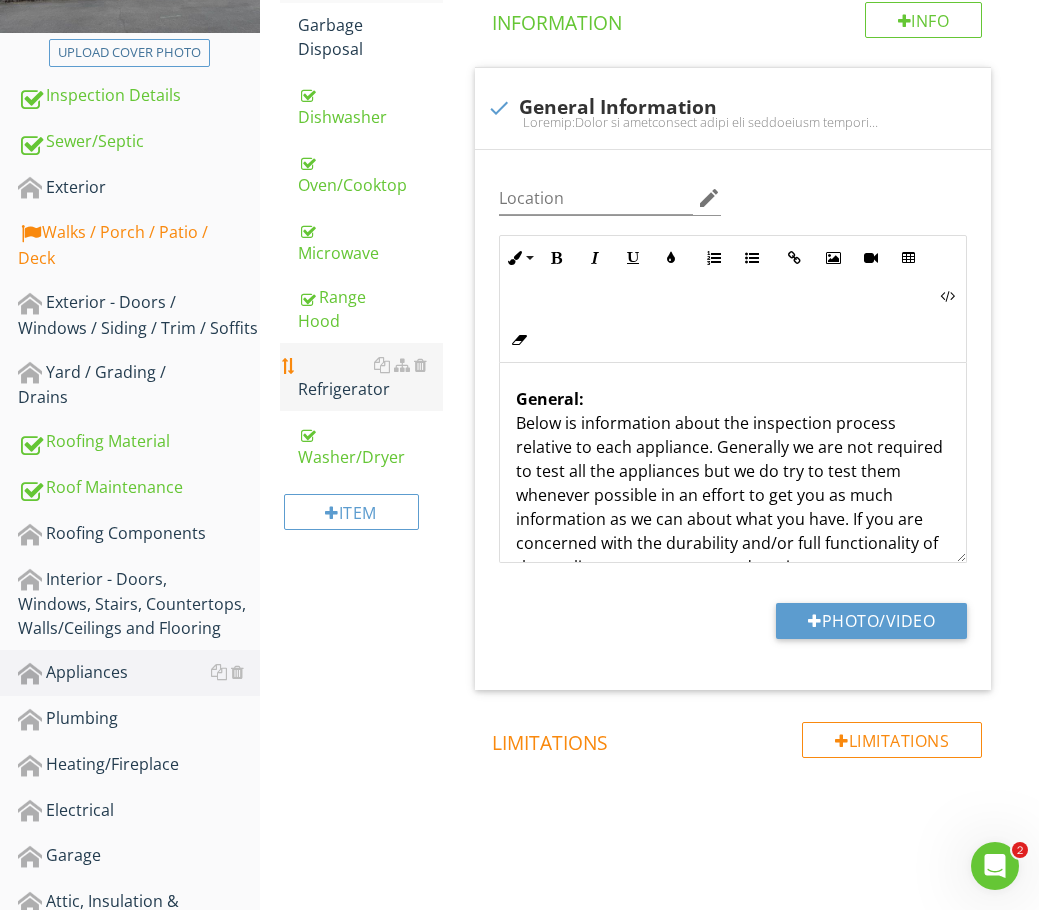 scroll, scrollTop: 152, scrollLeft: 0, axis: vertical 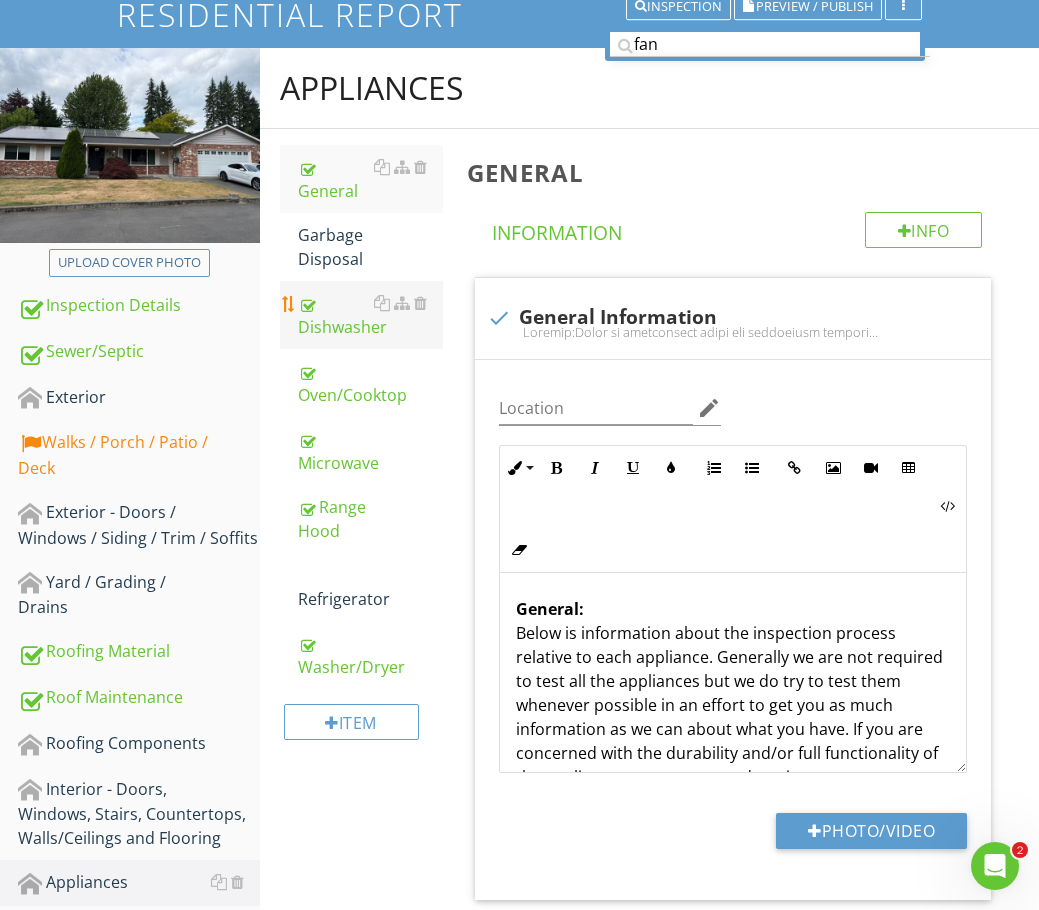 click on "Dishwasher" at bounding box center (370, 315) 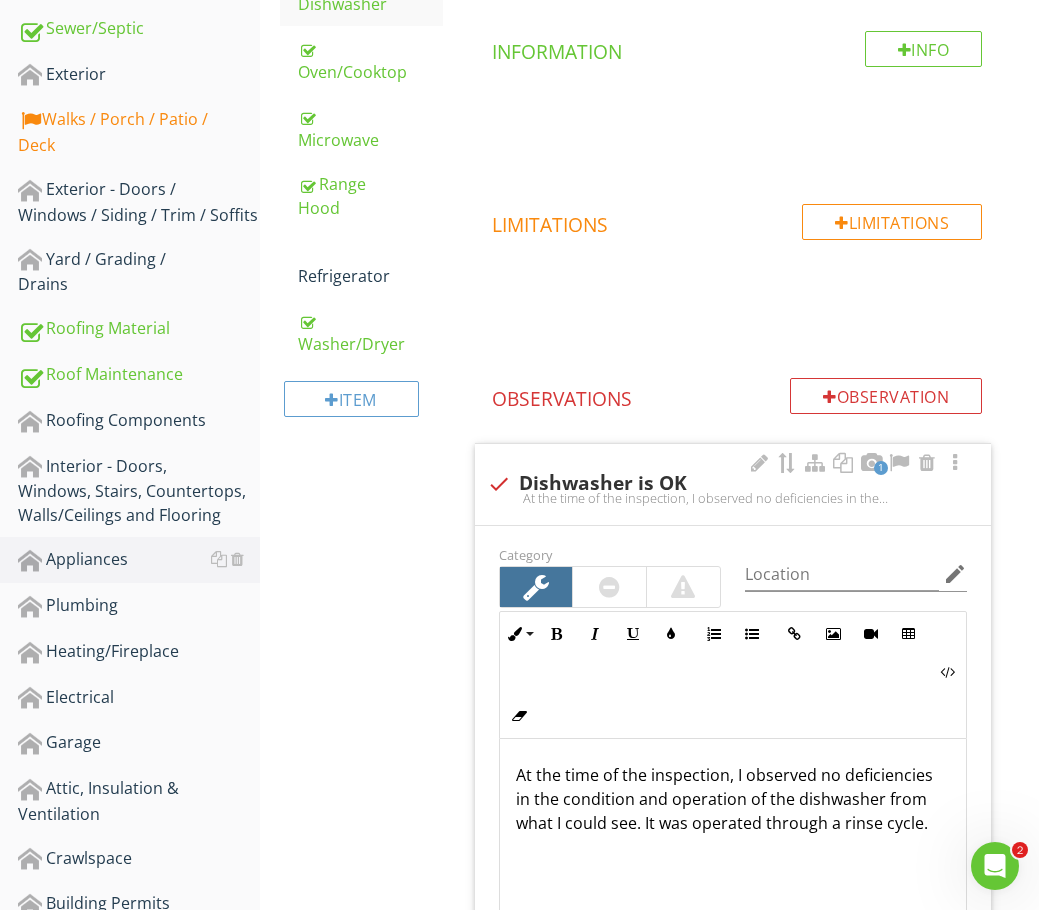 scroll, scrollTop: 652, scrollLeft: 0, axis: vertical 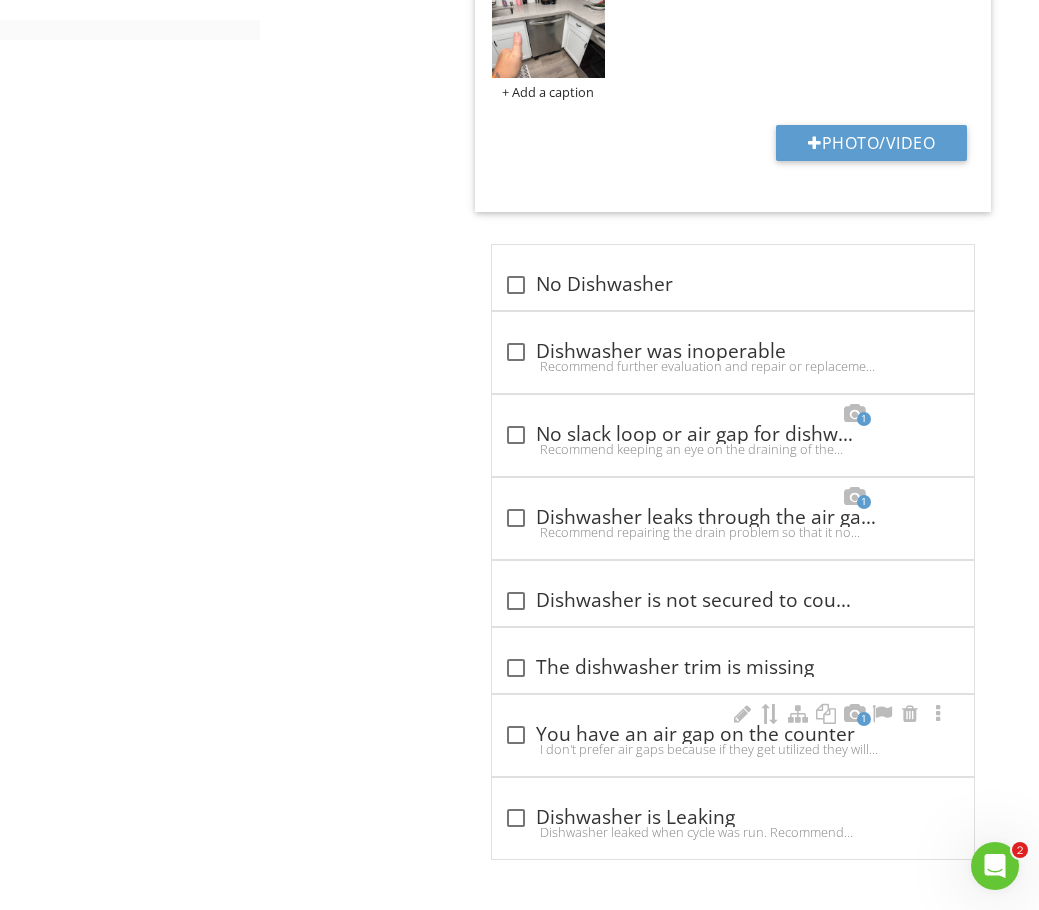 click on "I don't prefer air gaps because if they get utilized they will often times drain water all over your counters. I recommend making sure that the grill is always facing towards the sink. If you do see some water discharge from the air gap, this is usually due to a little back pressure from some build up on the drain pipe tied into your drain. You just need to clean out or replace the short drain line and you should be good to go.Here is a link of the pipe I am referencing:Click here for the link" at bounding box center (733, 749) 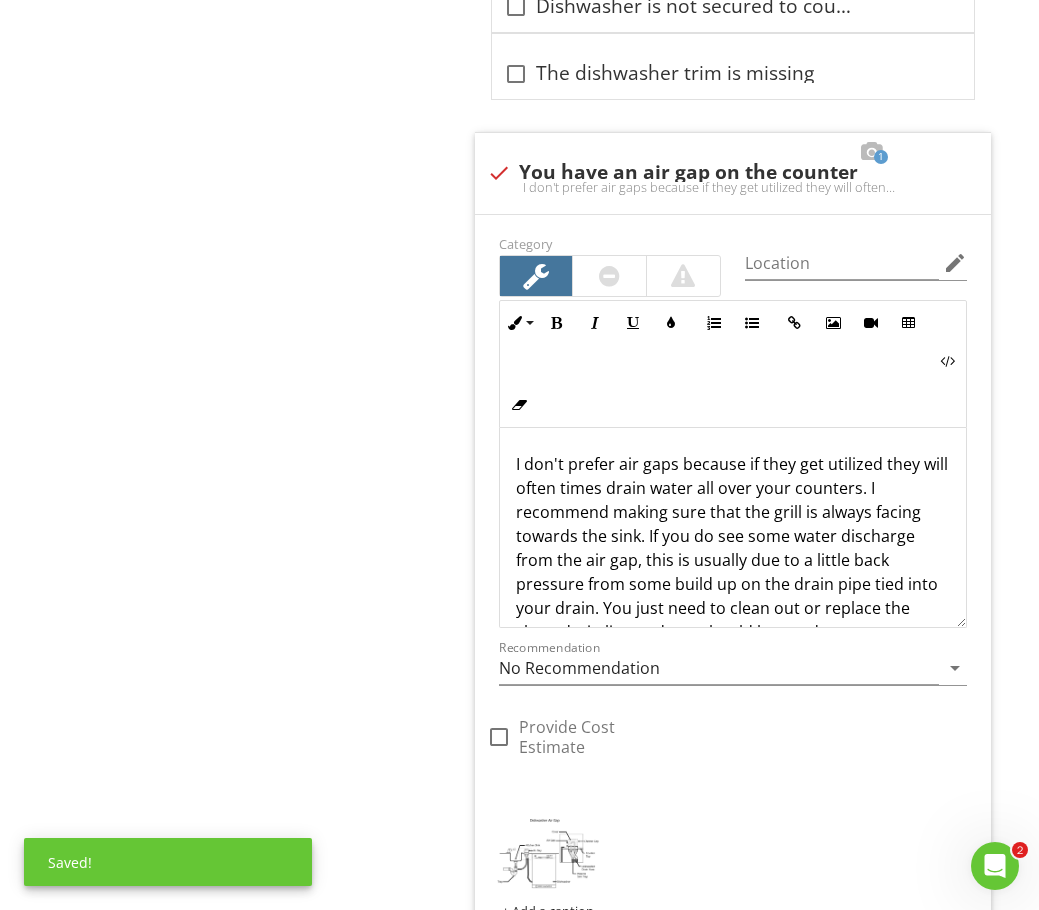 scroll, scrollTop: 2203, scrollLeft: 0, axis: vertical 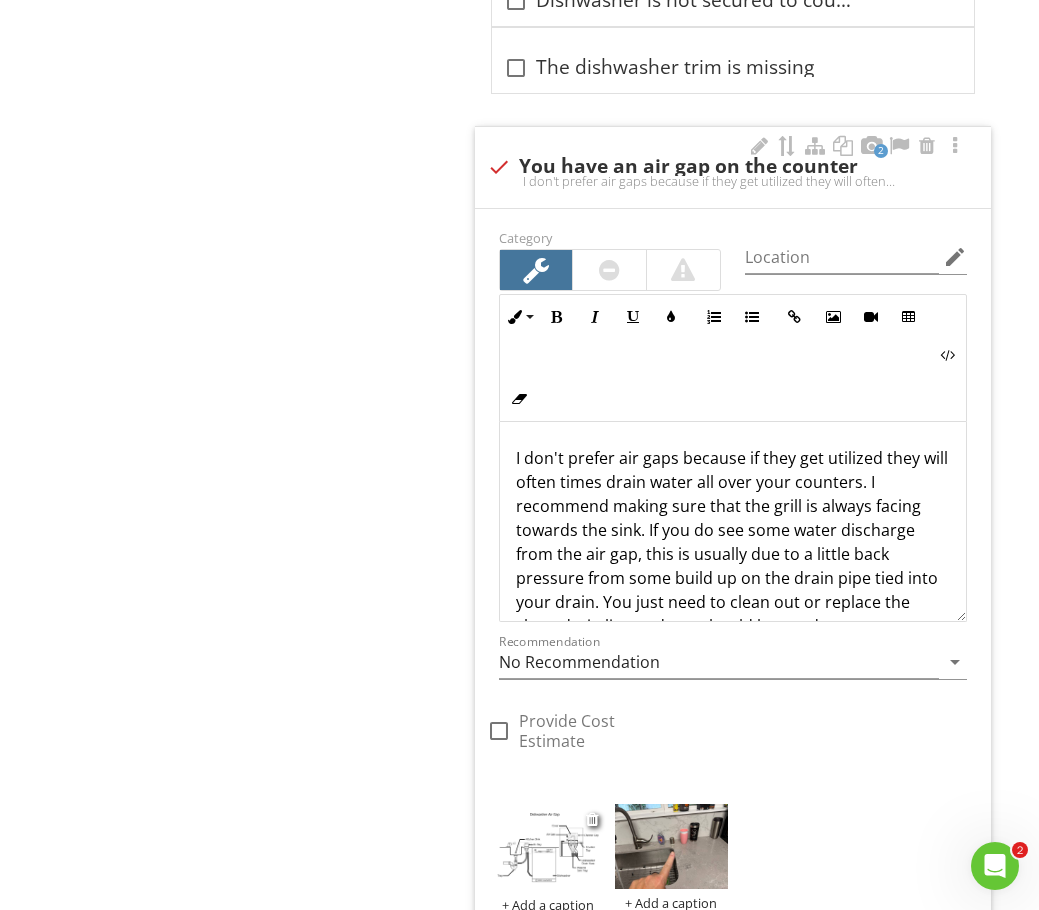 drag, startPoint x: 678, startPoint y: 846, endPoint x: 562, endPoint y: 855, distance: 116.34862 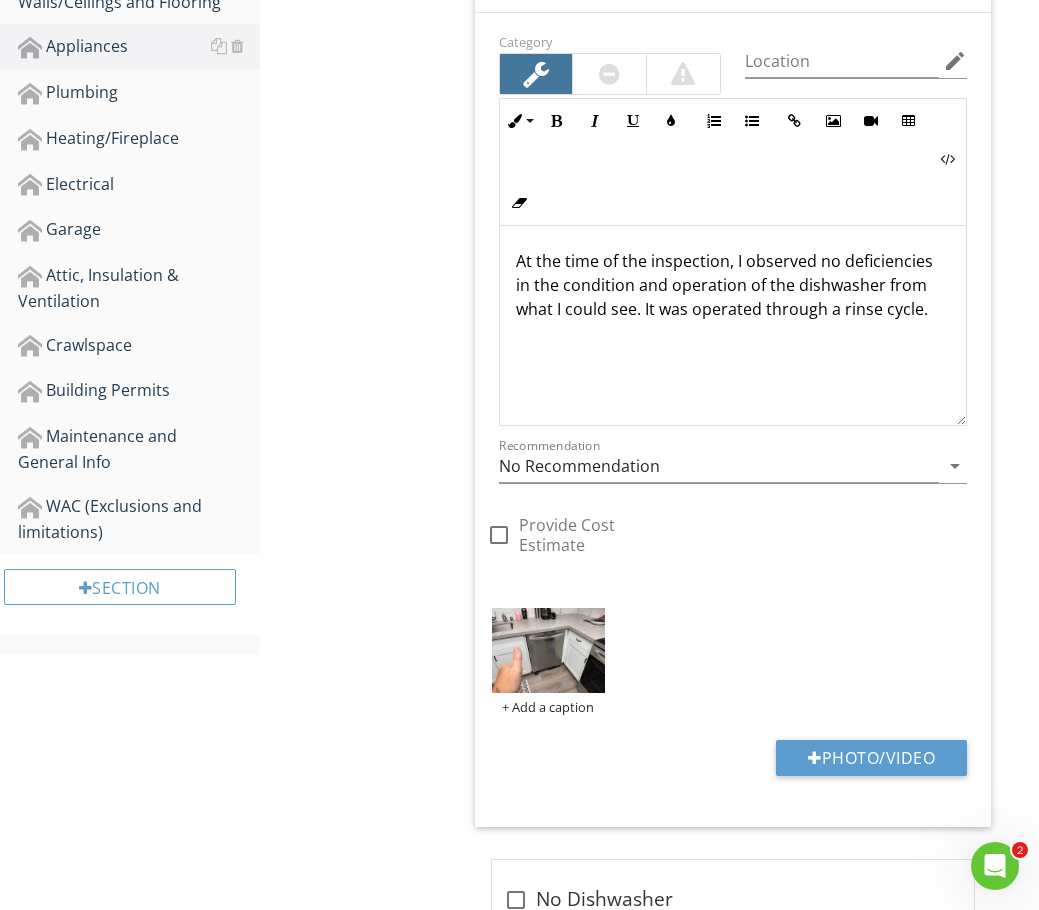 scroll, scrollTop: 703, scrollLeft: 0, axis: vertical 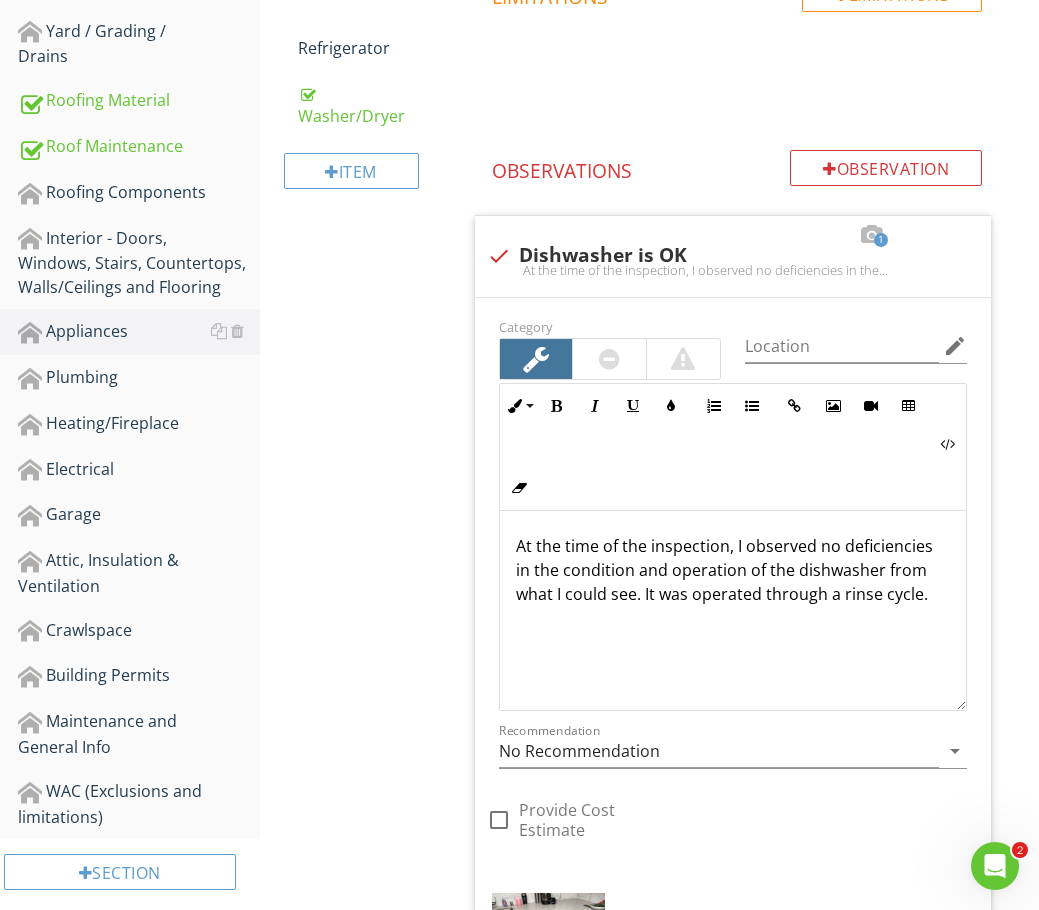 drag, startPoint x: 70, startPoint y: 471, endPoint x: 419, endPoint y: 236, distance: 420.74457 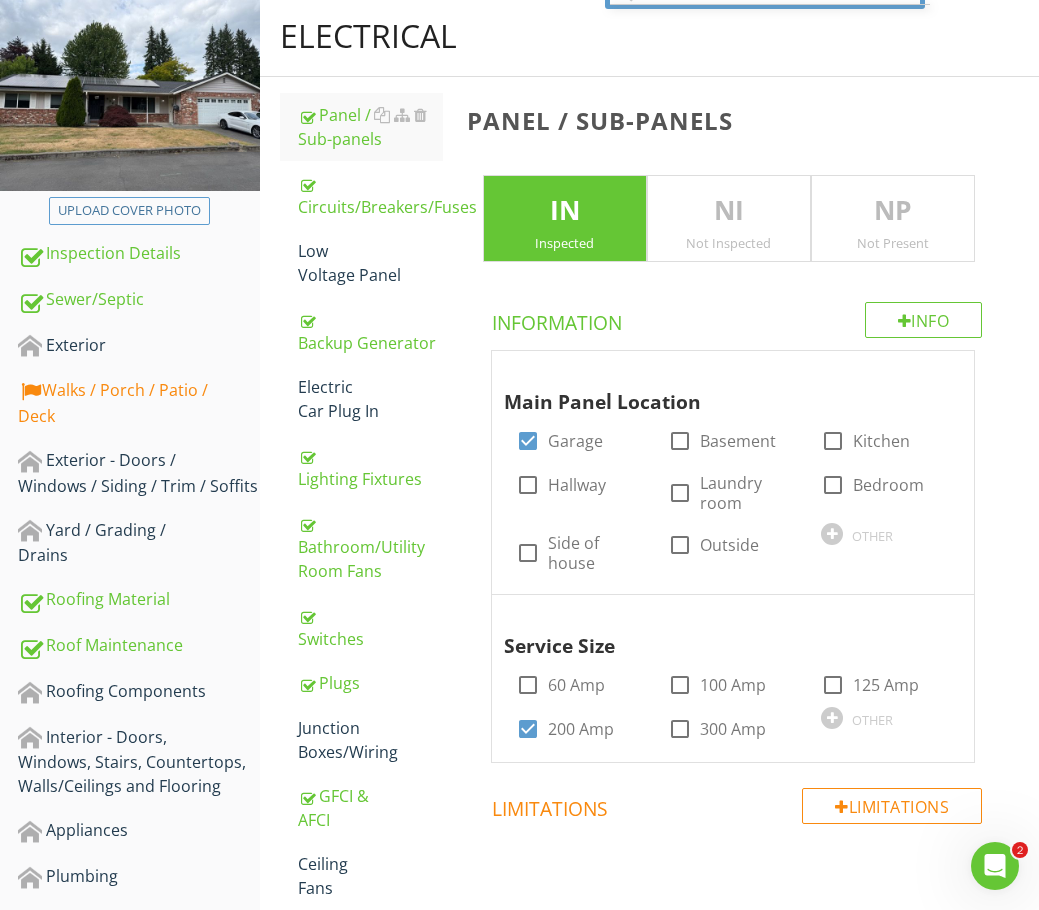 scroll, scrollTop: 203, scrollLeft: 0, axis: vertical 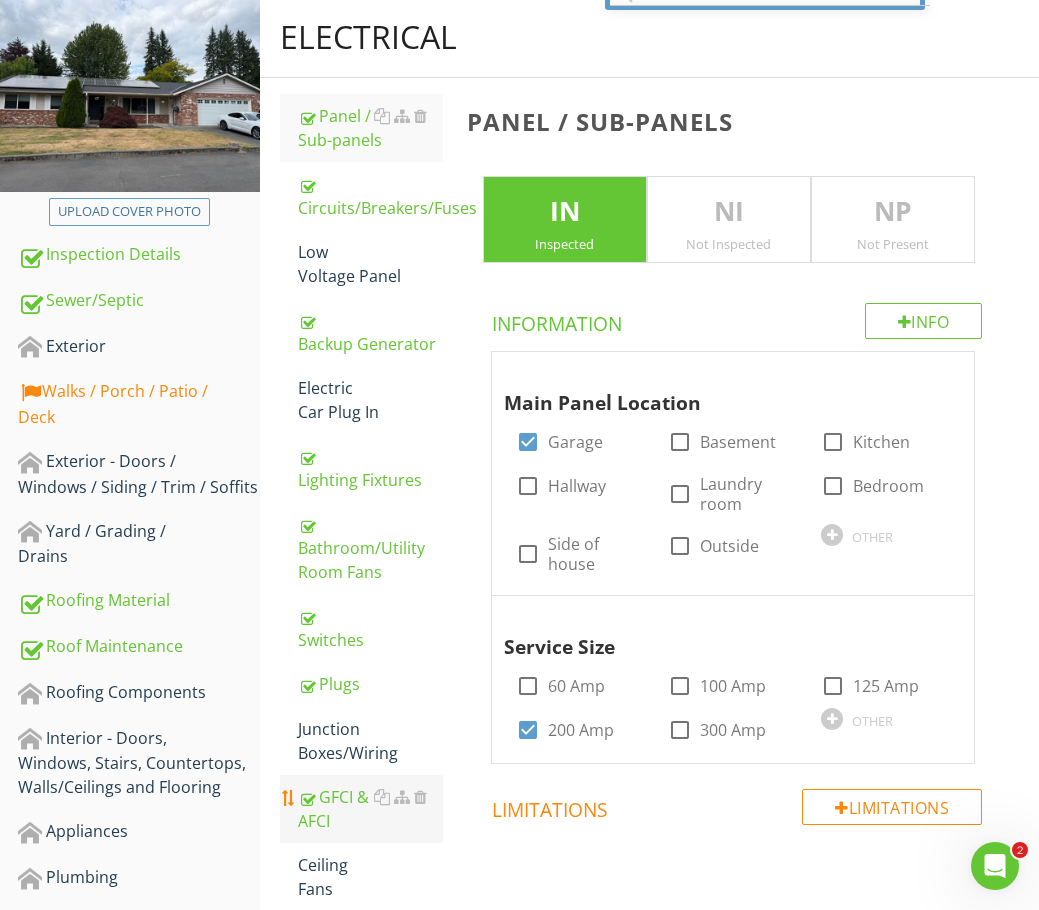 click on "GFCI & AFCI" at bounding box center (370, 809) 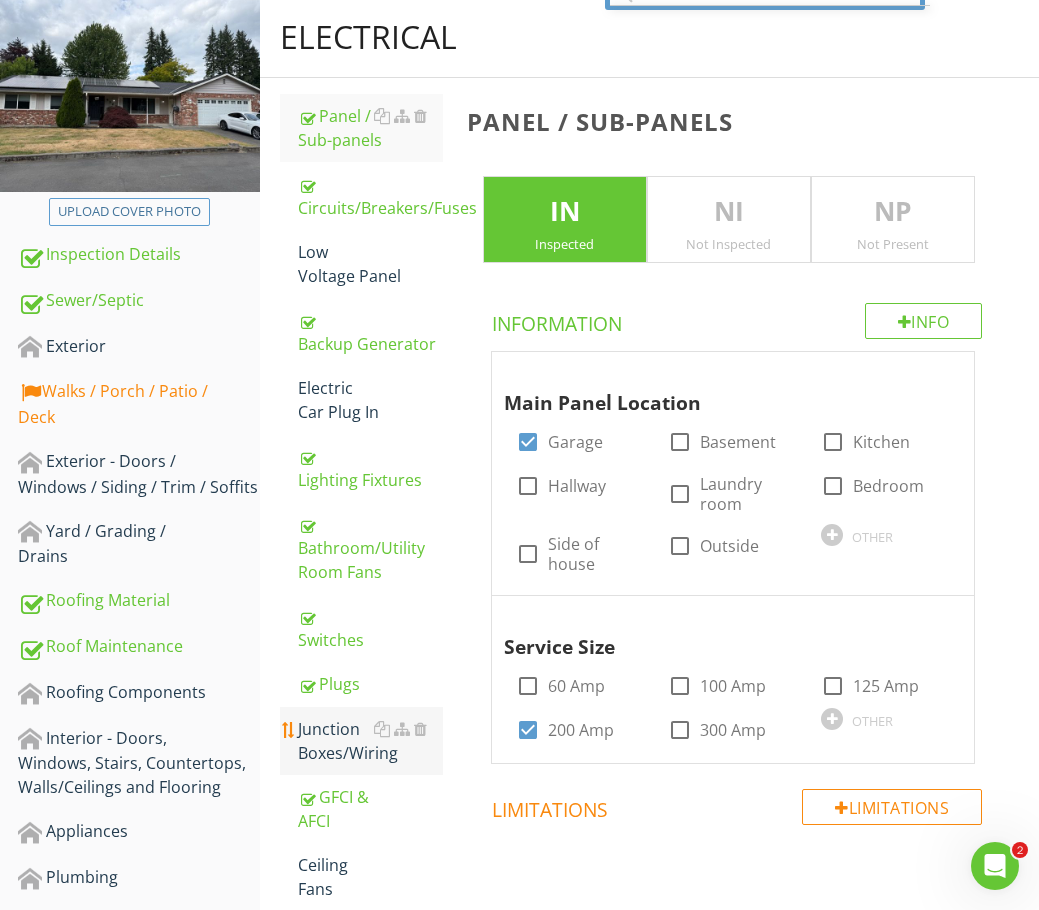 type on "<p>You are missing bolts in your electrical panel or they are the wrong style.&nbsp;</p><p><br></p><p>Here is a link to what you need:&nbsp;</p><p><a fr-original-style="" href="https://www.homedepot.com/p/Square-D-Load-Center-Cover-Replacement-Screws-6-Pack-S106/100123734" rel="noopener noreferrer" style="color: rgb(92, 156, 207);" target="_blank">Click here for the link</a></p>" 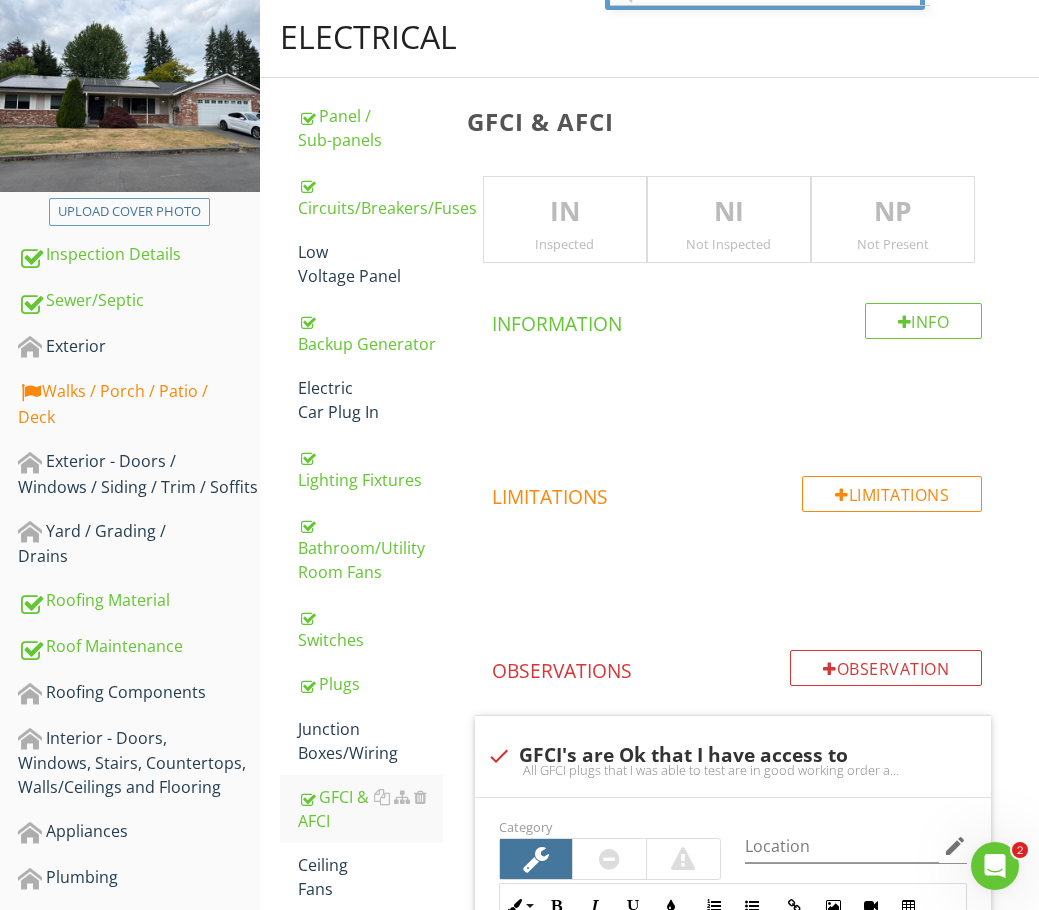 click on "IN" at bounding box center [565, 212] 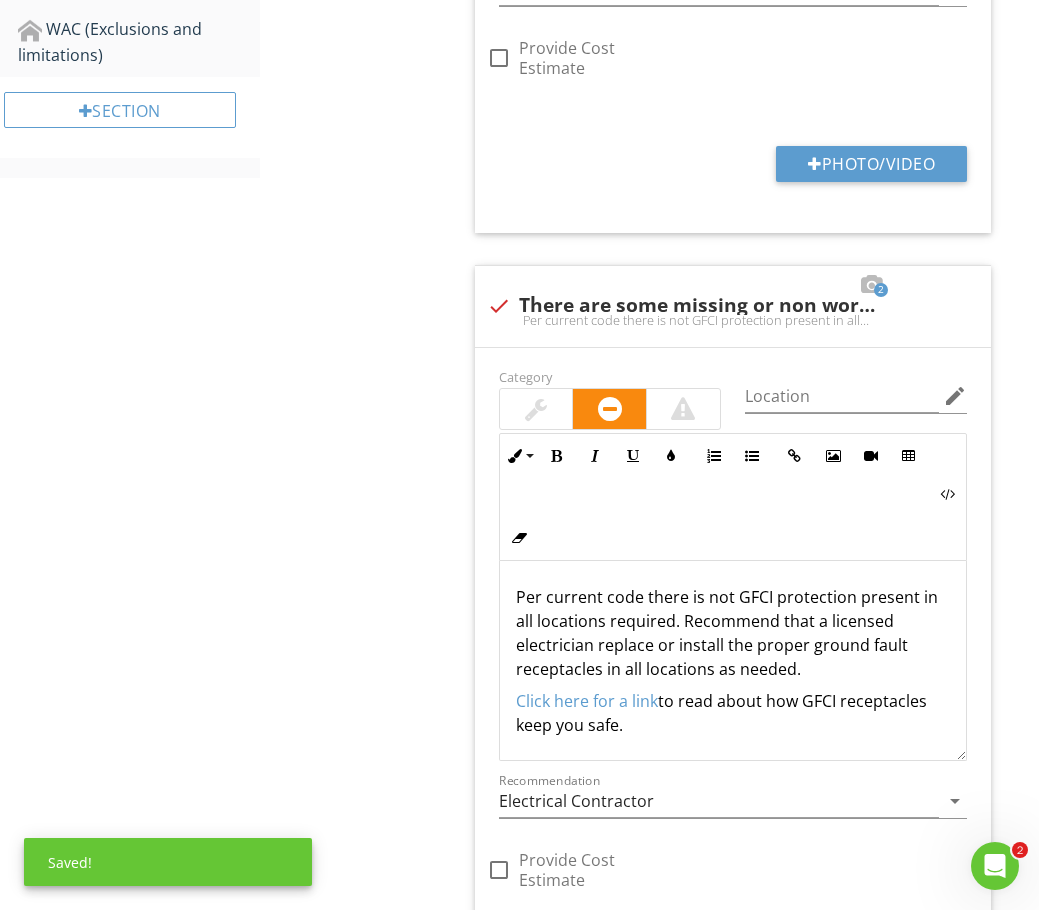 scroll, scrollTop: 1603, scrollLeft: 0, axis: vertical 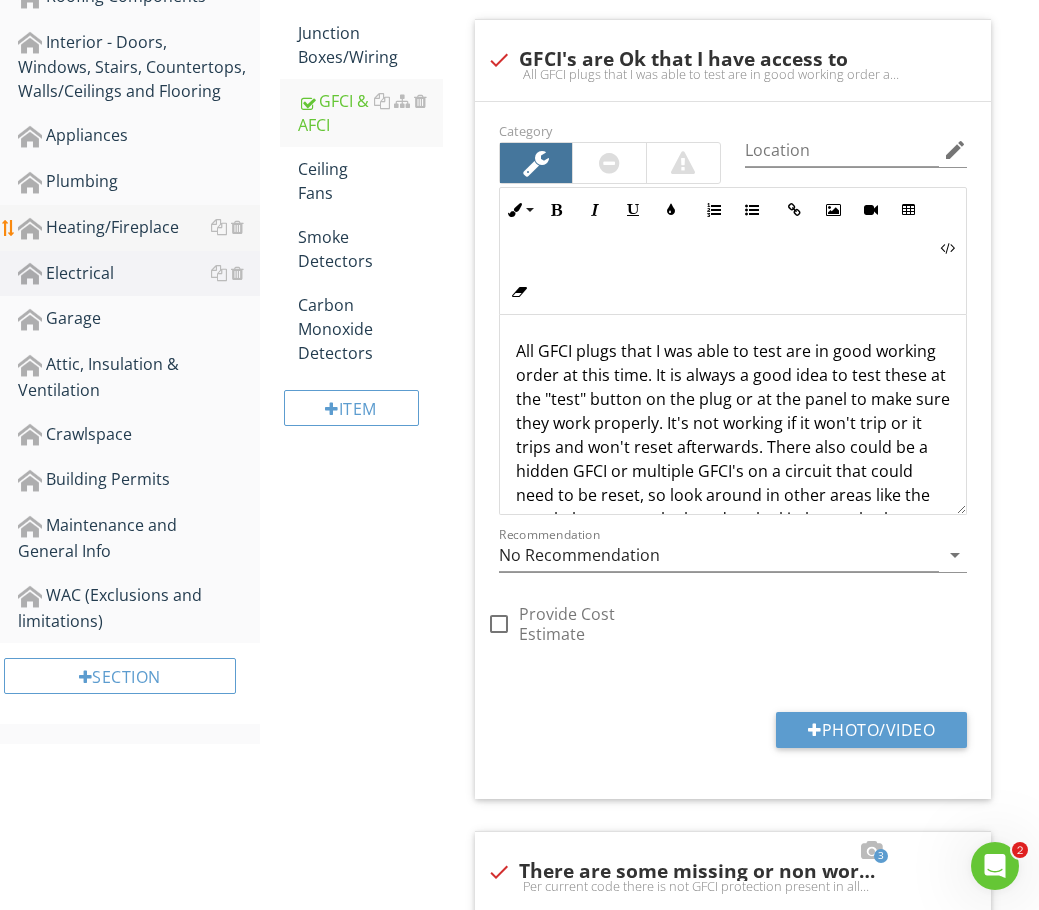 drag, startPoint x: 69, startPoint y: 119, endPoint x: 243, endPoint y: 220, distance: 201.18896 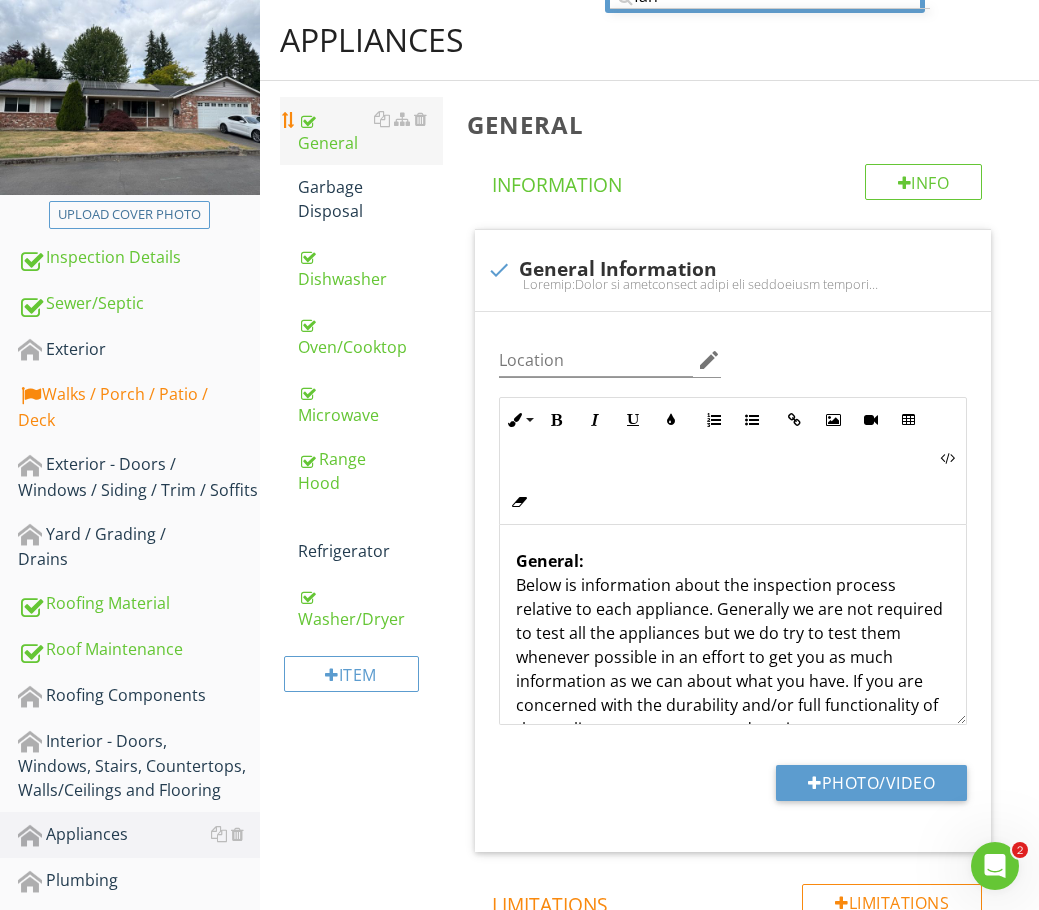 scroll, scrollTop: 199, scrollLeft: 0, axis: vertical 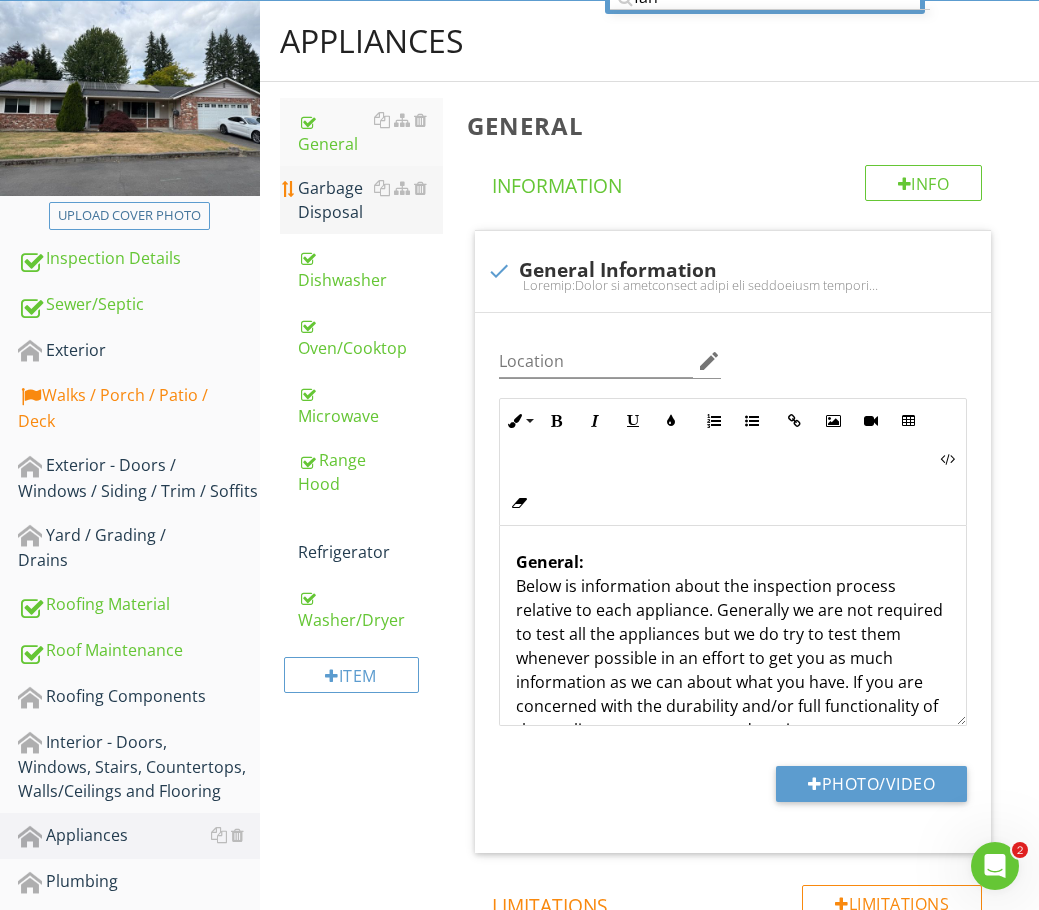 click on "Garbage Disposal" at bounding box center (370, 200) 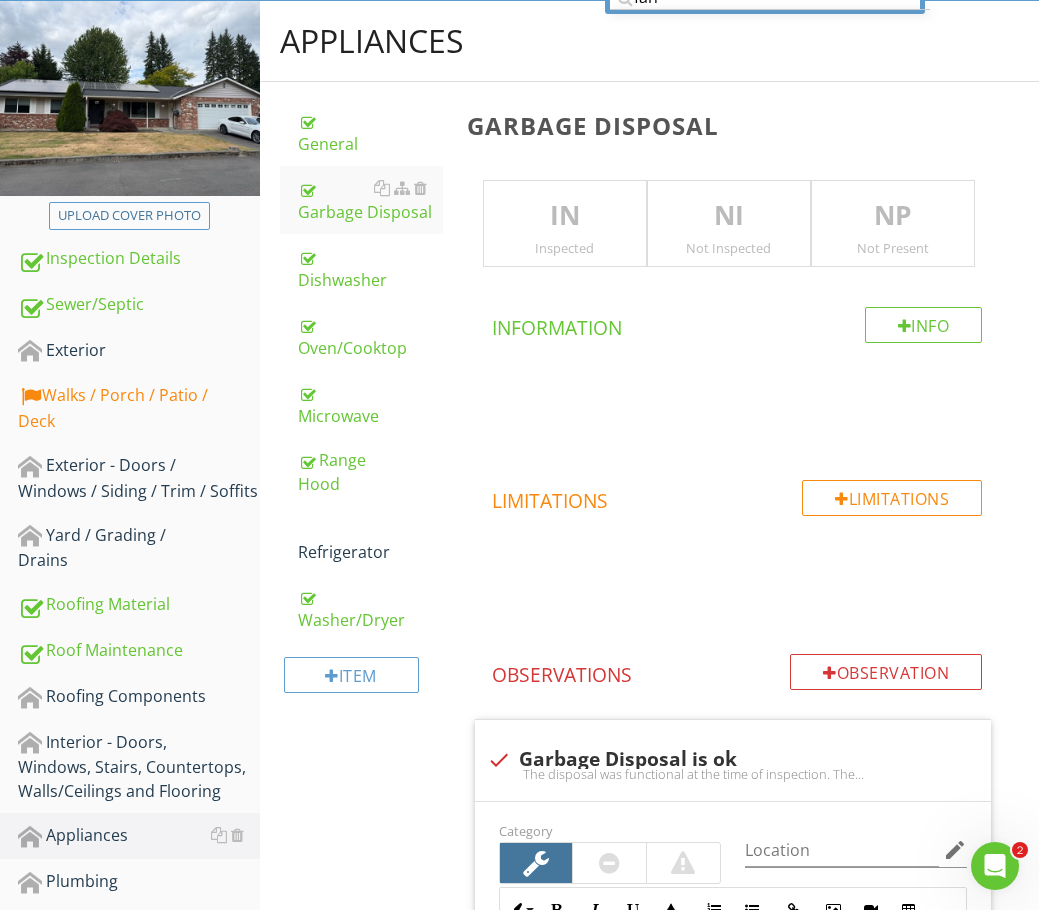 click on "IN" at bounding box center (565, 216) 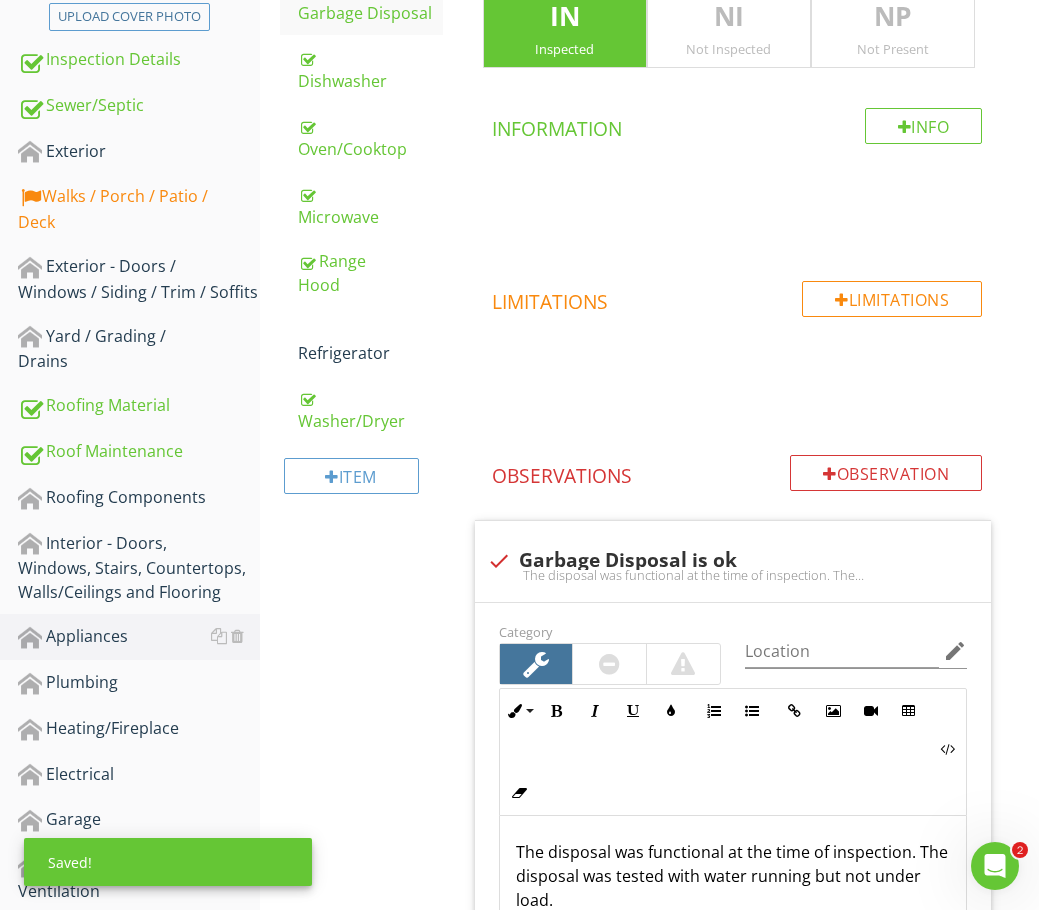 scroll, scrollTop: 699, scrollLeft: 0, axis: vertical 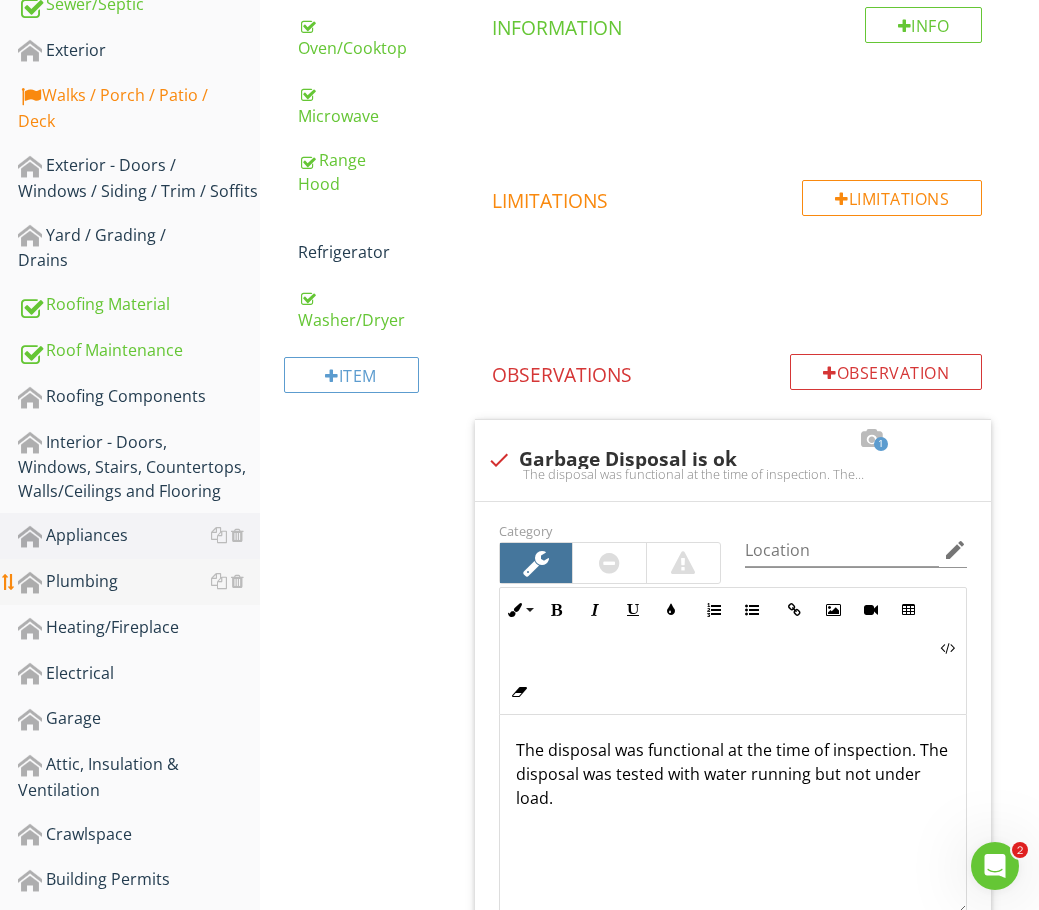 drag, startPoint x: 92, startPoint y: 587, endPoint x: 147, endPoint y: 571, distance: 57.280014 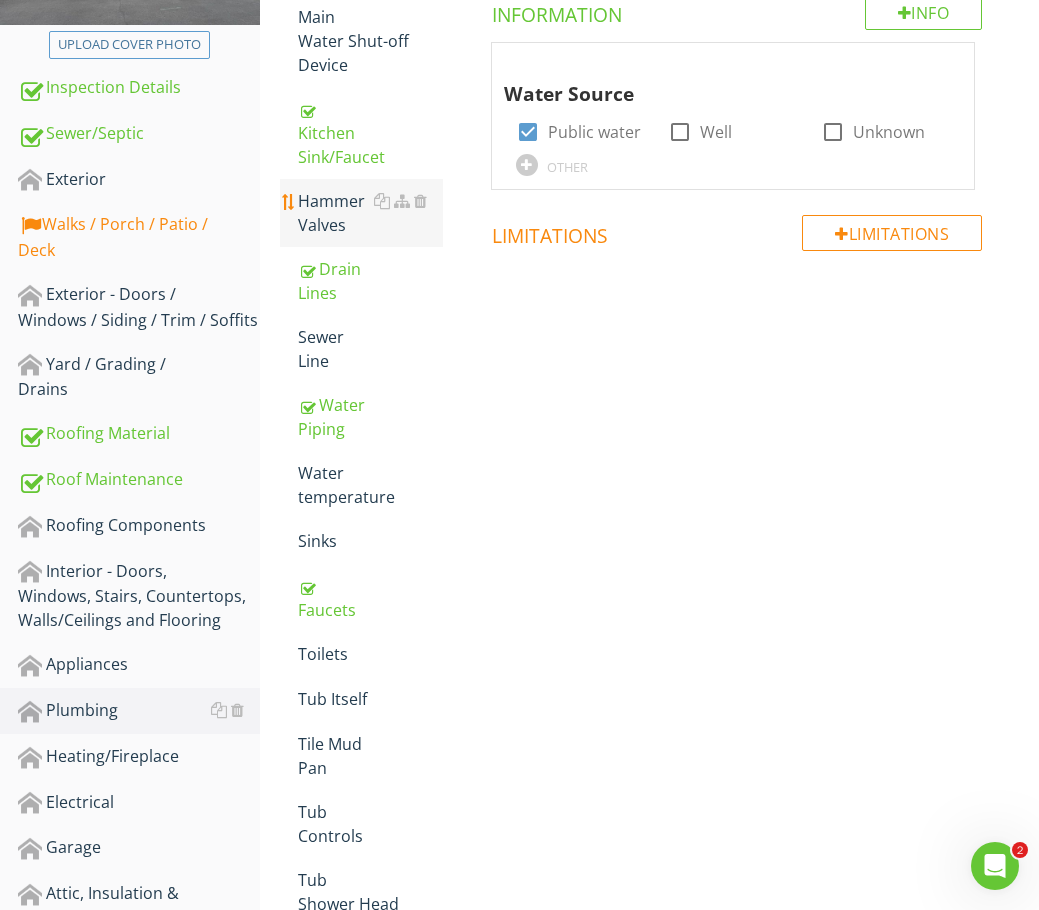 scroll, scrollTop: 0, scrollLeft: 0, axis: both 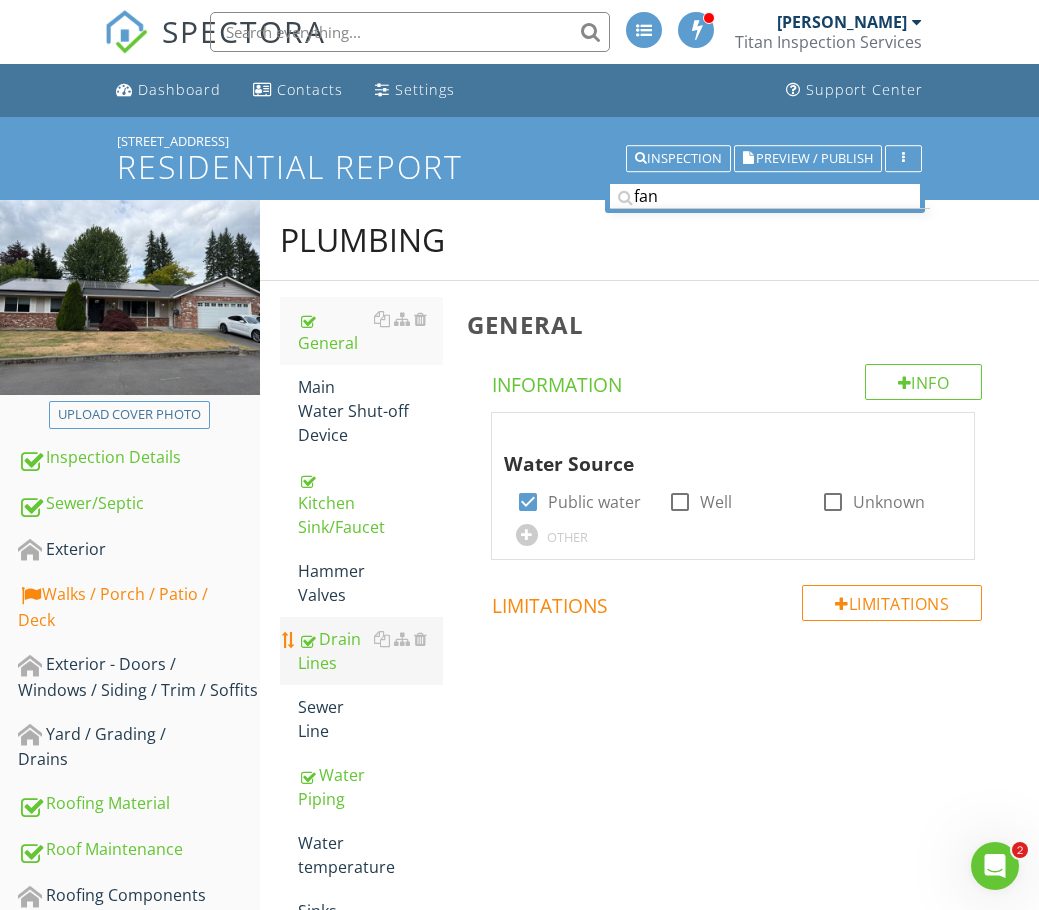click on "Drain Lines" at bounding box center [370, 651] 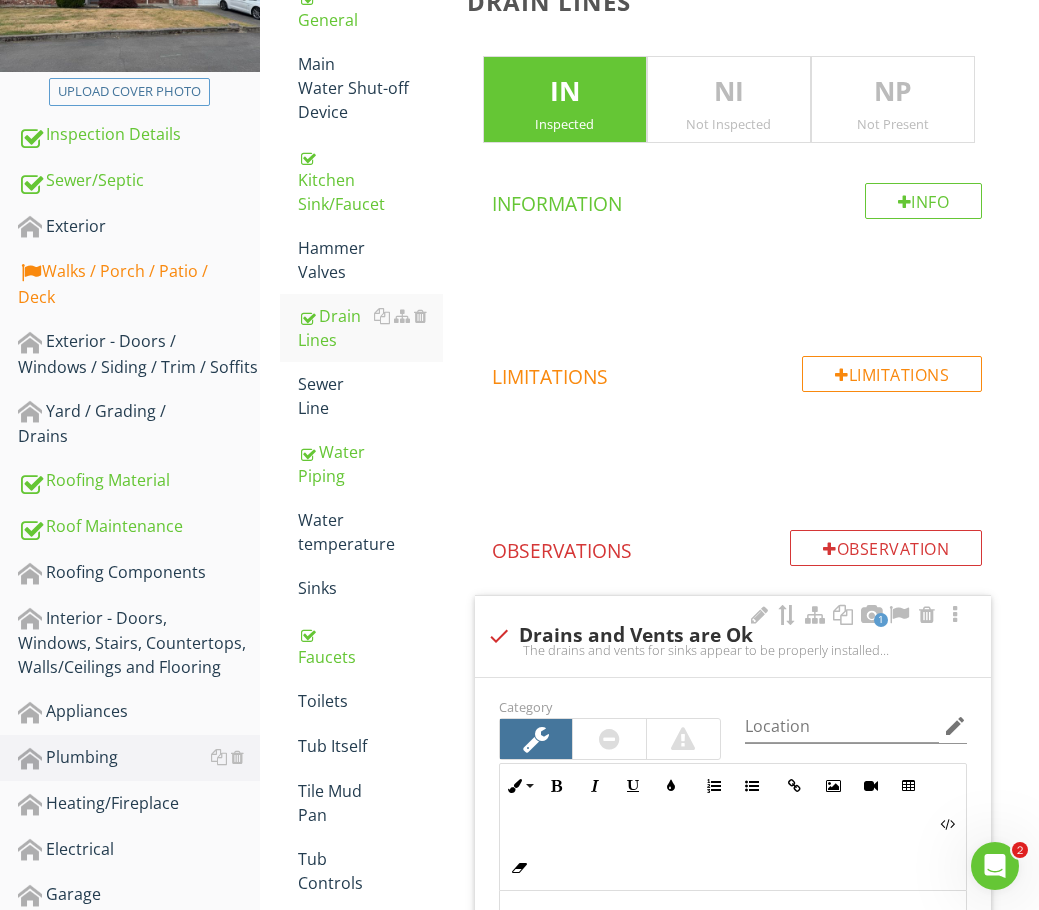 scroll, scrollTop: 600, scrollLeft: 0, axis: vertical 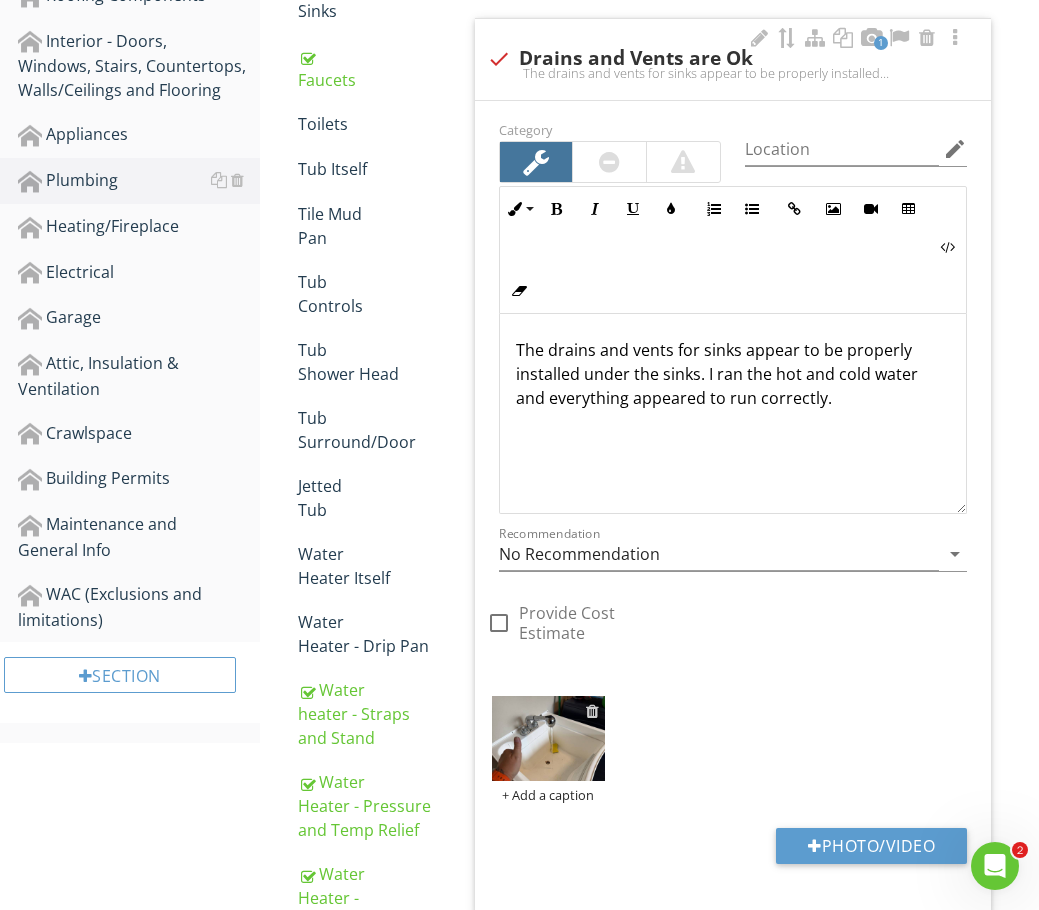 click at bounding box center (592, 711) 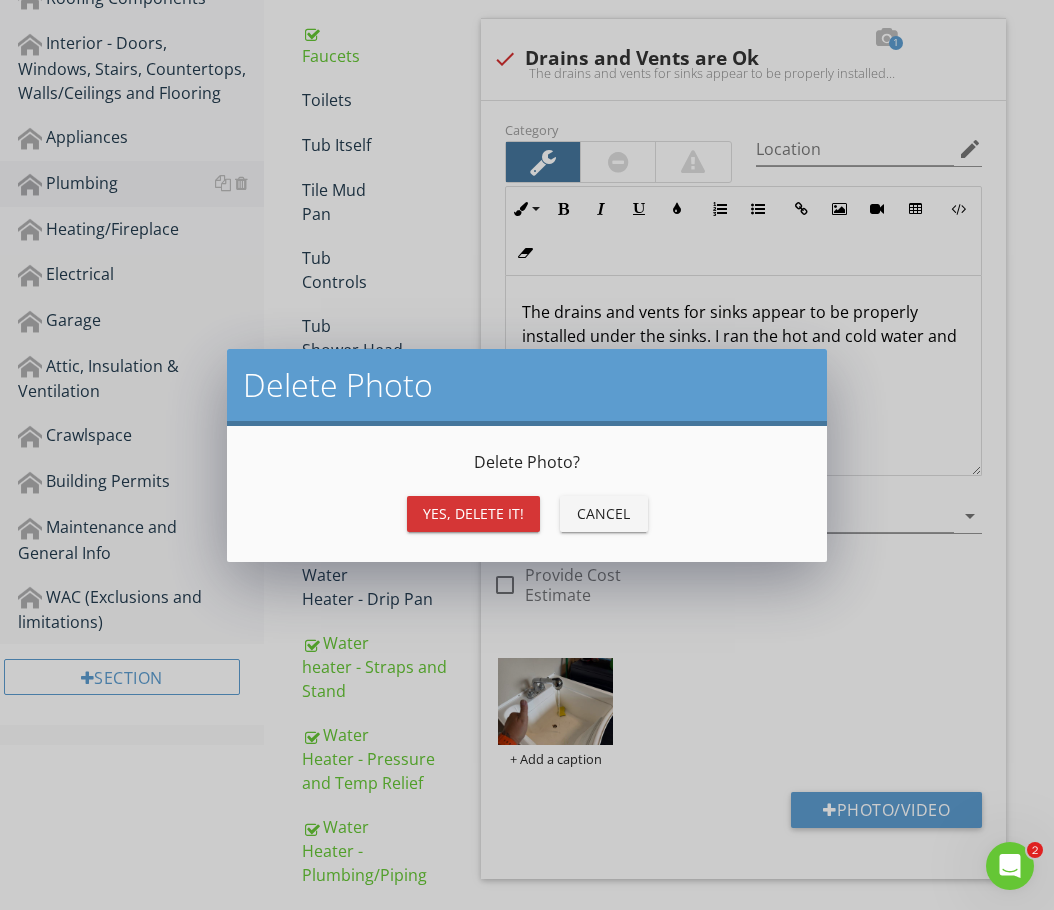 drag, startPoint x: 508, startPoint y: 517, endPoint x: 525, endPoint y: 521, distance: 17.464249 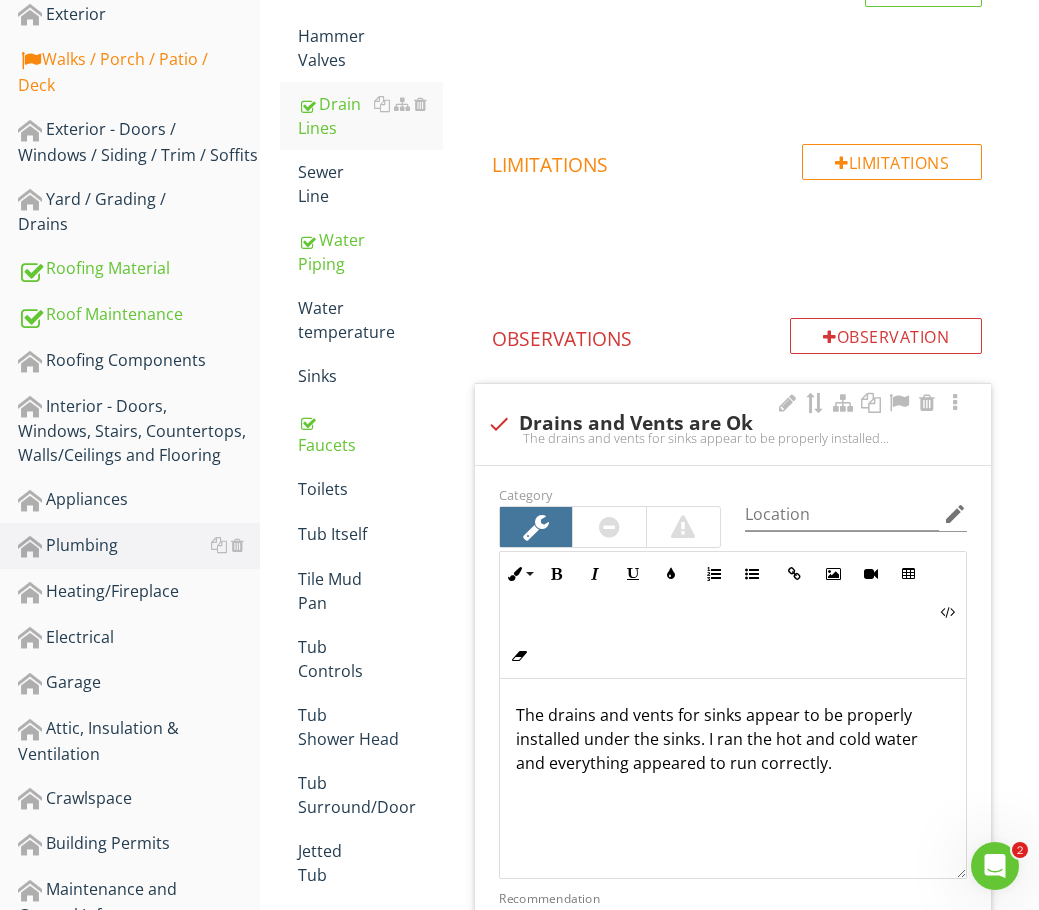 scroll, scrollTop: 635, scrollLeft: 0, axis: vertical 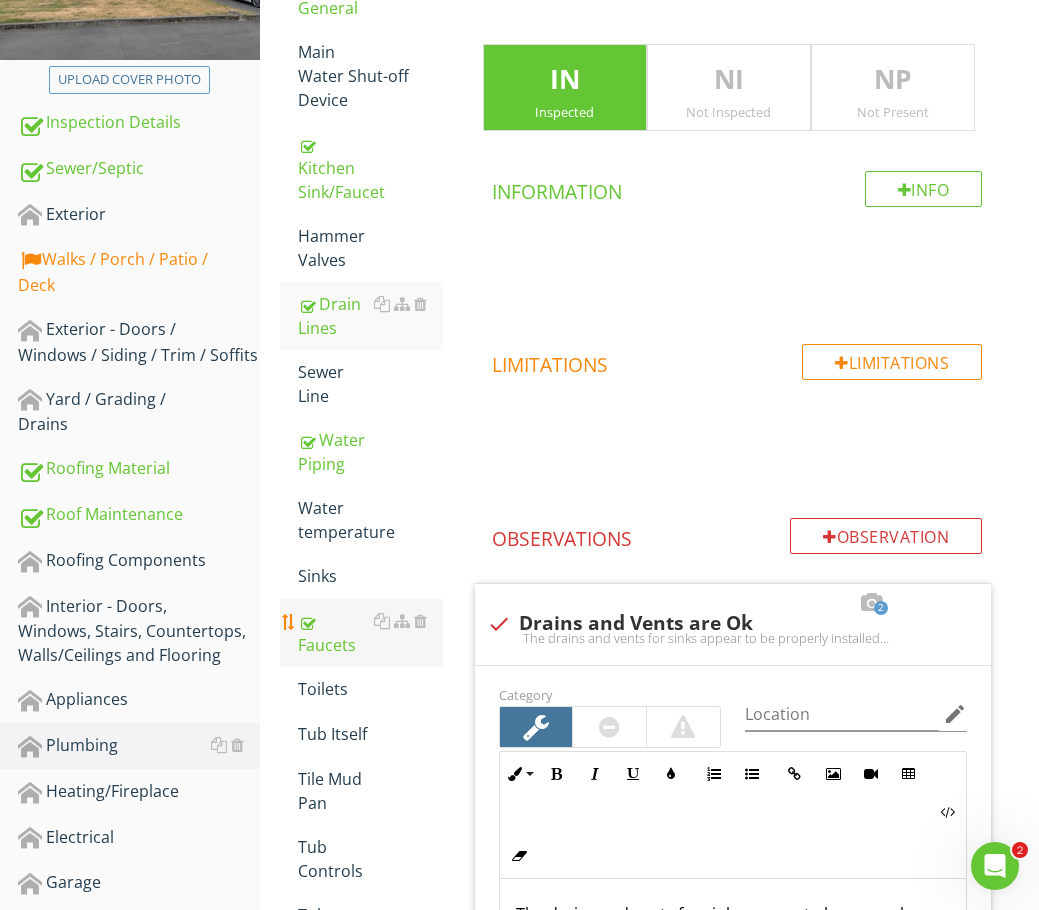 click on "Faucets" at bounding box center [370, 633] 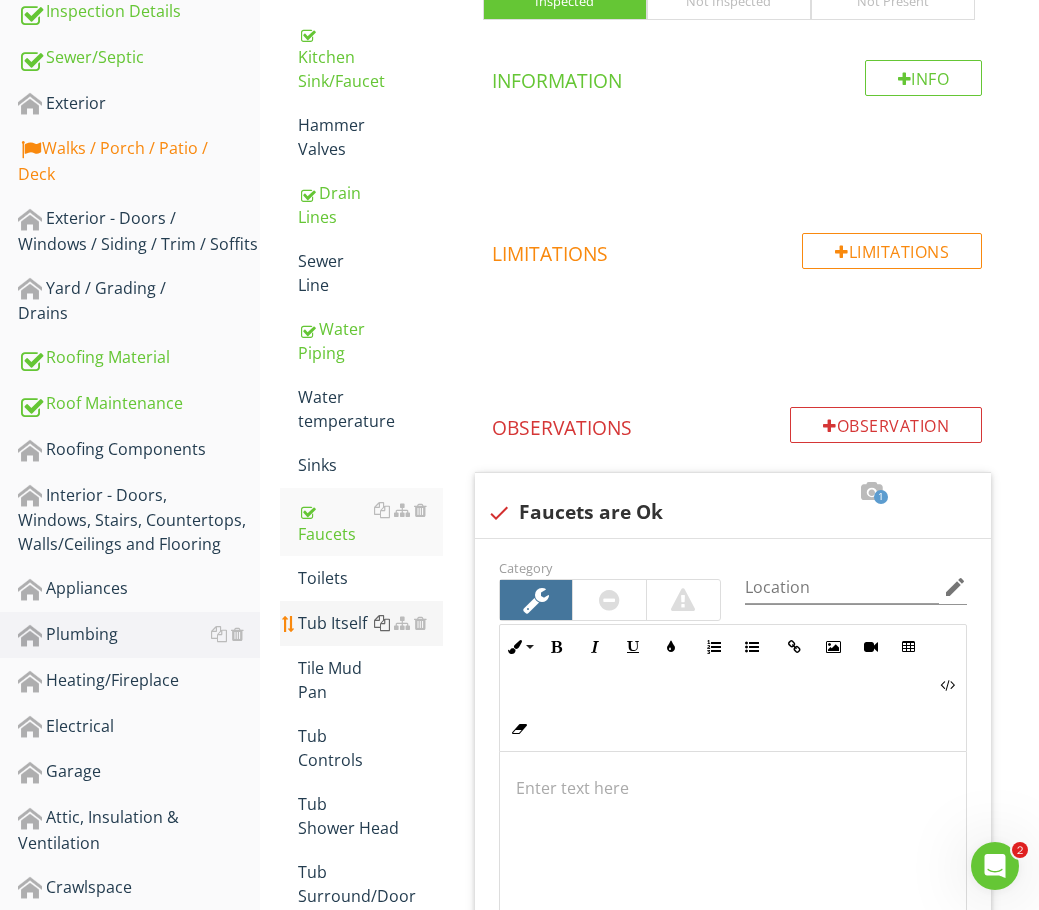 scroll, scrollTop: 435, scrollLeft: 0, axis: vertical 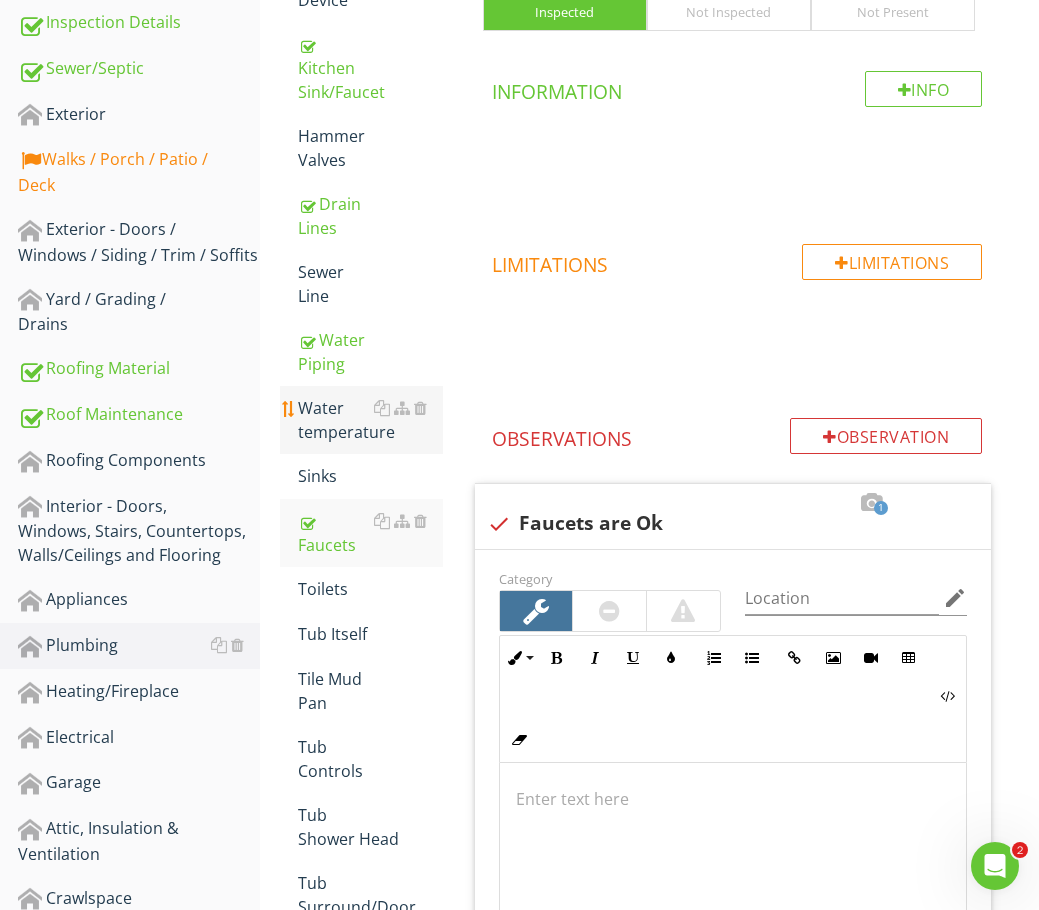 click on "Water temperature" at bounding box center (370, 420) 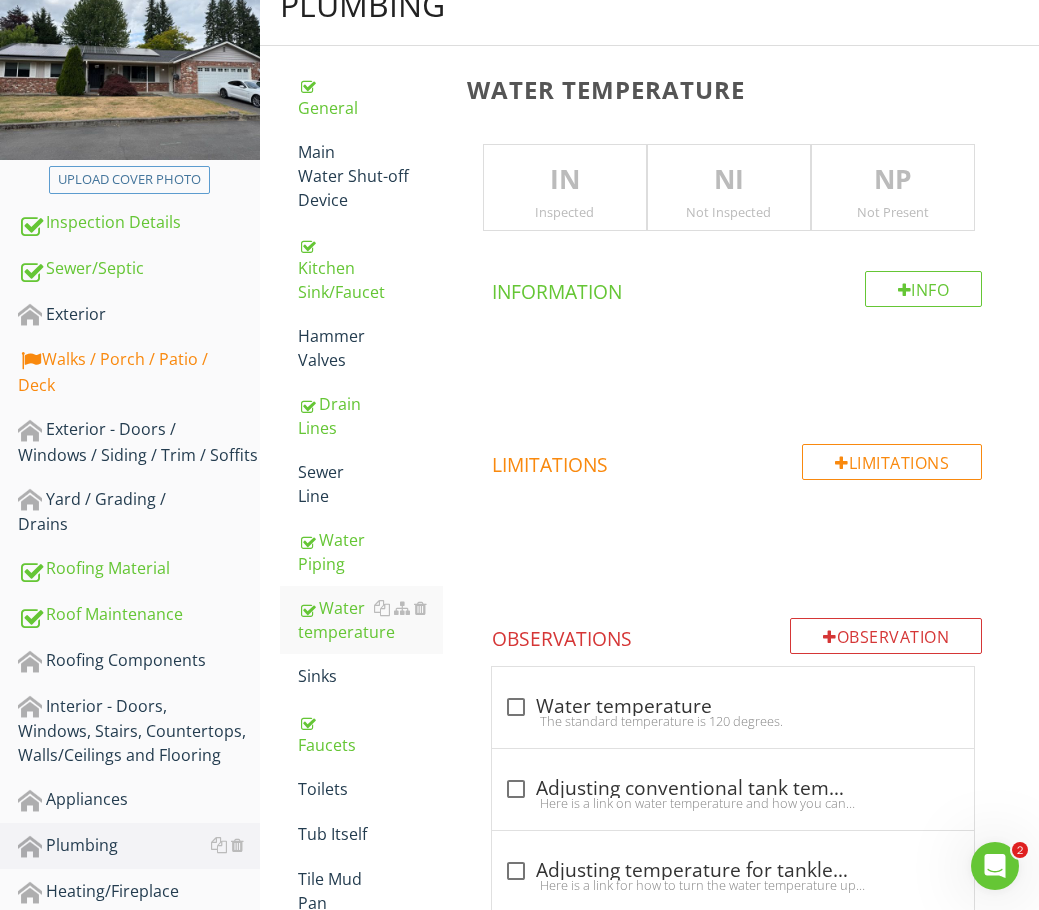 click on "IN" at bounding box center [565, 180] 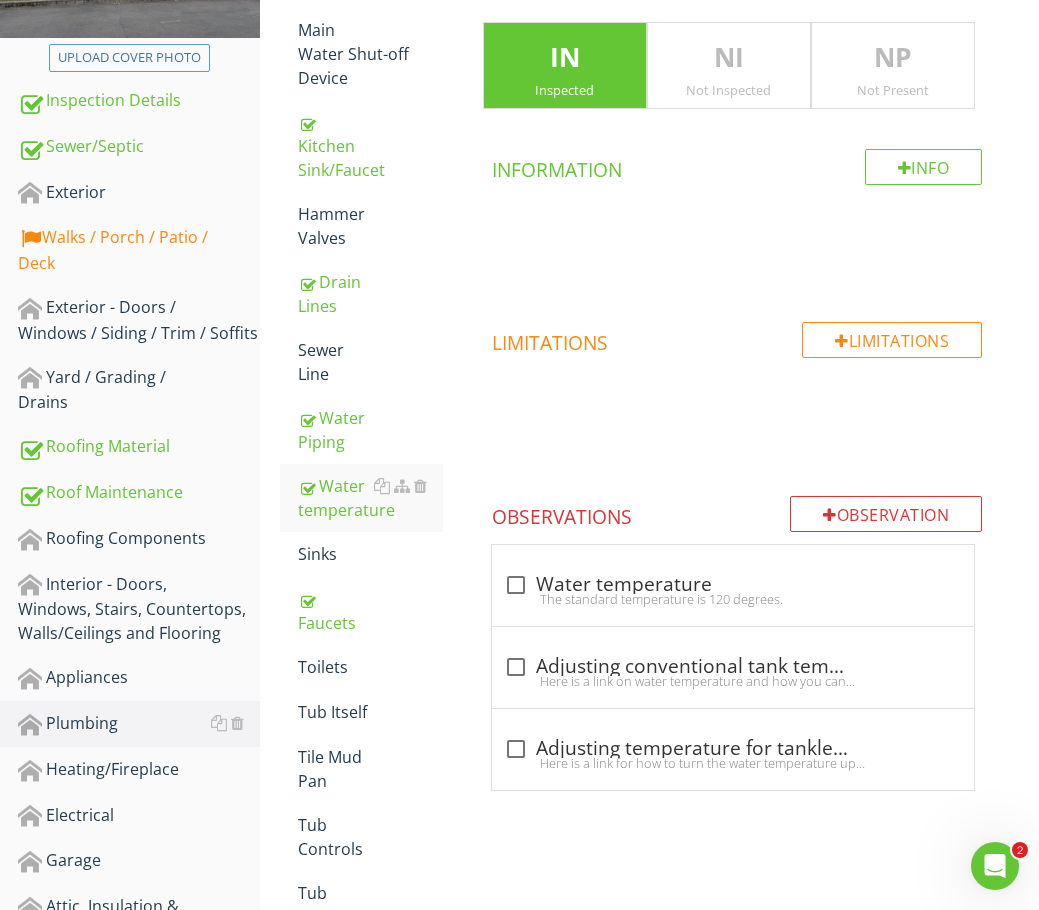scroll, scrollTop: 635, scrollLeft: 0, axis: vertical 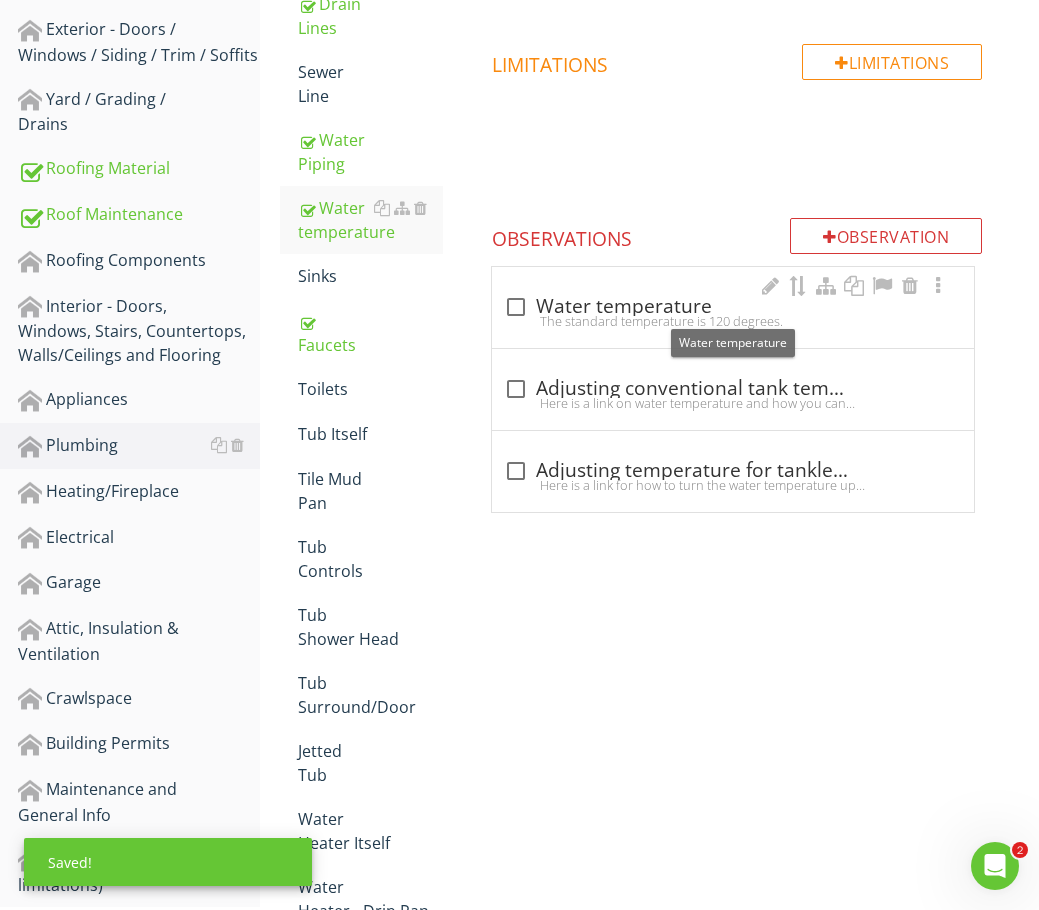 click at bounding box center (516, 307) 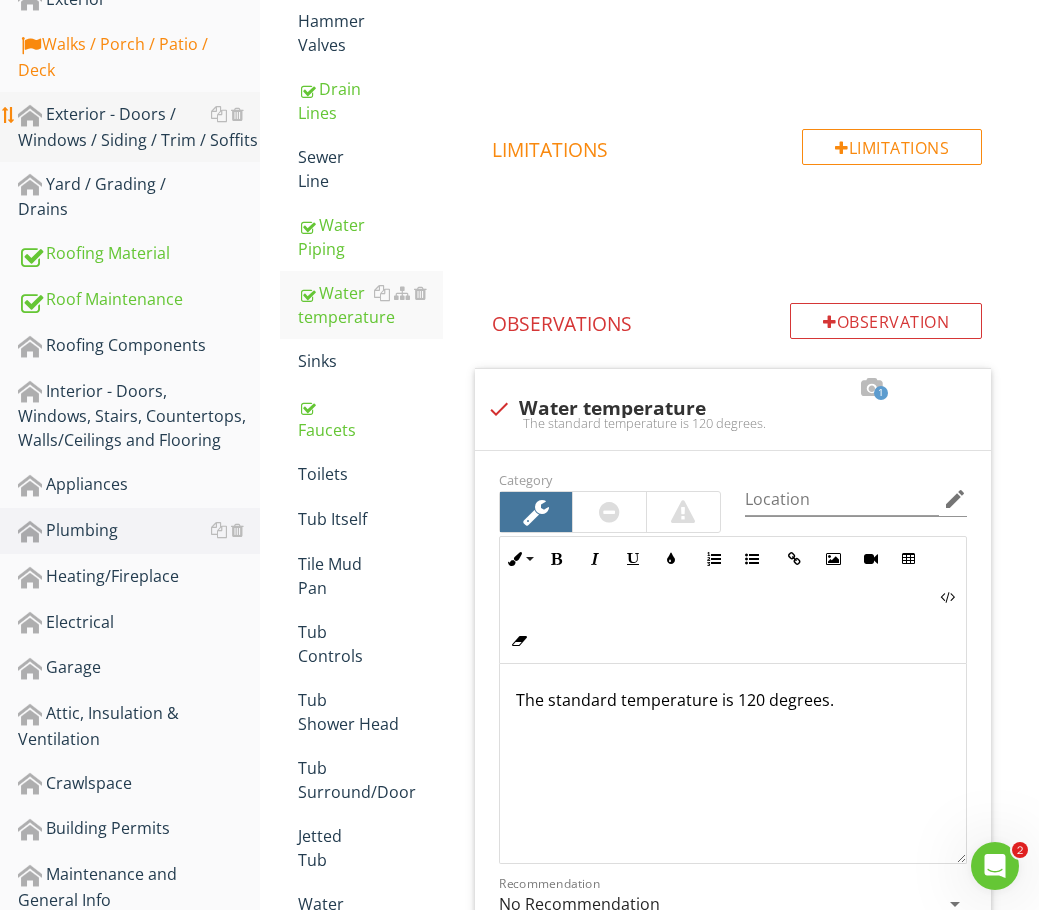 scroll, scrollTop: 435, scrollLeft: 0, axis: vertical 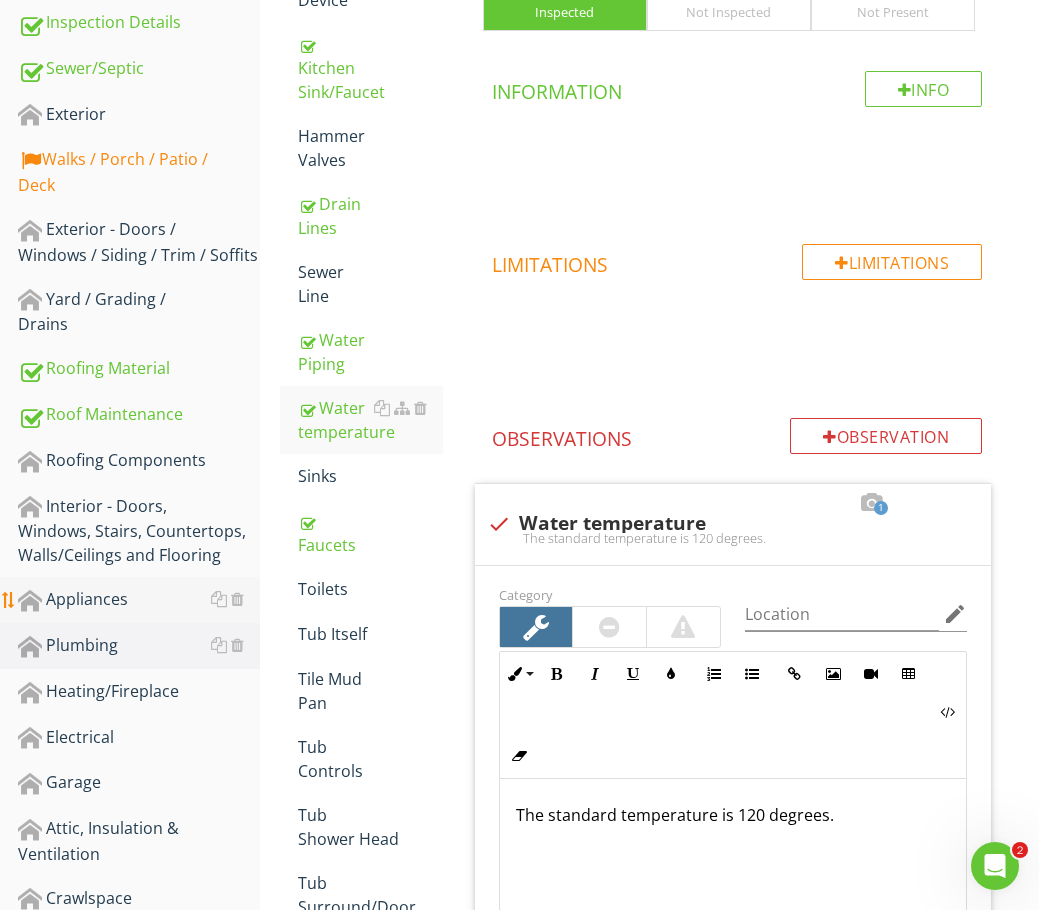 click on "Appliances" at bounding box center (139, 600) 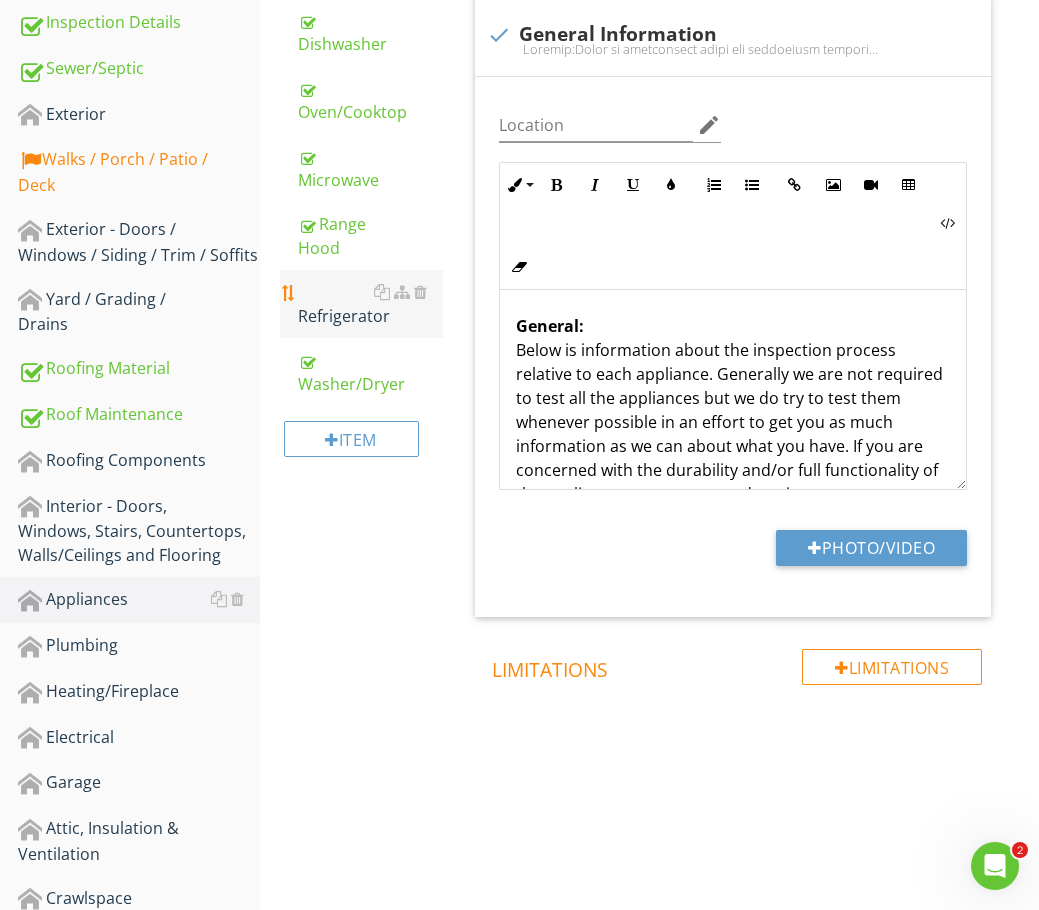 click on "Refrigerator" at bounding box center (370, 304) 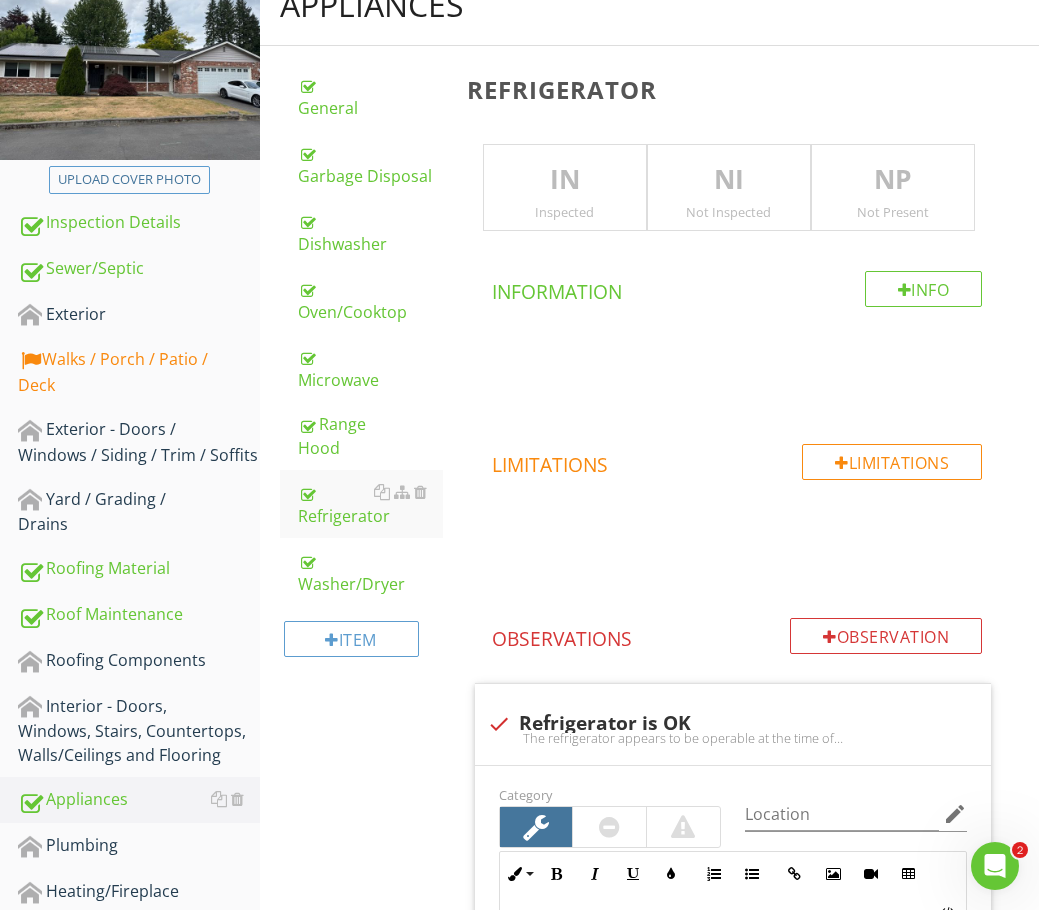 click on "IN" at bounding box center (565, 180) 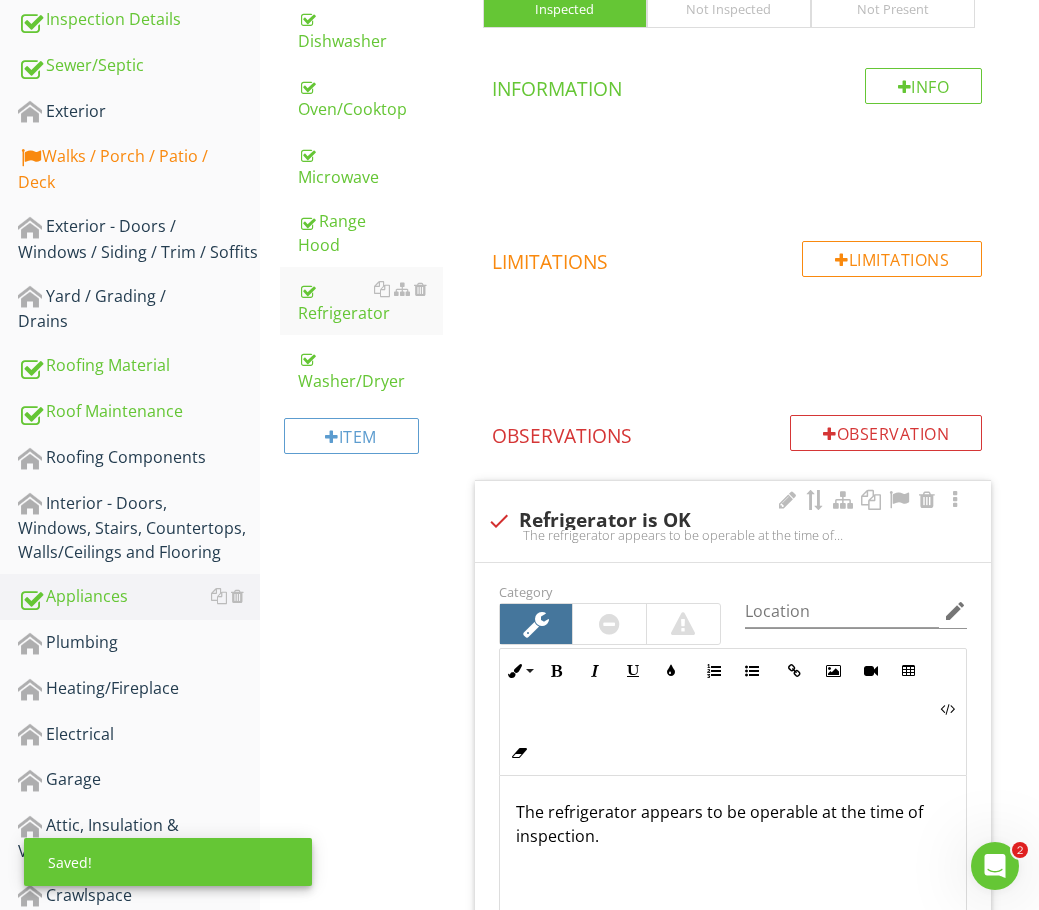 scroll, scrollTop: 635, scrollLeft: 0, axis: vertical 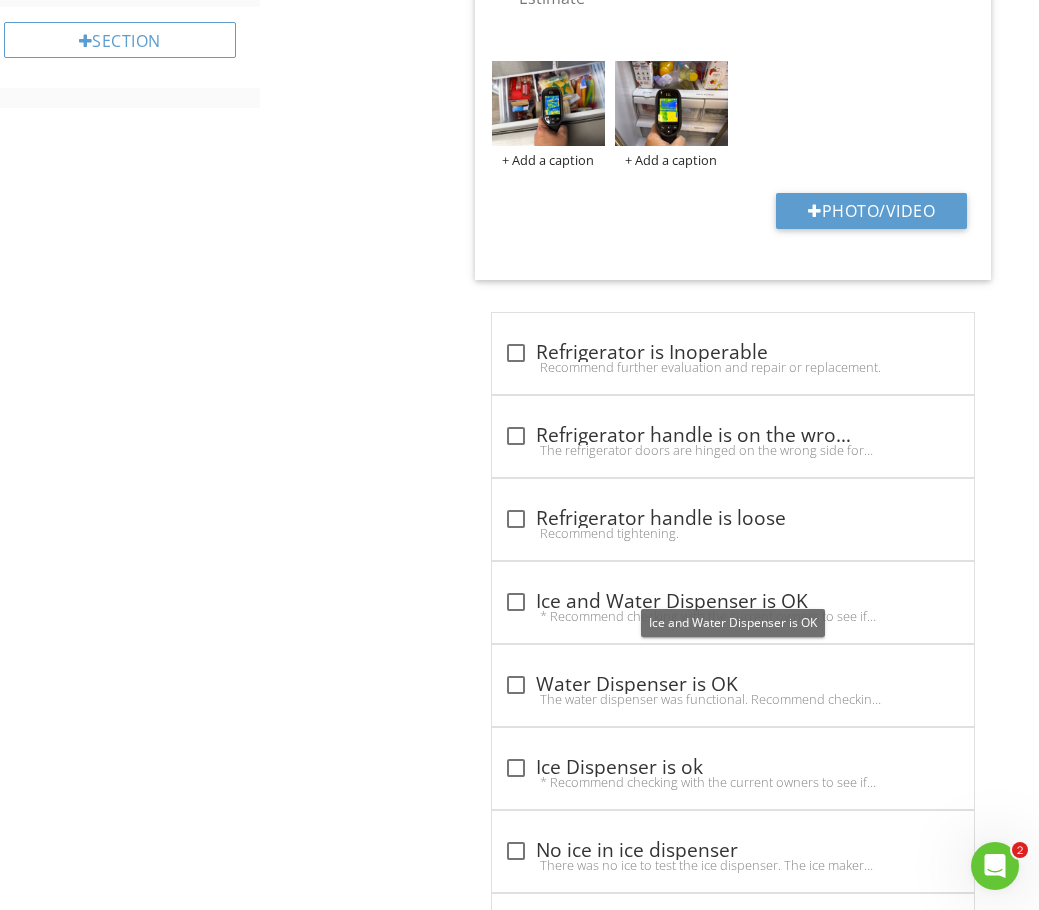 drag, startPoint x: 512, startPoint y: 599, endPoint x: 334, endPoint y: 680, distance: 195.5633 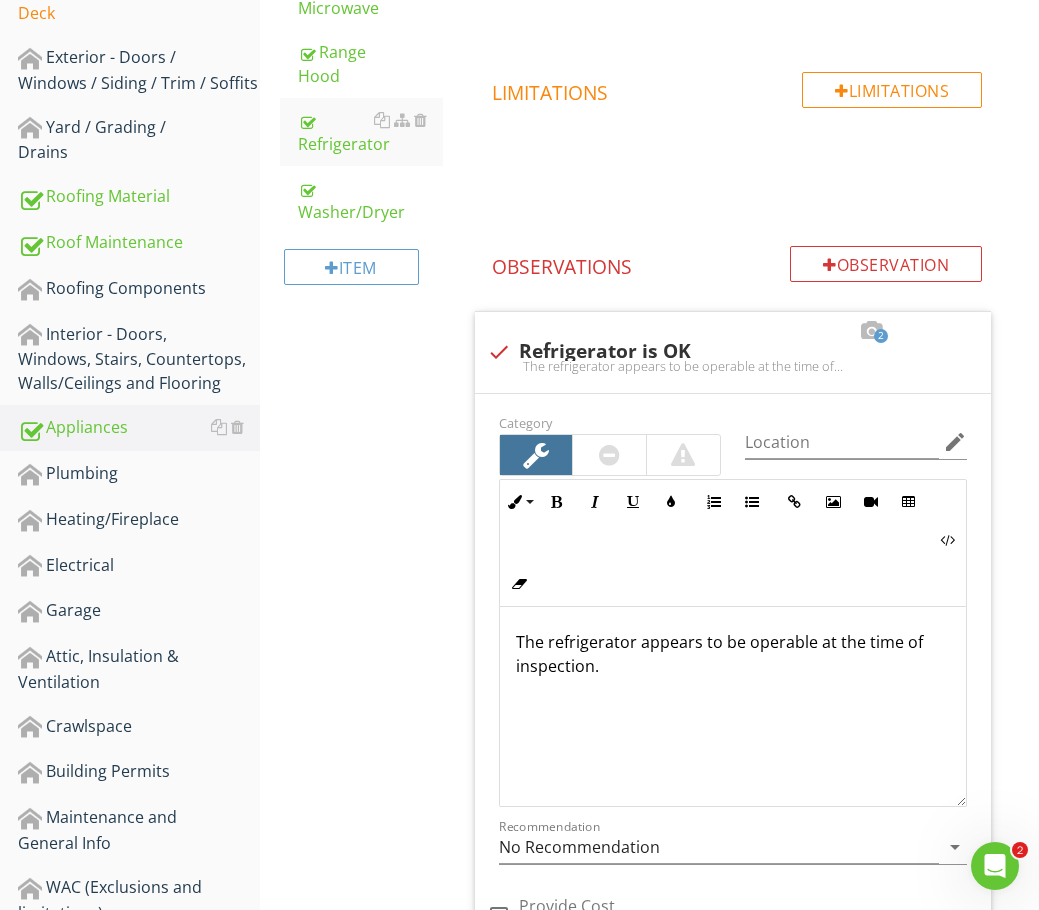 scroll, scrollTop: 235, scrollLeft: 0, axis: vertical 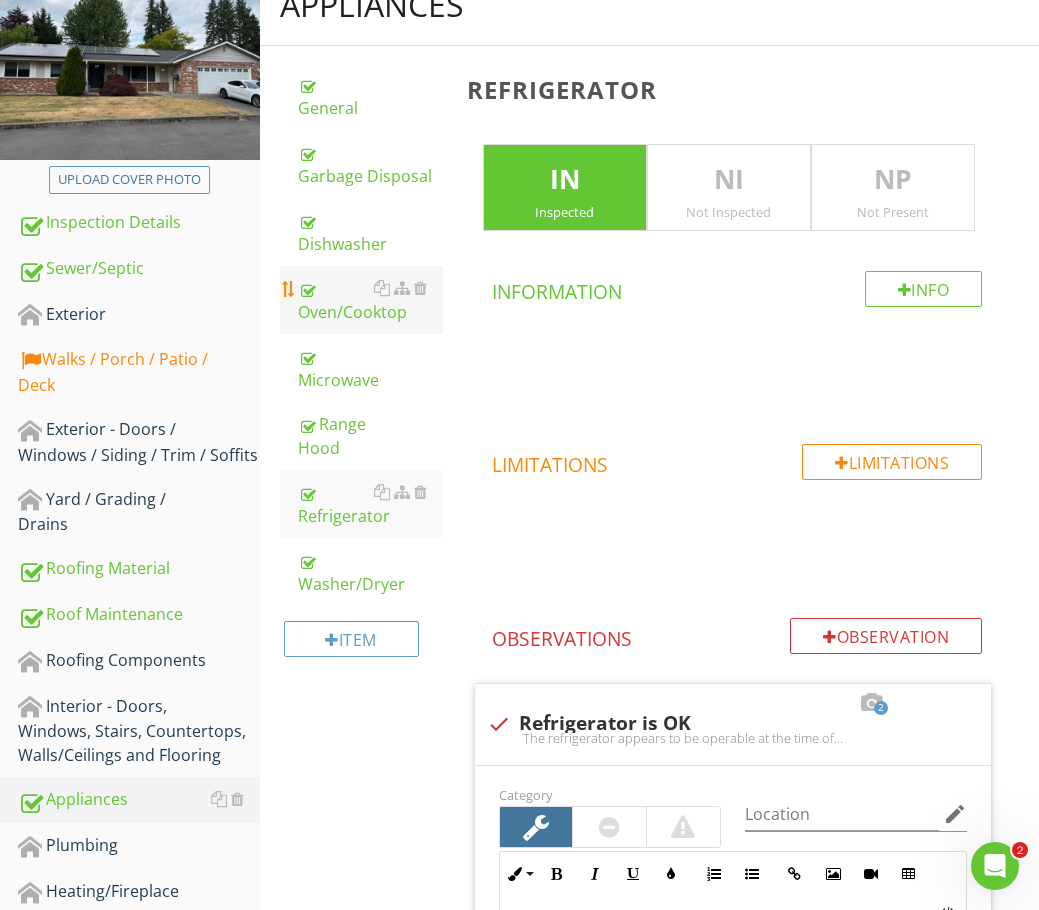 drag, startPoint x: 335, startPoint y: 321, endPoint x: 344, endPoint y: 315, distance: 10.816654 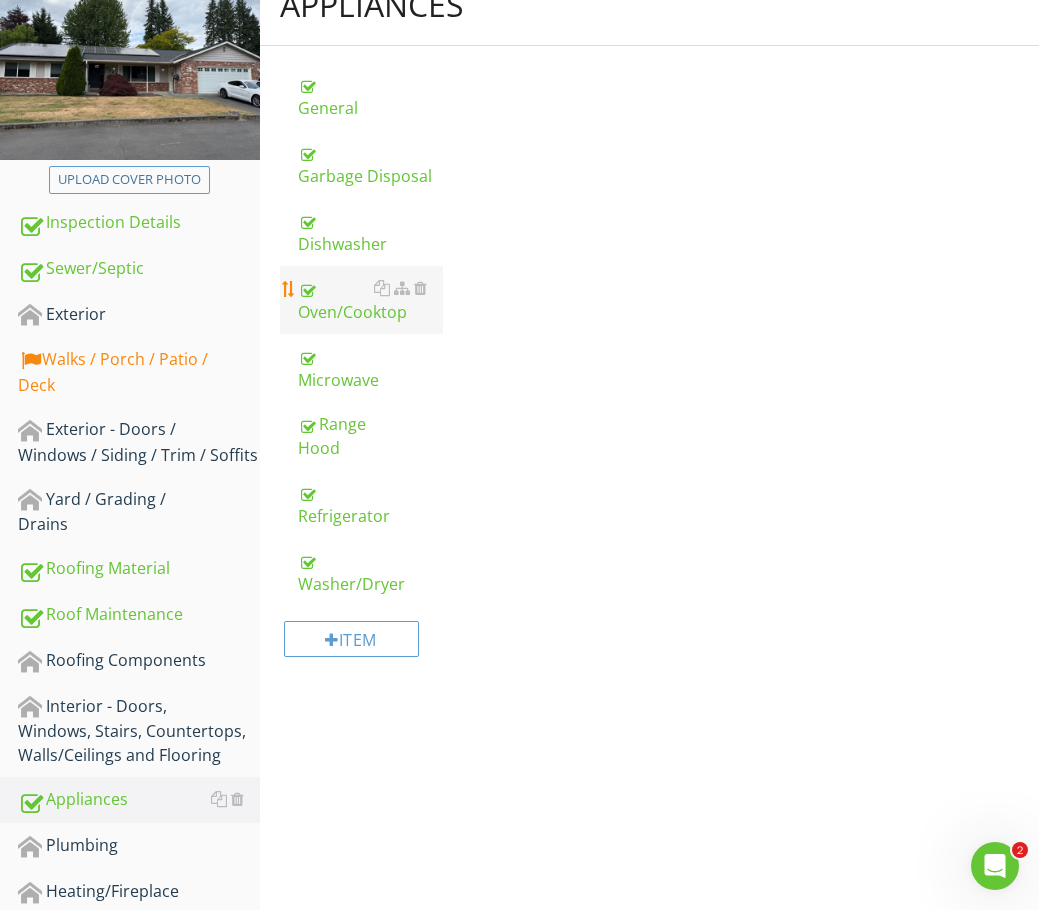 click on "Oven/Cooktop" at bounding box center [370, 300] 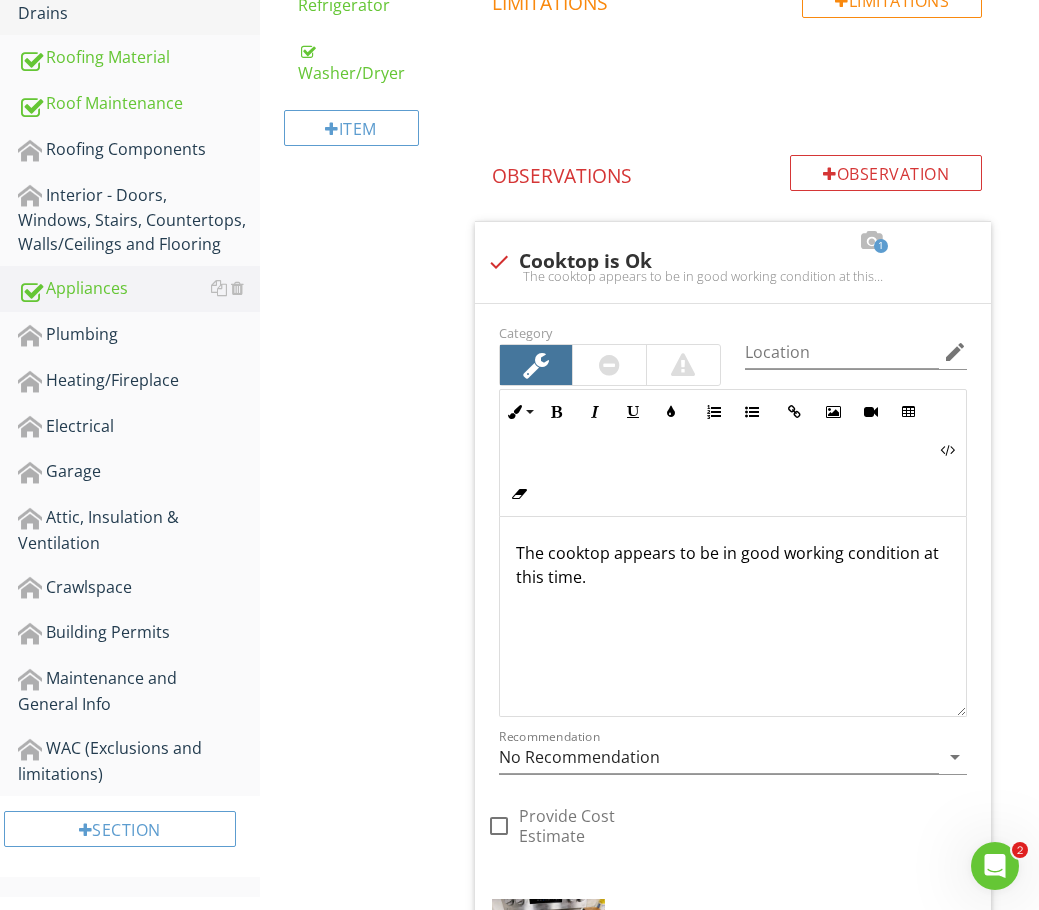 scroll, scrollTop: 535, scrollLeft: 0, axis: vertical 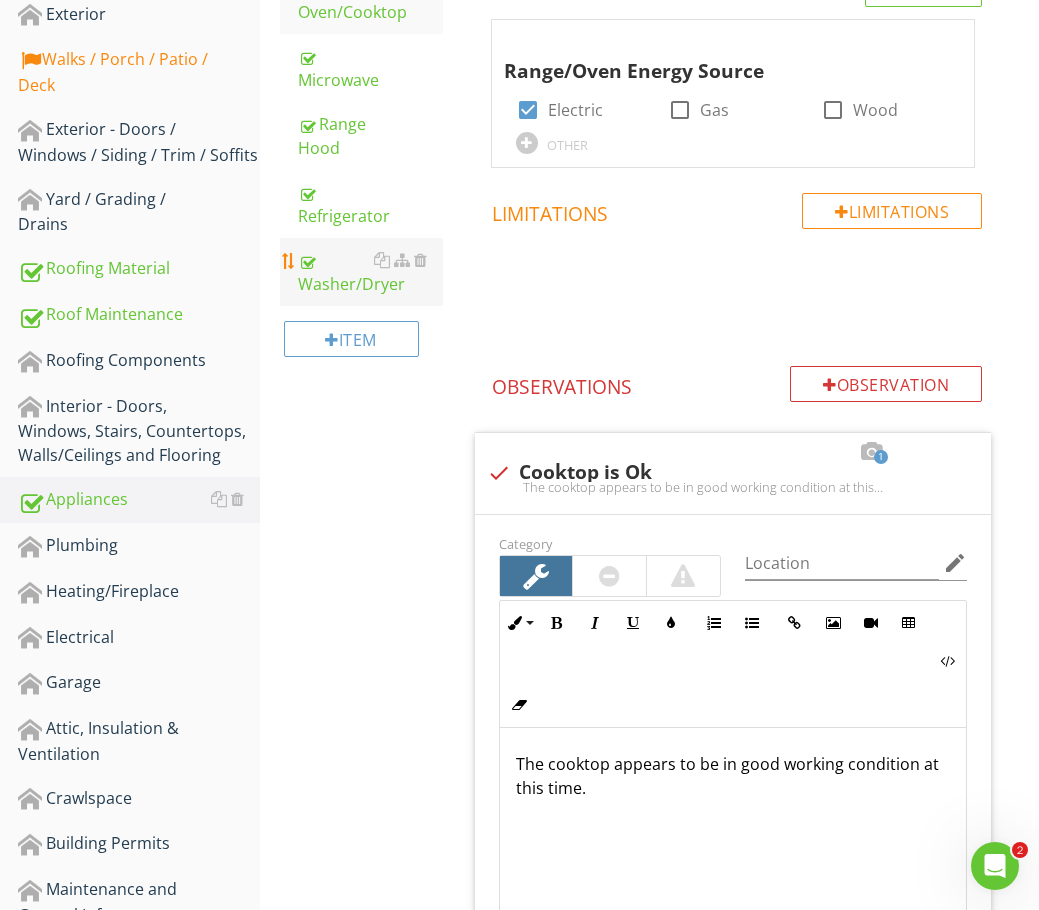 drag, startPoint x: 86, startPoint y: 18, endPoint x: 352, endPoint y: 301, distance: 388.3877 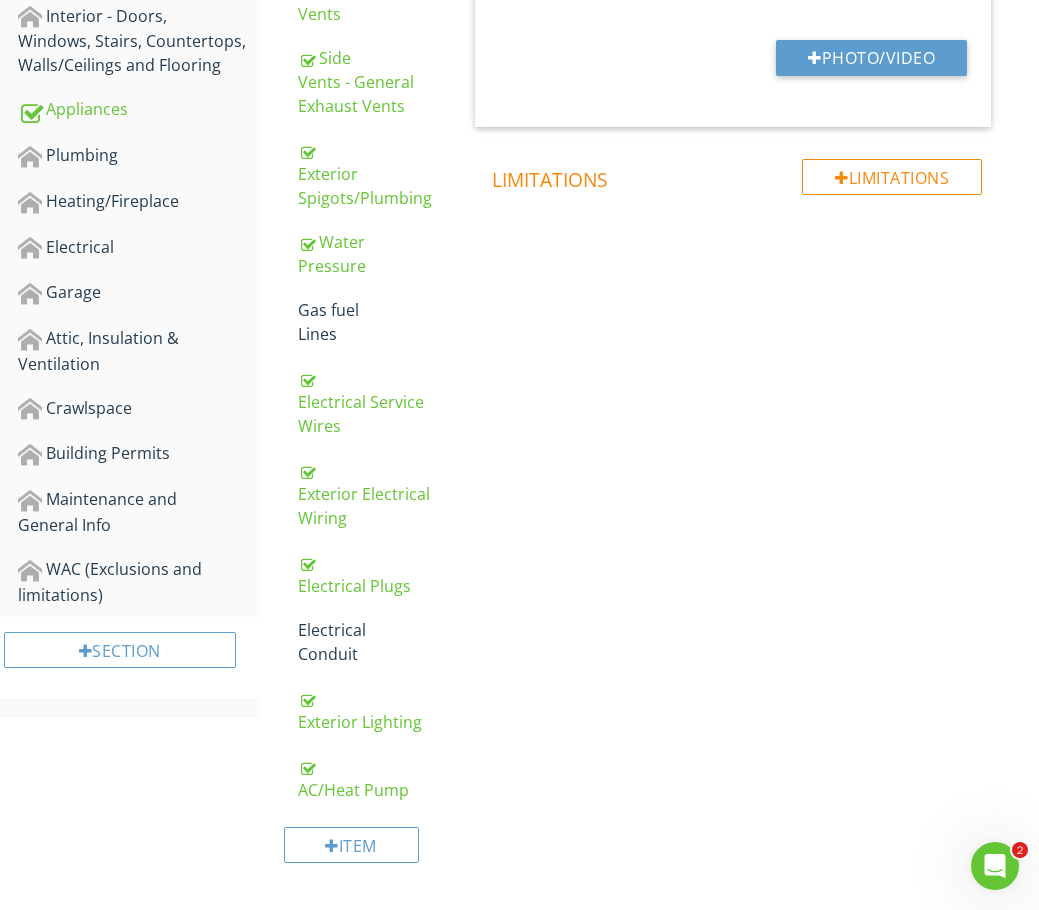 scroll, scrollTop: 935, scrollLeft: 0, axis: vertical 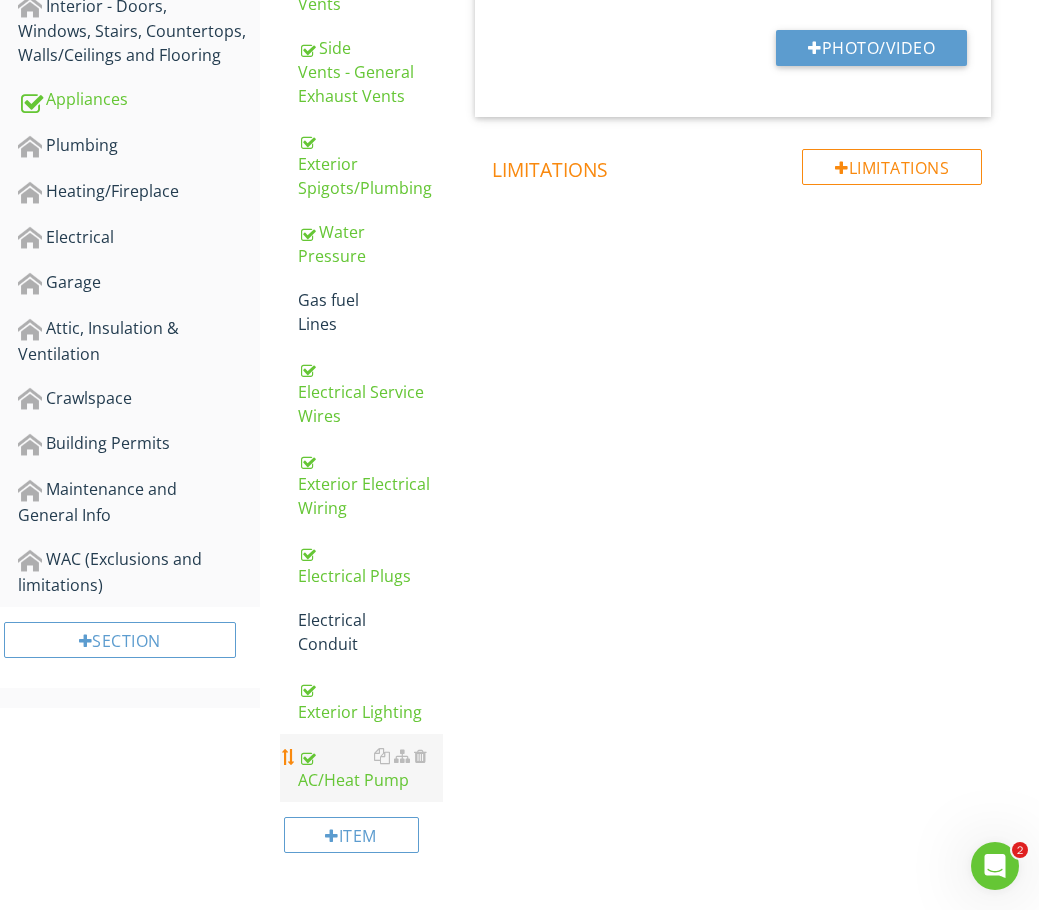 click on "AC/Heat Pump" at bounding box center [370, 768] 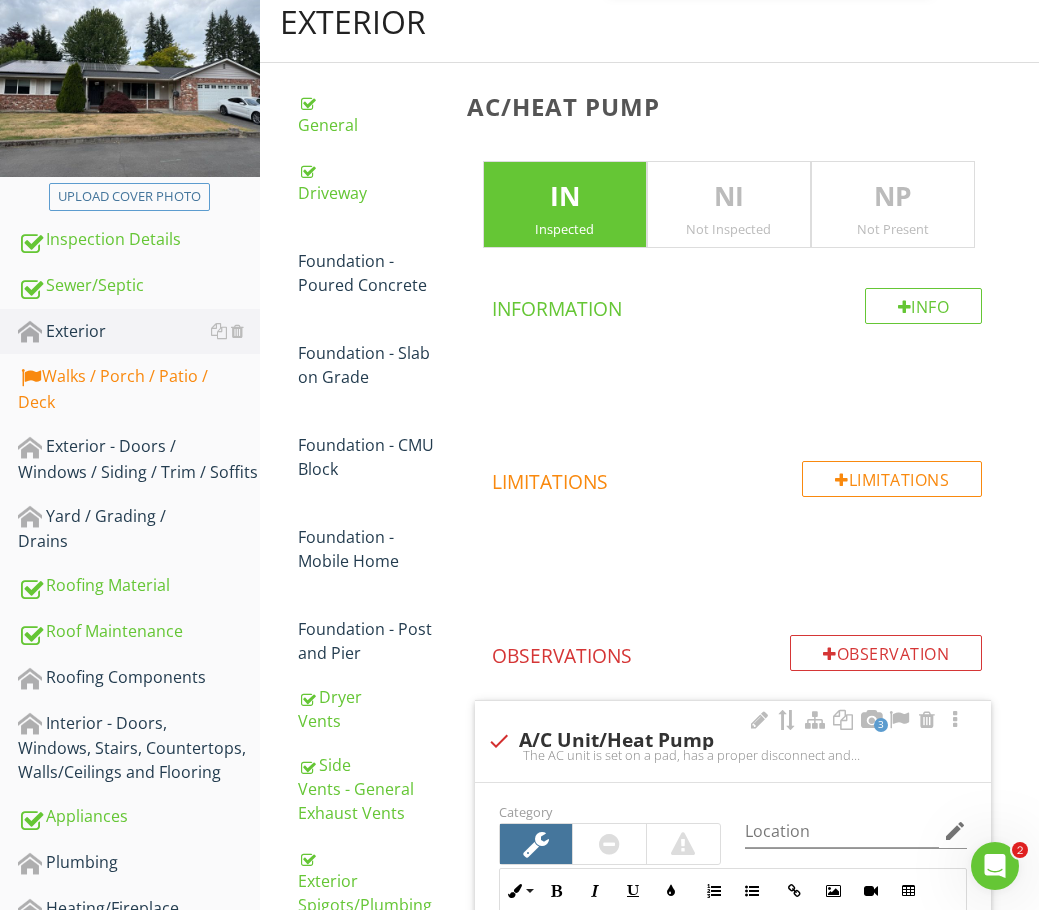 scroll, scrollTop: 600, scrollLeft: 0, axis: vertical 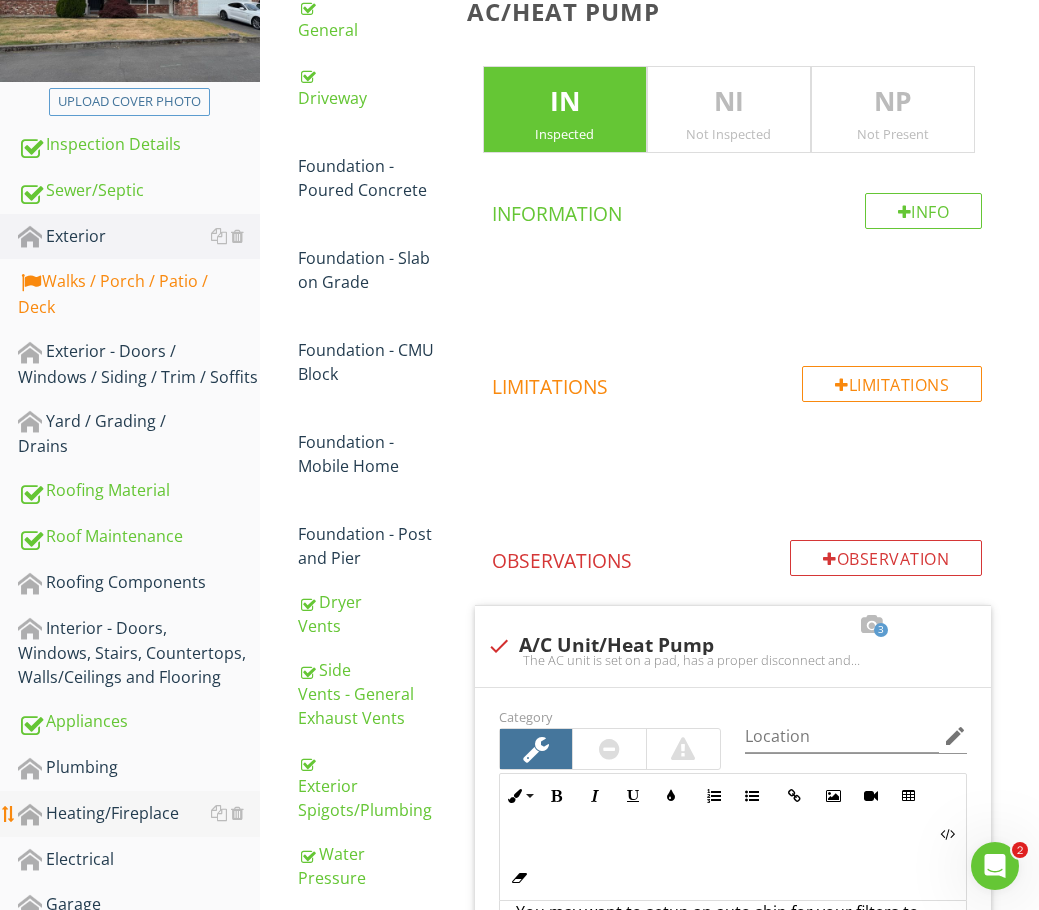 click on "Heating/Fireplace" at bounding box center [139, 814] 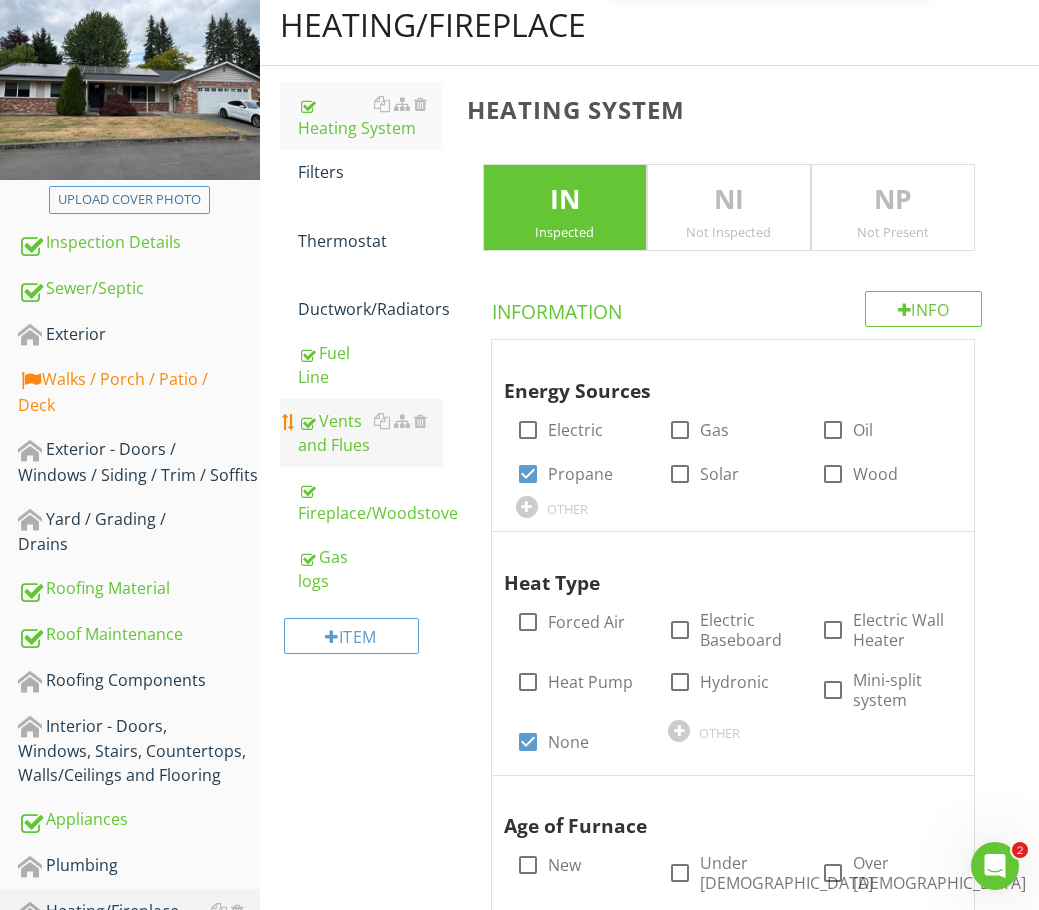 scroll, scrollTop: 113, scrollLeft: 0, axis: vertical 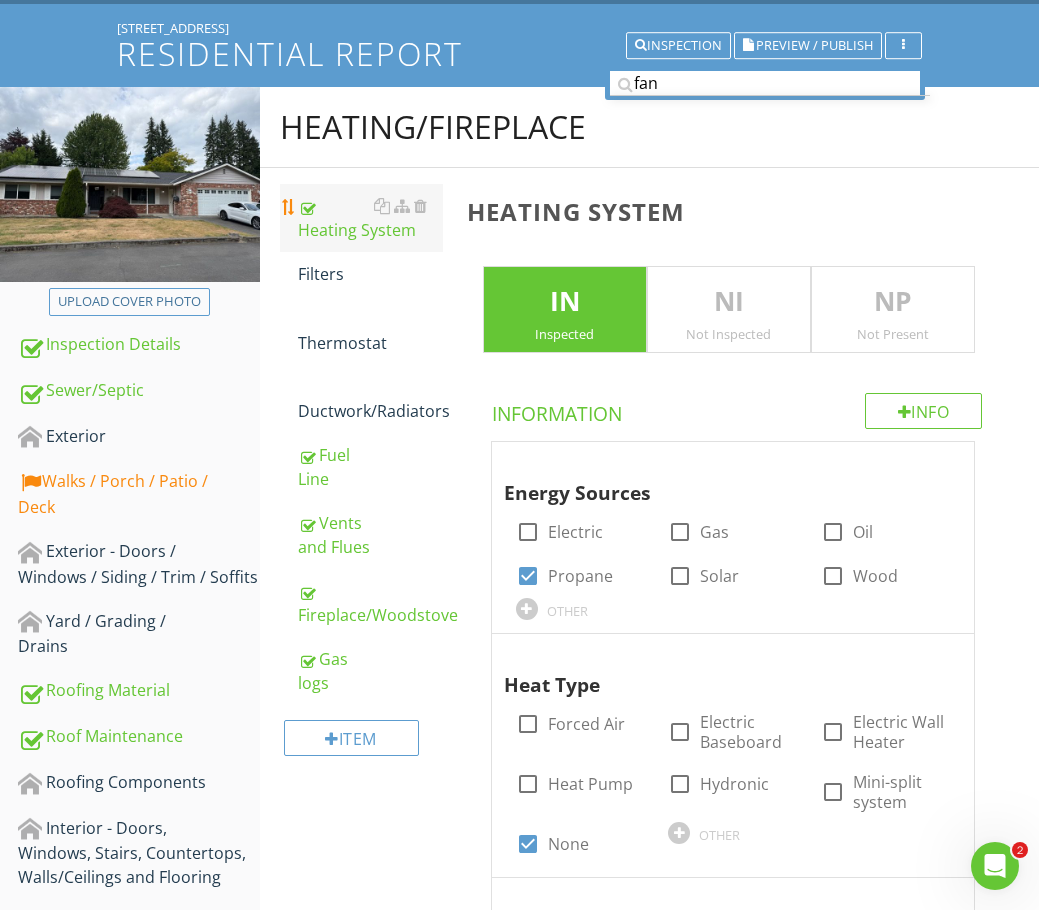 click on "Heating System" at bounding box center (370, 218) 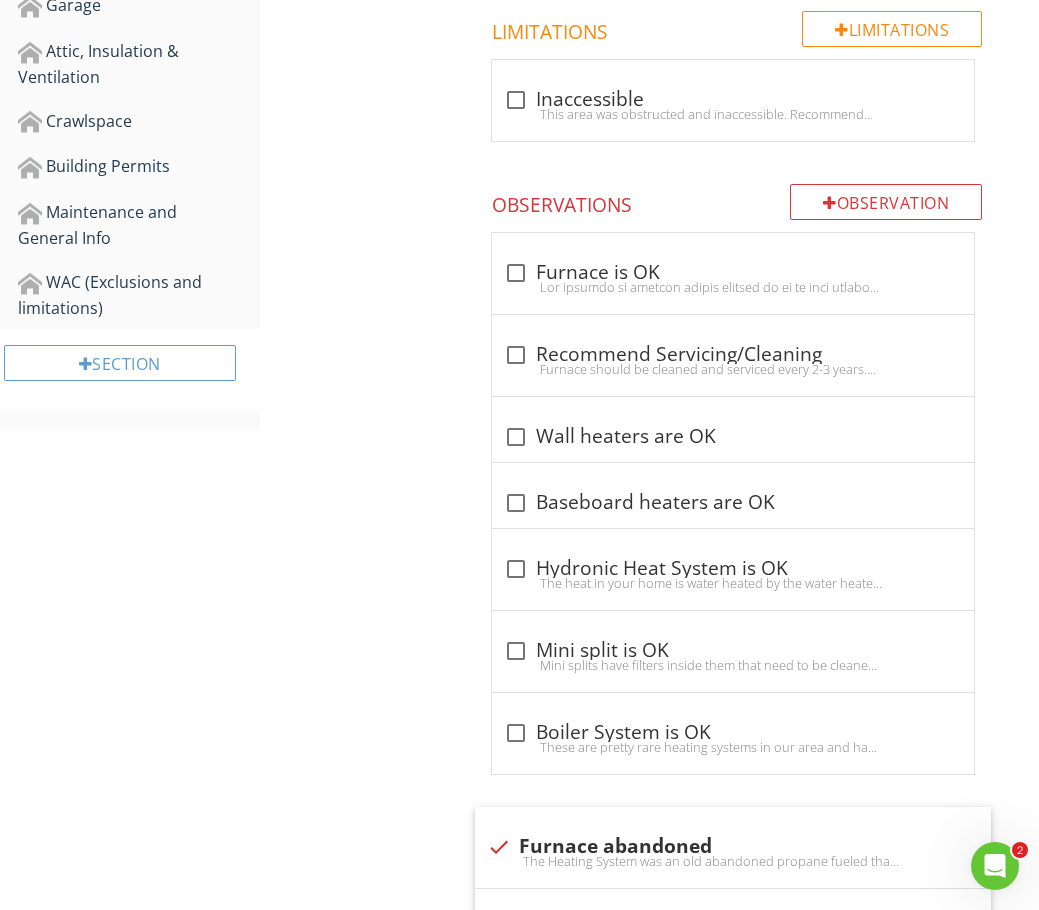 scroll, scrollTop: 1213, scrollLeft: 0, axis: vertical 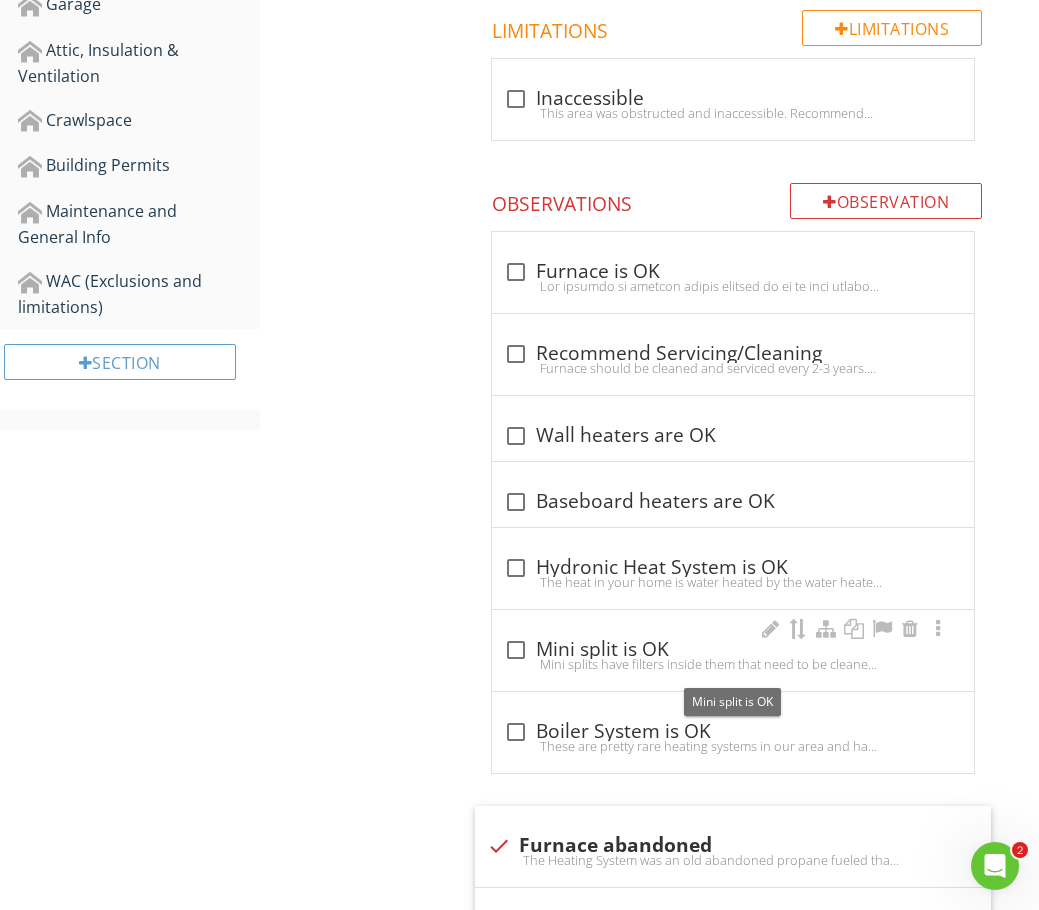 click at bounding box center [516, 650] 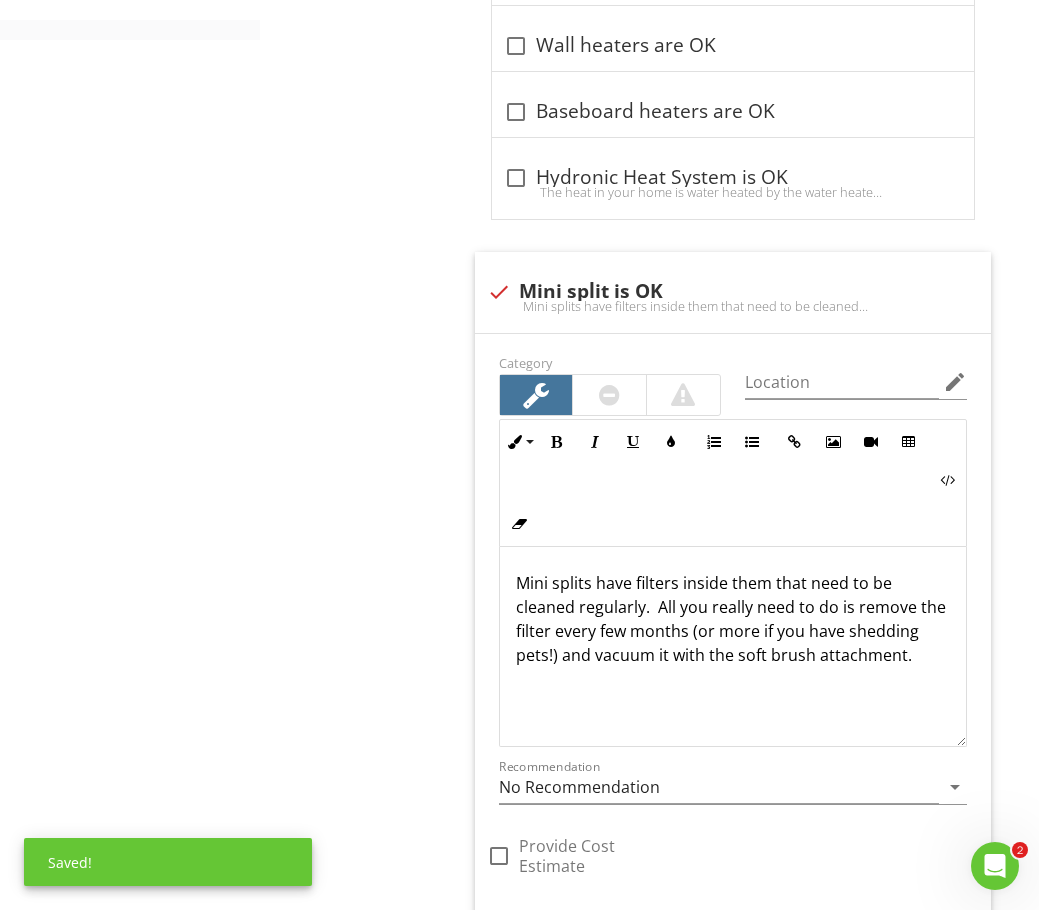 scroll, scrollTop: 1613, scrollLeft: 0, axis: vertical 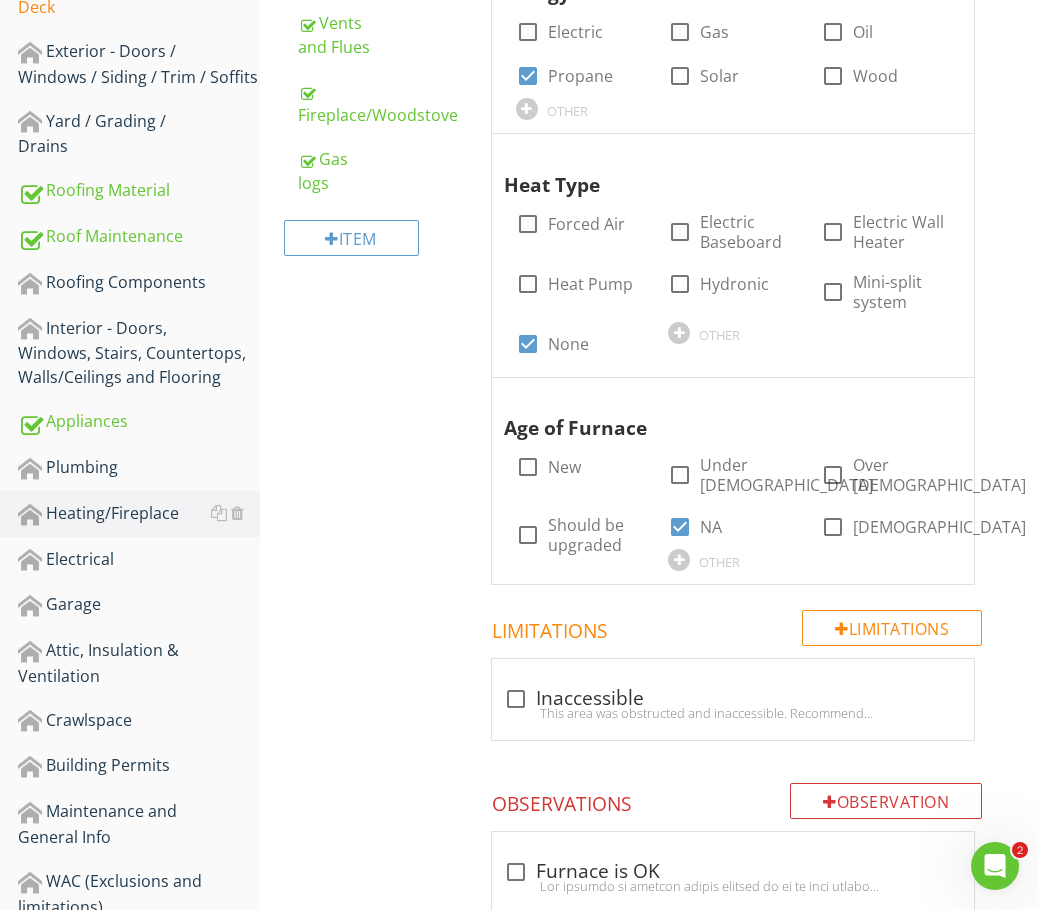 drag, startPoint x: 65, startPoint y: 567, endPoint x: 403, endPoint y: 548, distance: 338.5336 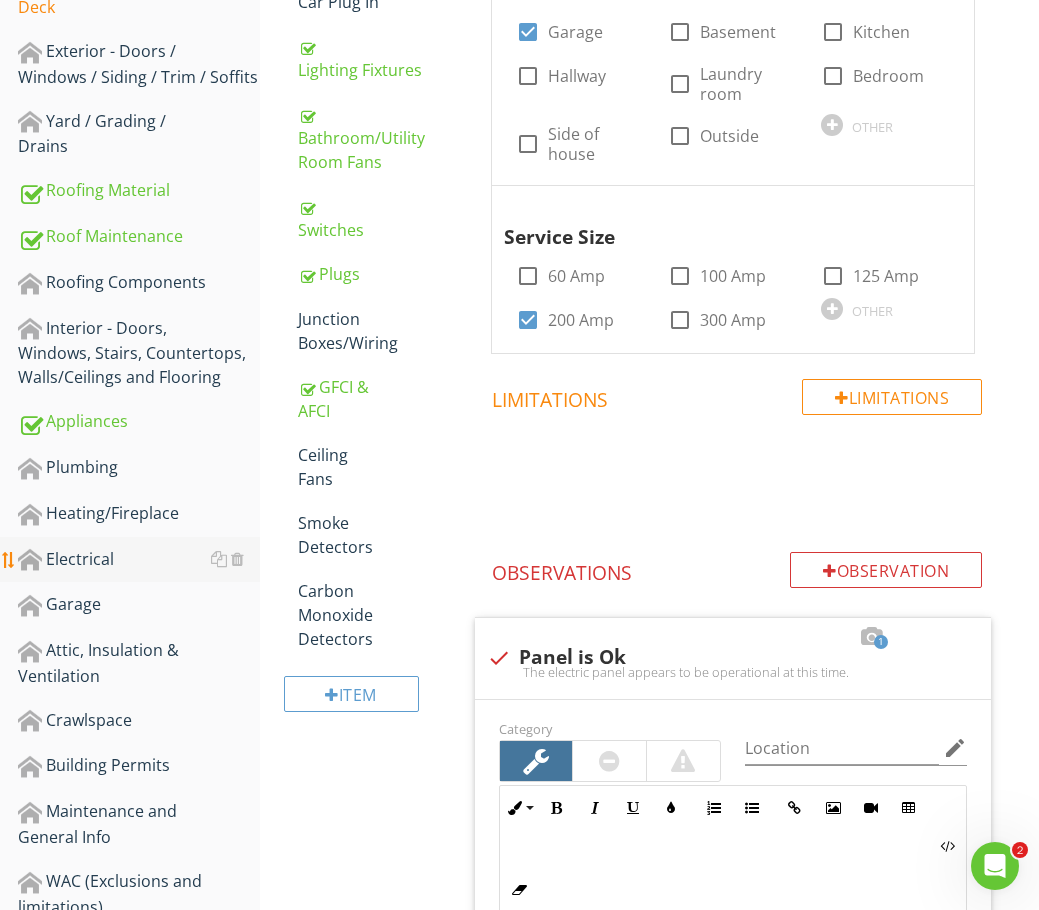 click on "Electrical" at bounding box center [139, 560] 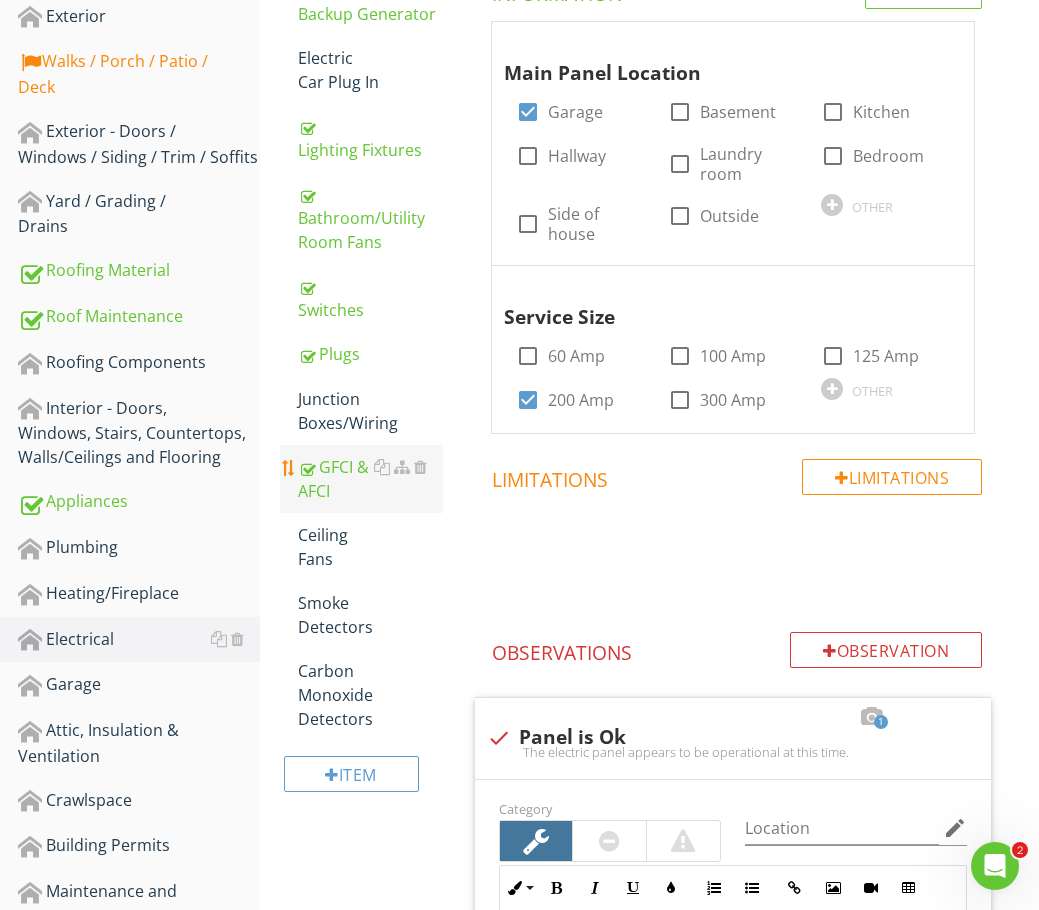 scroll, scrollTop: 413, scrollLeft: 0, axis: vertical 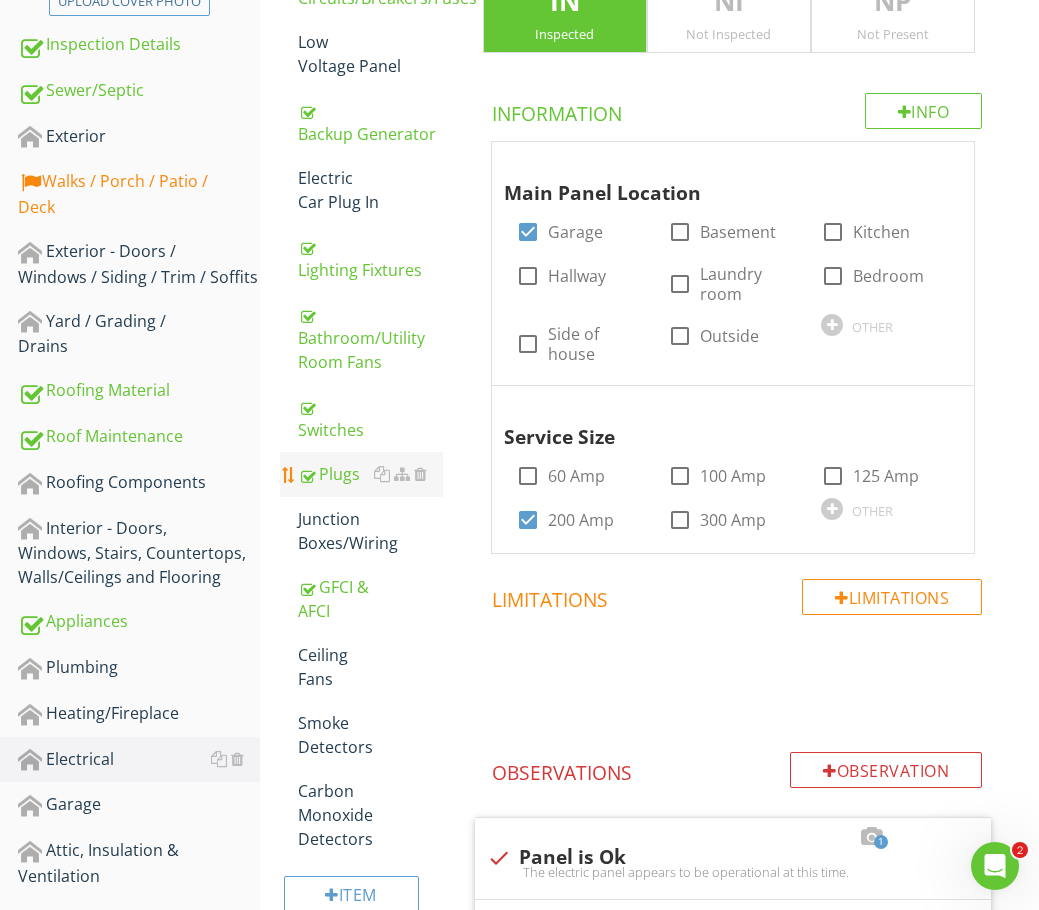 click on "Plugs" at bounding box center [370, 474] 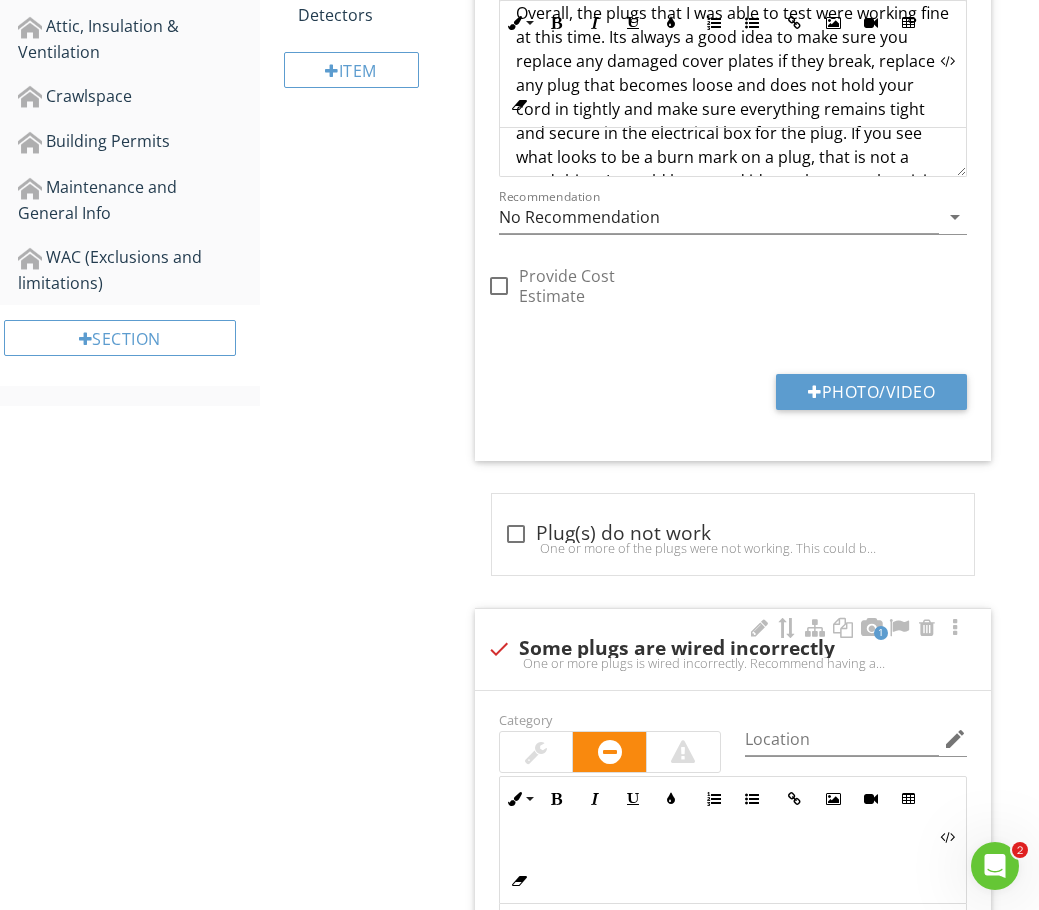 scroll, scrollTop: 1244, scrollLeft: 0, axis: vertical 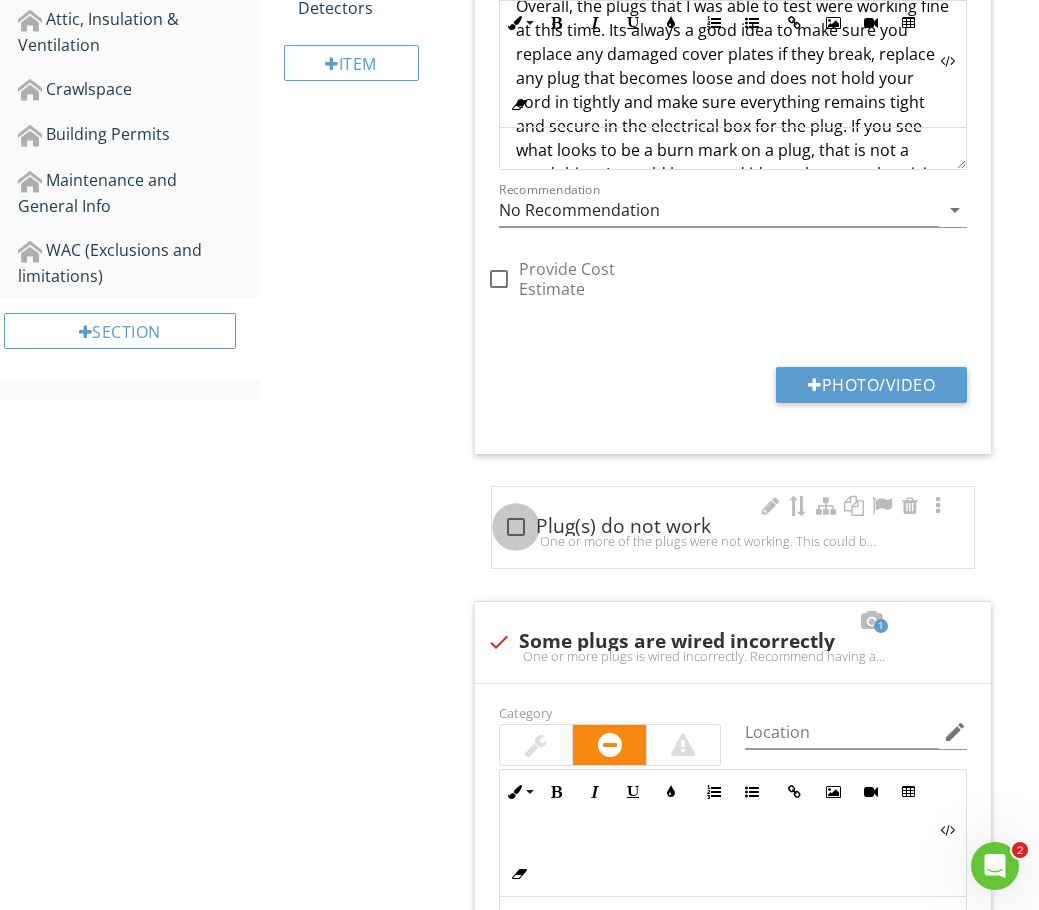 click at bounding box center (516, 527) 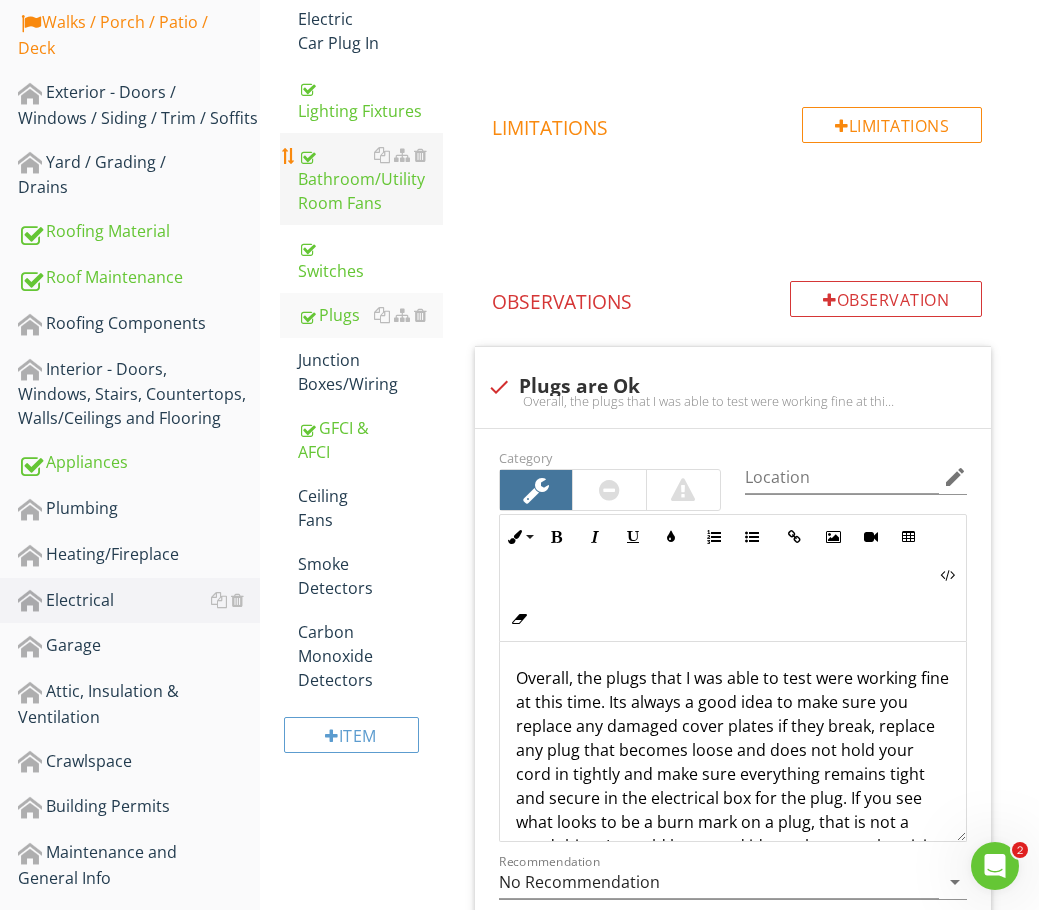 scroll, scrollTop: 244, scrollLeft: 0, axis: vertical 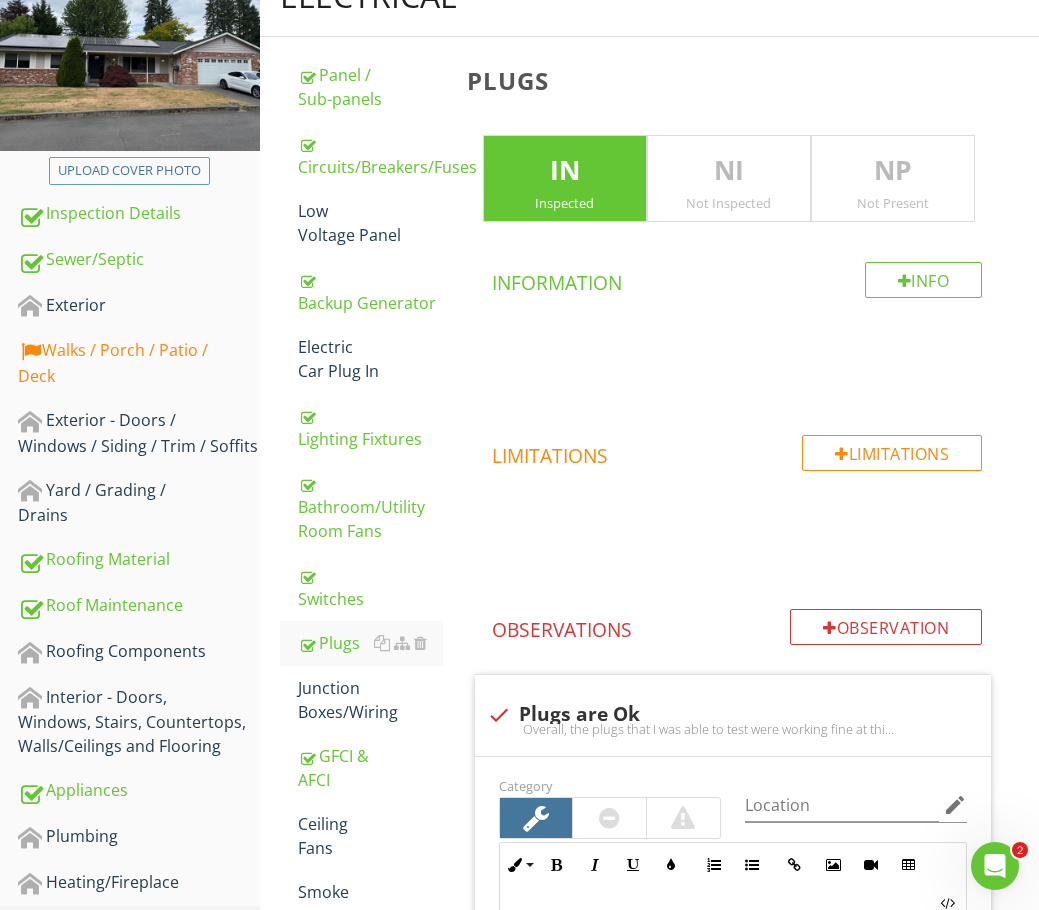 drag, startPoint x: 95, startPoint y: 873, endPoint x: 606, endPoint y: 216, distance: 832.32806 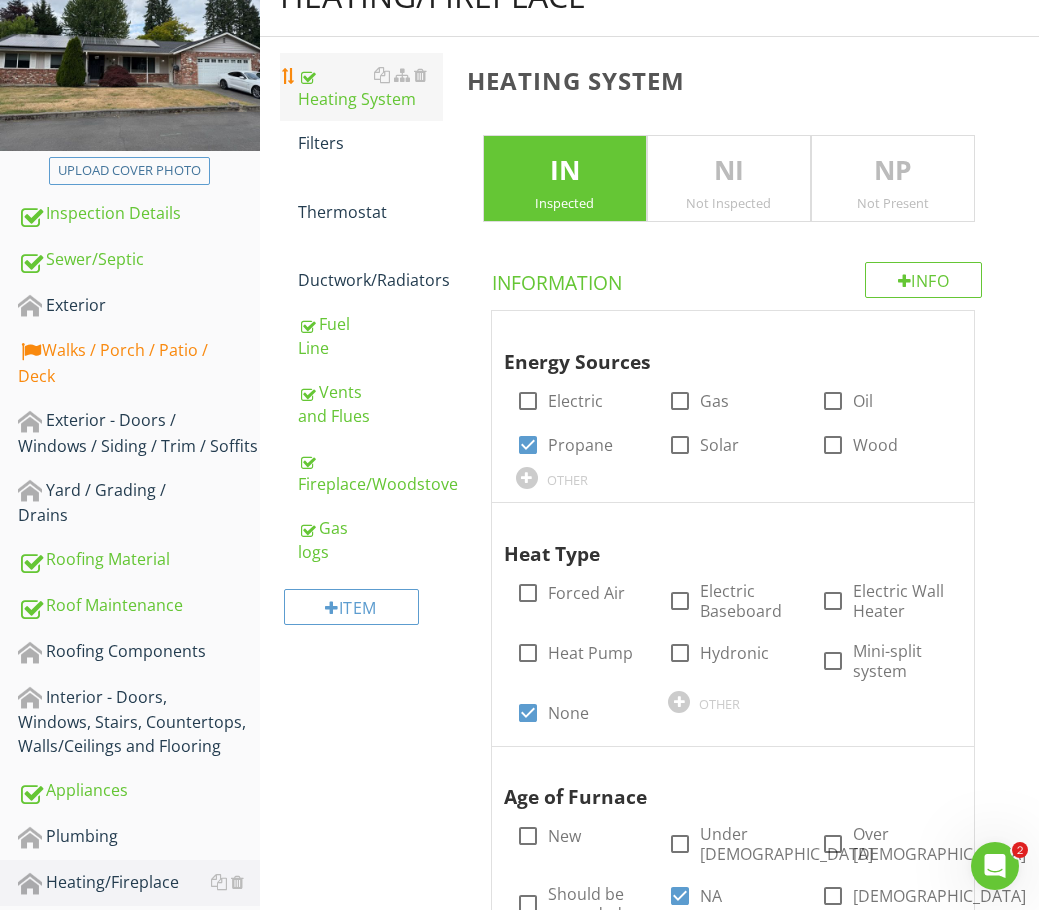 click on "Heating System" at bounding box center (370, 87) 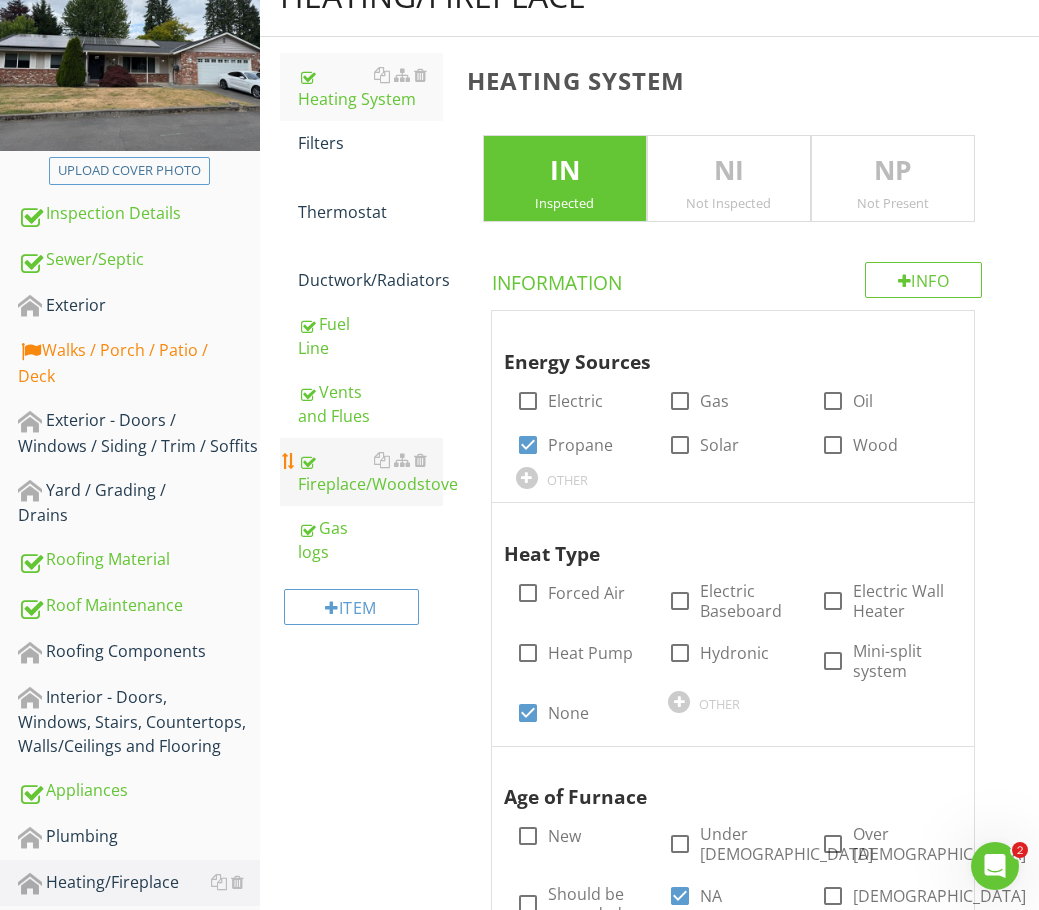 click on "Fireplace/Woodstove" at bounding box center (370, 472) 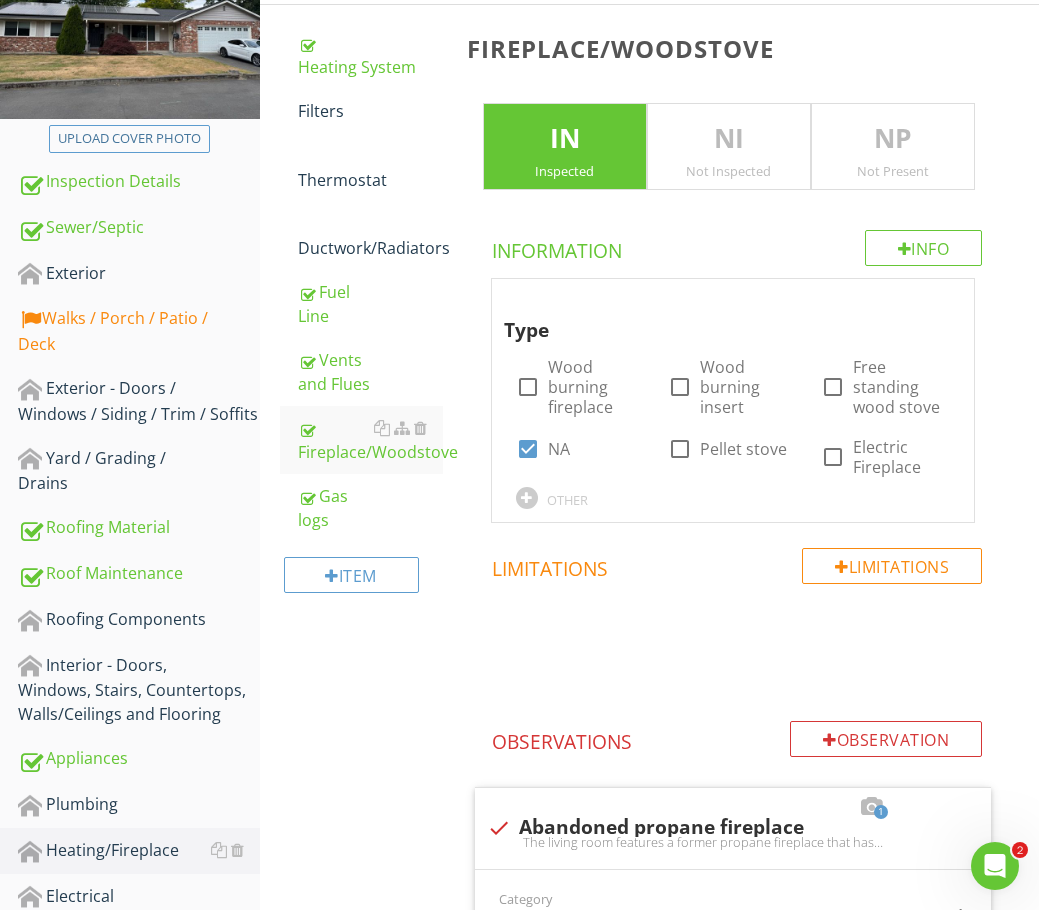 scroll, scrollTop: 113, scrollLeft: 0, axis: vertical 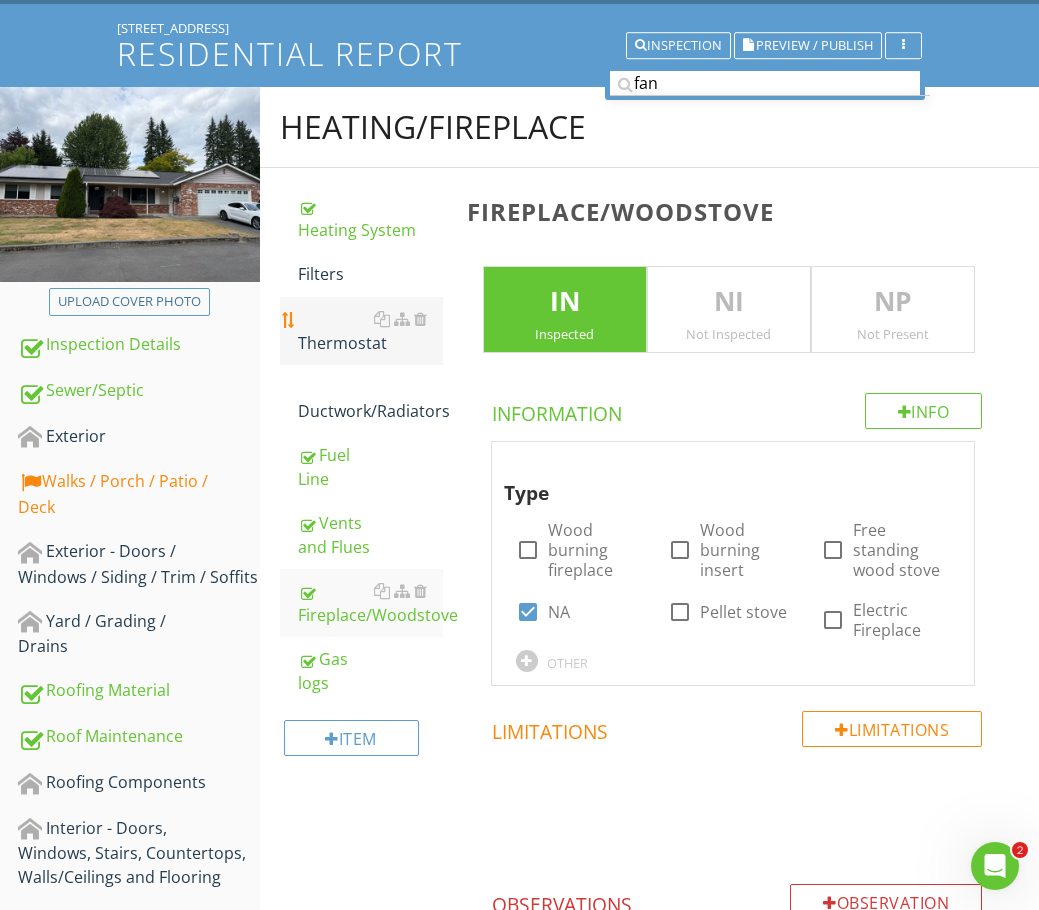 drag, startPoint x: 342, startPoint y: 347, endPoint x: 359, endPoint y: 347, distance: 17 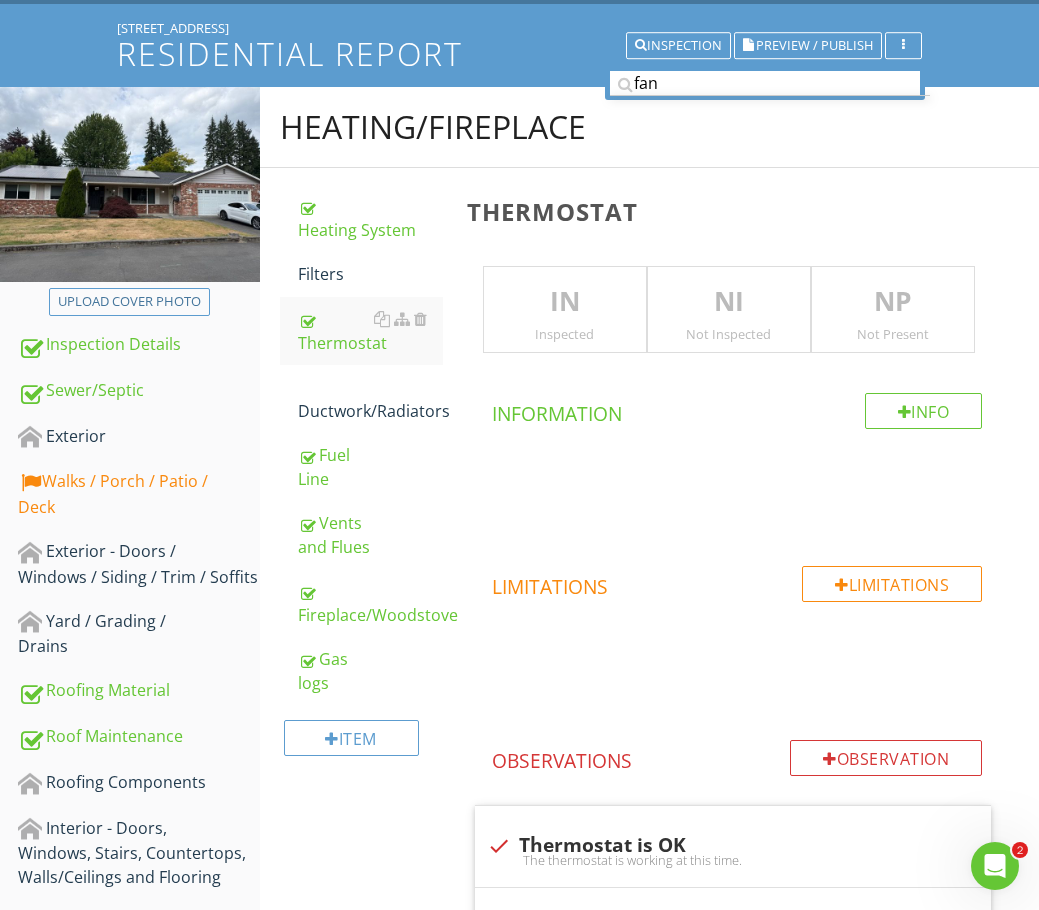 click on "Inspected" at bounding box center (565, 334) 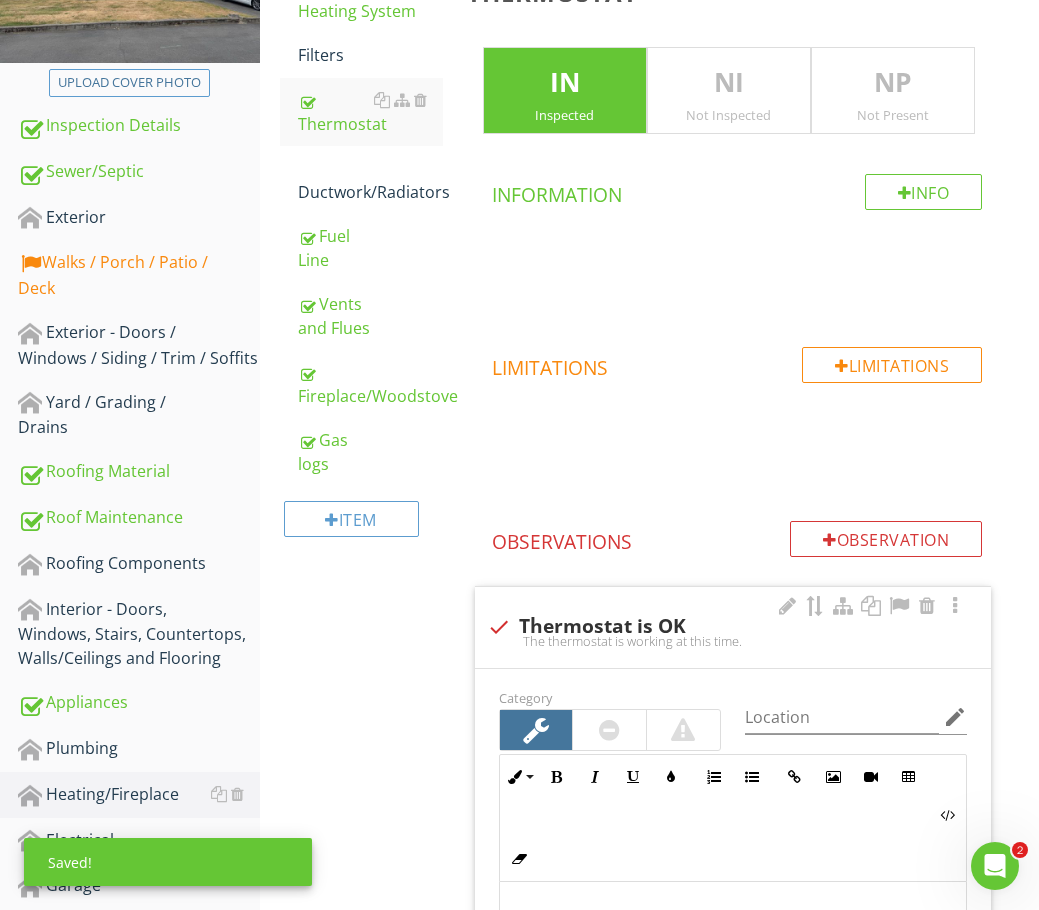 scroll, scrollTop: 513, scrollLeft: 0, axis: vertical 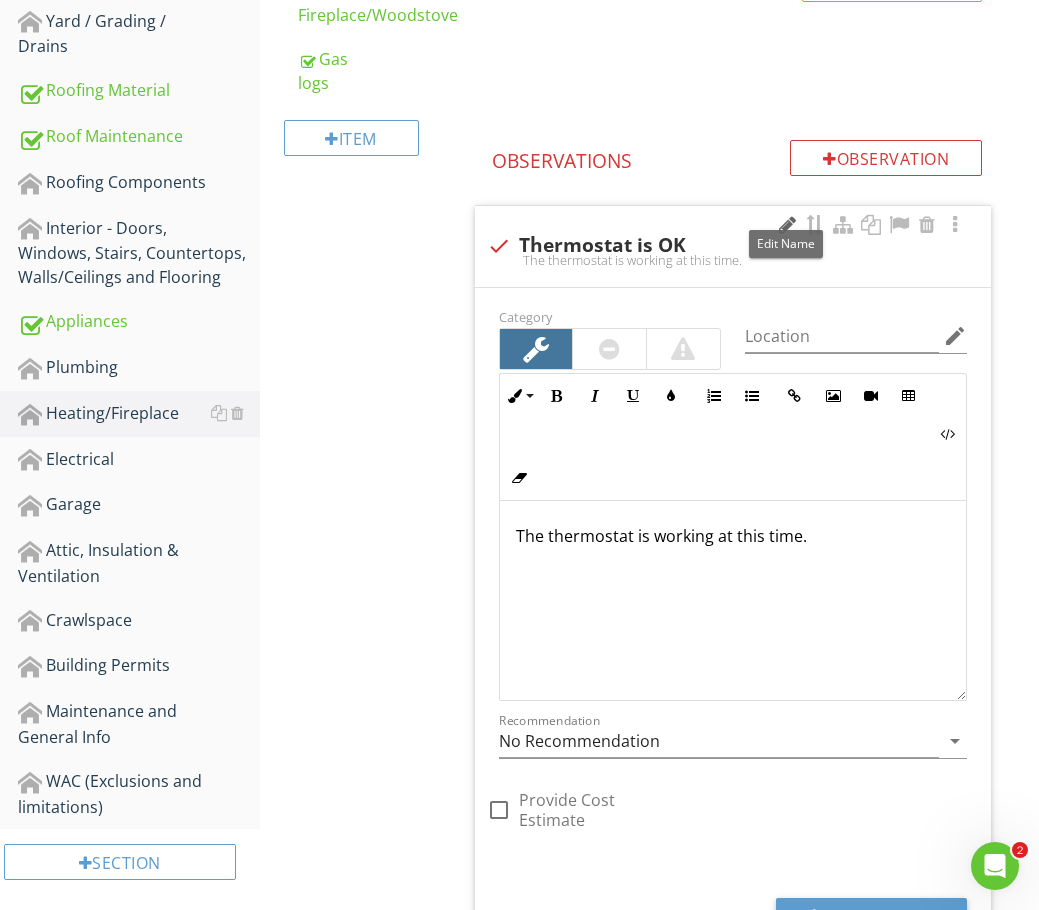 click at bounding box center (787, 225) 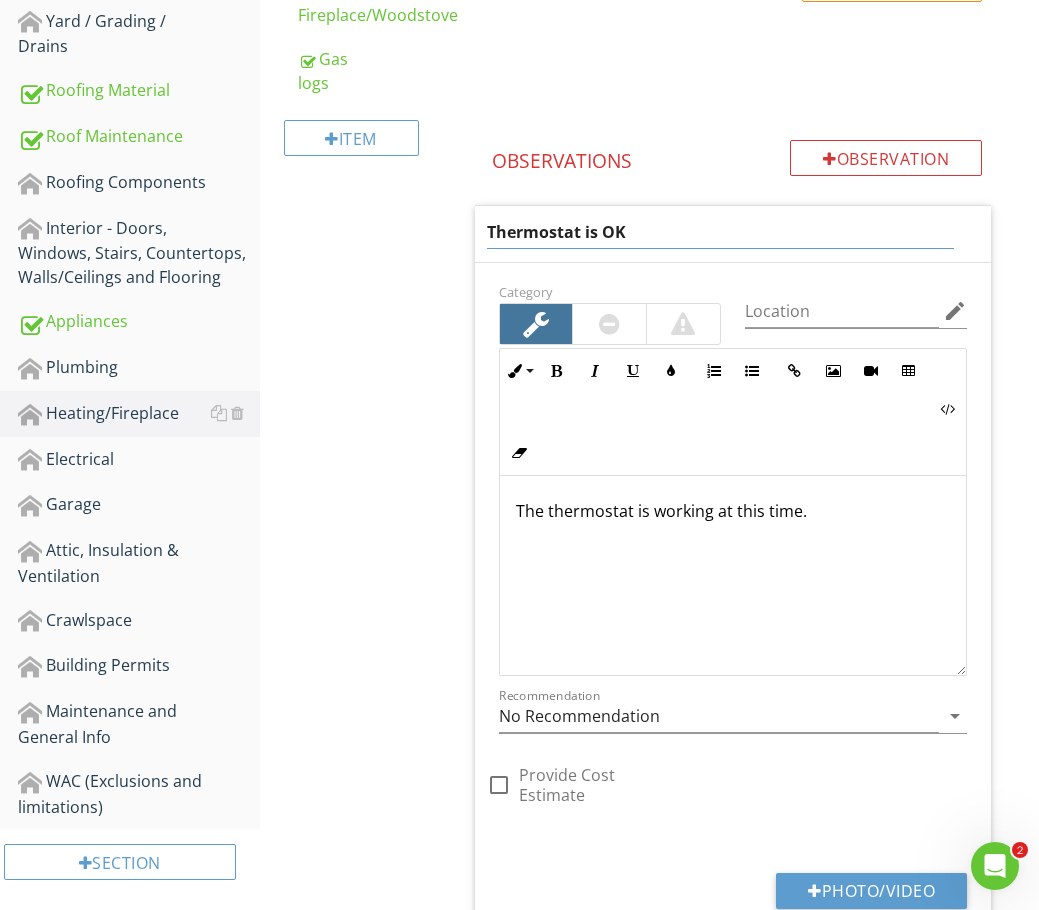 drag, startPoint x: 648, startPoint y: 230, endPoint x: 586, endPoint y: 230, distance: 62 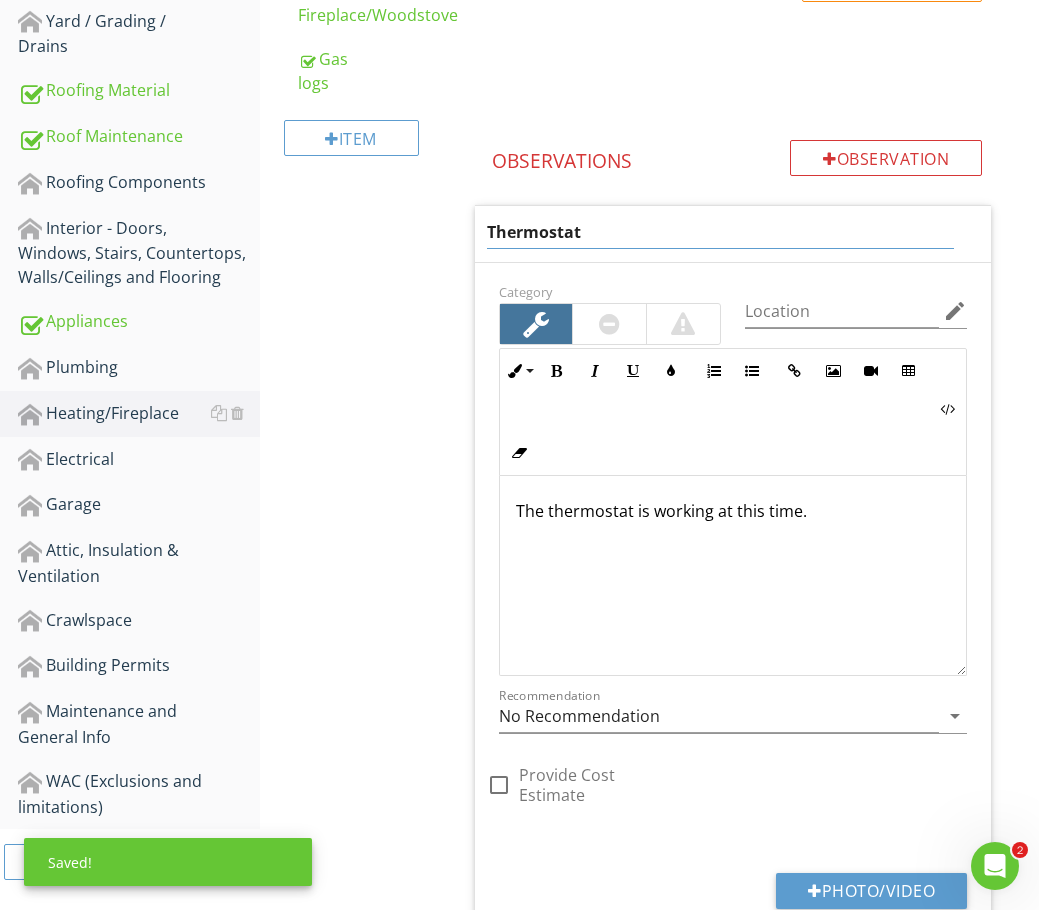 click on "Thermostat" at bounding box center (721, 232) 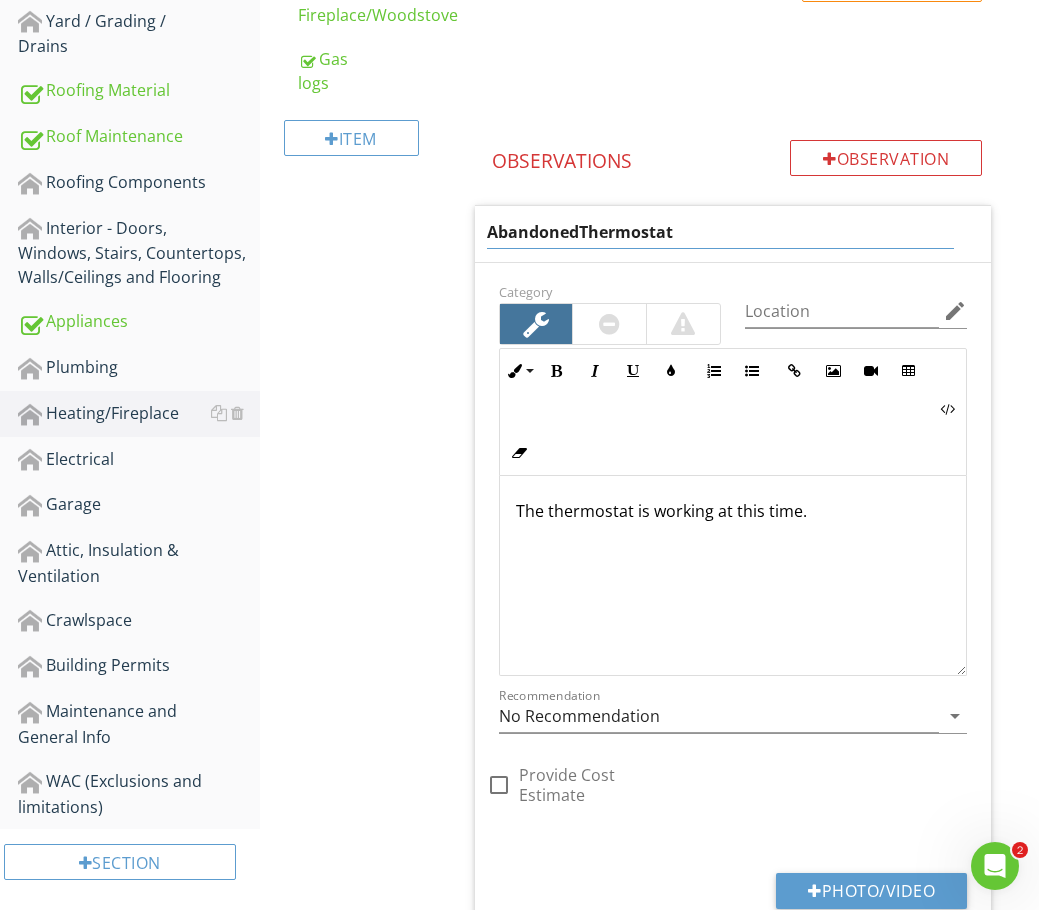 type on "Abandoned Thermostat" 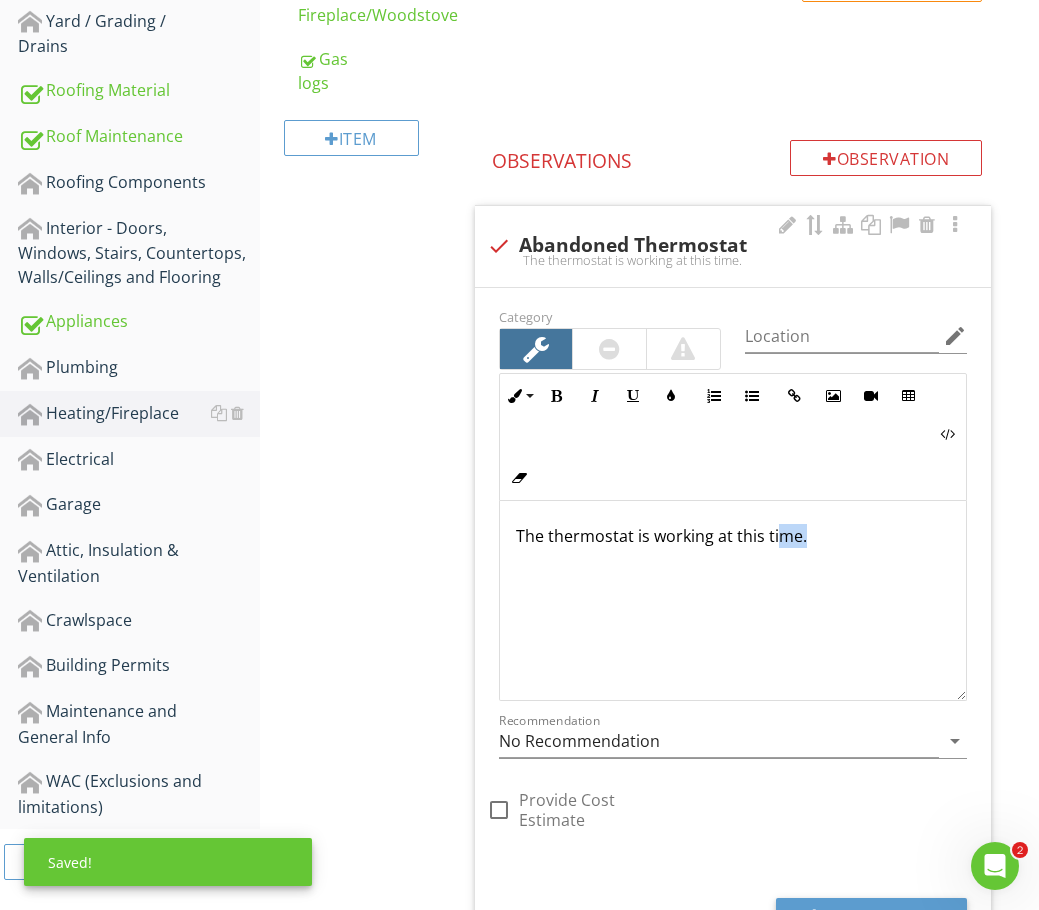 scroll, scrollTop: 0, scrollLeft: 0, axis: both 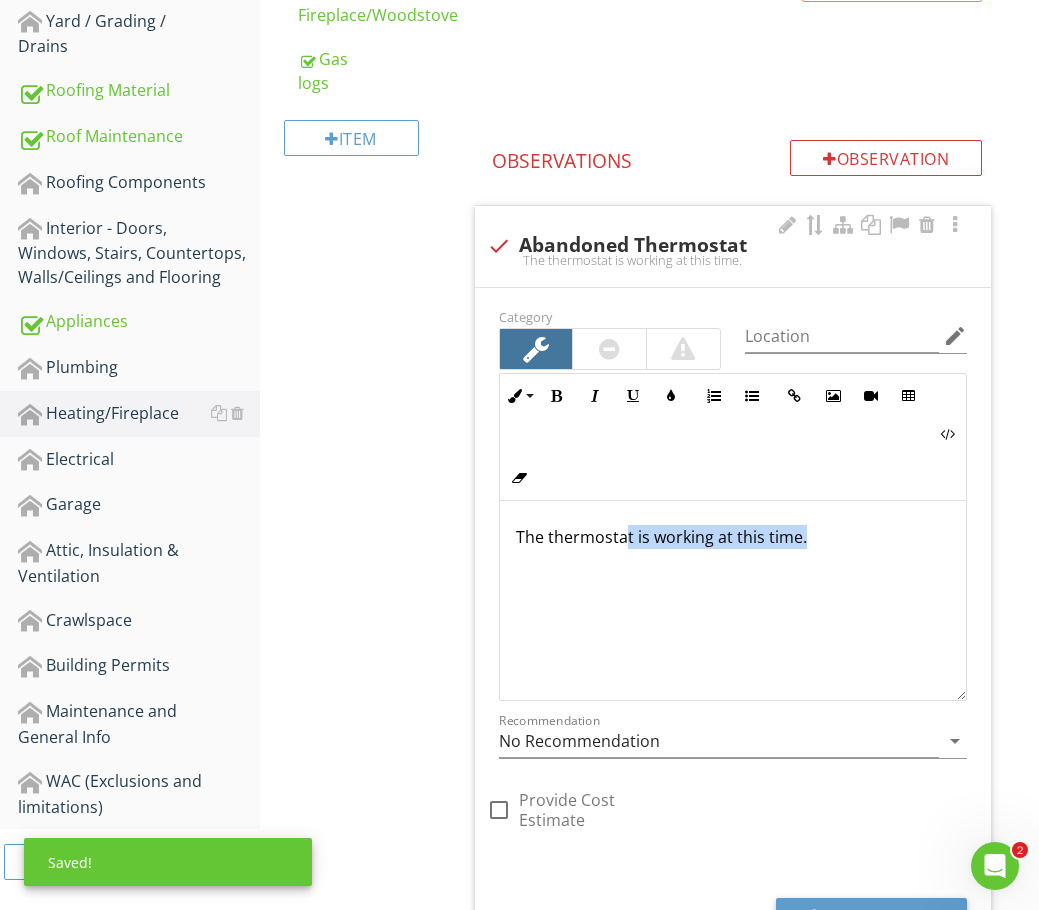 drag, startPoint x: 848, startPoint y: 514, endPoint x: 624, endPoint y: 514, distance: 224 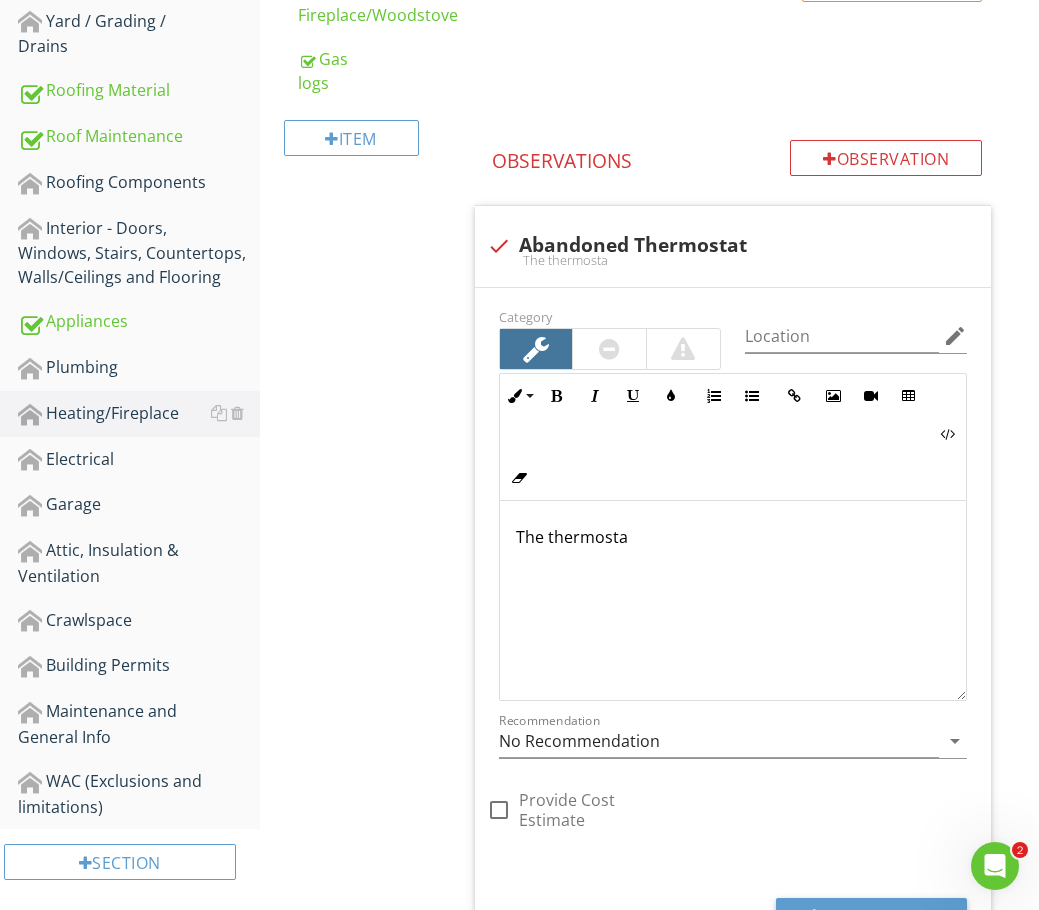 type 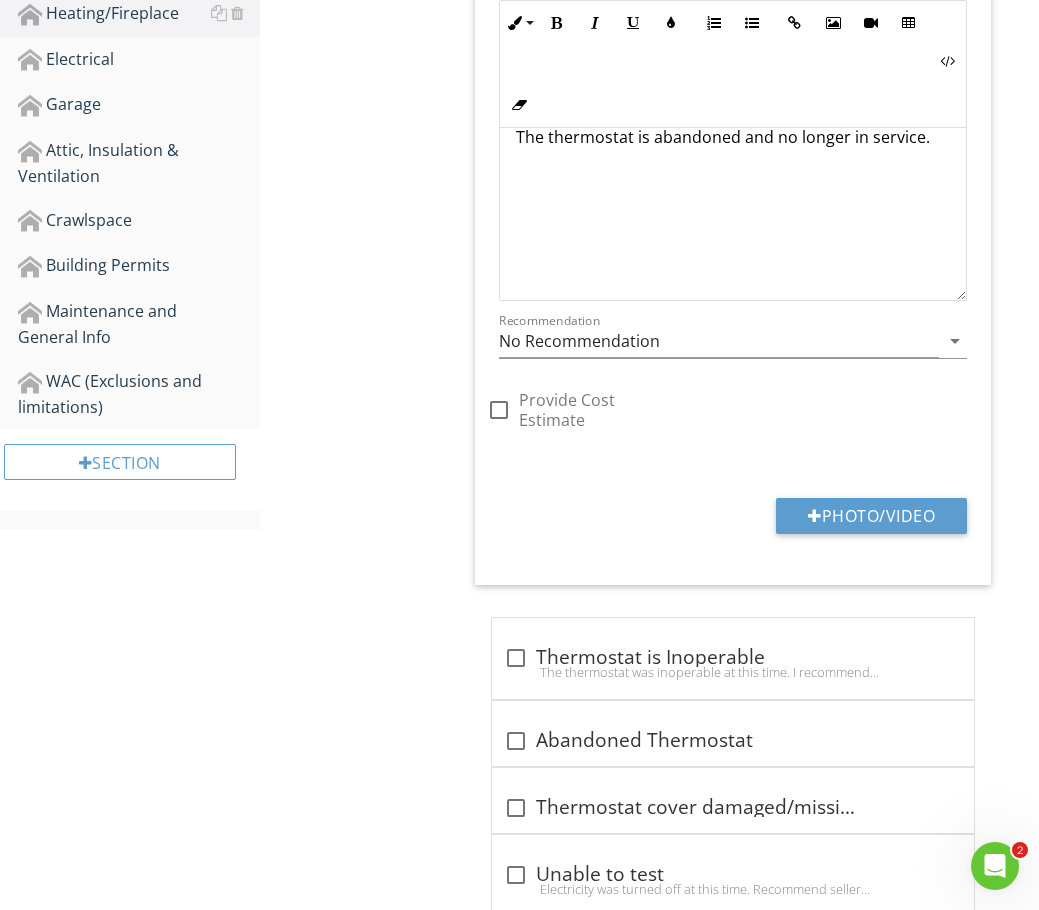 scroll, scrollTop: 813, scrollLeft: 0, axis: vertical 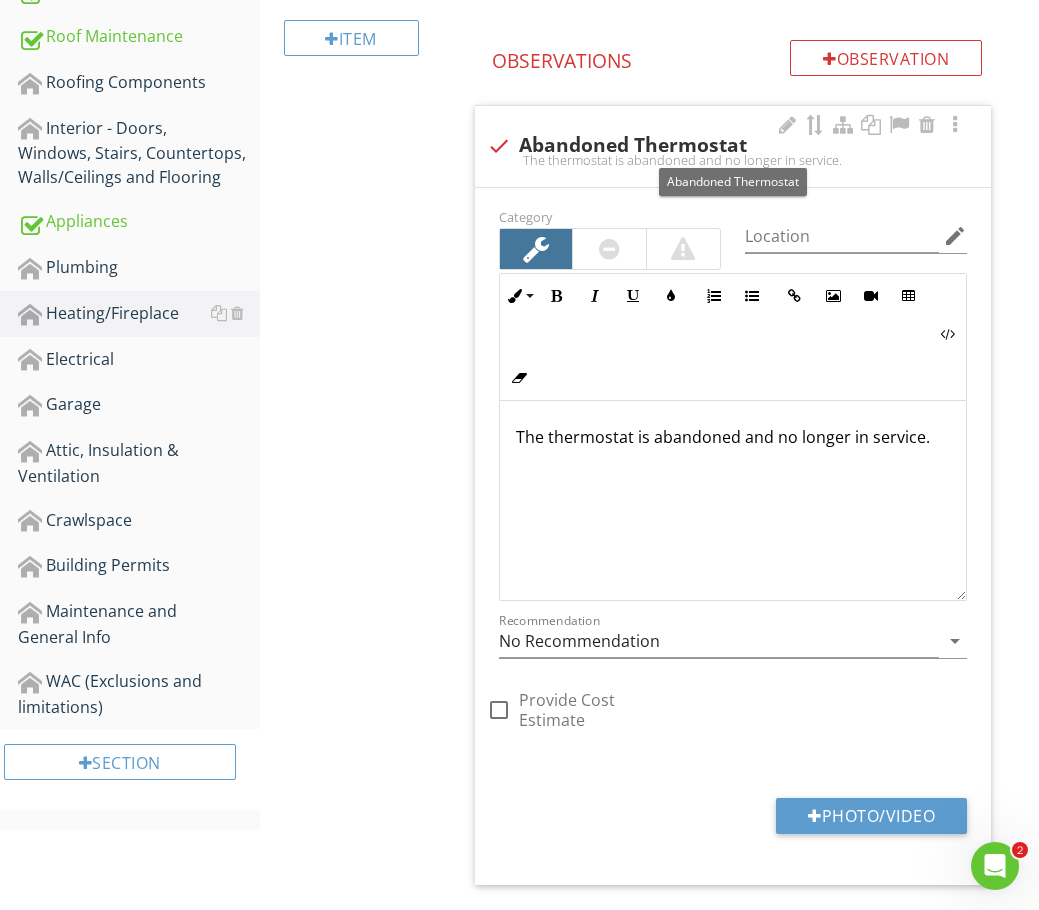 click at bounding box center [499, 146] 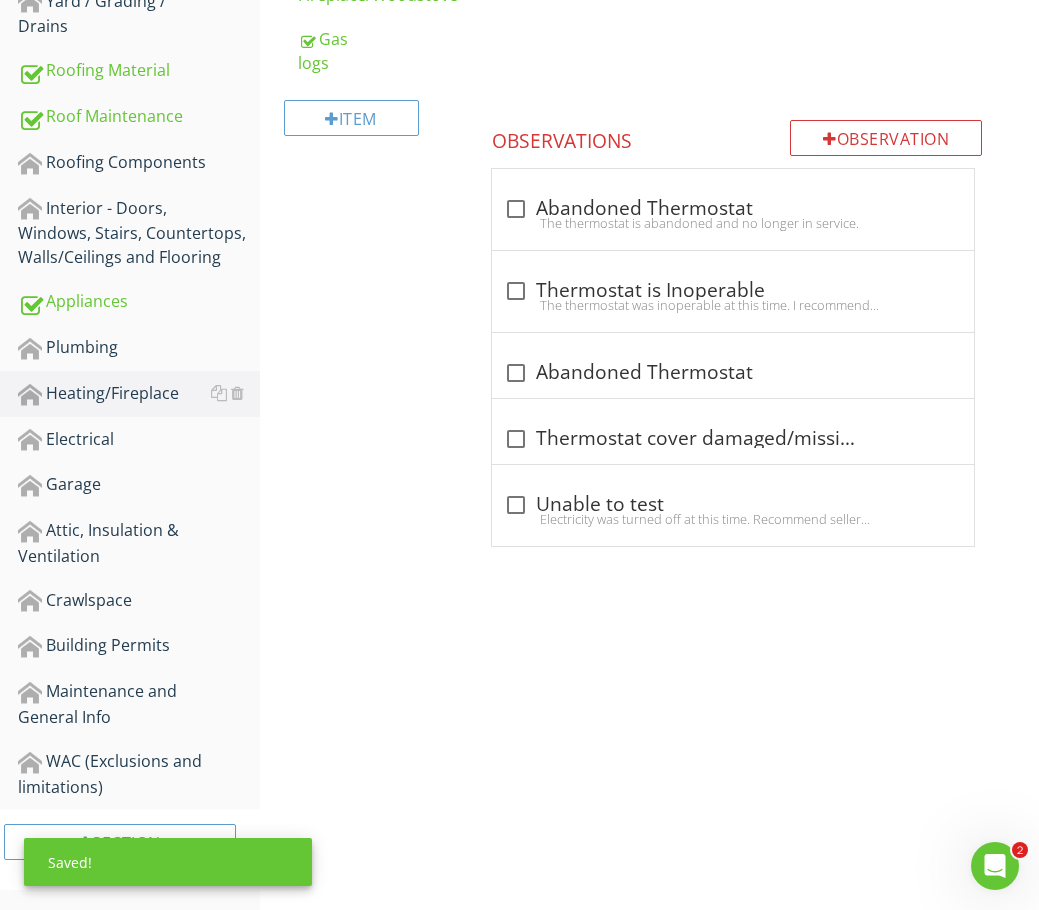 scroll, scrollTop: 733, scrollLeft: 0, axis: vertical 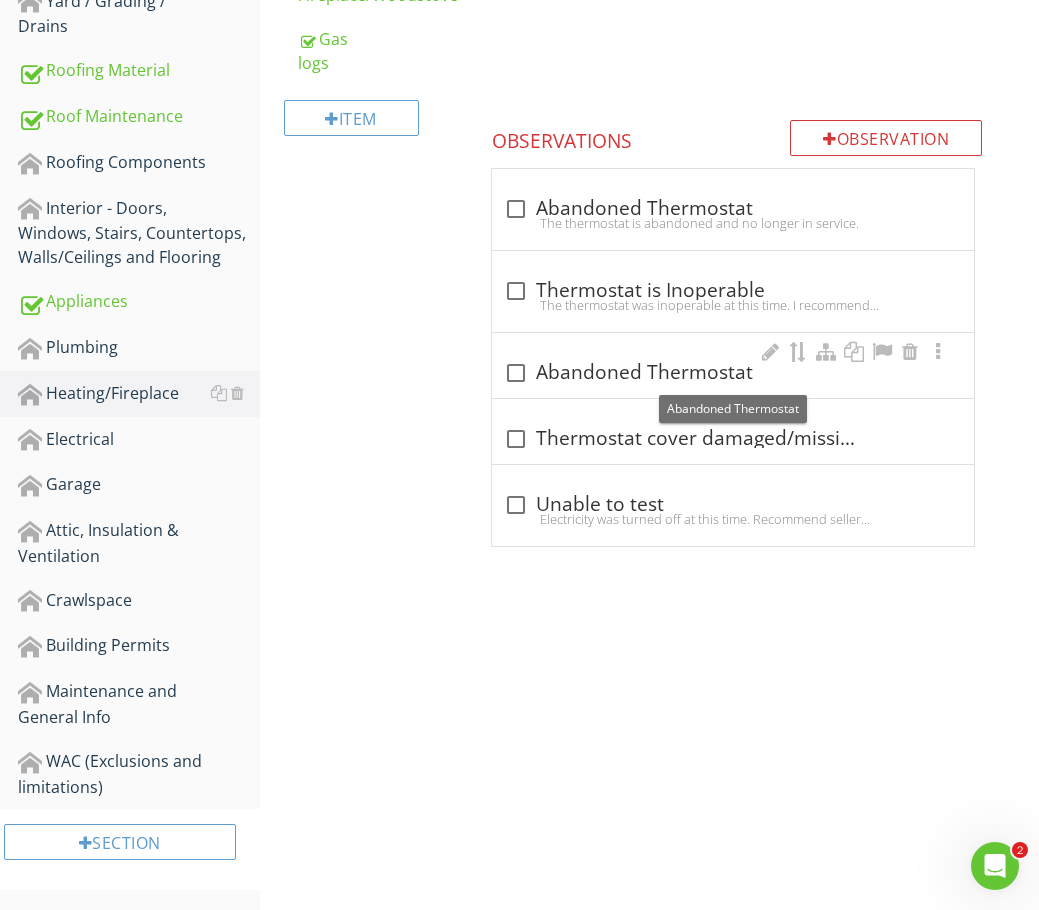 click at bounding box center (516, 373) 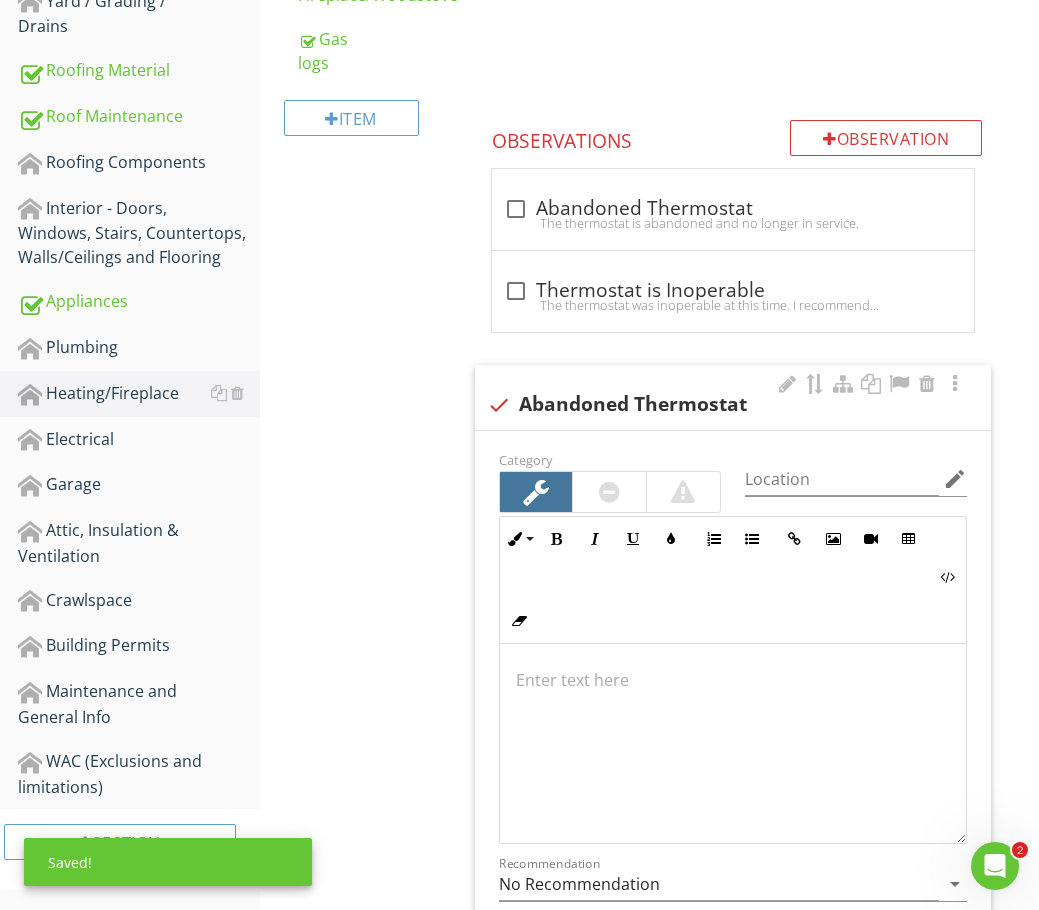 scroll, scrollTop: 1, scrollLeft: 0, axis: vertical 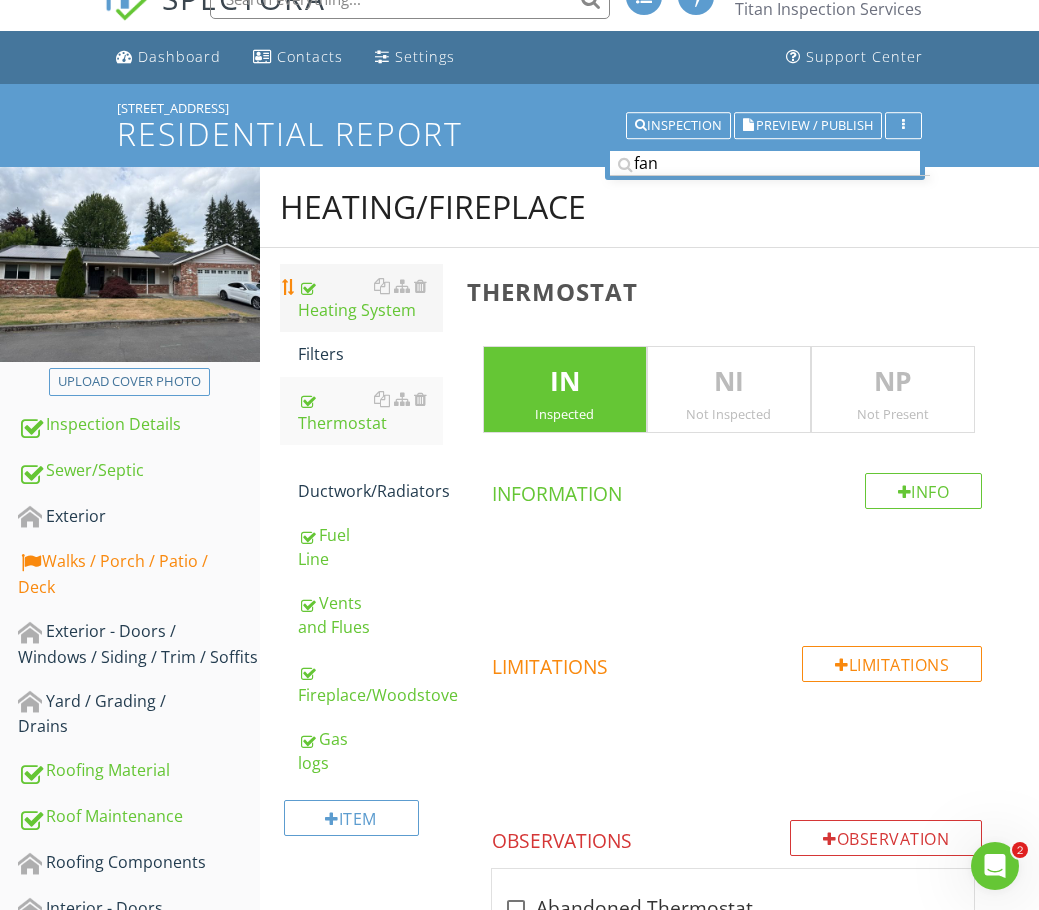 click on "Heating System" at bounding box center [370, 298] 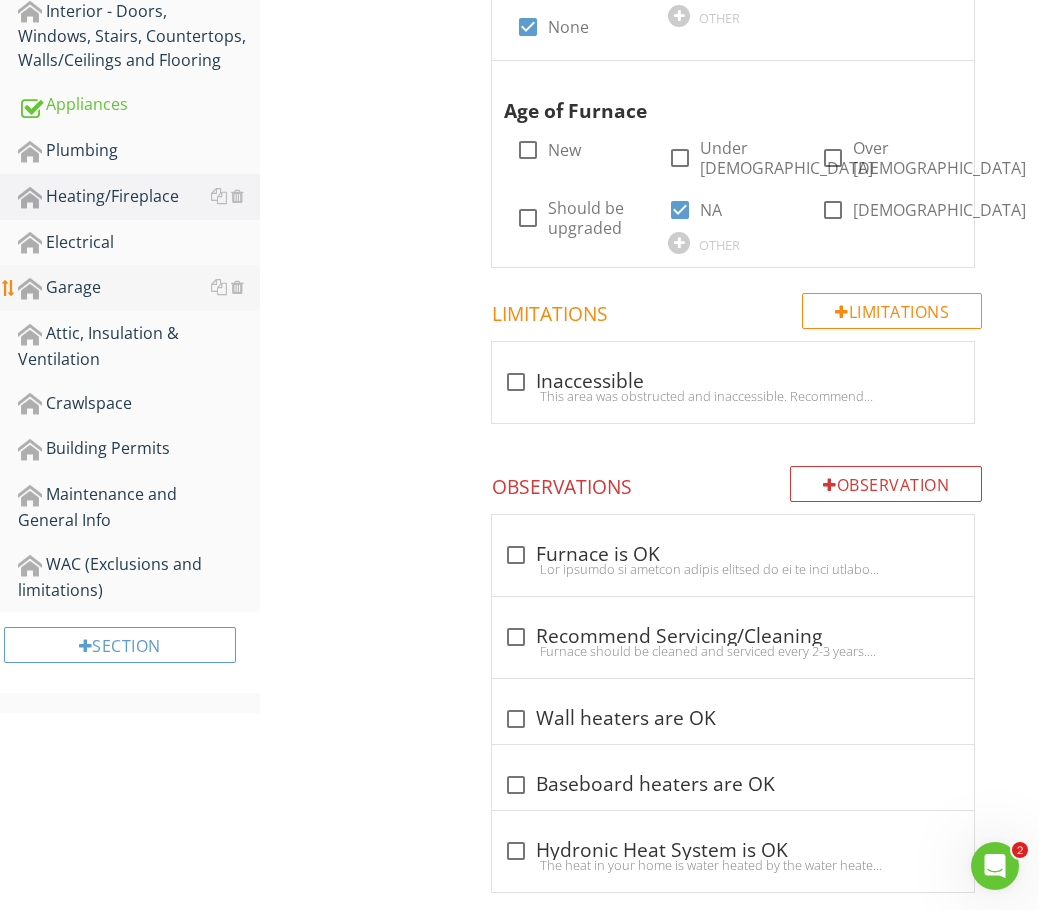 scroll, scrollTop: 833, scrollLeft: 0, axis: vertical 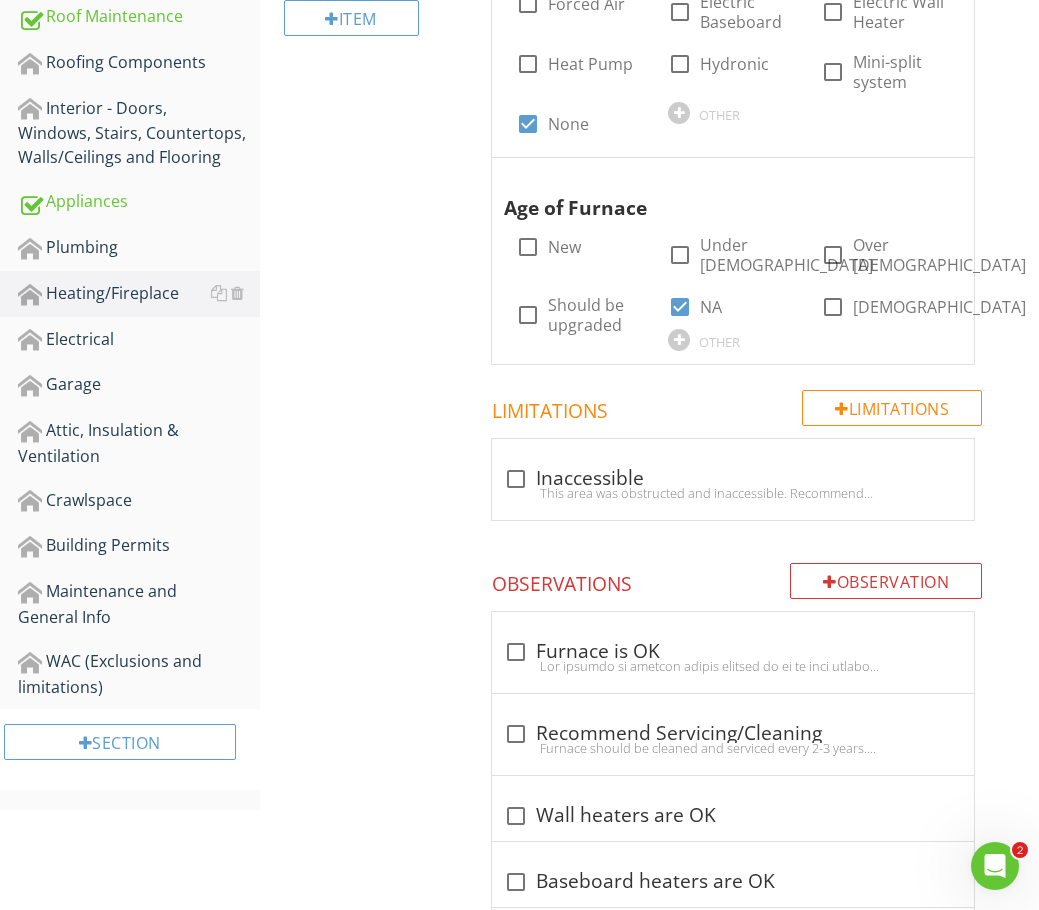 drag, startPoint x: 70, startPoint y: 339, endPoint x: 390, endPoint y: 378, distance: 322.3678 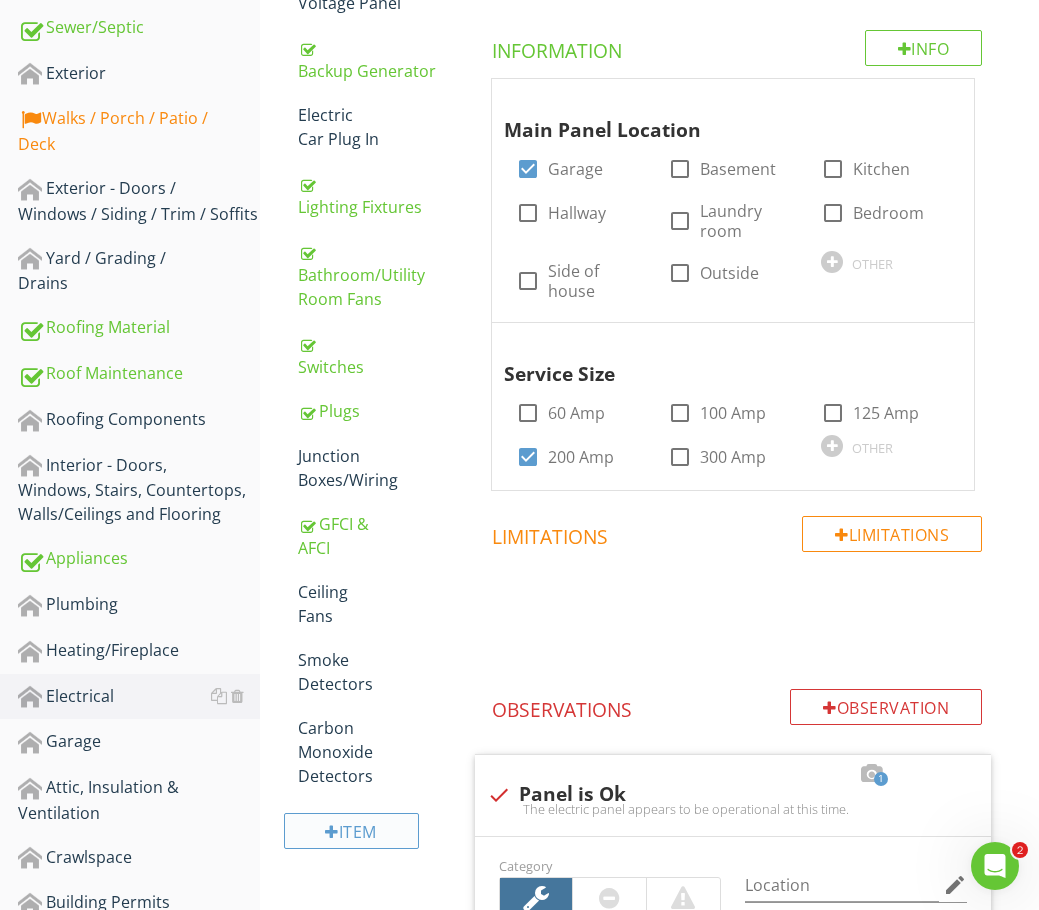 scroll, scrollTop: 533, scrollLeft: 0, axis: vertical 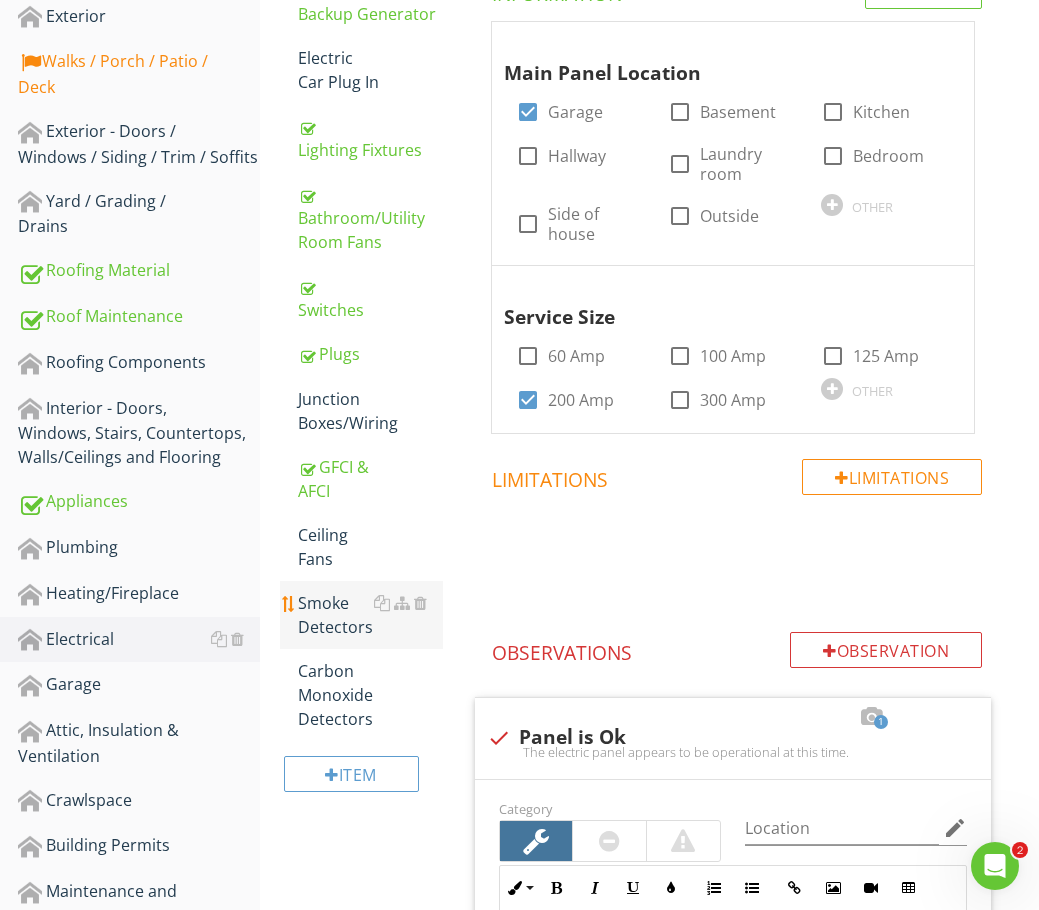 click on "Smoke Detectors" at bounding box center (370, 615) 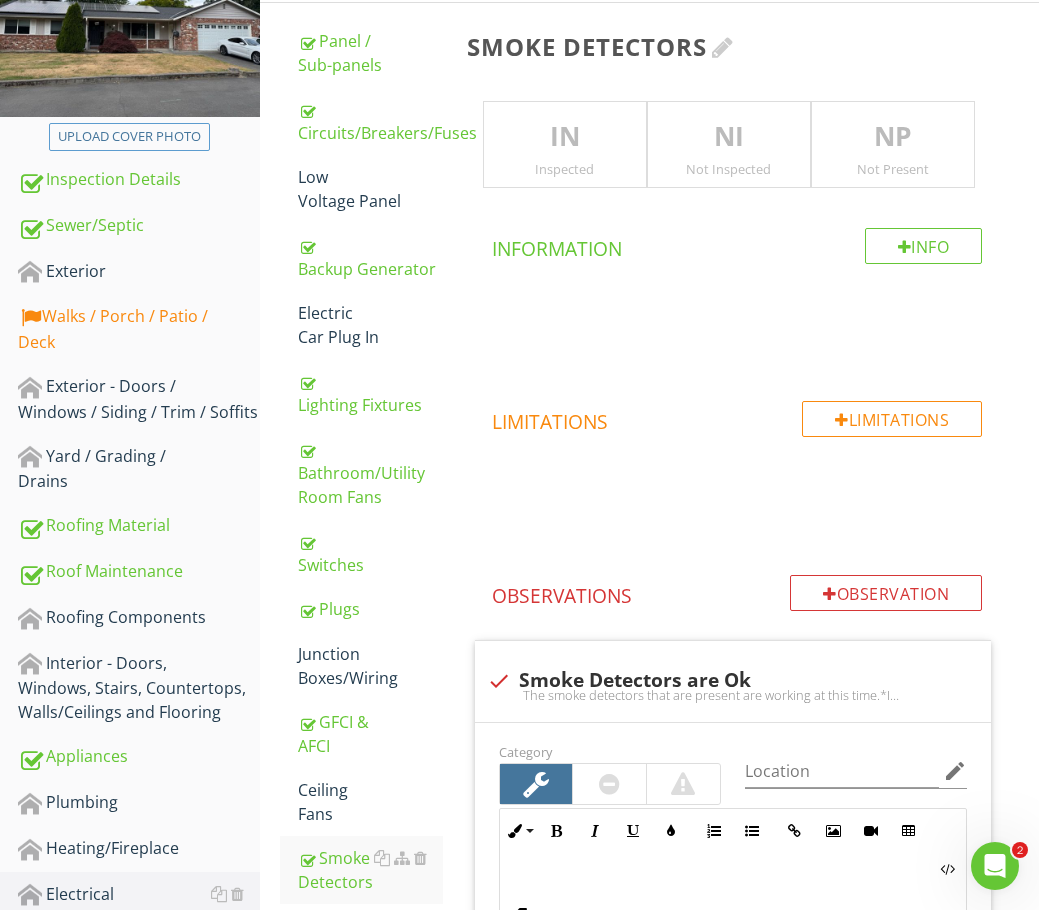 scroll, scrollTop: 233, scrollLeft: 0, axis: vertical 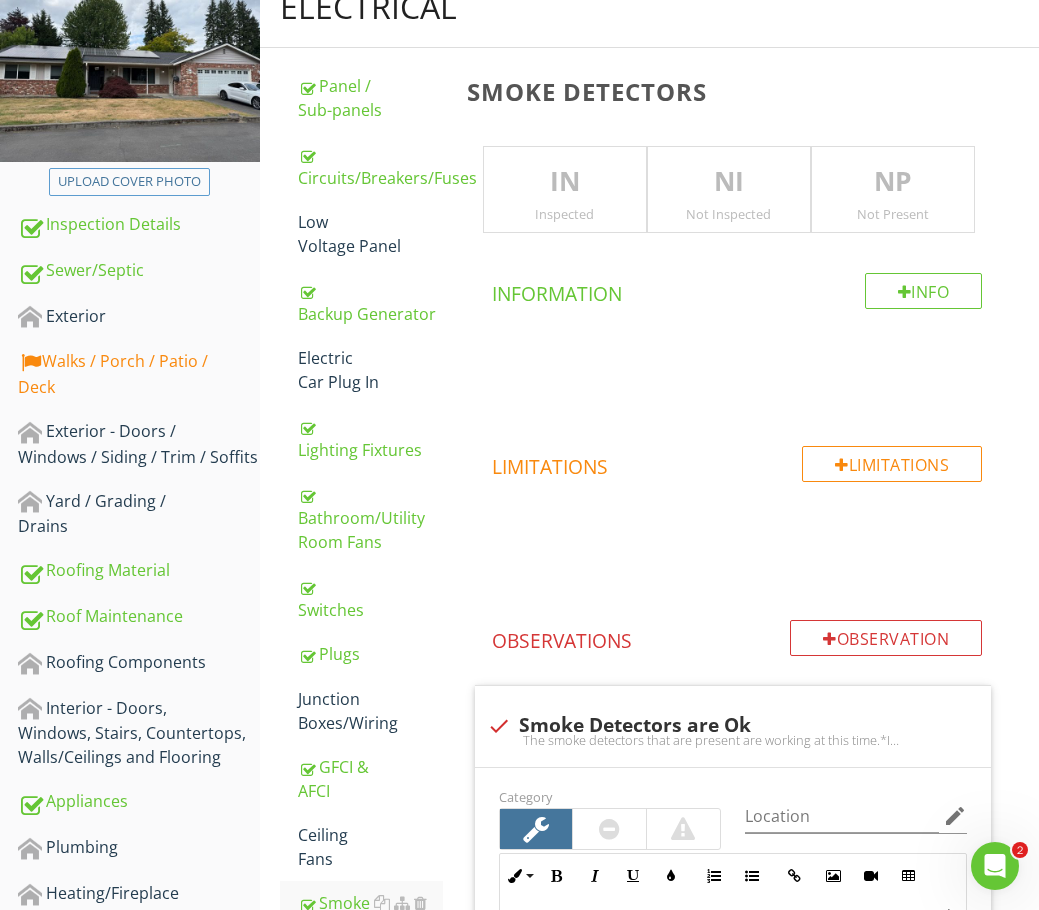 click on "IN" at bounding box center (565, 182) 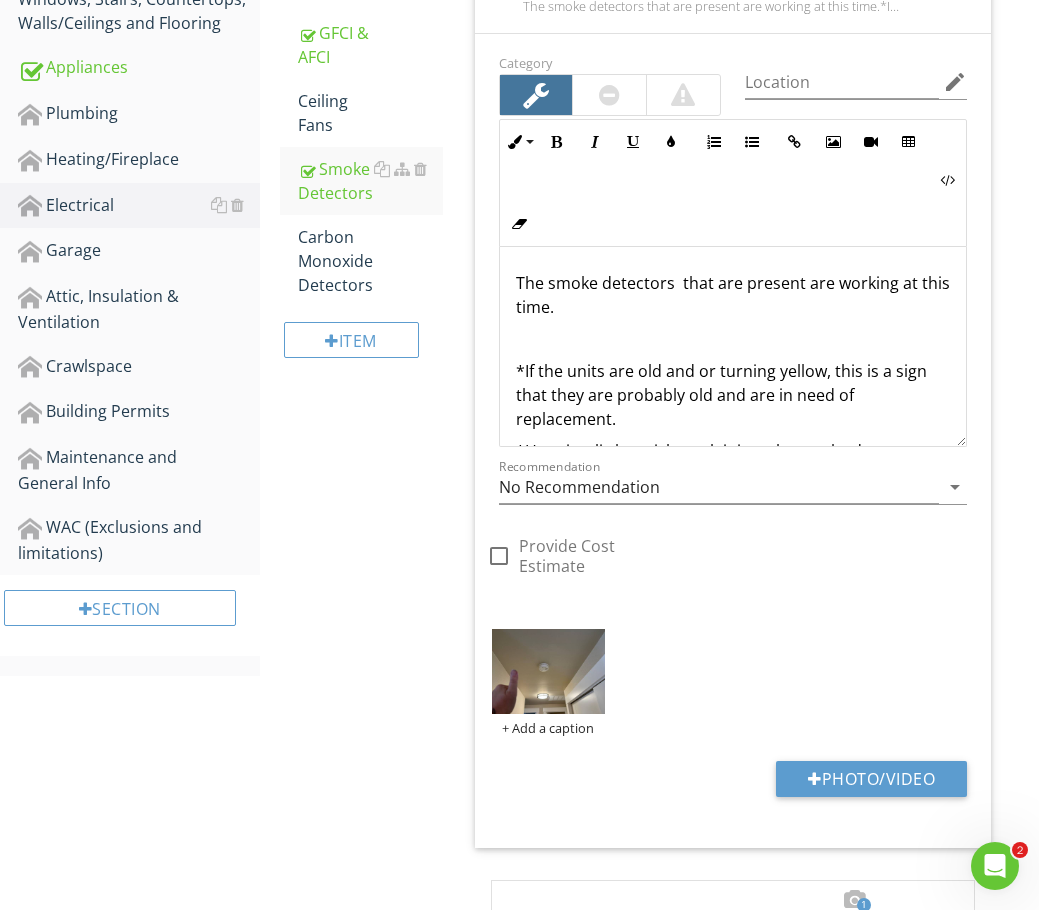scroll, scrollTop: 1137, scrollLeft: 0, axis: vertical 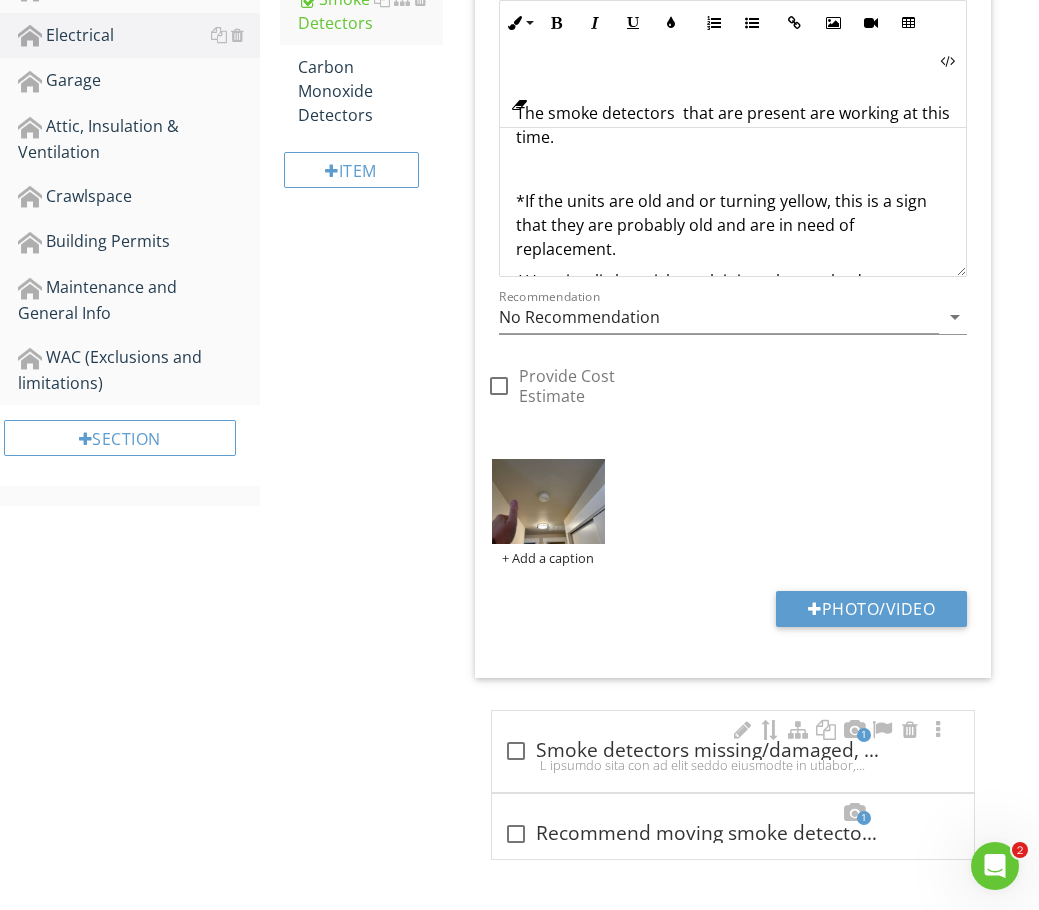 click at bounding box center (516, 751) 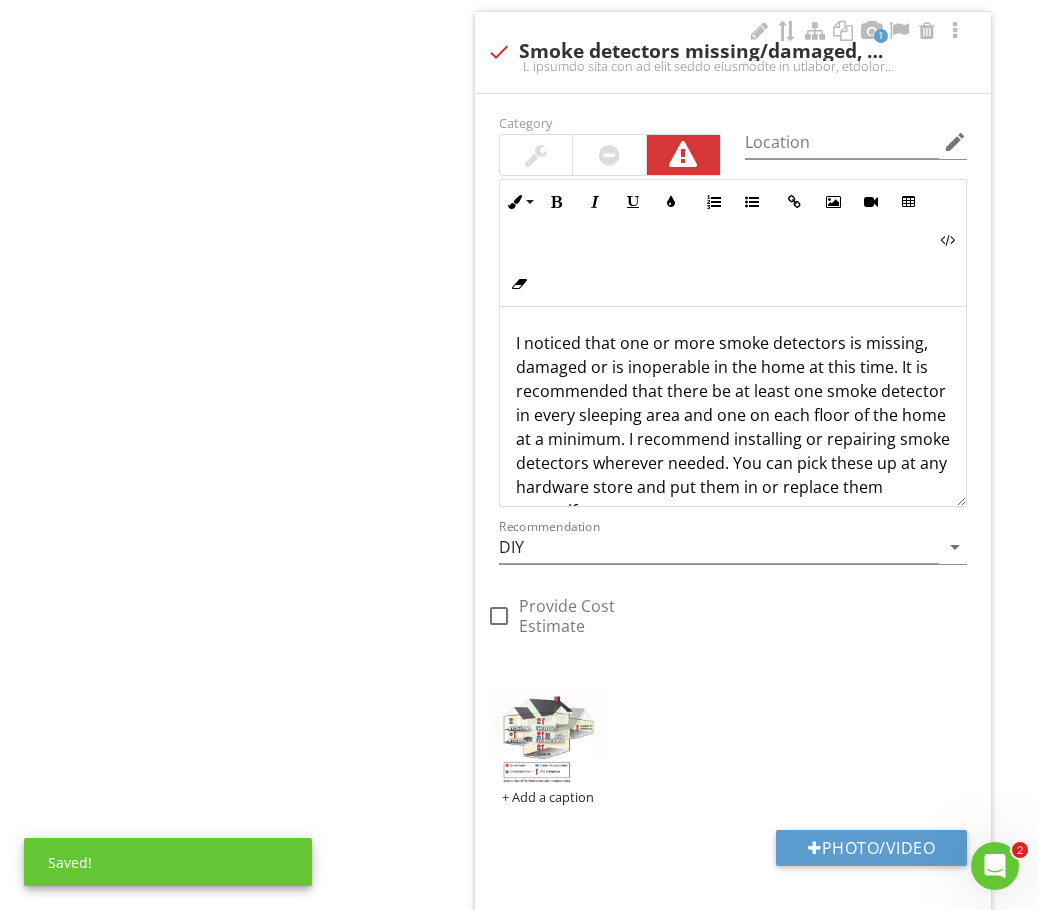 scroll, scrollTop: 1837, scrollLeft: 0, axis: vertical 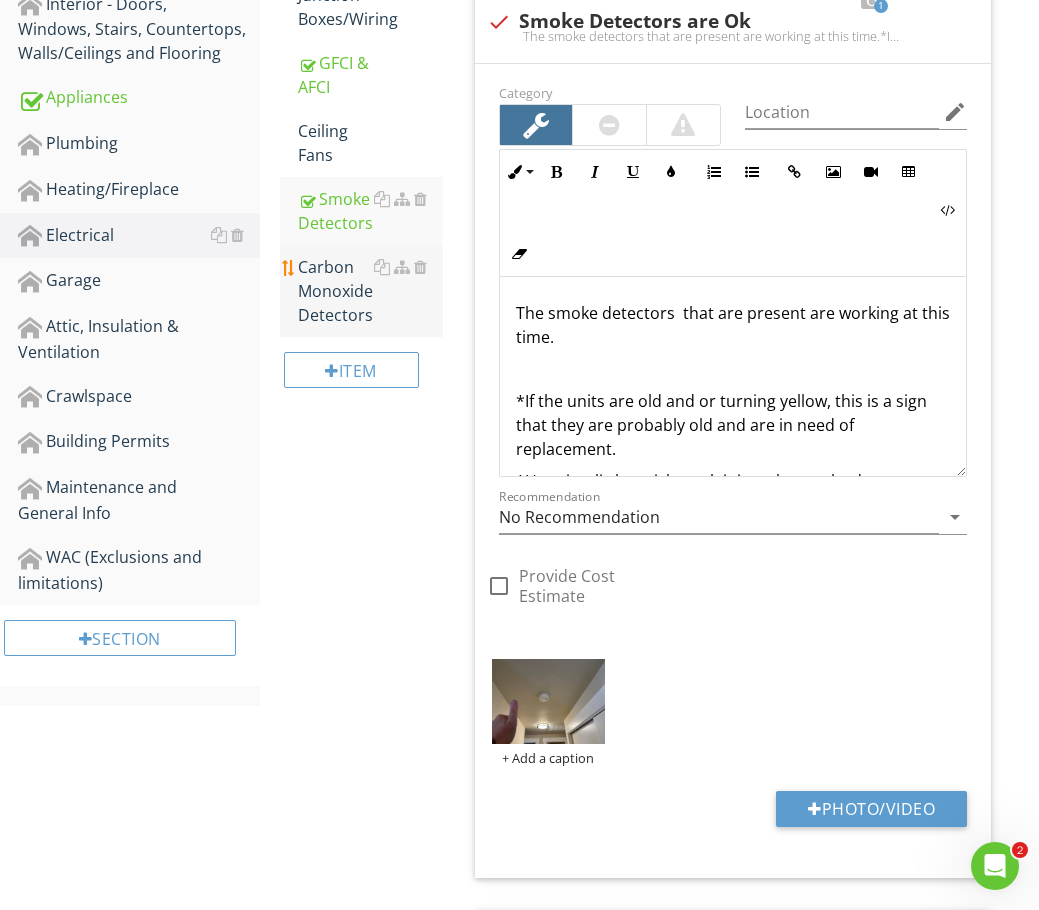 click on "Carbon Monoxide Detectors" at bounding box center [370, 291] 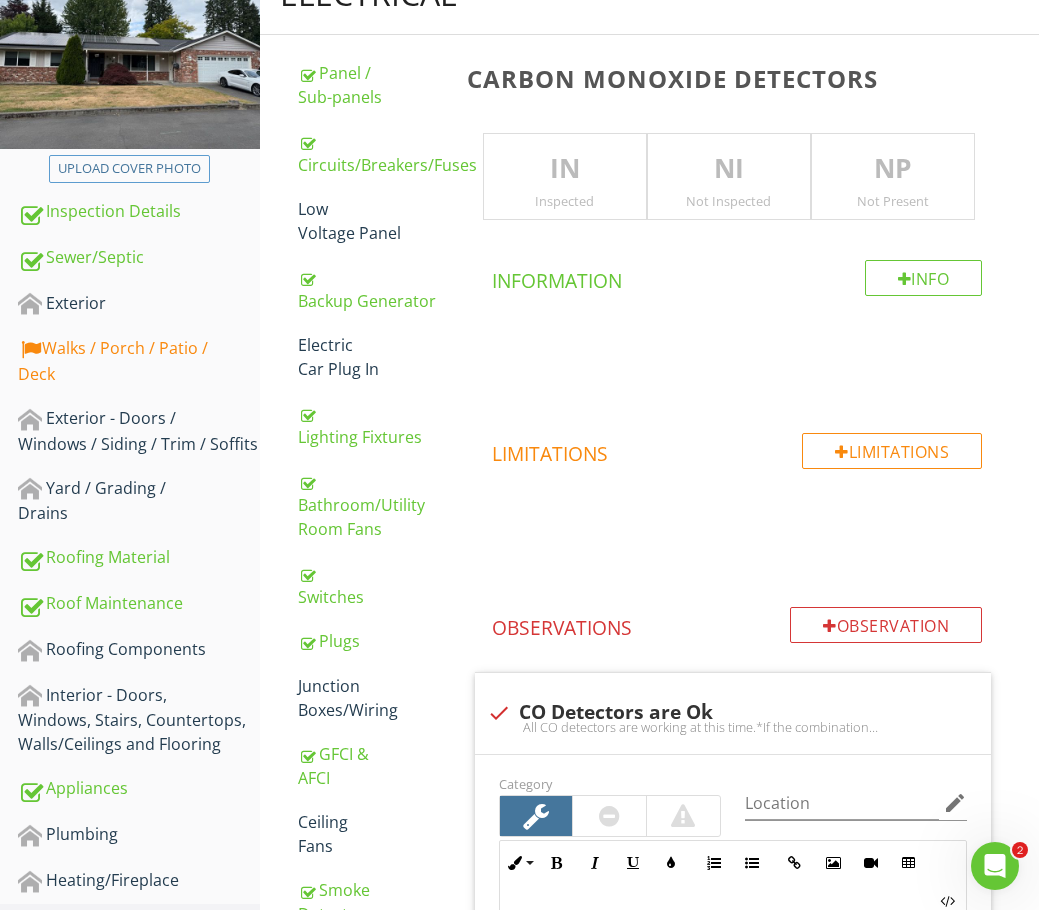 scroll, scrollTop: 237, scrollLeft: 0, axis: vertical 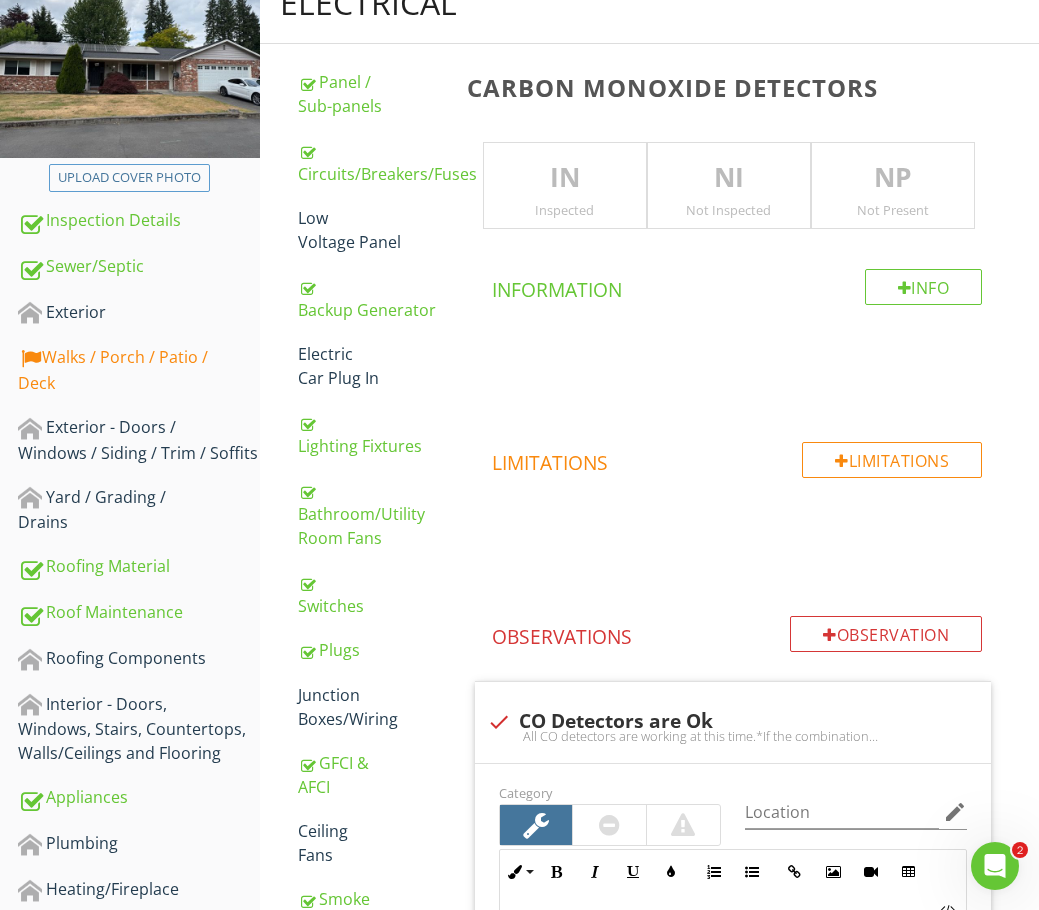 click on "IN" at bounding box center (565, 178) 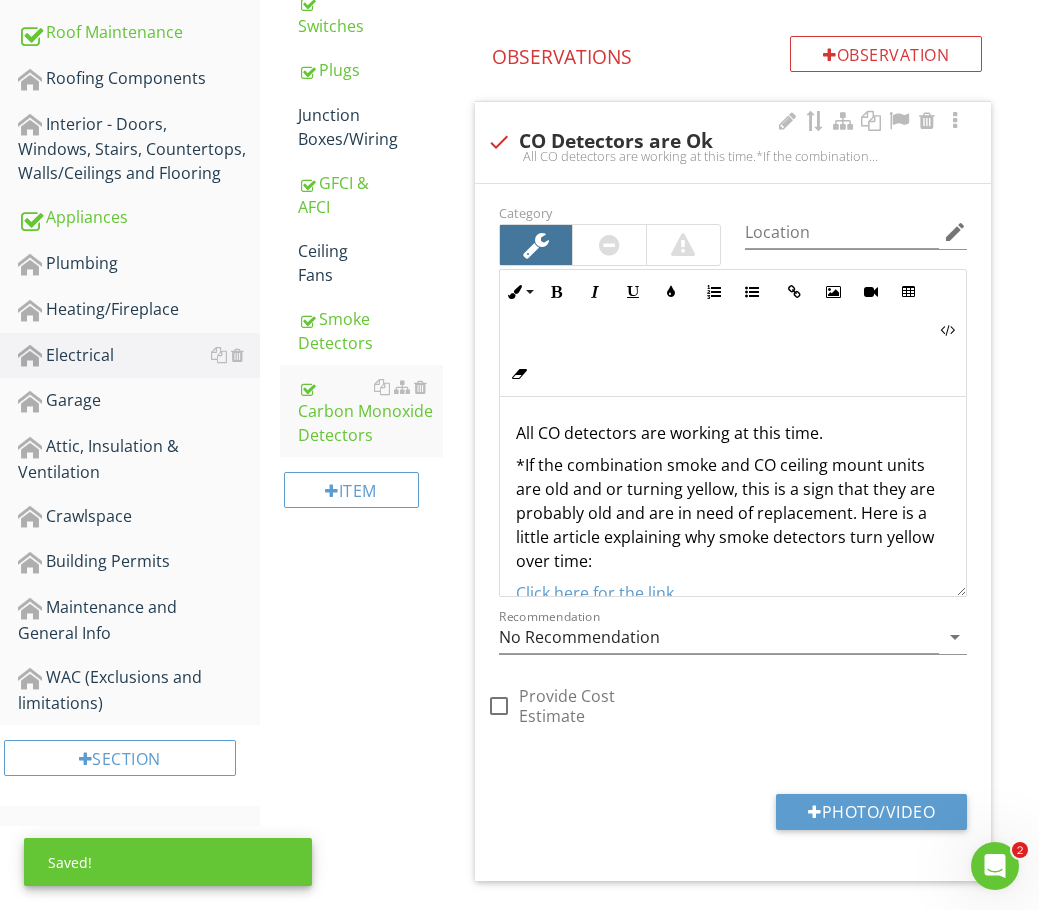 scroll, scrollTop: 953, scrollLeft: 0, axis: vertical 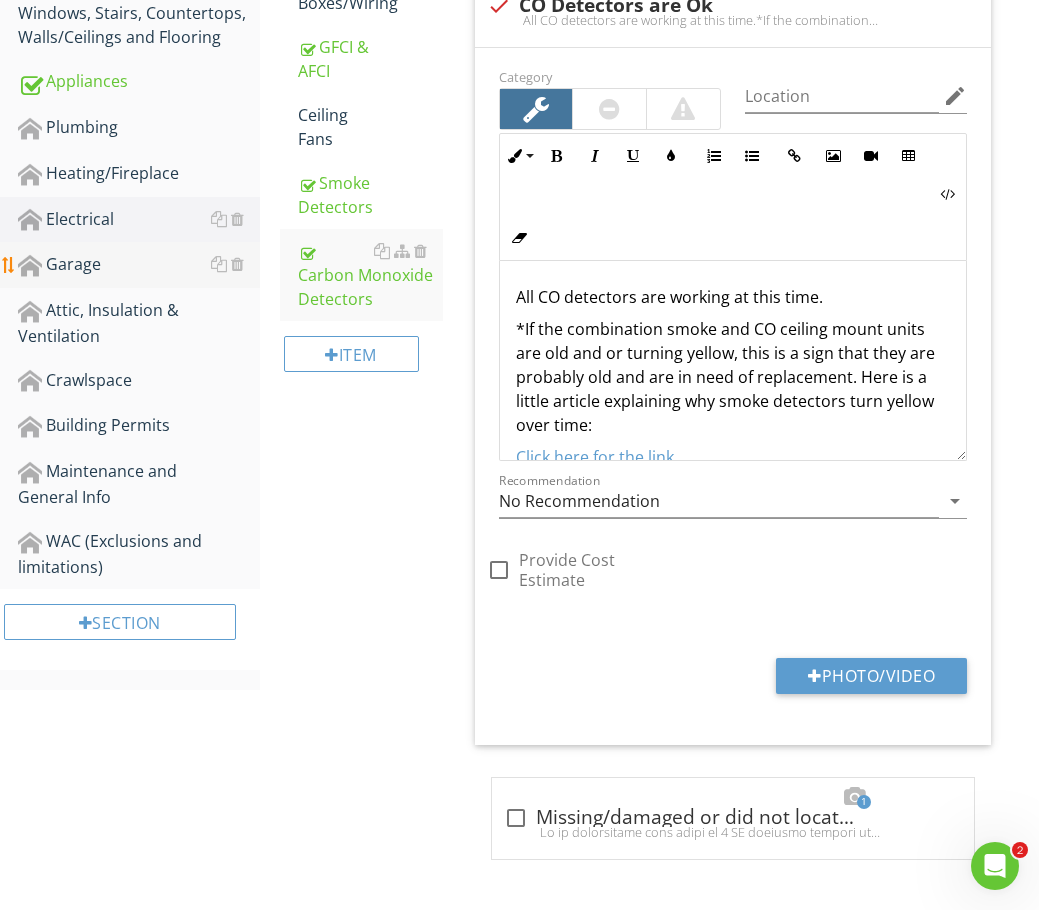 drag, startPoint x: 98, startPoint y: 217, endPoint x: 198, endPoint y: 265, distance: 110.92339 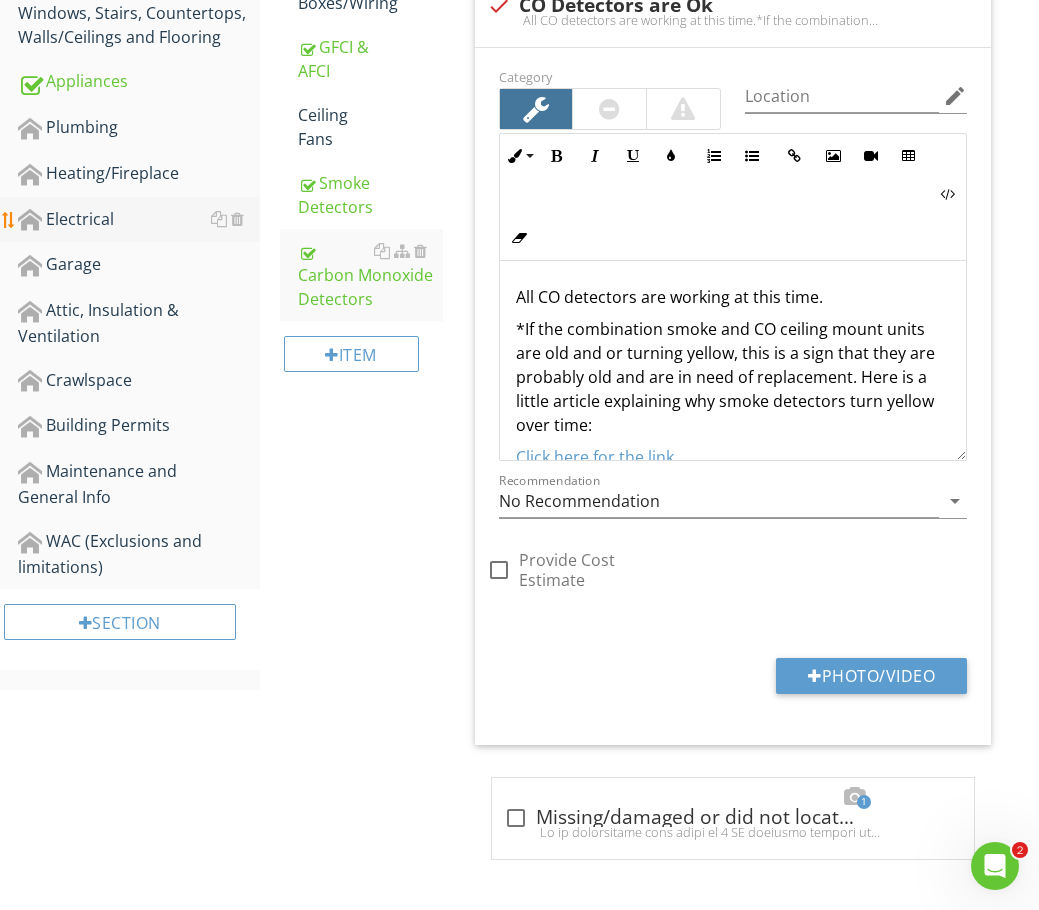 click on "Electrical" at bounding box center (139, 220) 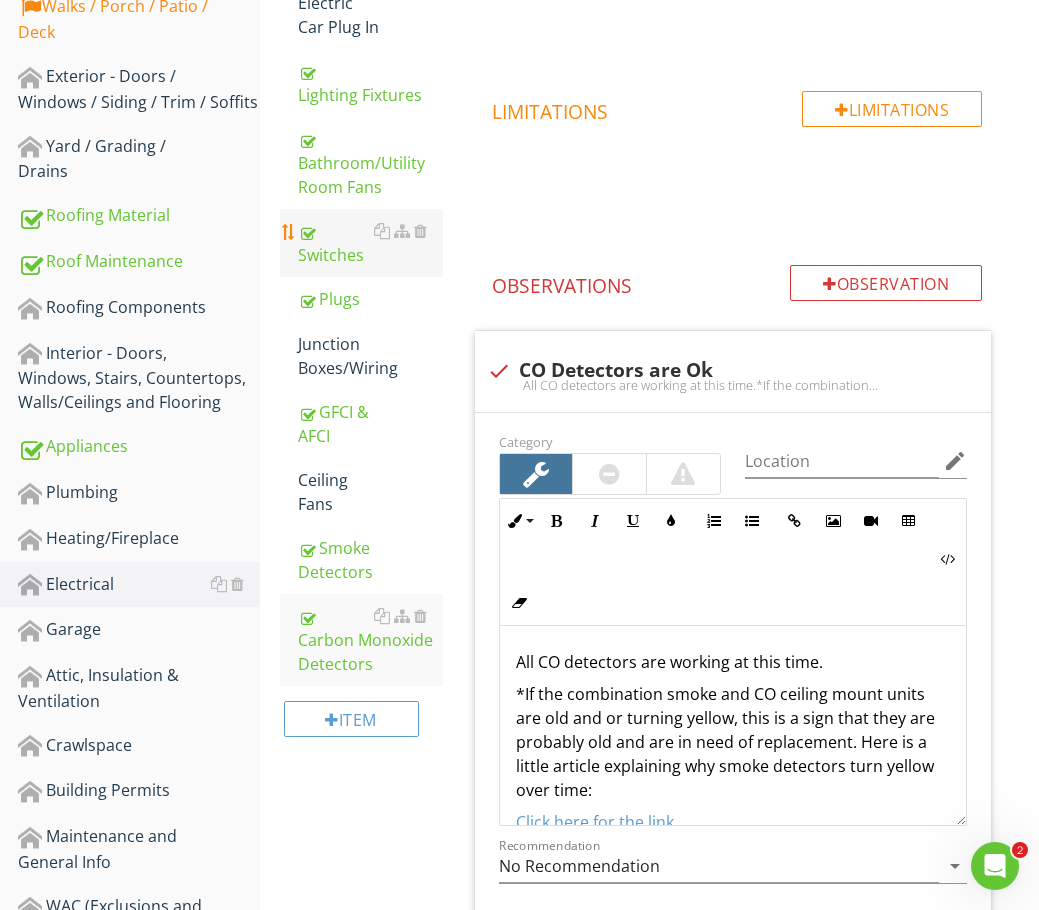 scroll, scrollTop: 553, scrollLeft: 0, axis: vertical 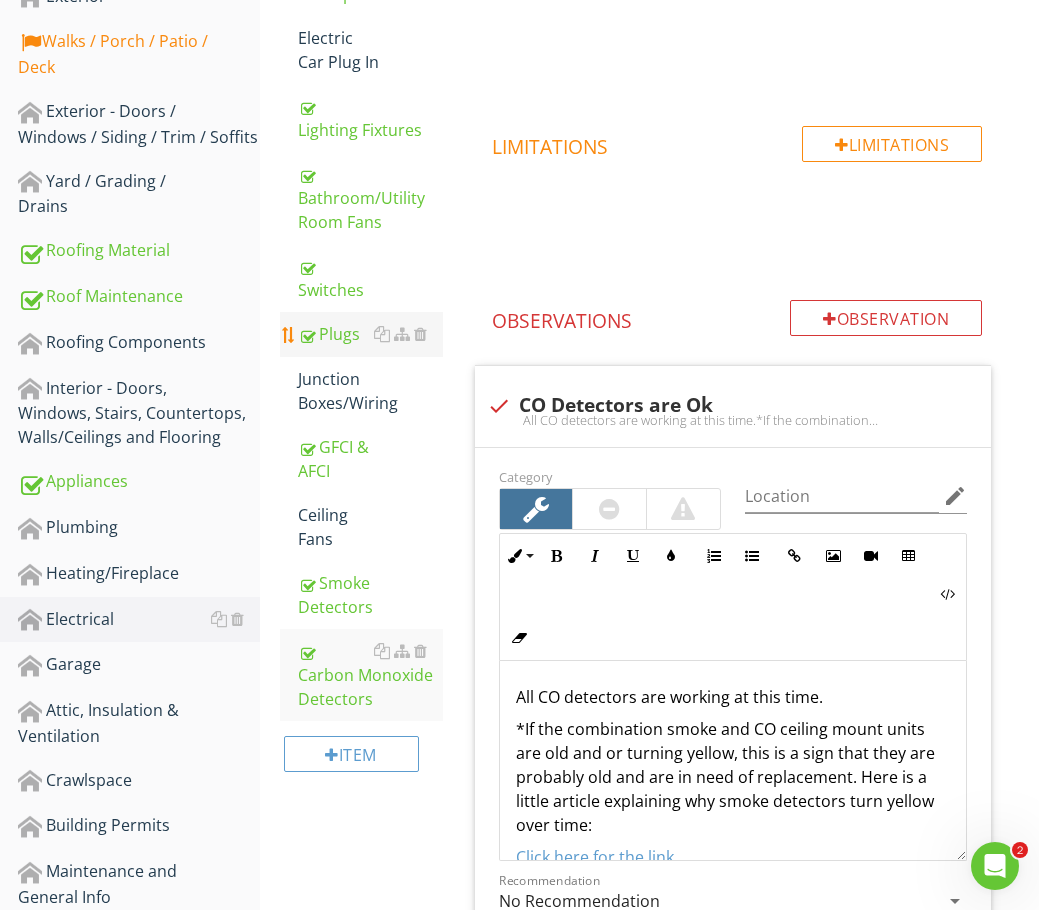 click on "Plugs" at bounding box center [370, 334] 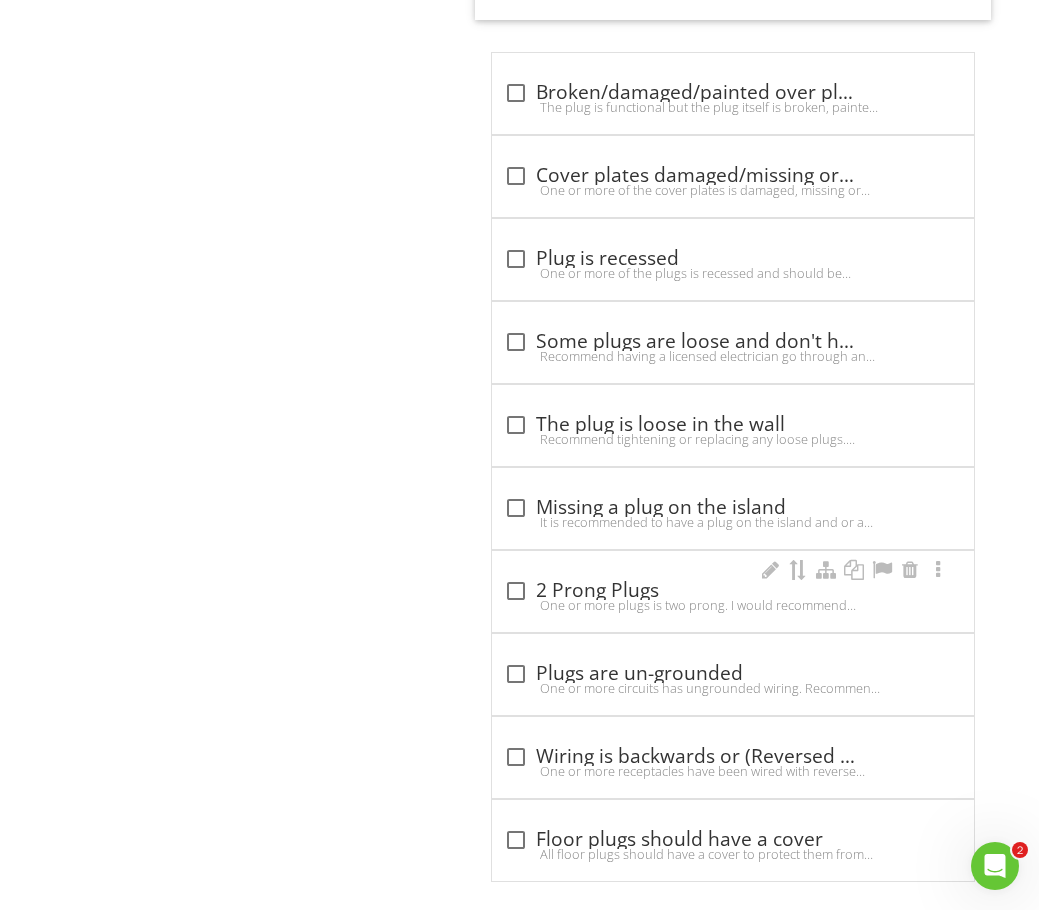 scroll, scrollTop: 3553, scrollLeft: 0, axis: vertical 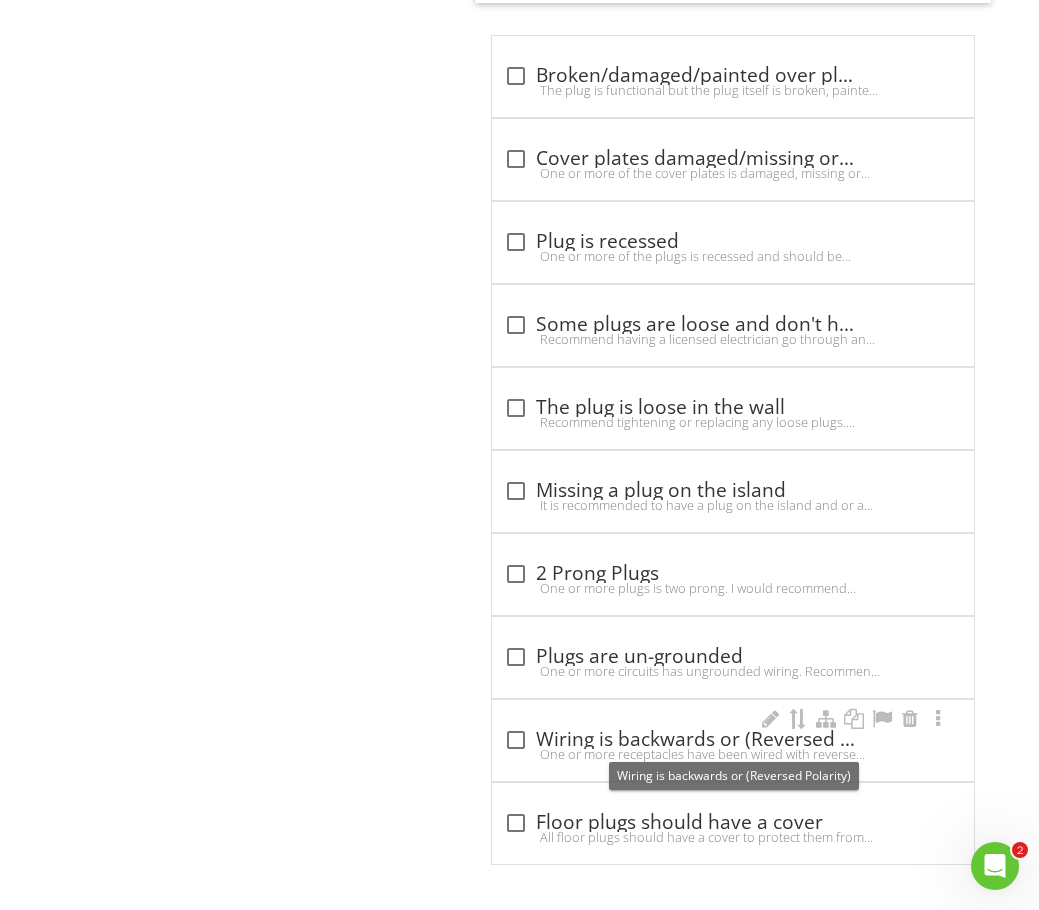 click at bounding box center (516, 740) 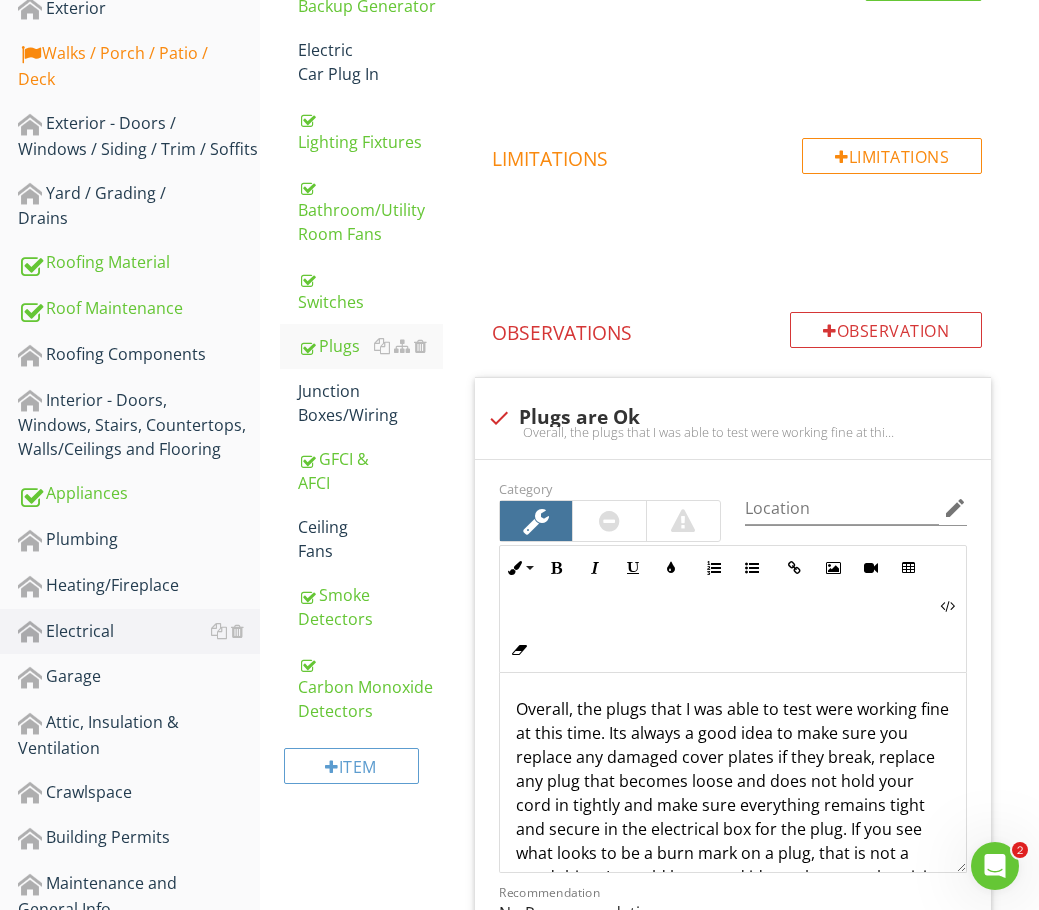 scroll, scrollTop: 436, scrollLeft: 0, axis: vertical 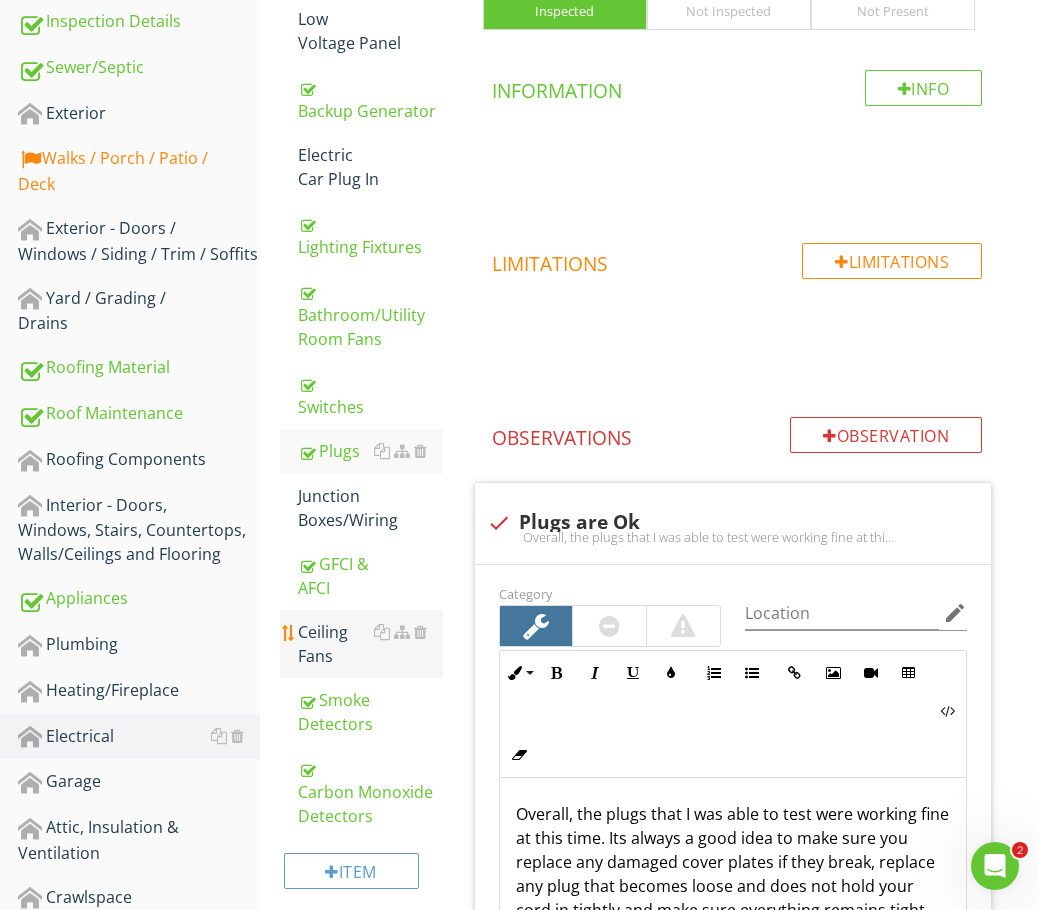 drag, startPoint x: 98, startPoint y: 692, endPoint x: 400, endPoint y: 656, distance: 304.13812 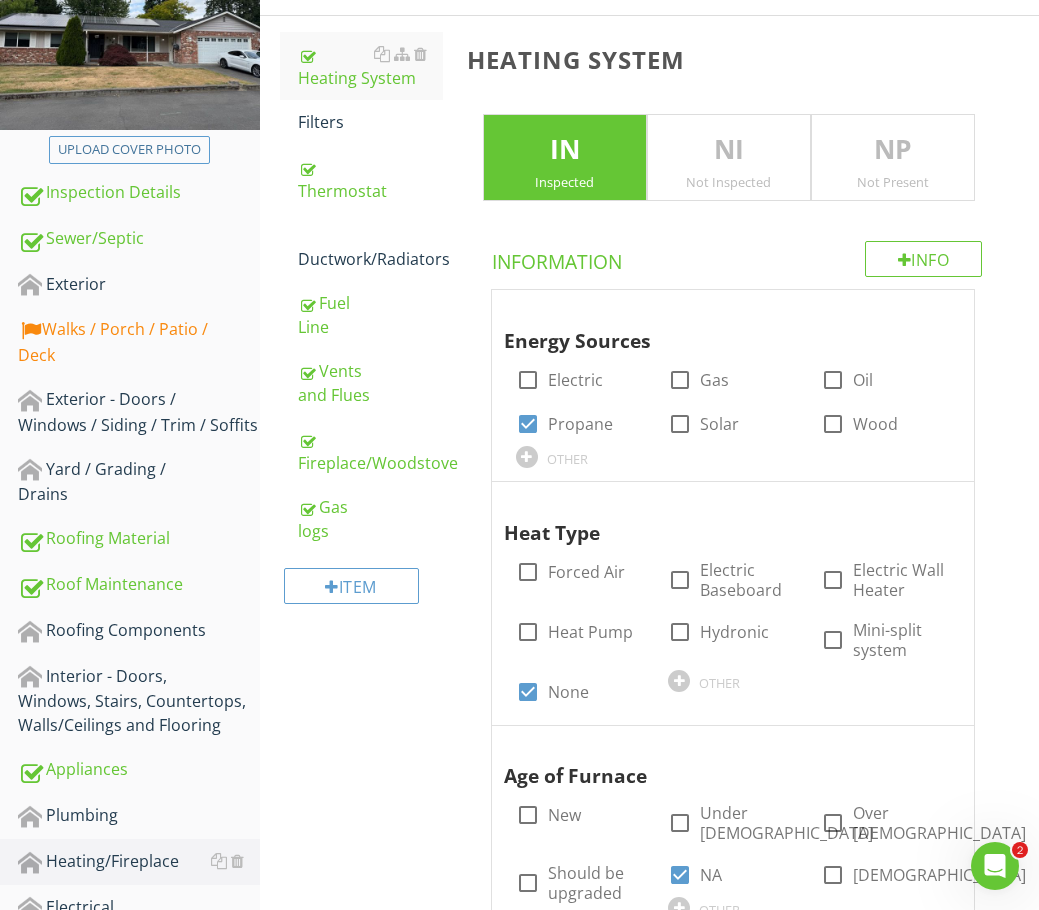 scroll, scrollTop: 136, scrollLeft: 0, axis: vertical 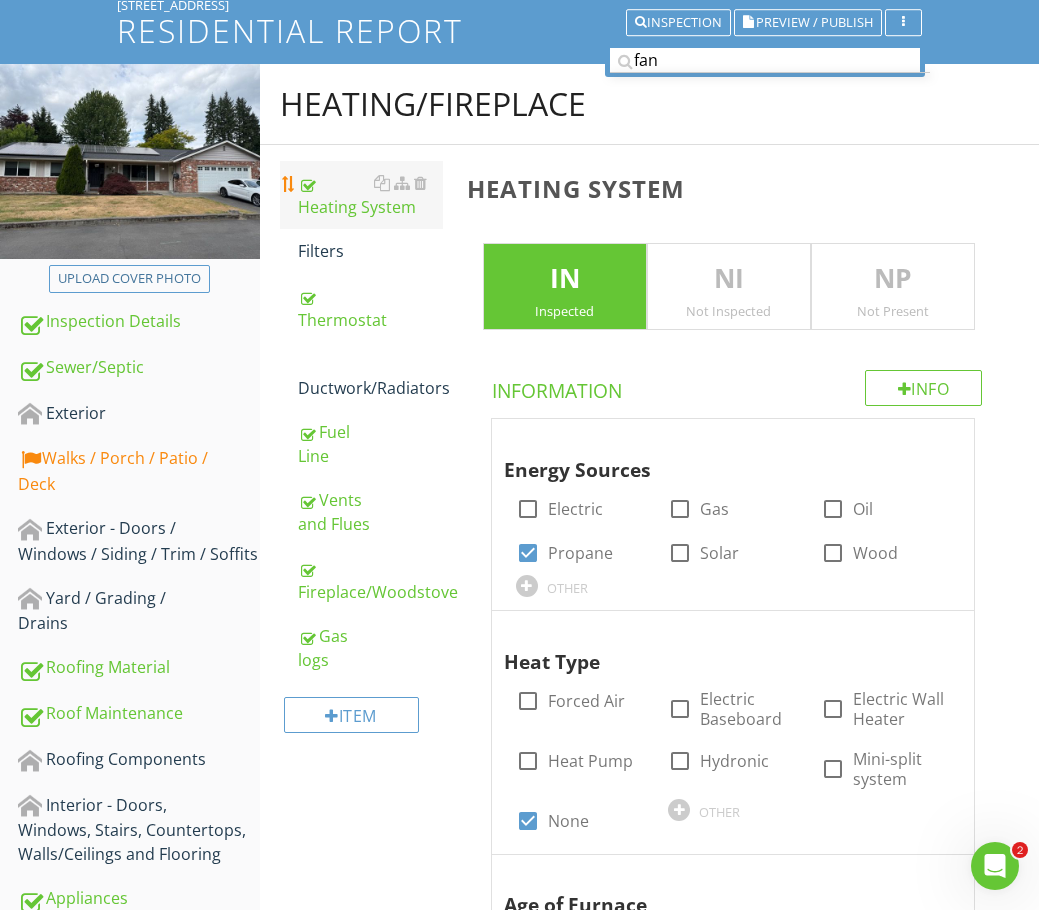 click on "Heating System" at bounding box center (370, 195) 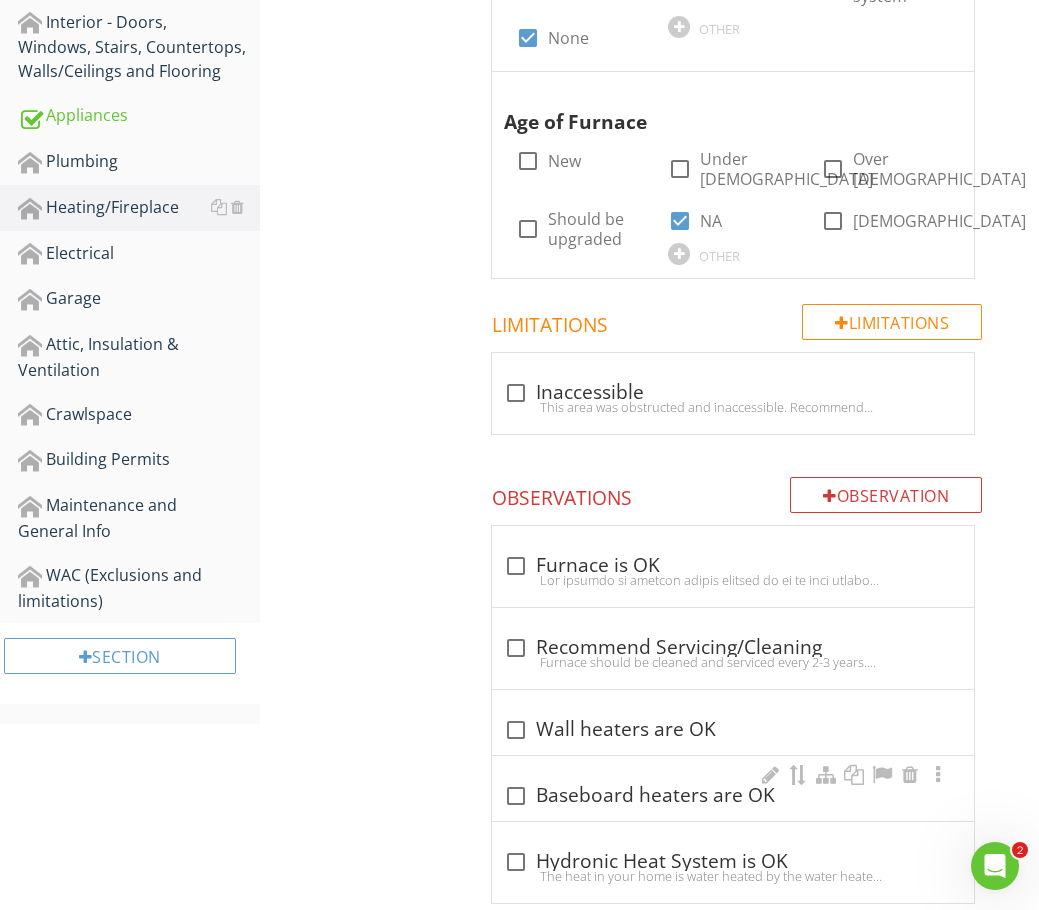 scroll, scrollTop: 1136, scrollLeft: 0, axis: vertical 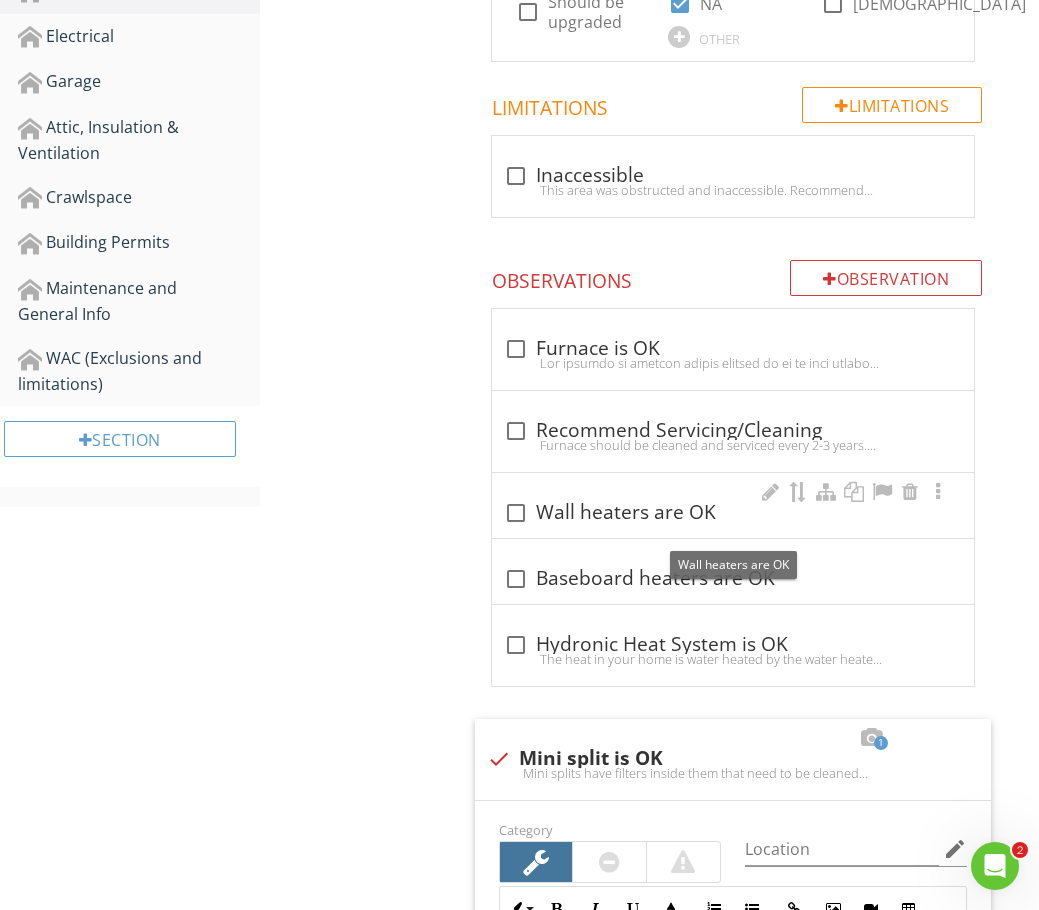 click at bounding box center [516, 513] 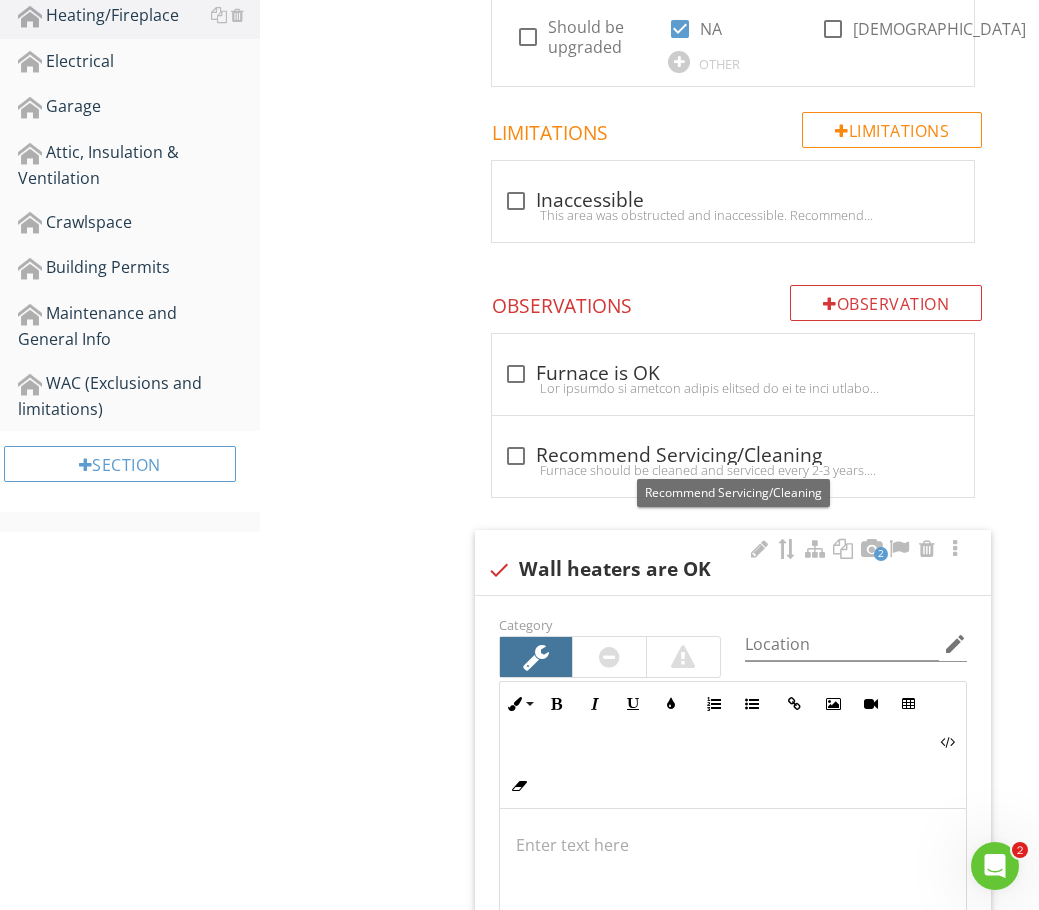 scroll, scrollTop: 1336, scrollLeft: 0, axis: vertical 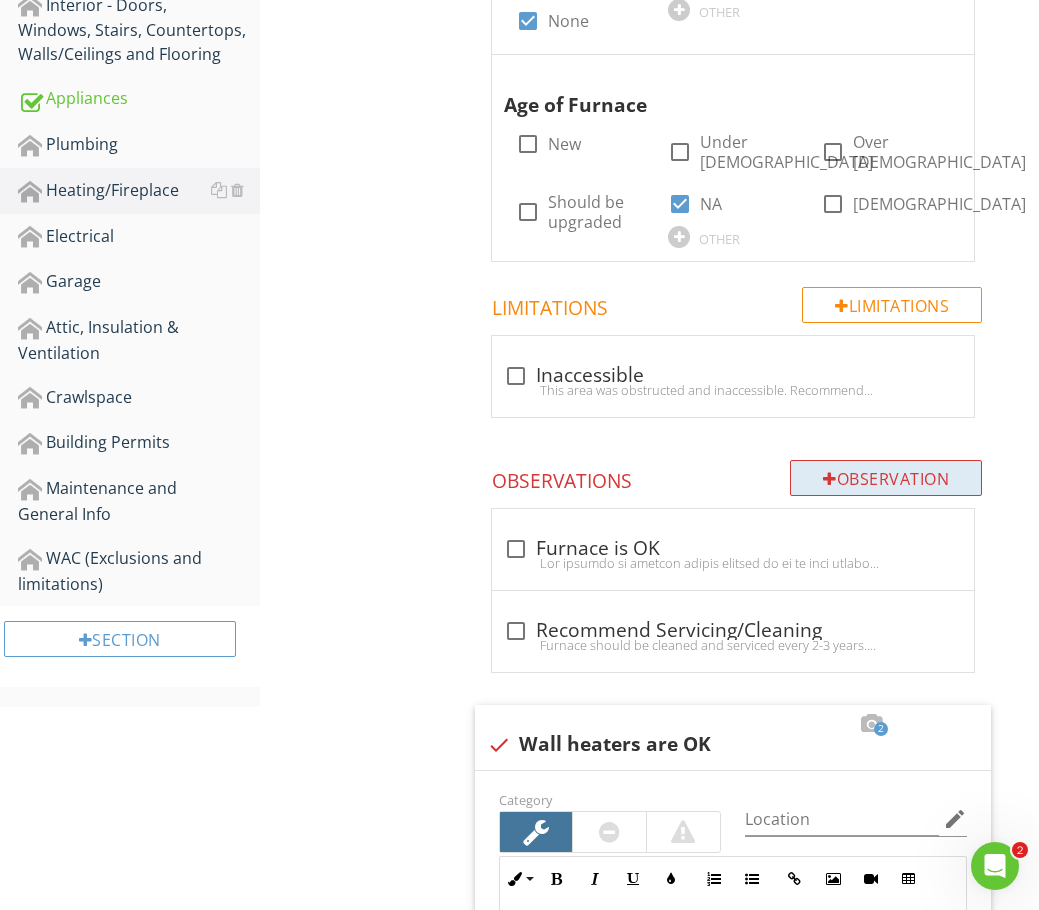click on "Observation" at bounding box center [886, 478] 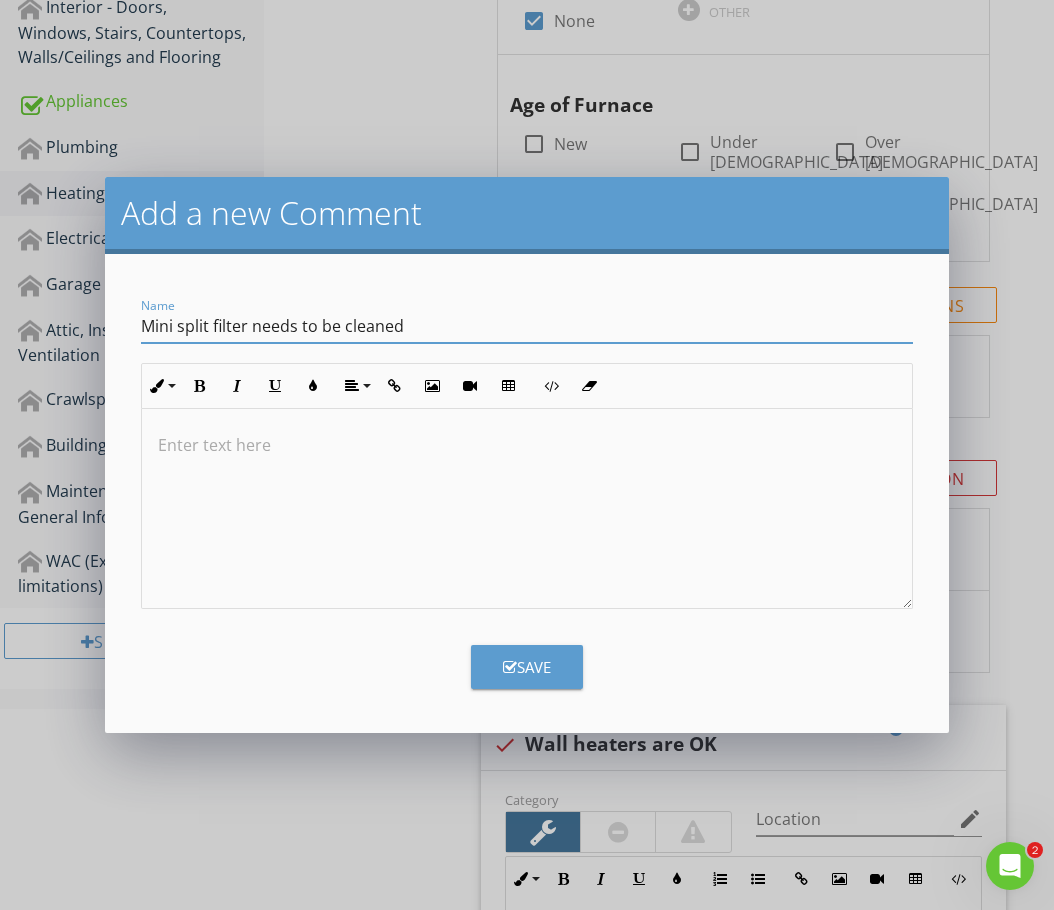 type on "Mini split filter needs to be cleaned" 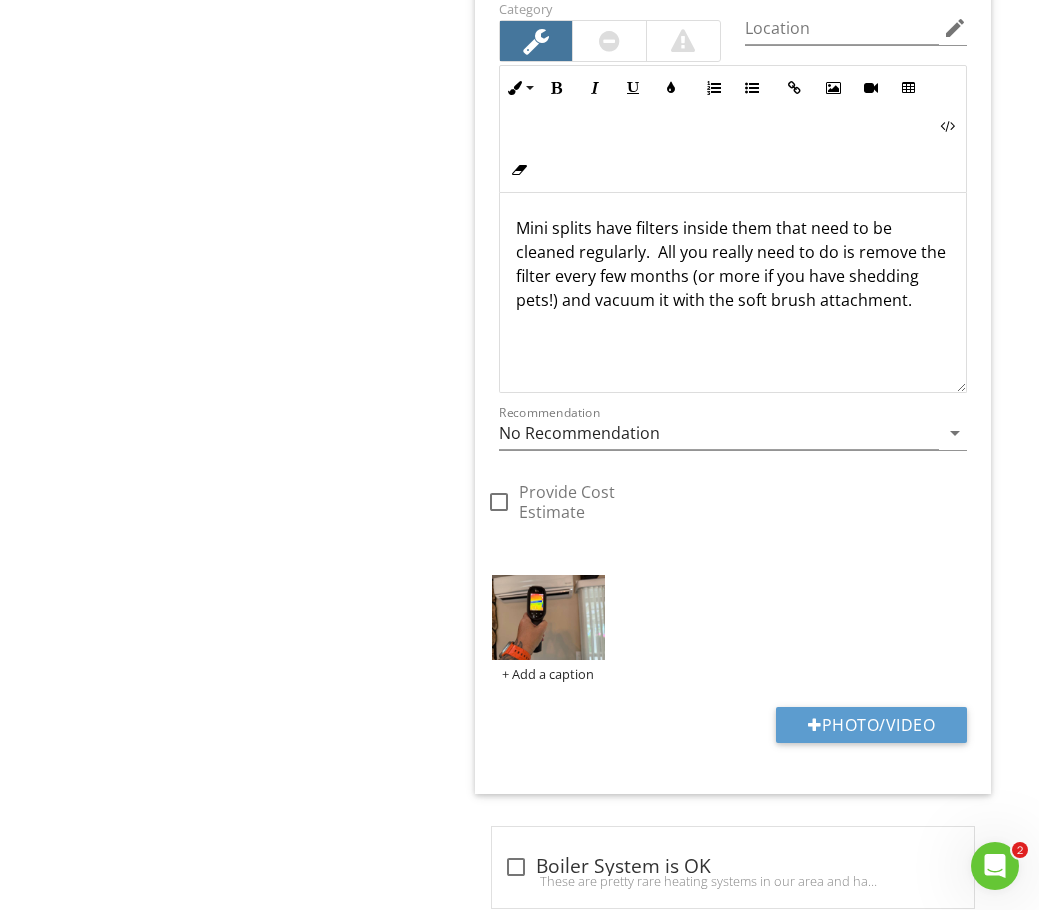 scroll, scrollTop: 3336, scrollLeft: 0, axis: vertical 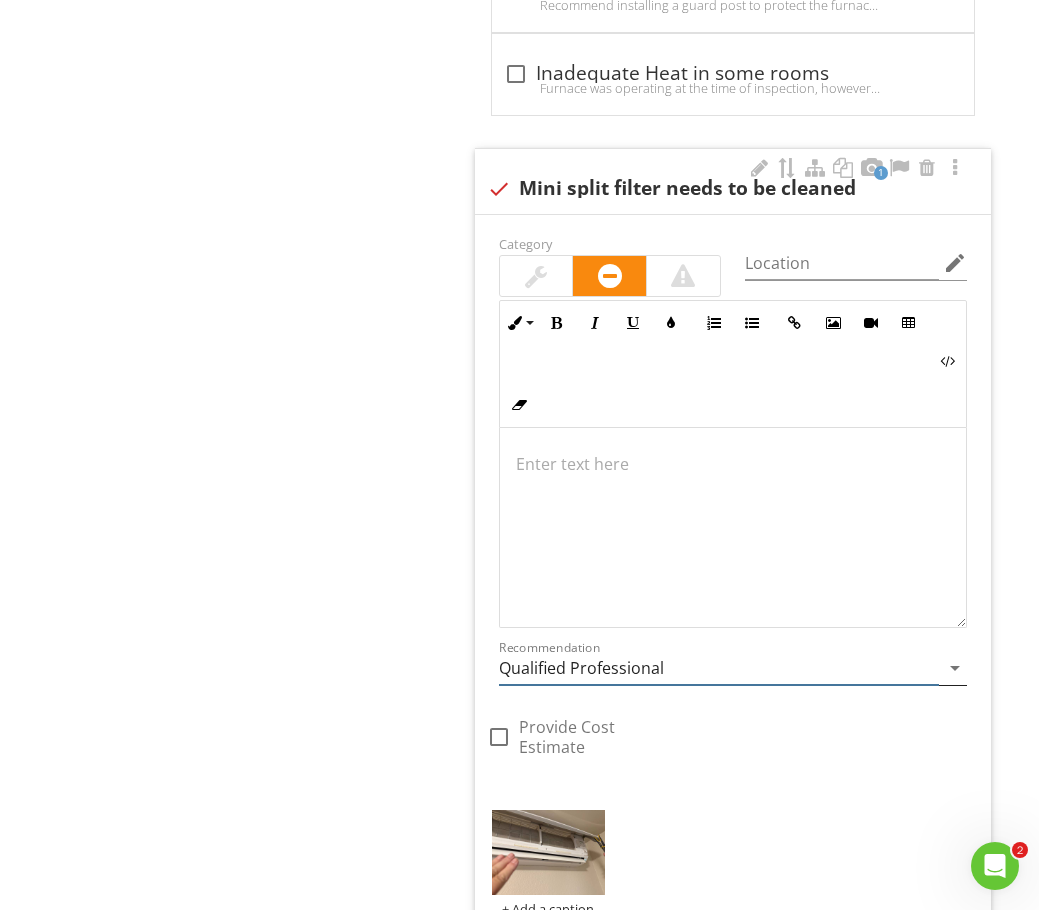 click on "arrow_drop_down" at bounding box center [955, 668] 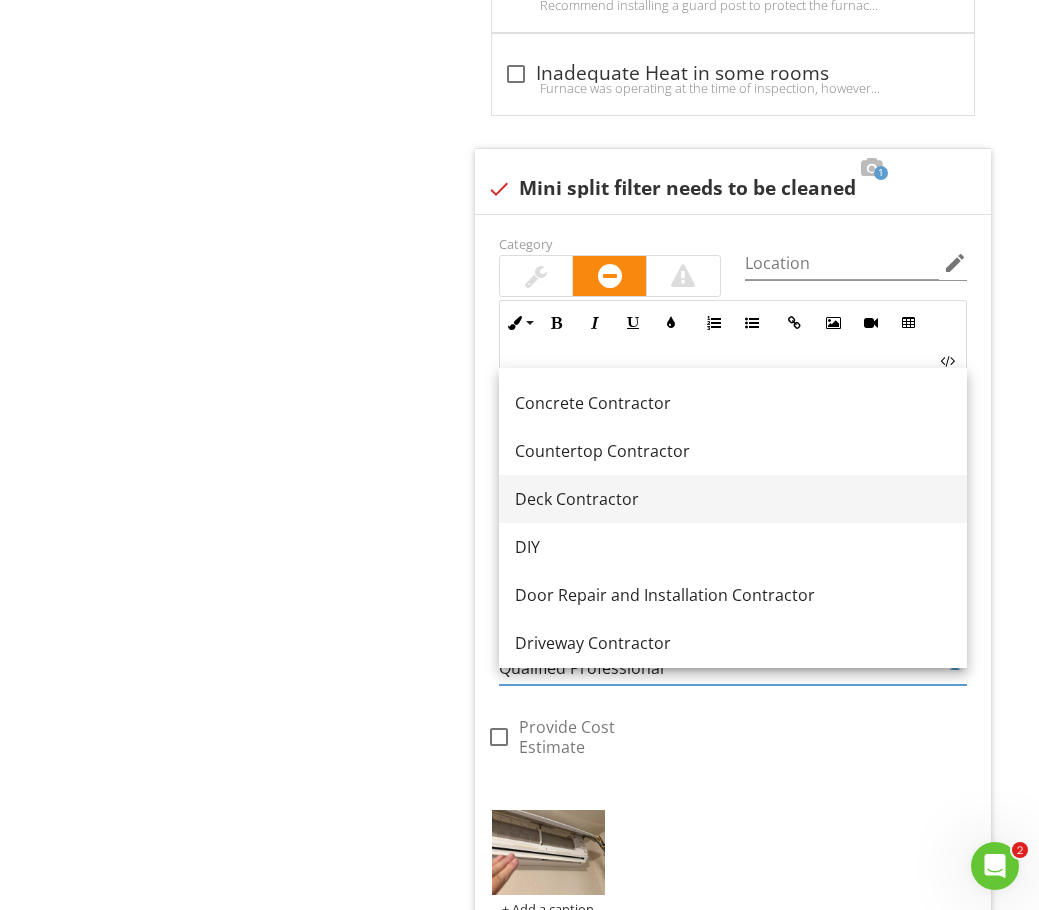 scroll, scrollTop: 600, scrollLeft: 0, axis: vertical 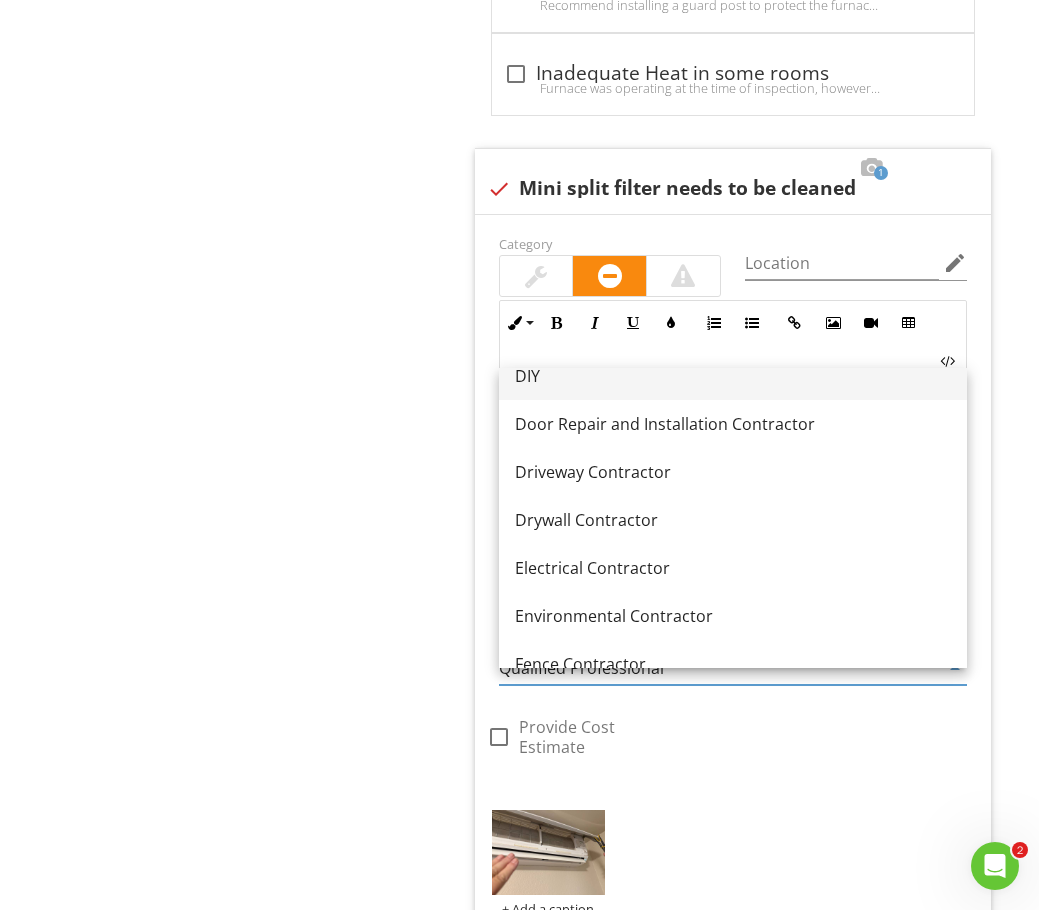 click on "DIY" at bounding box center (733, 376) 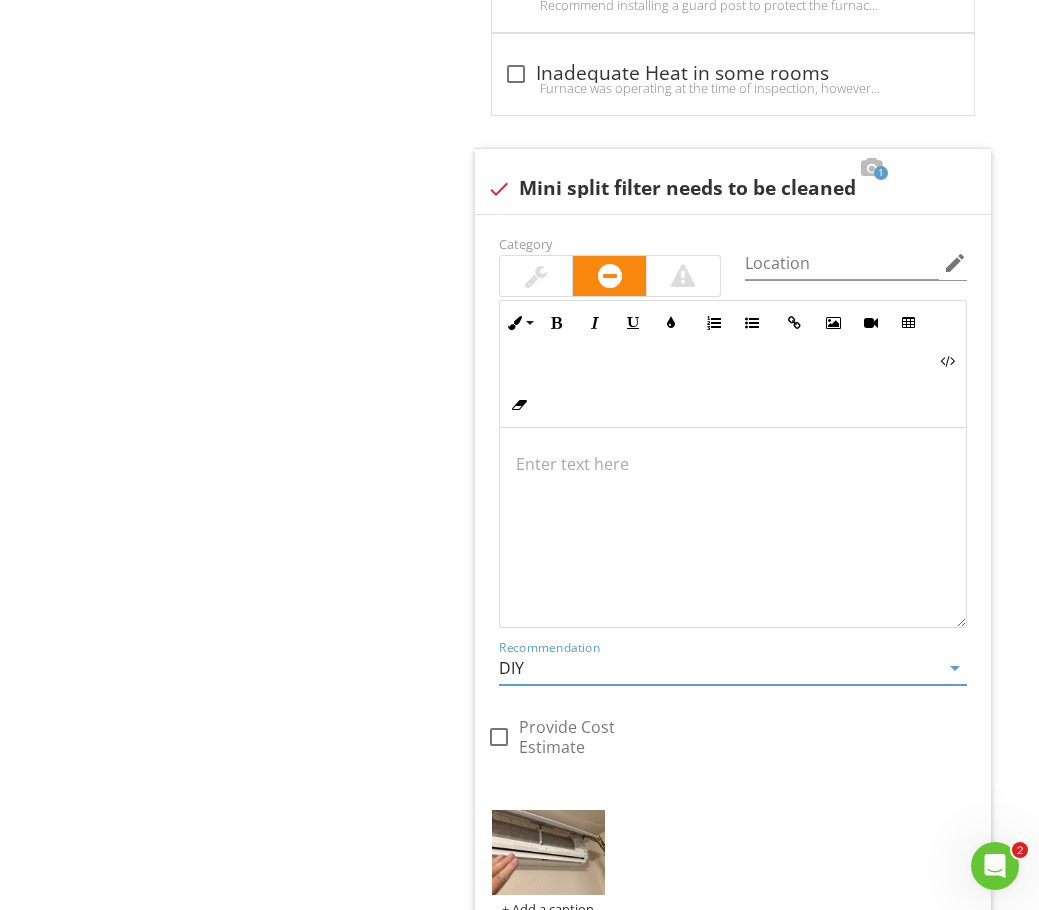 click on "Upload cover photo
Inspection Details
Sewer/Septic
Exterior
Walks / Porch / Patio / Deck
Exterior - Doors / Windows / Siding / Trim / Soffits
Yard / Grading / Drains
Roofing Material
Roof Maintenance
Roofing Components
Interior - Doors, Windows, Stairs, Countertops, Walls/Ceilings and Flooring
Appliances
Plumbing
Heating/Fireplace
Electrical
Garage
Attic, Insulation & Ventilation
Crawlspace
Building Permits
Maintenance and General Info
WAC (Exclusions and limitations)
Section" at bounding box center (519, -2032) 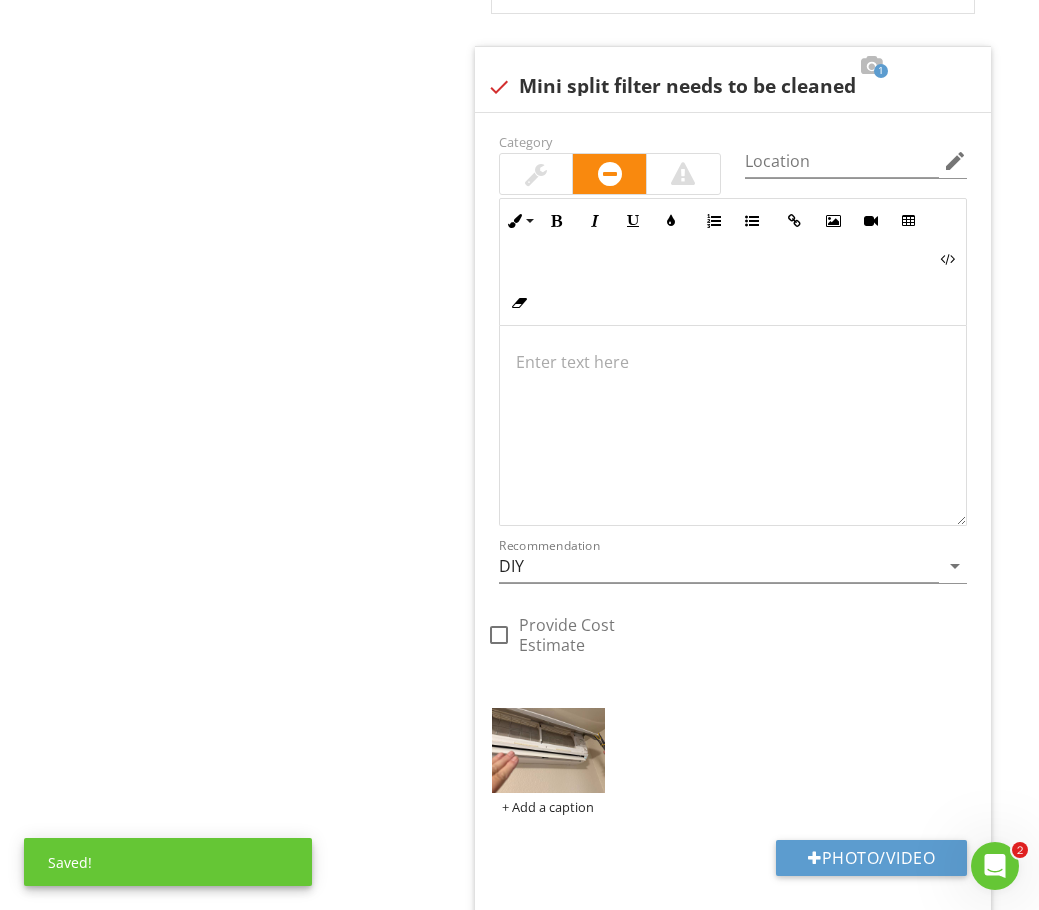 scroll, scrollTop: 5591, scrollLeft: 0, axis: vertical 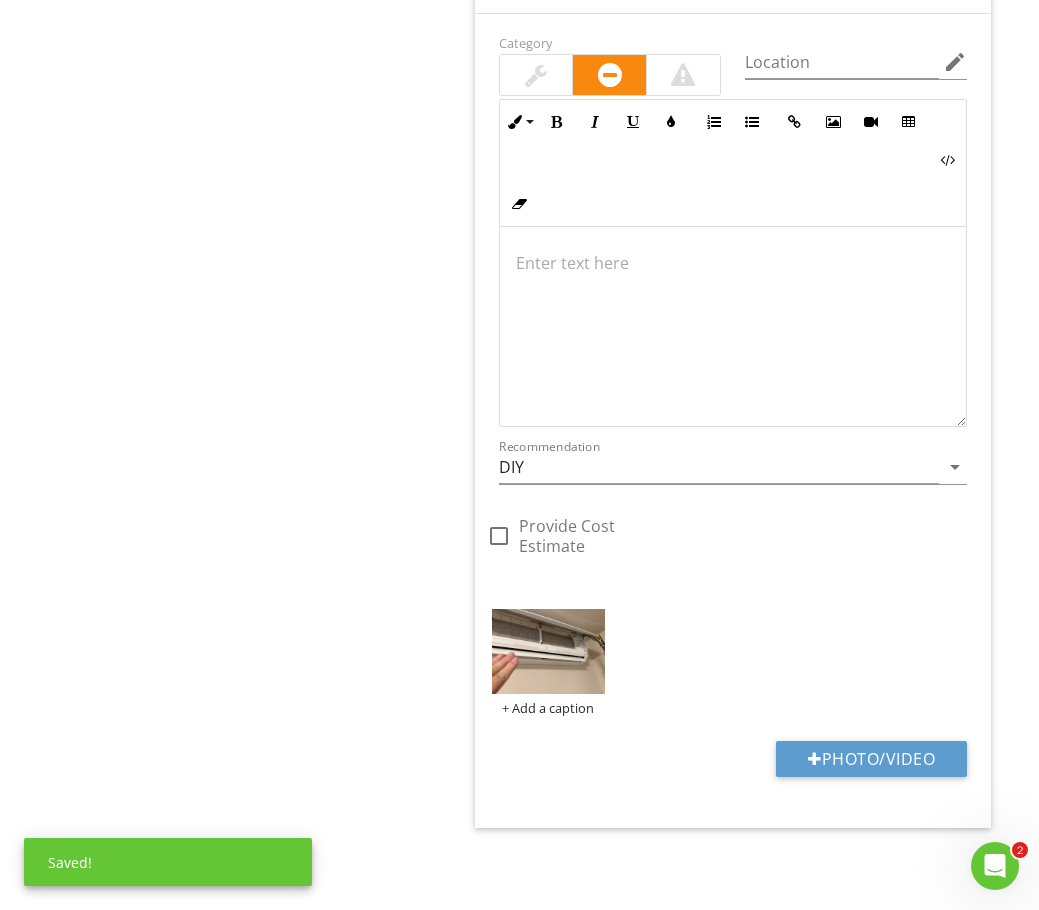 click at bounding box center [536, 75] 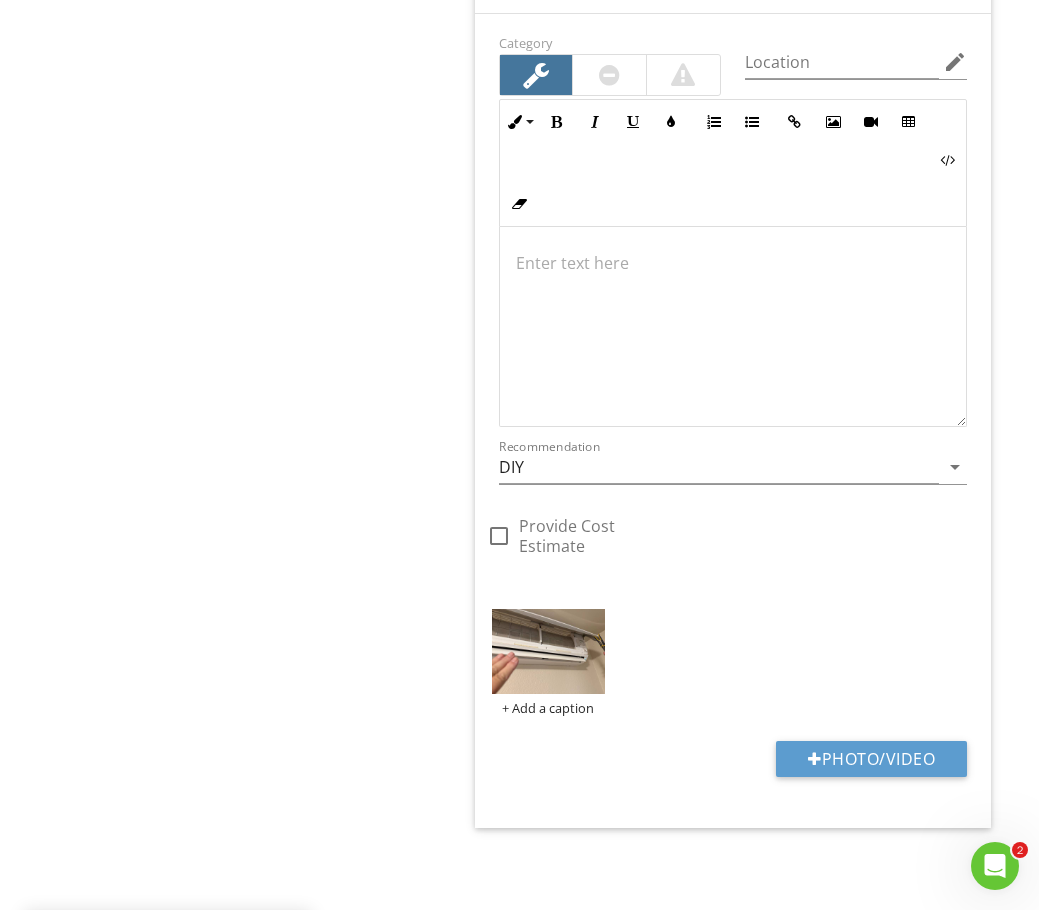 click on "Heating/Fireplace
Heating System
Filters
Thermostat
Ductwork/Radiators
Fuel Line
Vents and Flues
Fireplace/Woodstove
Gas logs
Item
Heating System
IN   Inspected NI   Not Inspected NP   Not Present
Info
Information
Energy Sources
check_box_outline_blank Electric   check_box_outline_blank Gas   check_box_outline_blank Oil   check_box Propane   check_box_outline_blank Solar   check_box_outline_blank Wood         OTHER
Heat Type
check_box_outline_blank Forced Air   check_box_outline_blank Electric Baseboard   check_box_outline_blank" at bounding box center [649, -2233] 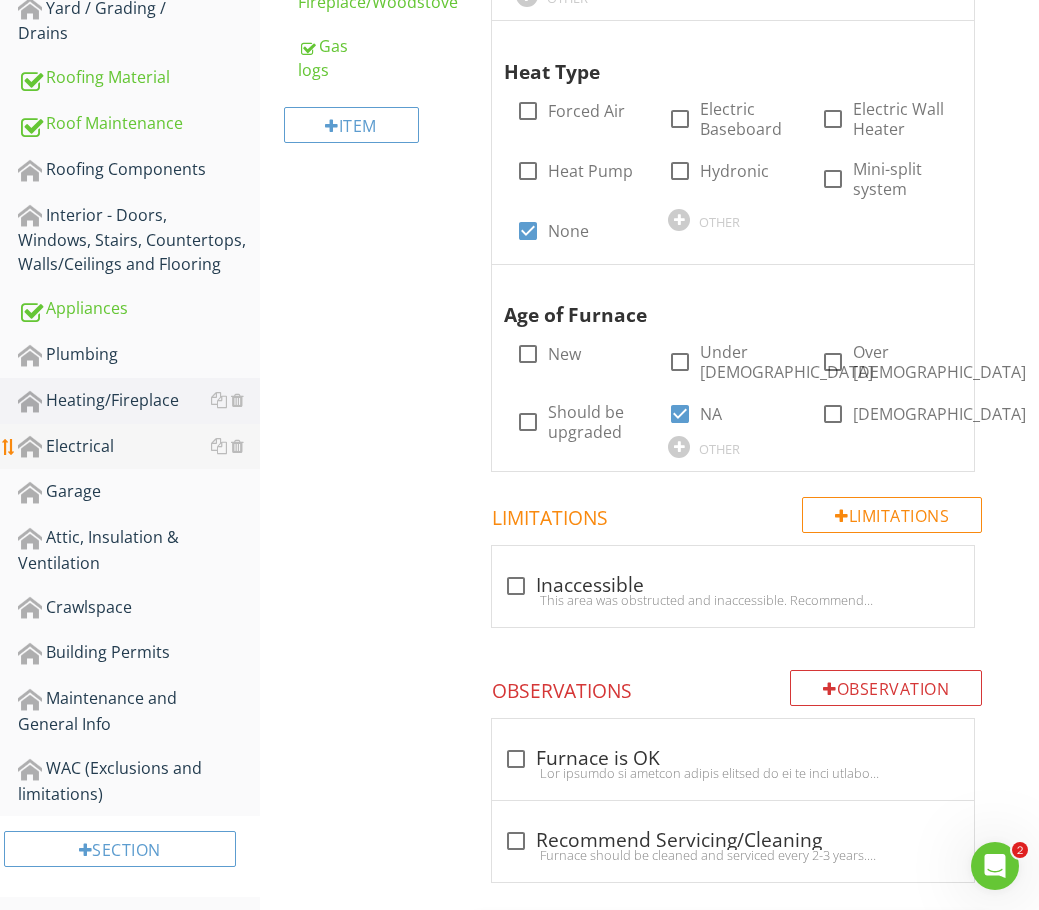 scroll, scrollTop: 691, scrollLeft: 0, axis: vertical 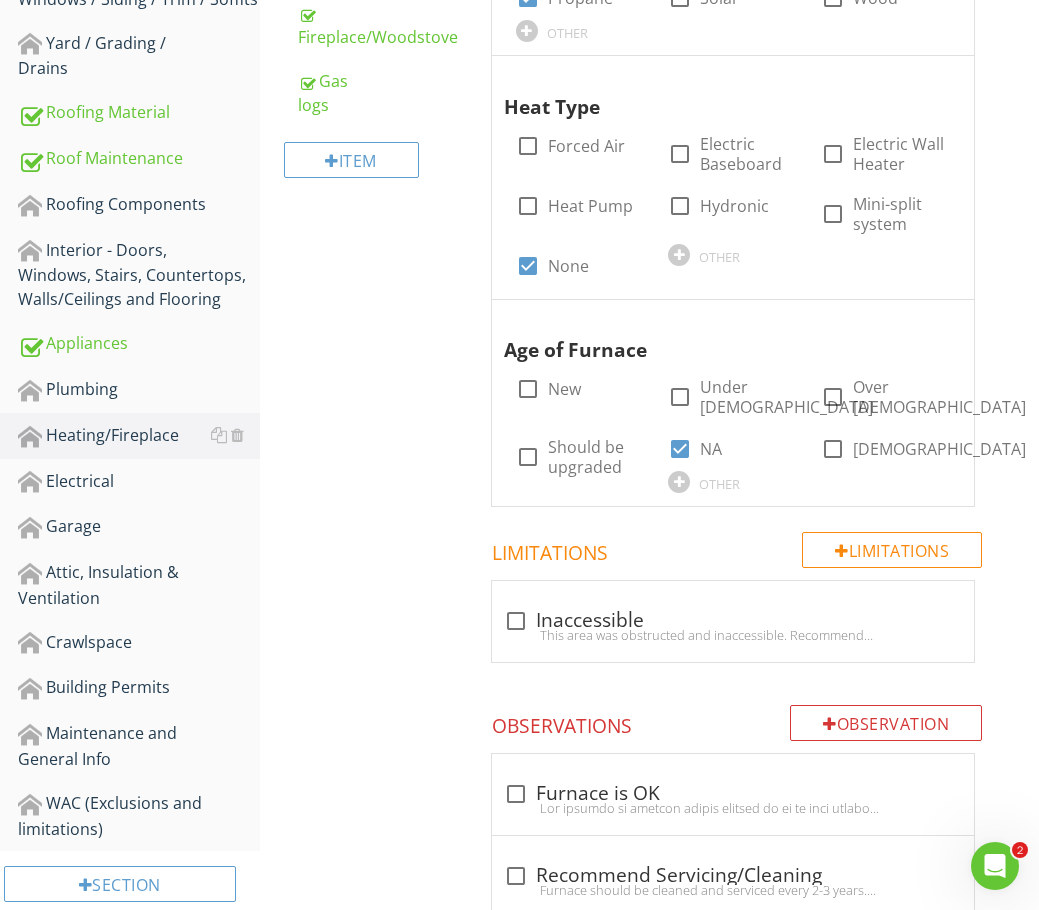 drag, startPoint x: 77, startPoint y: 485, endPoint x: 322, endPoint y: 662, distance: 302.24823 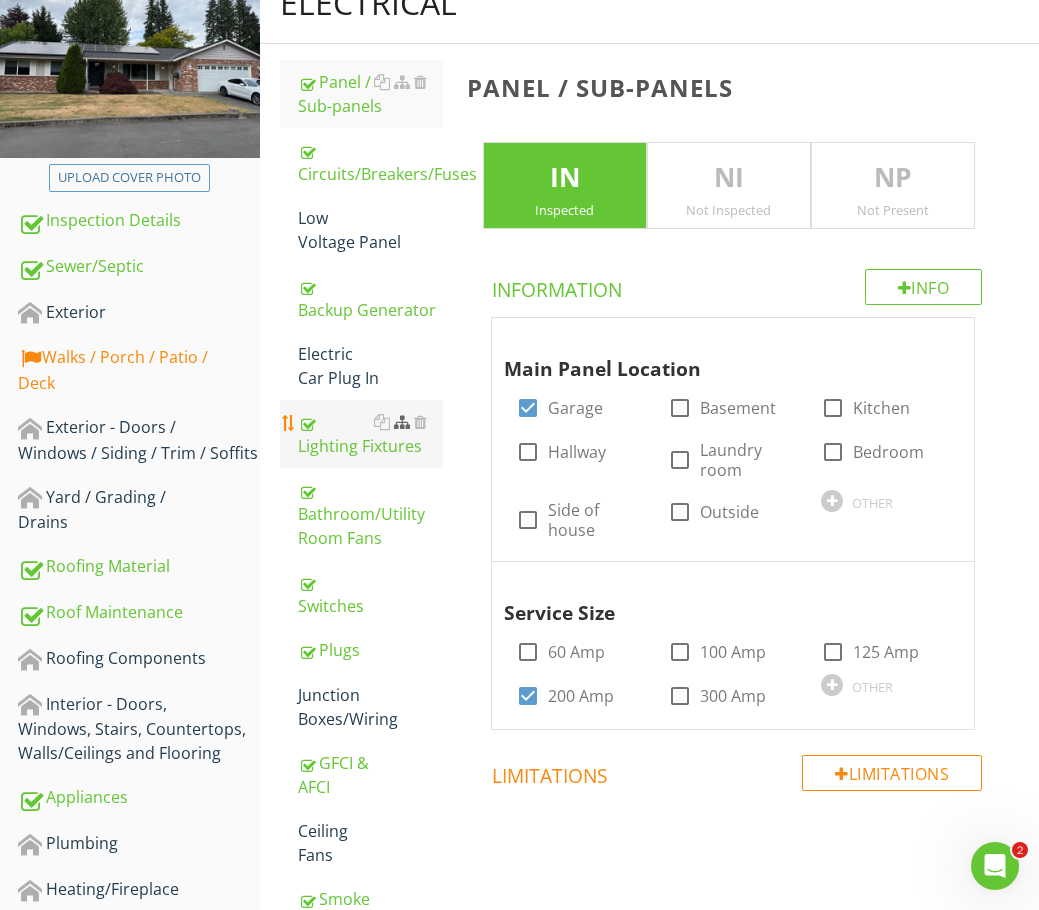 scroll, scrollTop: 191, scrollLeft: 0, axis: vertical 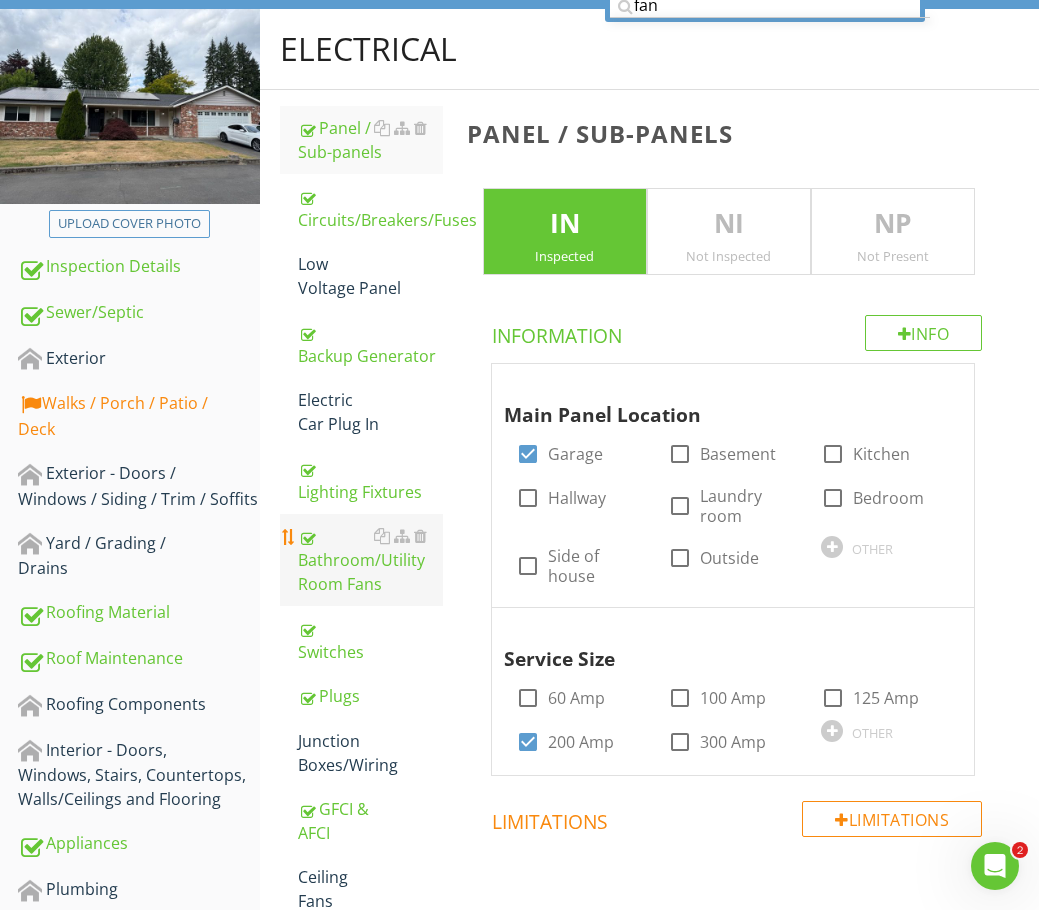 click on "Bathroom/Utility Room Fans" at bounding box center (370, 560) 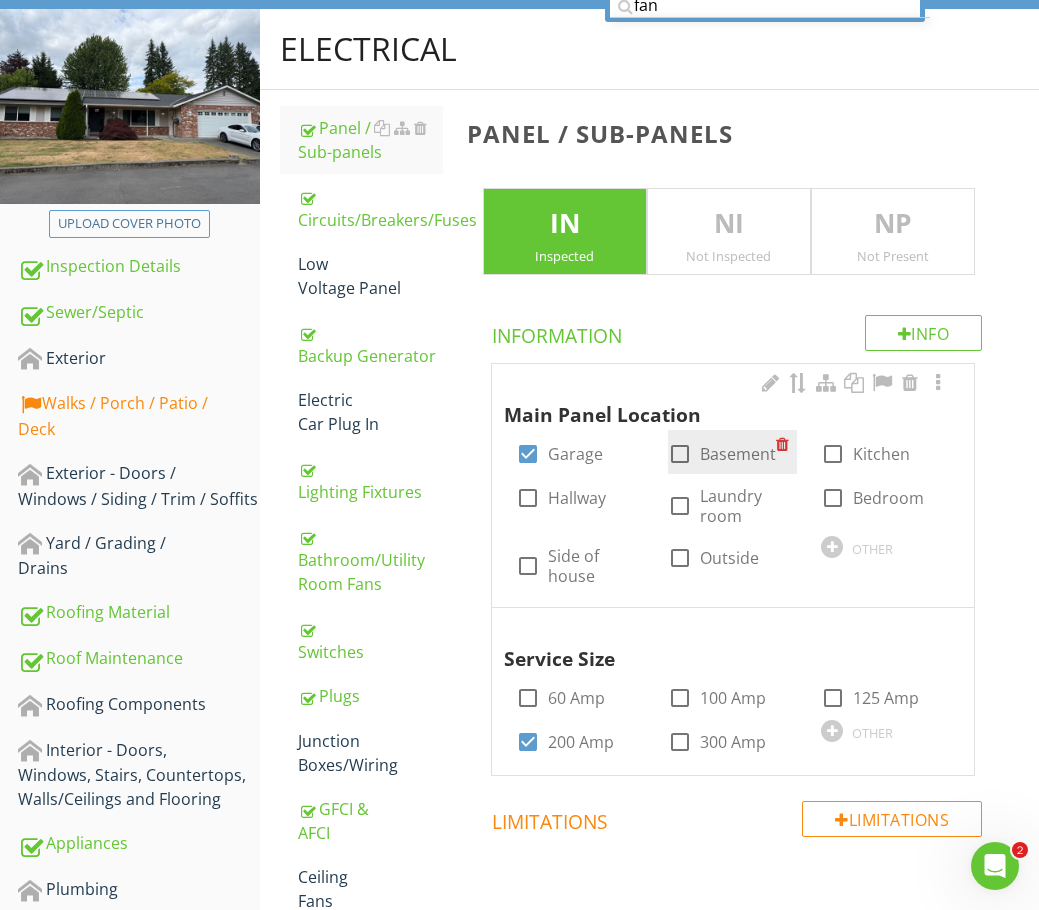 type on "<p>You are missing bolts in your electrical panel or they are the wrong style.&nbsp;</p><p><br></p><p>Here is a link to what you need:&nbsp;</p><p><a fr-original-style="" href="https://www.homedepot.com/p/Square-D-Load-Center-Cover-Replacement-Screws-6-Pack-S106/100123734" rel="noopener noreferrer" style="color: rgb(92, 156, 207);" target="_blank">Click here for the link</a></p>" 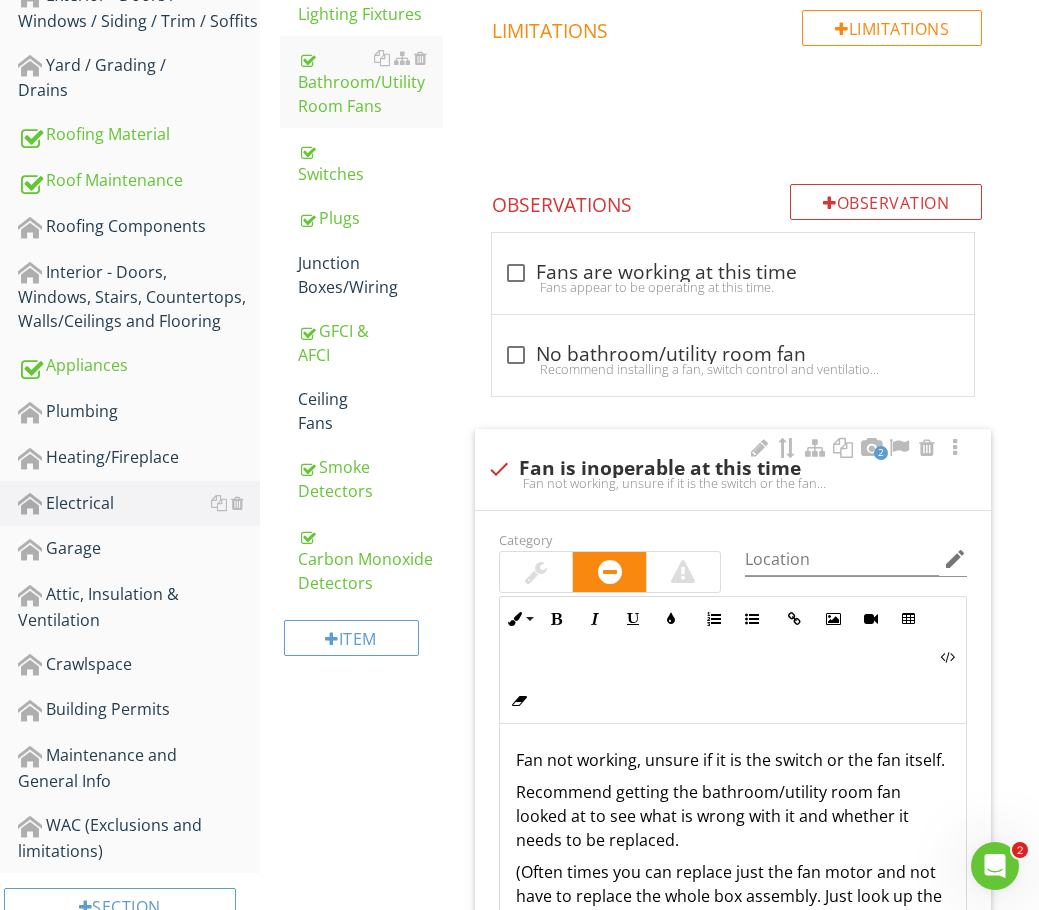 scroll, scrollTop: 691, scrollLeft: 0, axis: vertical 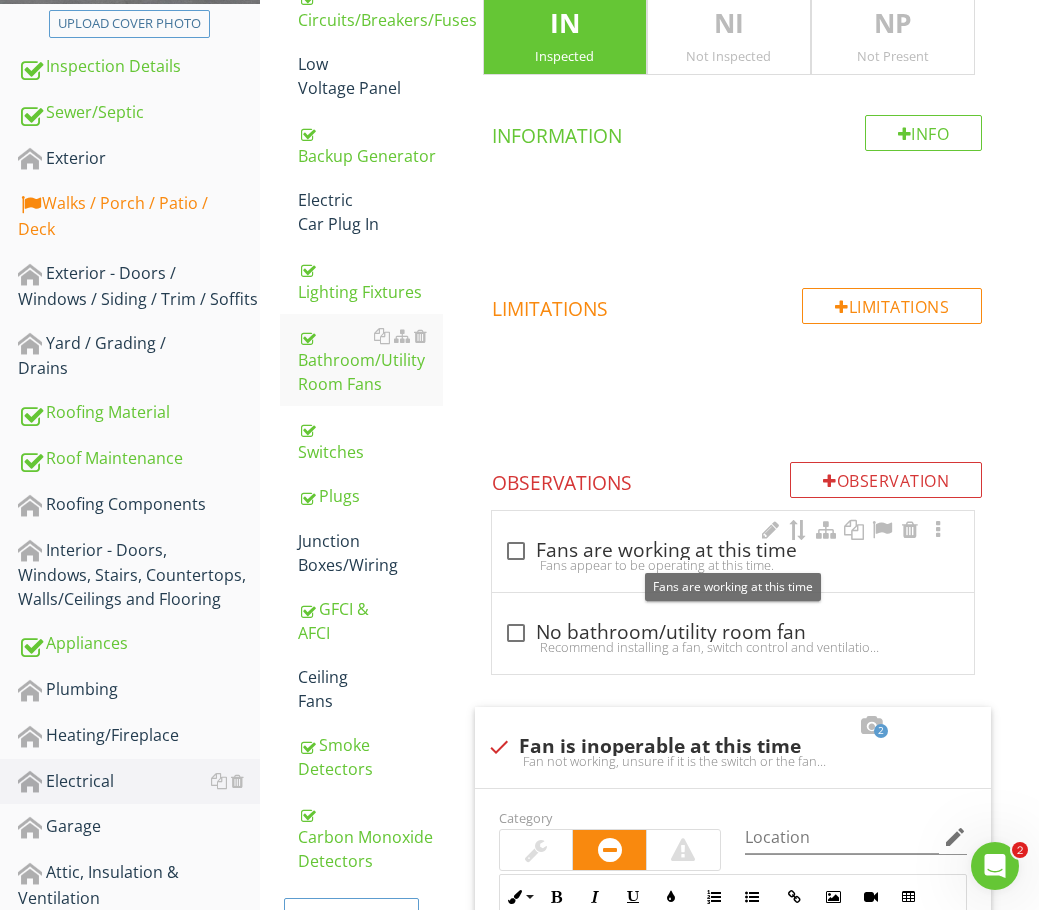 click at bounding box center (516, 551) 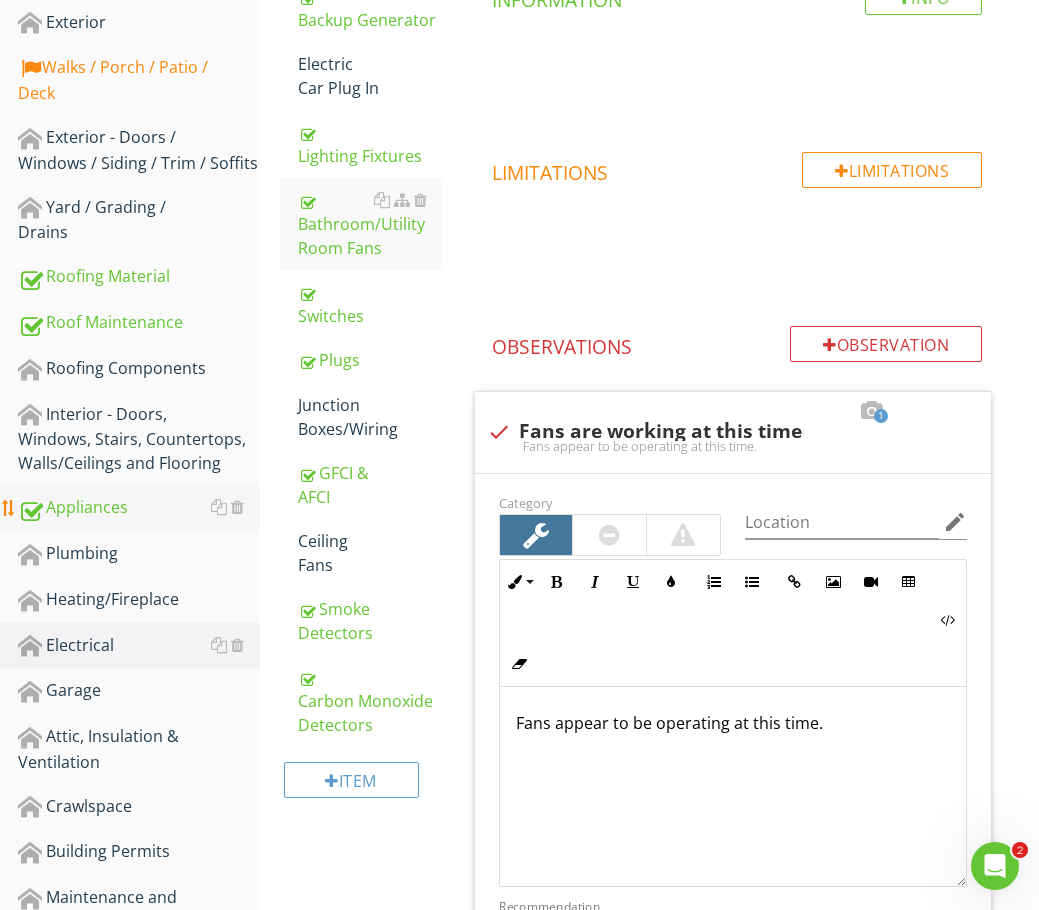 scroll, scrollTop: 491, scrollLeft: 0, axis: vertical 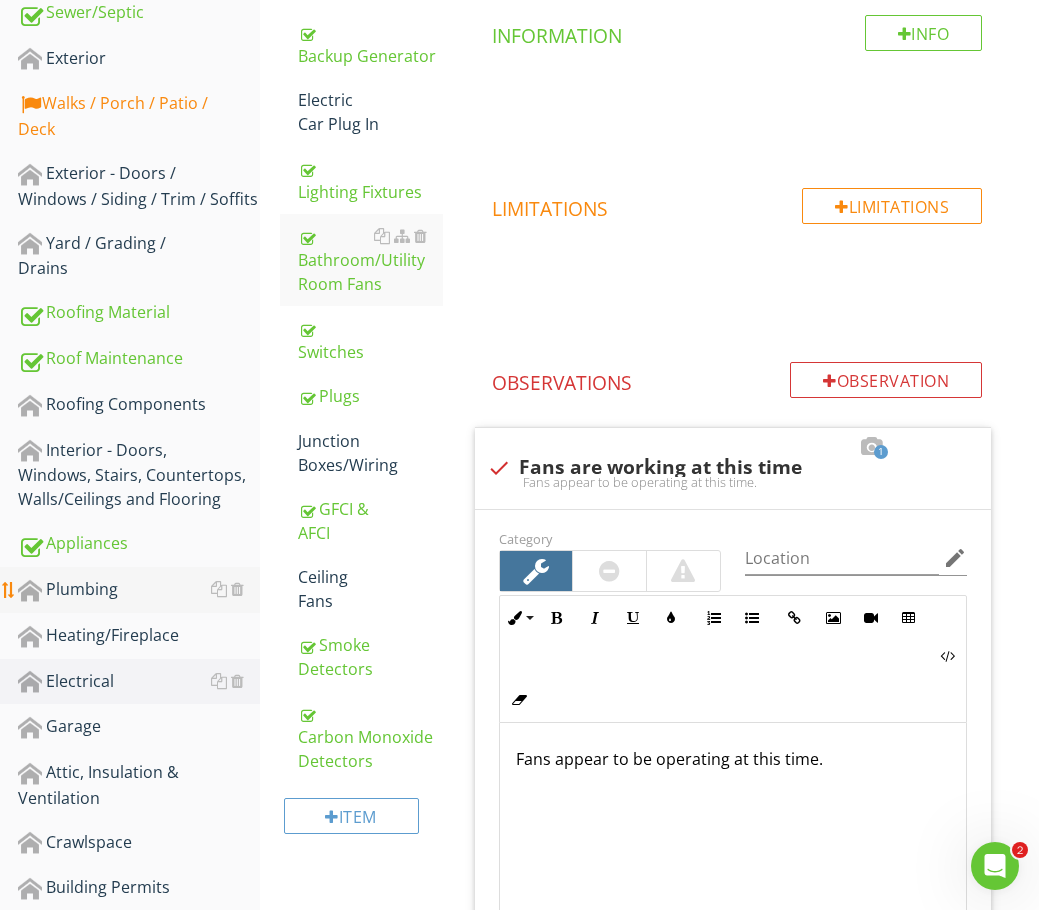 click on "Plumbing" at bounding box center [139, 590] 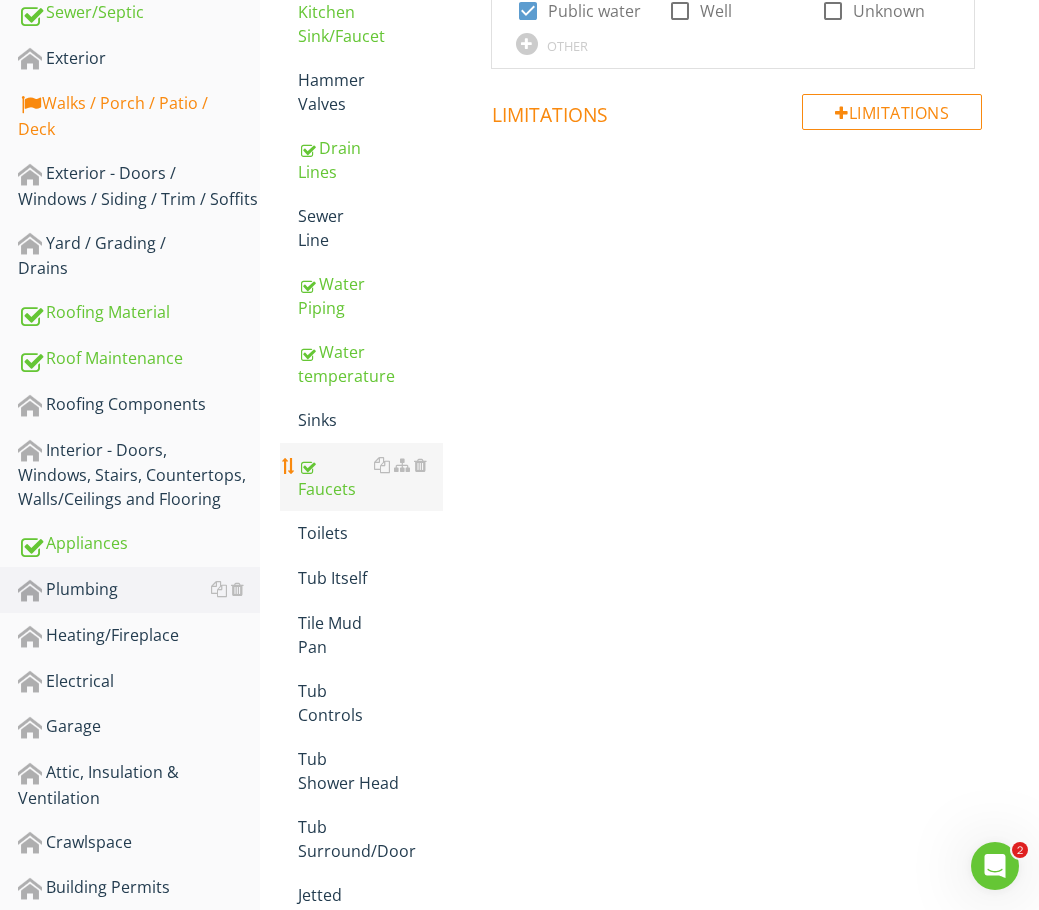 click on "Faucets" at bounding box center [370, 477] 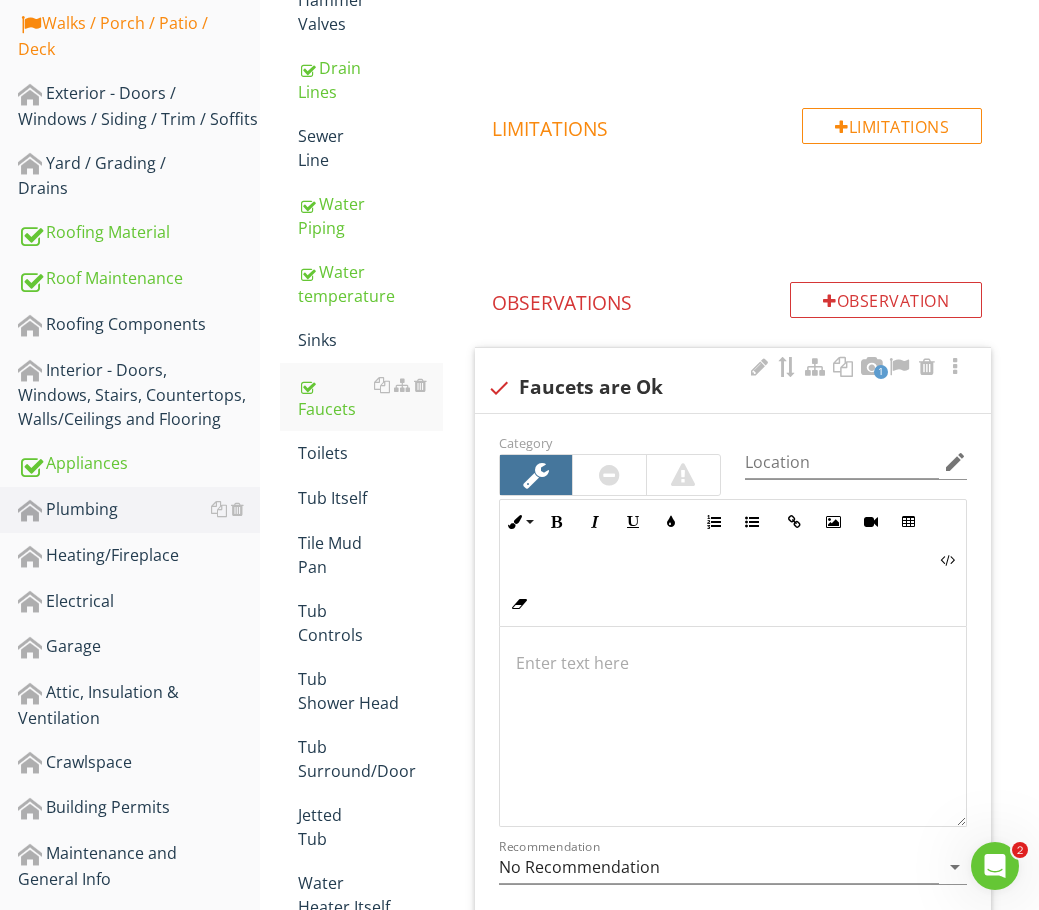 scroll, scrollTop: 591, scrollLeft: 0, axis: vertical 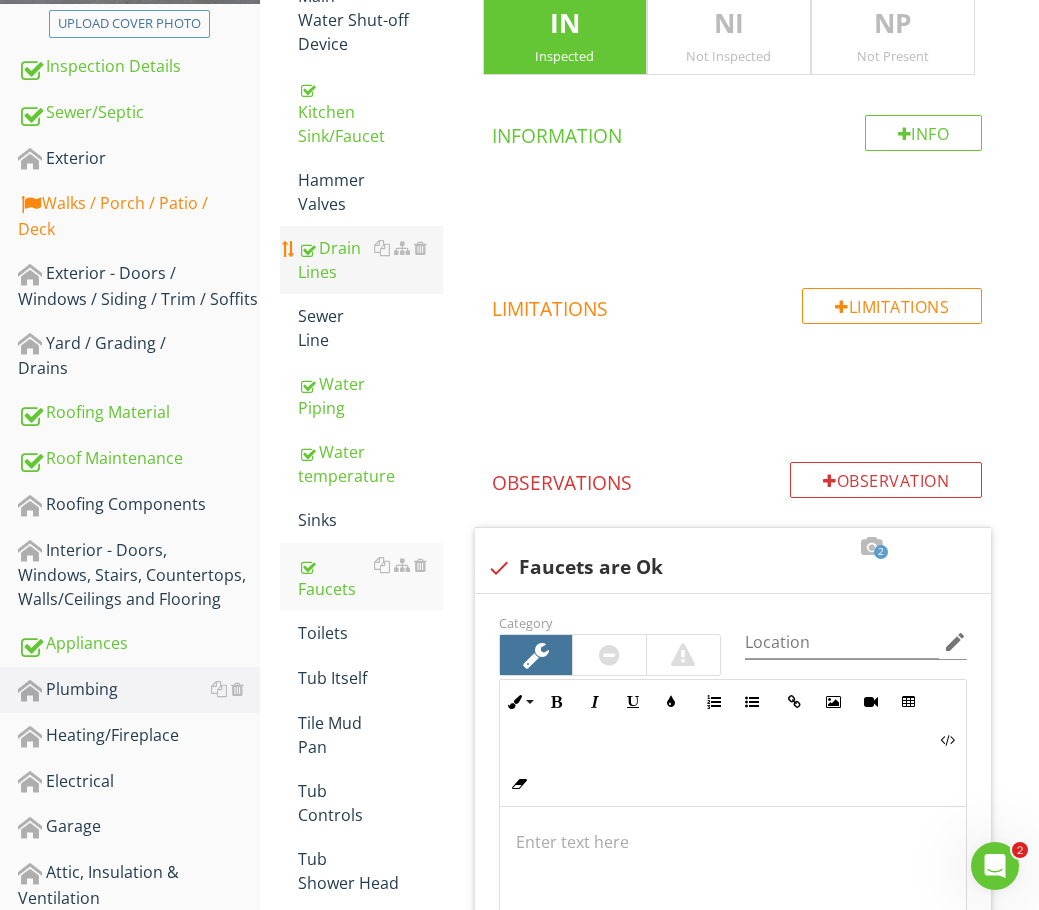 click on "Drain Lines" at bounding box center [370, 260] 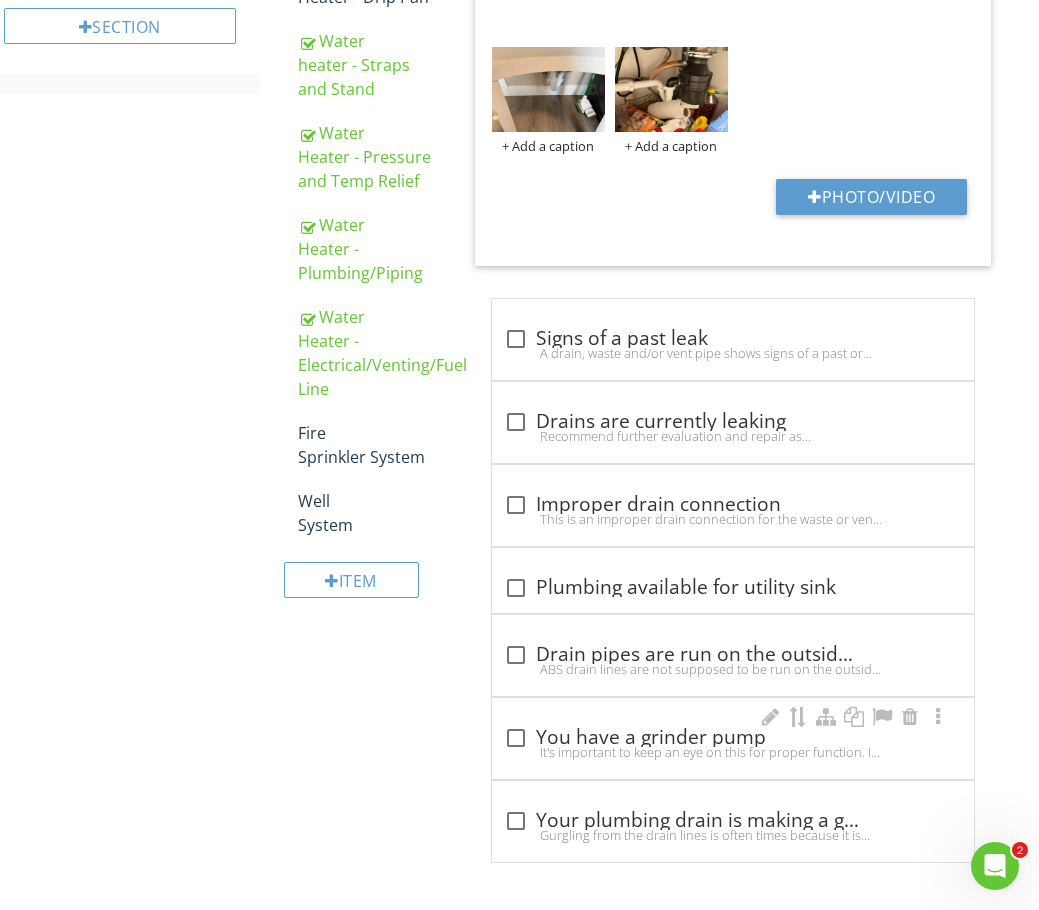 scroll, scrollTop: 1552, scrollLeft: 0, axis: vertical 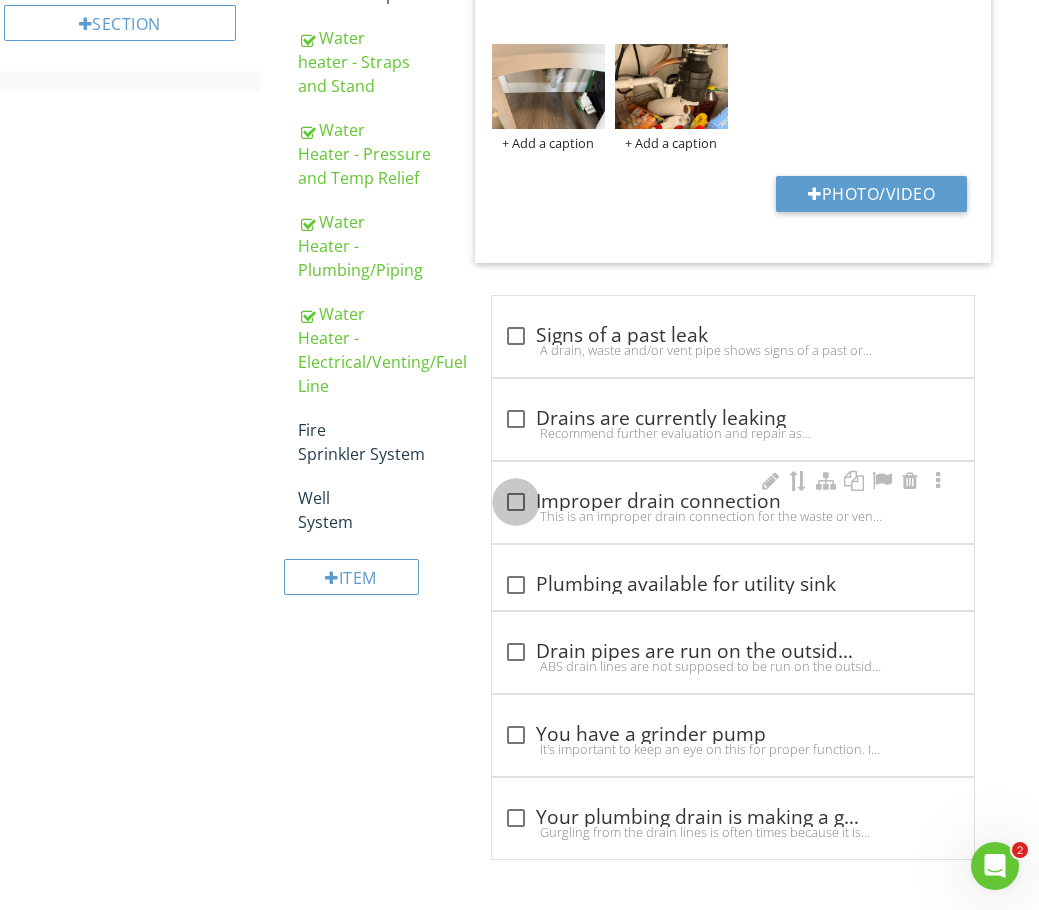 click at bounding box center (516, 502) 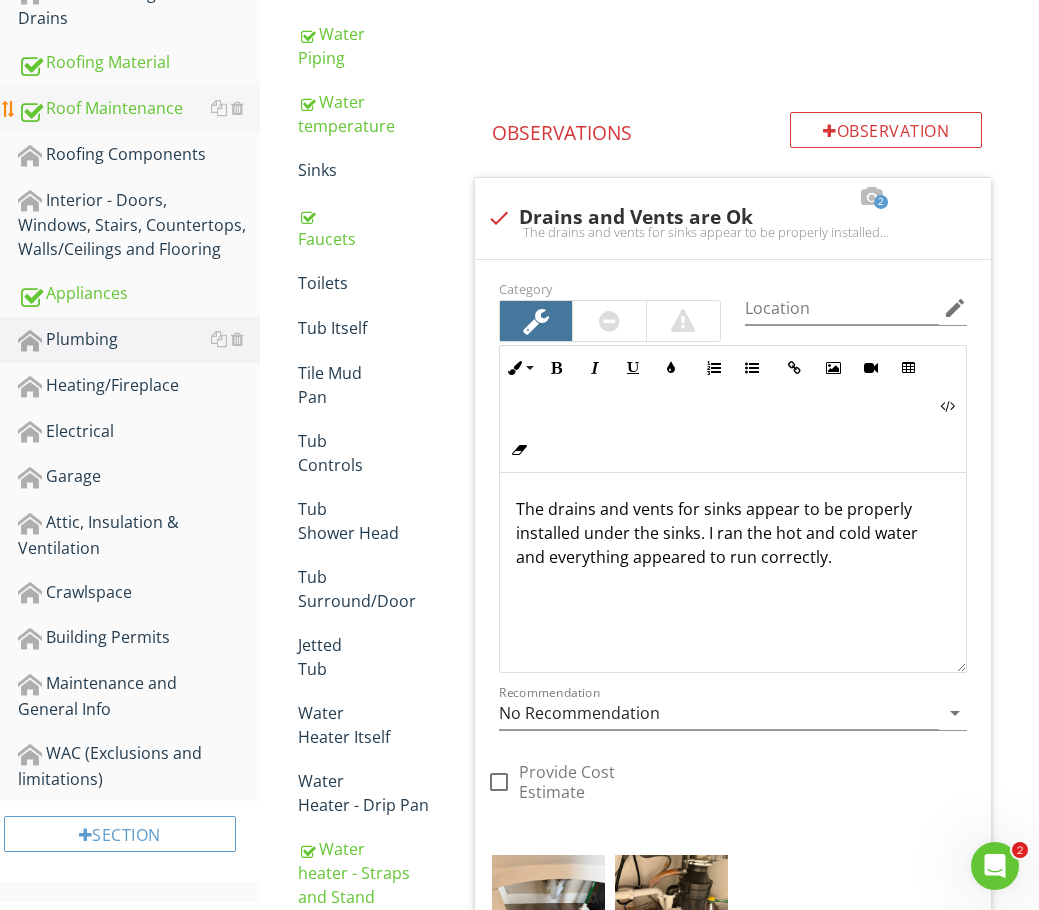 scroll, scrollTop: 630, scrollLeft: 0, axis: vertical 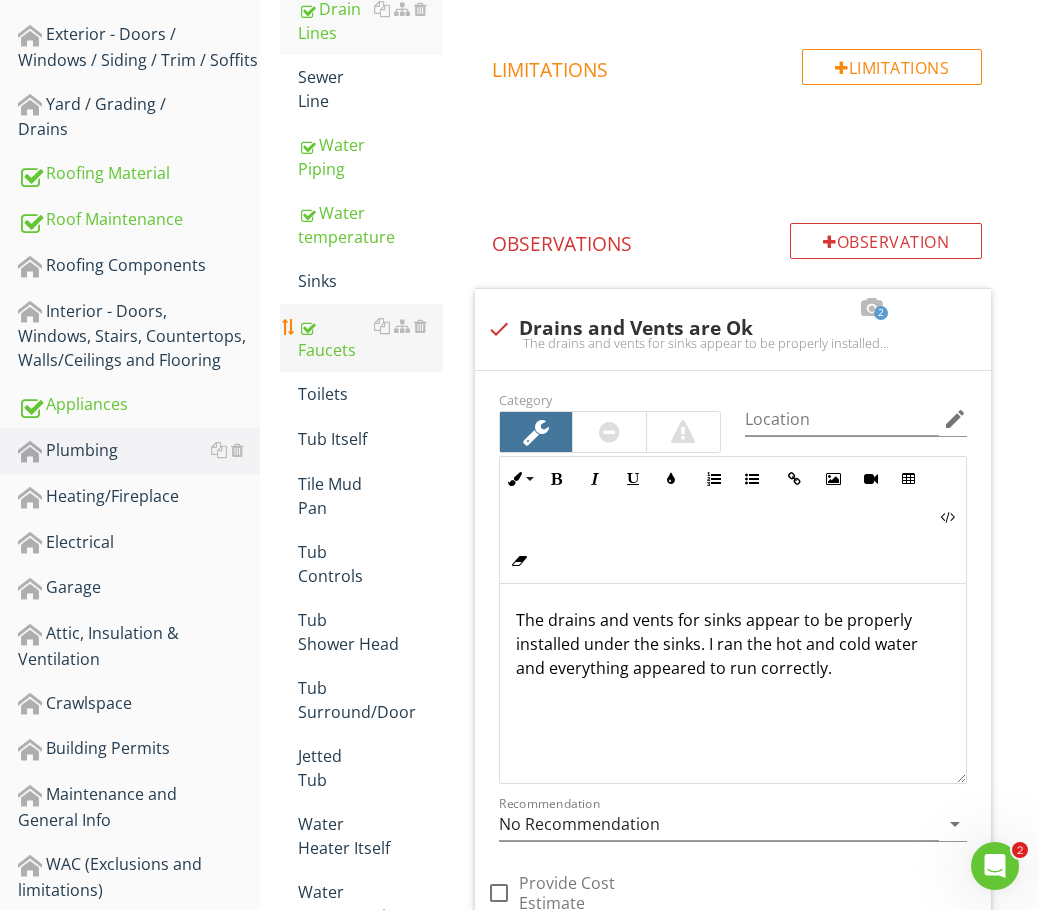 drag, startPoint x: 100, startPoint y: 339, endPoint x: 375, endPoint y: 350, distance: 275.2199 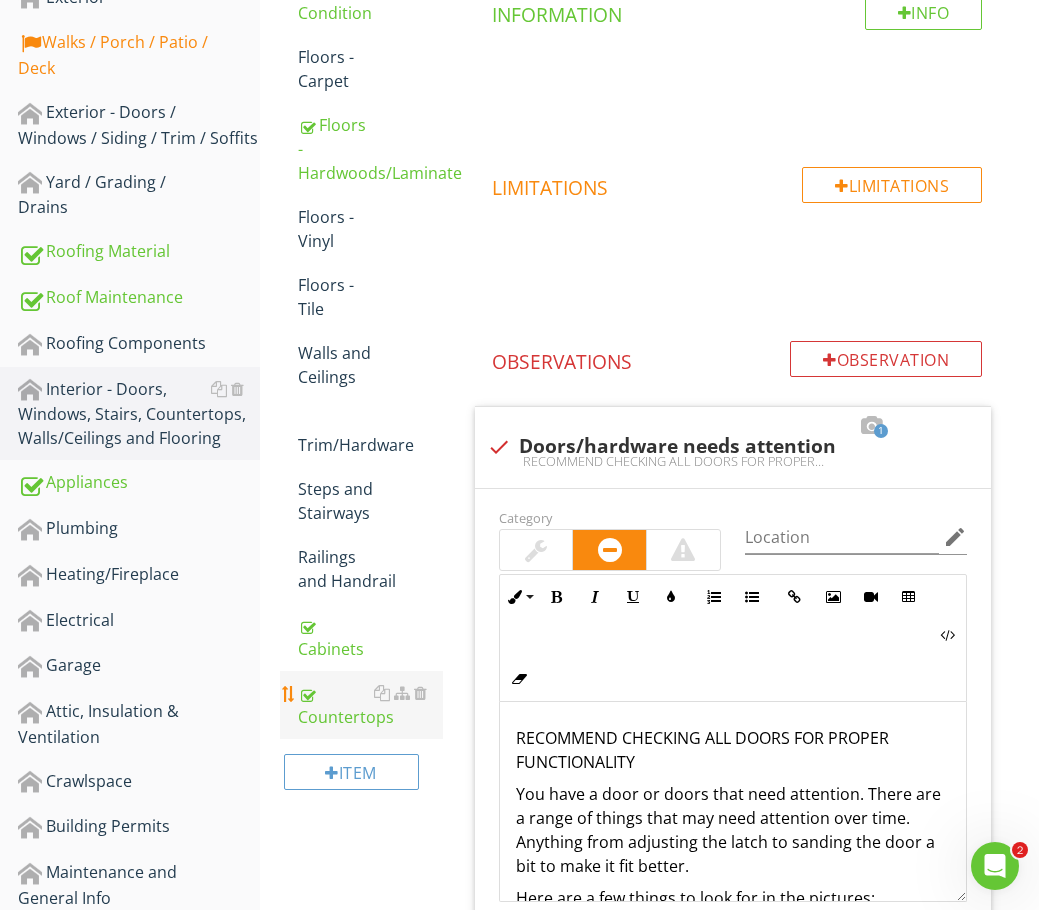 scroll, scrollTop: 430, scrollLeft: 0, axis: vertical 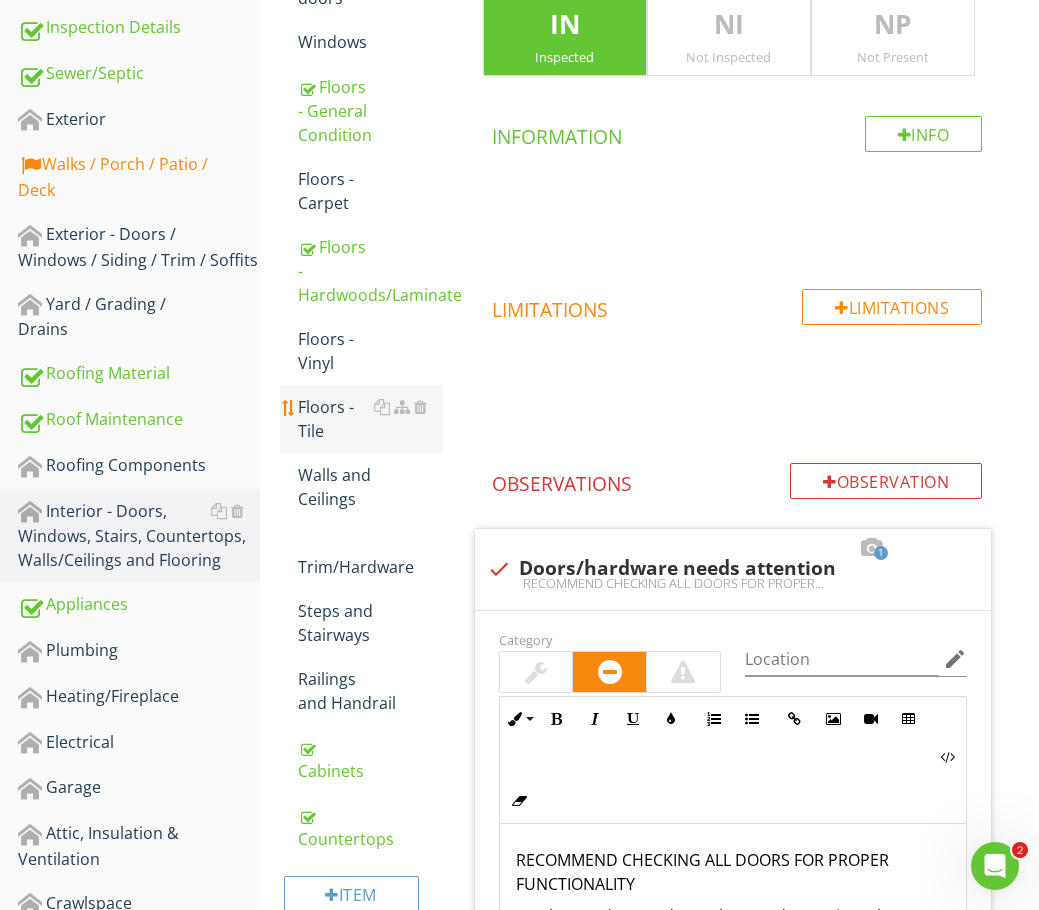 click on "Floors - Tile" at bounding box center (370, 419) 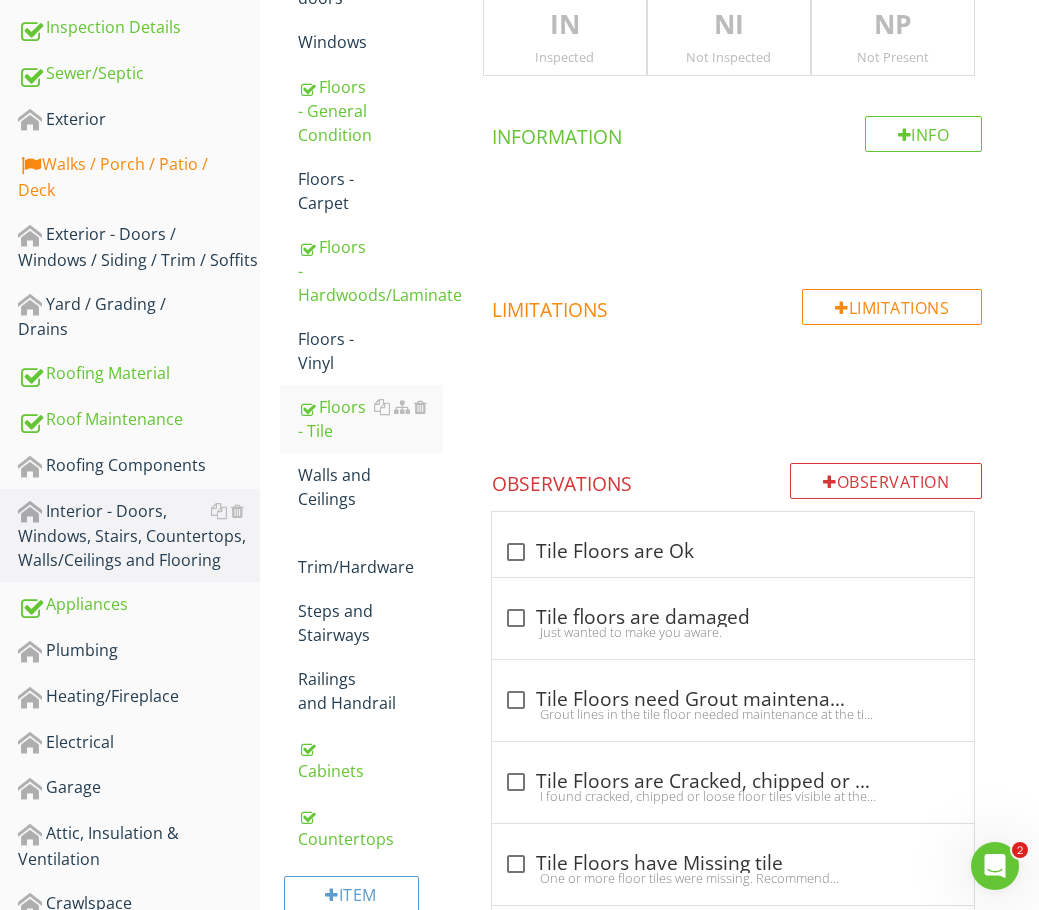 click on "Inspected" at bounding box center [565, 57] 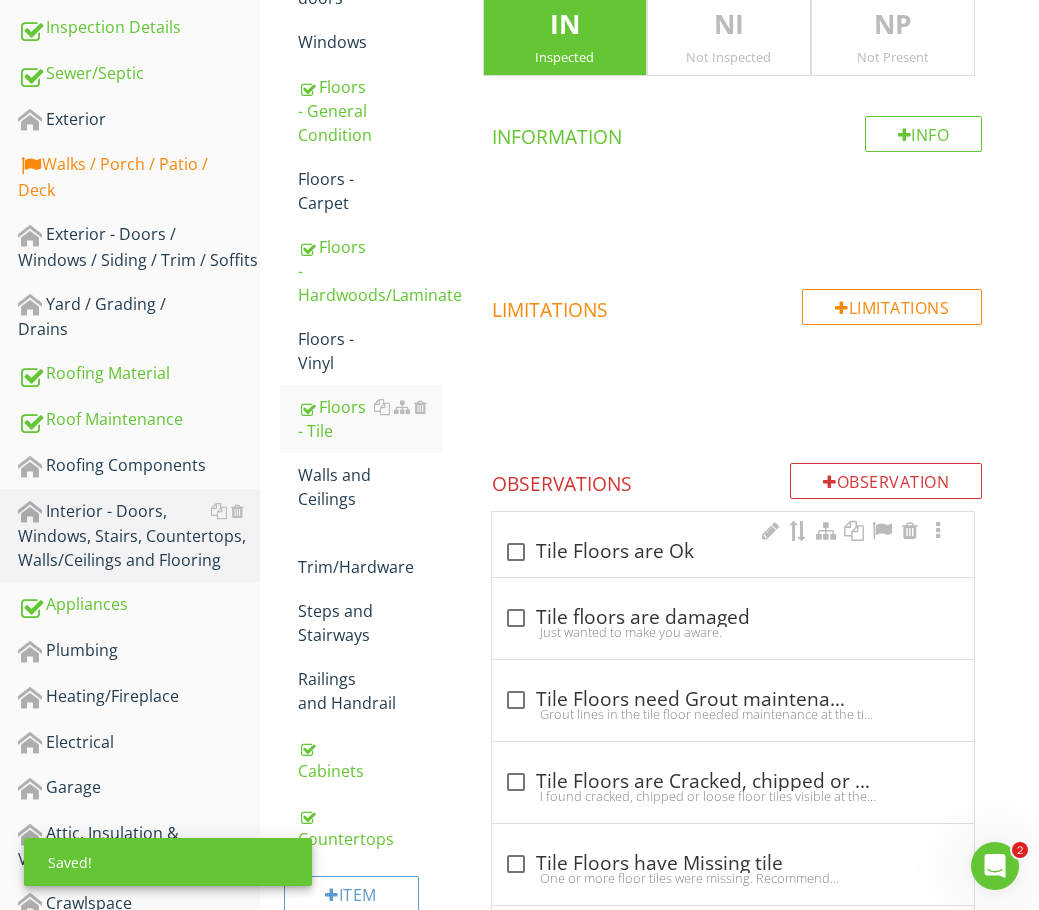click at bounding box center (516, 552) 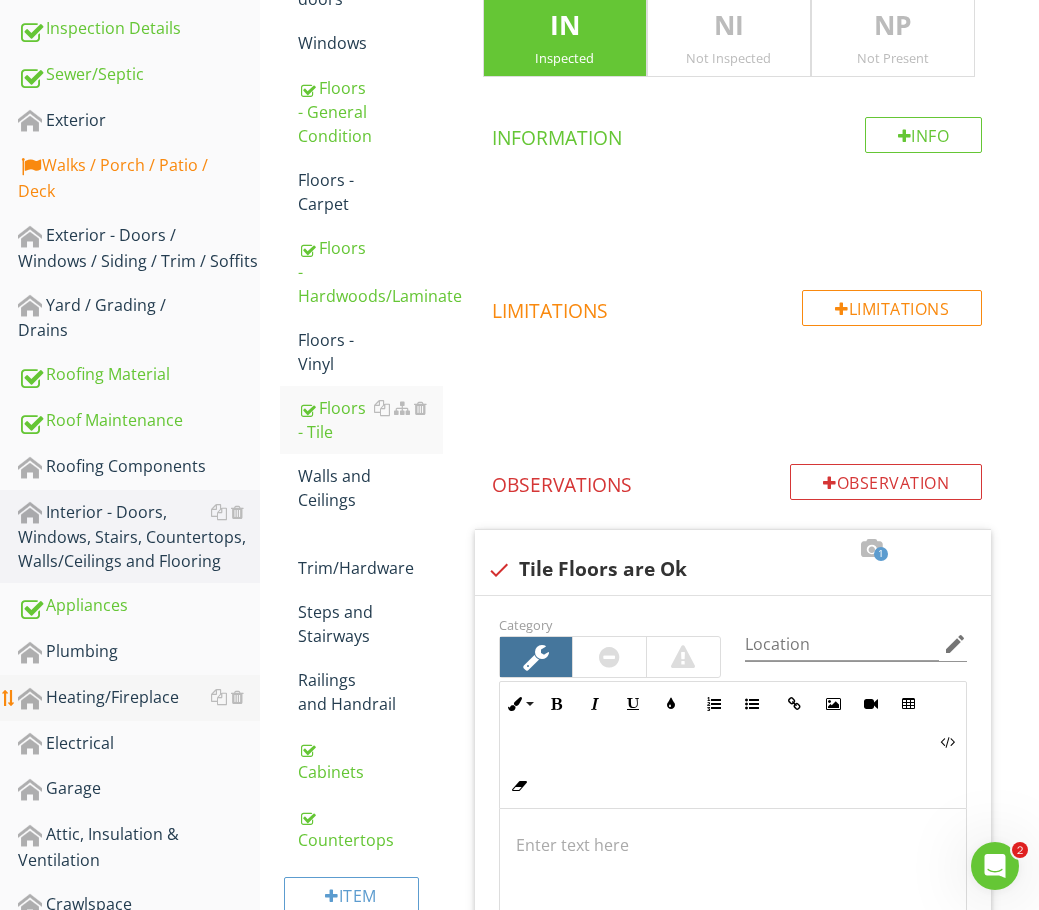 scroll, scrollTop: 430, scrollLeft: 0, axis: vertical 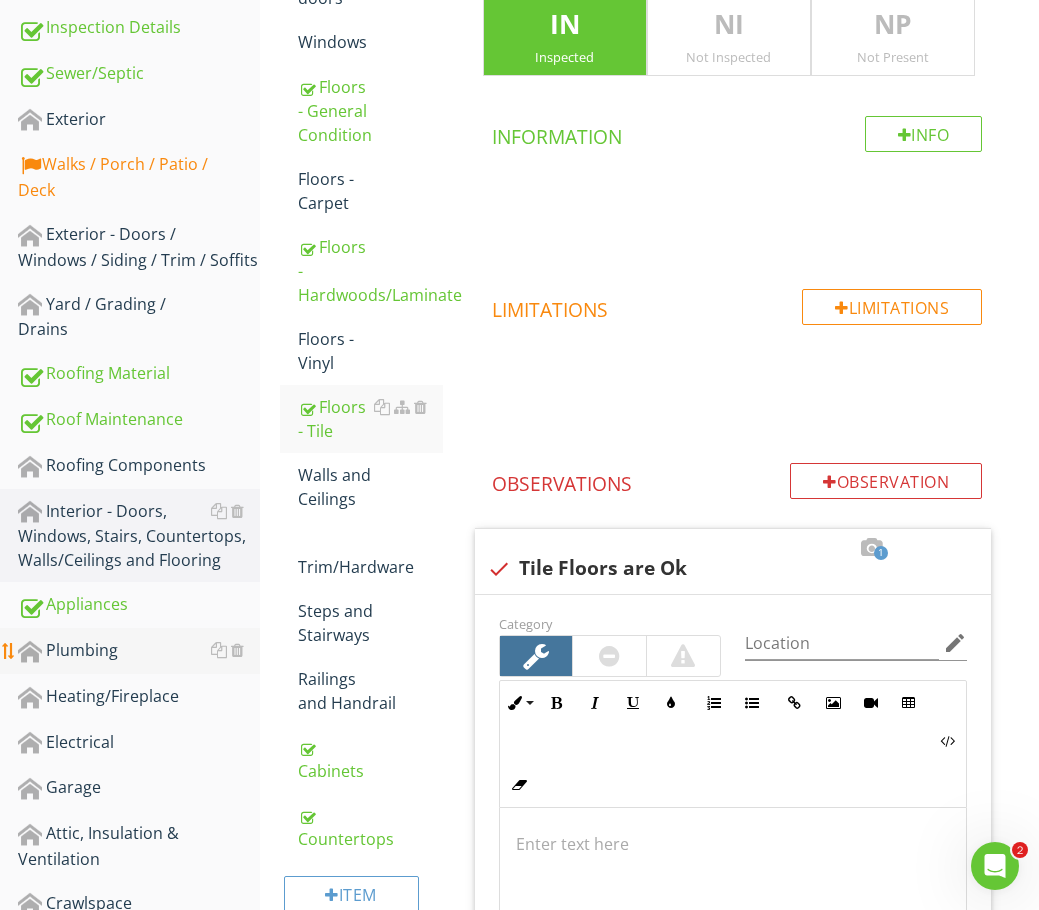 click on "Plumbing" at bounding box center [139, 651] 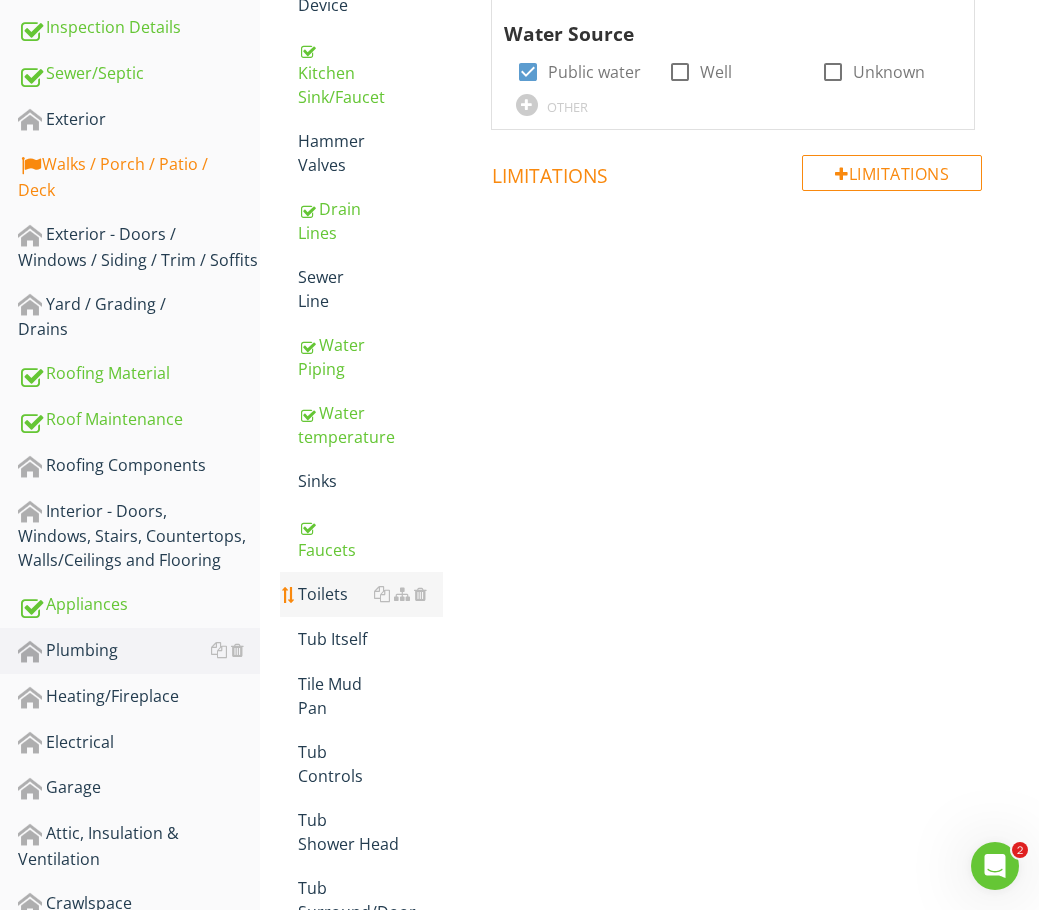 click on "Toilets" at bounding box center (370, 594) 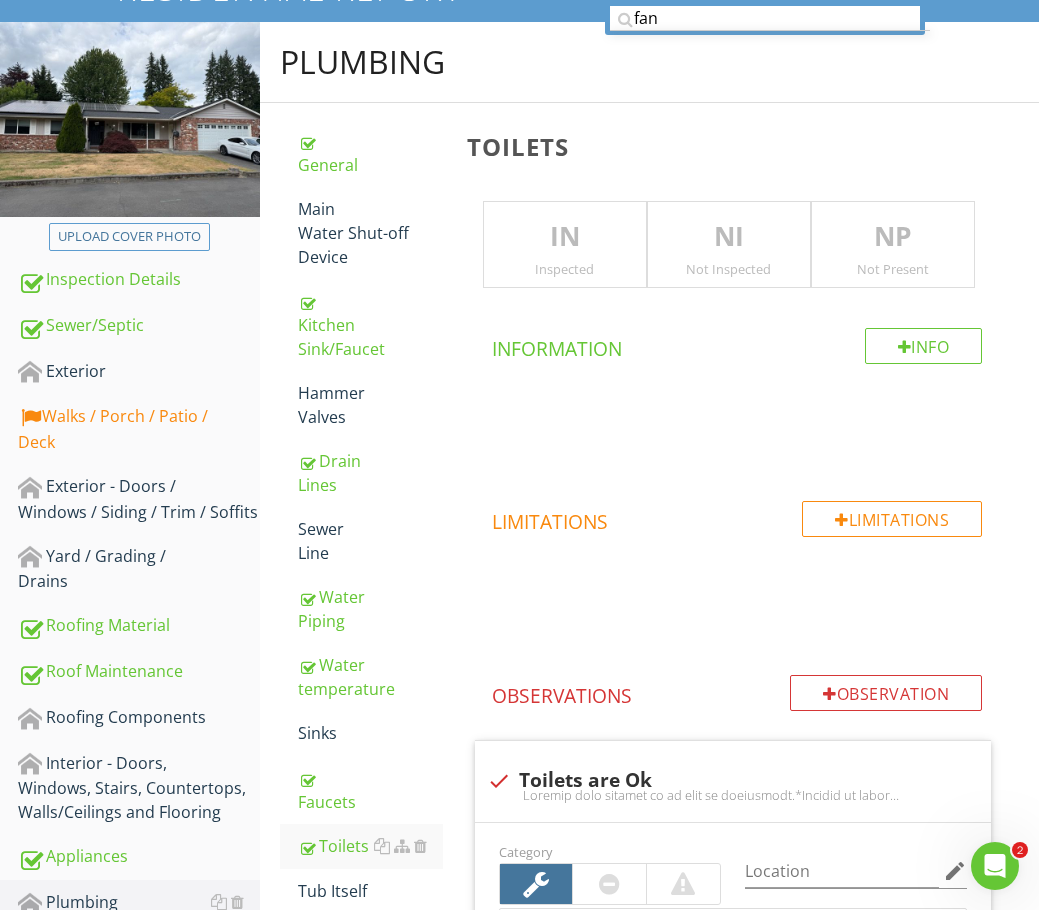 scroll, scrollTop: 30, scrollLeft: 0, axis: vertical 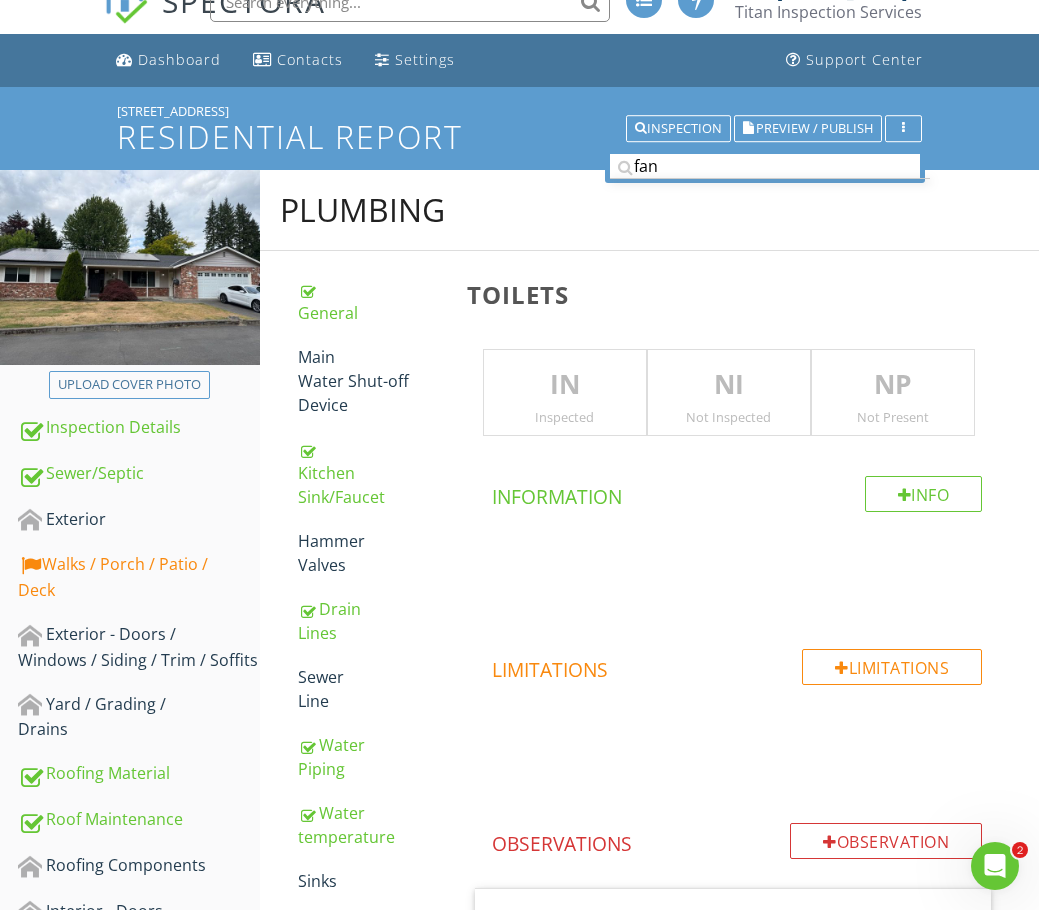click on "Inspected" at bounding box center [565, 417] 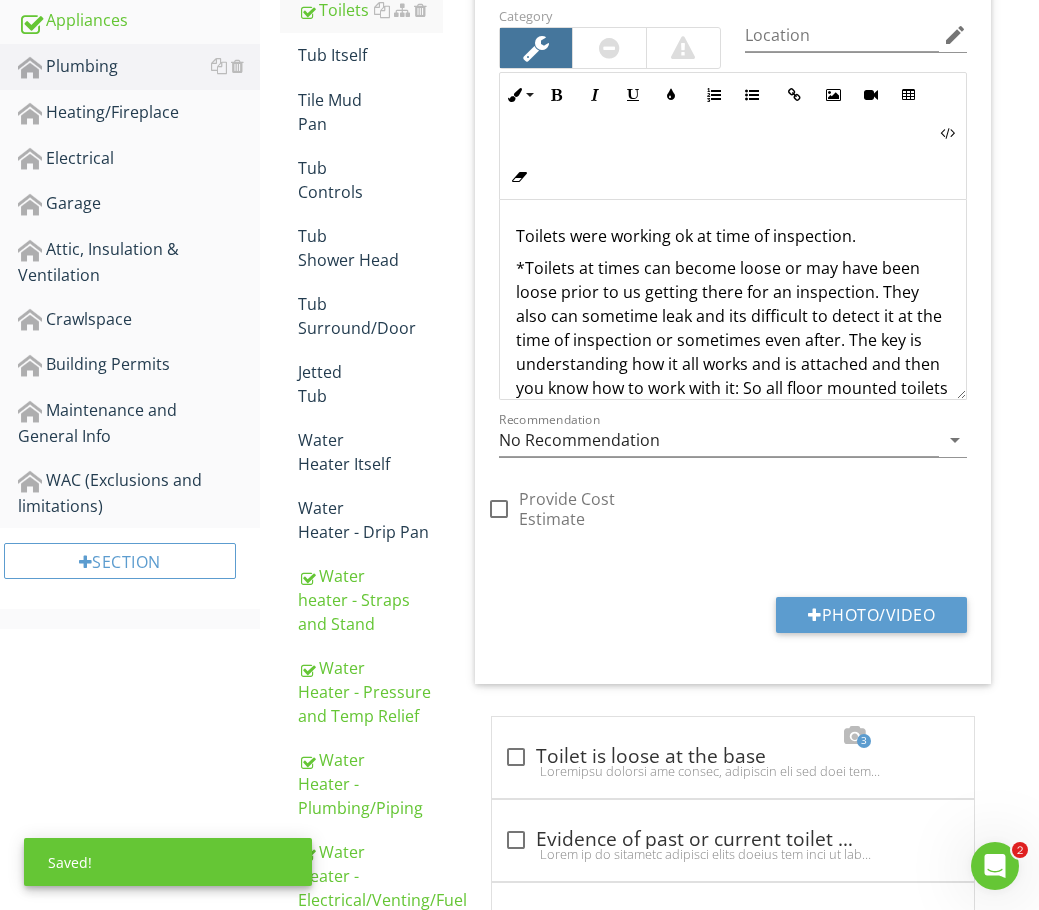 scroll, scrollTop: 1230, scrollLeft: 0, axis: vertical 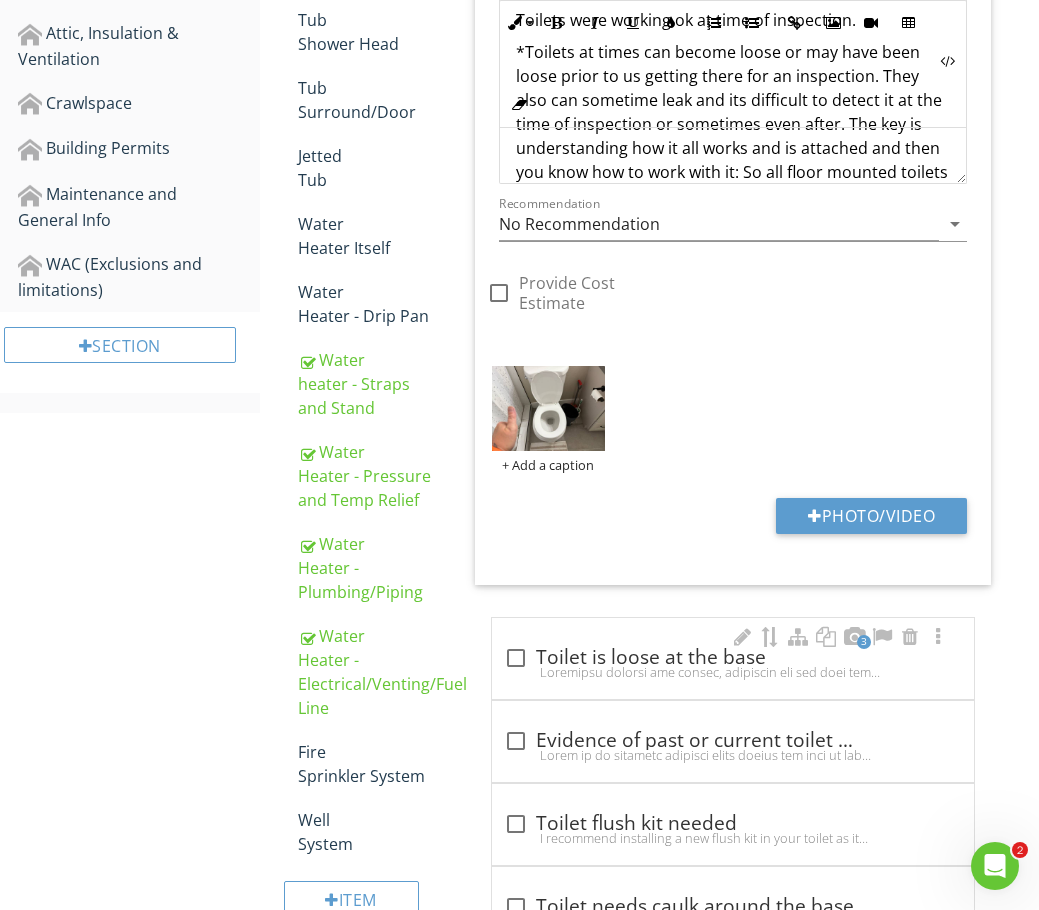 drag, startPoint x: 520, startPoint y: 660, endPoint x: 721, endPoint y: 632, distance: 202.94087 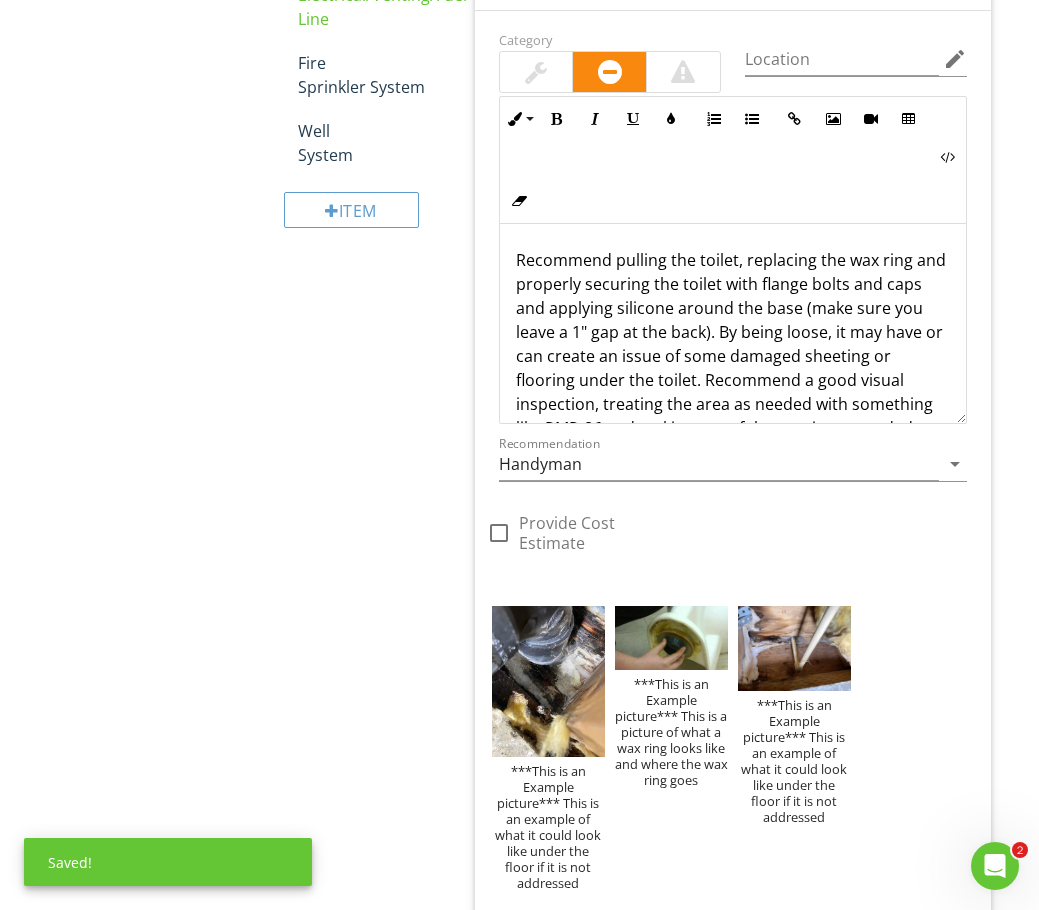 scroll, scrollTop: 2030, scrollLeft: 0, axis: vertical 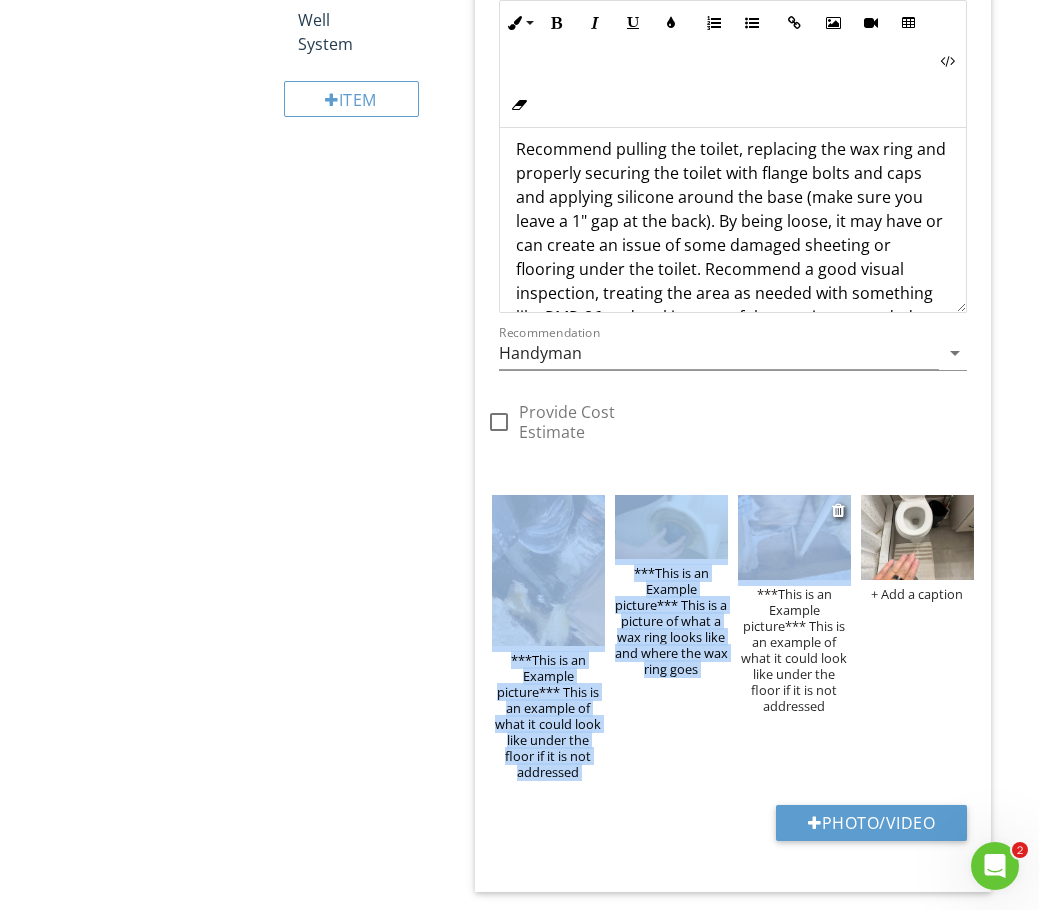 drag, startPoint x: 926, startPoint y: 547, endPoint x: 808, endPoint y: 568, distance: 119.85408 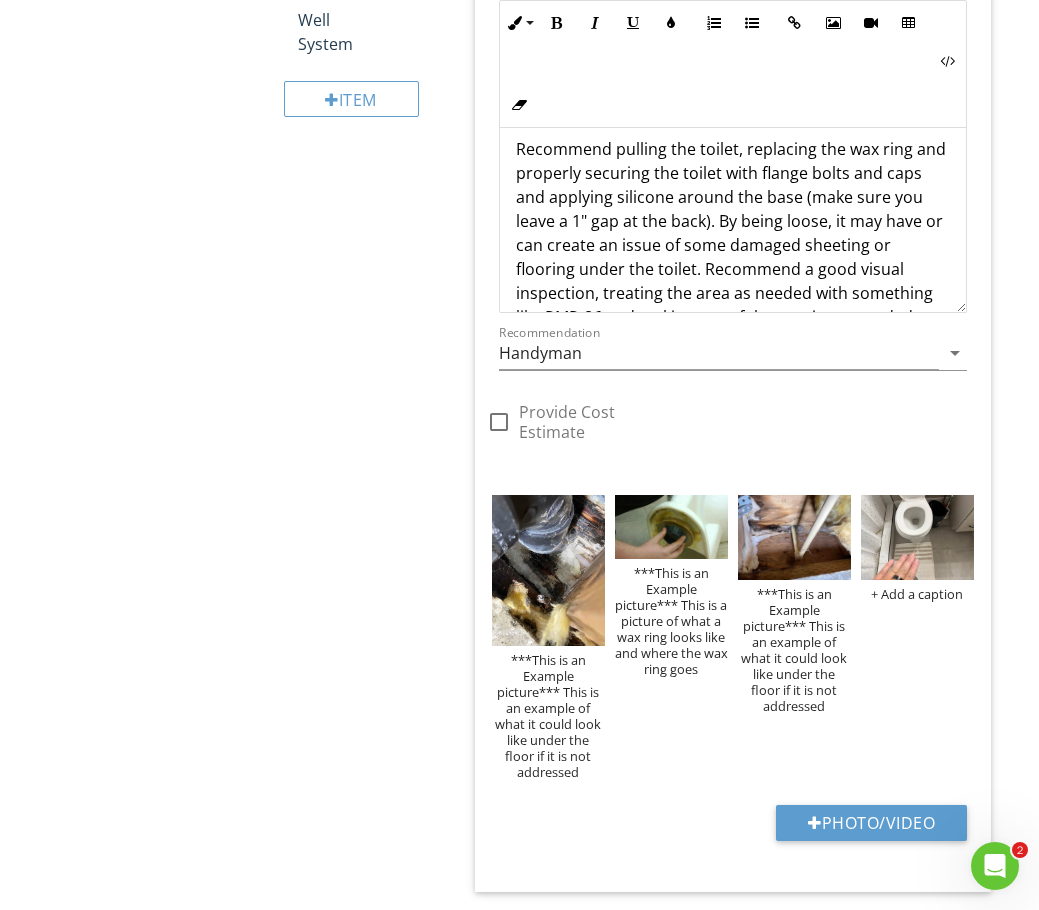 click on "***This is an Example picture***     This is an example of what it could look like under the floor if it is not addressed
***This is an Example picture***  This is a picture of what a wax ring looks like and where the wax ring goes
***This is an Example picture***     This is an example of what it could look like under the floor if it is not addressed
+ Add a caption" at bounding box center [733, 637] 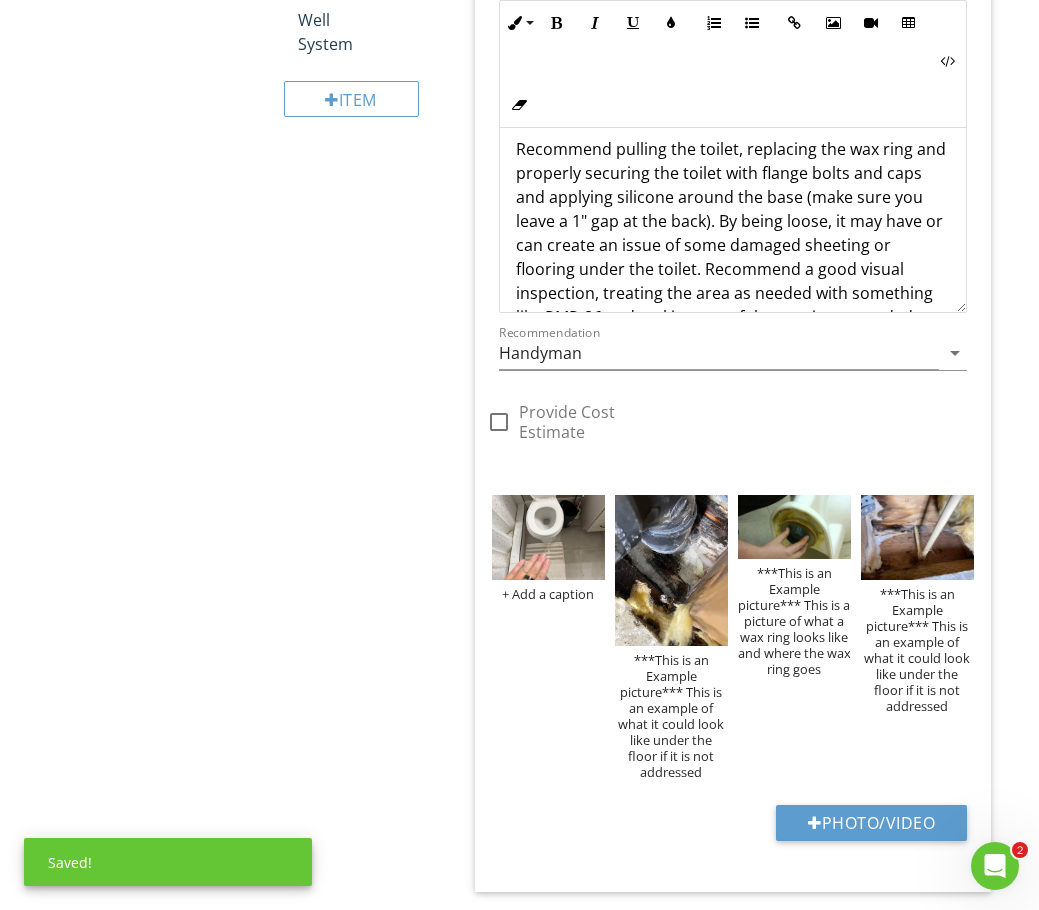 click on "Upload cover photo
Inspection Details
Sewer/Septic
Exterior
Walks / Porch / Patio / Deck
Exterior - Doors / Windows / Siding / Trim / Soffits
Yard / Grading / Drains
Roofing Material
Roof Maintenance
Roofing Components
Interior - Doors, Windows, Stairs, Countertops, Walls/Ceilings and Flooring
Appliances
Plumbing
Heating/Fireplace
Electrical
Garage
Attic, Insulation & Ventilation
Crawlspace
Building Permits
Maintenance and General Info
WAC (Exclusions and limitations)
Section" at bounding box center [519, 69] 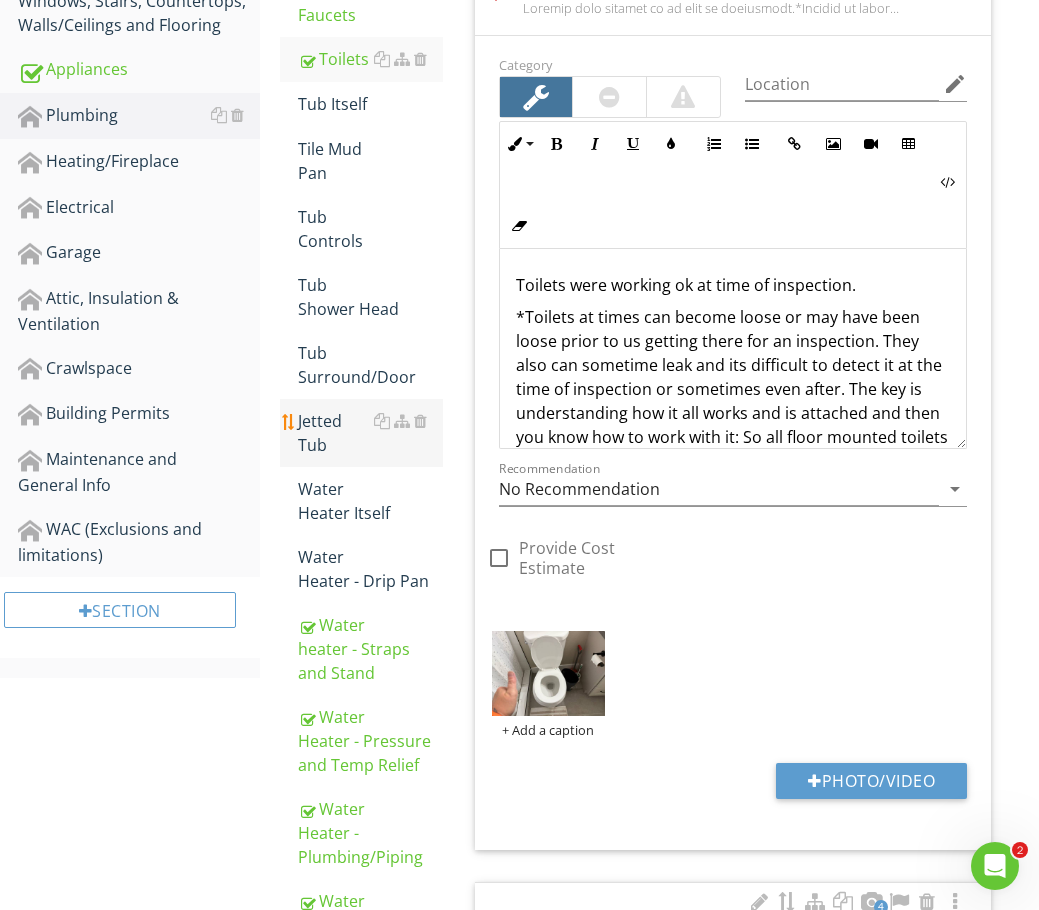 scroll, scrollTop: 930, scrollLeft: 0, axis: vertical 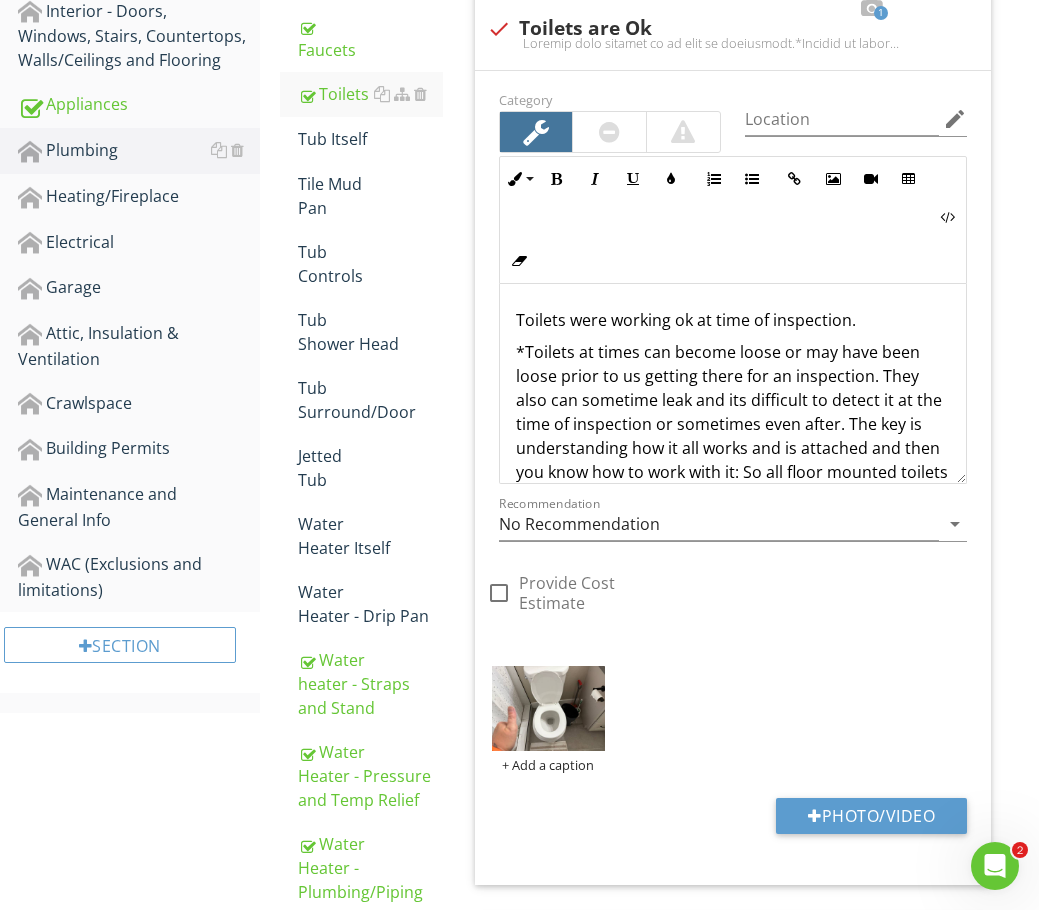 drag, startPoint x: 327, startPoint y: 180, endPoint x: 469, endPoint y: 344, distance: 216.93317 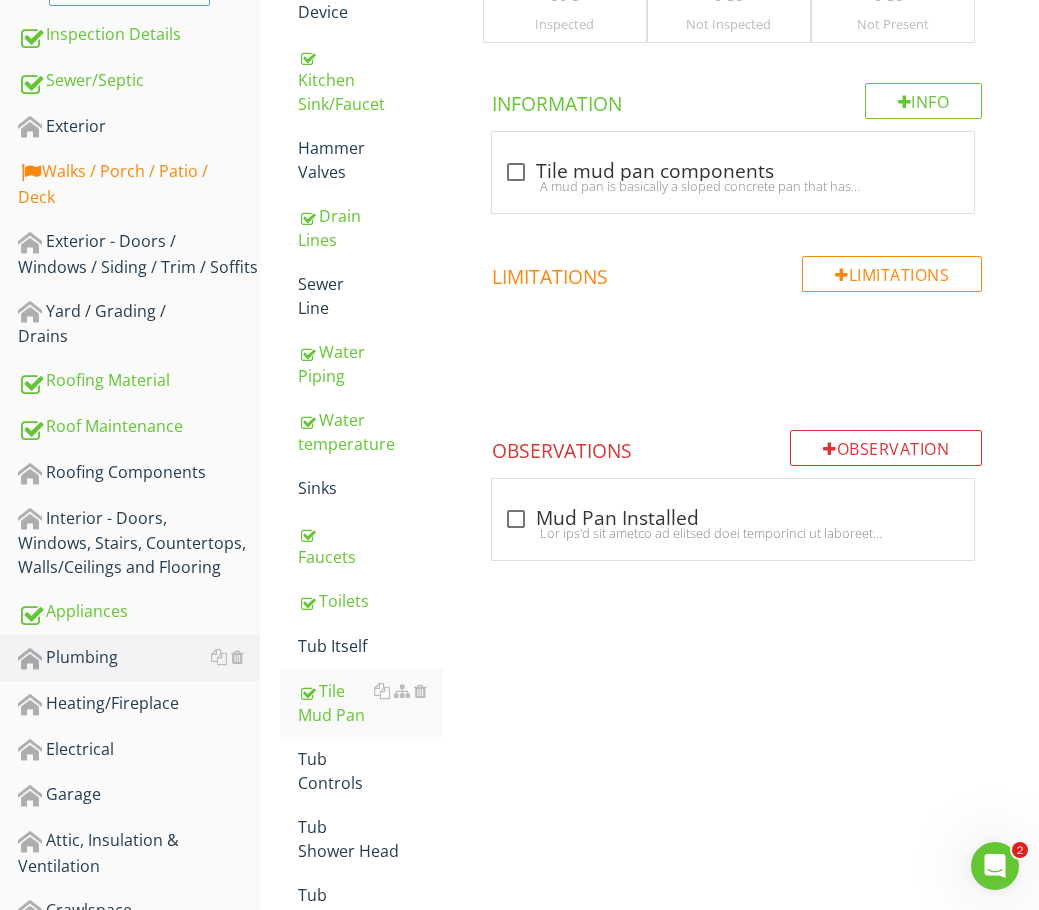 scroll, scrollTop: 330, scrollLeft: 0, axis: vertical 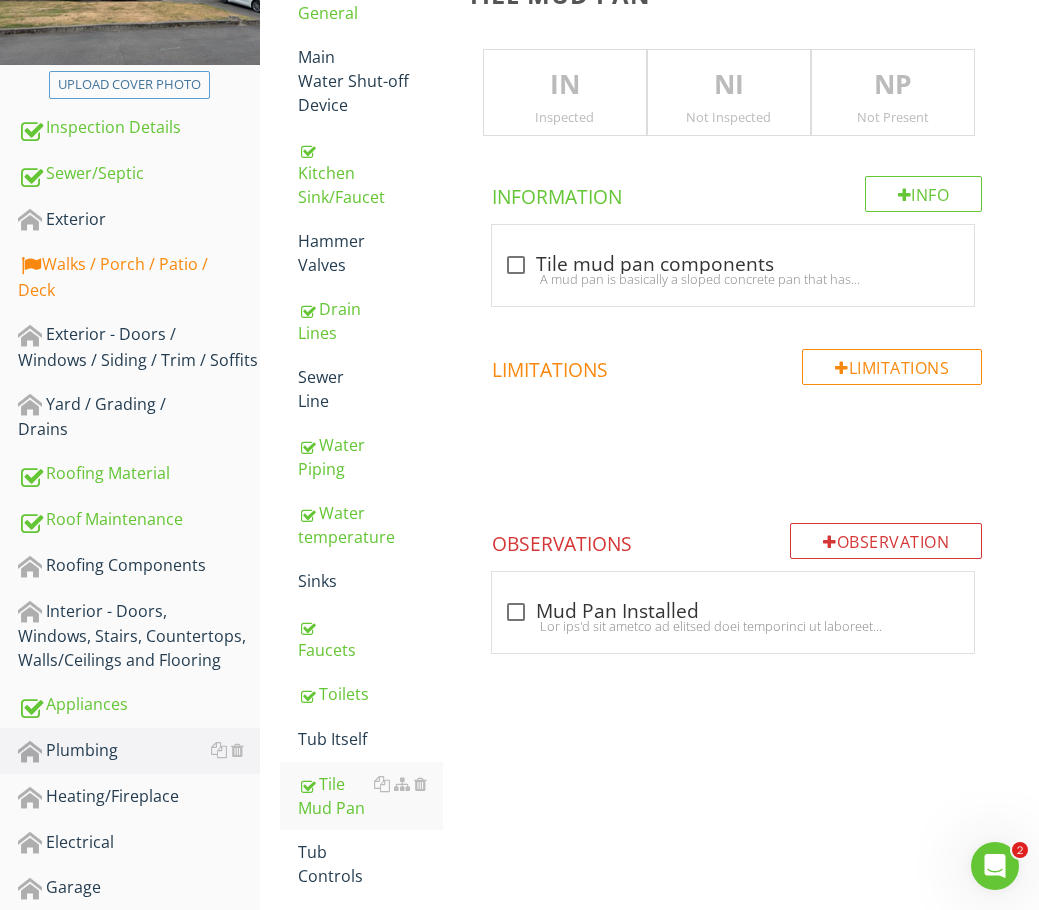 click on "IN" at bounding box center (565, 85) 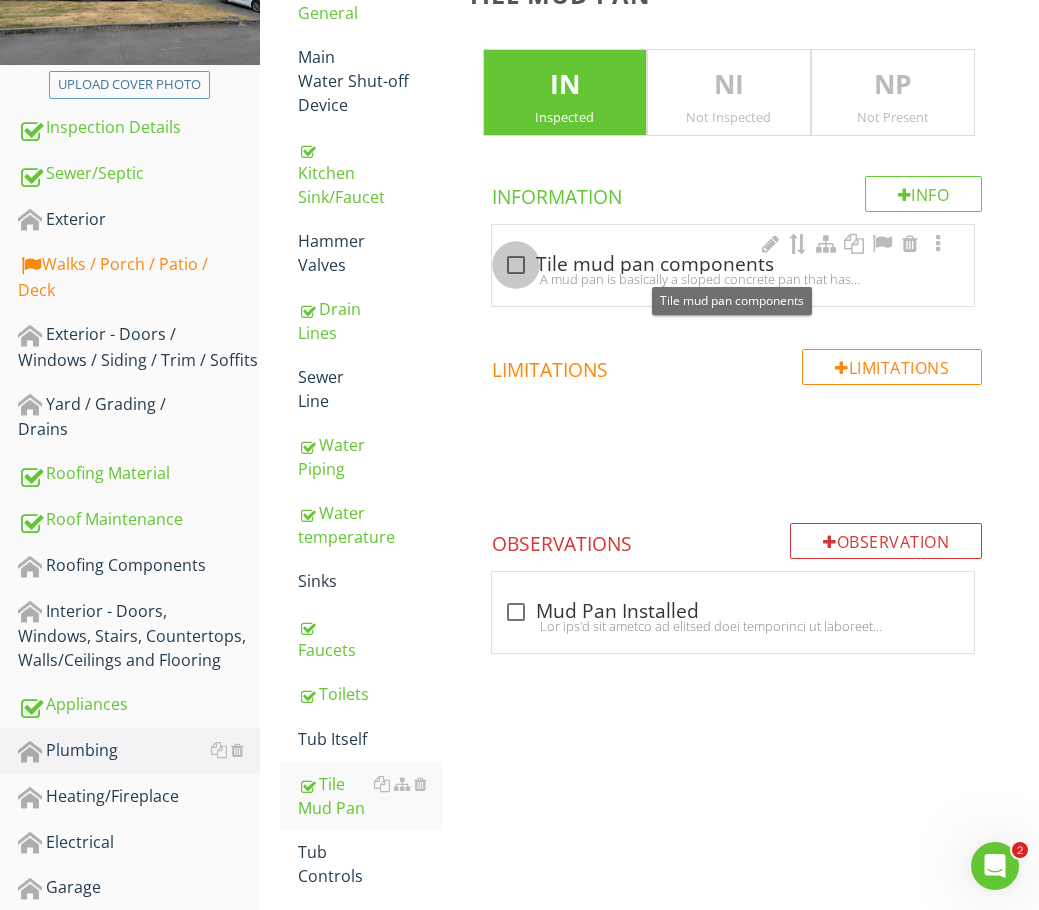 click at bounding box center [516, 265] 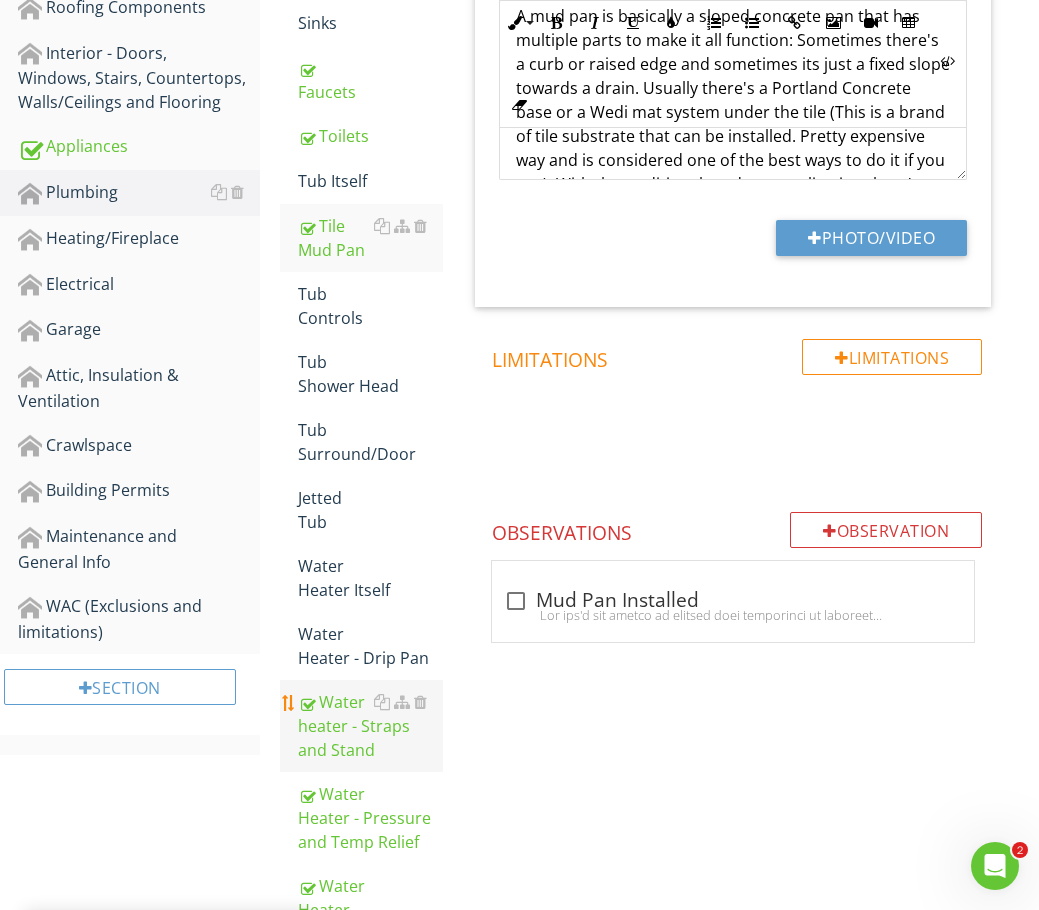 scroll, scrollTop: 930, scrollLeft: 0, axis: vertical 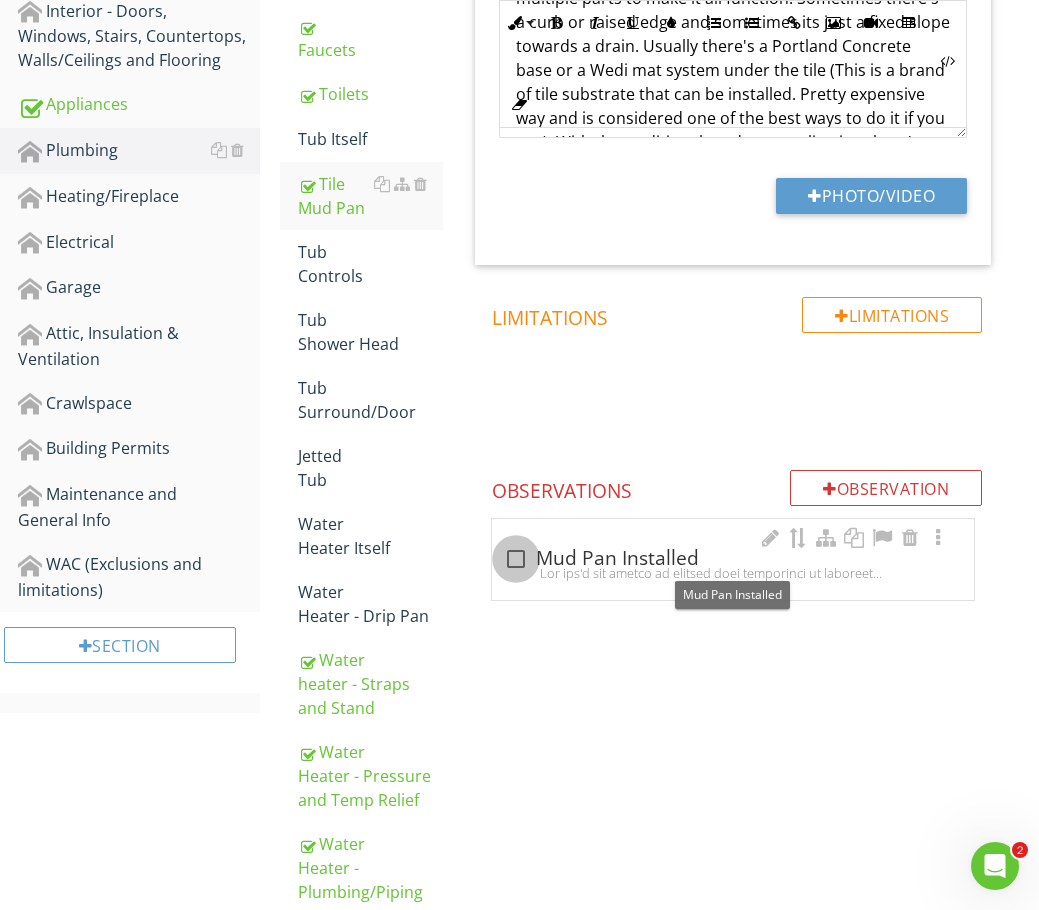 click at bounding box center (516, 559) 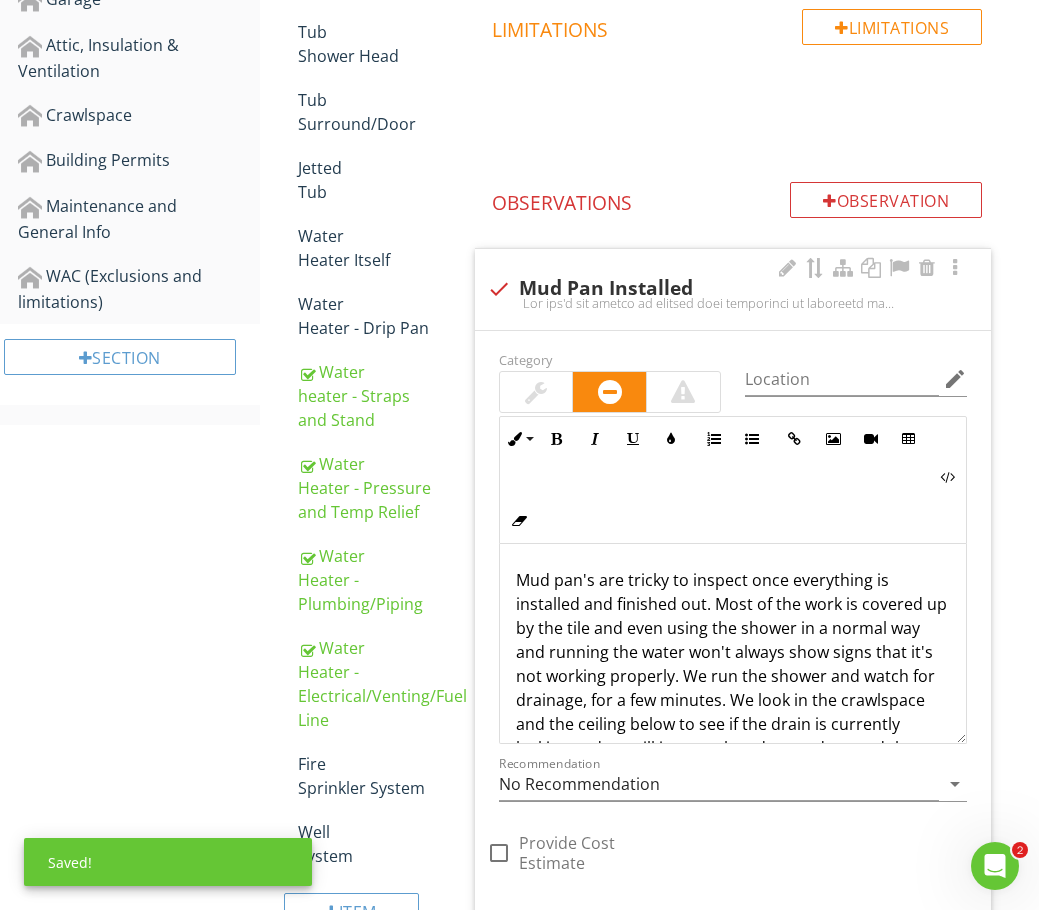 scroll, scrollTop: 1230, scrollLeft: 0, axis: vertical 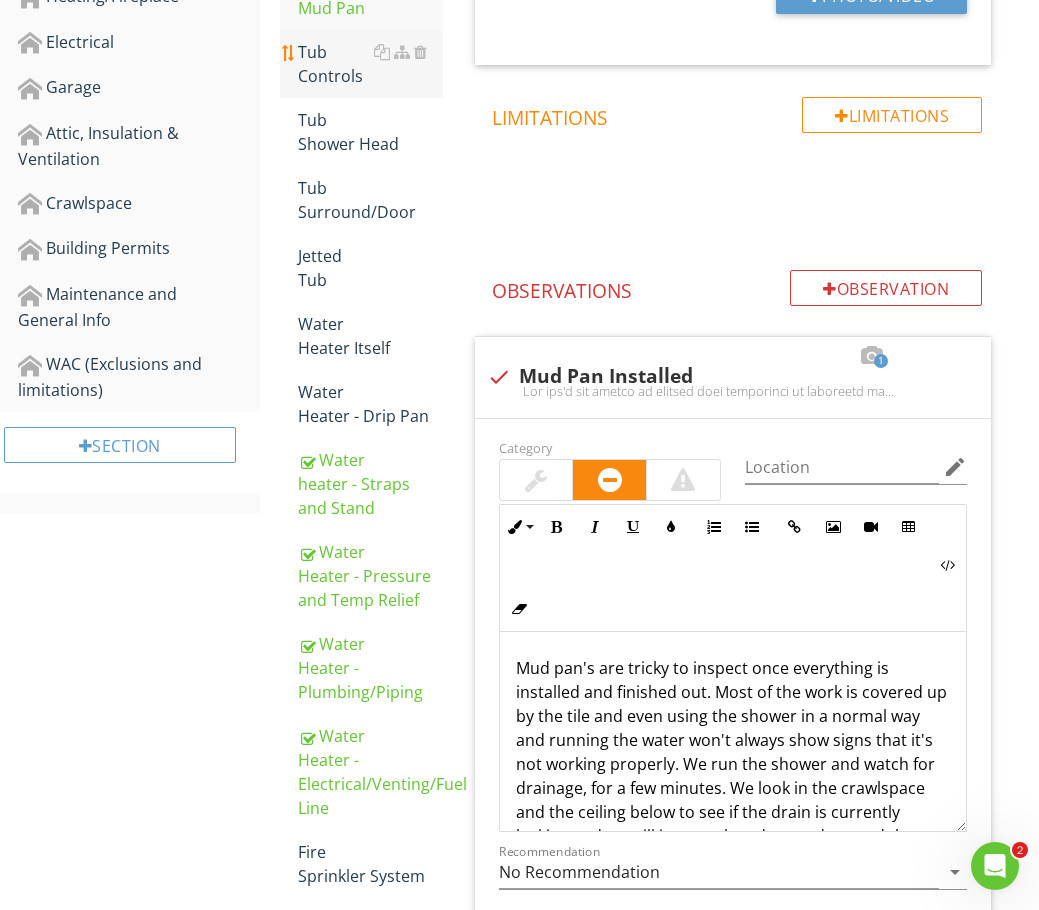 click on "Tub Controls" at bounding box center (370, 64) 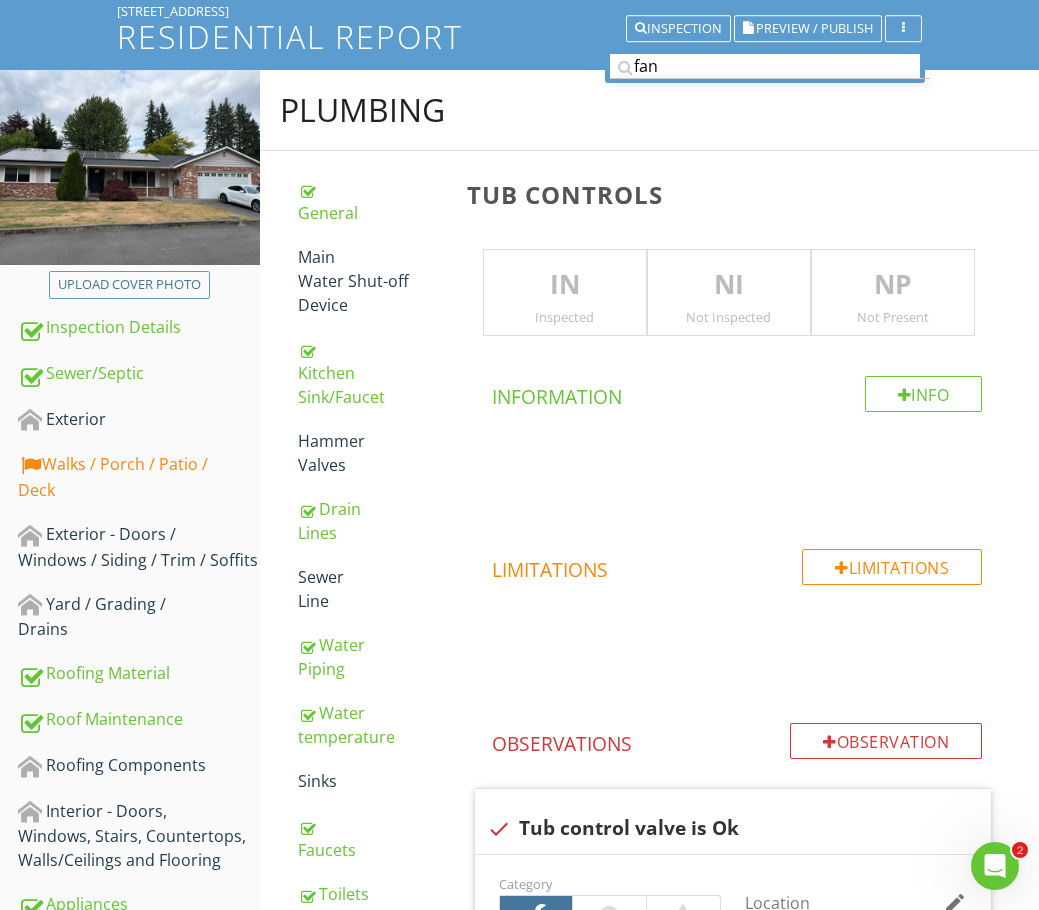click on "IN" at bounding box center (565, 285) 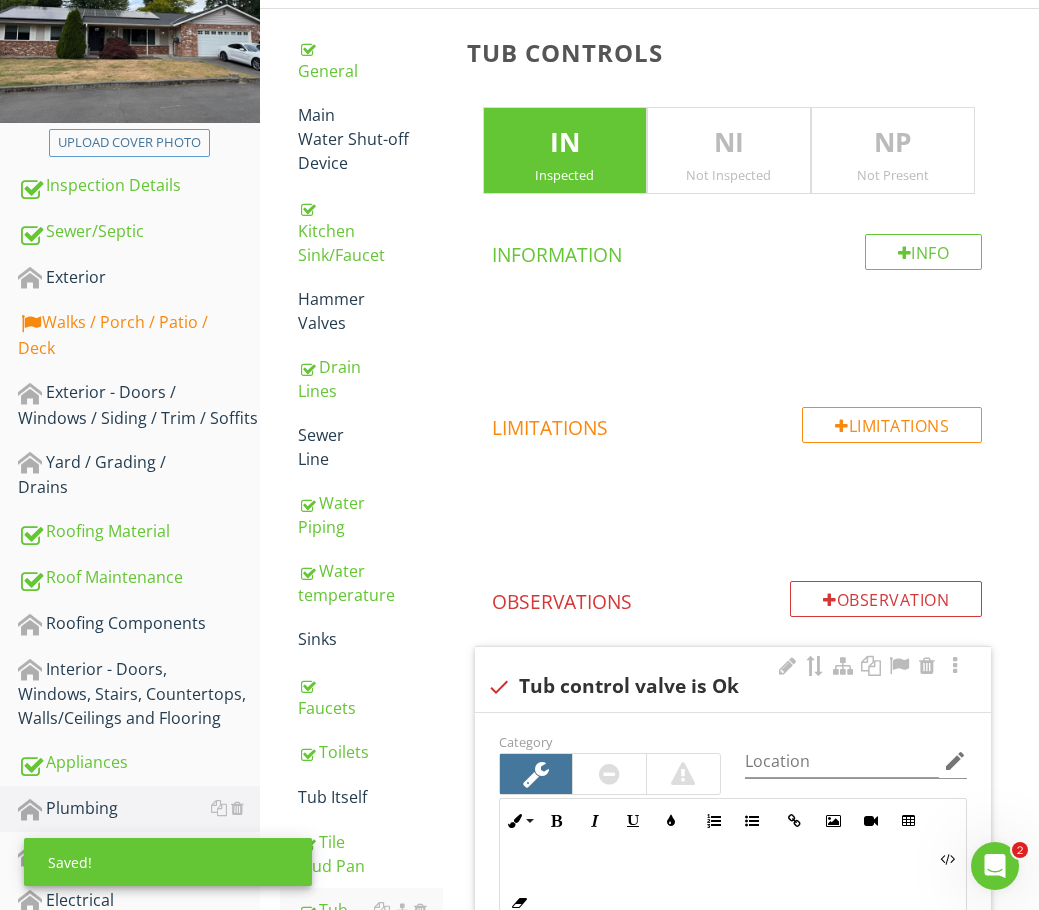 scroll, scrollTop: 630, scrollLeft: 0, axis: vertical 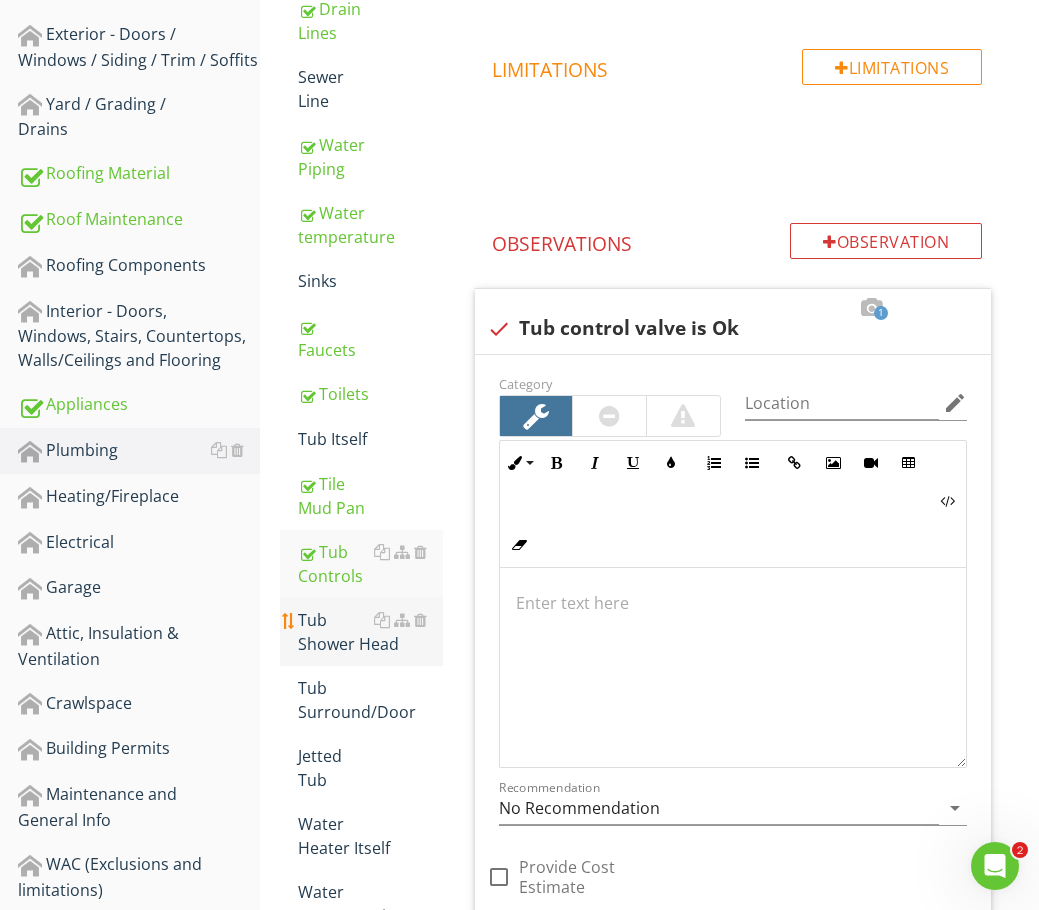click on "Tub Shower Head" at bounding box center [370, 632] 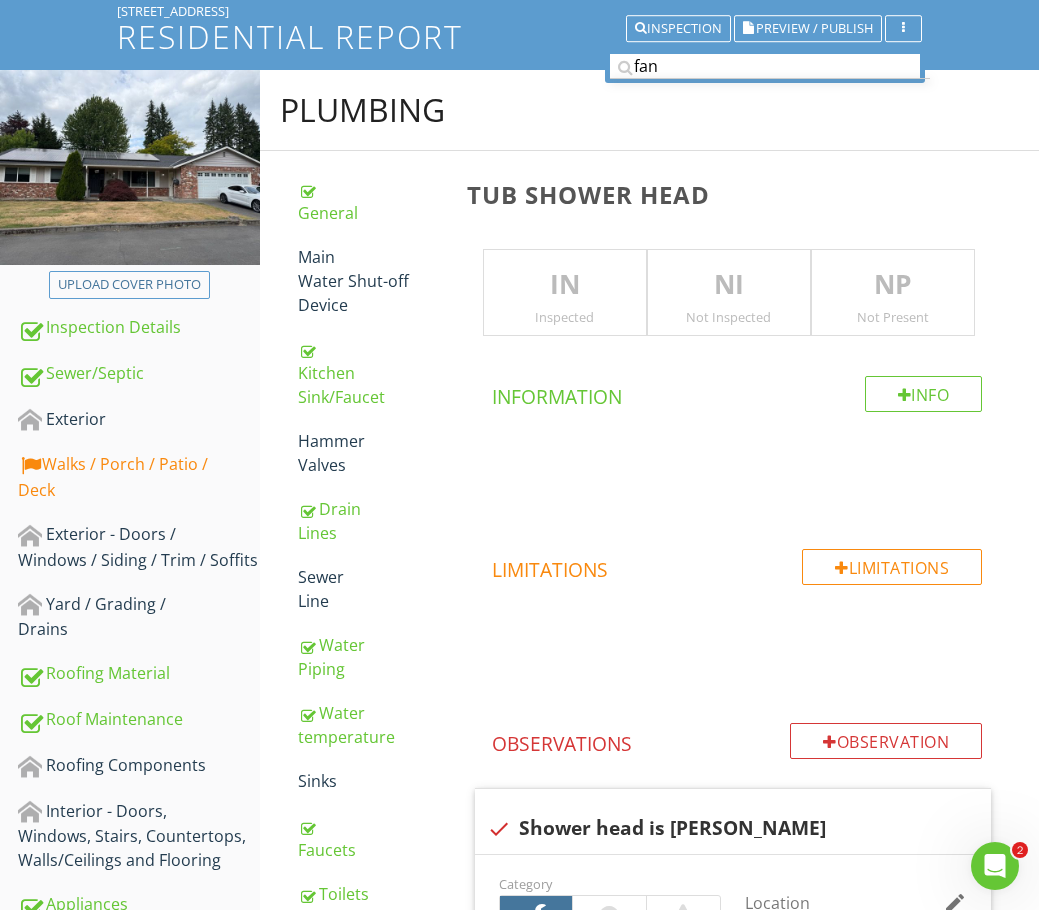 click on "IN" at bounding box center [565, 285] 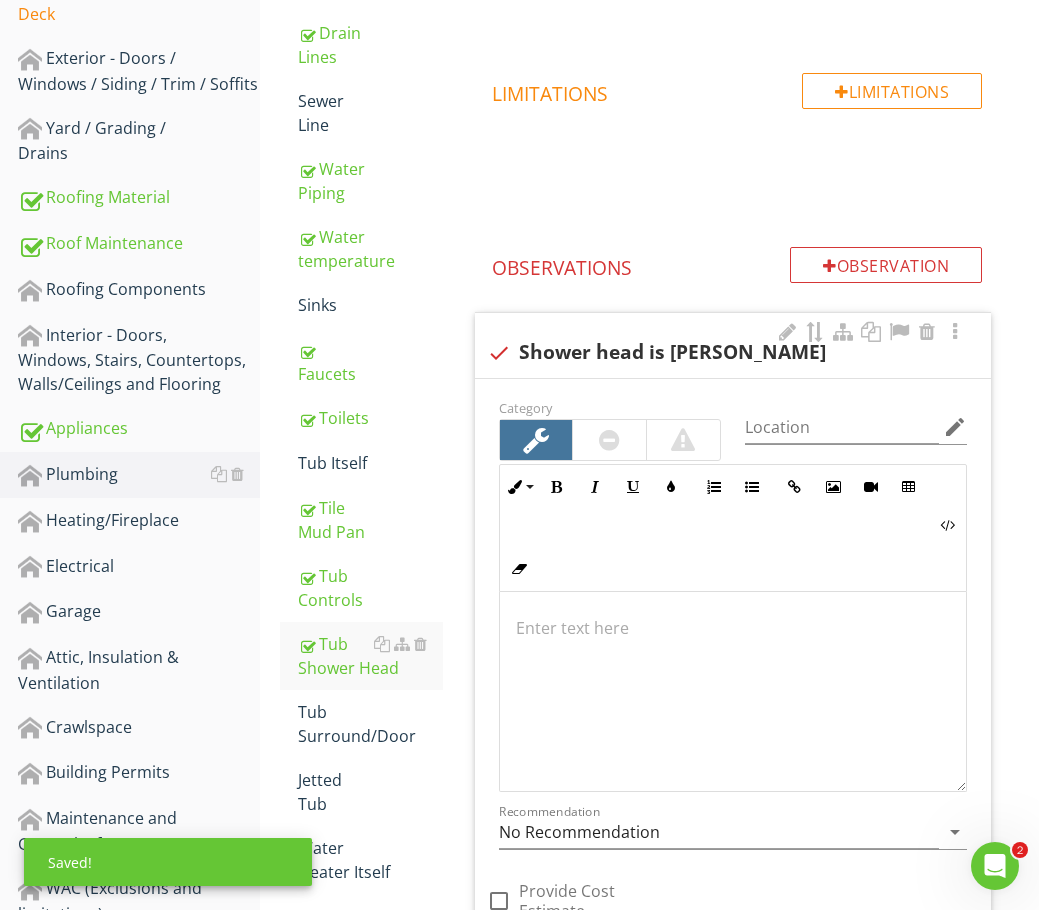 scroll, scrollTop: 630, scrollLeft: 0, axis: vertical 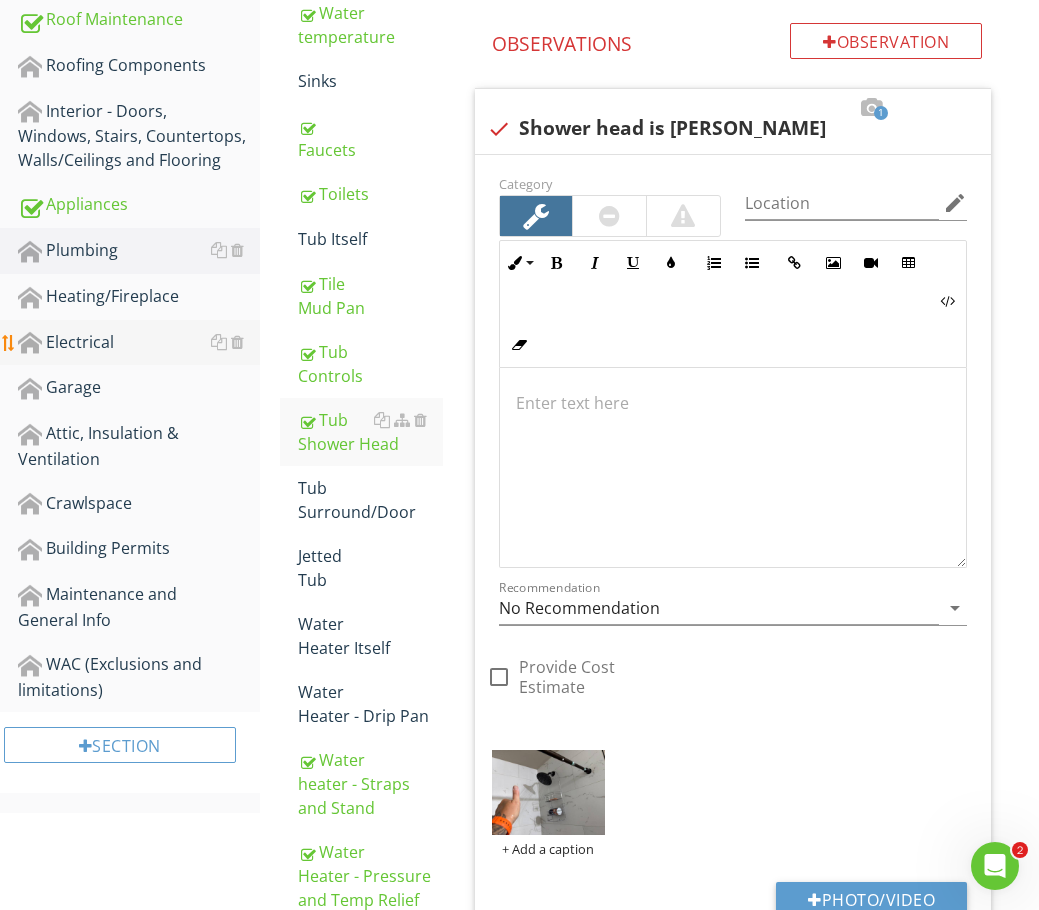 click on "Electrical" at bounding box center (139, 343) 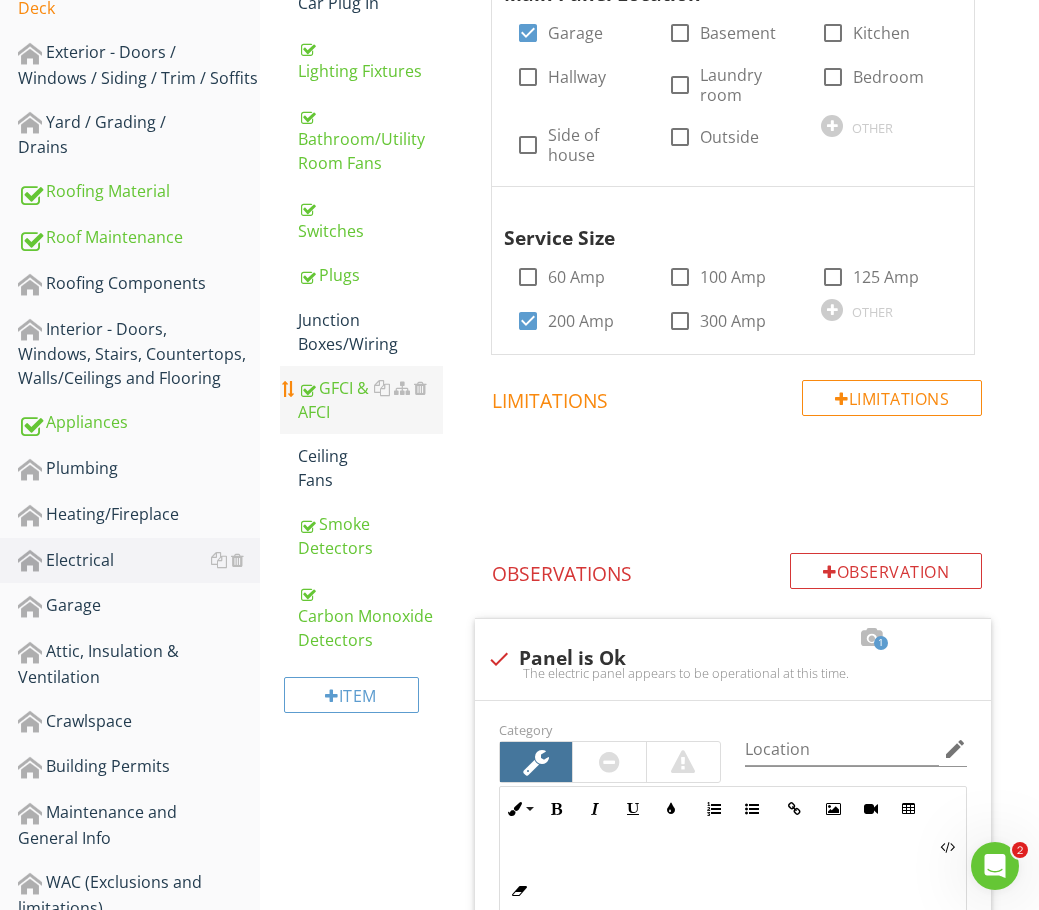 scroll, scrollTop: 530, scrollLeft: 0, axis: vertical 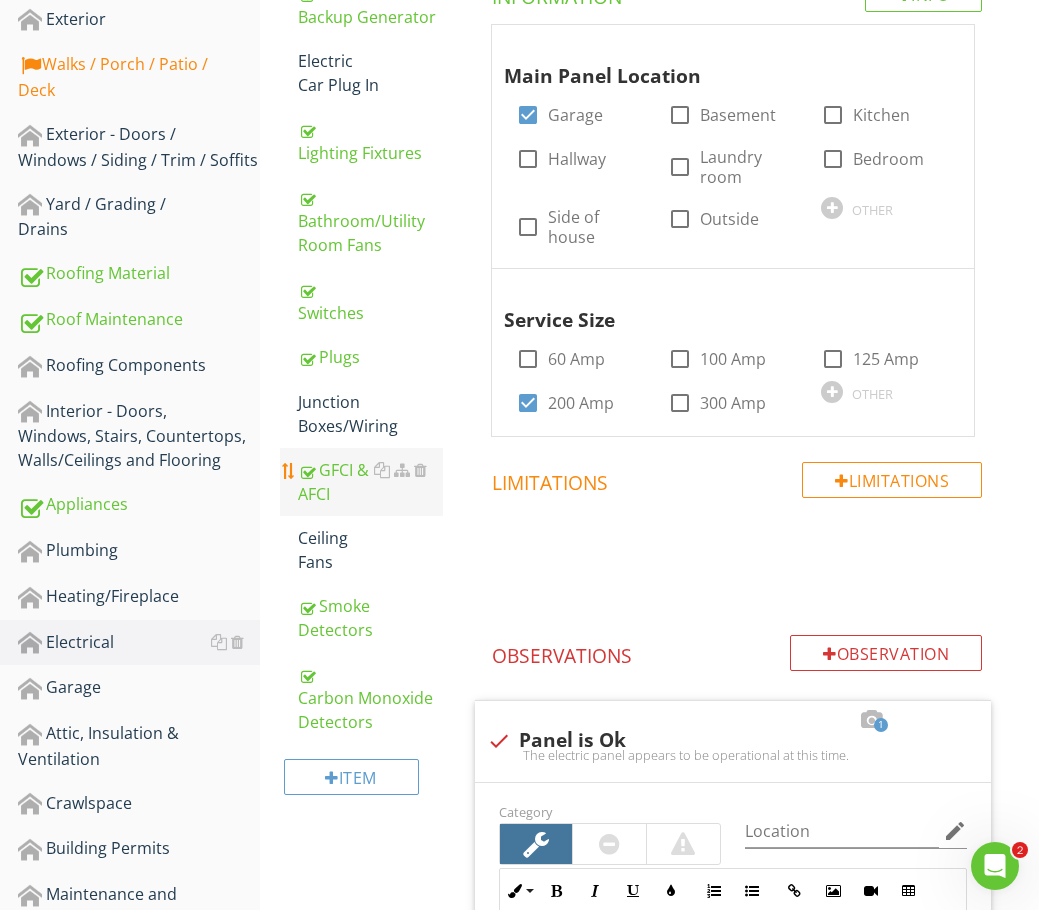 click on "GFCI & AFCI" at bounding box center [370, 482] 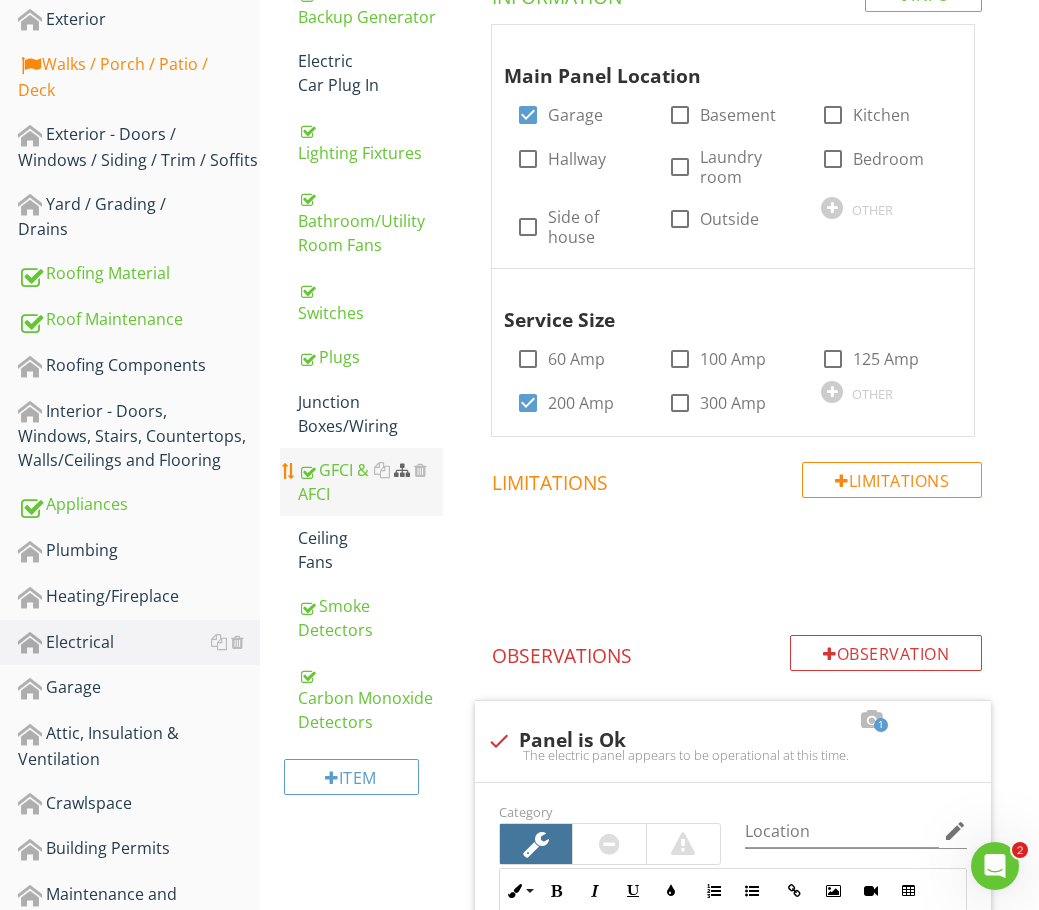 type on "<p>You are missing bolts in your electrical panel or they are the wrong style.&nbsp;</p><p><br></p><p>Here is a link to what you need:&nbsp;</p><p><a fr-original-style="" href="https://www.homedepot.com/p/Square-D-Load-Center-Cover-Replacement-Screws-6-Pack-S106/100123734" rel="noopener noreferrer" style="color: rgb(92, 156, 207);" target="_blank">Click here for the link</a></p>" 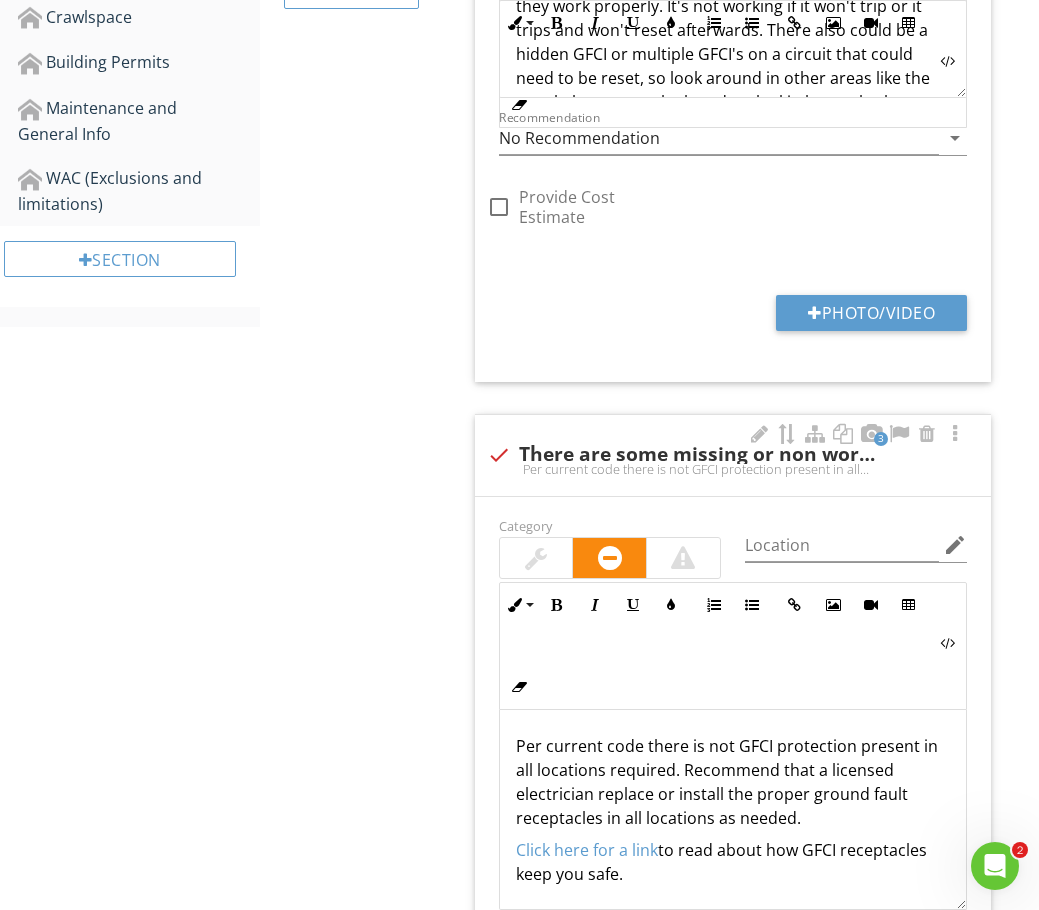 scroll, scrollTop: 1430, scrollLeft: 0, axis: vertical 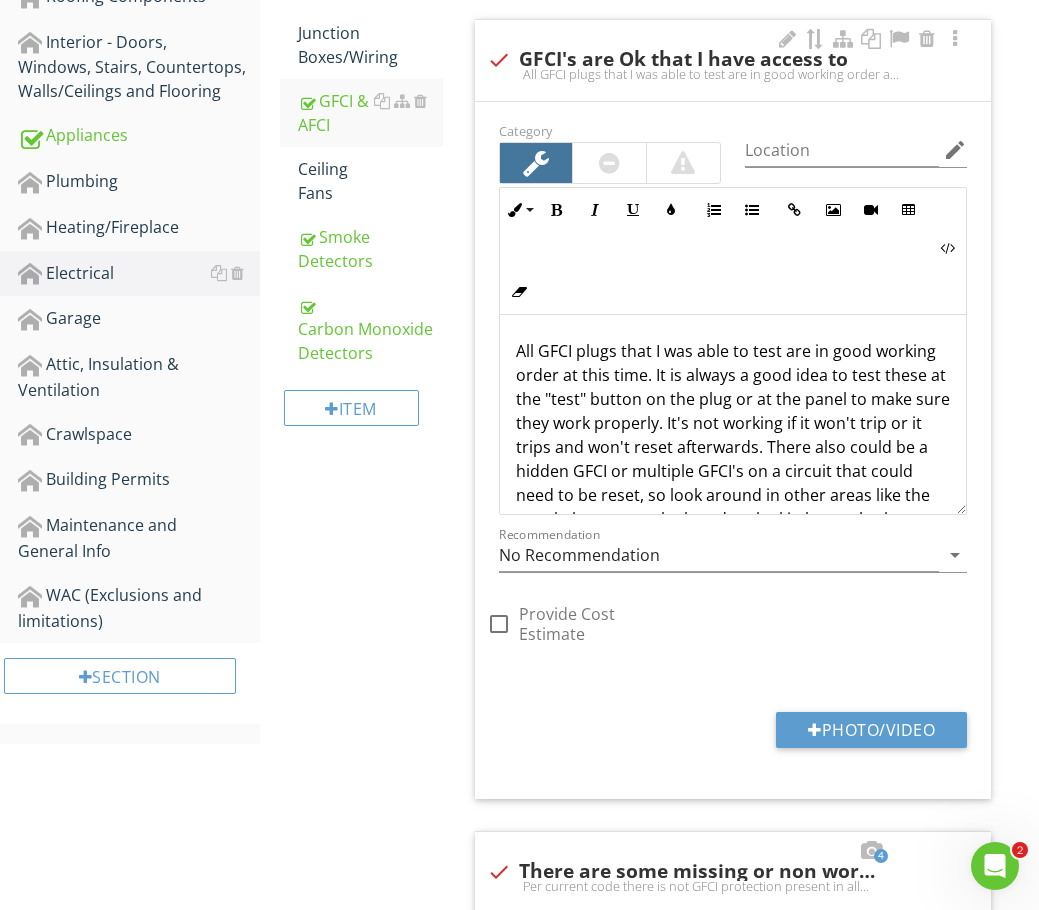 drag, startPoint x: 84, startPoint y: 234, endPoint x: 548, endPoint y: 437, distance: 506.46323 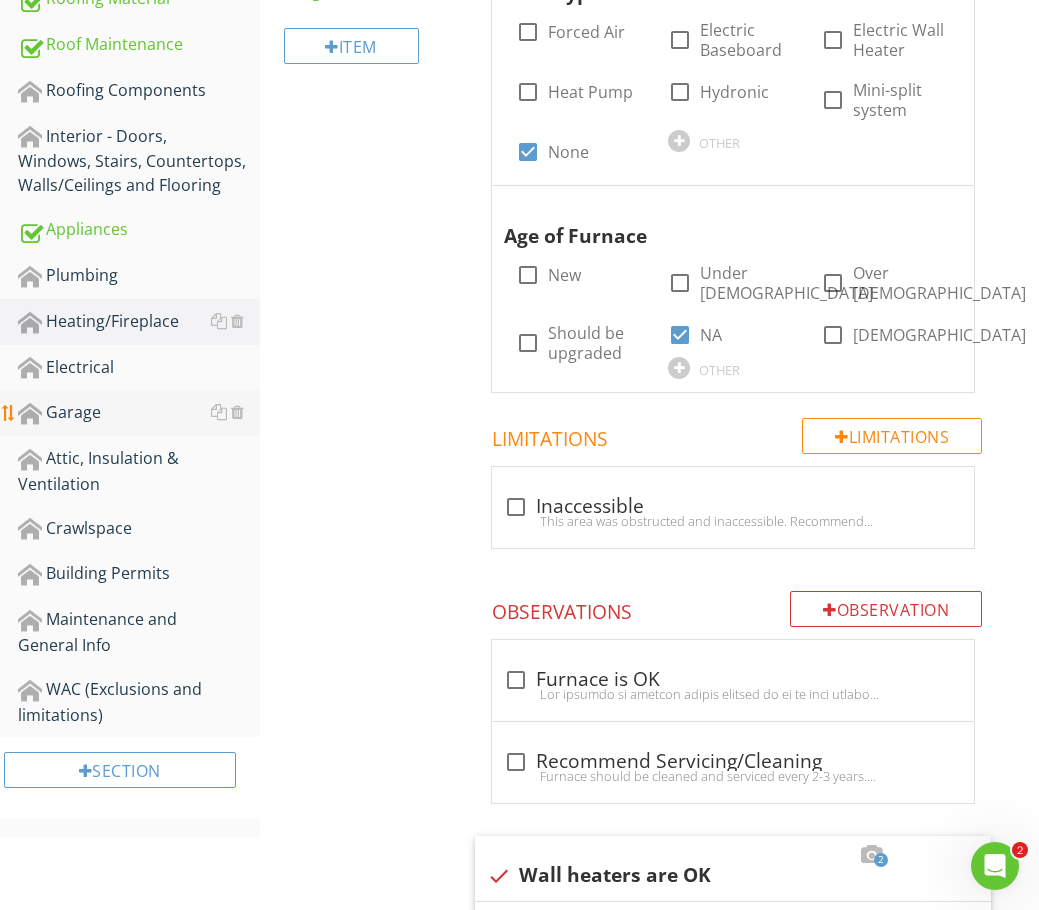 scroll, scrollTop: 699, scrollLeft: 0, axis: vertical 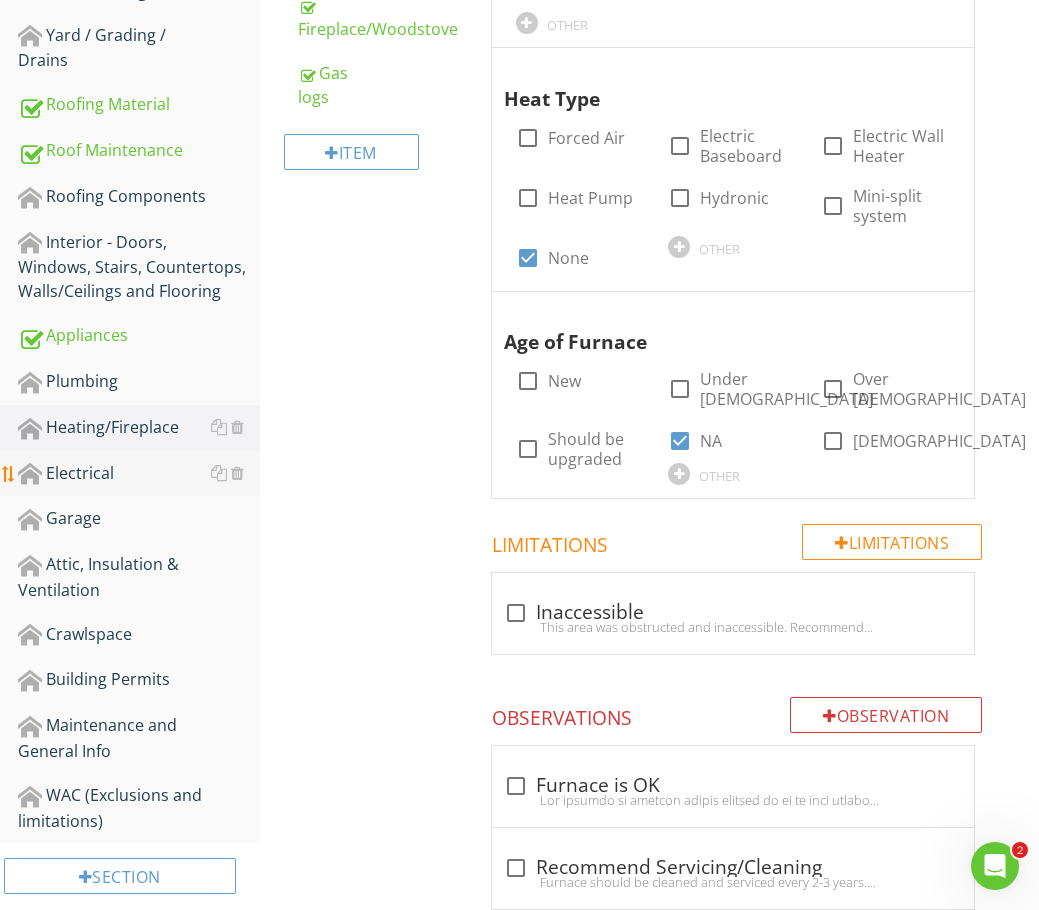 click on "Electrical" at bounding box center (139, 474) 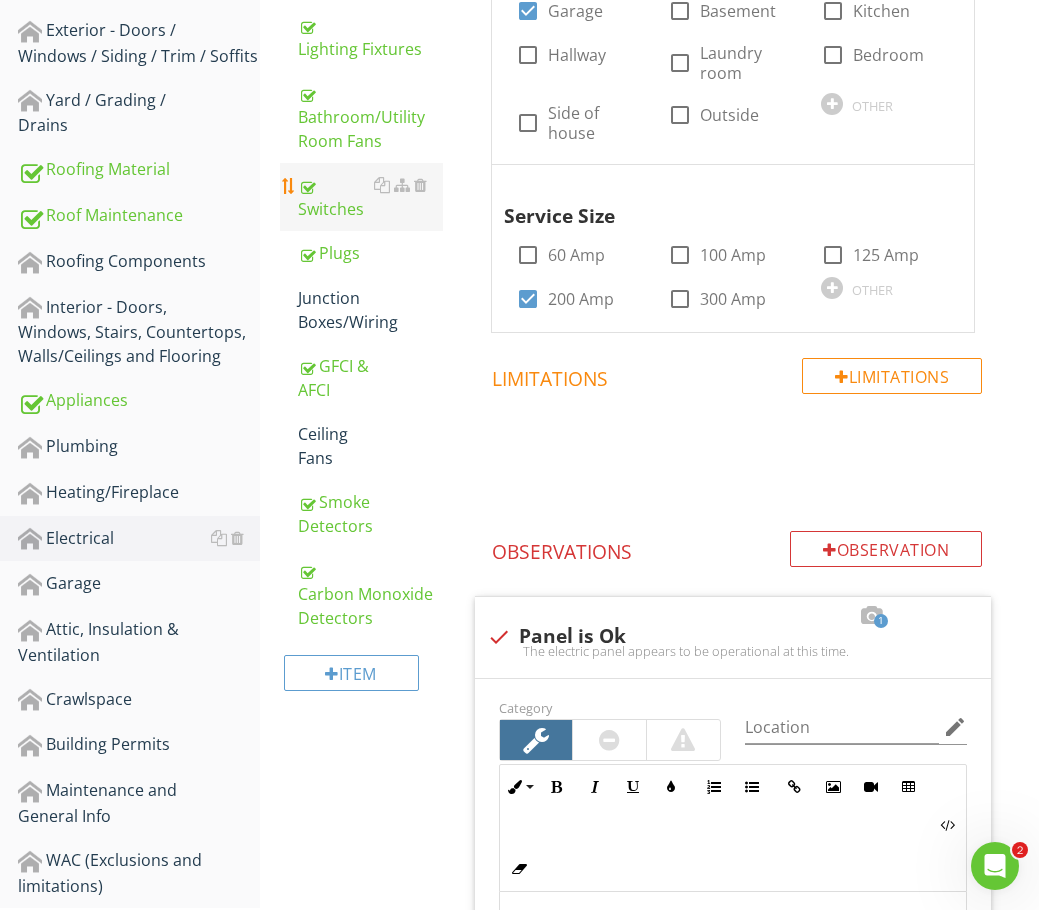 scroll, scrollTop: 599, scrollLeft: 0, axis: vertical 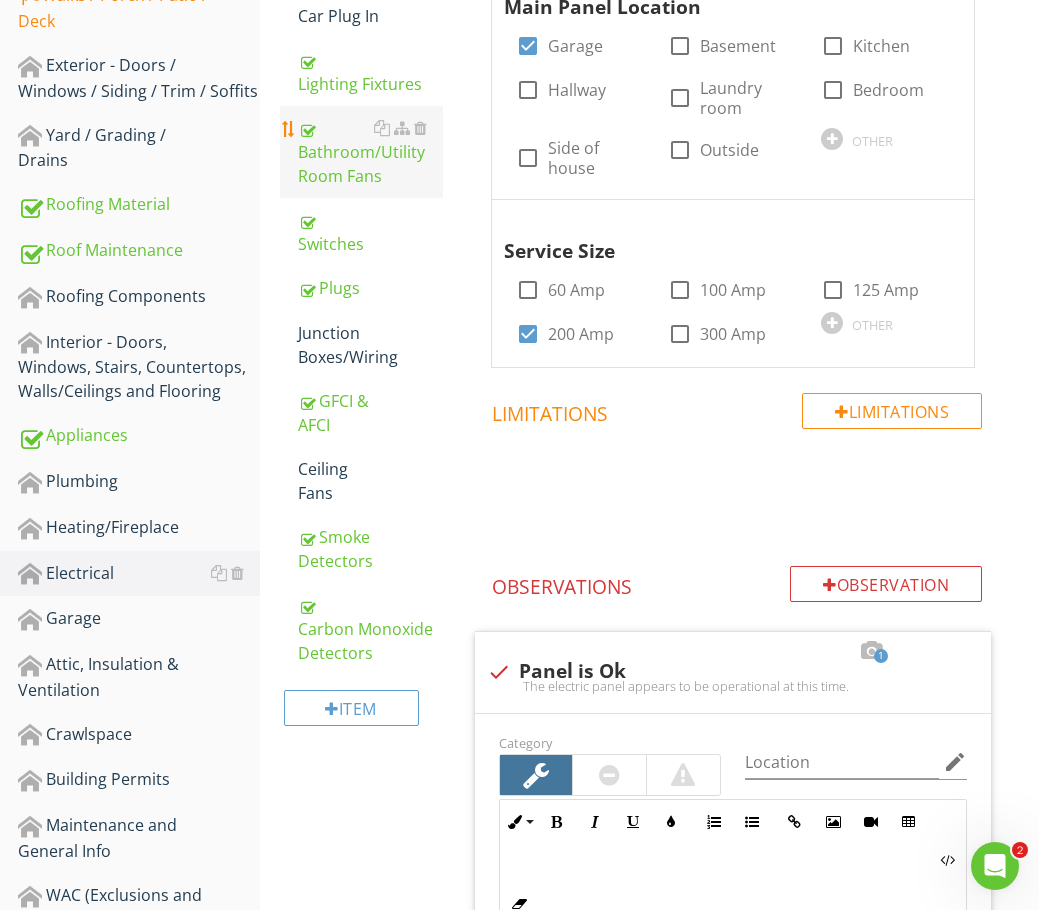 click on "Bathroom/Utility Room Fans" at bounding box center (370, 152) 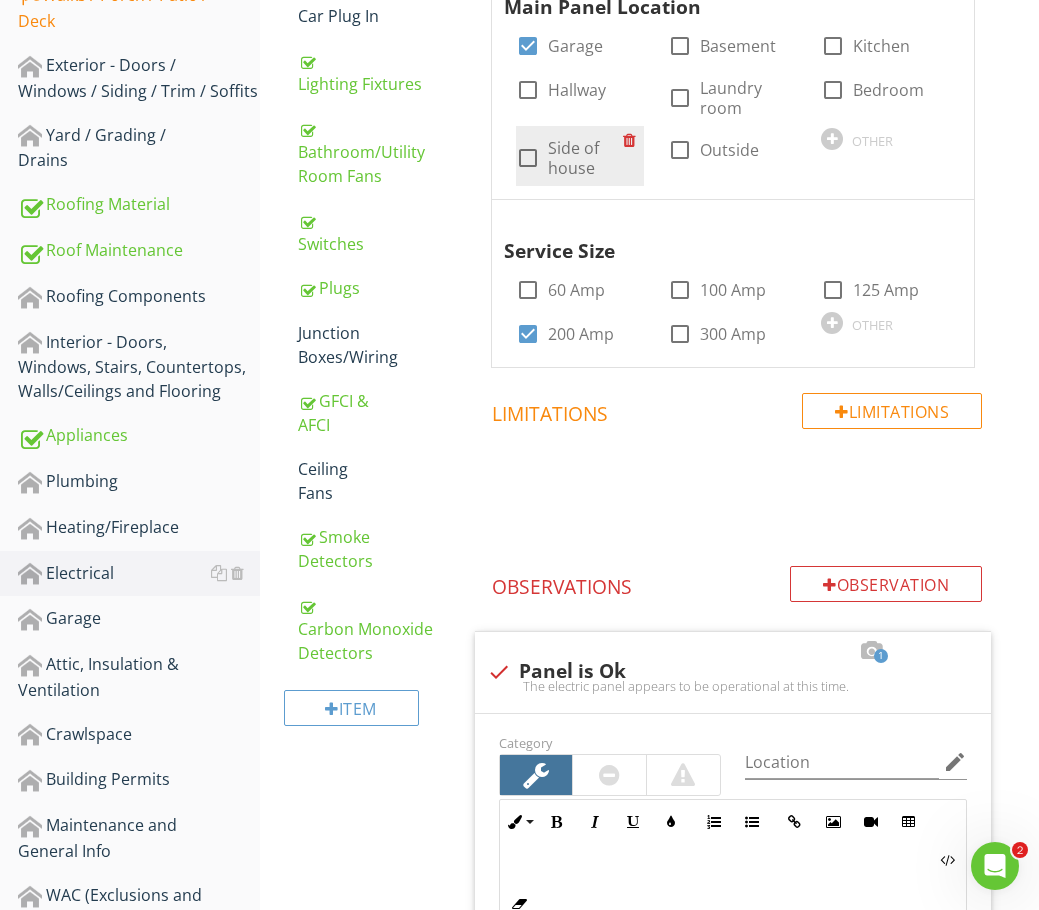 type on "<p>You are missing bolts in your electrical panel or they are the wrong style.&nbsp;</p><p><br></p><p>Here is a link to what you need:&nbsp;</p><p><a fr-original-style="" href="https://www.homedepot.com/p/Square-D-Load-Center-Cover-Replacement-Screws-6-Pack-S106/100123734" rel="noopener noreferrer" style="color: rgb(92, 156, 207);" target="_blank">Click here for the link</a></p>" 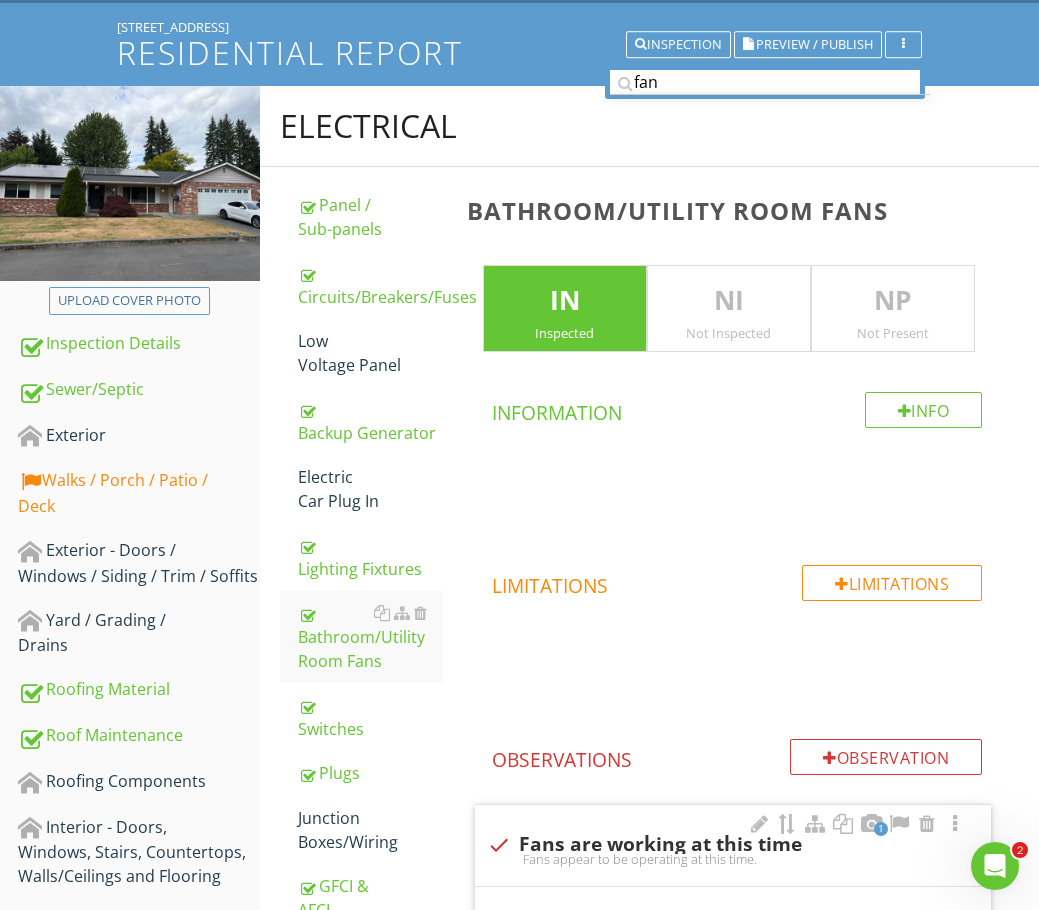 scroll, scrollTop: 599, scrollLeft: 0, axis: vertical 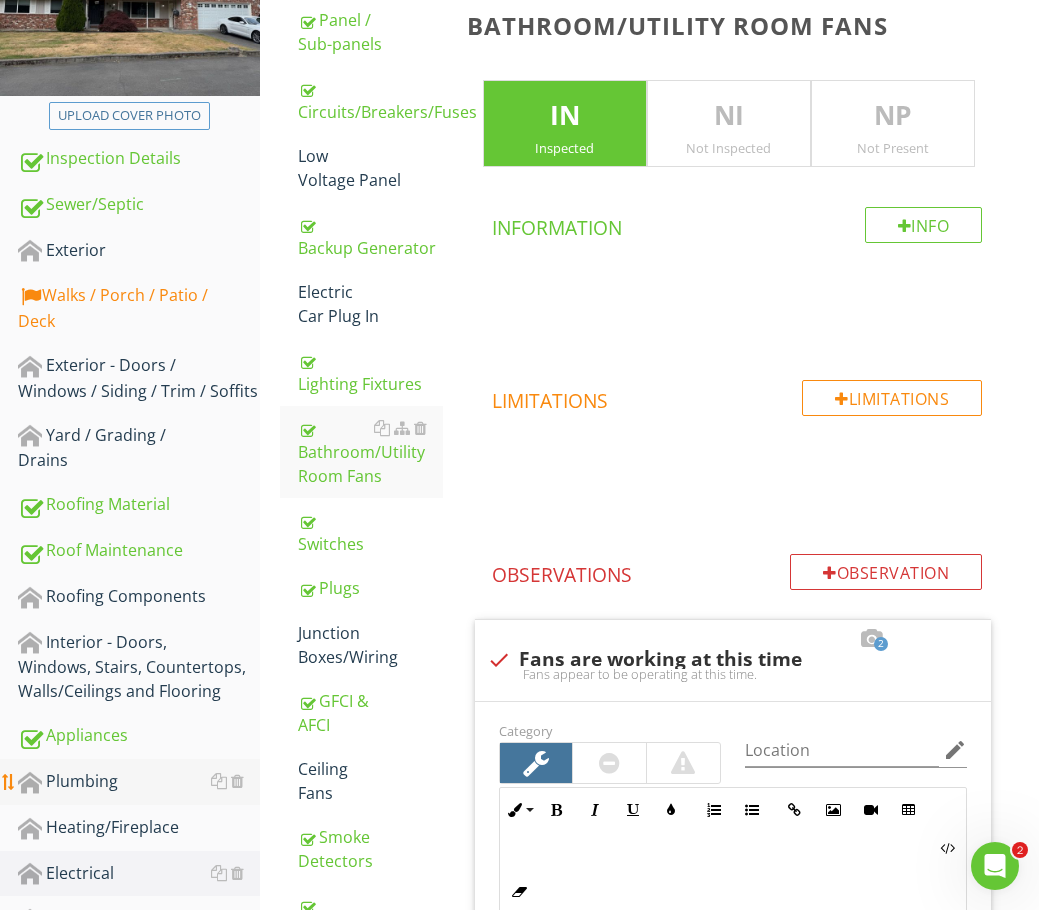 click on "Plumbing" at bounding box center [139, 782] 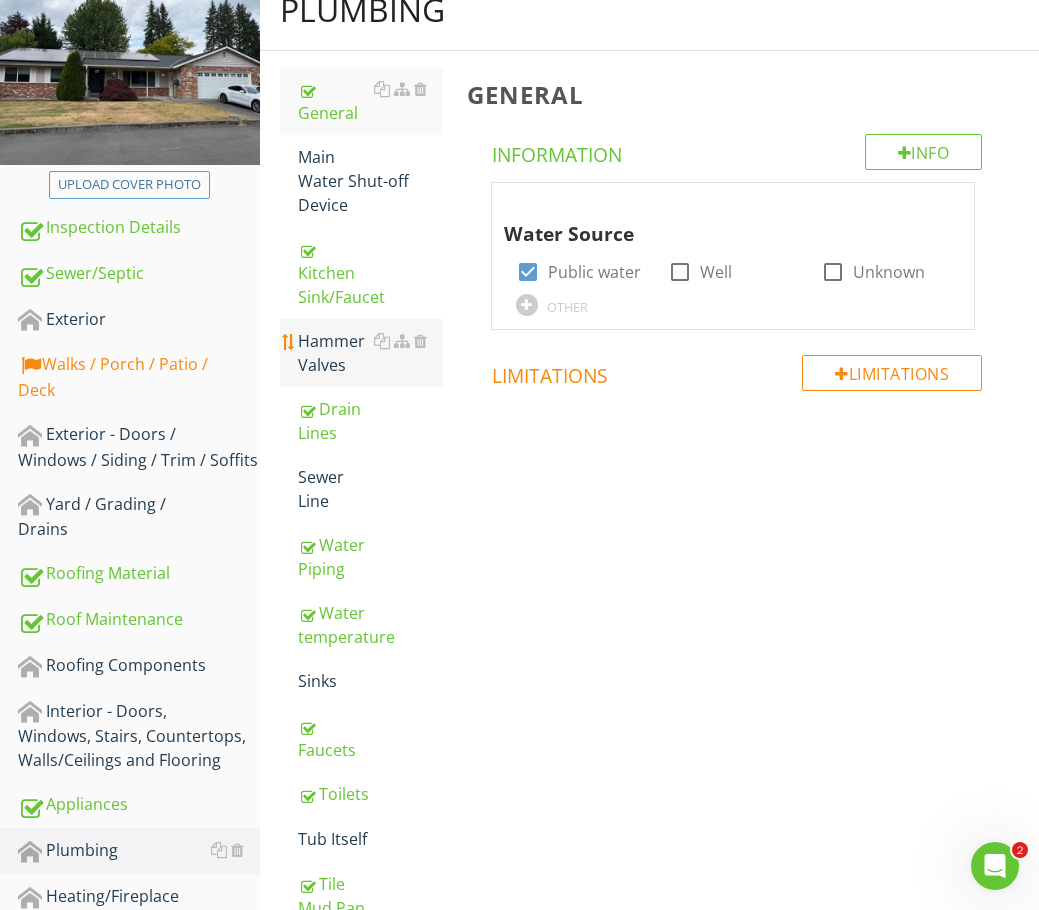 scroll, scrollTop: 199, scrollLeft: 0, axis: vertical 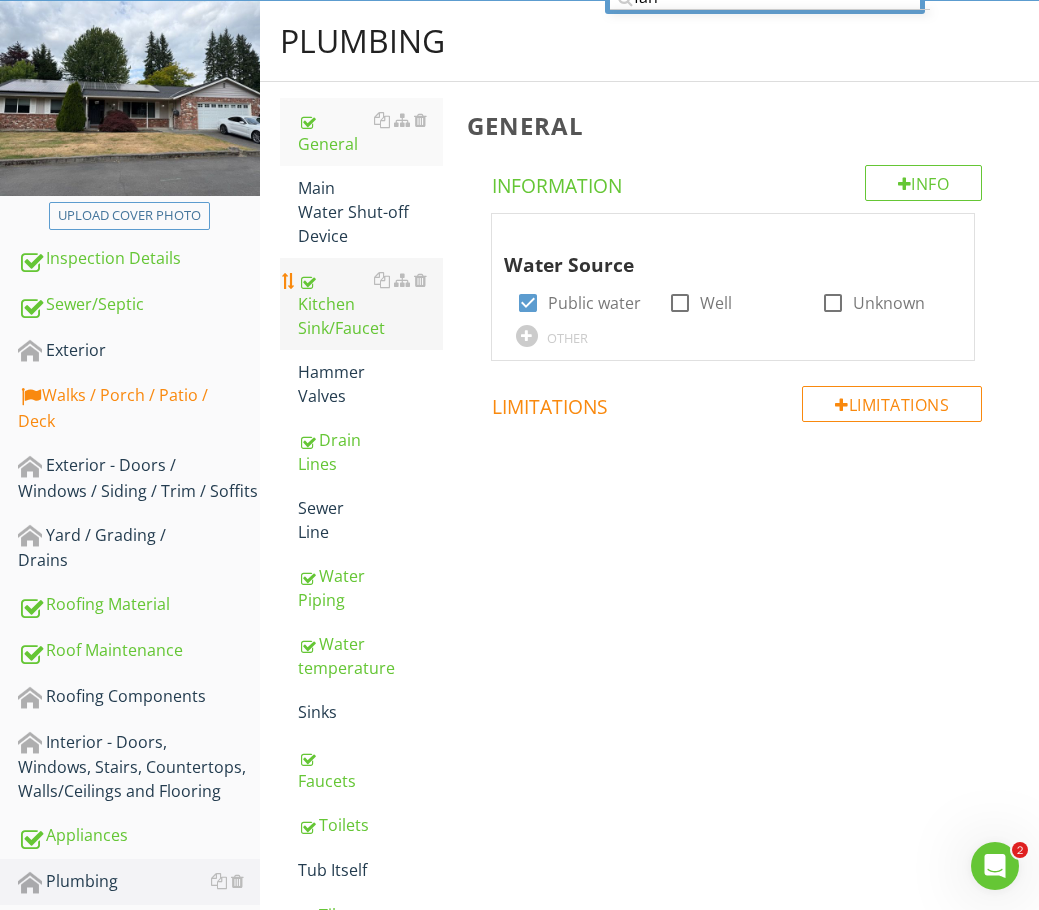 click on "Kitchen Sink/Faucet" at bounding box center [370, 304] 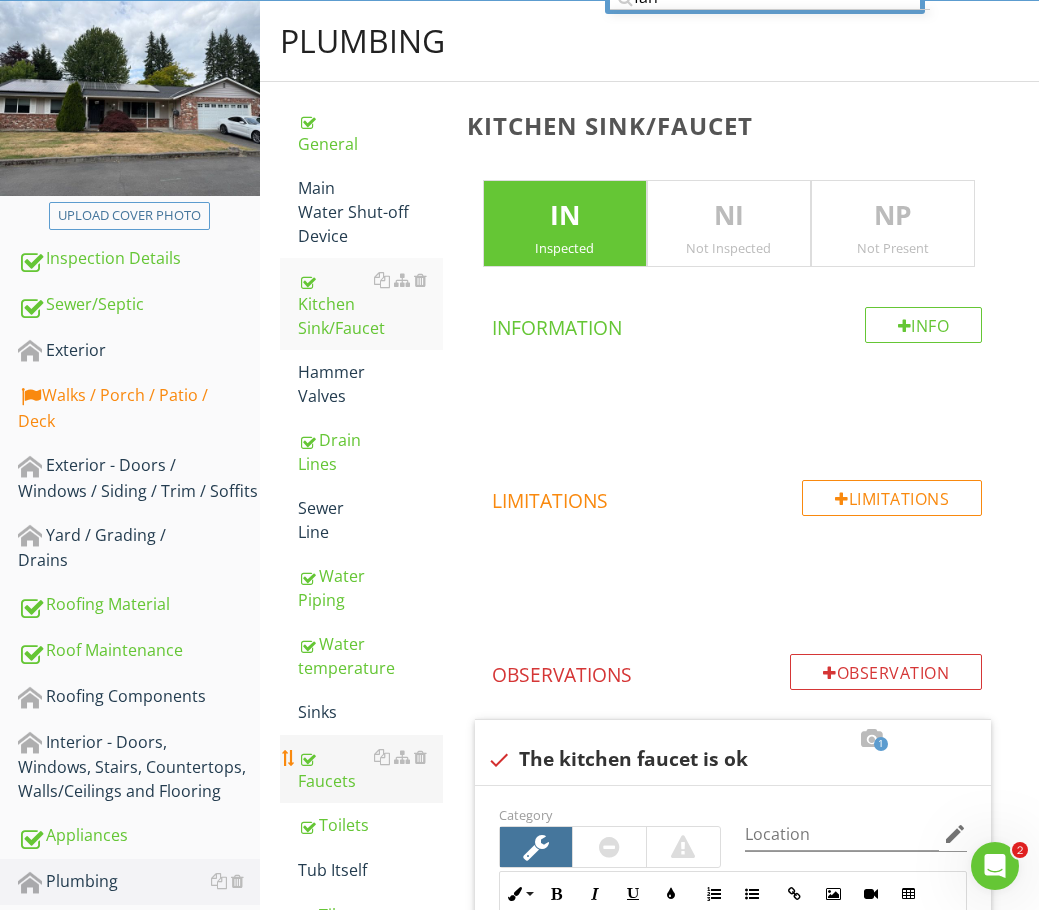 click on "Faucets" at bounding box center (370, 769) 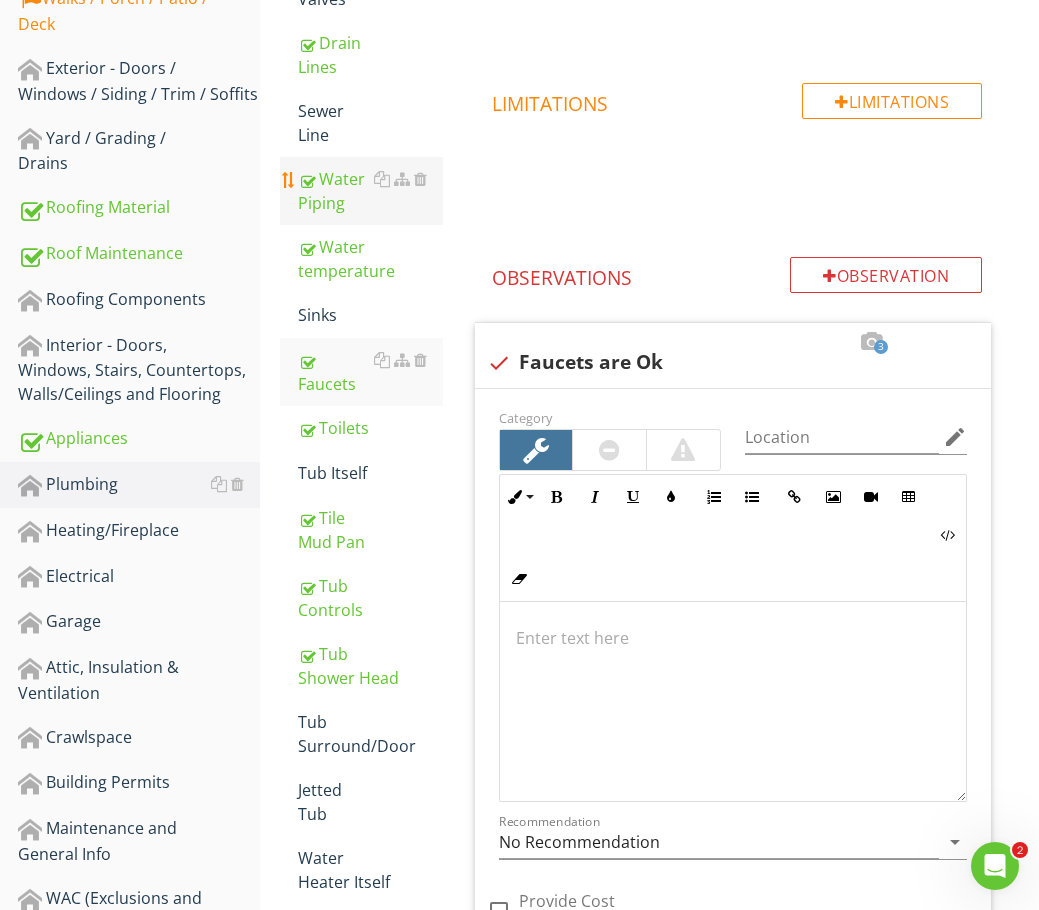 scroll, scrollTop: 399, scrollLeft: 0, axis: vertical 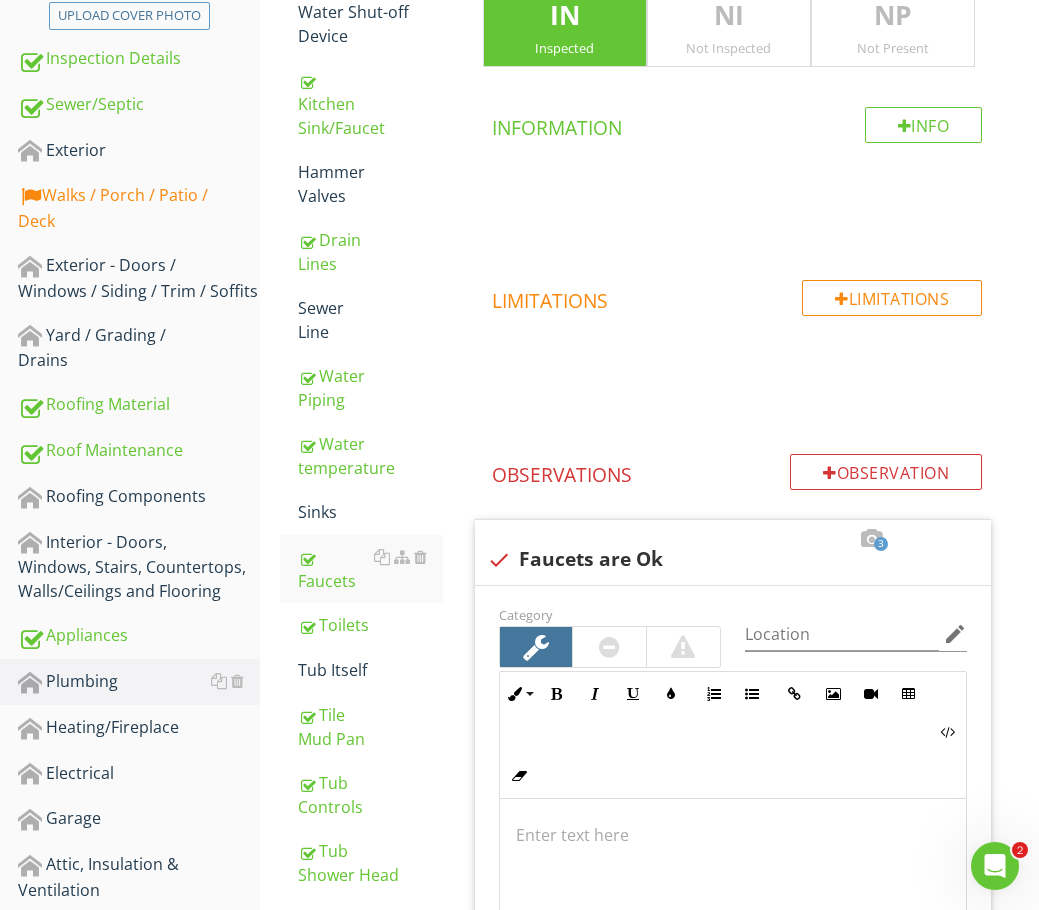 drag, startPoint x: 331, startPoint y: 261, endPoint x: 558, endPoint y: 283, distance: 228.06358 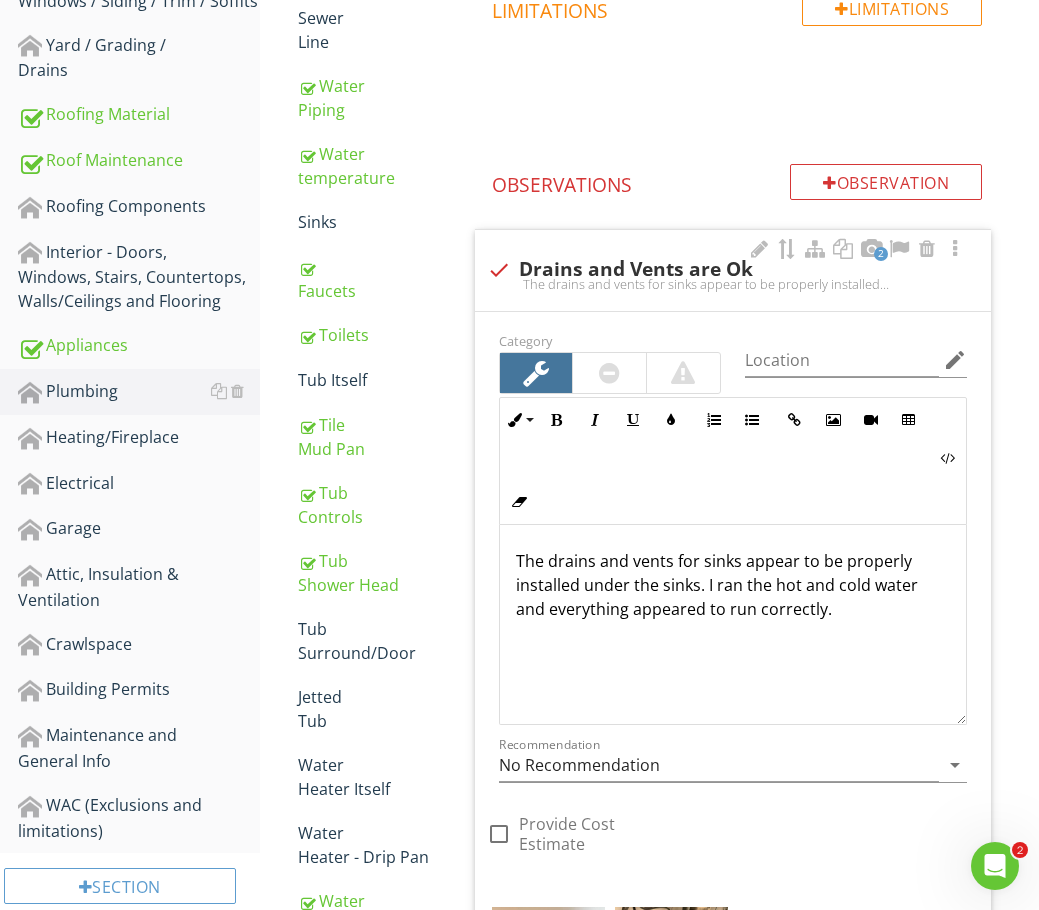 scroll, scrollTop: 699, scrollLeft: 0, axis: vertical 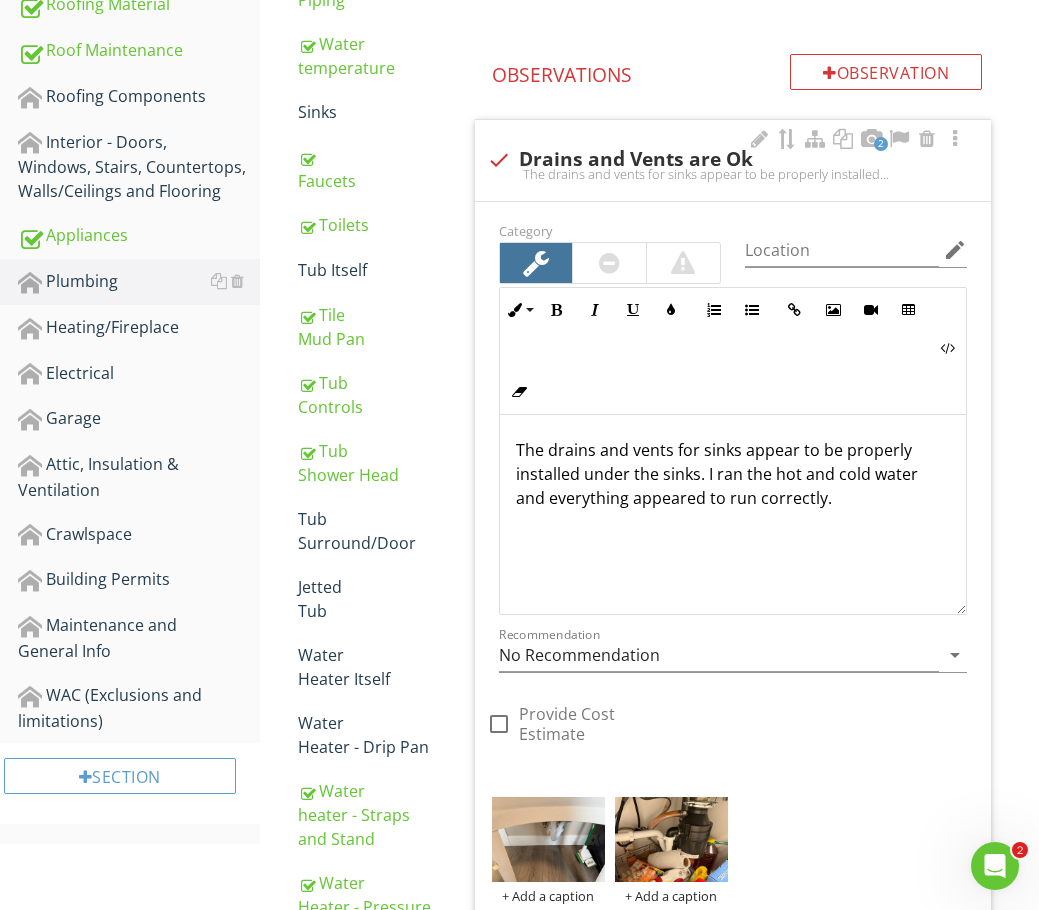 drag, startPoint x: 340, startPoint y: 215, endPoint x: 580, endPoint y: 156, distance: 247.1457 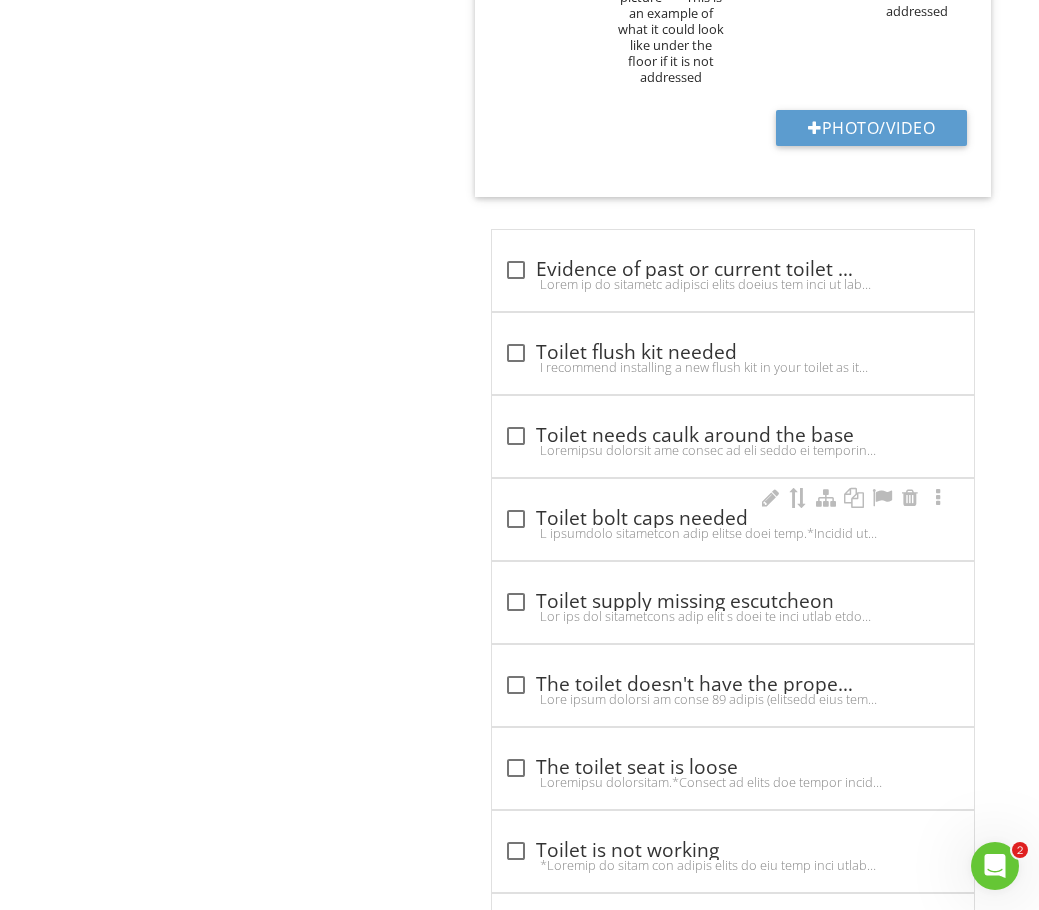 scroll, scrollTop: 2799, scrollLeft: 0, axis: vertical 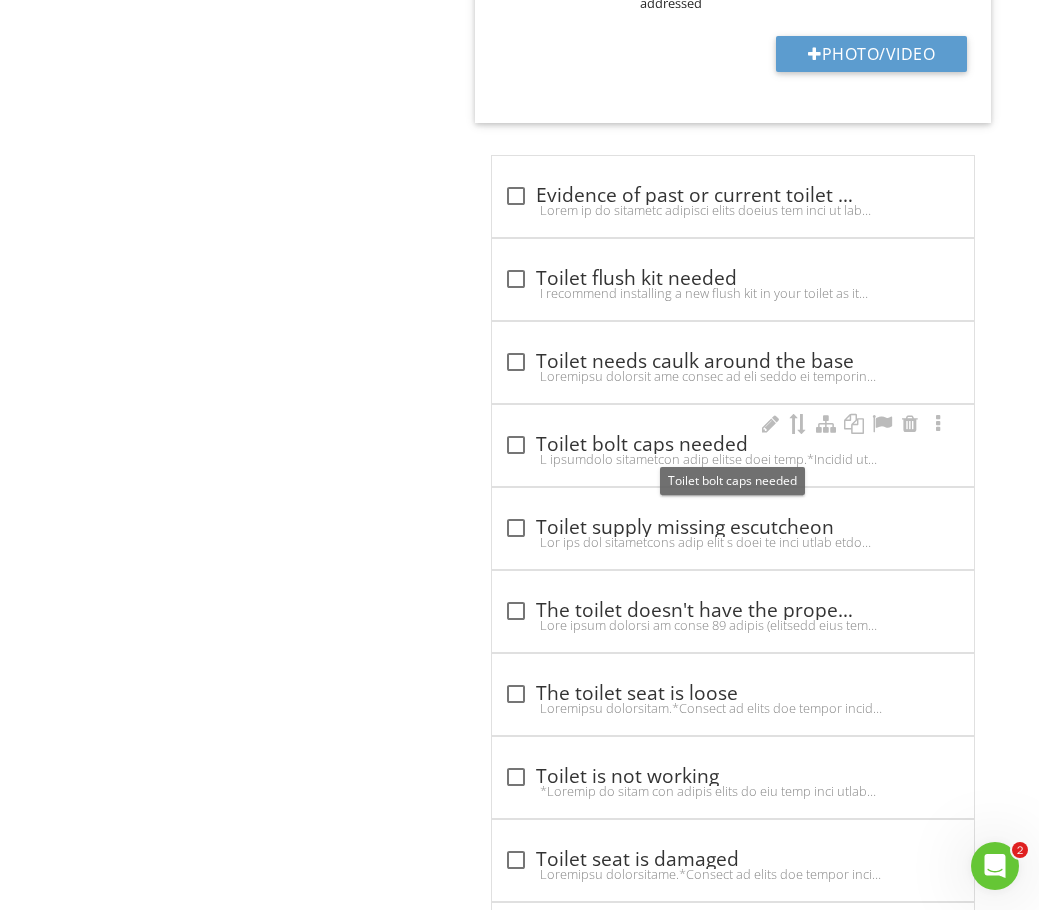 click at bounding box center [516, 445] 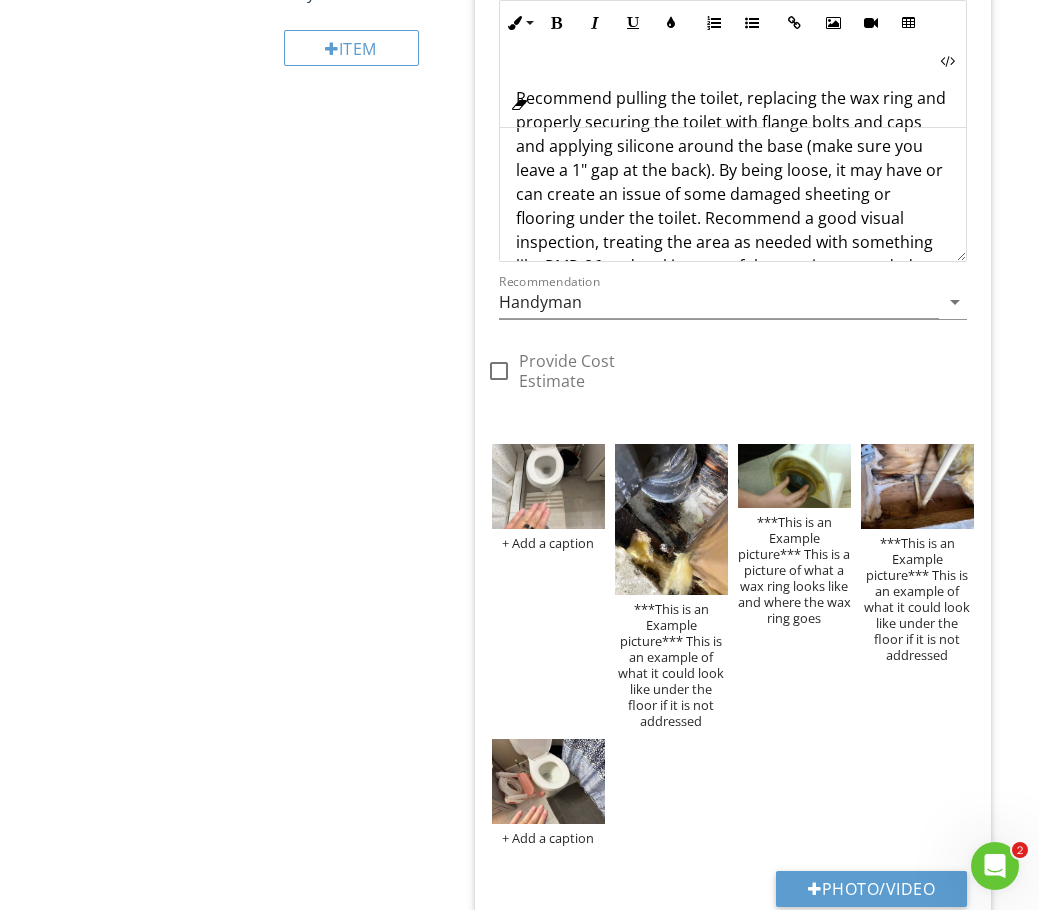 scroll, scrollTop: 2199, scrollLeft: 0, axis: vertical 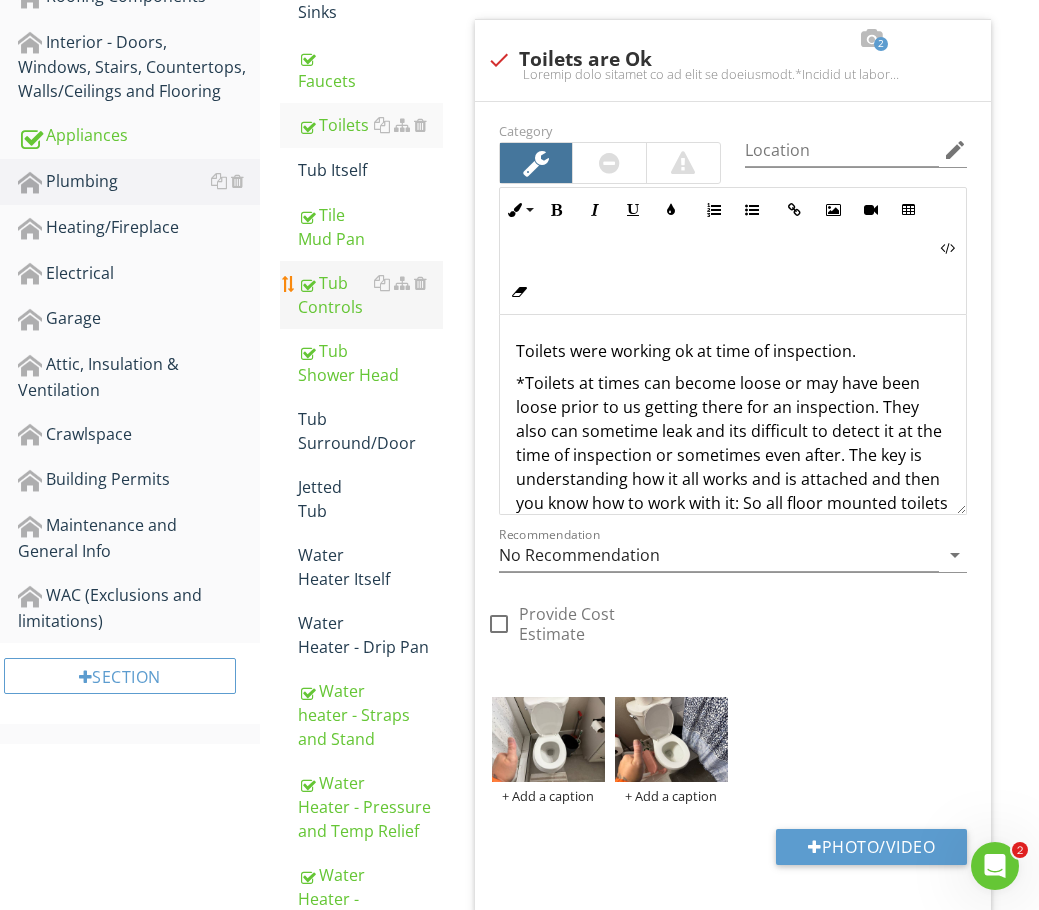 click on "Tub Controls" at bounding box center [370, 295] 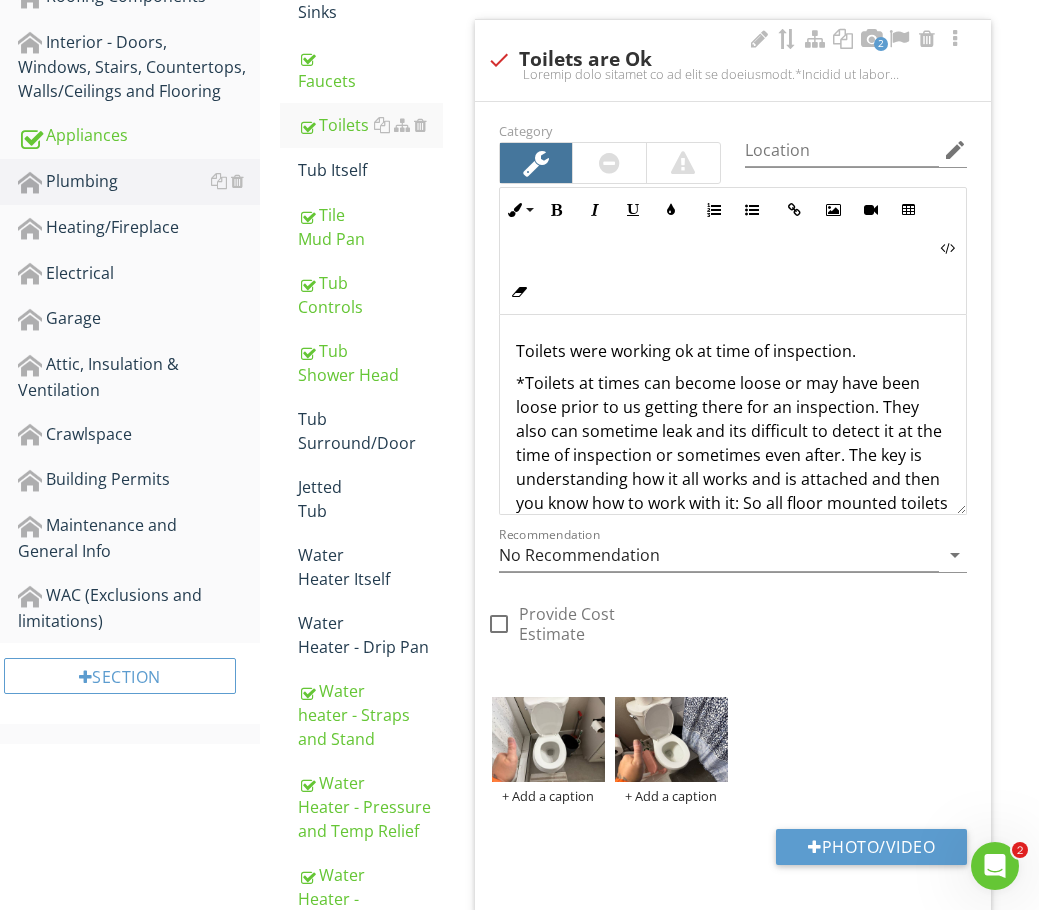 type on "<p>Toilets were working ok at time of inspection.</p><p>*Toilets at times can become loose or may have been loose prior to us getting there for an inspection. They also can sometime leak and its difficult to detect it at the time of inspection or sometimes even after. The key is understanding how it all works and is attached and then you know how to work with it: So all floor mounted toilets attach to what they call a toilet flange <a fr-original-style="" href="https://www.lowes.com/pd/Oatey-Oatey-Fix-It-Toilet-Flange-Repair-Ring/5002026363?store=1089&cm_mmc=shp-_-c-_-prd-_-plb-_-ggl-_-CRP_SHP_LIA_PLB_Online_E-F-_-5002026363-_-local-_-0-_-0&gad_source=1&gclid=Cj0KCQiAkJO8BhCGARIsAMkswygUsXG_zBpepS2g4jlq-FuzZ2RYI_ZDeMsTIwt7AXjvWJt106vakz8aAivPEALw_wcB&gclsrc=aw.ds" style="color: rgb(92, 156, 207);">Link to what a flange looks like</a> and the toilet itself is secured with toilet bolts, washer and nut to hold it in place <a fr-original-style="" href="https://diy.stackexchange.com/questions/39579/what-is-the-..." 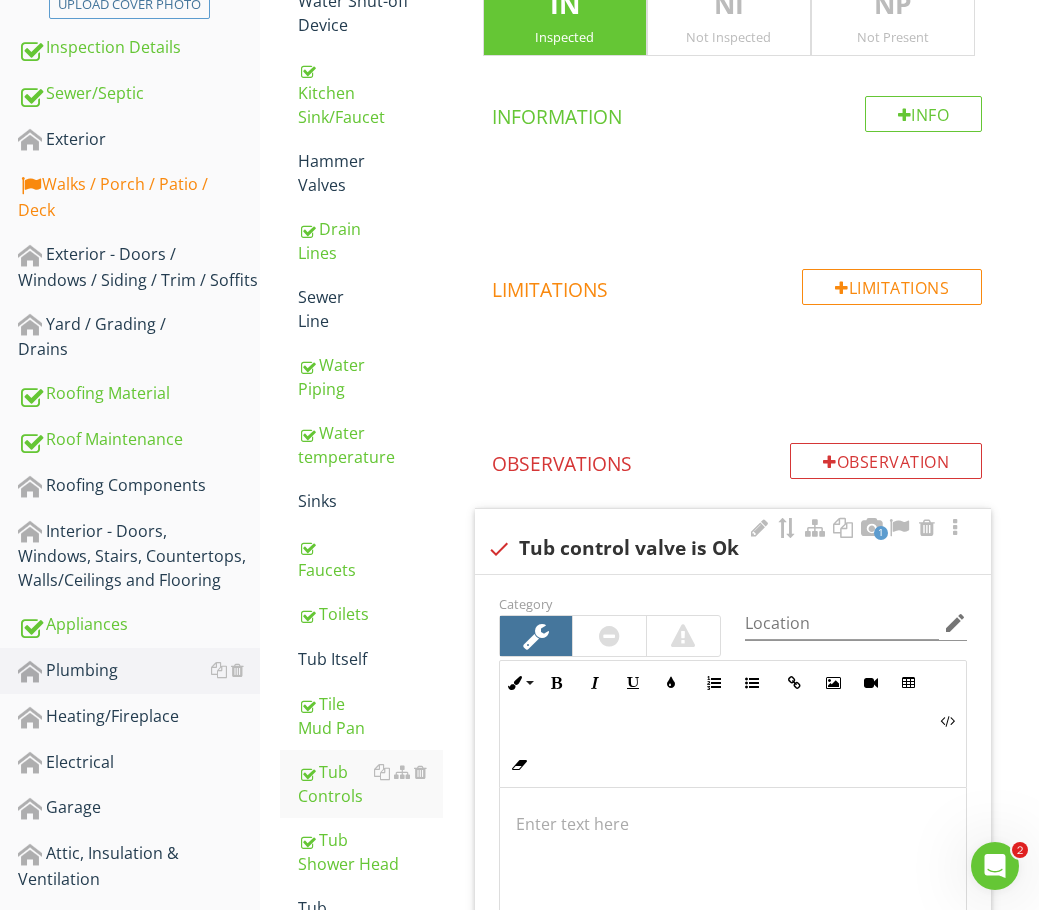 scroll, scrollTop: 700, scrollLeft: 0, axis: vertical 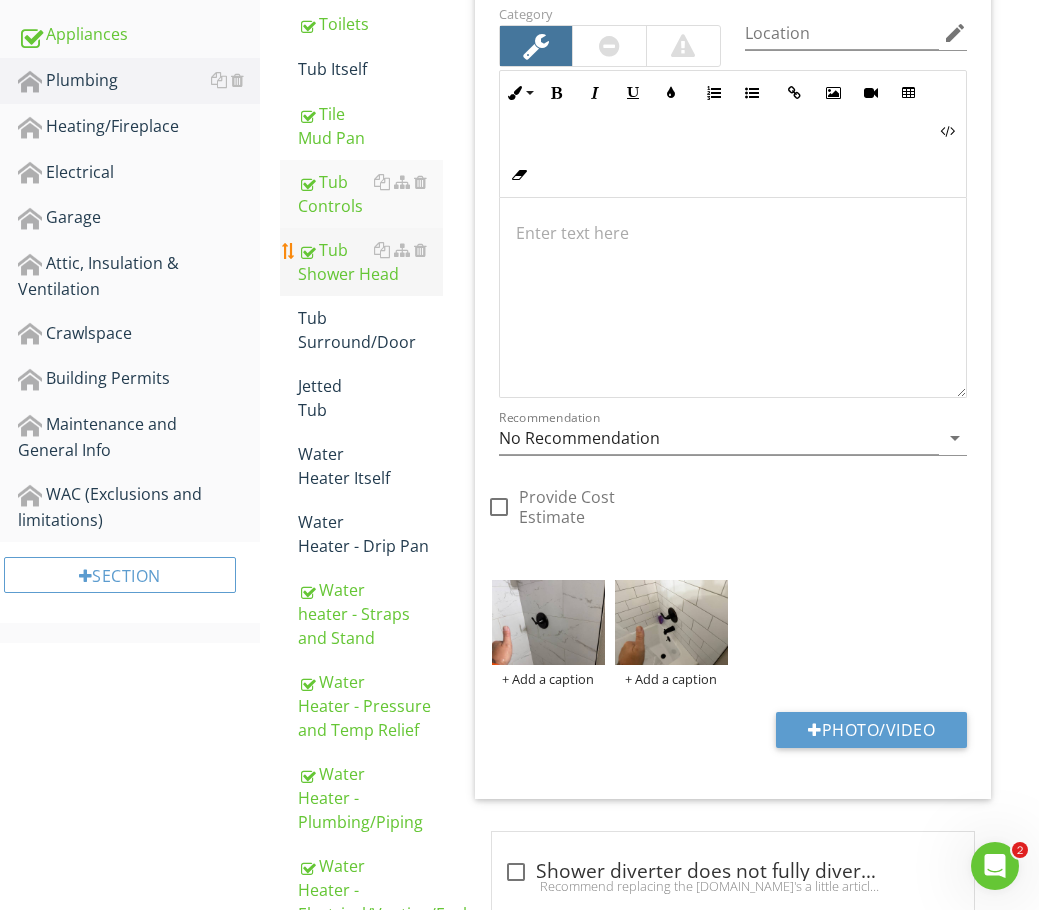 click on "Tub Shower Head" at bounding box center [370, 262] 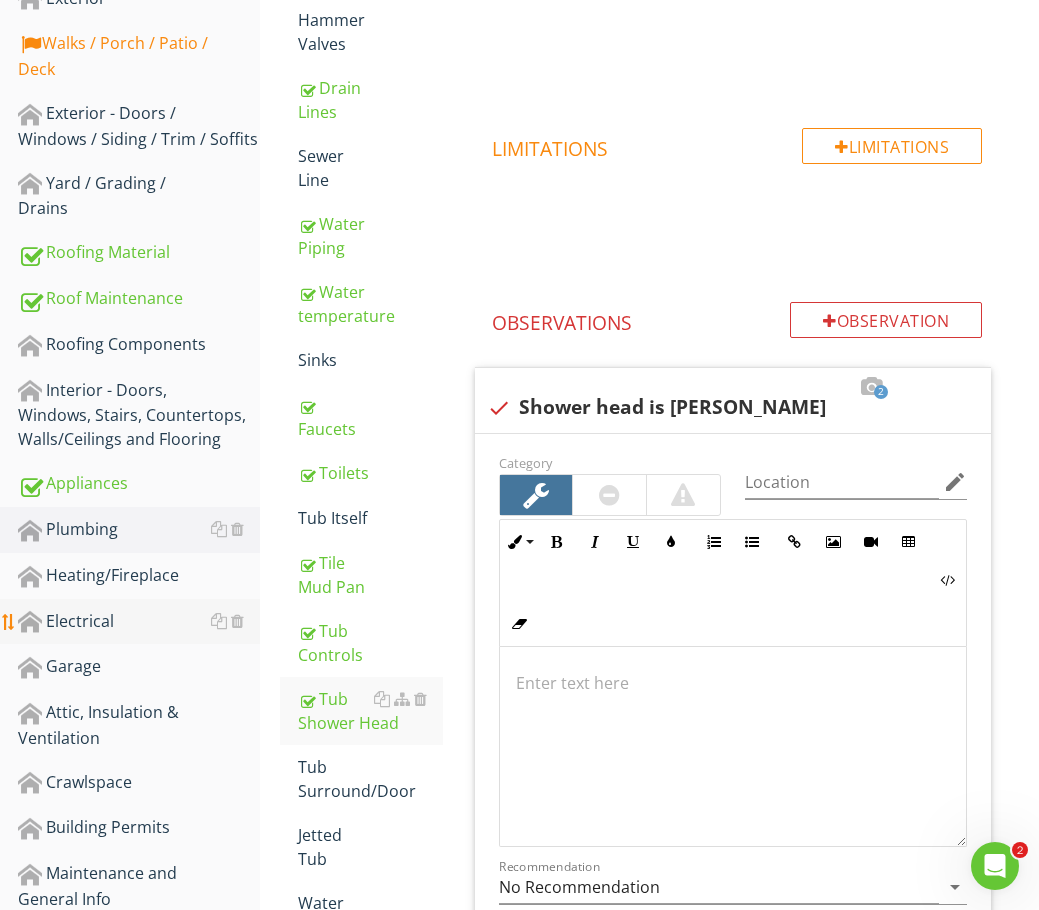 scroll, scrollTop: 600, scrollLeft: 0, axis: vertical 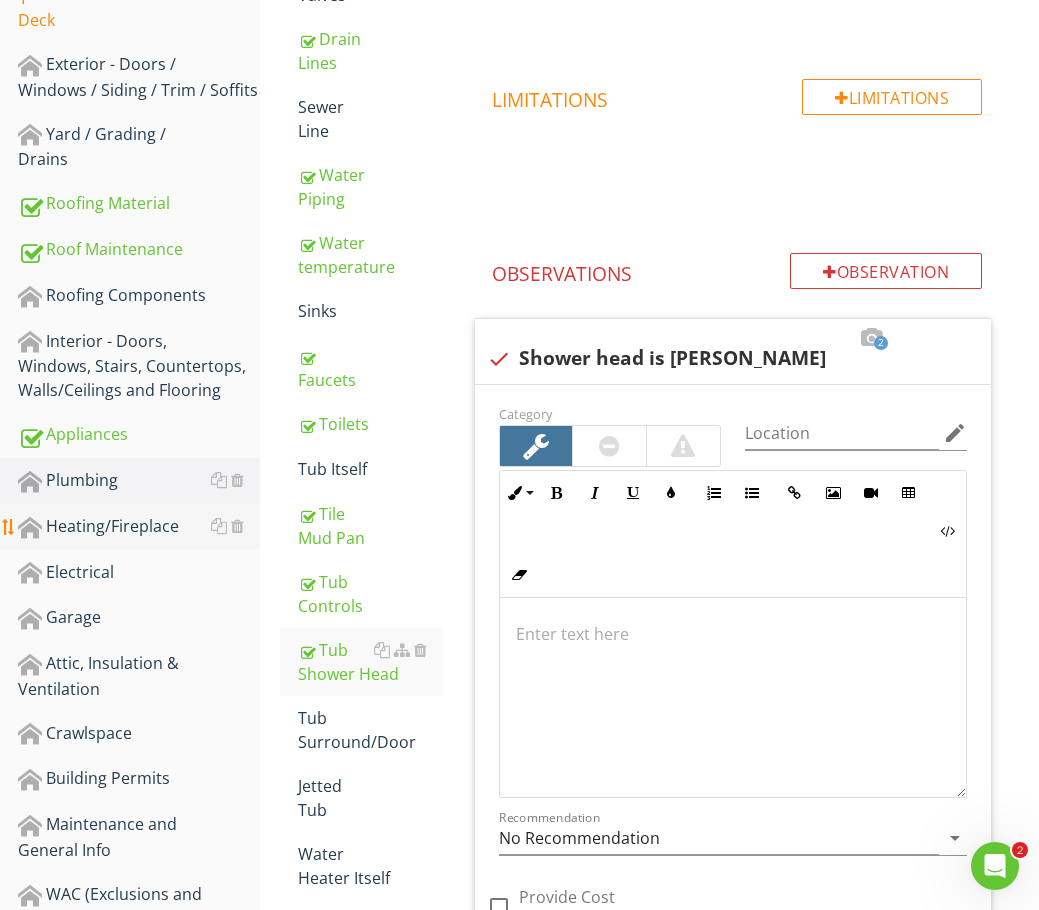 drag, startPoint x: 121, startPoint y: 528, endPoint x: 132, endPoint y: 528, distance: 11 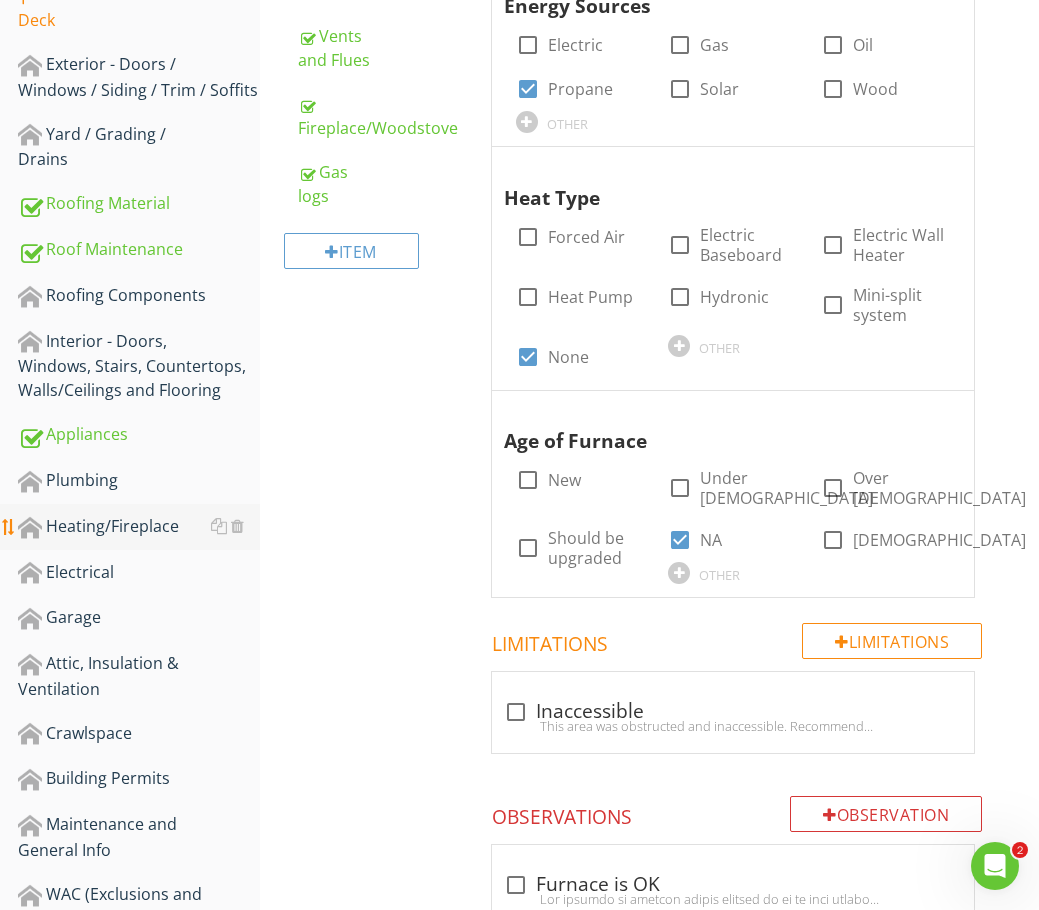 drag, startPoint x: 94, startPoint y: 528, endPoint x: 148, endPoint y: 527, distance: 54.00926 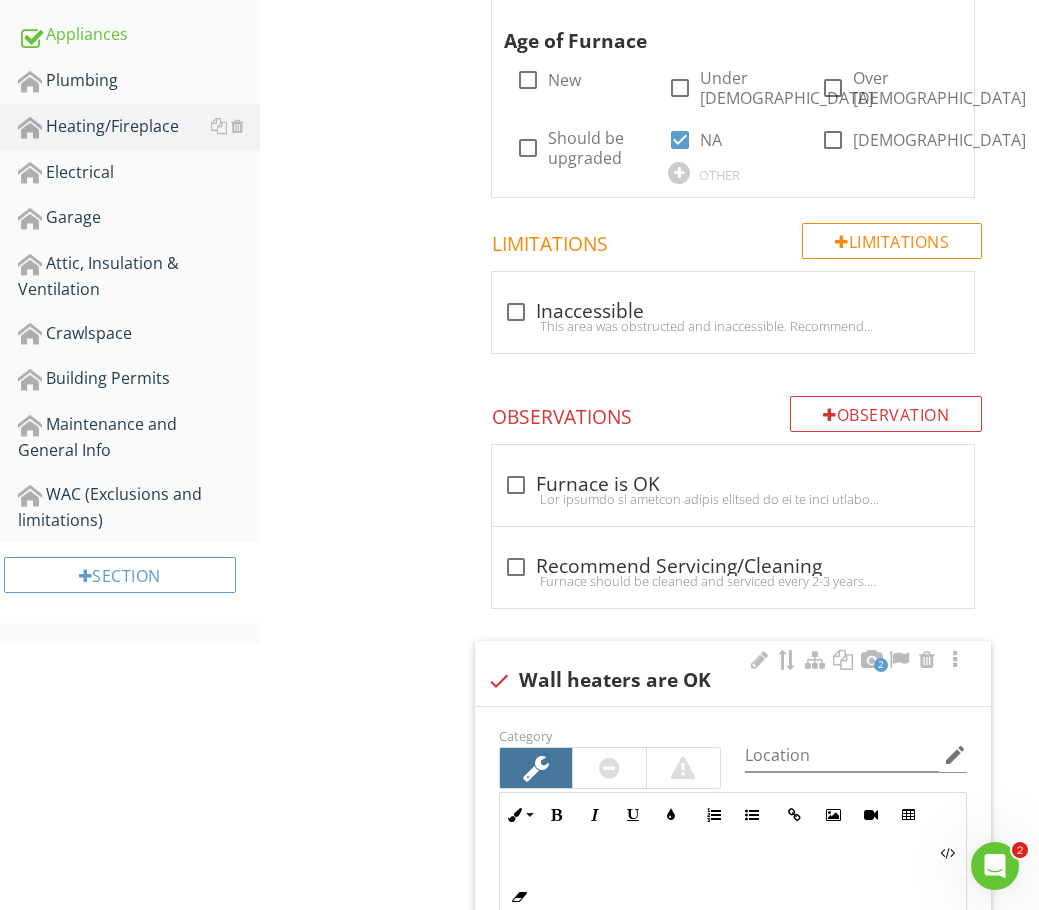 scroll, scrollTop: 1400, scrollLeft: 0, axis: vertical 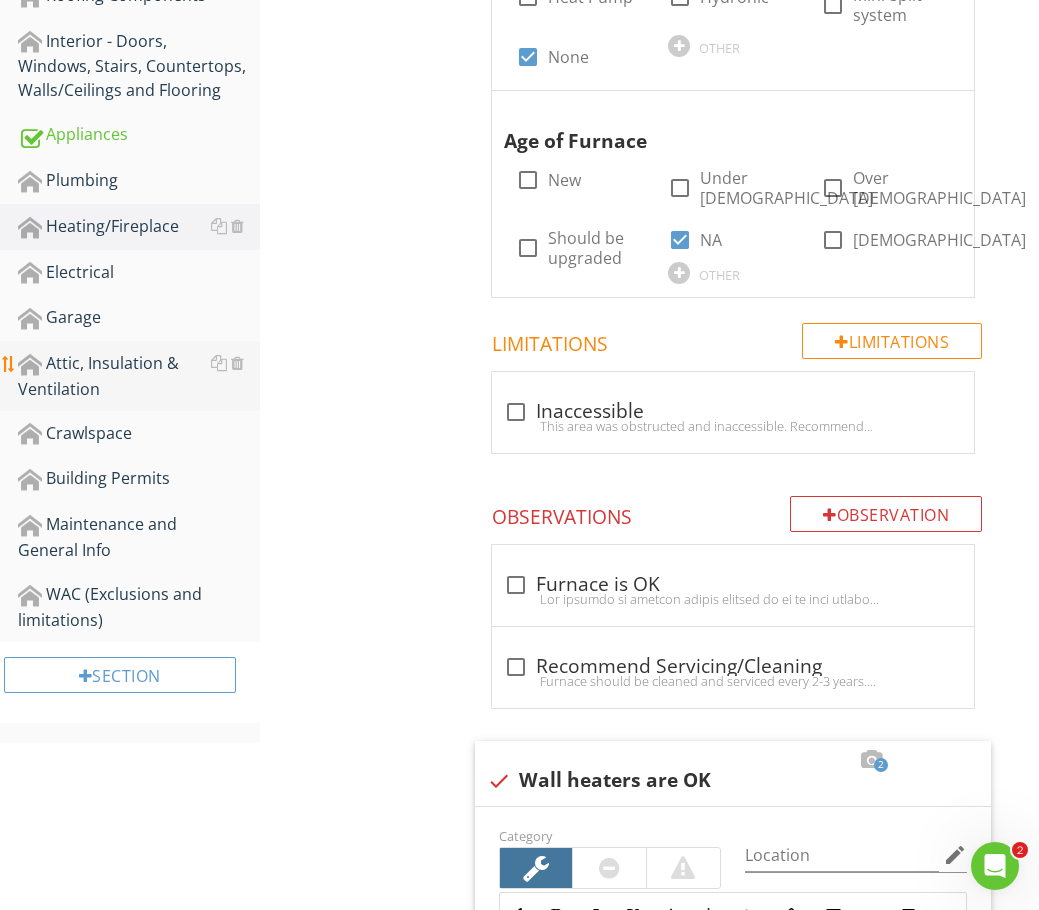 click on "Attic, Insulation & Ventilation" at bounding box center [139, 376] 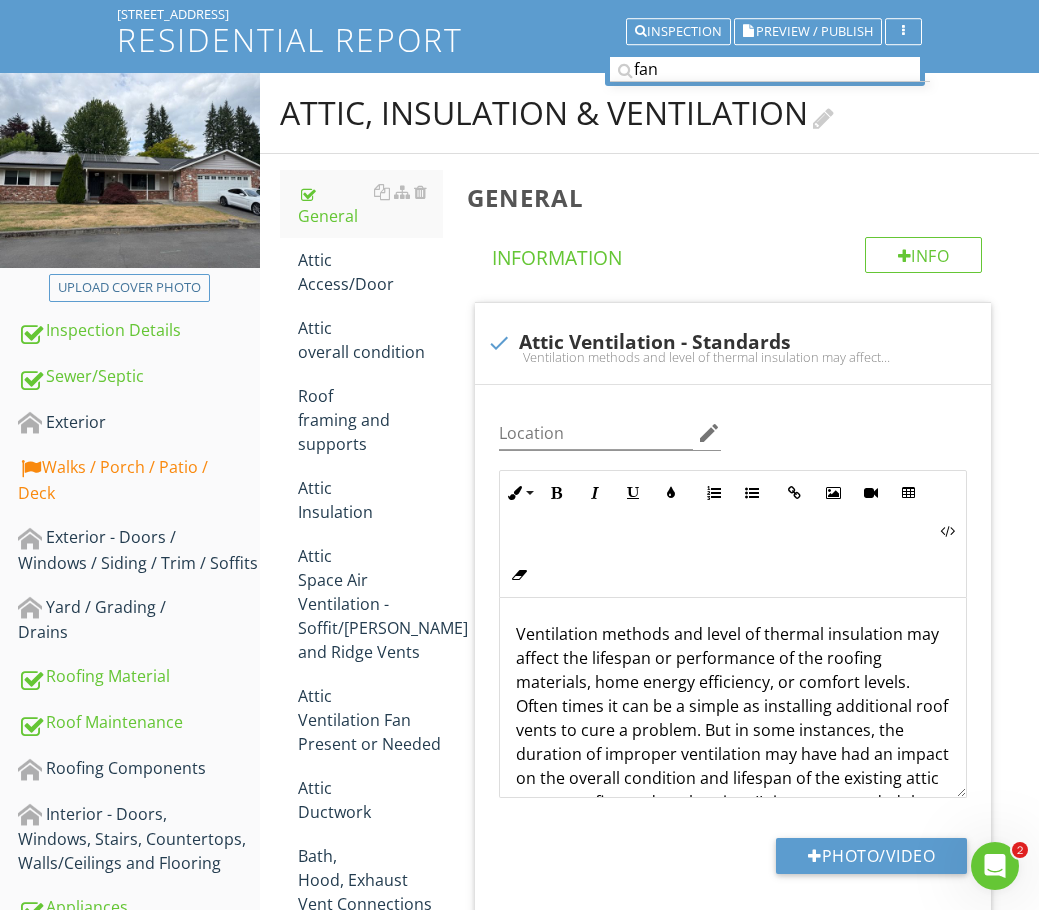 scroll, scrollTop: 33, scrollLeft: 0, axis: vertical 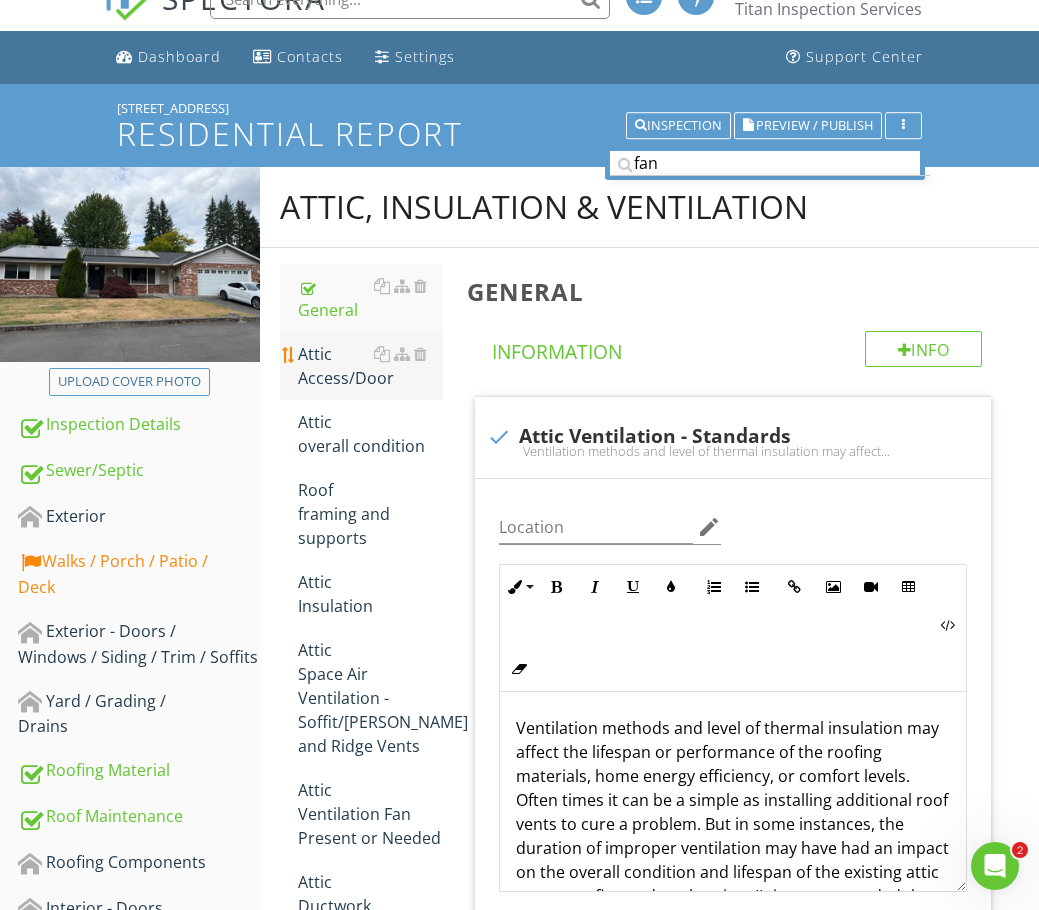click on "Attic Access/Door" at bounding box center (370, 366) 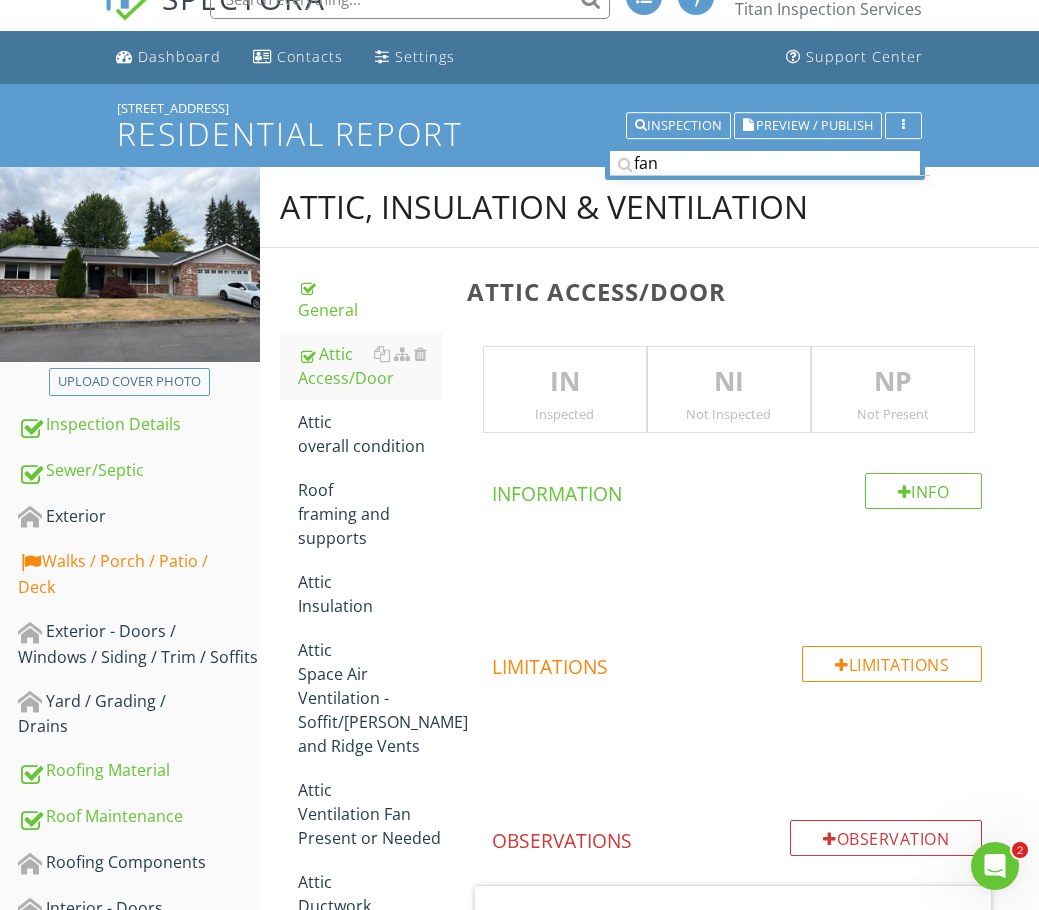 click on "IN   Inspected" at bounding box center (565, 390) 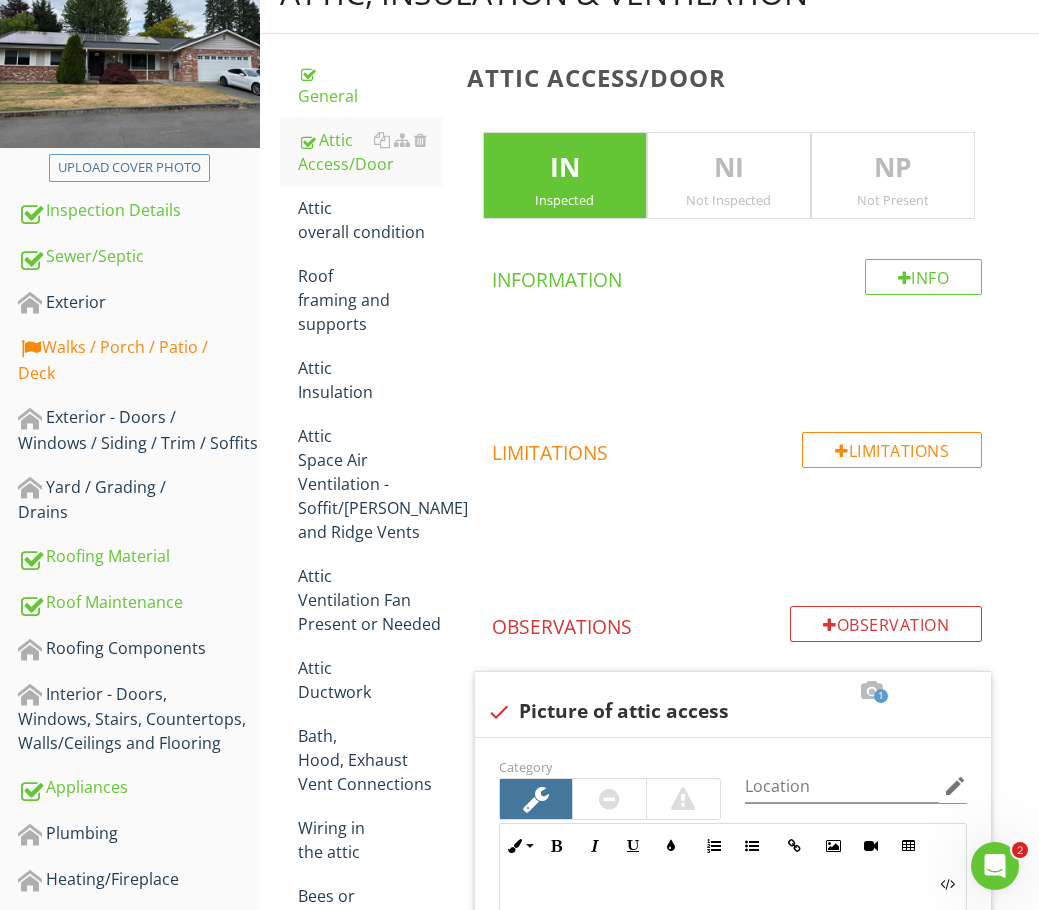 scroll, scrollTop: 133, scrollLeft: 0, axis: vertical 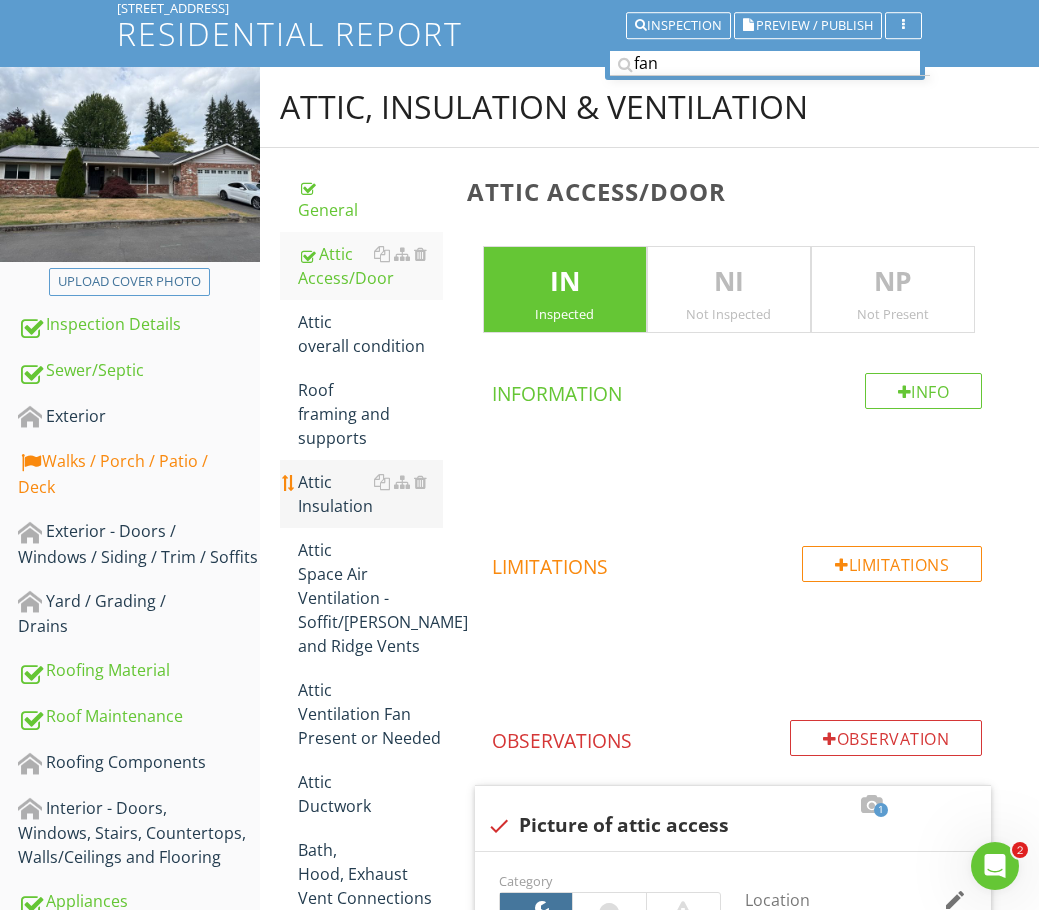 drag, startPoint x: 308, startPoint y: 516, endPoint x: 410, endPoint y: 512, distance: 102.0784 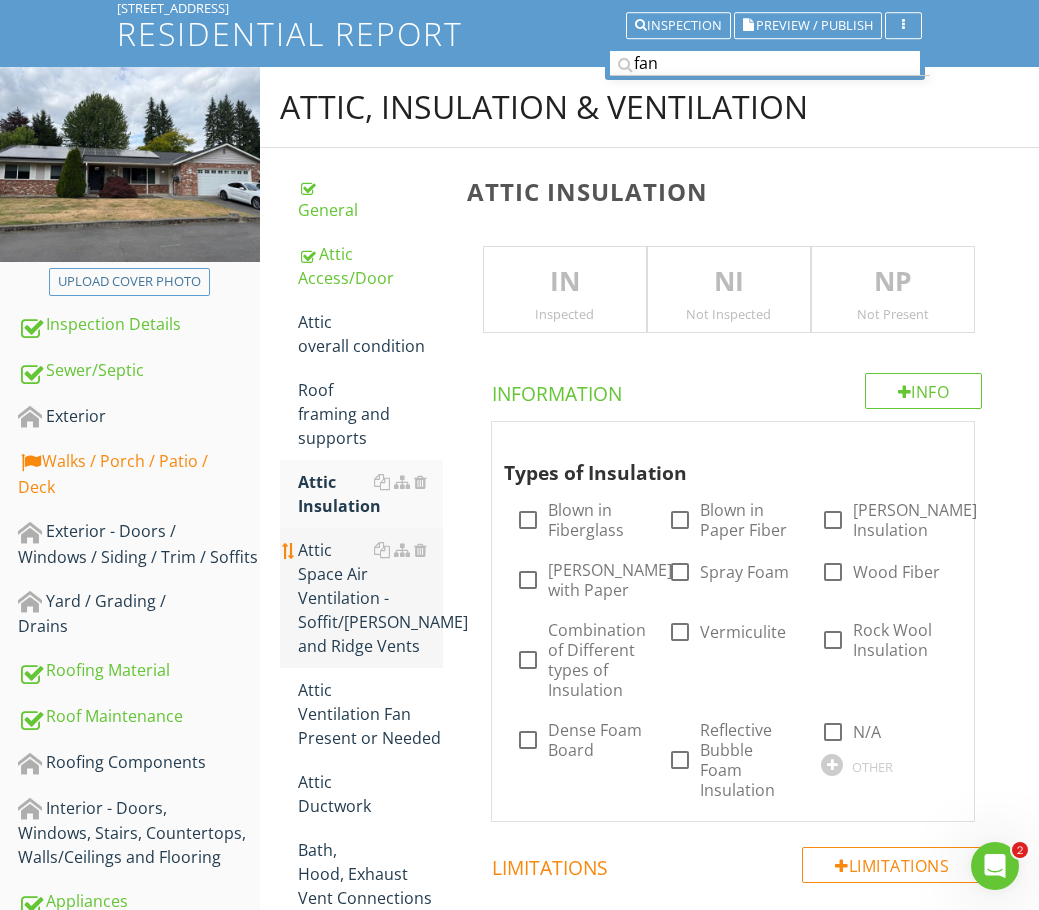 click on "Attic Space Air Ventilation - Soffit/[PERSON_NAME] and Ridge Vents" at bounding box center [370, 598] 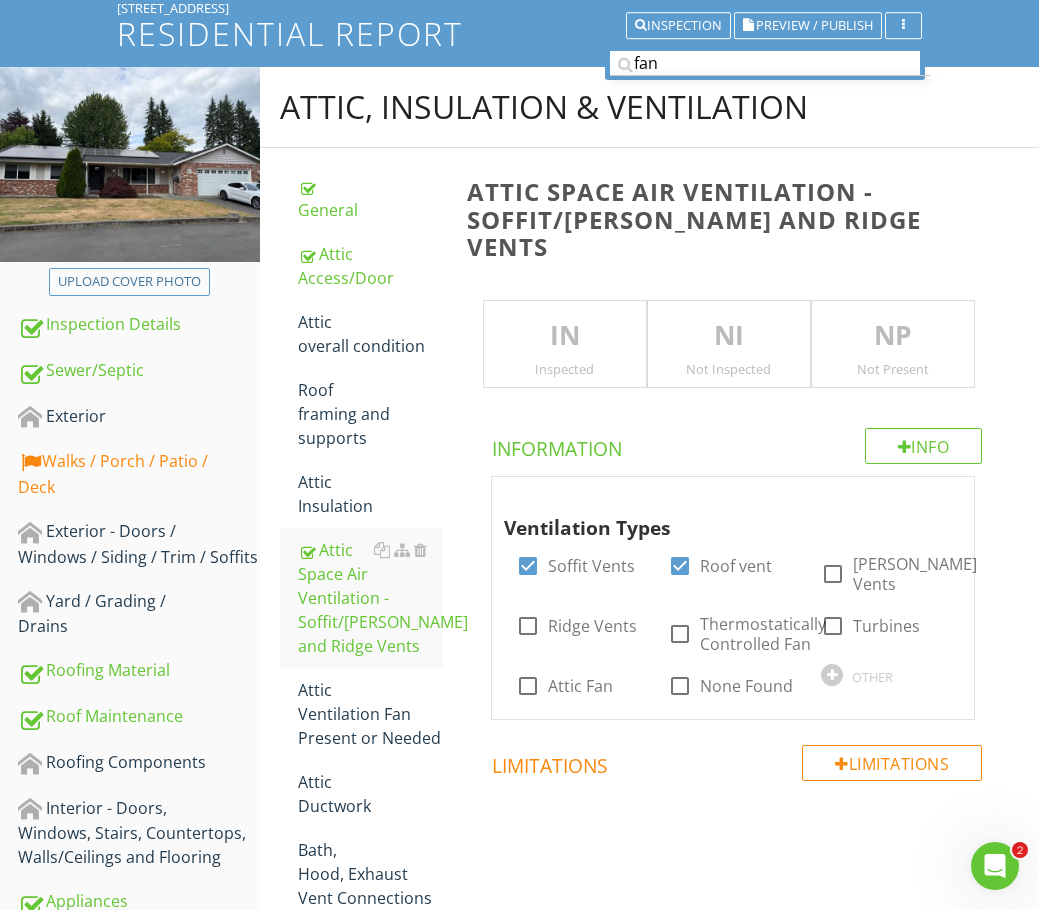 drag, startPoint x: 570, startPoint y: 320, endPoint x: 608, endPoint y: 358, distance: 53.740116 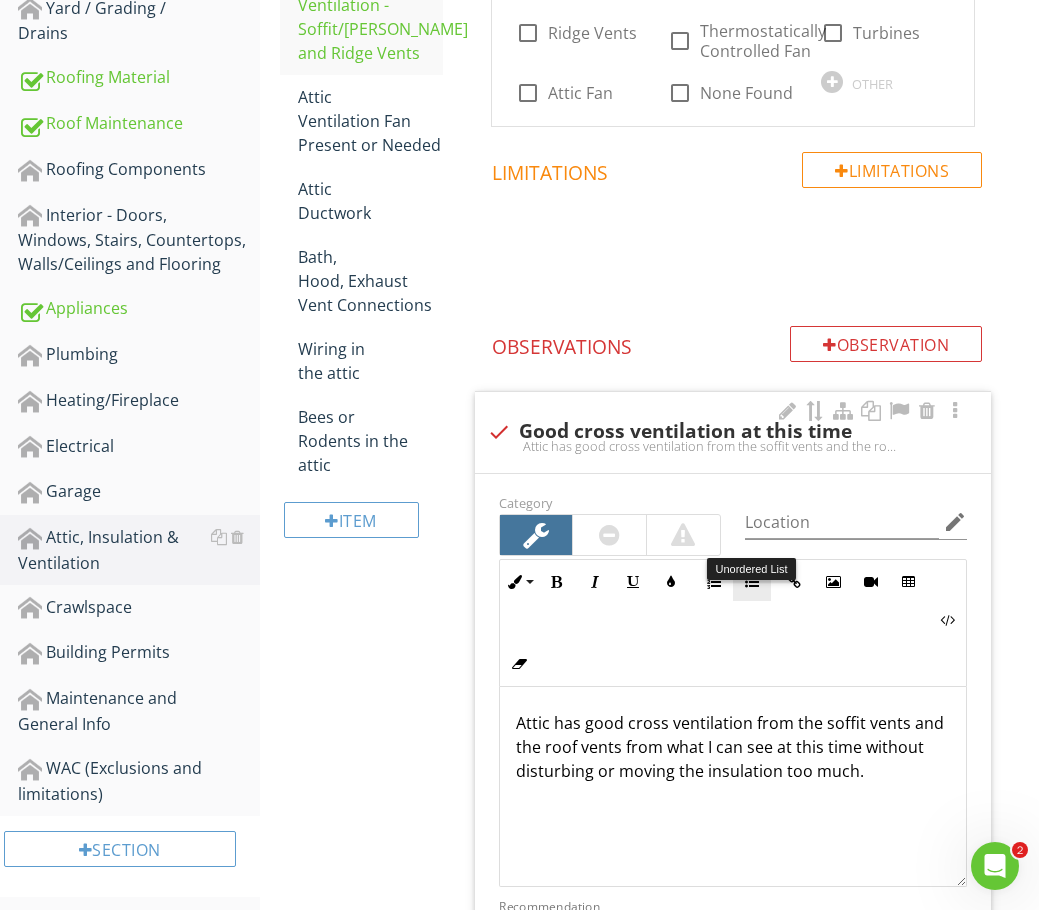 scroll, scrollTop: 733, scrollLeft: 0, axis: vertical 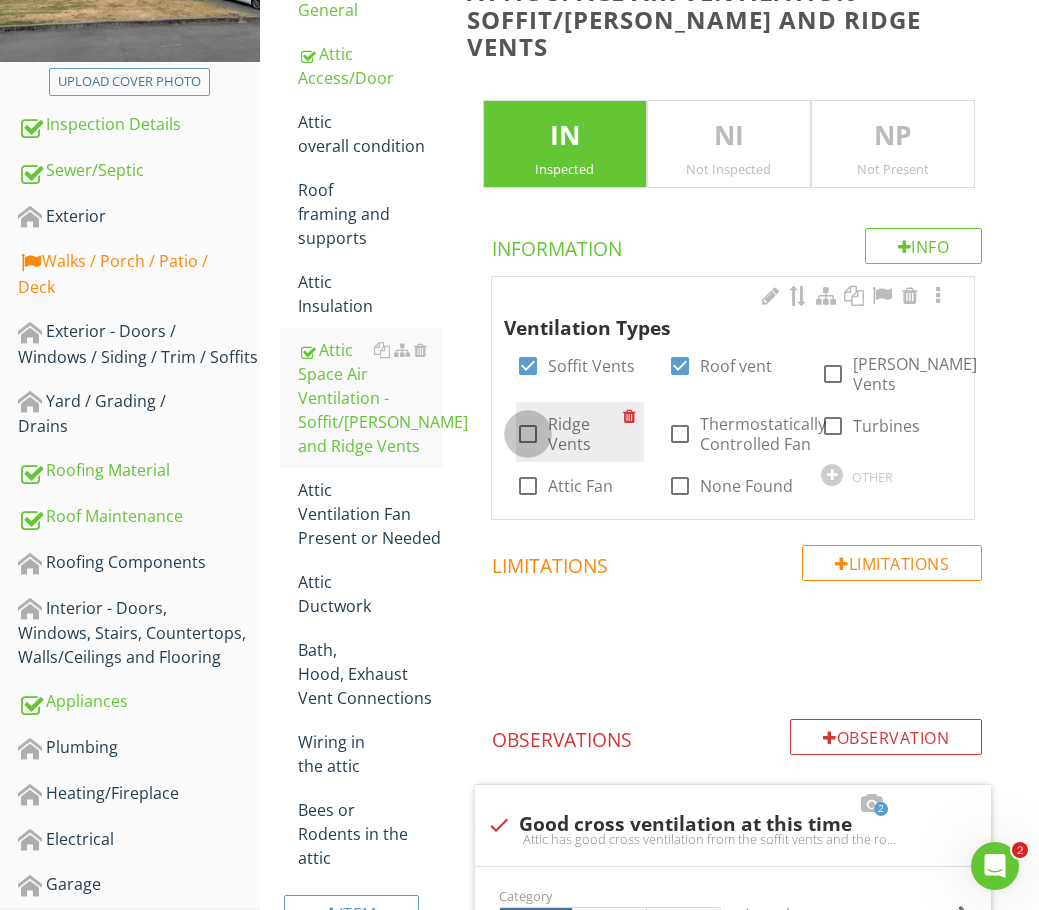 click at bounding box center [528, 434] 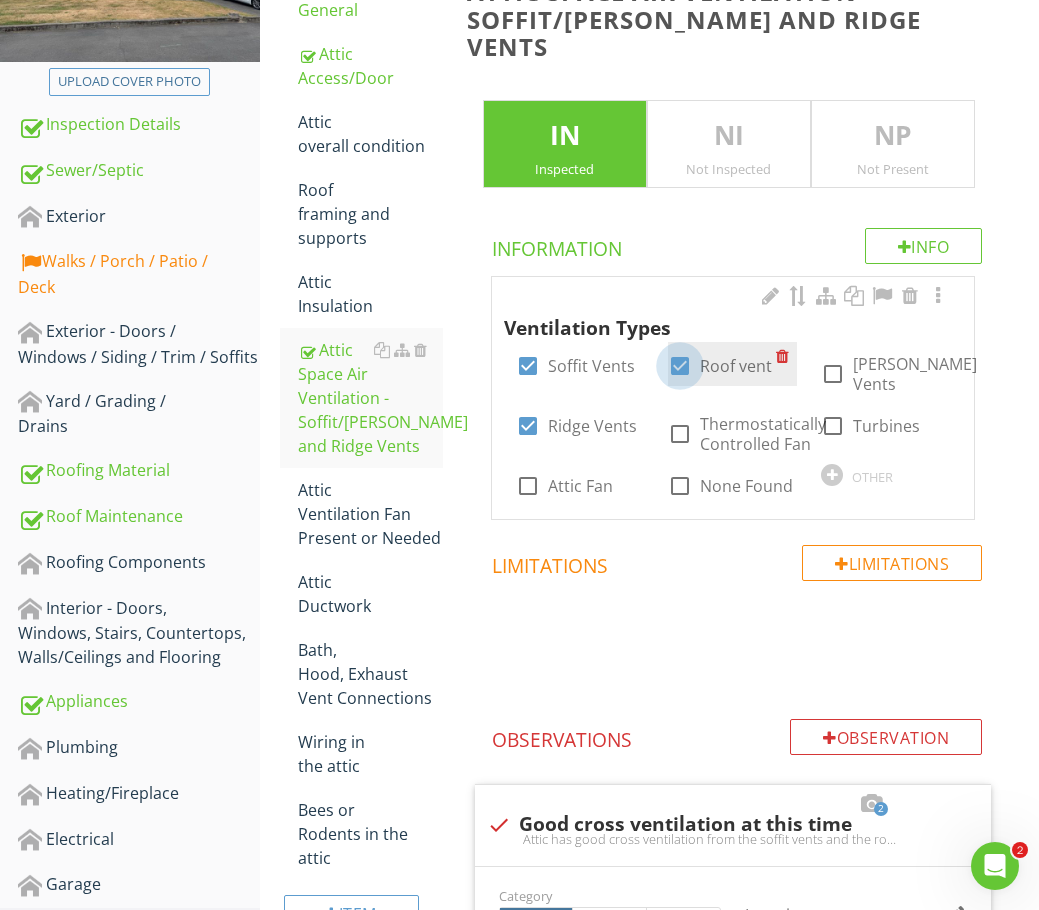click at bounding box center (680, 366) 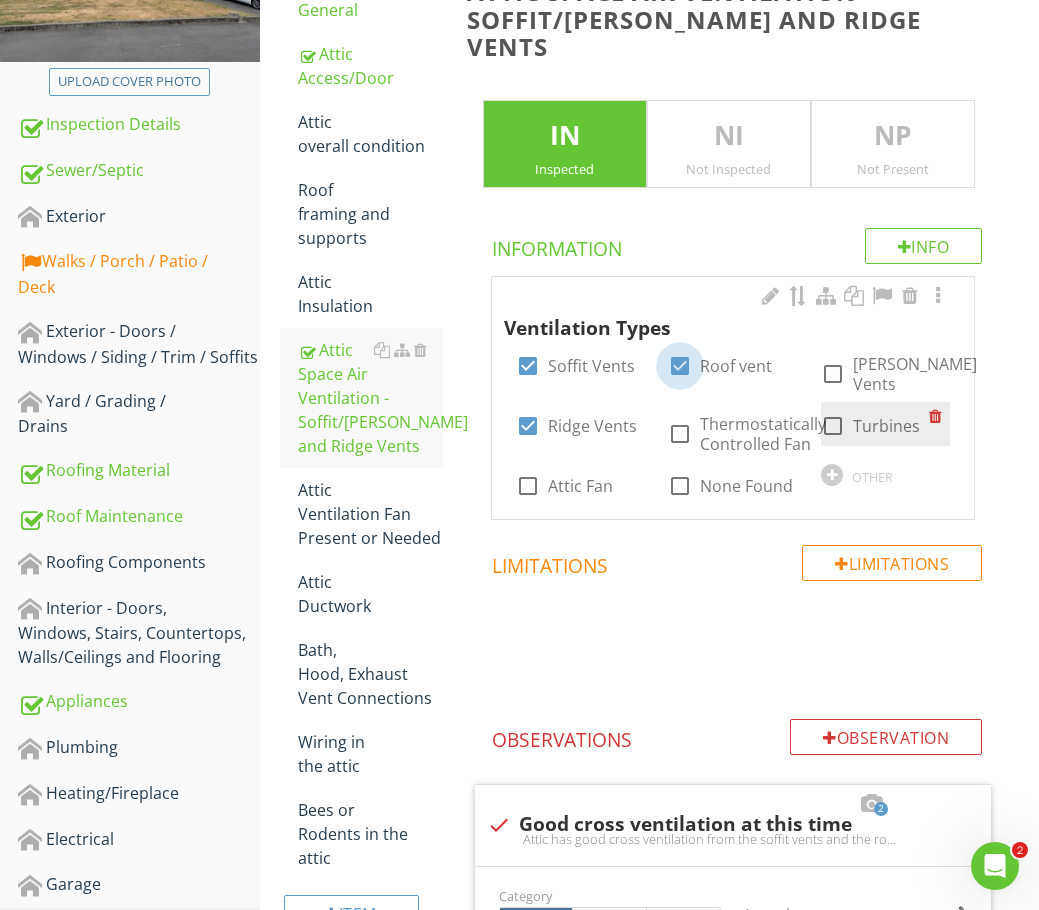 checkbox on "false" 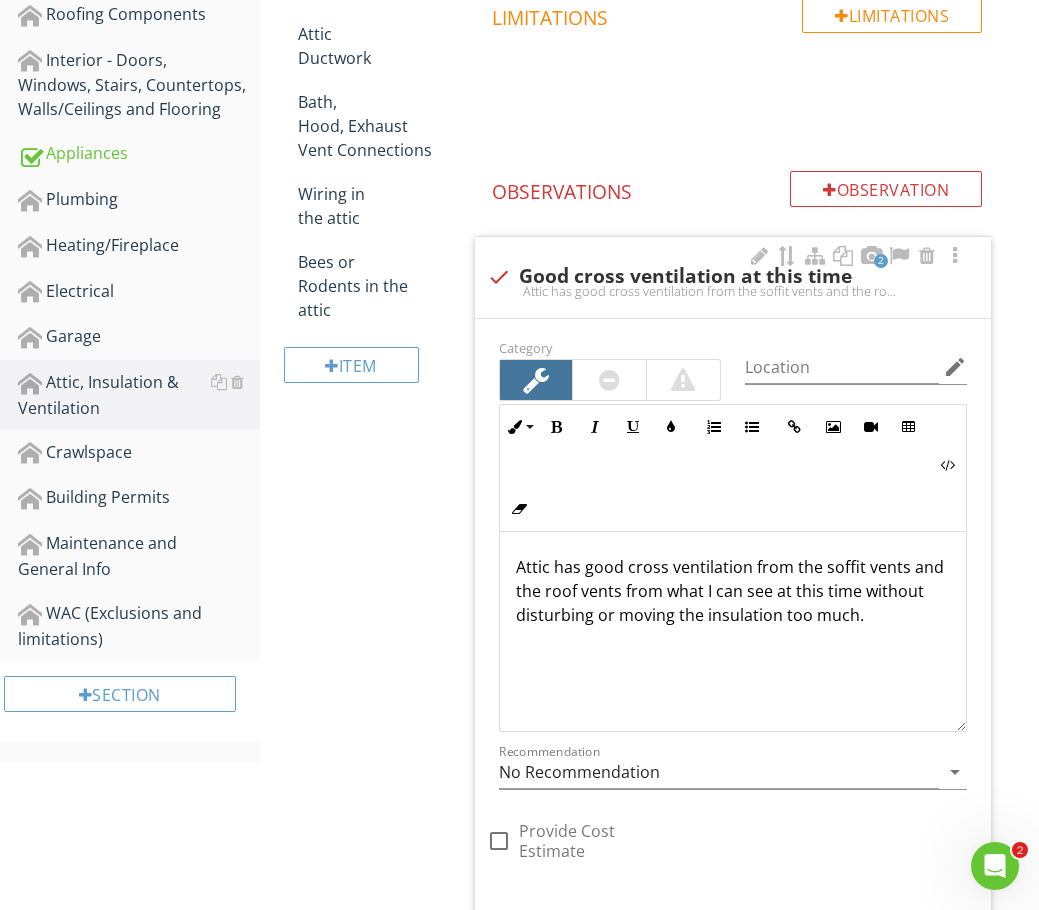 scroll, scrollTop: 833, scrollLeft: 0, axis: vertical 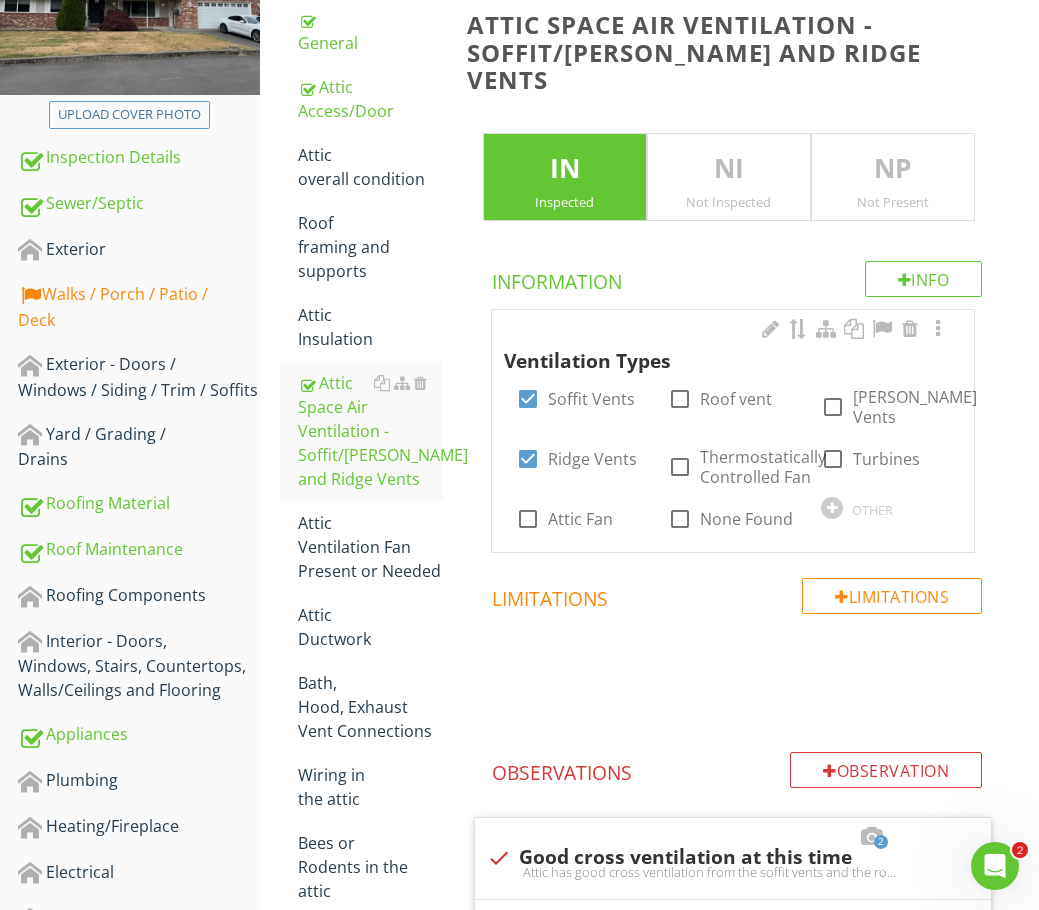 drag, startPoint x: 330, startPoint y: 326, endPoint x: 585, endPoint y: 448, distance: 282.6818 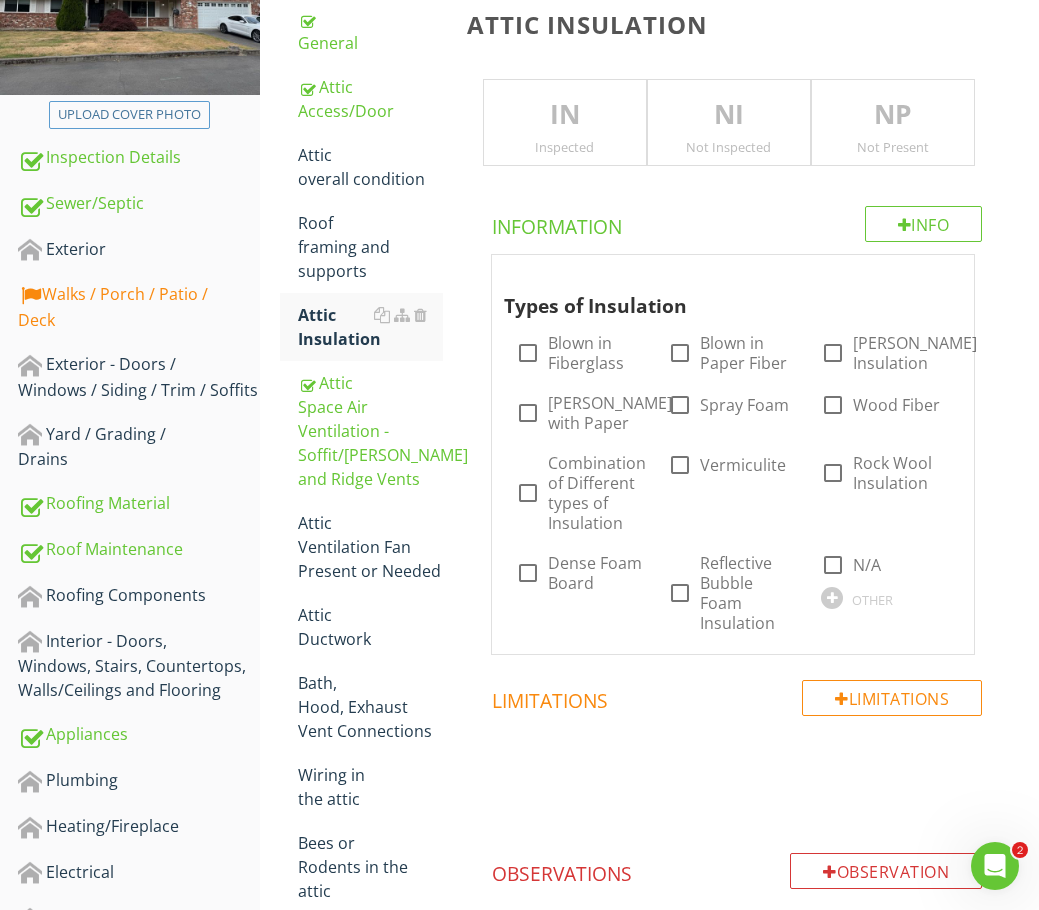 click on "IN" at bounding box center (565, 115) 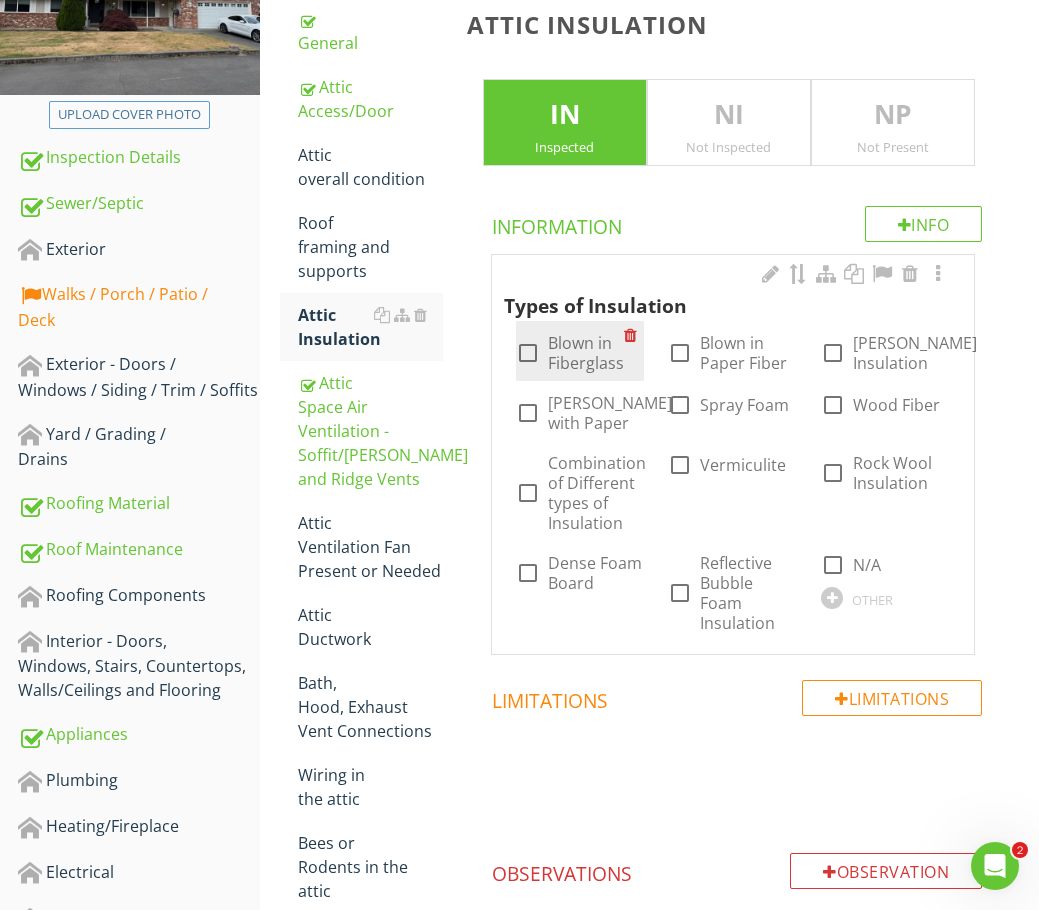 click at bounding box center (528, 353) 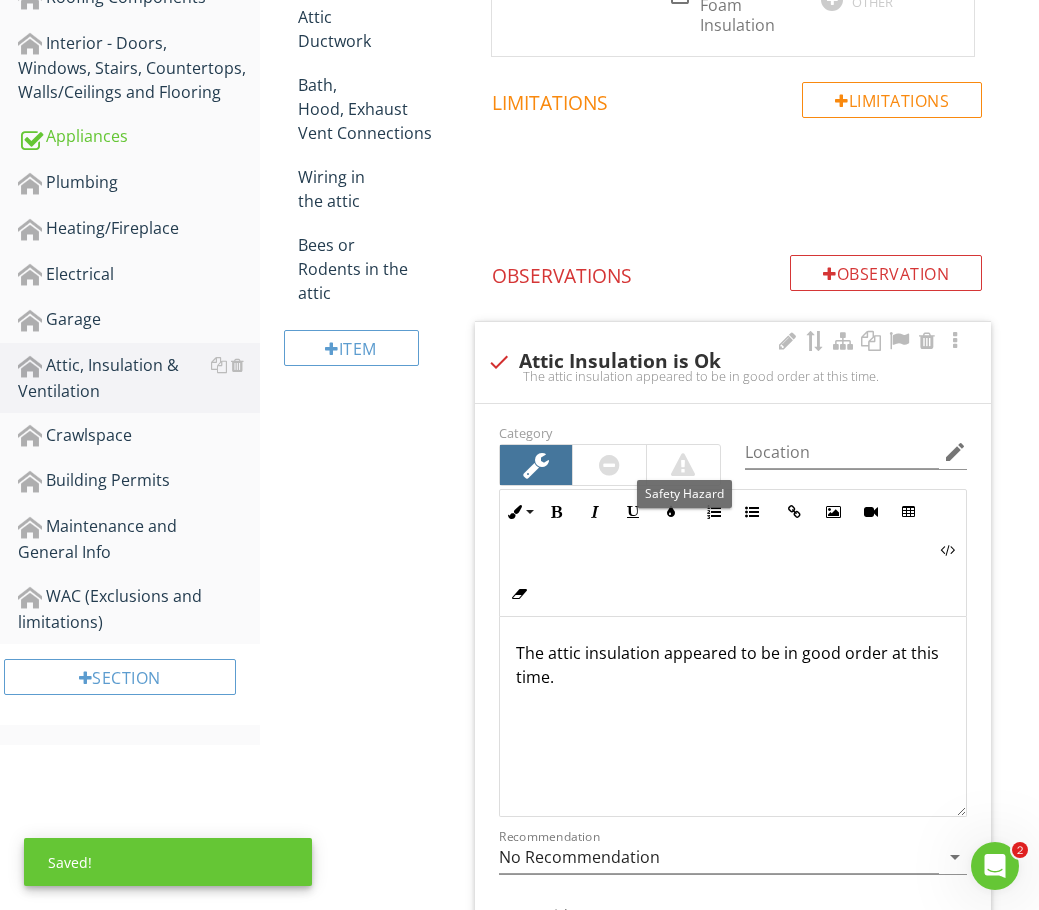 scroll, scrollTop: 900, scrollLeft: 0, axis: vertical 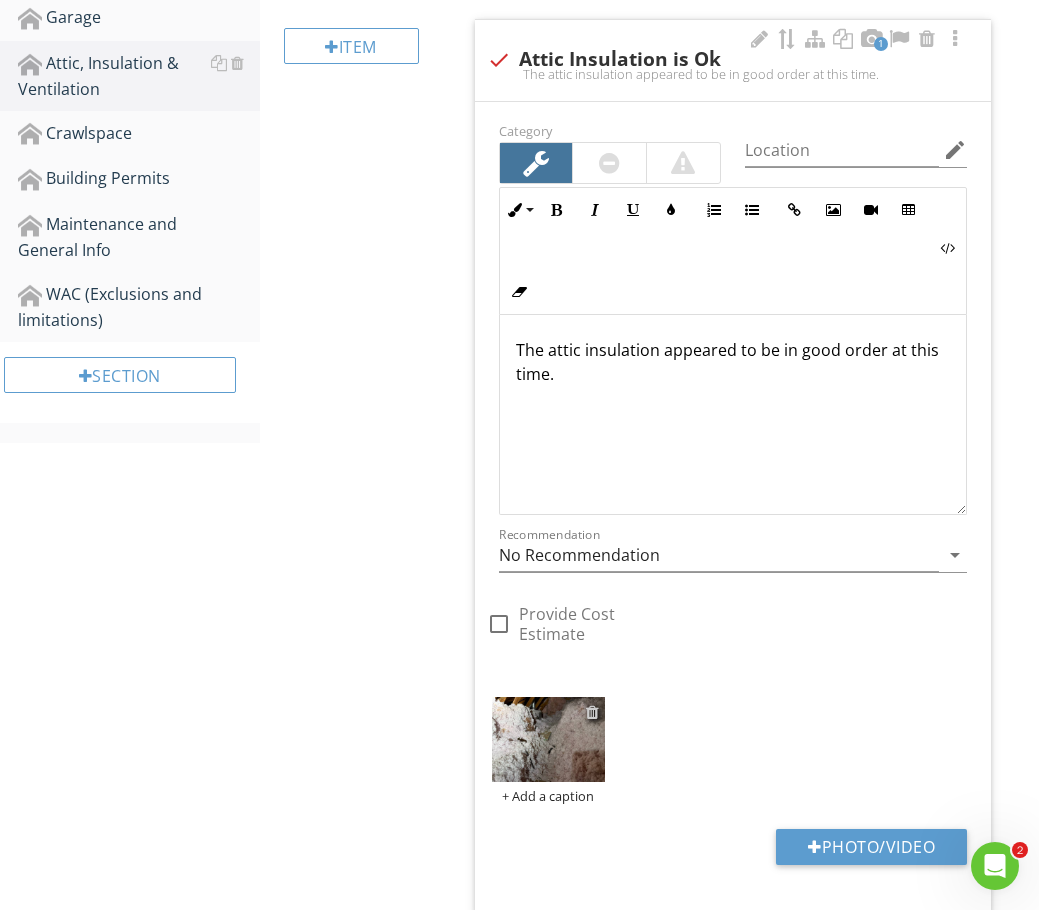 click at bounding box center (592, 712) 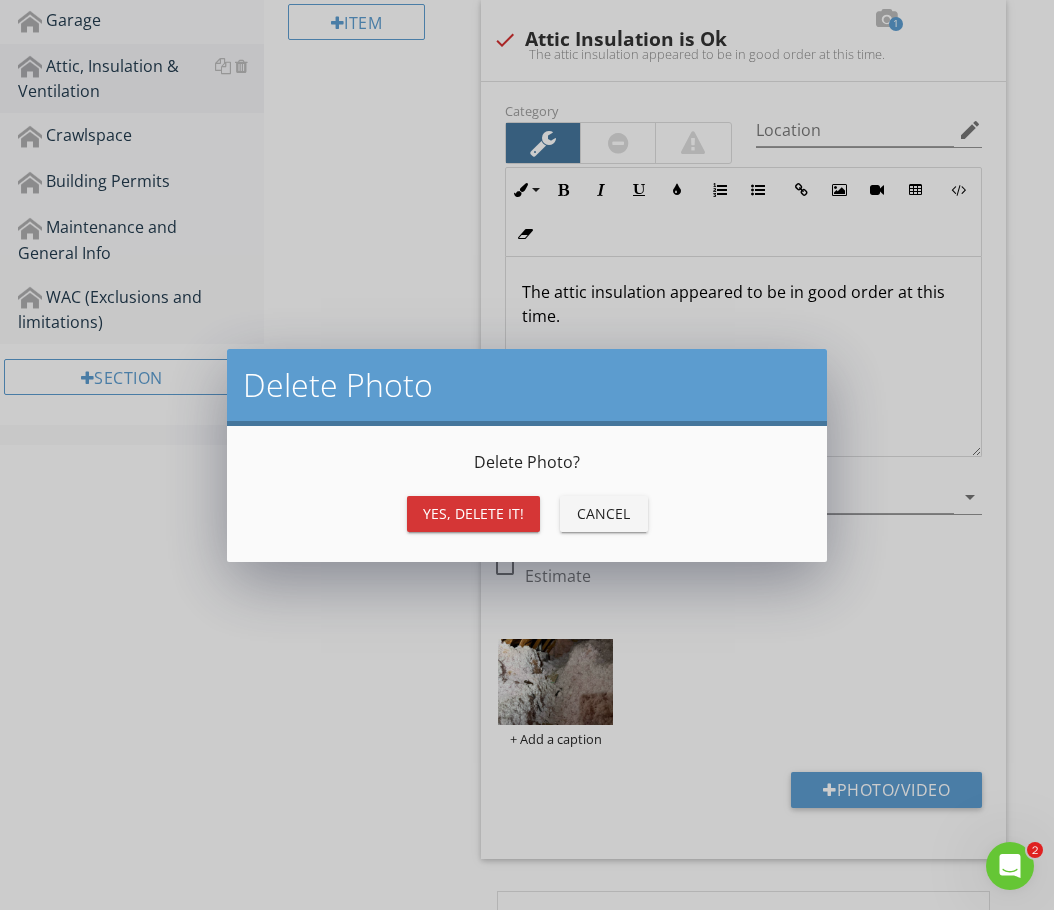 click on "Yes, Delete it!   Cancel" at bounding box center [527, 514] 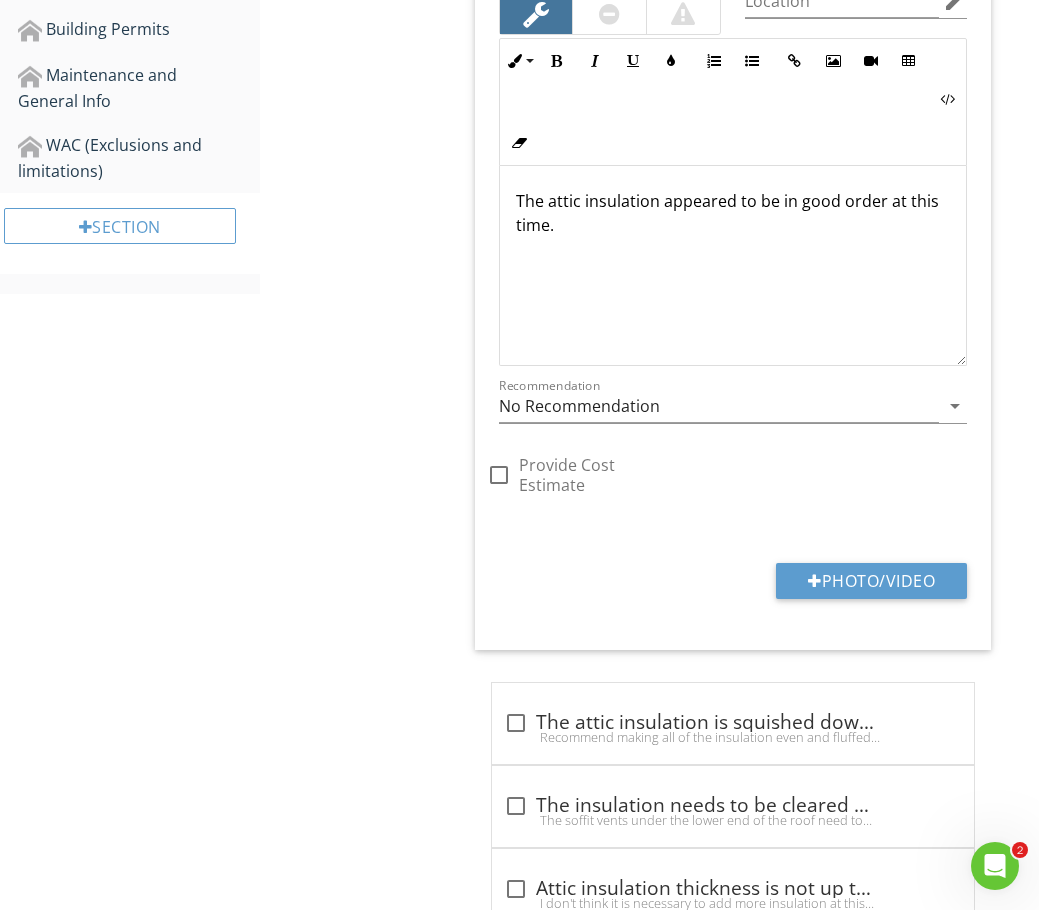 scroll, scrollTop: 1586, scrollLeft: 0, axis: vertical 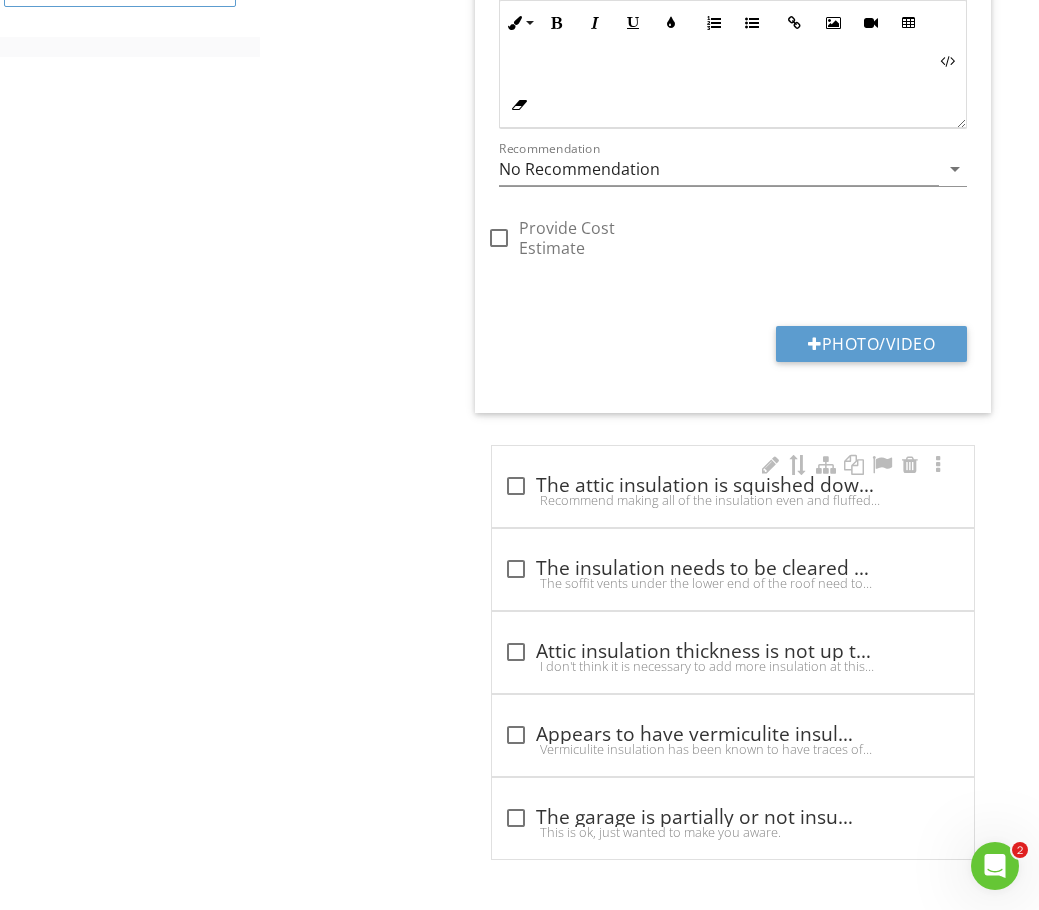 click on "Recommend making all of the insulation even and fluffed up after any work is done in the attic." at bounding box center (733, 500) 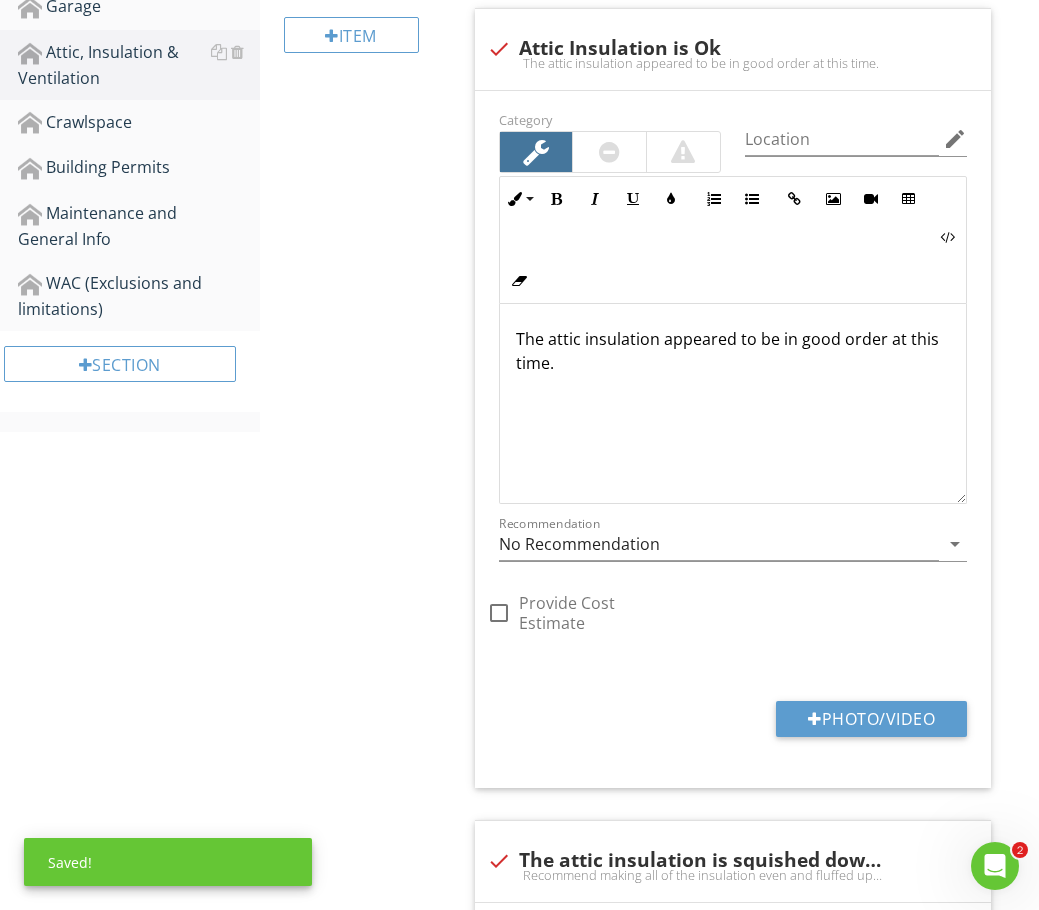 scroll, scrollTop: 1186, scrollLeft: 0, axis: vertical 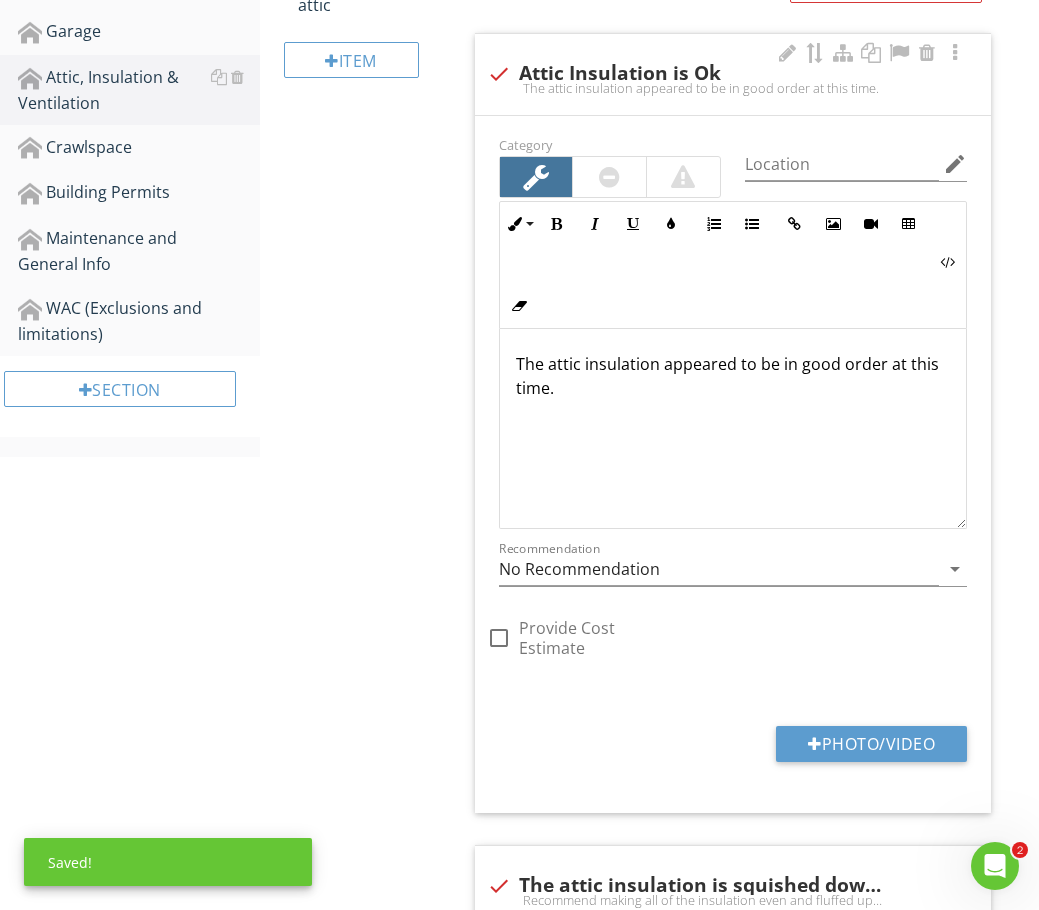click at bounding box center [499, 74] 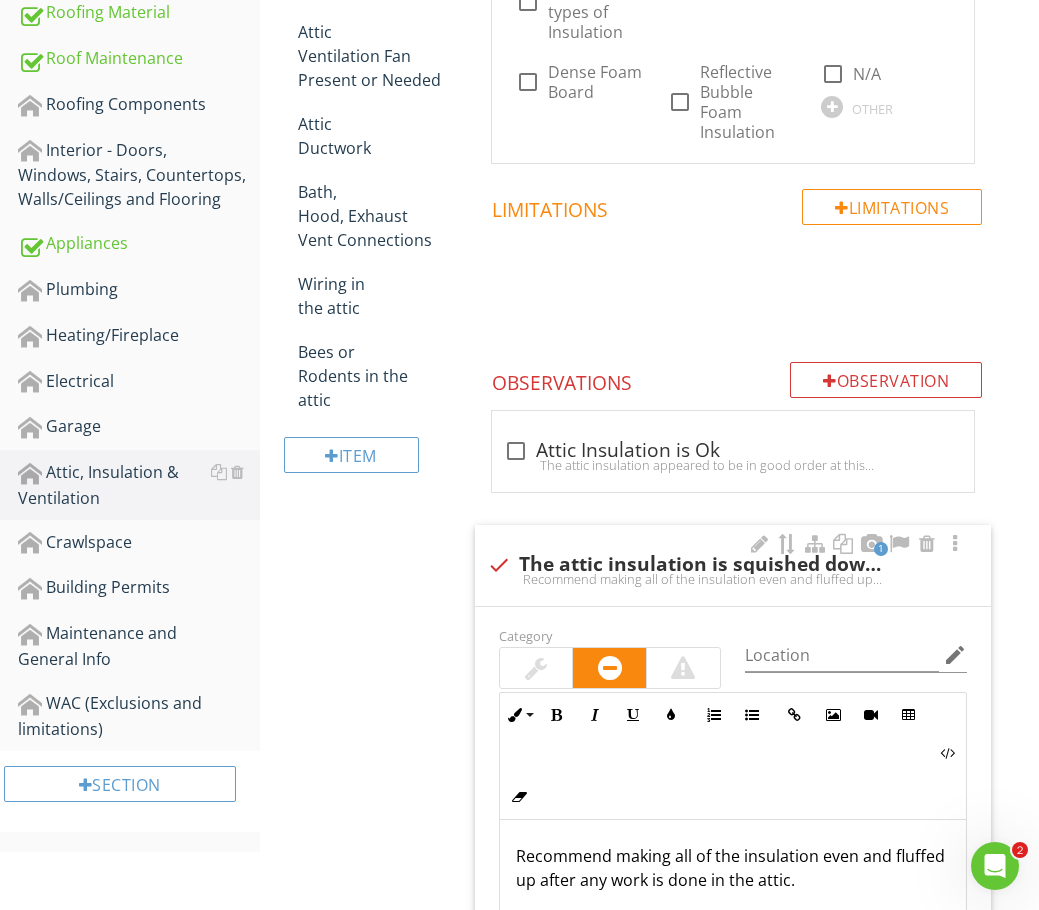 scroll, scrollTop: 786, scrollLeft: 0, axis: vertical 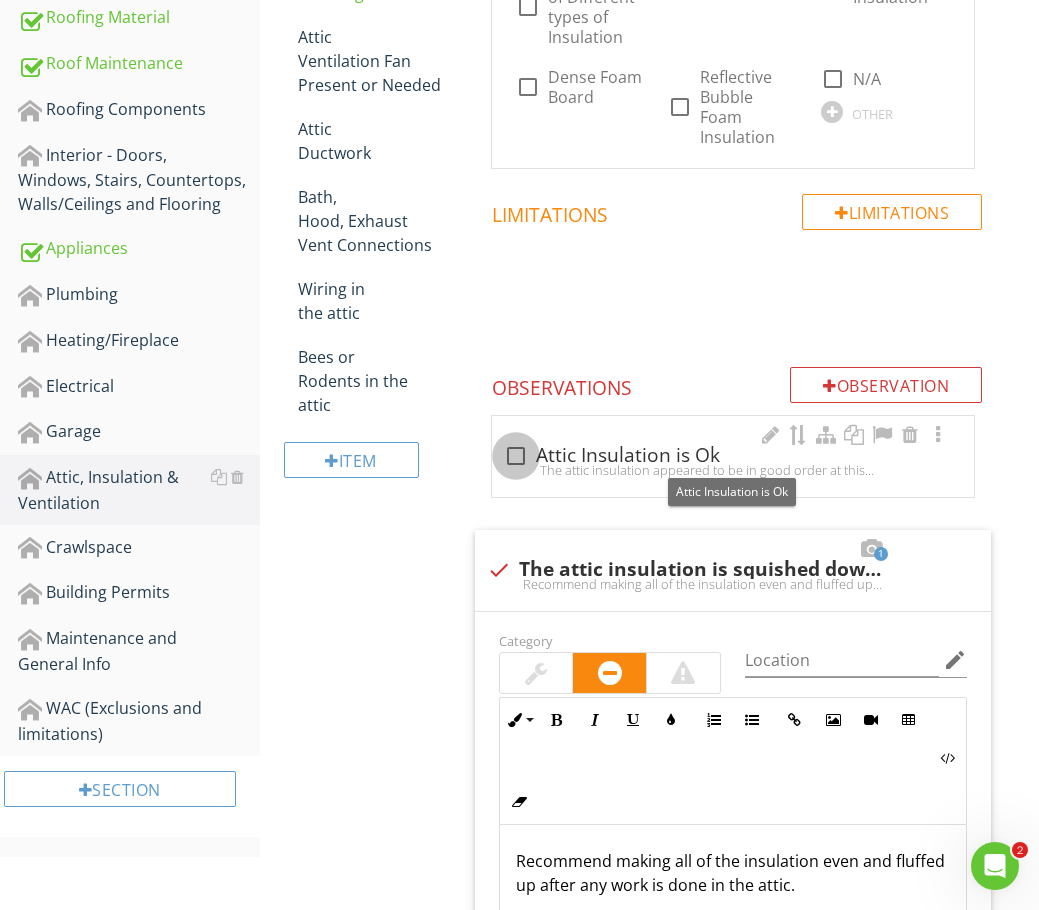 click at bounding box center [516, 456] 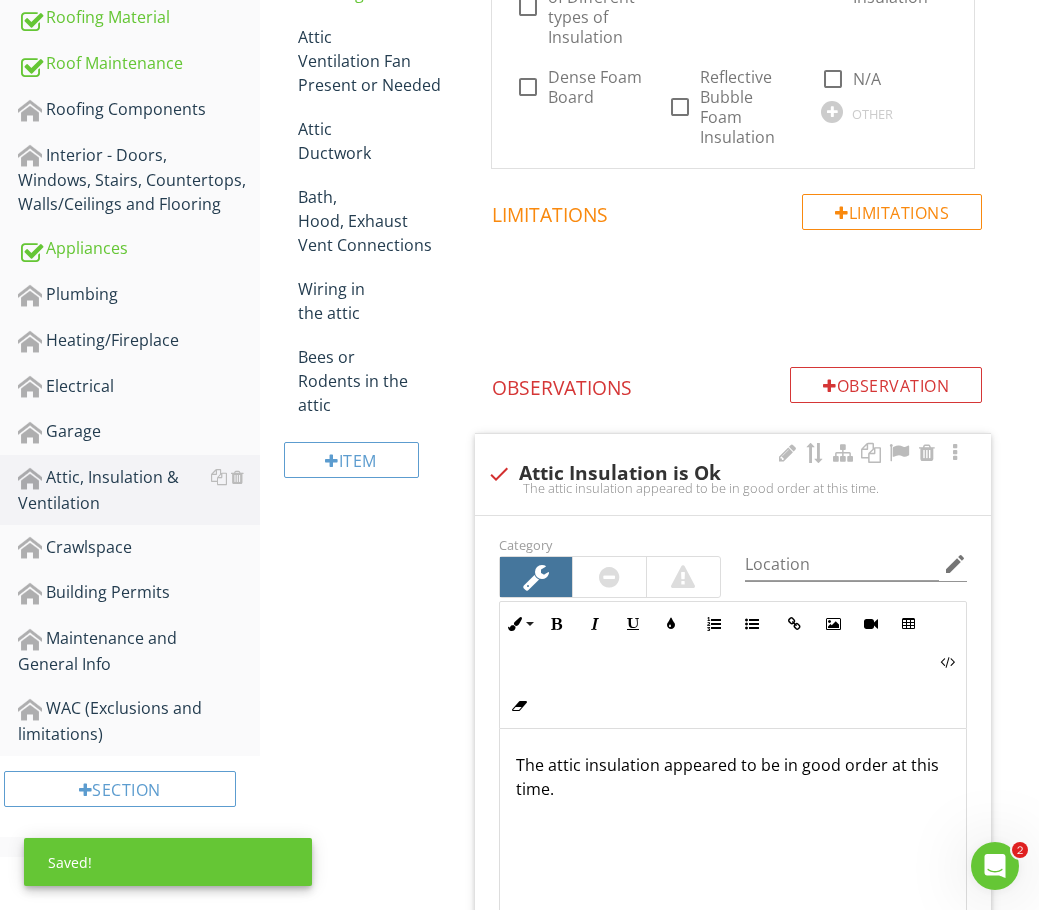 scroll, scrollTop: 1, scrollLeft: 0, axis: vertical 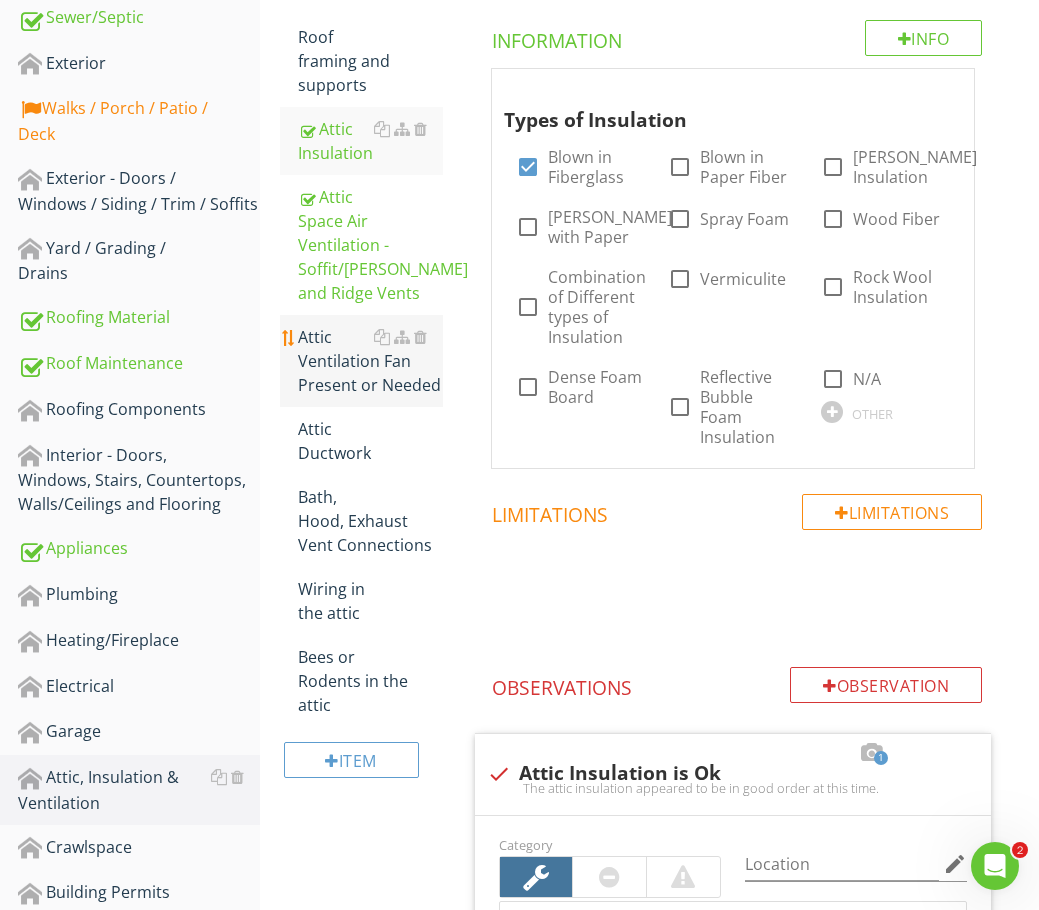 click on "Attic Ventilation Fan Present or Needed" at bounding box center [370, 361] 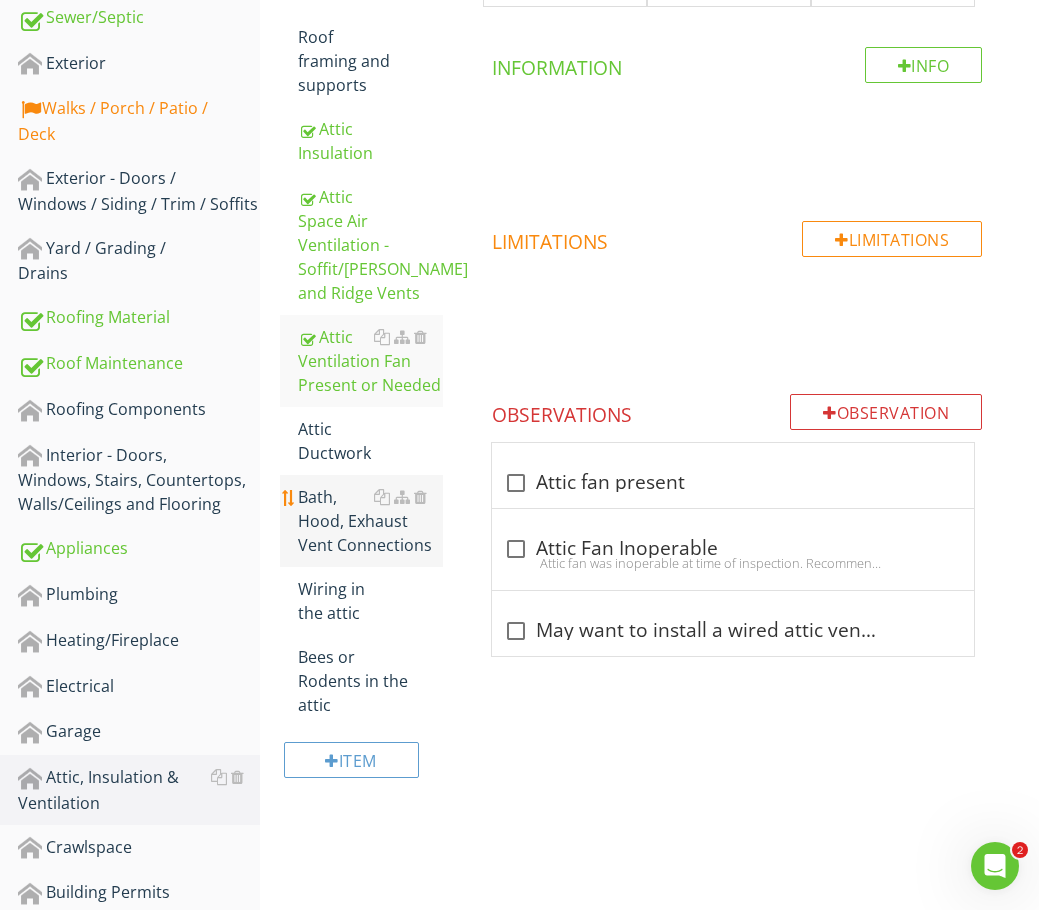 click on "Bath, Hood, Exhaust Vent Connections" at bounding box center (370, 521) 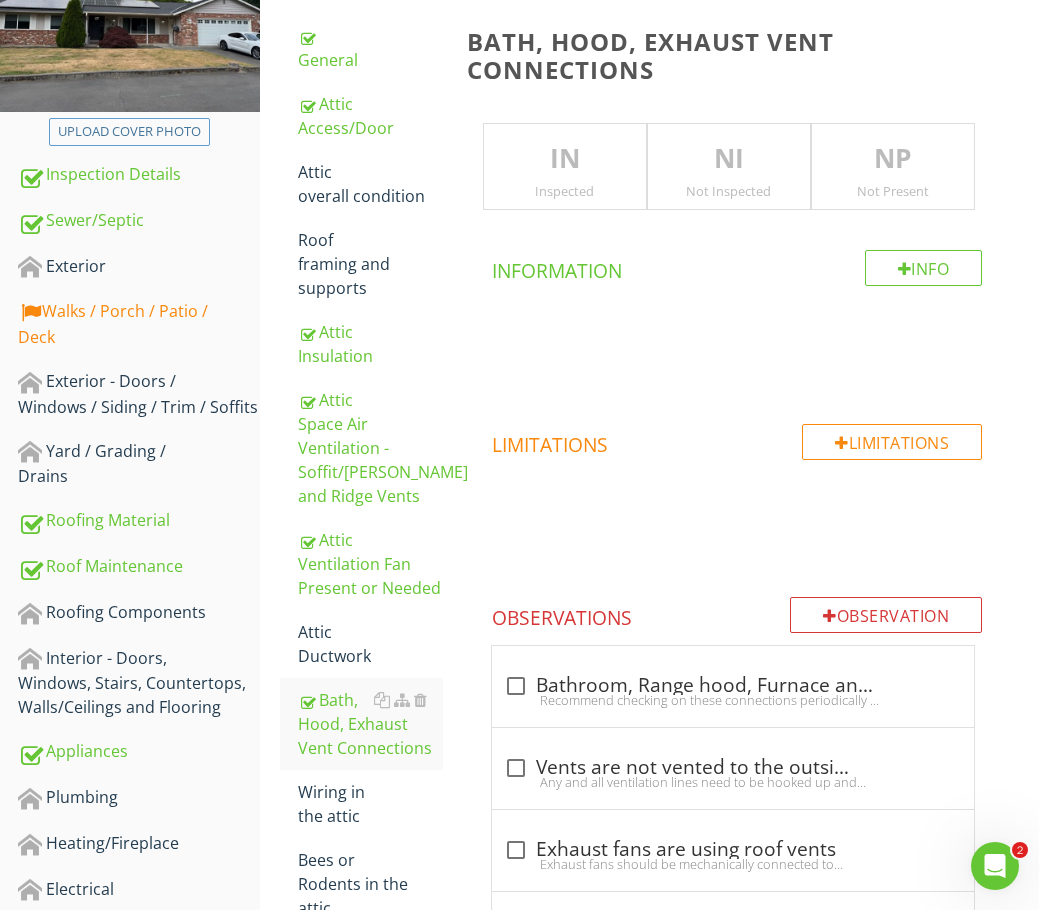 scroll, scrollTop: 0, scrollLeft: 0, axis: both 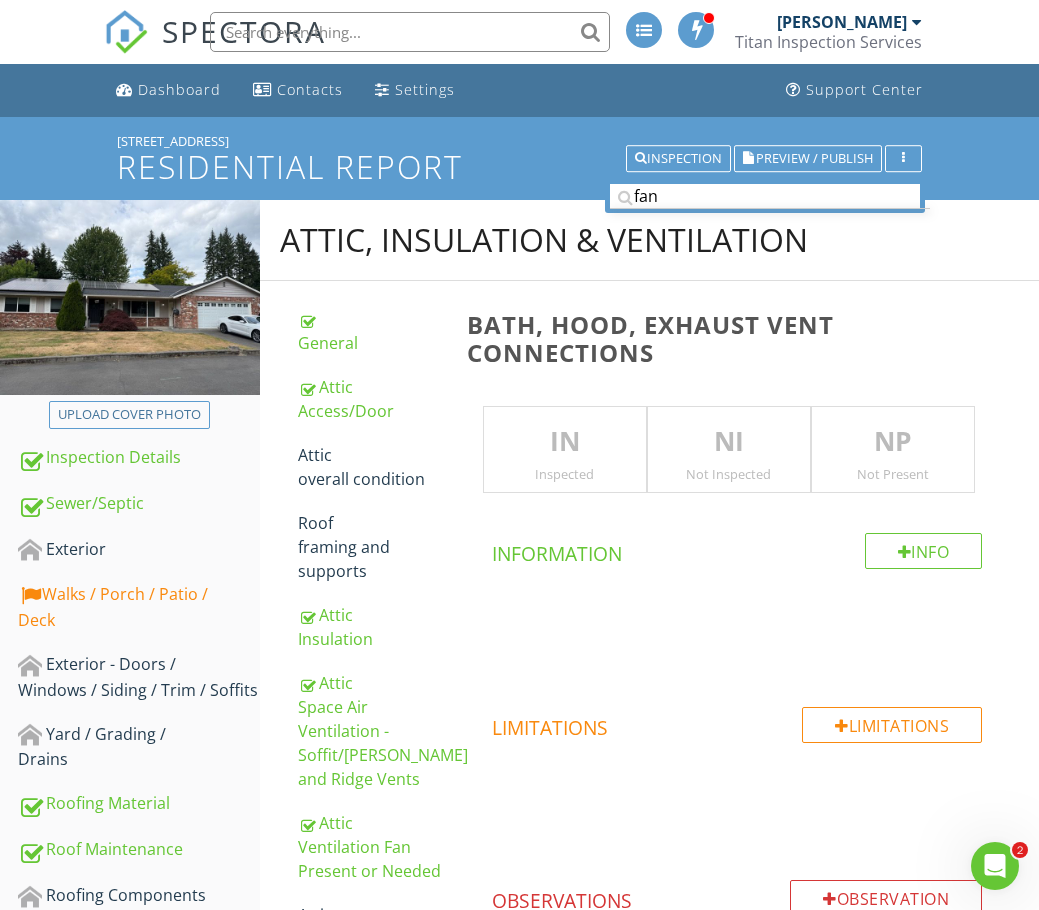 click on "IN" at bounding box center [565, 442] 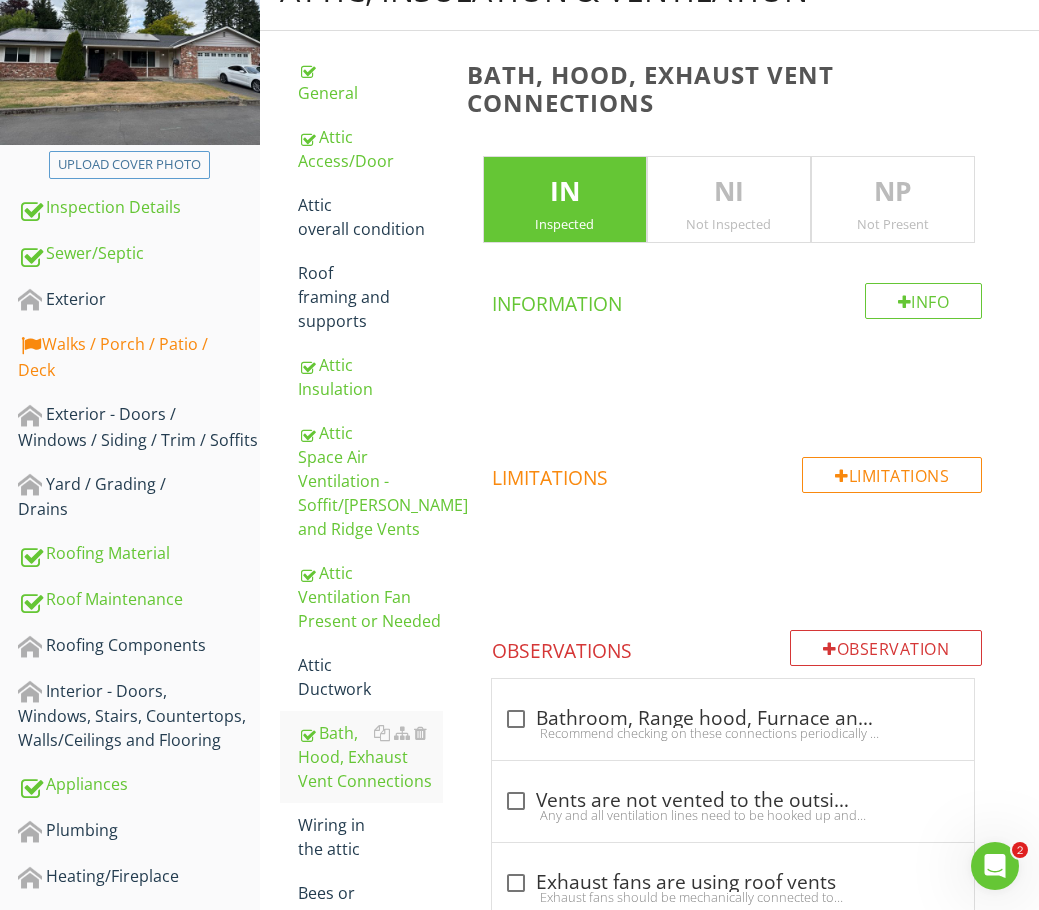 scroll, scrollTop: 600, scrollLeft: 0, axis: vertical 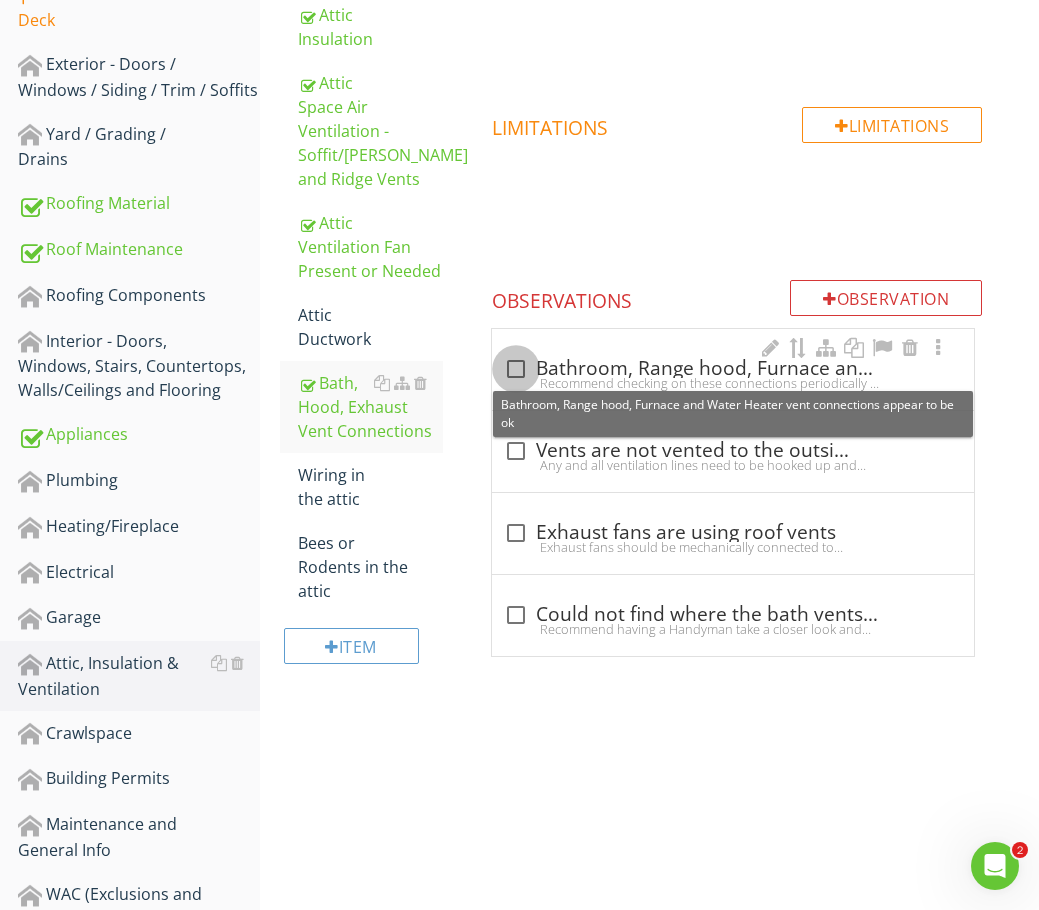 click at bounding box center (516, 369) 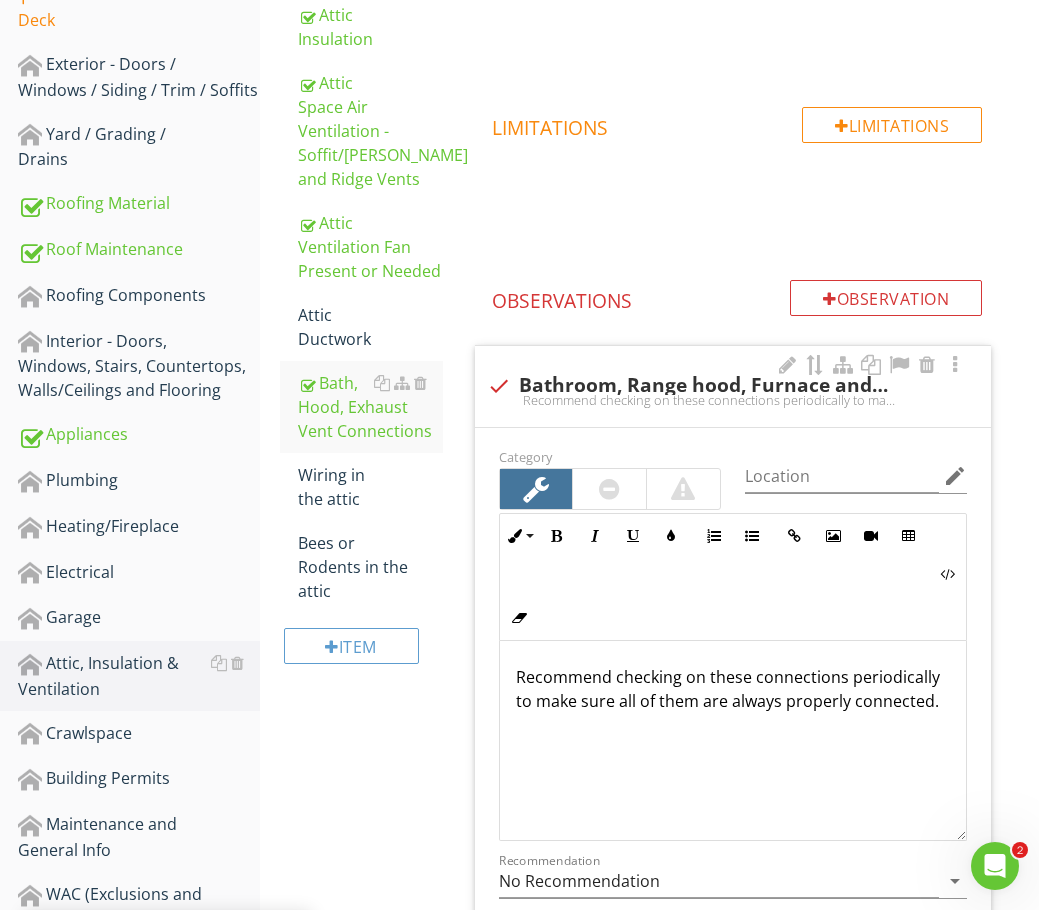 scroll, scrollTop: 1, scrollLeft: 0, axis: vertical 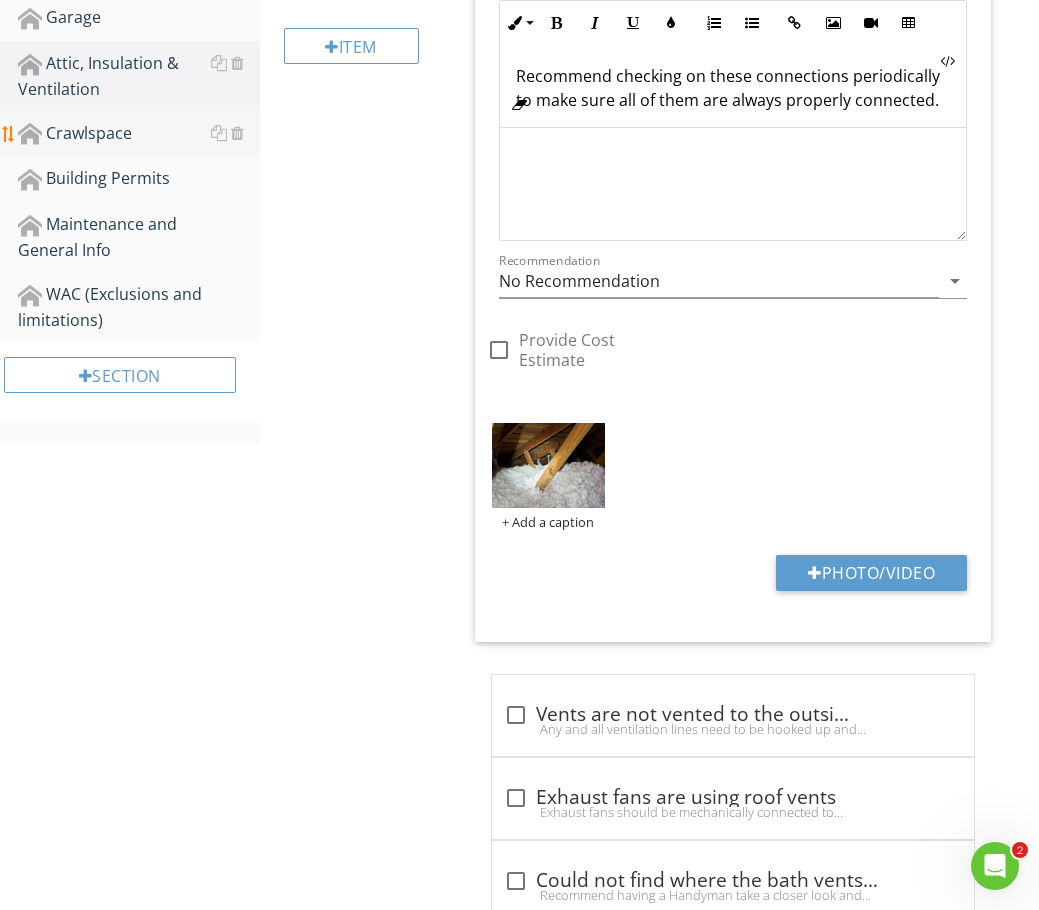 click on "Crawlspace" at bounding box center (139, 134) 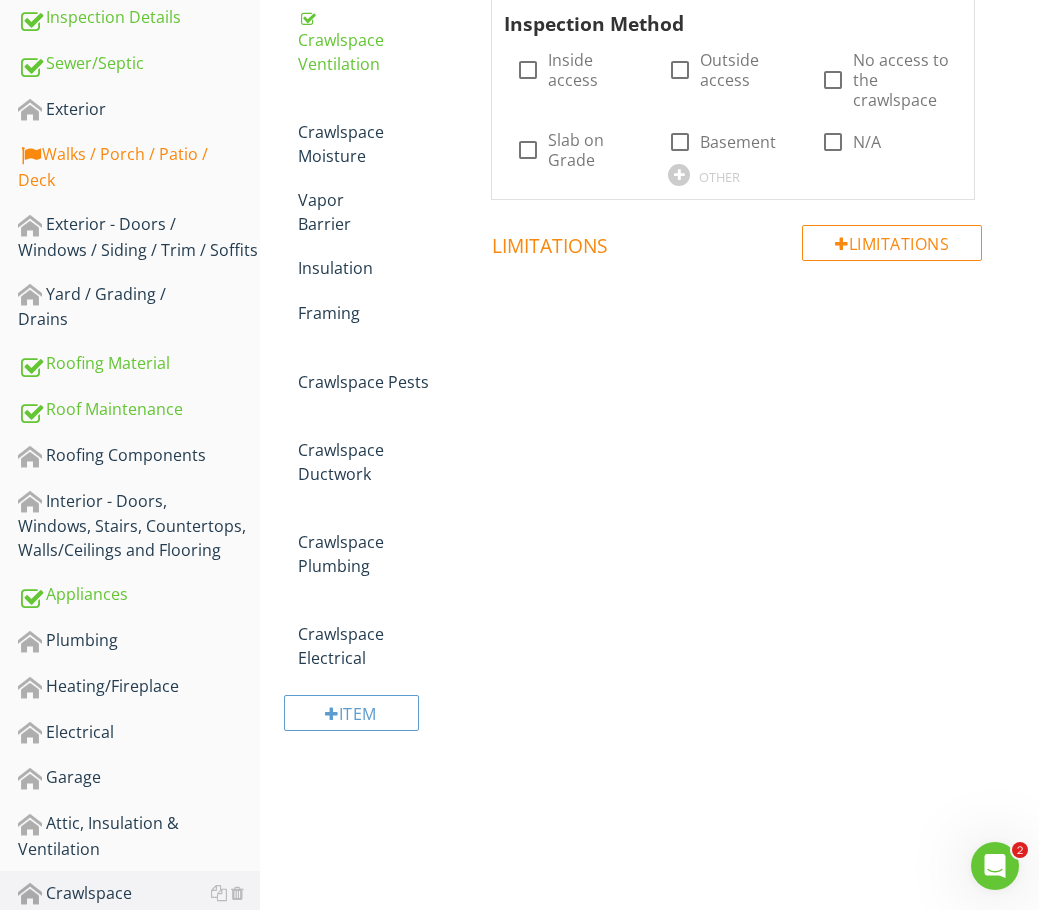 scroll, scrollTop: 133, scrollLeft: 0, axis: vertical 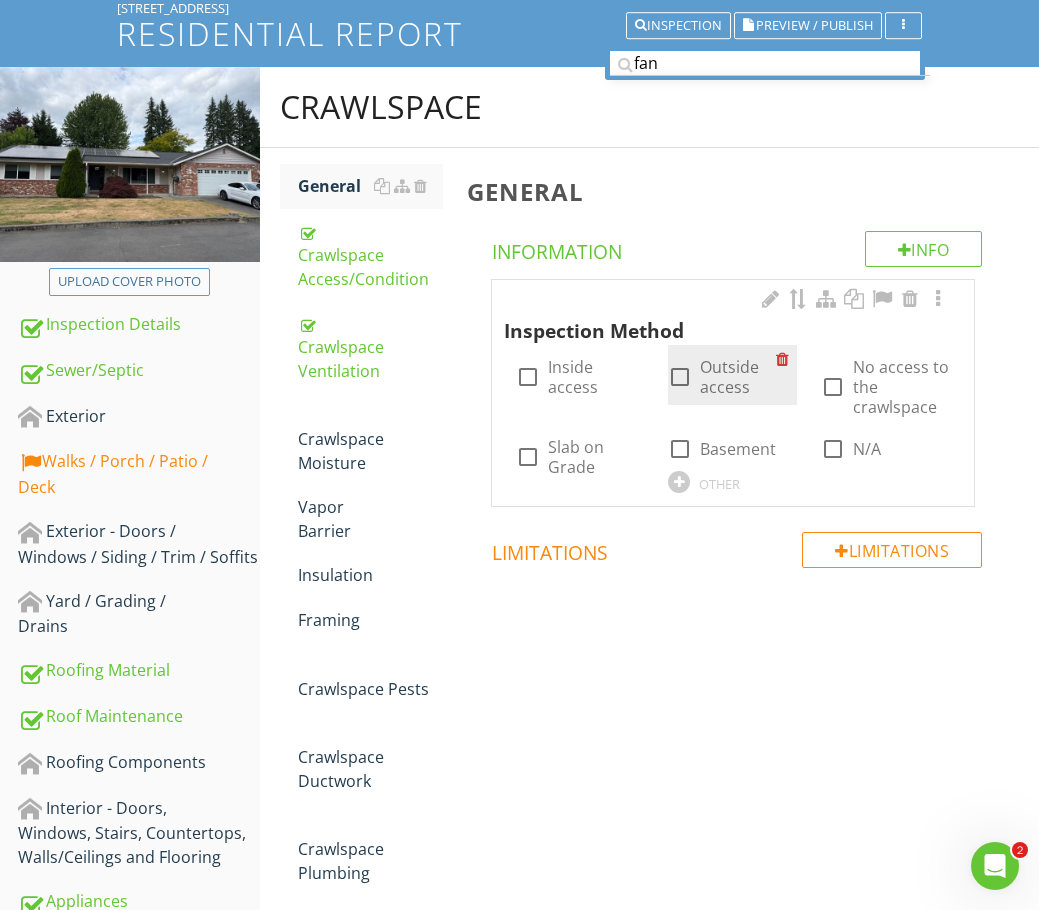 click at bounding box center [680, 377] 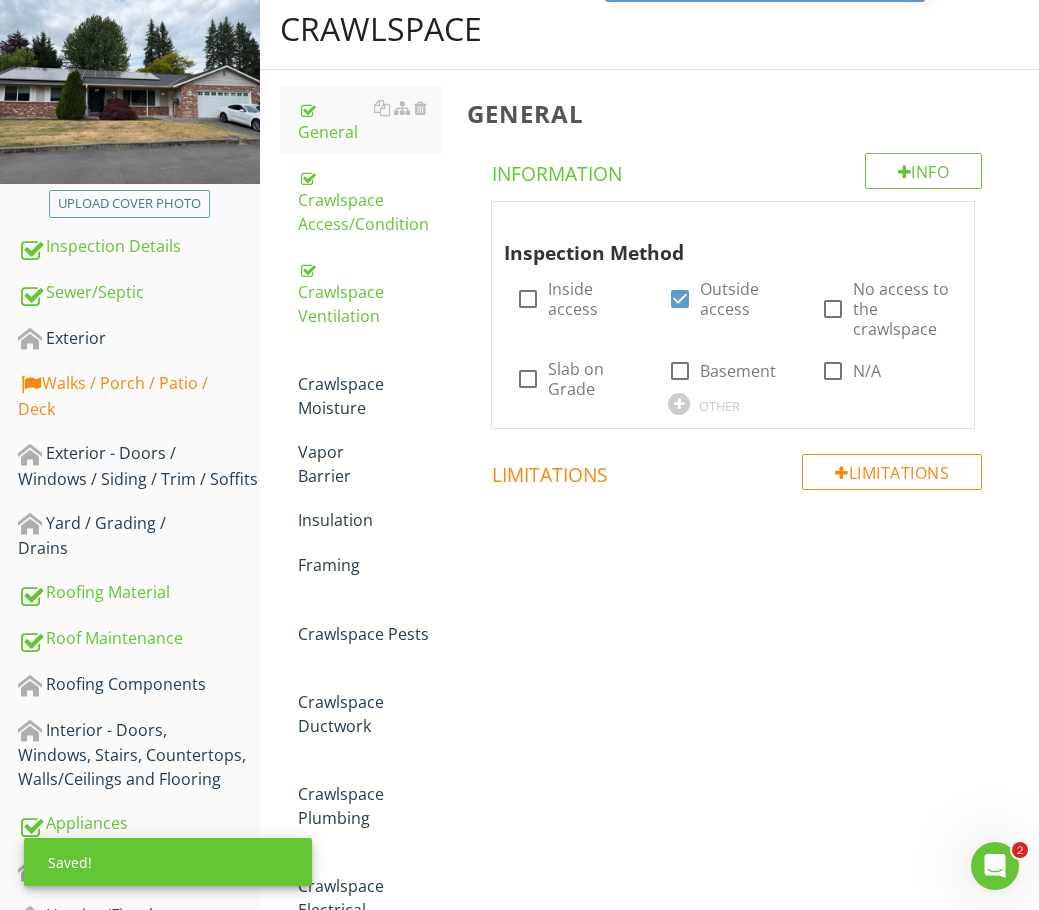 scroll, scrollTop: 333, scrollLeft: 0, axis: vertical 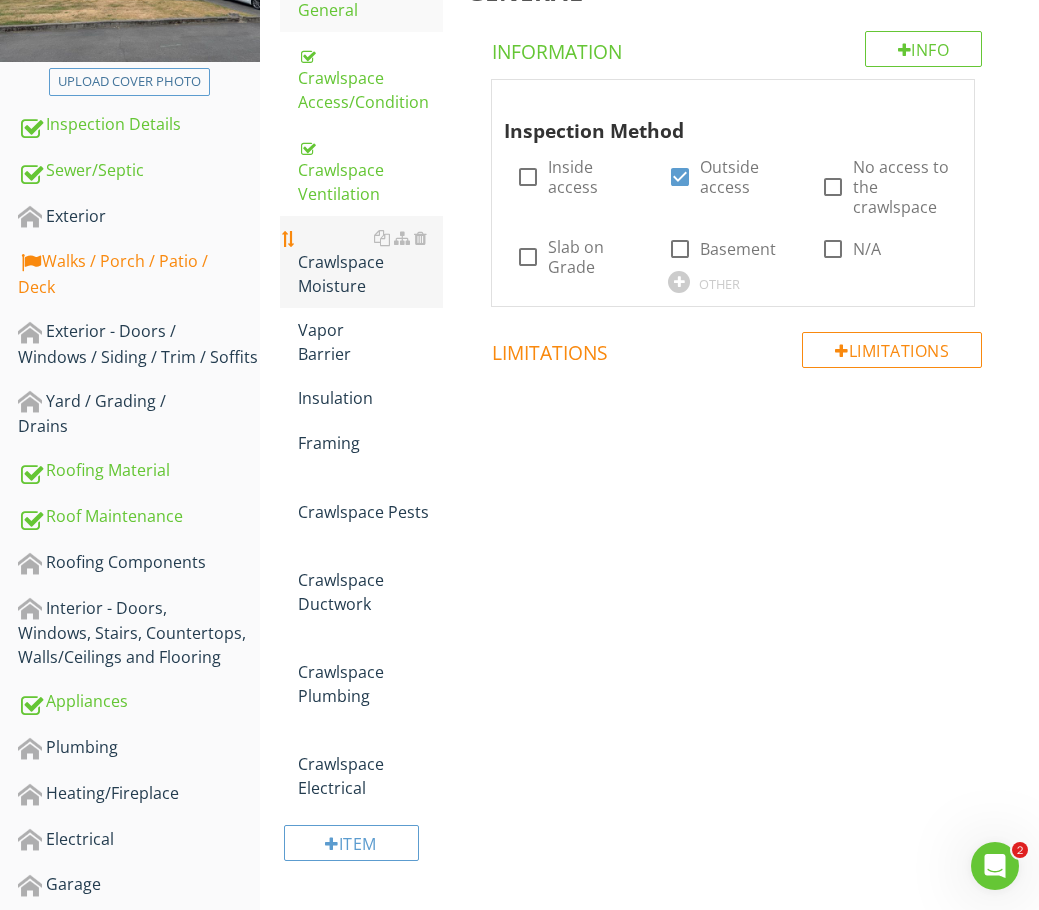click on "Crawlspace Moisture" at bounding box center [370, 262] 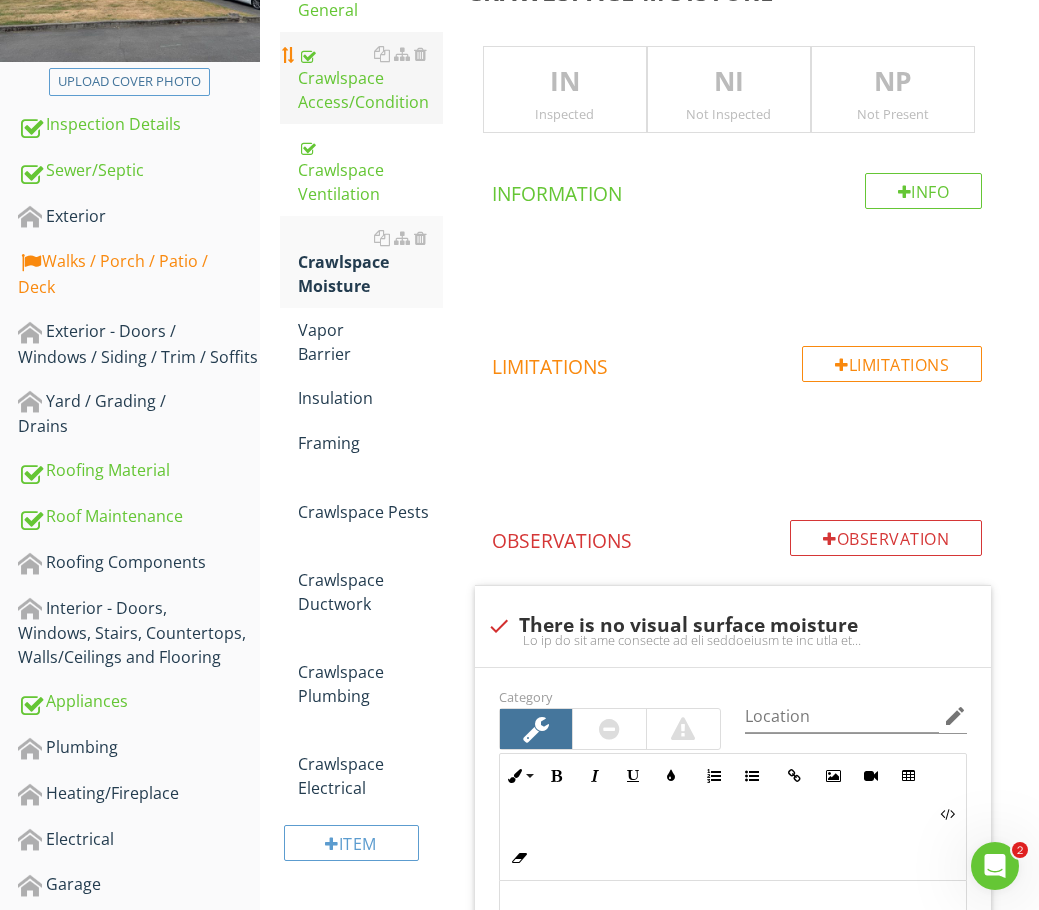 click on "Crawlspace Access/Condition" at bounding box center (370, 78) 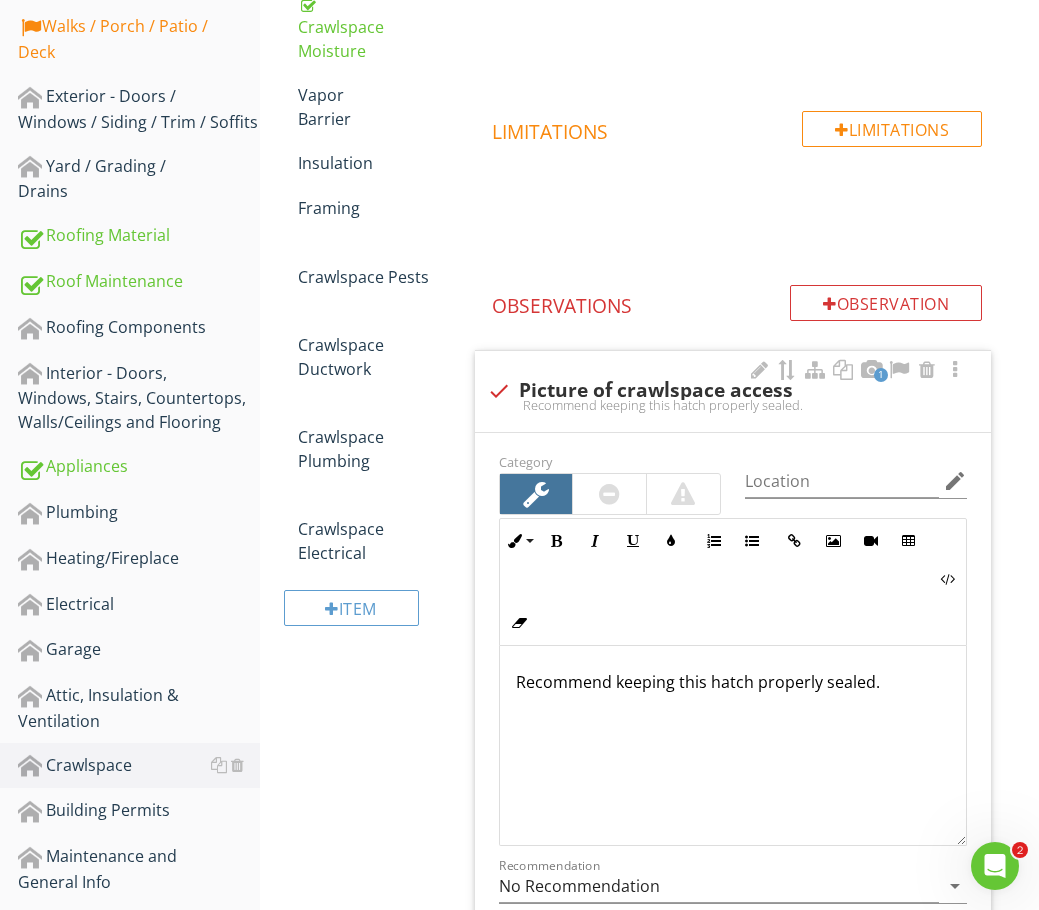 scroll, scrollTop: 633, scrollLeft: 0, axis: vertical 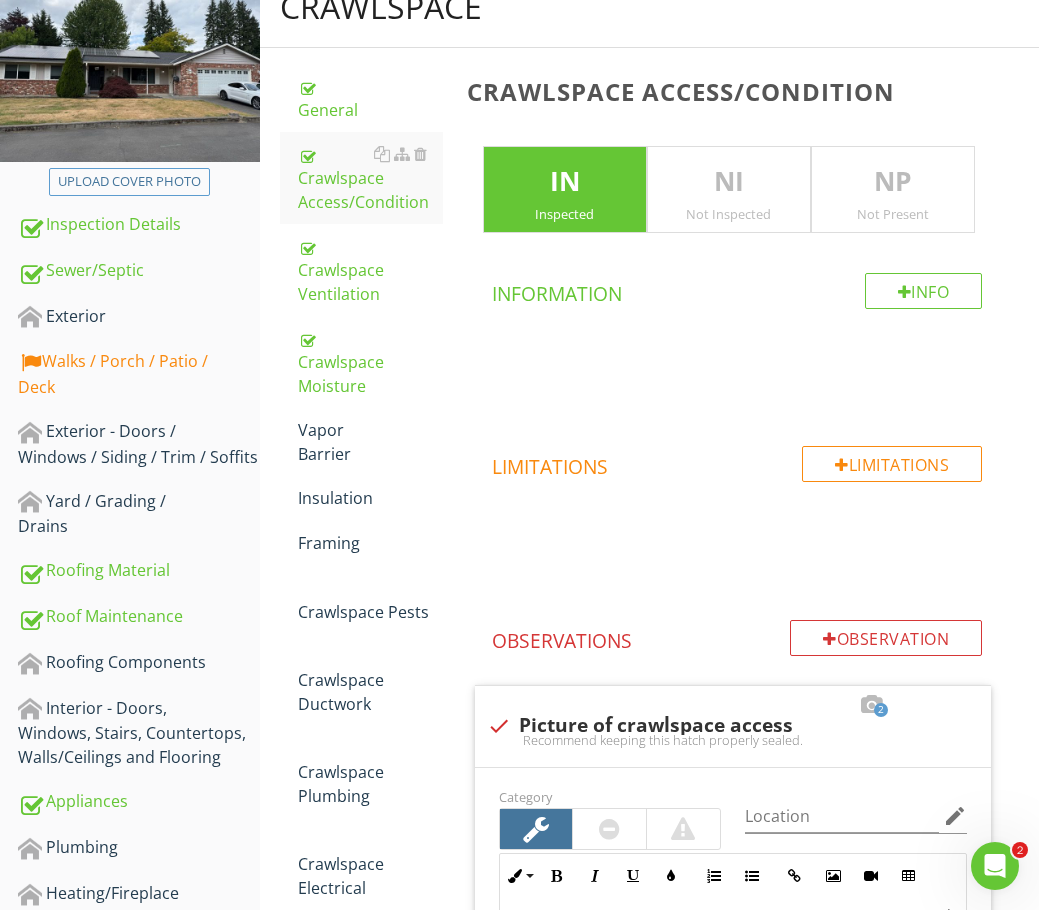 drag, startPoint x: 317, startPoint y: 451, endPoint x: 722, endPoint y: 335, distance: 421.28494 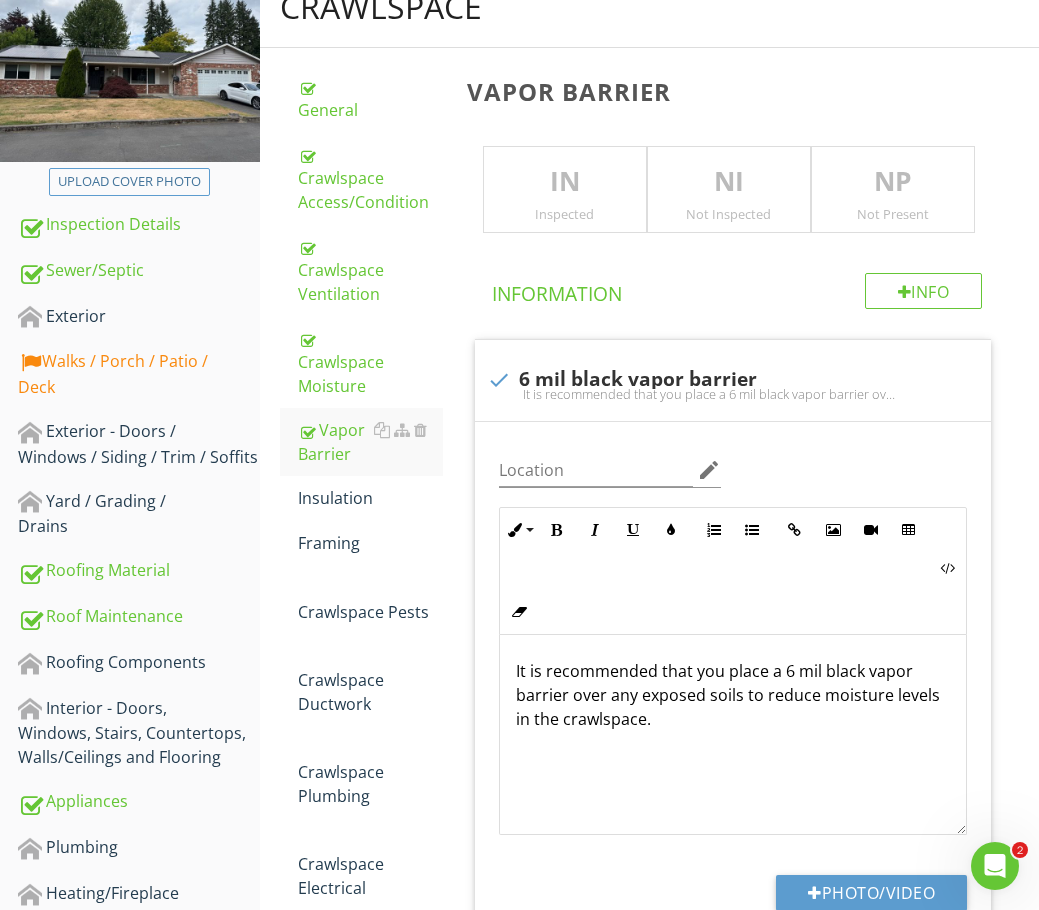 click on "Inspected" at bounding box center (565, 214) 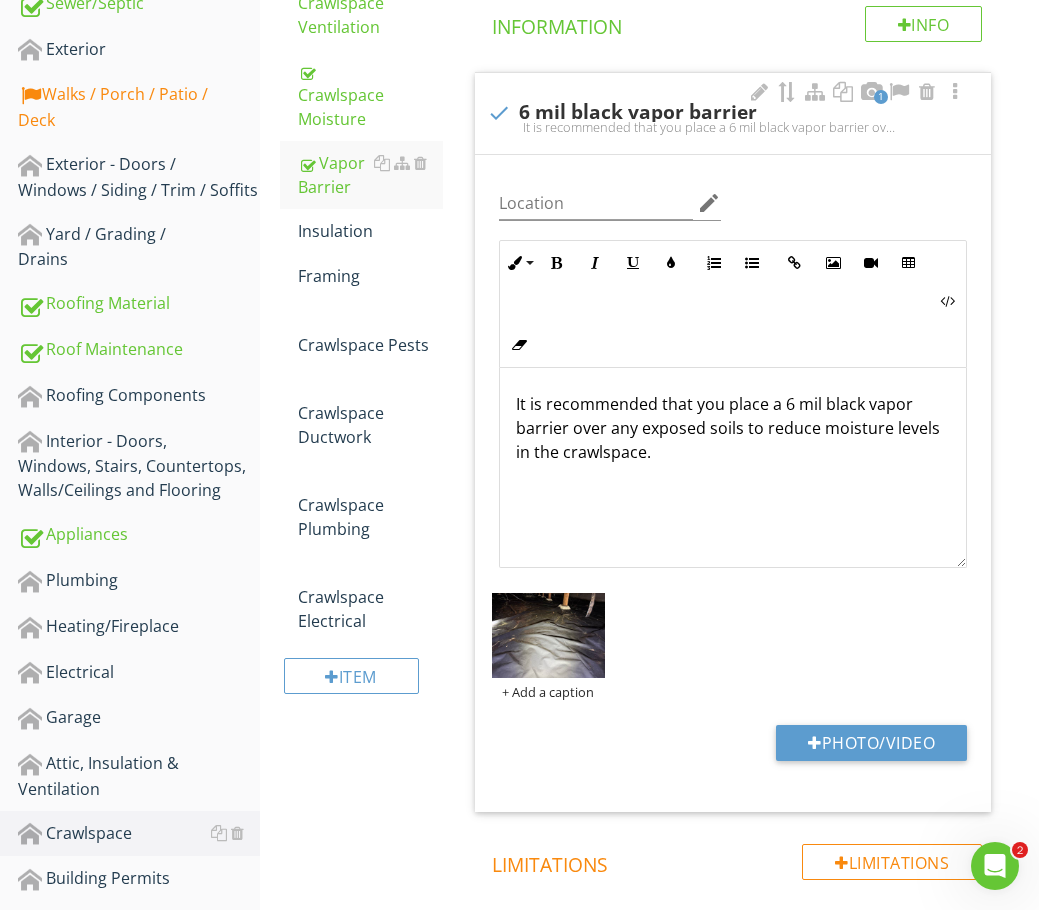 scroll, scrollTop: 333, scrollLeft: 0, axis: vertical 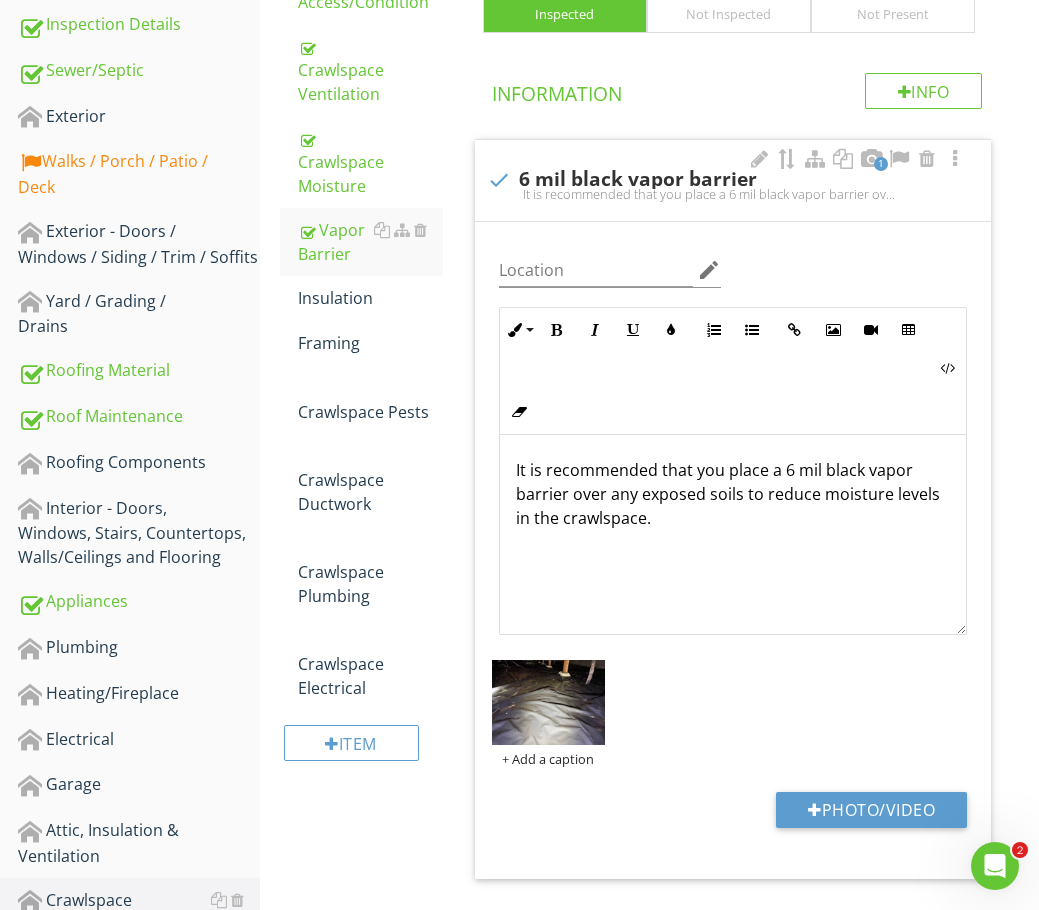 drag, startPoint x: 323, startPoint y: 338, endPoint x: 689, endPoint y: 598, distance: 448.9499 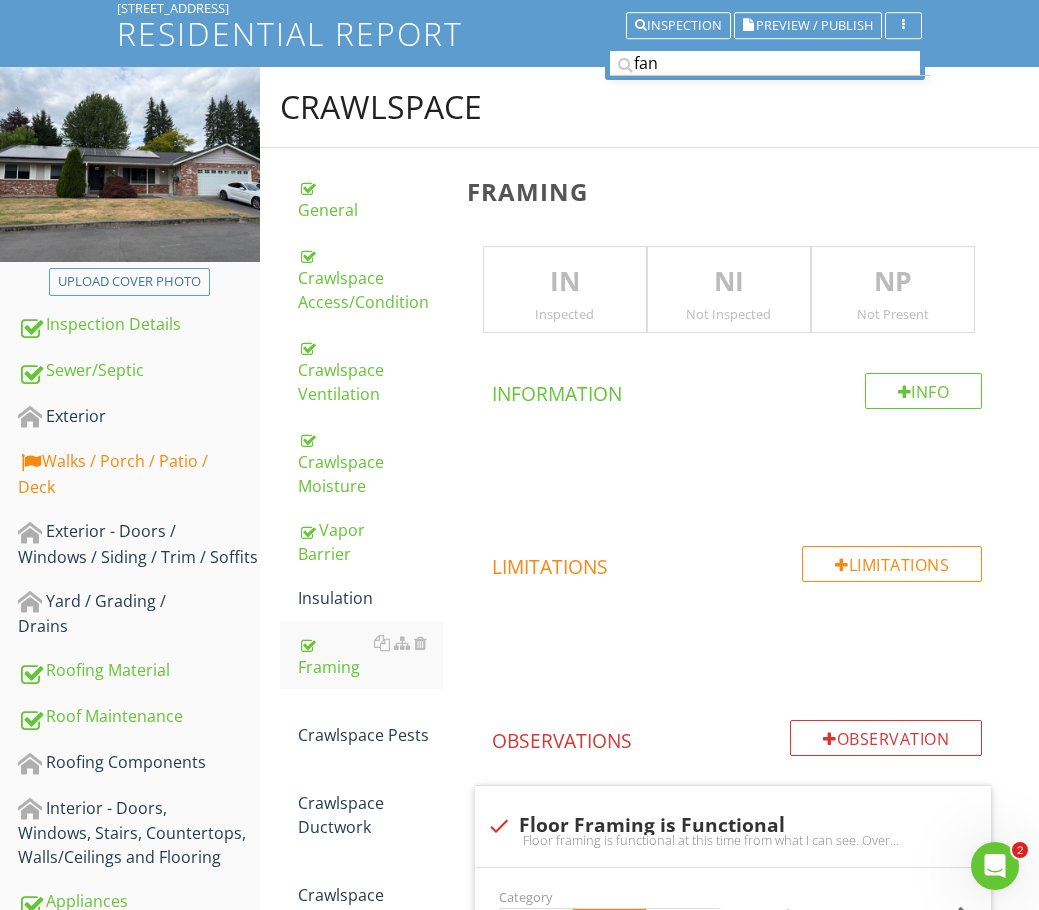 click on "IN" at bounding box center [565, 282] 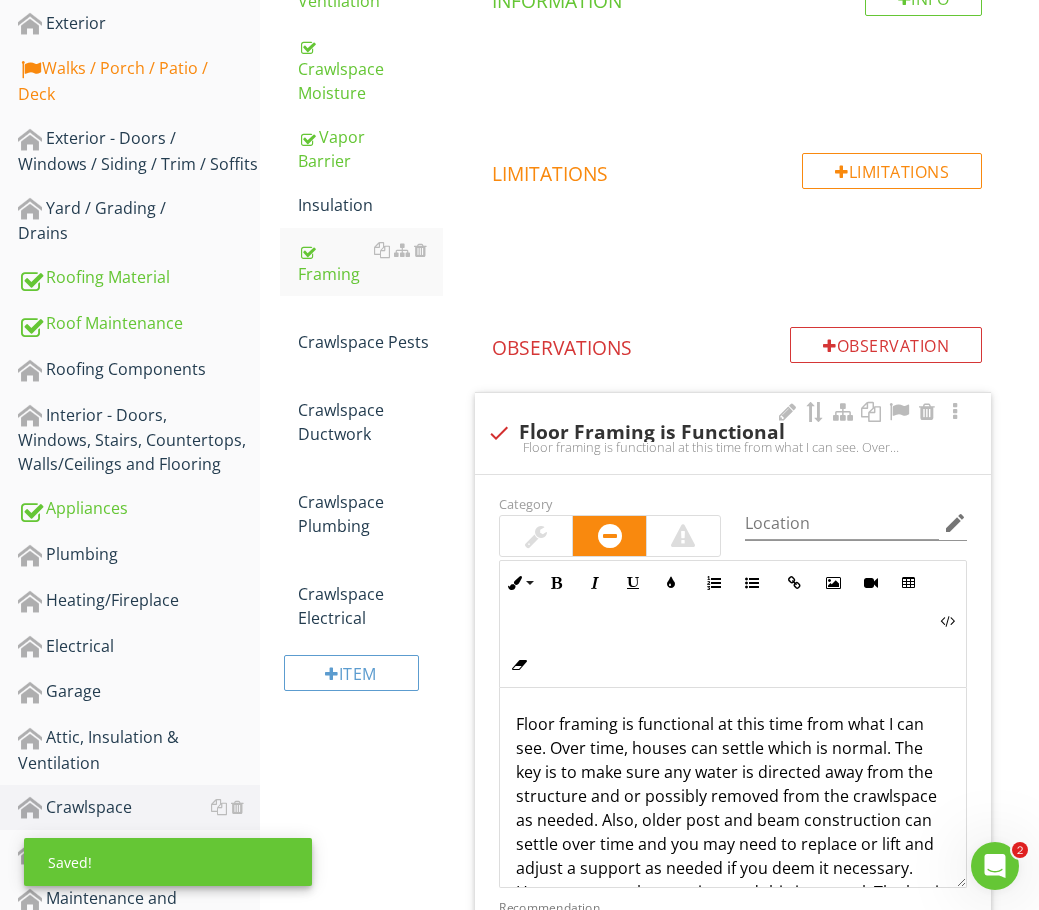 scroll, scrollTop: 633, scrollLeft: 0, axis: vertical 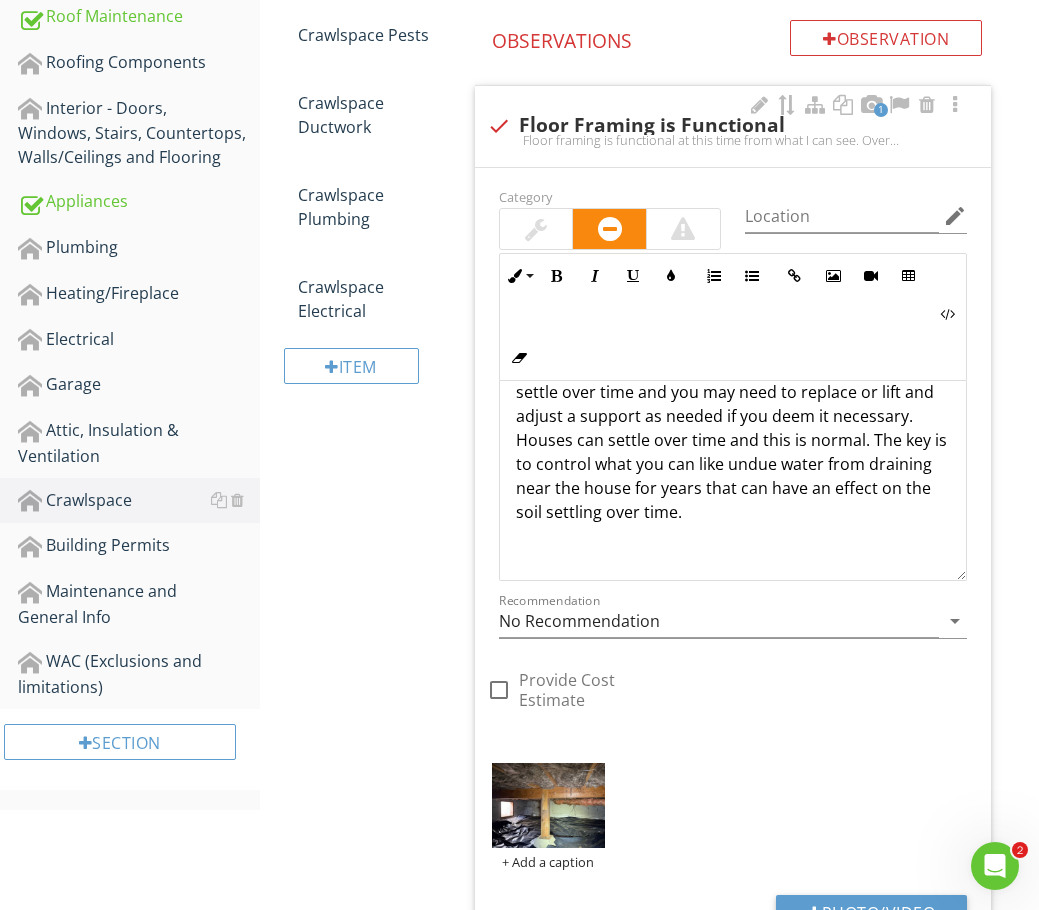 click at bounding box center (536, 229) 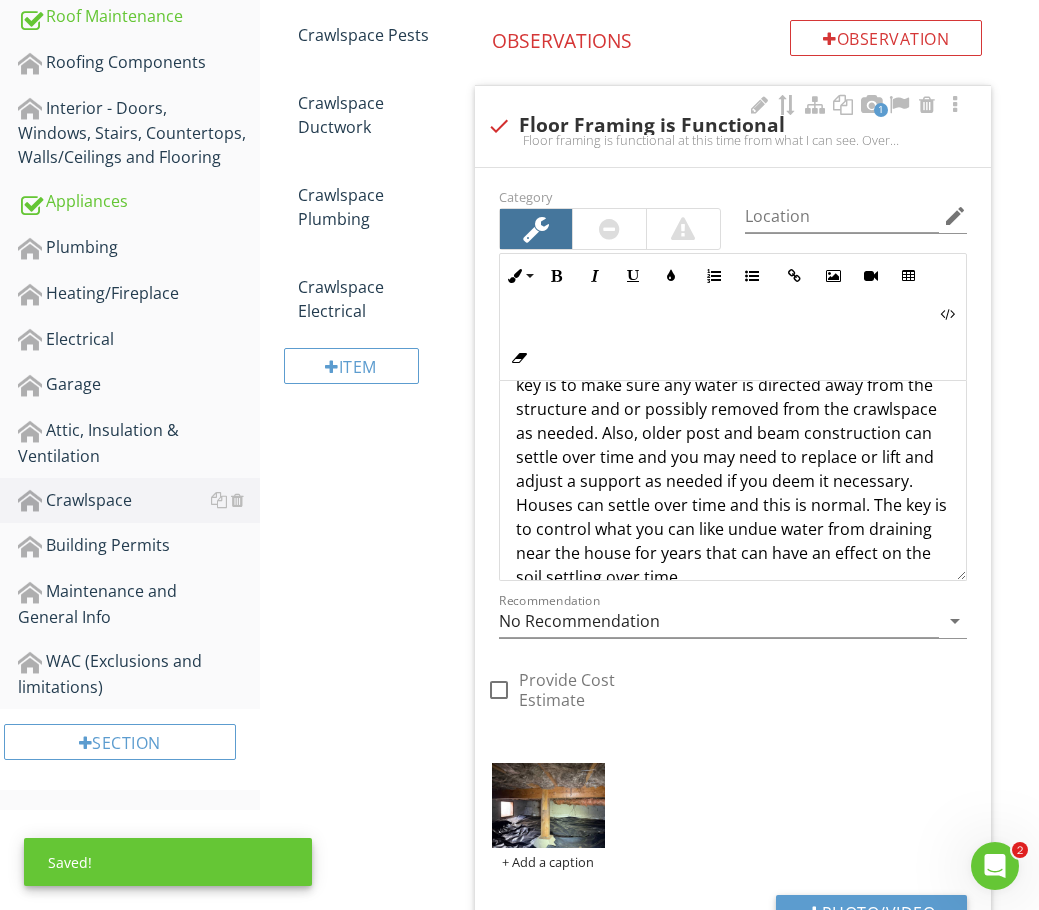 scroll, scrollTop: 0, scrollLeft: 0, axis: both 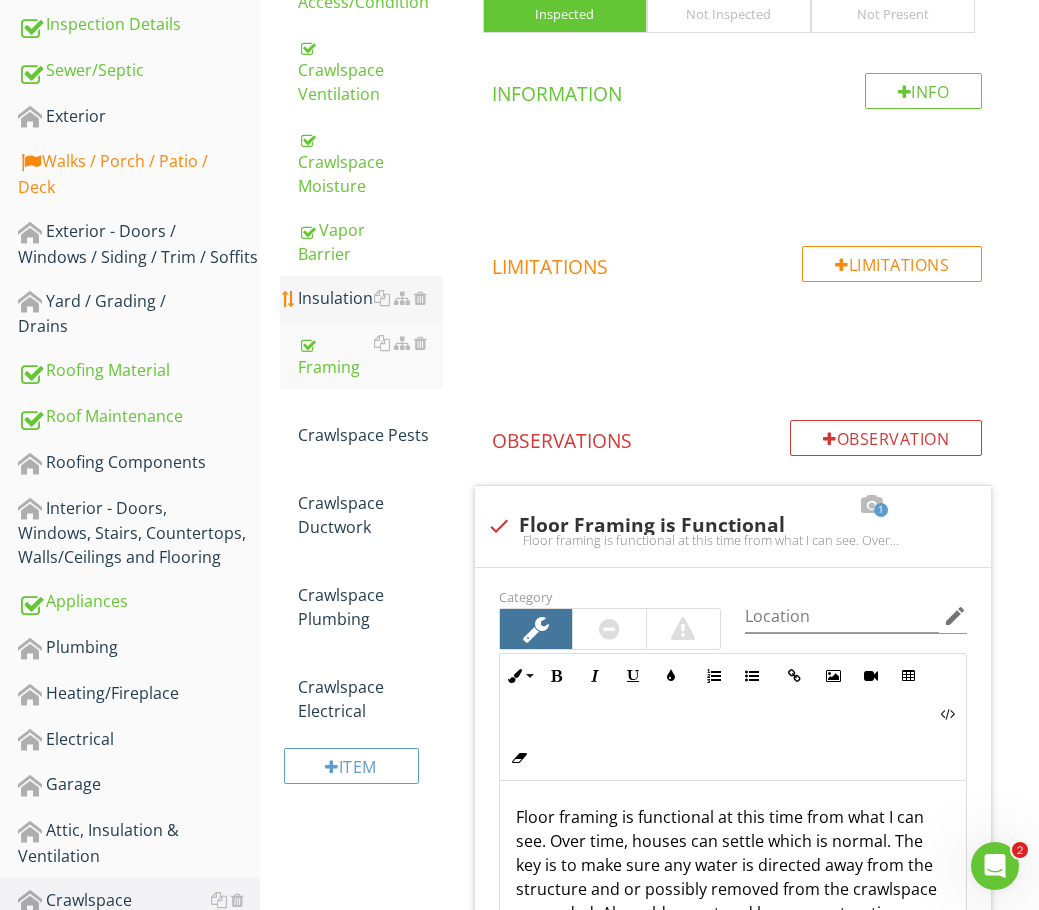 click on "Insulation" at bounding box center [370, 298] 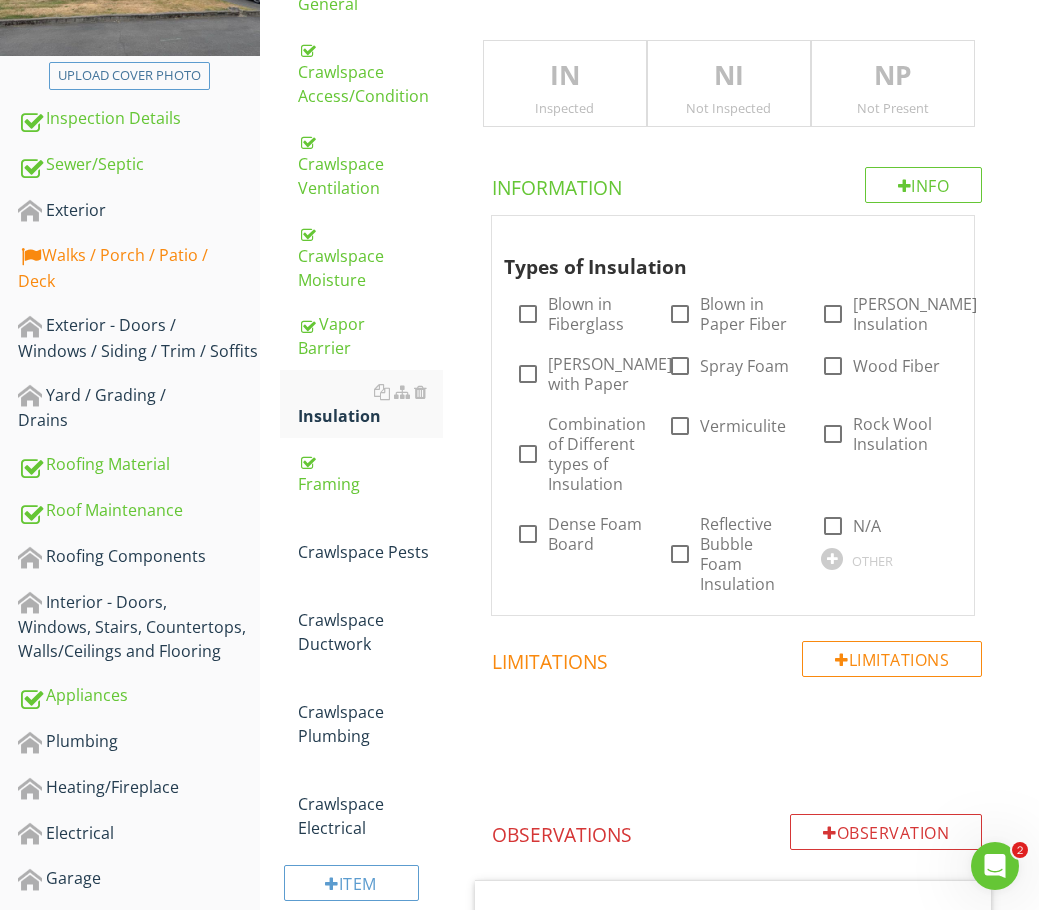 scroll, scrollTop: 233, scrollLeft: 0, axis: vertical 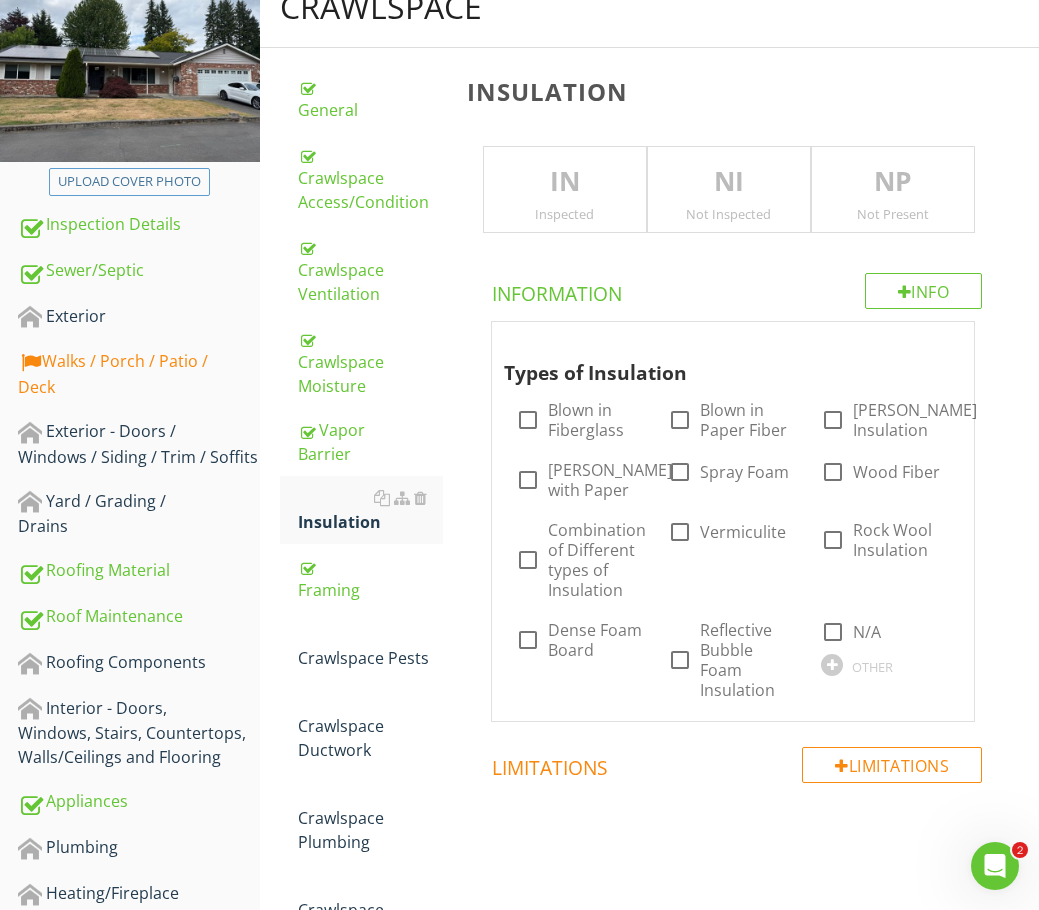 click on "IN" at bounding box center (565, 182) 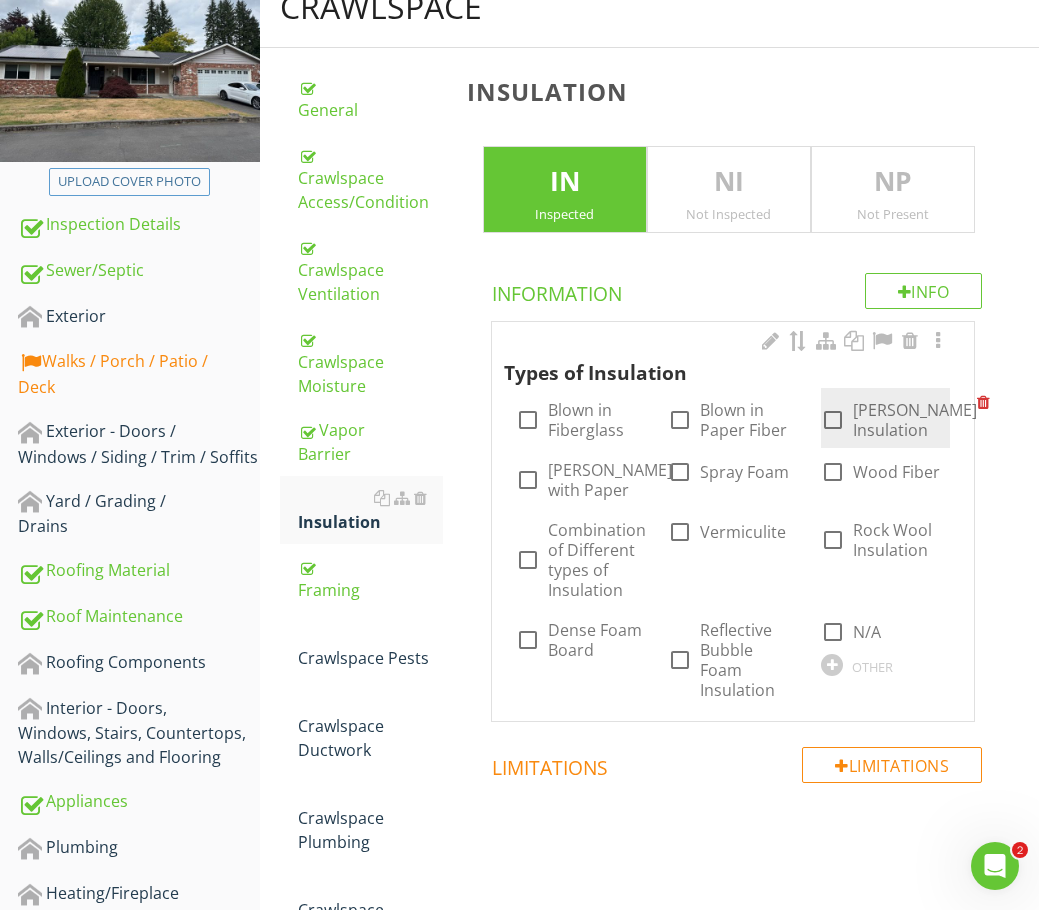 click at bounding box center [833, 420] 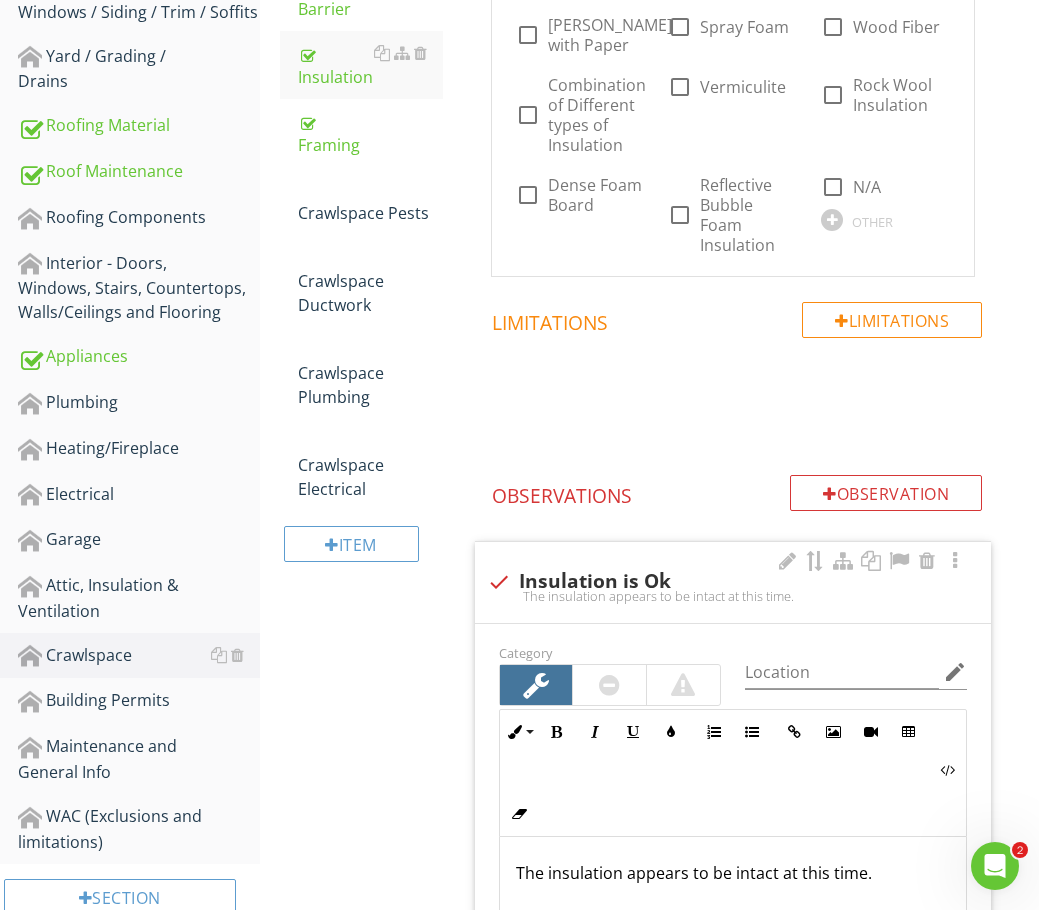 scroll, scrollTop: 833, scrollLeft: 0, axis: vertical 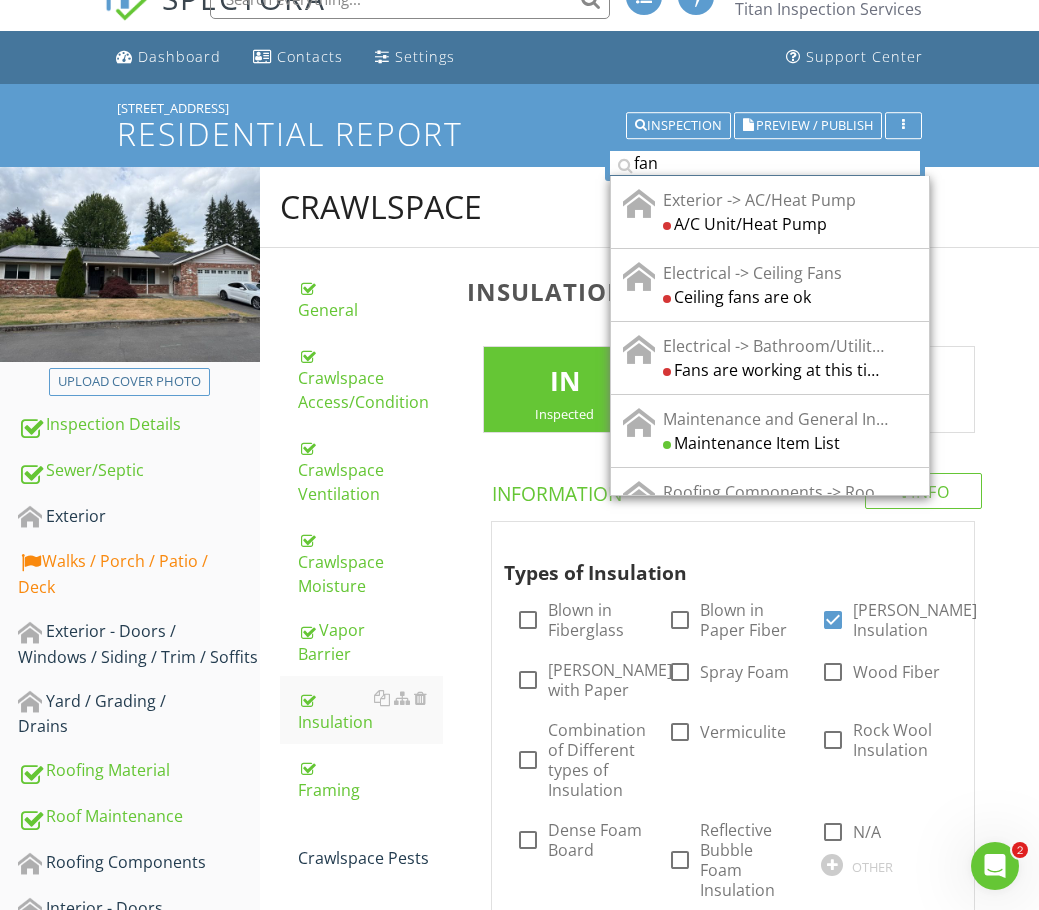 drag, startPoint x: 714, startPoint y: 167, endPoint x: 1041, endPoint y: 199, distance: 328.562 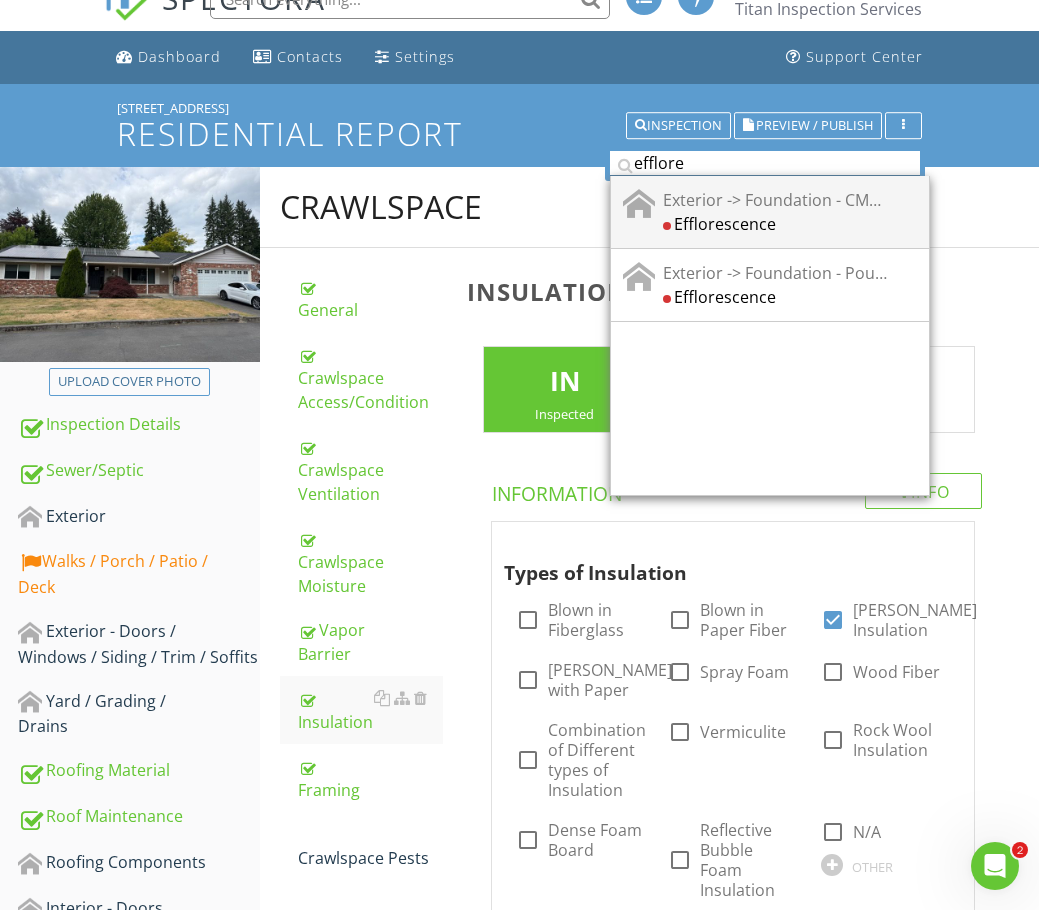 type on "efflore" 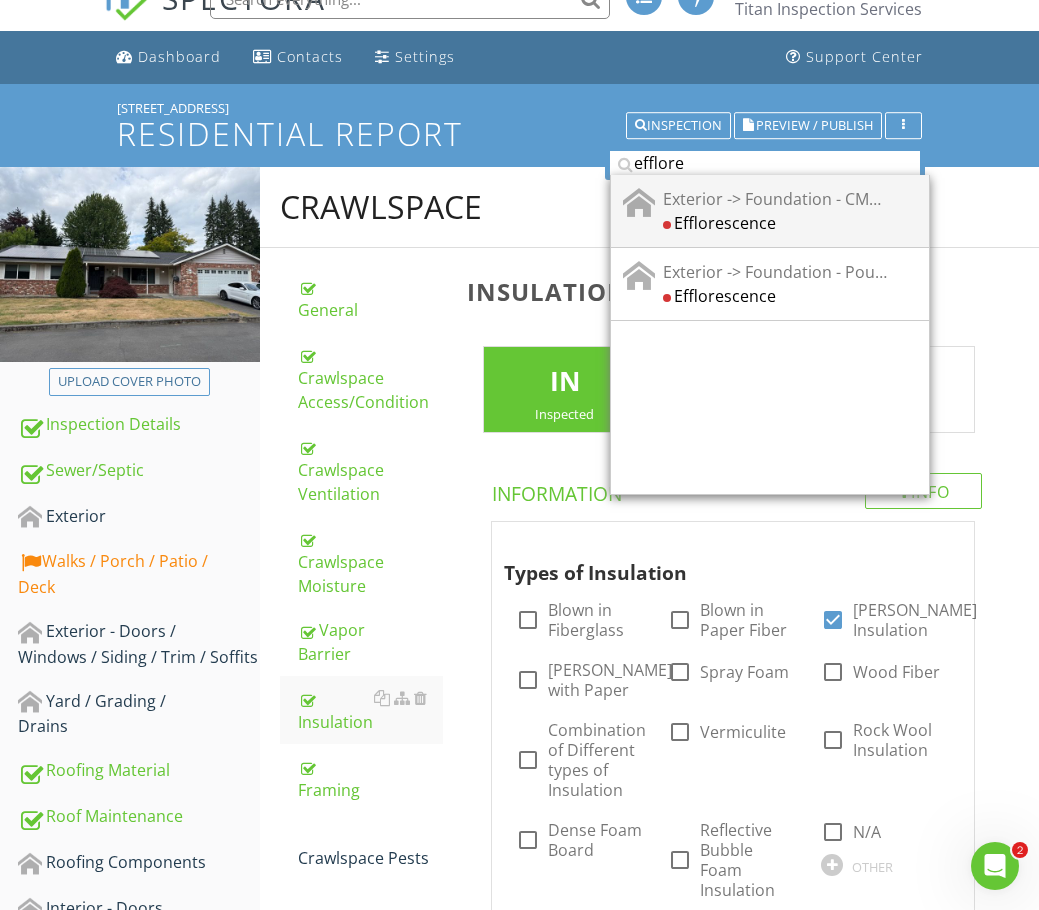 click on "Exterior
->
Foundation - CMU Block" at bounding box center (776, 199) 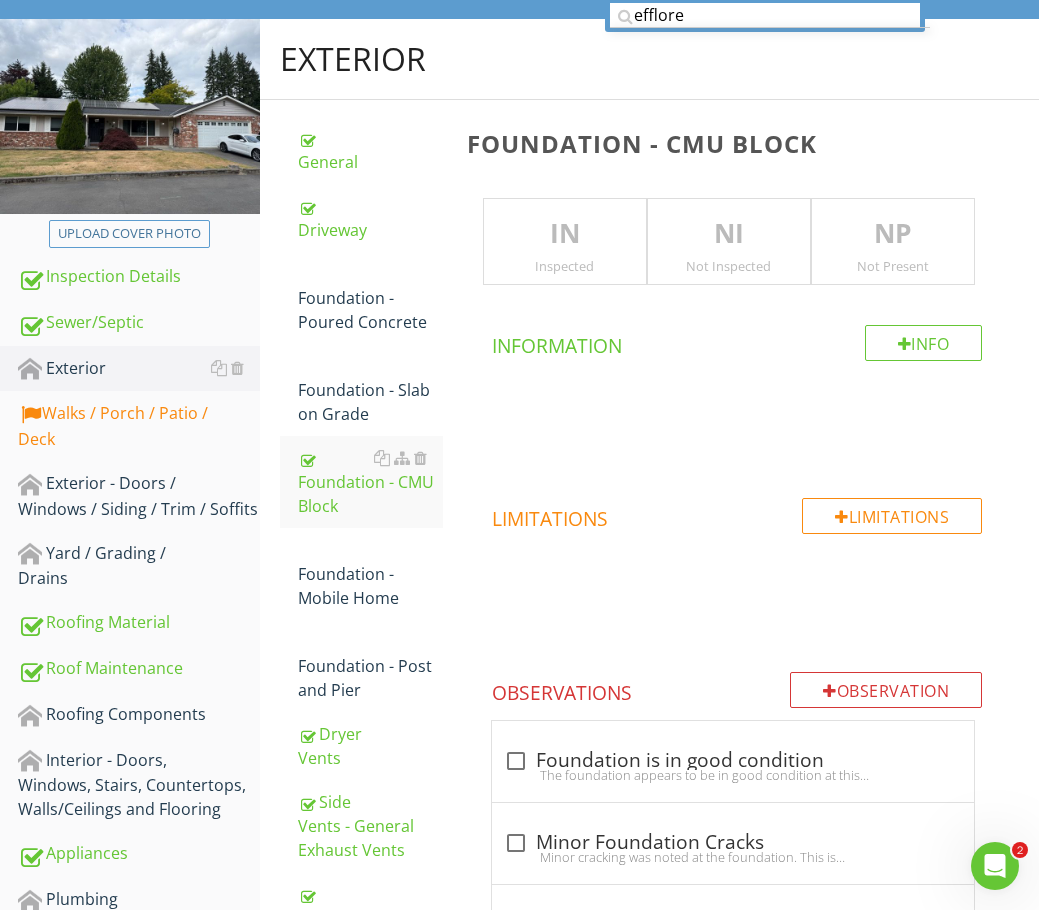 scroll, scrollTop: 0, scrollLeft: 0, axis: both 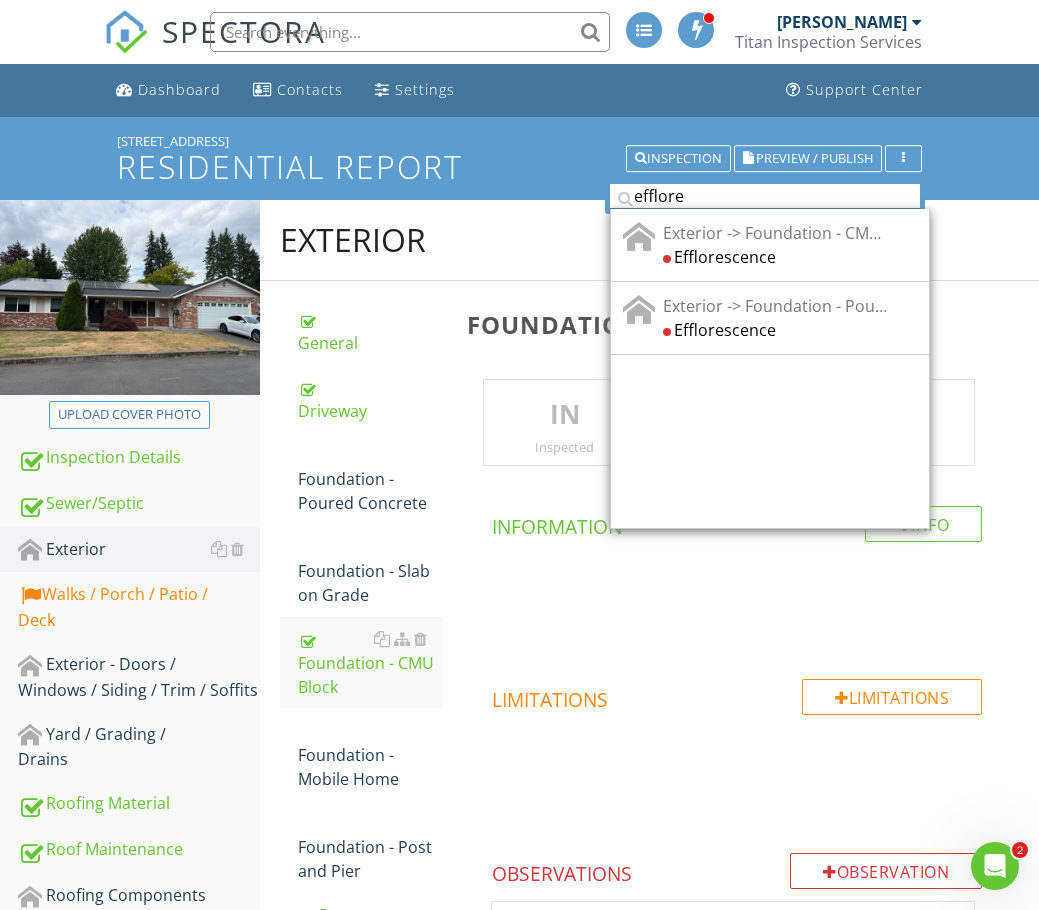 click on "efflore" at bounding box center (765, 196) 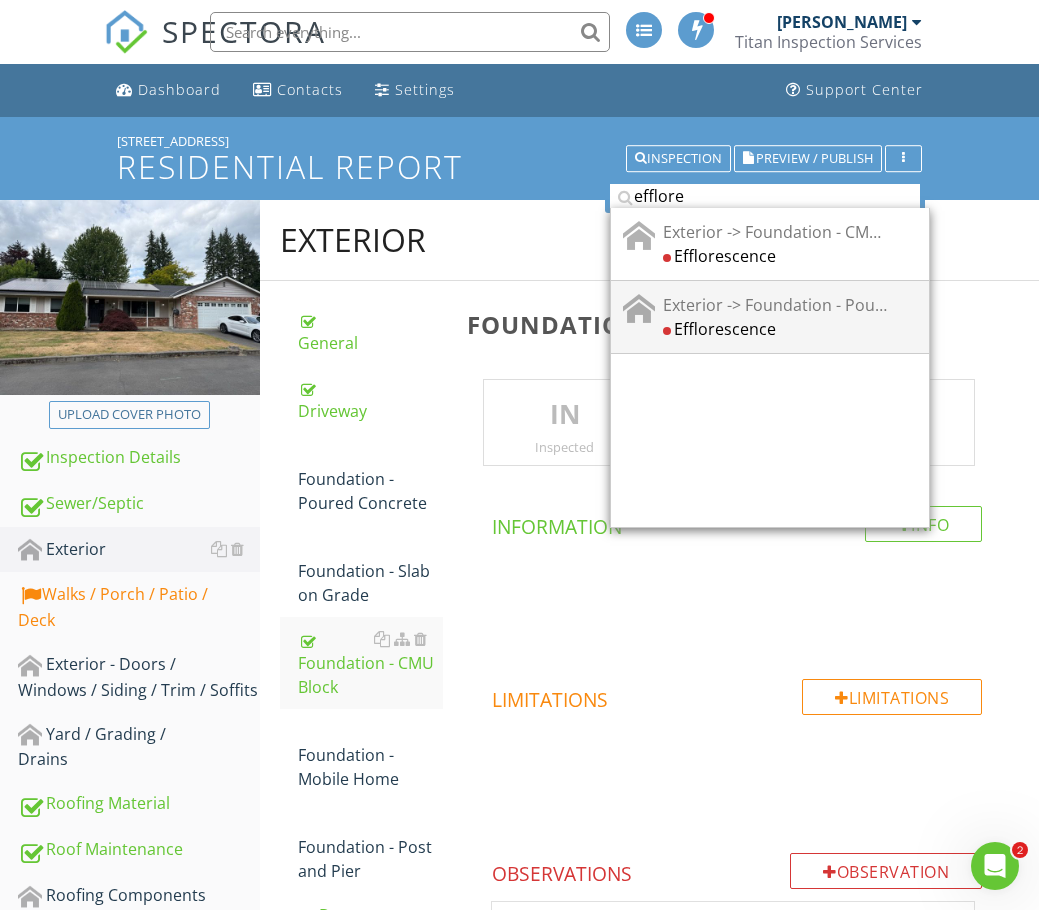 click on "Exterior
->
Foundation - Poured Concrete" at bounding box center (776, 305) 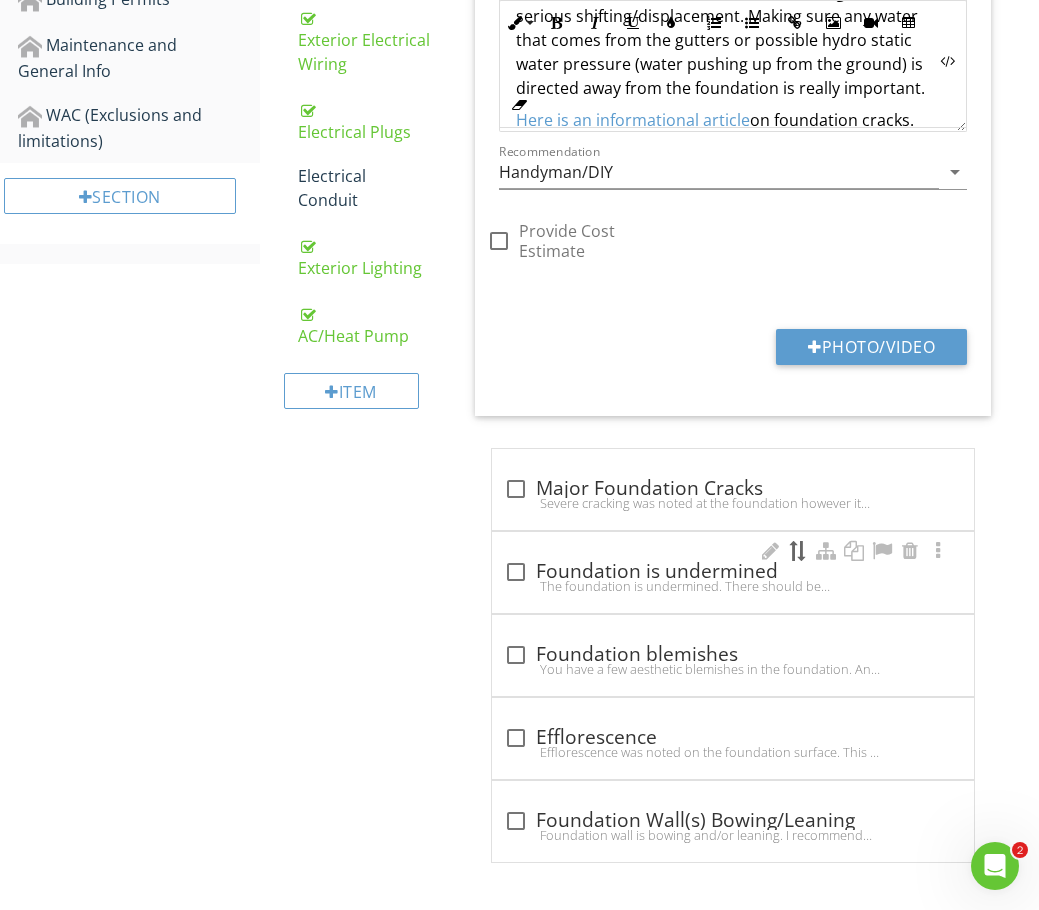 scroll, scrollTop: 1382, scrollLeft: 0, axis: vertical 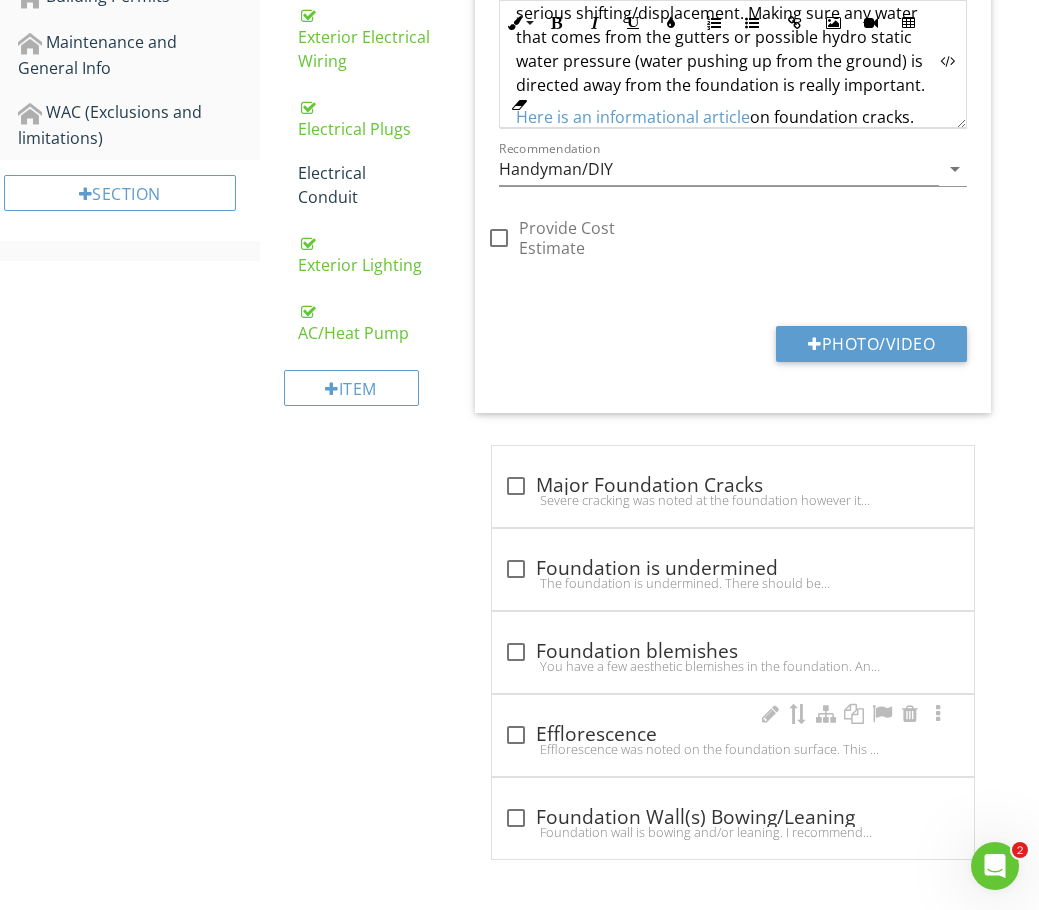 click on "Efflorescence was noted on the foundation surface. This a white, powdery deposit that is consistent with moisture intrusion. This is not uncommon in our area due to all of the rain that we get. The goal is to direct any water away from the foundation and to remove any potential standing water with a sump pump system as needed. Recommend keeping an eye on this and contacting a qualified contractor to identify the source of the moisture and correct if you feel it is necessary." at bounding box center (733, 749) 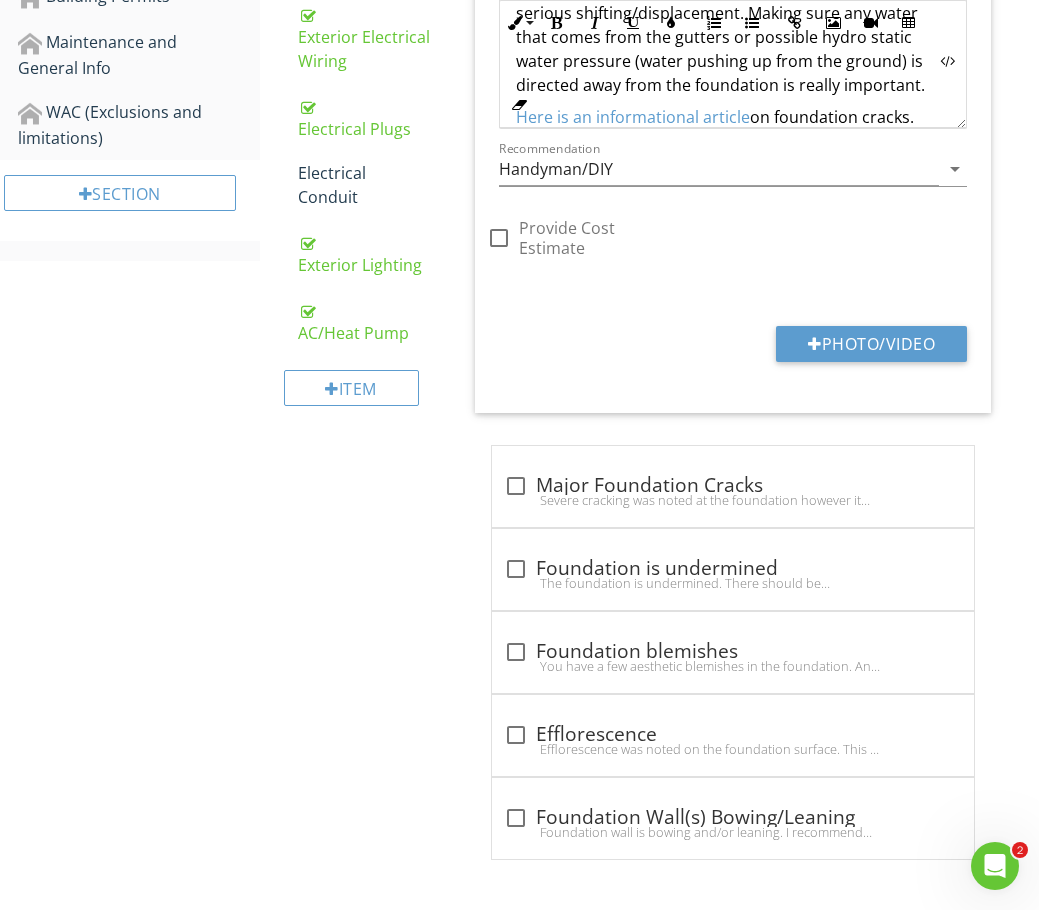 checkbox on "true" 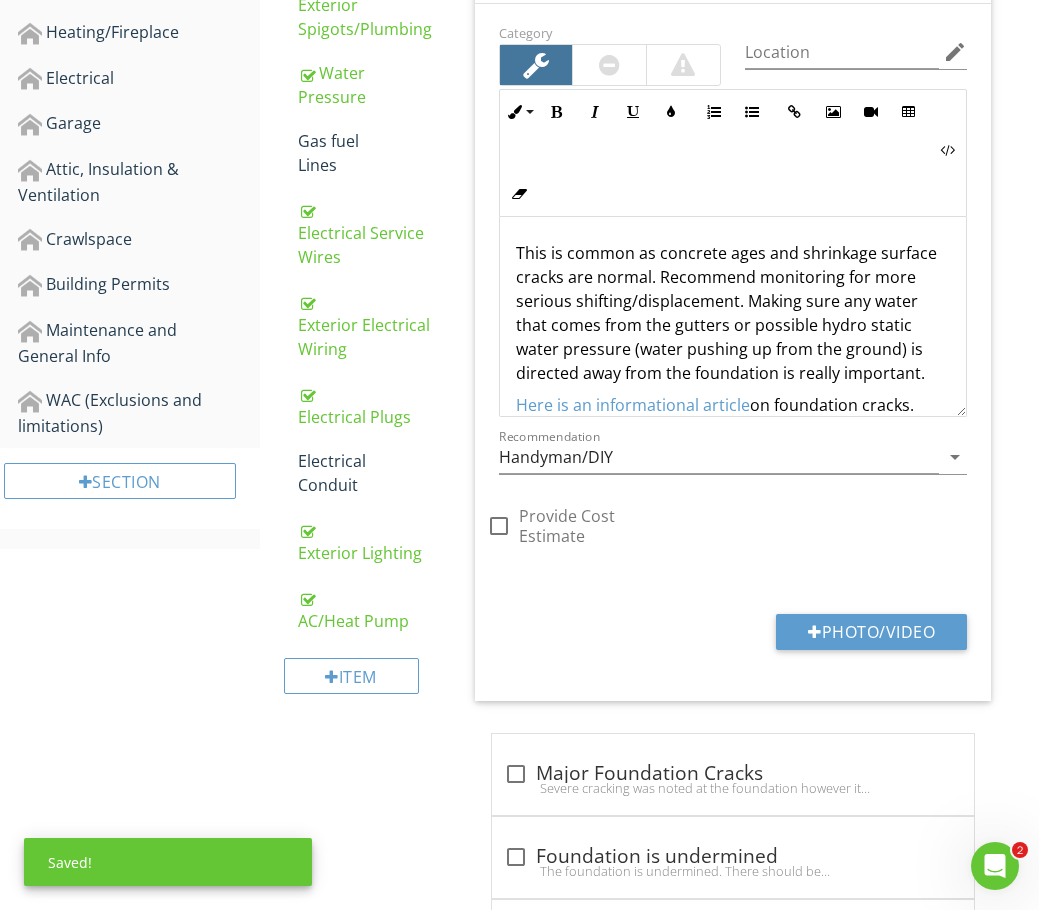 scroll, scrollTop: 782, scrollLeft: 0, axis: vertical 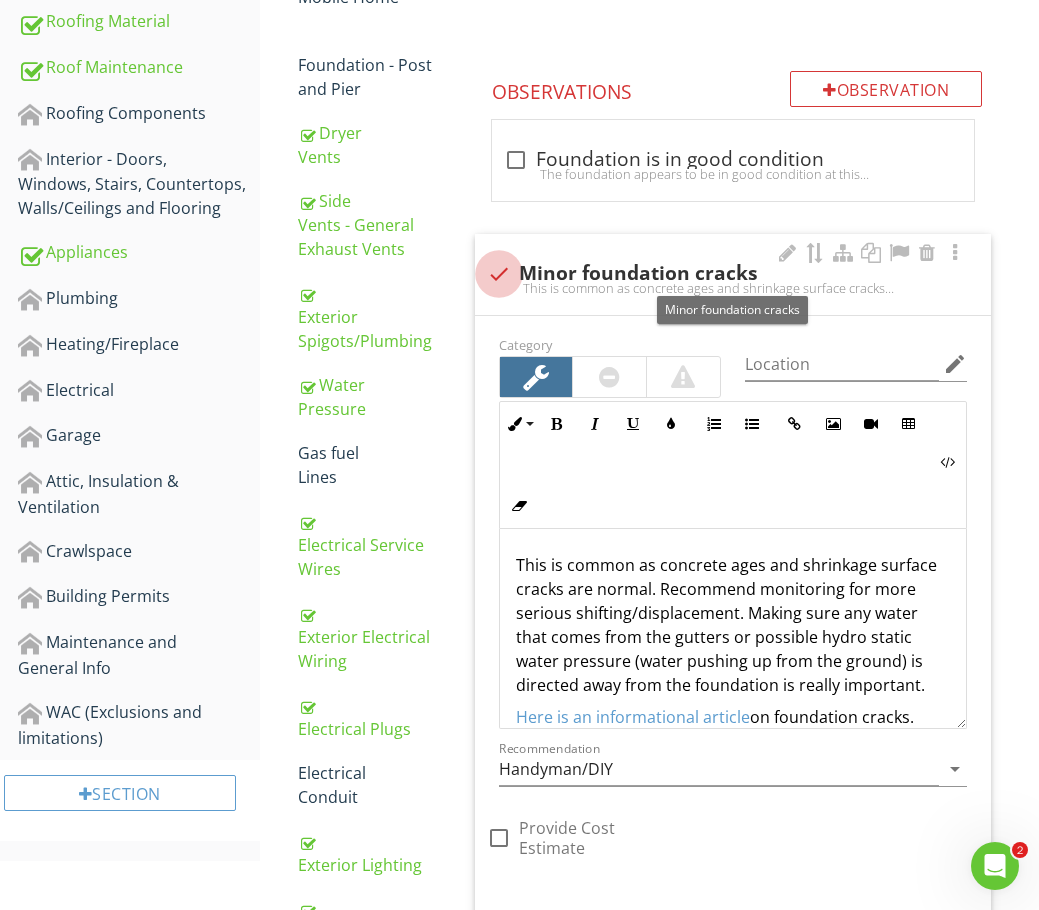 click at bounding box center [499, 274] 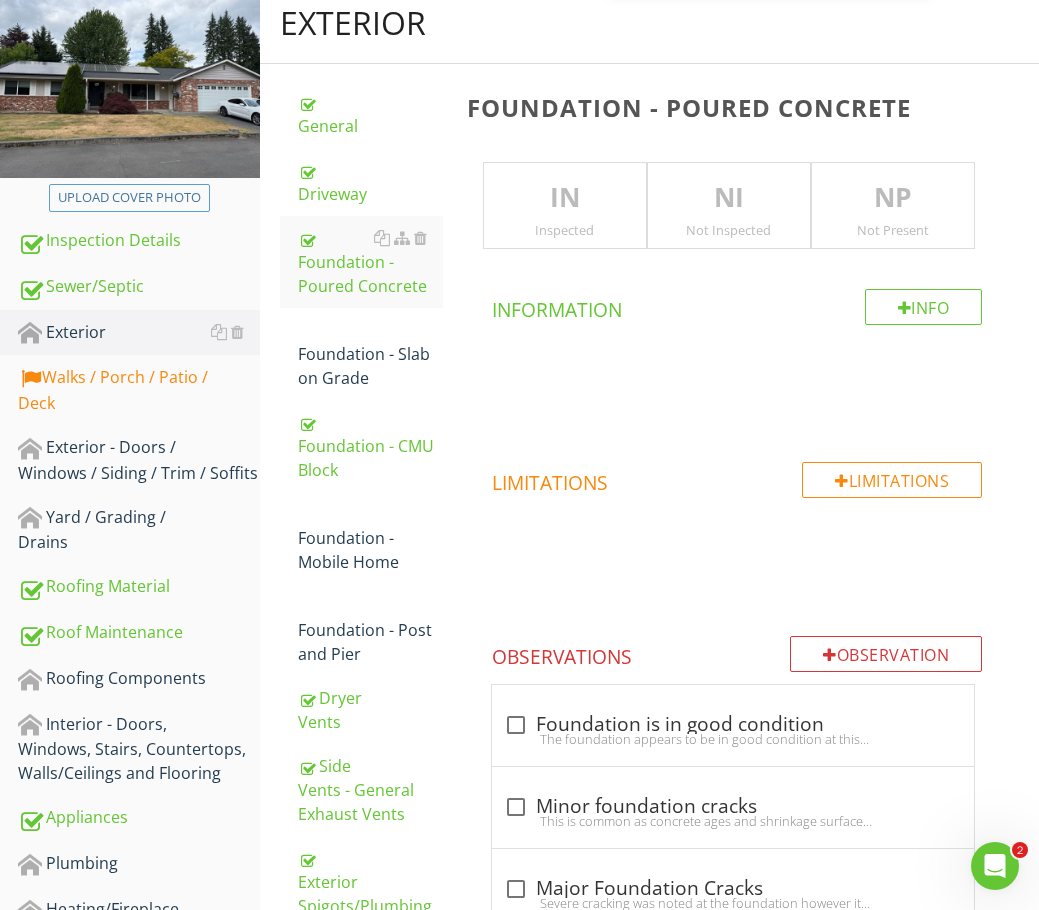 scroll, scrollTop: 182, scrollLeft: 0, axis: vertical 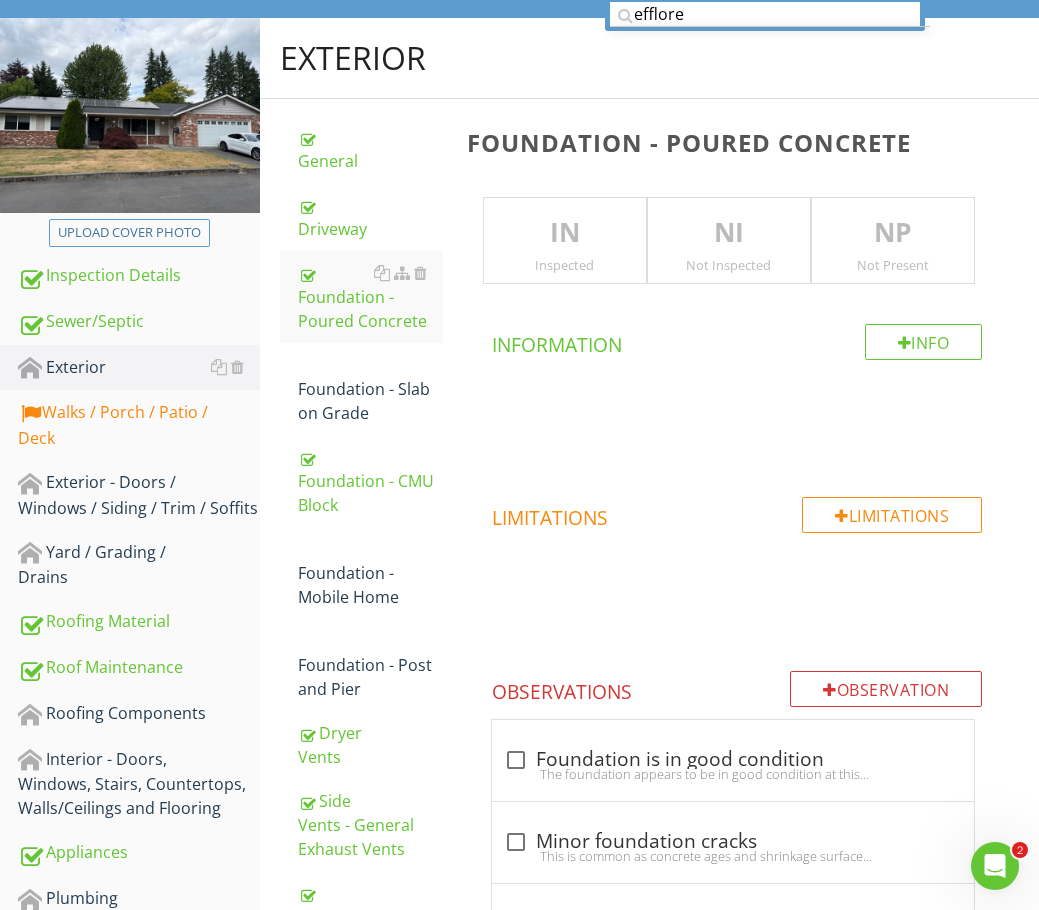click on "IN" at bounding box center [565, 233] 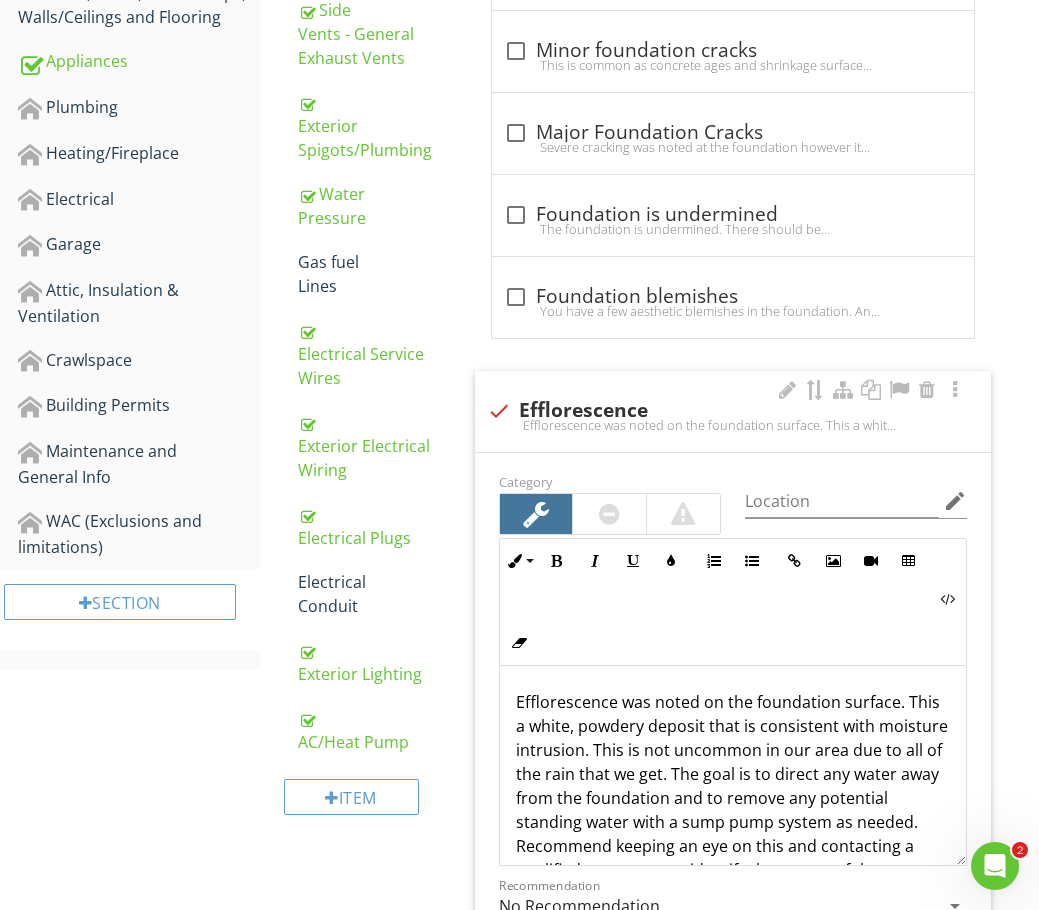 scroll, scrollTop: 982, scrollLeft: 0, axis: vertical 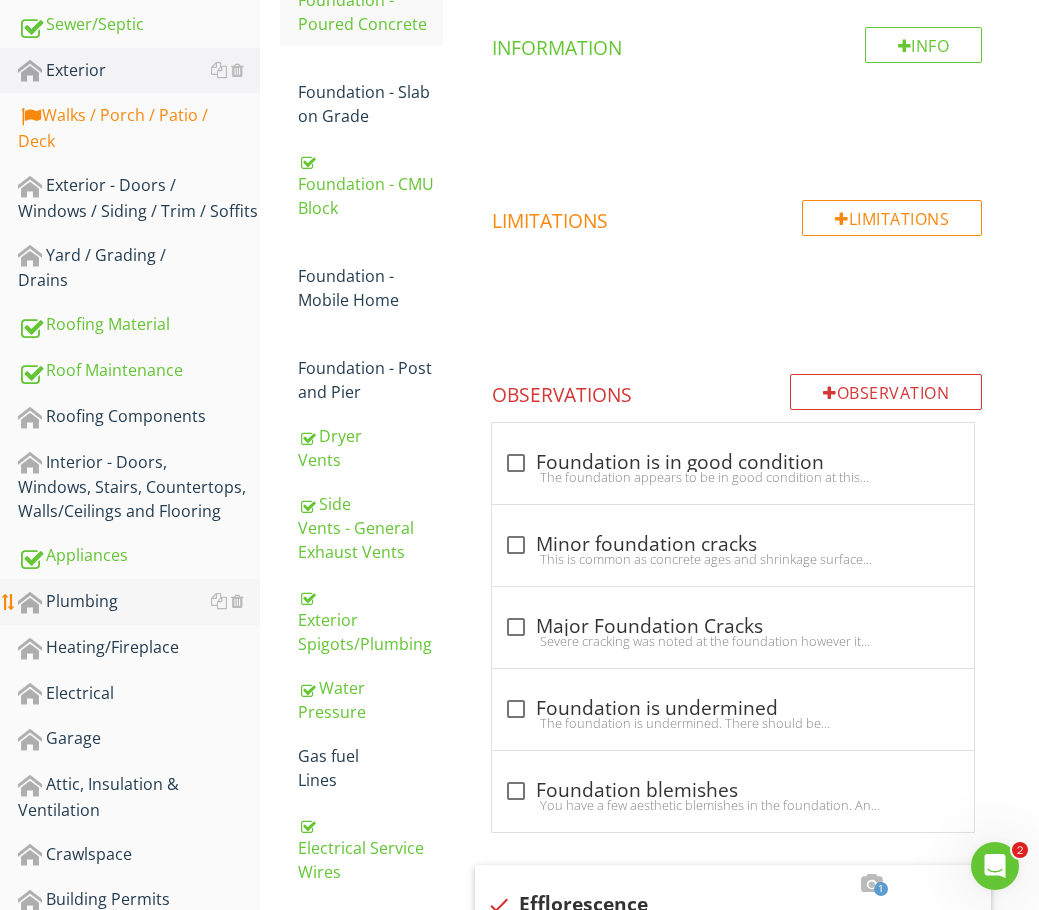 click on "Plumbing" at bounding box center (139, 602) 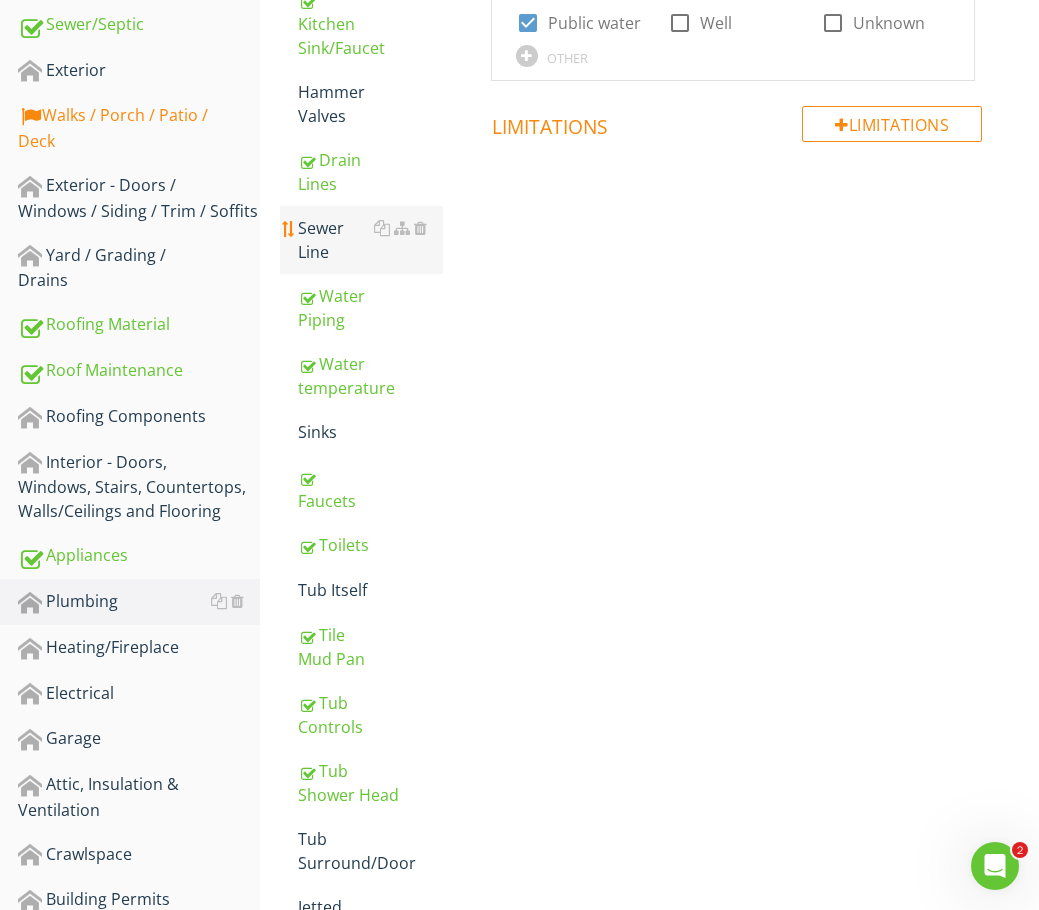 click on "Sewer Line" at bounding box center [370, 240] 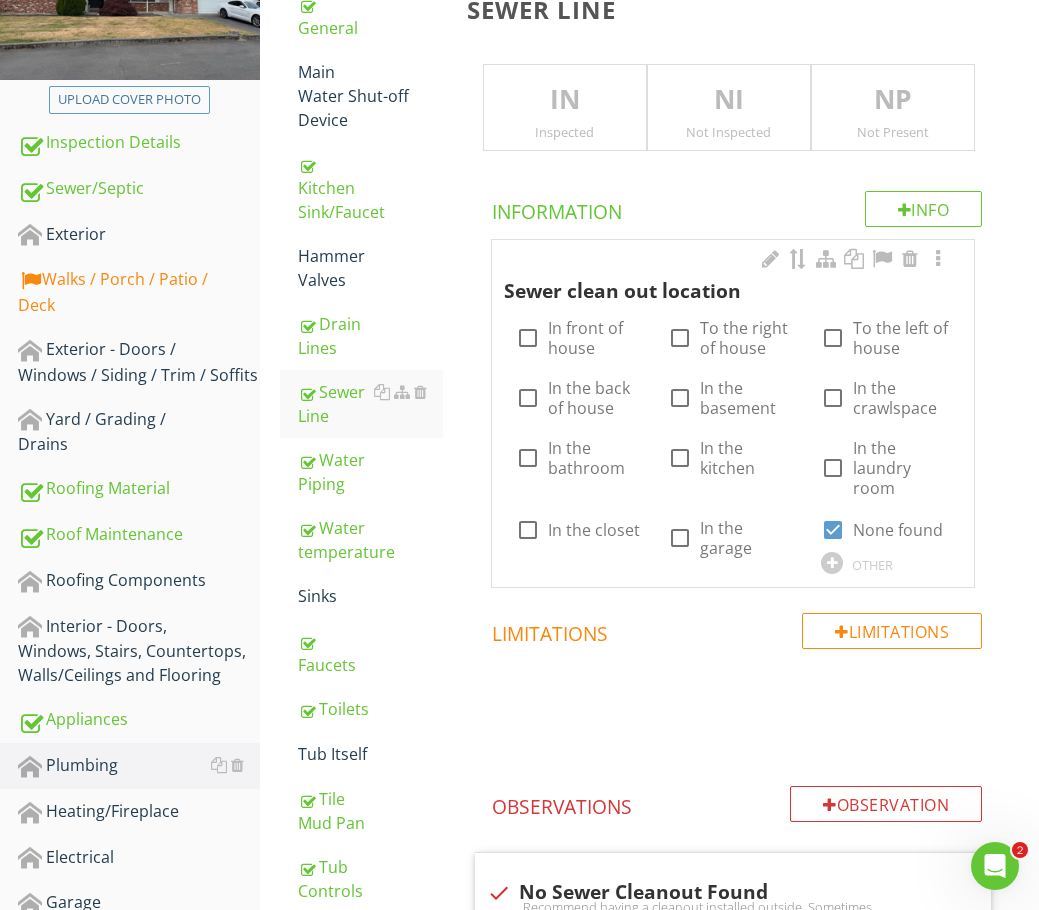 scroll, scrollTop: 179, scrollLeft: 0, axis: vertical 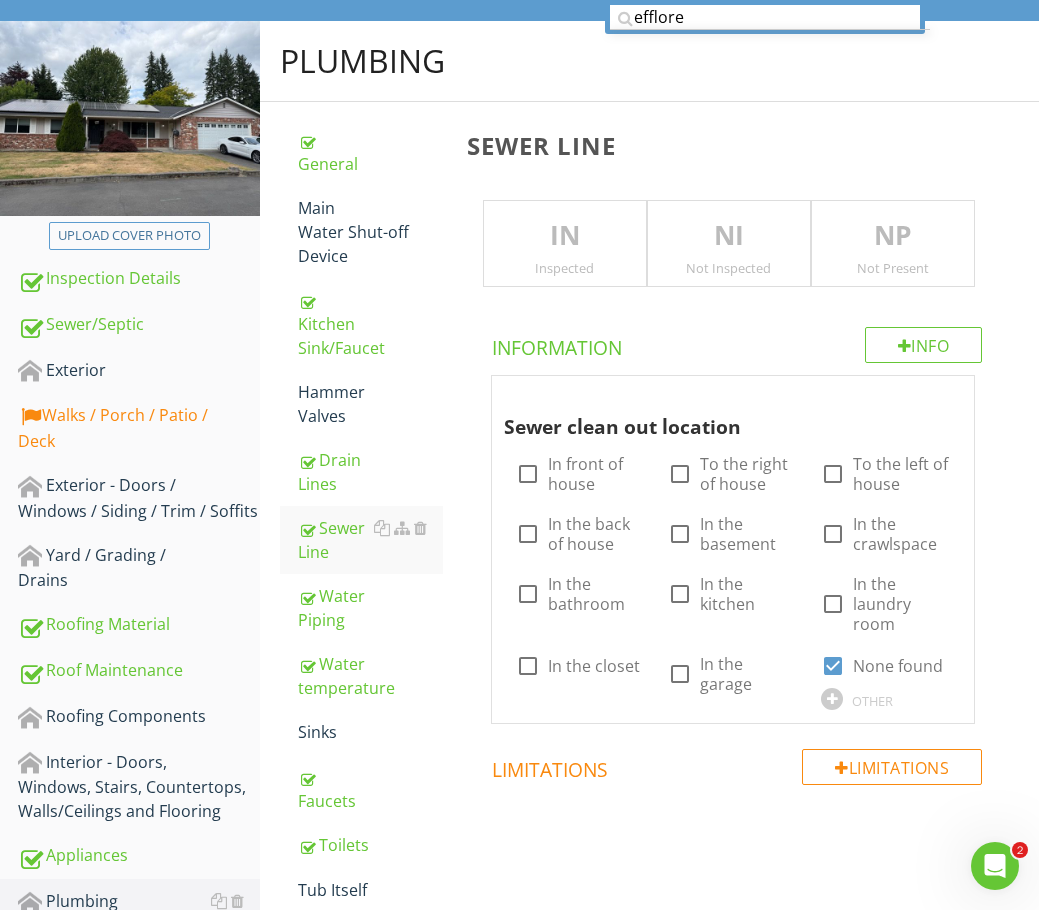 click on "IN" at bounding box center (565, 236) 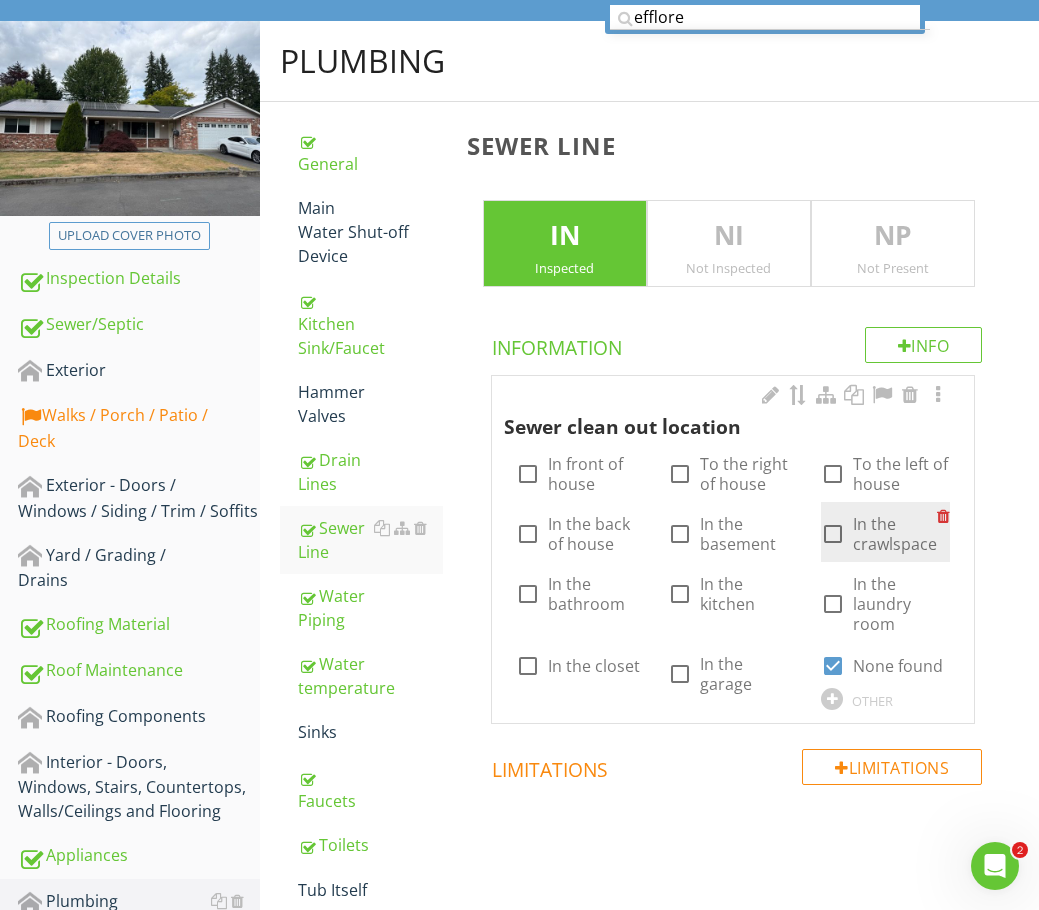 click at bounding box center (833, 534) 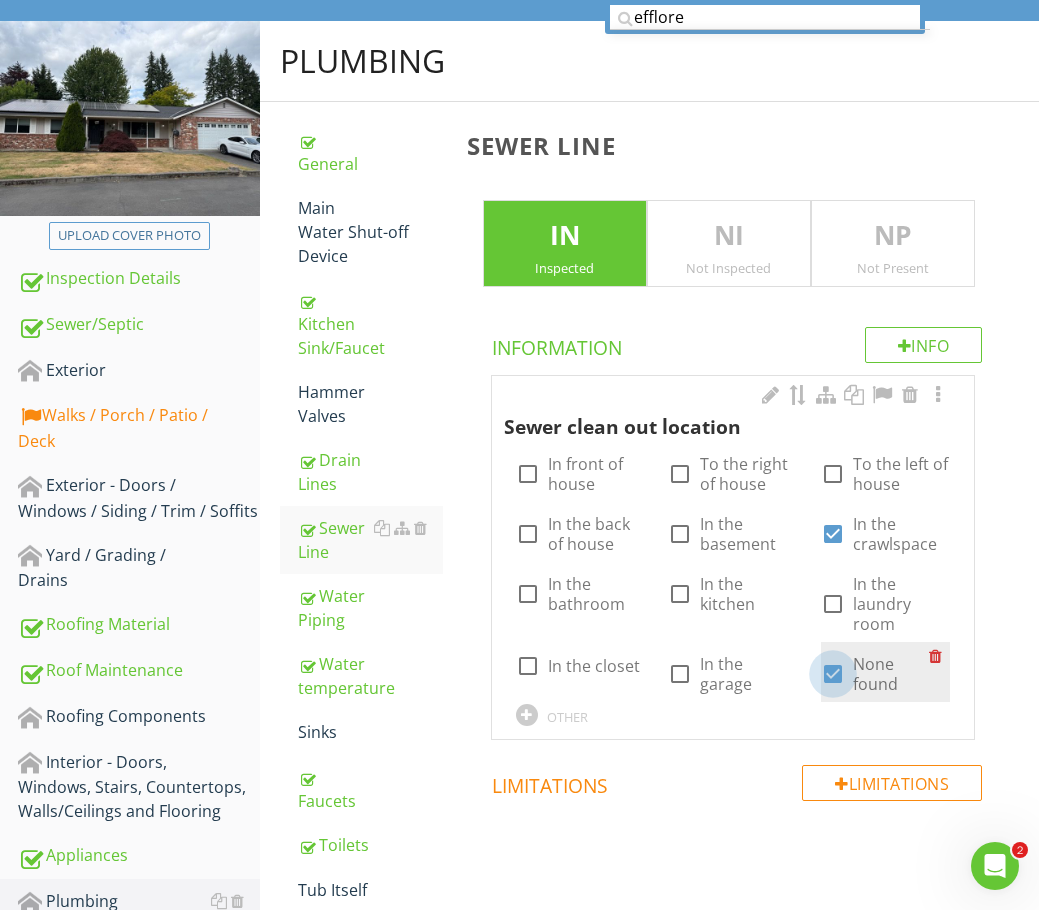 click at bounding box center [833, 674] 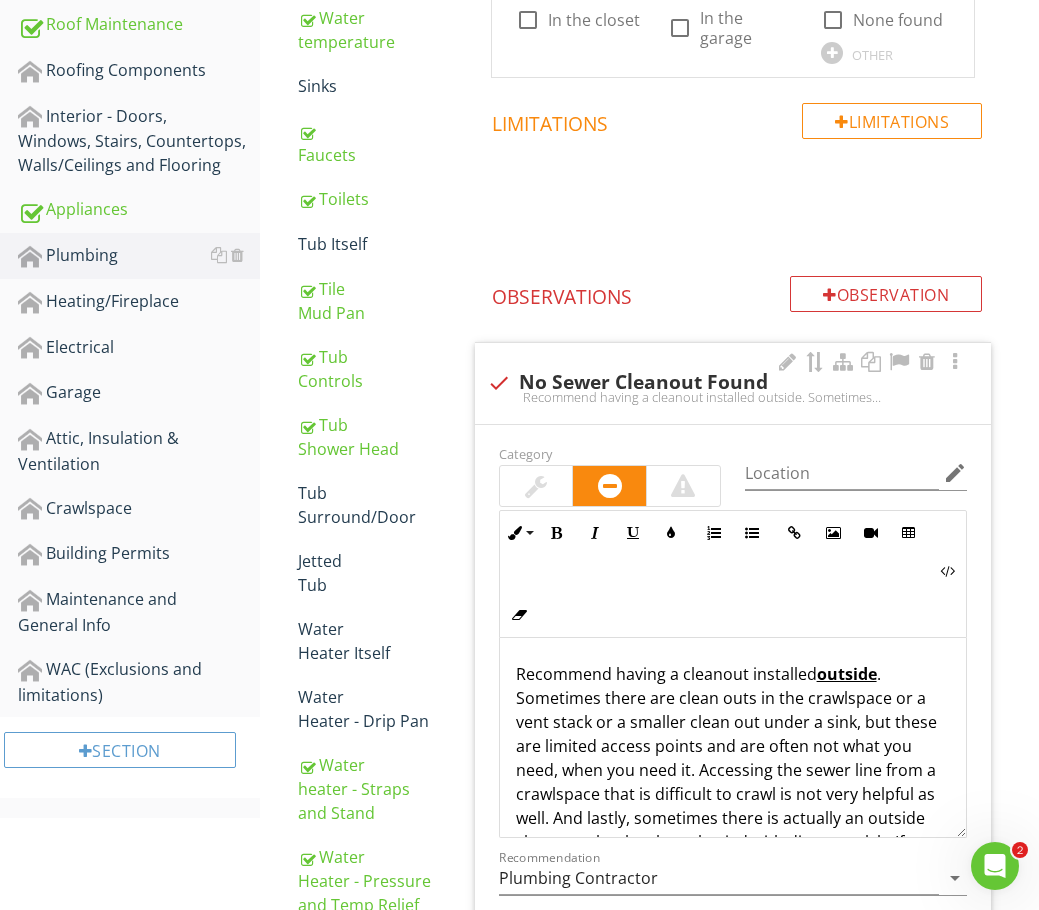 scroll, scrollTop: 879, scrollLeft: 0, axis: vertical 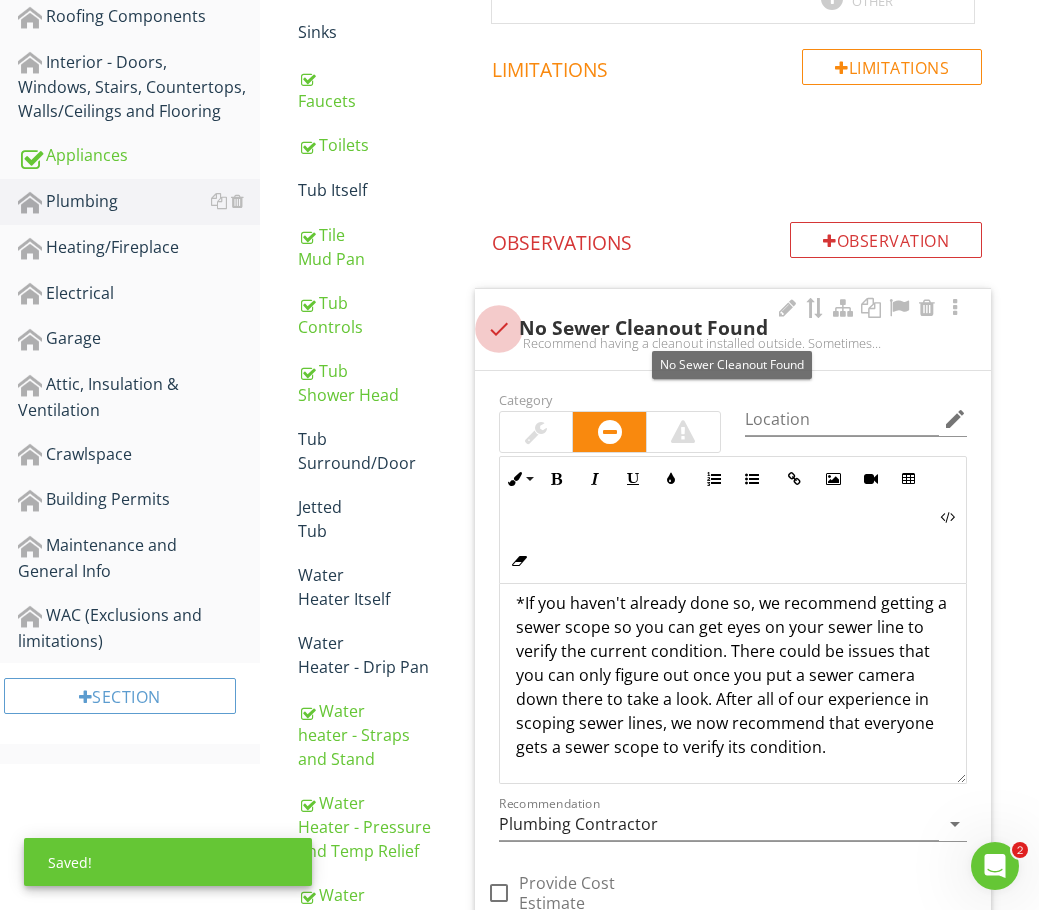 click at bounding box center (499, 329) 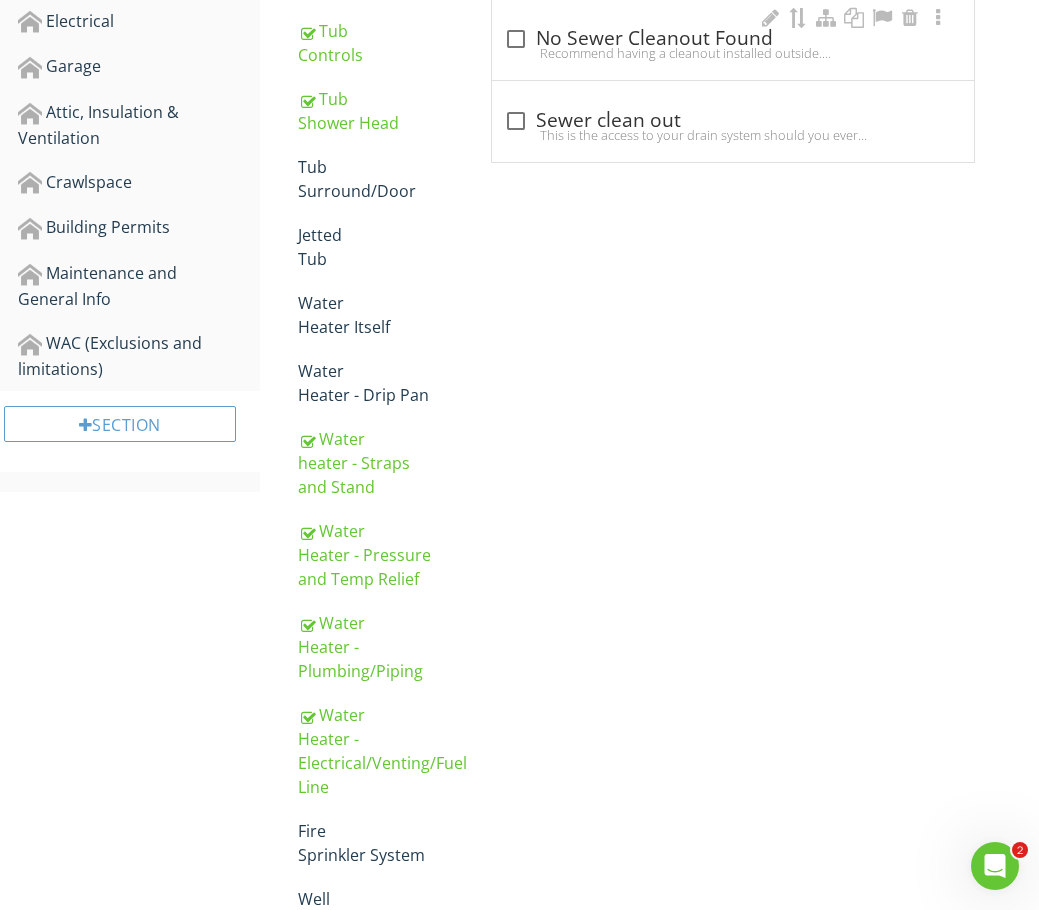 scroll, scrollTop: 1079, scrollLeft: 0, axis: vertical 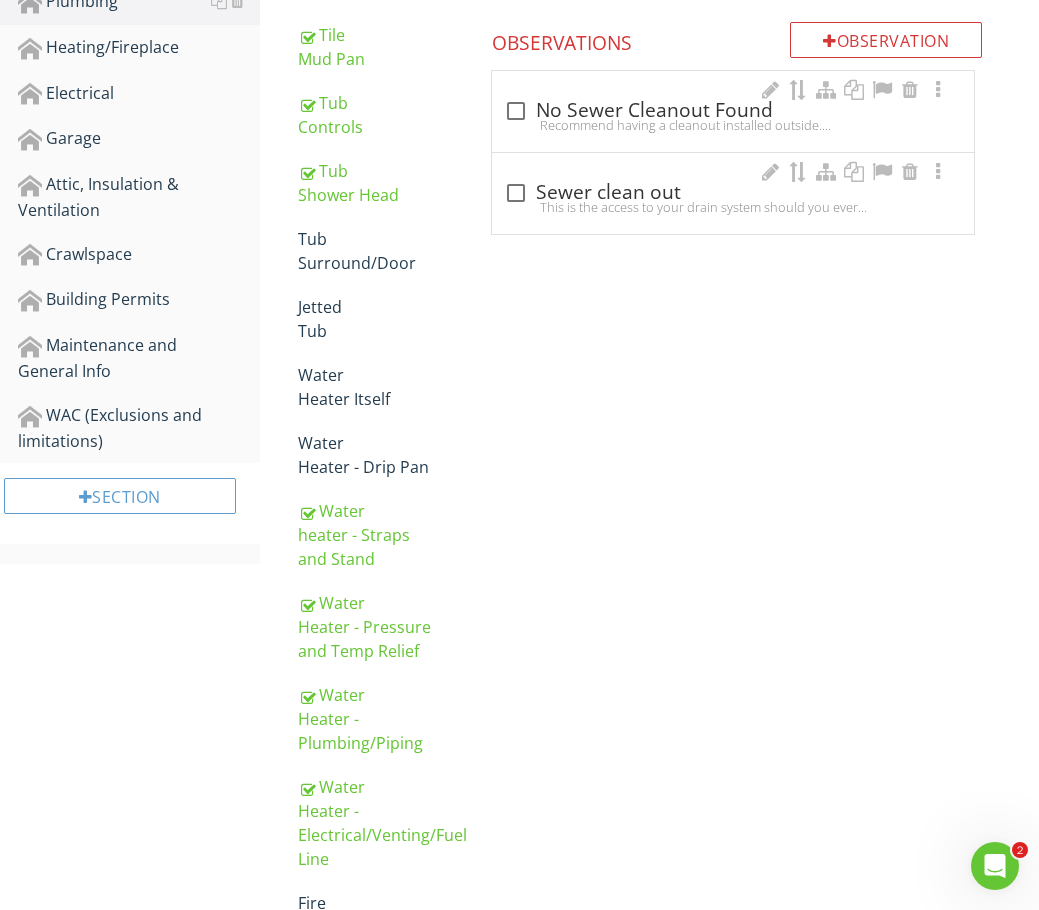 click at bounding box center (516, 193) 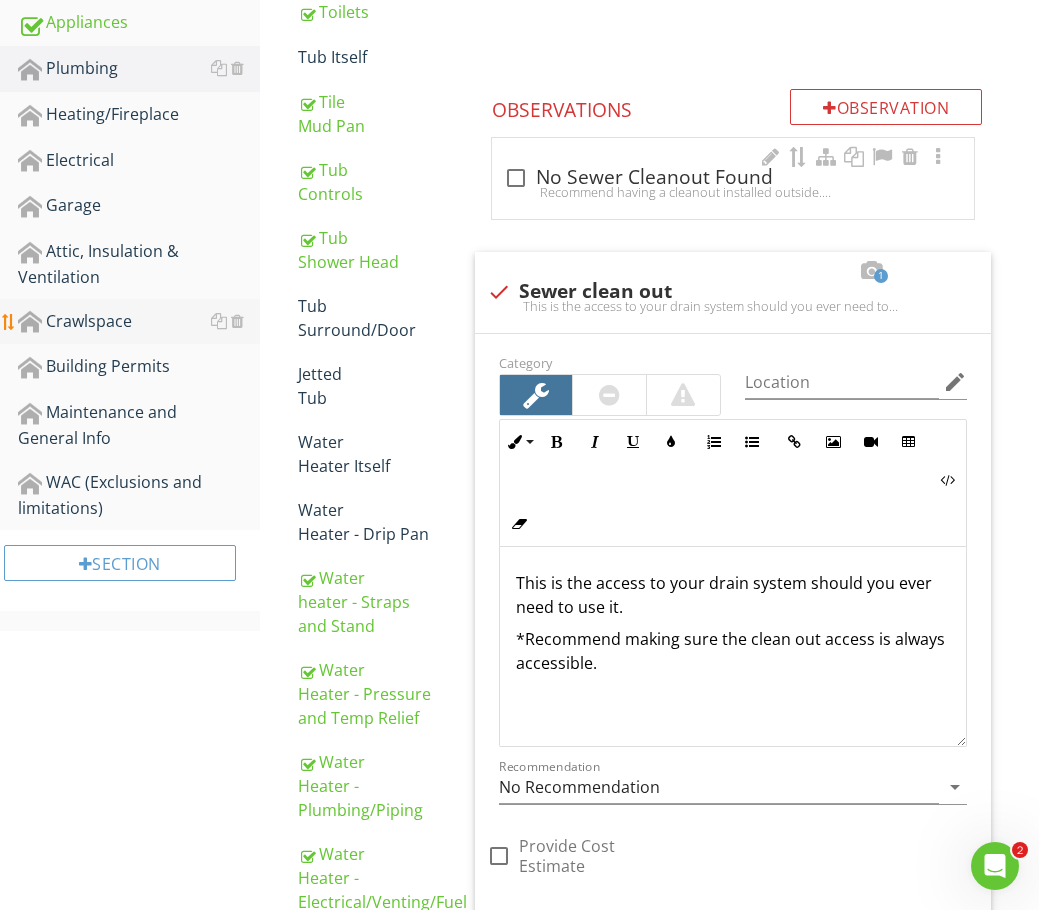 scroll, scrollTop: 979, scrollLeft: 0, axis: vertical 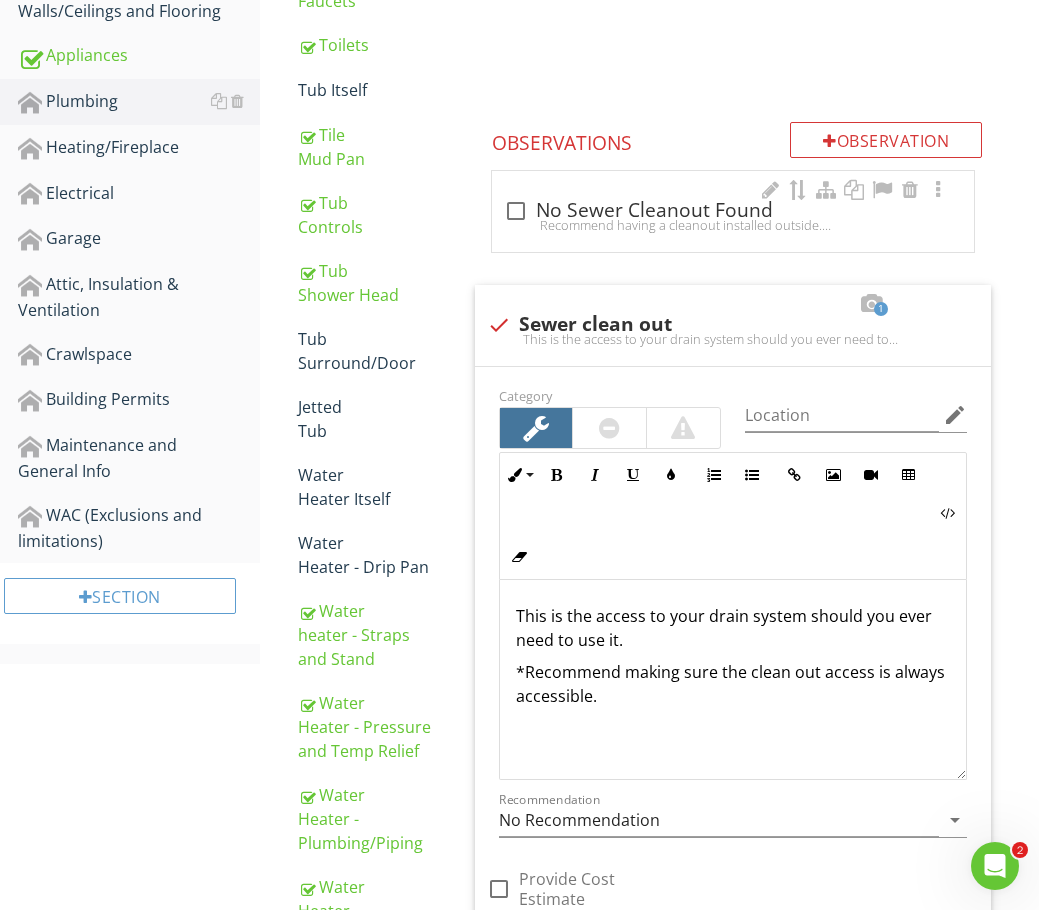 drag, startPoint x: 87, startPoint y: 359, endPoint x: 269, endPoint y: 383, distance: 183.57559 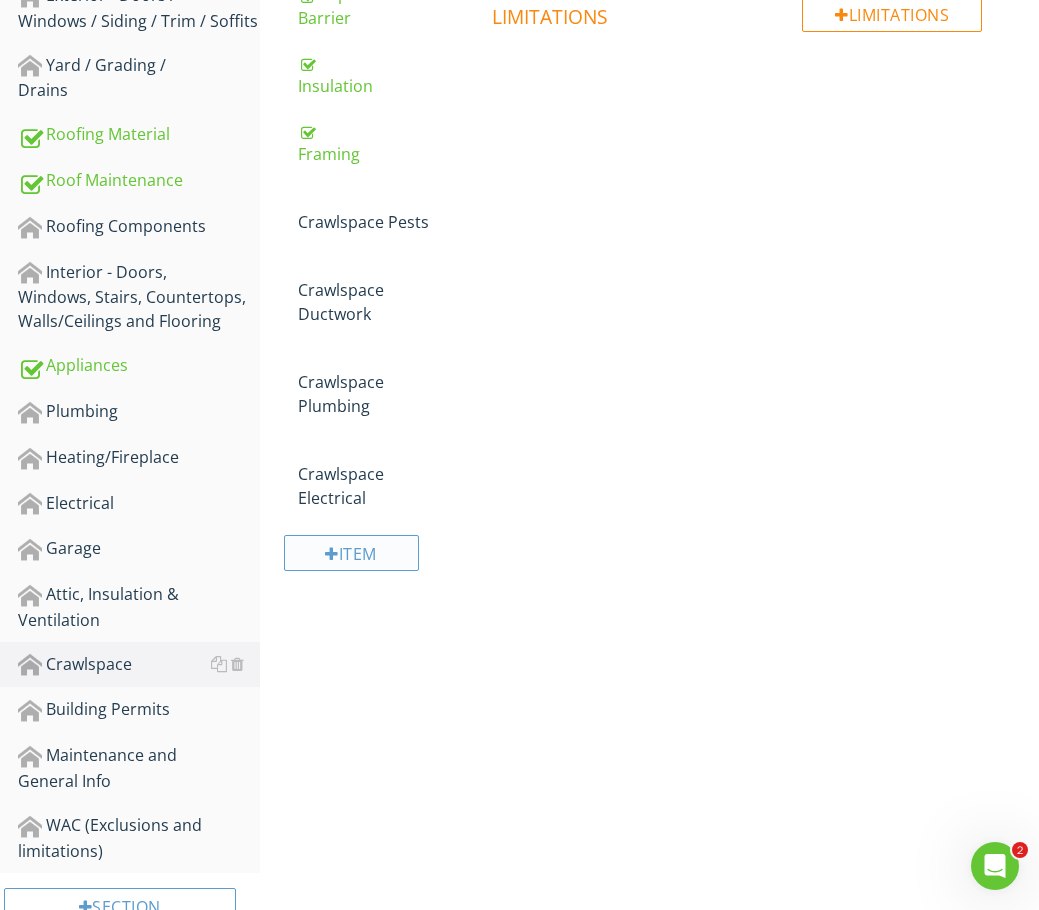scroll, scrollTop: 633, scrollLeft: 0, axis: vertical 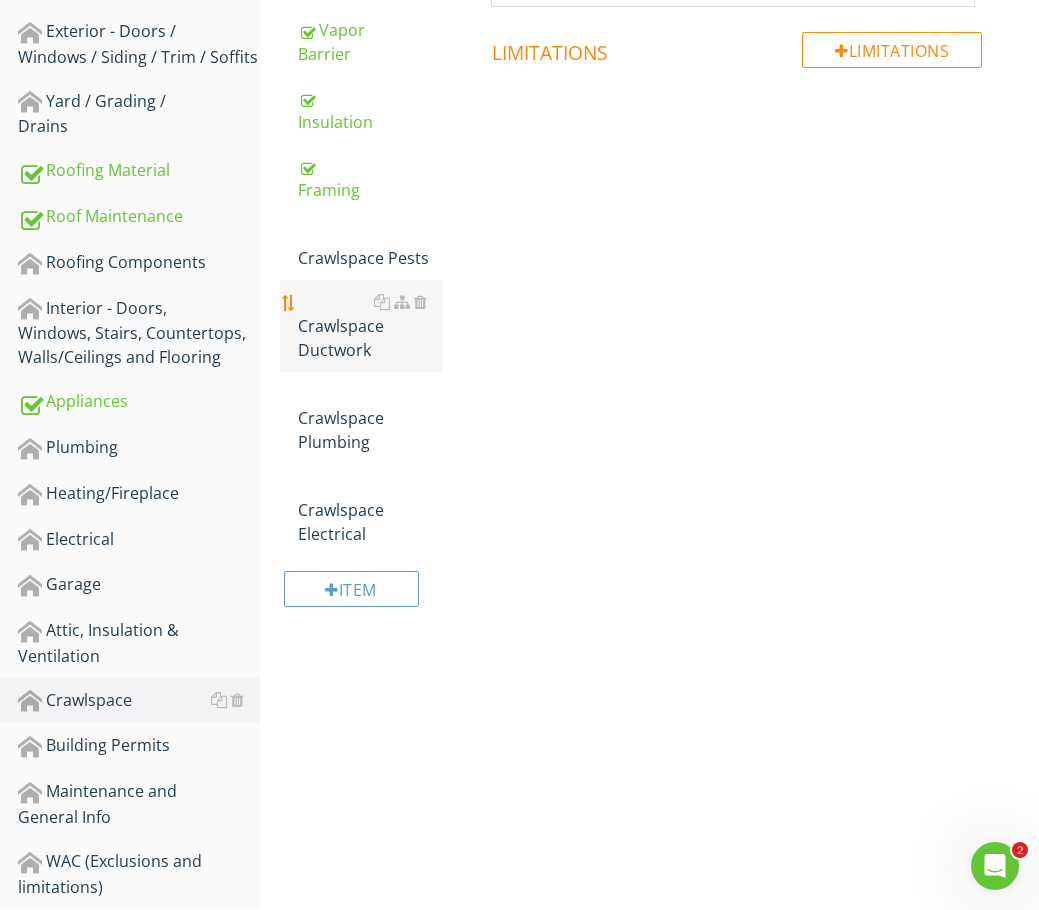 click on "Crawlspace Ductwork" at bounding box center (370, 326) 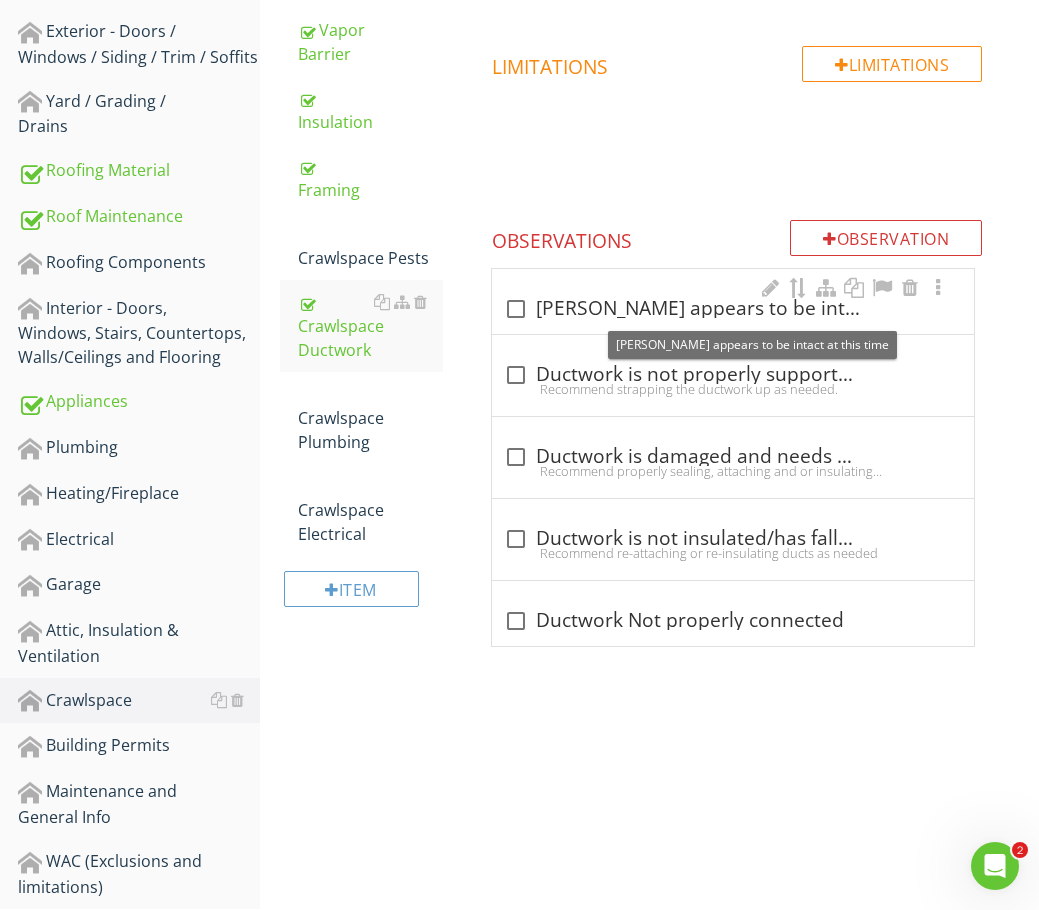 click at bounding box center [516, 309] 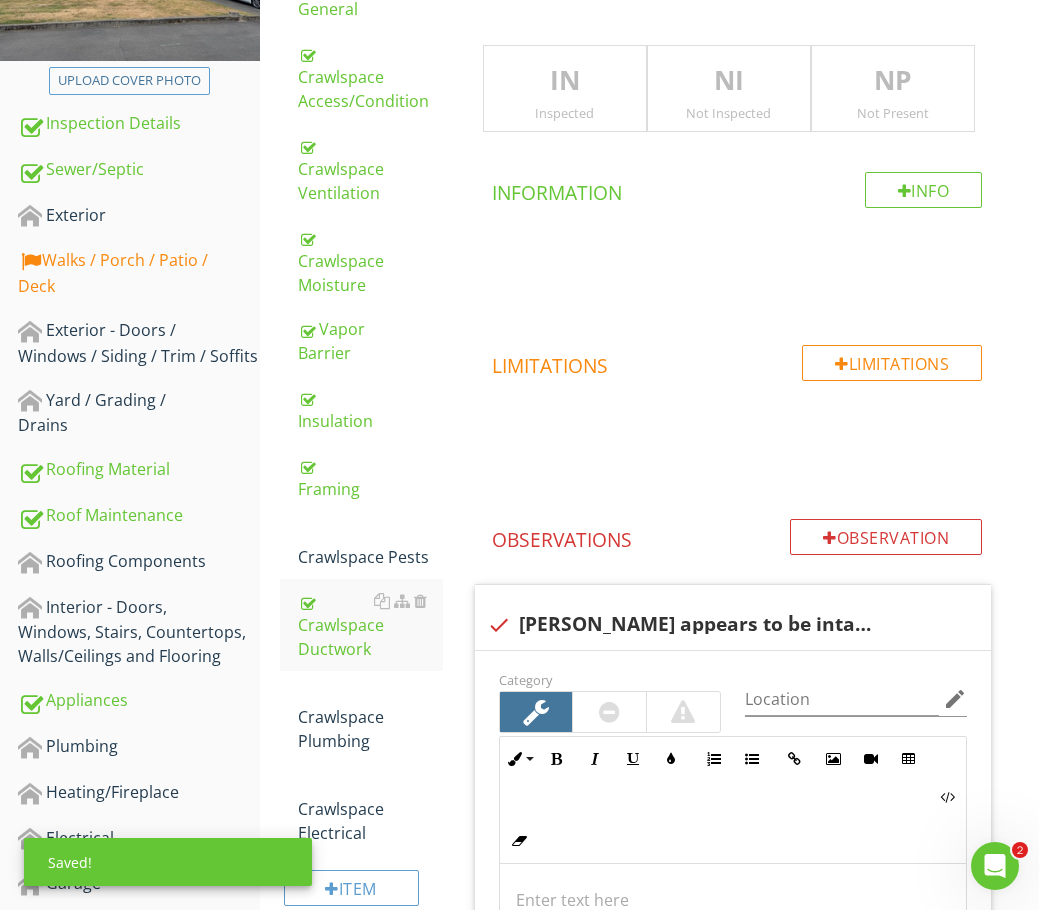 scroll, scrollTop: 333, scrollLeft: 0, axis: vertical 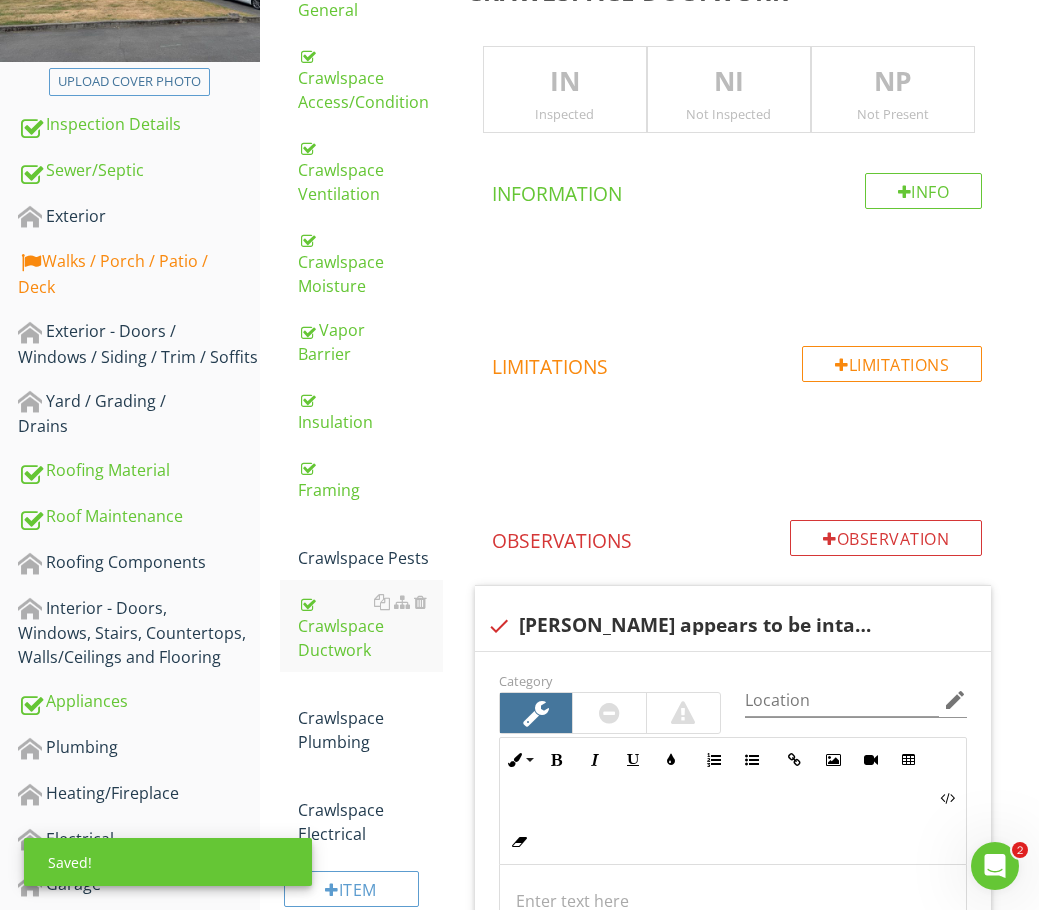 click on "Inspected" at bounding box center [565, 114] 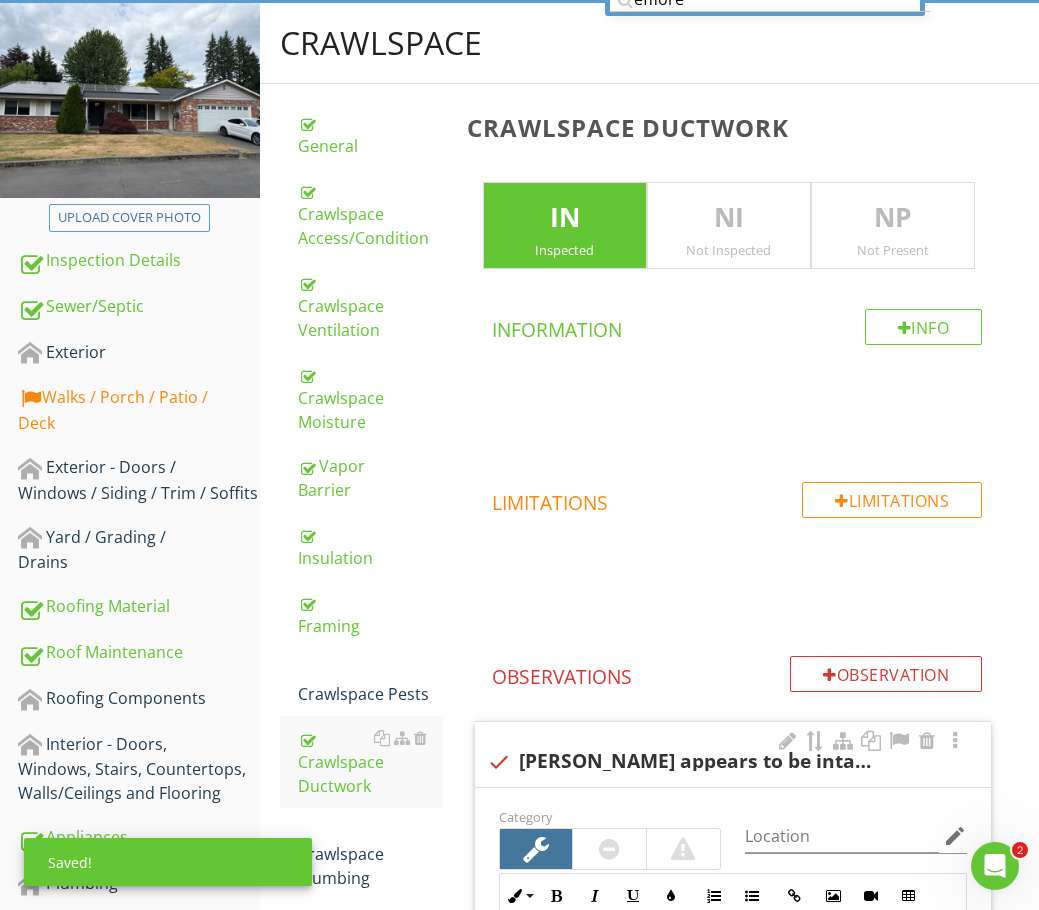 scroll, scrollTop: 500, scrollLeft: 0, axis: vertical 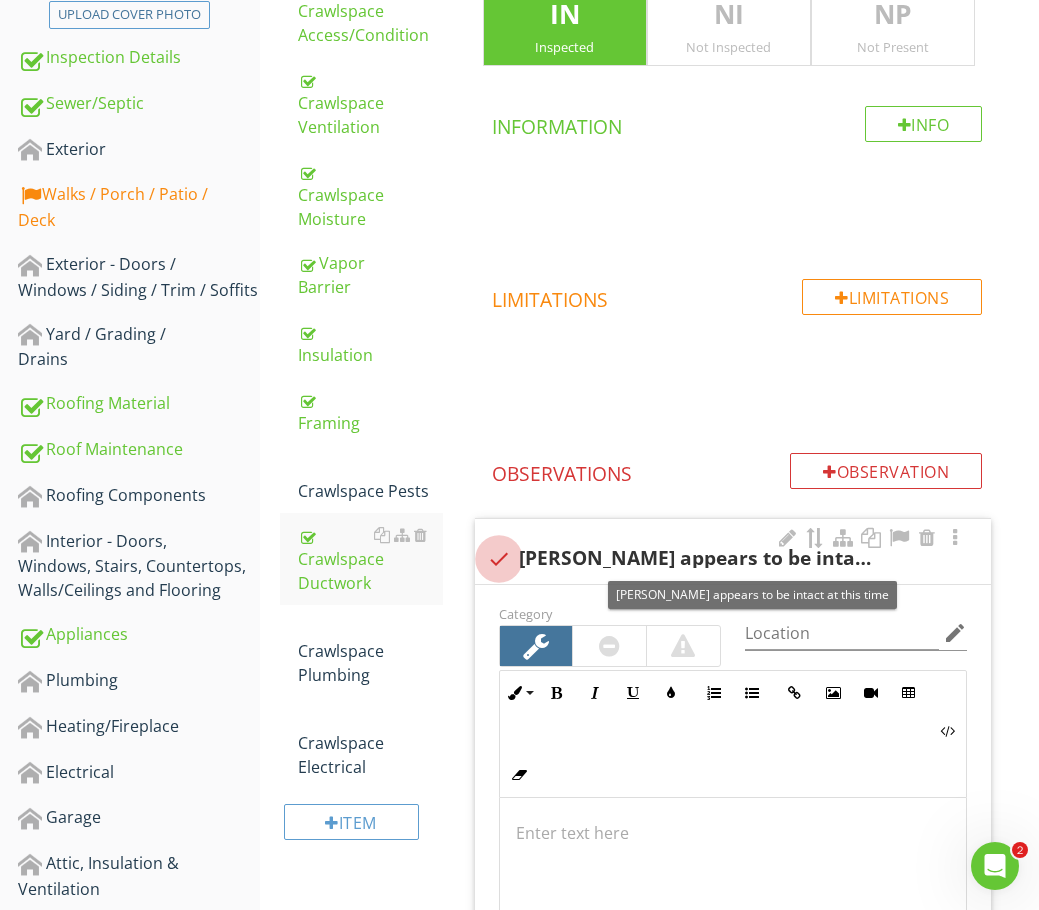 click at bounding box center (499, 559) 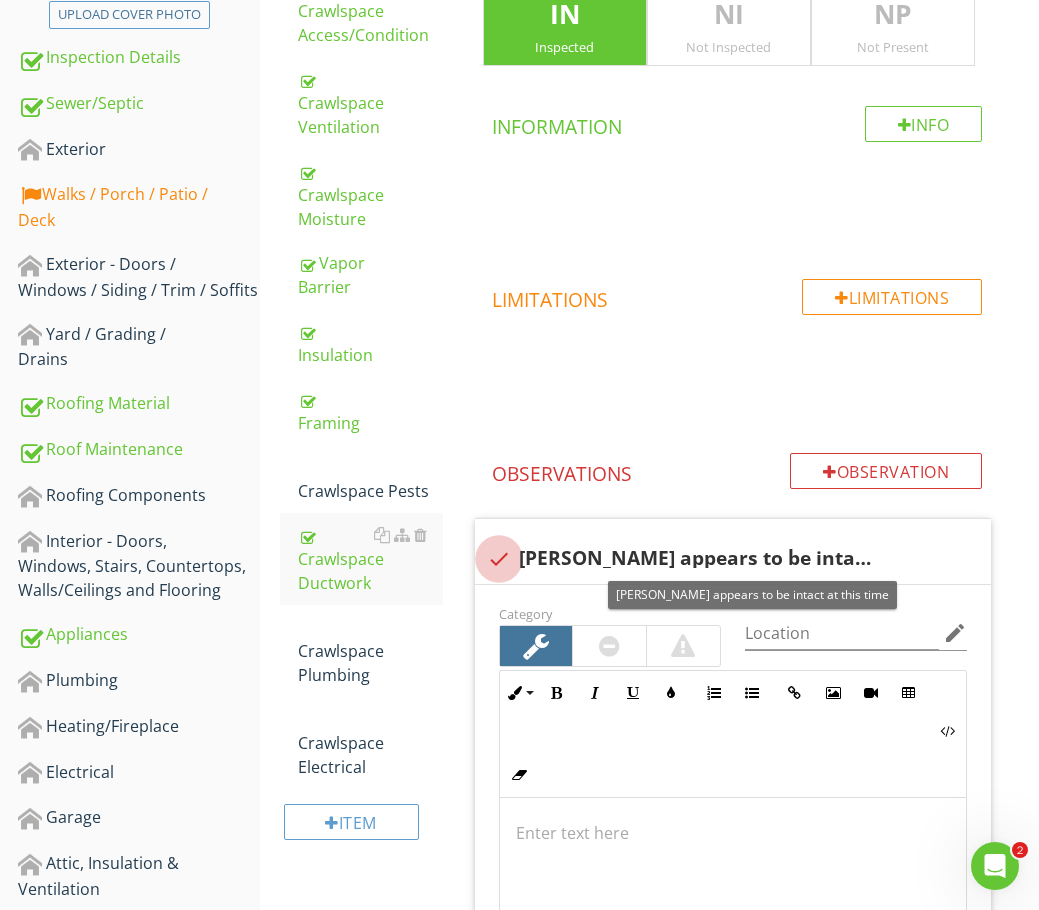 checkbox on "true" 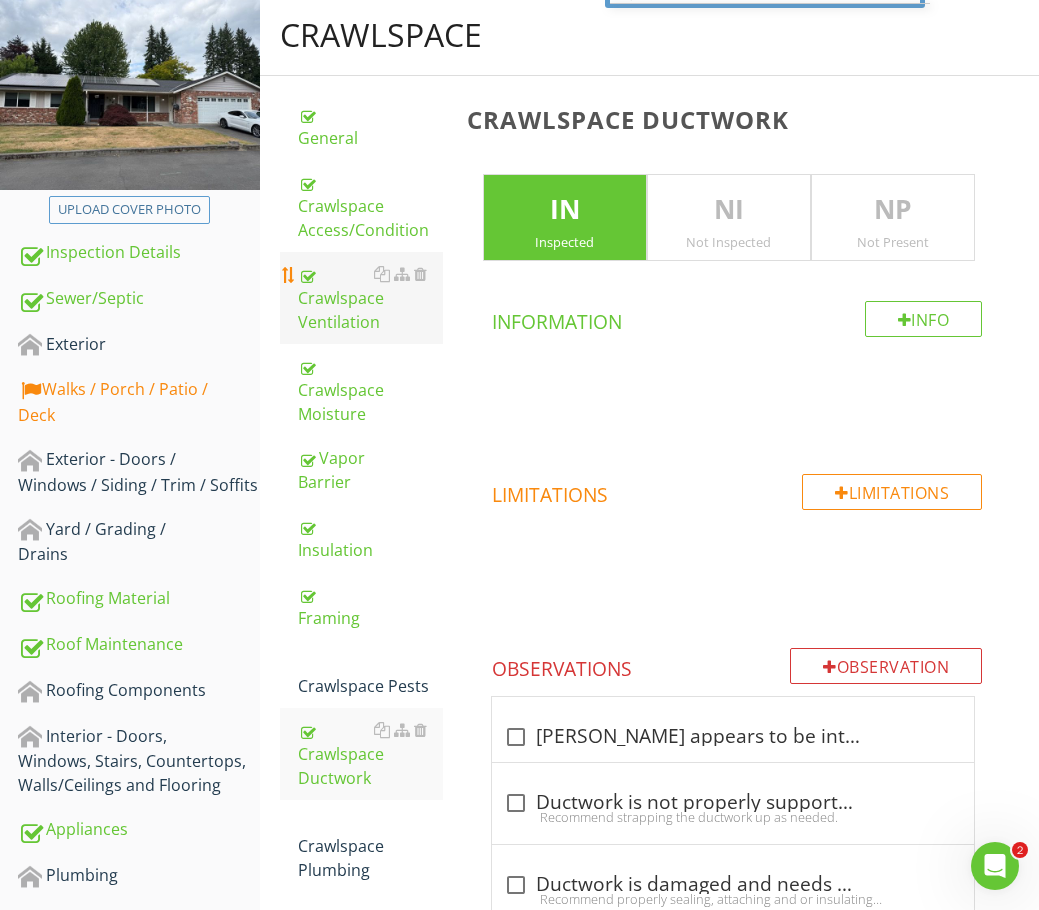 scroll, scrollTop: 200, scrollLeft: 0, axis: vertical 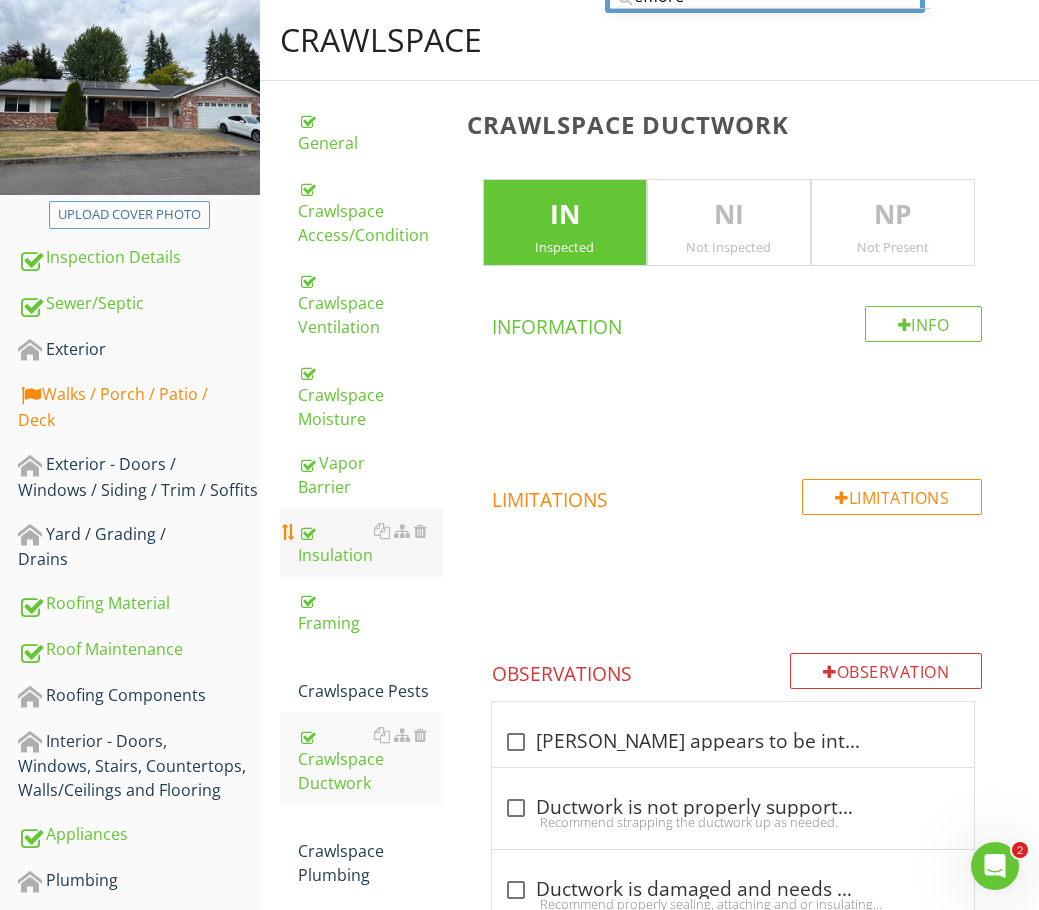 click on "Insulation" at bounding box center [370, 543] 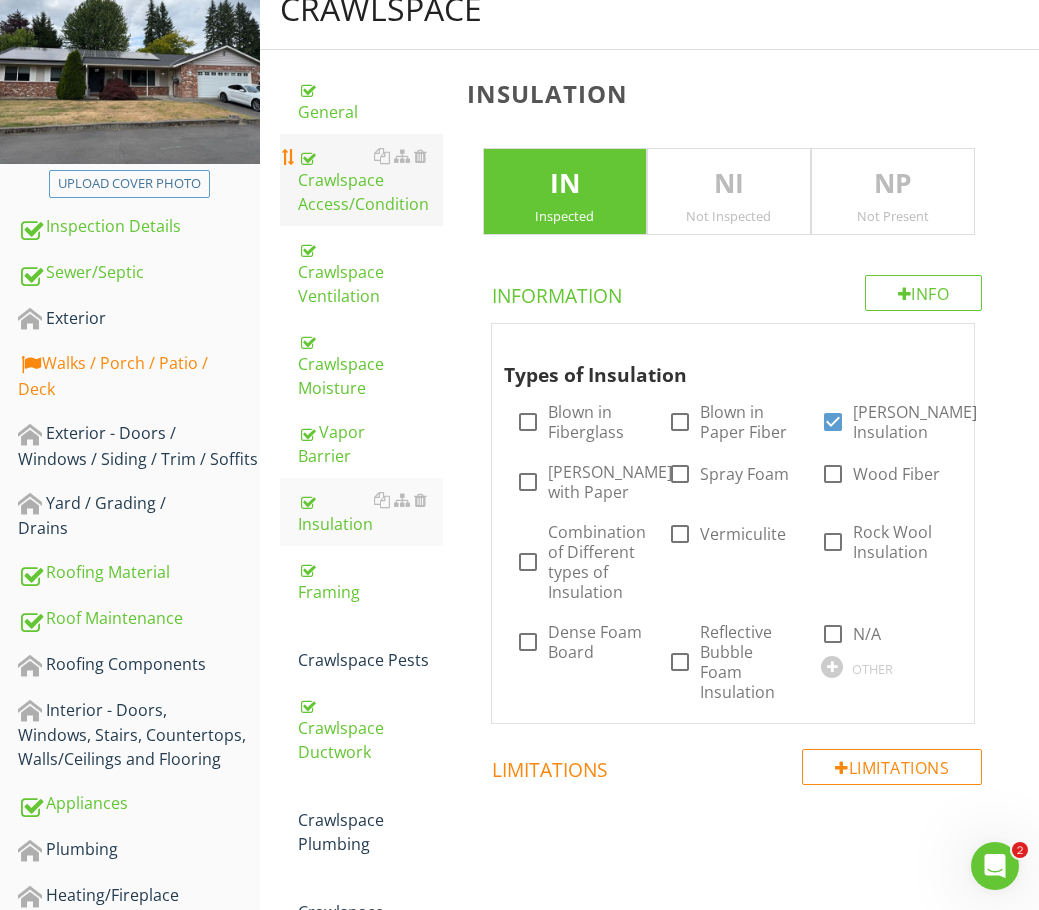 scroll, scrollTop: 200, scrollLeft: 0, axis: vertical 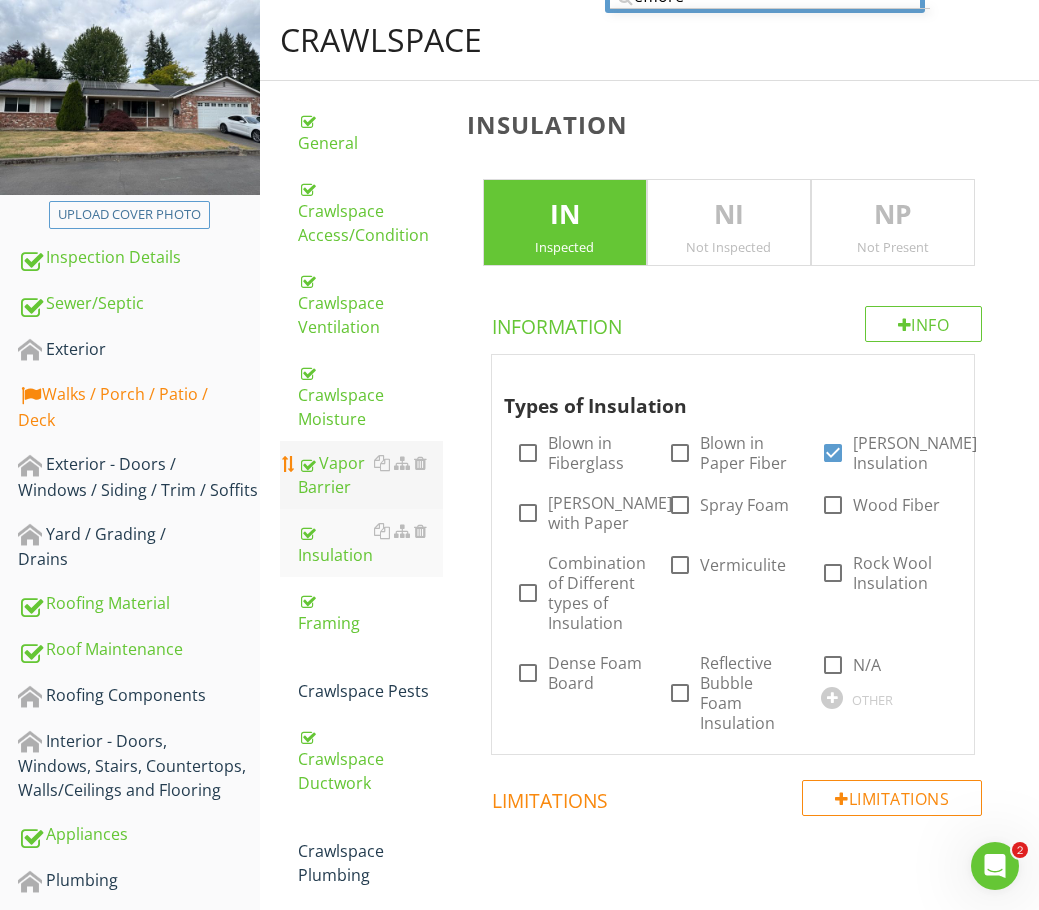 click on "Vapor Barrier" at bounding box center (370, 475) 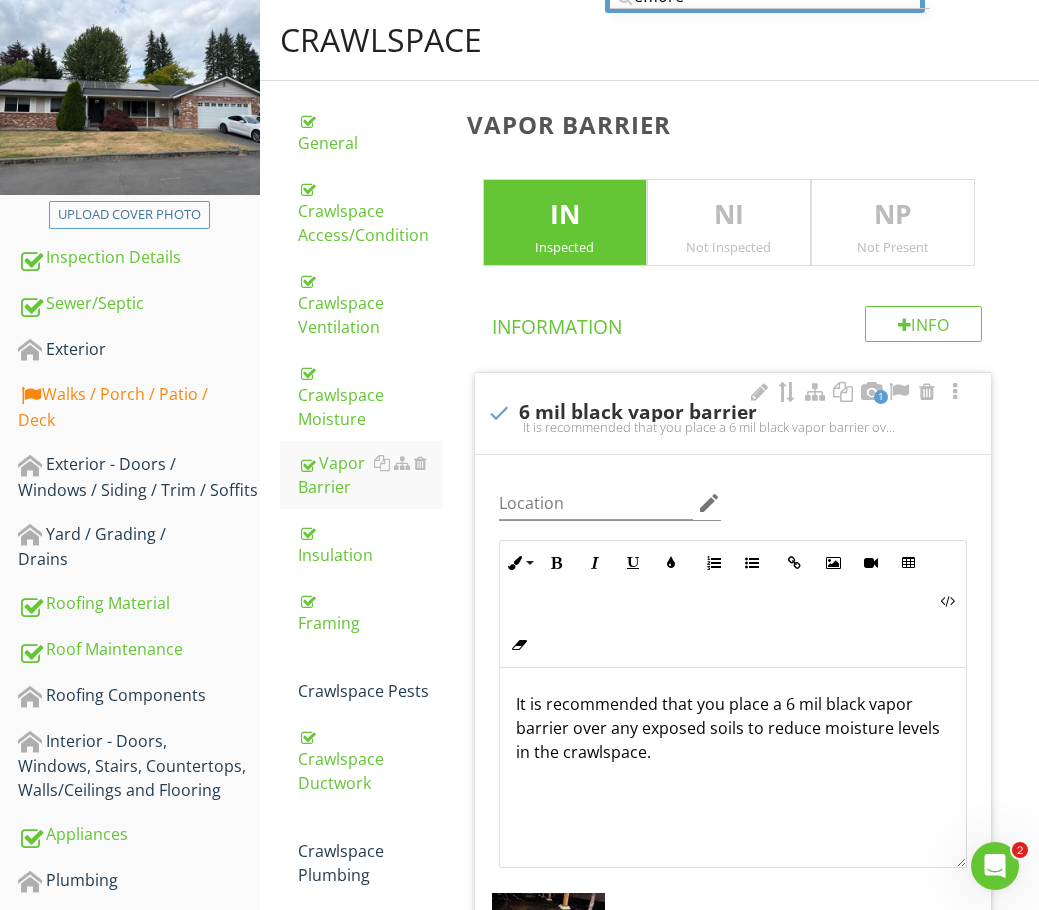 scroll, scrollTop: 1, scrollLeft: 0, axis: vertical 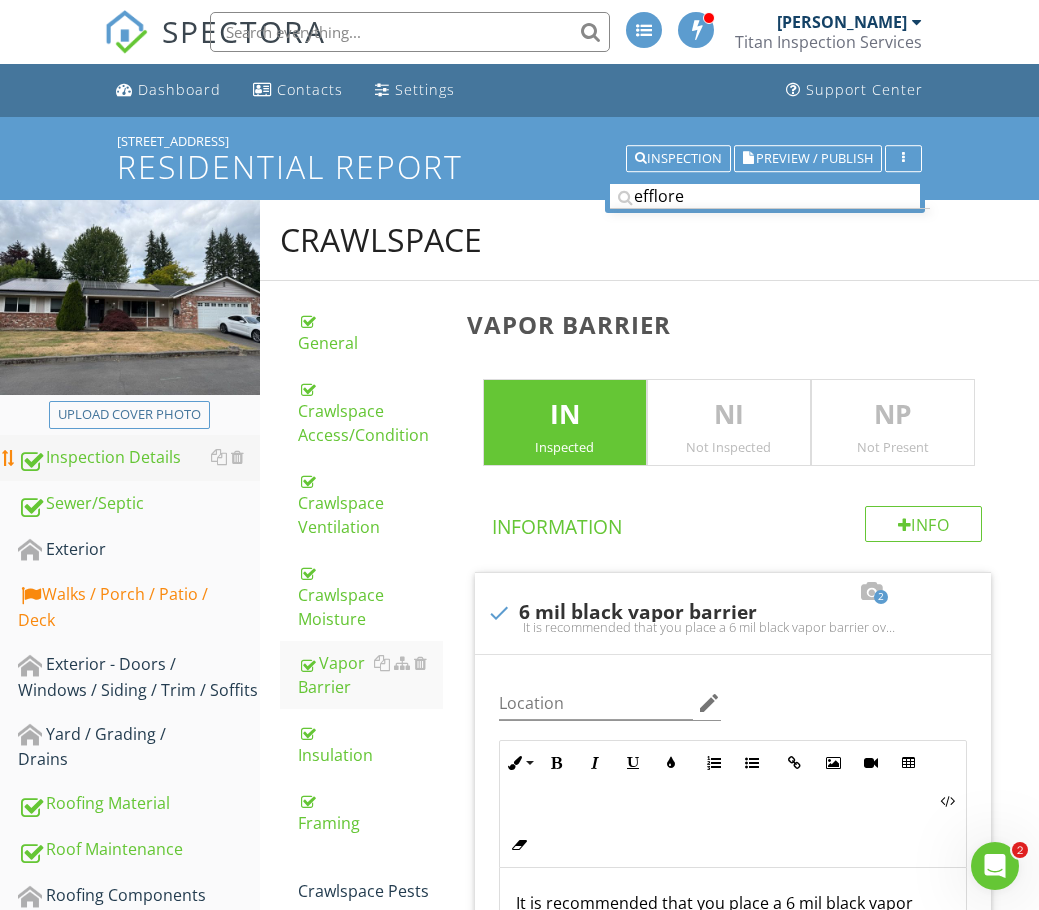 drag, startPoint x: 123, startPoint y: 460, endPoint x: 172, endPoint y: 453, distance: 49.497475 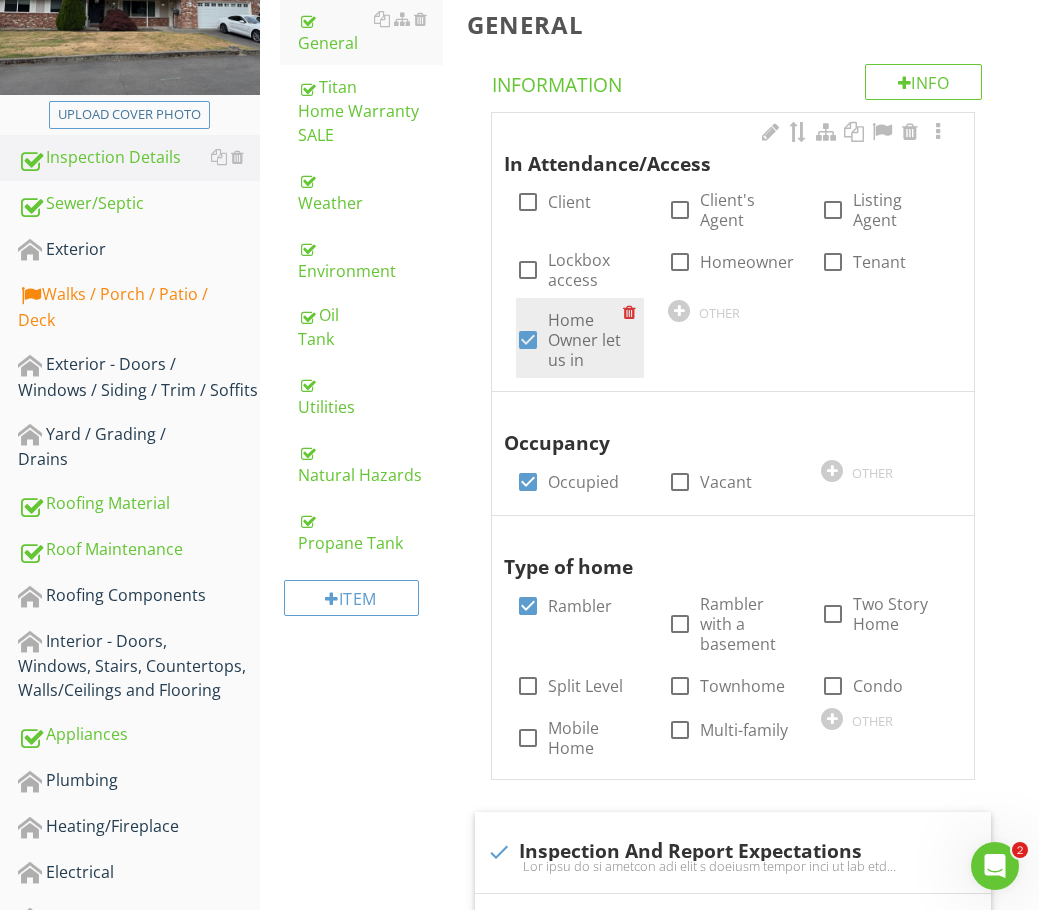scroll, scrollTop: 0, scrollLeft: 0, axis: both 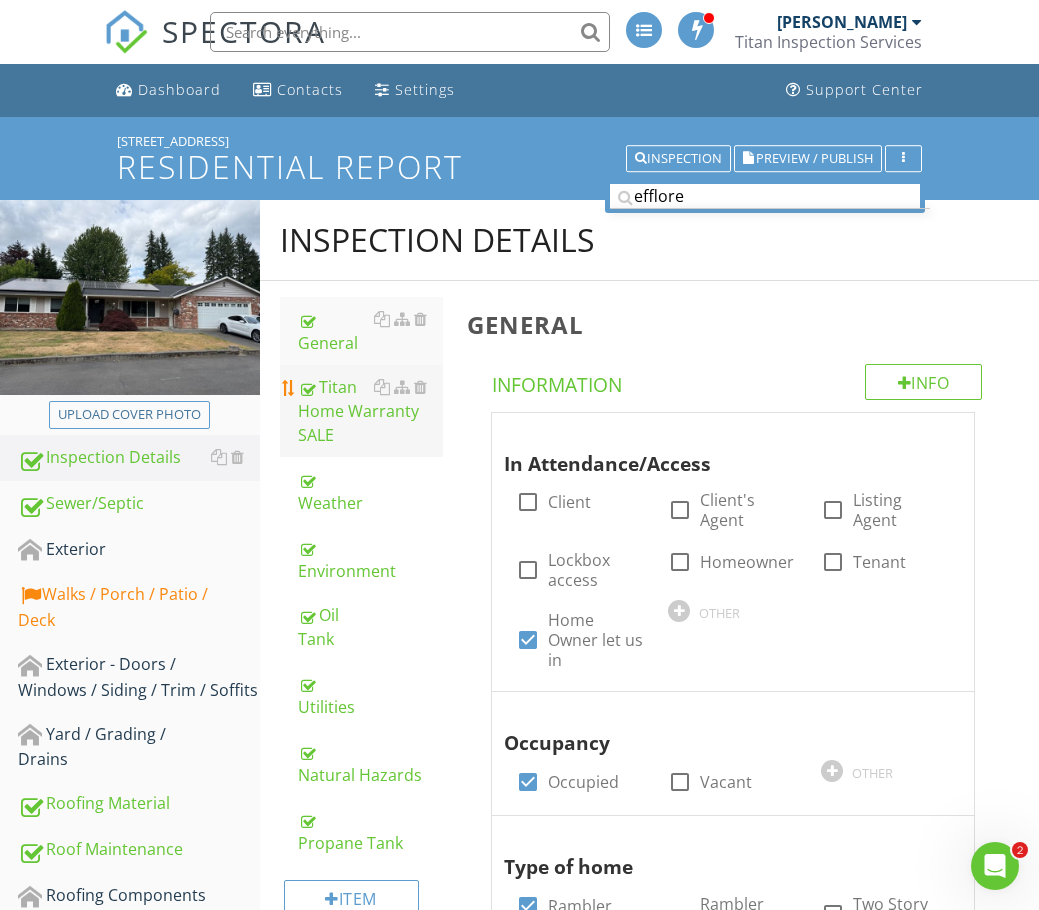click on "Titan Home Warranty SALE" at bounding box center [370, 411] 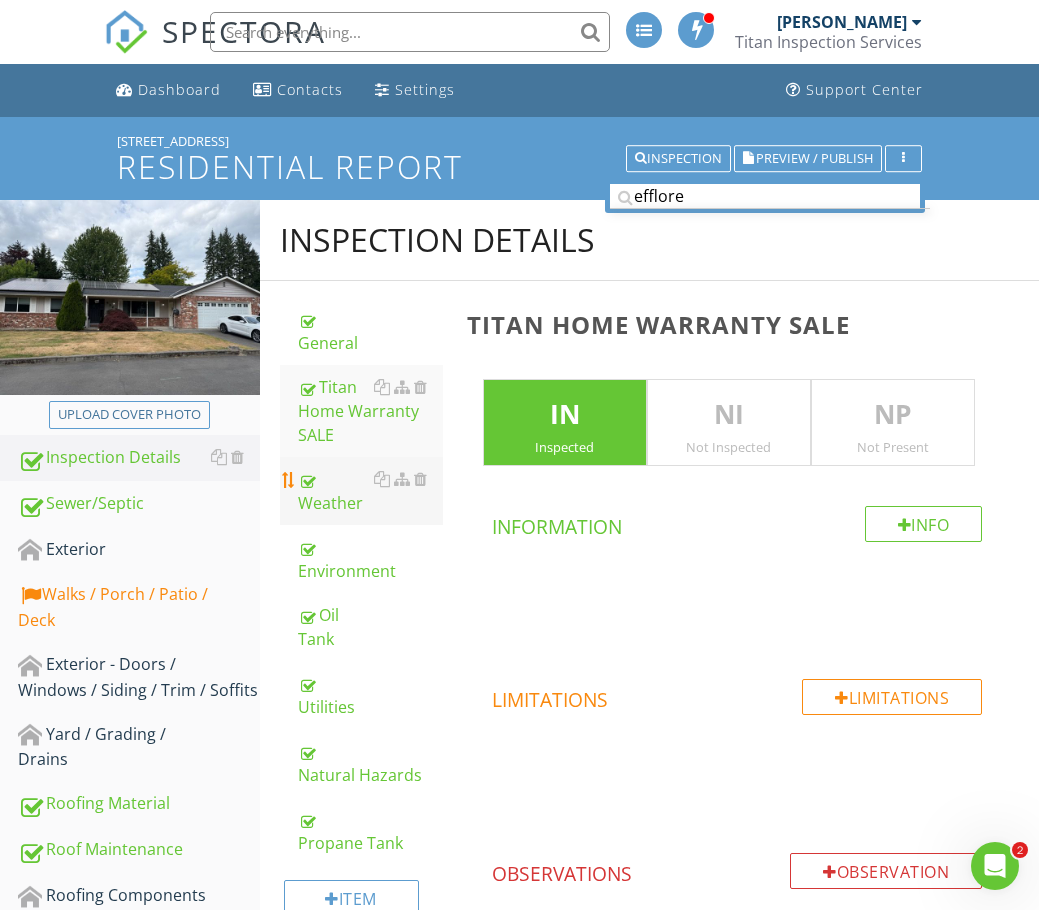 click on "Weather" at bounding box center (370, 491) 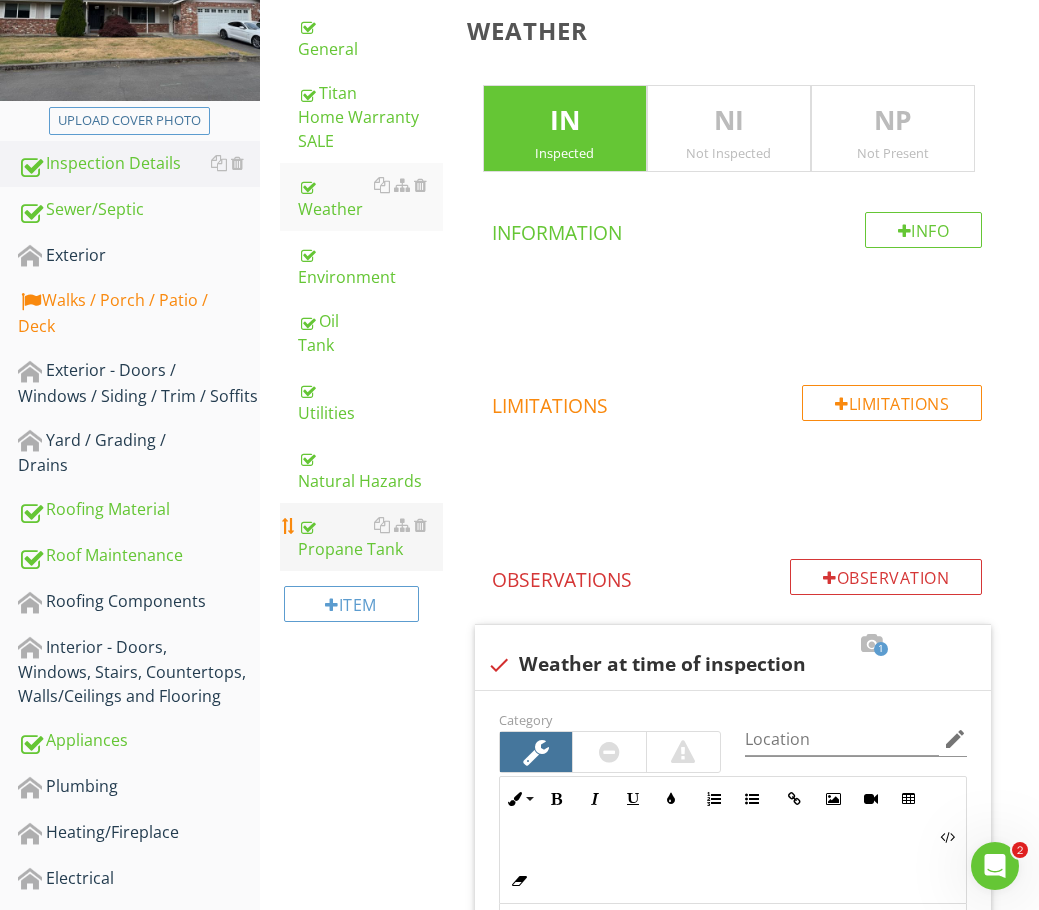 scroll, scrollTop: 300, scrollLeft: 0, axis: vertical 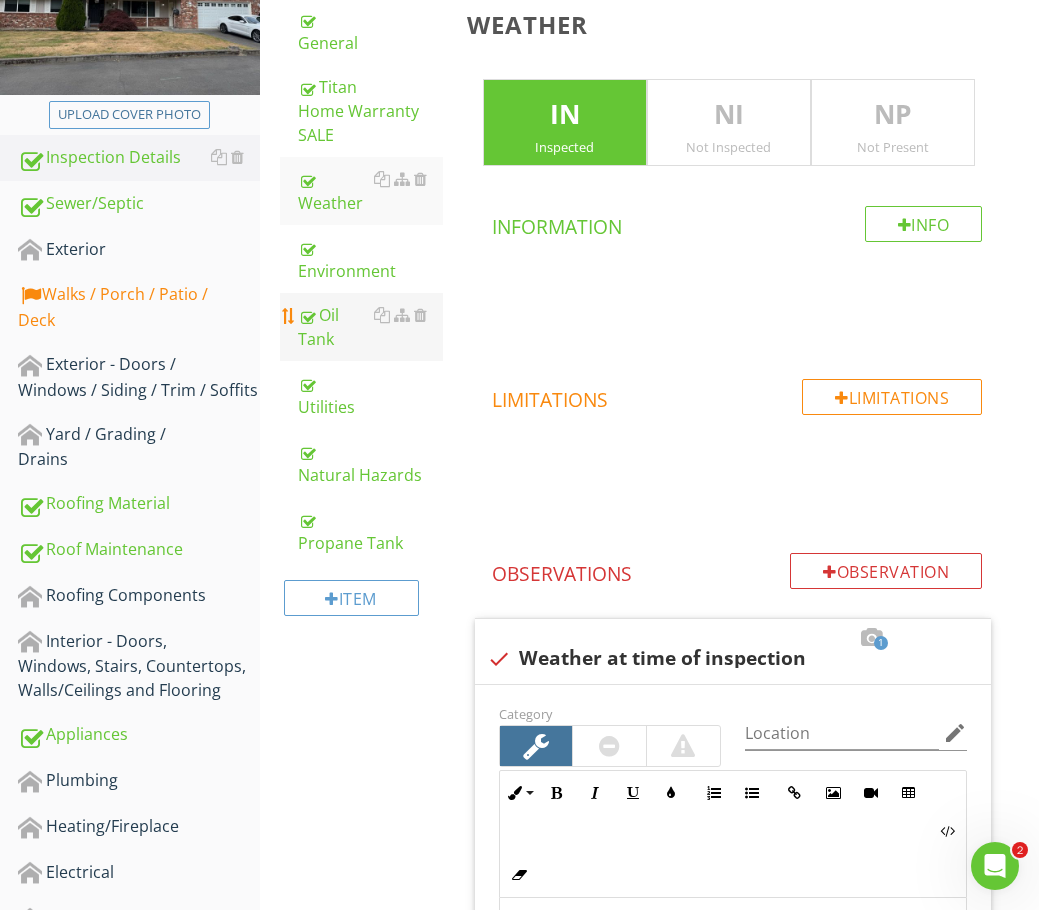 click on "Oil Tank" at bounding box center [370, 327] 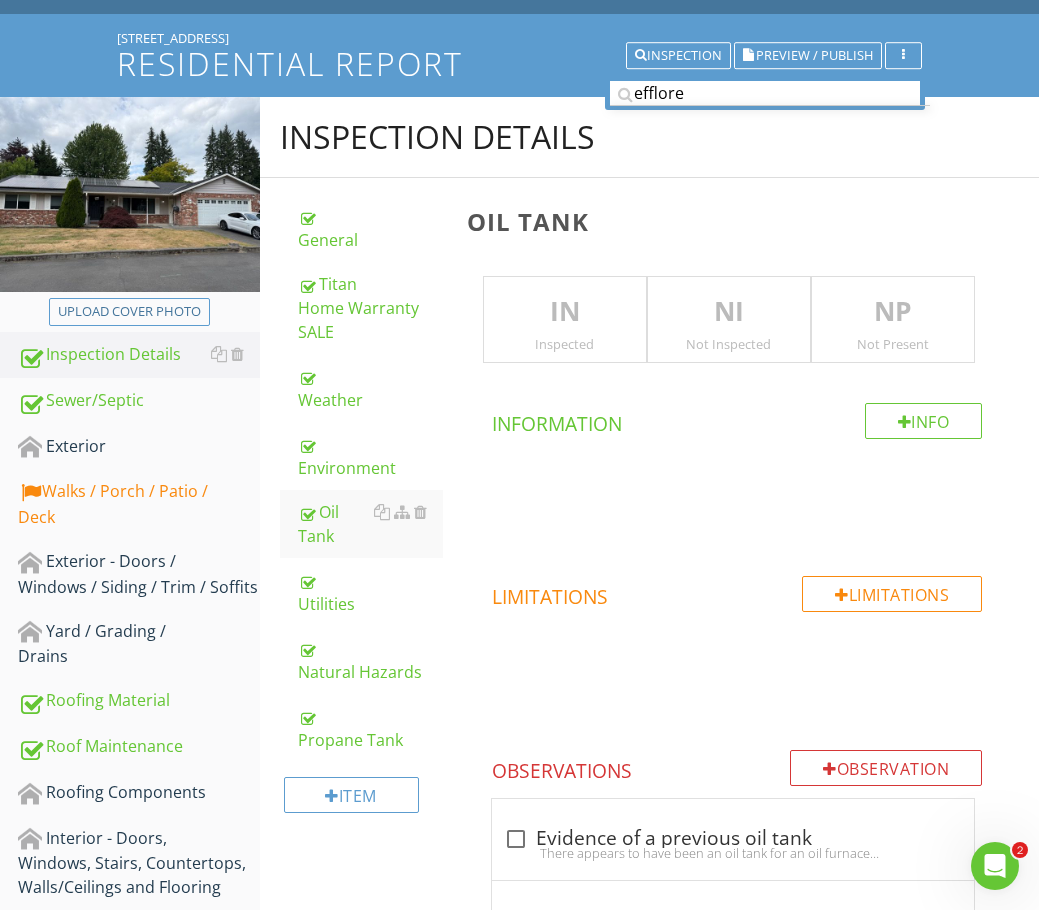 scroll, scrollTop: 100, scrollLeft: 0, axis: vertical 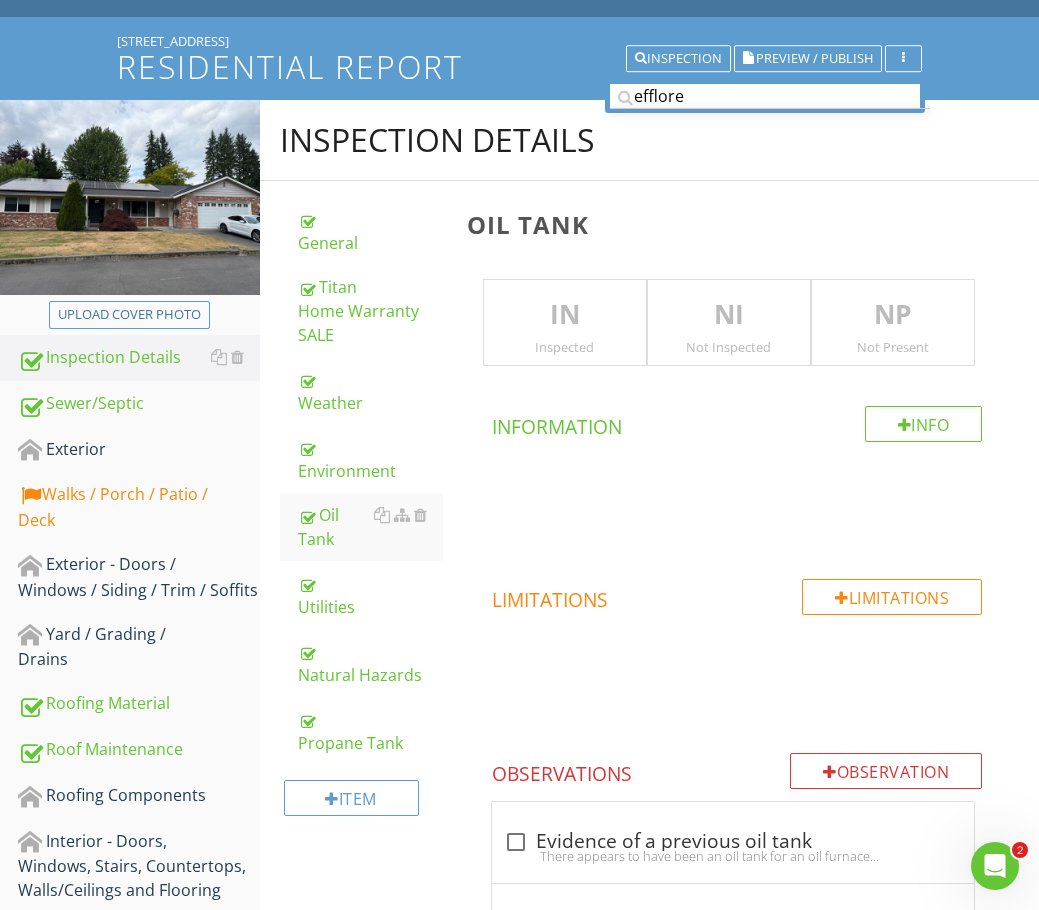 click on "NP" at bounding box center (893, 315) 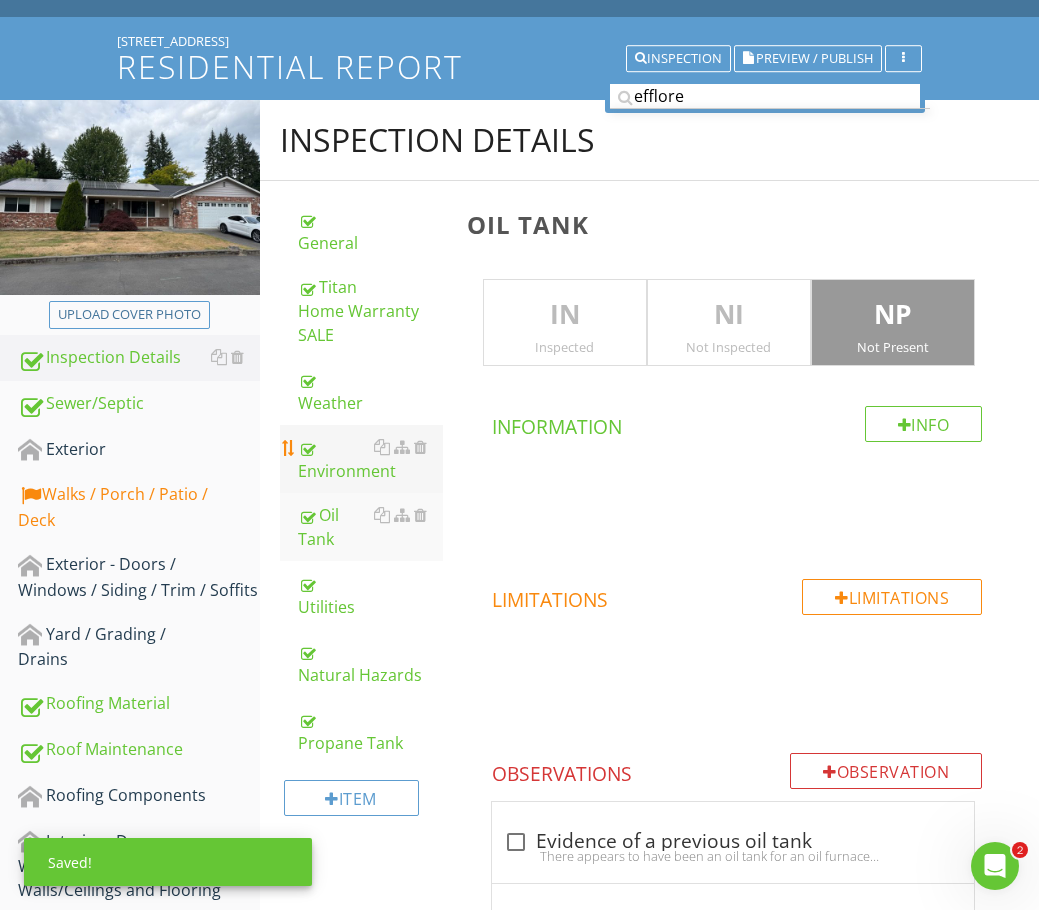 click on "Environment" at bounding box center [370, 459] 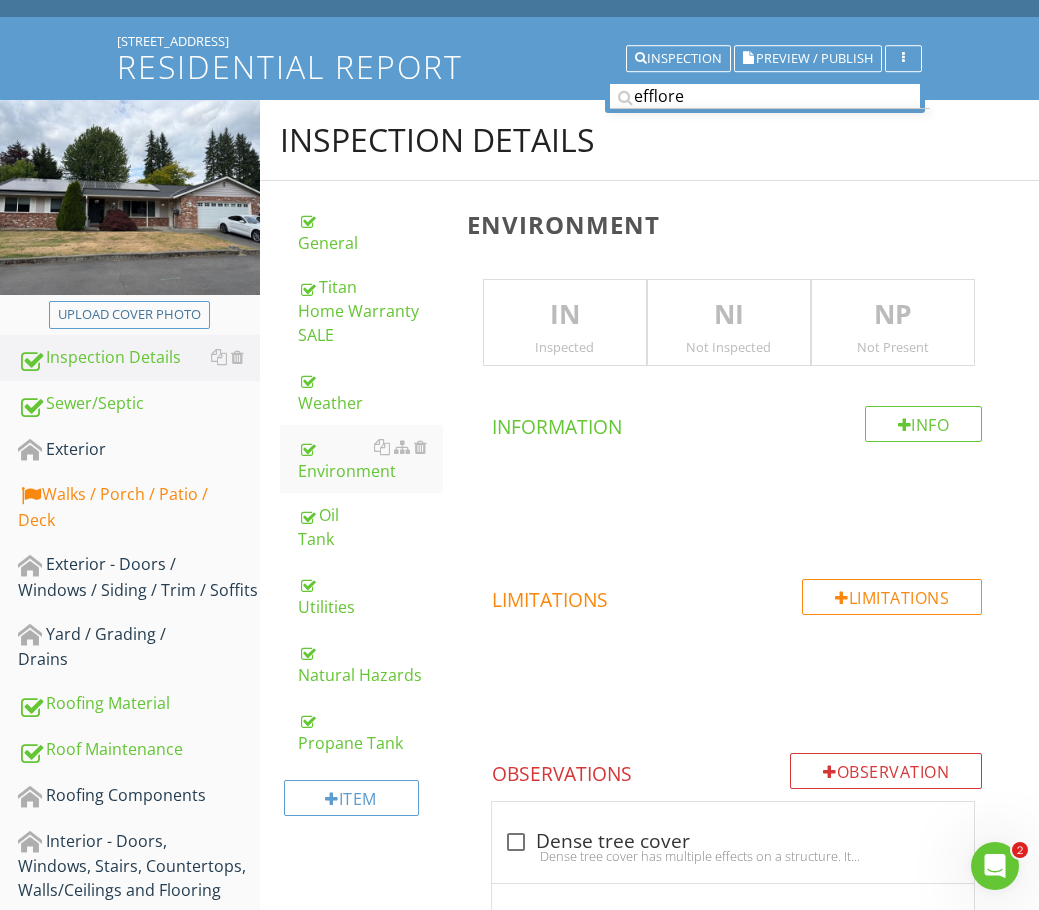 click on "IN" at bounding box center [565, 315] 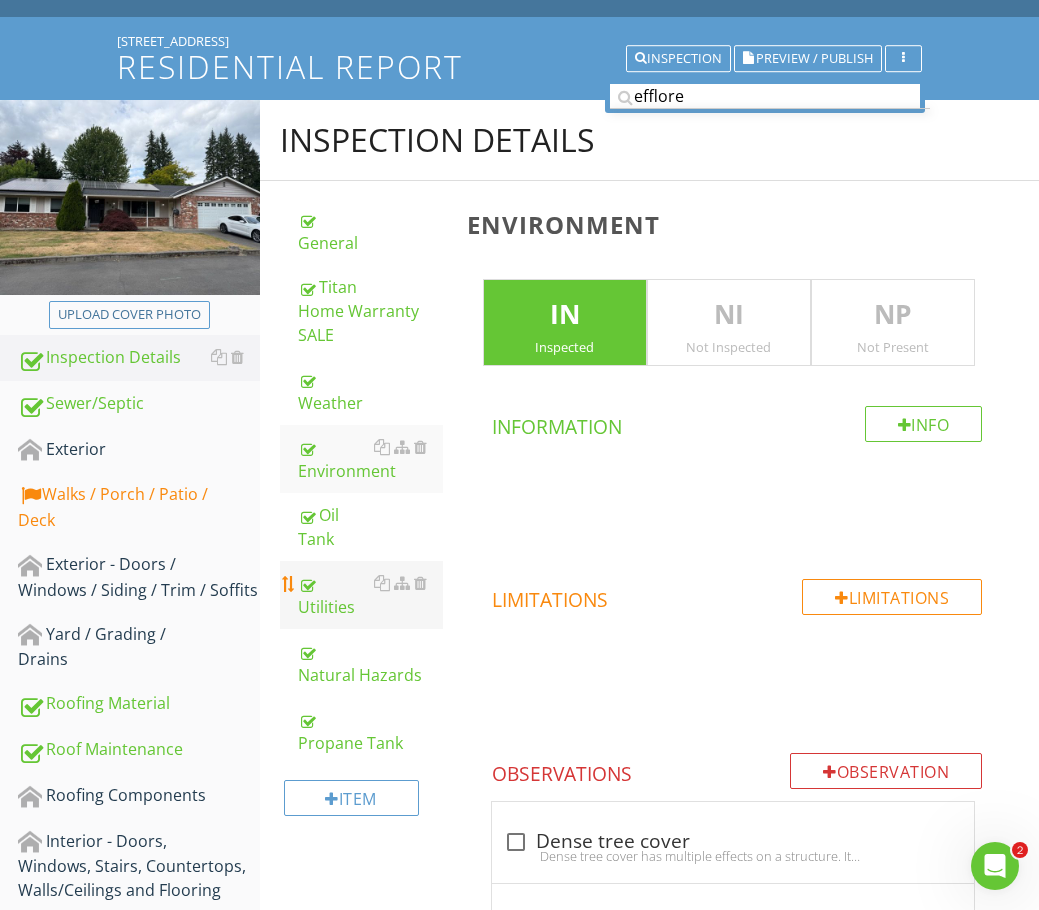 click on "Utilities" at bounding box center [370, 595] 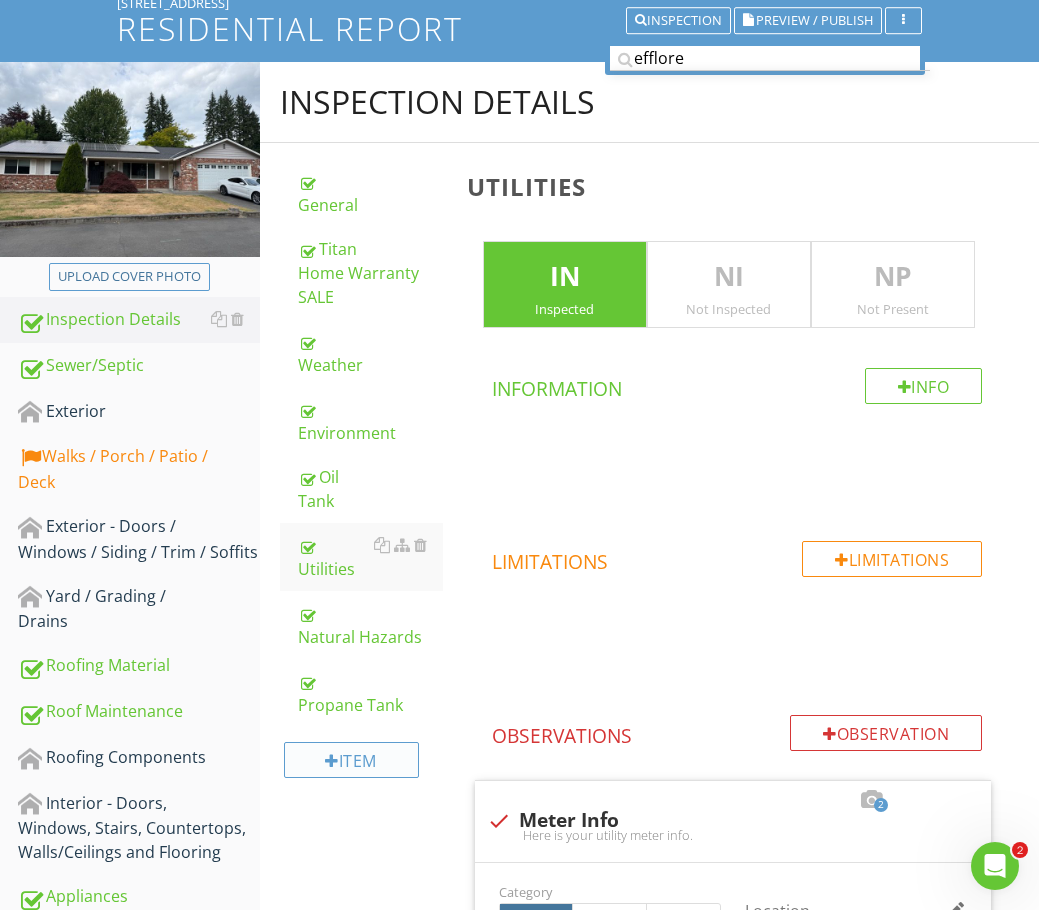 scroll, scrollTop: 200, scrollLeft: 0, axis: vertical 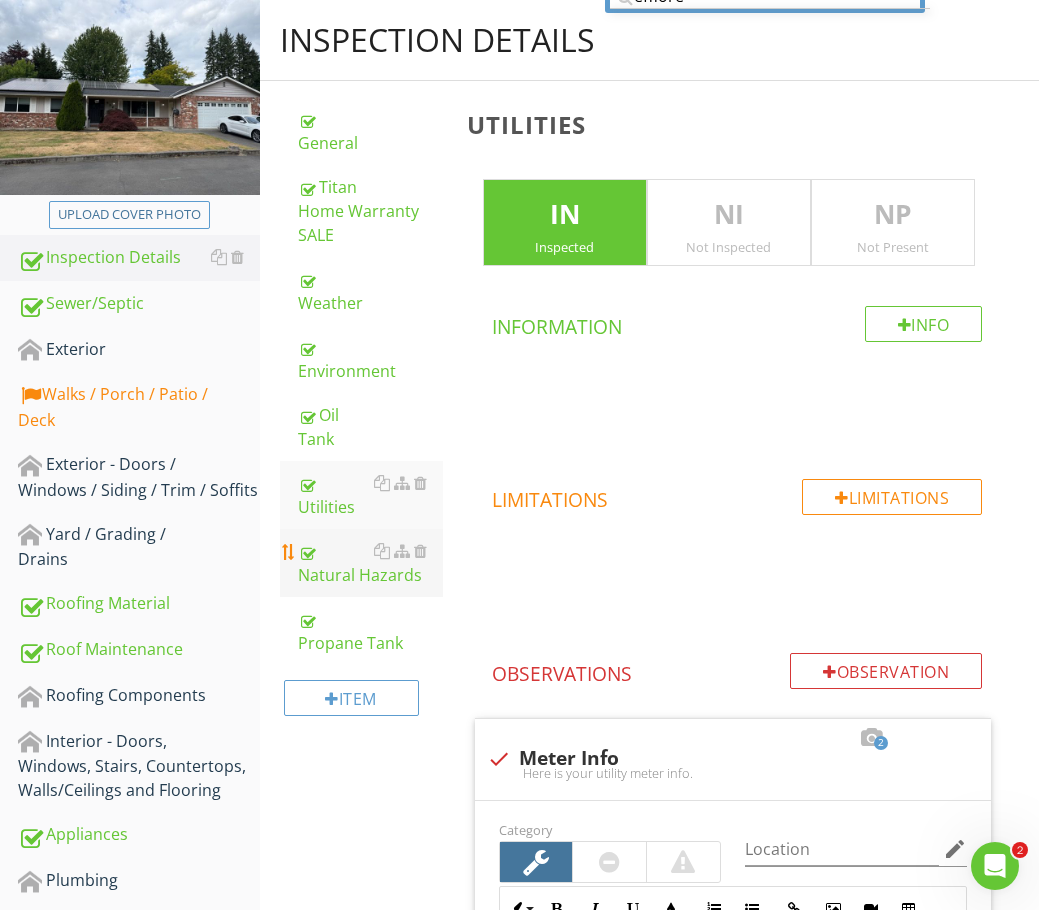 click on "Natural Hazards" at bounding box center [370, 563] 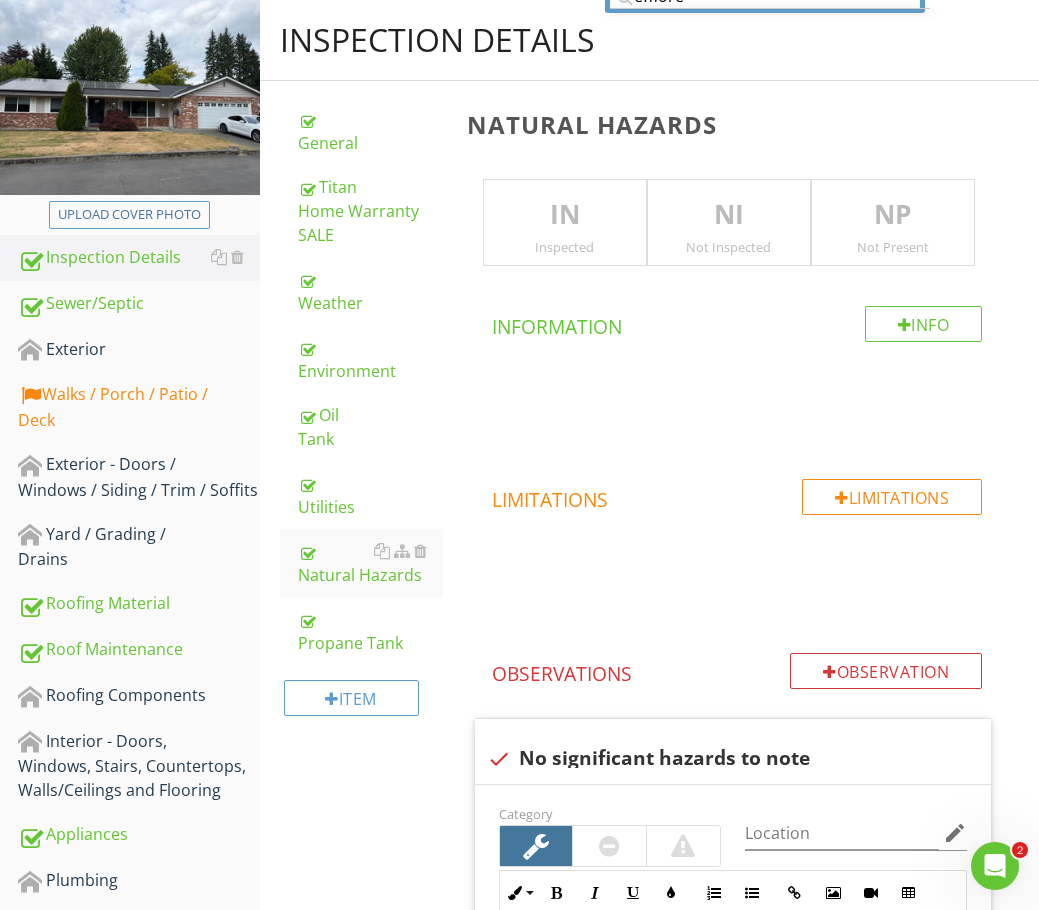 click on "IN" at bounding box center [565, 215] 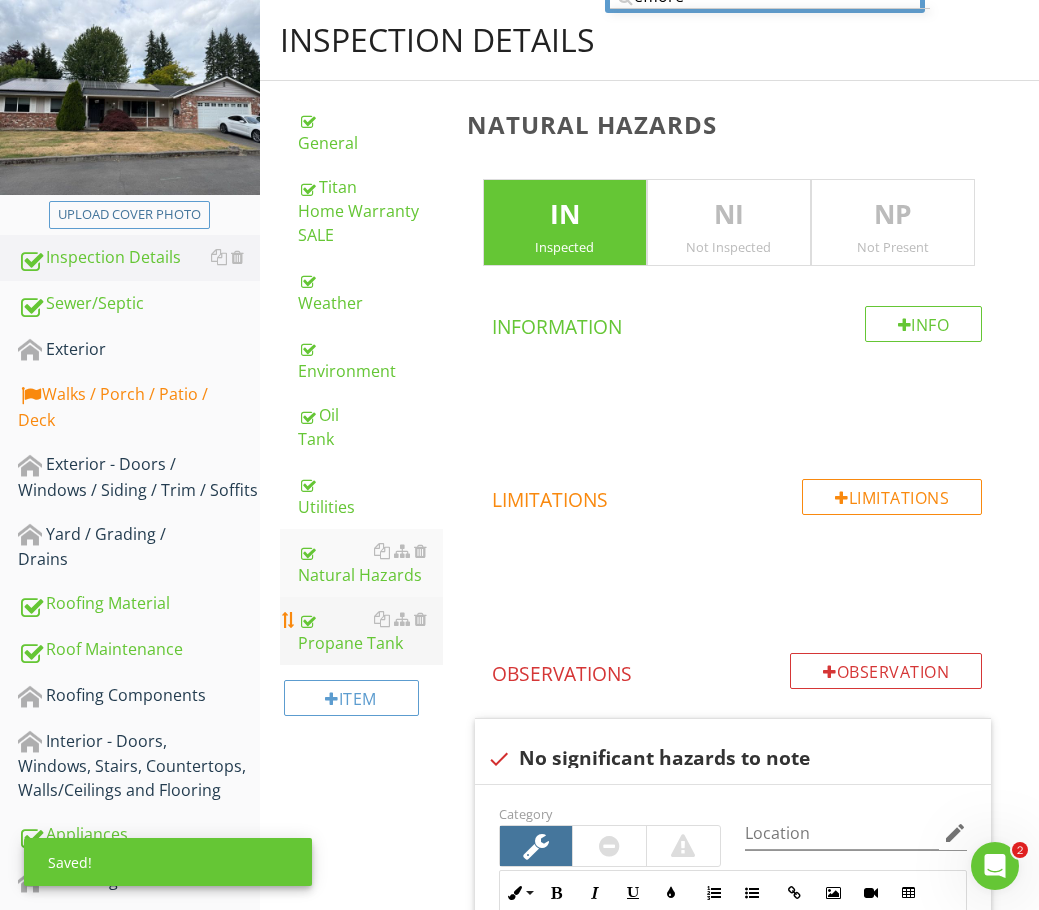 click on "Propane Tank" at bounding box center [370, 631] 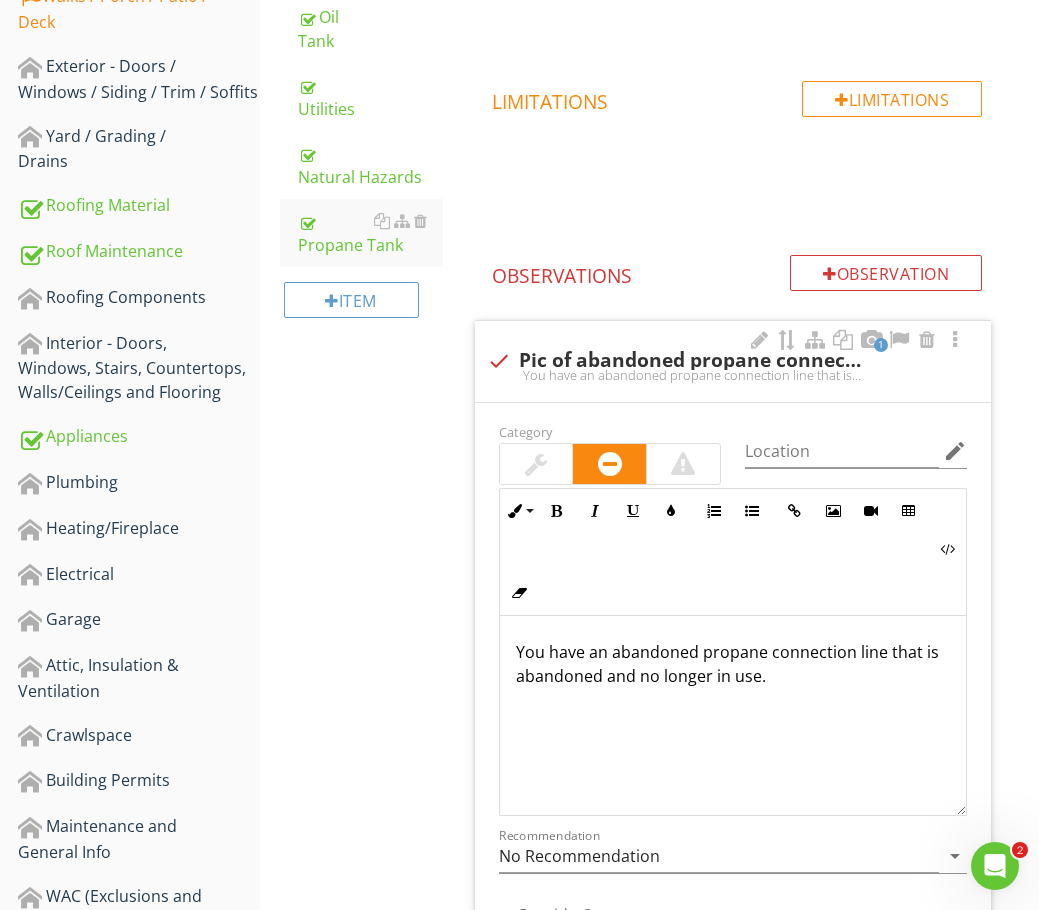 scroll, scrollTop: 600, scrollLeft: 0, axis: vertical 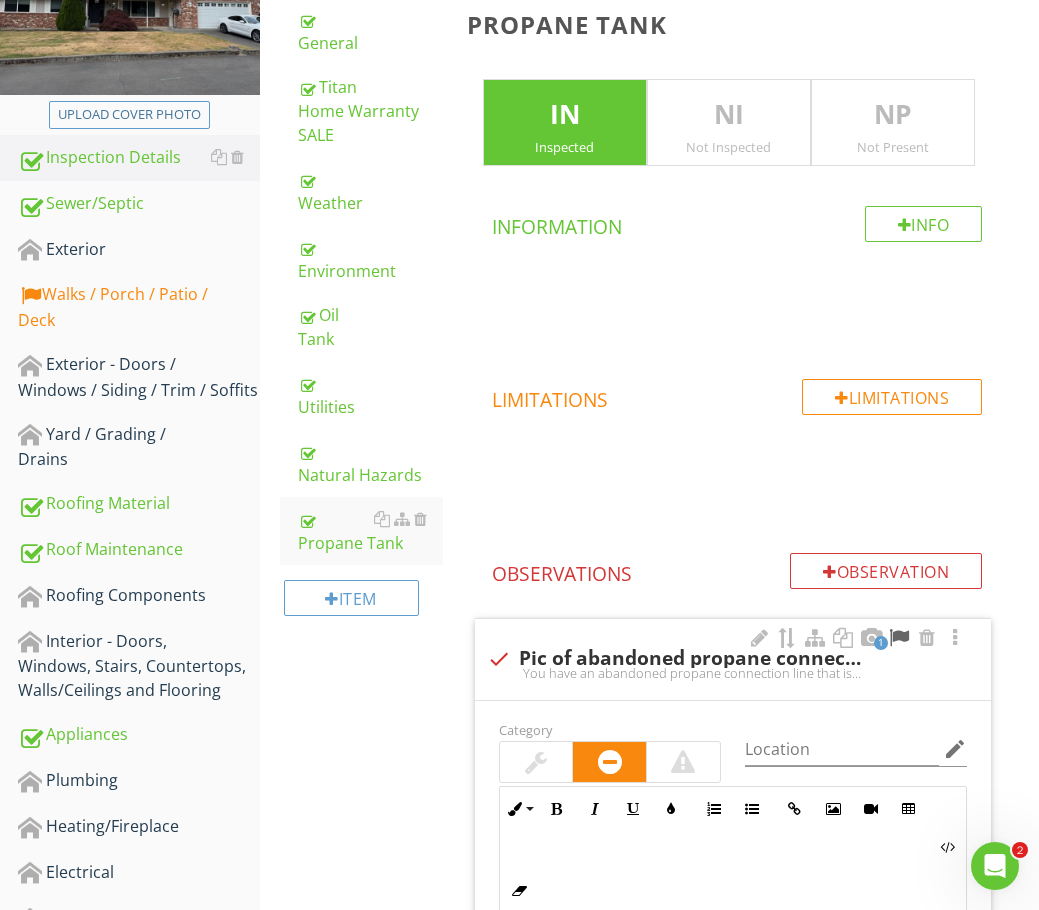 click at bounding box center (899, 638) 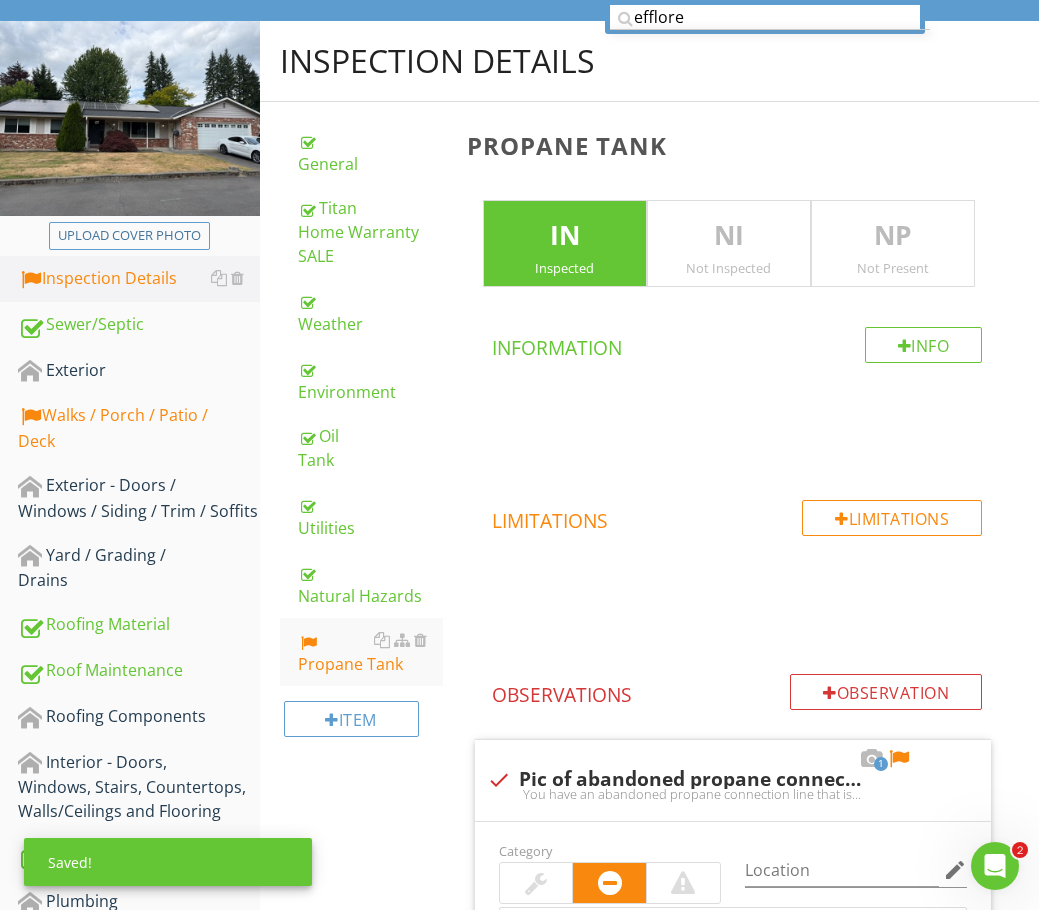scroll, scrollTop: 0, scrollLeft: 0, axis: both 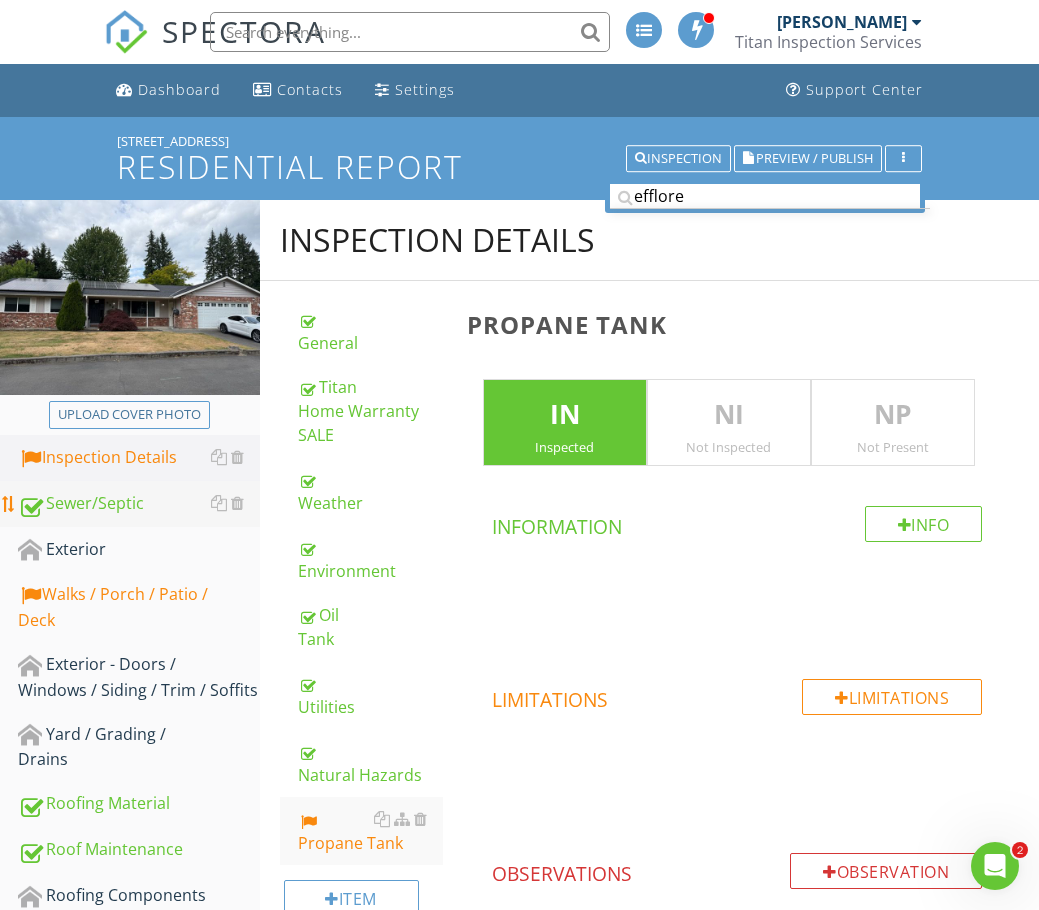 click on "Sewer/Septic" at bounding box center (139, 504) 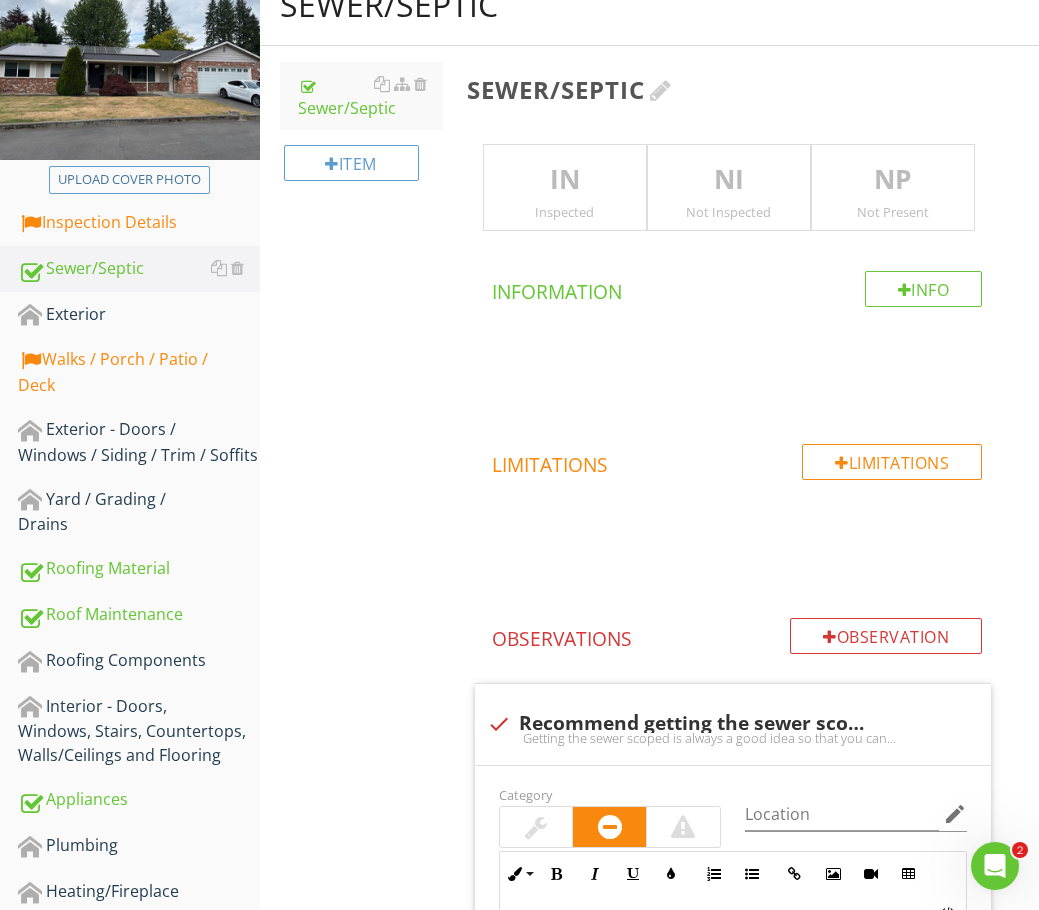scroll, scrollTop: 200, scrollLeft: 0, axis: vertical 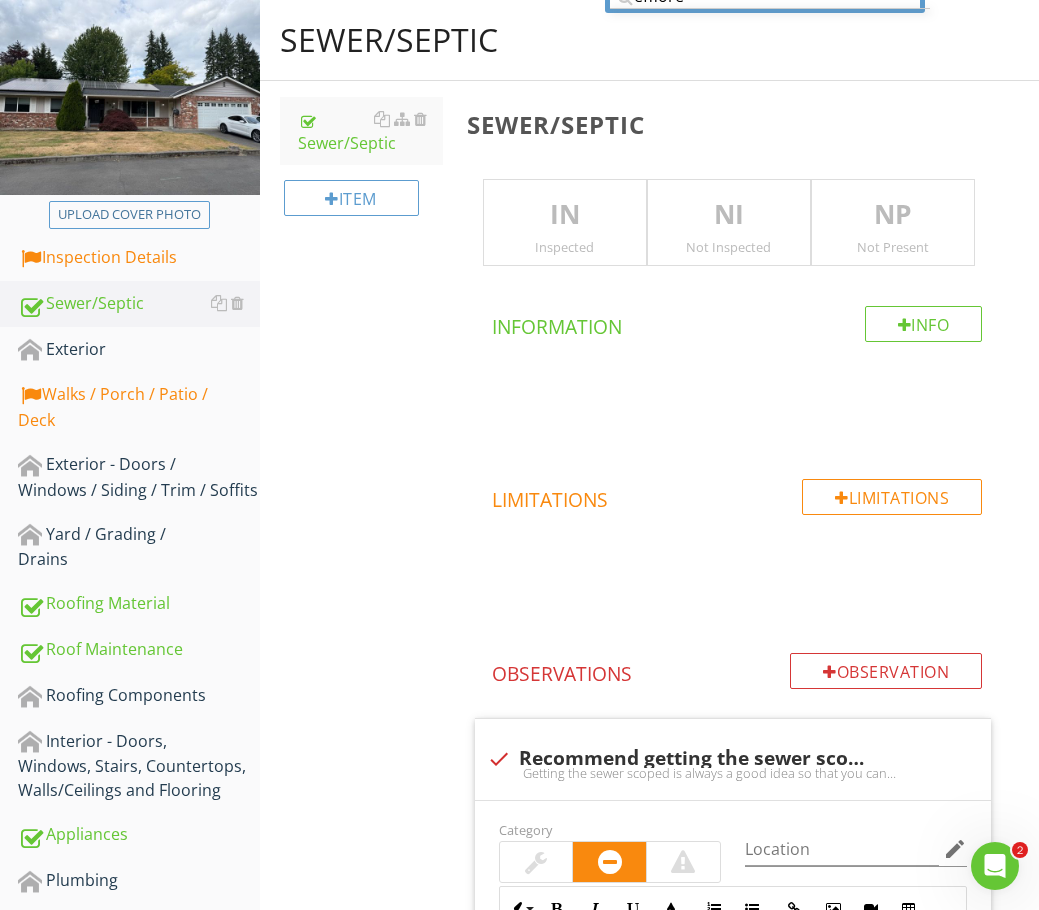 click on "IN" at bounding box center (565, 215) 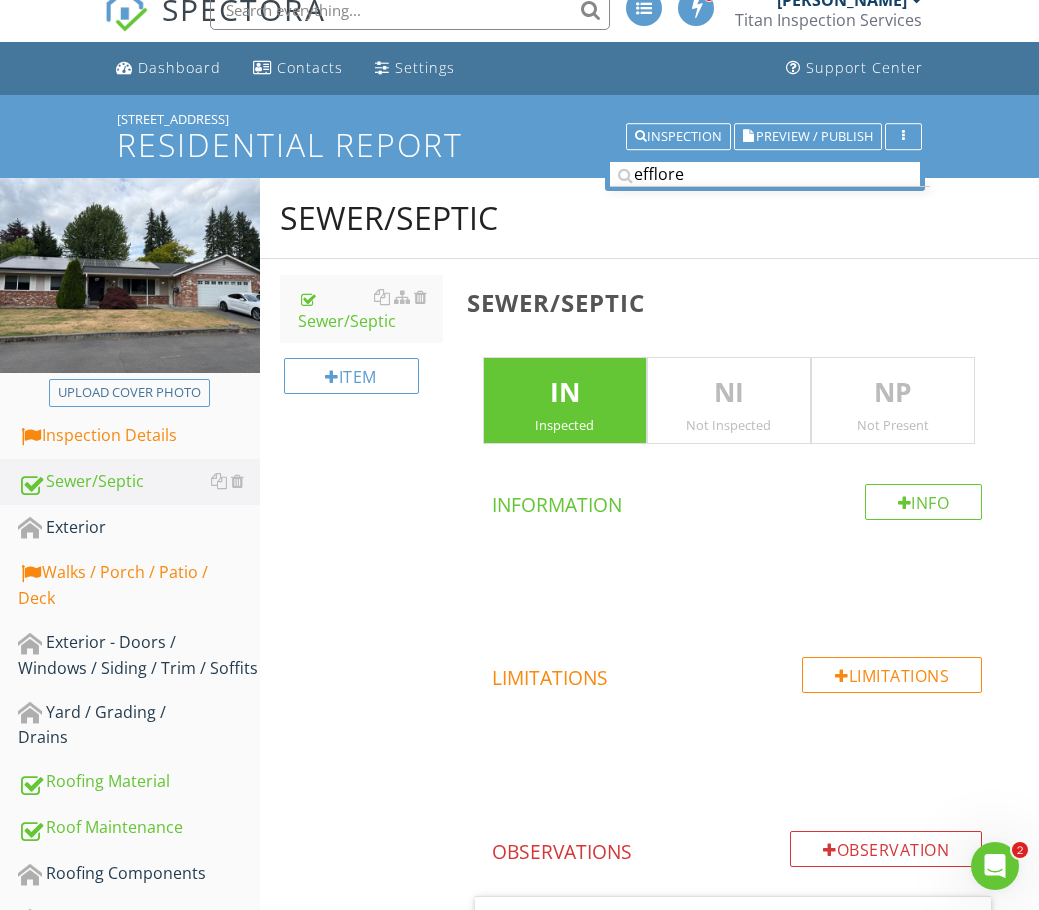 scroll, scrollTop: 0, scrollLeft: 0, axis: both 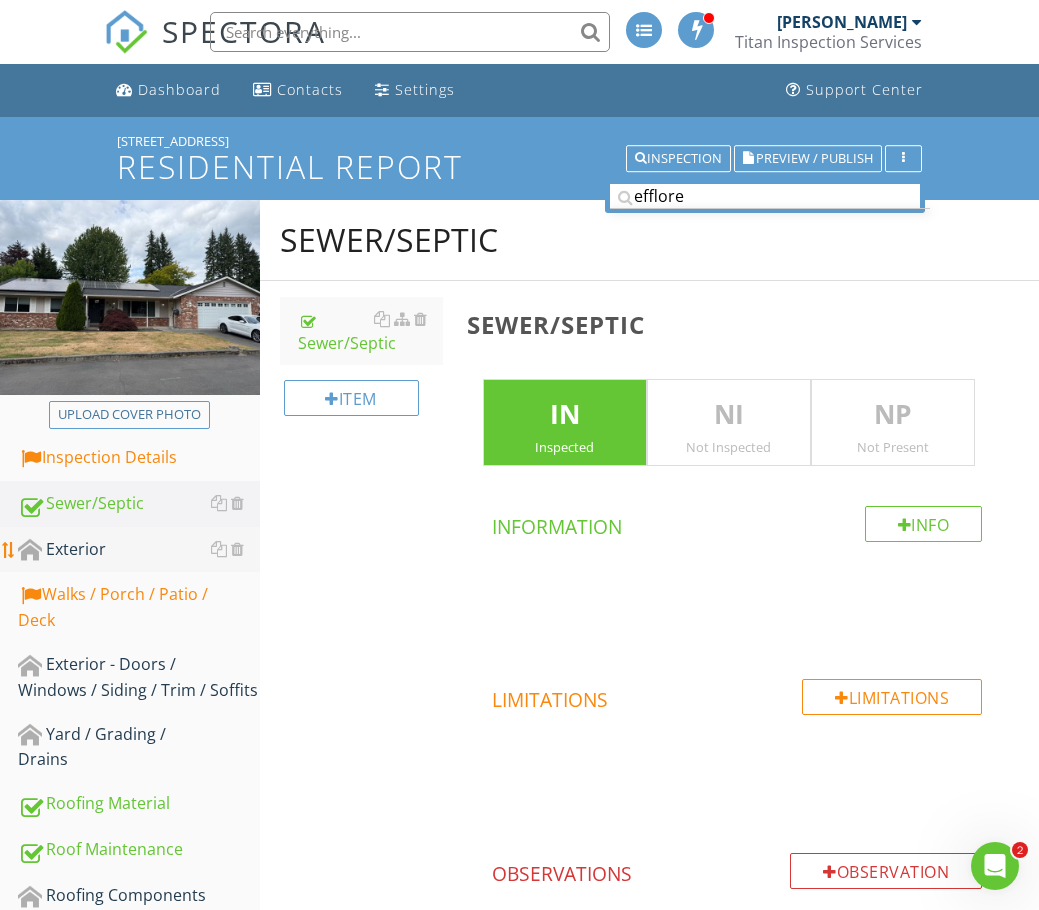 click on "Exterior" at bounding box center (139, 550) 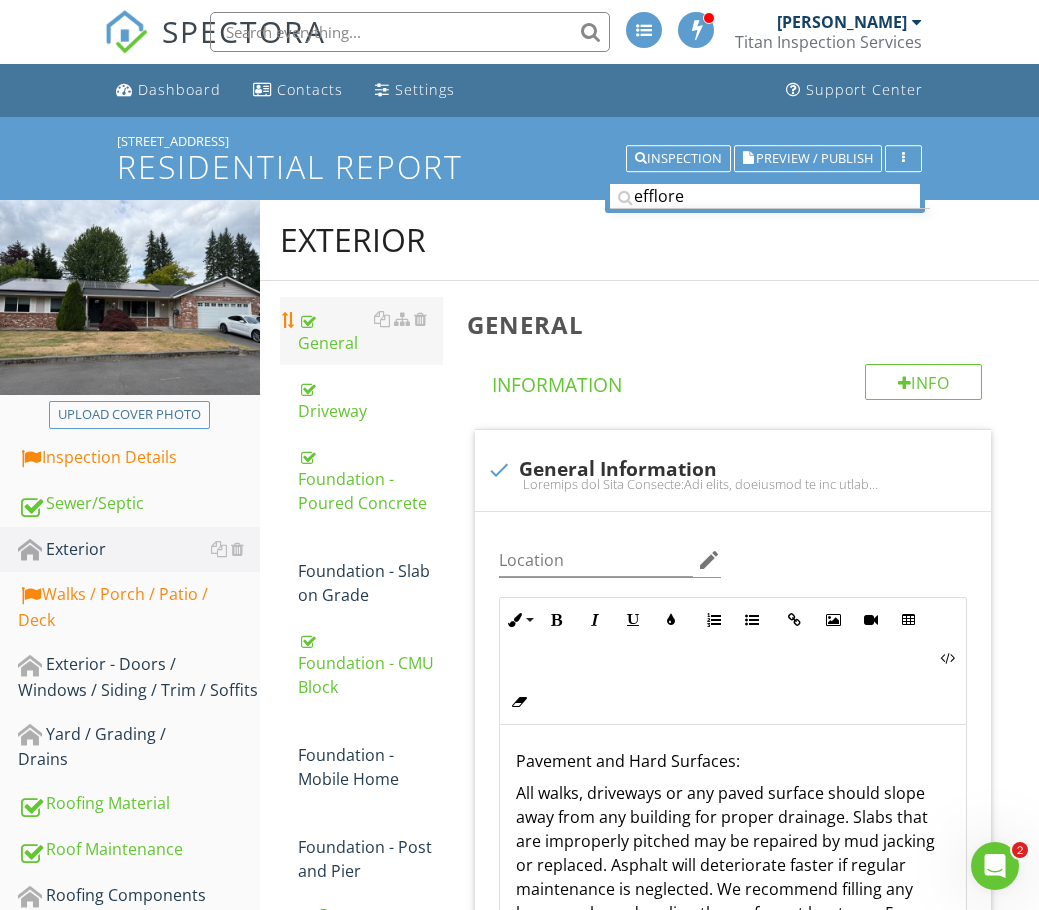 click on "General" at bounding box center [370, 331] 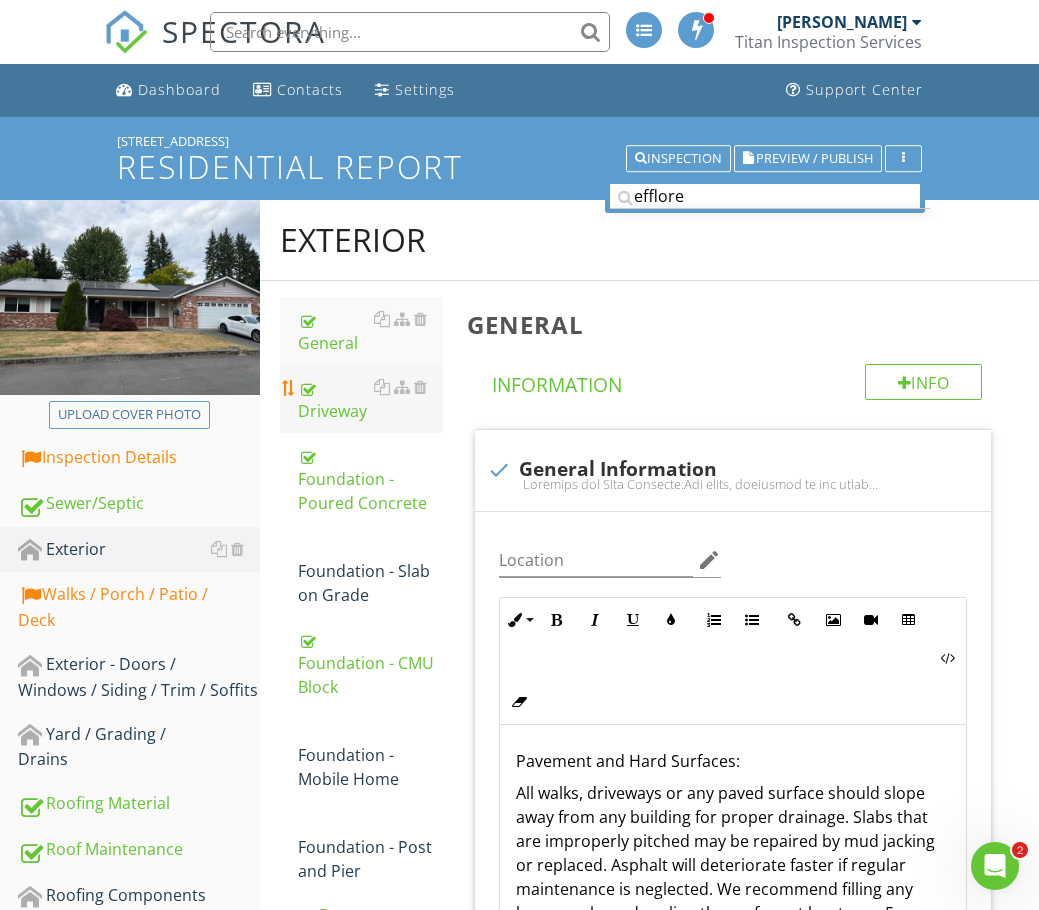 click on "Driveway" at bounding box center (370, 399) 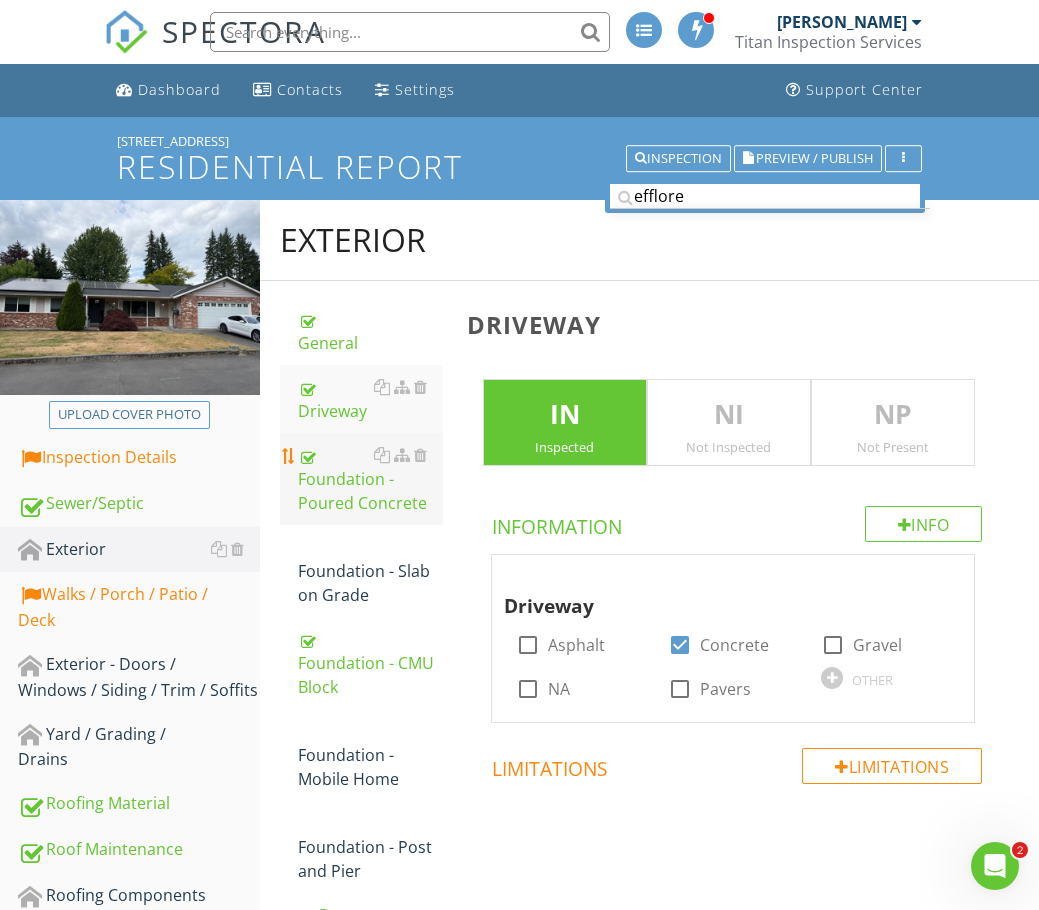 click on "Foundation - Poured Concrete" at bounding box center (370, 479) 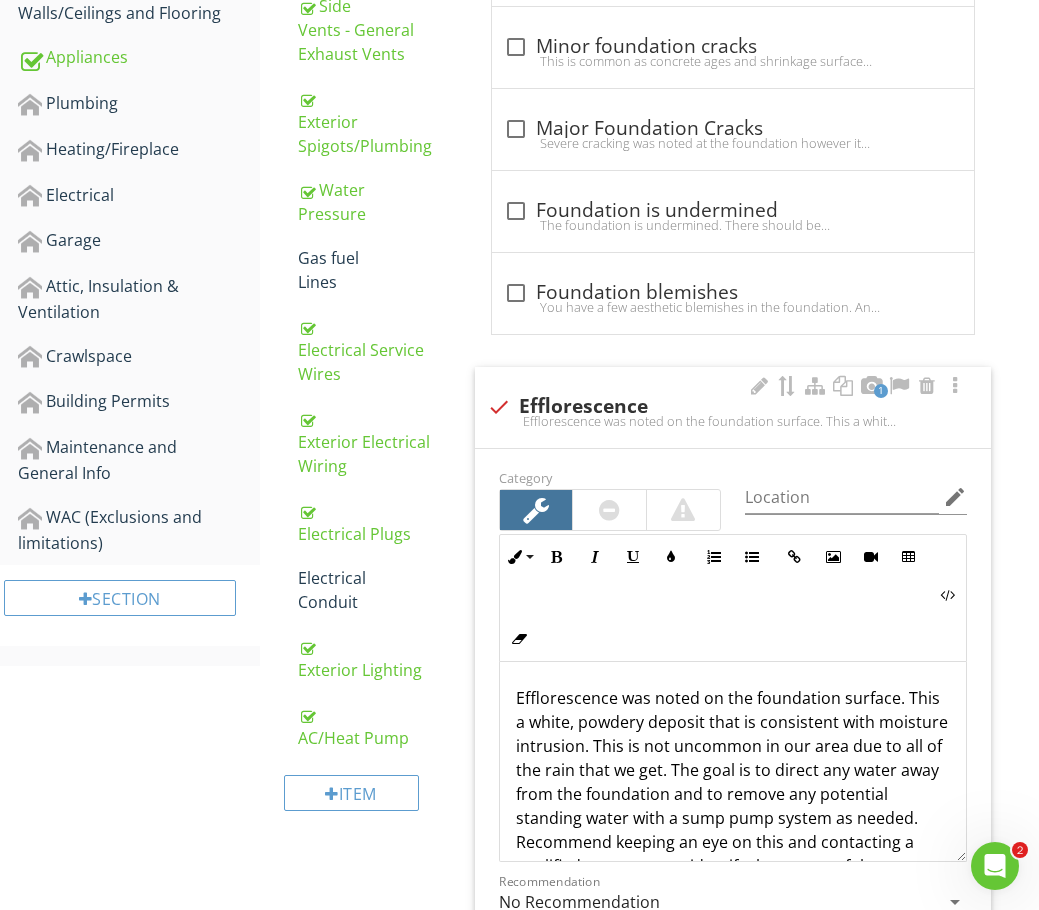 scroll, scrollTop: 1000, scrollLeft: 0, axis: vertical 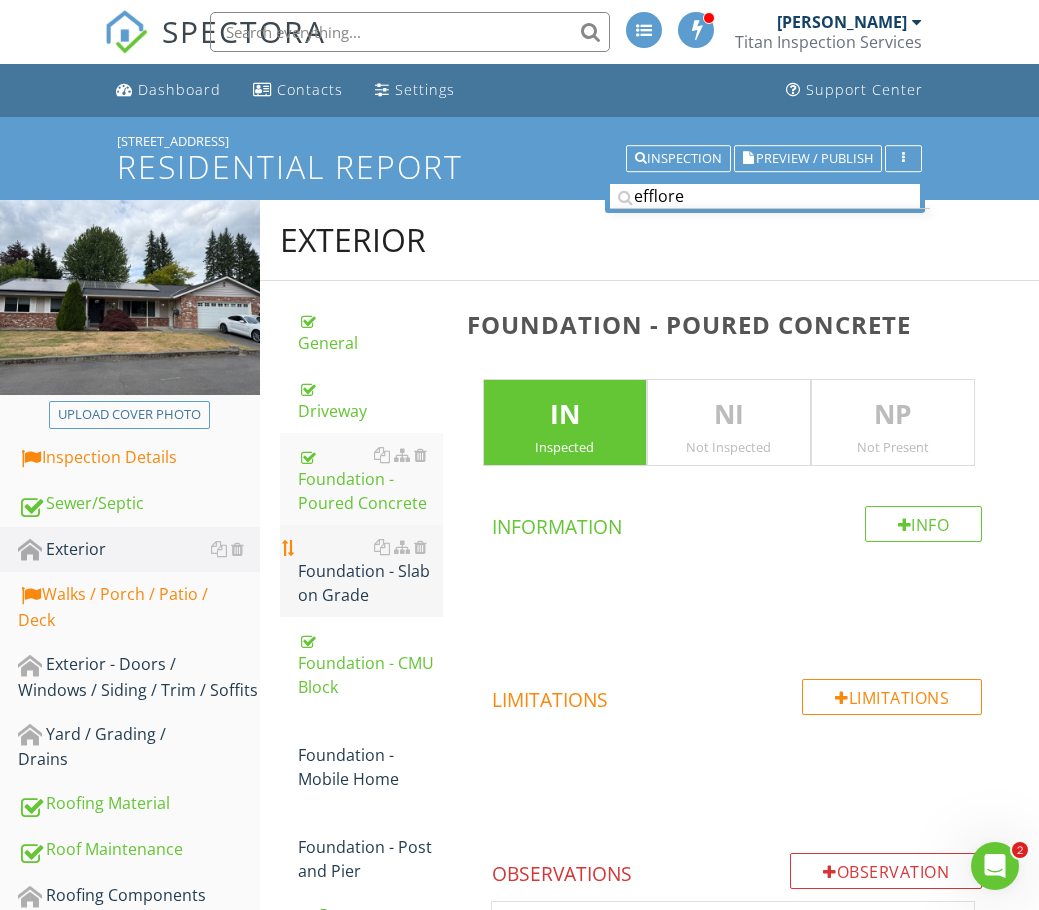 click on "Foundation - Slab on Grade" at bounding box center (370, 571) 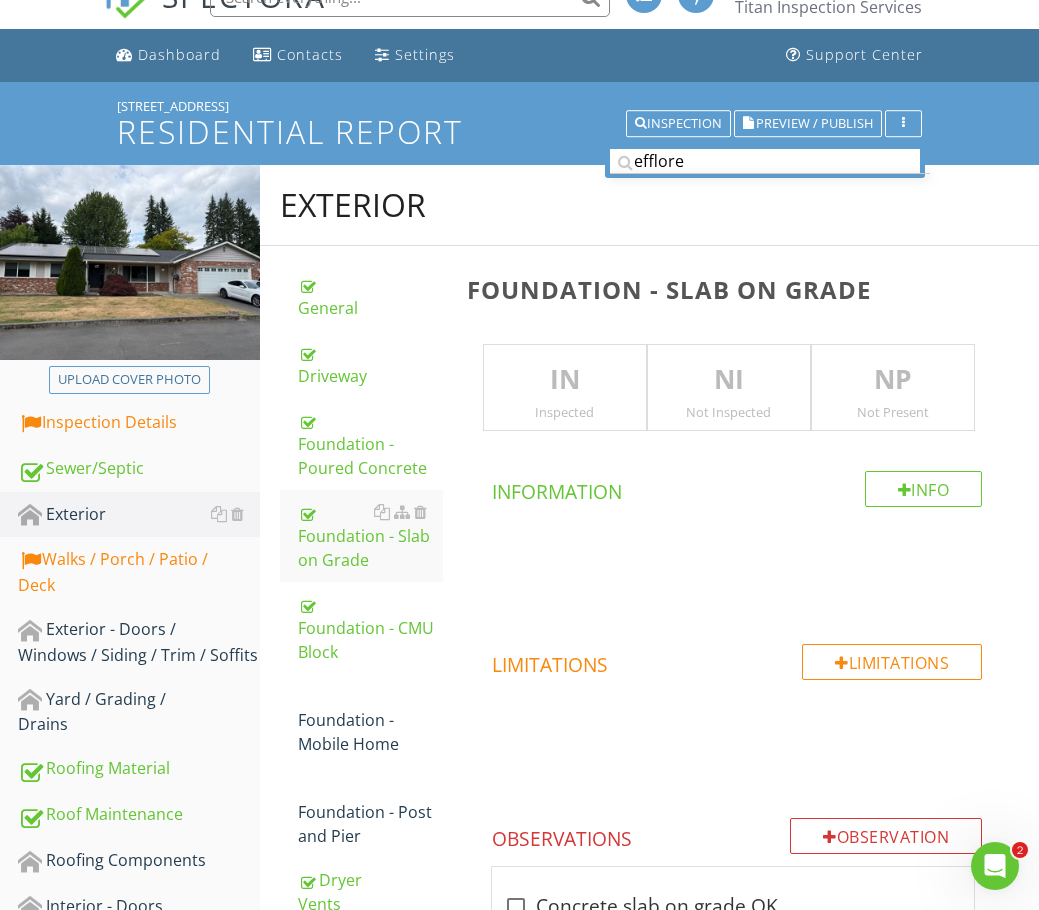 scroll, scrollTop: 0, scrollLeft: 0, axis: both 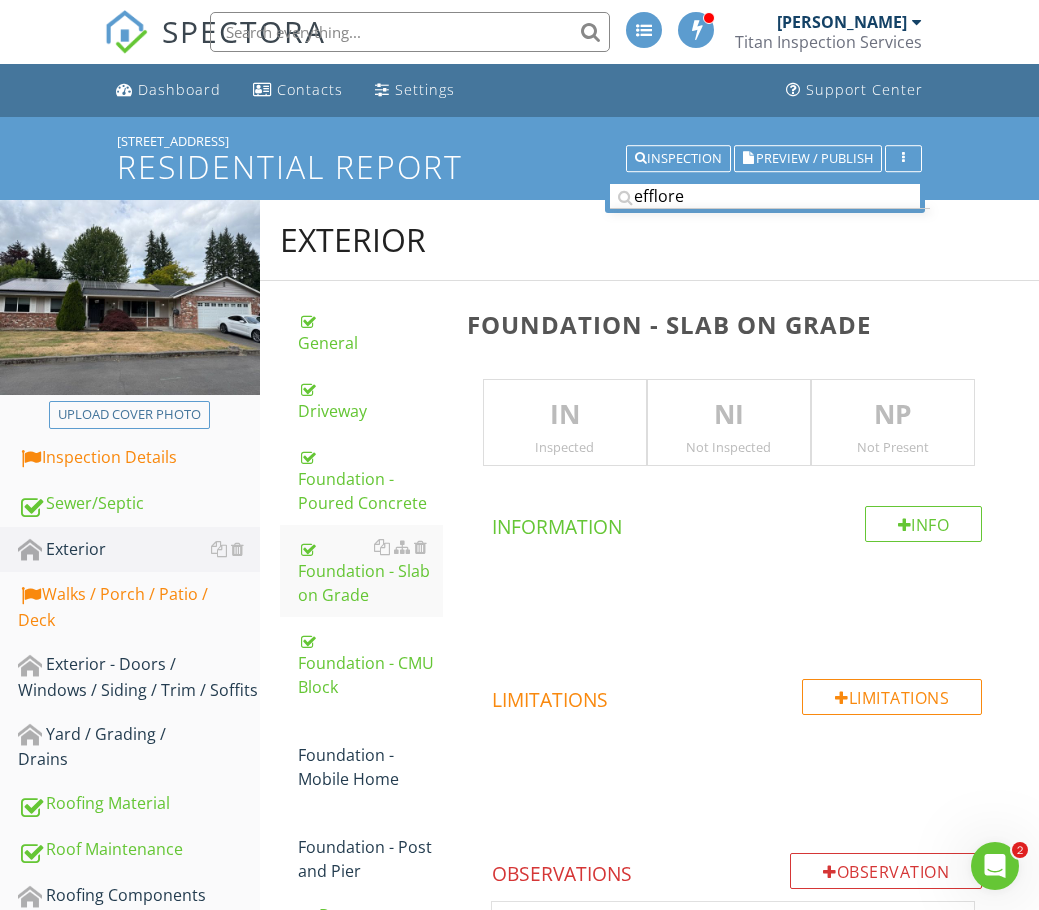 click on "NP" at bounding box center [893, 415] 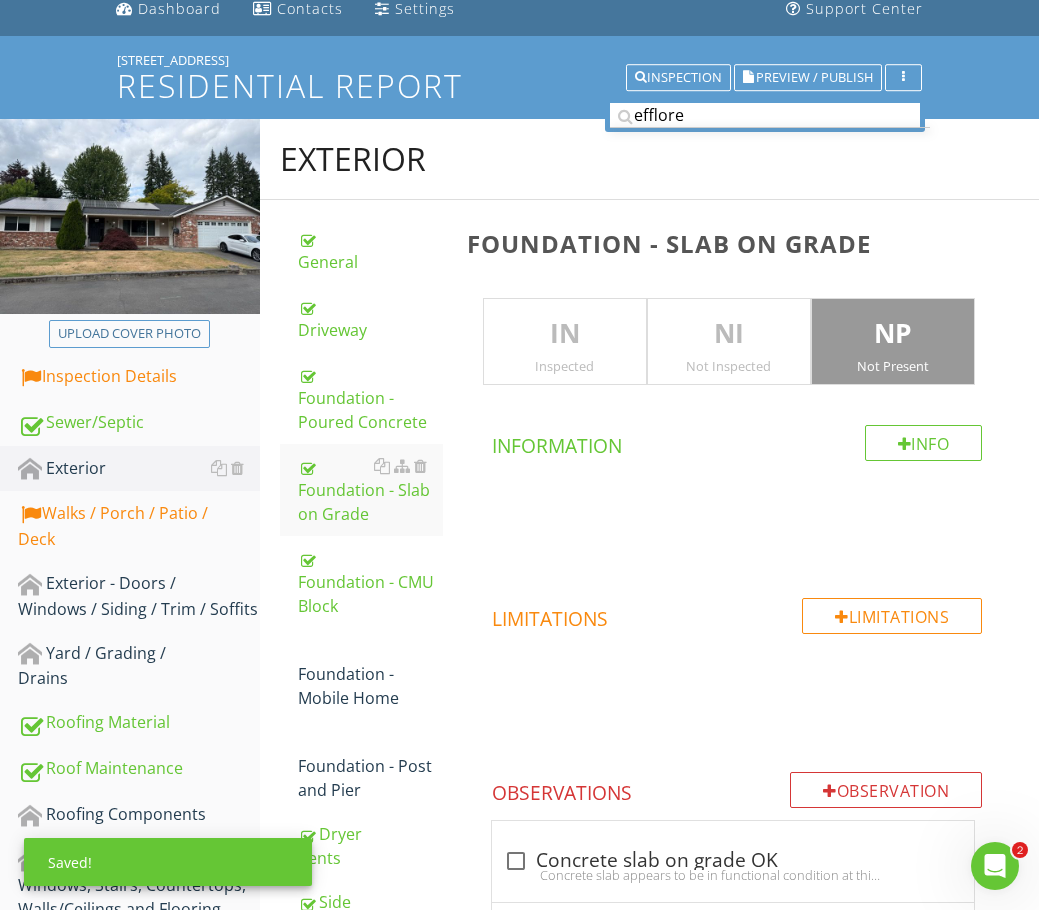 scroll, scrollTop: 200, scrollLeft: 0, axis: vertical 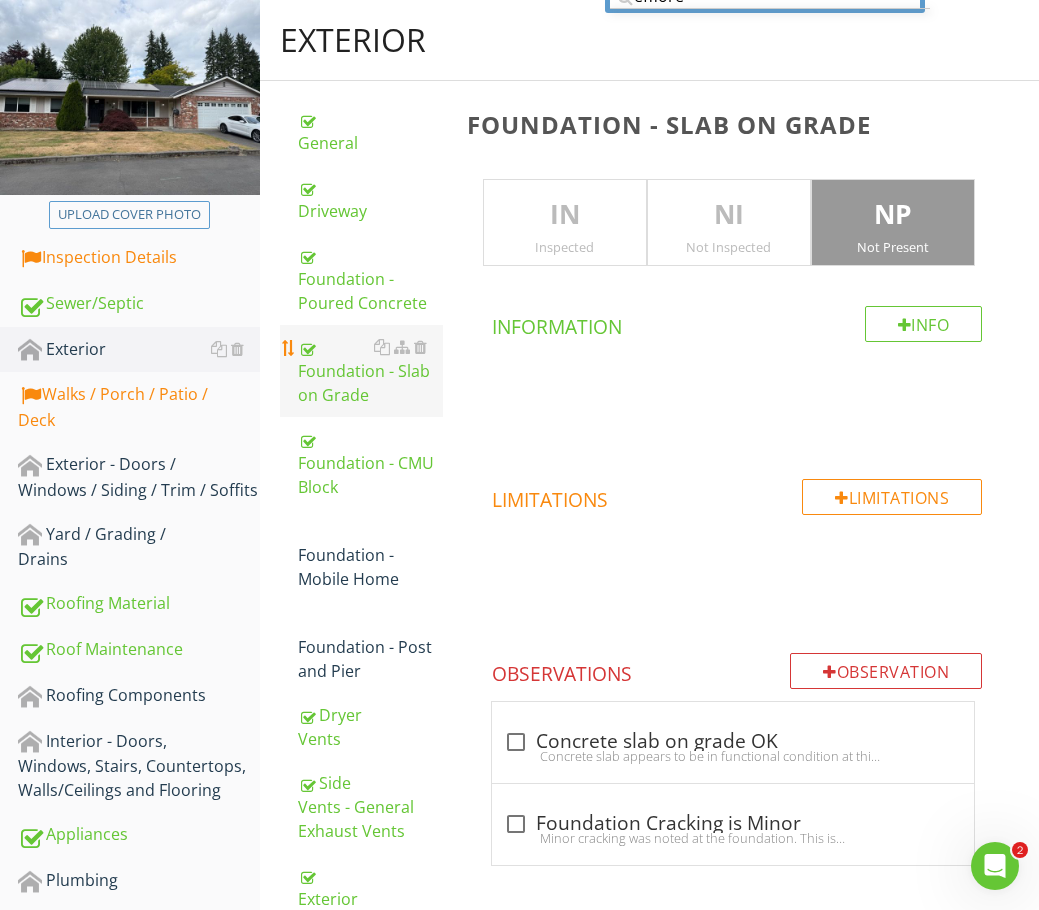 click on "Foundation - Slab on Grade" at bounding box center [370, 371] 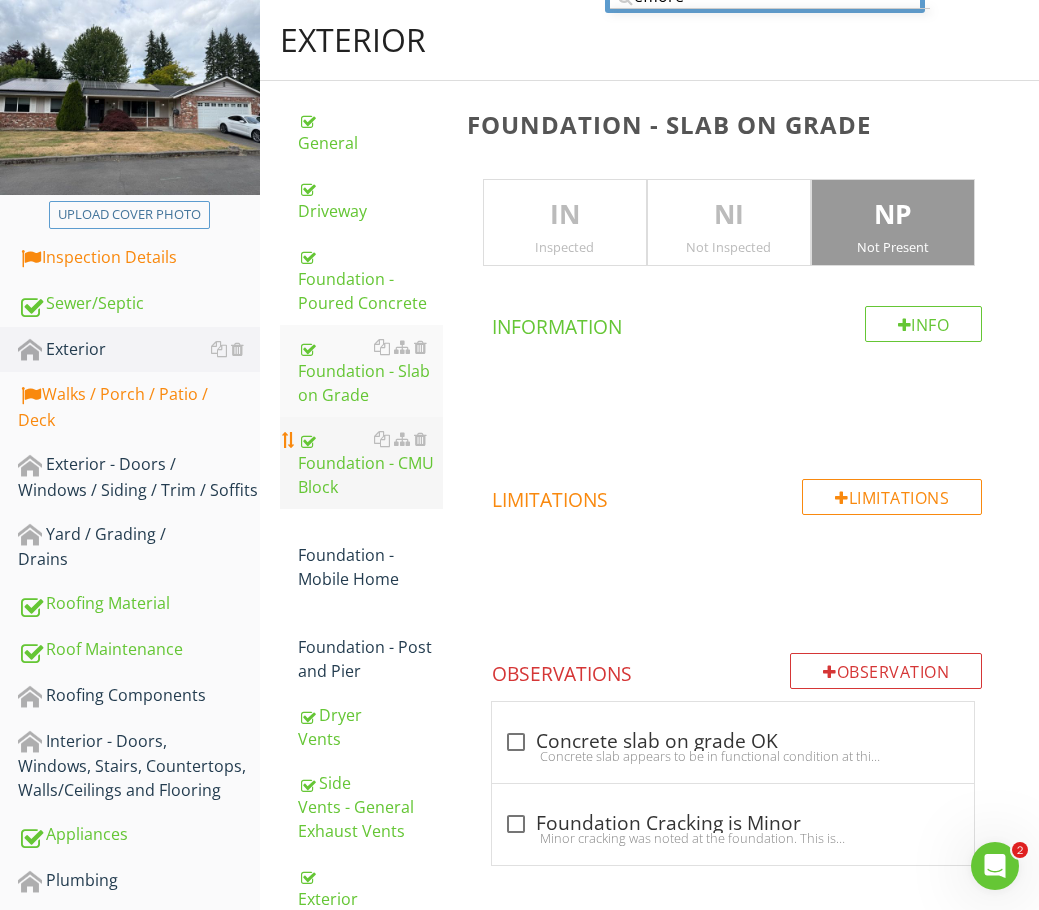 click on "Foundation - CMU Block" at bounding box center (370, 463) 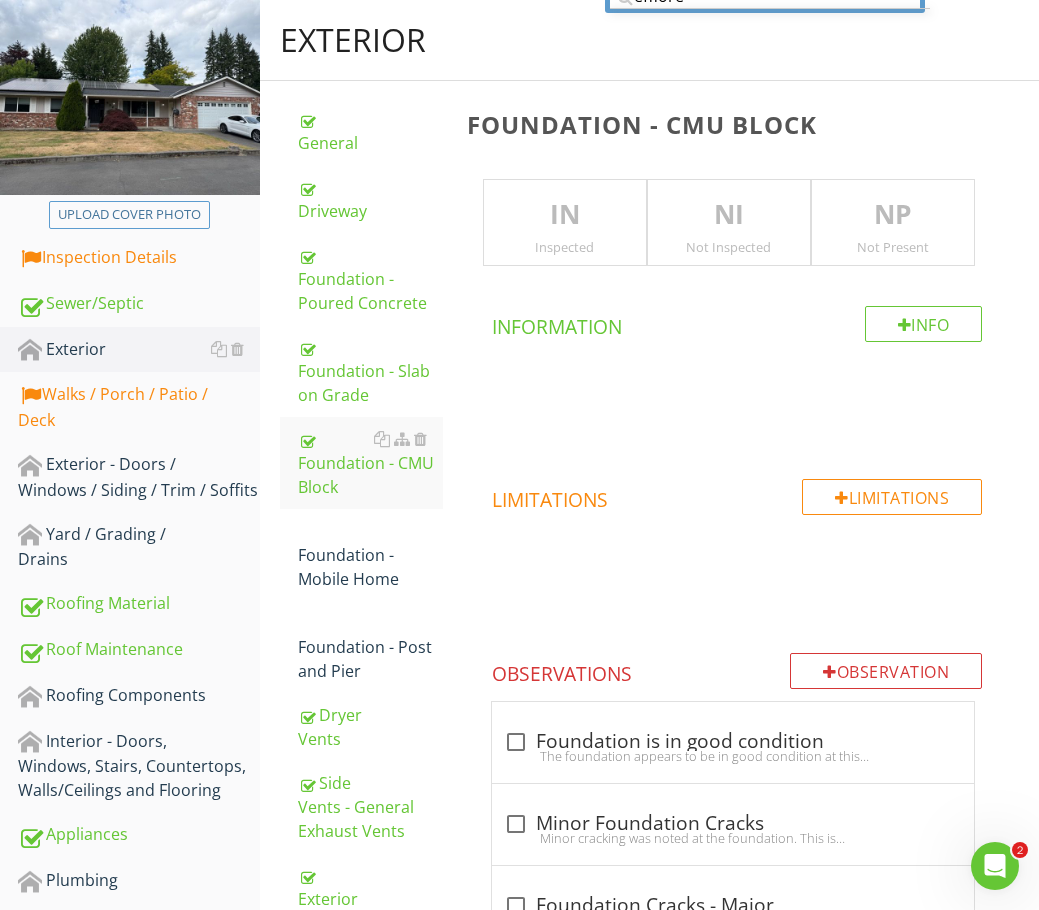 click on "NP" at bounding box center (893, 215) 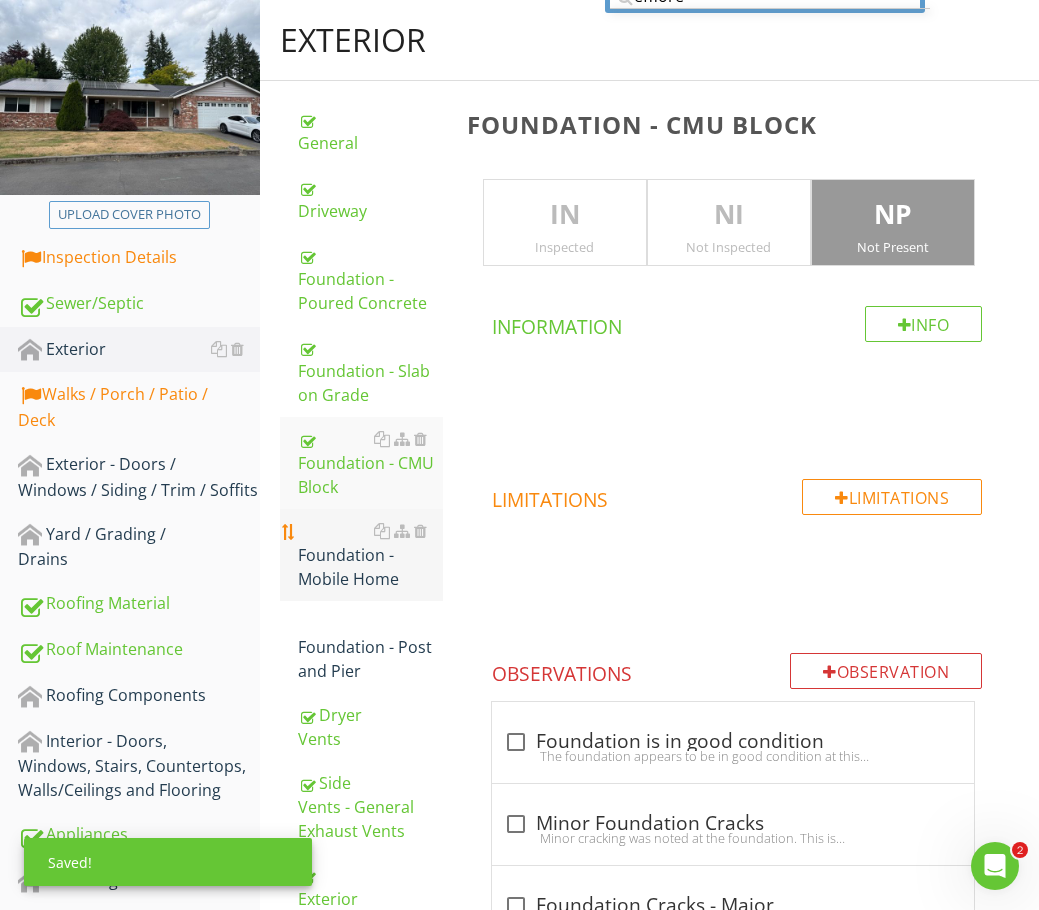 click on "Foundation - Mobile Home" at bounding box center [370, 555] 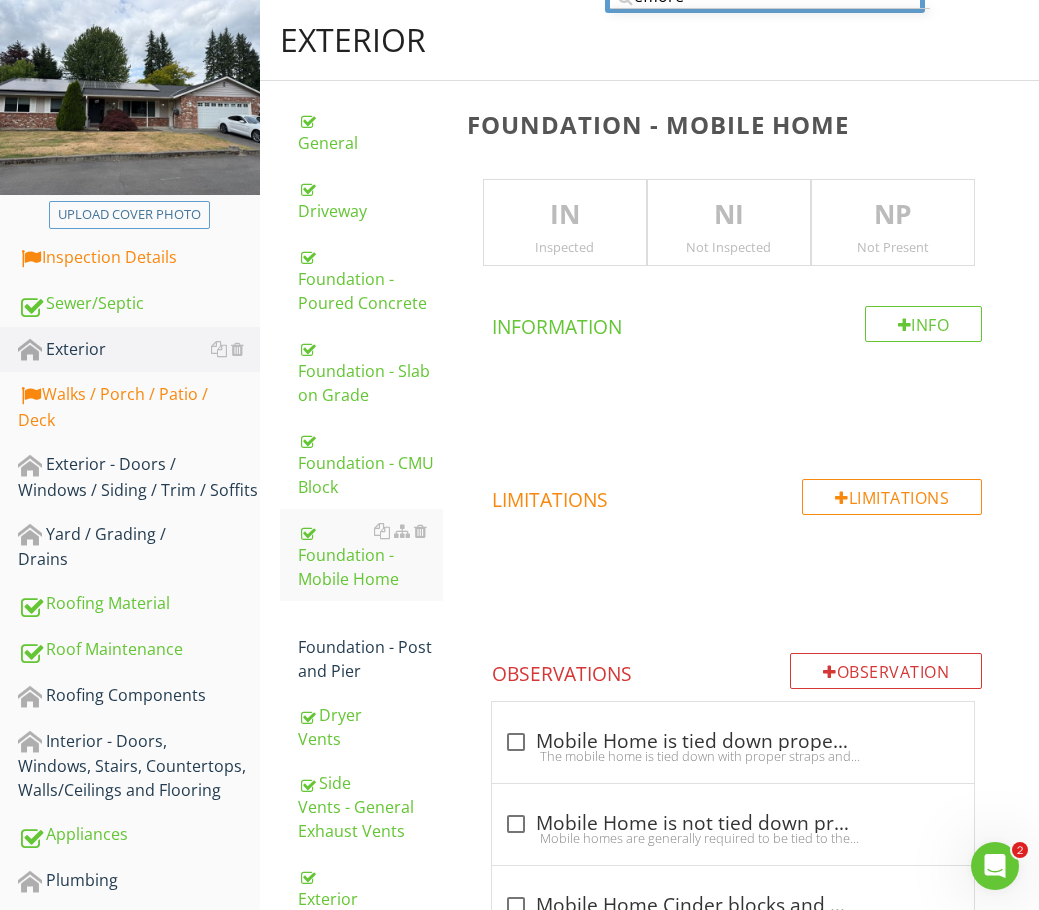 click on "NP" at bounding box center (893, 215) 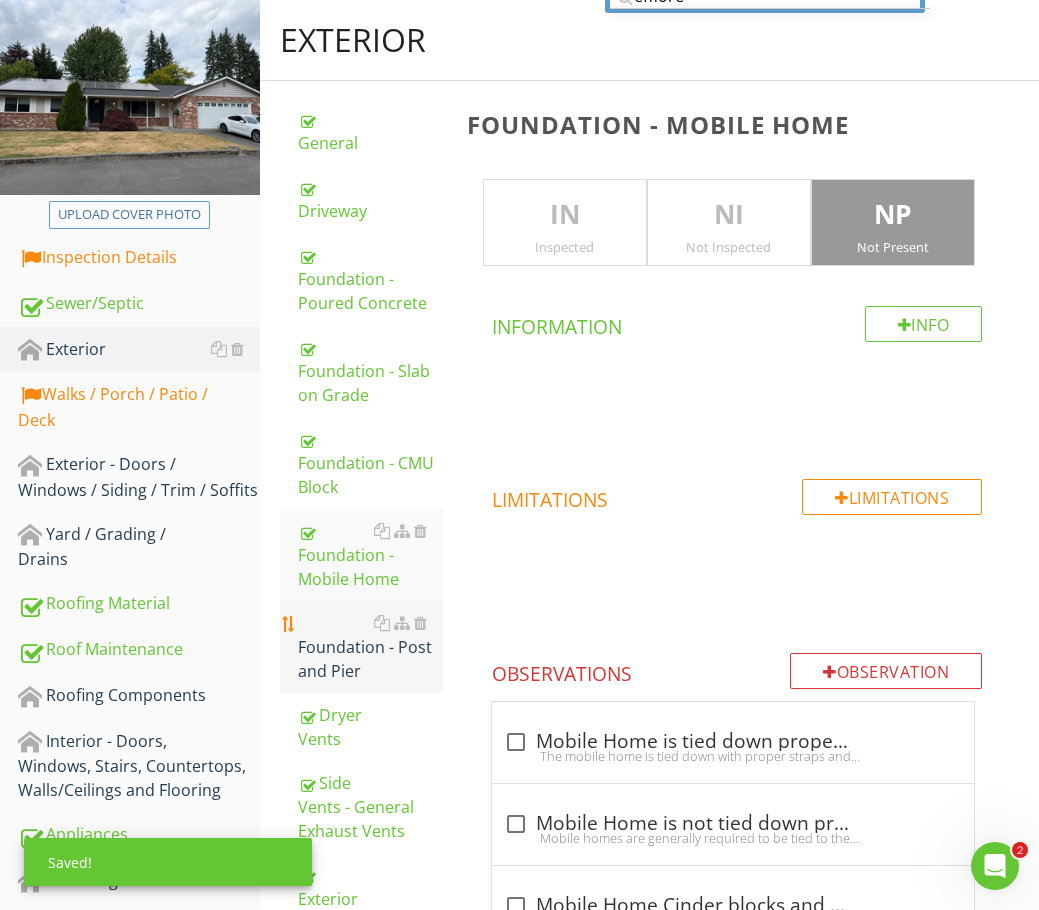 click on "Foundation - Post and Pier" at bounding box center (370, 647) 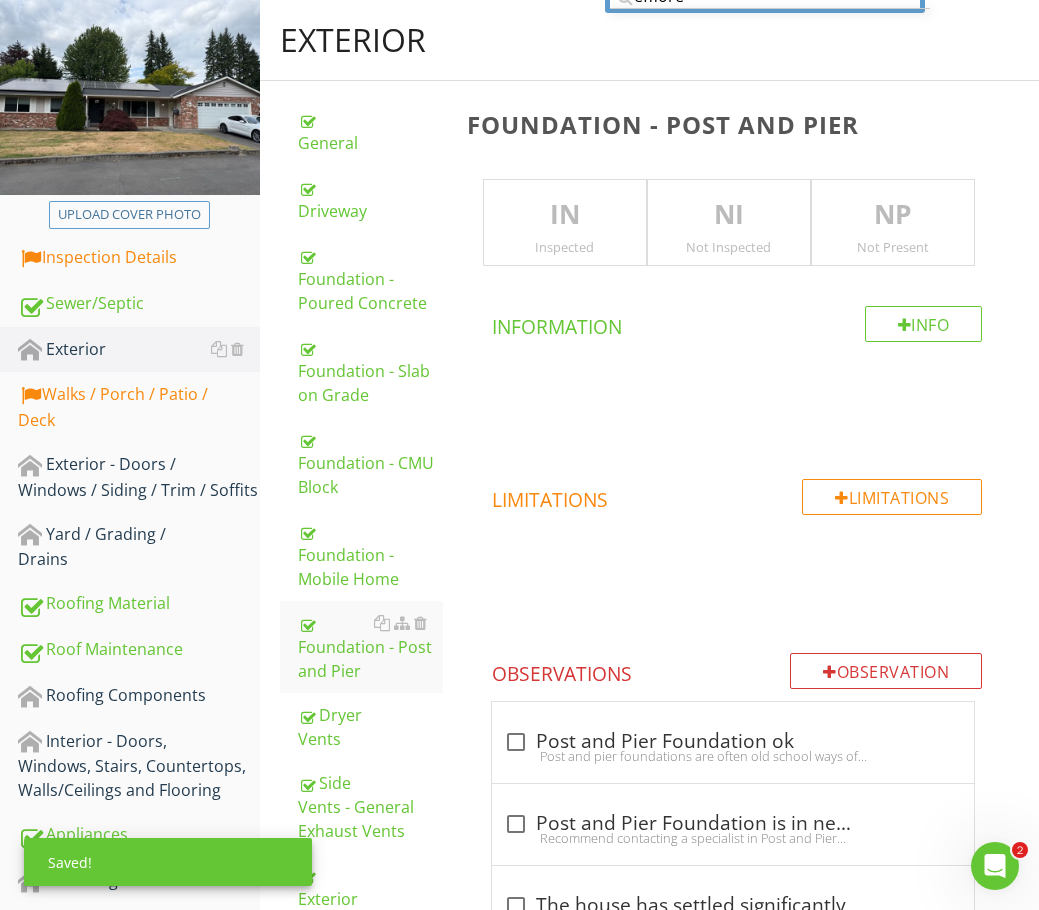 click on "NP" at bounding box center (893, 215) 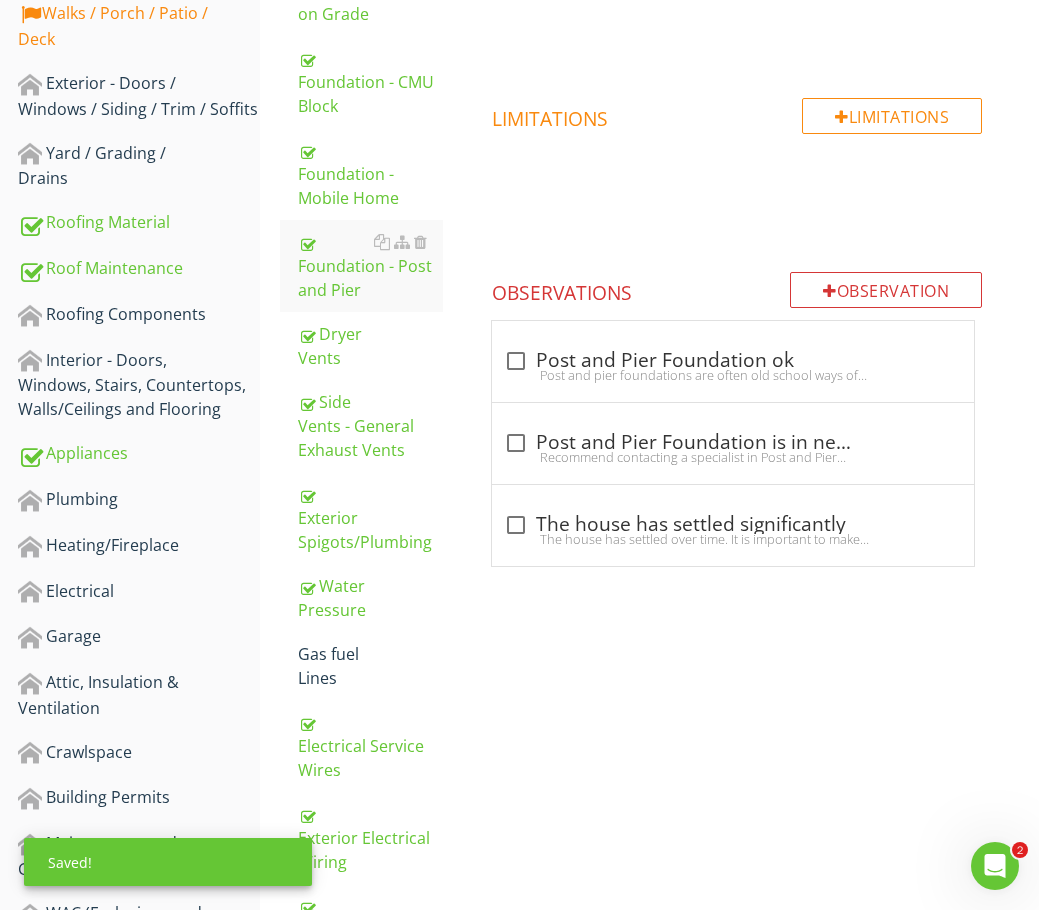 scroll, scrollTop: 600, scrollLeft: 0, axis: vertical 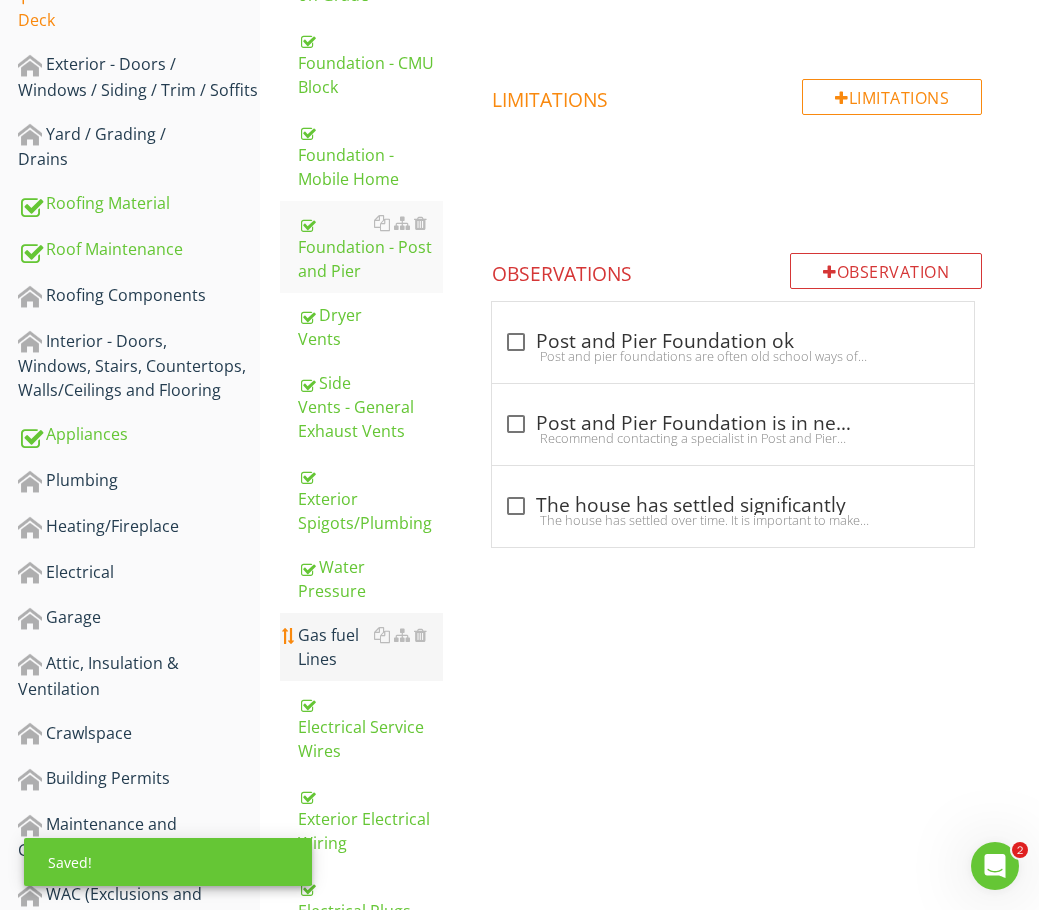 click on "Gas fuel Lines" at bounding box center [370, 647] 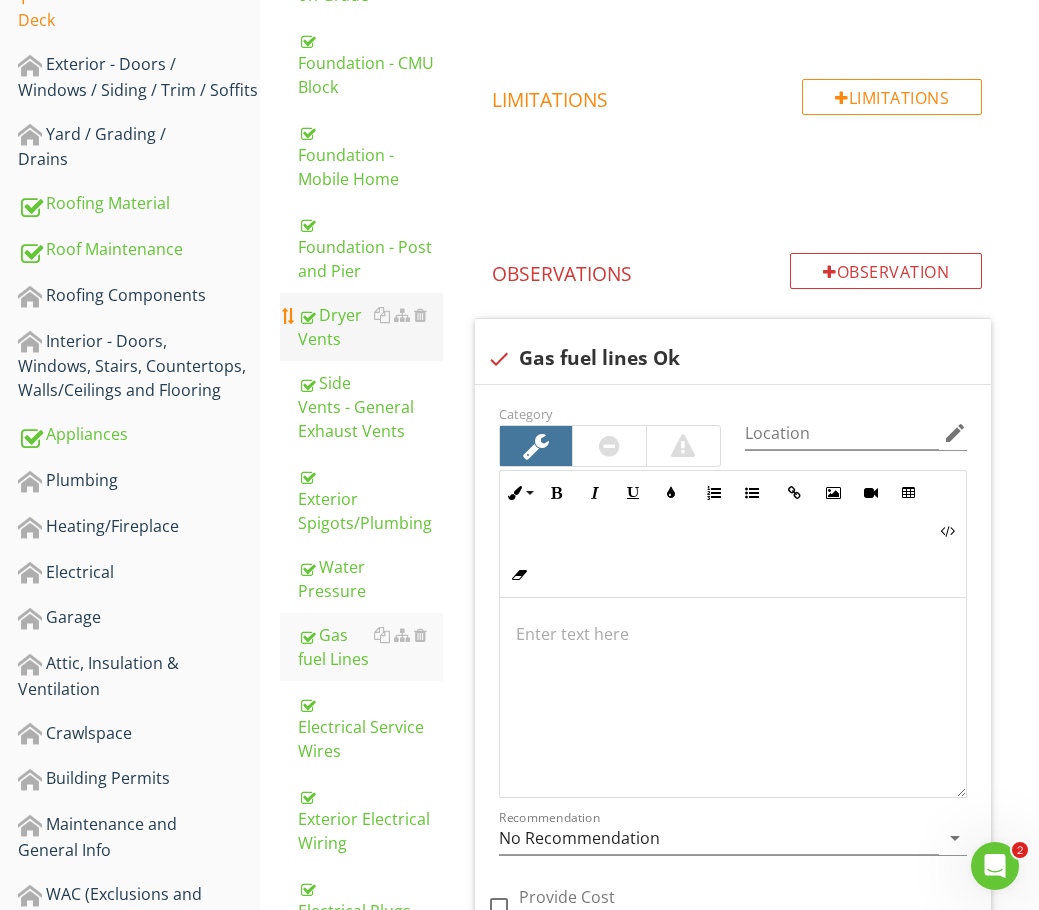 click on "Dryer Vents" at bounding box center [370, 327] 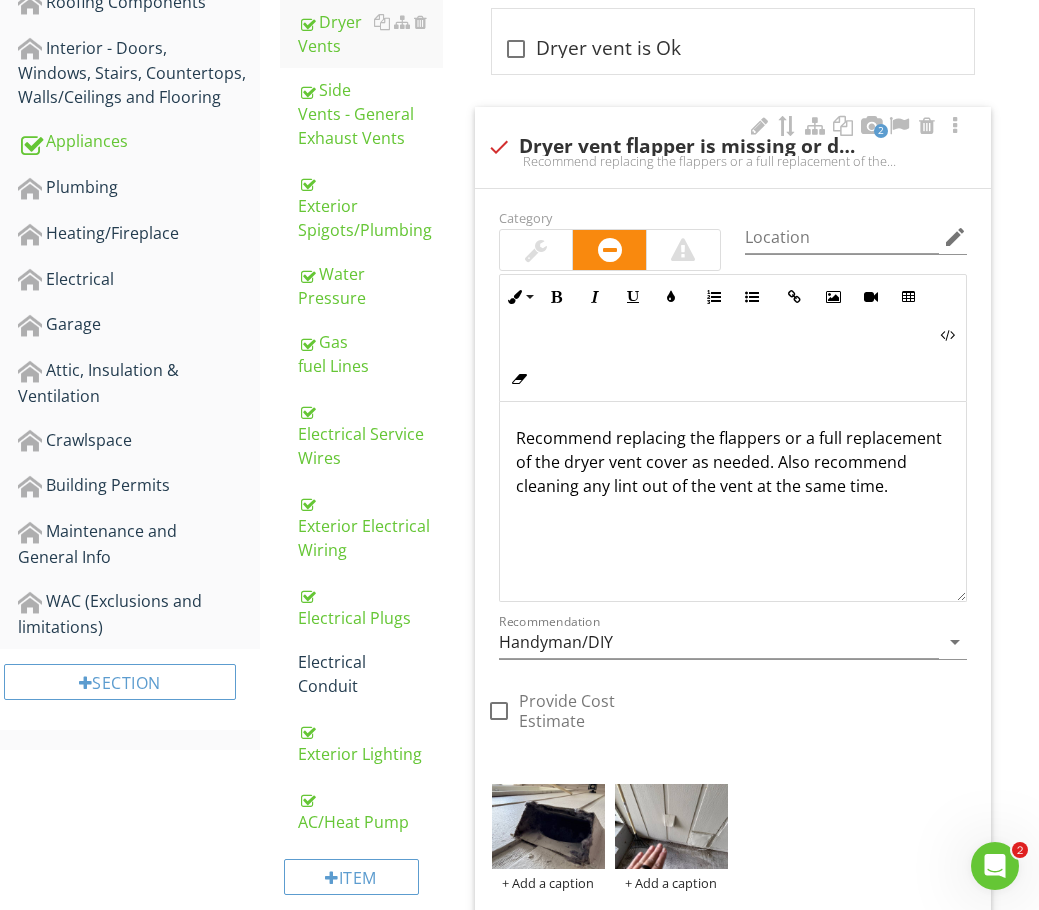 scroll, scrollTop: 700, scrollLeft: 0, axis: vertical 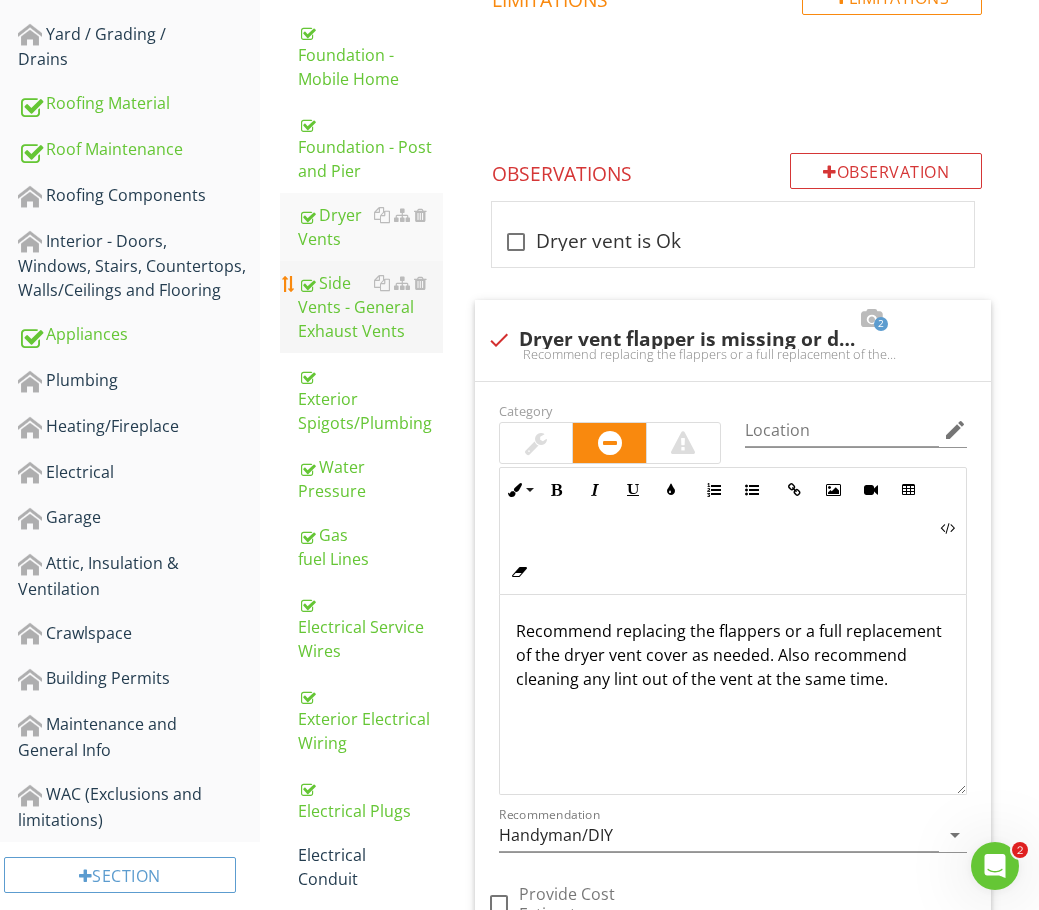 click on "Side Vents - General Exhaust Vents" at bounding box center (370, 307) 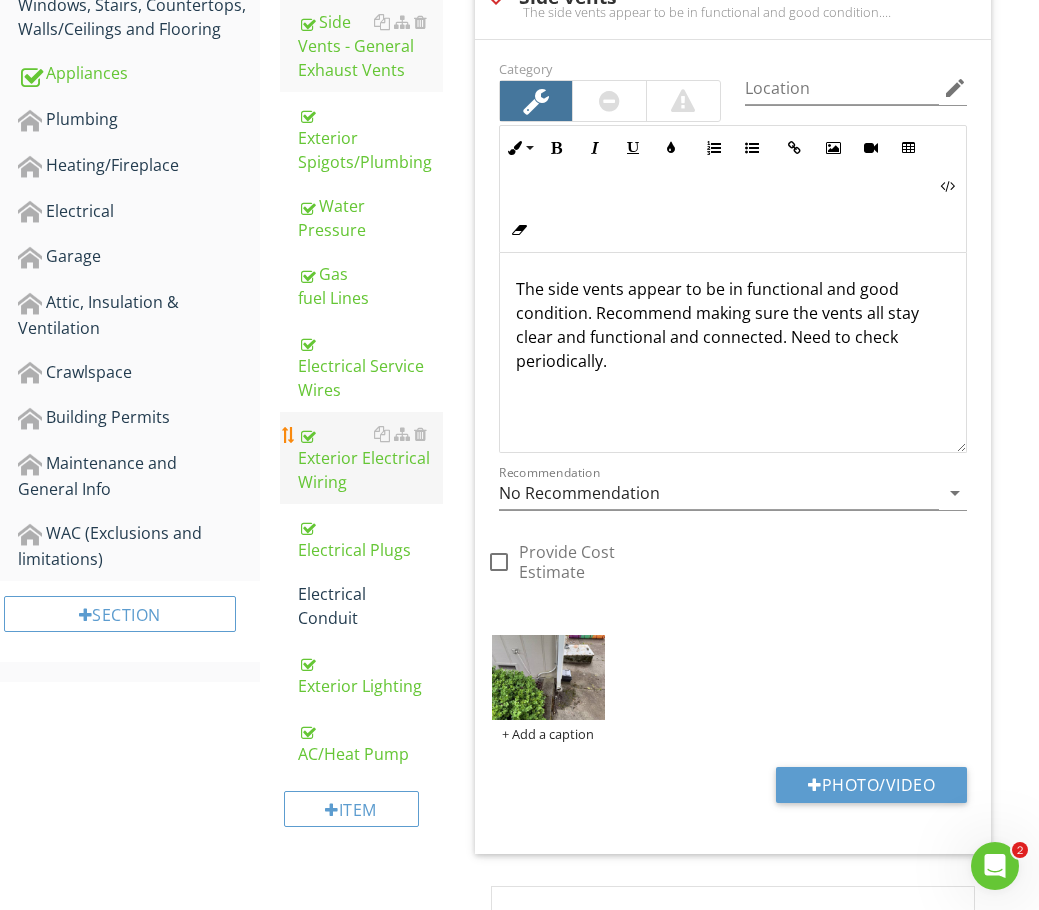 scroll, scrollTop: 900, scrollLeft: 0, axis: vertical 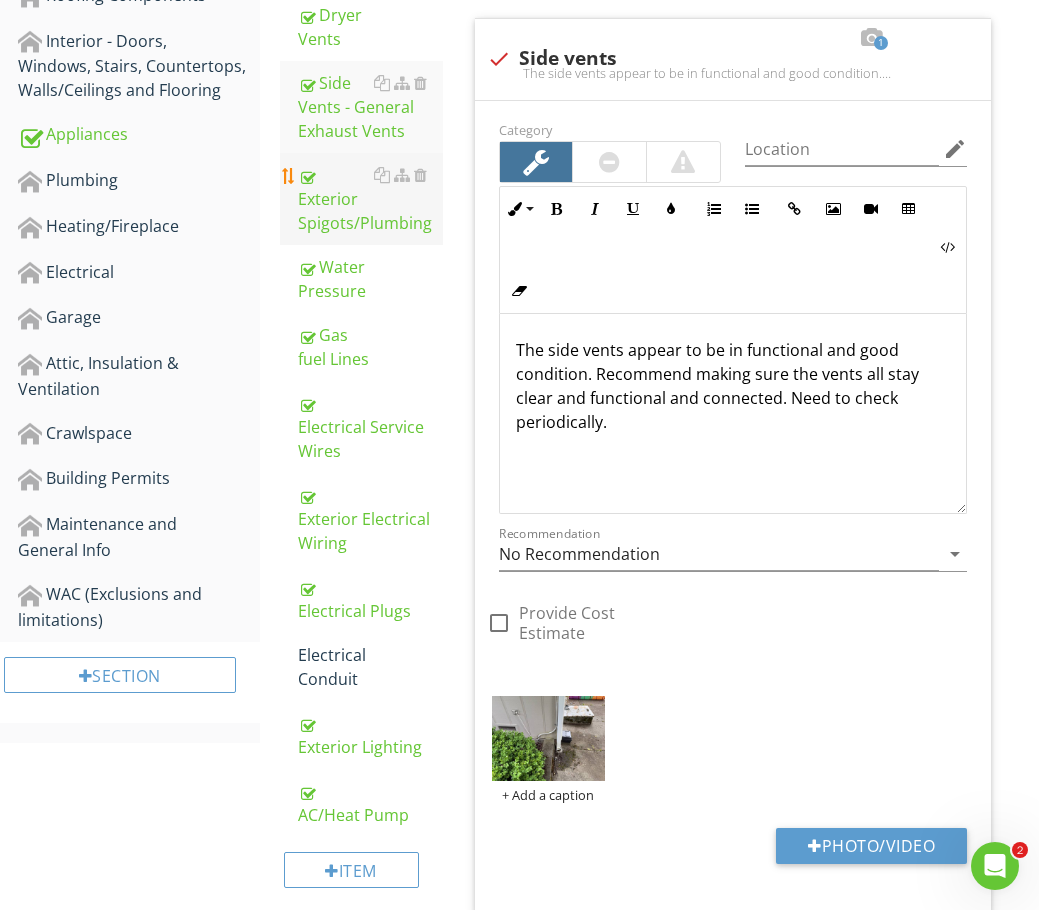 click on "Exterior Spigots/Plumbing" at bounding box center [370, 199] 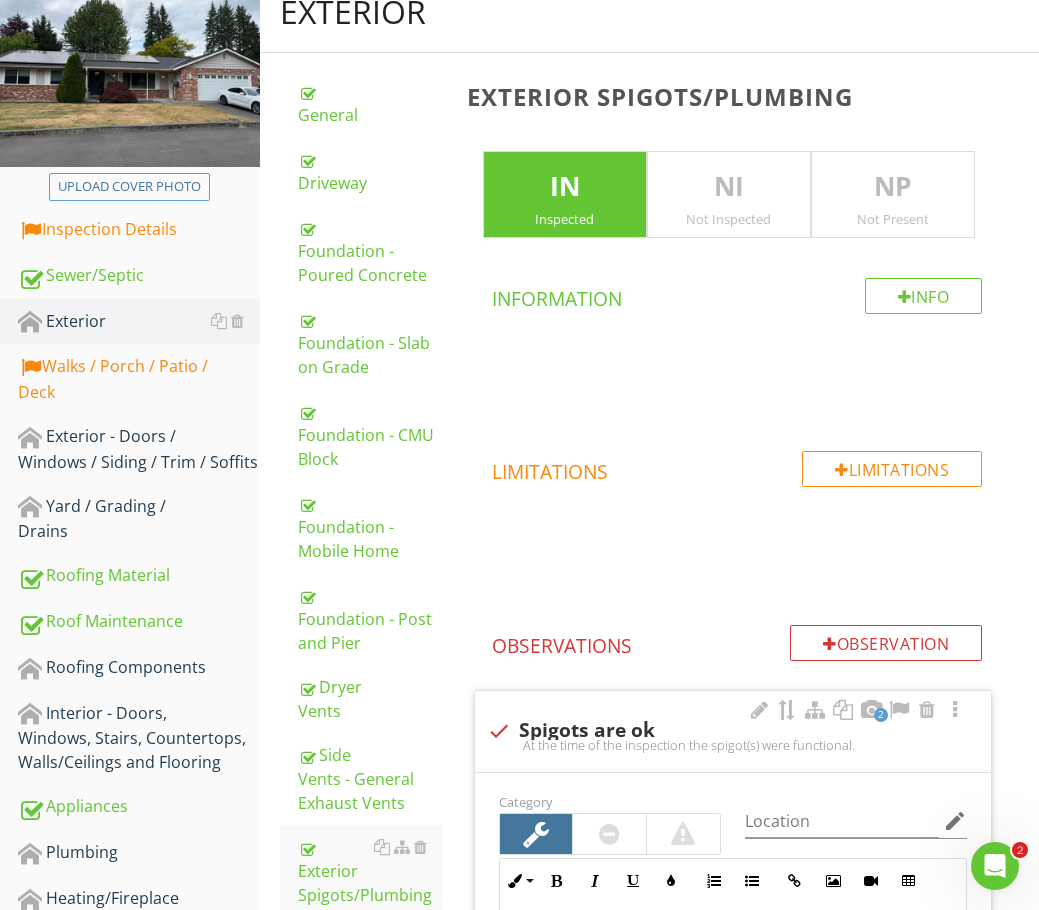scroll, scrollTop: 800, scrollLeft: 0, axis: vertical 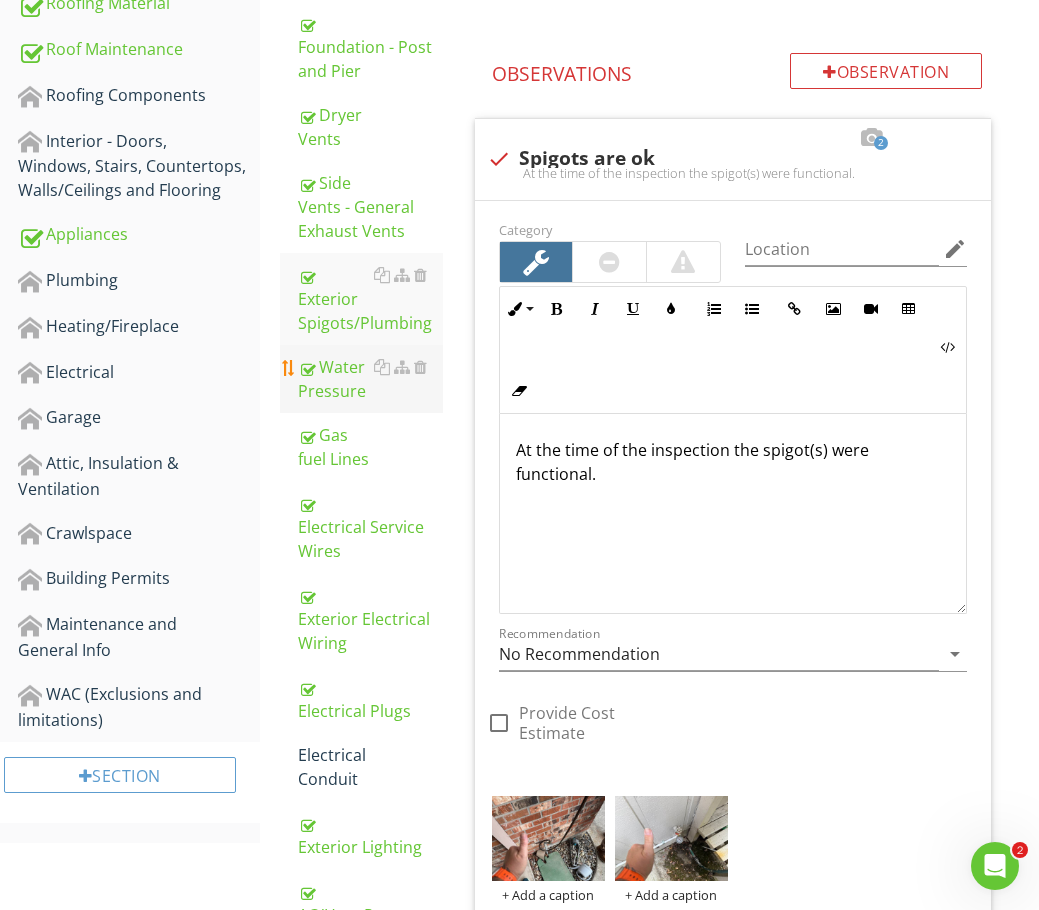 click on "Water Pressure" at bounding box center (370, 379) 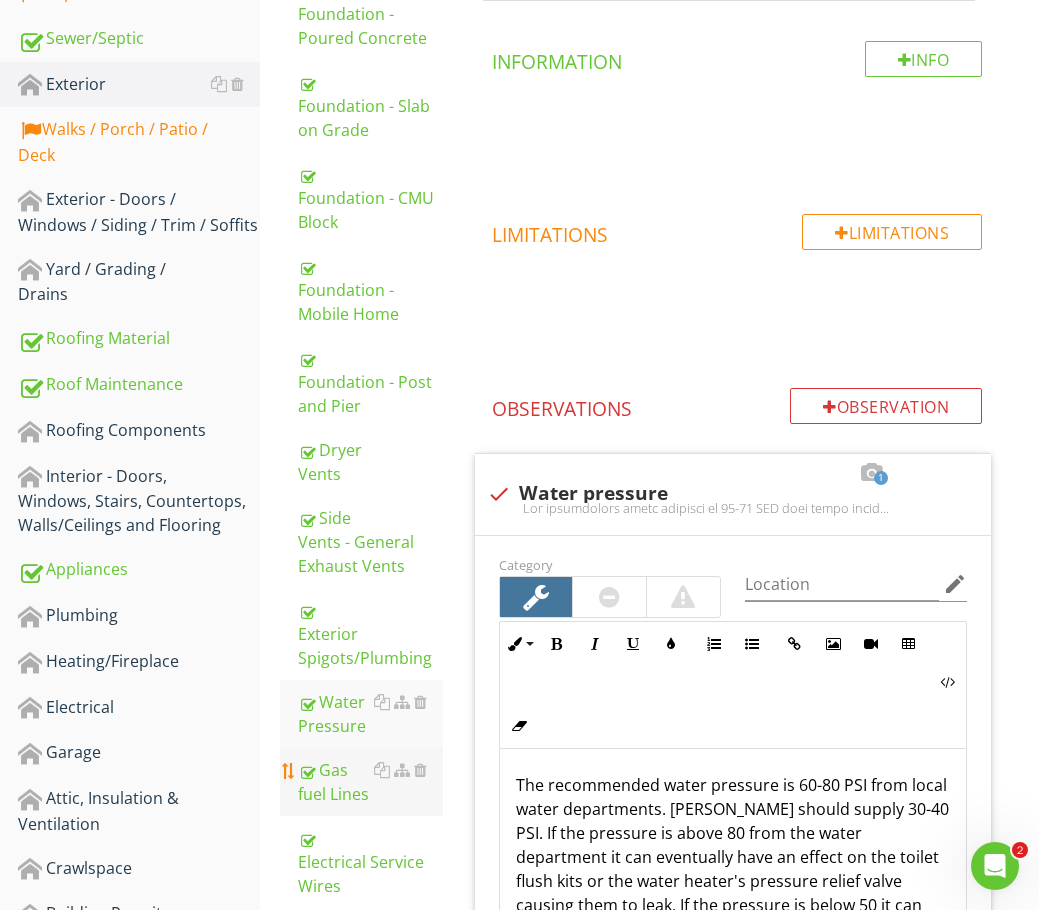 scroll, scrollTop: 500, scrollLeft: 0, axis: vertical 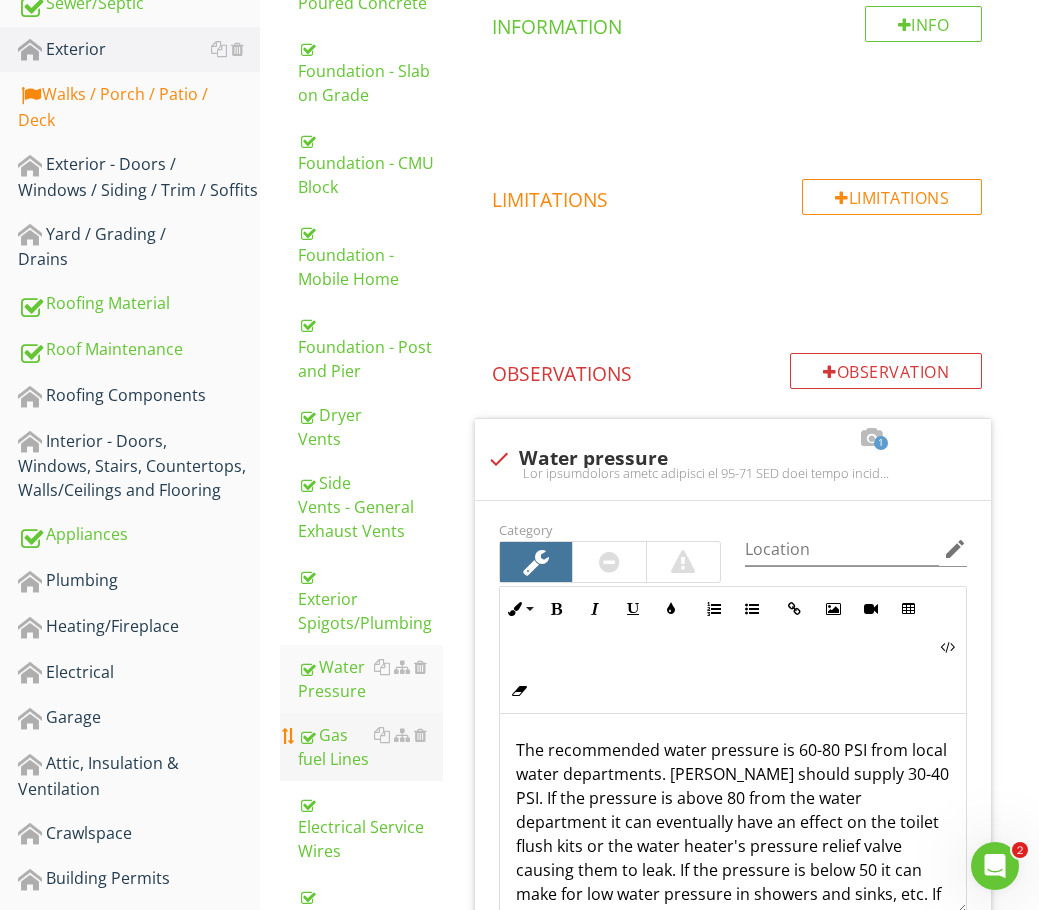 click on "Gas fuel Lines" at bounding box center (370, 747) 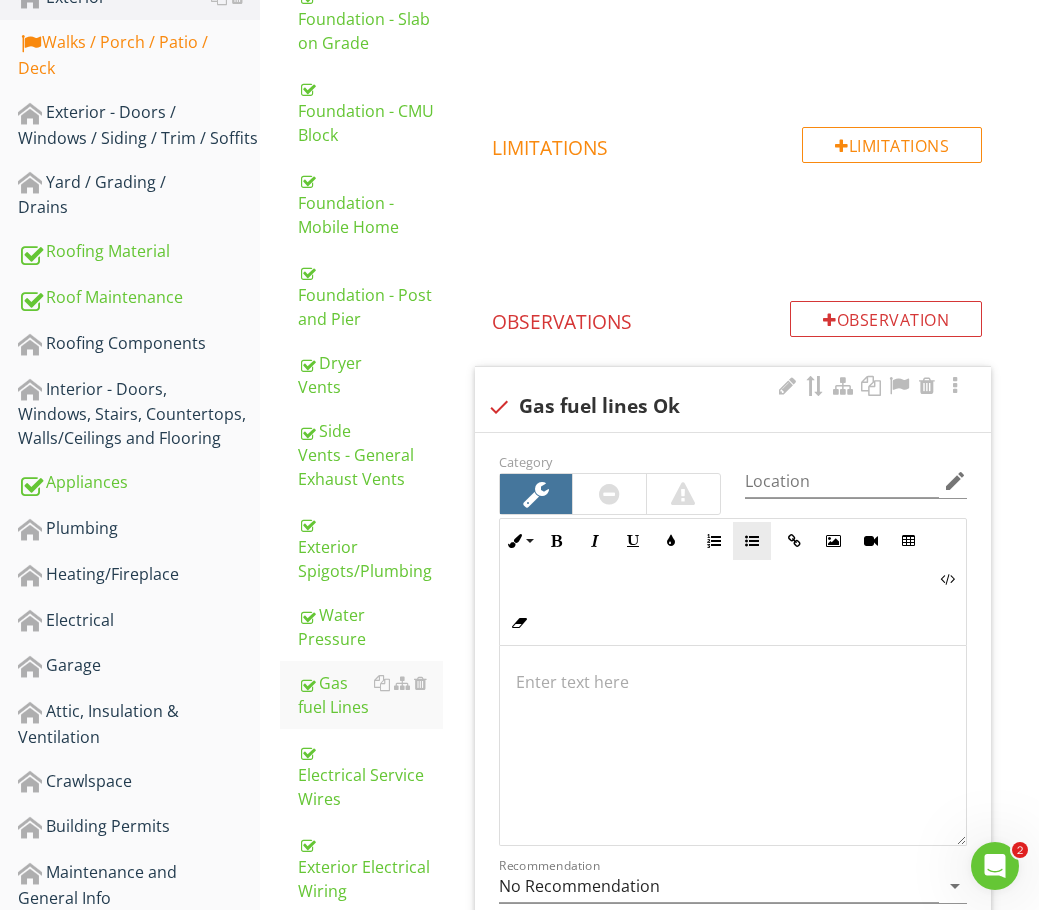 scroll, scrollTop: 520, scrollLeft: 0, axis: vertical 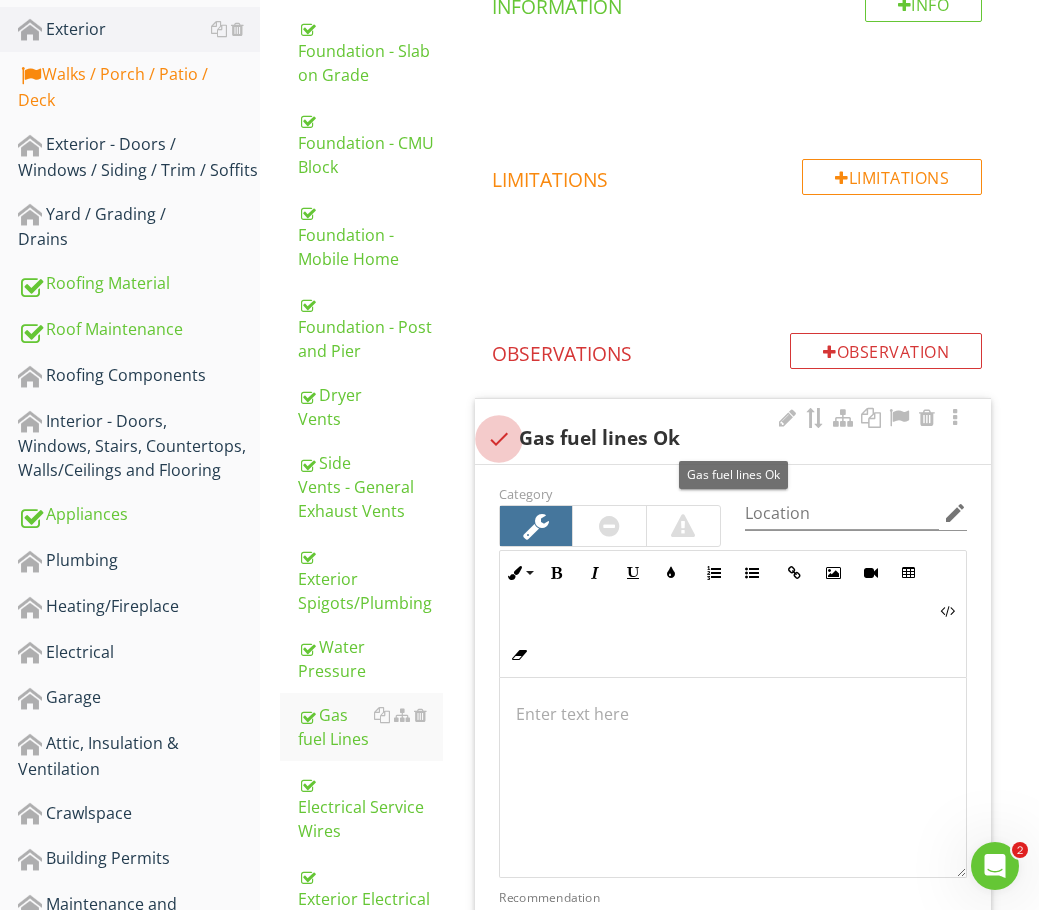 click at bounding box center (499, 439) 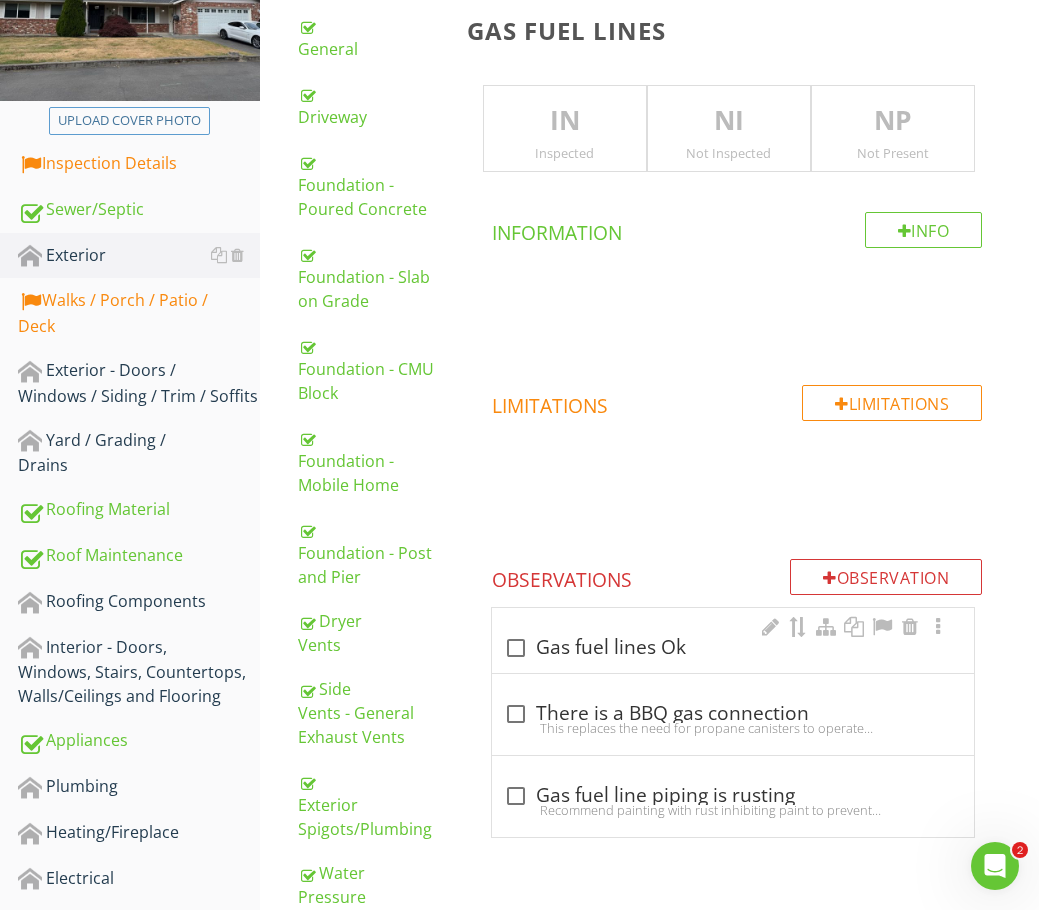 scroll, scrollTop: 300, scrollLeft: 0, axis: vertical 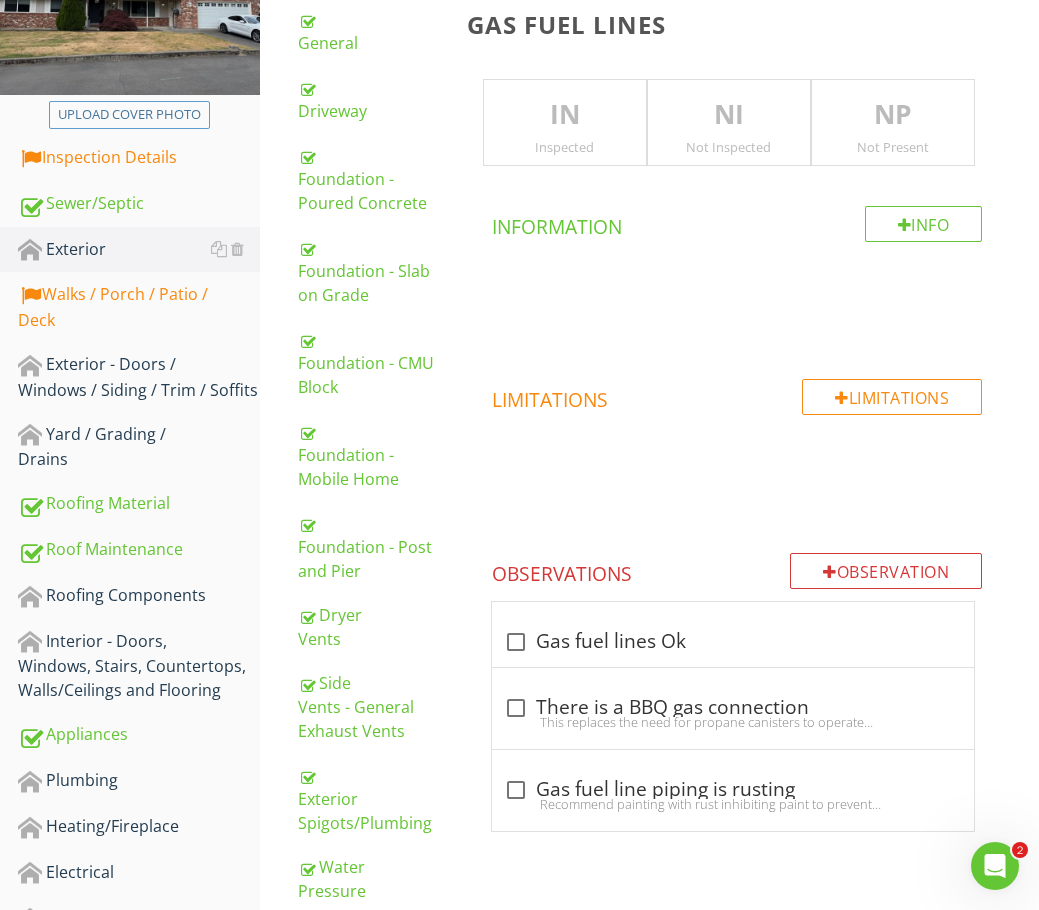 click on "NP" at bounding box center [893, 115] 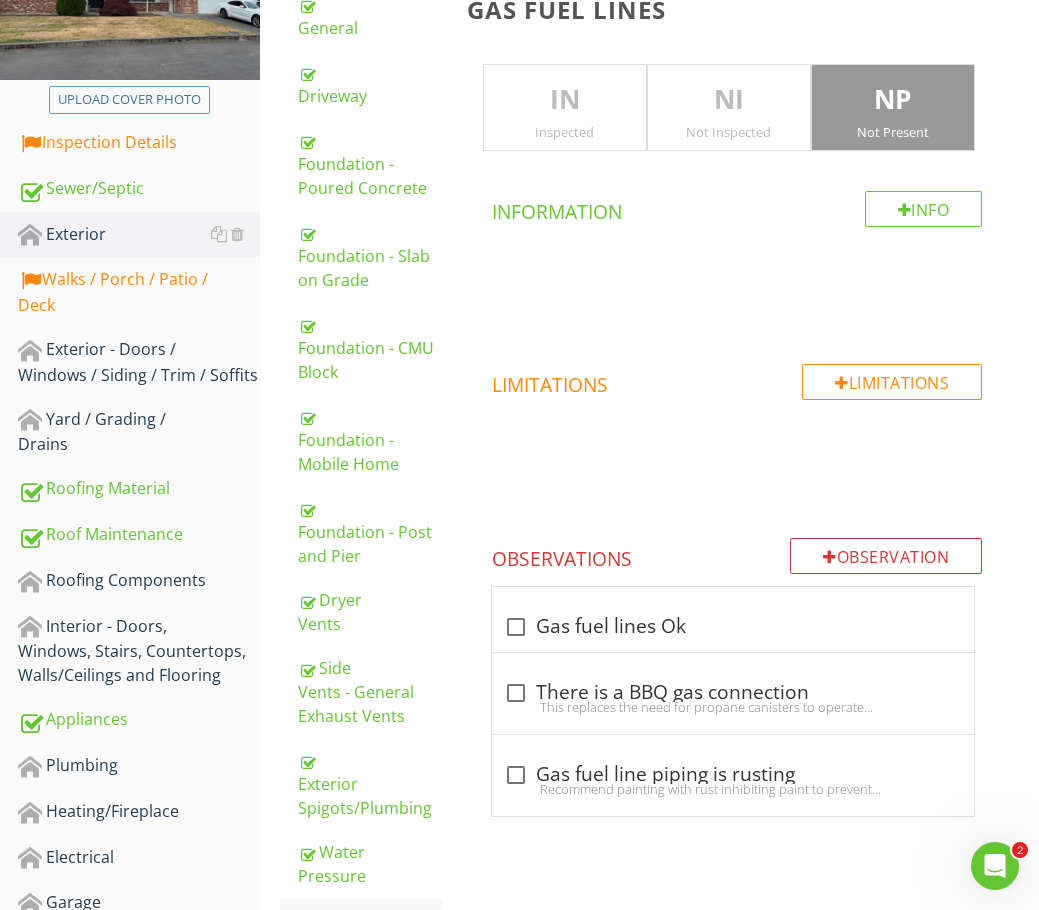 scroll, scrollTop: 200, scrollLeft: 0, axis: vertical 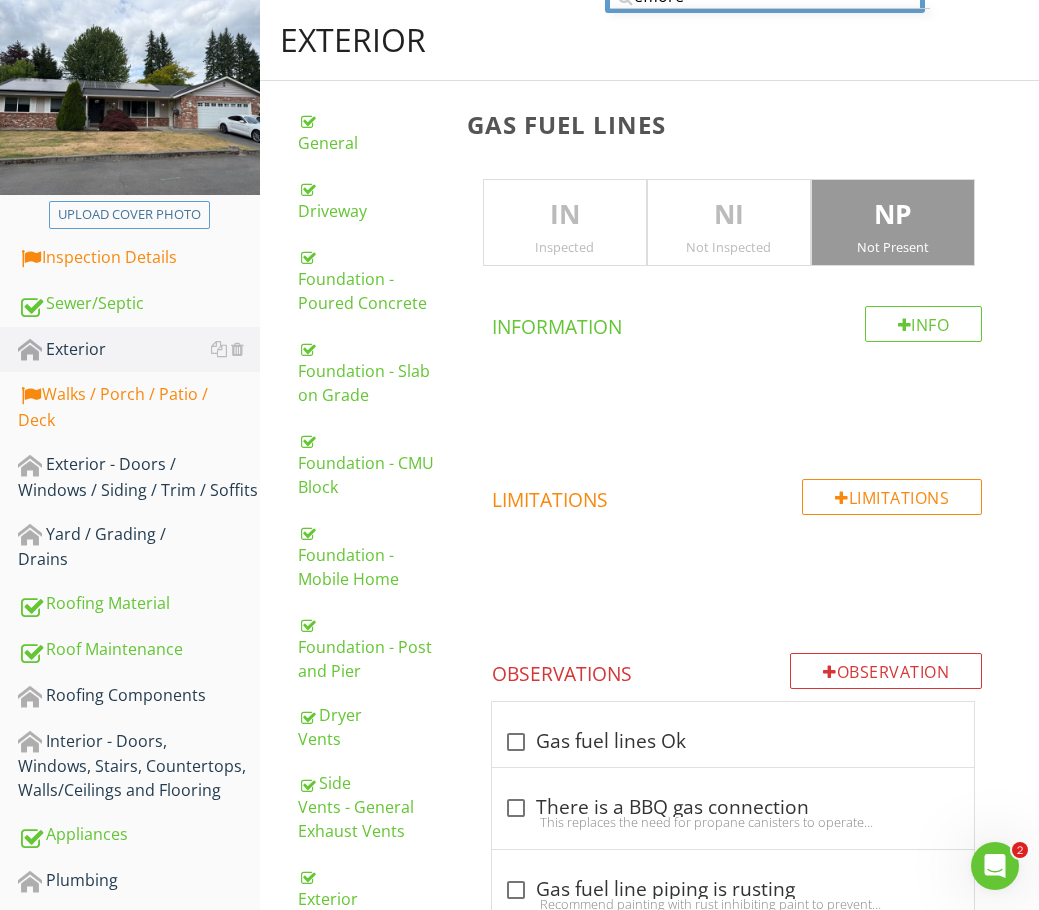 click on "IN" at bounding box center [565, 215] 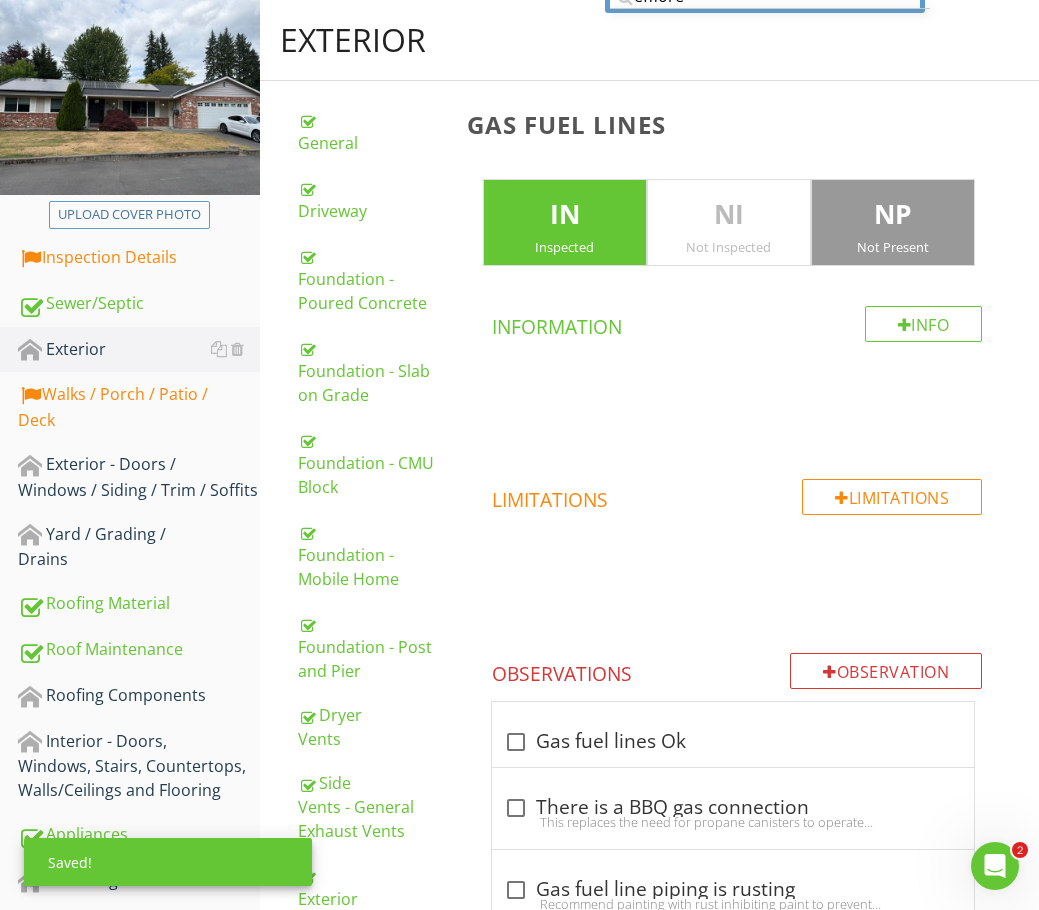 click on "NP" at bounding box center [893, 215] 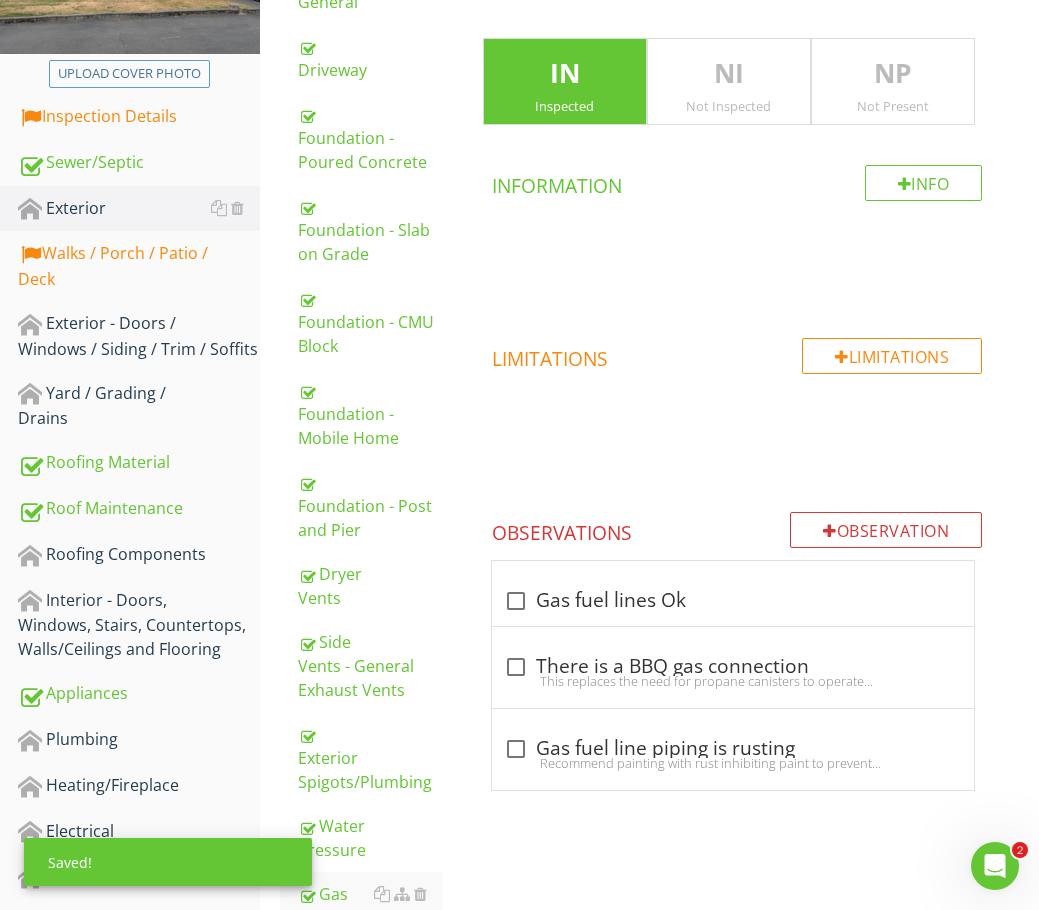 scroll, scrollTop: 700, scrollLeft: 0, axis: vertical 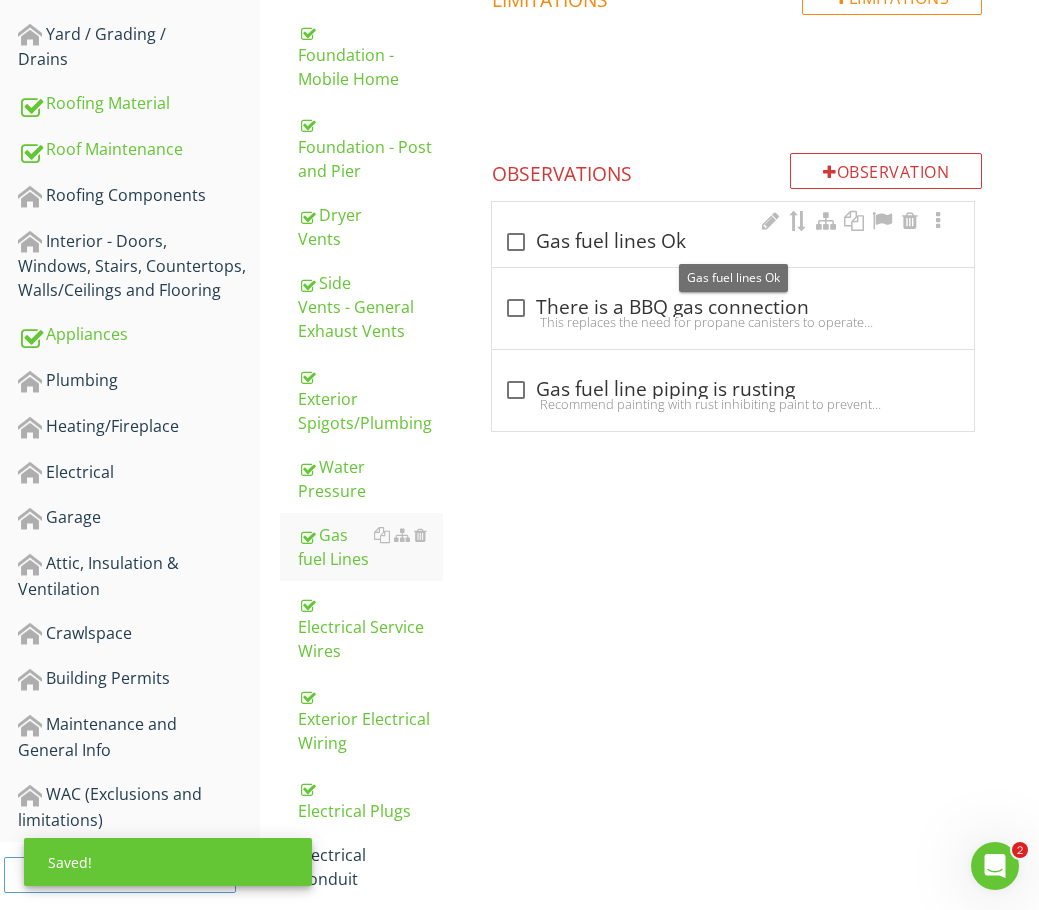 click at bounding box center [516, 242] 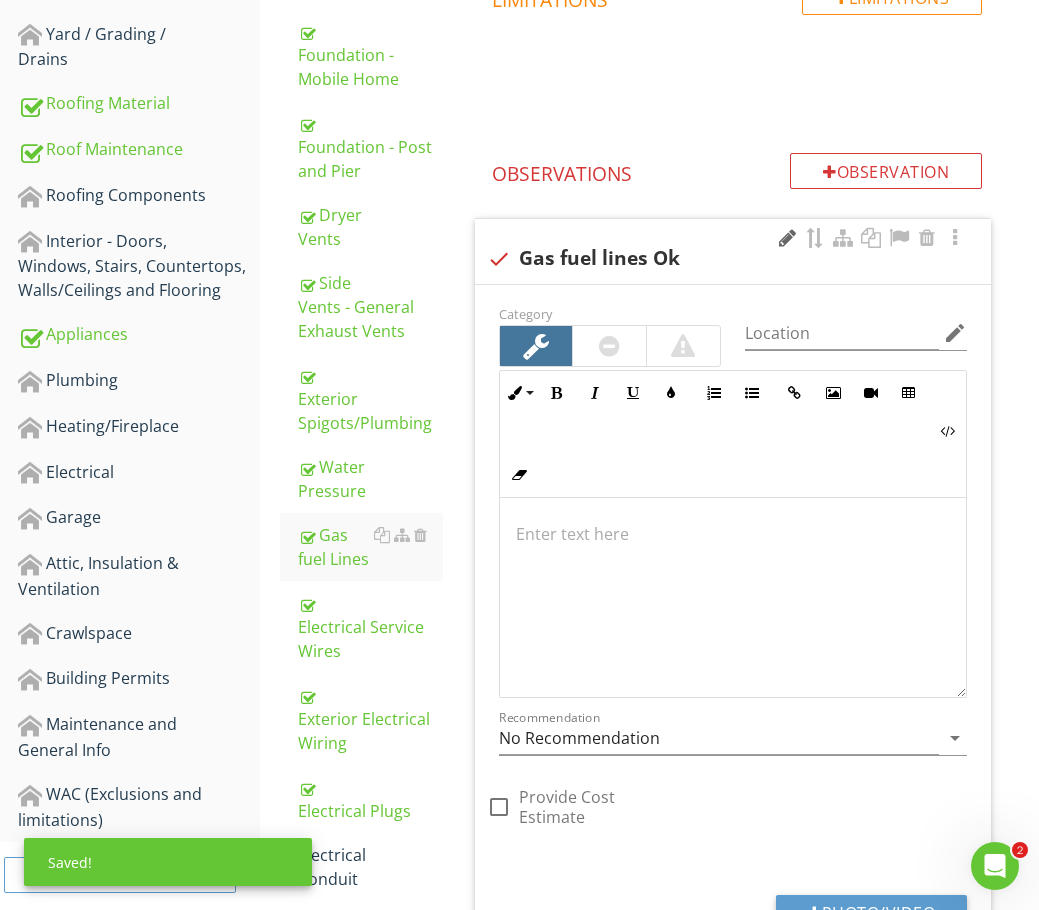 click at bounding box center (787, 238) 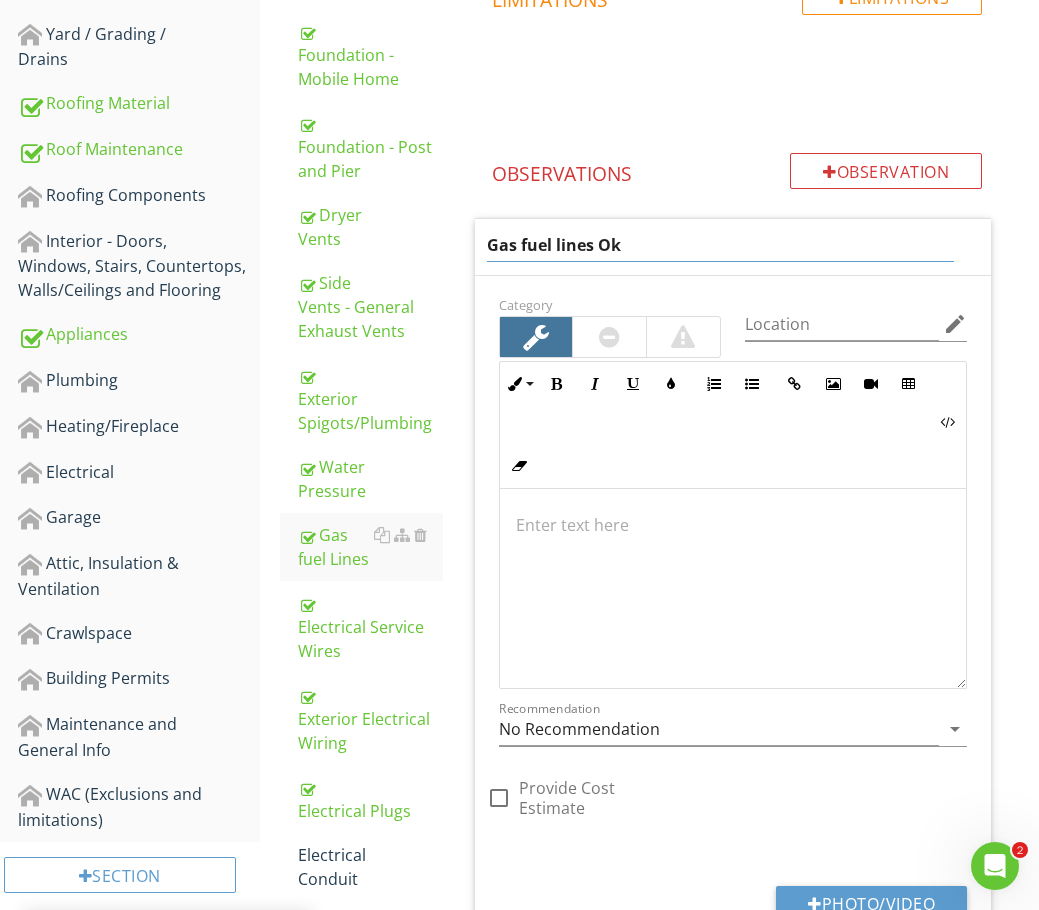 drag, startPoint x: 644, startPoint y: 242, endPoint x: 595, endPoint y: 247, distance: 49.25444 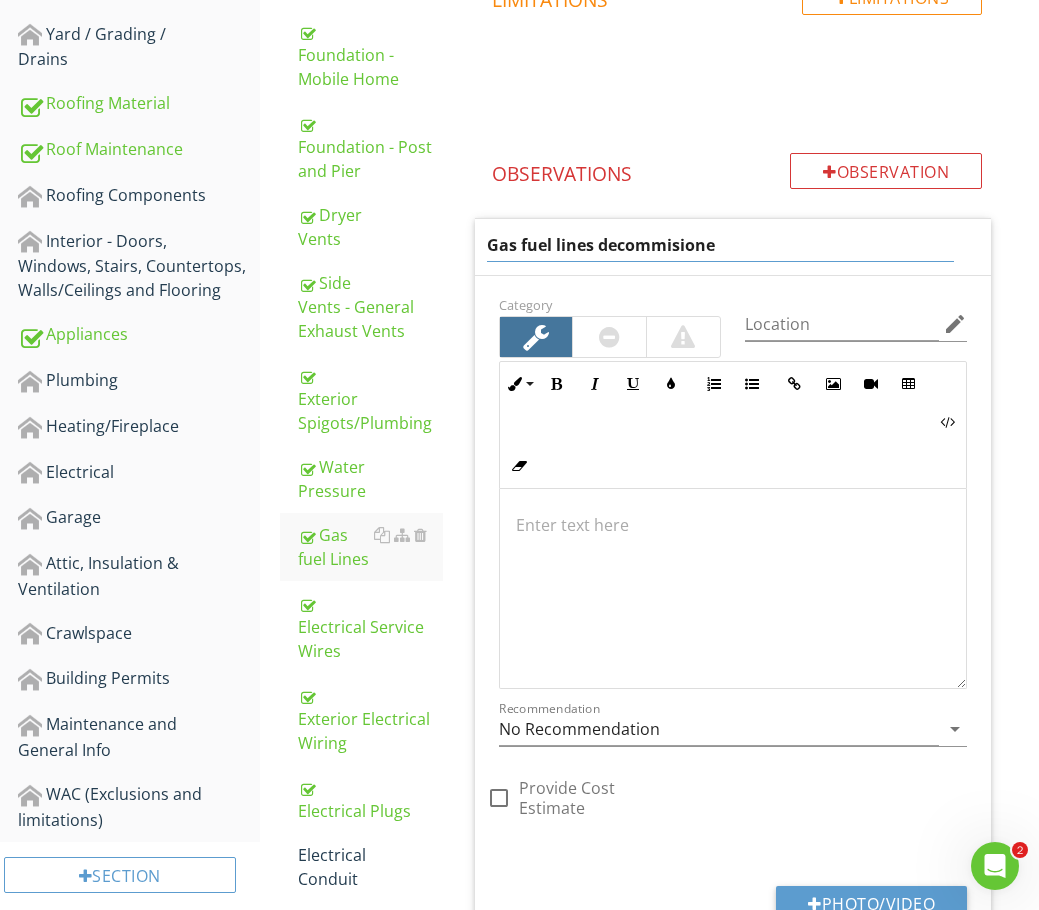 type on "Gas fuel lines decommisioned" 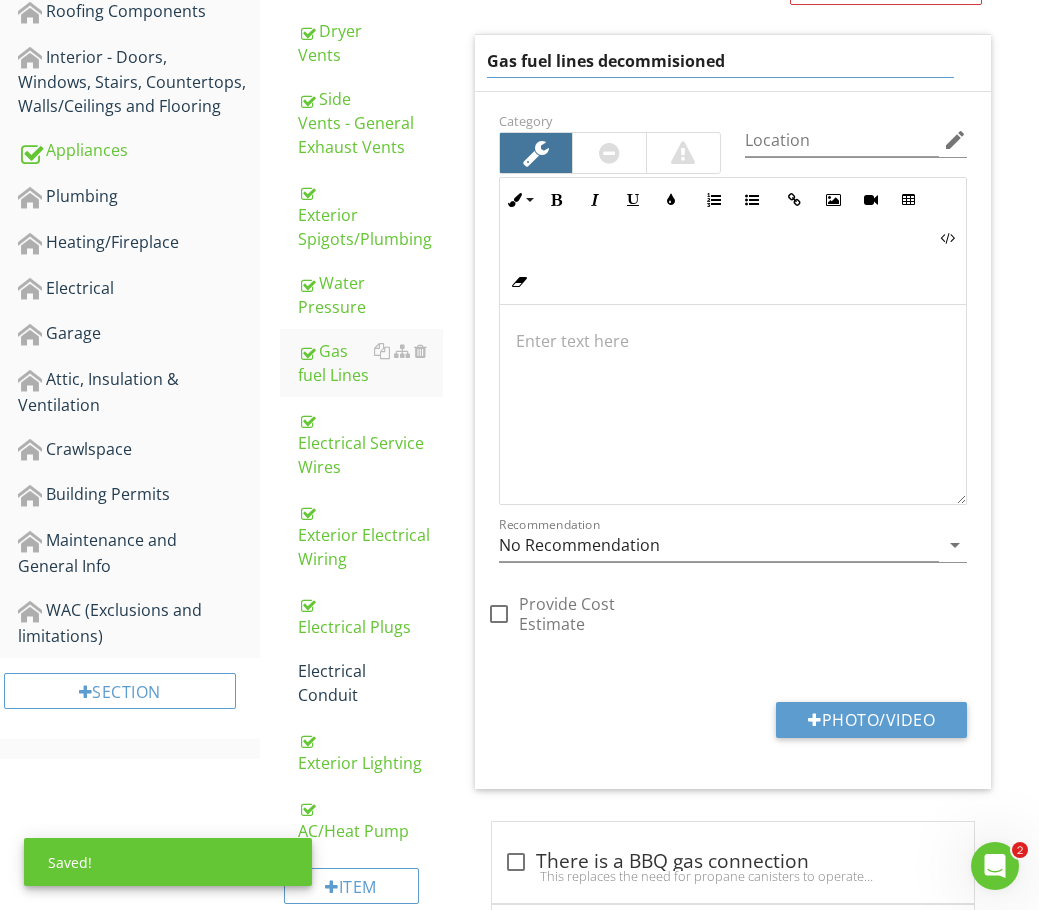scroll, scrollTop: 900, scrollLeft: 0, axis: vertical 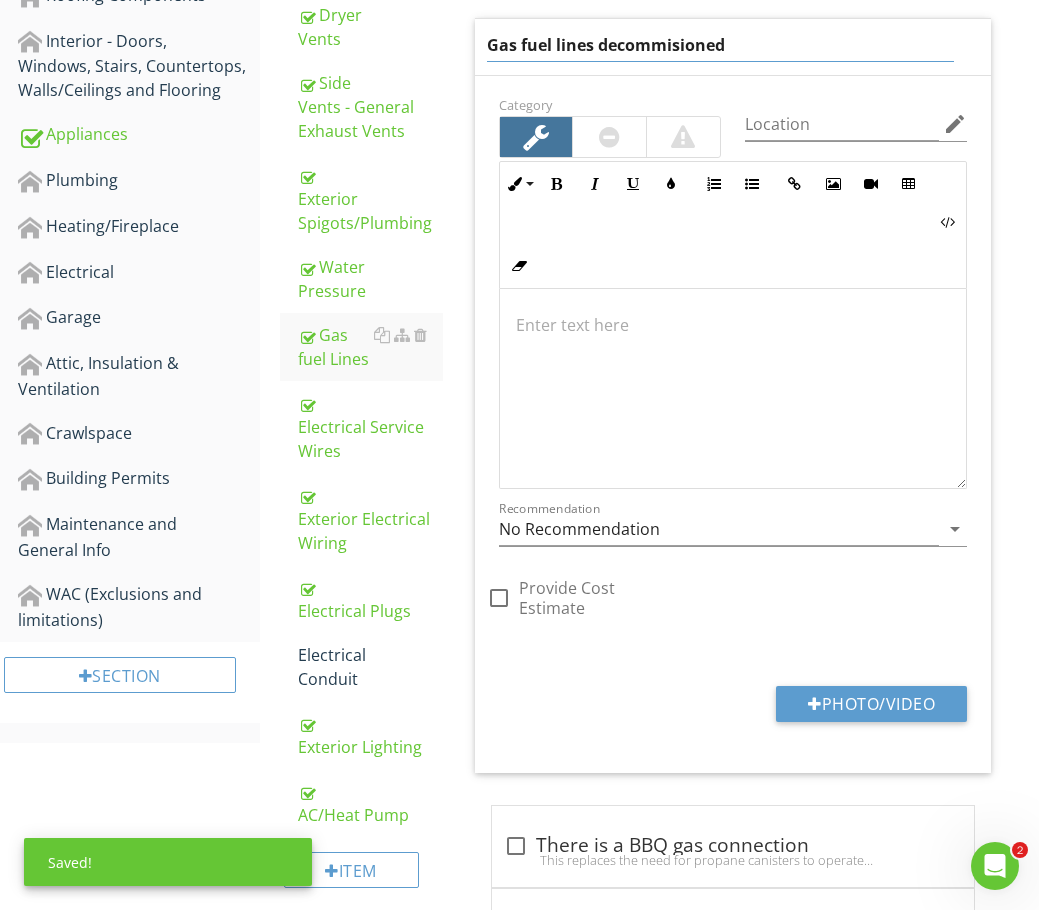 click on "Gas fuel Lines
IN   Inspected NI   Not Inspected NP   Not Present
Info
Information
Limitations
Limitations
Observation
Observations
Gas fuel lines decommisioned       Category                 Location edit       Inline Style XLarge Large Normal Small Light Small/Light Bold Italic Underline Colors Ordered List Unordered List Insert Link Insert Image Insert Video Insert Table Code View Clear Formatting Enter text here   Recommendation No Recommendation arrow_drop_down   check_box_outline_blank Provide Cost Estimate
Photo/Video
check_box_outline_blank
There is a BBQ gas connection
check_box_outline_blank" at bounding box center [747, 176] 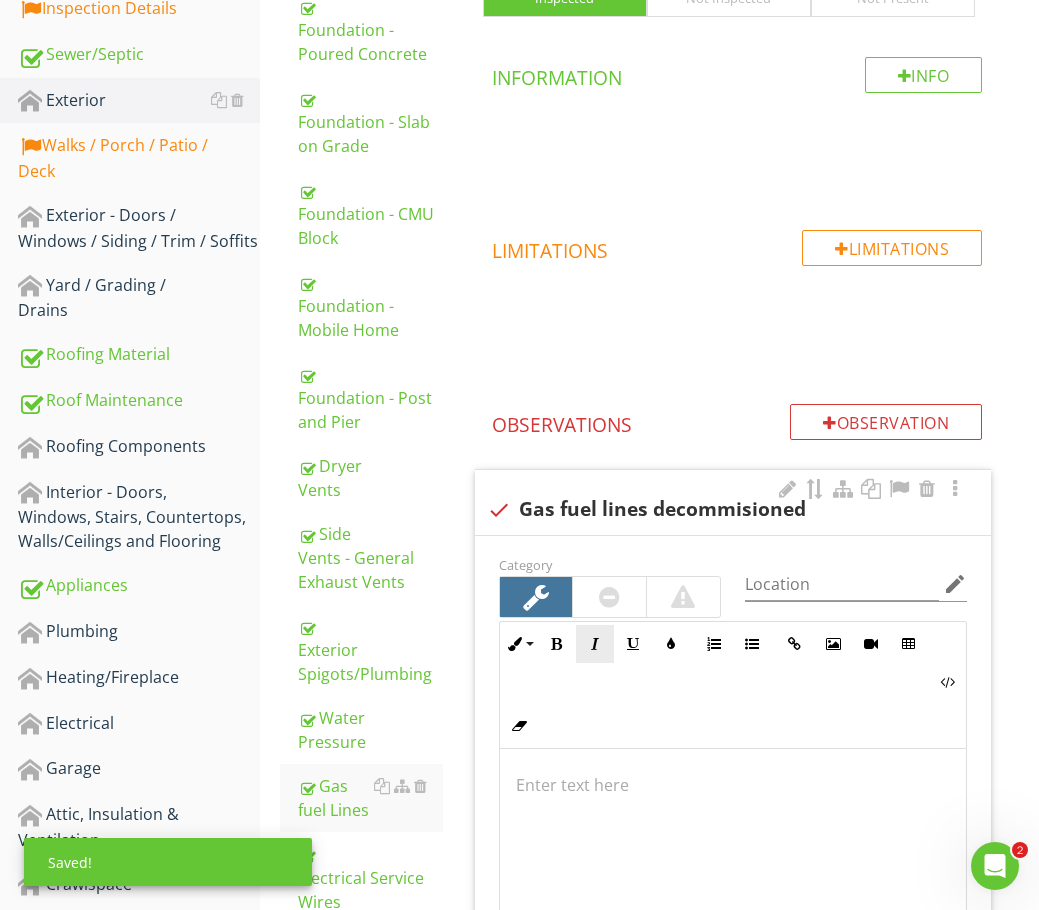 scroll, scrollTop: 500, scrollLeft: 0, axis: vertical 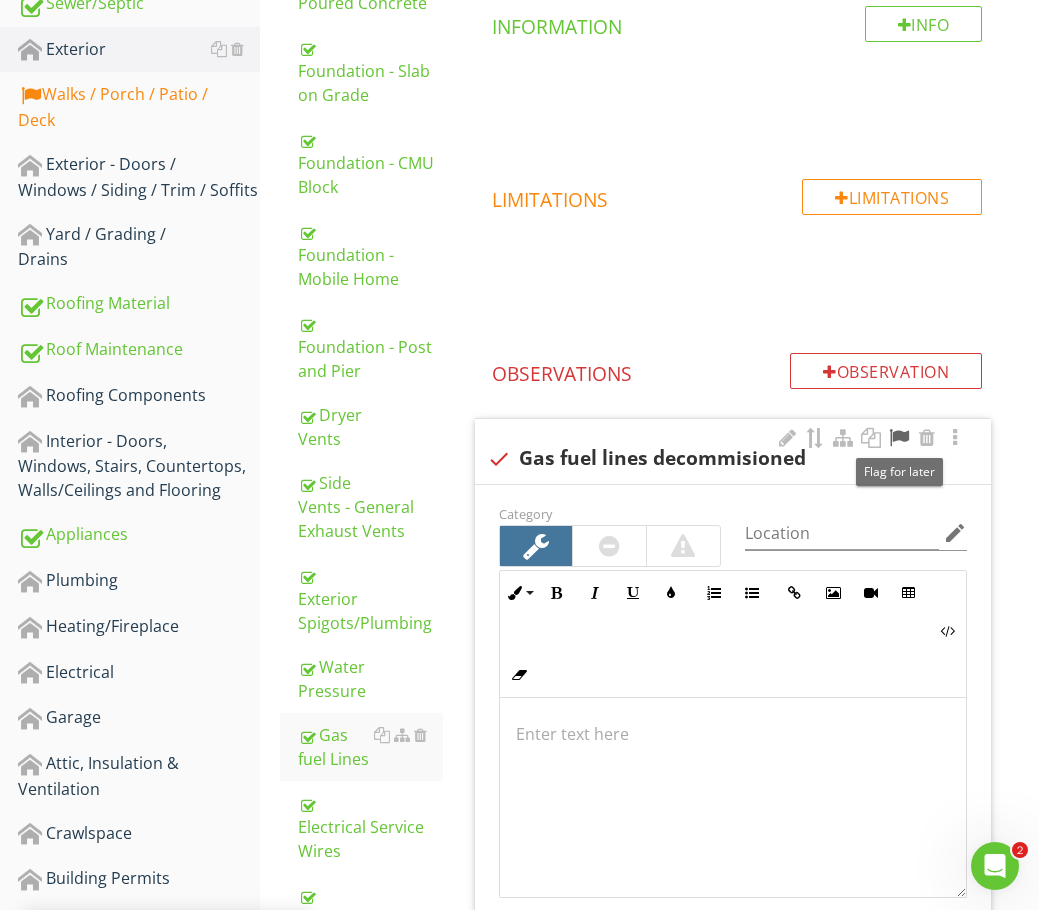 click at bounding box center (899, 438) 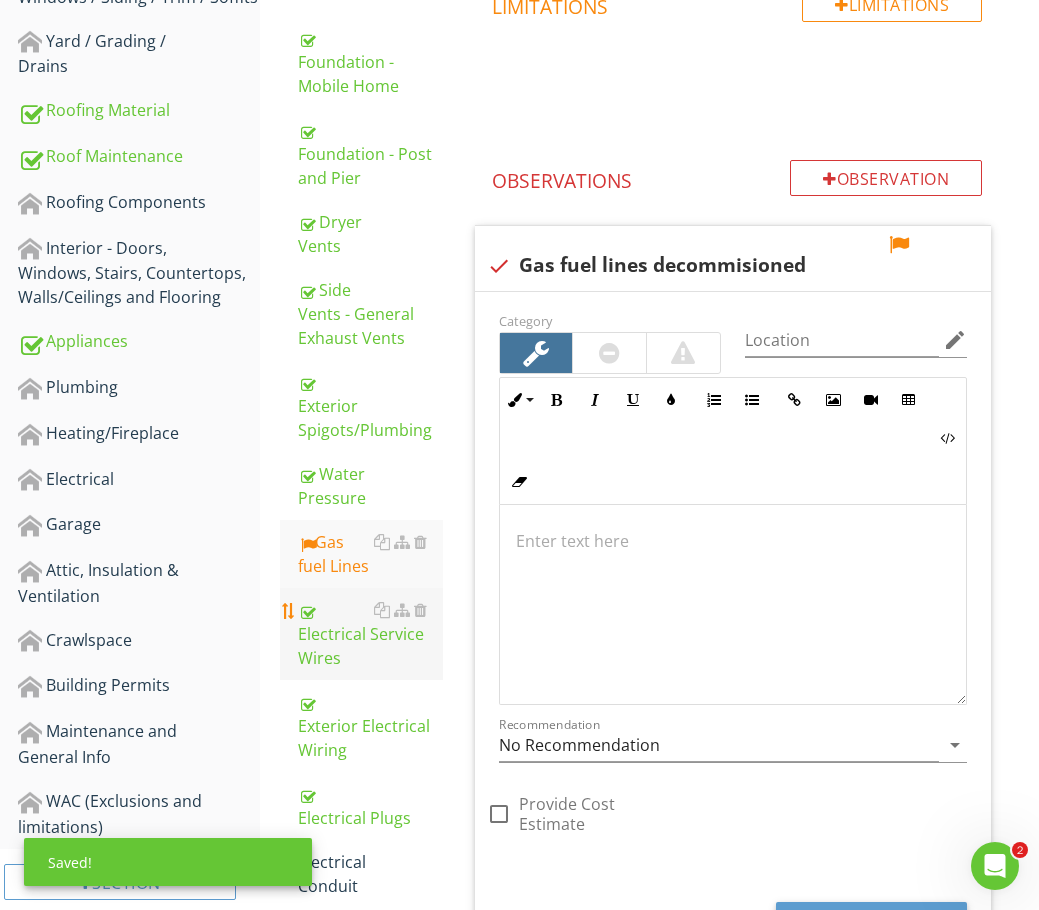 scroll, scrollTop: 700, scrollLeft: 0, axis: vertical 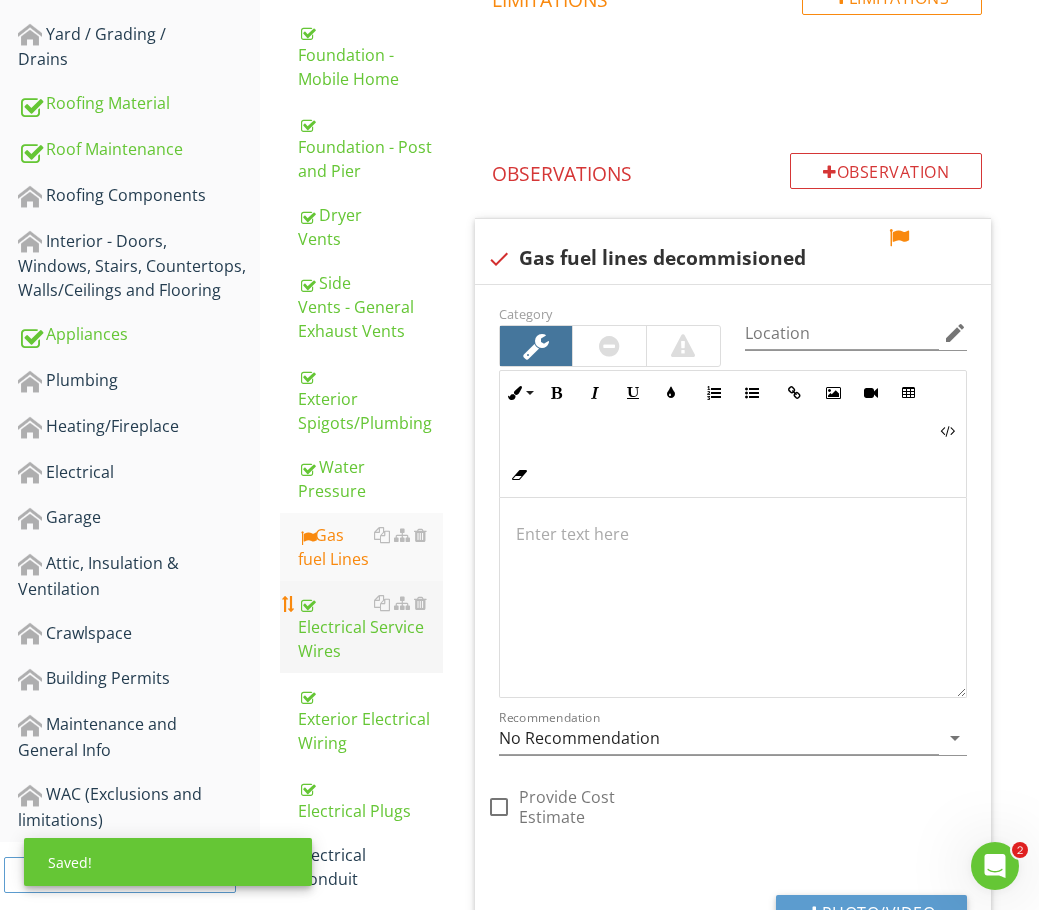 click on "Electrical Service Wires" at bounding box center [370, 627] 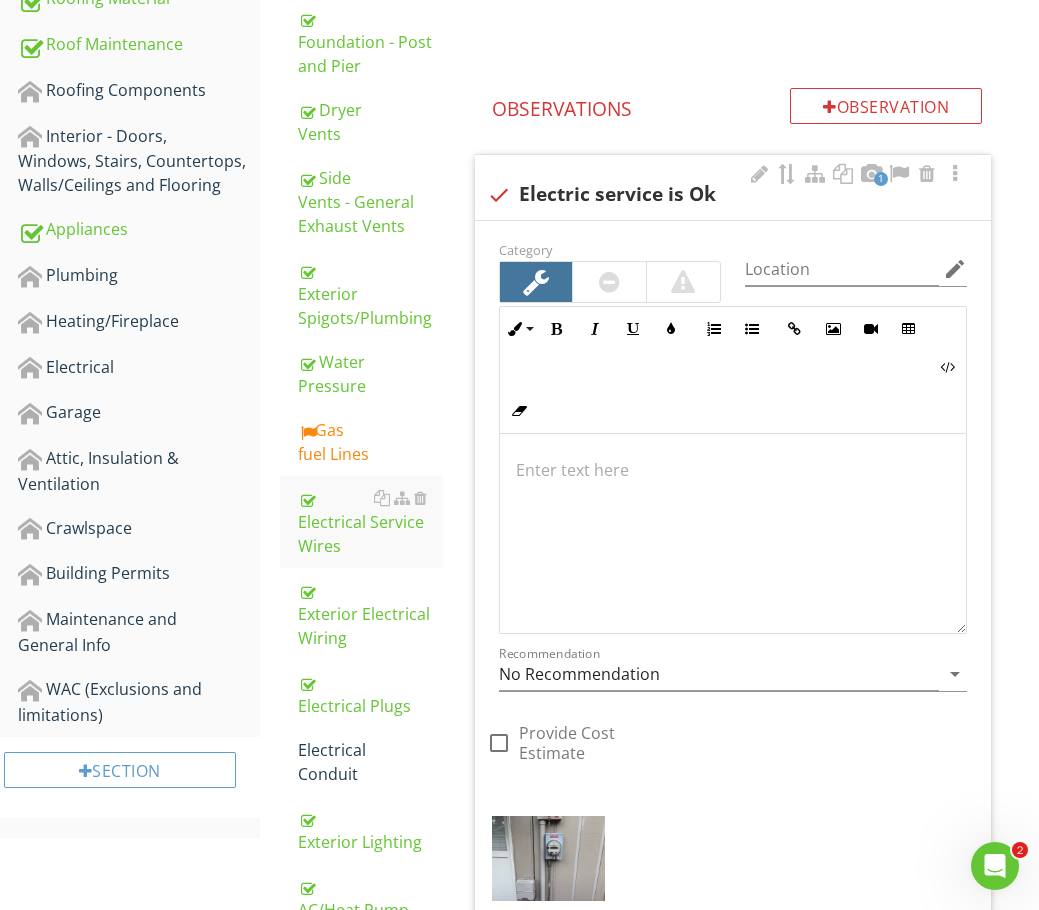 scroll, scrollTop: 900, scrollLeft: 0, axis: vertical 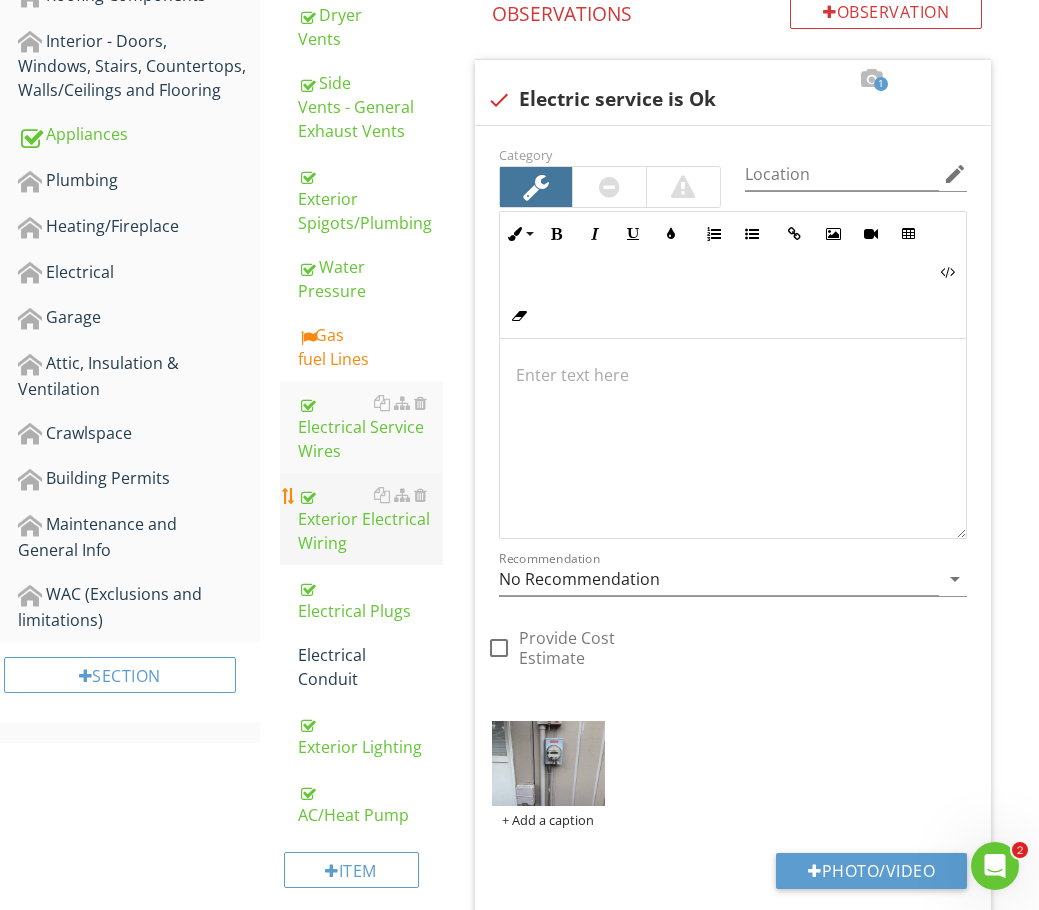 click on "Exterior Electrical Wiring" at bounding box center (370, 519) 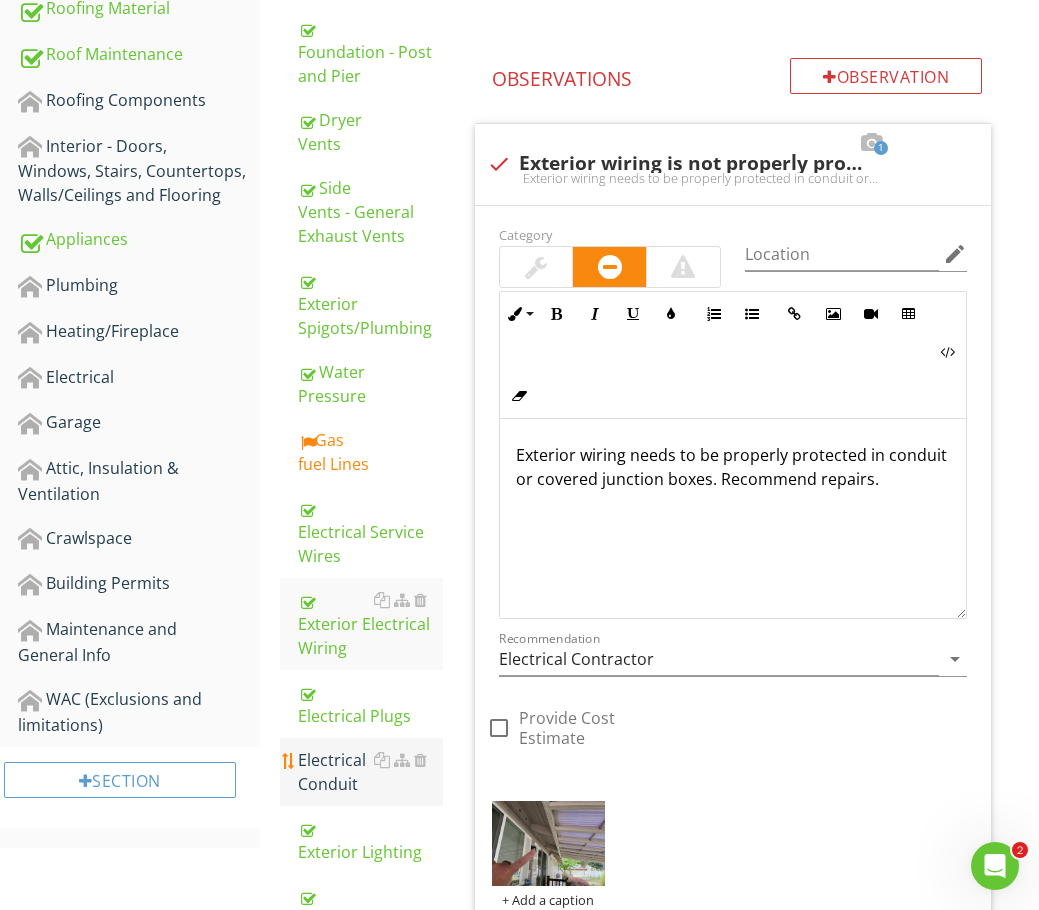 scroll, scrollTop: 800, scrollLeft: 0, axis: vertical 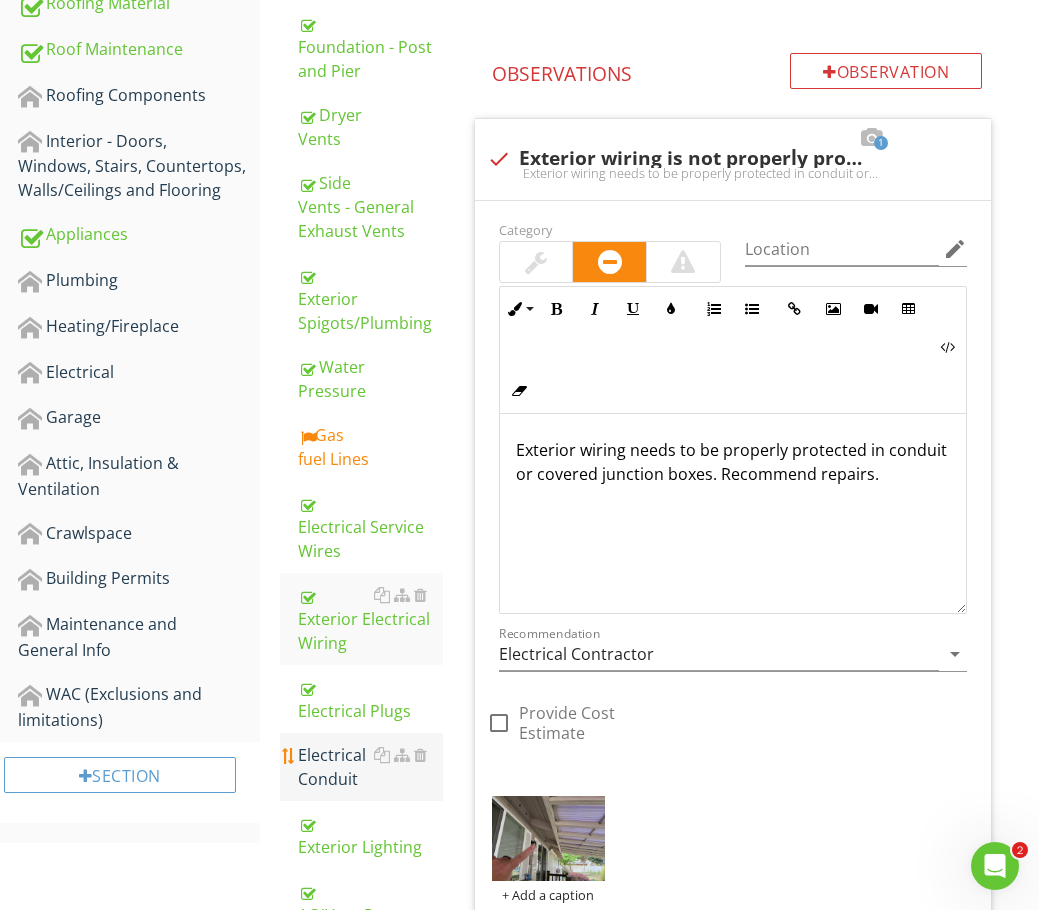 click on "Electrical Conduit" at bounding box center [370, 767] 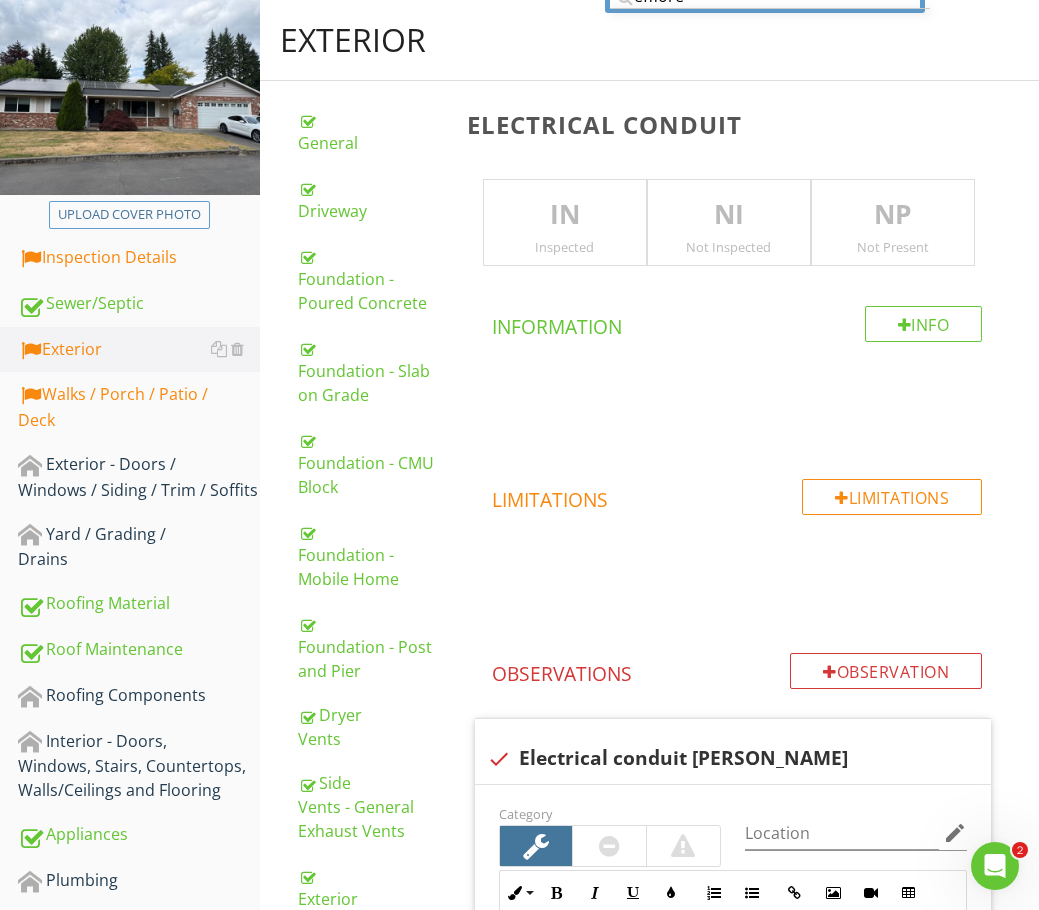 click on "Inspected" at bounding box center (565, 247) 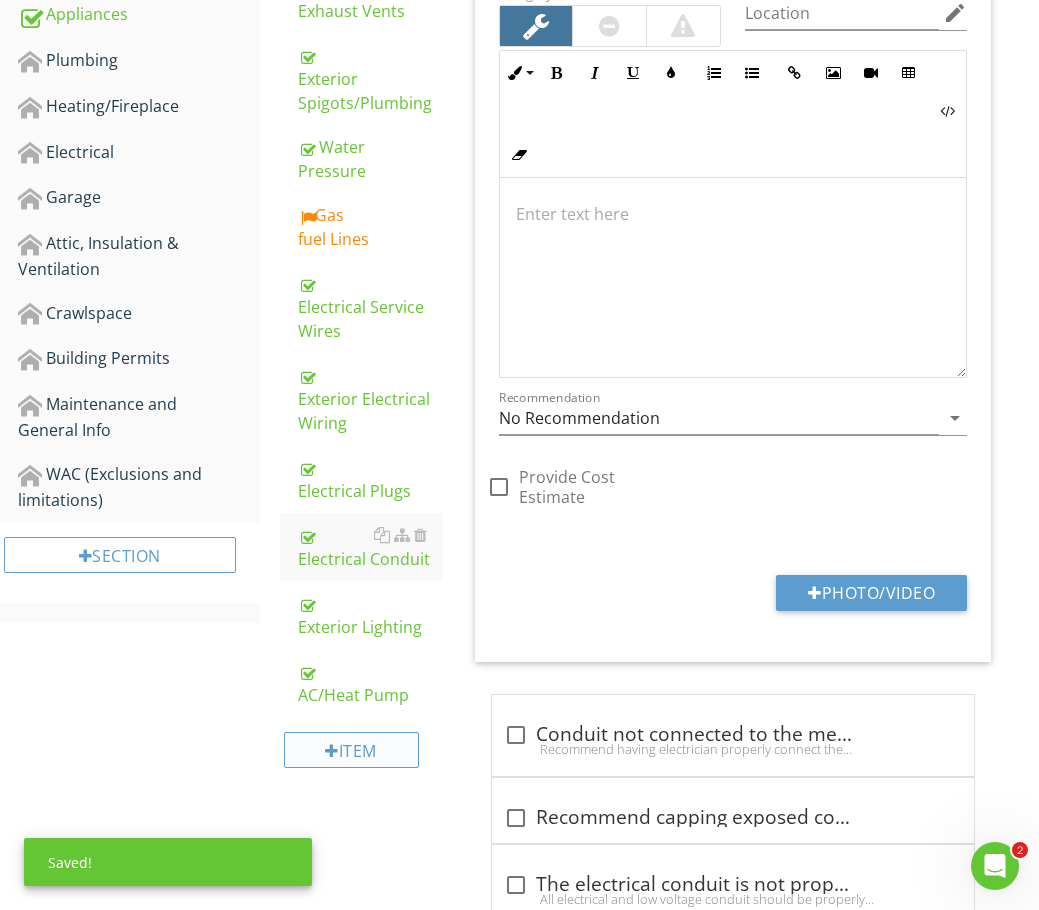 scroll, scrollTop: 1087, scrollLeft: 0, axis: vertical 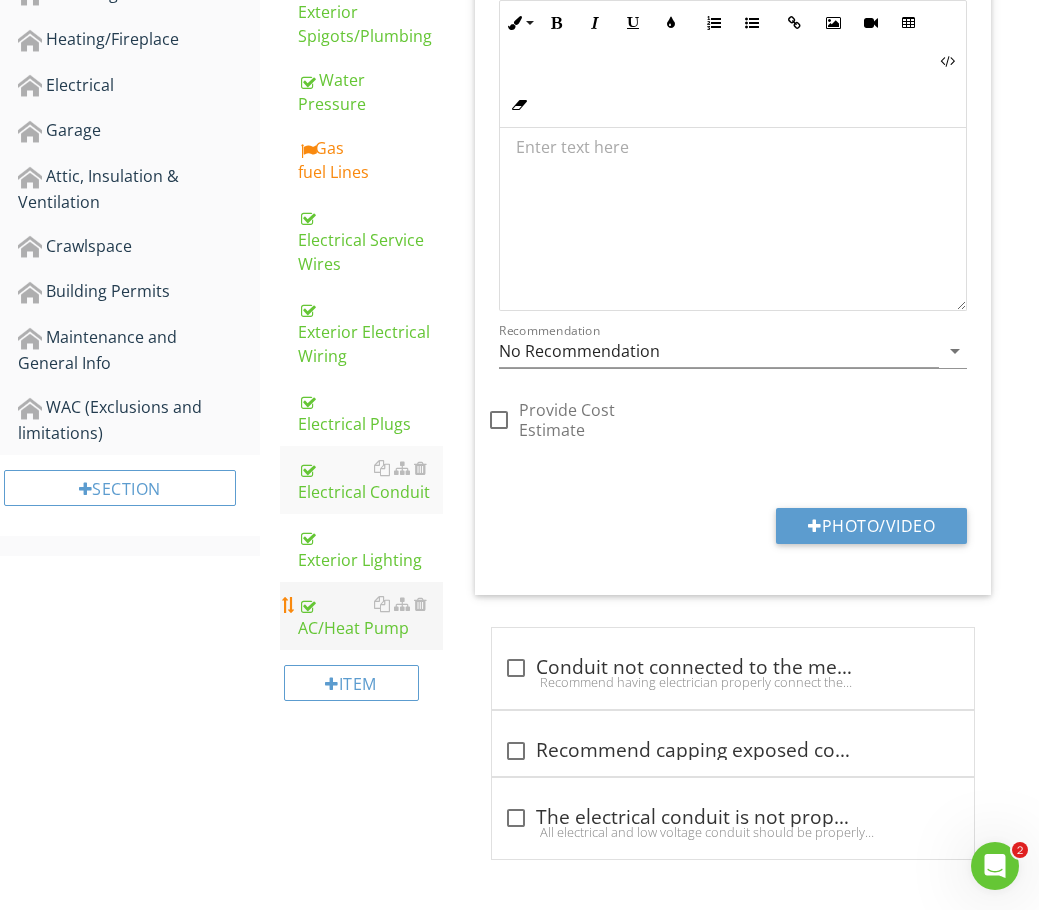 click on "AC/Heat Pump" at bounding box center [370, 616] 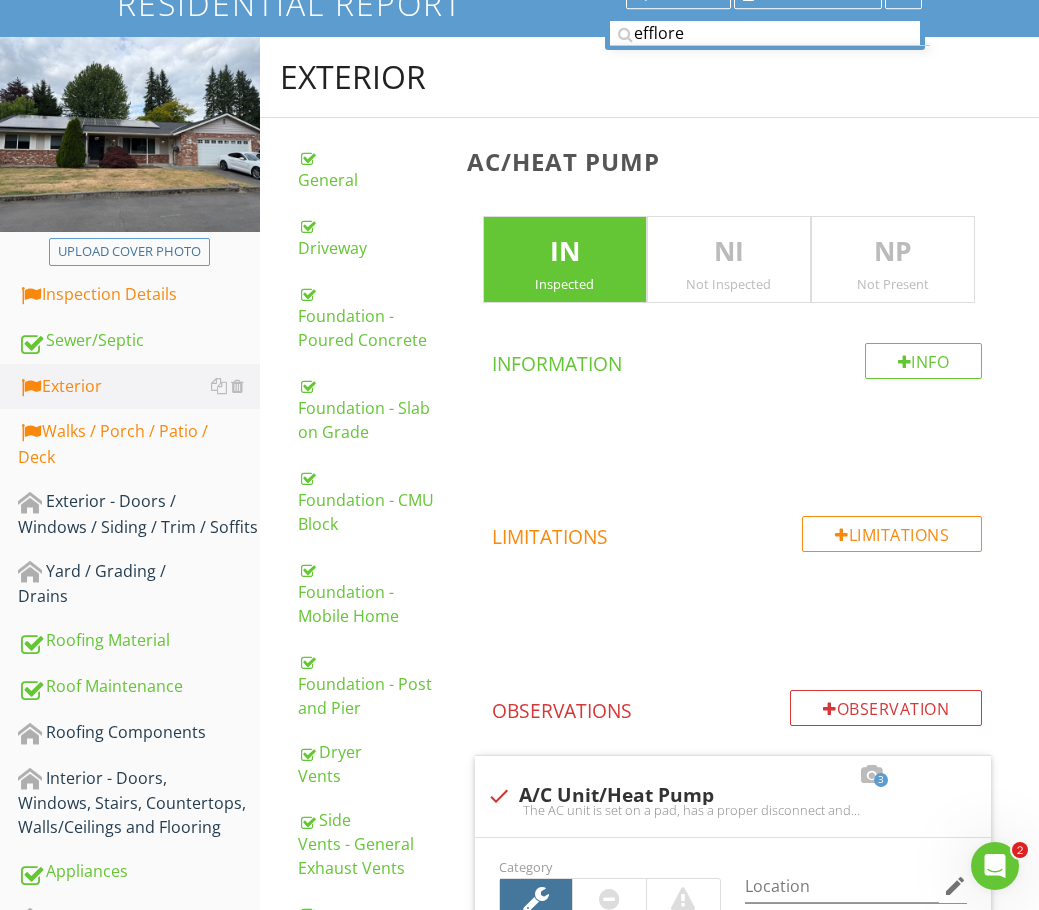 scroll, scrollTop: 0, scrollLeft: 0, axis: both 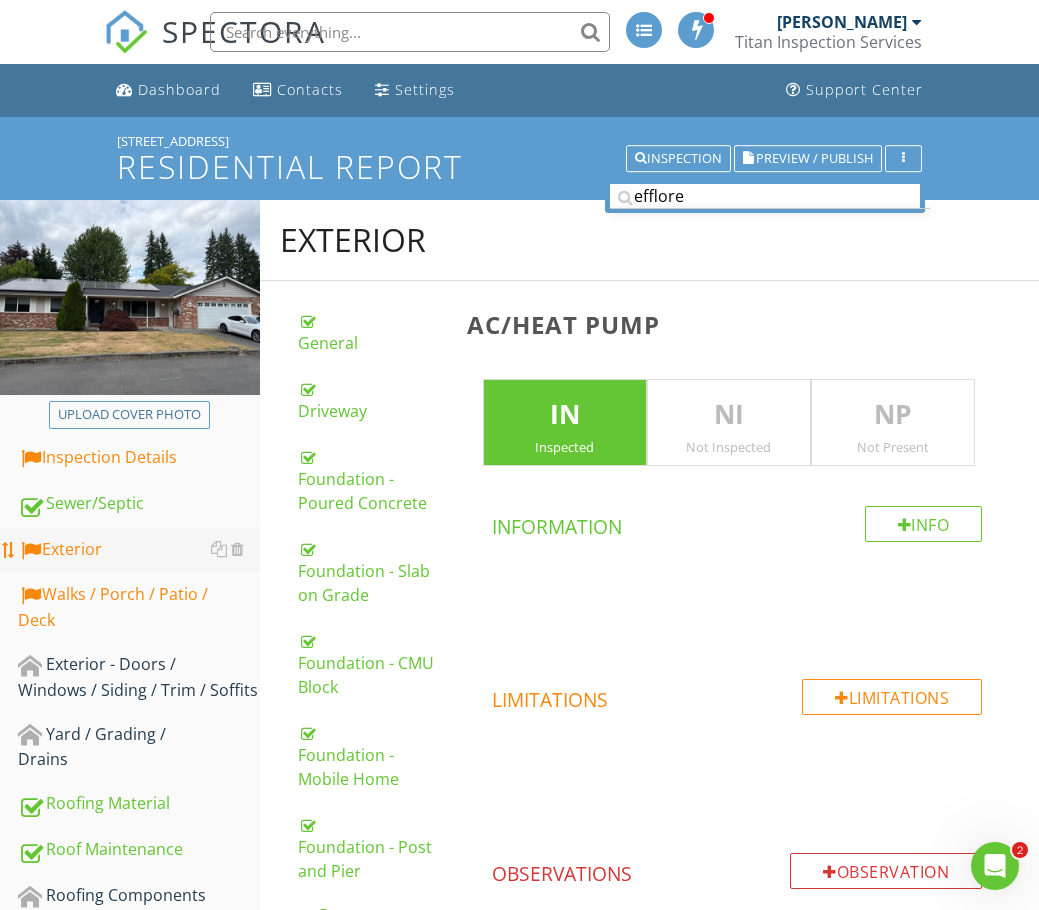 click on "Exterior" at bounding box center [139, 550] 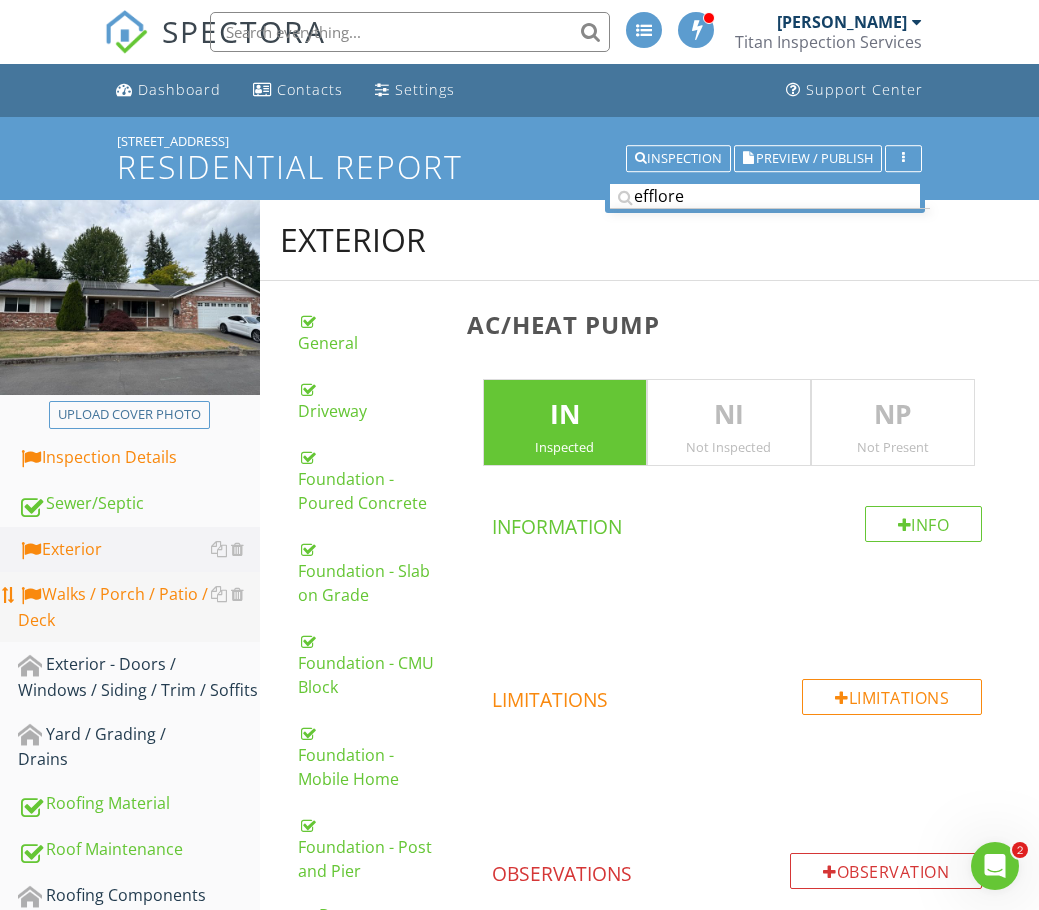 click on "Walks / Porch / Patio / Deck" at bounding box center [139, 607] 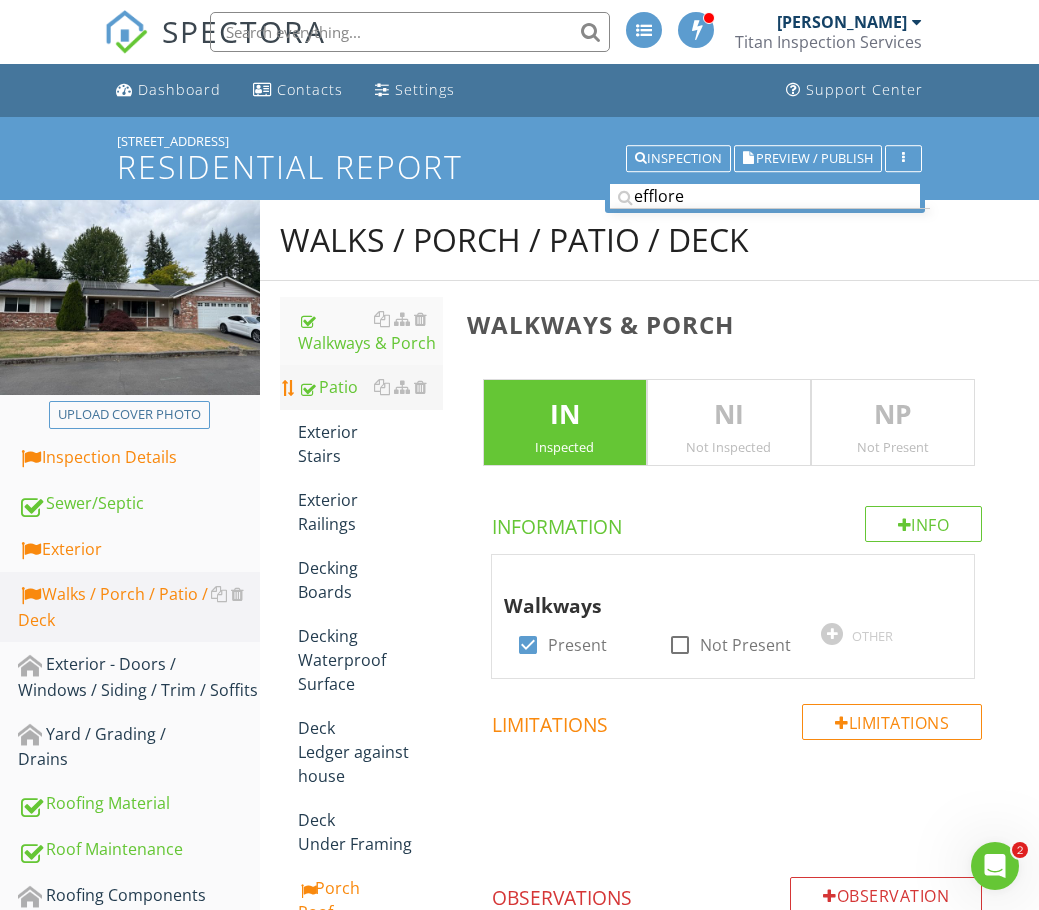 click on "Patio" at bounding box center (370, 387) 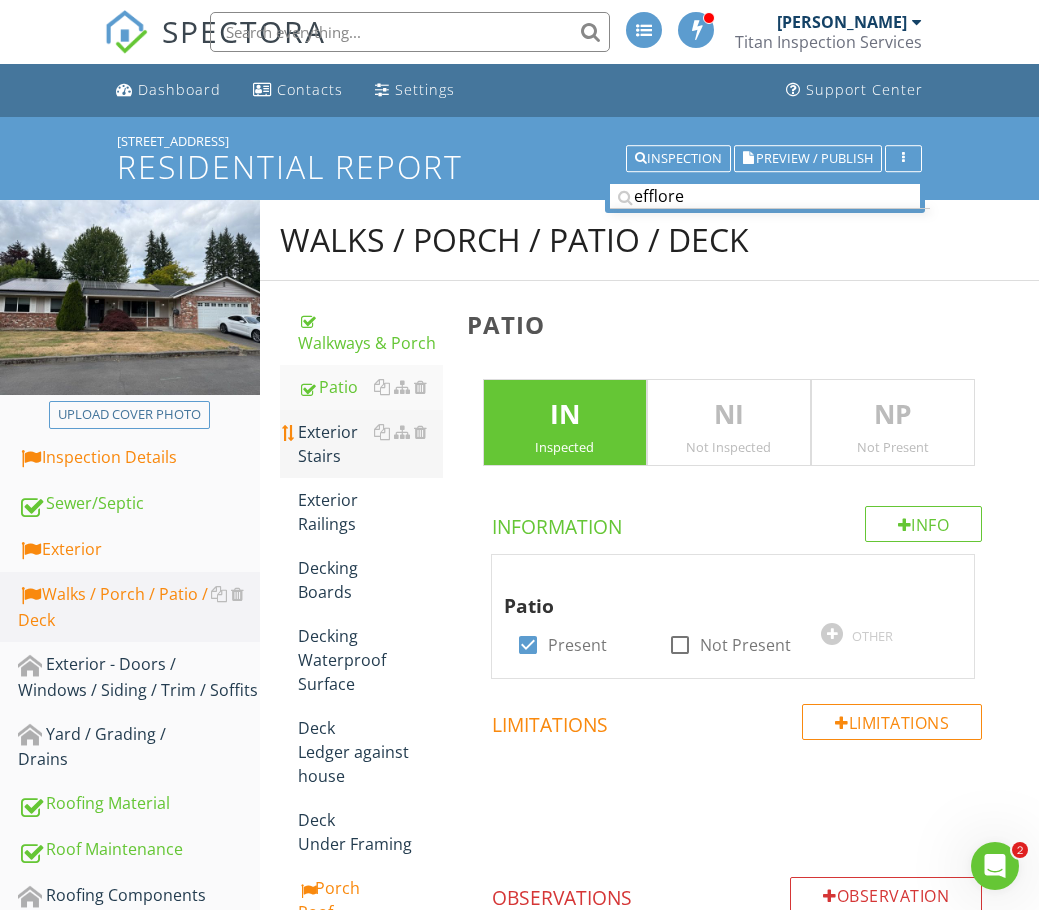 click on "Exterior Stairs" at bounding box center [370, 444] 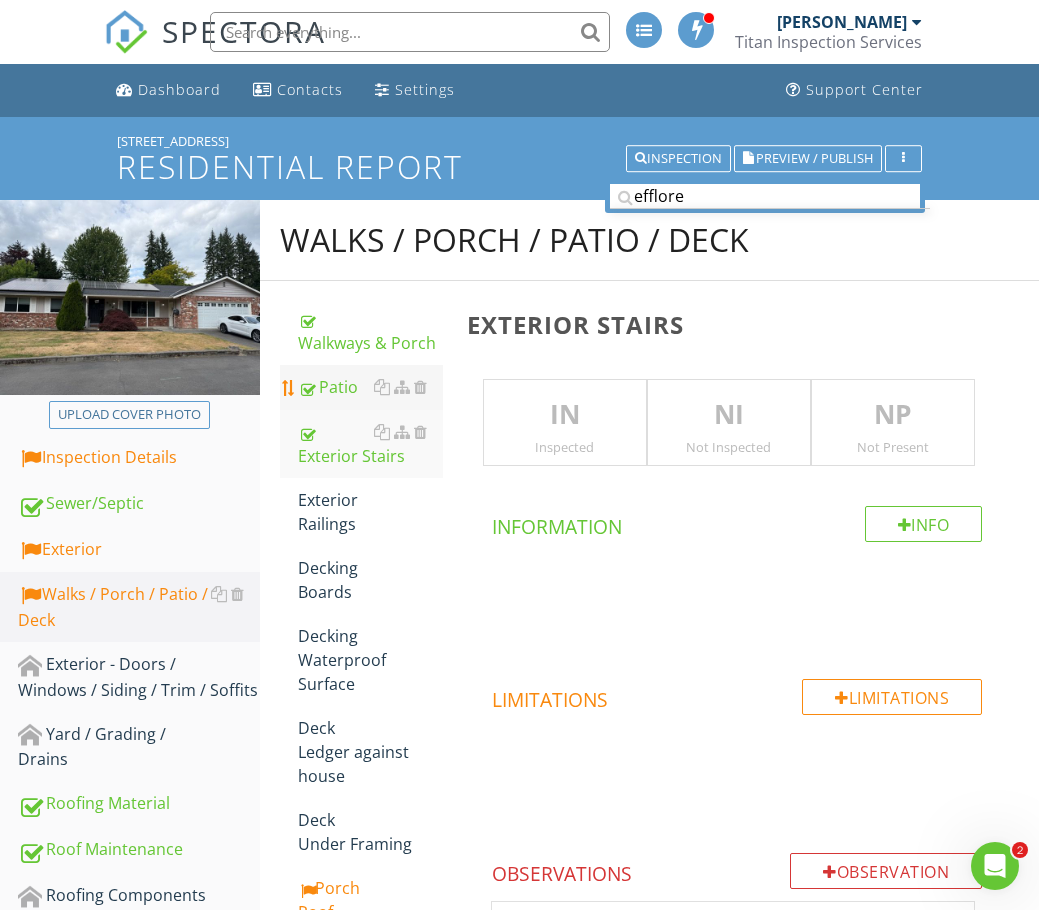 click on "Patio" at bounding box center [370, 387] 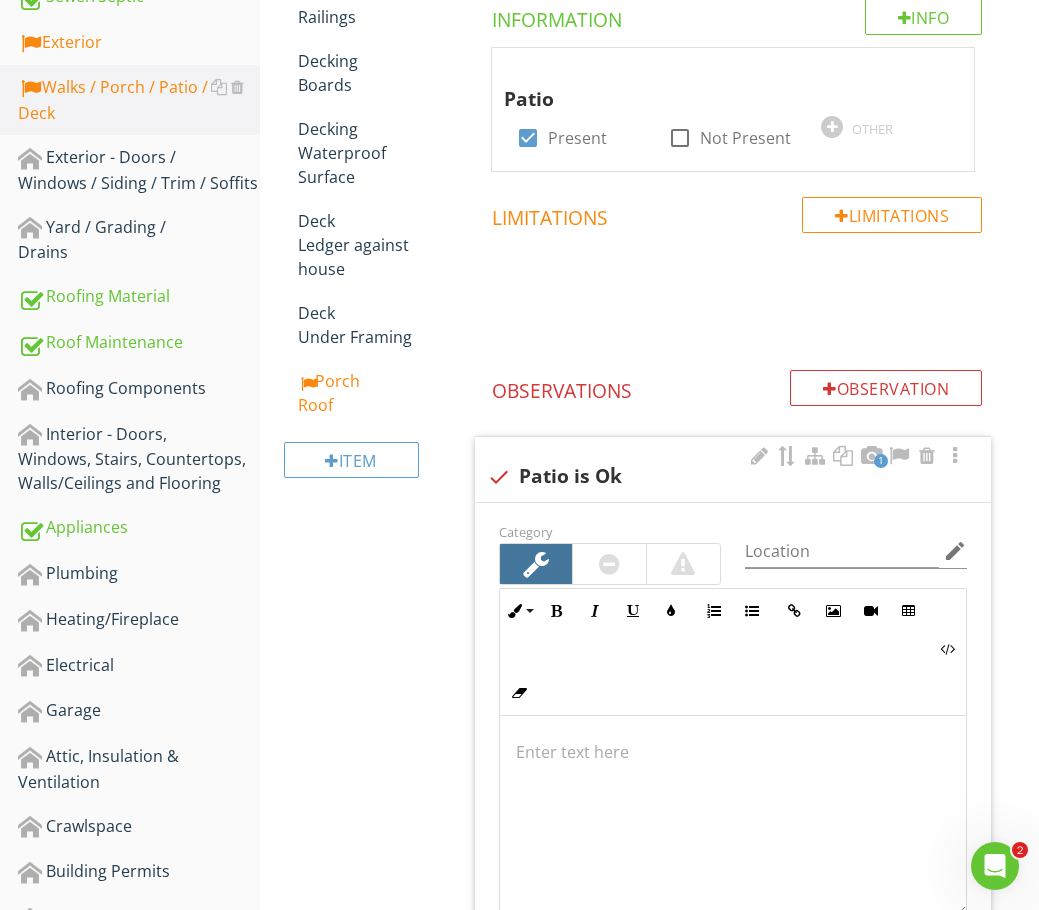 scroll, scrollTop: 600, scrollLeft: 0, axis: vertical 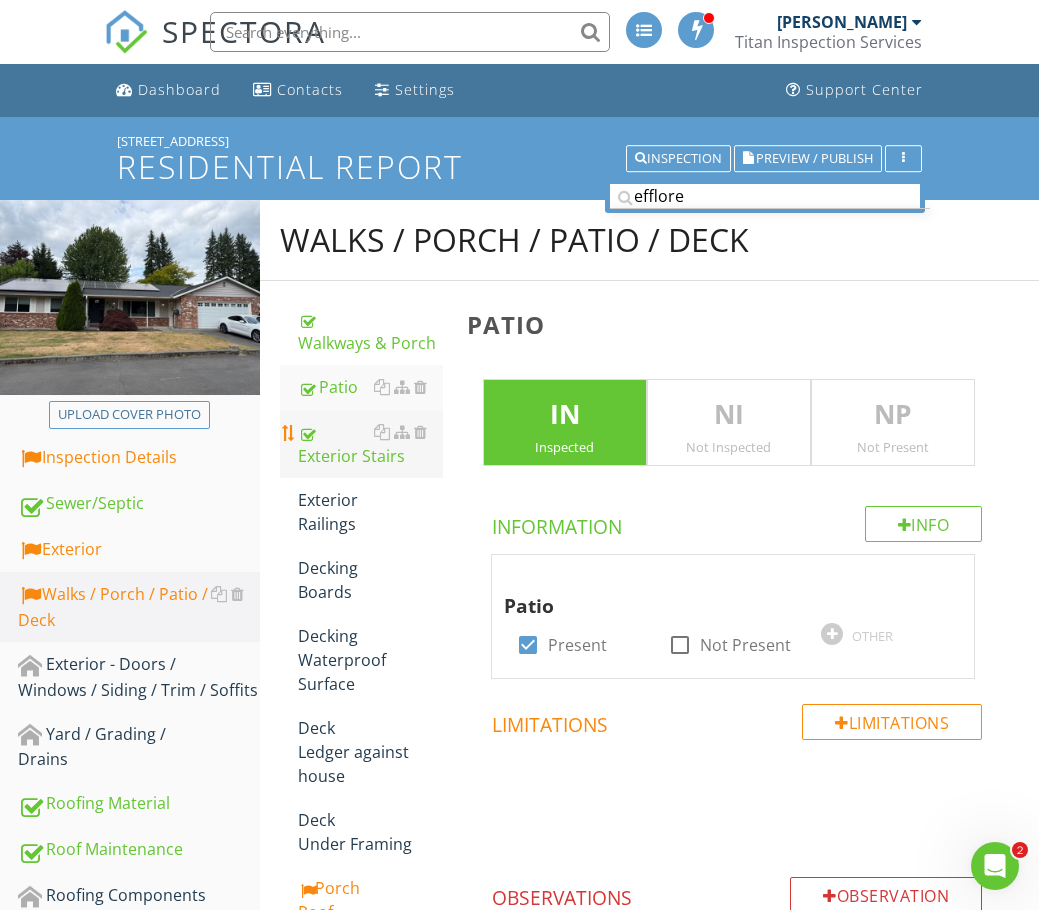 click on "Exterior Stairs" at bounding box center [370, 444] 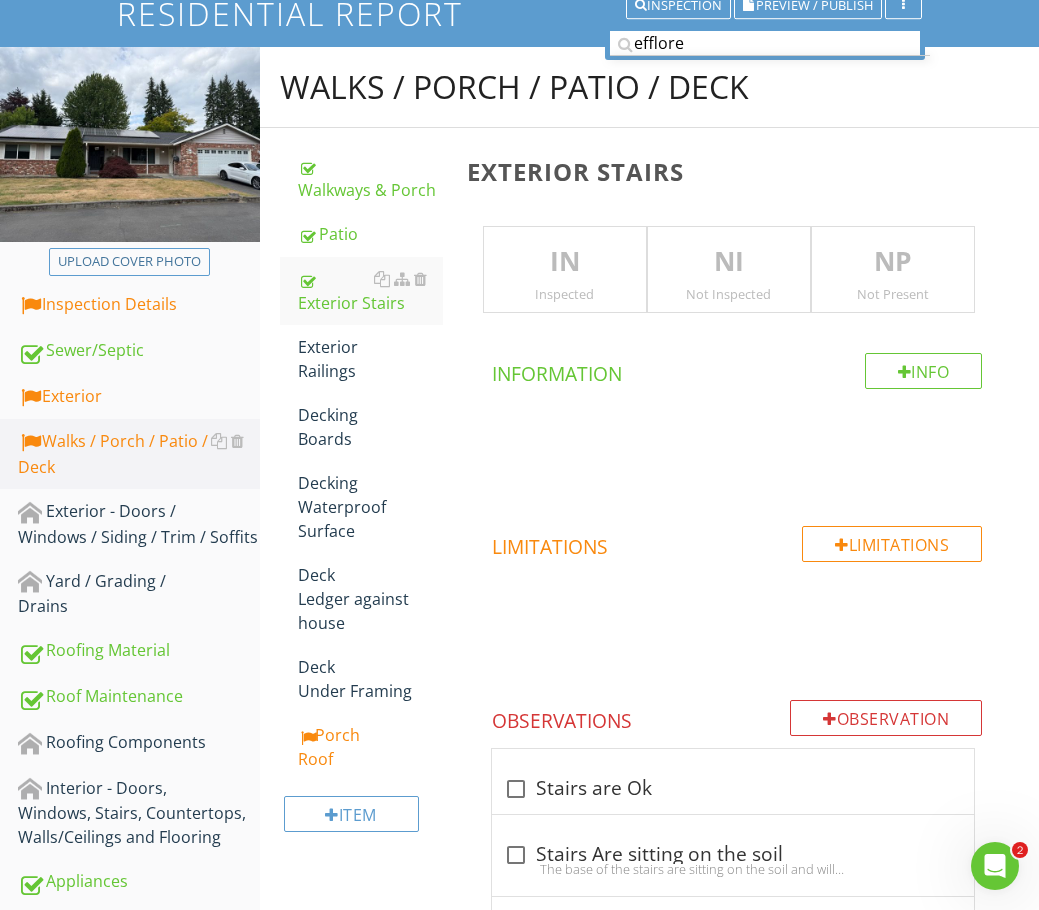 scroll, scrollTop: 0, scrollLeft: 0, axis: both 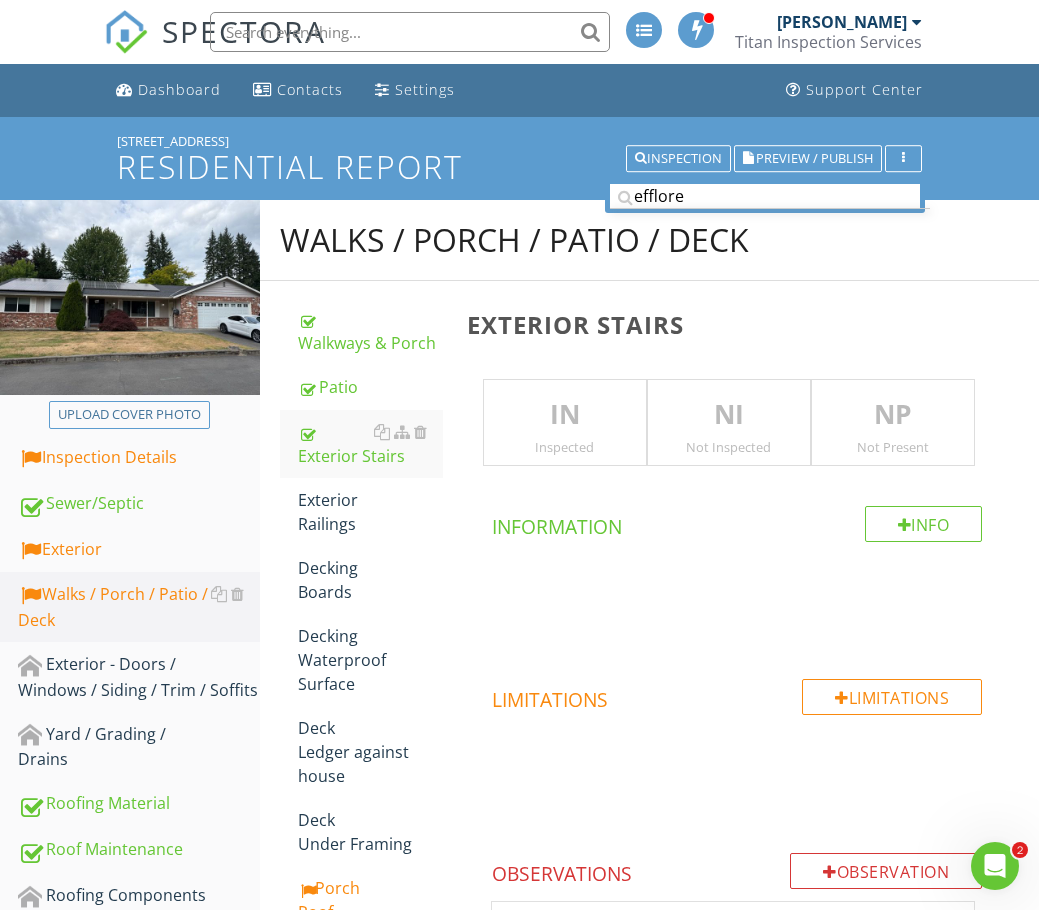 click on "Not Present" at bounding box center (893, 447) 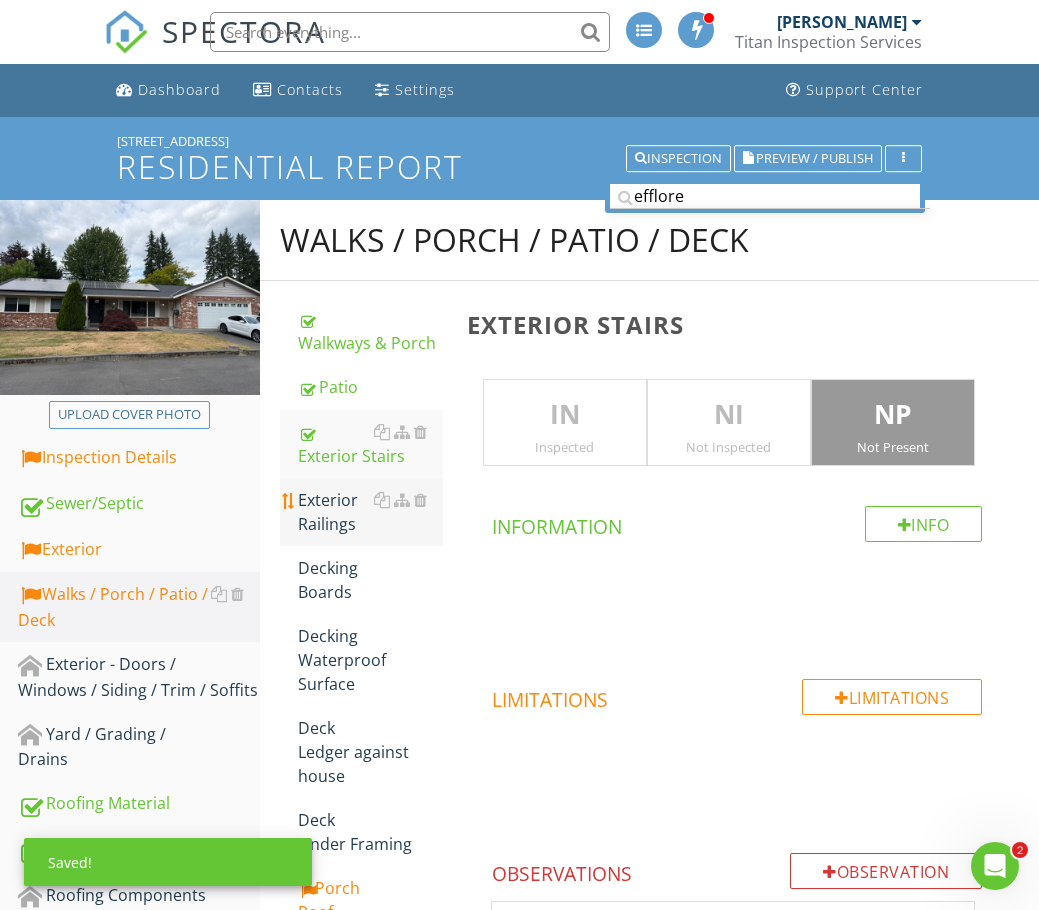click on "Exterior Railings" at bounding box center [370, 512] 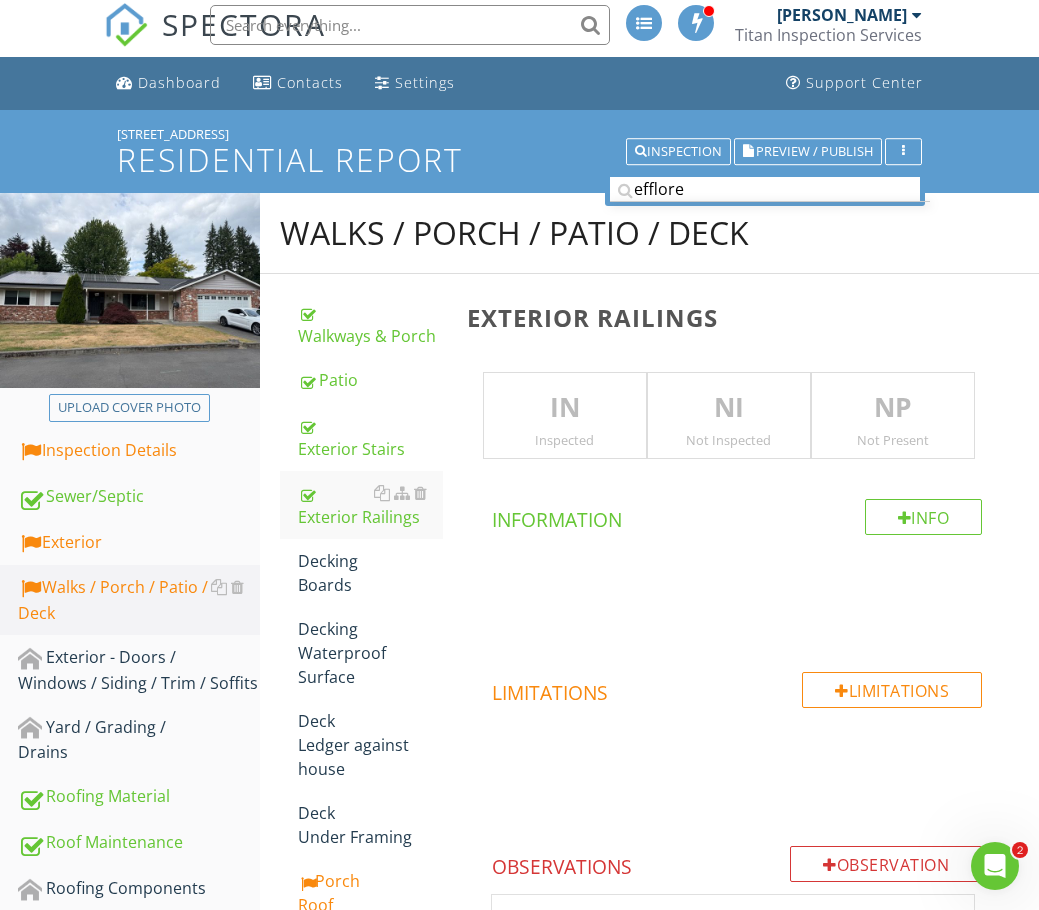 scroll, scrollTop: 0, scrollLeft: 0, axis: both 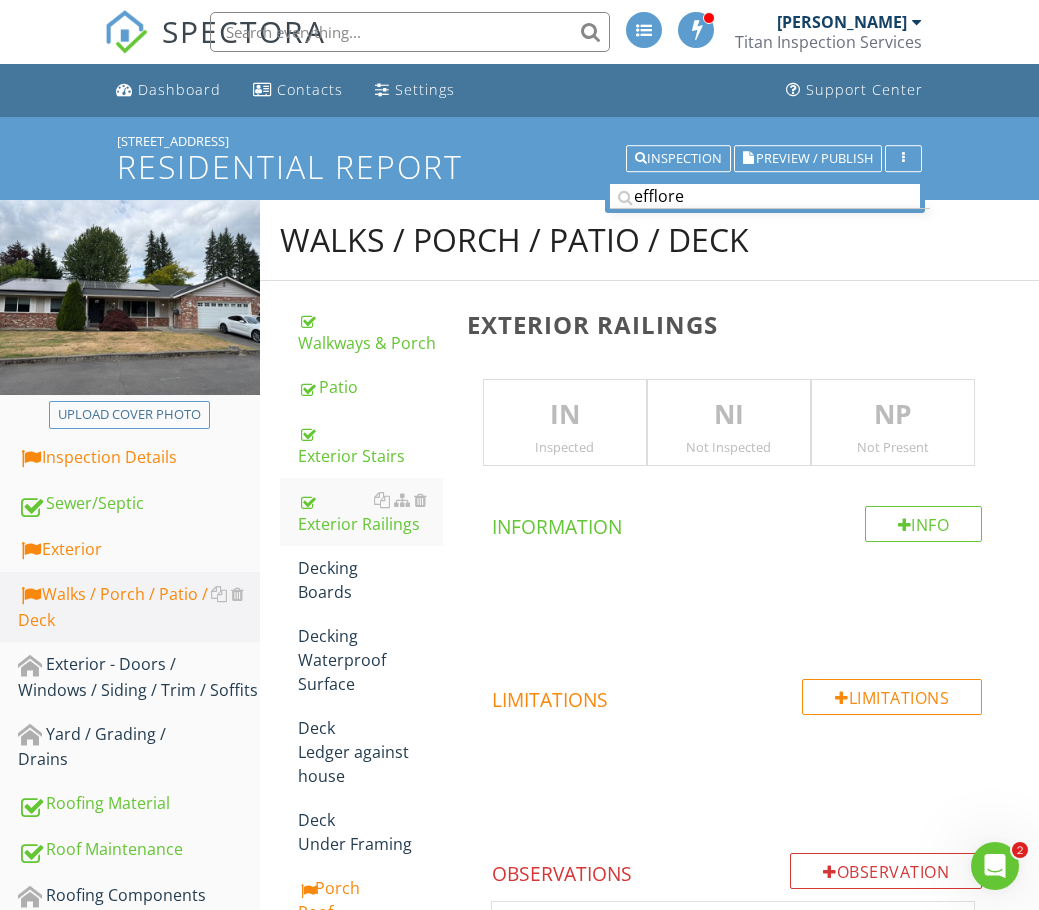 click on "NP   Not Present" at bounding box center (893, 423) 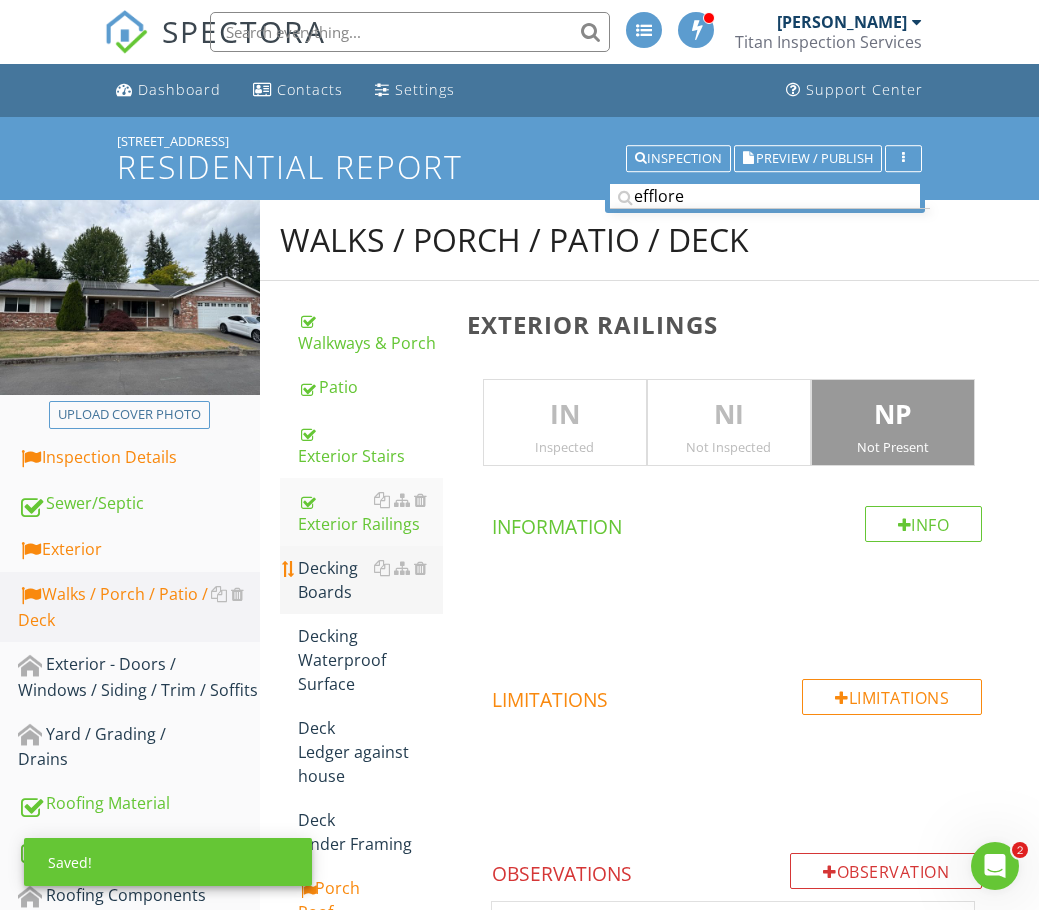 click on "Decking Boards" at bounding box center (370, 580) 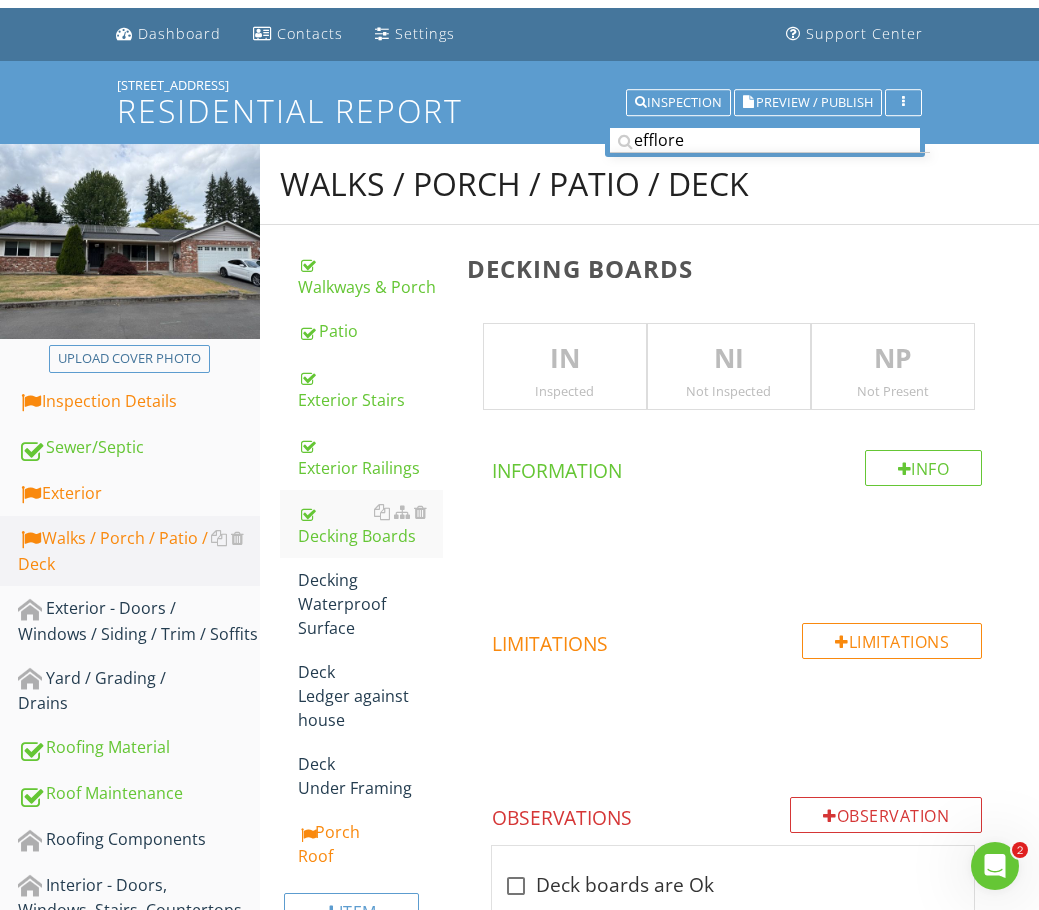 scroll, scrollTop: 0, scrollLeft: 0, axis: both 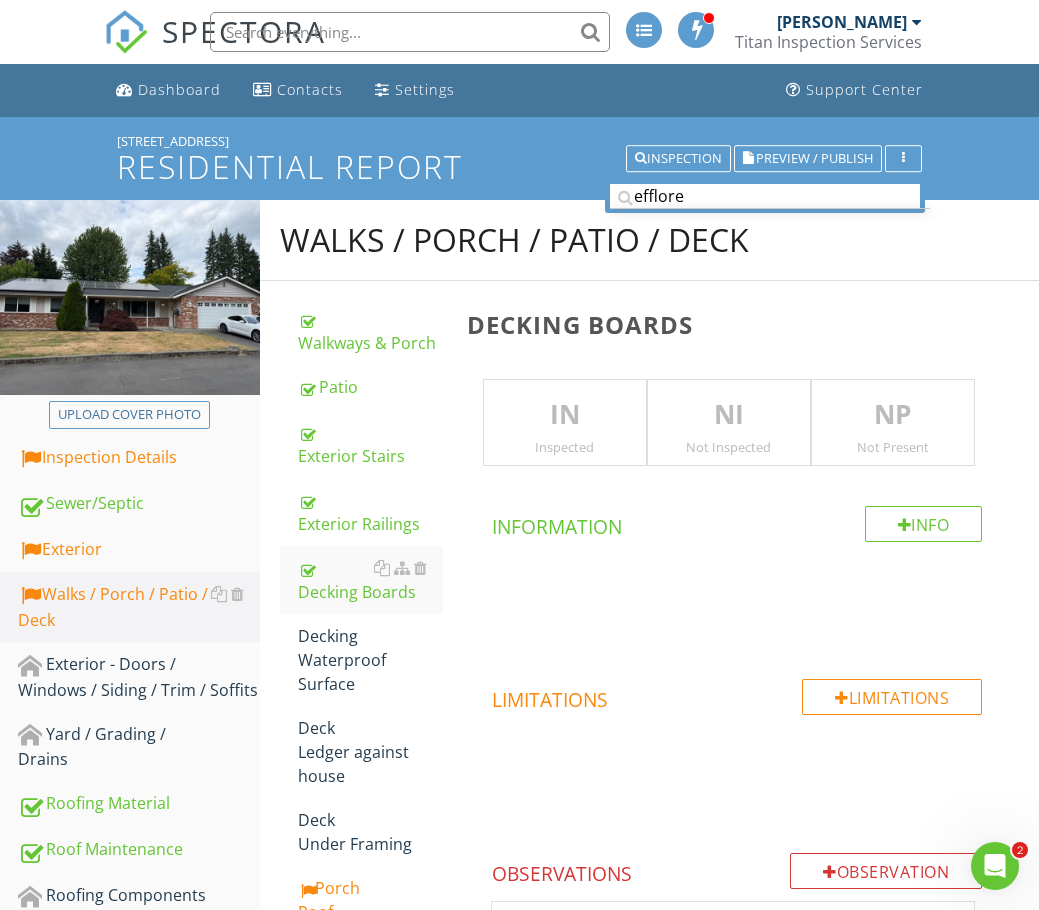 click on "NP" at bounding box center (893, 415) 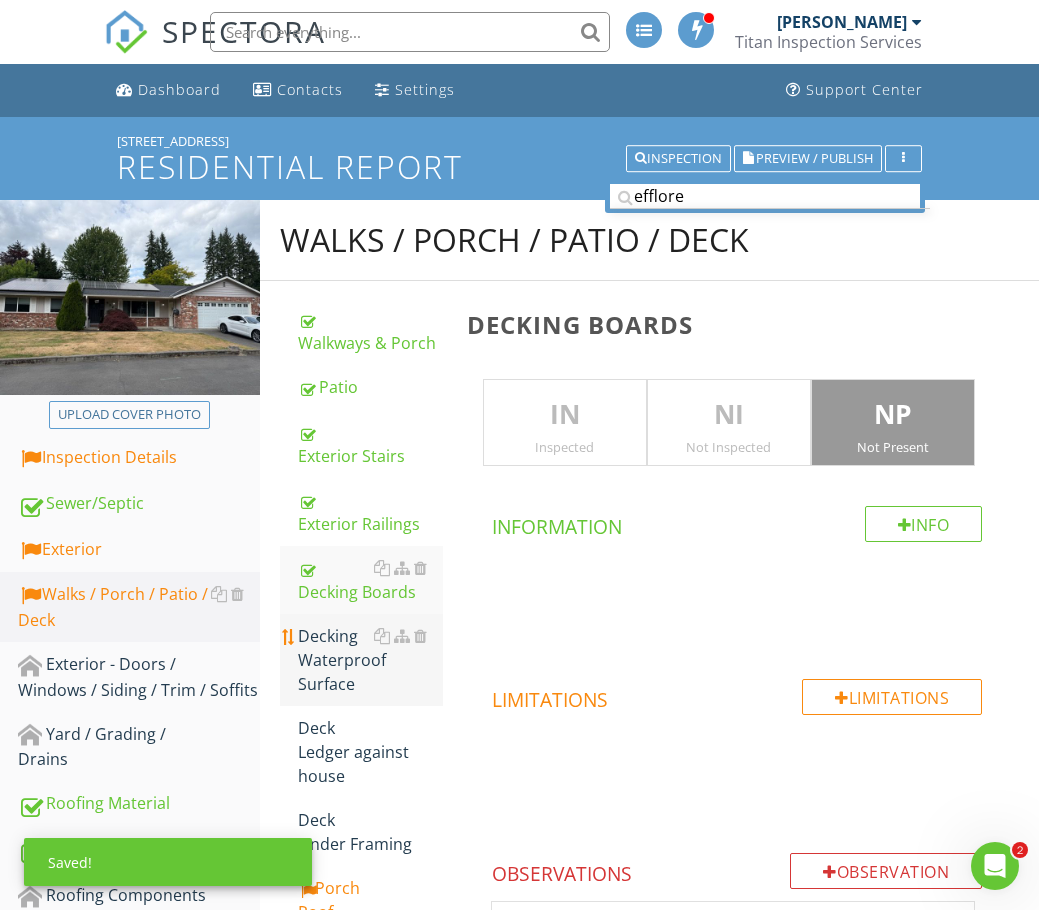 click on "Decking Waterproof Surface" at bounding box center [370, 660] 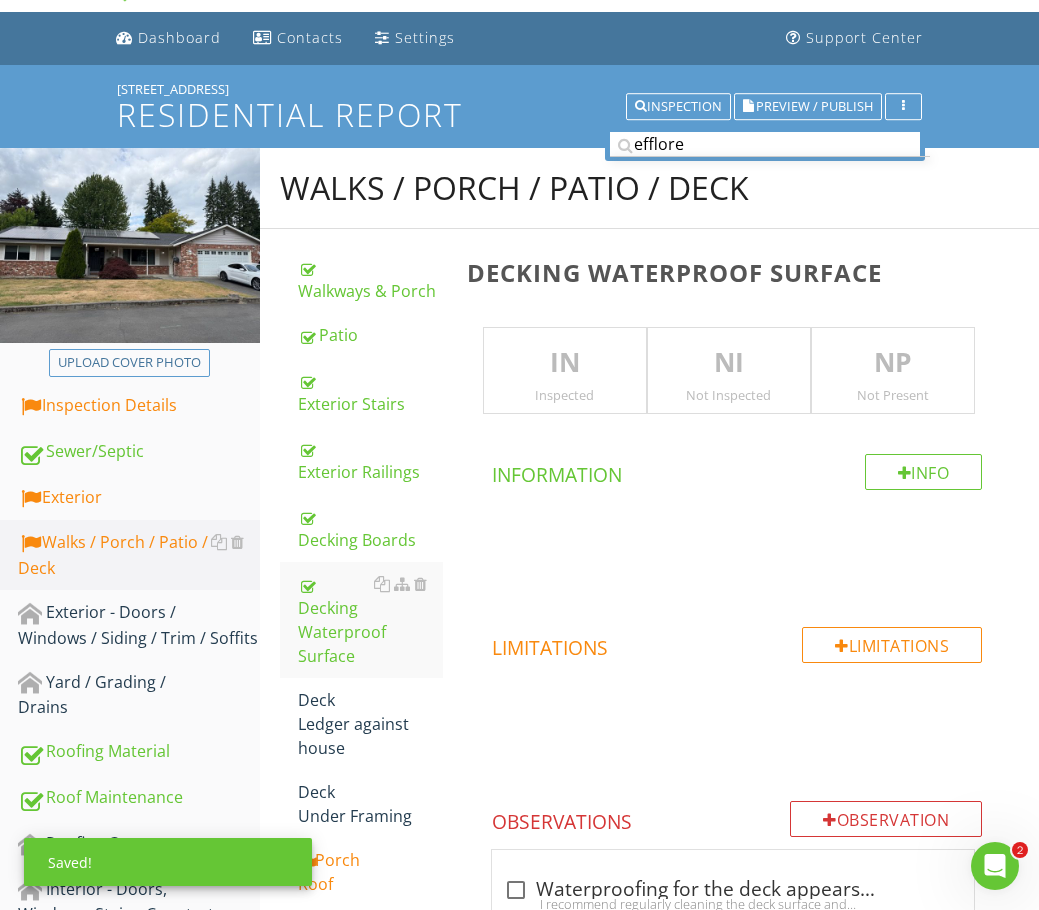 scroll, scrollTop: 100, scrollLeft: 0, axis: vertical 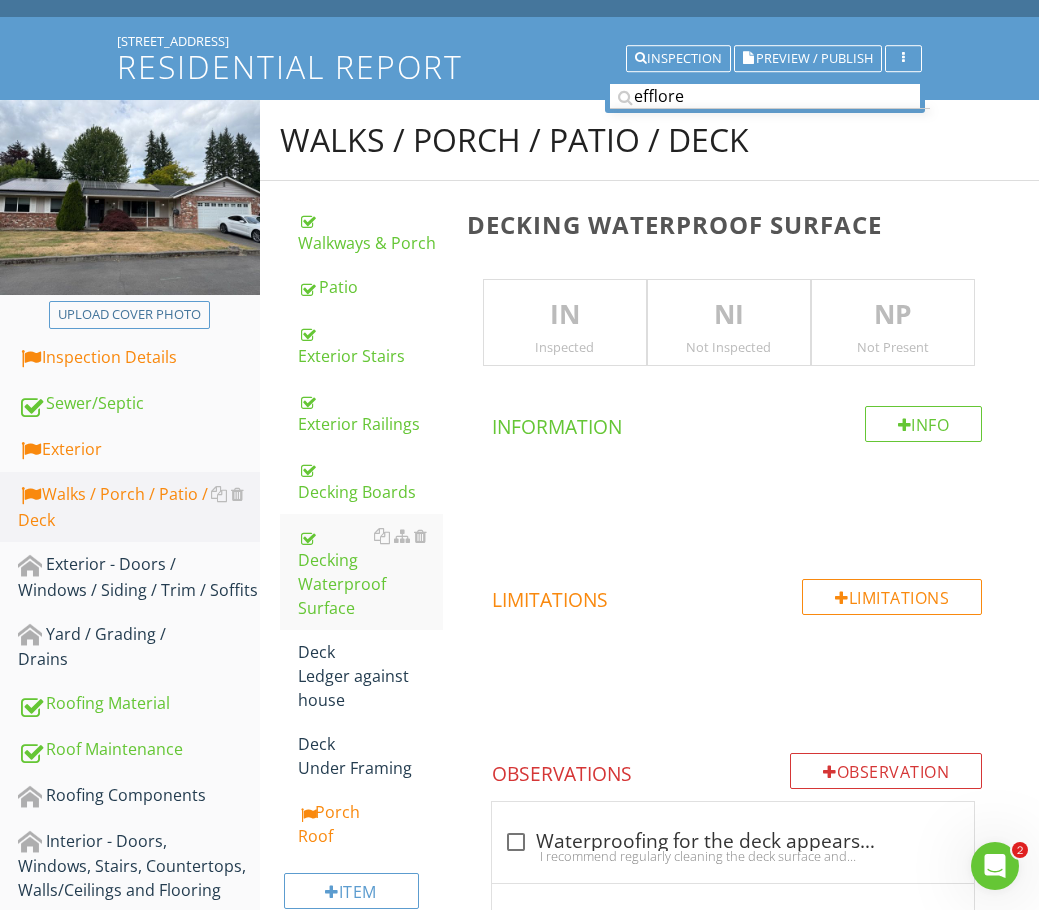 click on "NP" at bounding box center (893, 315) 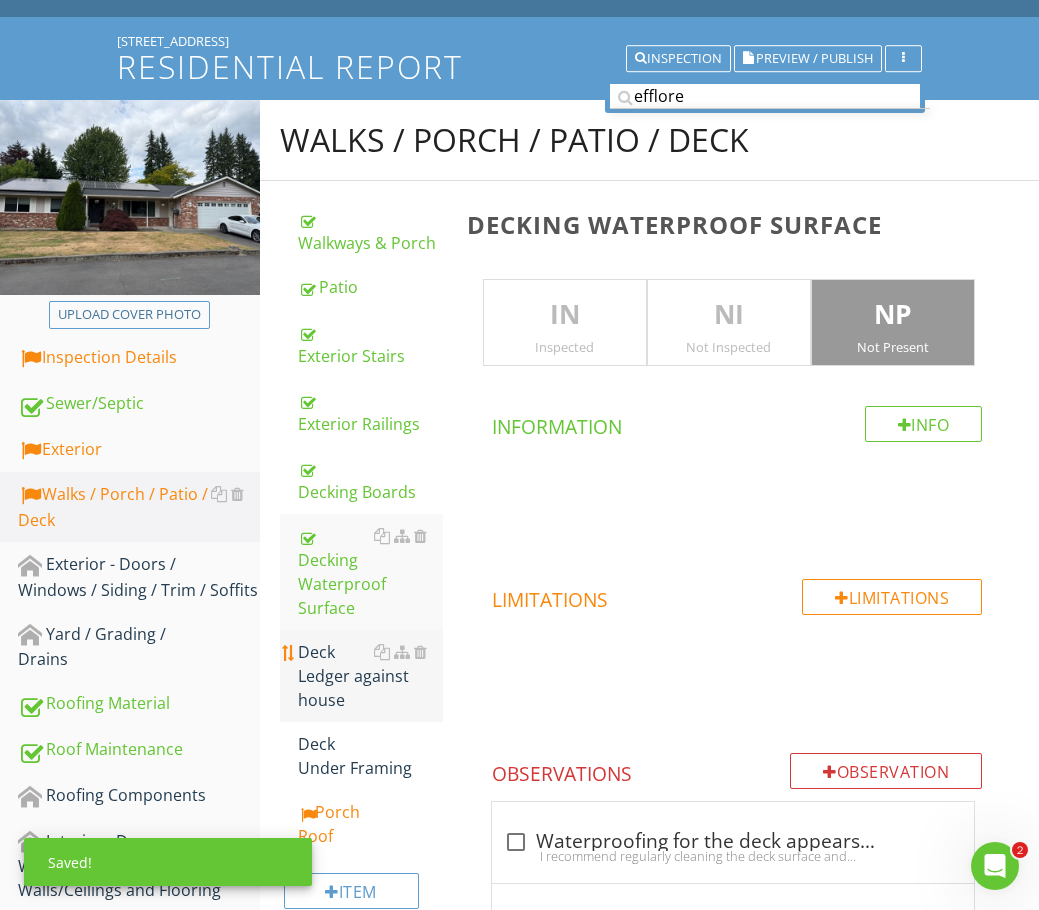 click on "Deck Ledger against house" at bounding box center [370, 676] 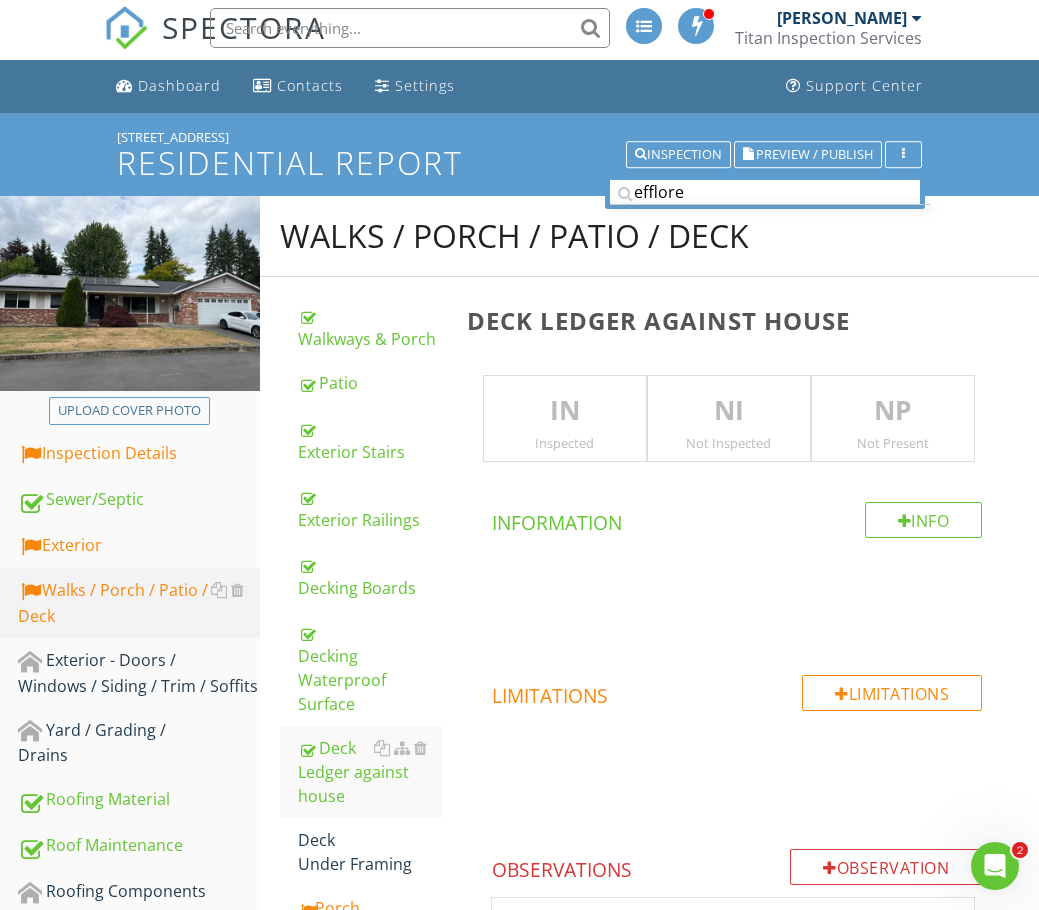 scroll, scrollTop: 0, scrollLeft: 0, axis: both 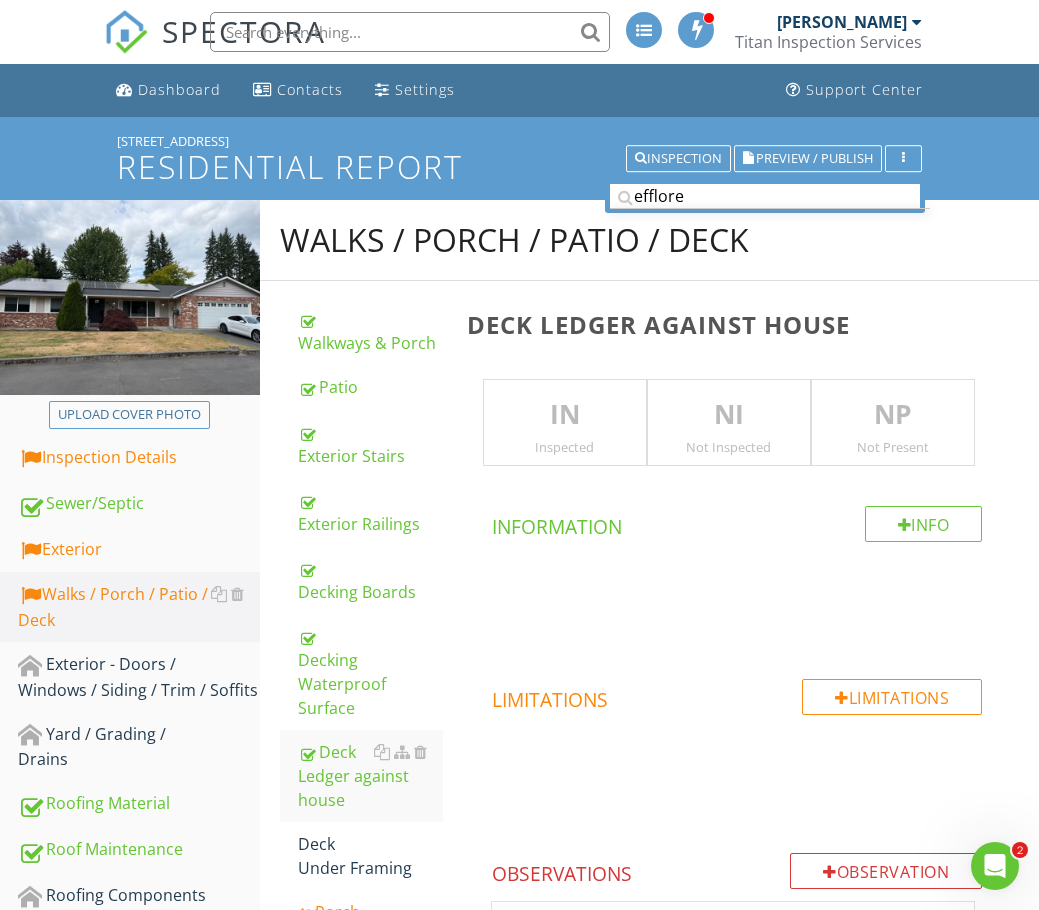 click on "NP" at bounding box center (893, 415) 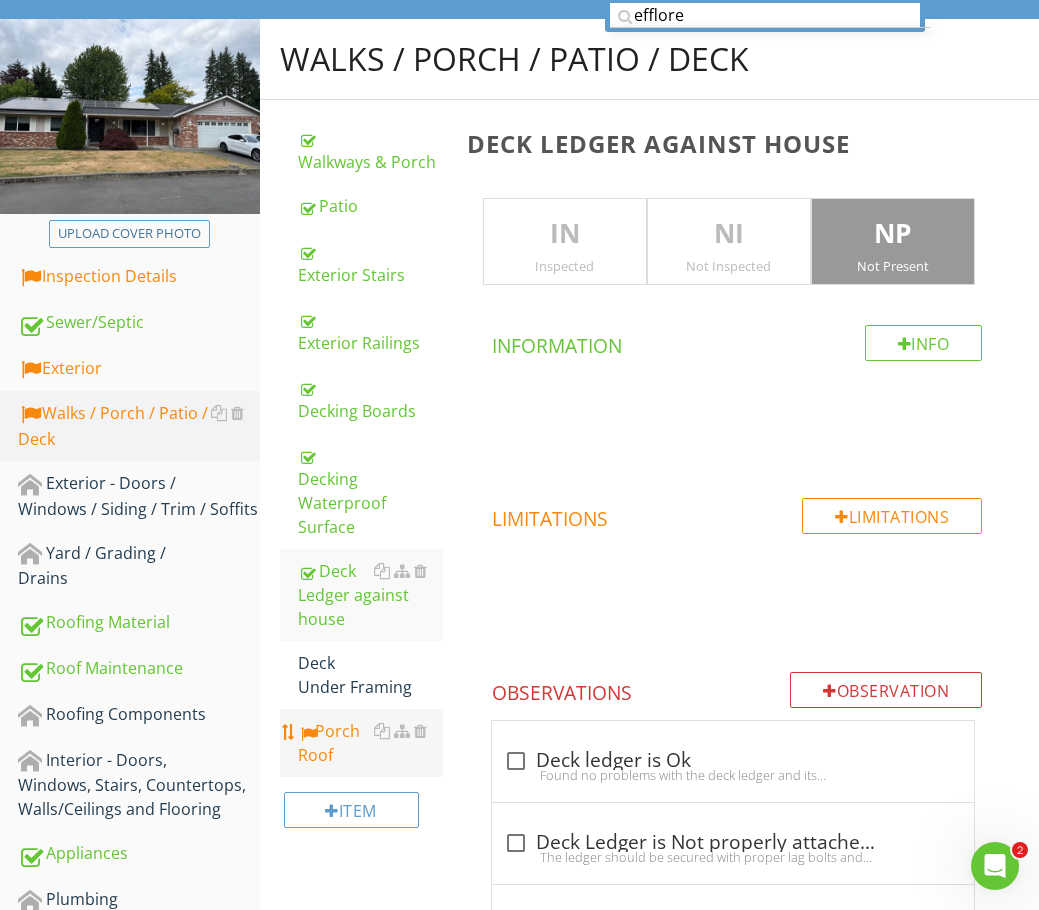 scroll, scrollTop: 200, scrollLeft: 0, axis: vertical 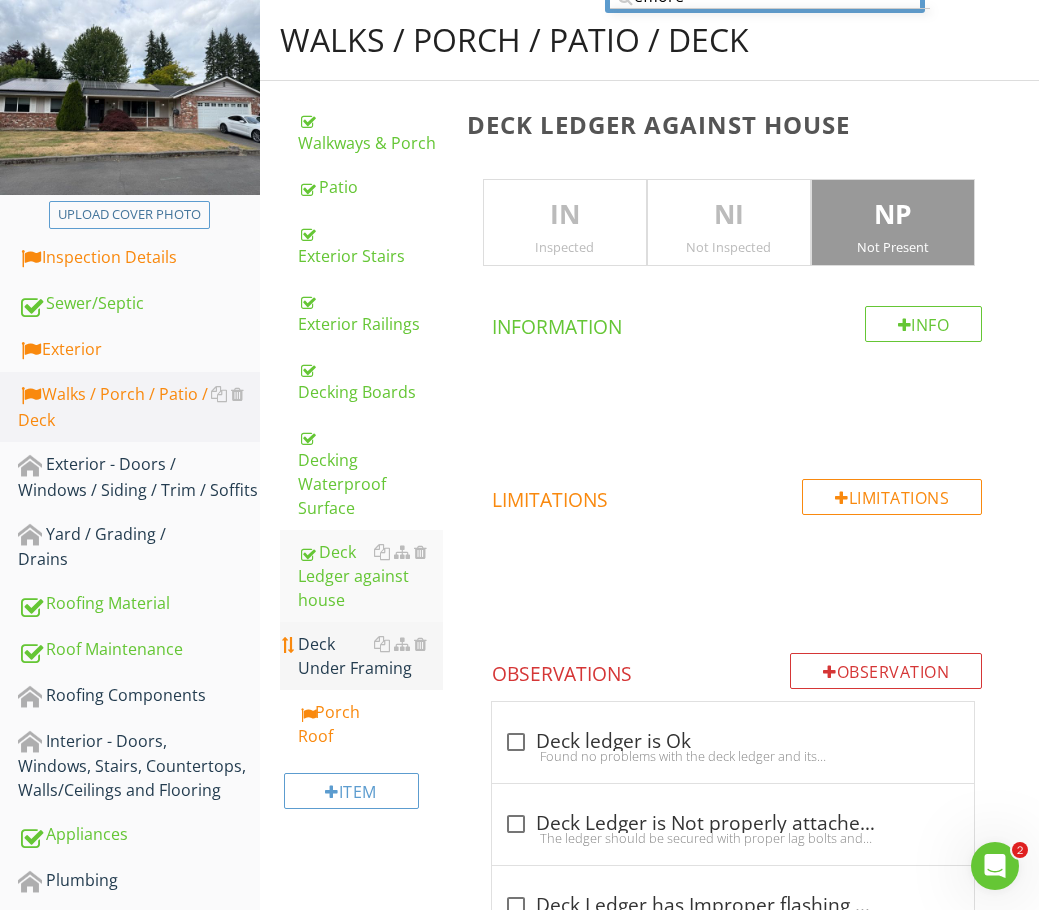 click on "Deck Under Framing" at bounding box center (370, 656) 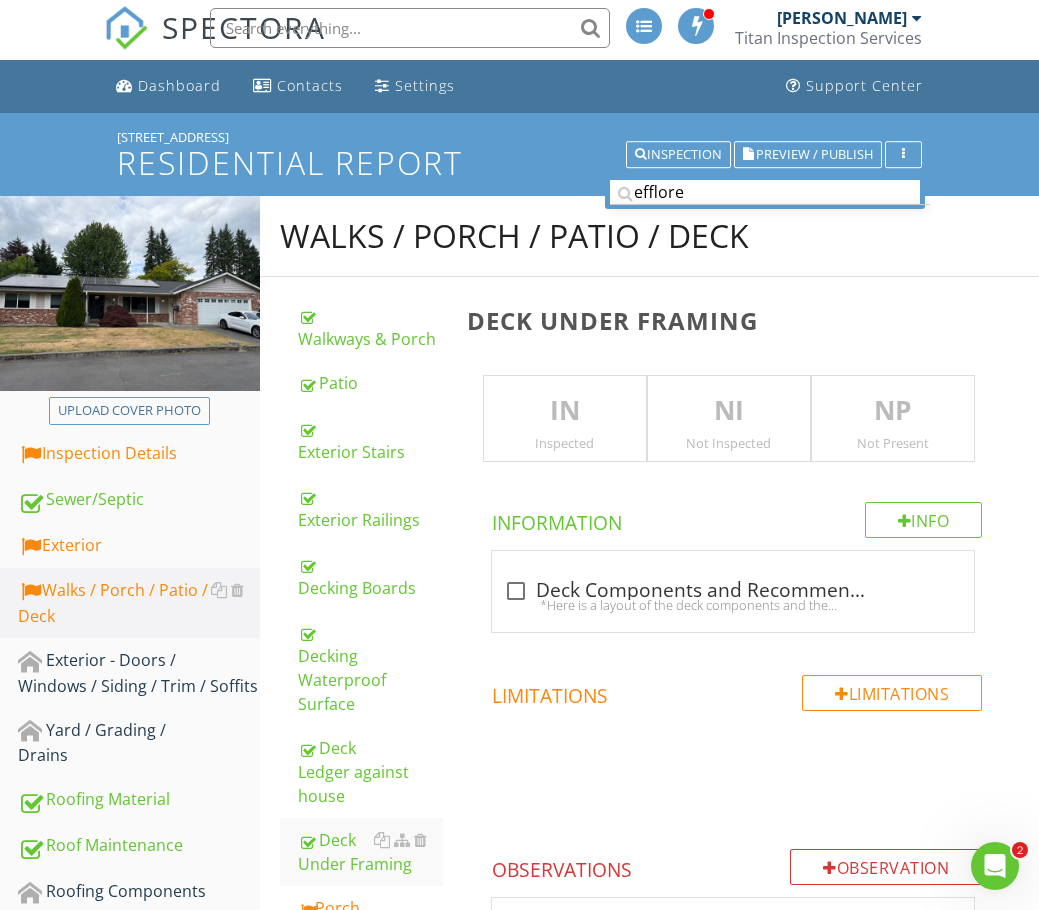 scroll, scrollTop: 0, scrollLeft: 0, axis: both 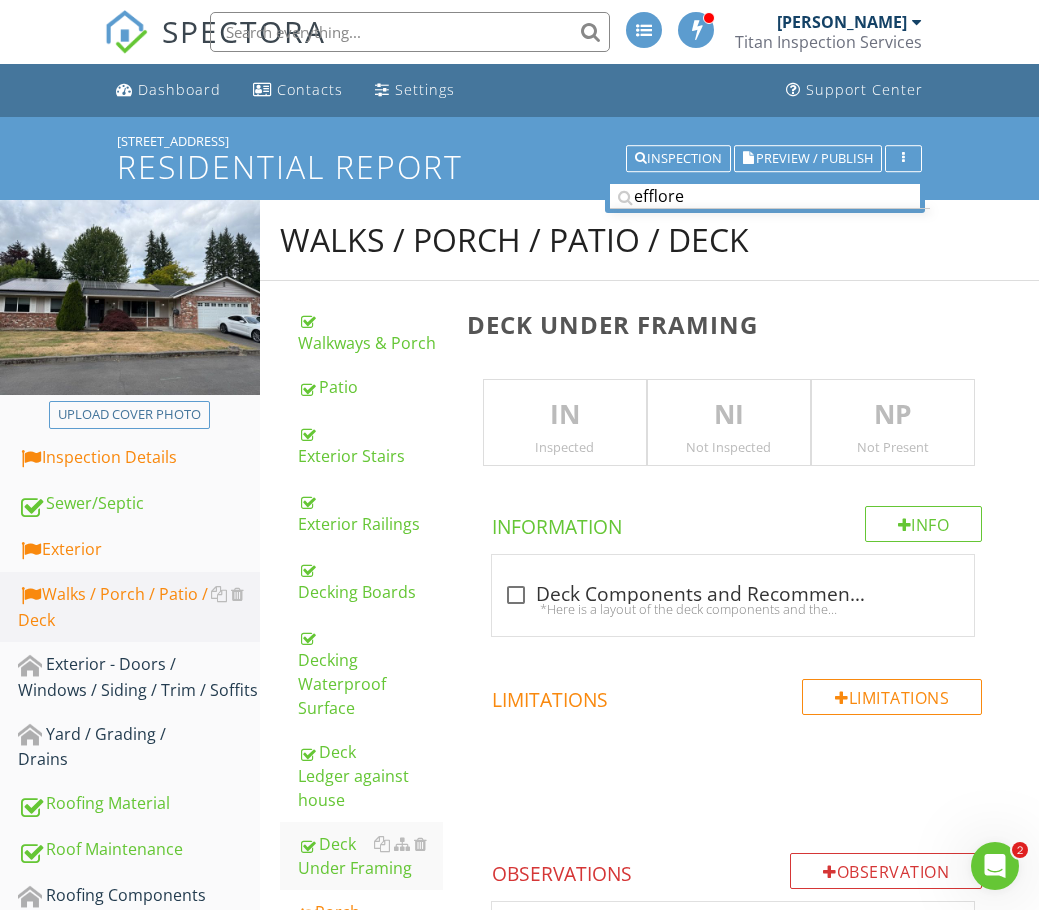 click on "NP" at bounding box center (893, 415) 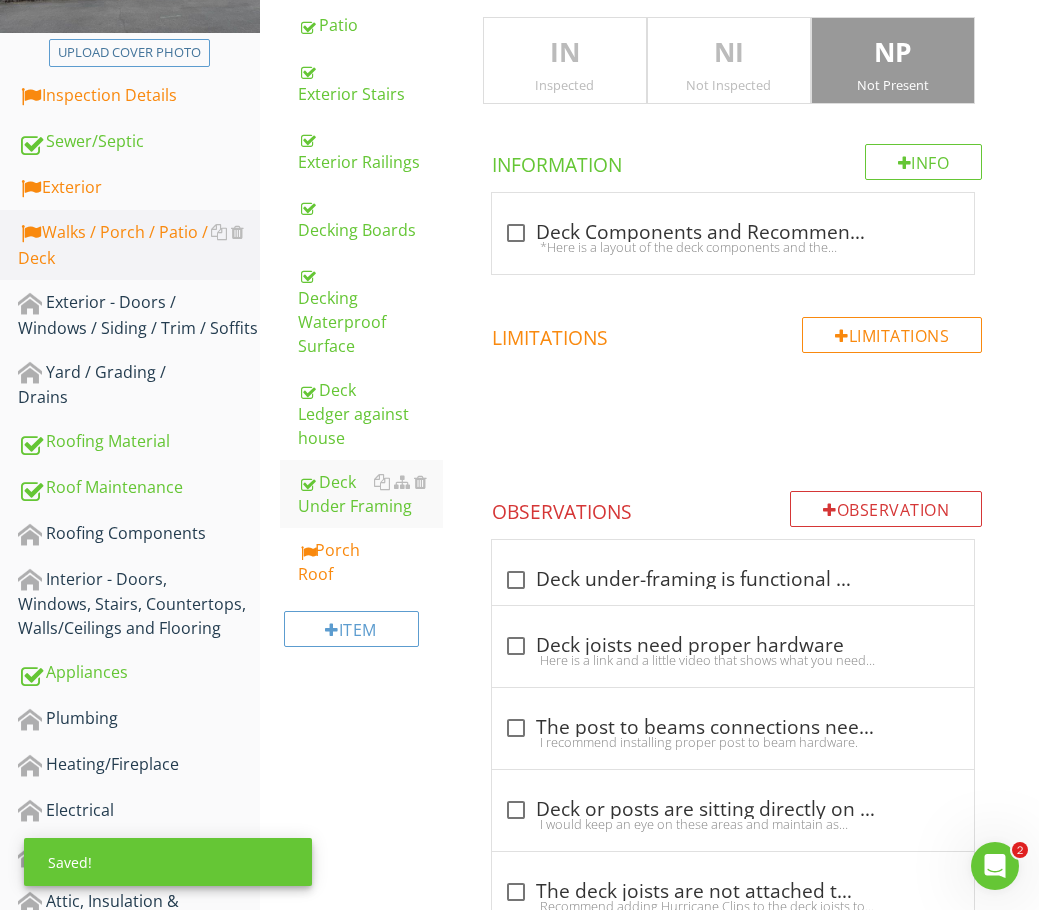 scroll, scrollTop: 400, scrollLeft: 0, axis: vertical 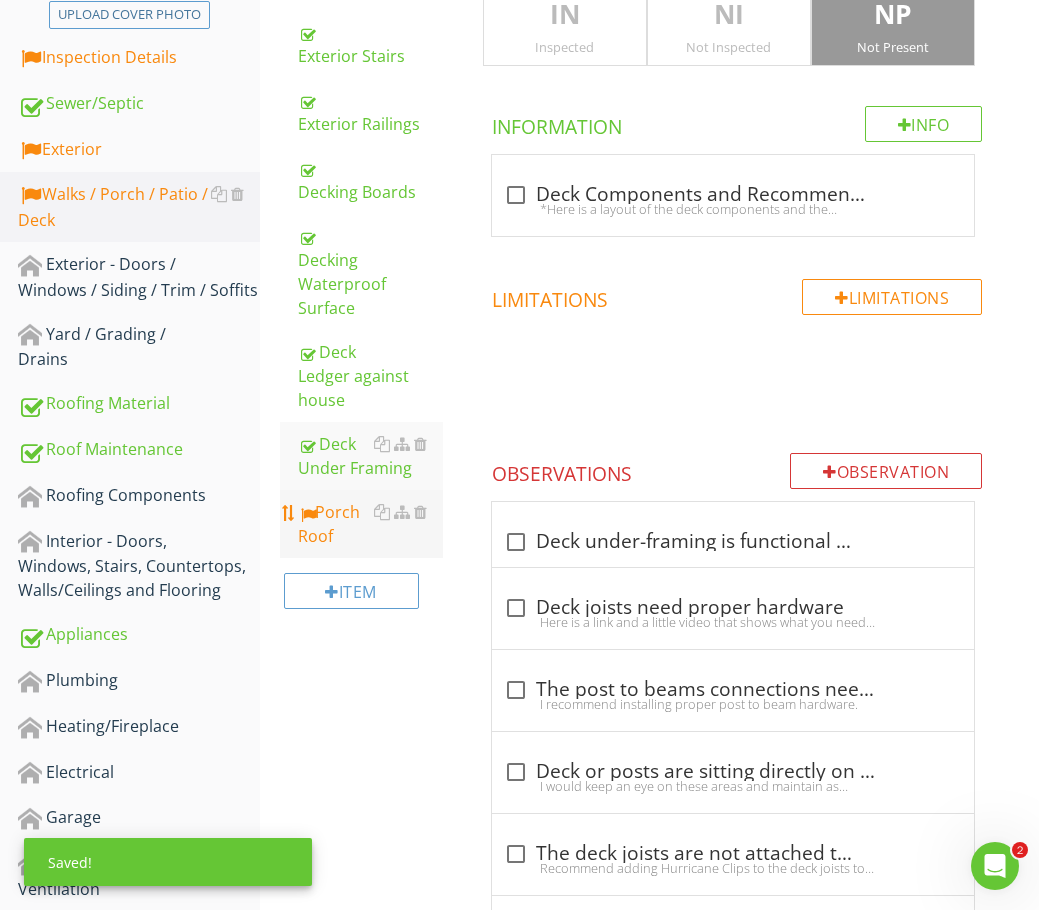 click on "Porch Roof" at bounding box center [370, 524] 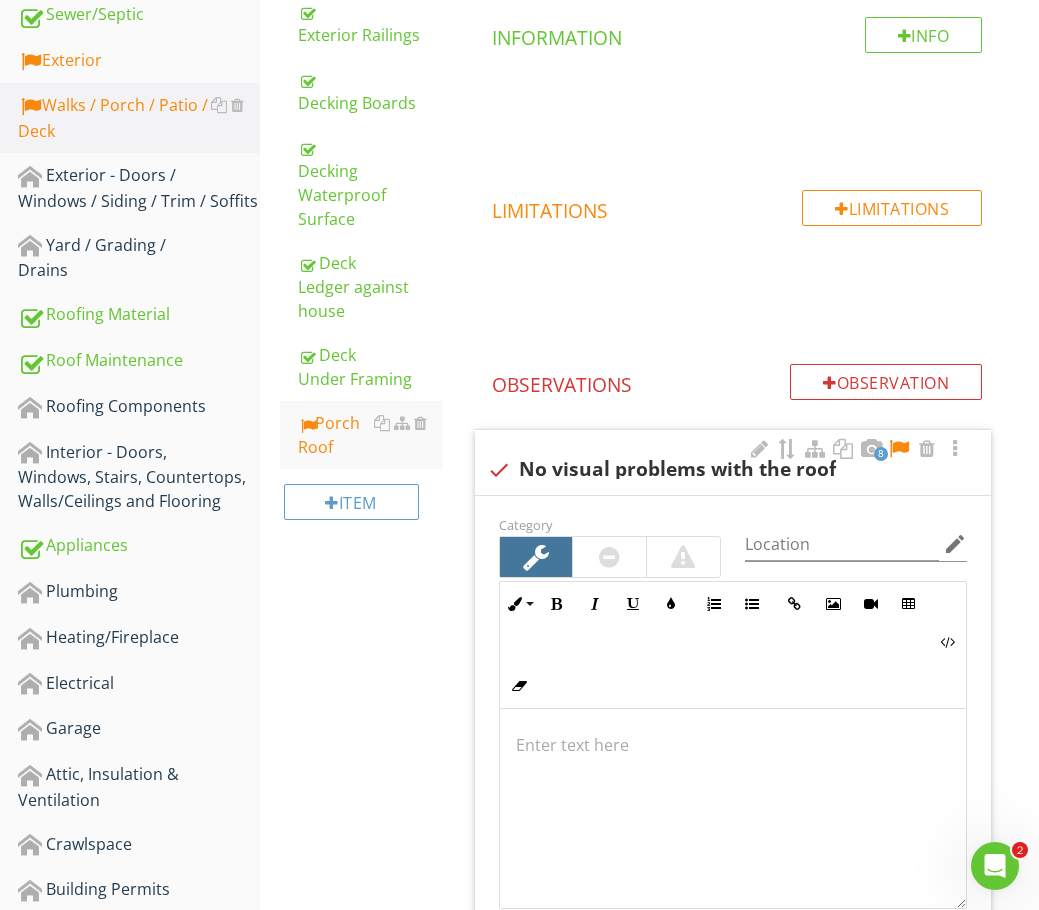 scroll, scrollTop: 800, scrollLeft: 0, axis: vertical 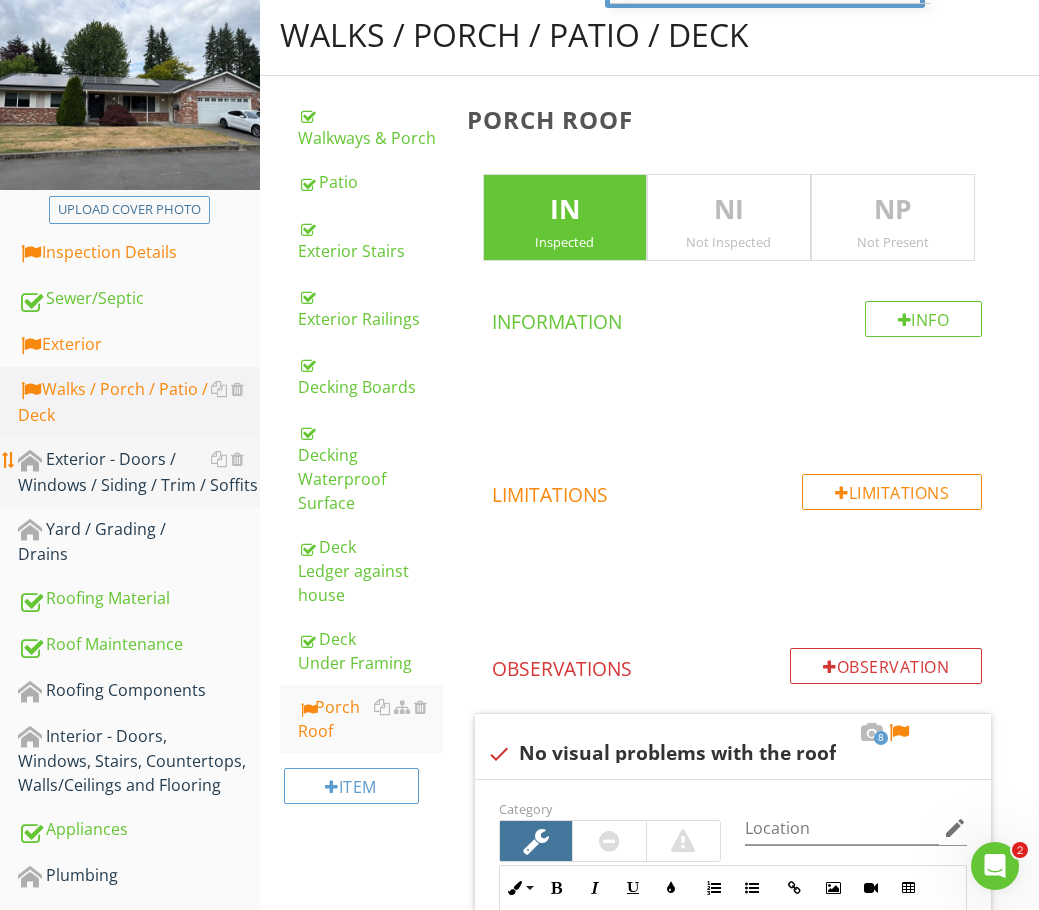 click on "Exterior - Doors / Windows / Siding / Trim / Soffits" at bounding box center (139, 472) 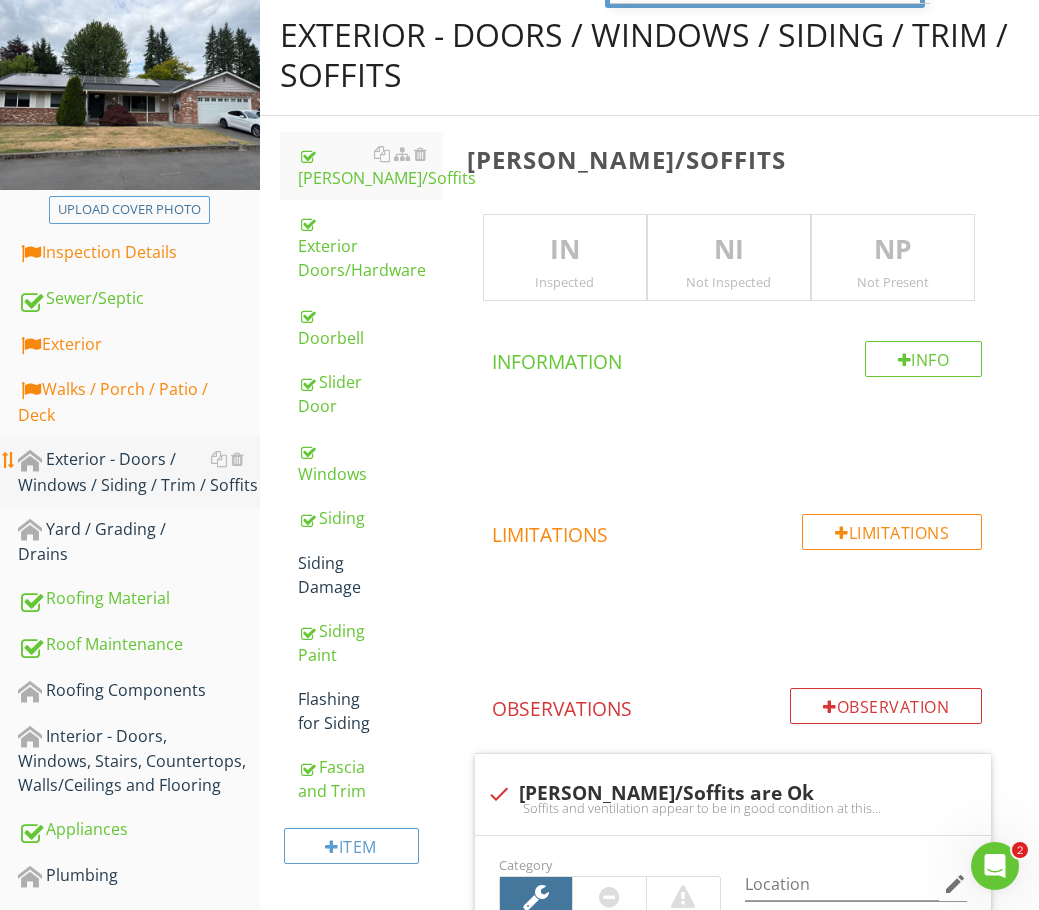 click on "Exterior - Doors / Windows / Siding / Trim / Soffits" at bounding box center [139, 472] 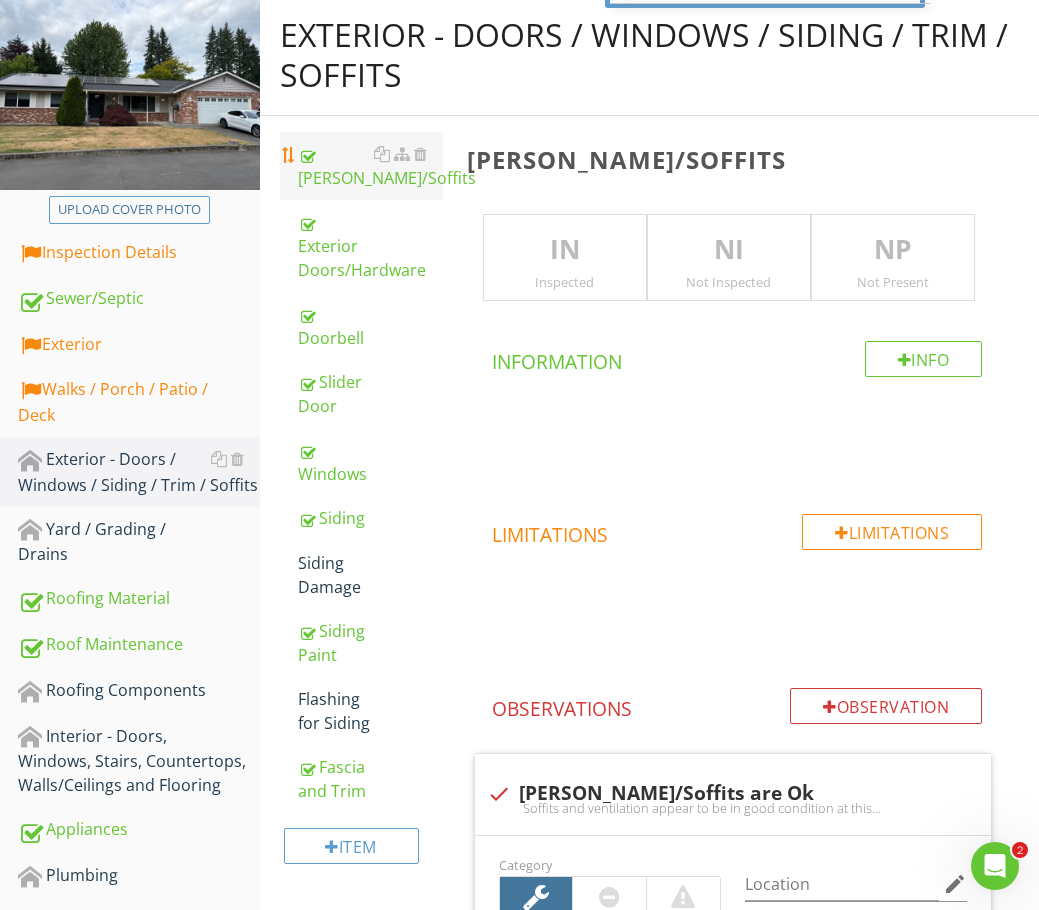 click on "[PERSON_NAME]/Soffits" at bounding box center (370, 166) 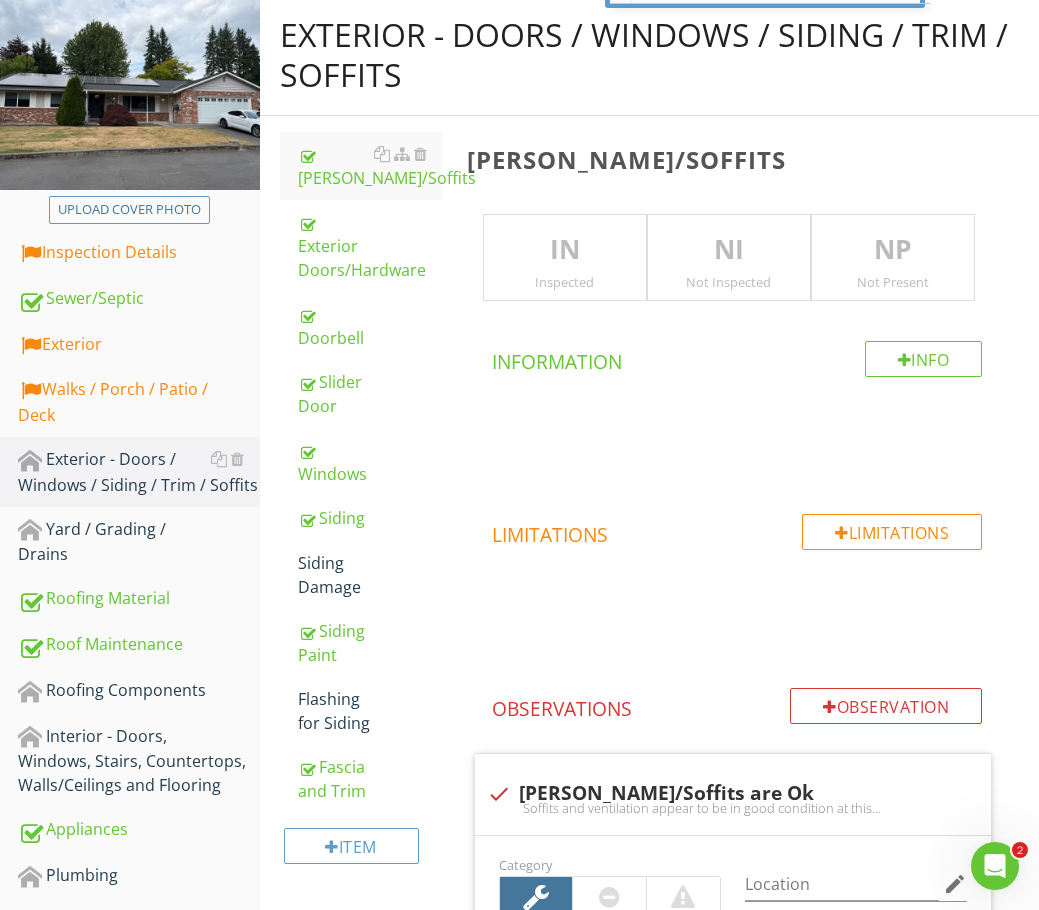 click on "IN" at bounding box center [565, 250] 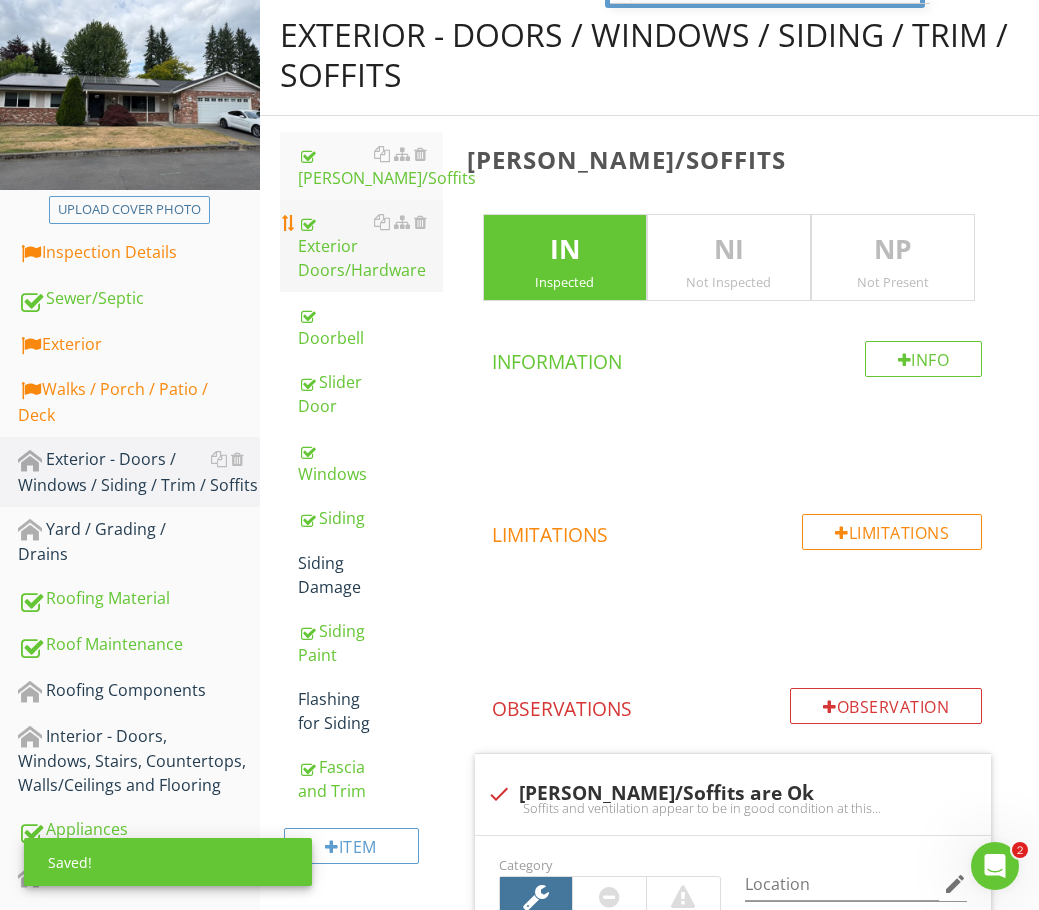 click on "Exterior Doors/Hardware" at bounding box center [370, 246] 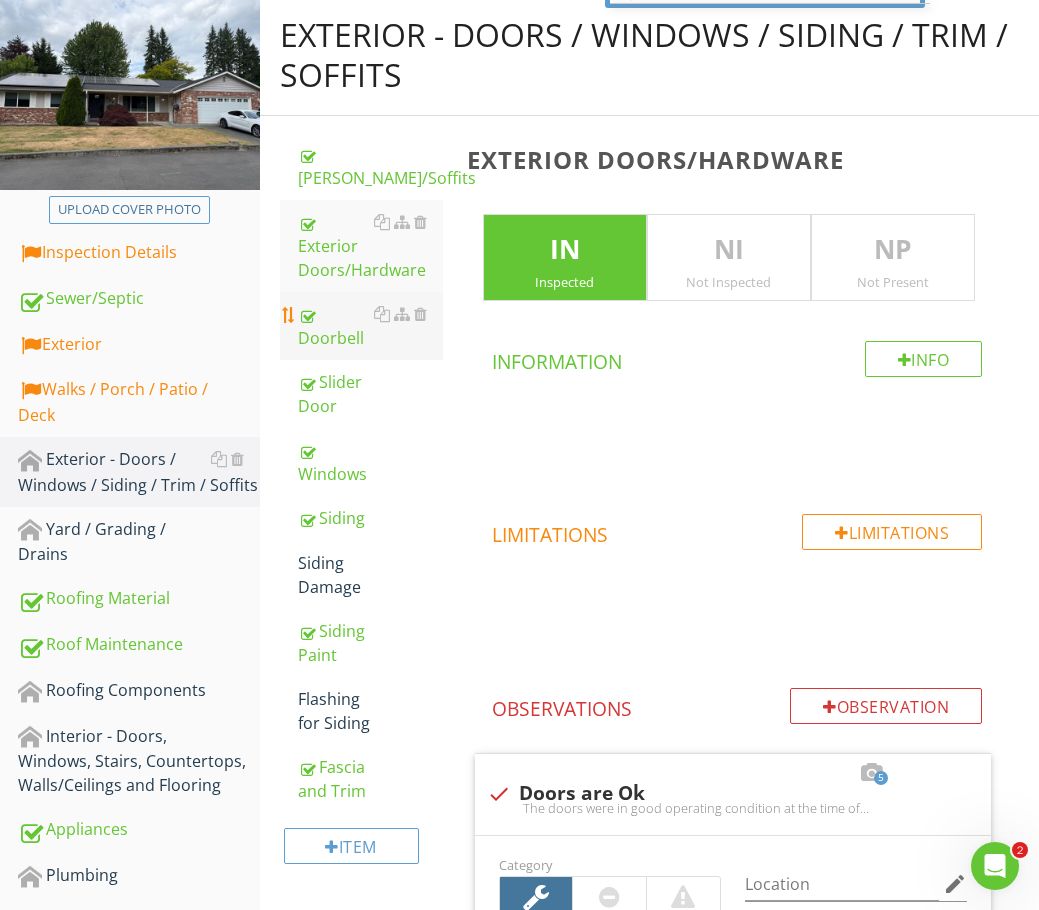 click on "Doorbell" at bounding box center [370, 326] 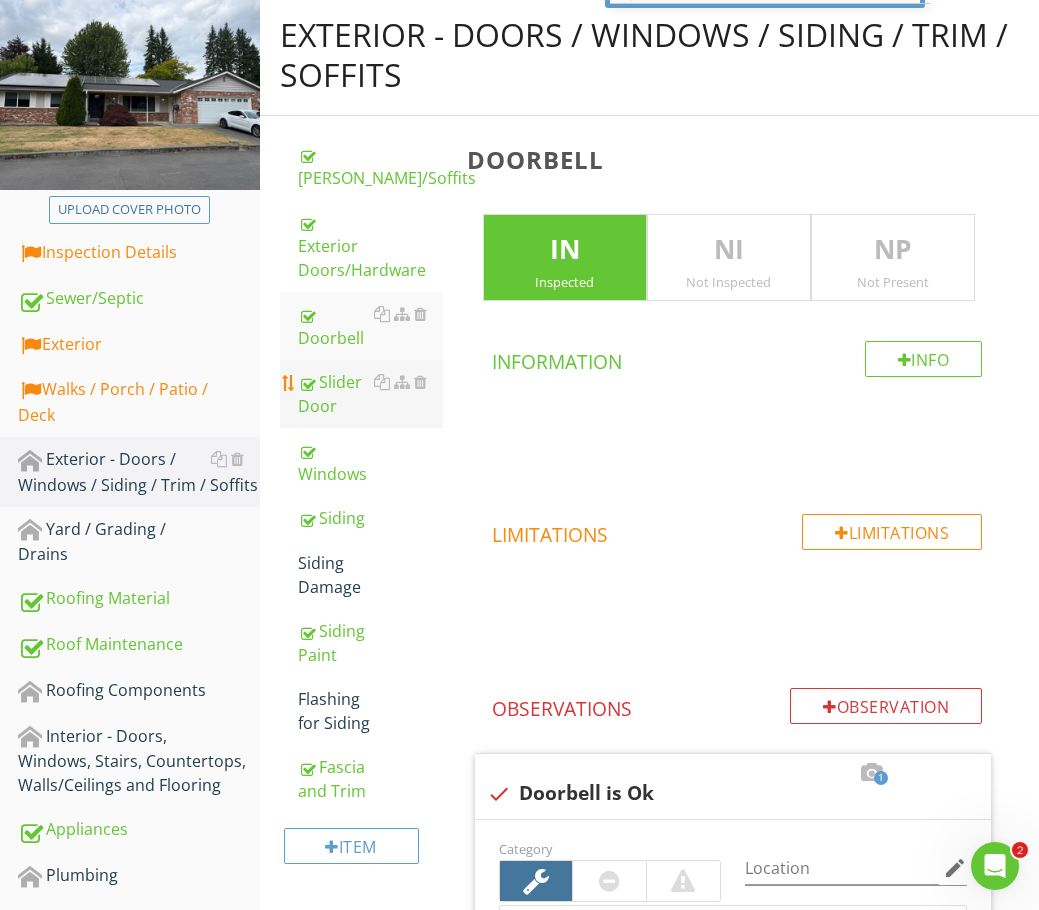 click on "Slider Door" at bounding box center (370, 394) 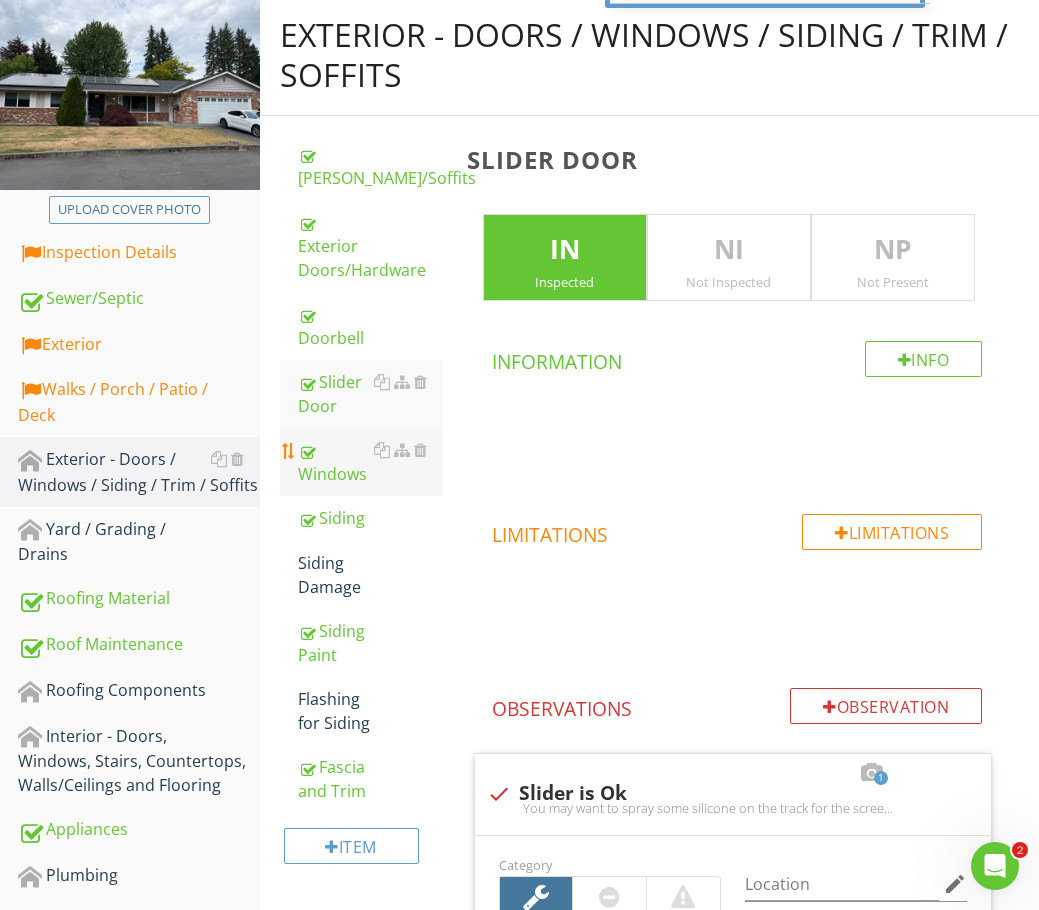 click on "Windows" at bounding box center [370, 462] 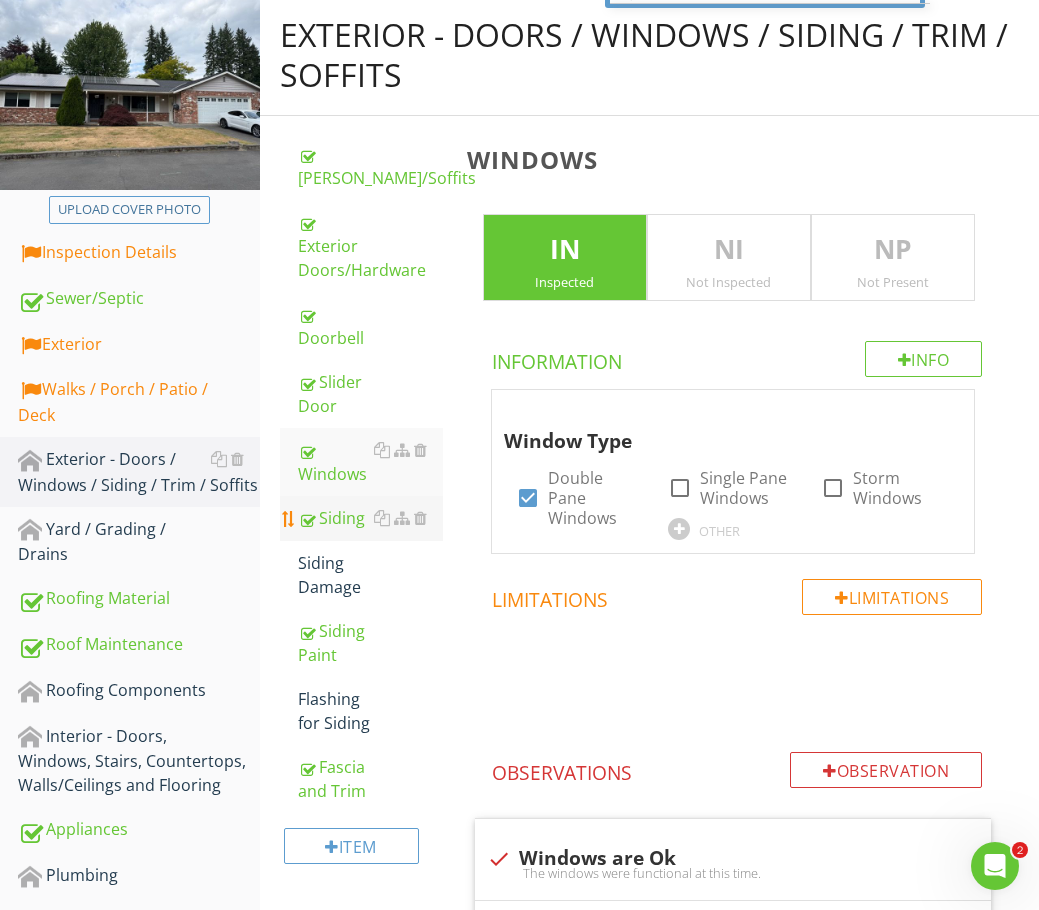 click on "Siding" at bounding box center (370, 518) 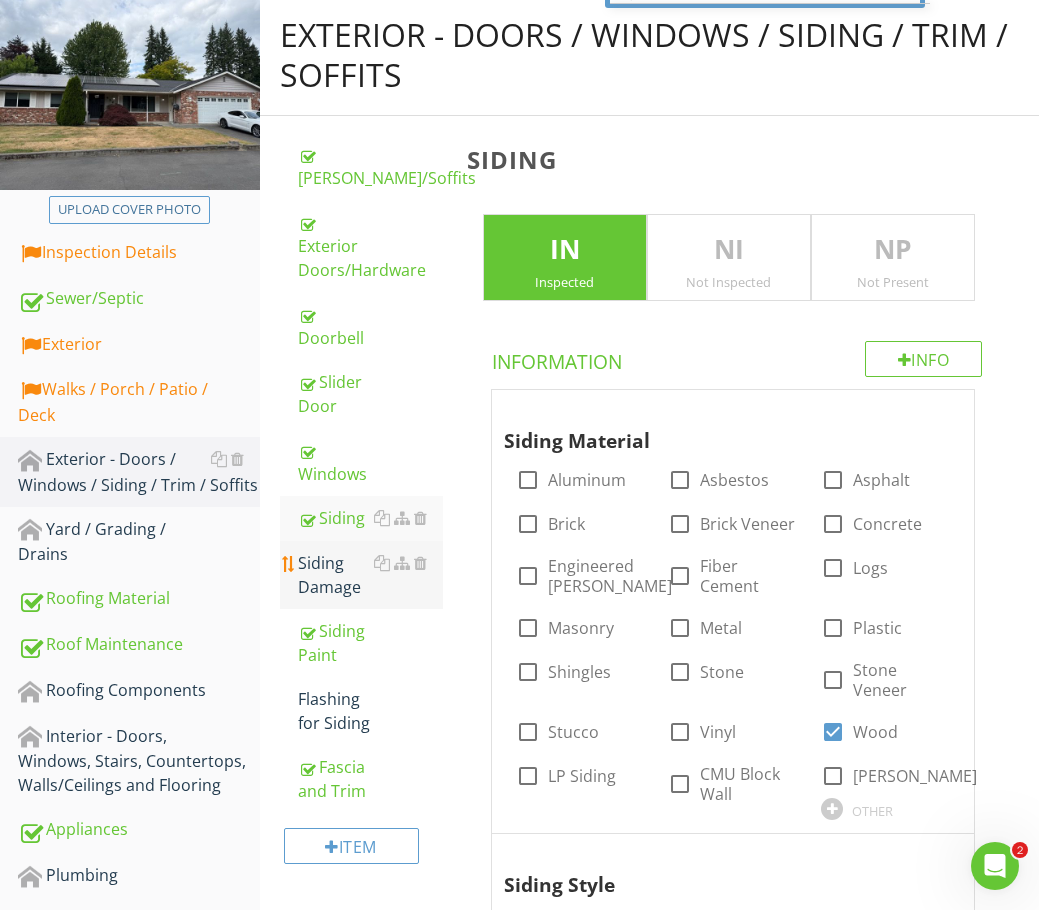 click on "Siding Damage" at bounding box center [370, 575] 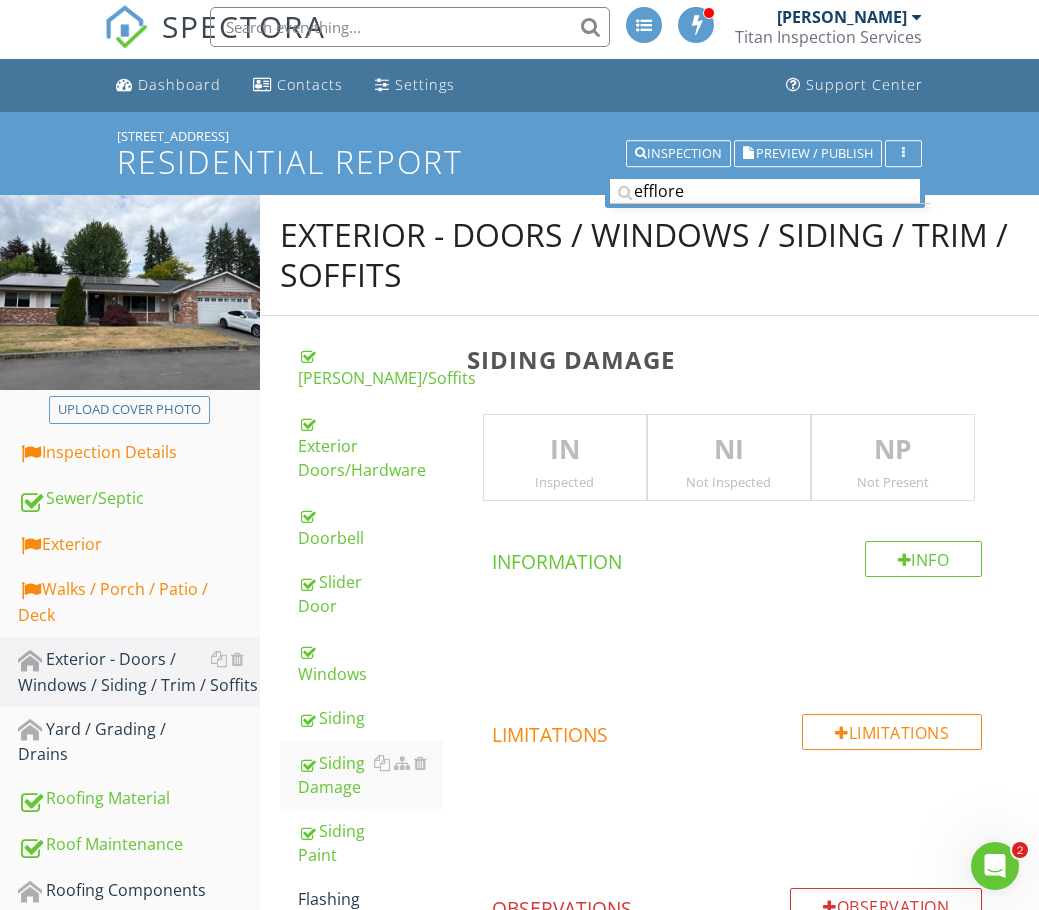 click on "Inspected" at bounding box center [565, 482] 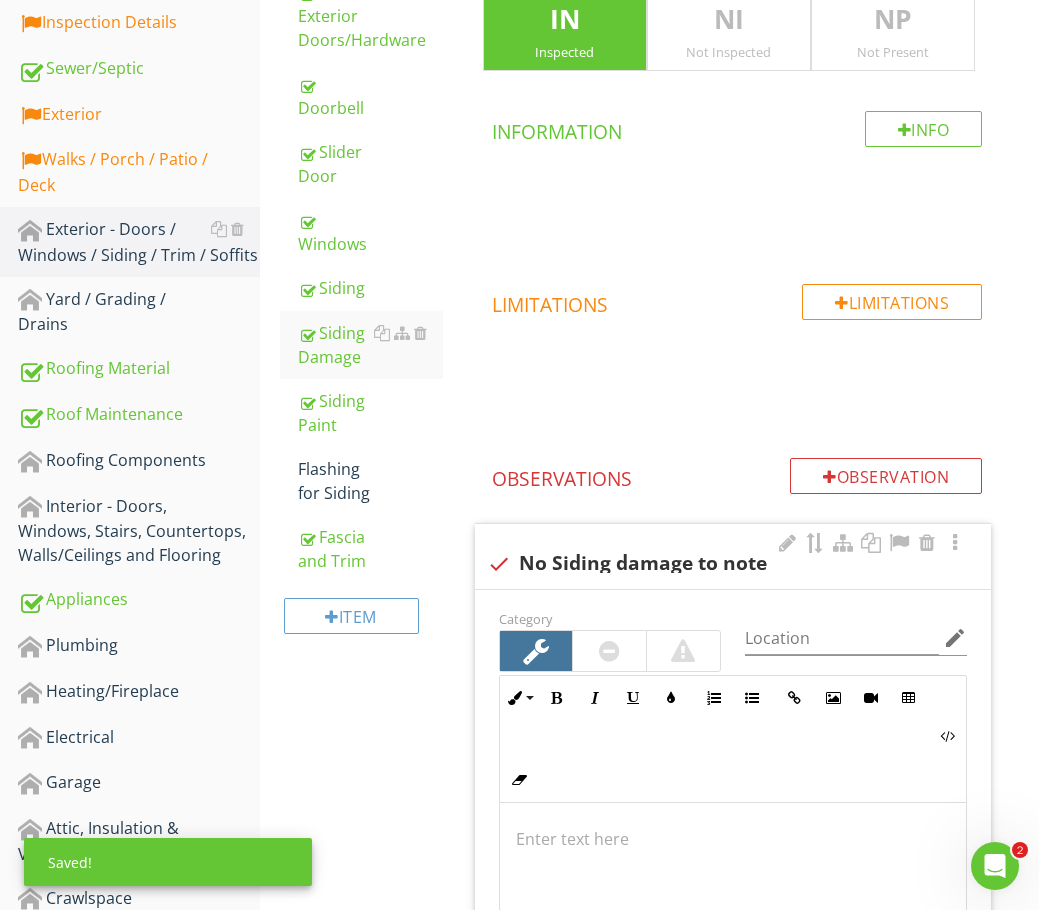 scroll, scrollTop: 505, scrollLeft: 0, axis: vertical 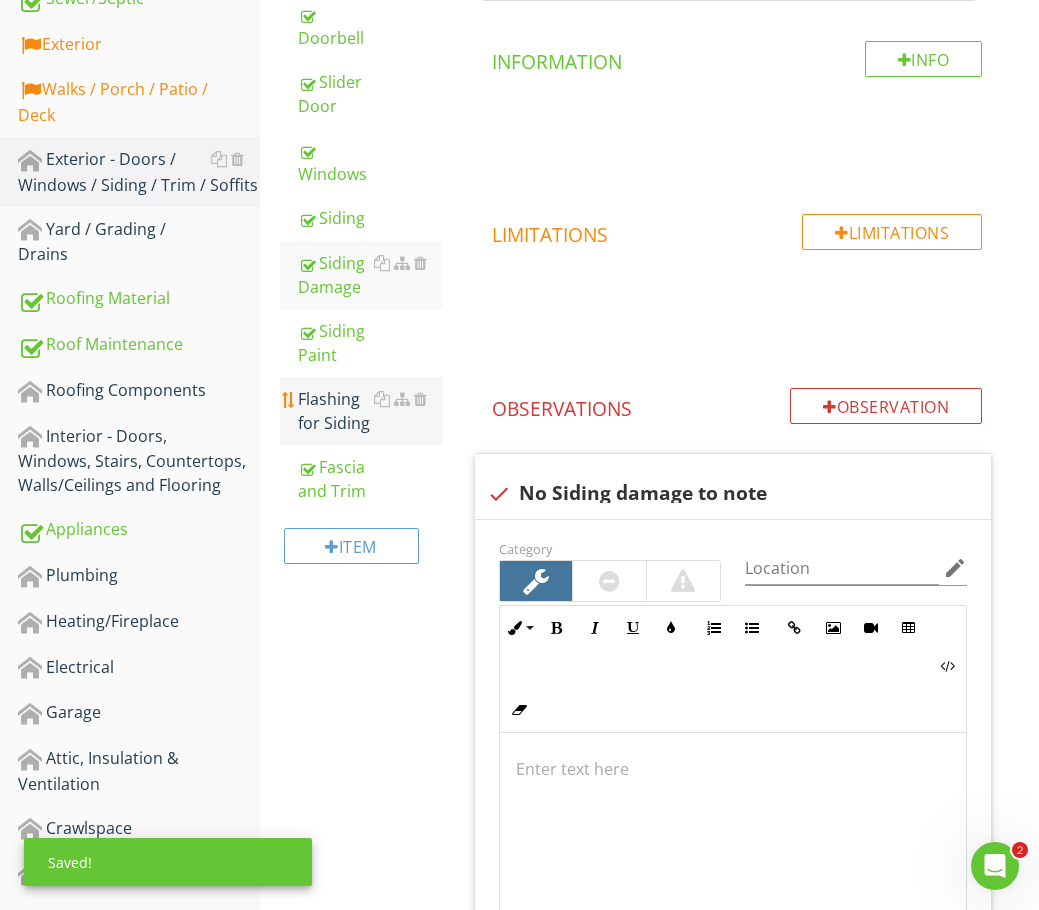 click on "Flashing for Siding" at bounding box center (370, 411) 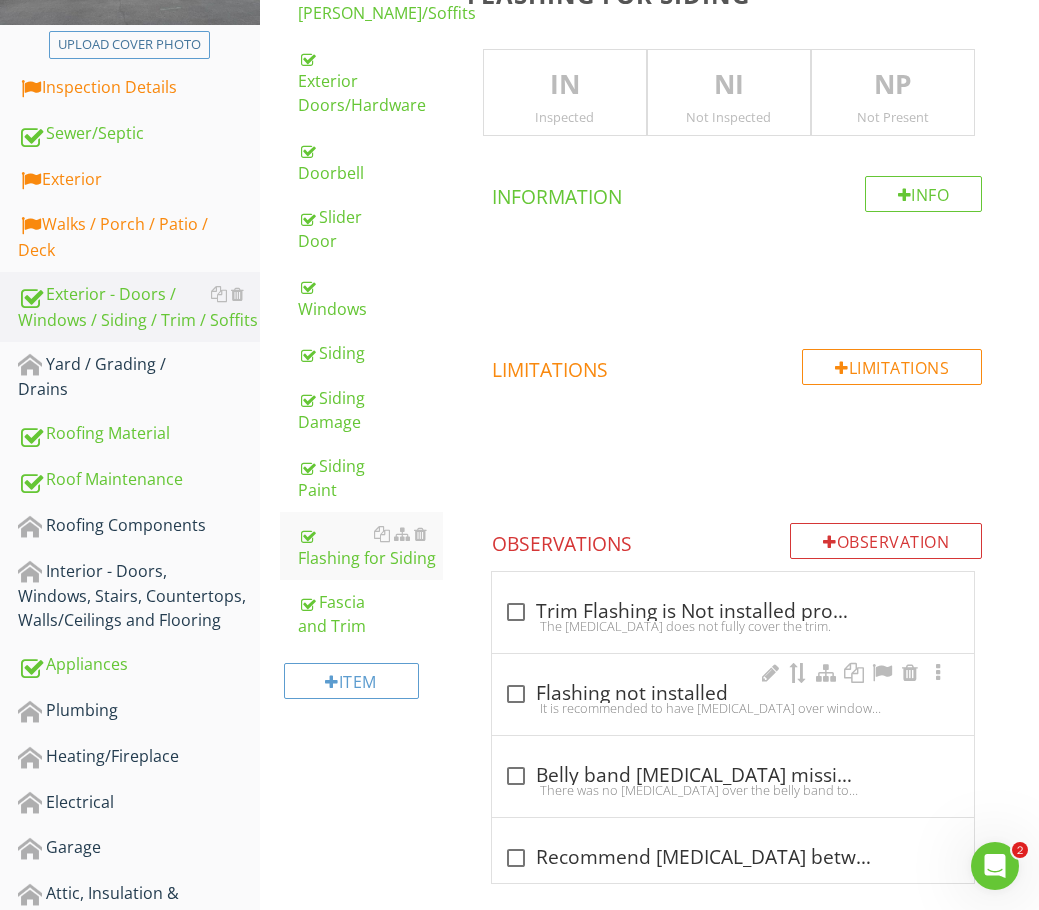 scroll, scrollTop: 405, scrollLeft: 0, axis: vertical 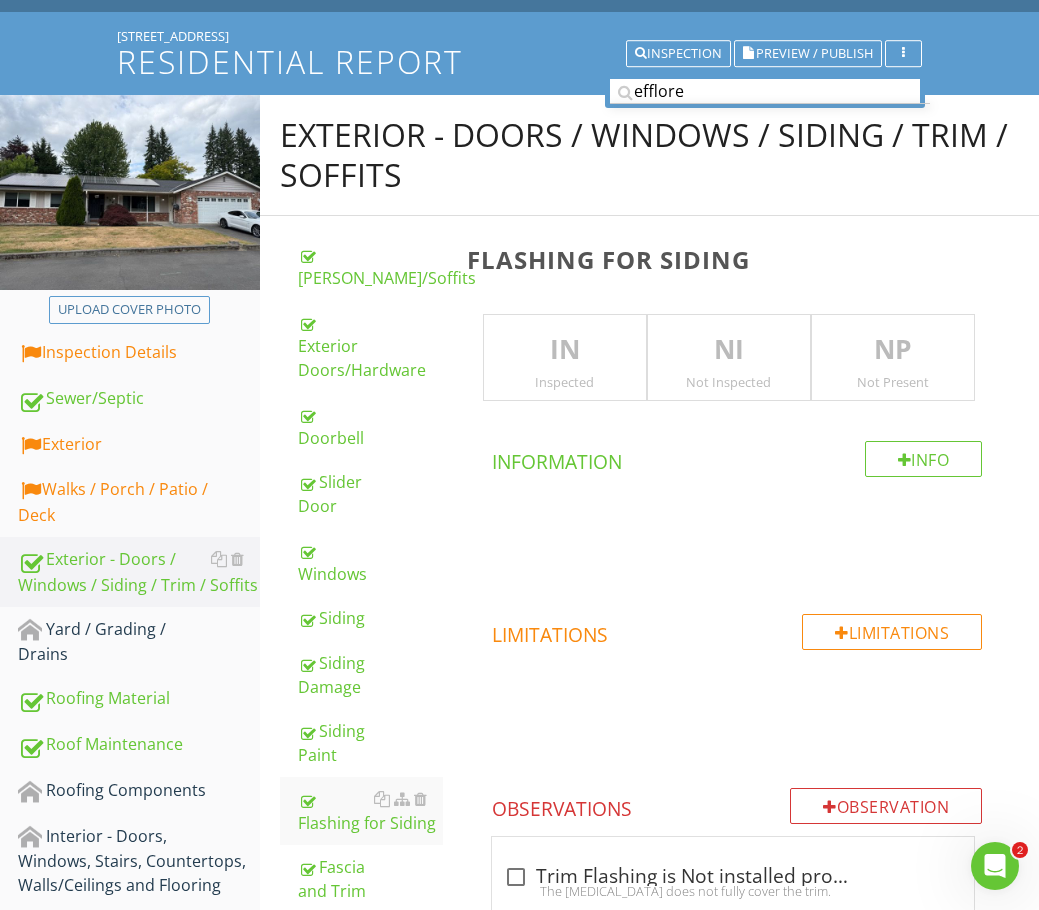 click on "Inspected" at bounding box center [565, 382] 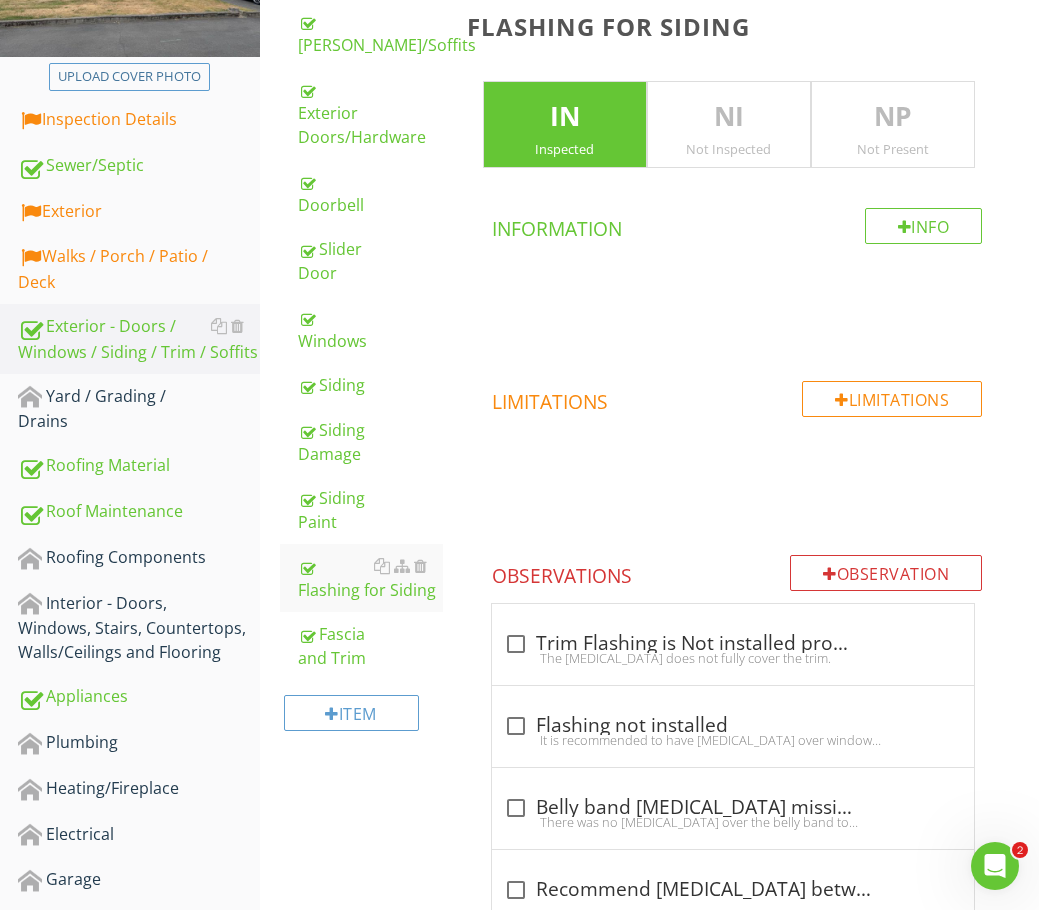 scroll, scrollTop: 405, scrollLeft: 0, axis: vertical 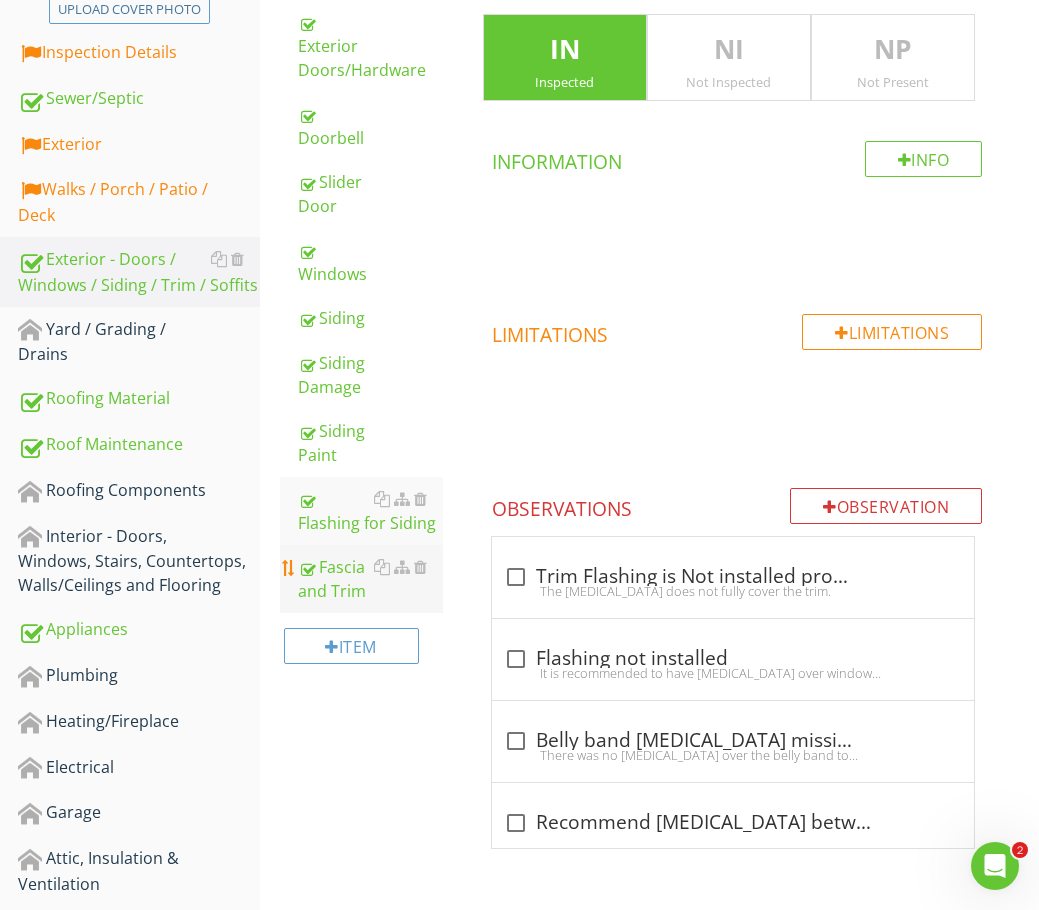 click on "Fascia and Trim" at bounding box center (370, 579) 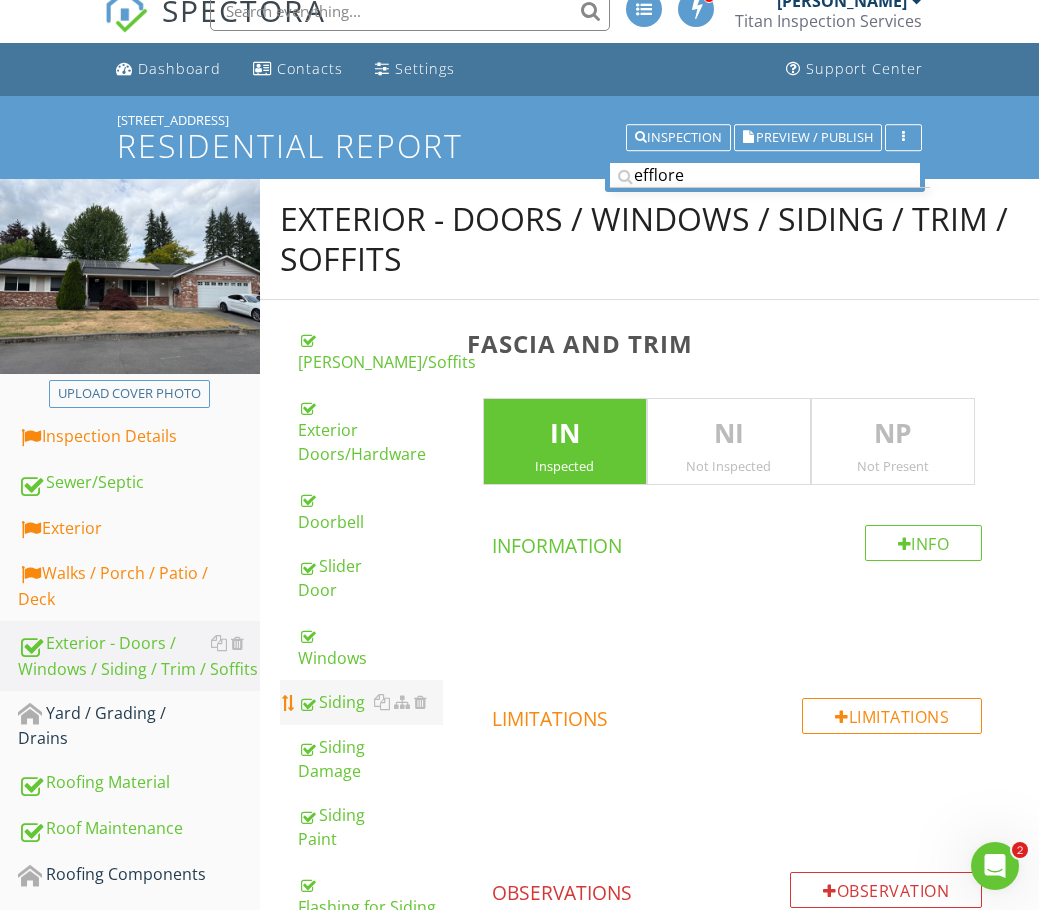 scroll, scrollTop: 5, scrollLeft: 0, axis: vertical 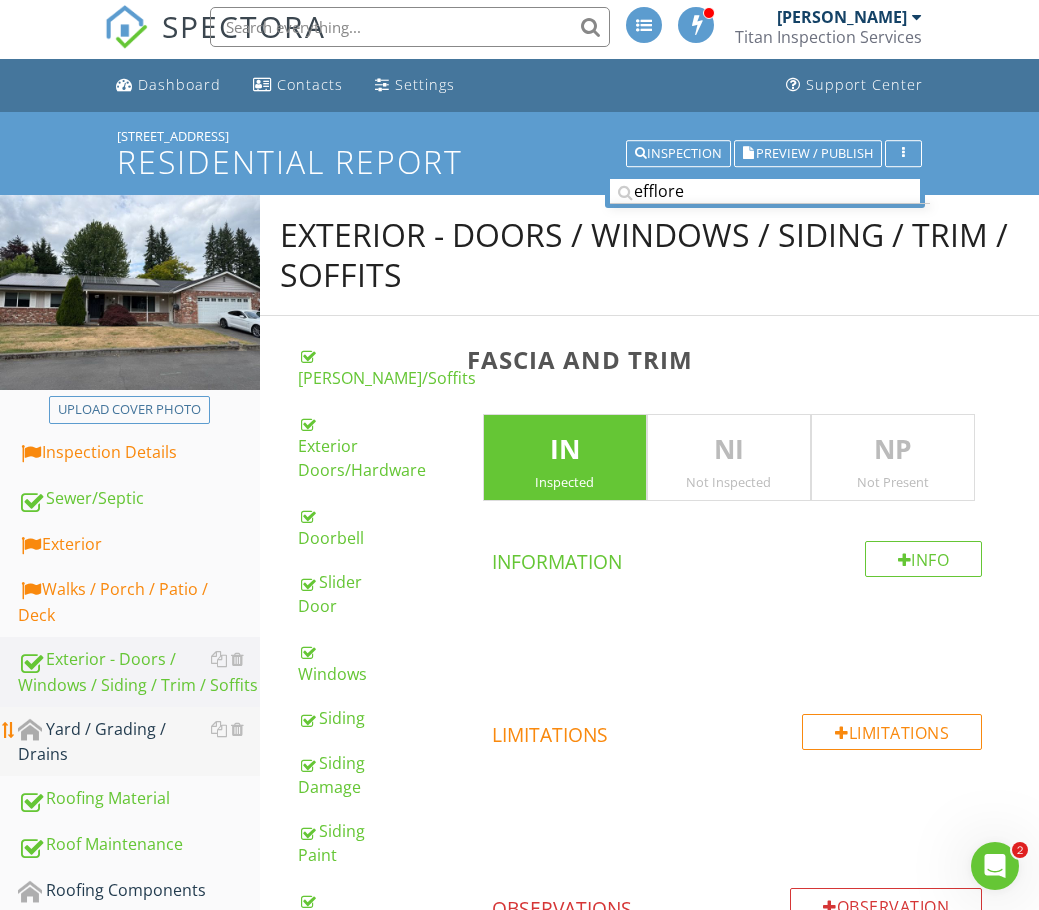 click on "Yard / Grading / Drains" at bounding box center [139, 742] 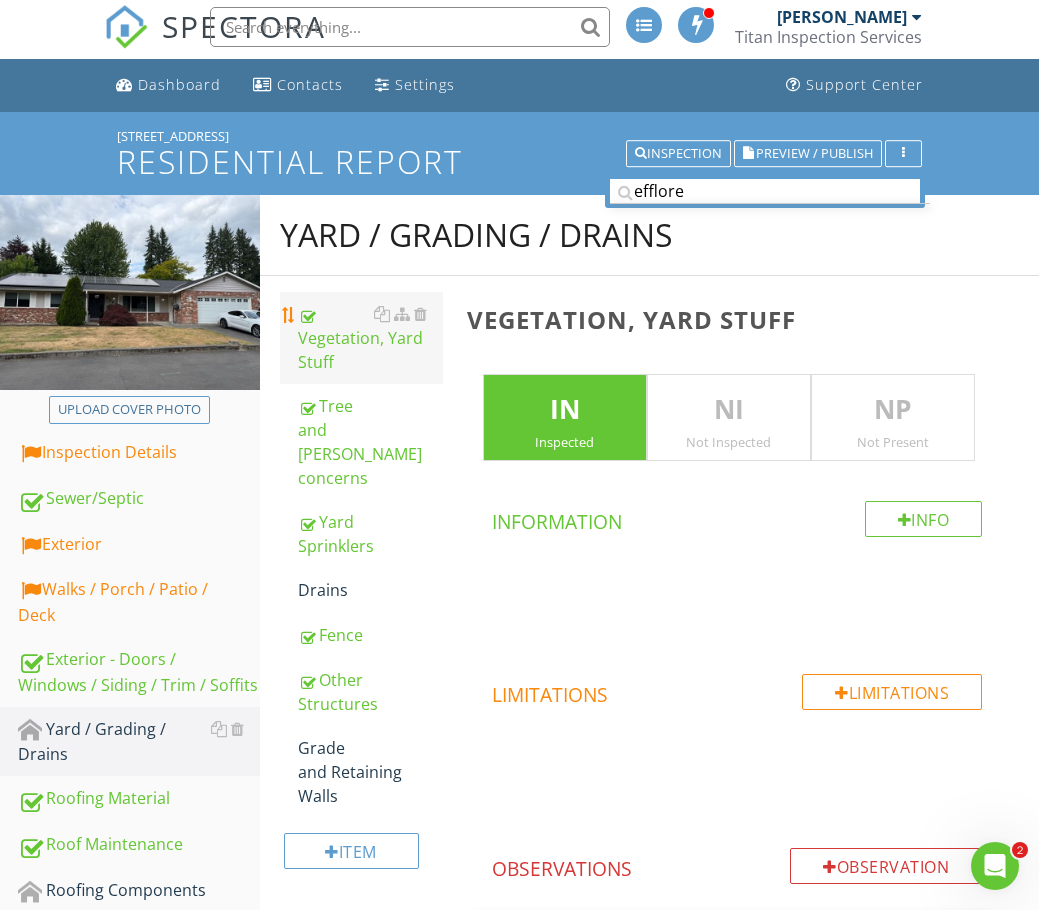 click on "Vegetation, Yard Stuff" at bounding box center (370, 338) 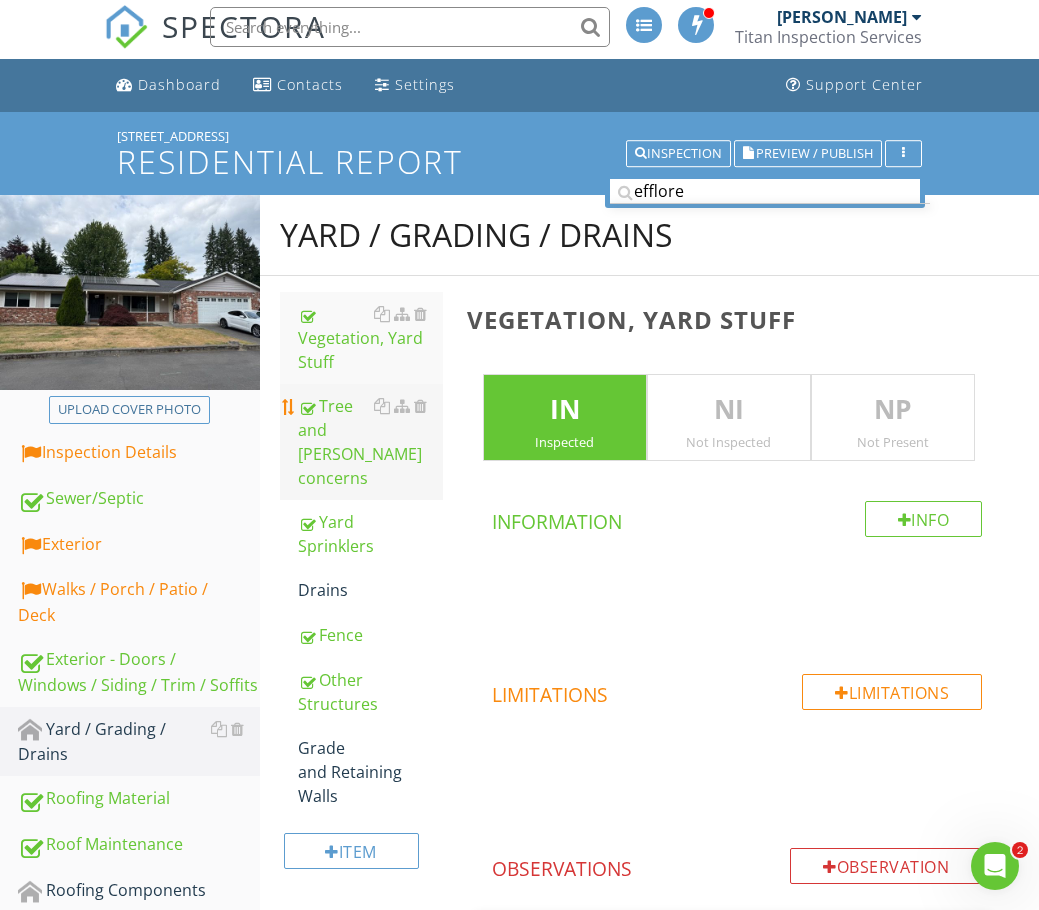 click on "Tree and [PERSON_NAME] concerns" at bounding box center [370, 442] 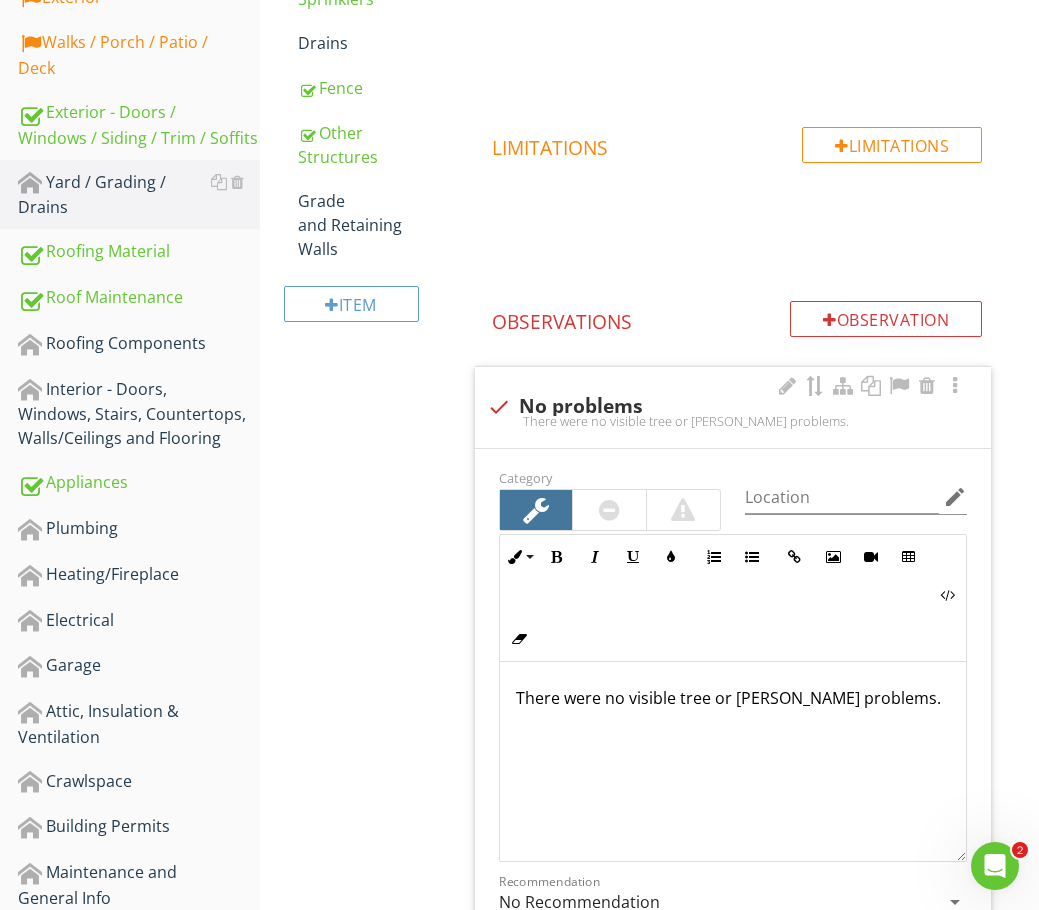 scroll, scrollTop: 605, scrollLeft: 0, axis: vertical 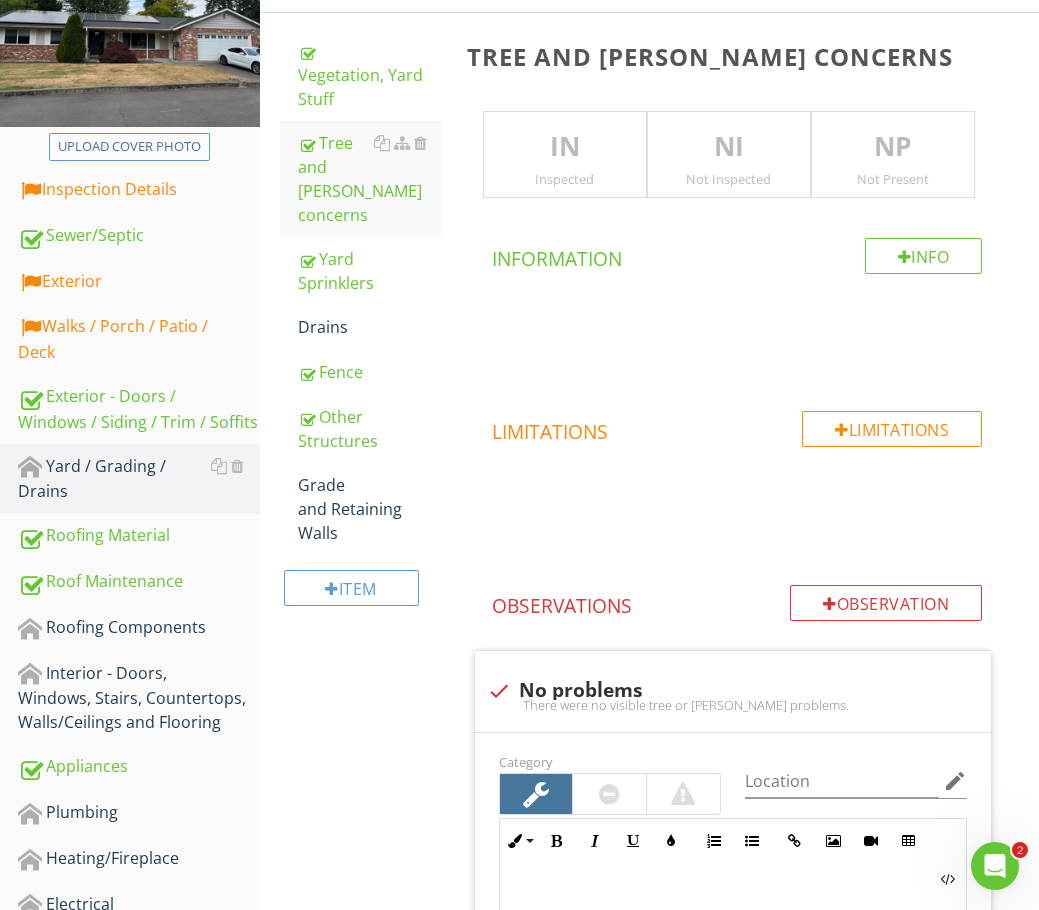 click on "IN" at bounding box center [565, 147] 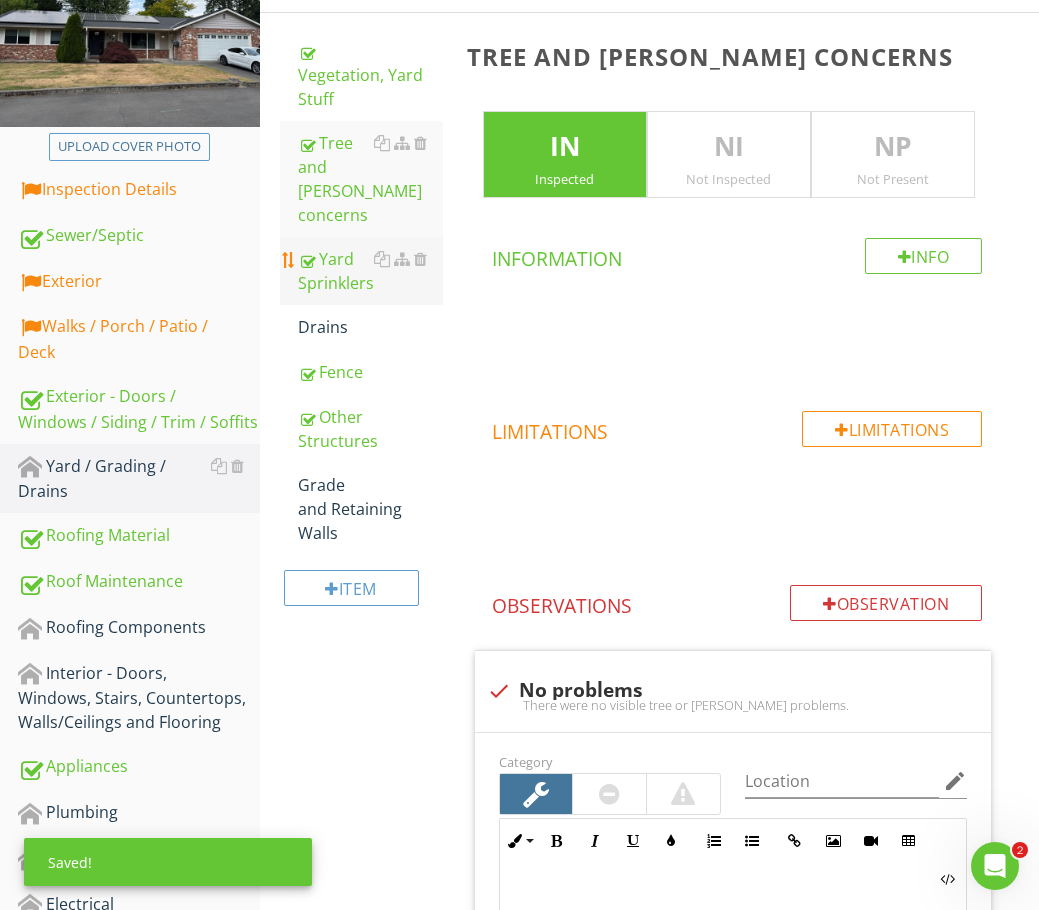 click on "Yard Sprinklers" at bounding box center (370, 271) 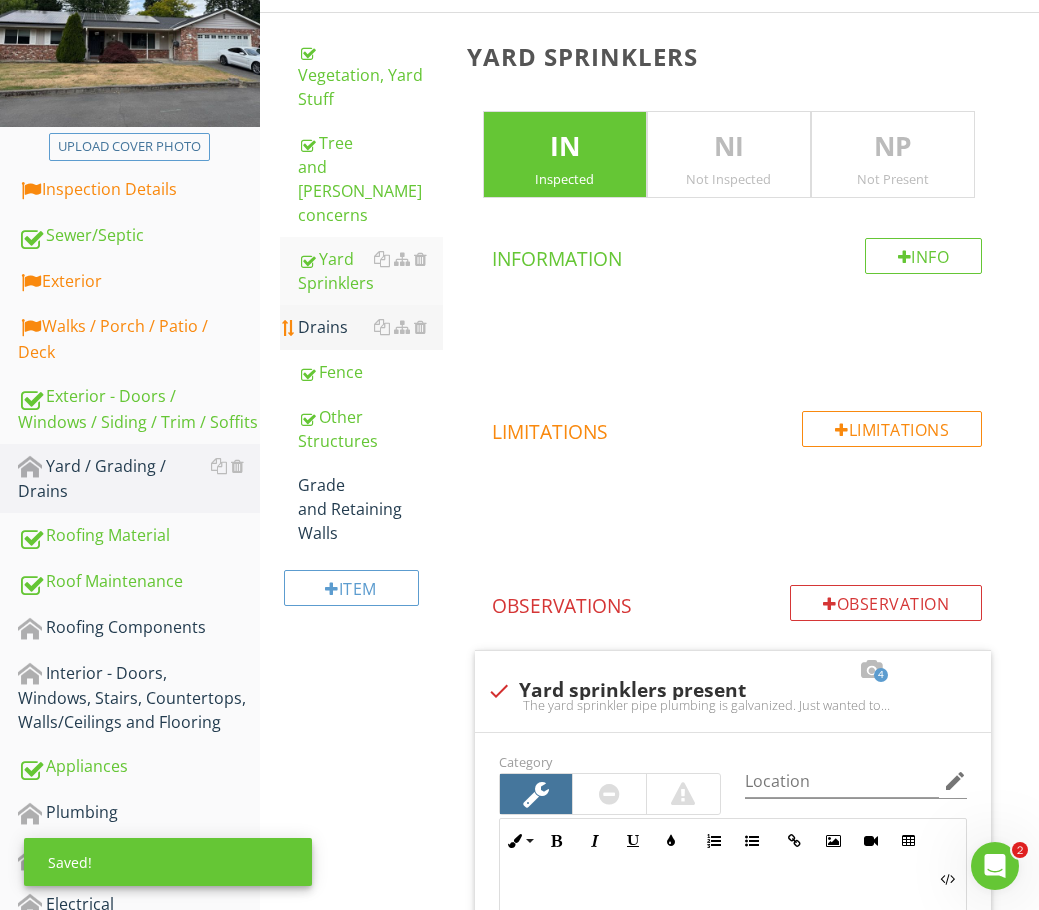 click on "Drains" at bounding box center [370, 327] 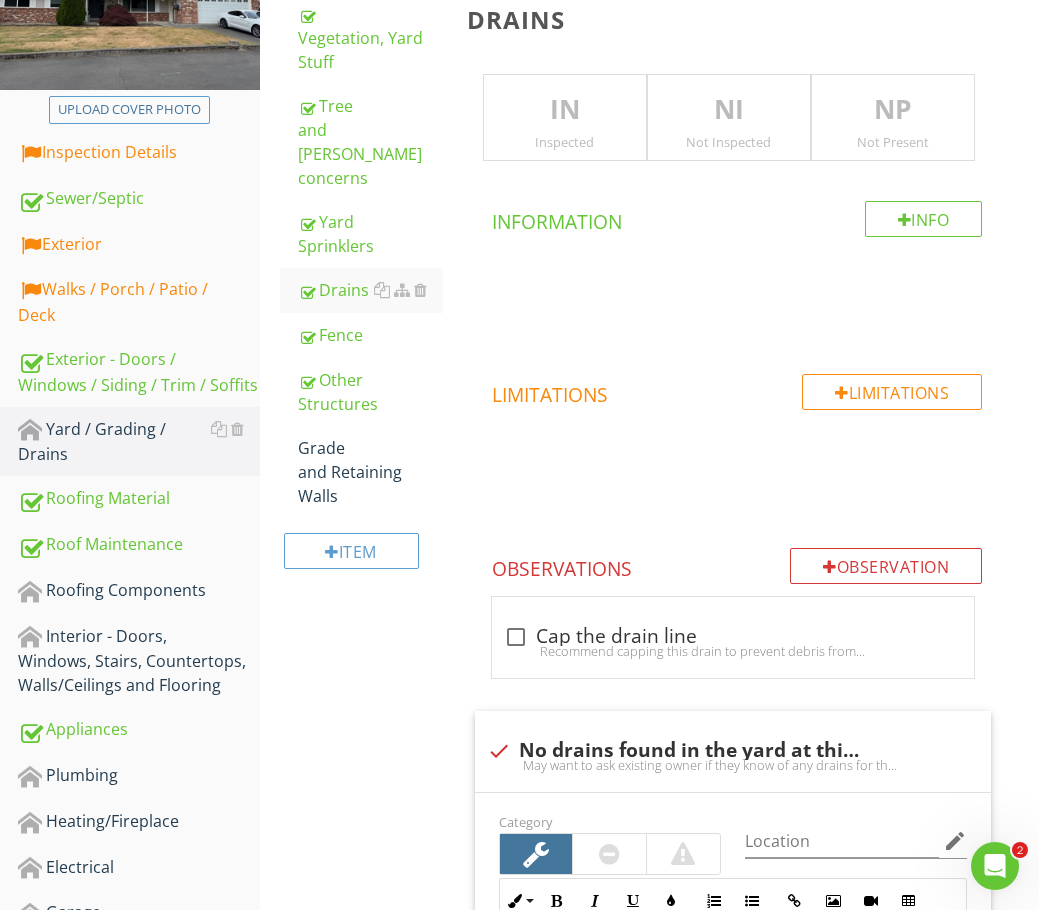 scroll, scrollTop: 168, scrollLeft: 0, axis: vertical 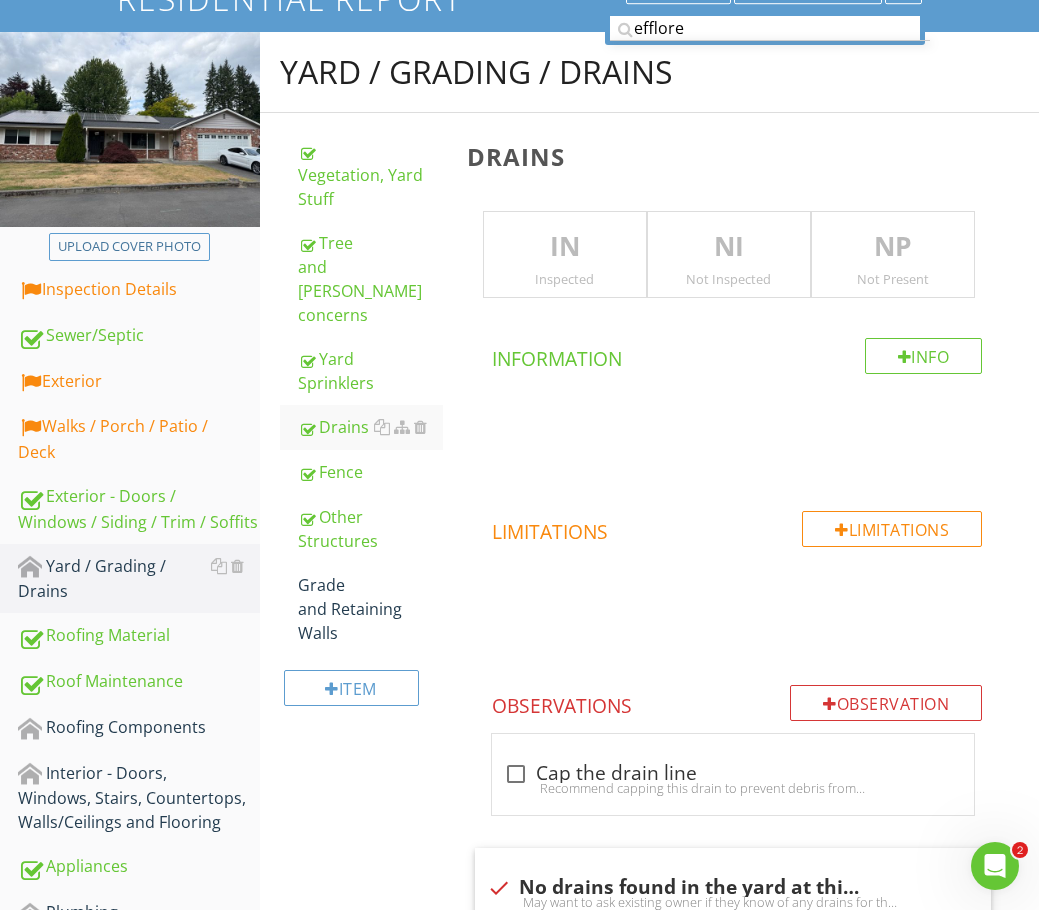 click on "IN" at bounding box center (565, 247) 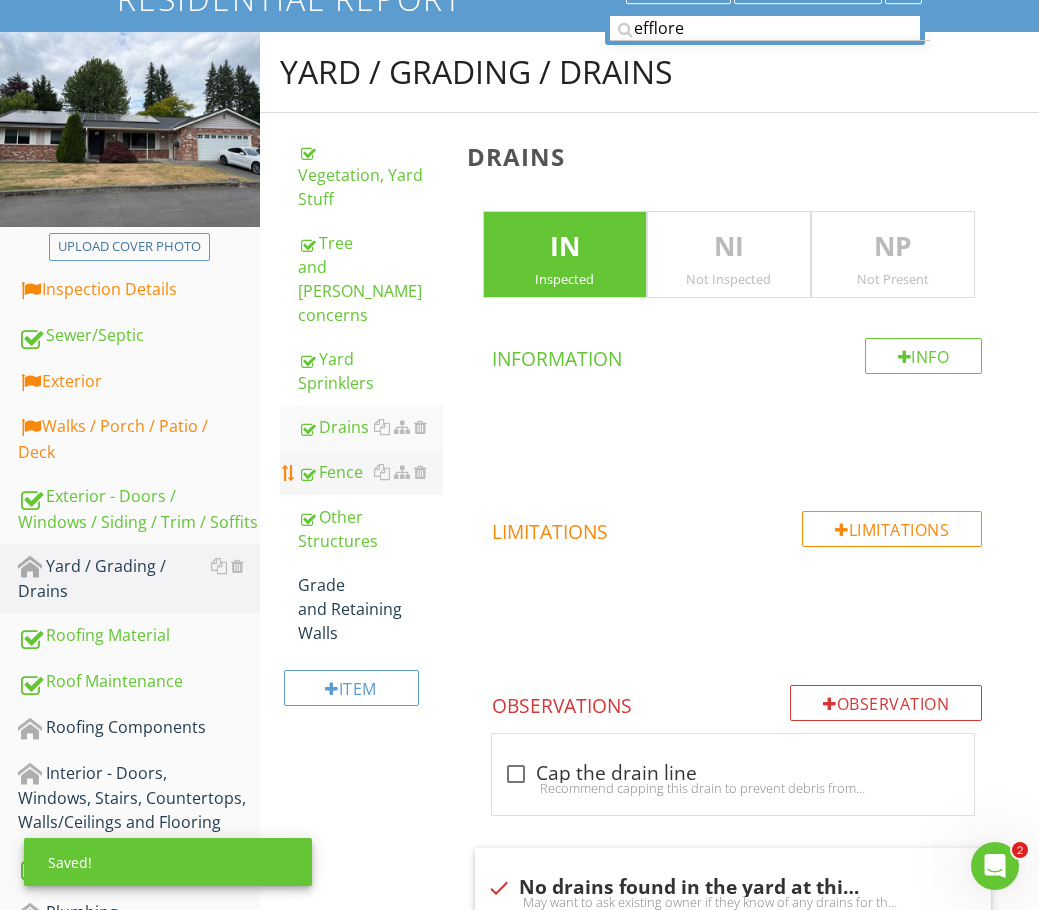 click on "Fence" at bounding box center [370, 472] 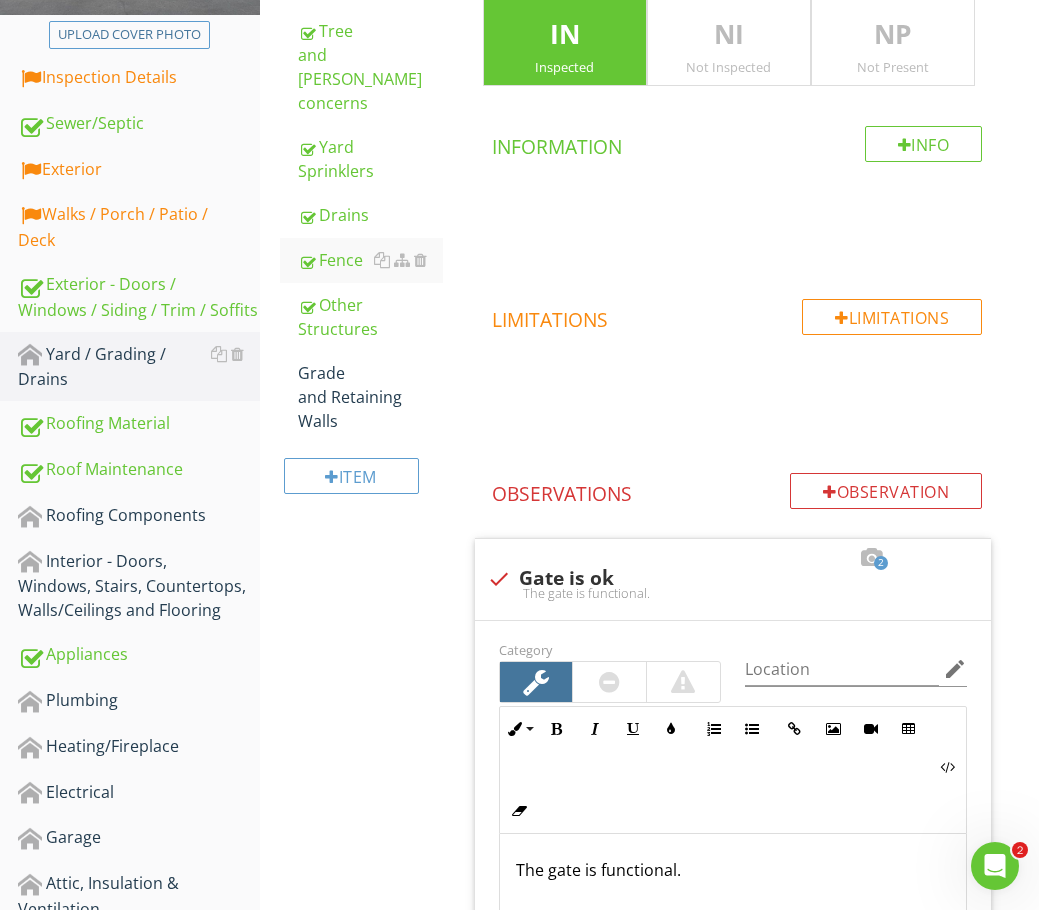 scroll, scrollTop: 68, scrollLeft: 0, axis: vertical 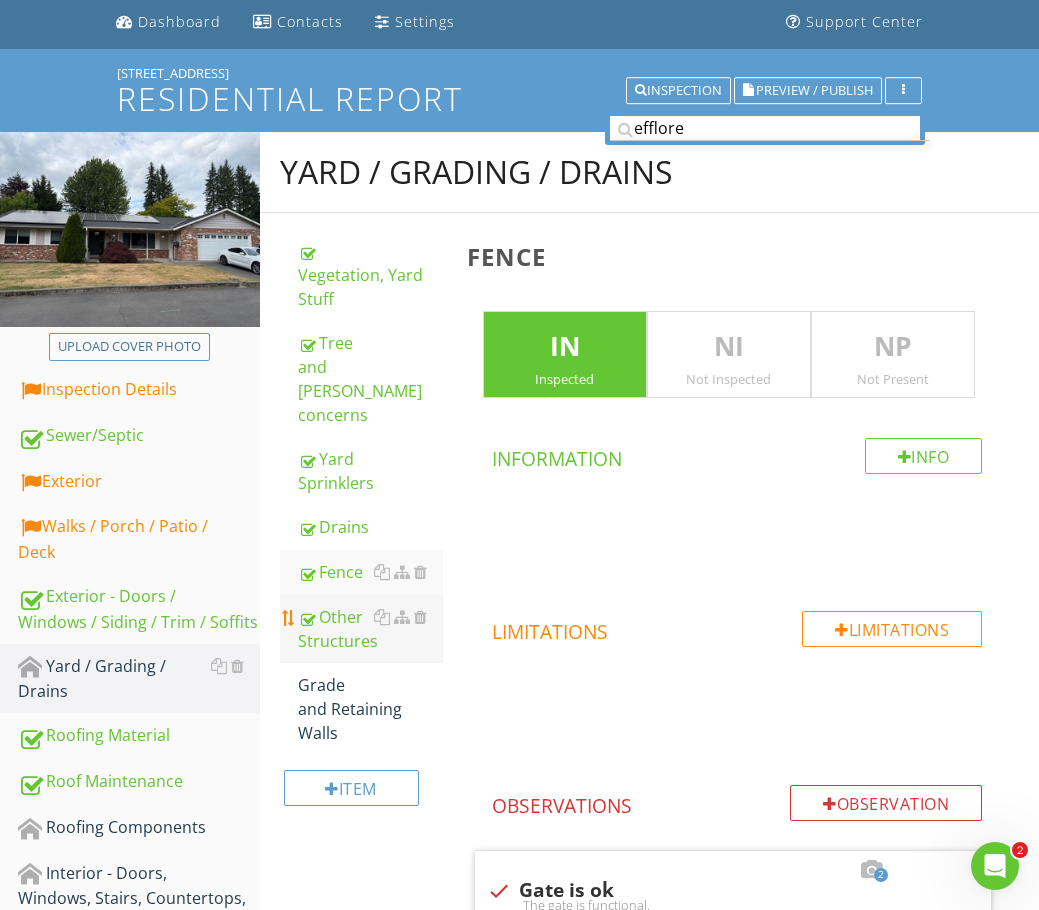 click on "Other Structures" at bounding box center (370, 629) 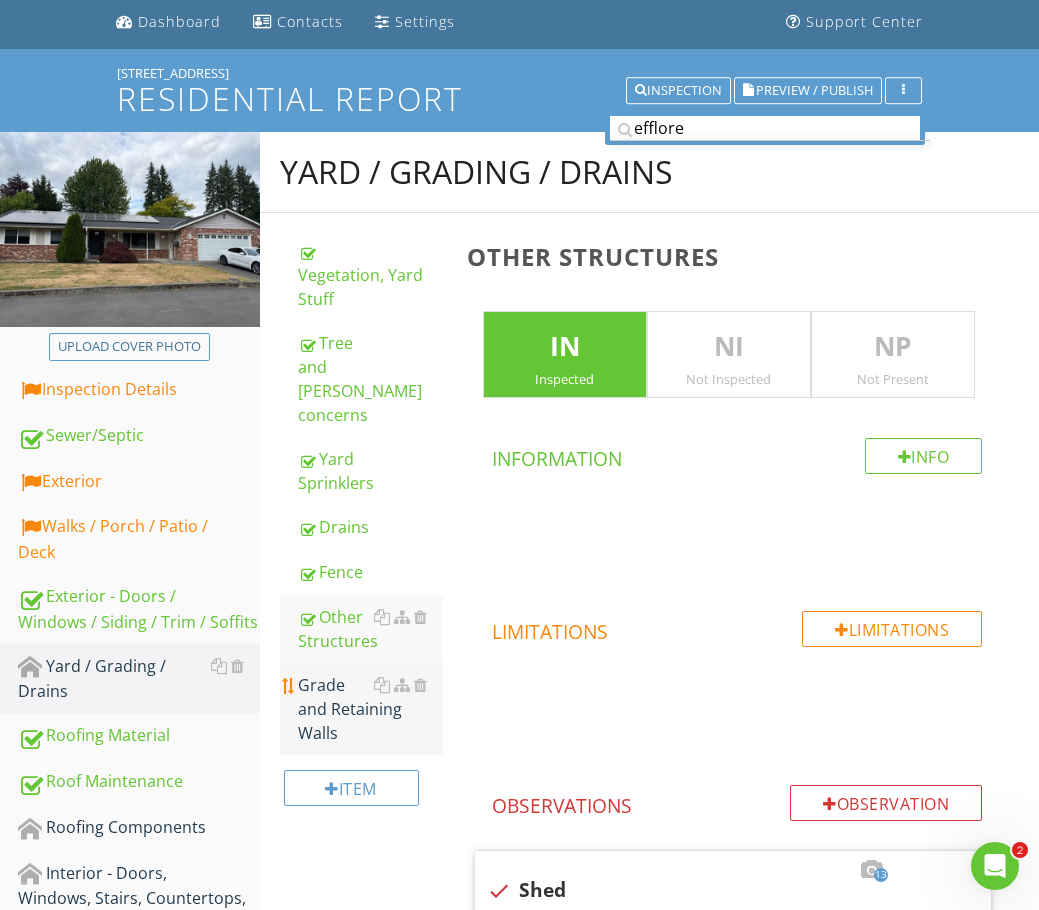 click on "Grade and Retaining Walls" at bounding box center (370, 709) 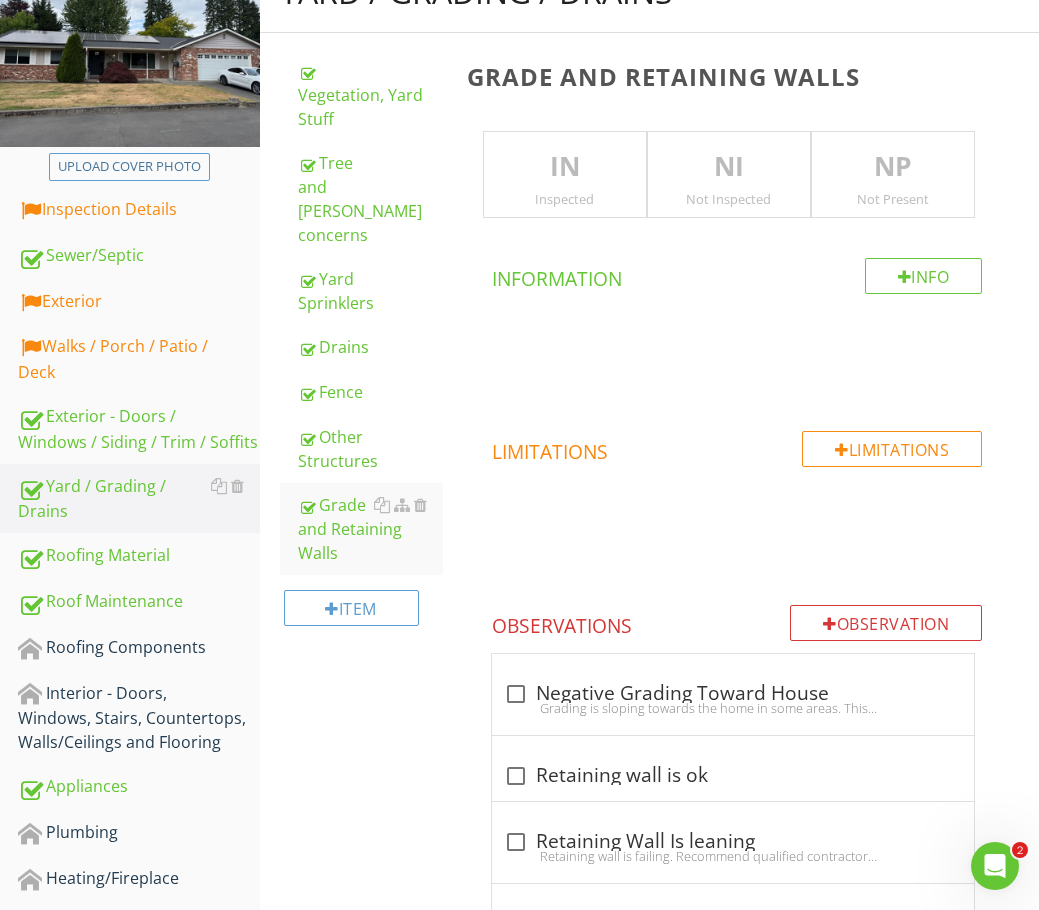 scroll, scrollTop: 68, scrollLeft: 0, axis: vertical 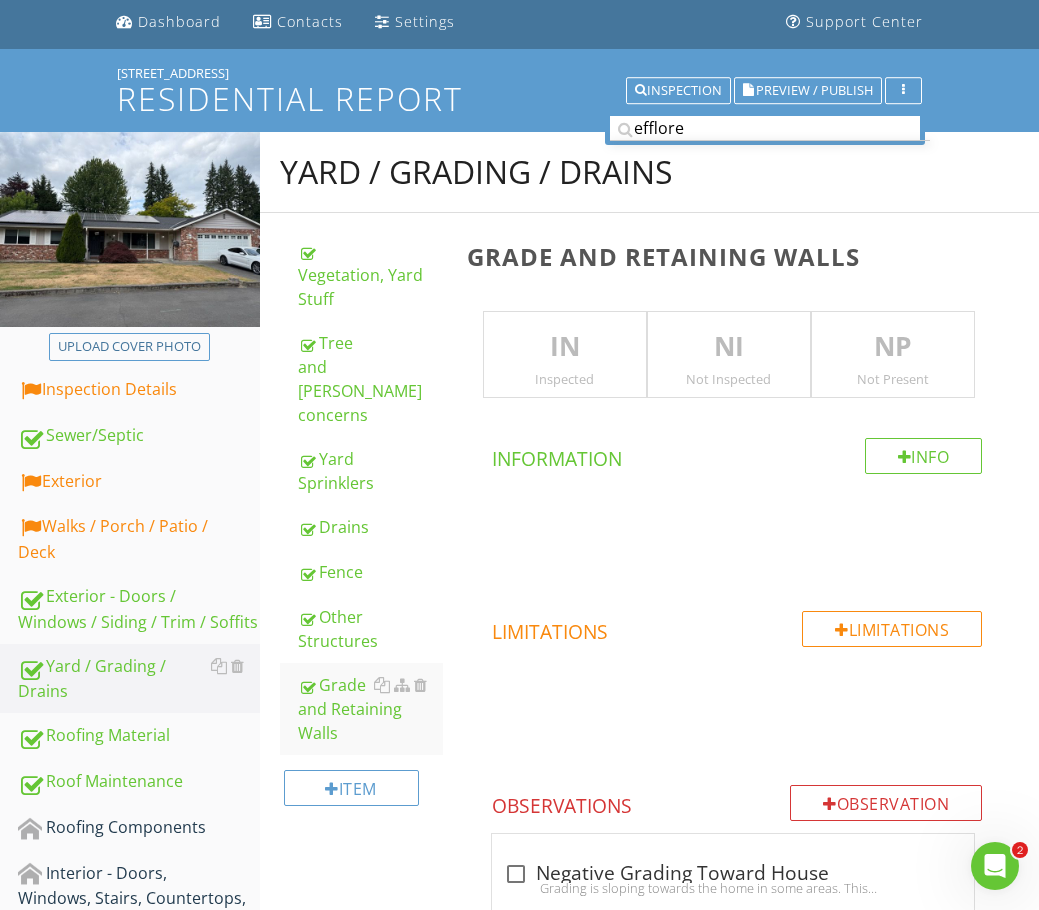 click on "NP" at bounding box center (893, 347) 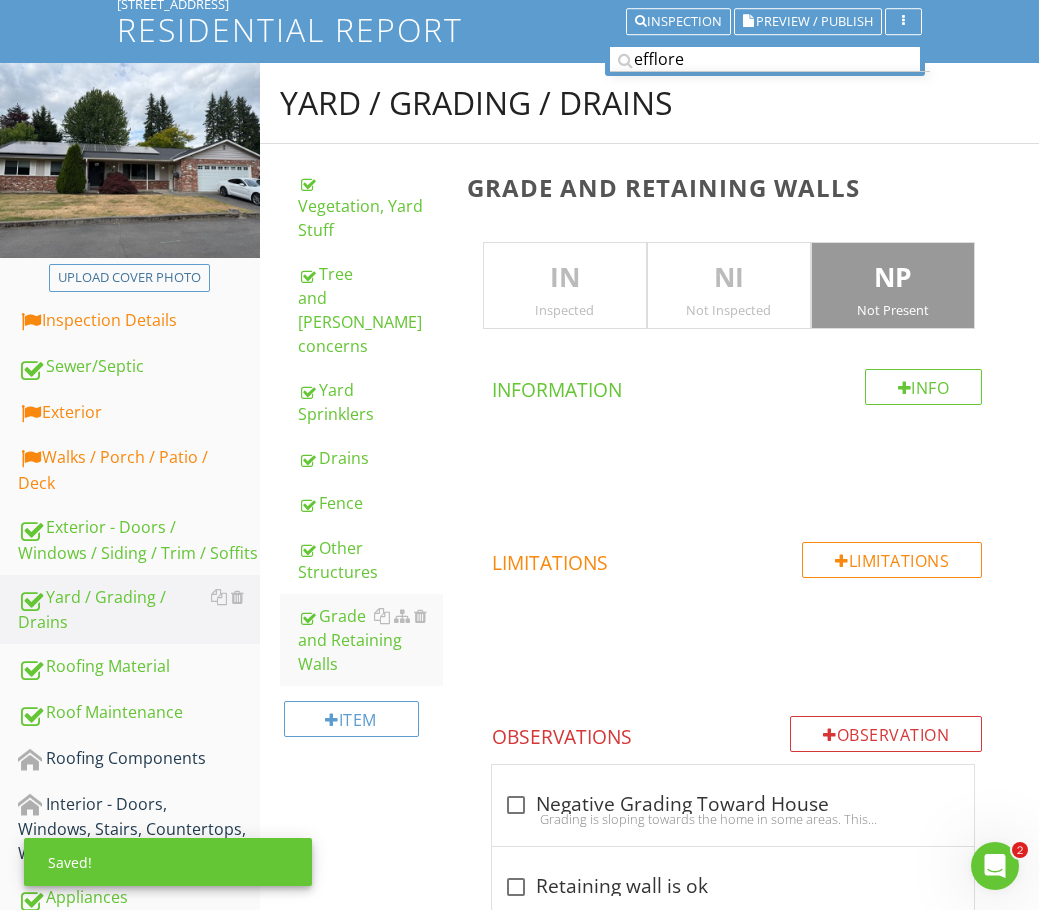scroll, scrollTop: 168, scrollLeft: 0, axis: vertical 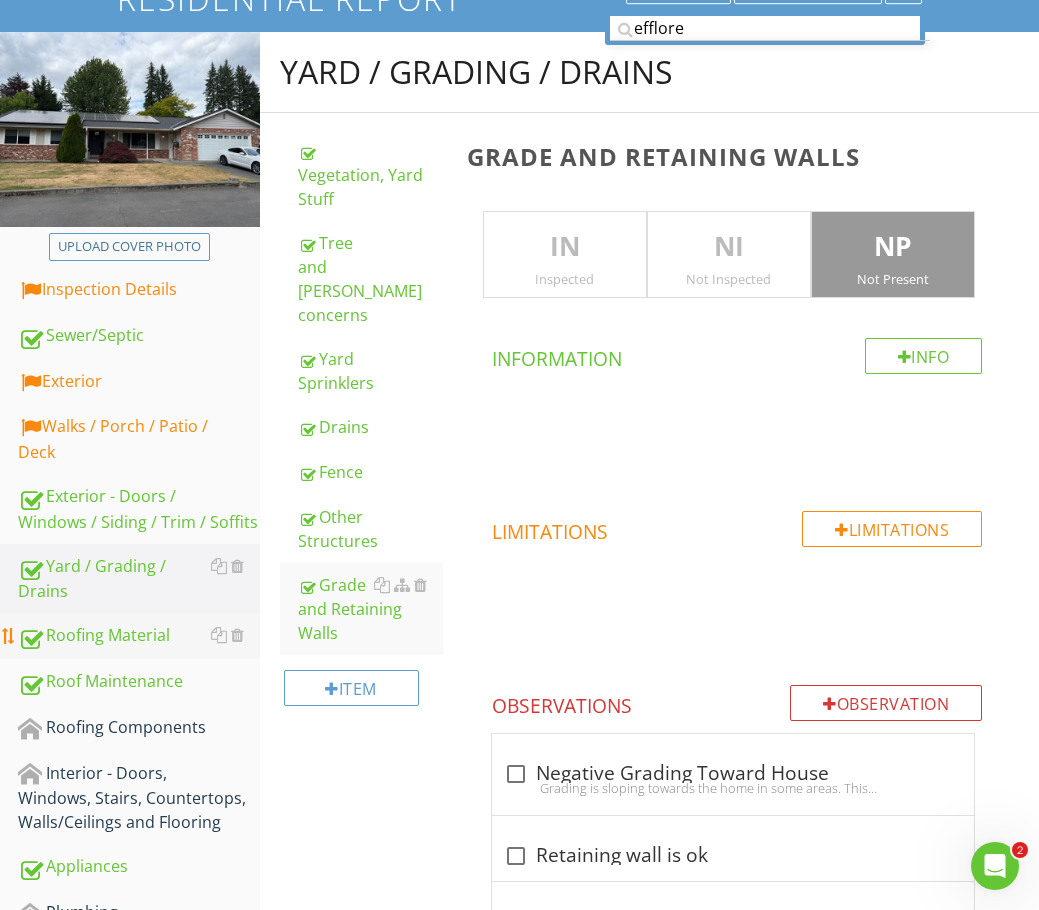 click on "Roofing Material" at bounding box center [139, 636] 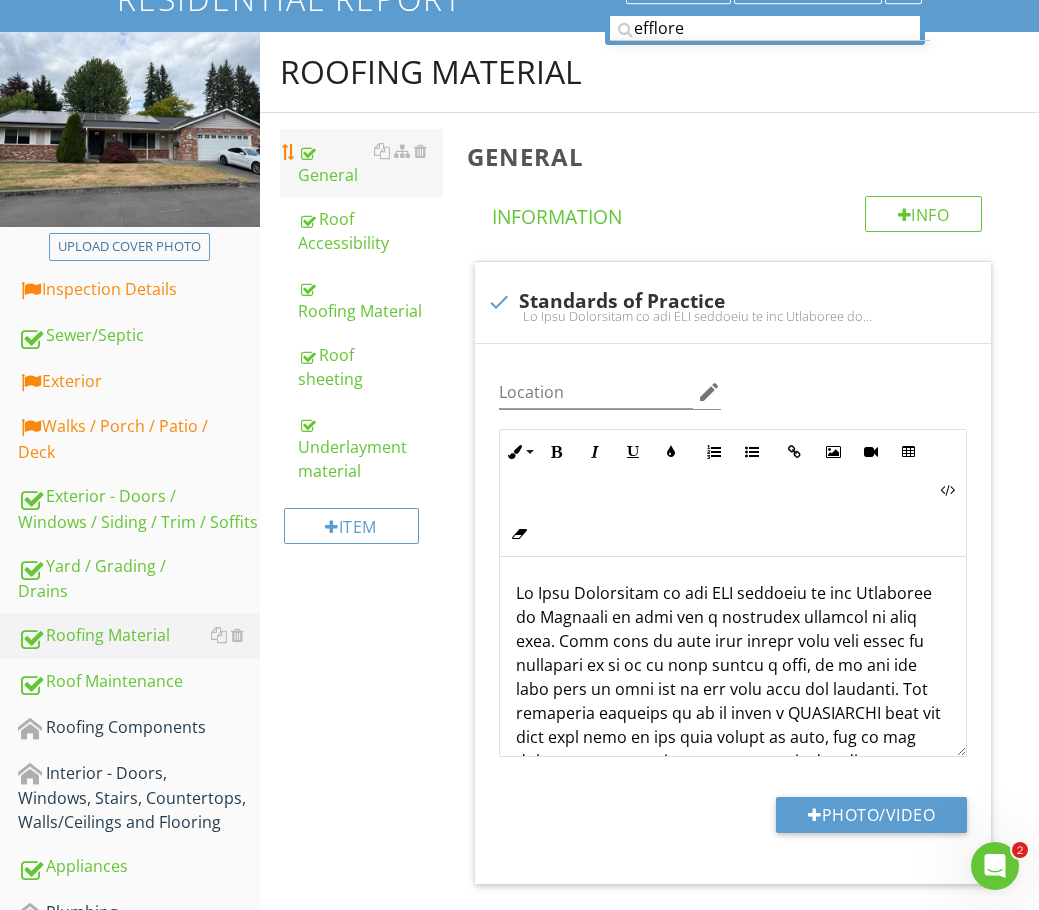 click on "General" at bounding box center [370, 163] 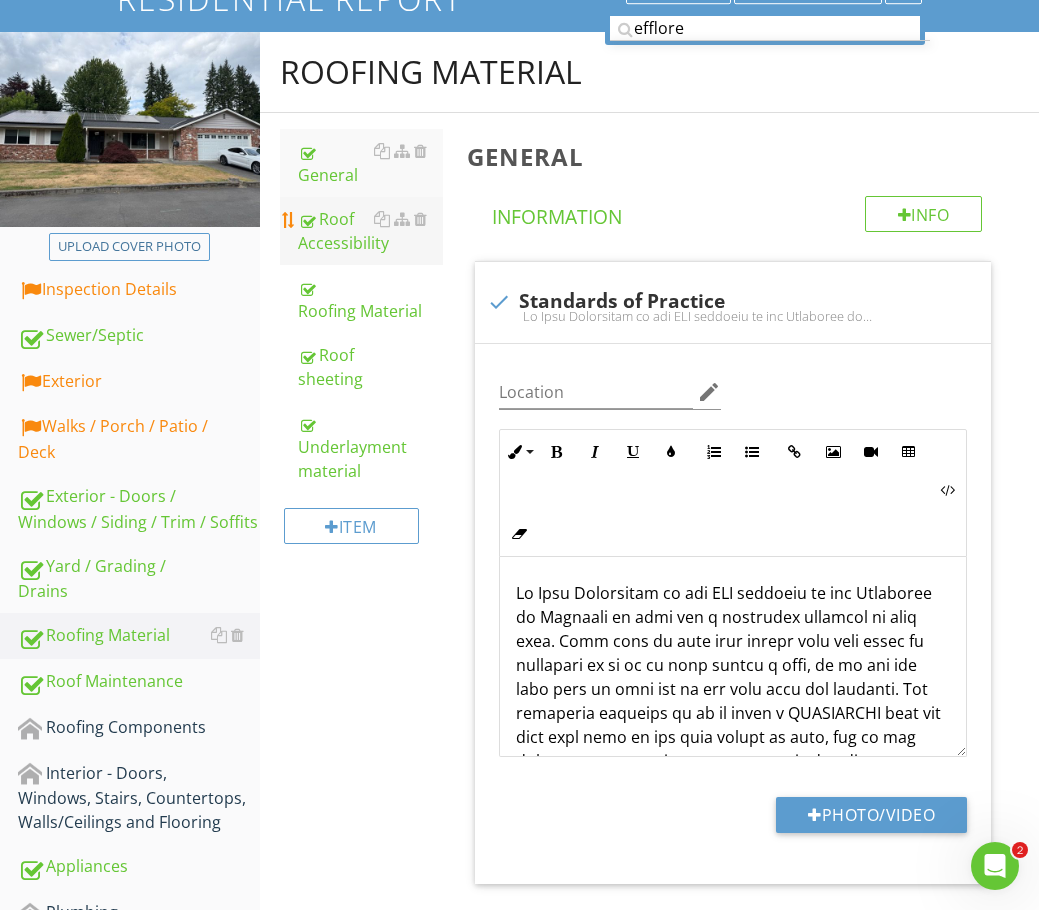 click on "Roof Accessibility" at bounding box center (370, 231) 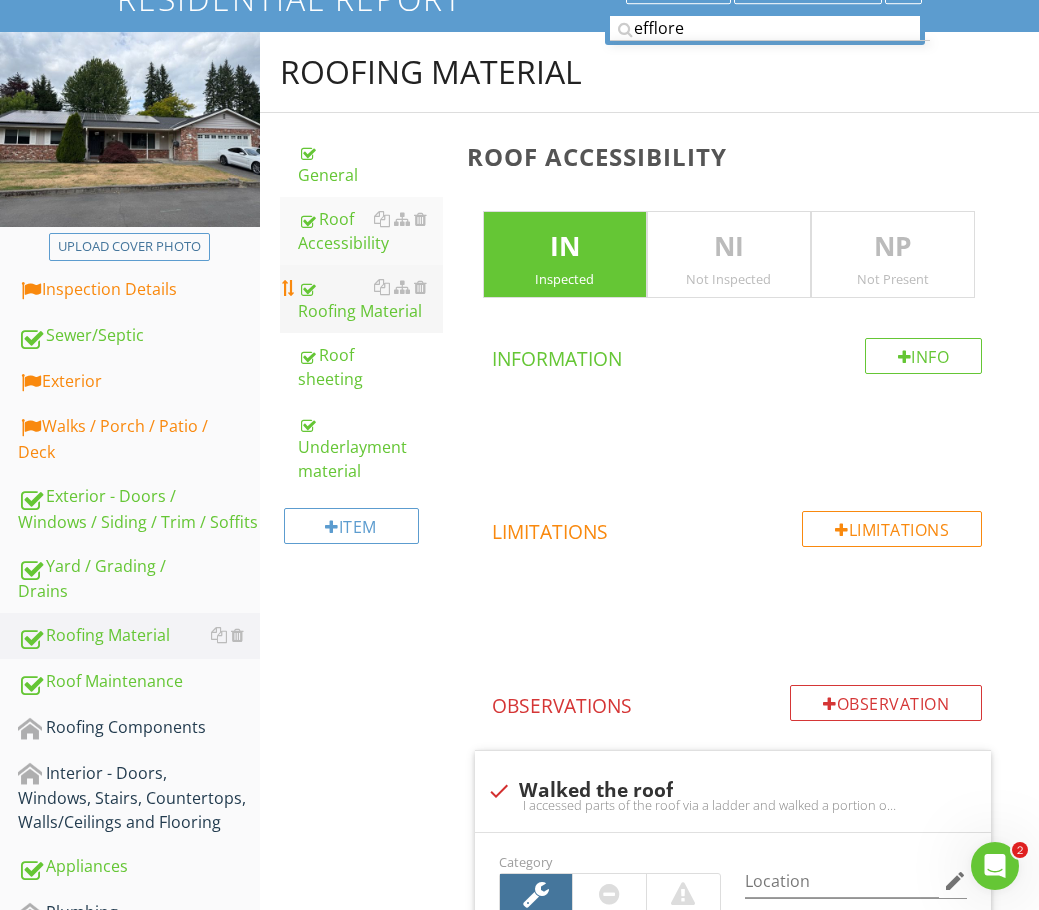 click on "Roofing Material" at bounding box center (370, 299) 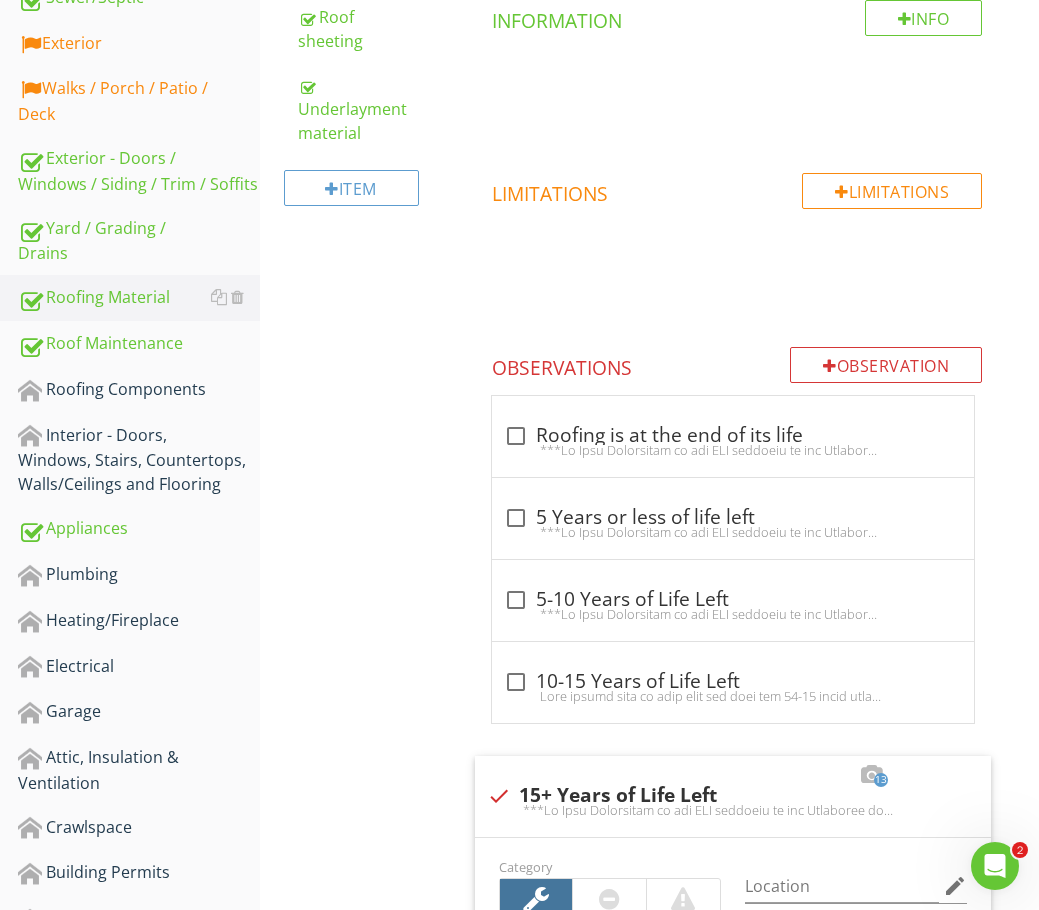 scroll, scrollTop: 268, scrollLeft: 0, axis: vertical 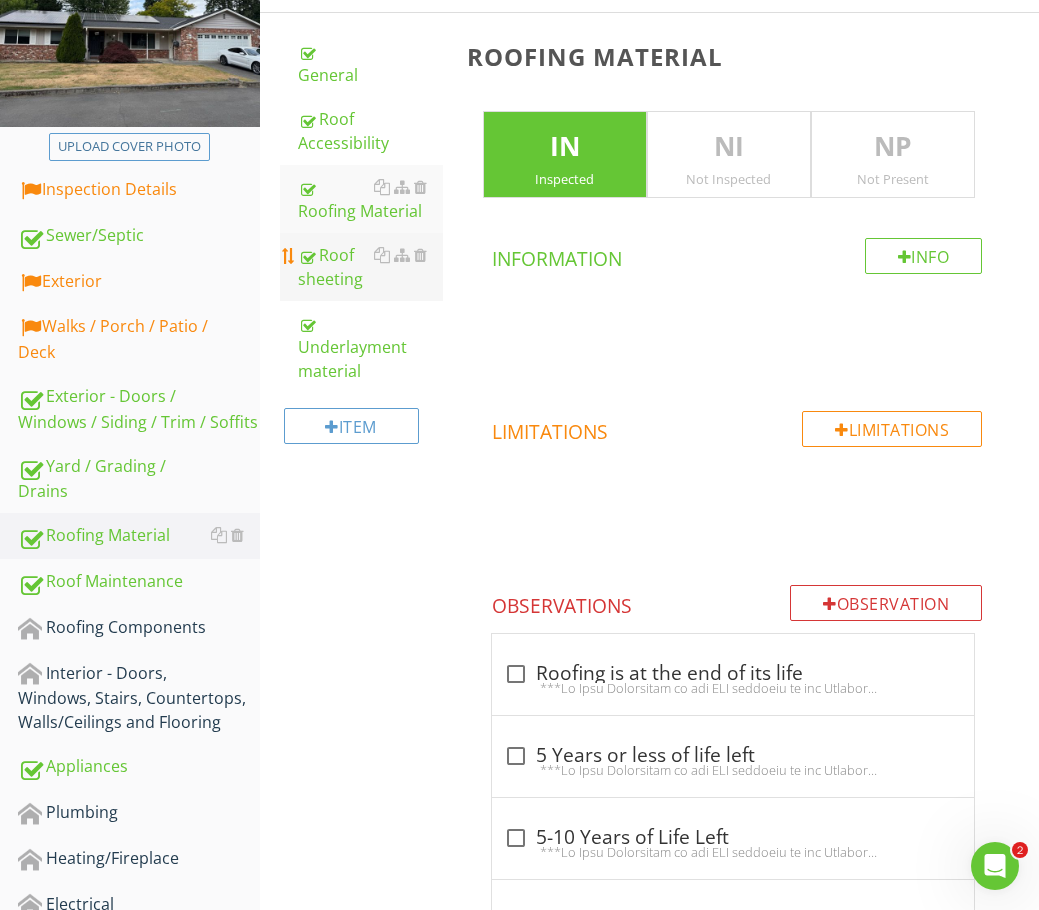click on "Roof sheeting" at bounding box center [370, 267] 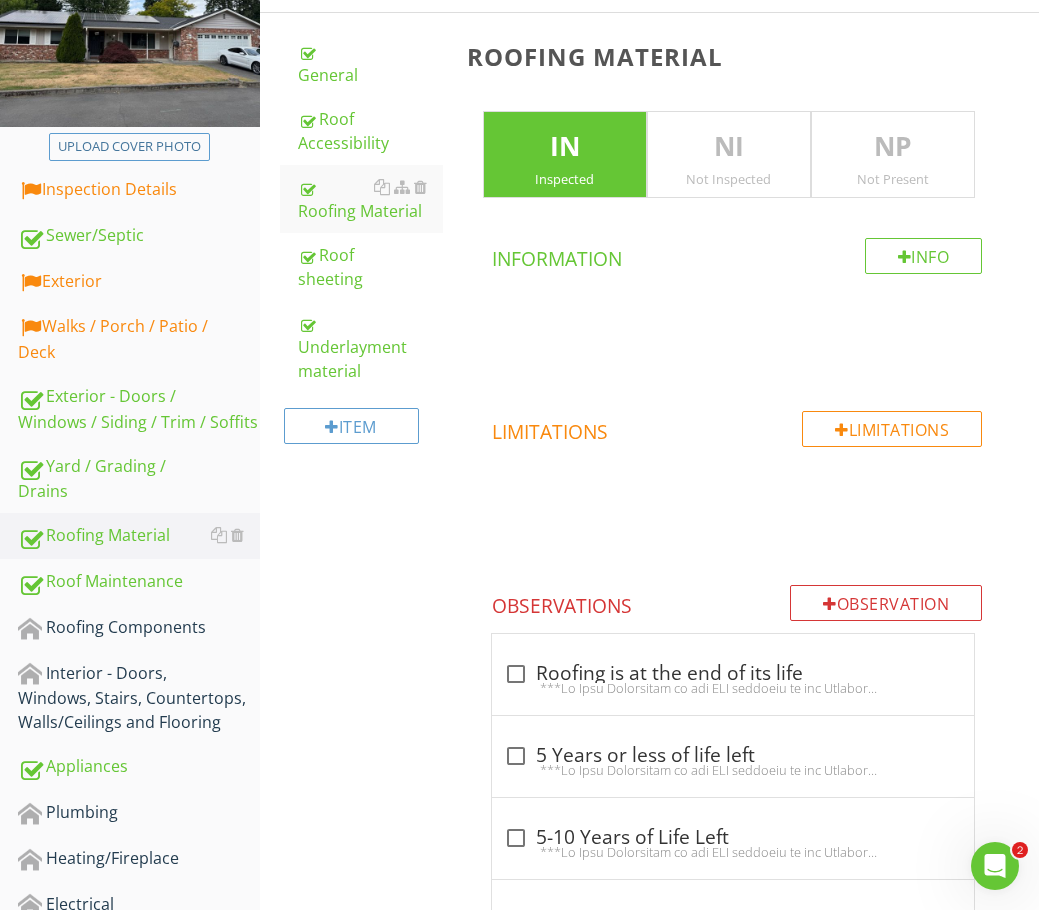 type on "<p>***As Home Inspectors we are NOT required by the Standards of Practice to give you a remaining lifespan on your roof. That said we feel that having some idea would be important to us if we were buying a home, so we try our very best to help you as you make this big decision. Our estimated lifespan is by no means a GUARANTEE that the roof will hold up for this period of time, but we are giving you our estimate based on what we are seeing physically, whether we feel we can deduce how long the roofing has been in place, how long a type of roofing traditionally last for and our years of experience looking at roofs and trying to help people with home inspections. If you have concerns with our estimate, we recommend getting an evaluation from an HONEST AND PRACTICAL roofing contractor. Just remember that MOST roofing contractors will try to talk you into a new roof vs repairing it and especially towards the end of its life no matter if you can extend its life with repairs or not. WE LEAN towards getting as mu..." 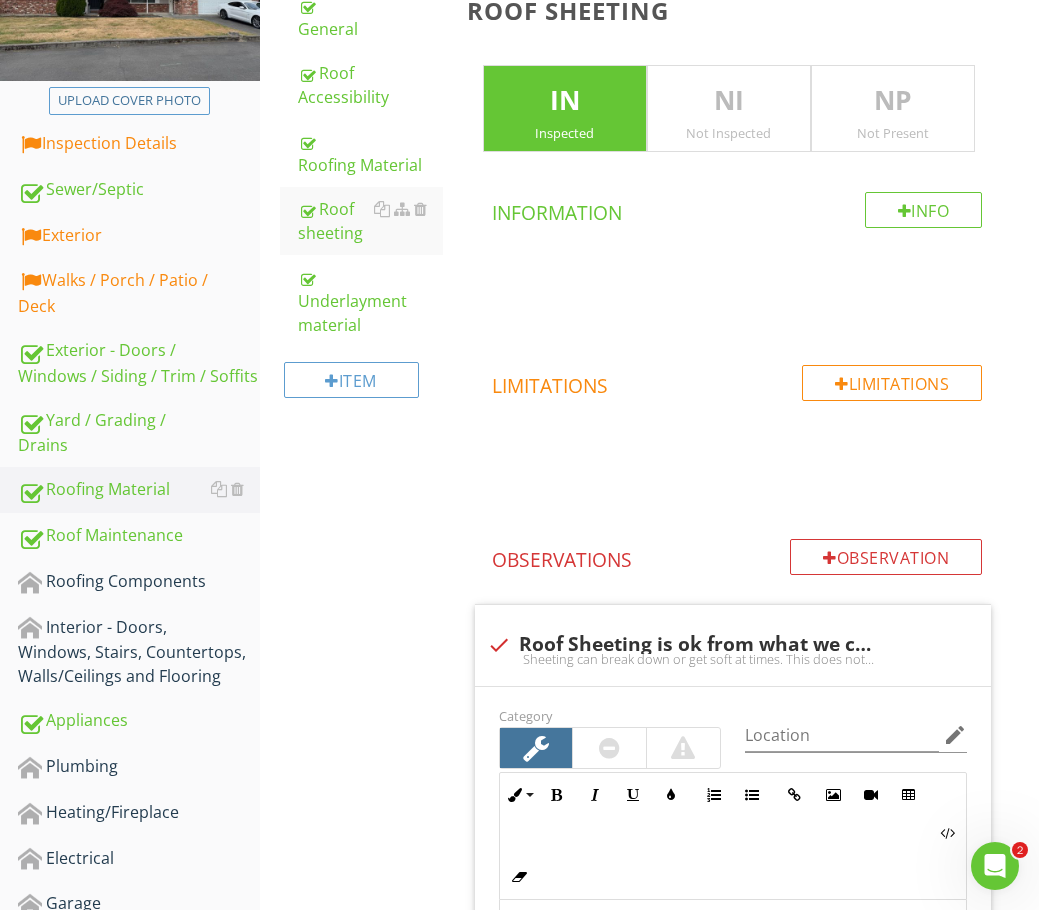 scroll, scrollTop: 168, scrollLeft: 0, axis: vertical 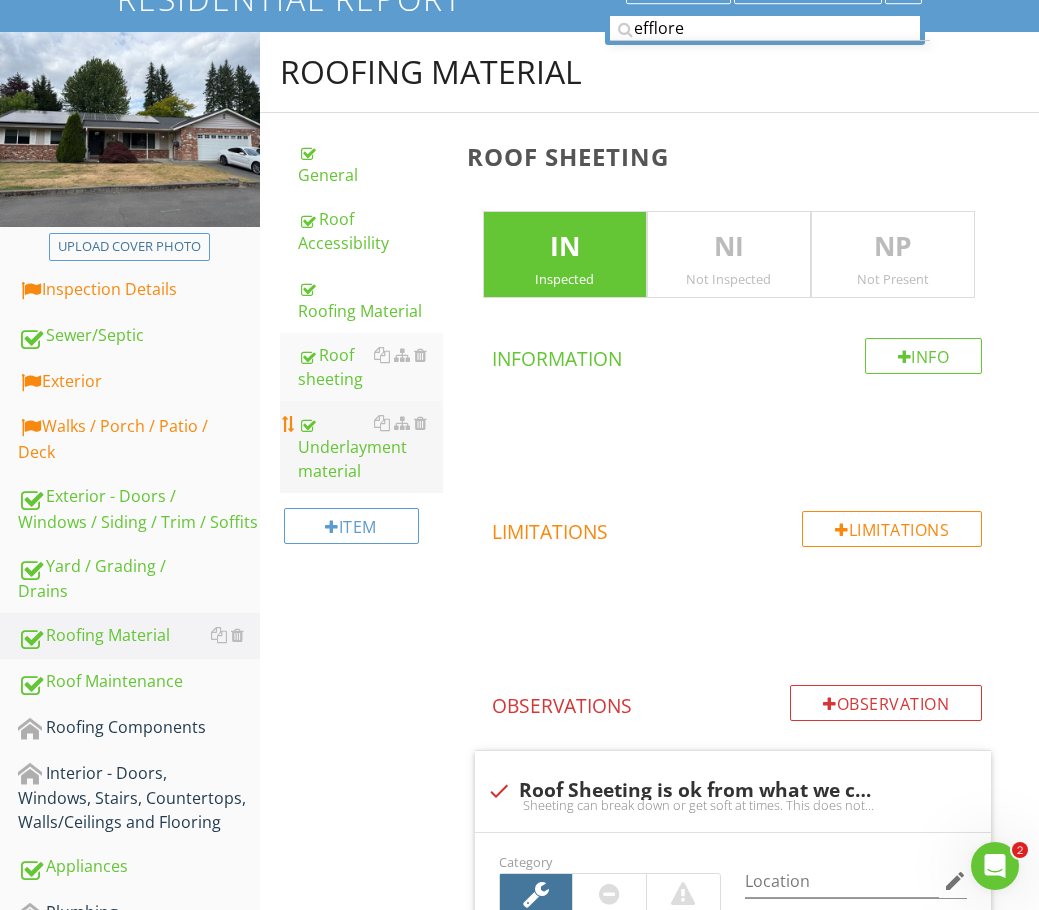 click on "Underlayment material" at bounding box center (370, 447) 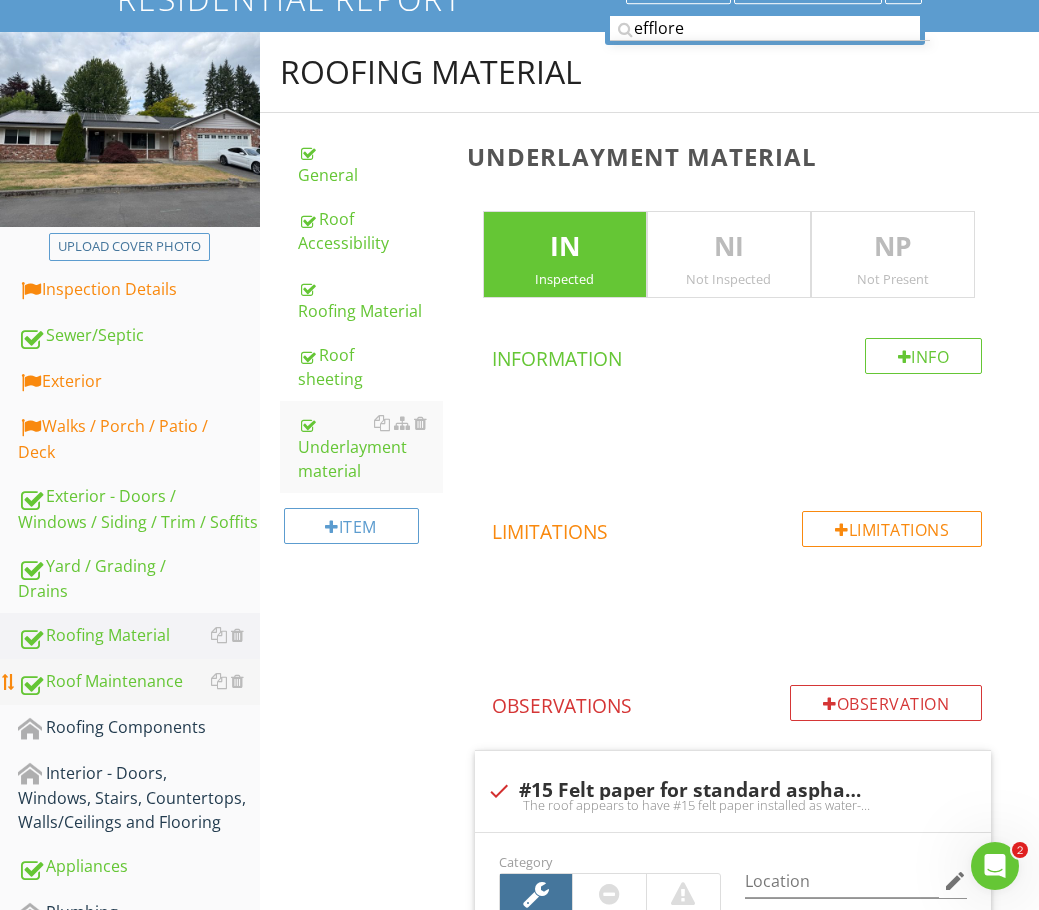 click on "Roof Maintenance" at bounding box center [139, 682] 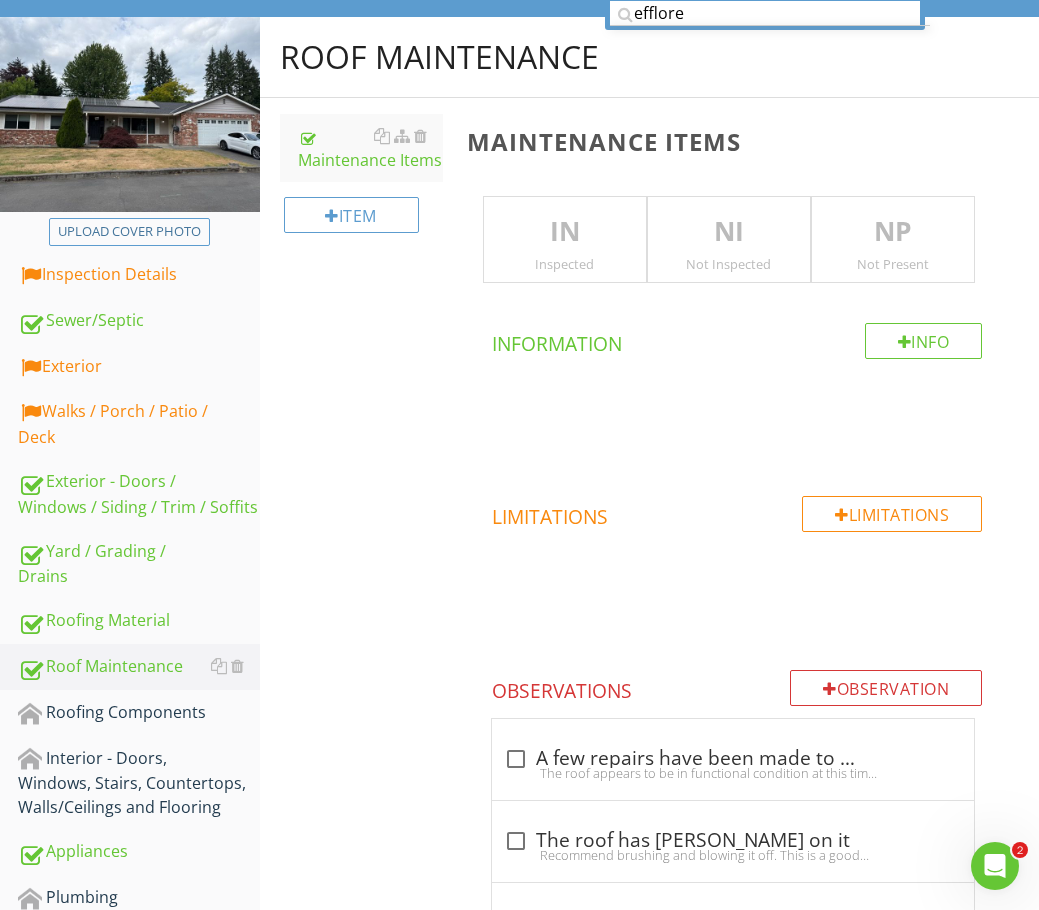 scroll, scrollTop: 68, scrollLeft: 0, axis: vertical 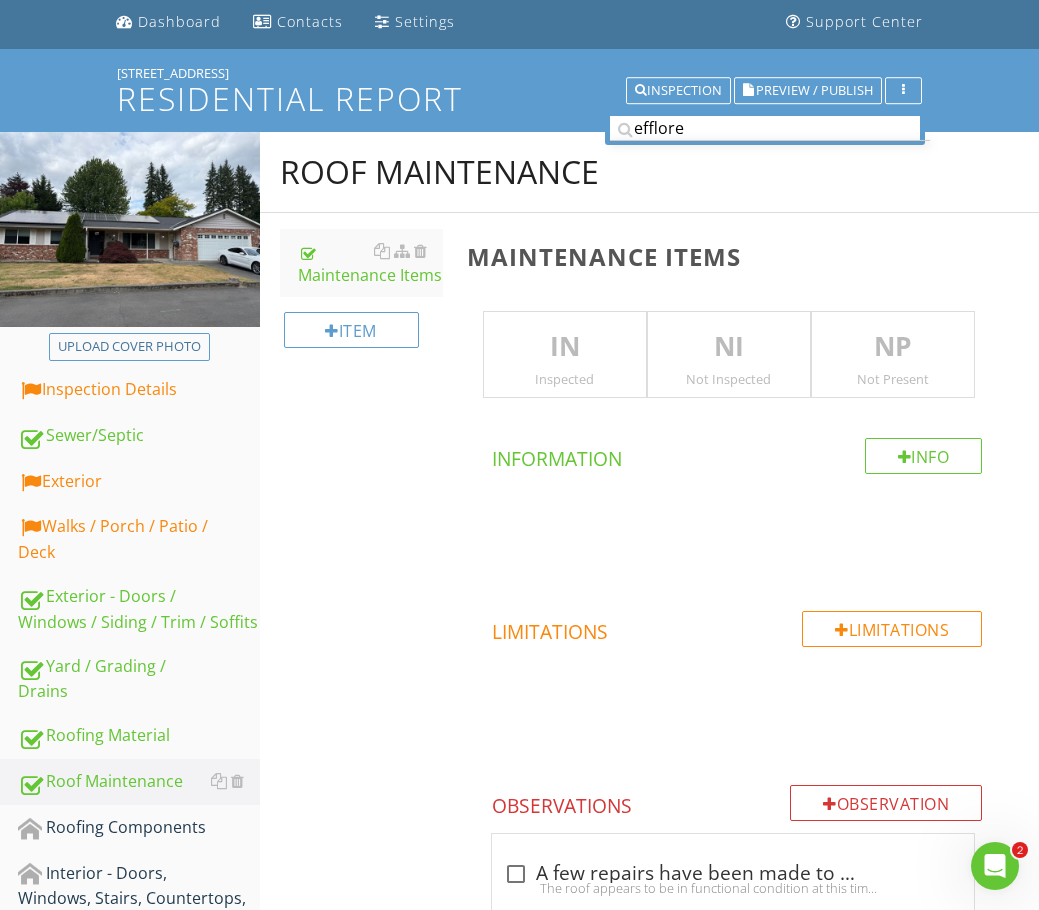 click on "IN   Inspected" at bounding box center (565, 355) 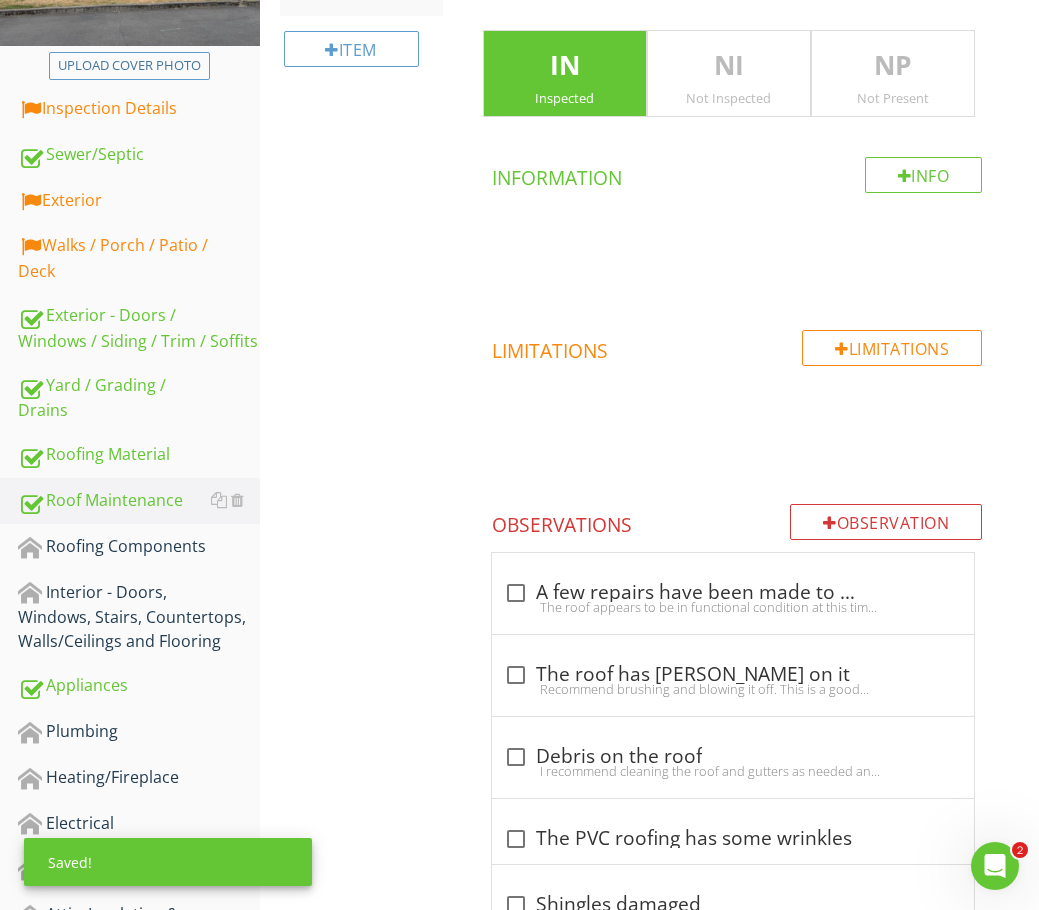 scroll, scrollTop: 368, scrollLeft: 0, axis: vertical 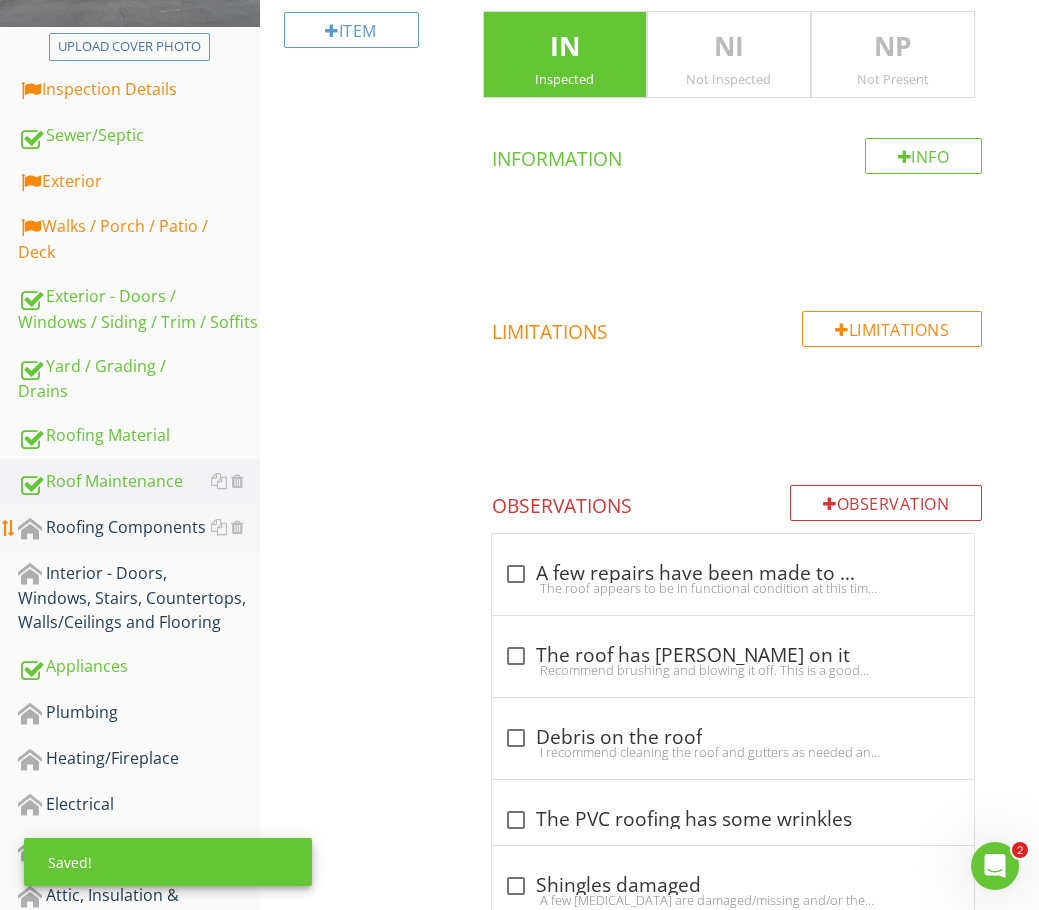 click on "Roofing Components" at bounding box center (139, 528) 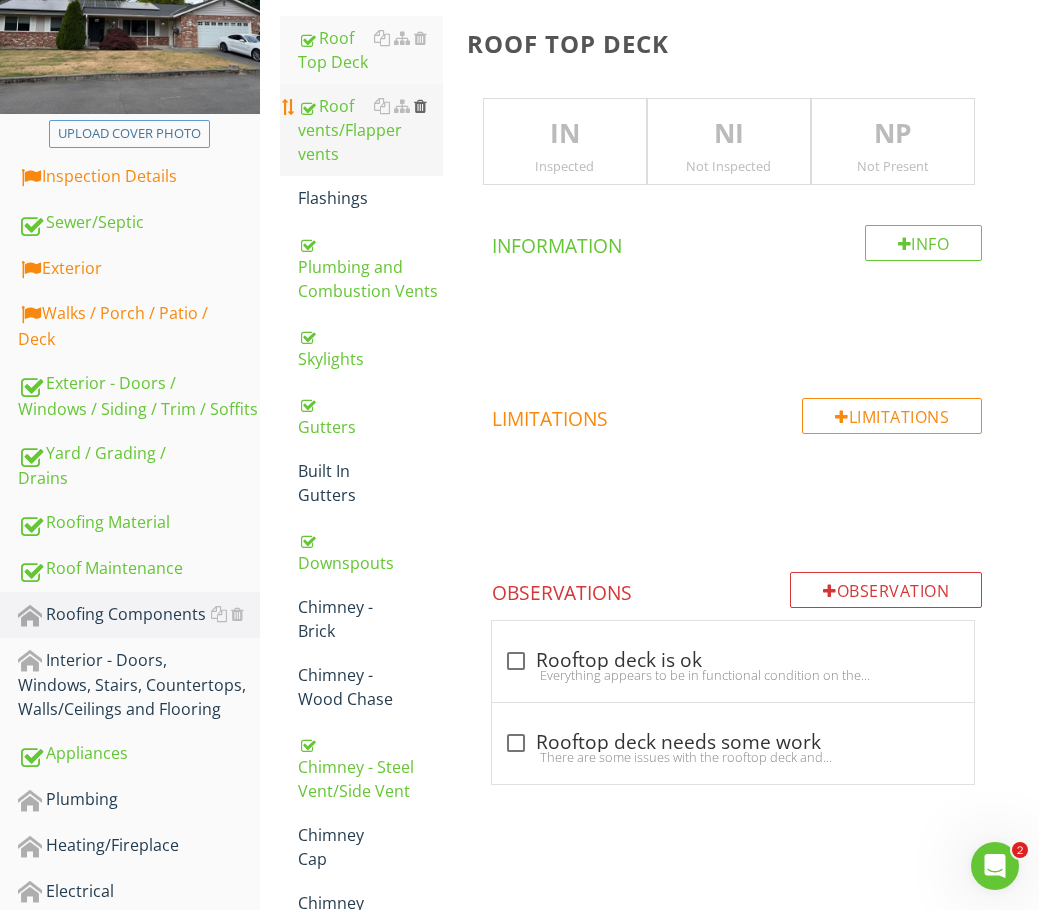 scroll, scrollTop: 68, scrollLeft: 0, axis: vertical 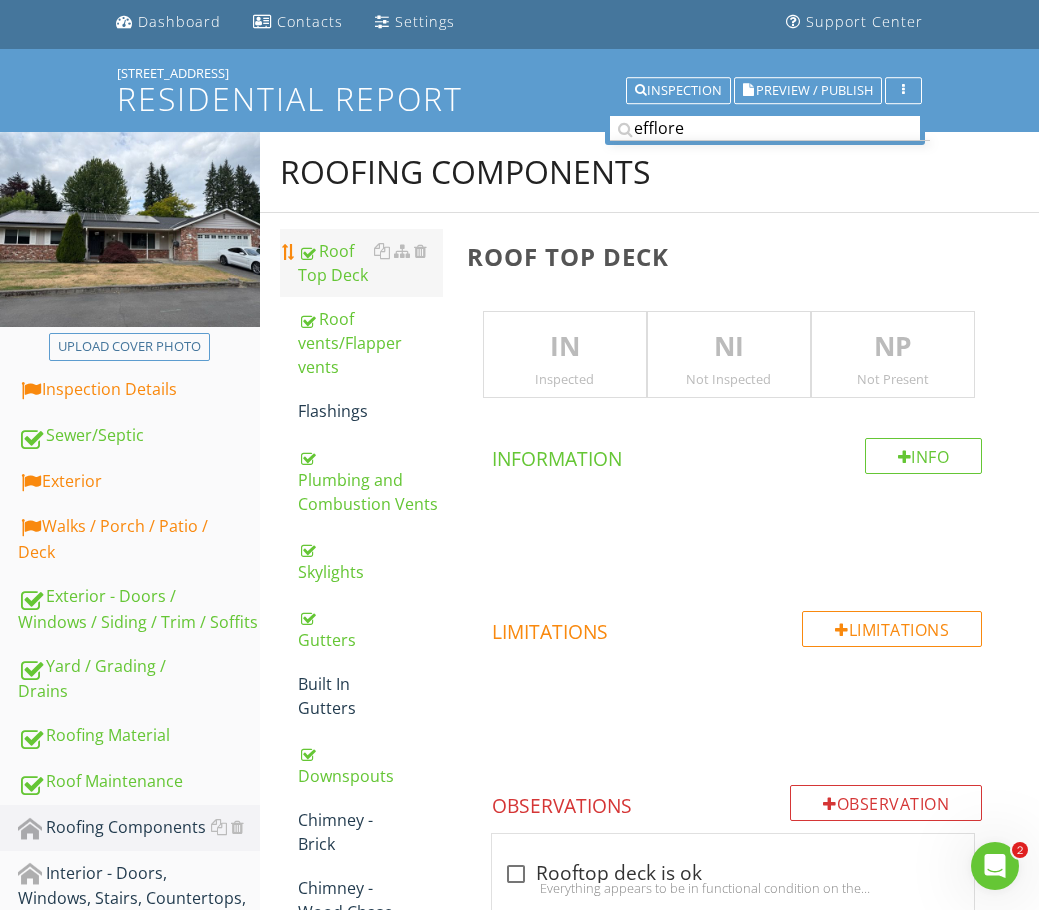 click on "Roof Top Deck" at bounding box center (370, 263) 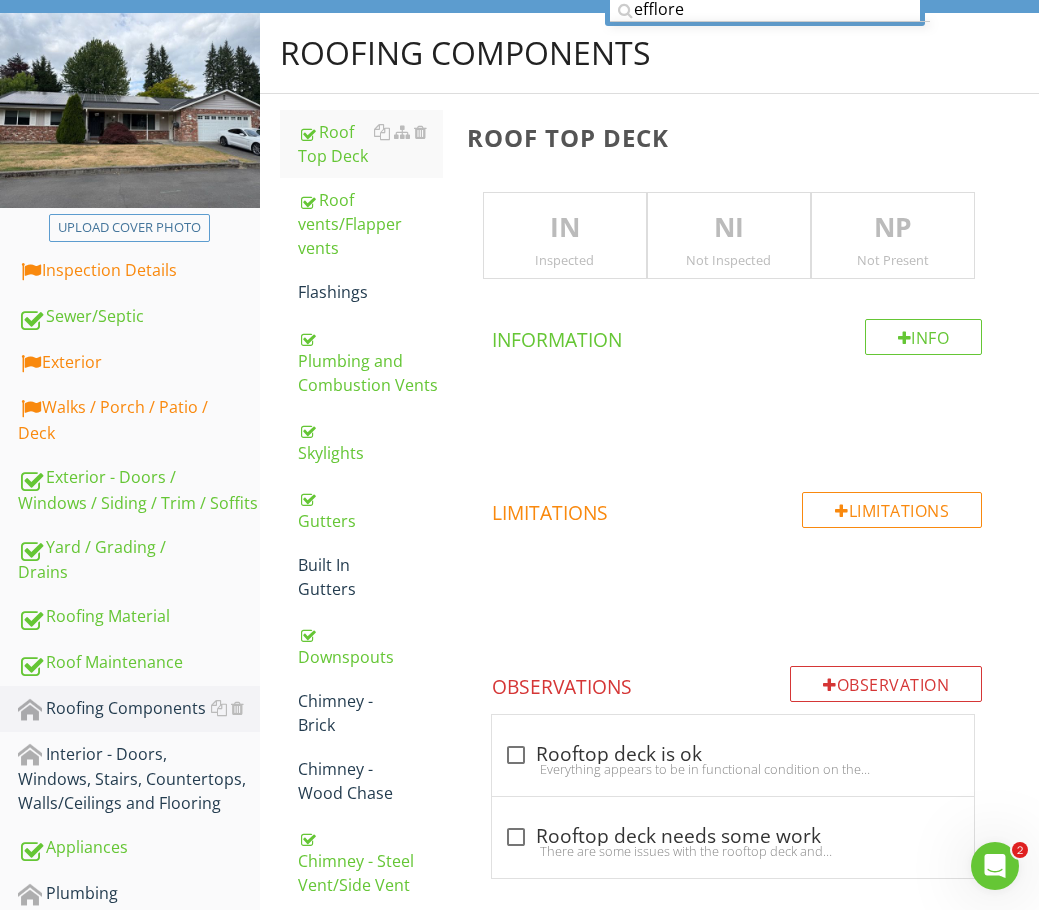 scroll, scrollTop: 33, scrollLeft: 0, axis: vertical 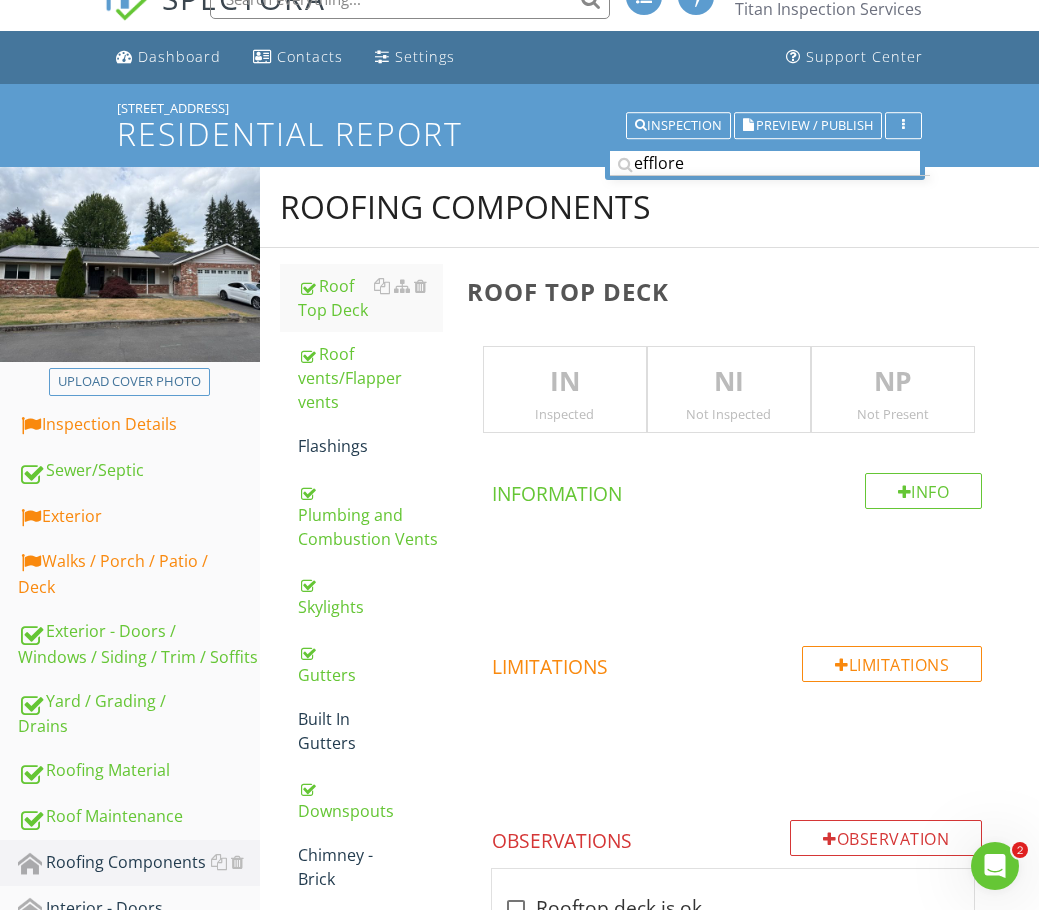 click on "NP" at bounding box center [893, 382] 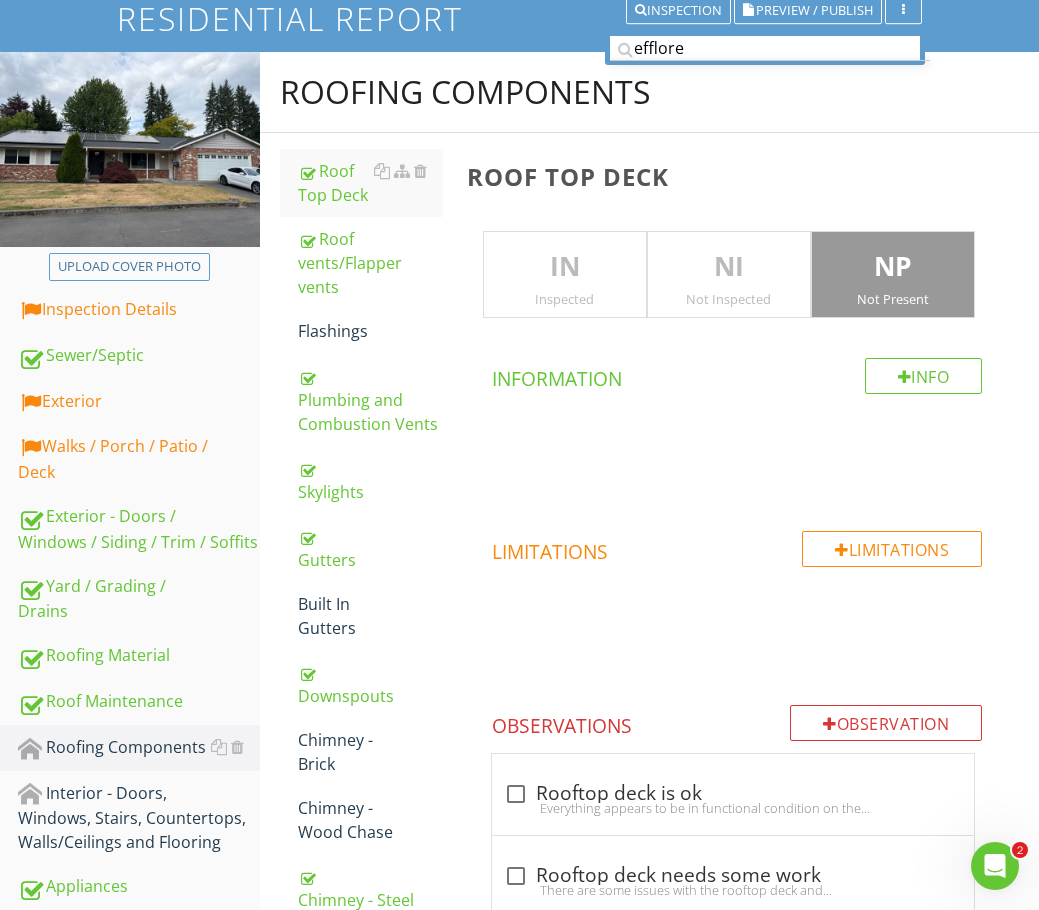 scroll, scrollTop: 33, scrollLeft: 0, axis: vertical 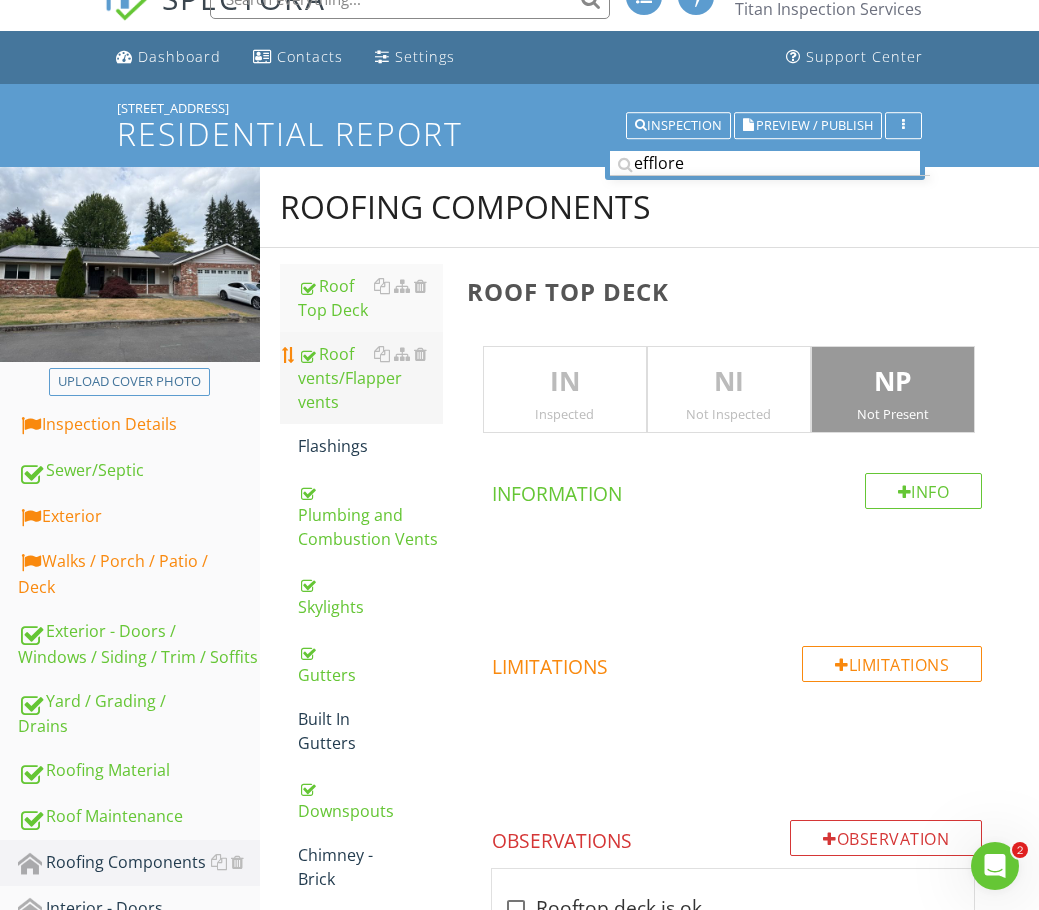 click on "Roof vents/Flapper vents" at bounding box center [370, 378] 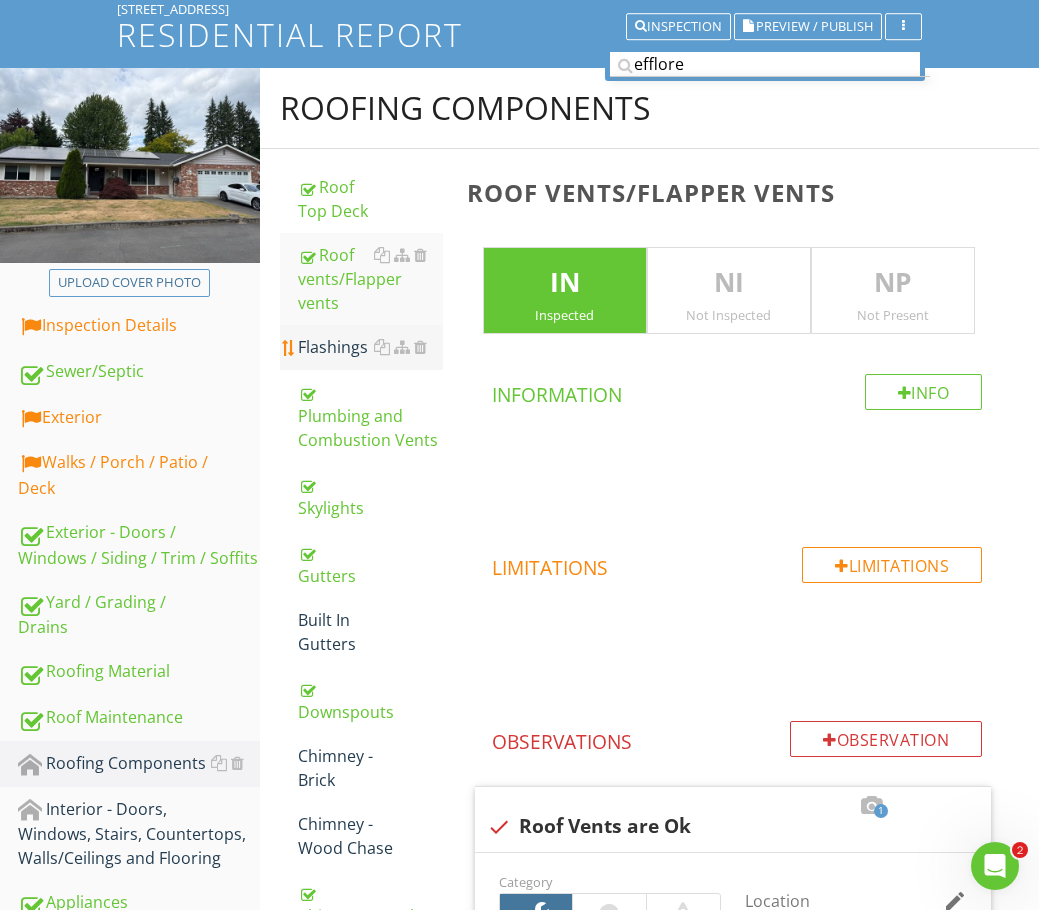 scroll, scrollTop: 33, scrollLeft: 0, axis: vertical 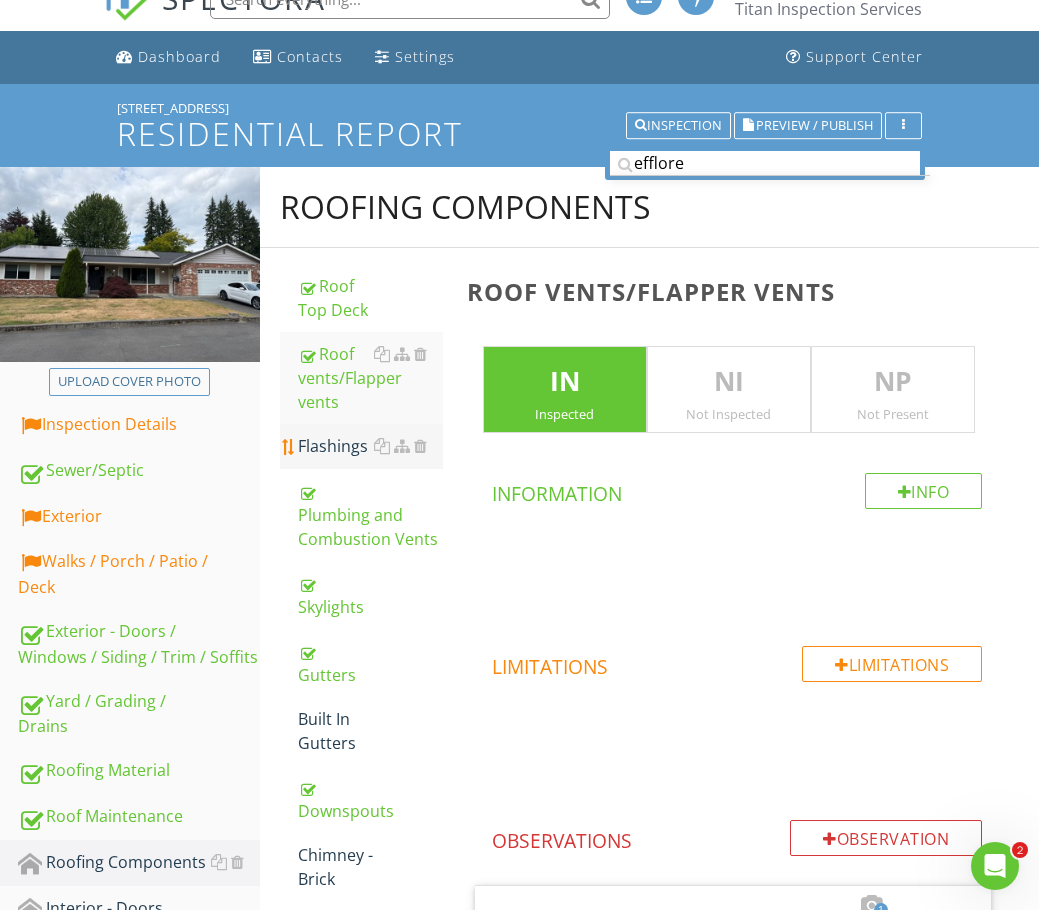 click on "Flashings" at bounding box center (370, 446) 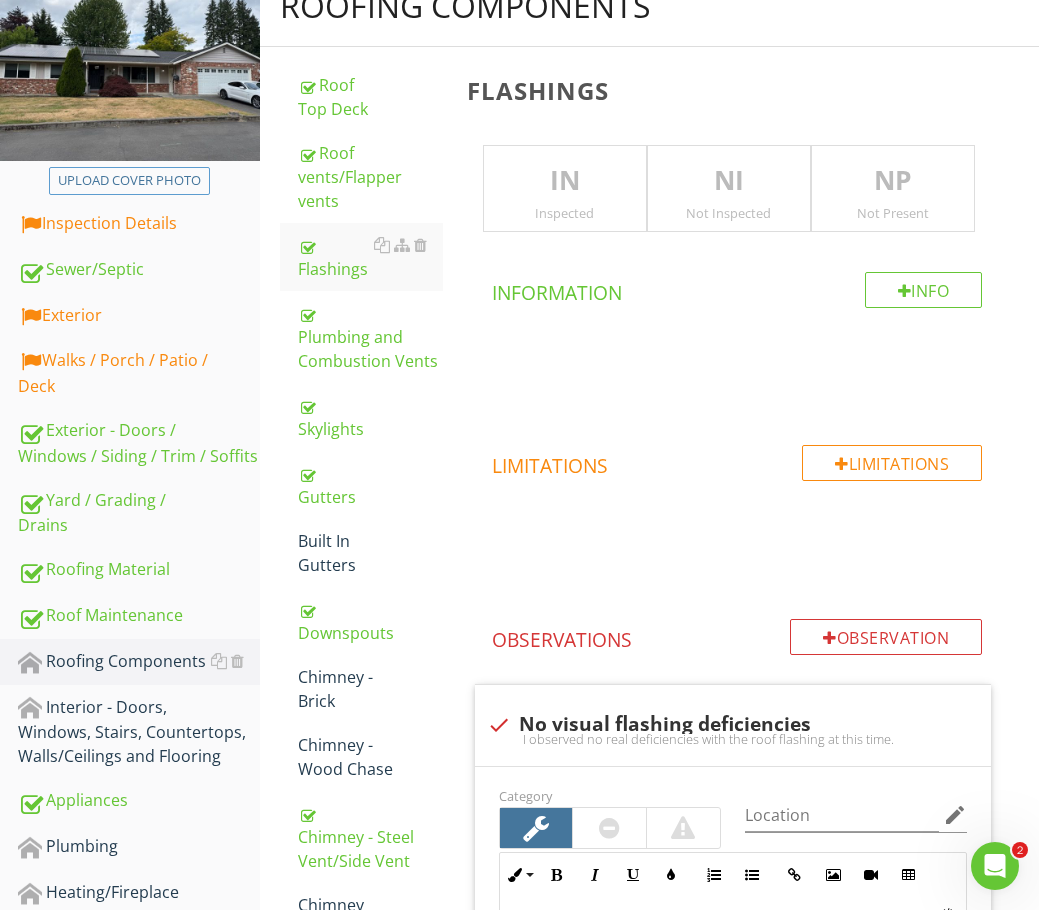 scroll, scrollTop: 233, scrollLeft: 0, axis: vertical 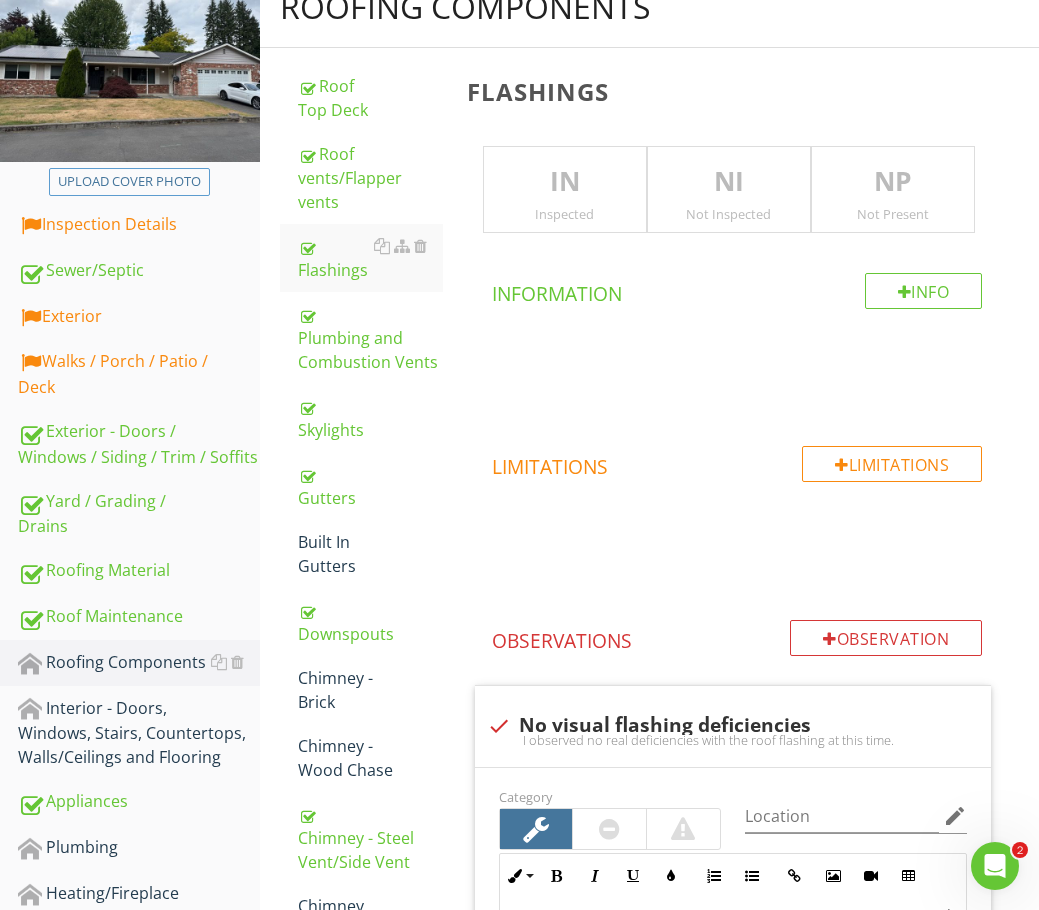 click on "IN   Inspected" at bounding box center (565, 190) 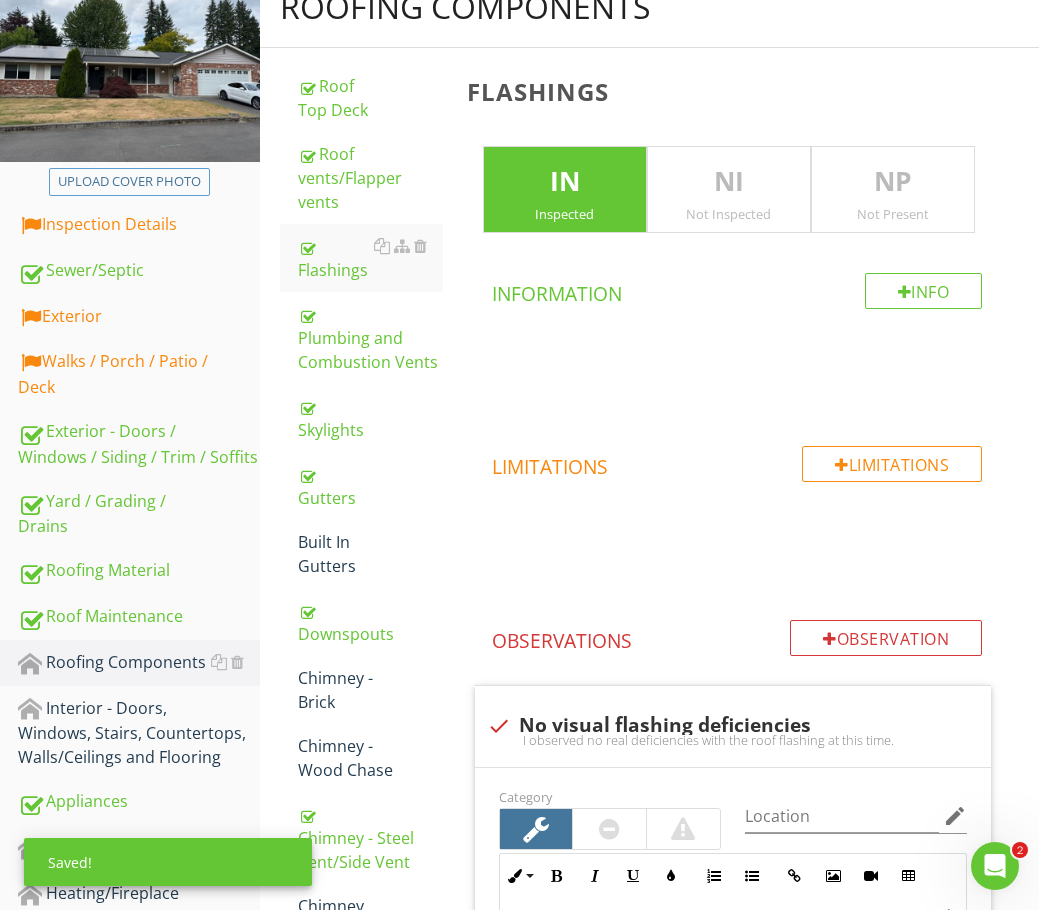 drag, startPoint x: 352, startPoint y: 360, endPoint x: 688, endPoint y: 365, distance: 336.0372 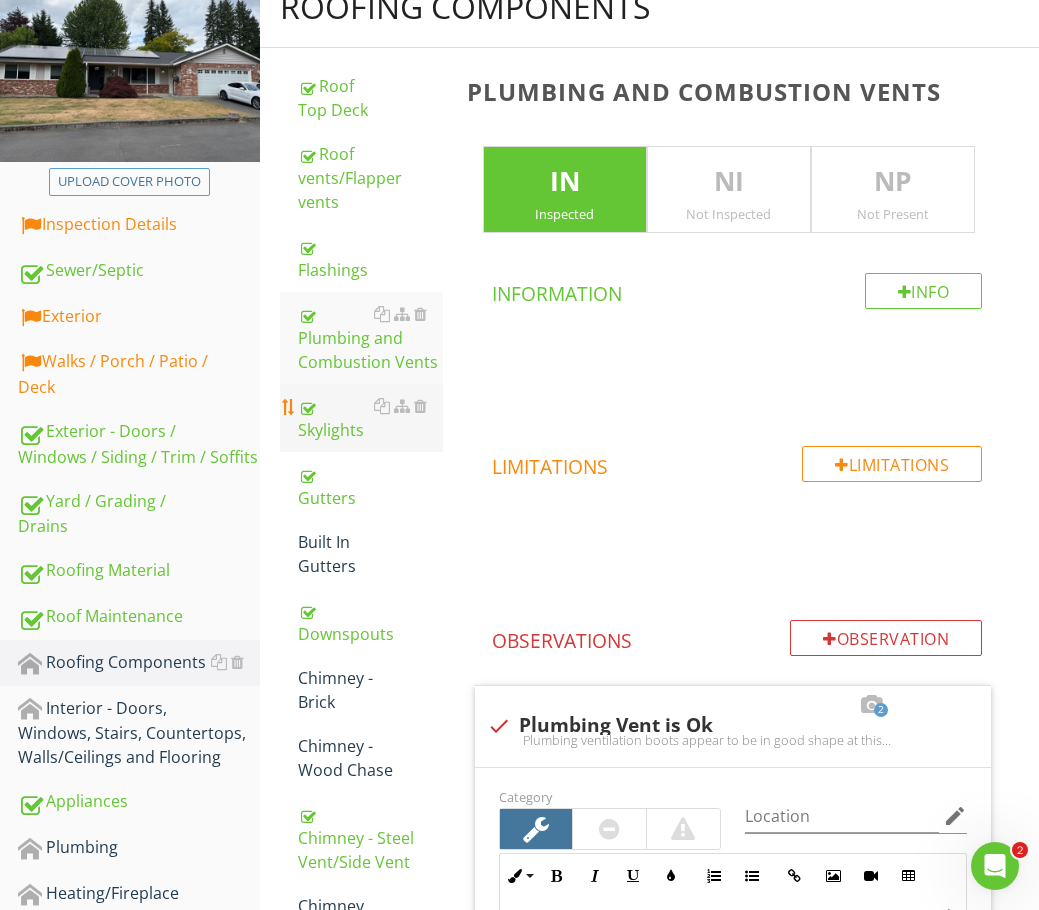 click on "Skylights" at bounding box center (370, 418) 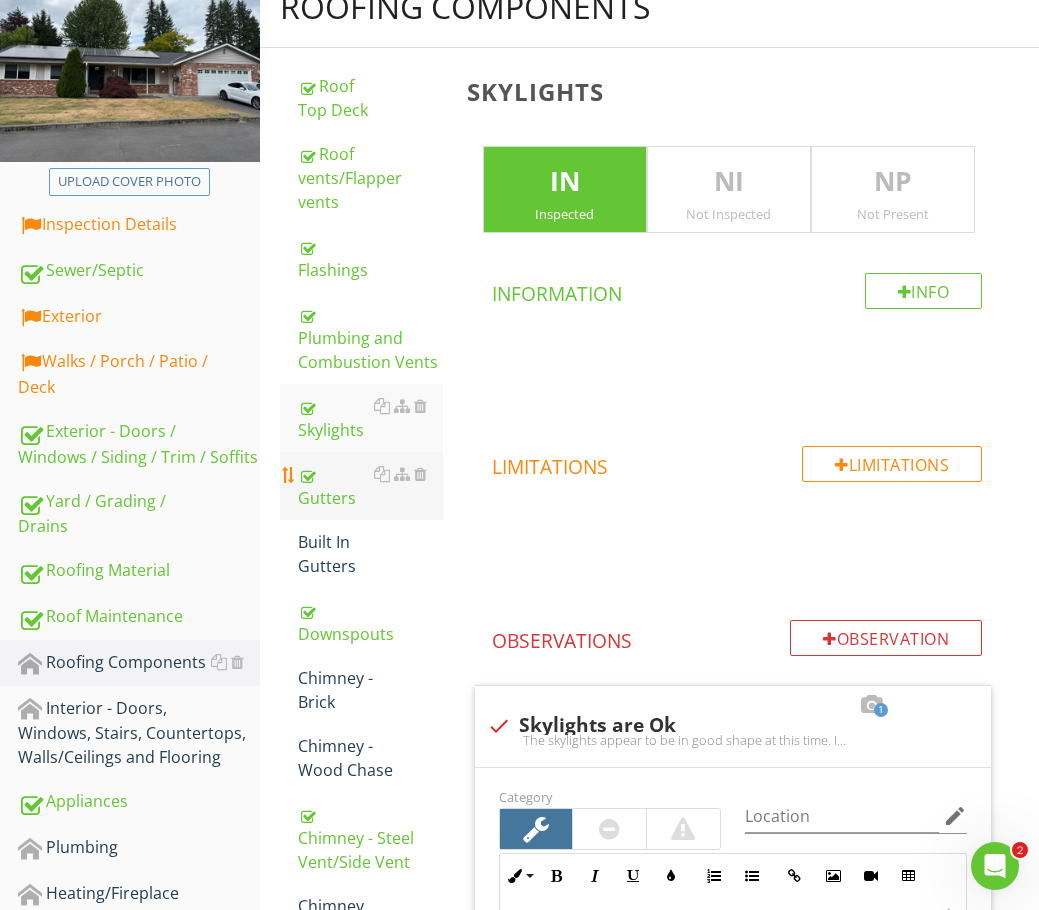 click on "Gutters" at bounding box center (370, 486) 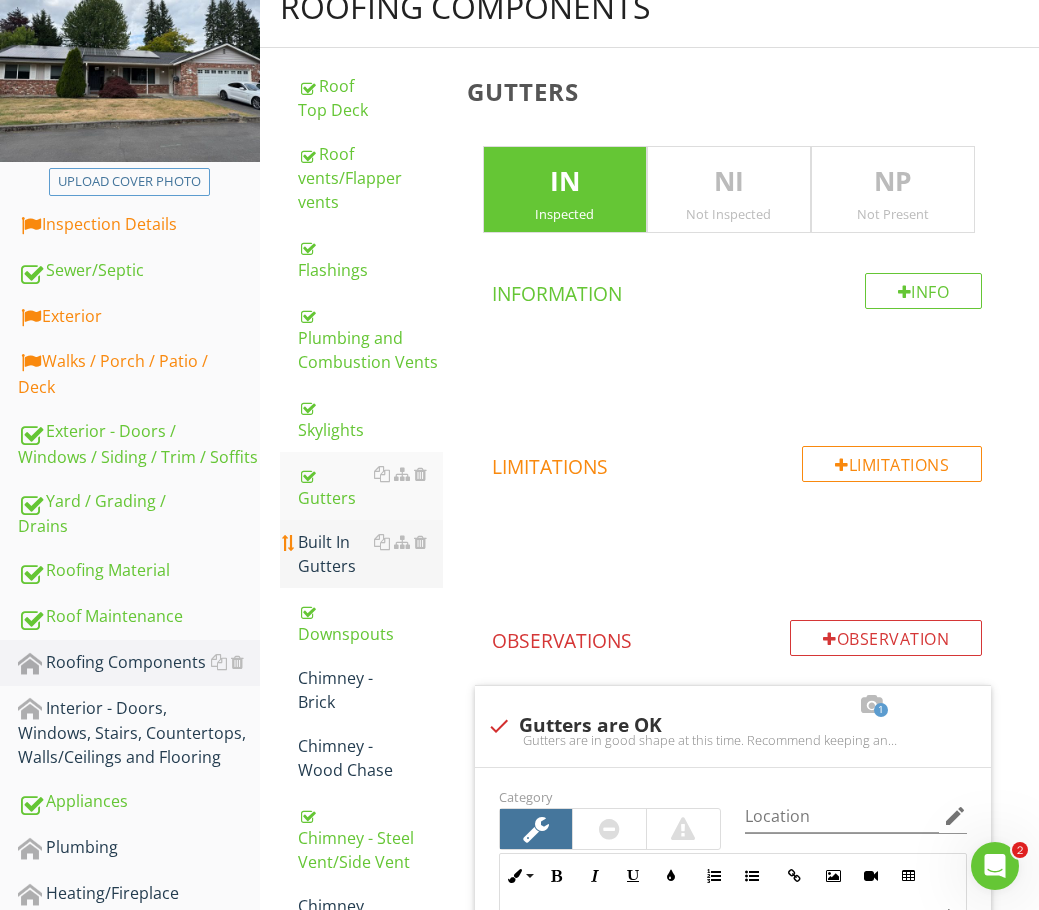 click on "Built In Gutters" at bounding box center (370, 554) 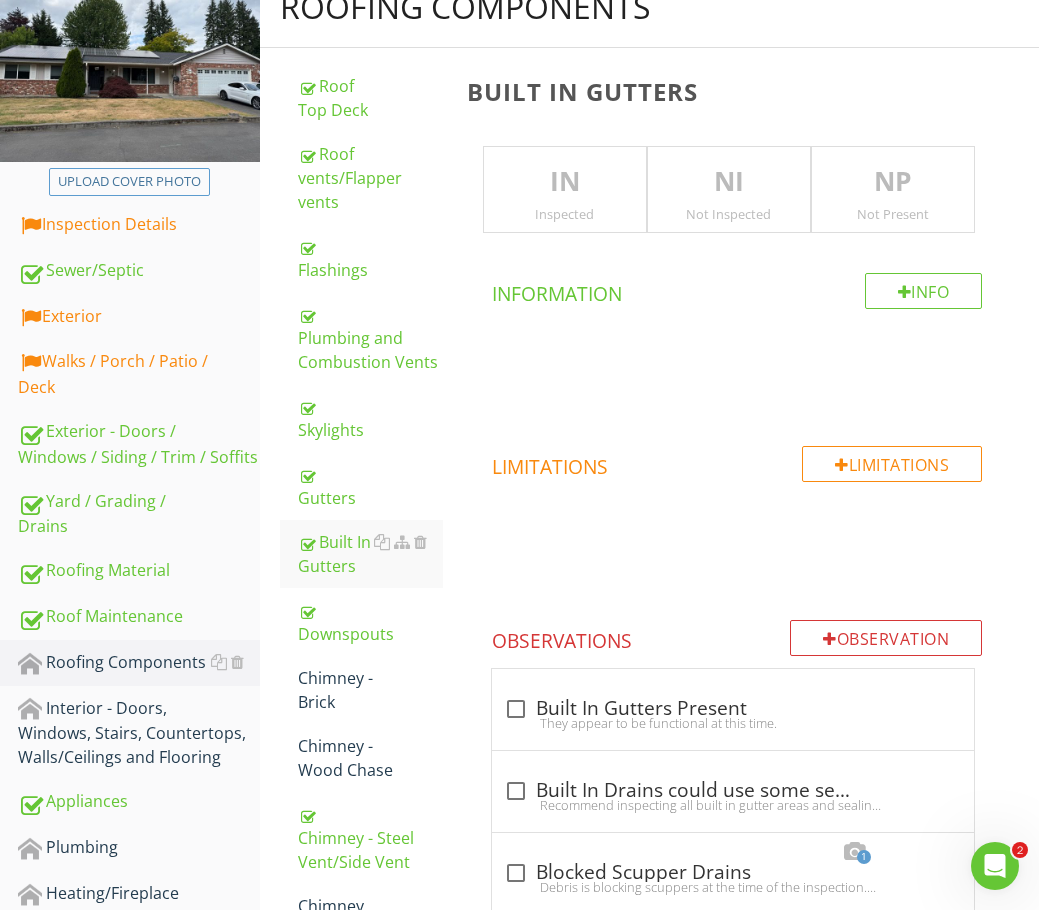 click on "NP" at bounding box center [893, 182] 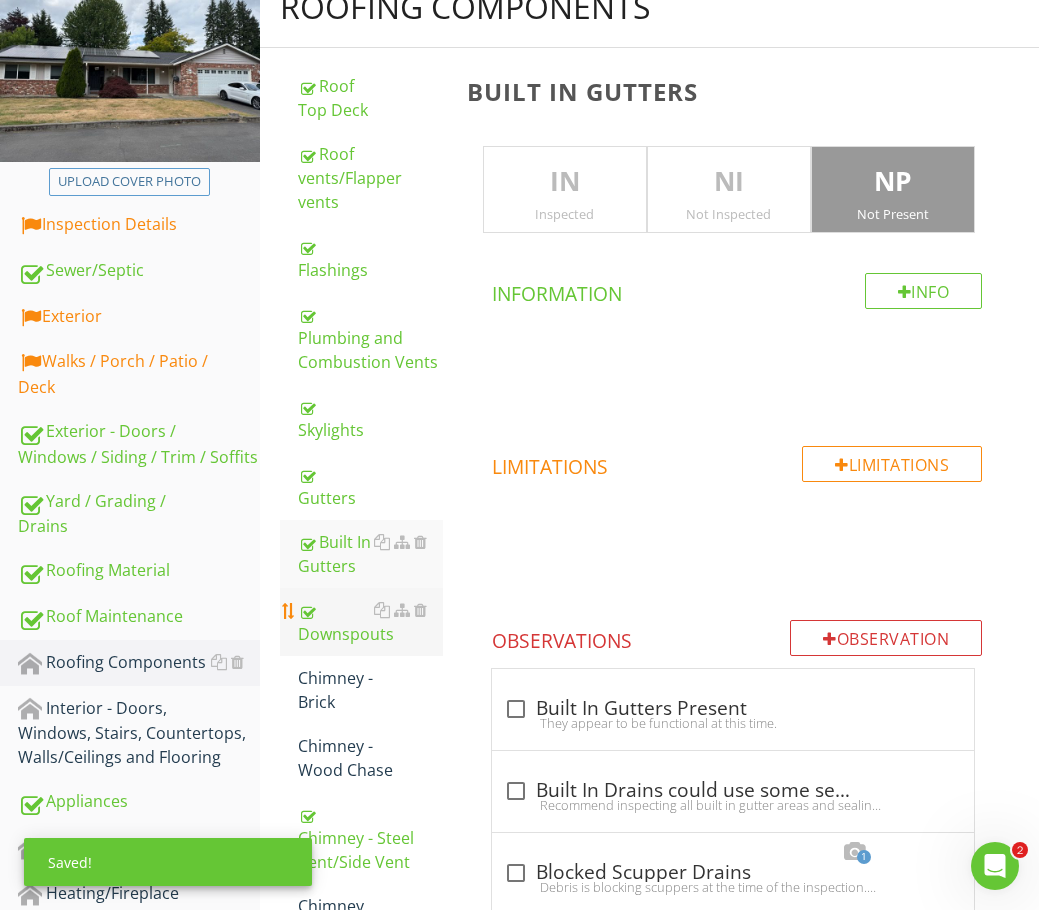 click on "Downspouts" at bounding box center [370, 622] 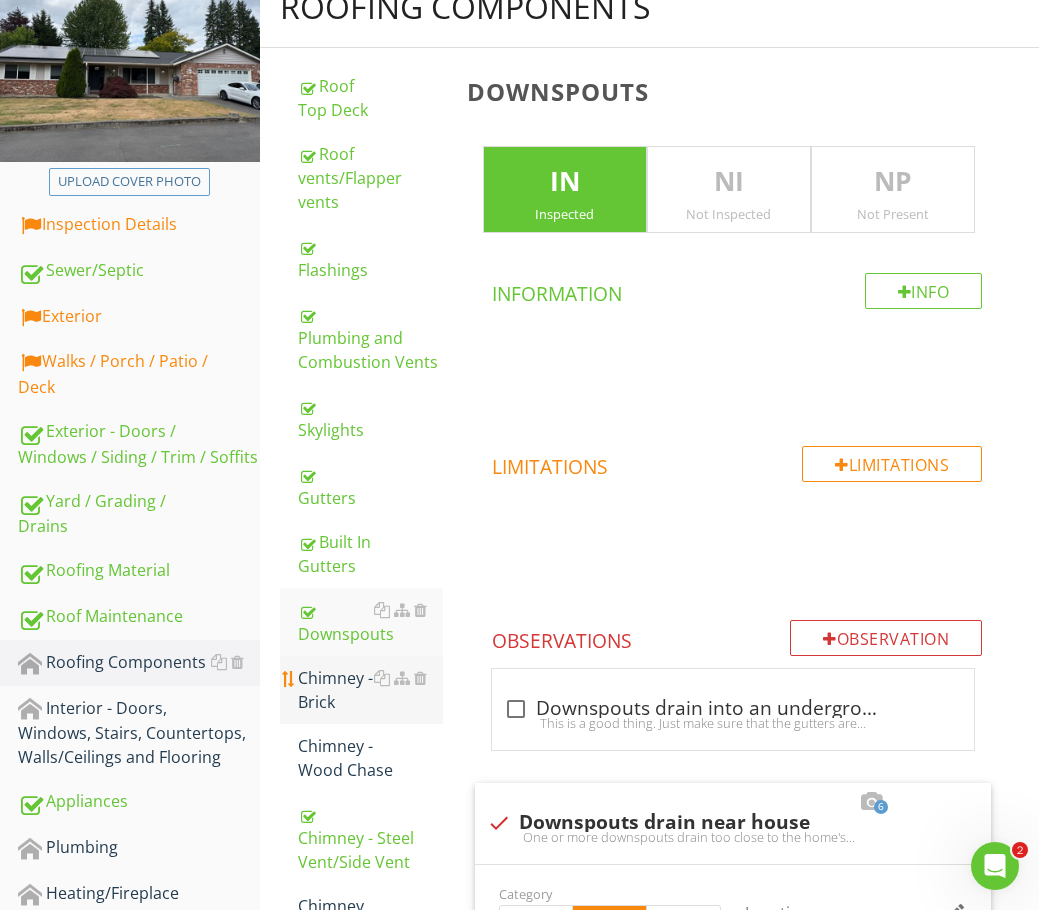 click on "Chimney - Brick" at bounding box center [370, 690] 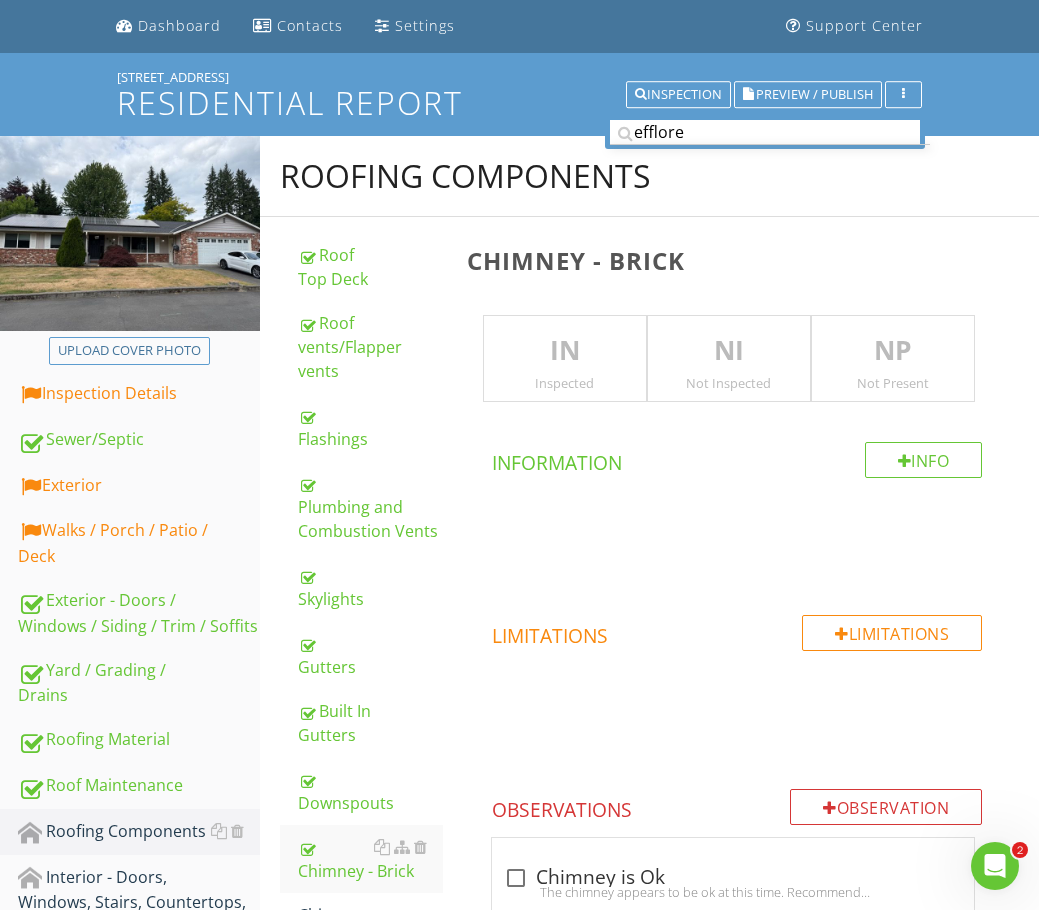 scroll, scrollTop: 0, scrollLeft: 0, axis: both 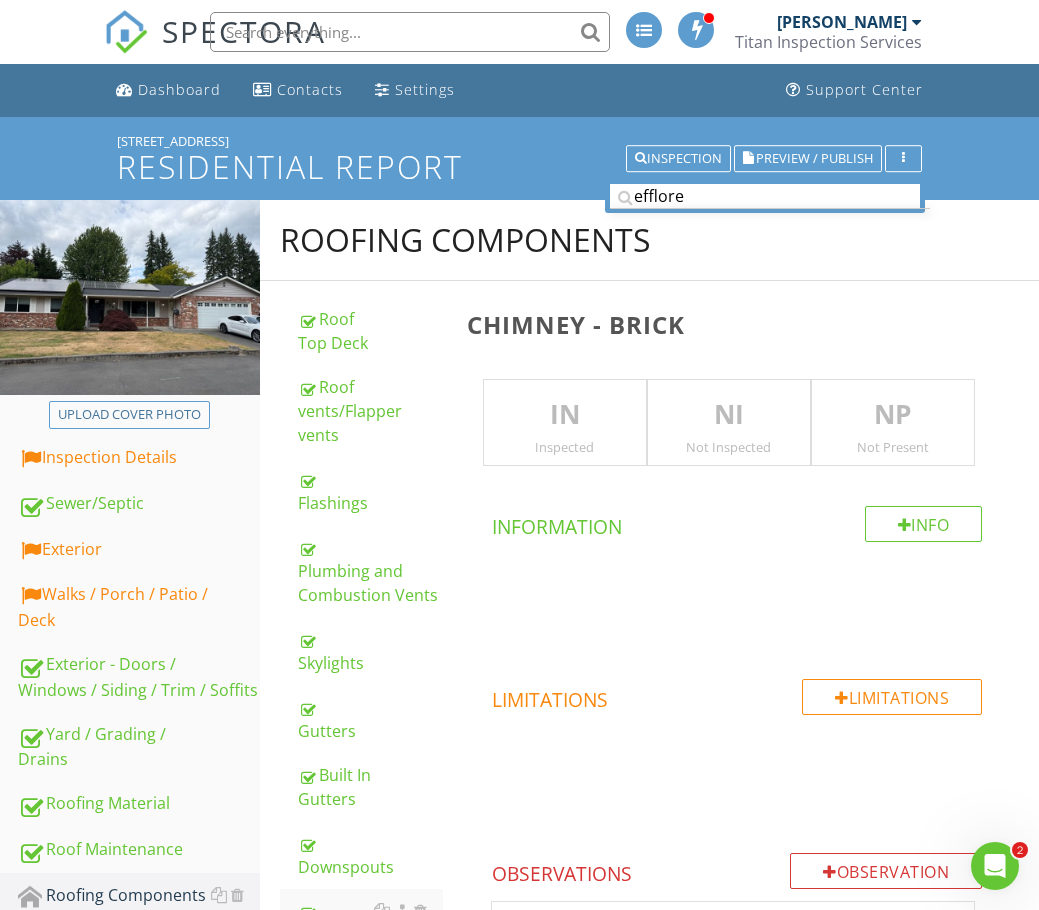 click on "NP" at bounding box center [893, 415] 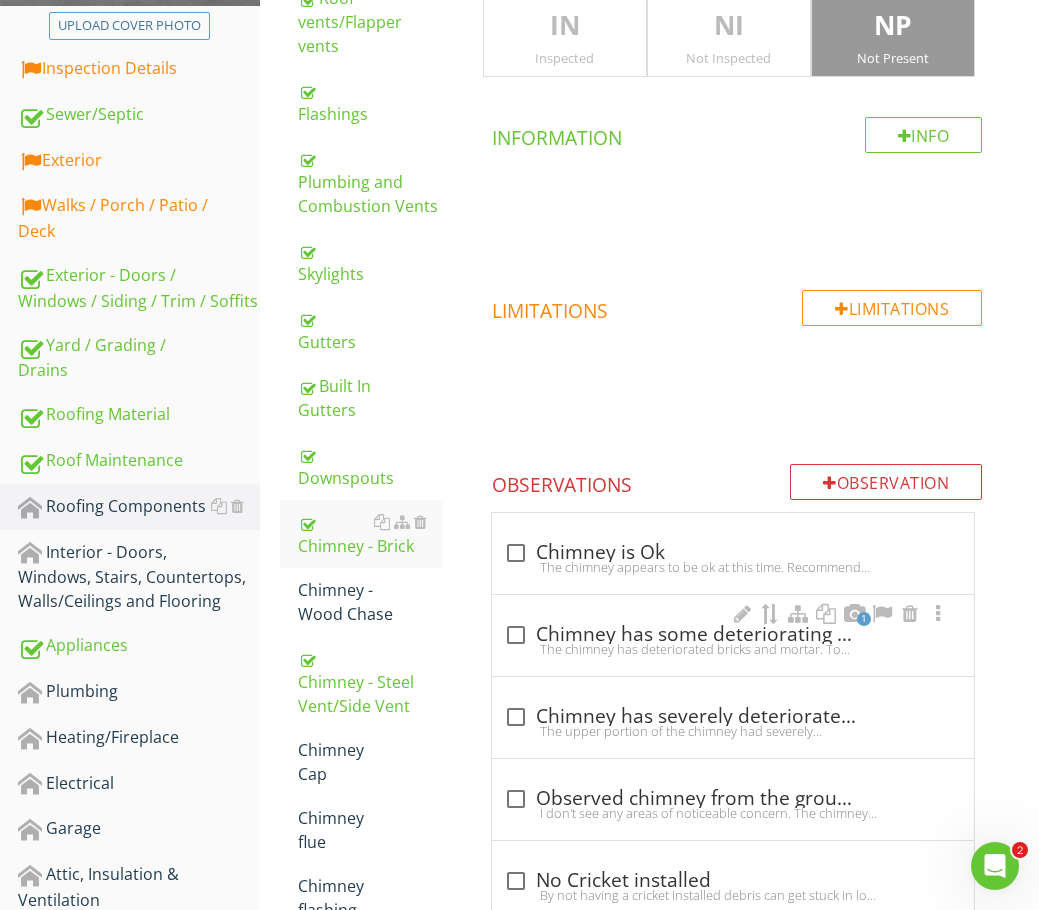 scroll, scrollTop: 500, scrollLeft: 0, axis: vertical 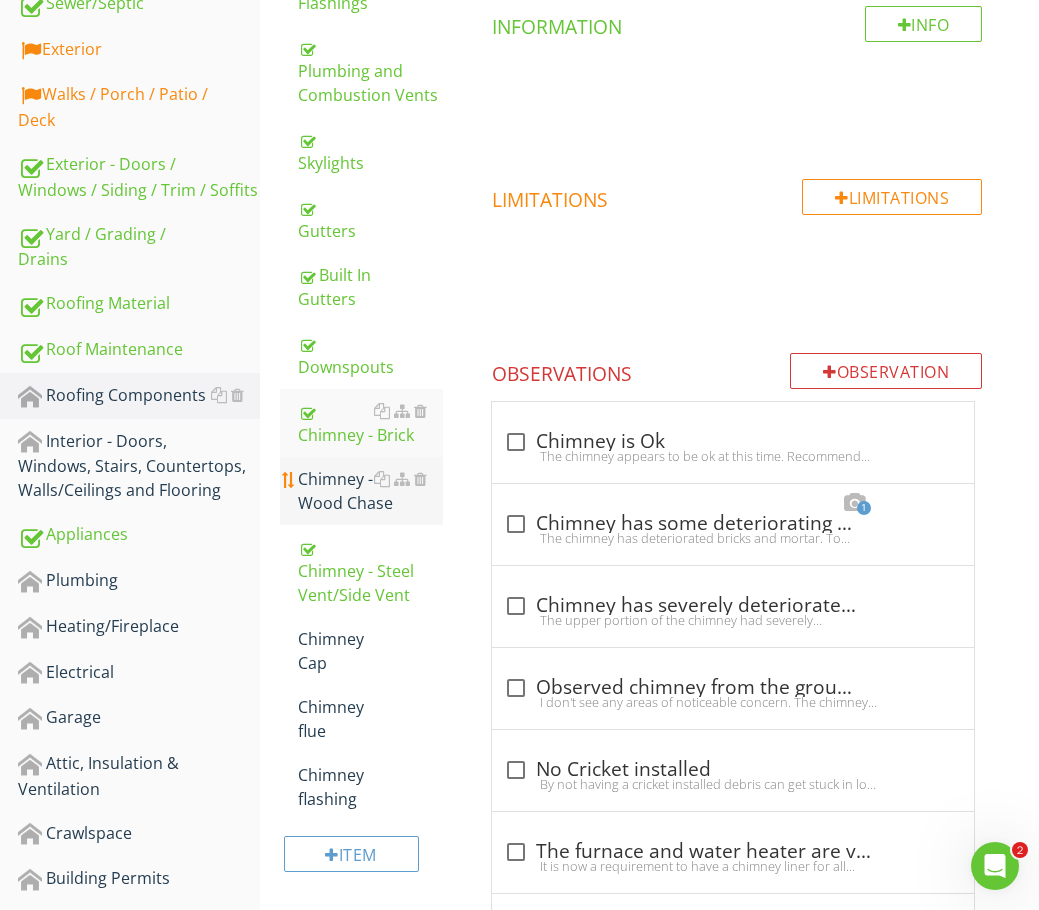 click on "Chimney - Wood Chase" at bounding box center (370, 491) 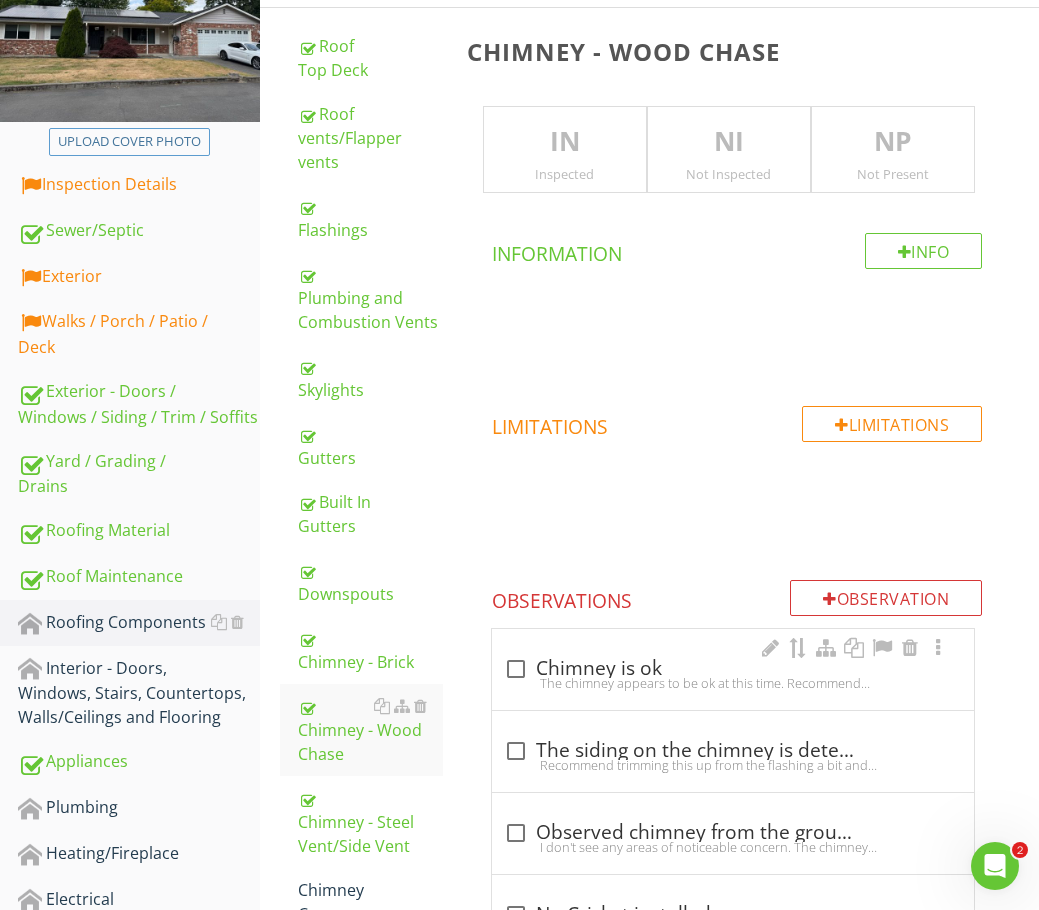 scroll, scrollTop: 233, scrollLeft: 0, axis: vertical 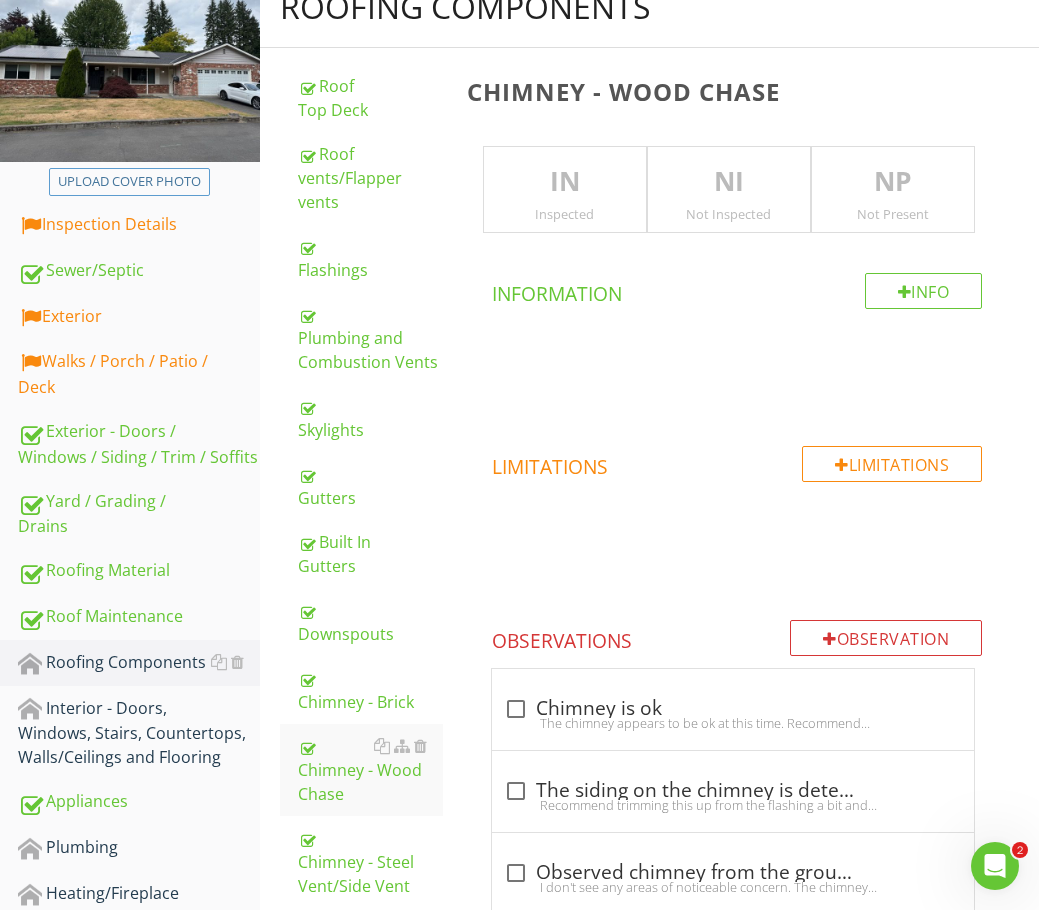 click on "NP" at bounding box center [893, 182] 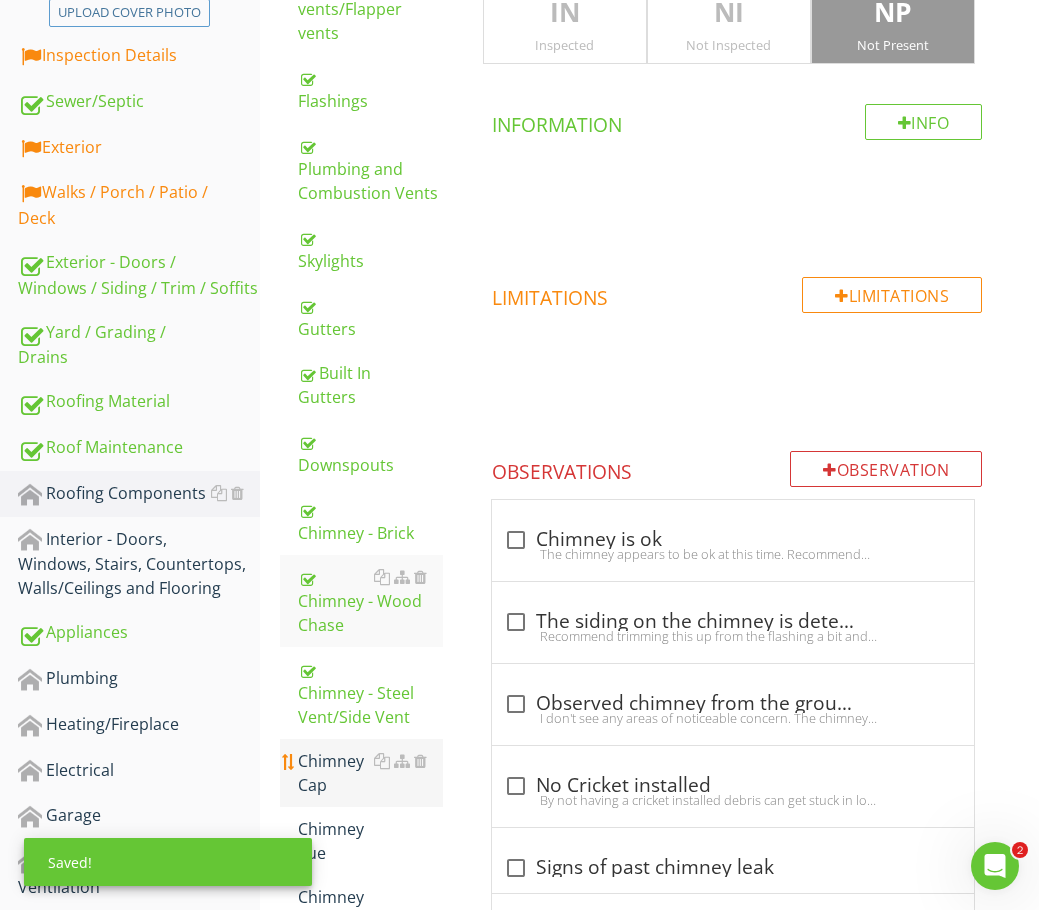 scroll, scrollTop: 433, scrollLeft: 0, axis: vertical 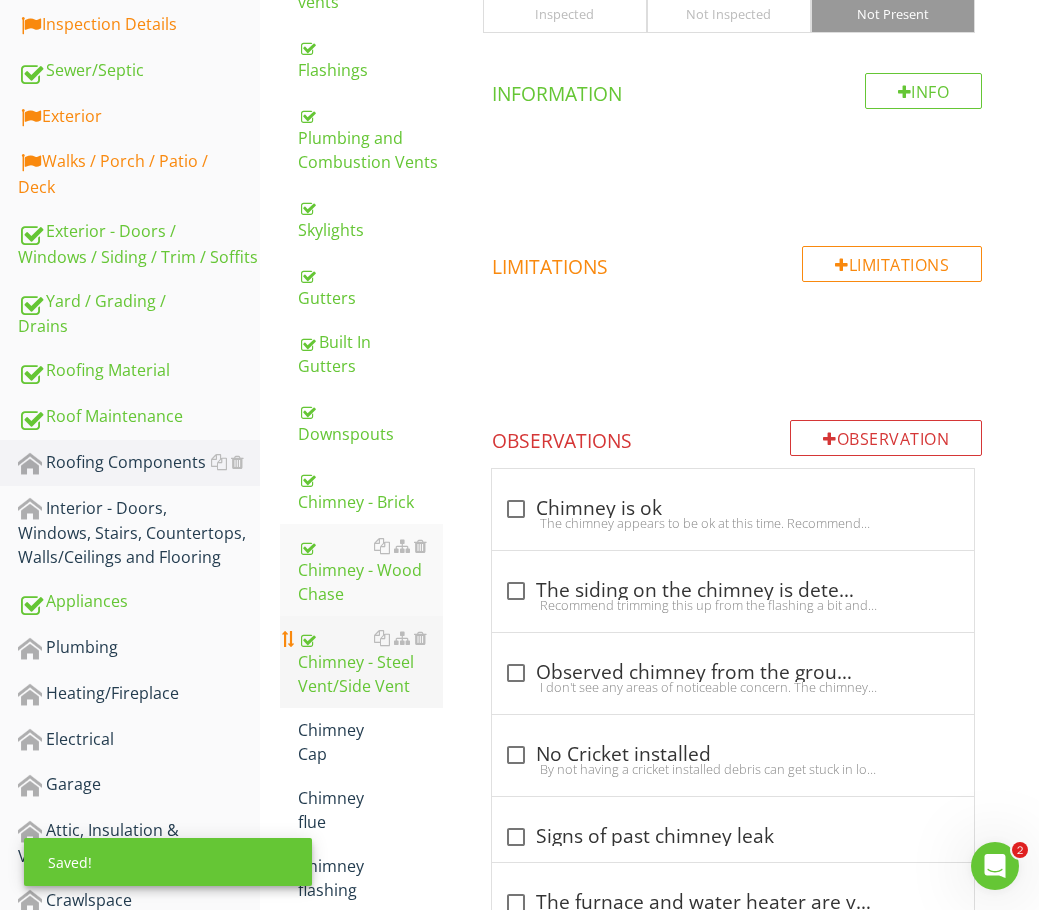 click on "Chimney - Steel Vent/Side Vent" at bounding box center [370, 662] 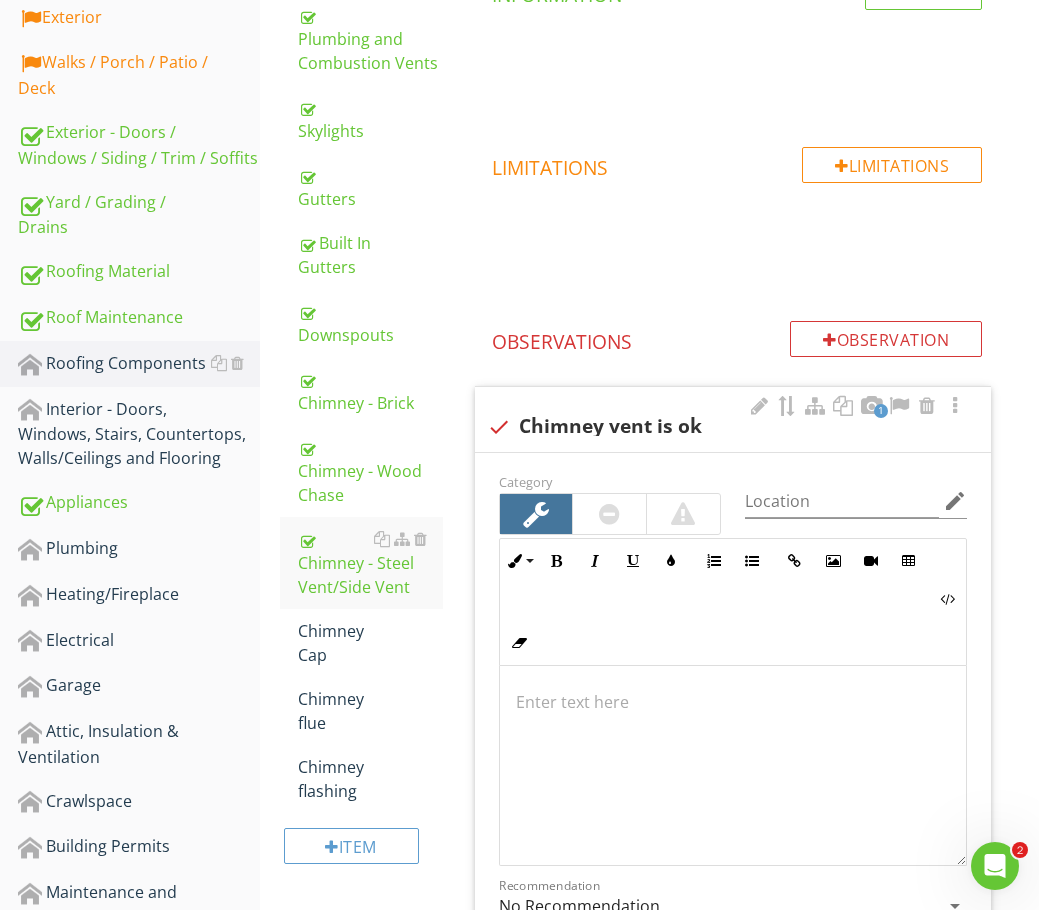 scroll, scrollTop: 533, scrollLeft: 0, axis: vertical 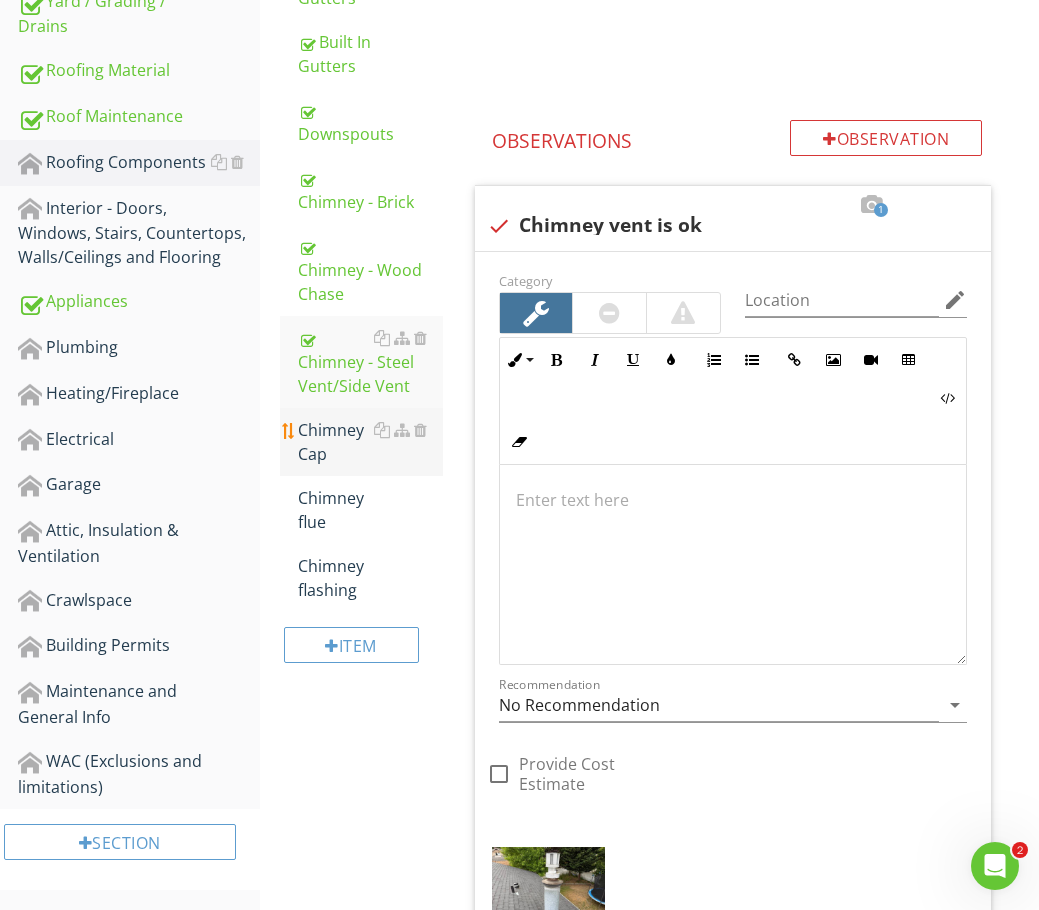 click on "Chimney Cap" at bounding box center [370, 442] 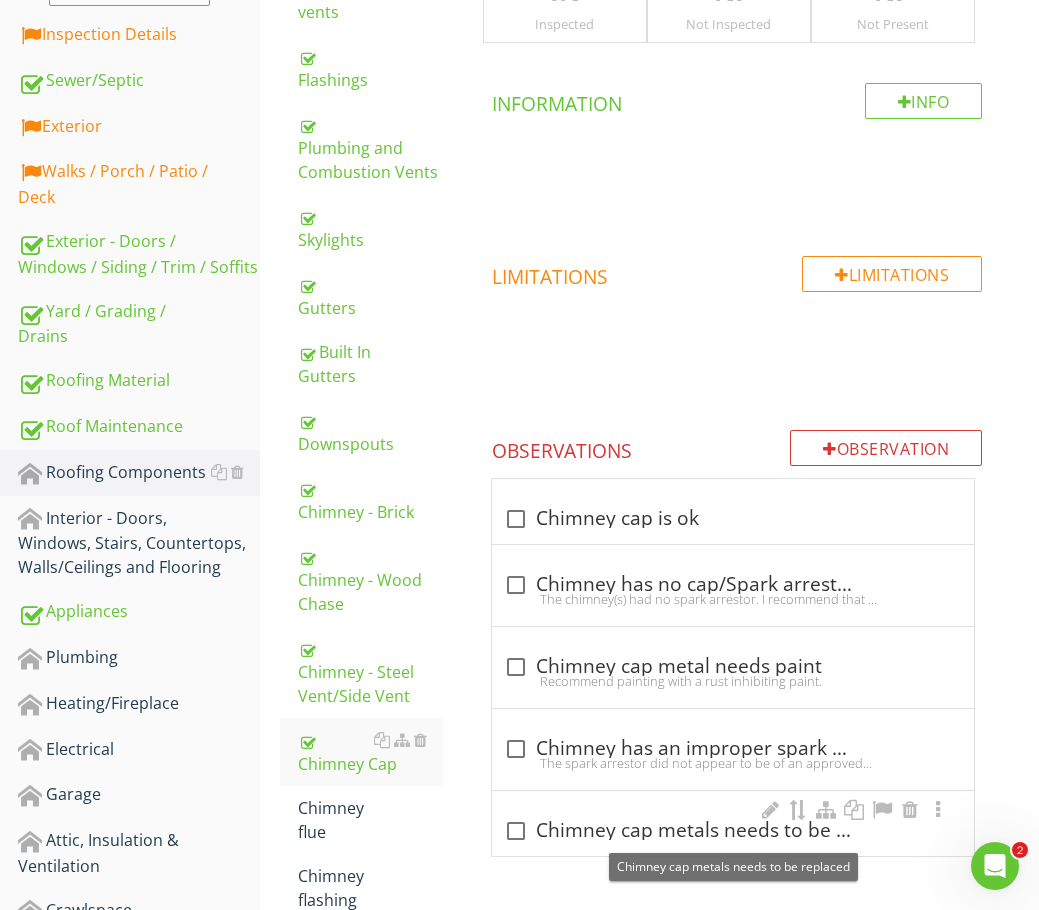 scroll, scrollTop: 233, scrollLeft: 0, axis: vertical 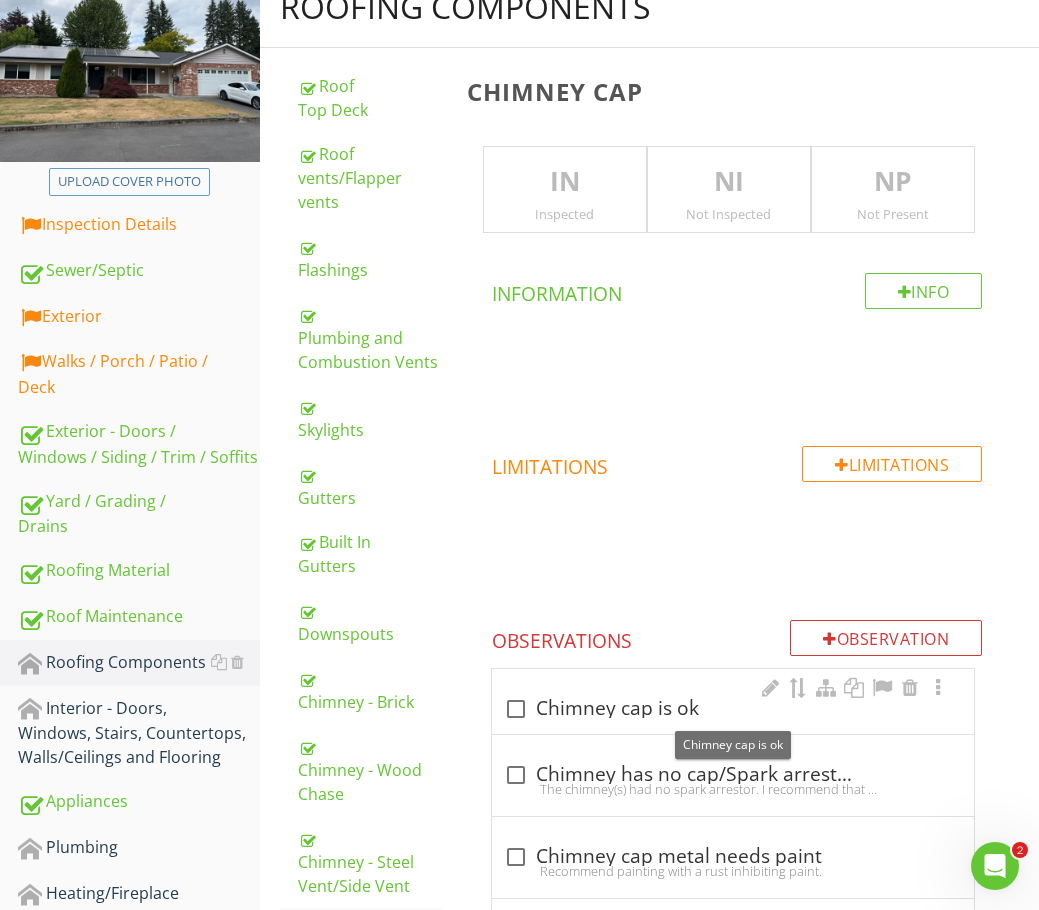 drag, startPoint x: 513, startPoint y: 702, endPoint x: 601, endPoint y: 700, distance: 88.02273 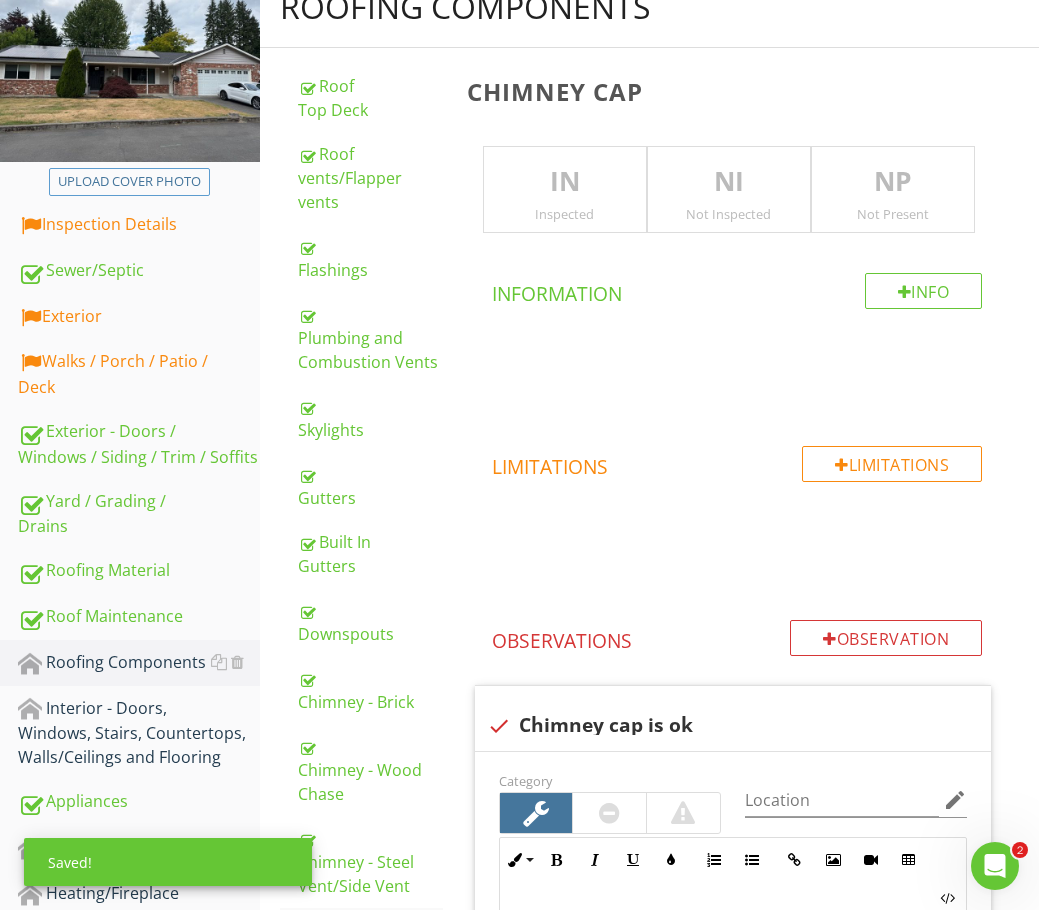 click on "IN" at bounding box center [565, 182] 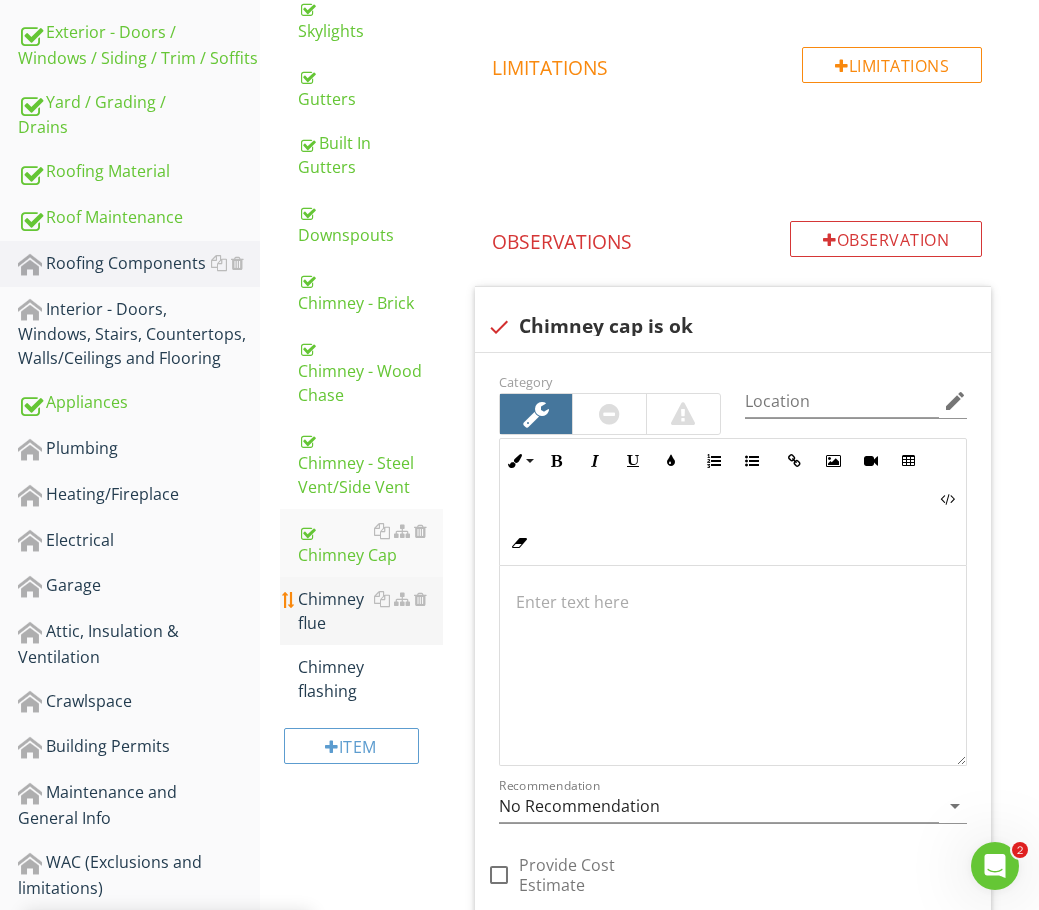 scroll, scrollTop: 633, scrollLeft: 0, axis: vertical 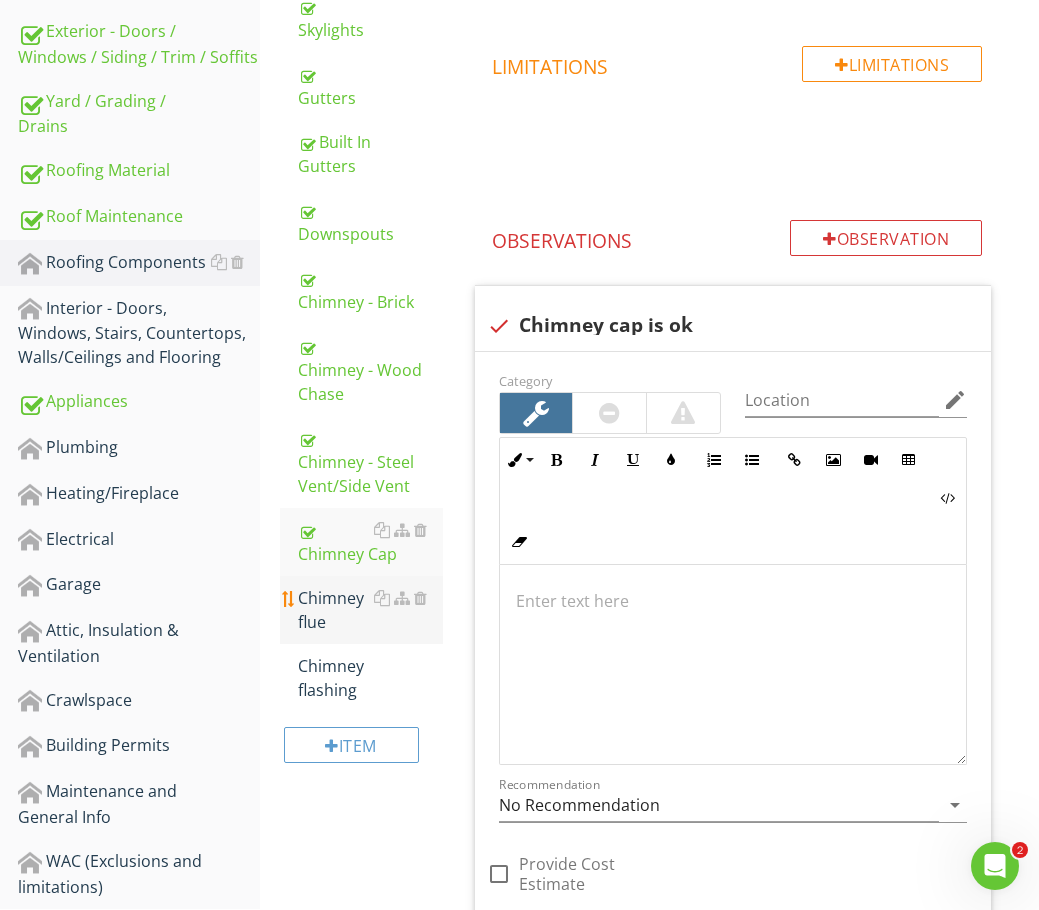 click on "Chimney flue" at bounding box center (370, 610) 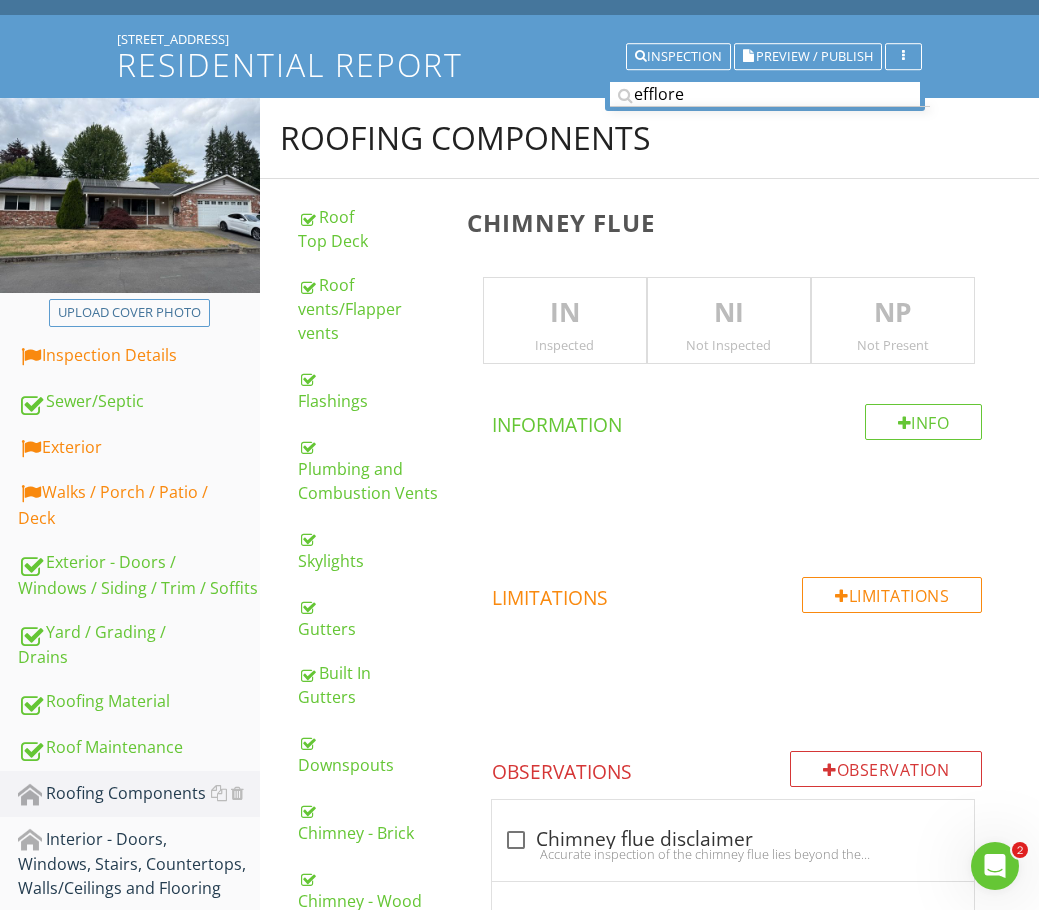 scroll, scrollTop: 133, scrollLeft: 0, axis: vertical 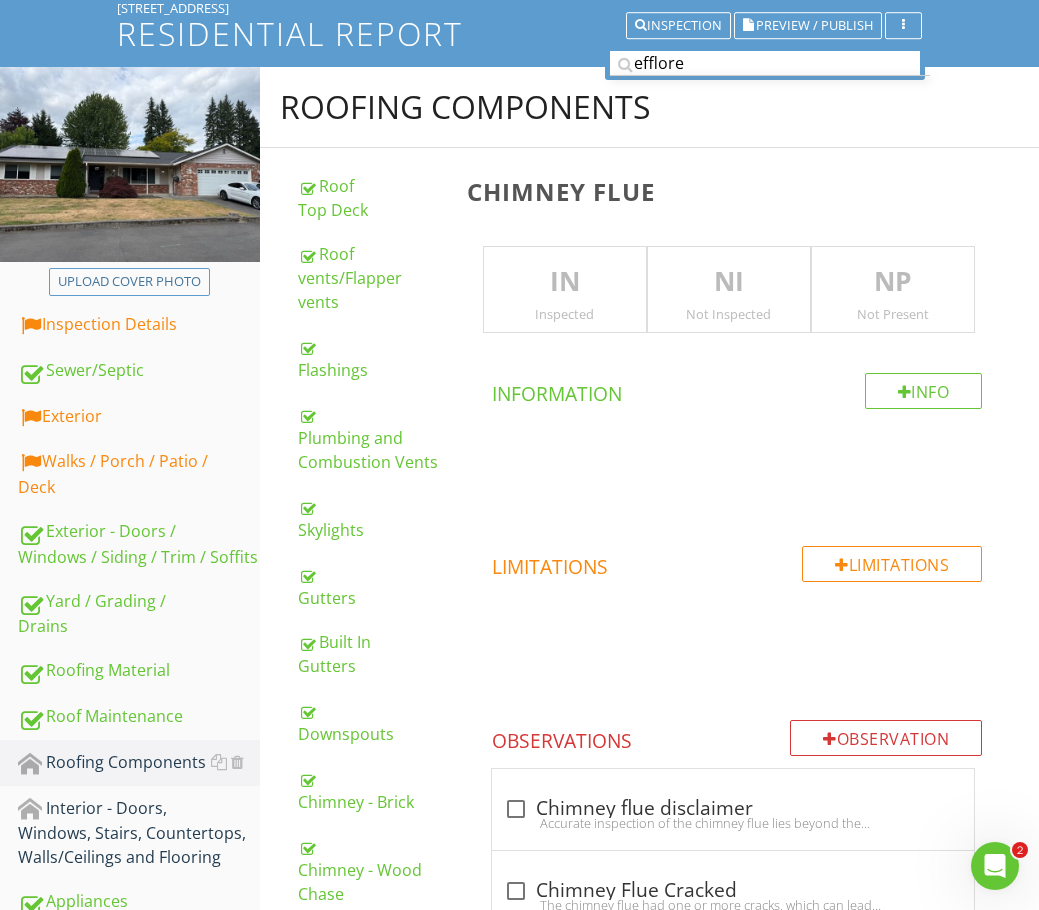 click on "IN" at bounding box center (565, 282) 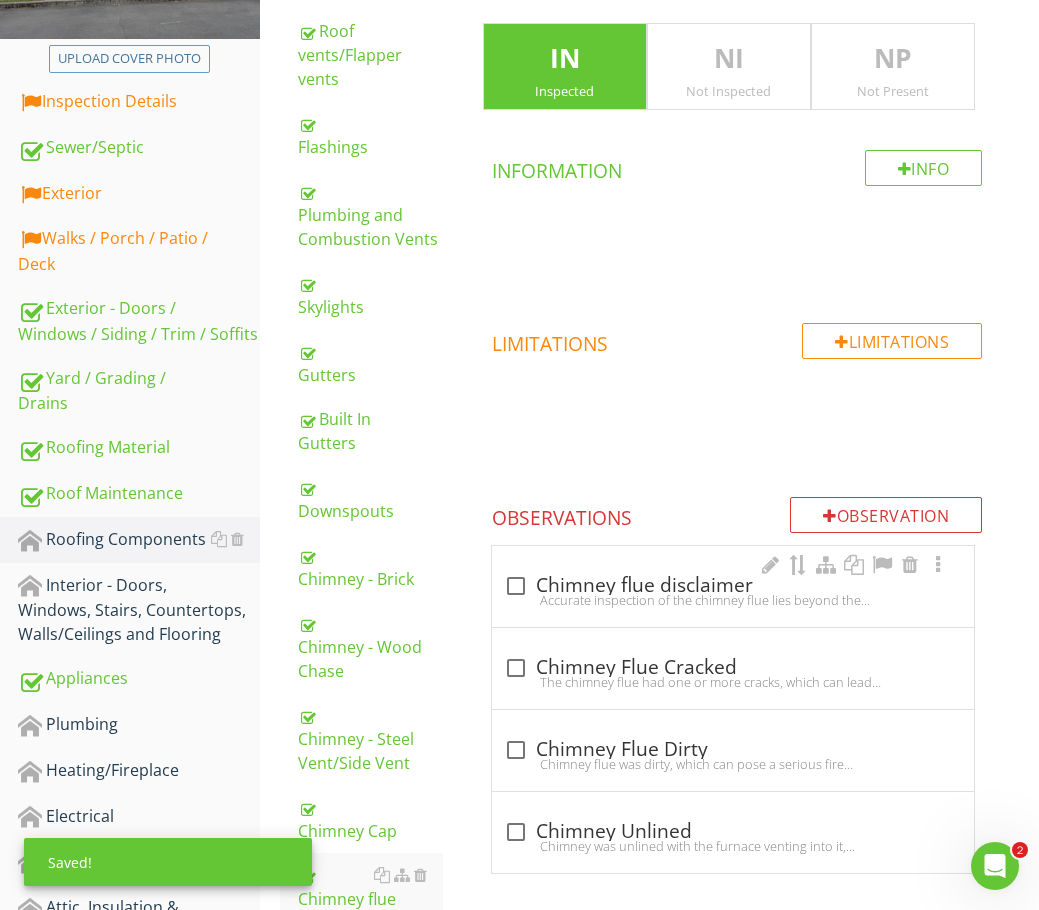 scroll, scrollTop: 433, scrollLeft: 0, axis: vertical 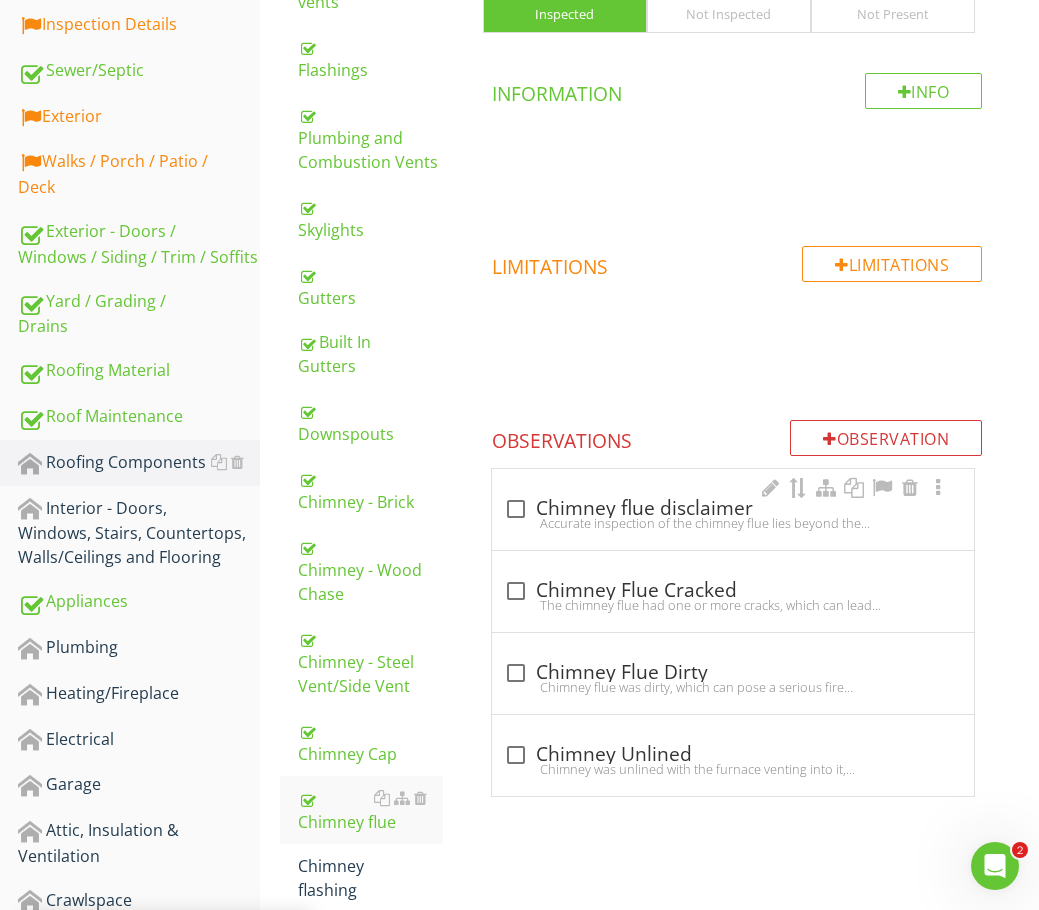 click on "Accurate inspection of the chimney flue lies beyond the scope of the General Home Inspection. Although we may make comments on the condition of the portion of the flue readily visible from the roof, a full, accurate evaluation of the flue condition would require the services of a specialist. Because the accumulation of flammable materials in the flue is a natural result of the wood-burning process it is a potential fire hazard." at bounding box center [733, 523] 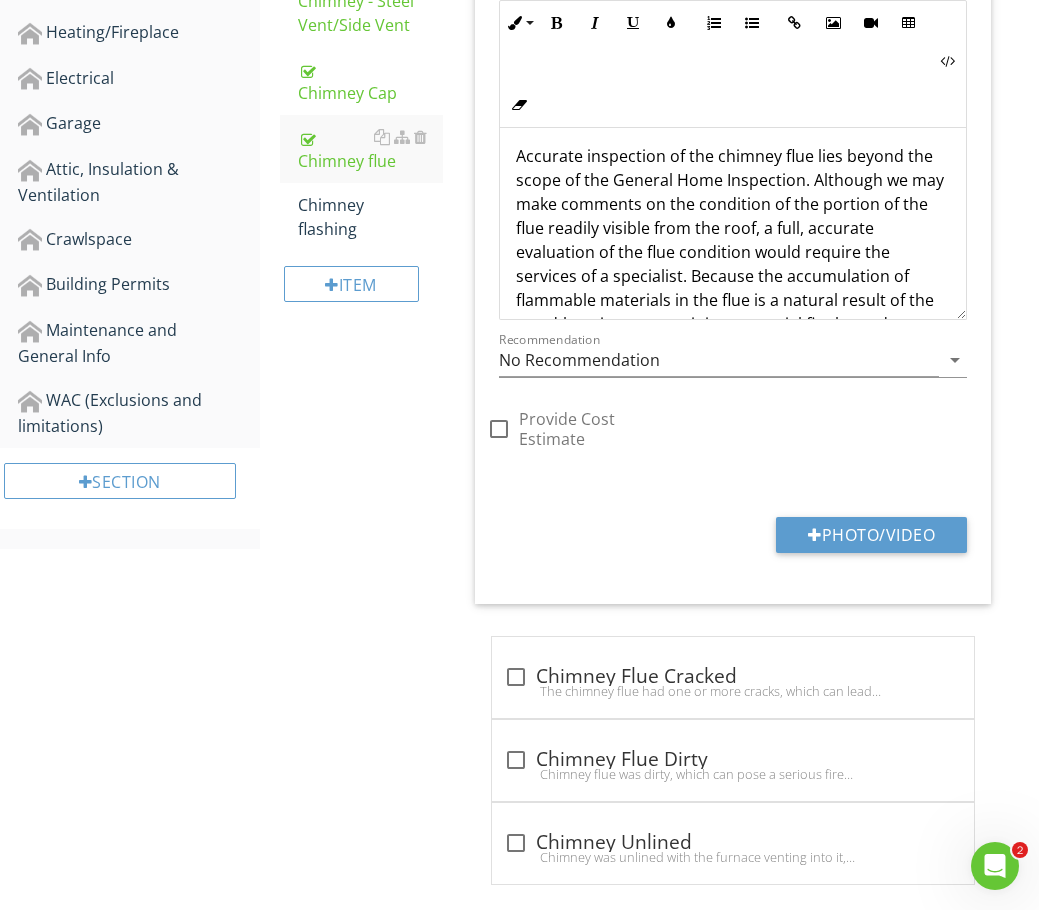 scroll, scrollTop: 919, scrollLeft: 0, axis: vertical 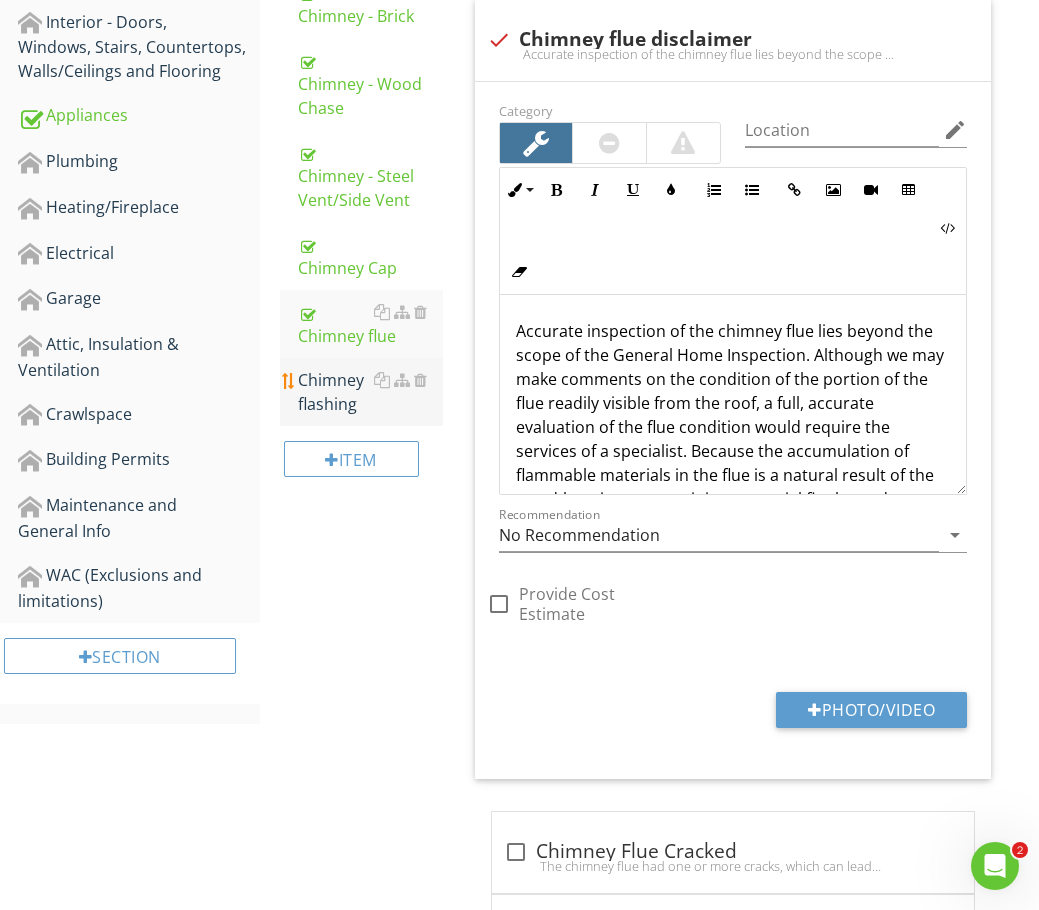 click on "Chimney flashing" at bounding box center (370, 392) 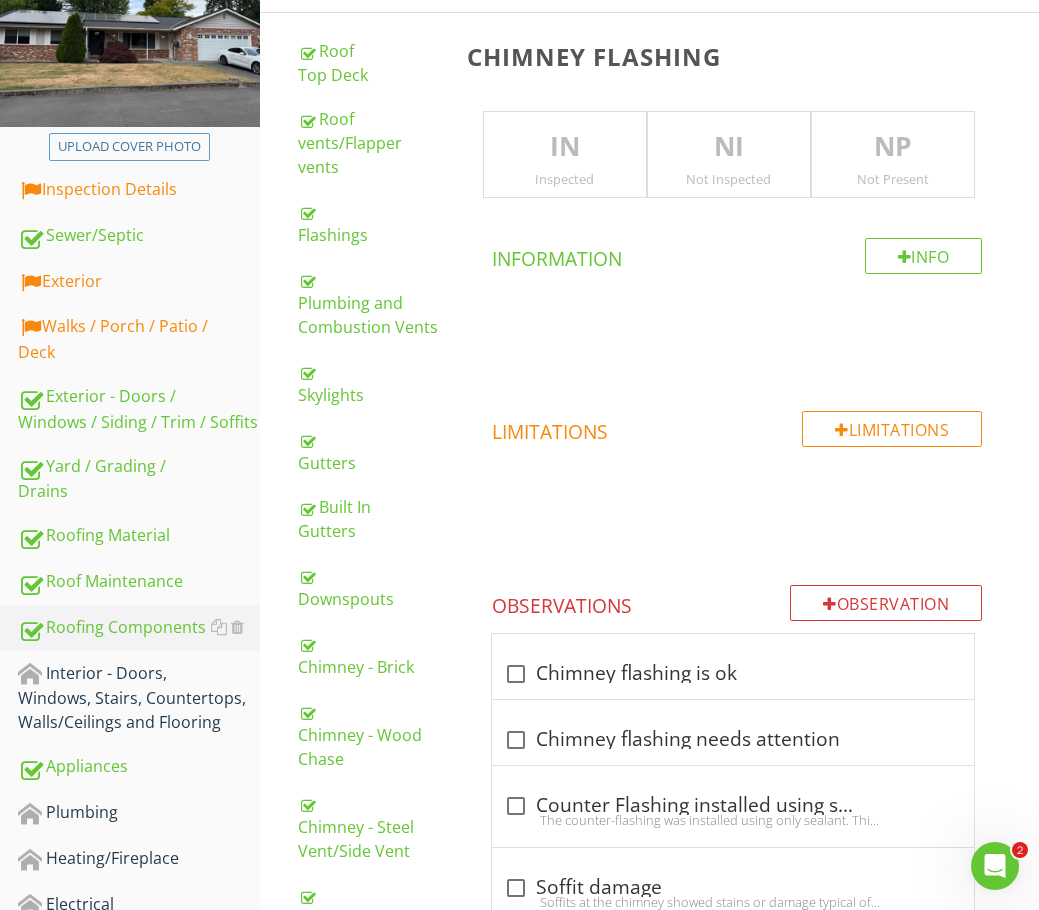scroll, scrollTop: 233, scrollLeft: 0, axis: vertical 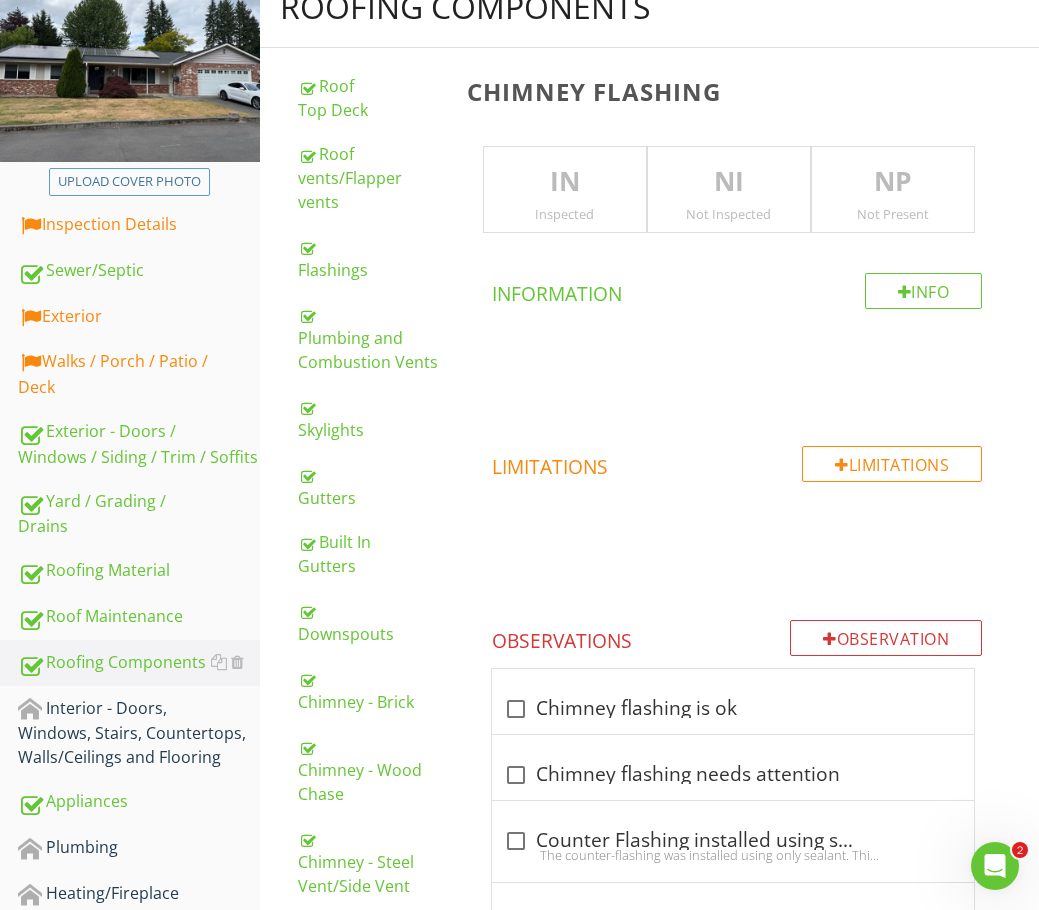 click on "NP" at bounding box center [893, 182] 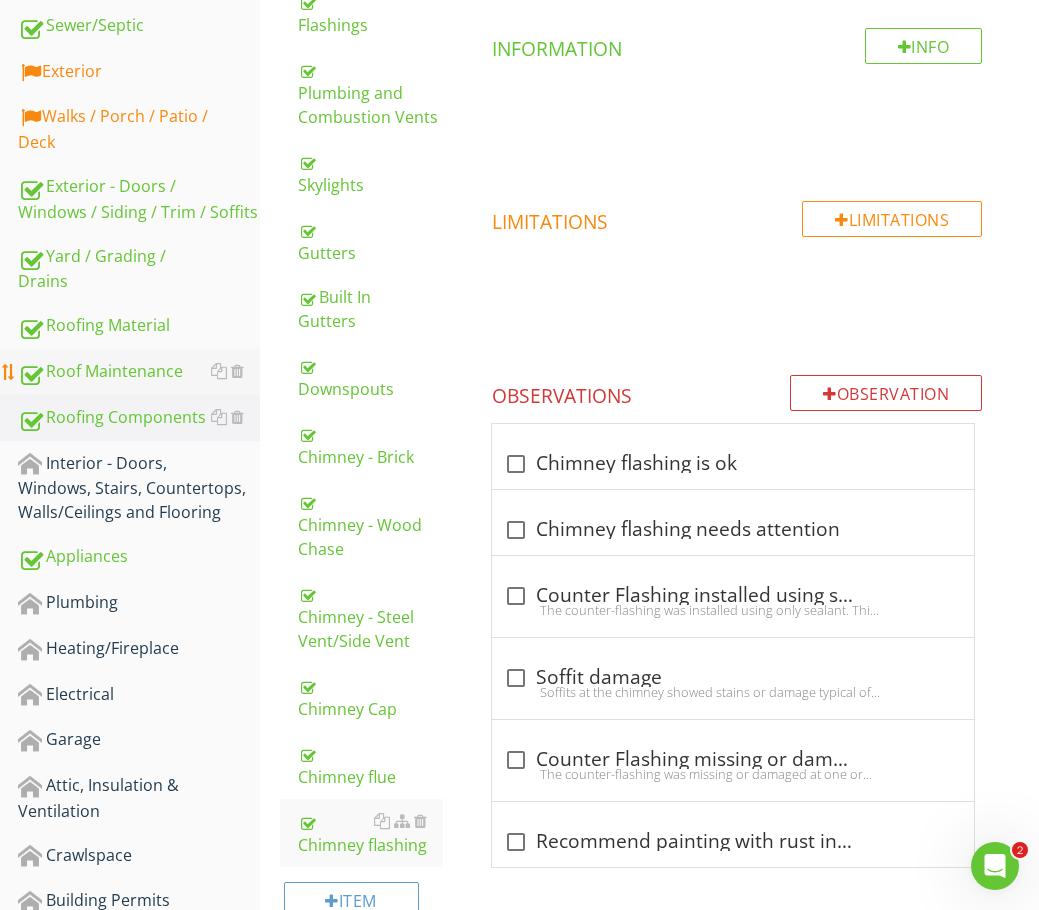 scroll, scrollTop: 433, scrollLeft: 0, axis: vertical 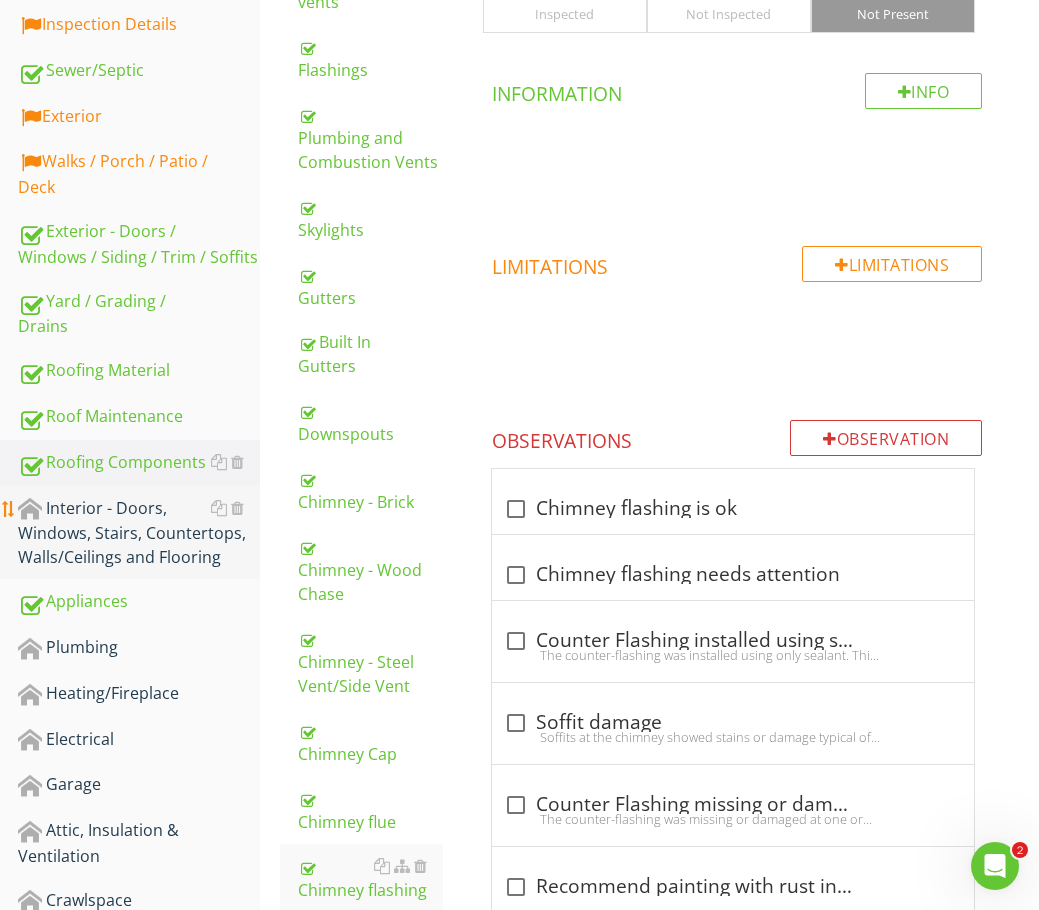 click on "Interior - Doors, Windows, Stairs, Countertops, Walls/Ceilings and Flooring" at bounding box center [139, 533] 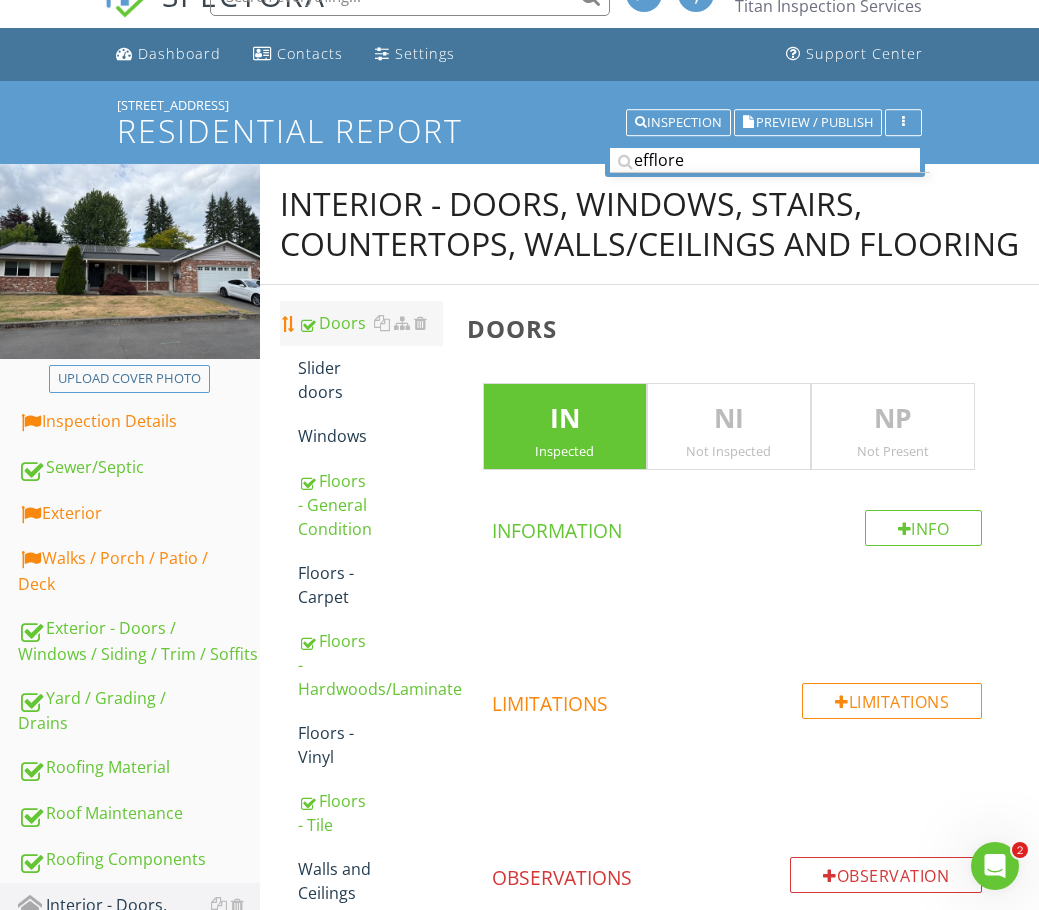 scroll, scrollTop: 33, scrollLeft: 0, axis: vertical 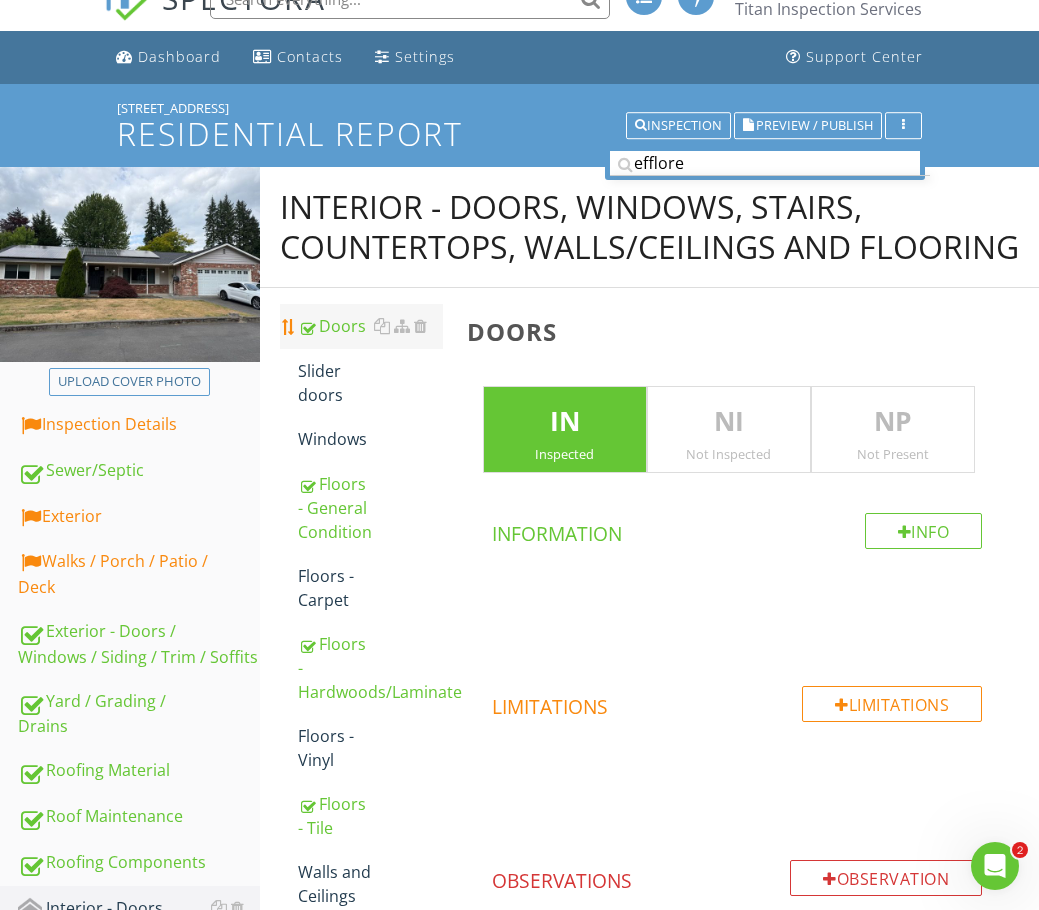 click on "Doors" at bounding box center [370, 326] 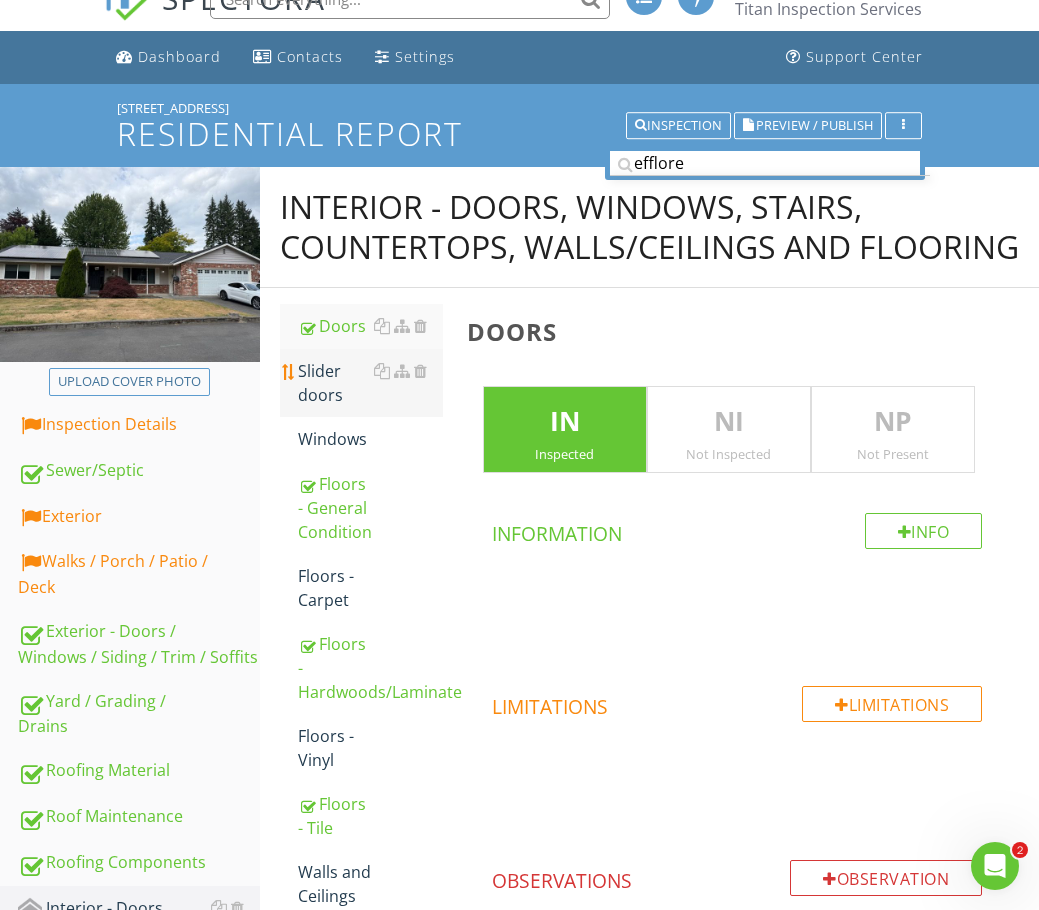 click on "Slider doors" at bounding box center [370, 383] 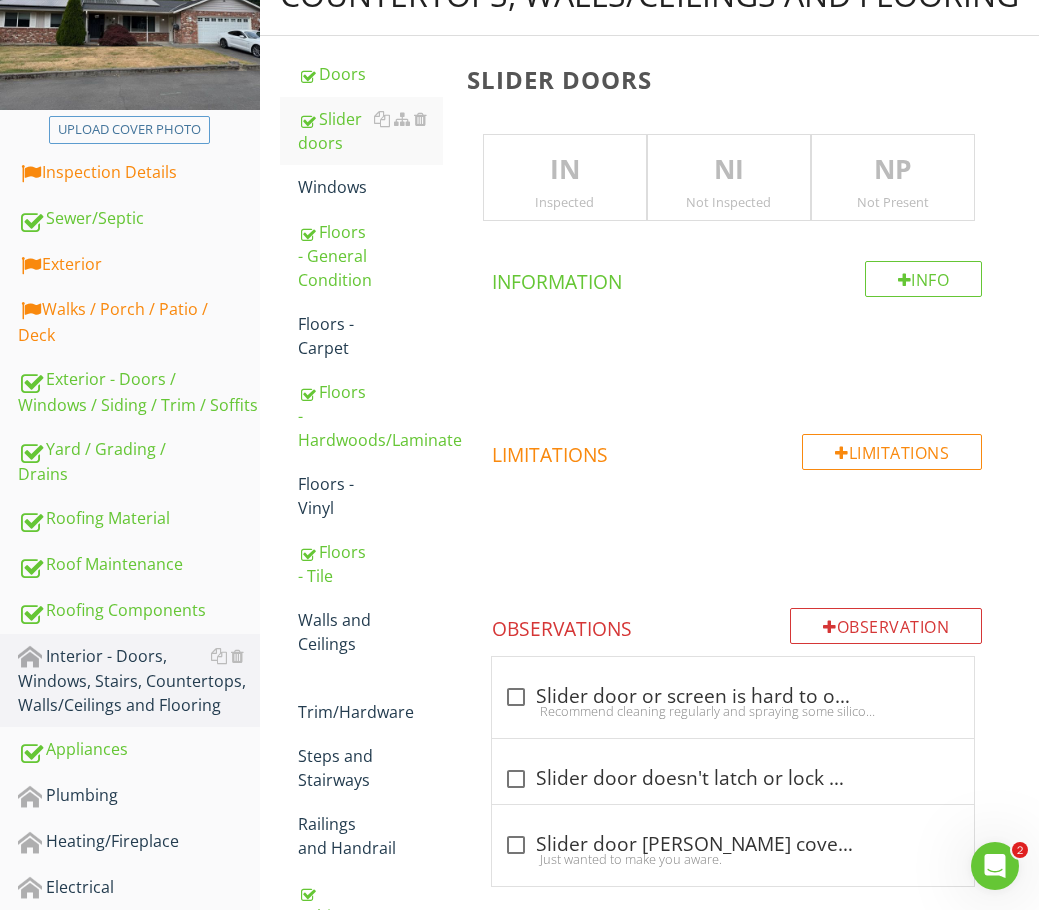 scroll, scrollTop: 133, scrollLeft: 0, axis: vertical 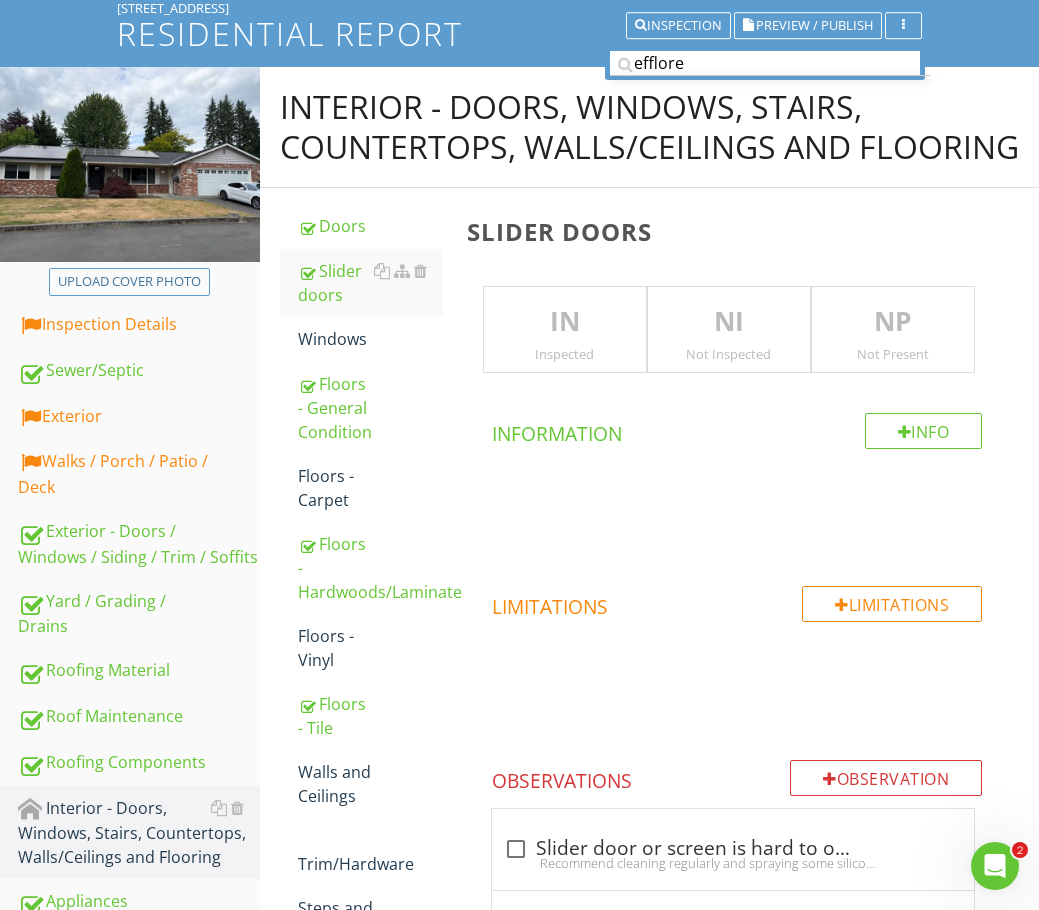 click on "NP" at bounding box center (893, 322) 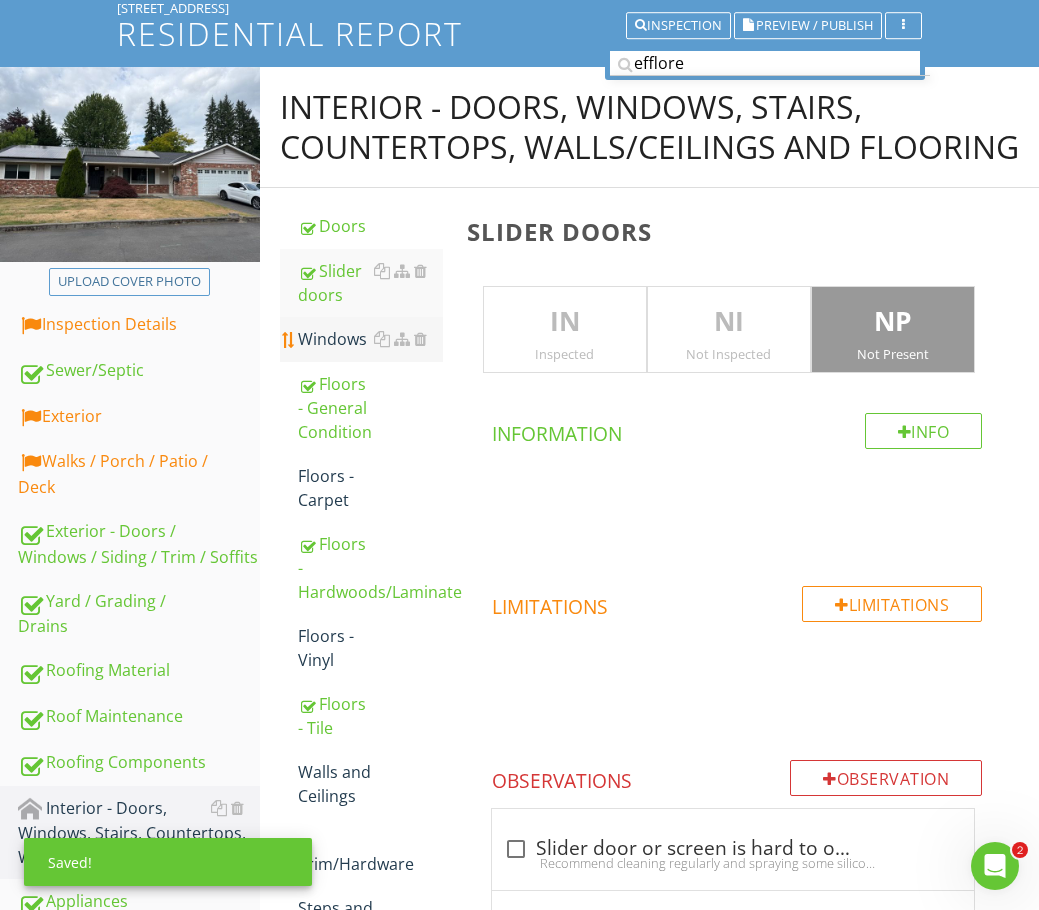 click on "Windows" at bounding box center (370, 339) 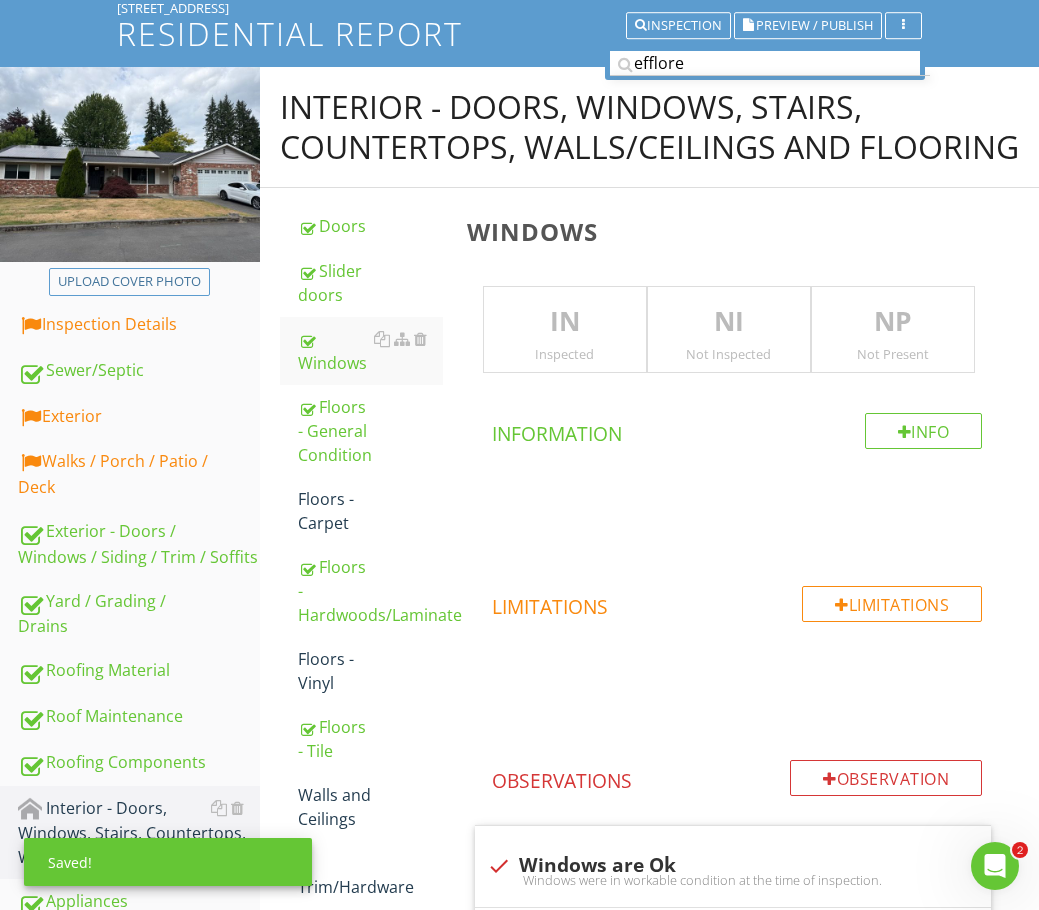 click on "IN" at bounding box center [565, 322] 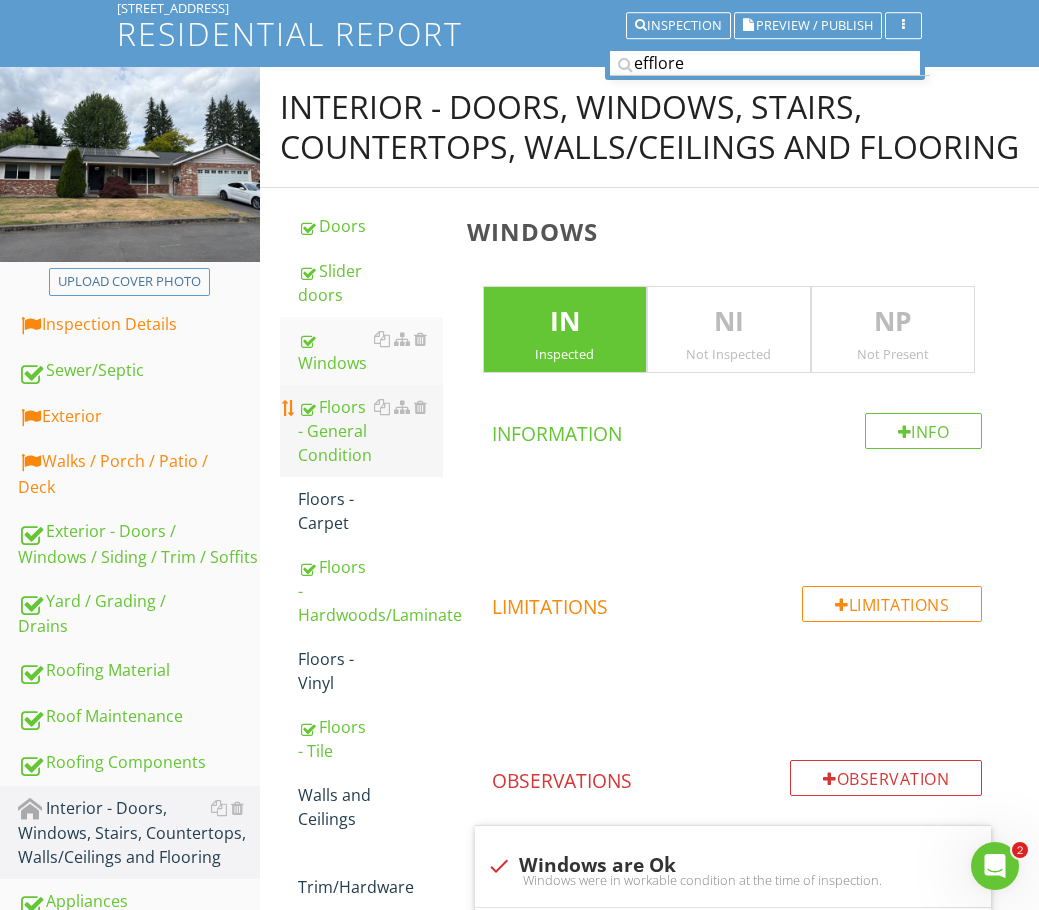 click on "Floors - General Condition" at bounding box center [370, 431] 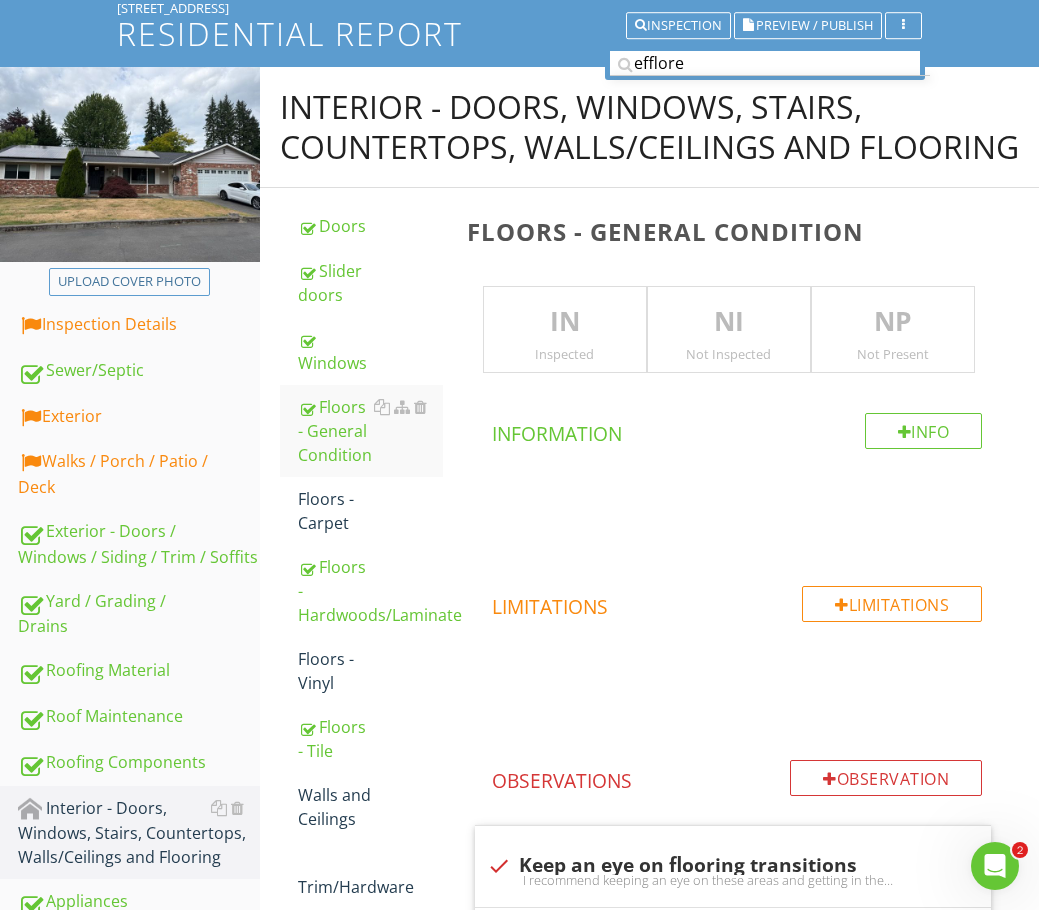 click on "IN" at bounding box center (565, 322) 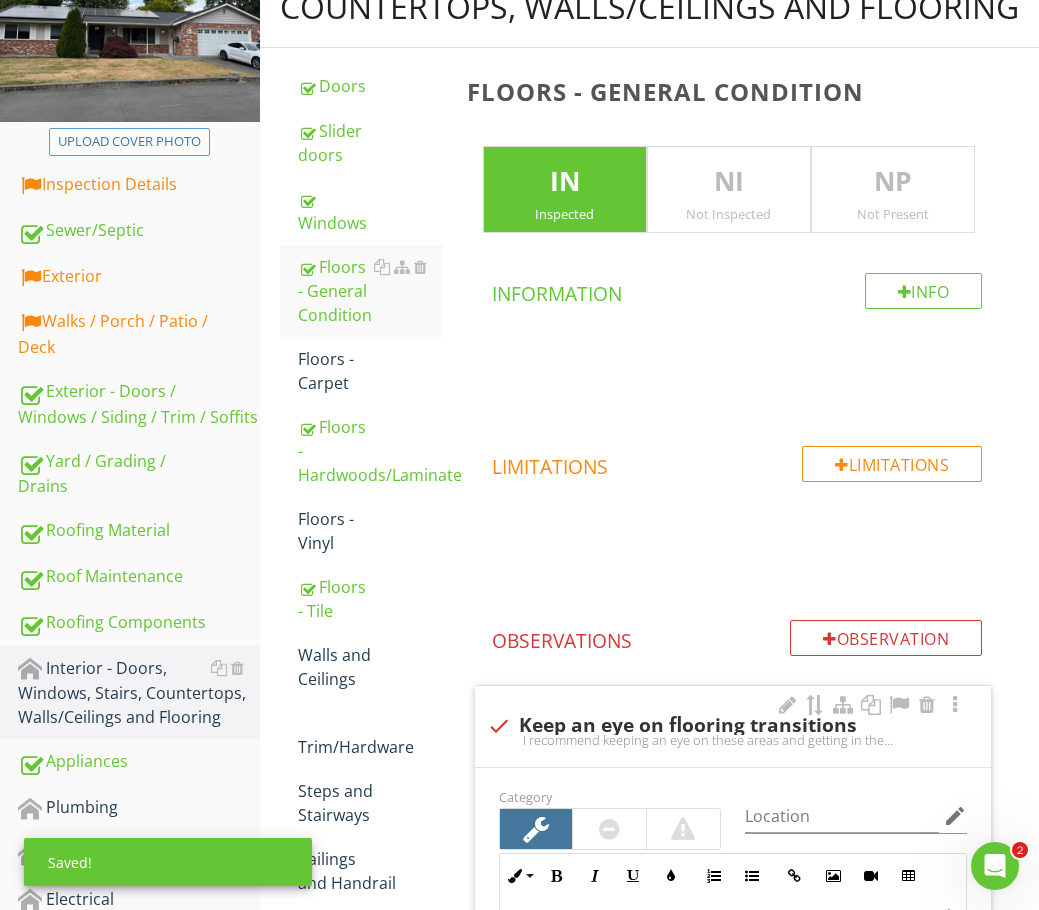 scroll, scrollTop: 633, scrollLeft: 0, axis: vertical 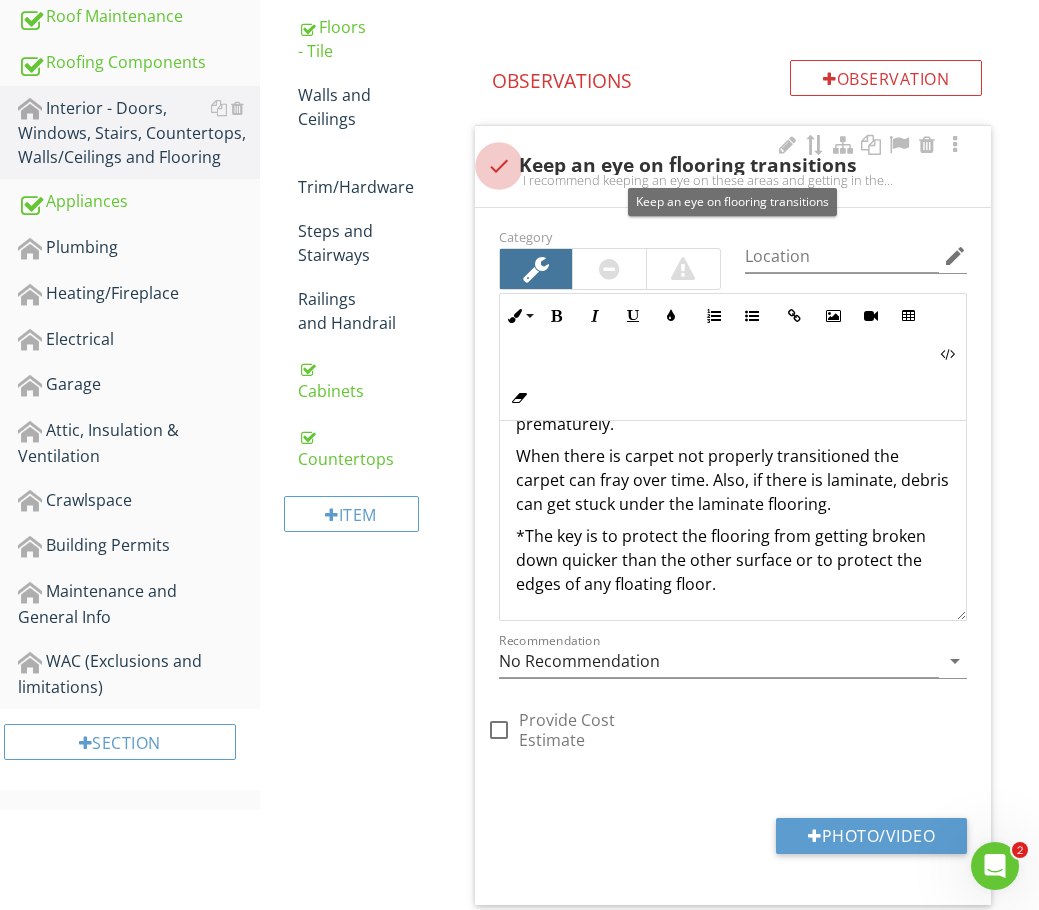 click at bounding box center [499, 166] 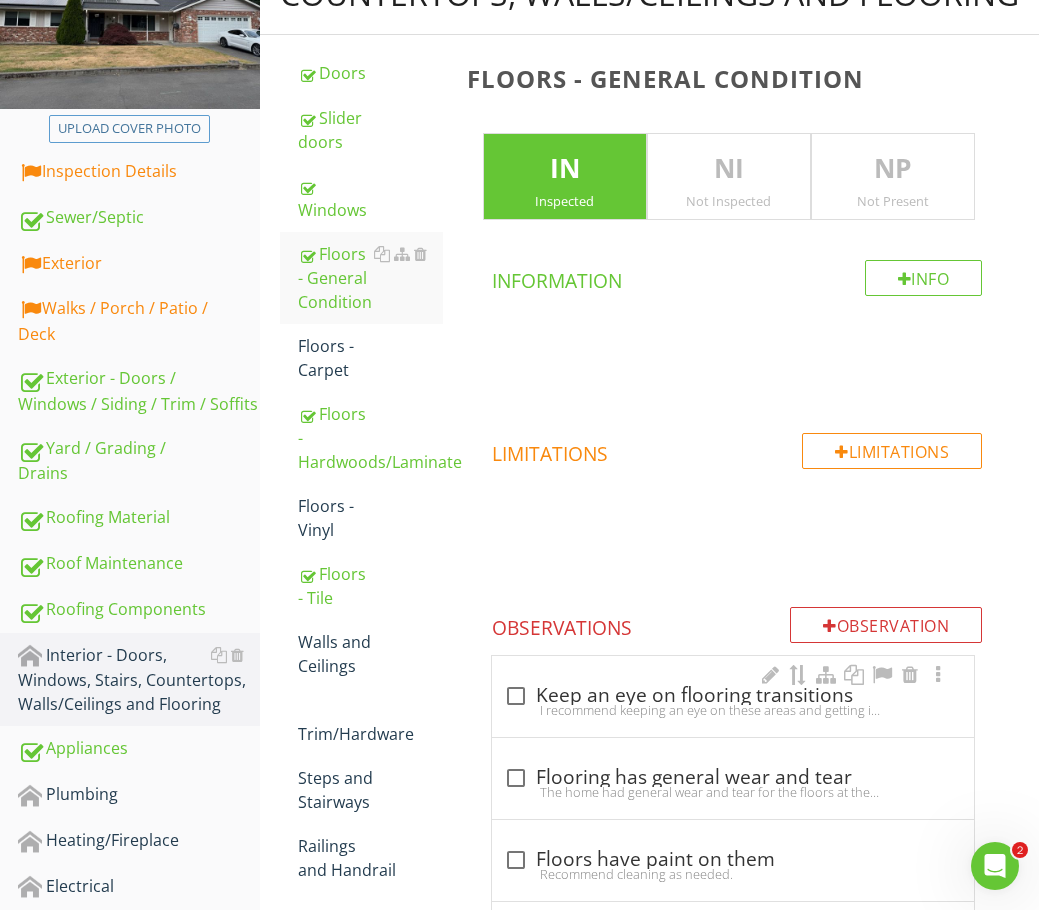 scroll, scrollTop: 285, scrollLeft: 0, axis: vertical 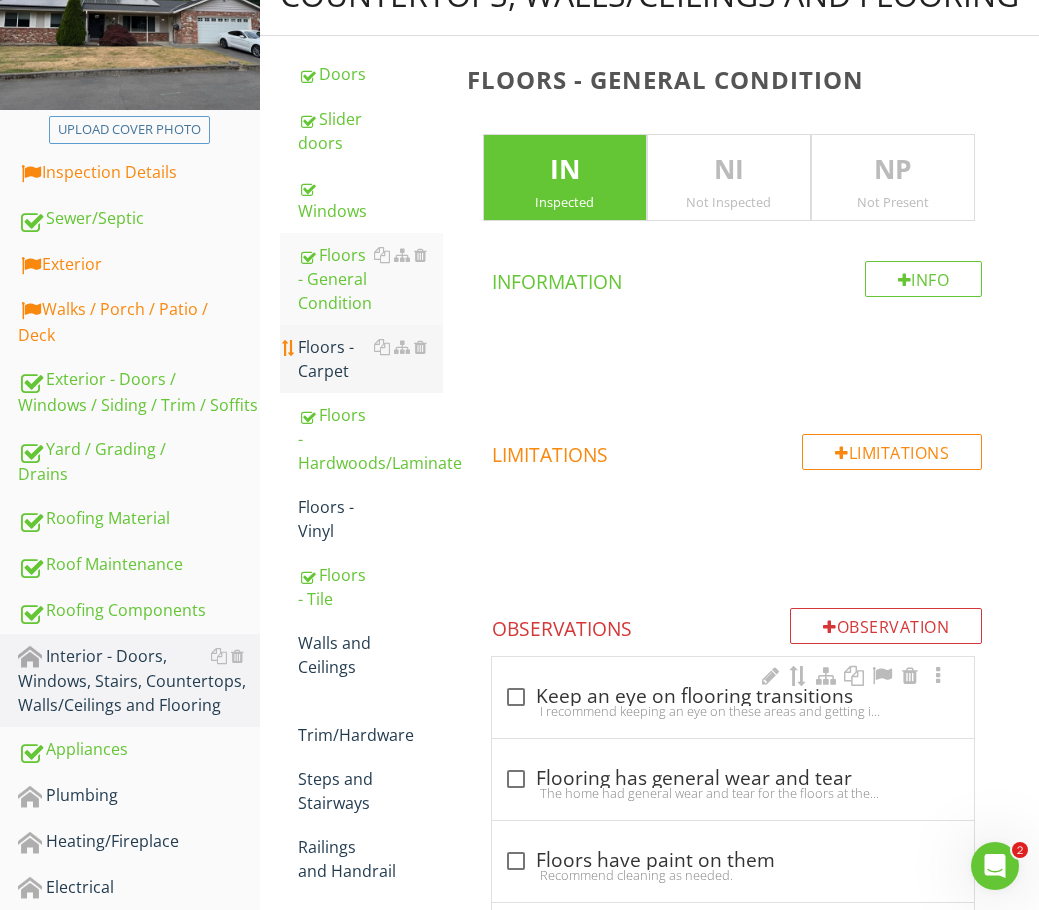 click on "Floors - Carpet" at bounding box center [370, 359] 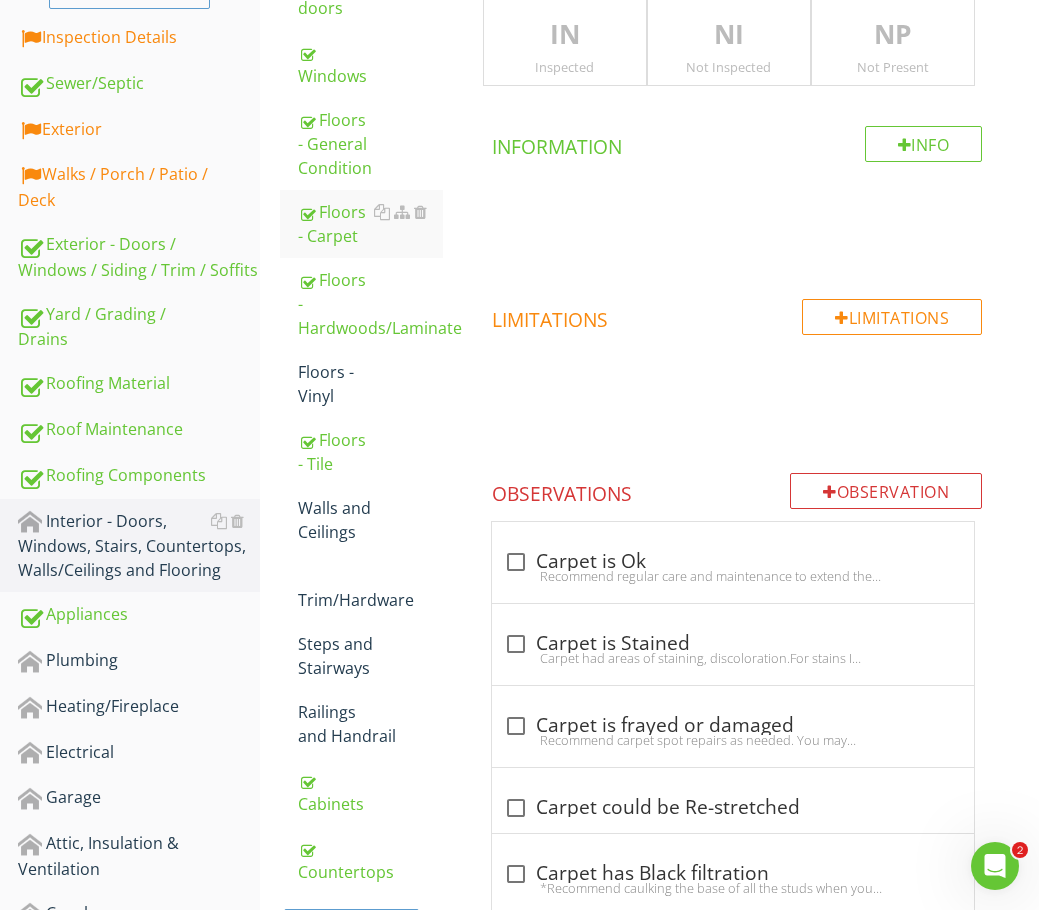 scroll, scrollTop: 0, scrollLeft: 0, axis: both 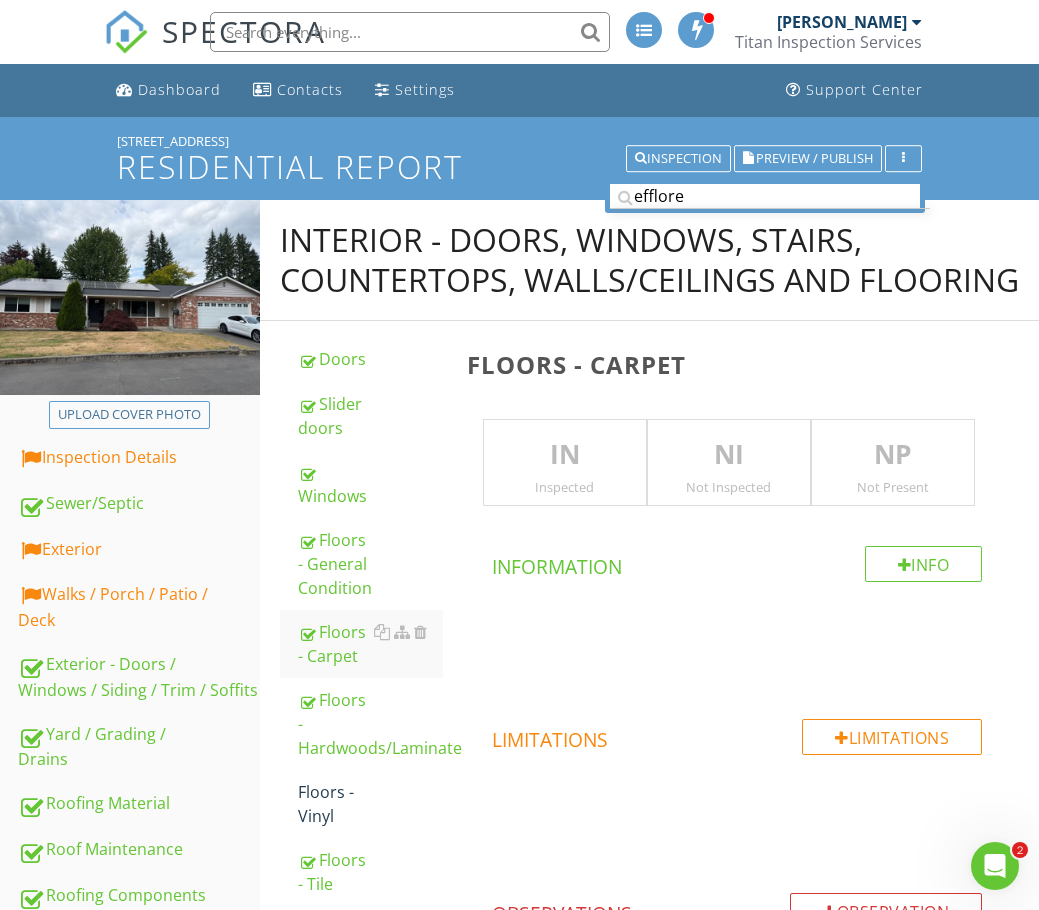 click on "NP" at bounding box center (893, 455) 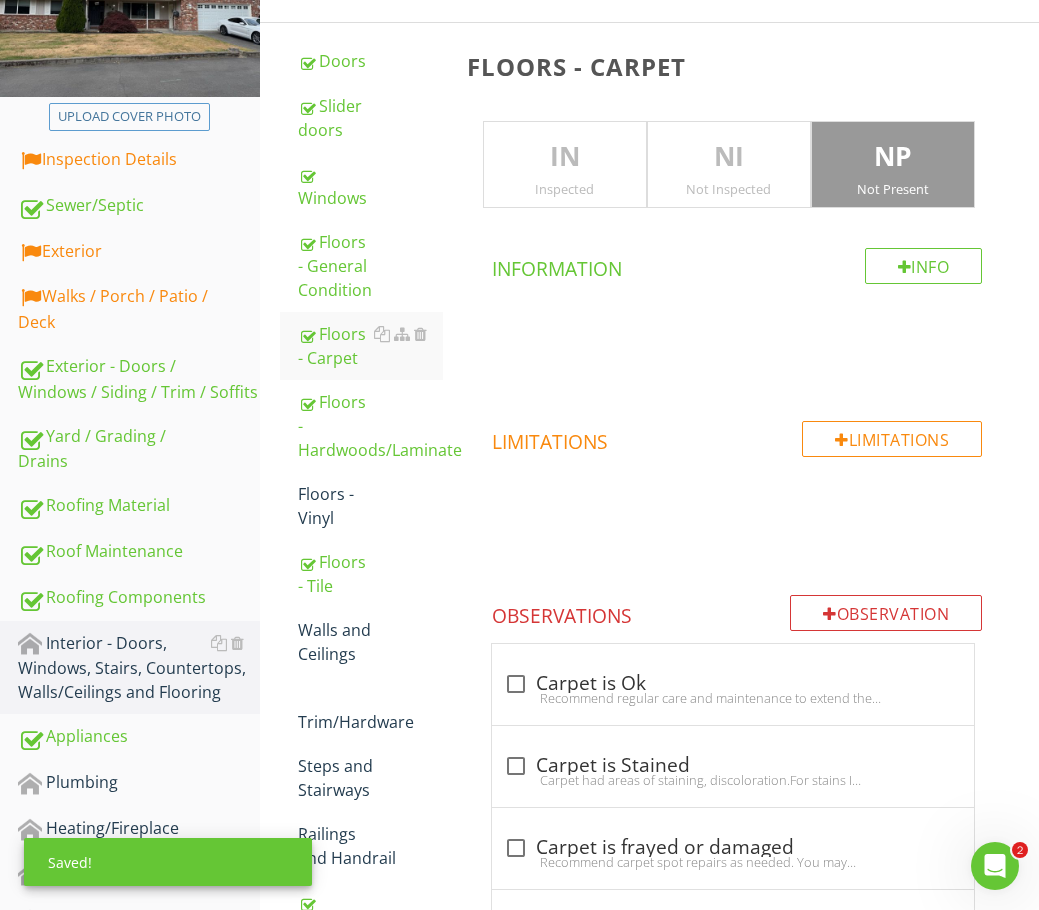 scroll, scrollTop: 300, scrollLeft: 0, axis: vertical 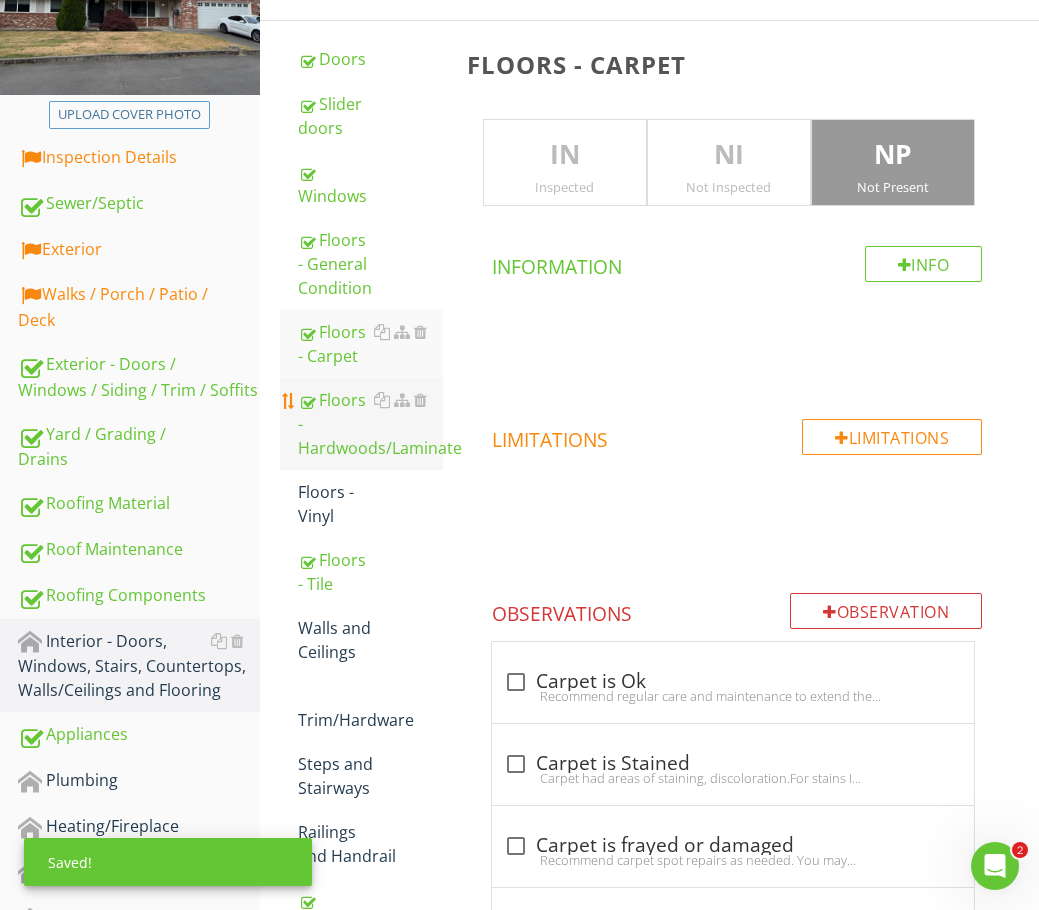 click on "Floors - Hardwoods/Laminate" at bounding box center [370, 424] 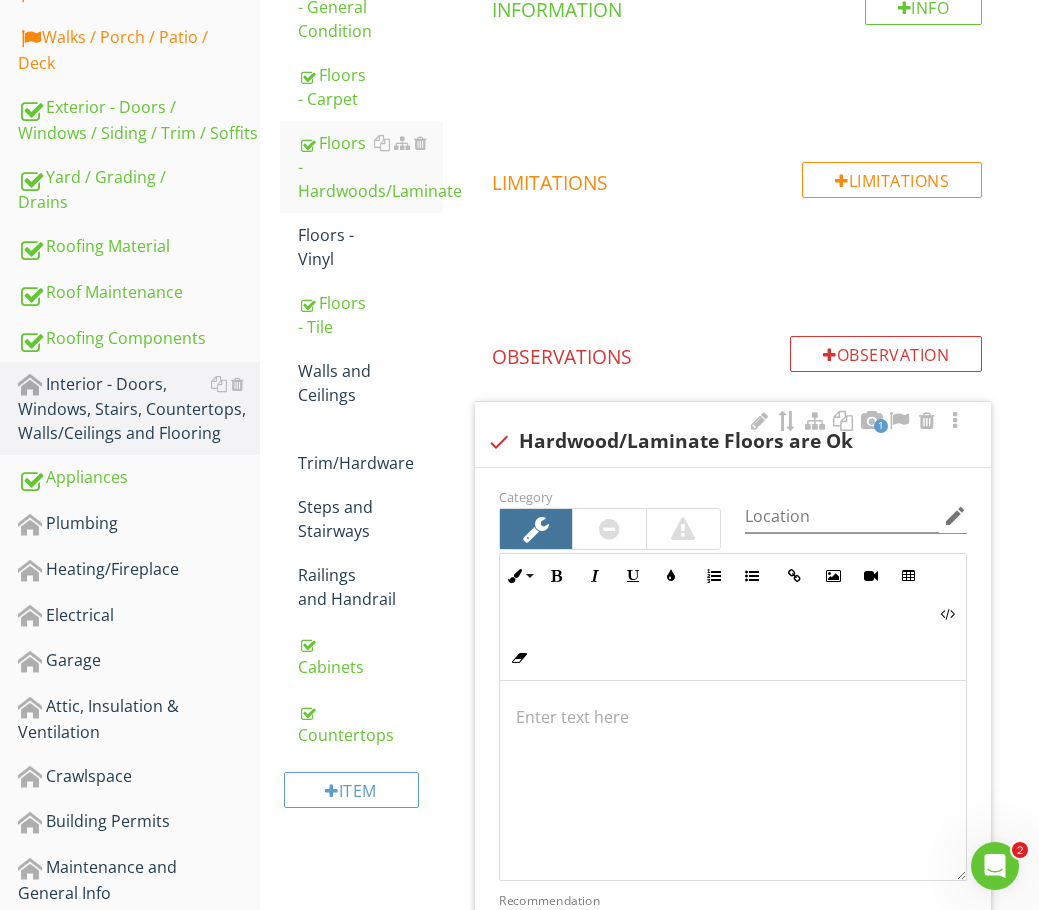 scroll, scrollTop: 443, scrollLeft: 0, axis: vertical 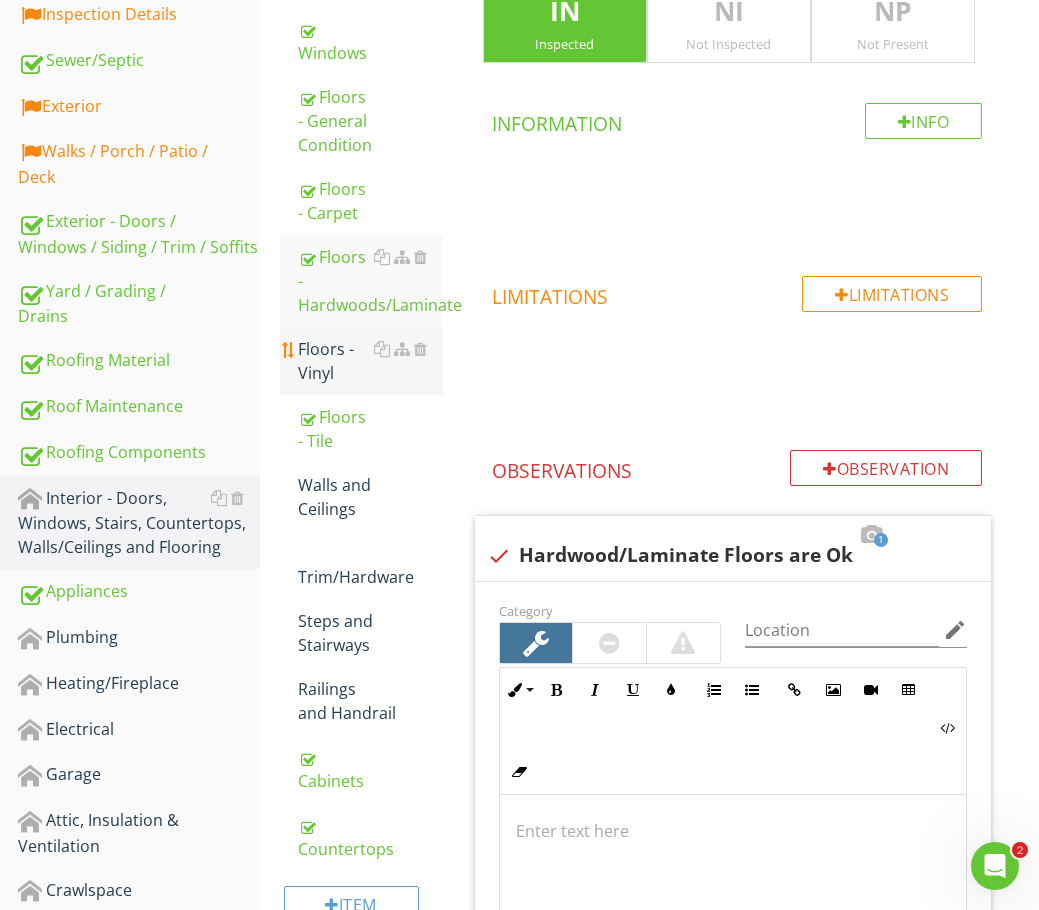 click on "Floors - Vinyl" at bounding box center [370, 361] 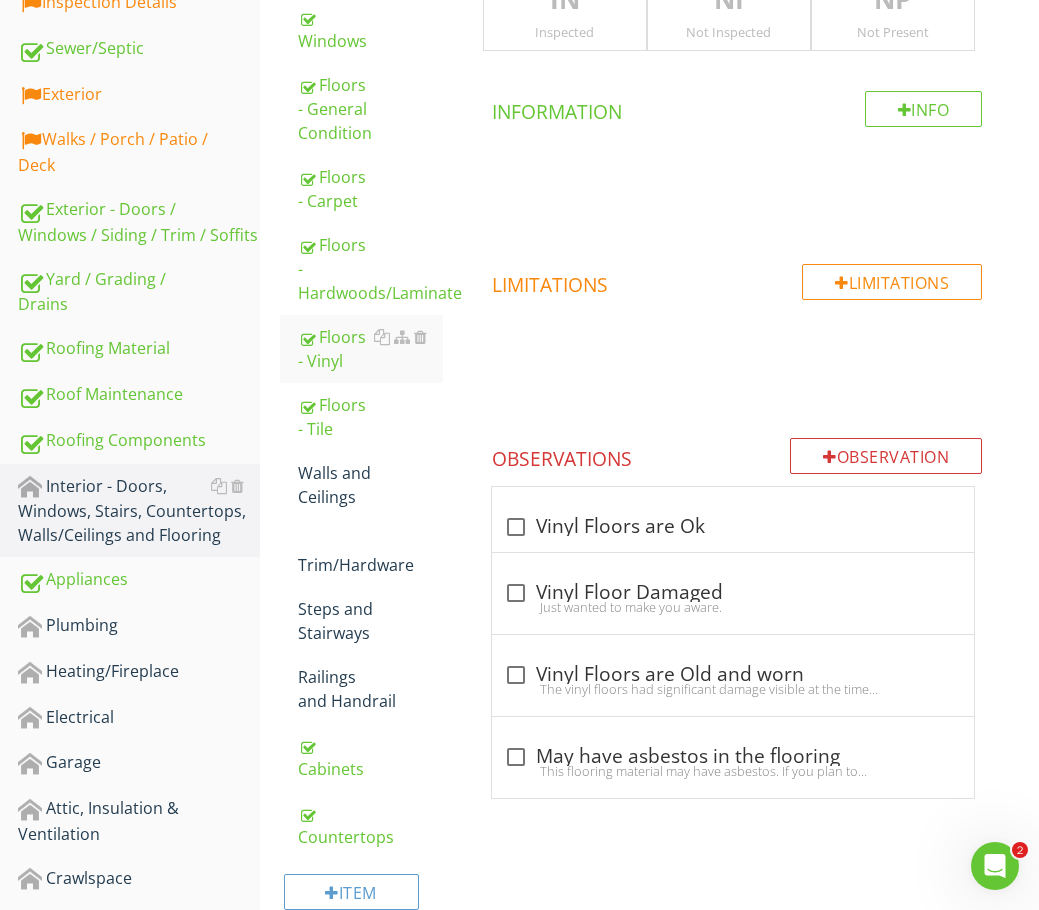 scroll, scrollTop: 33, scrollLeft: 0, axis: vertical 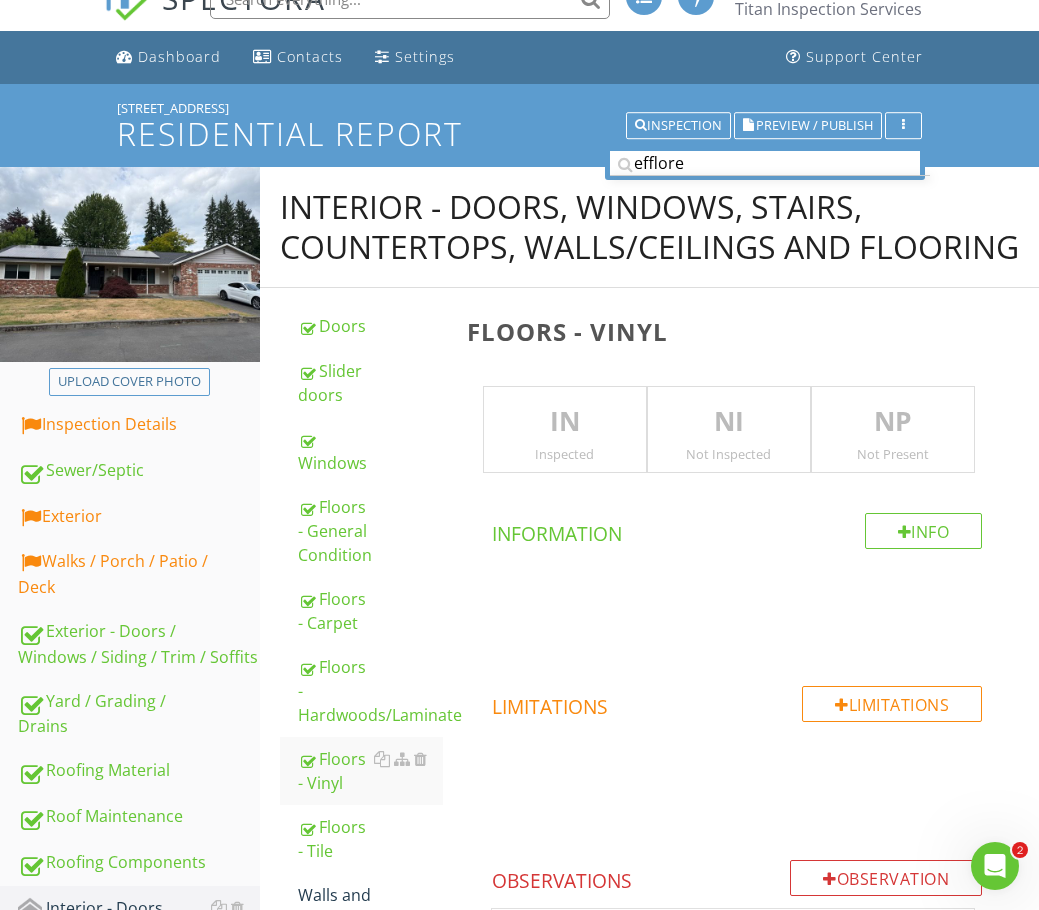 click on "NP" at bounding box center (893, 422) 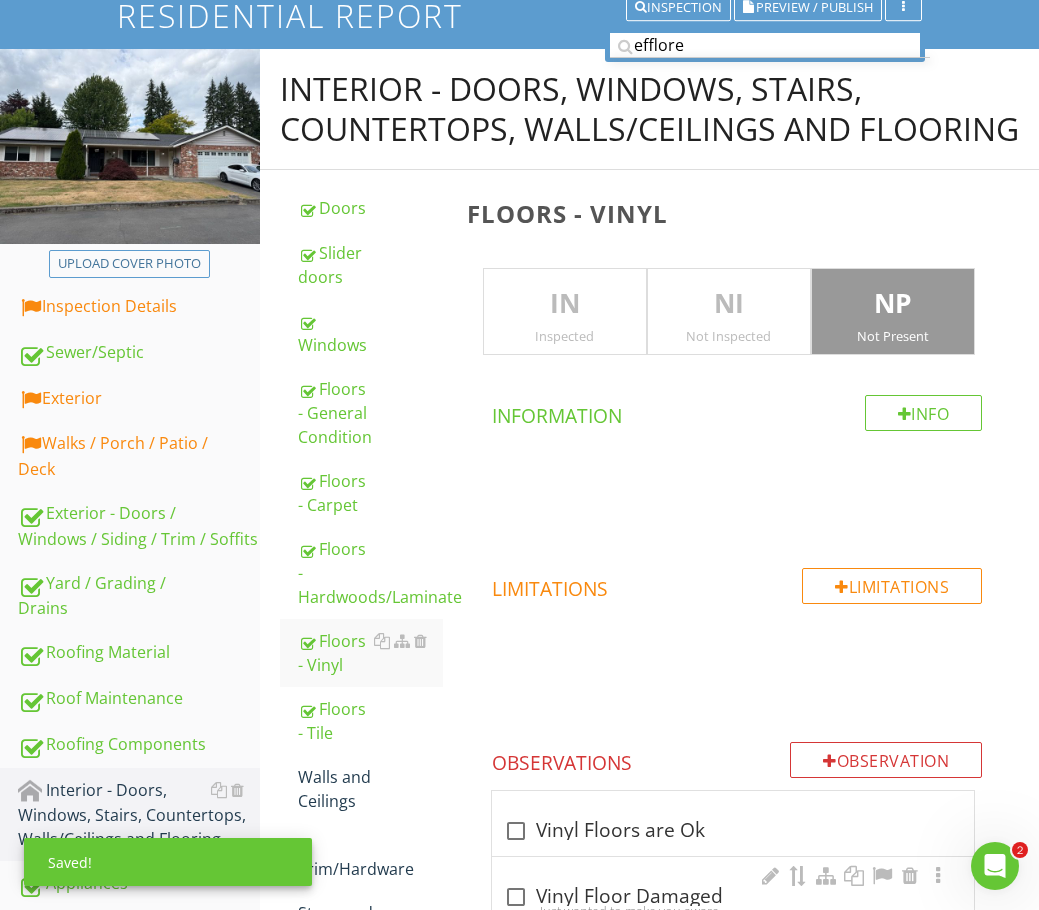 scroll, scrollTop: 333, scrollLeft: 0, axis: vertical 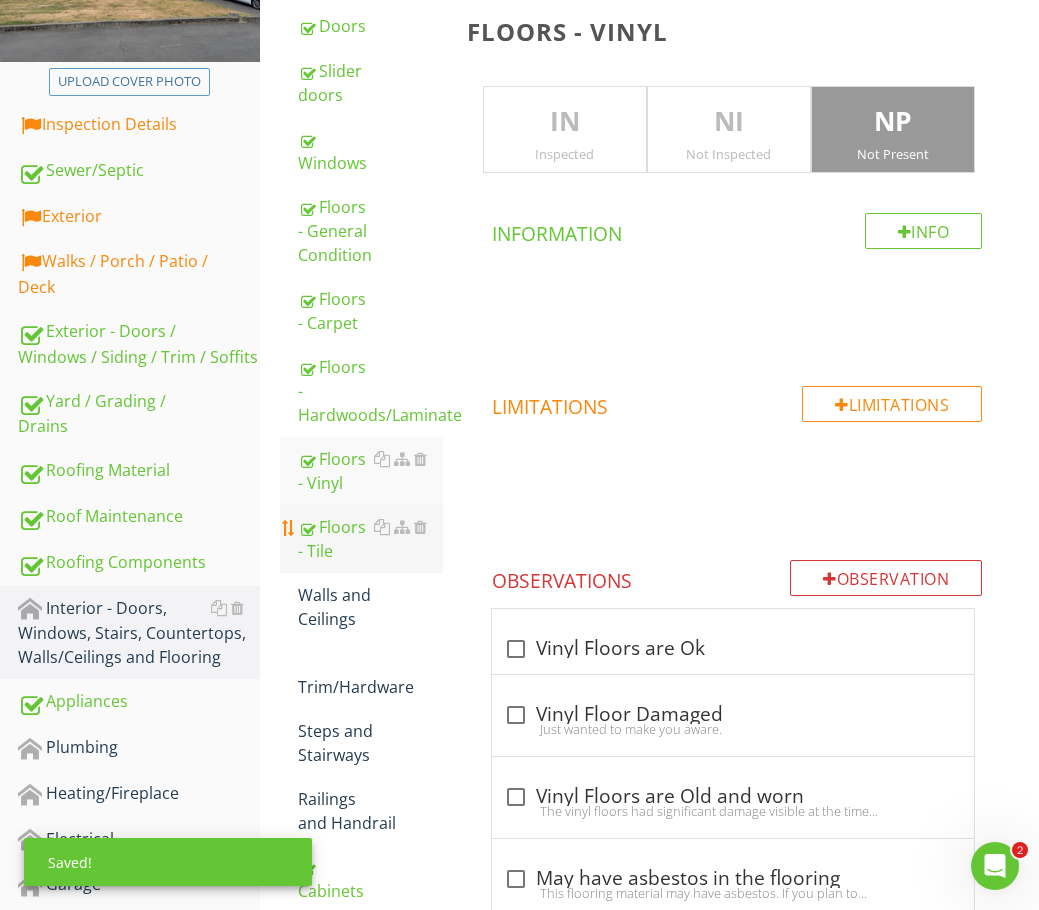 click on "Floors - Tile" at bounding box center [370, 539] 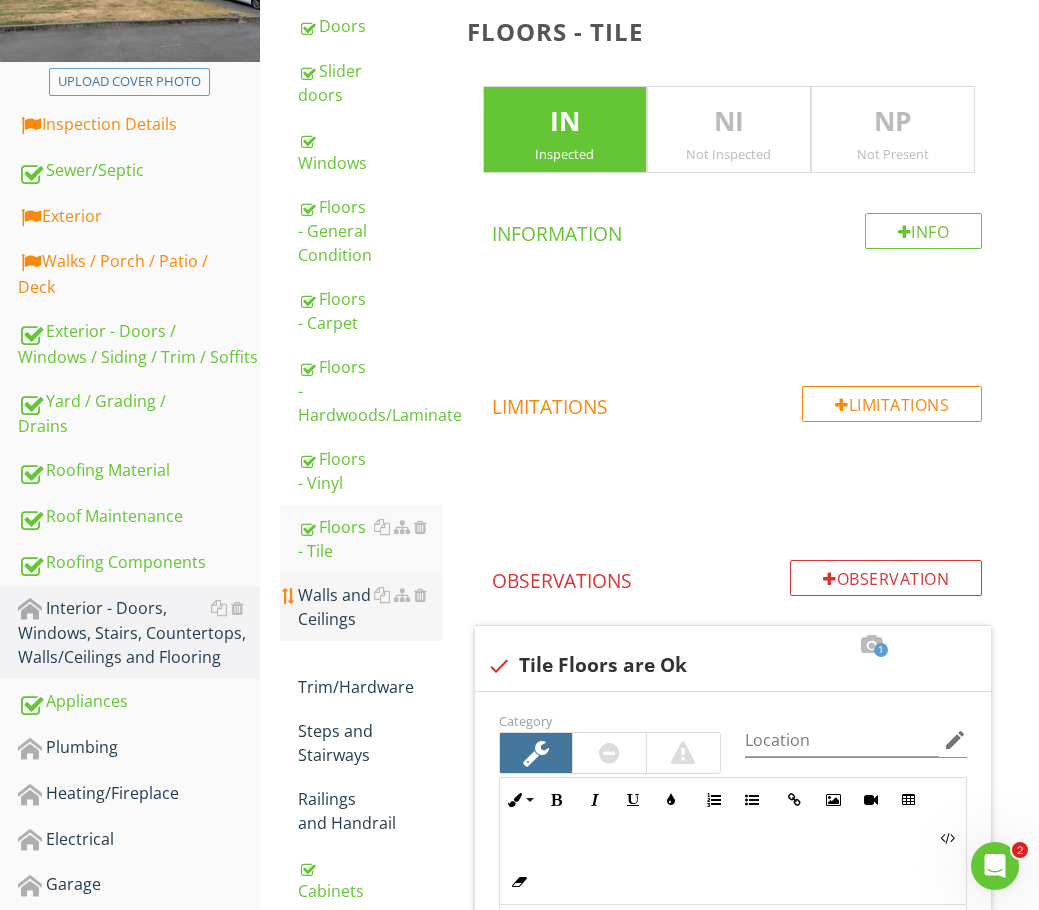 click on "Walls and Ceilings" at bounding box center (370, 607) 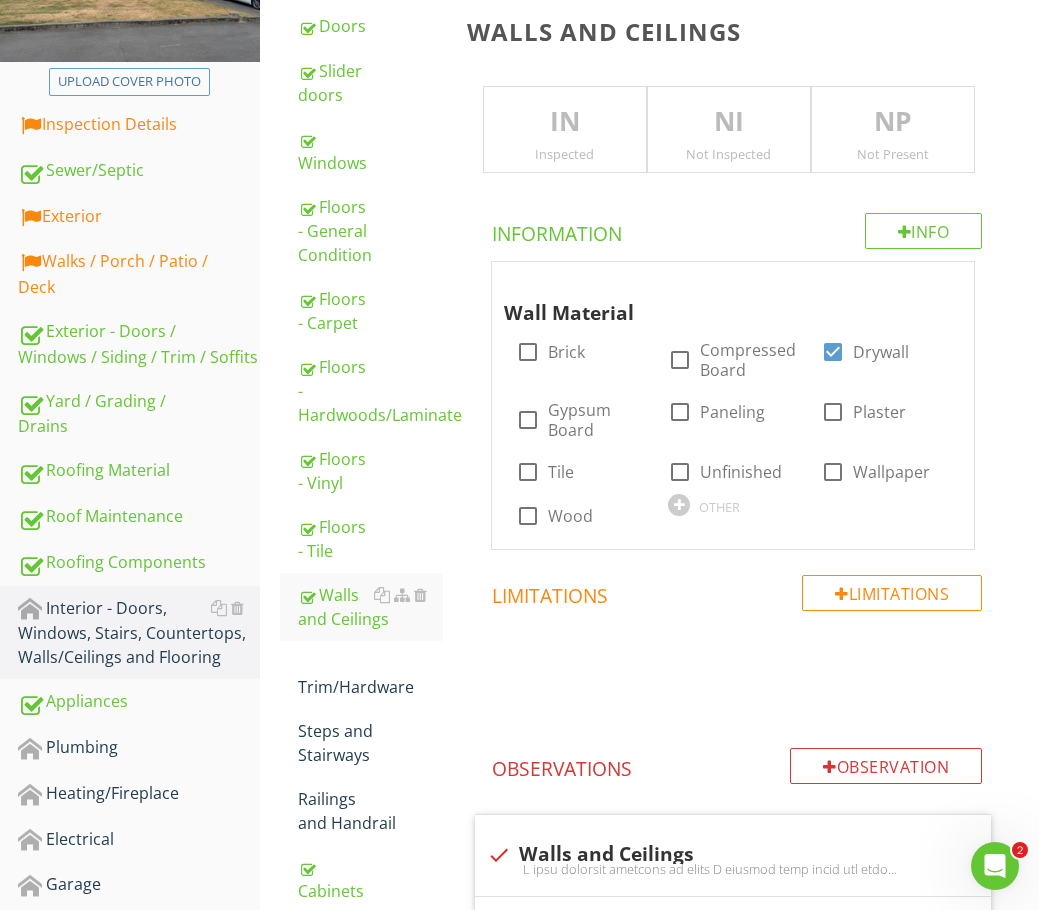 click on "Inspected" at bounding box center [565, 154] 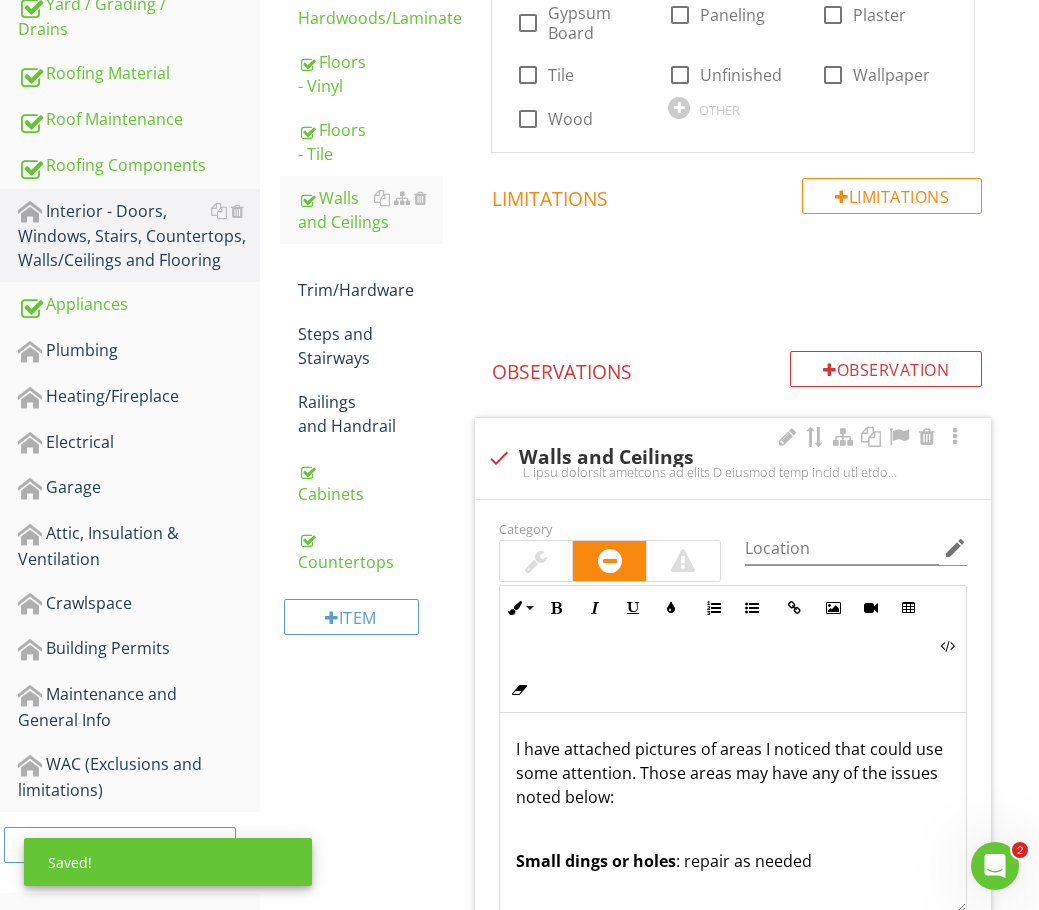 scroll, scrollTop: 733, scrollLeft: 0, axis: vertical 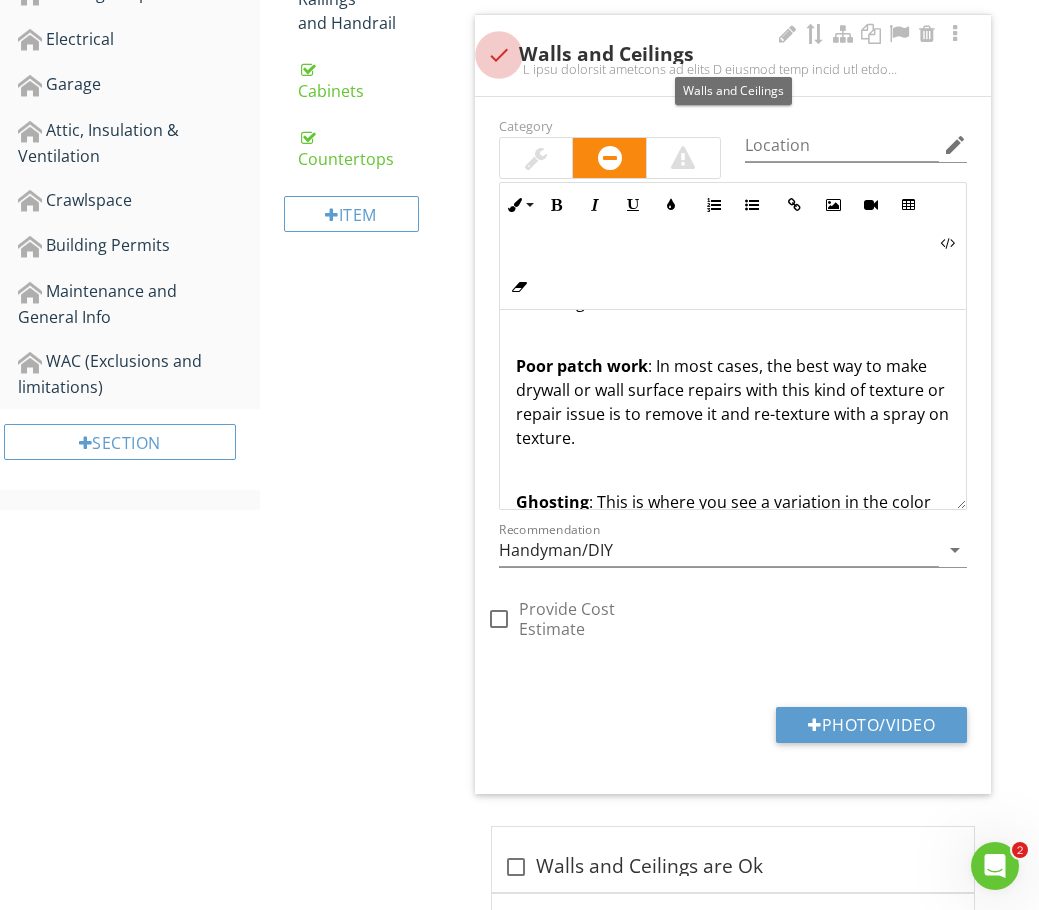 click at bounding box center (499, 55) 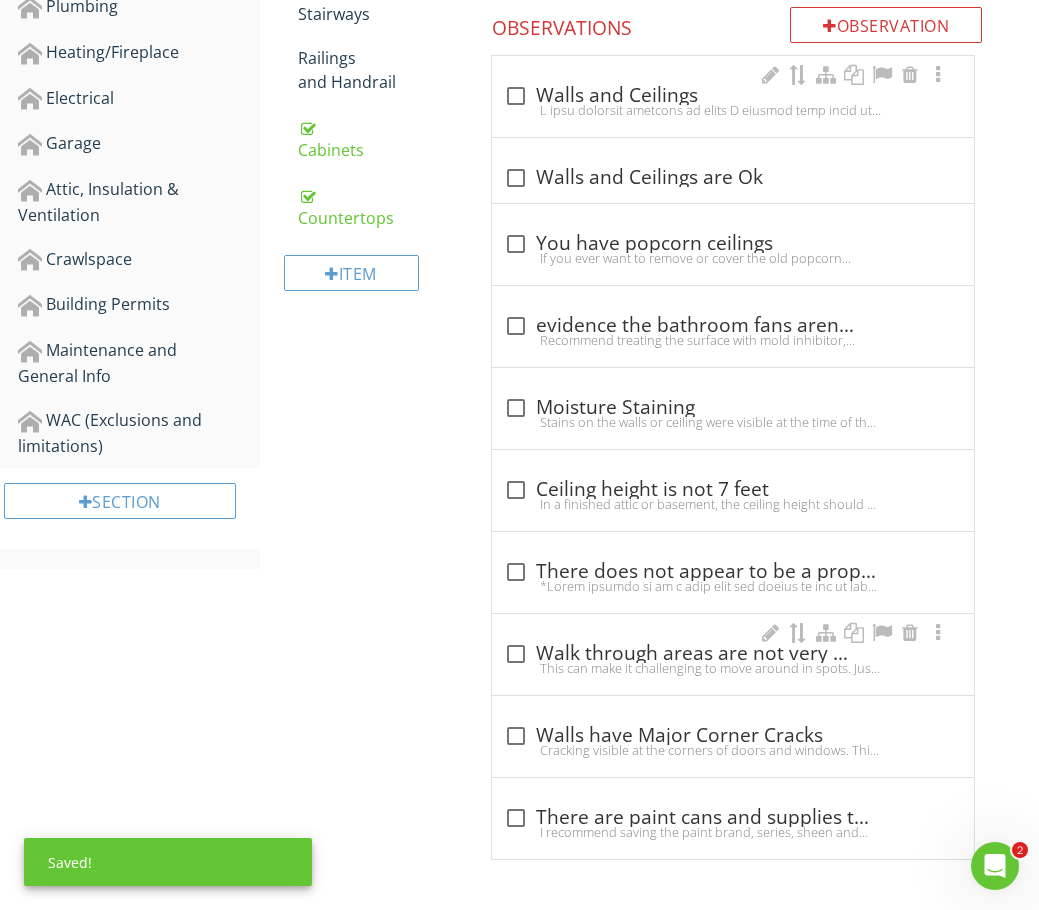 scroll, scrollTop: 1074, scrollLeft: 0, axis: vertical 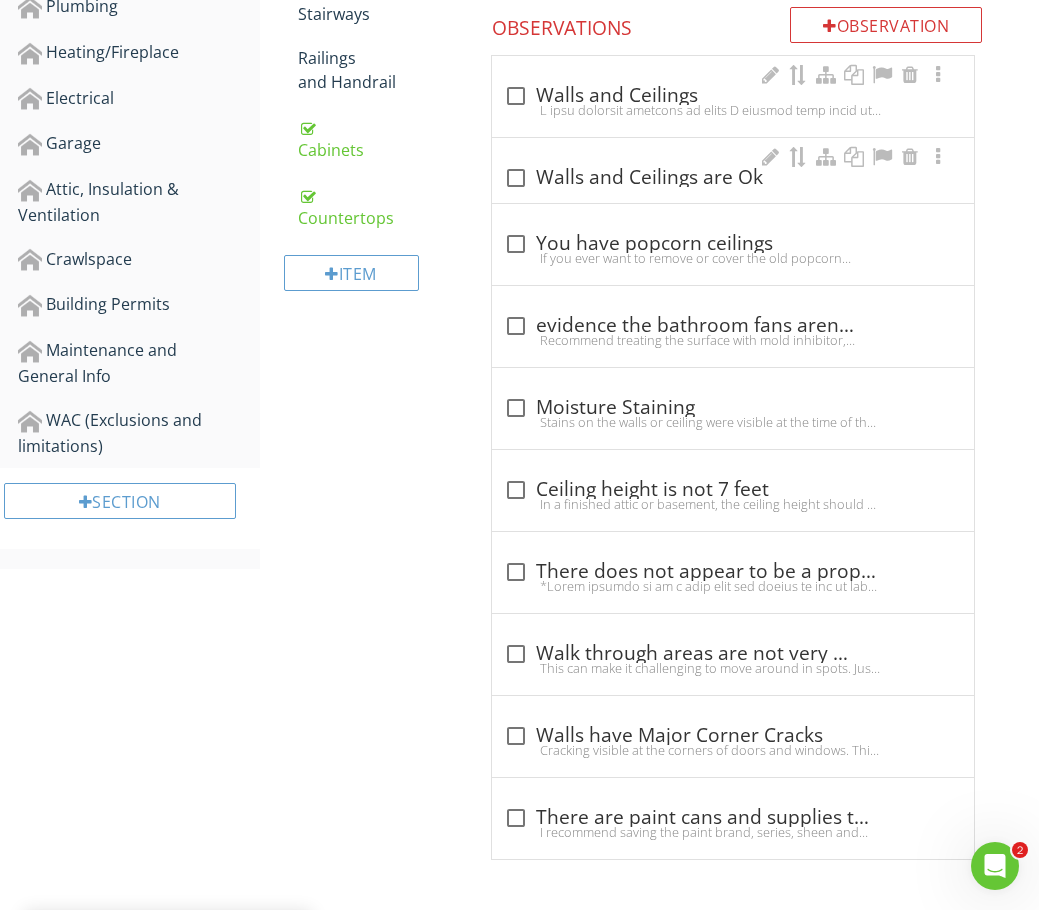click at bounding box center (516, 178) 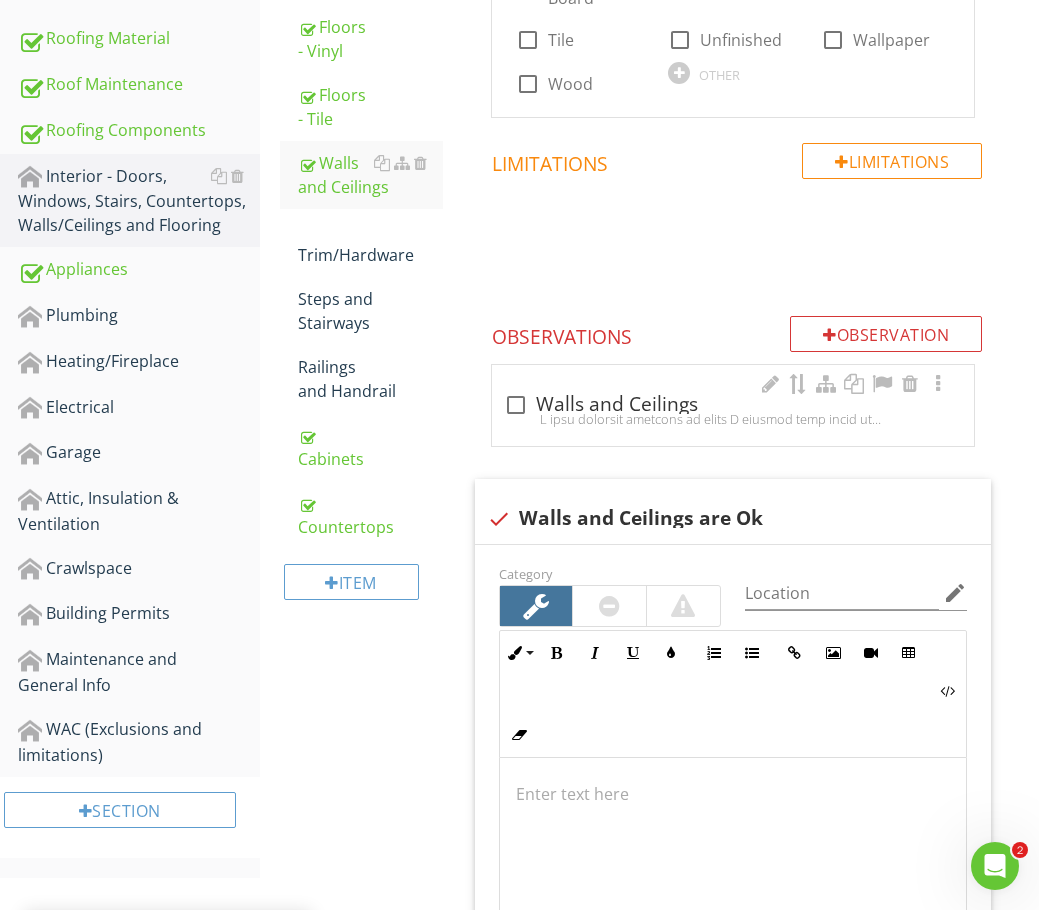scroll, scrollTop: 733, scrollLeft: 0, axis: vertical 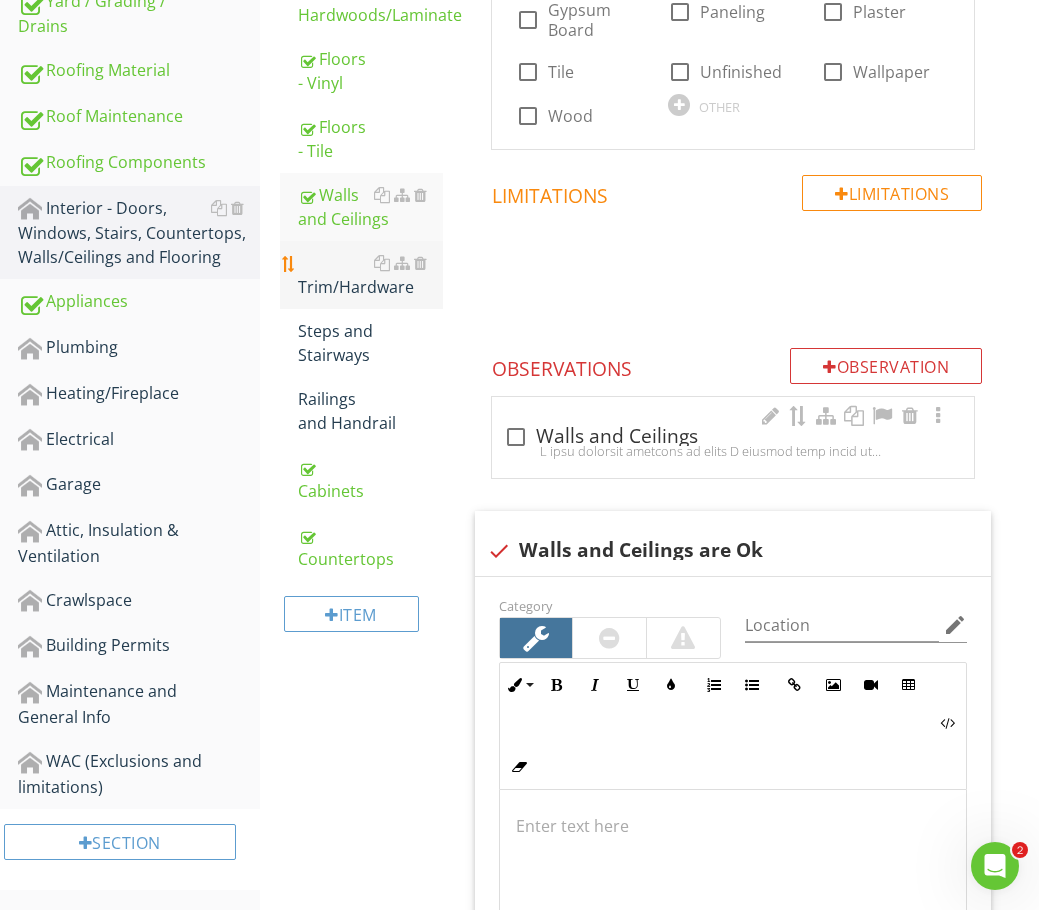 click on "Trim/Hardware" at bounding box center (370, 275) 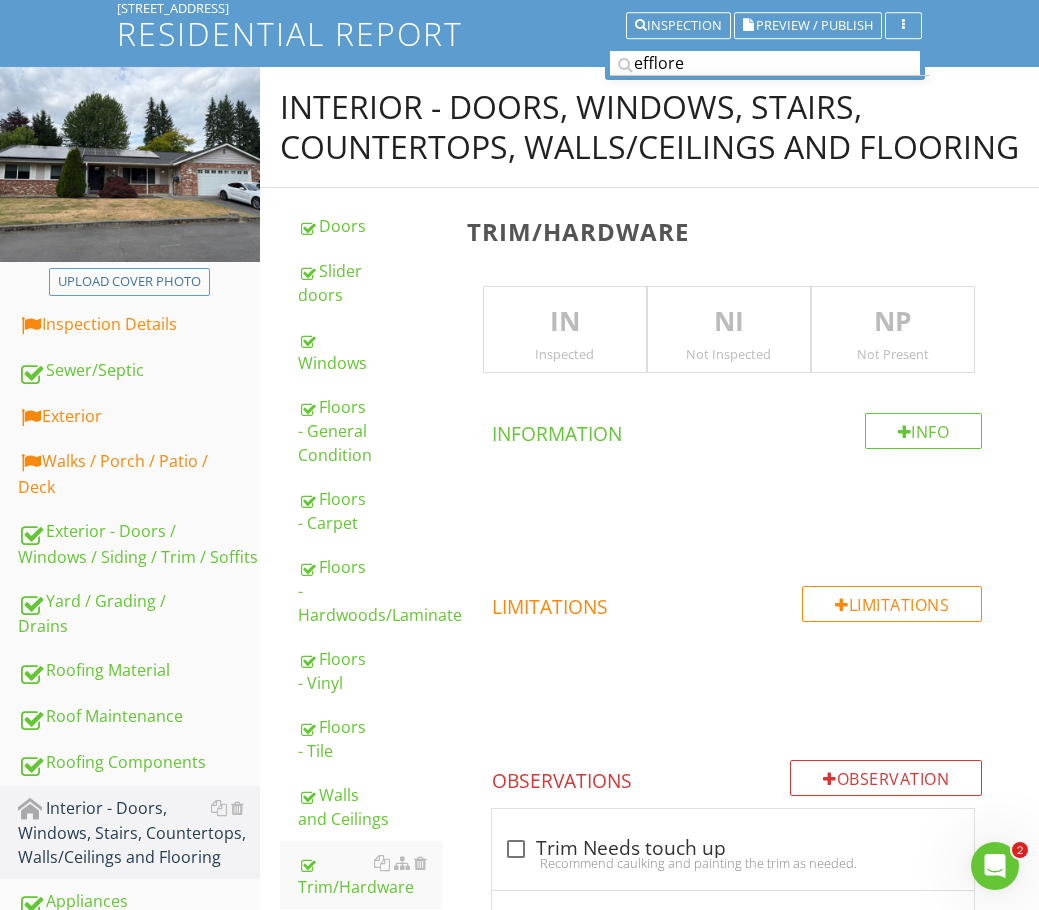 click on "IN" at bounding box center [565, 322] 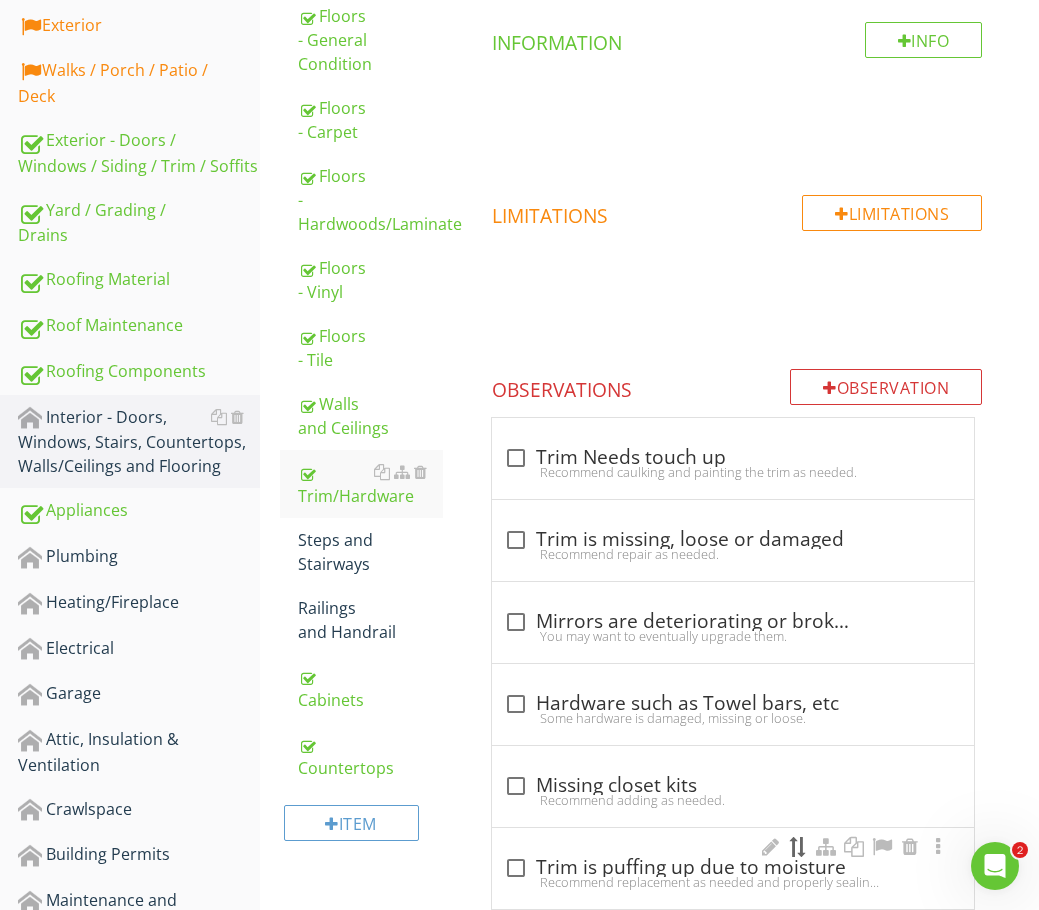 scroll, scrollTop: 533, scrollLeft: 0, axis: vertical 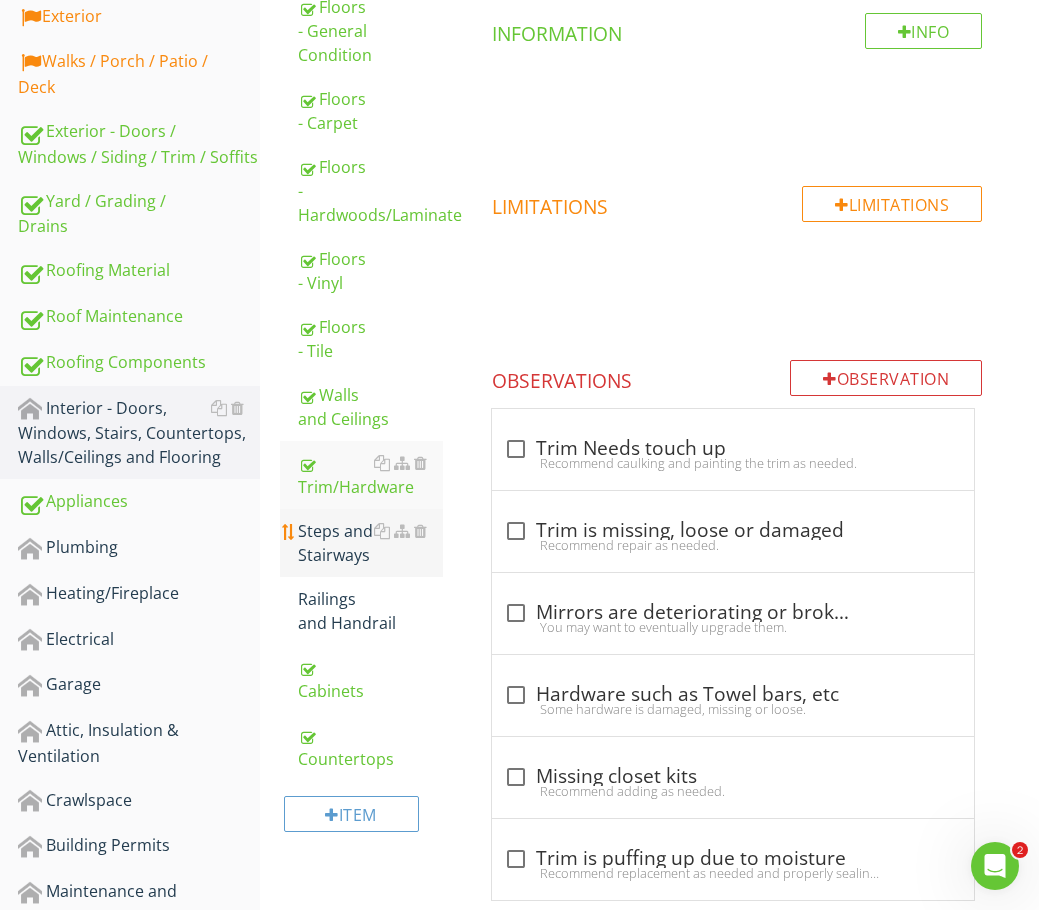 click on "Steps and Stairways" at bounding box center (370, 543) 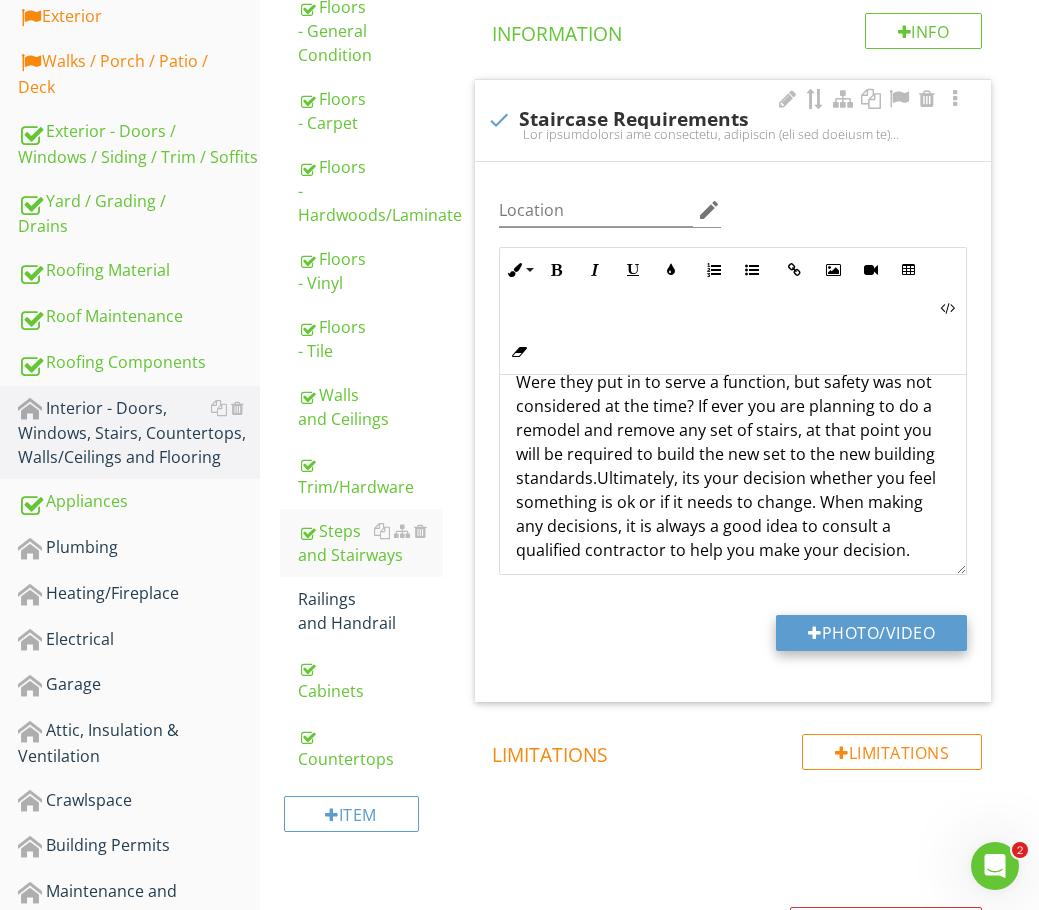 scroll, scrollTop: 600, scrollLeft: 0, axis: vertical 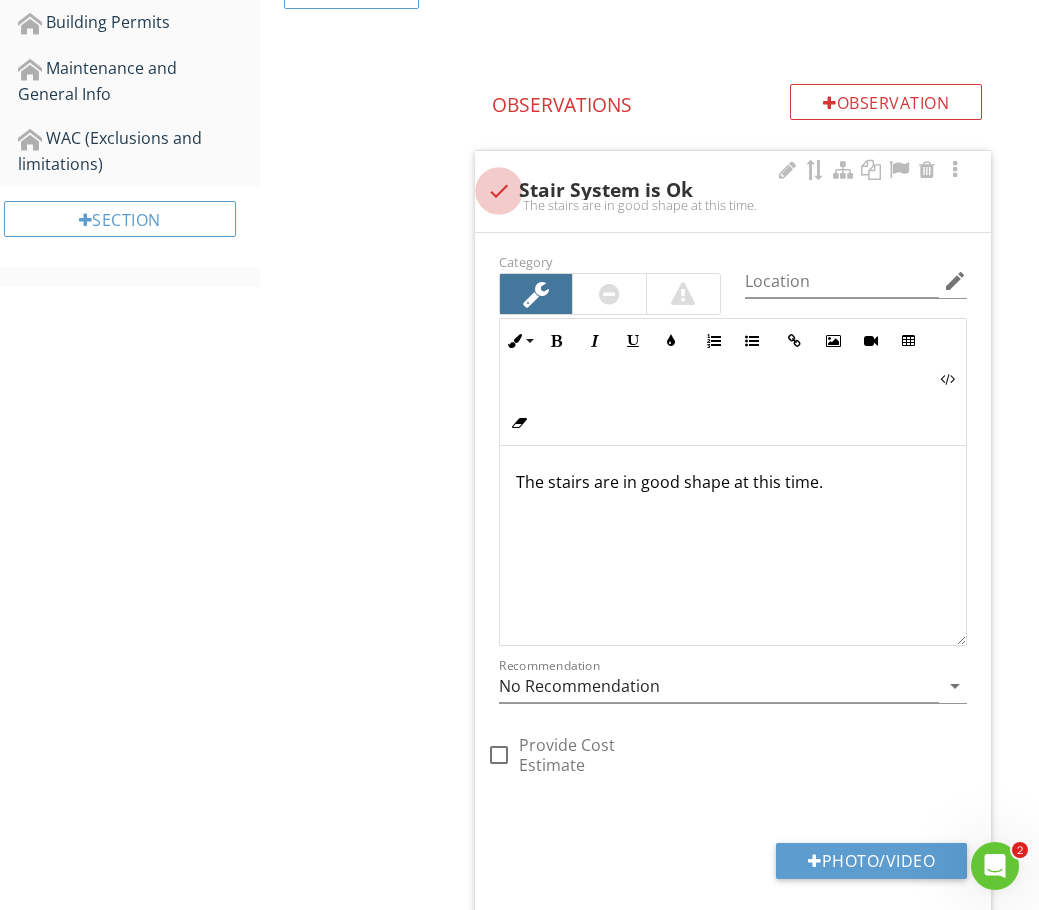 click at bounding box center [499, 191] 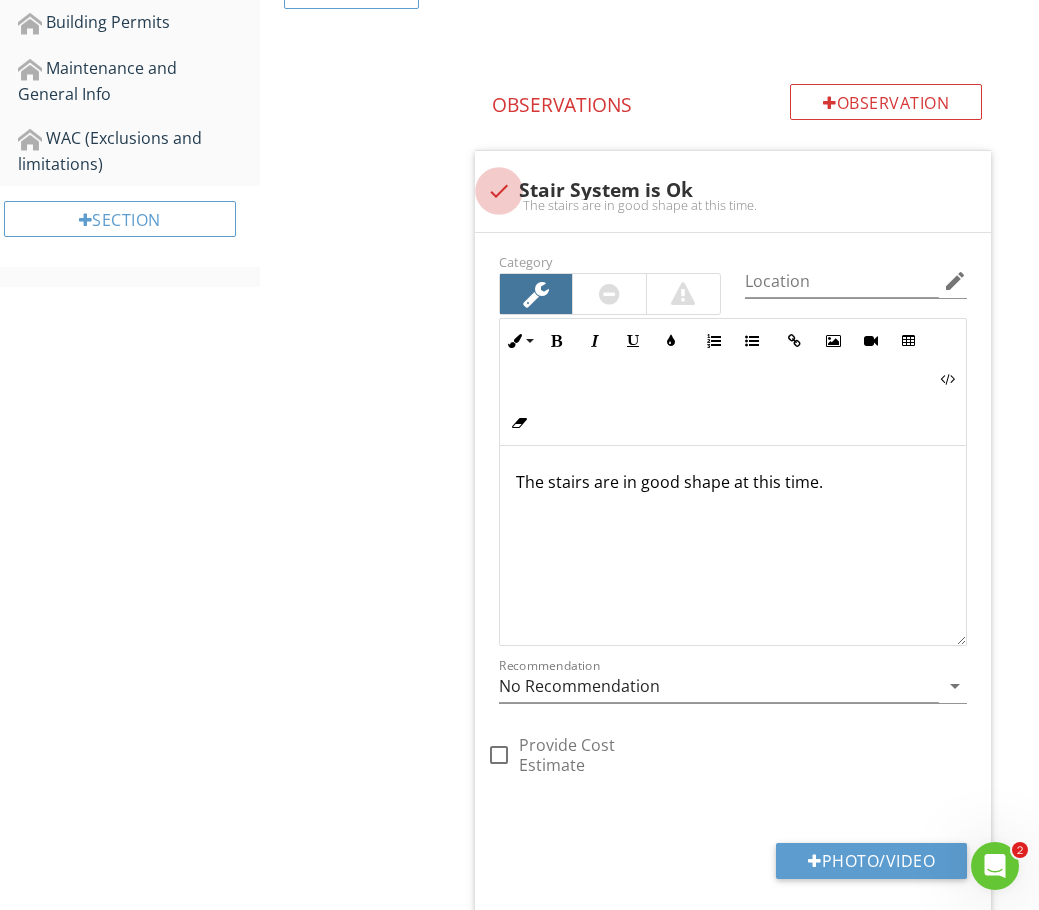 checkbox on "true" 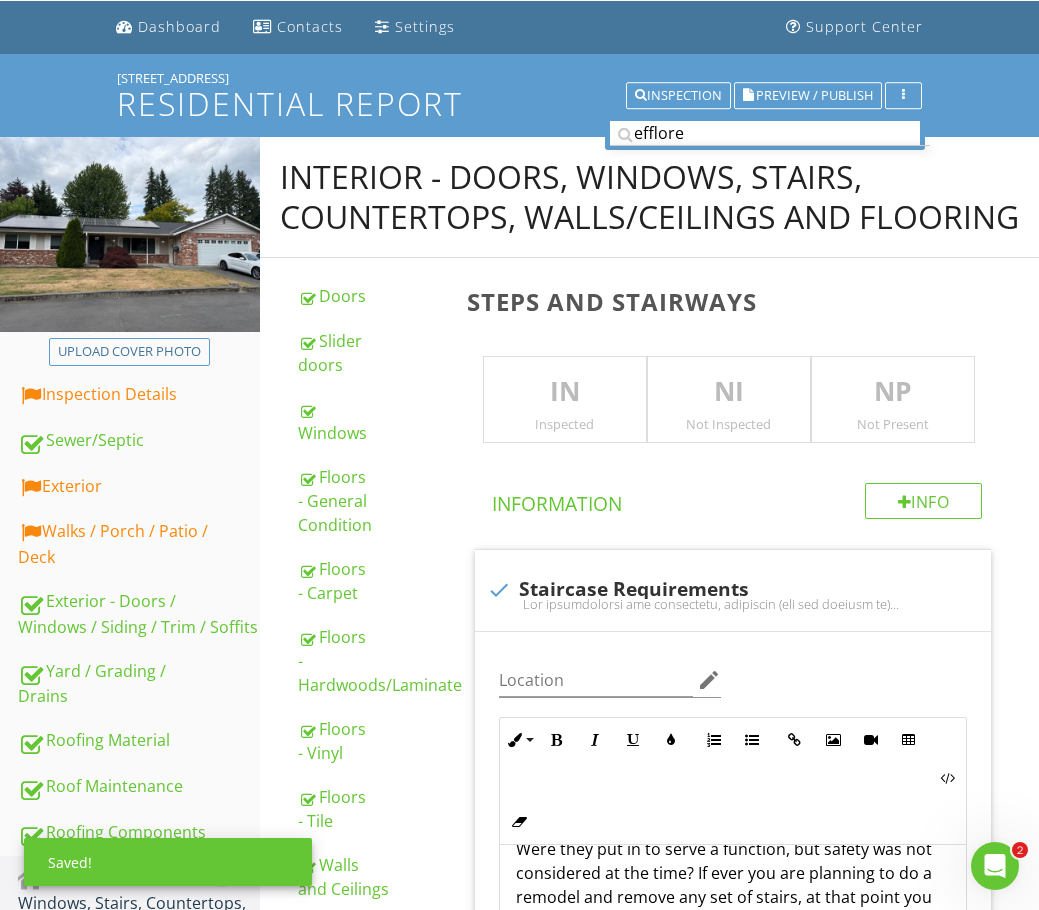 scroll, scrollTop: 56, scrollLeft: 0, axis: vertical 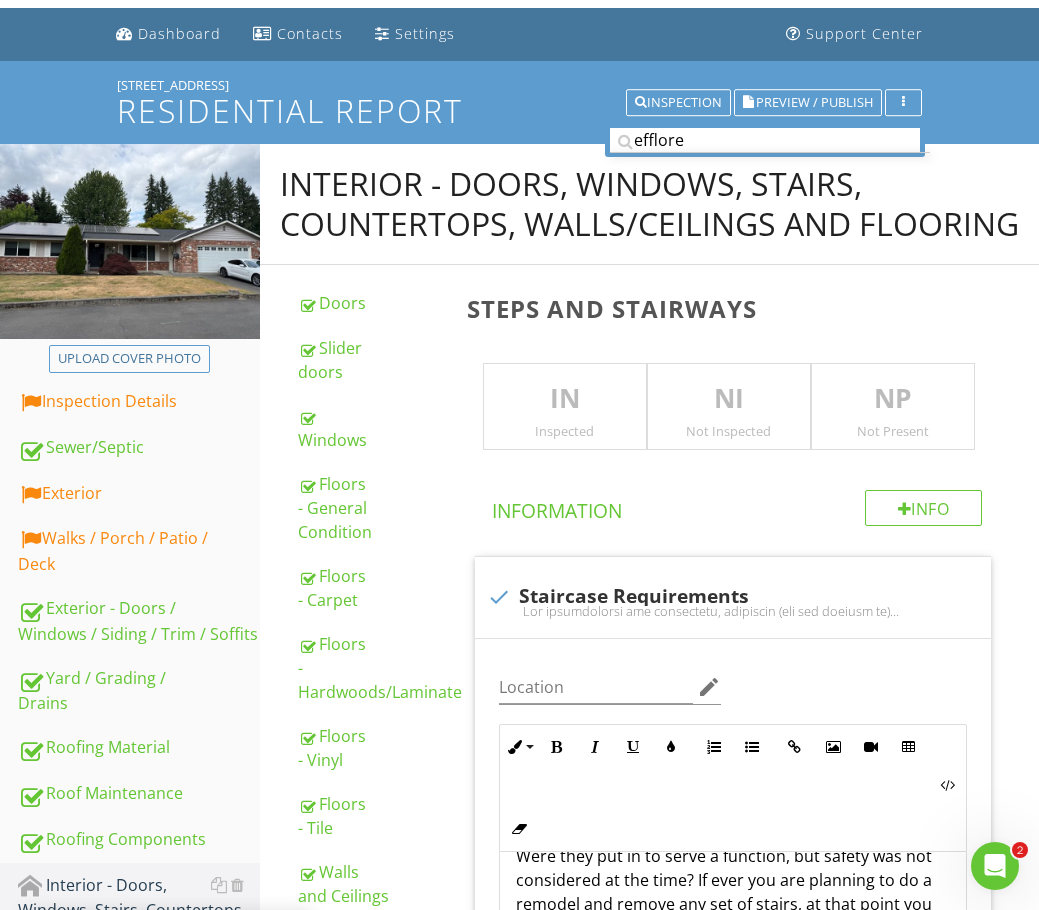 click on "NP" at bounding box center (893, 399) 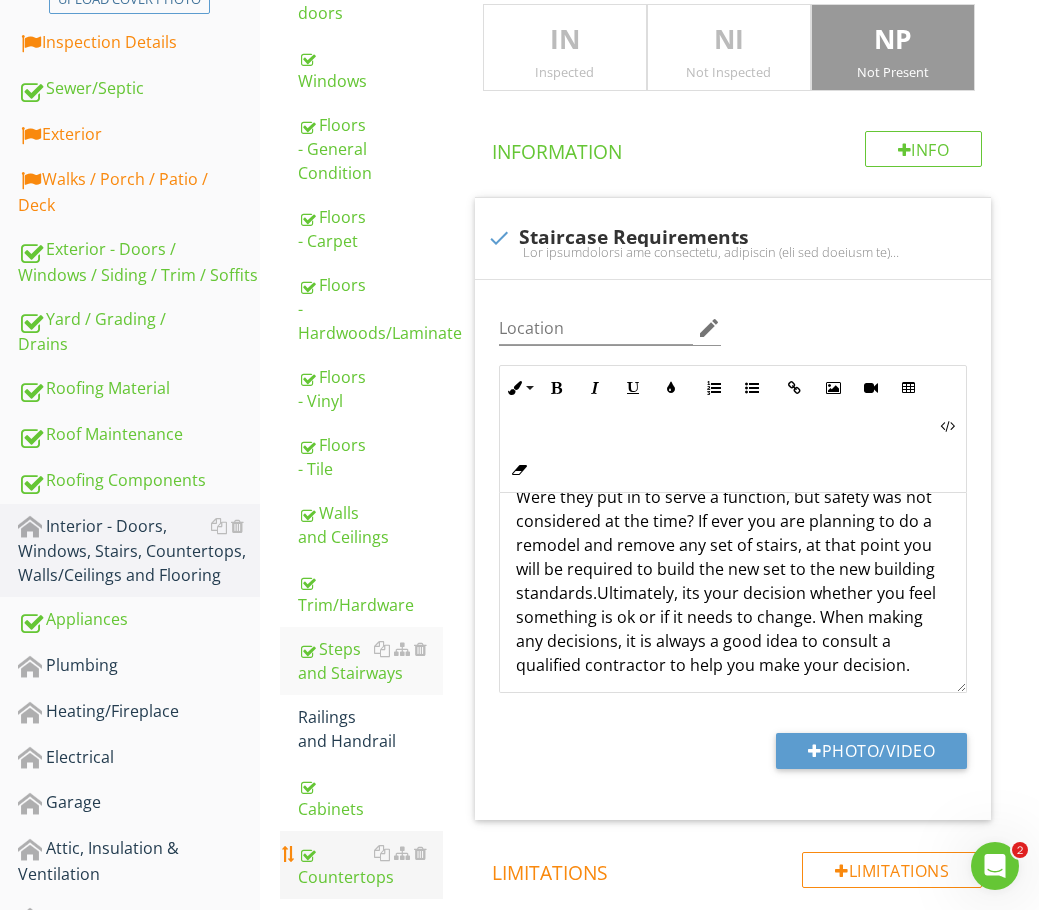 scroll, scrollTop: 456, scrollLeft: 0, axis: vertical 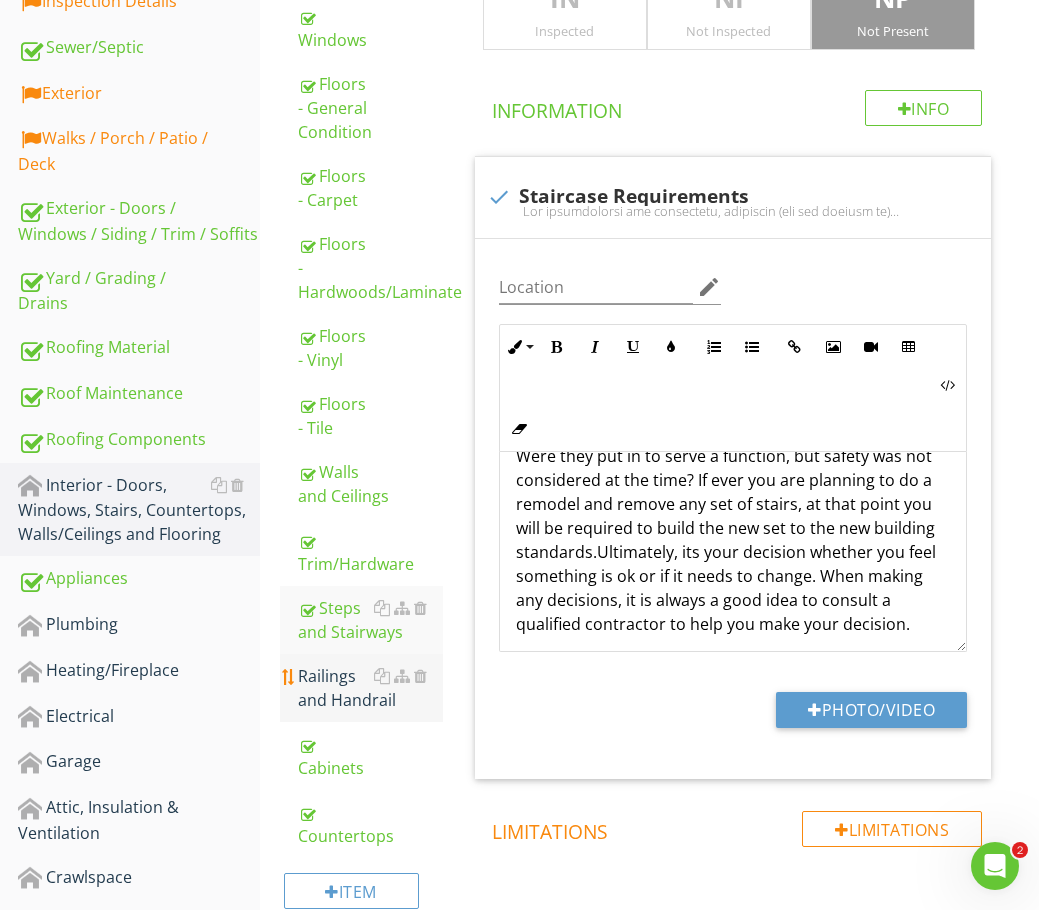 click on "Railings and Handrail" at bounding box center (370, 688) 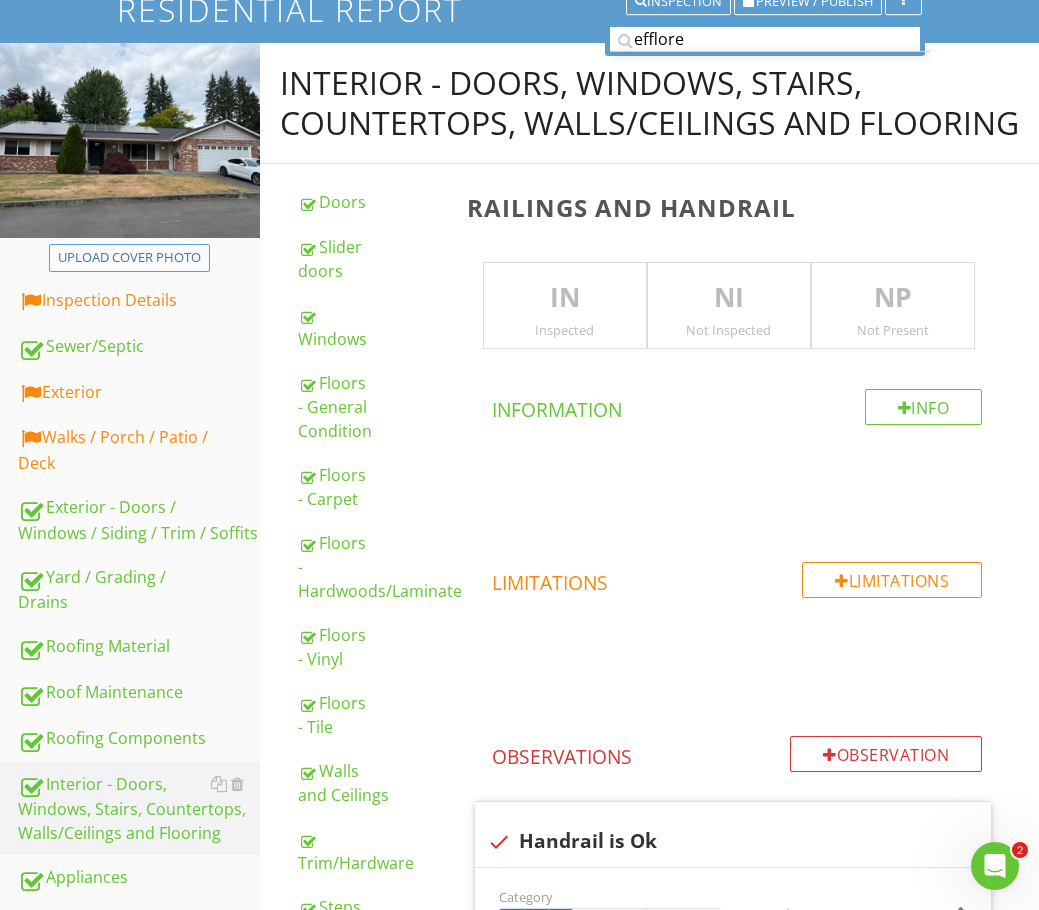scroll, scrollTop: 156, scrollLeft: 0, axis: vertical 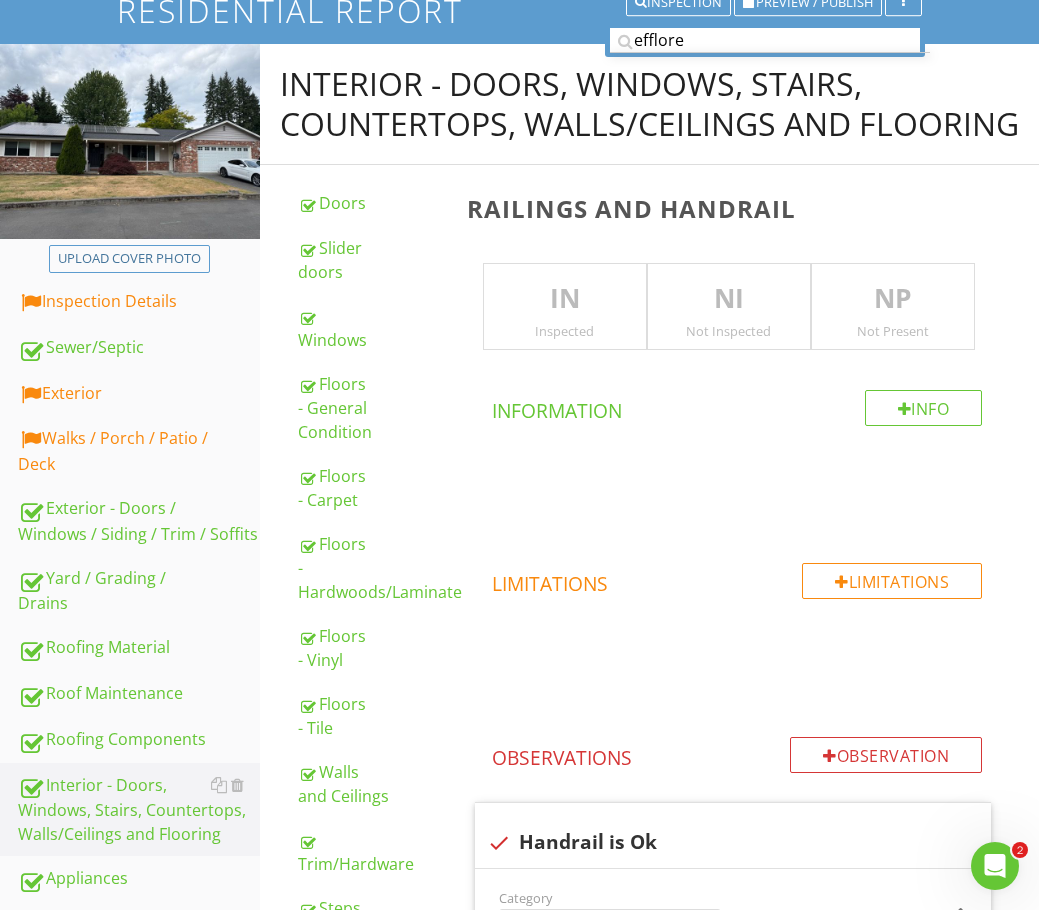 click on "NP" at bounding box center (893, 299) 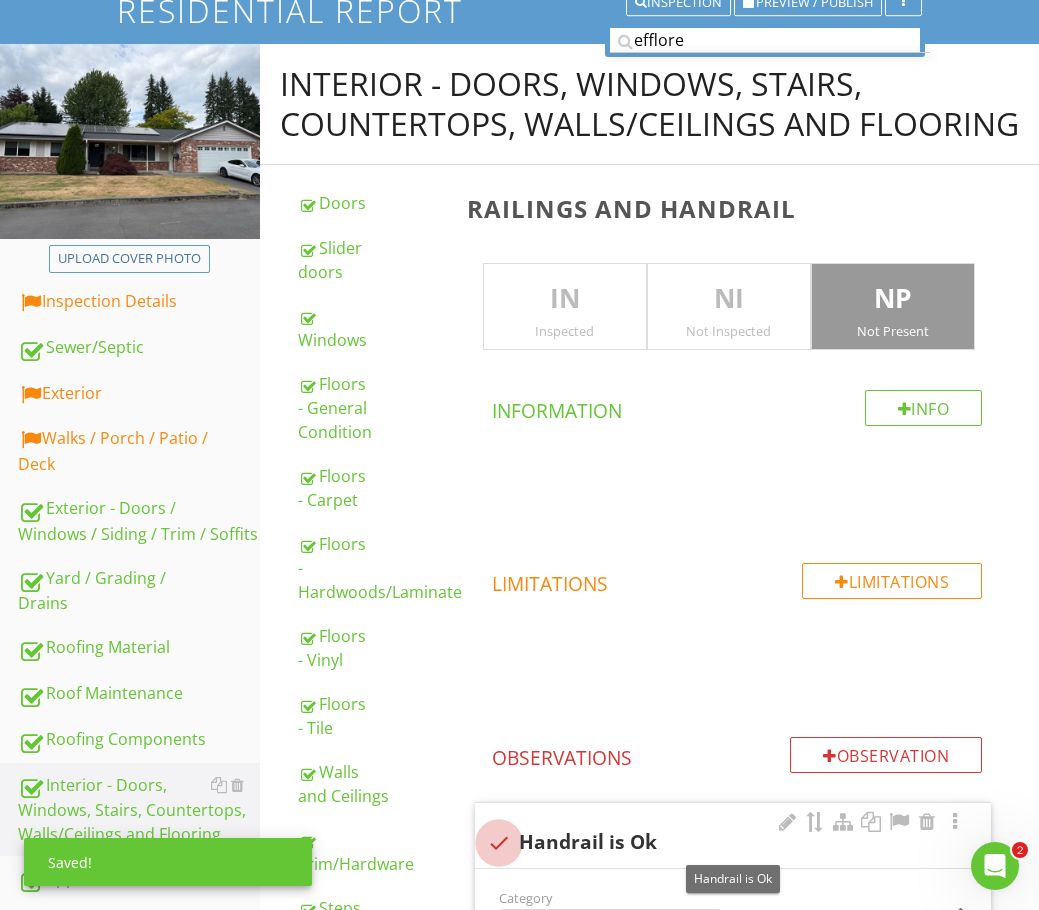 click at bounding box center [499, 843] 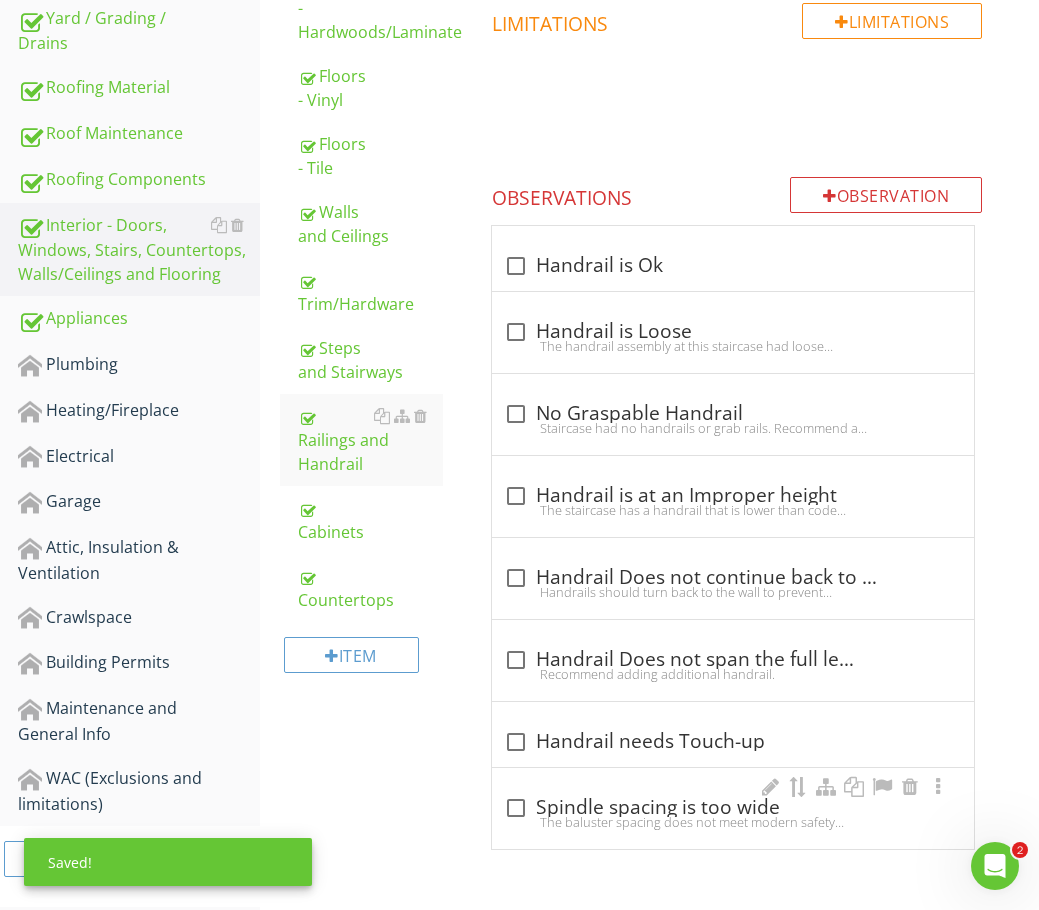 scroll, scrollTop: 733, scrollLeft: 0, axis: vertical 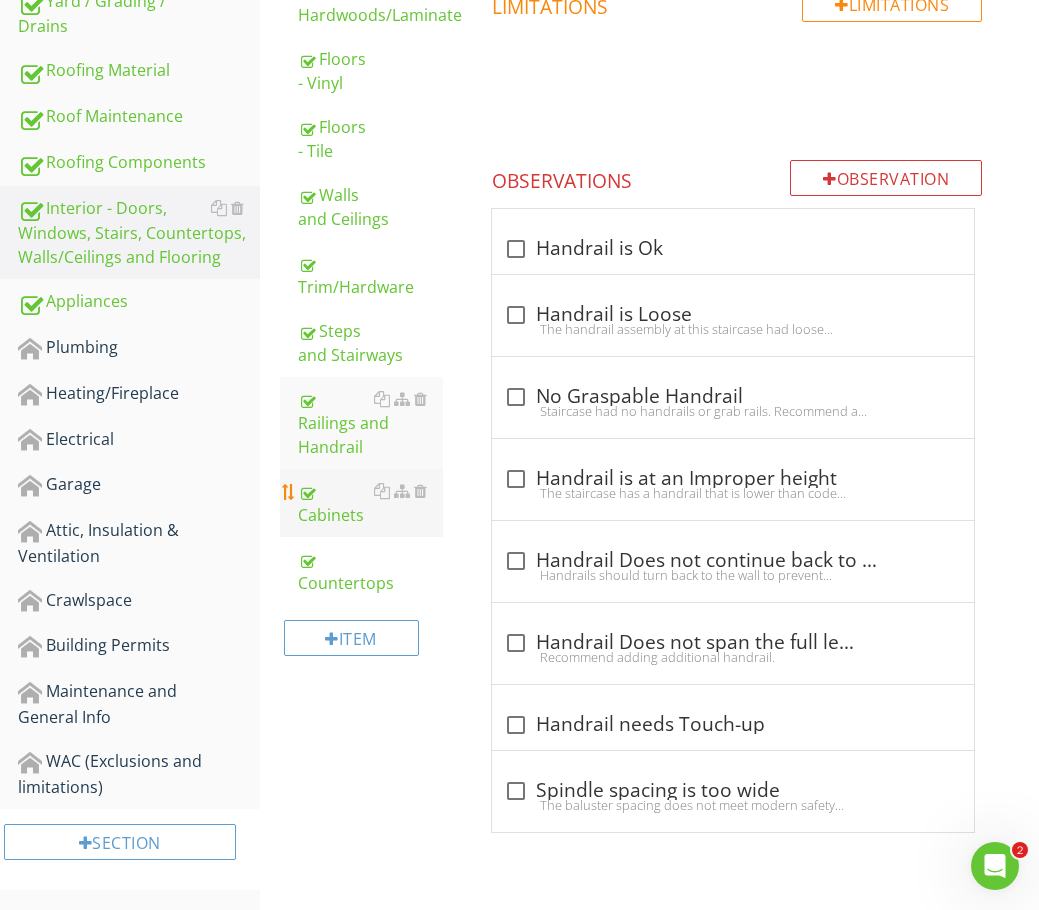click on "Cabinets" at bounding box center [370, 503] 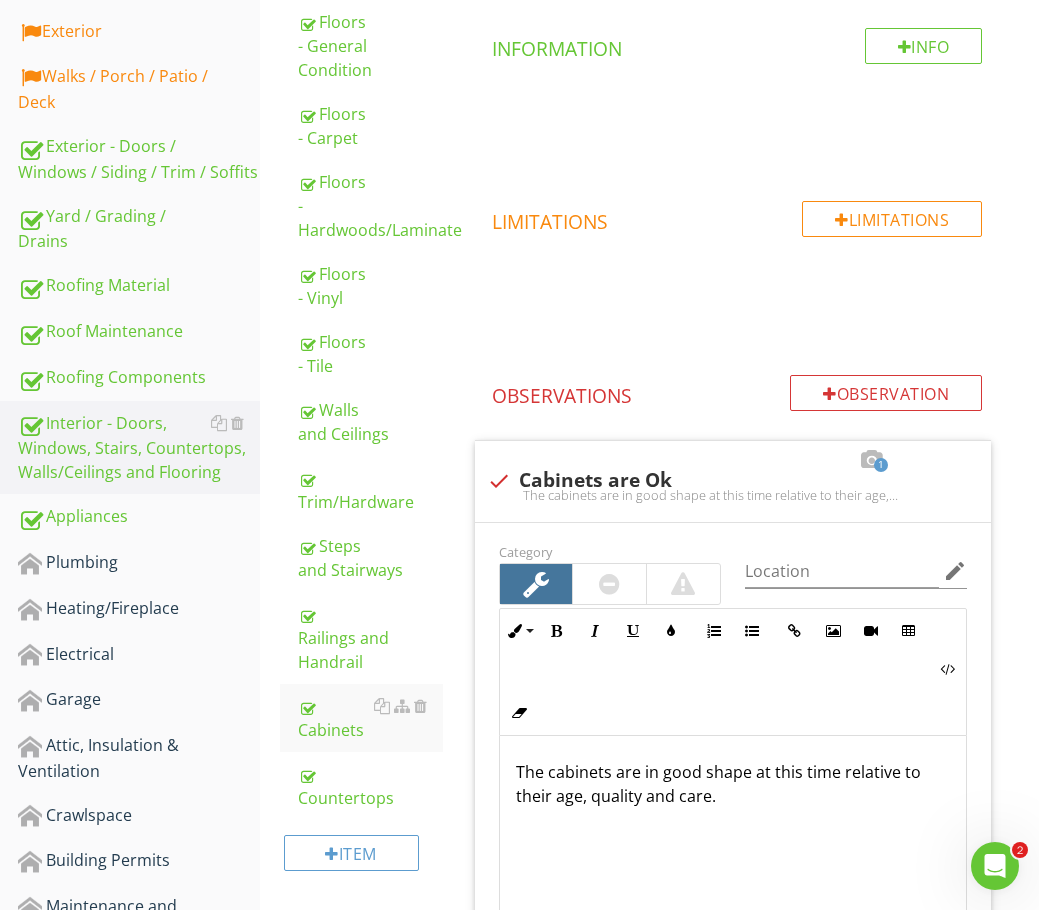 scroll, scrollTop: 633, scrollLeft: 0, axis: vertical 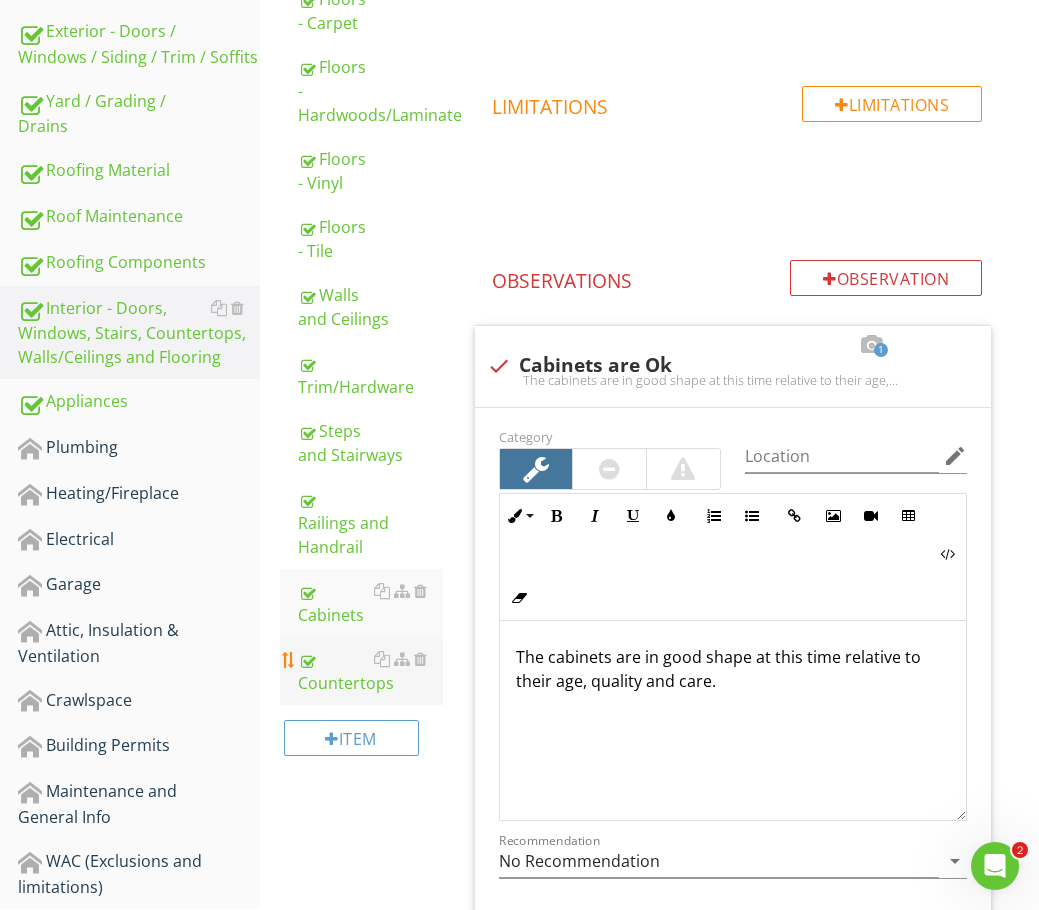 click on "Countertops" at bounding box center [370, 671] 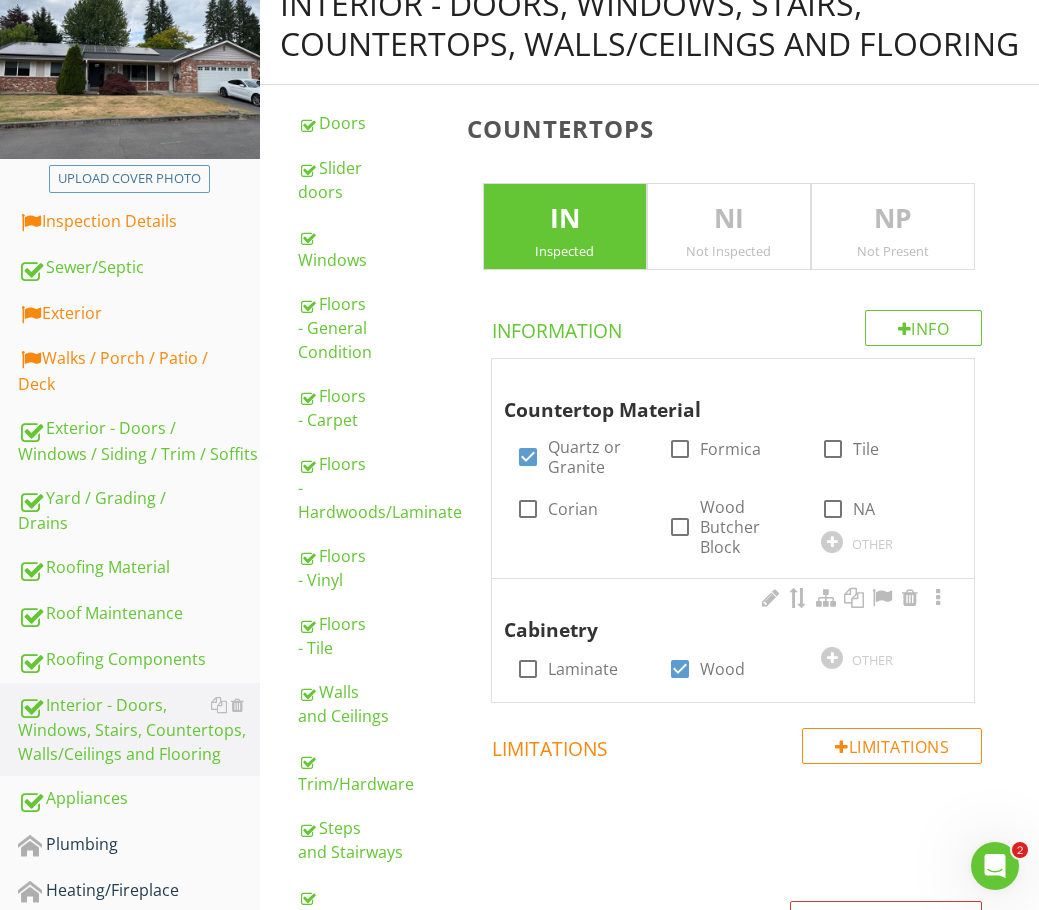 scroll, scrollTop: 233, scrollLeft: 0, axis: vertical 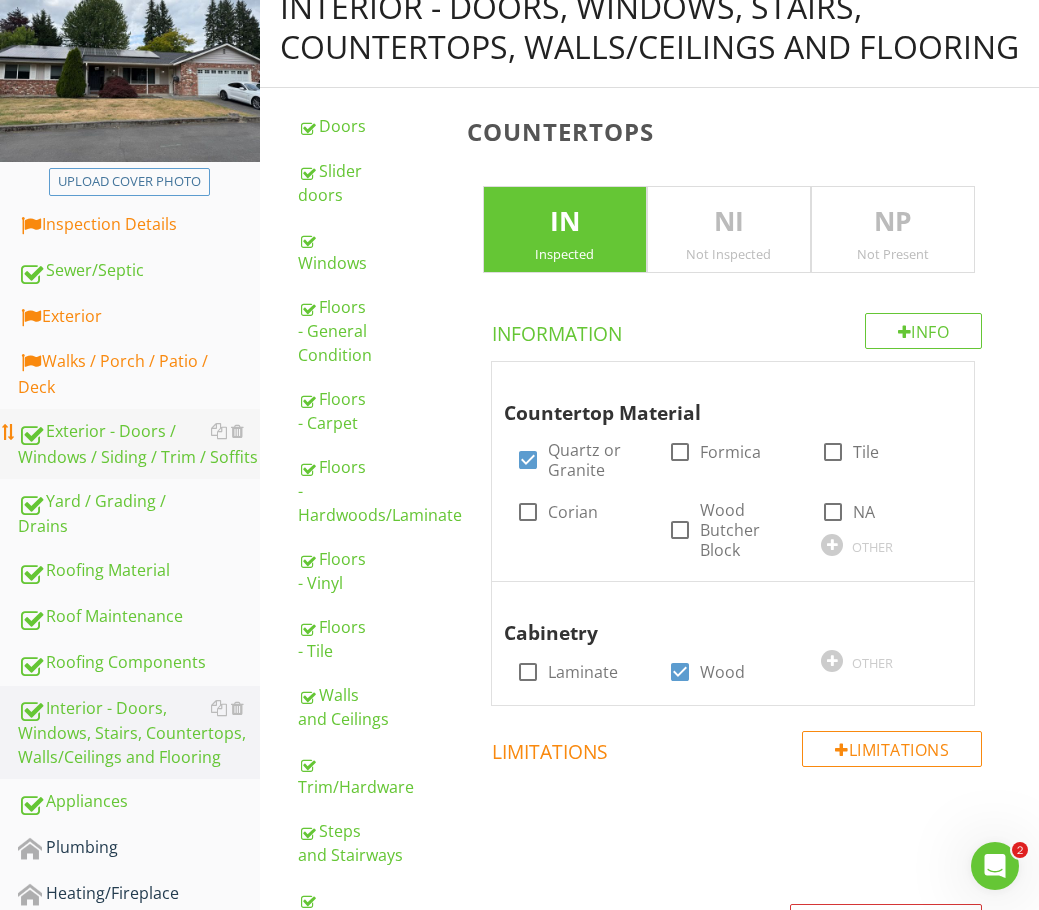 click on "Exterior - Doors / Windows / Siding / Trim / Soffits" at bounding box center [139, 444] 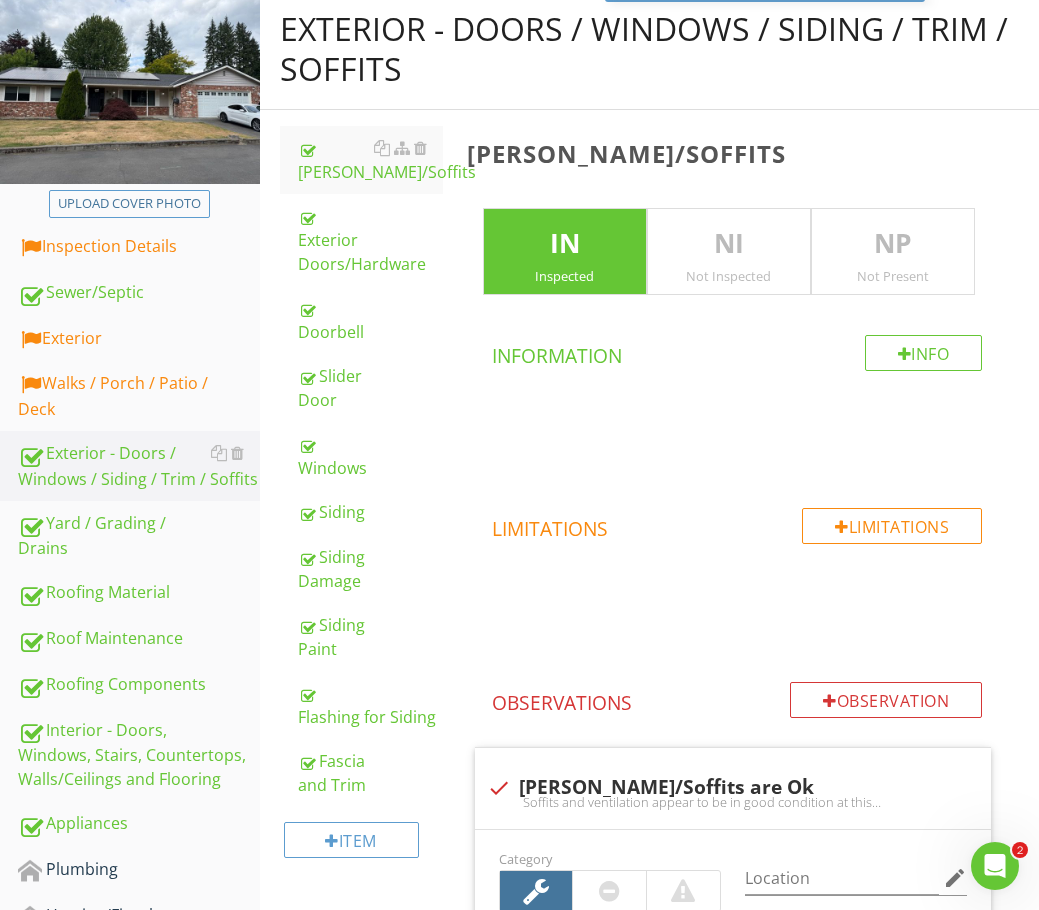scroll, scrollTop: 433, scrollLeft: 0, axis: vertical 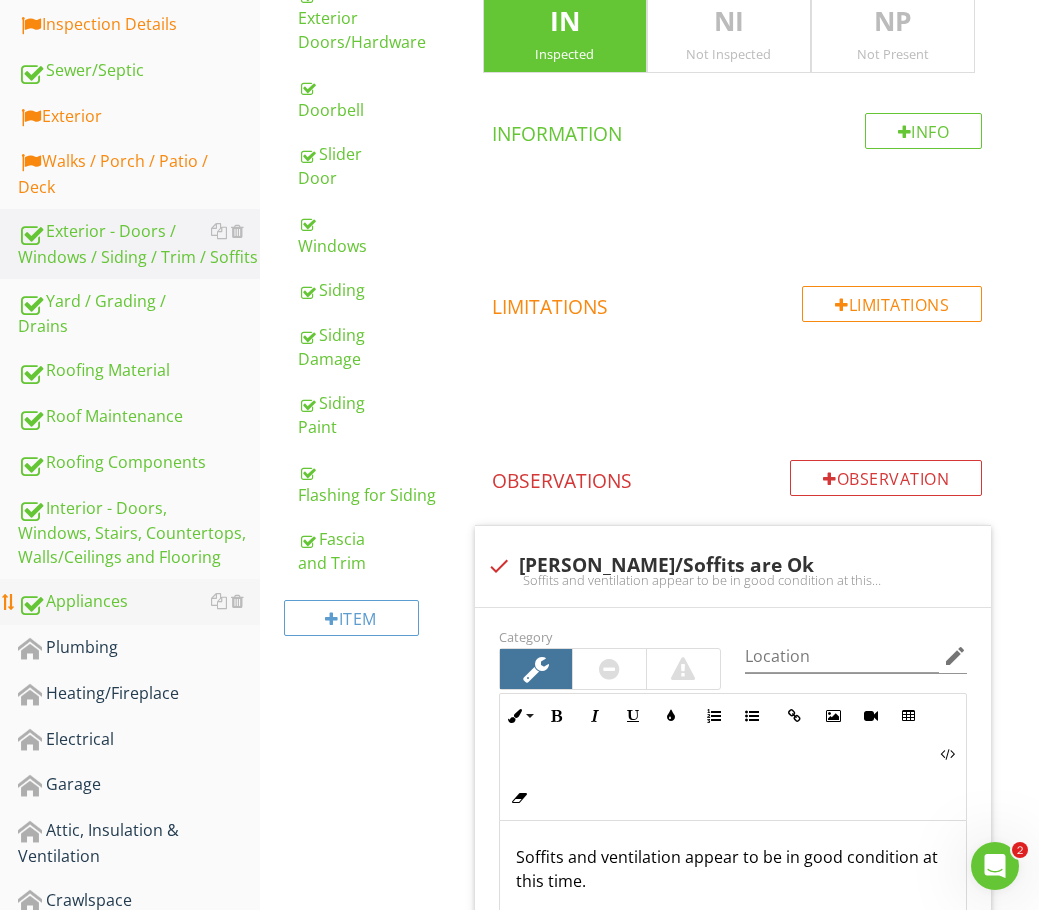 click on "Appliances" at bounding box center [139, 602] 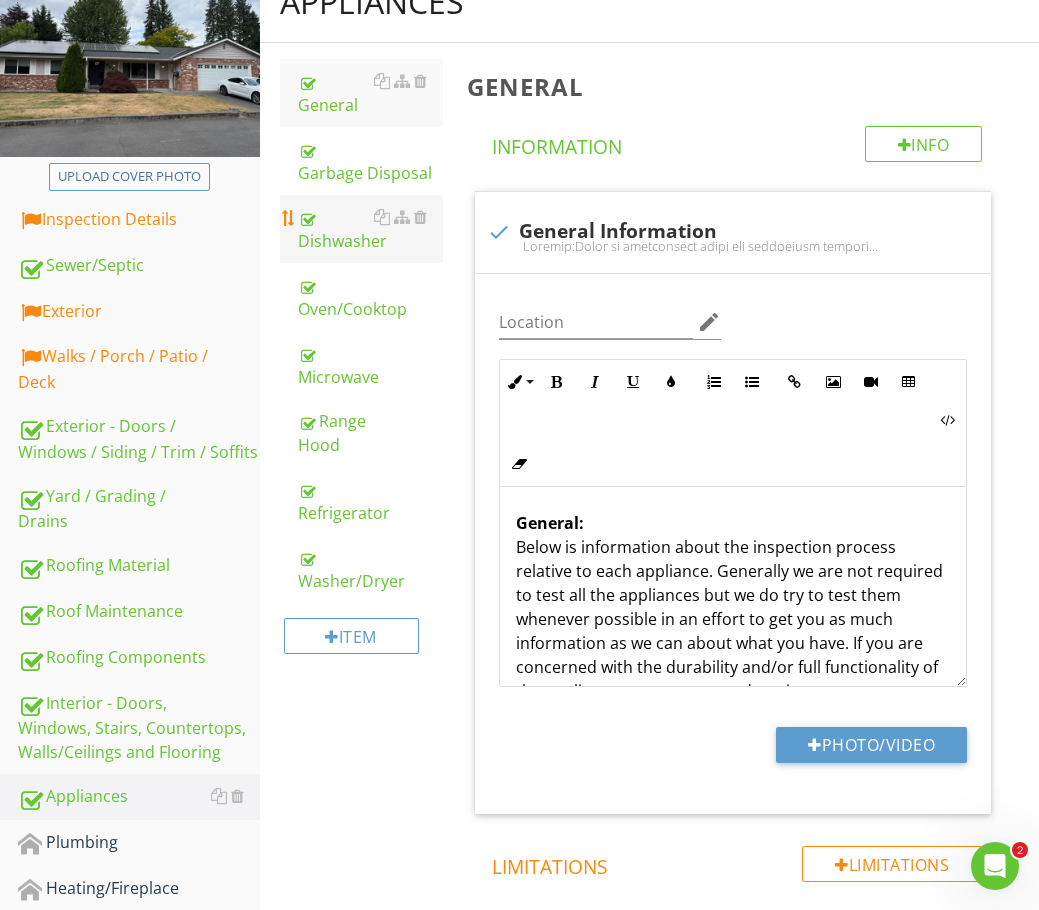 scroll, scrollTop: 133, scrollLeft: 0, axis: vertical 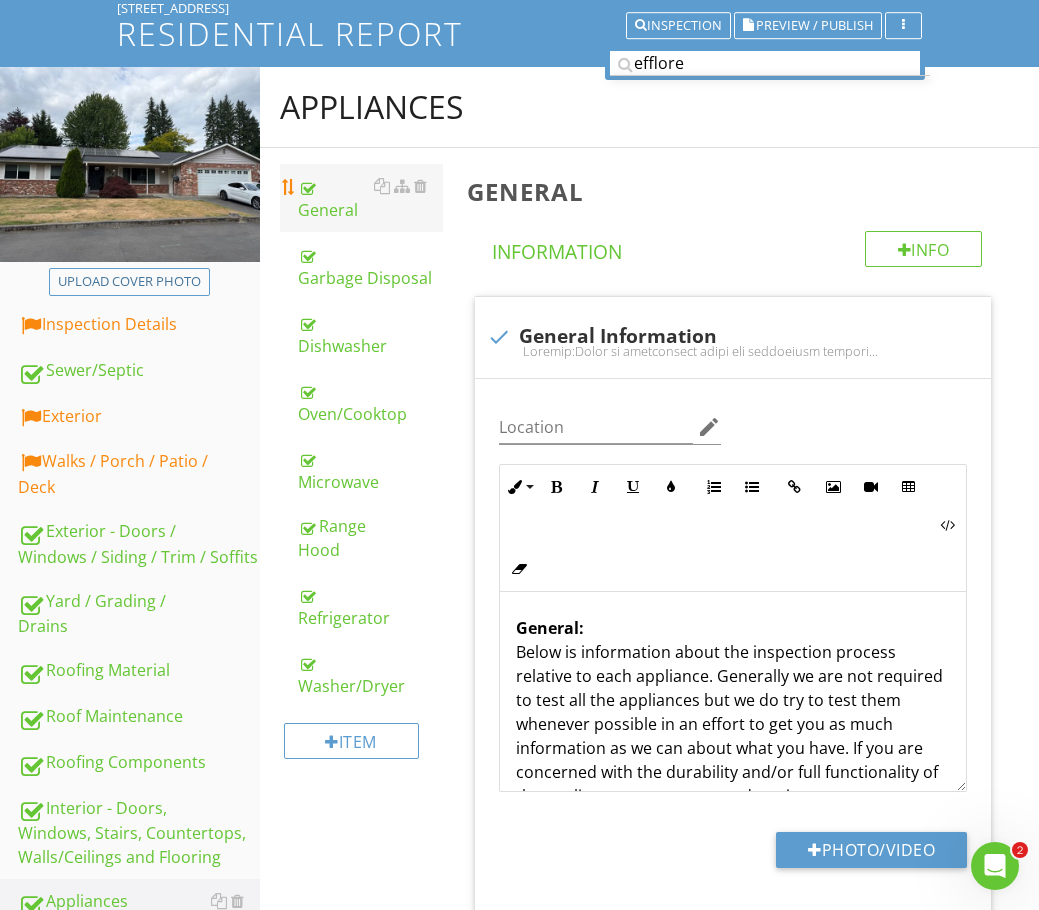 click on "General" at bounding box center (370, 198) 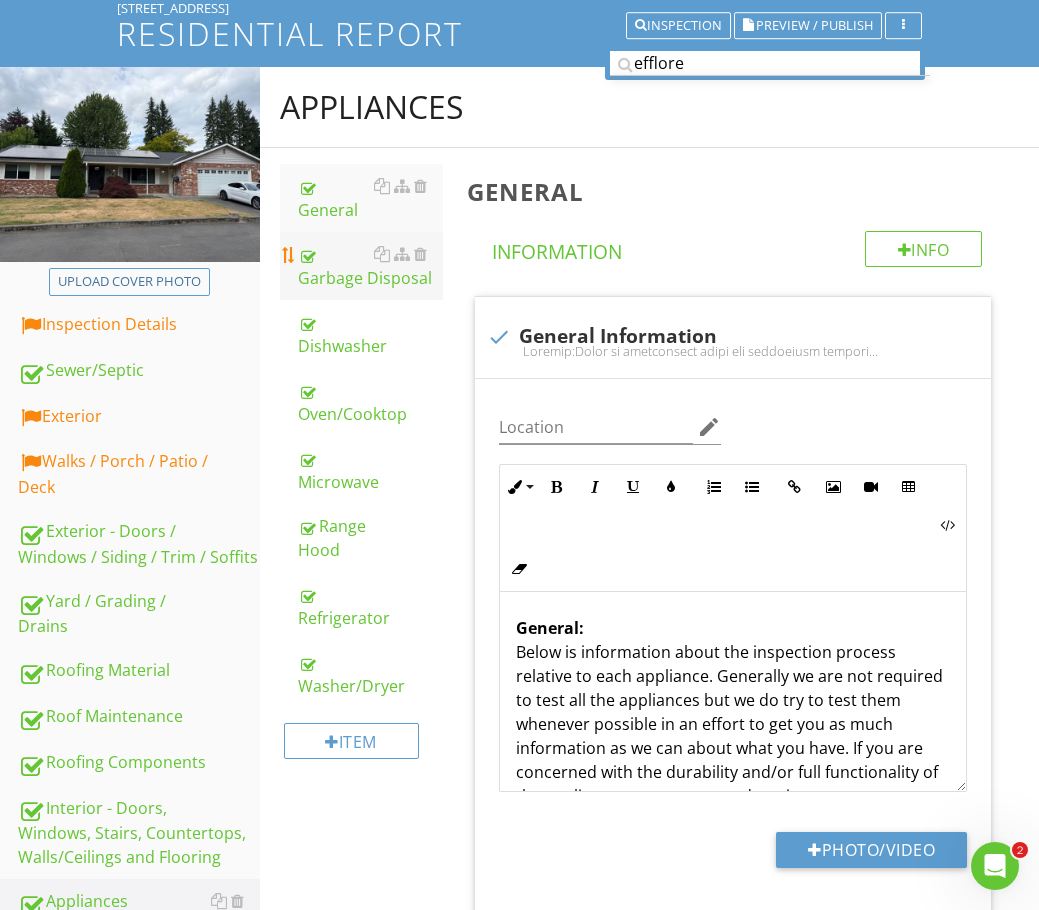 click on "Garbage Disposal" at bounding box center [370, 266] 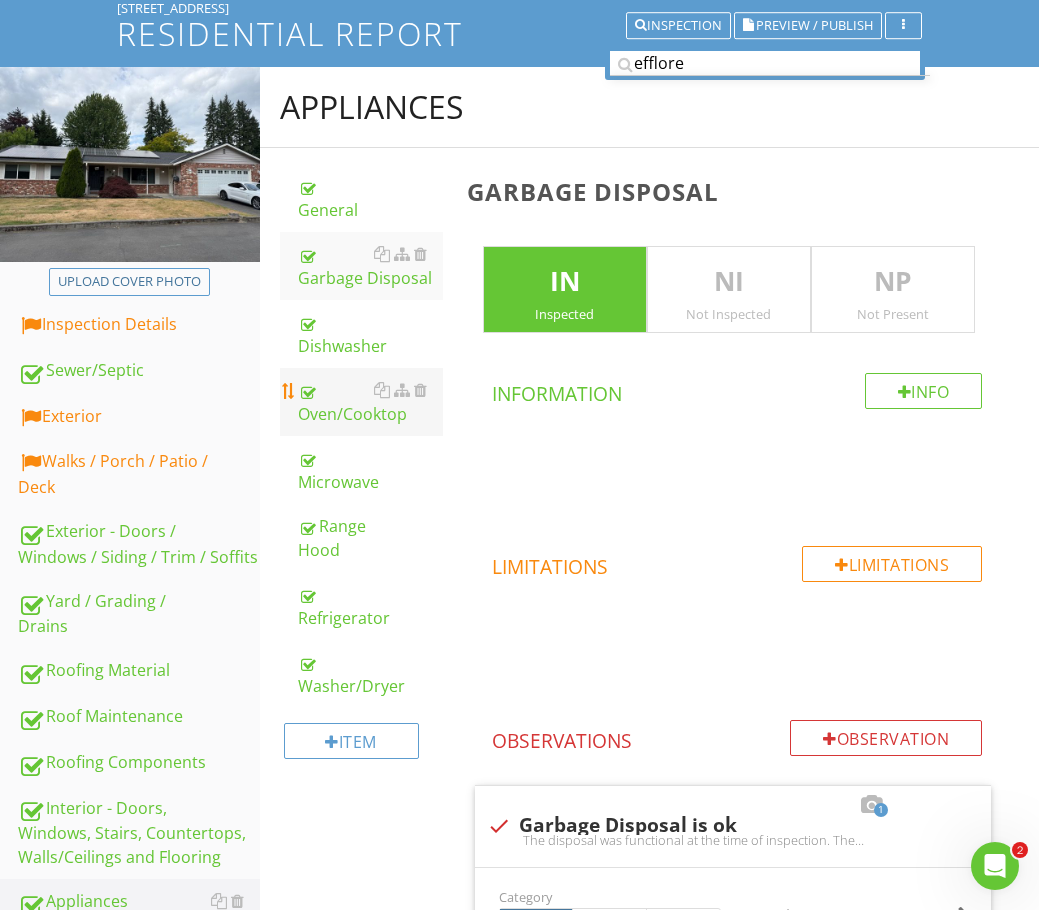 click on "Oven/Cooktop" at bounding box center [370, 402] 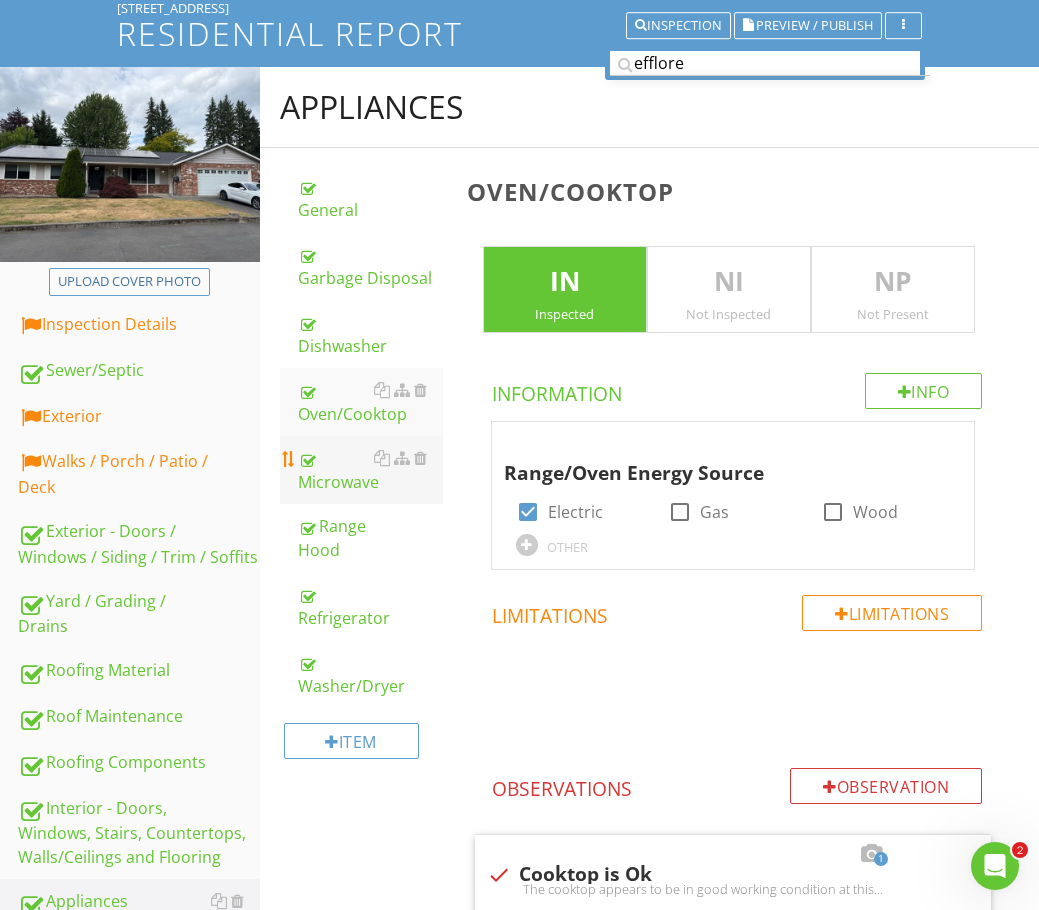 click on "Microwave" at bounding box center (370, 470) 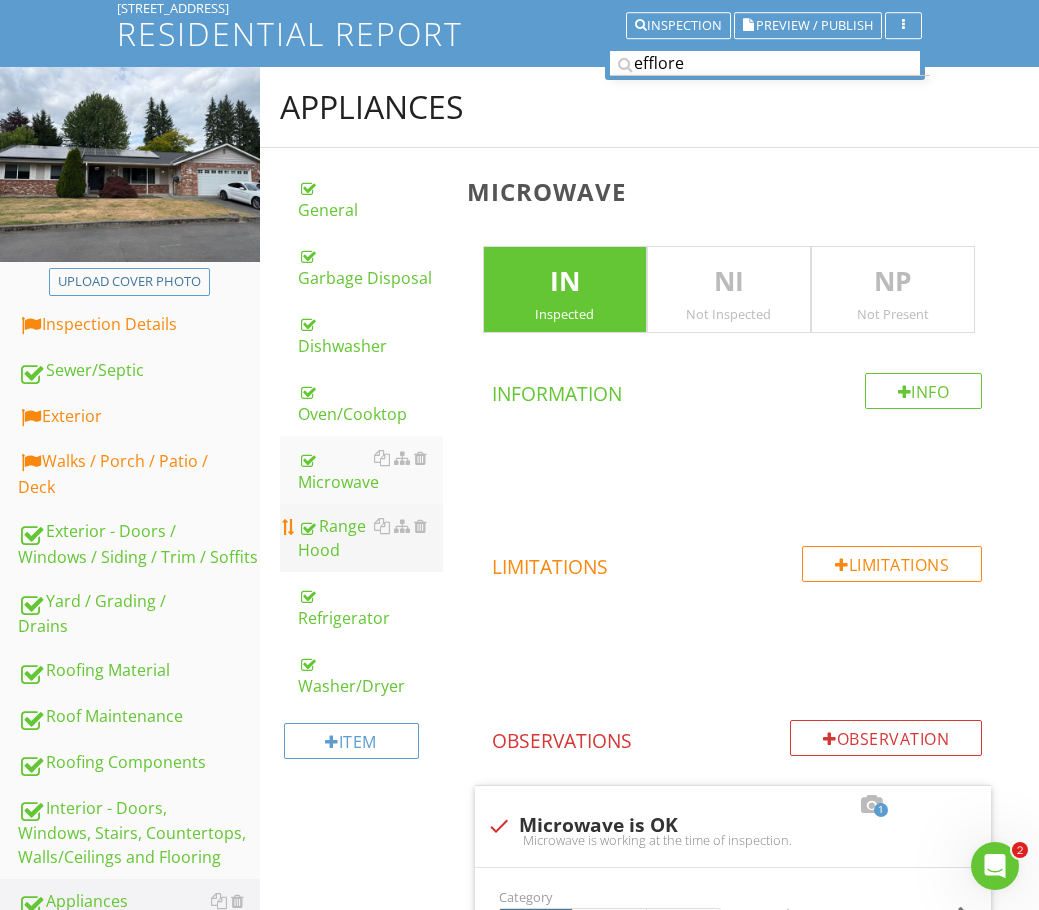 click on "Range Hood" at bounding box center [370, 538] 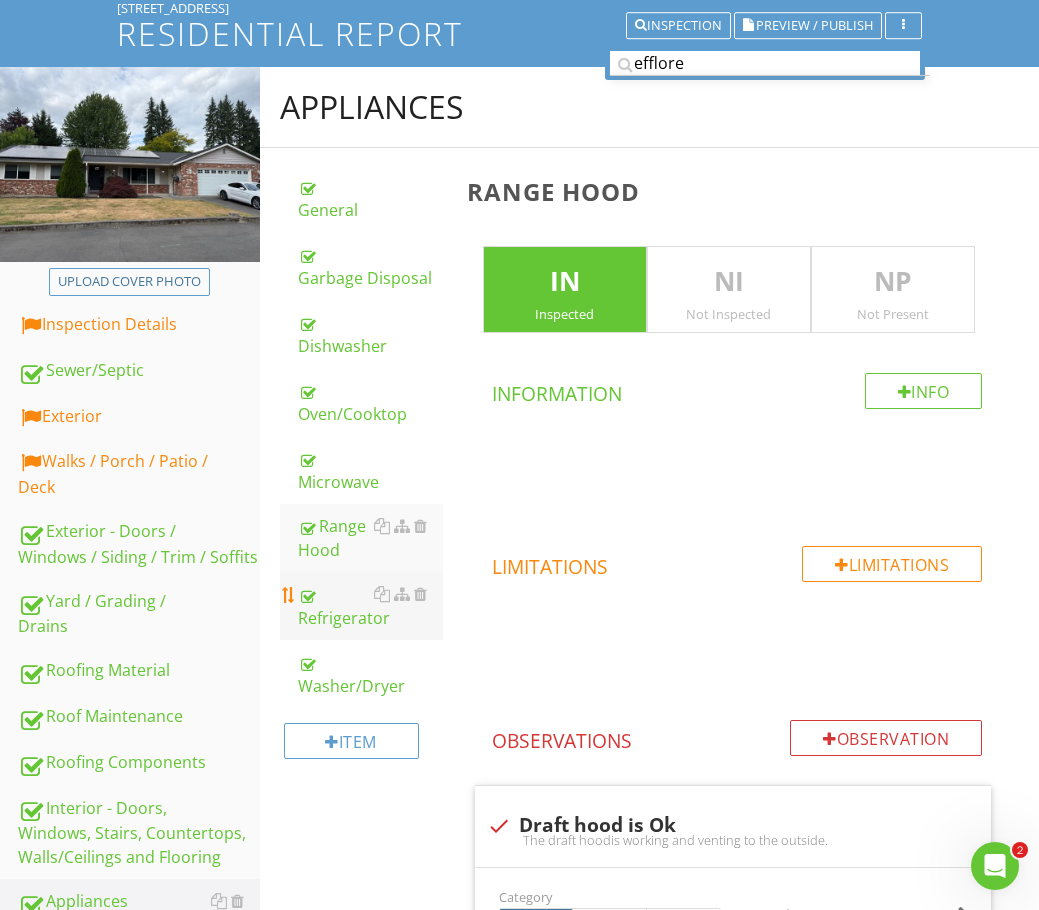 click at bounding box center (306, 596) 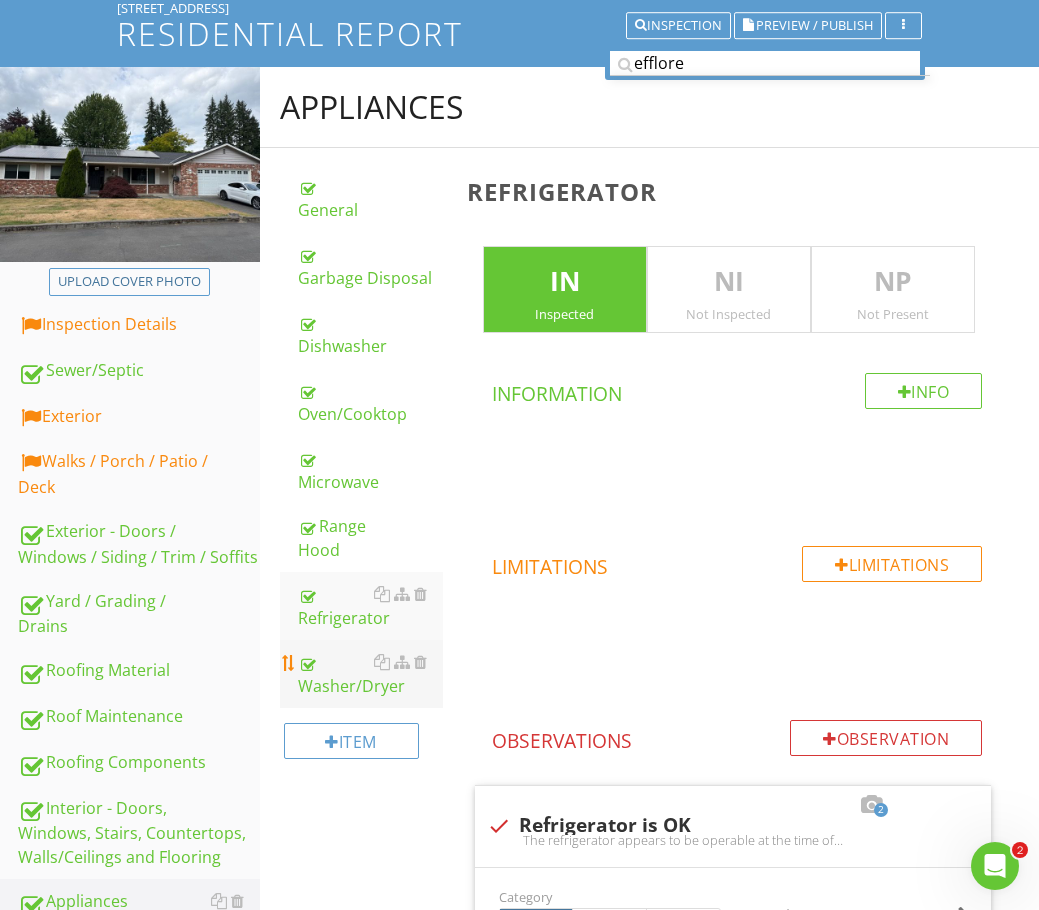 click on "Washer/Dryer" at bounding box center [370, 674] 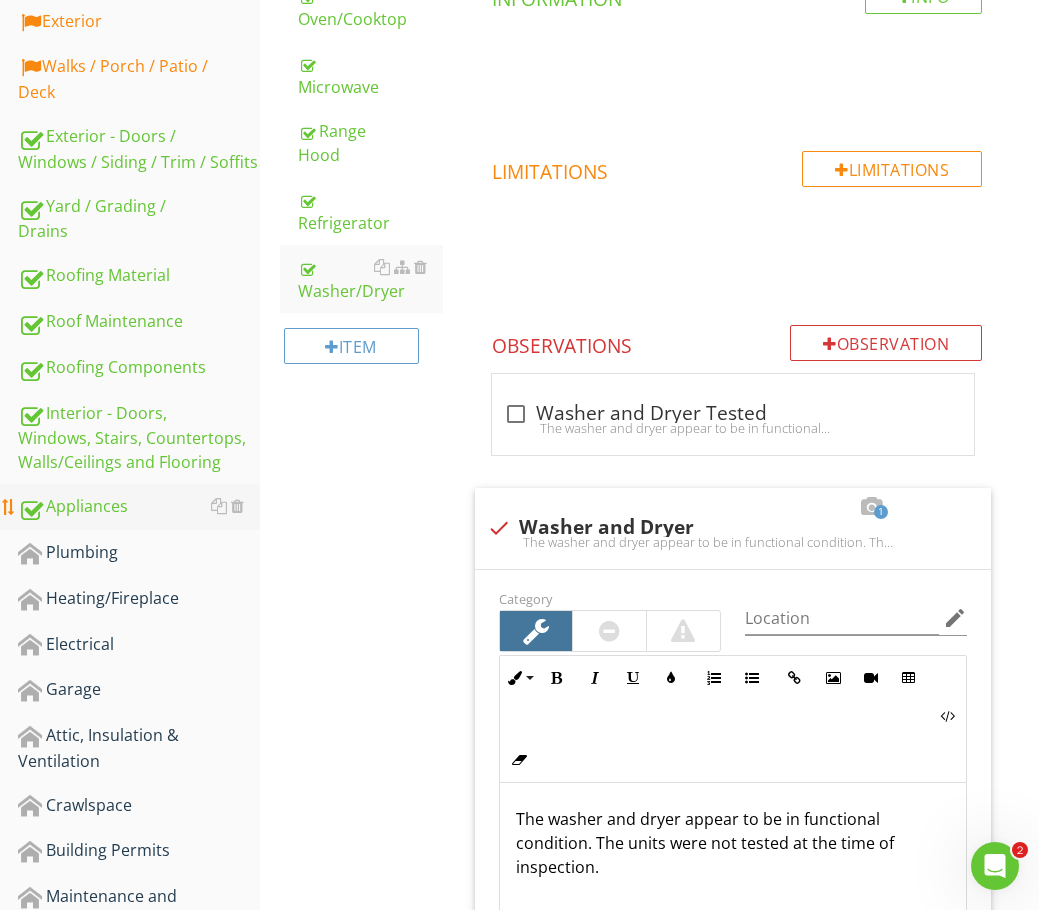 scroll, scrollTop: 533, scrollLeft: 0, axis: vertical 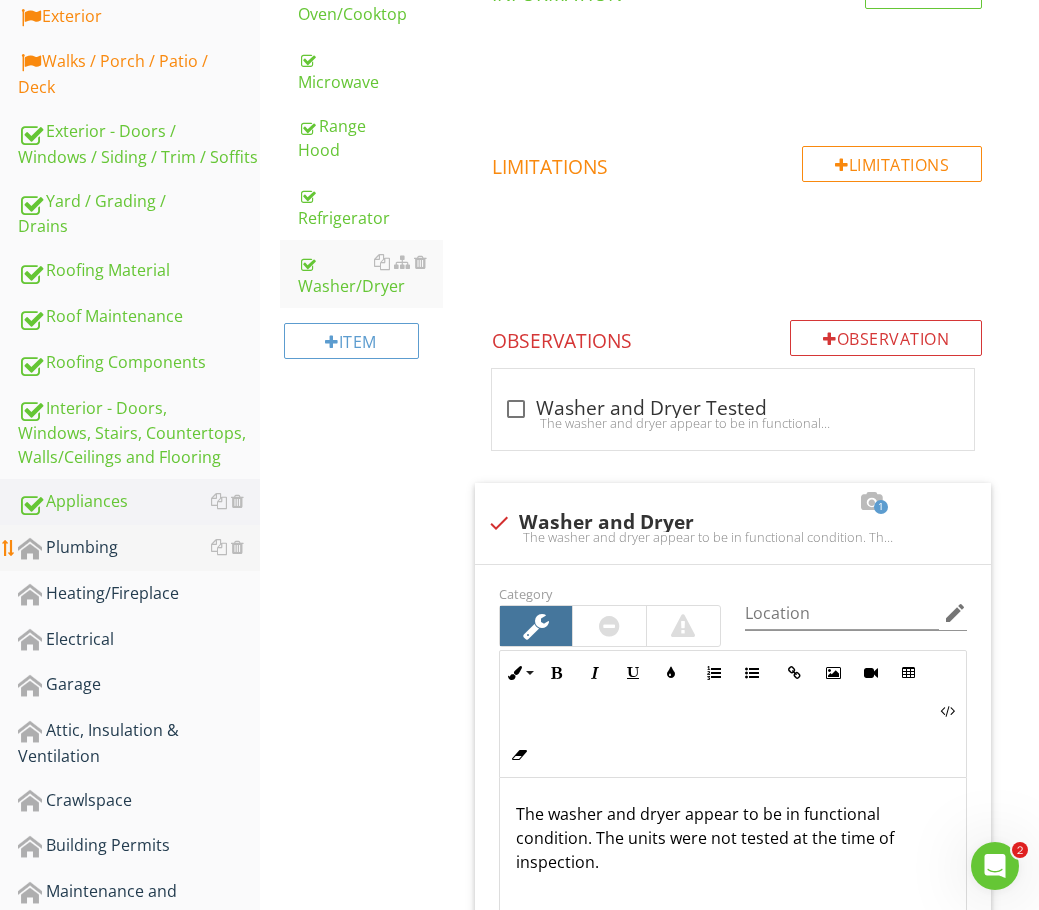 click on "Plumbing" at bounding box center (139, 548) 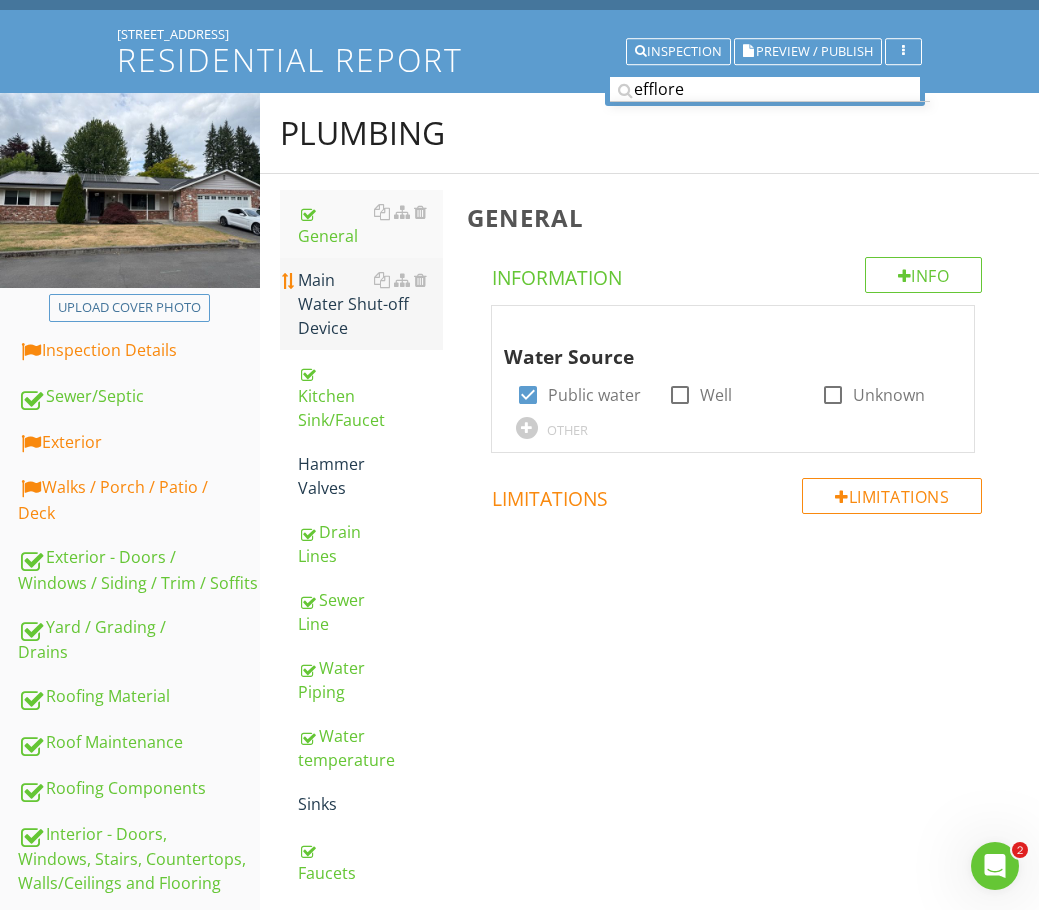 scroll, scrollTop: 33, scrollLeft: 0, axis: vertical 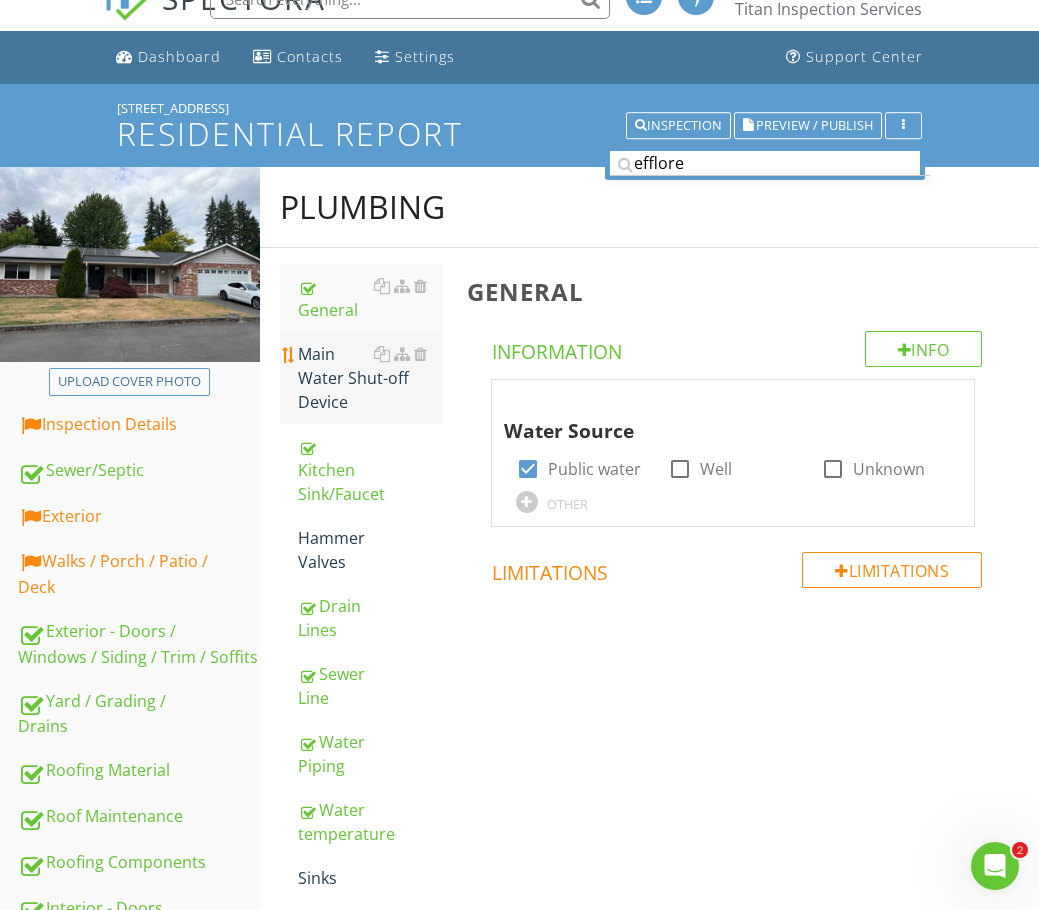 click on "Main Water Shut-off Device" at bounding box center (370, 378) 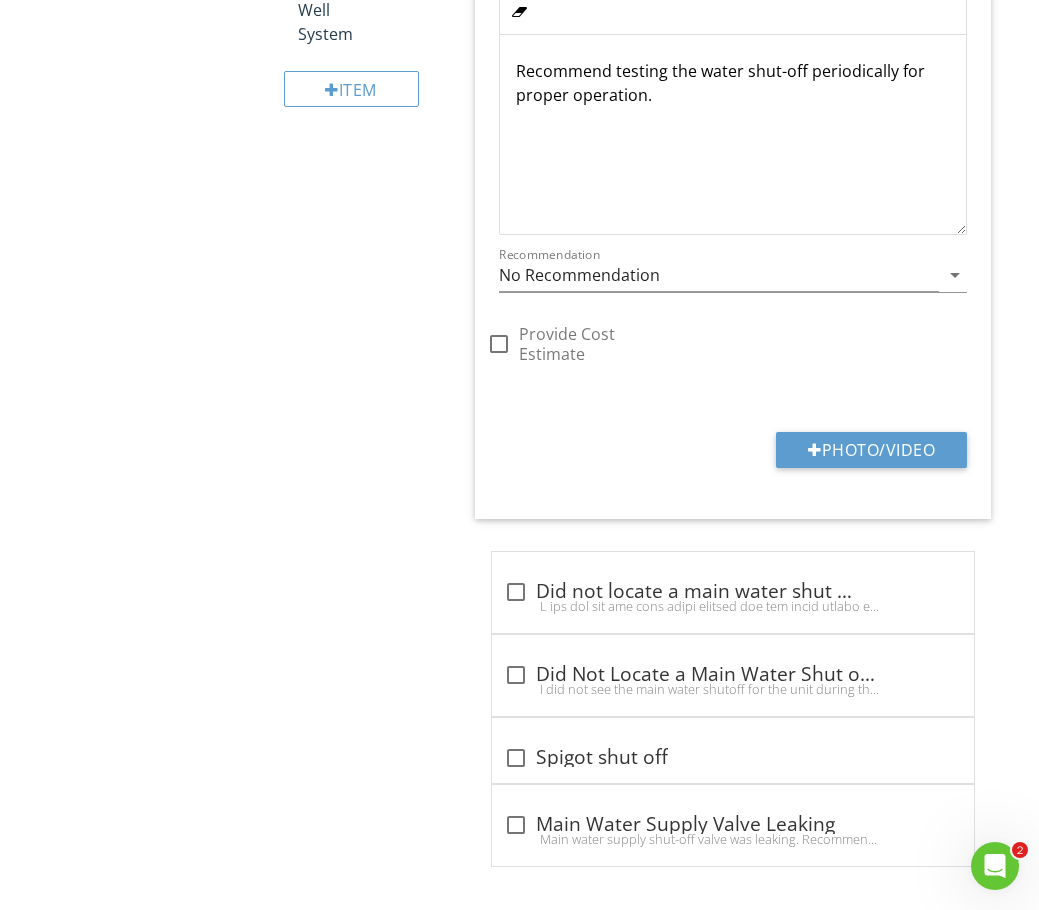 scroll, scrollTop: 2047, scrollLeft: 0, axis: vertical 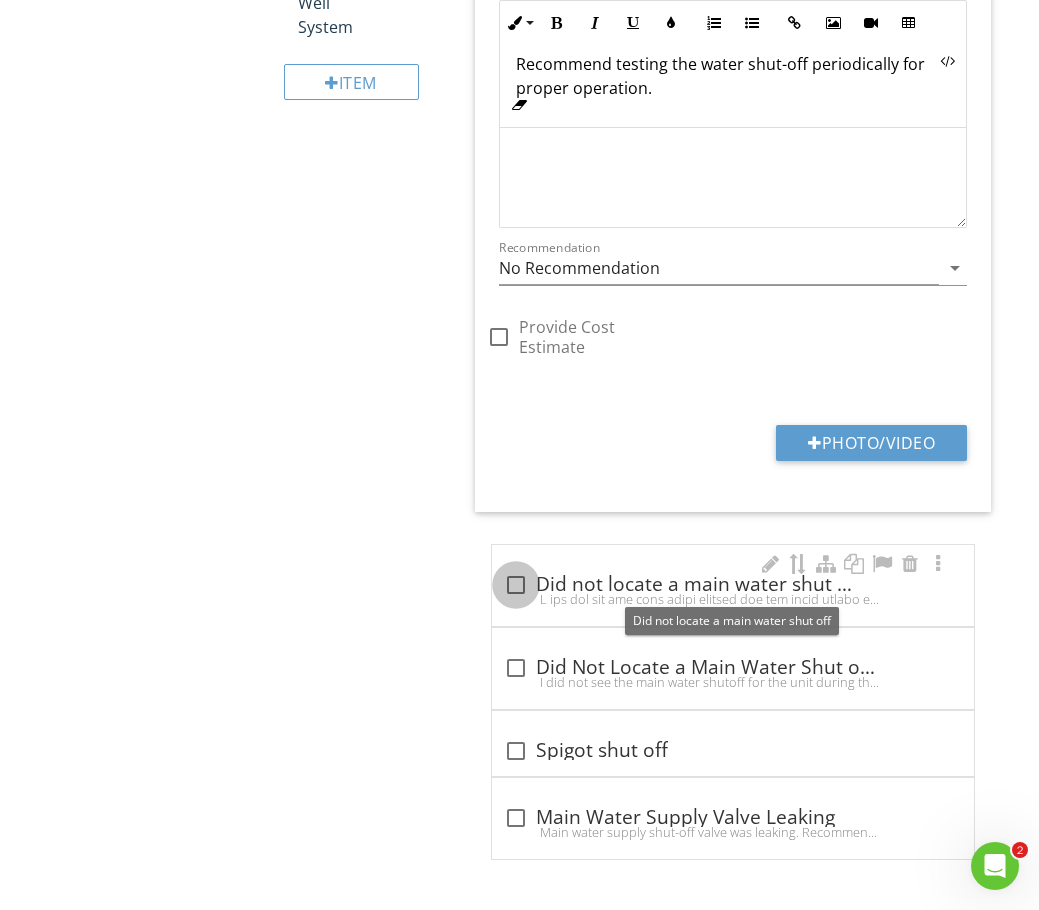 click at bounding box center [516, 585] 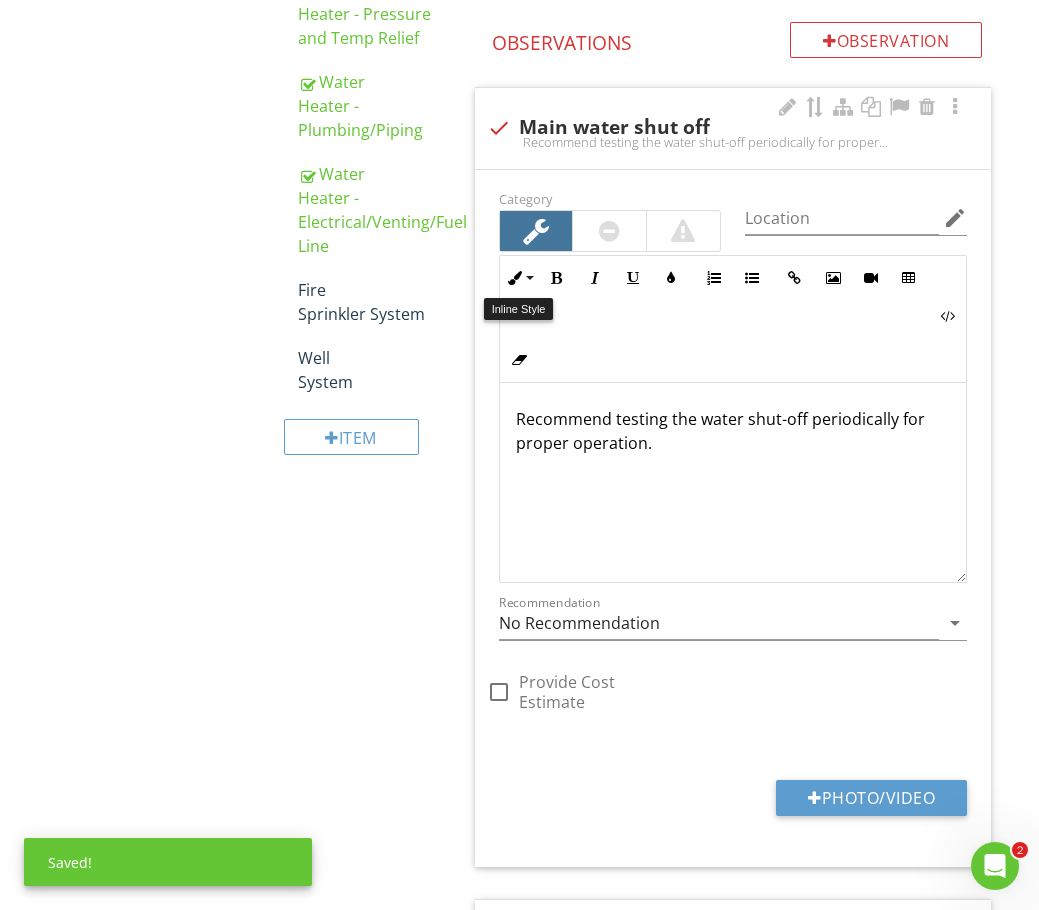 scroll, scrollTop: 1647, scrollLeft: 0, axis: vertical 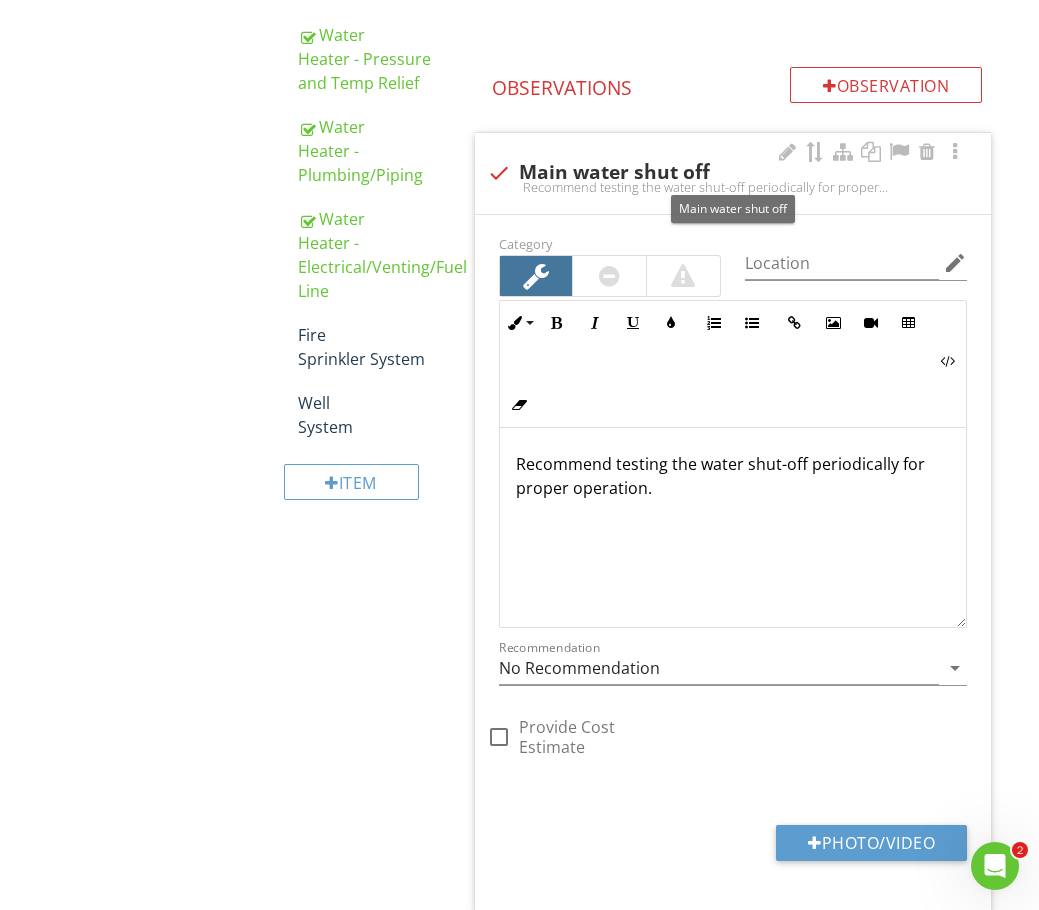 click at bounding box center [499, 173] 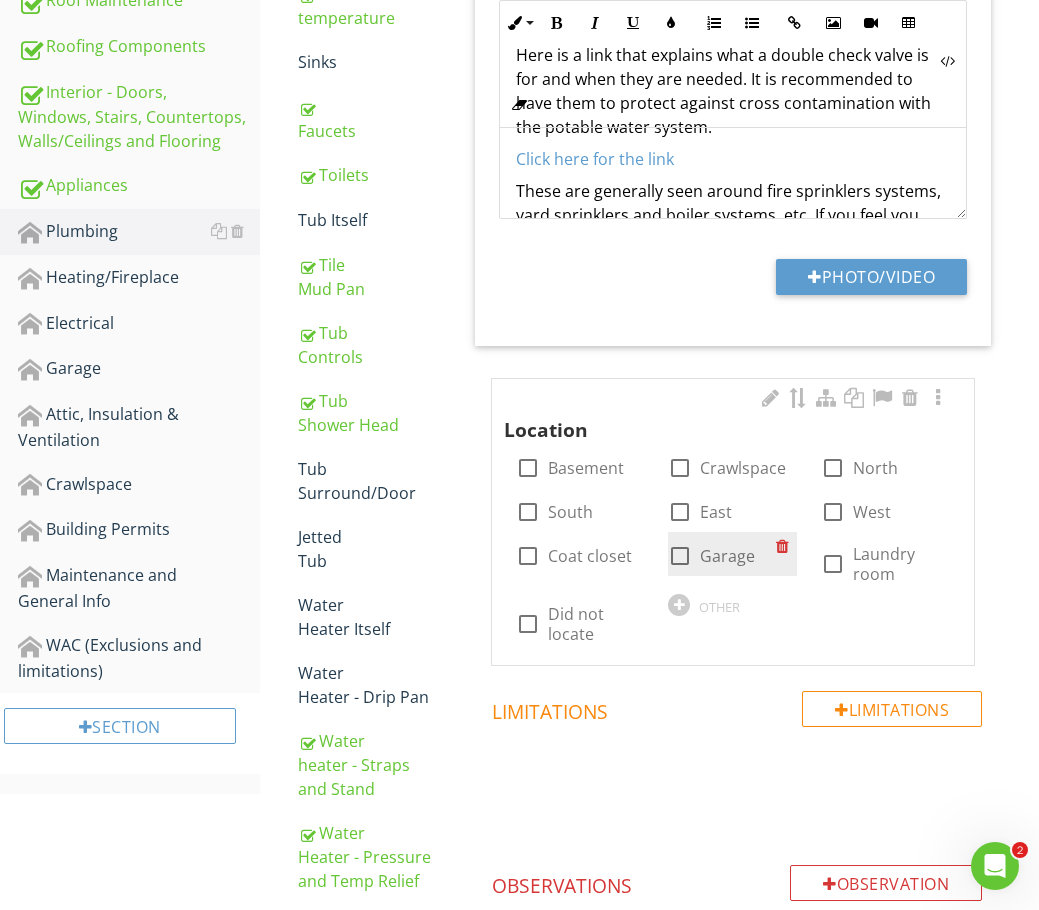 scroll, scrollTop: 847, scrollLeft: 0, axis: vertical 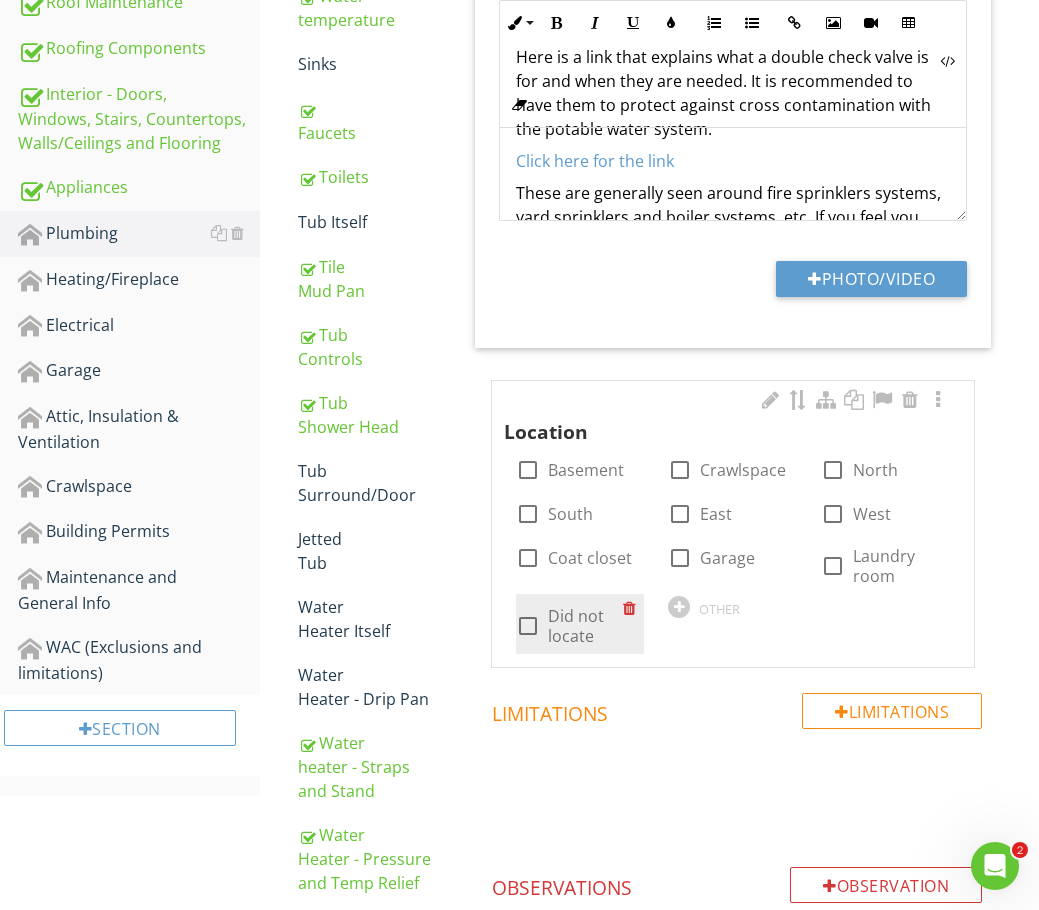 click at bounding box center (528, 626) 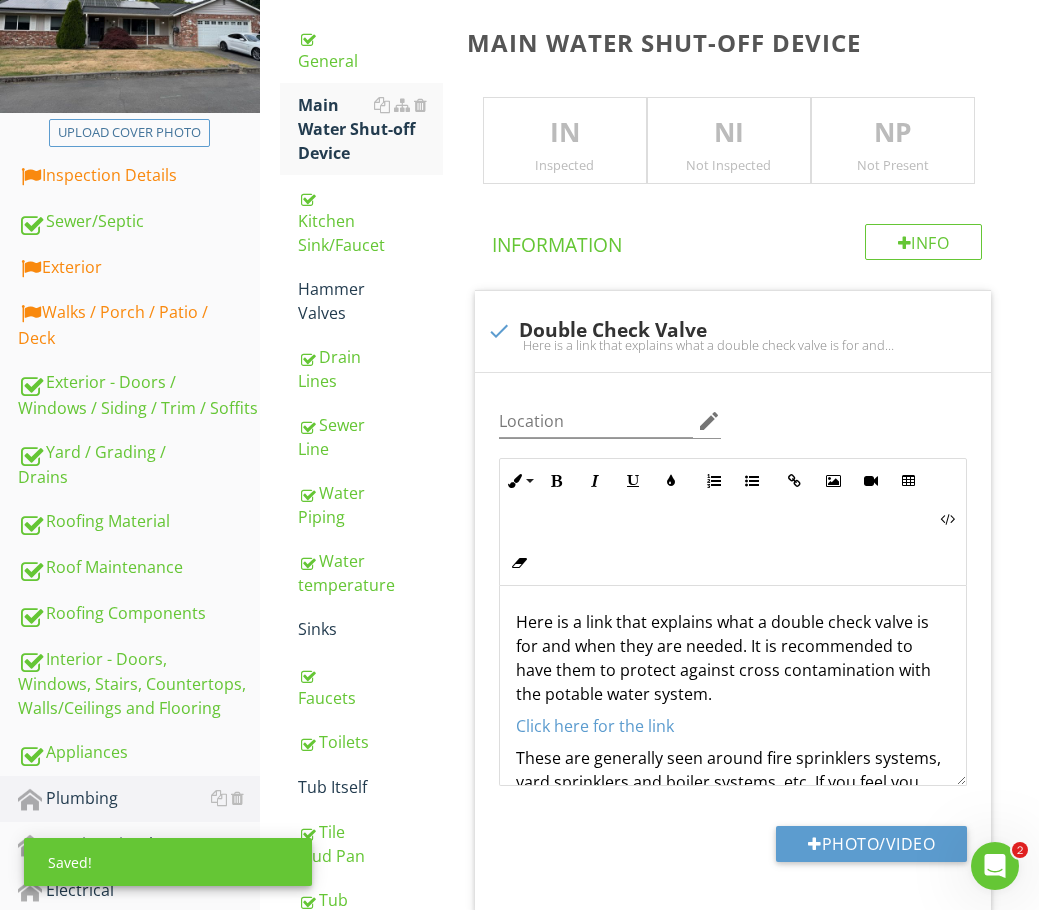 scroll, scrollTop: 247, scrollLeft: 0, axis: vertical 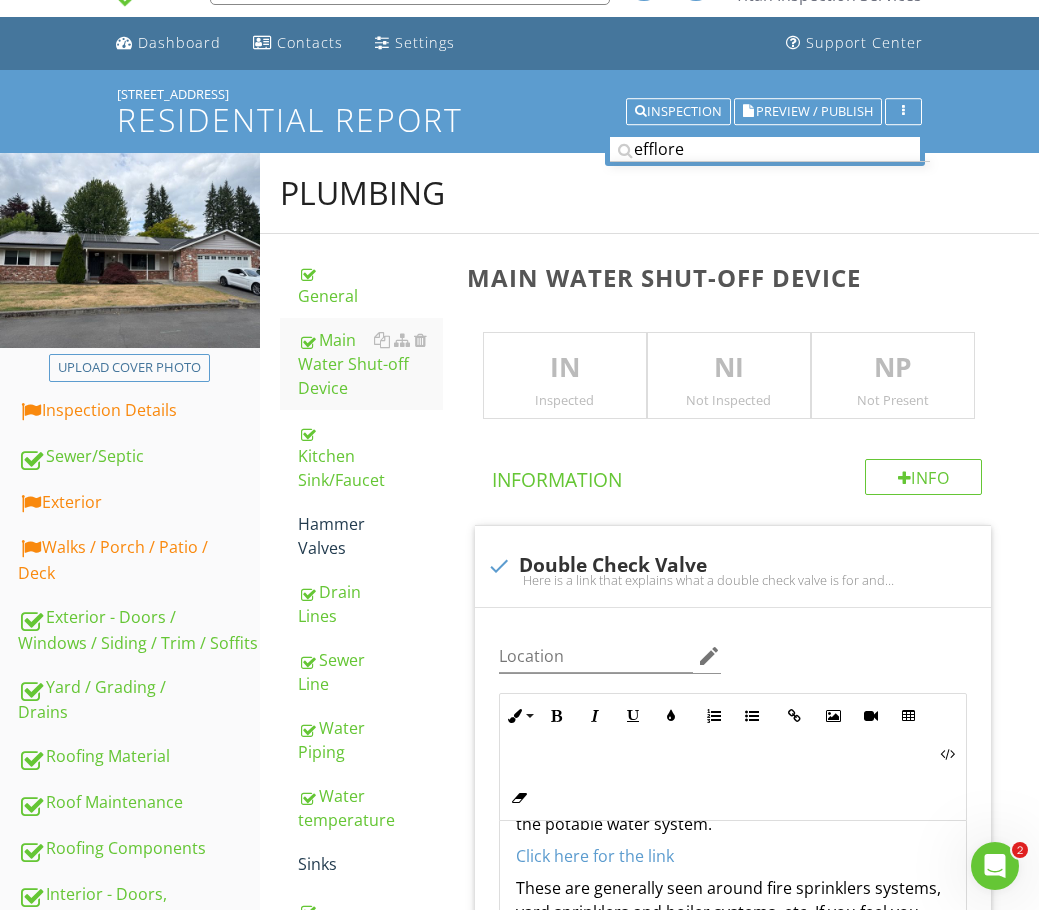 click on "IN   Inspected" at bounding box center (565, 376) 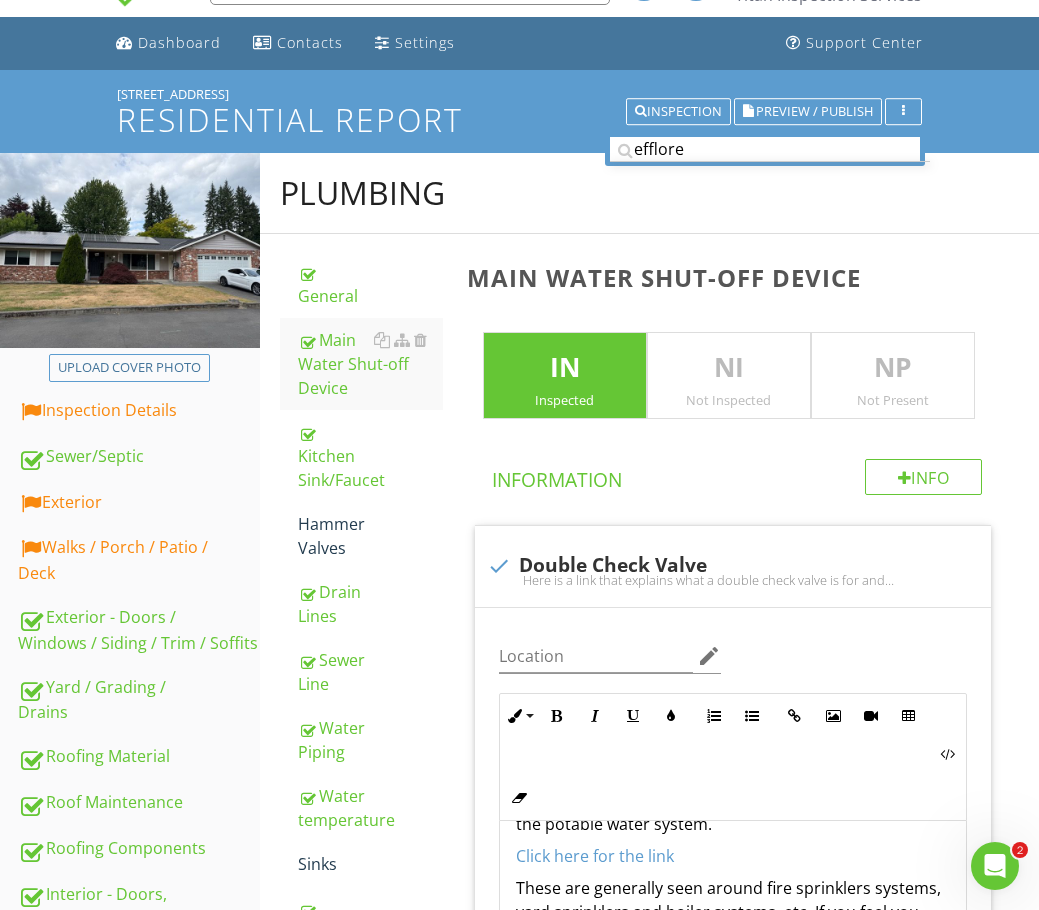click on "NI" at bounding box center (729, 368) 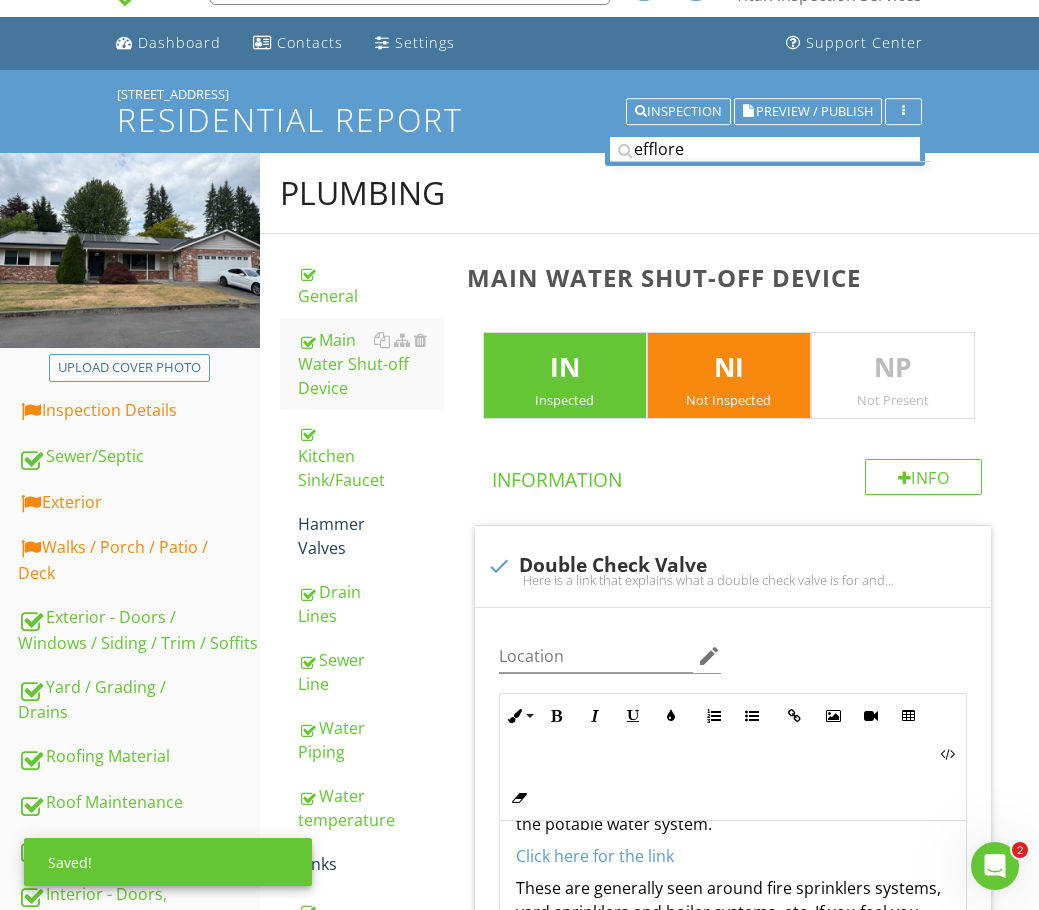 click on "IN" at bounding box center [565, 368] 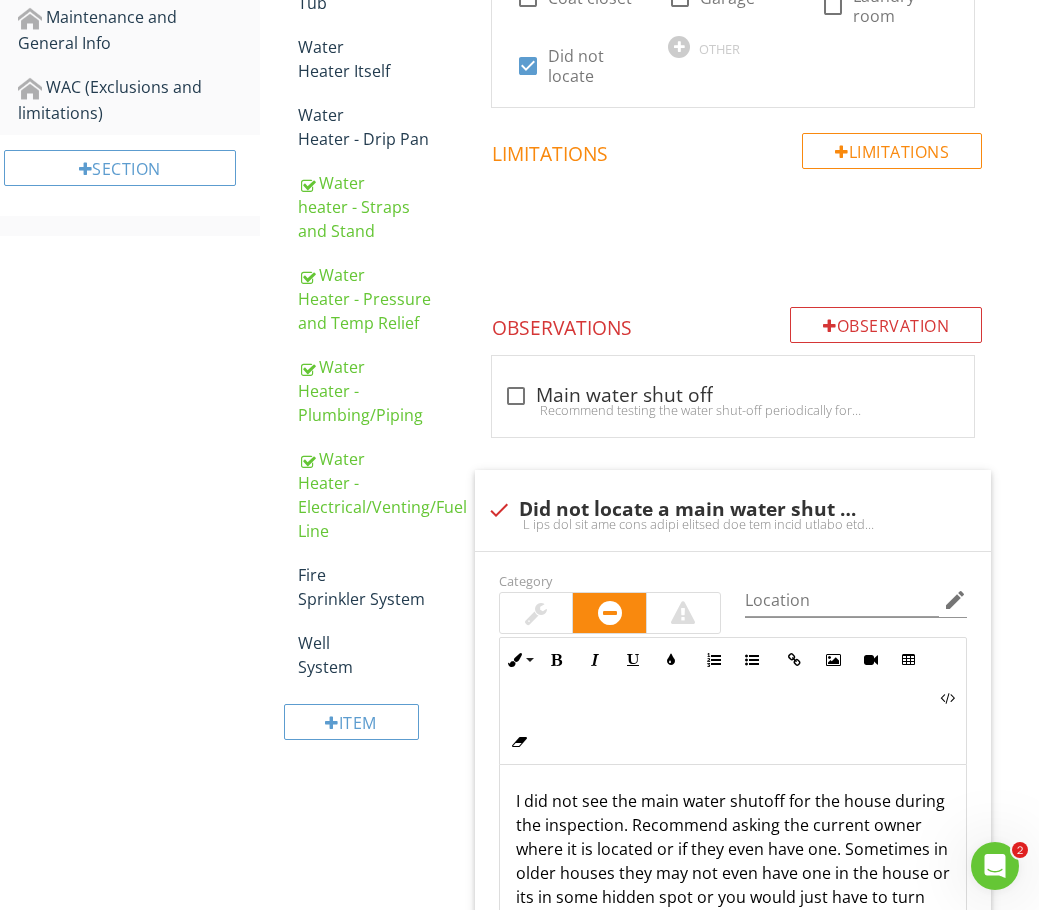 scroll, scrollTop: 1361, scrollLeft: 0, axis: vertical 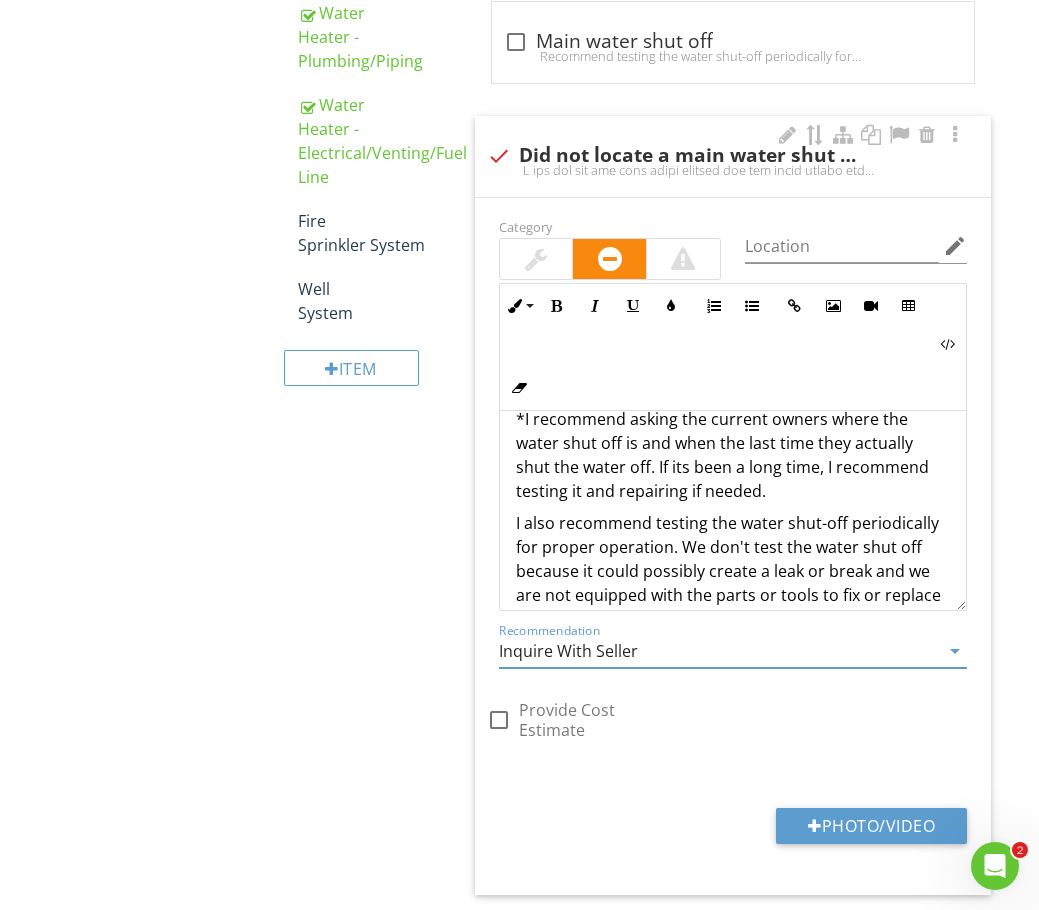 click on "Inquire With Seller" at bounding box center (719, 651) 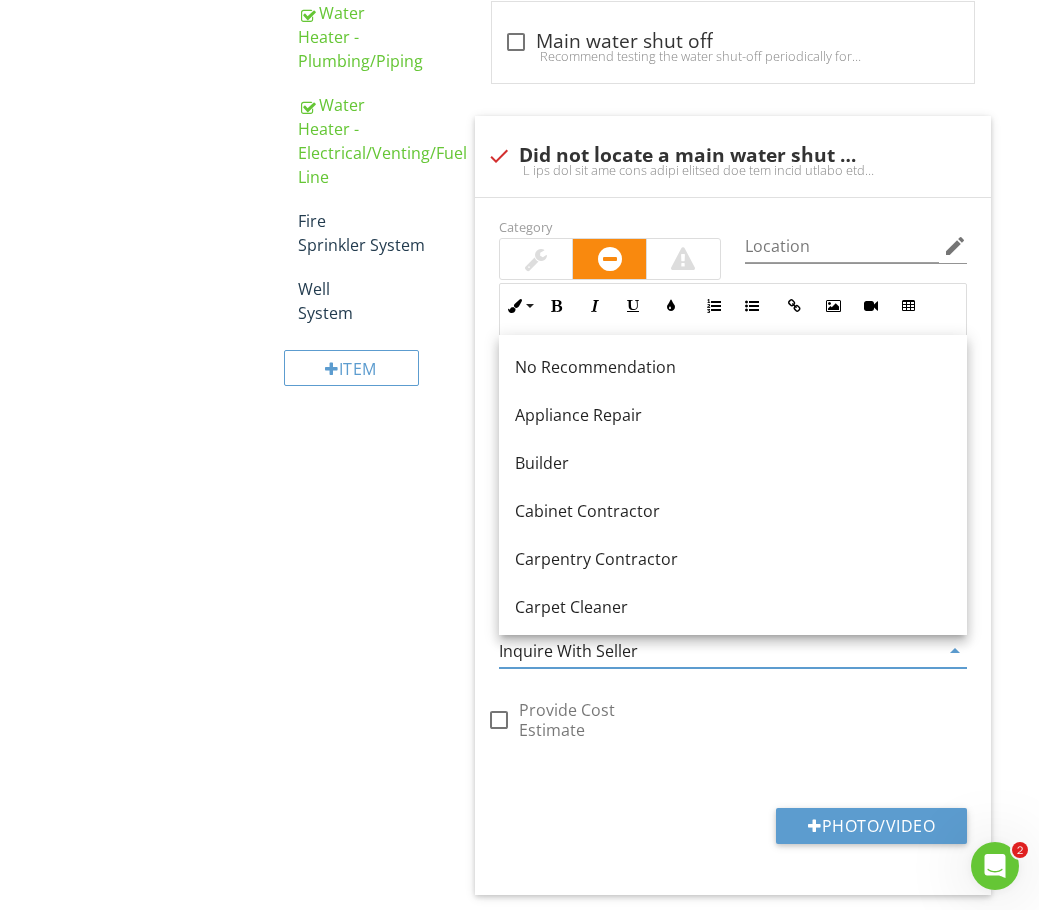 click on "Plumbing
General
Main Water Shut-off Device
Kitchen Sink/Faucet
Hammer Valves
Drain Lines
Sewer Line
Water Piping
Water temperature
Sinks
Faucets
Toilets
Tub Itself
Tile Mud Pan
Tub Controls
Tub Shower Head
Tub Surround/Door
Jetted Tub
Water Heater Itself
Water Heater - Drip Pan
Water heater - Straps and Stand
Water Heater - Pressure and Temp Relief
Water Heater - Plumbing/Piping
Water Heater - Electrical/Venting/Fuel Line
Fire Sprinkler System" at bounding box center (649, -176) 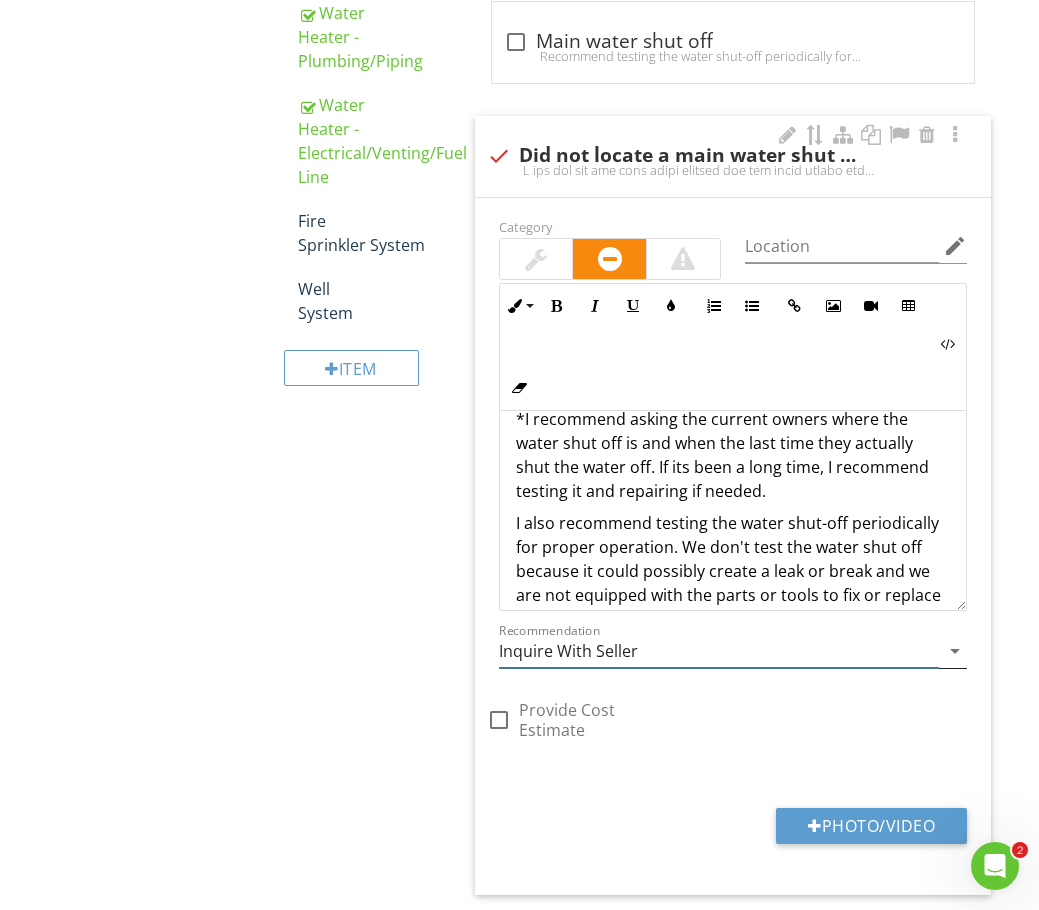 click on "arrow_drop_down" at bounding box center (955, 651) 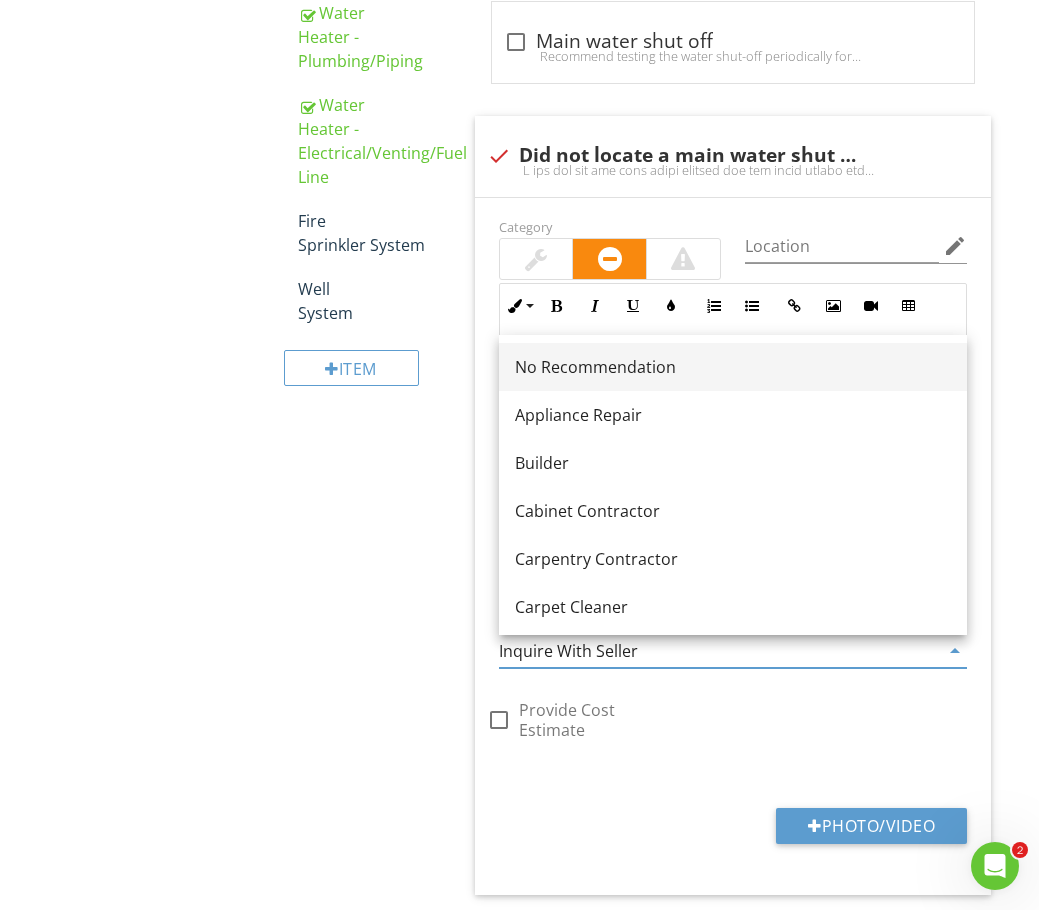 click on "No Recommendation" at bounding box center (733, 367) 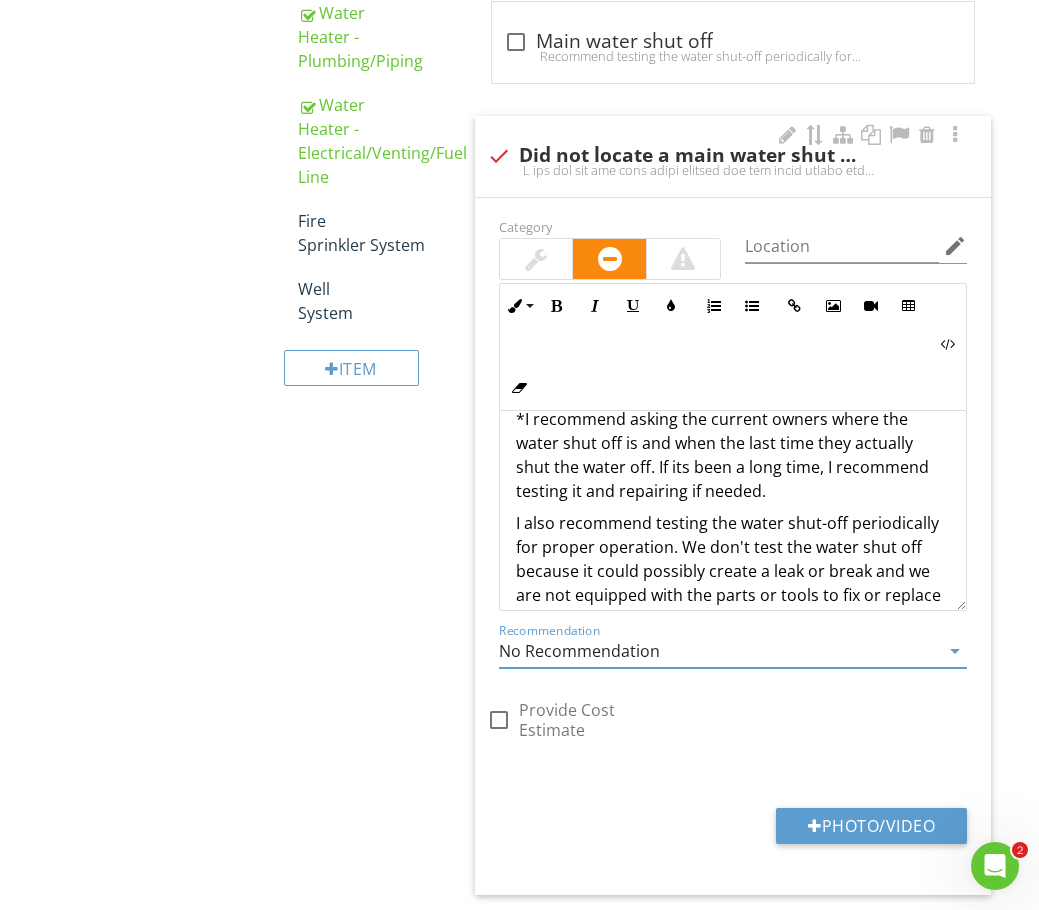 click on "arrow_drop_down" at bounding box center [955, 651] 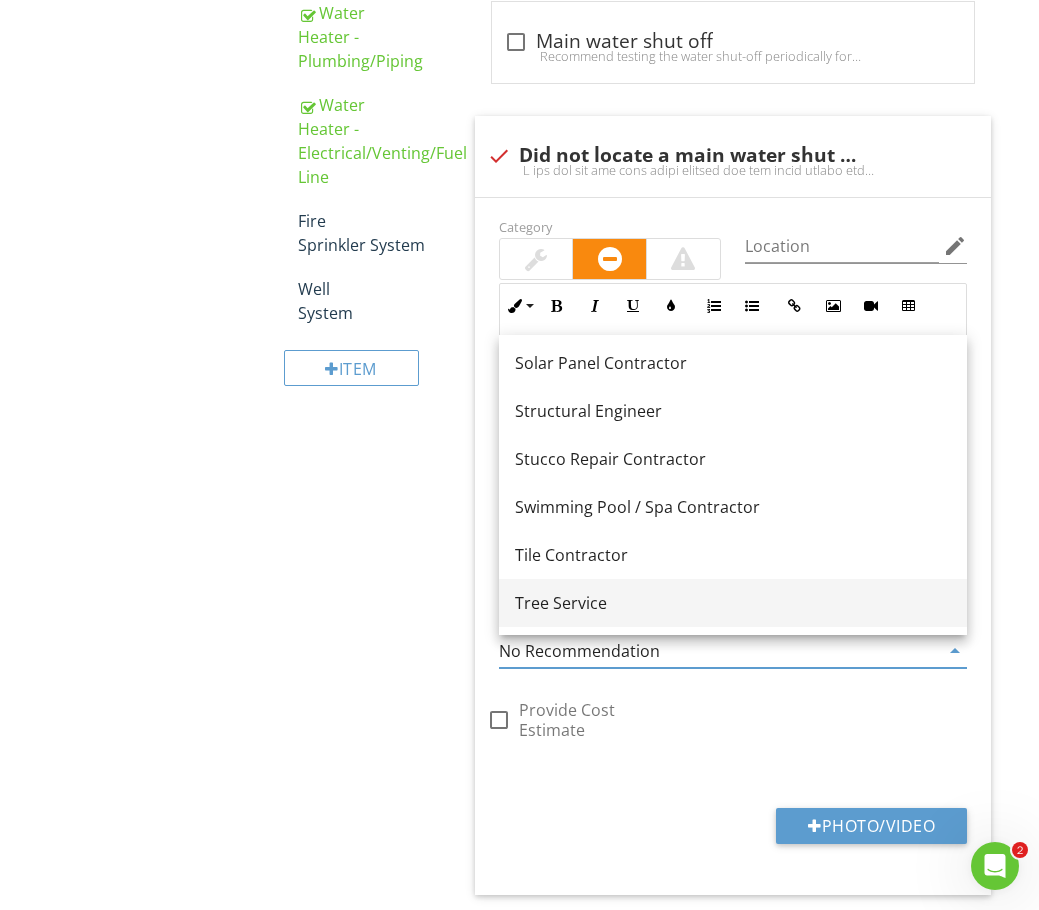 scroll, scrollTop: 2788, scrollLeft: 0, axis: vertical 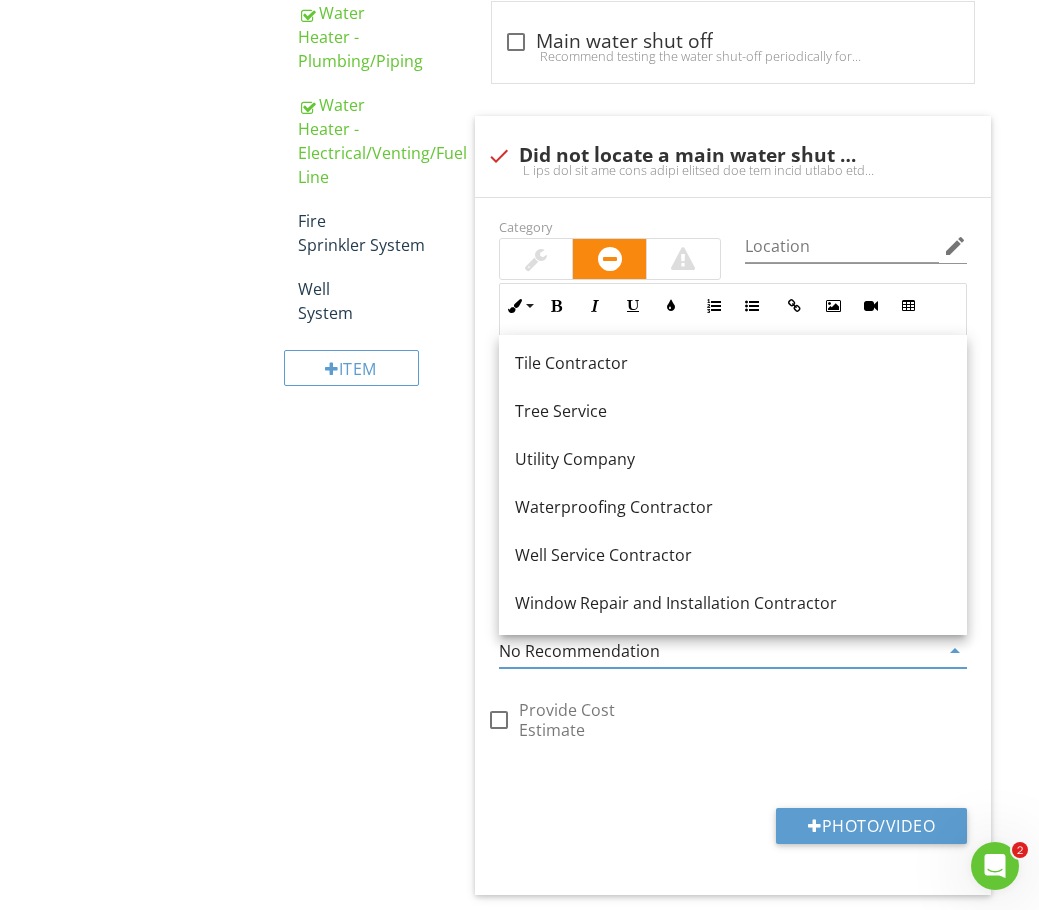 click on "Plumbing
General
Main Water Shut-off Device
Kitchen Sink/Faucet
Hammer Valves
Drain Lines
Sewer Line
Water Piping
Water temperature
Sinks
Faucets
Toilets
Tub Itself
Tile Mud Pan
Tub Controls
Tub Shower Head
Tub Surround/Door
Jetted Tub
Water Heater Itself
Water Heater - Drip Pan
Water heater - Straps and Stand
Water Heater - Pressure and Temp Relief
Water Heater - Plumbing/Piping
Water Heater - Electrical/Venting/Fuel Line
Fire Sprinkler System" at bounding box center (649, -176) 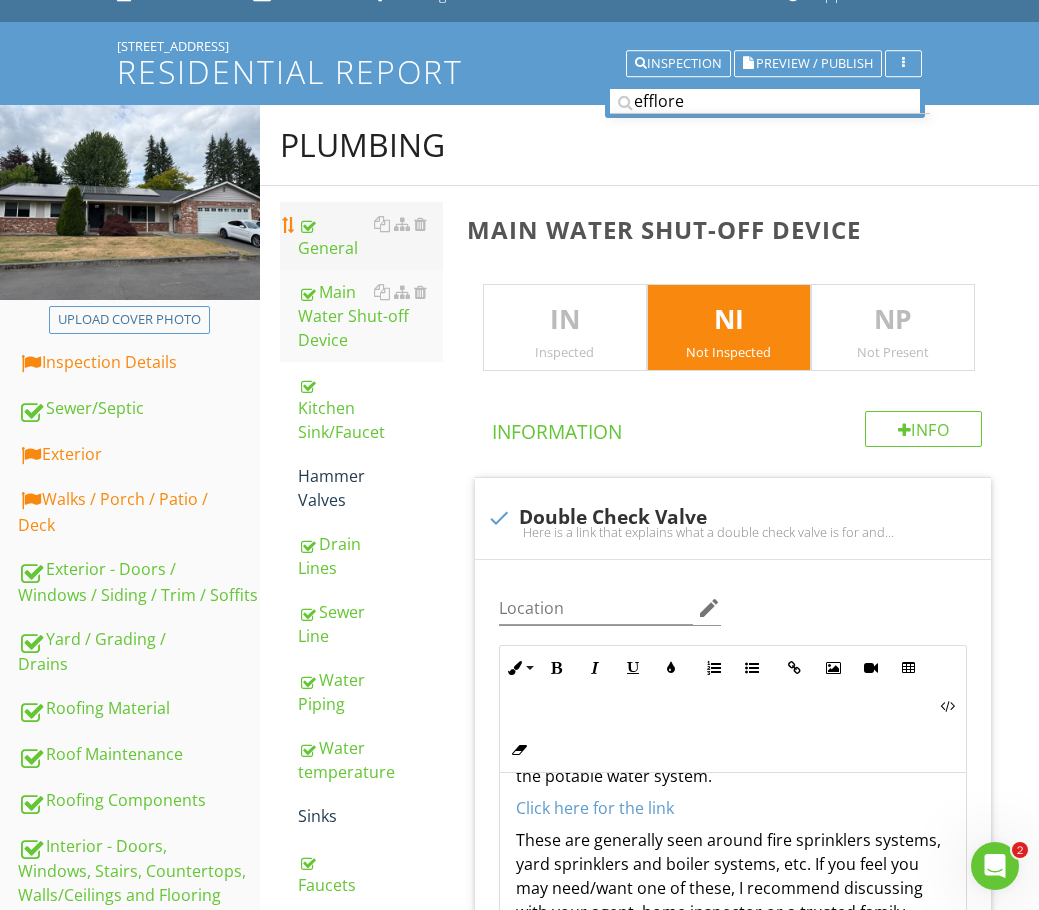 scroll, scrollTop: 61, scrollLeft: 0, axis: vertical 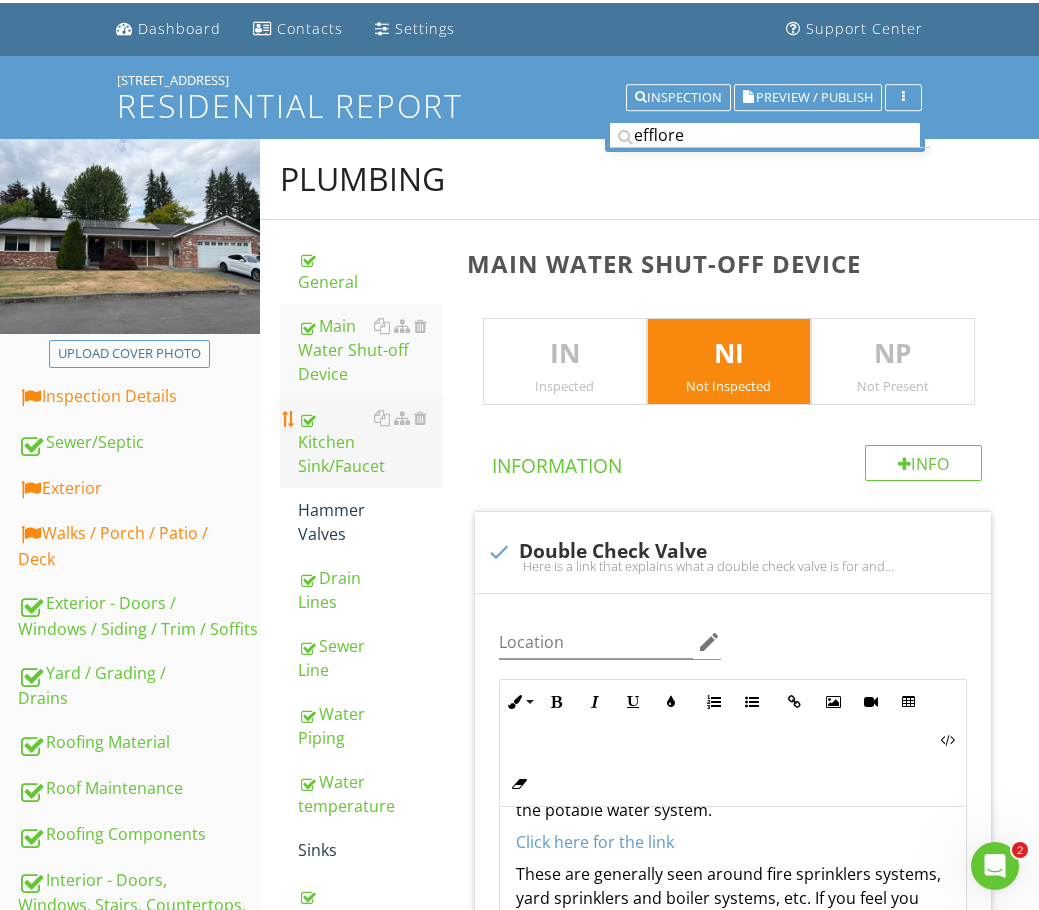 click on "Kitchen Sink/Faucet" at bounding box center [370, 442] 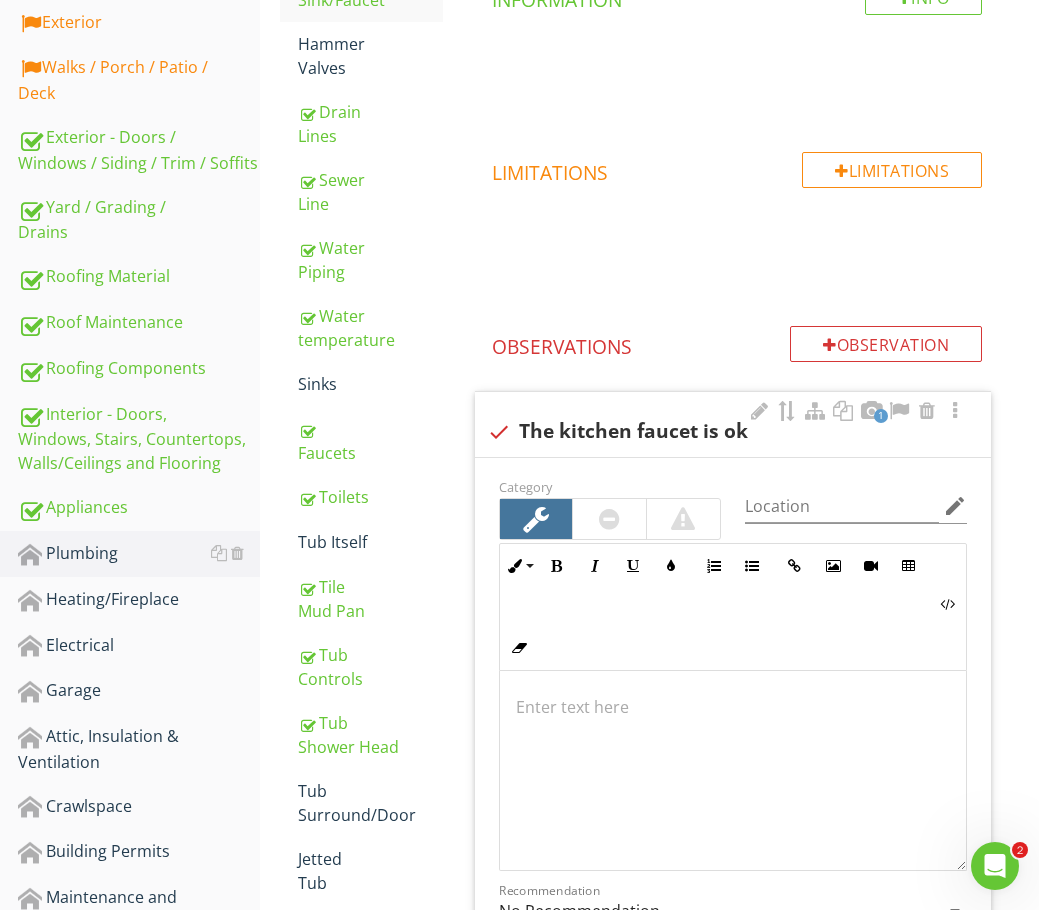 scroll, scrollTop: 561, scrollLeft: 0, axis: vertical 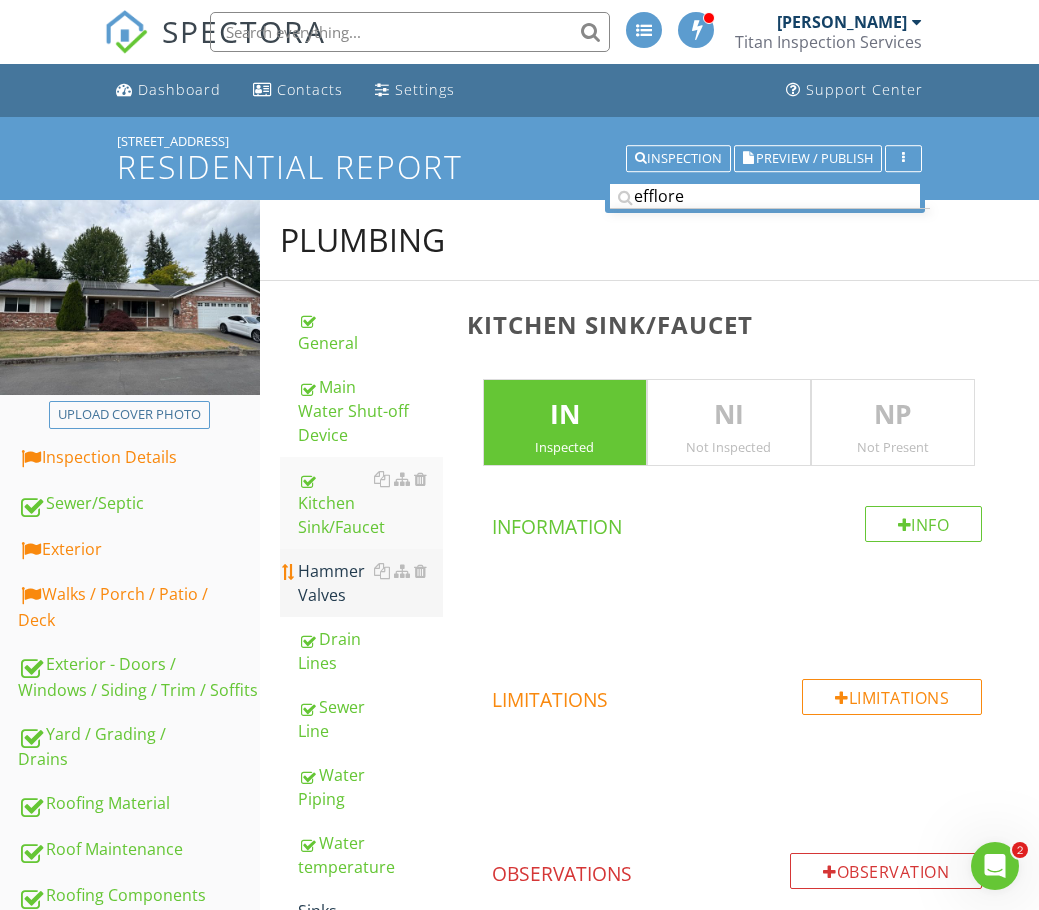 click on "Hammer Valves" at bounding box center [370, 583] 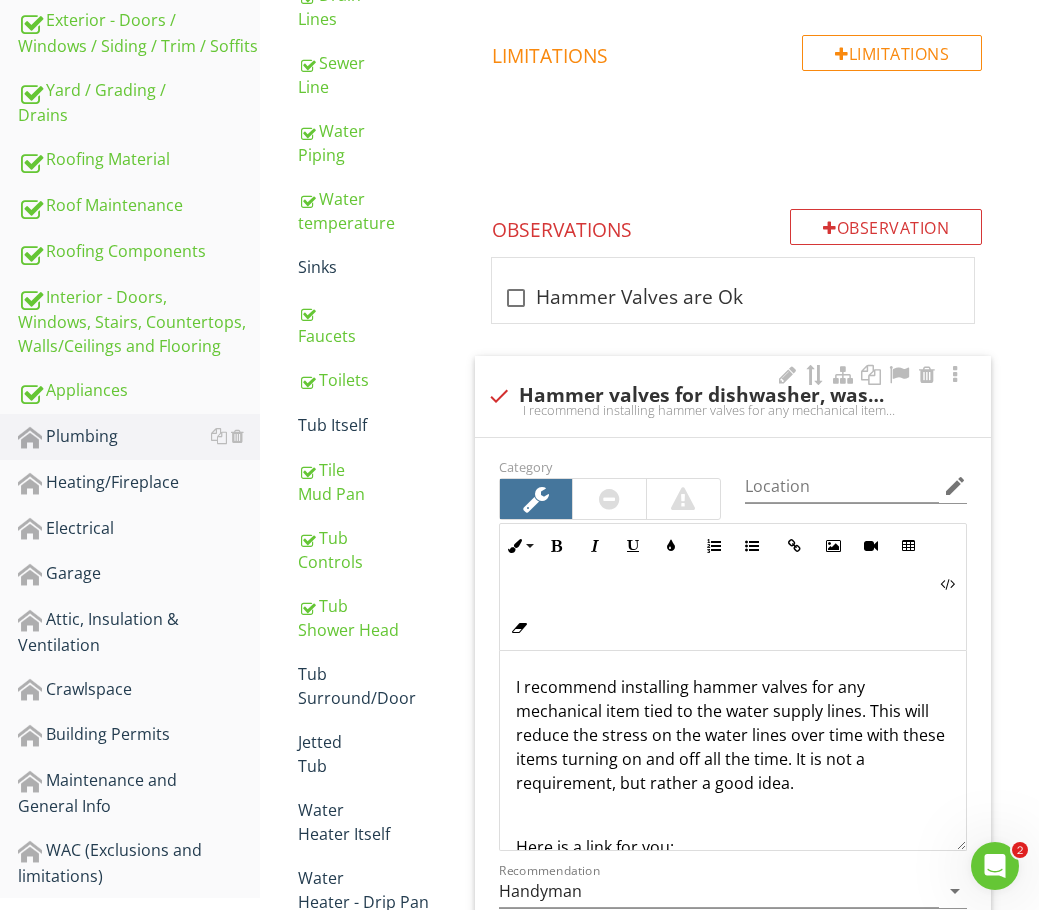 scroll, scrollTop: 700, scrollLeft: 0, axis: vertical 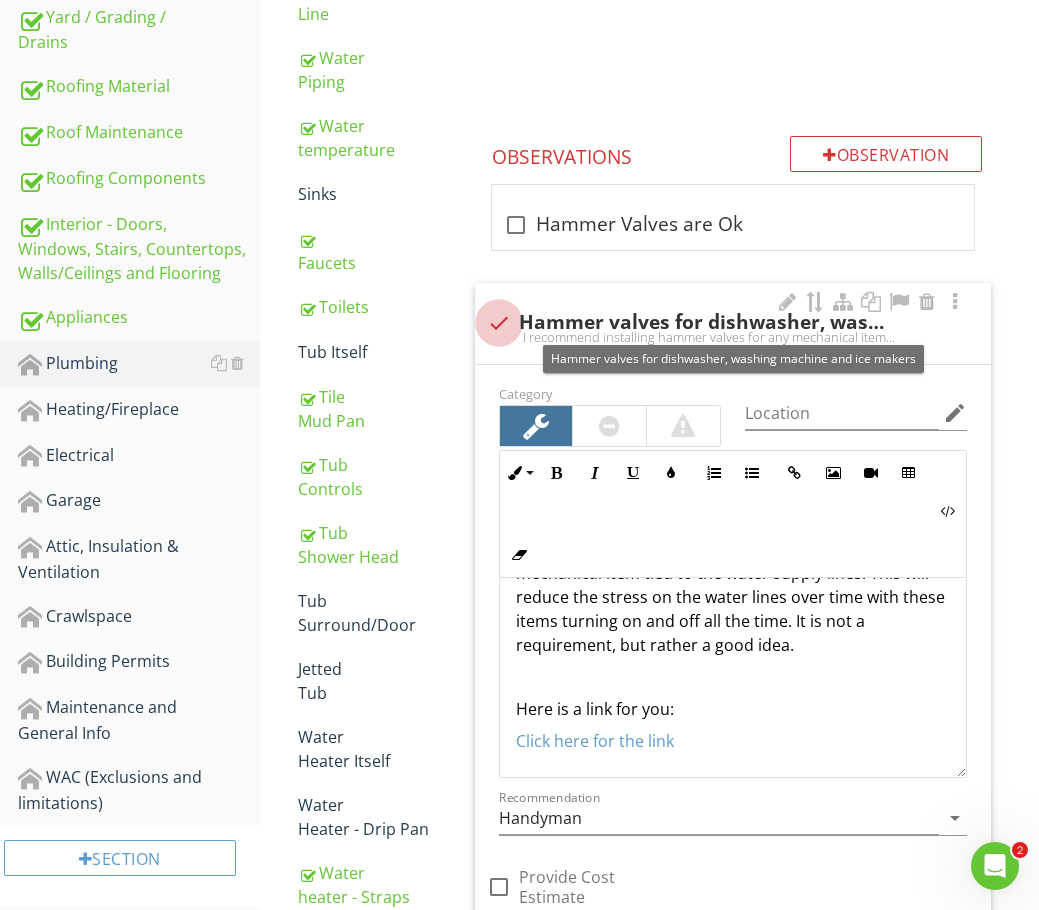 click at bounding box center [499, 323] 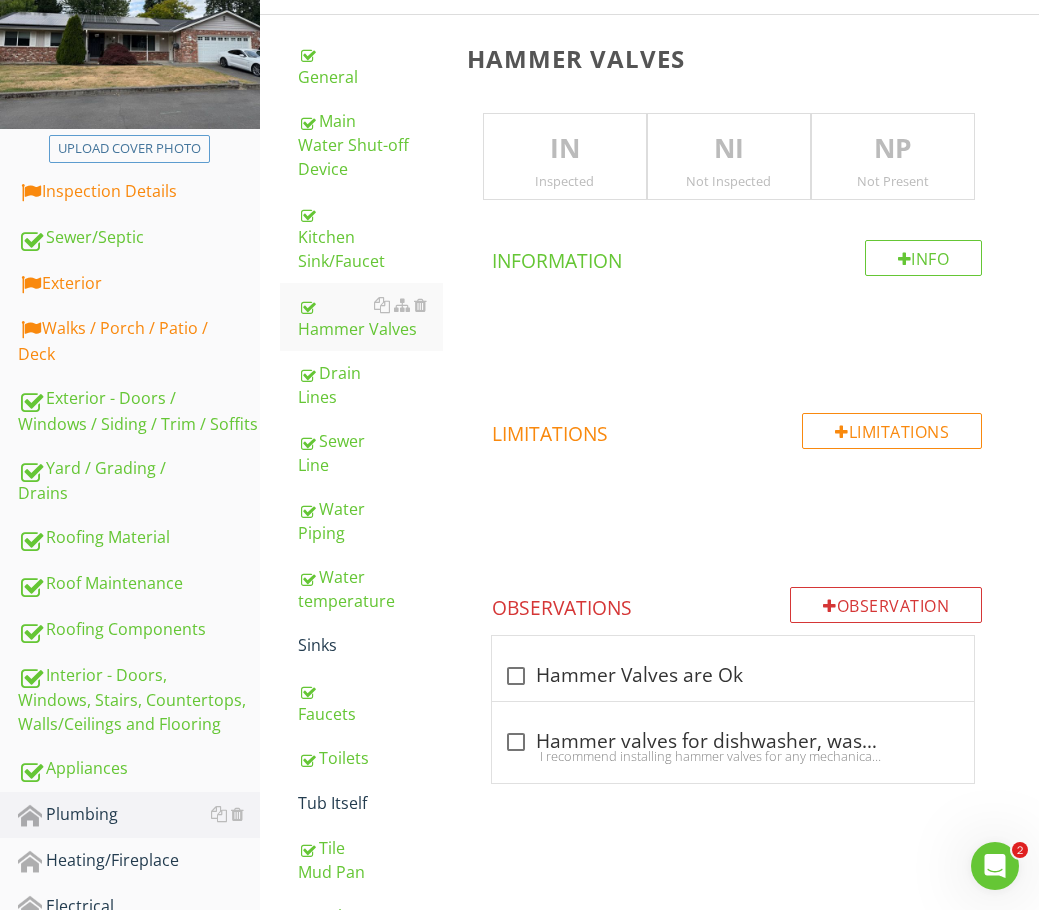 scroll, scrollTop: 0, scrollLeft: 0, axis: both 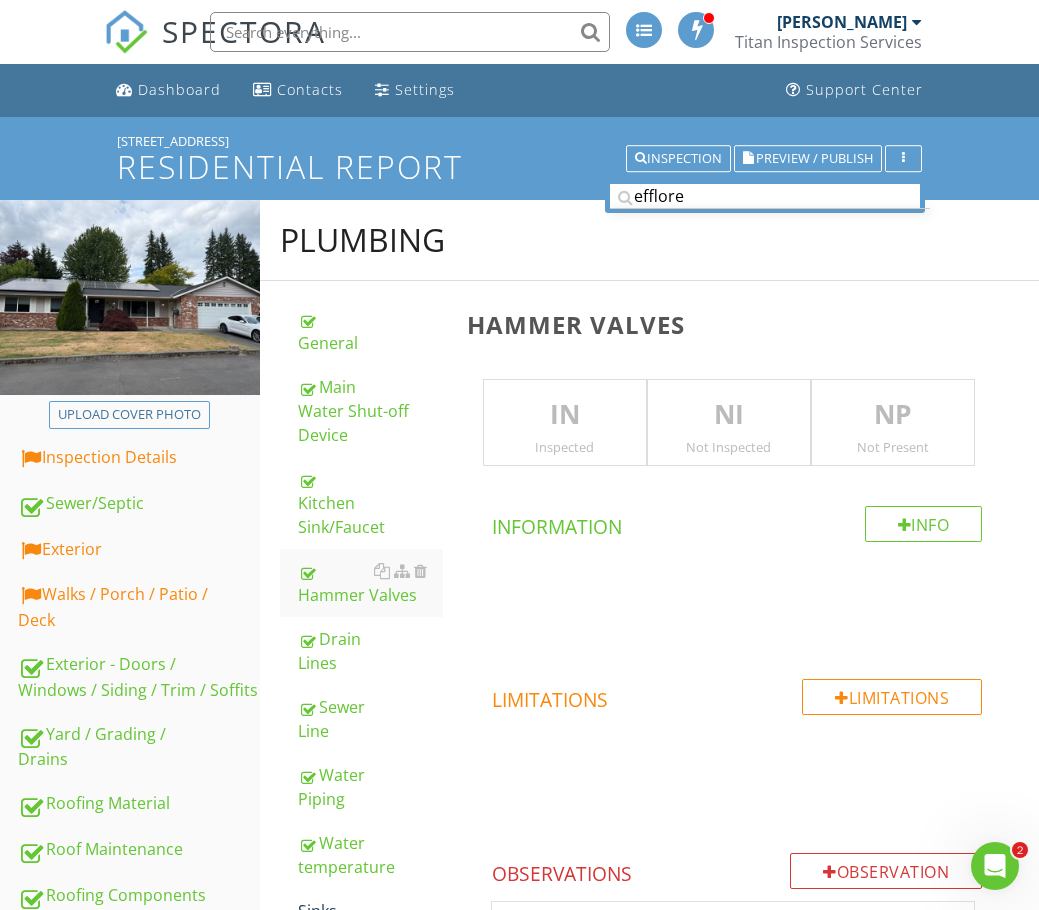 click on "NP" at bounding box center (893, 415) 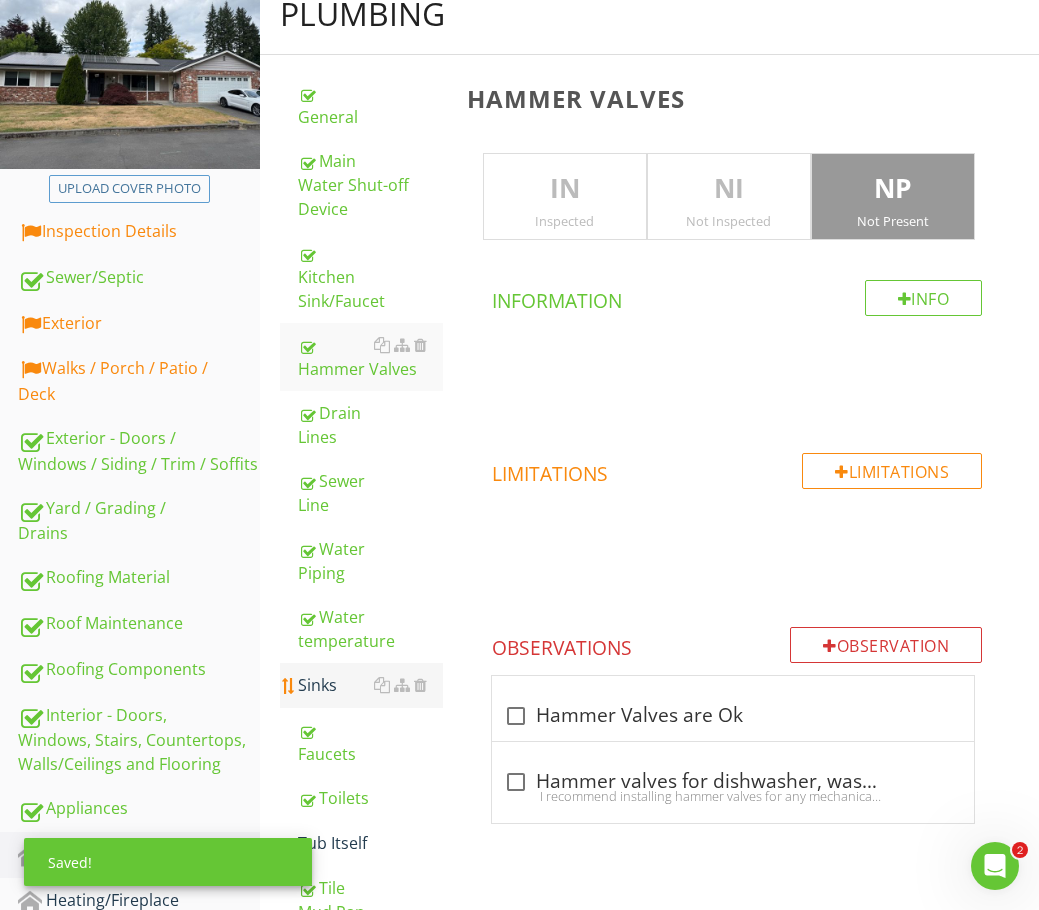 scroll, scrollTop: 300, scrollLeft: 0, axis: vertical 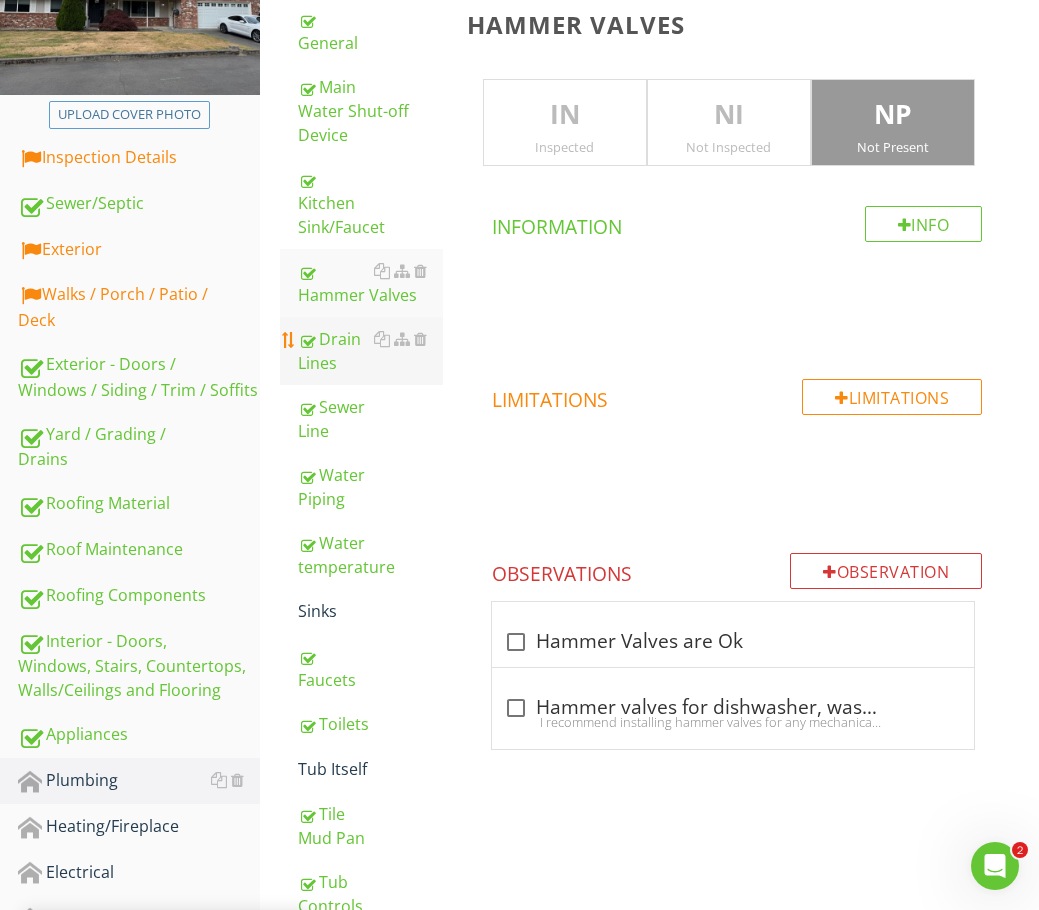 click on "Drain Lines" at bounding box center (370, 351) 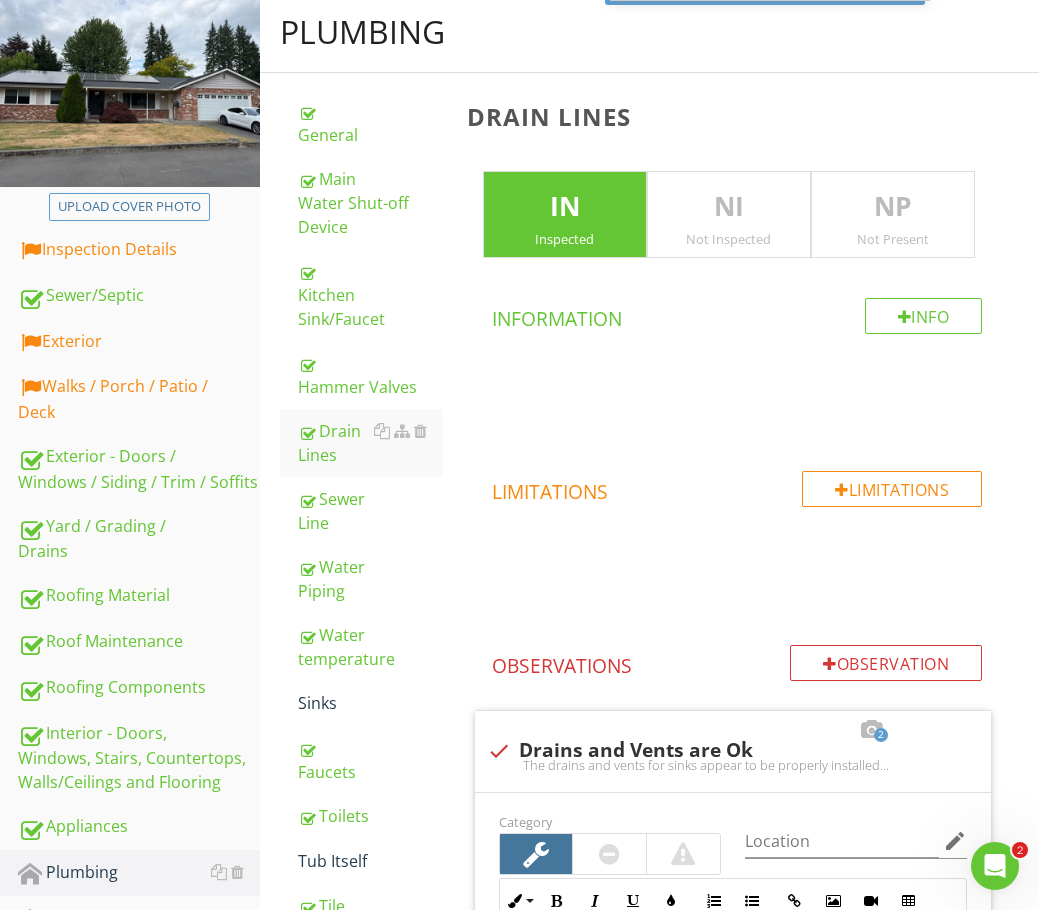 scroll, scrollTop: 200, scrollLeft: 0, axis: vertical 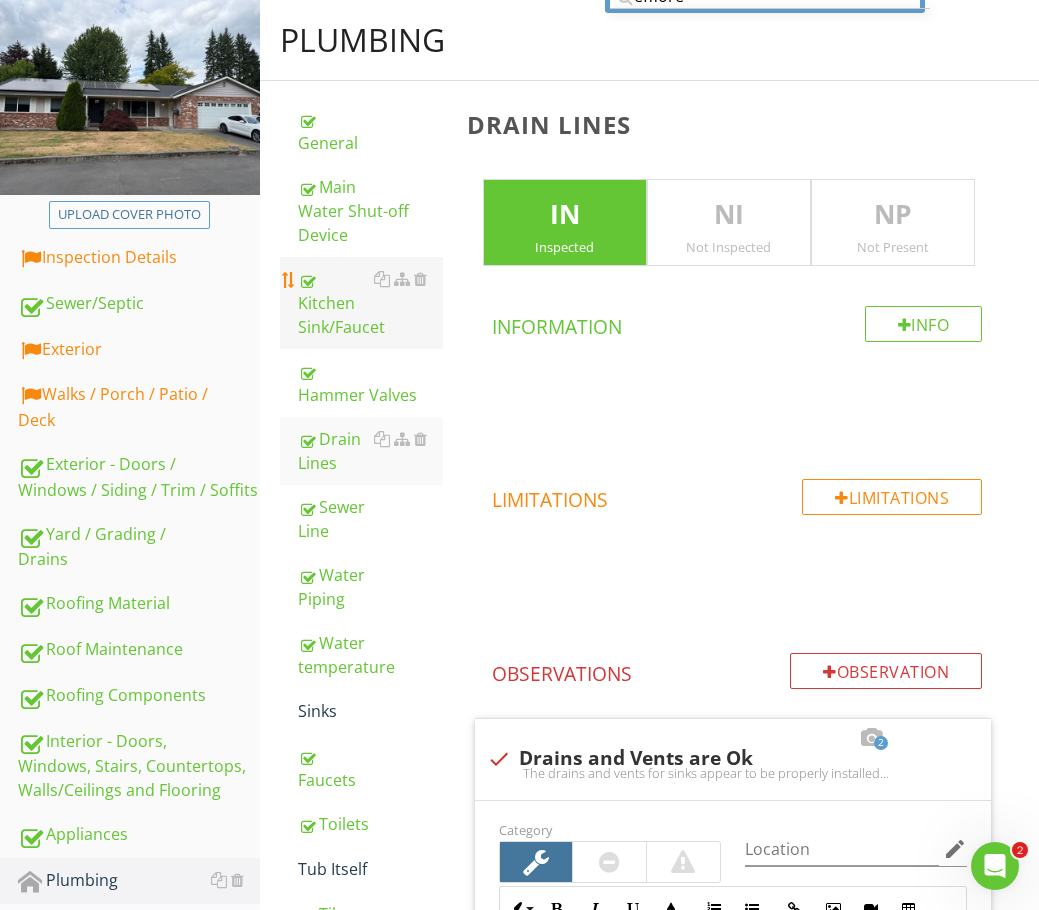 click on "Kitchen Sink/Faucet" at bounding box center (370, 303) 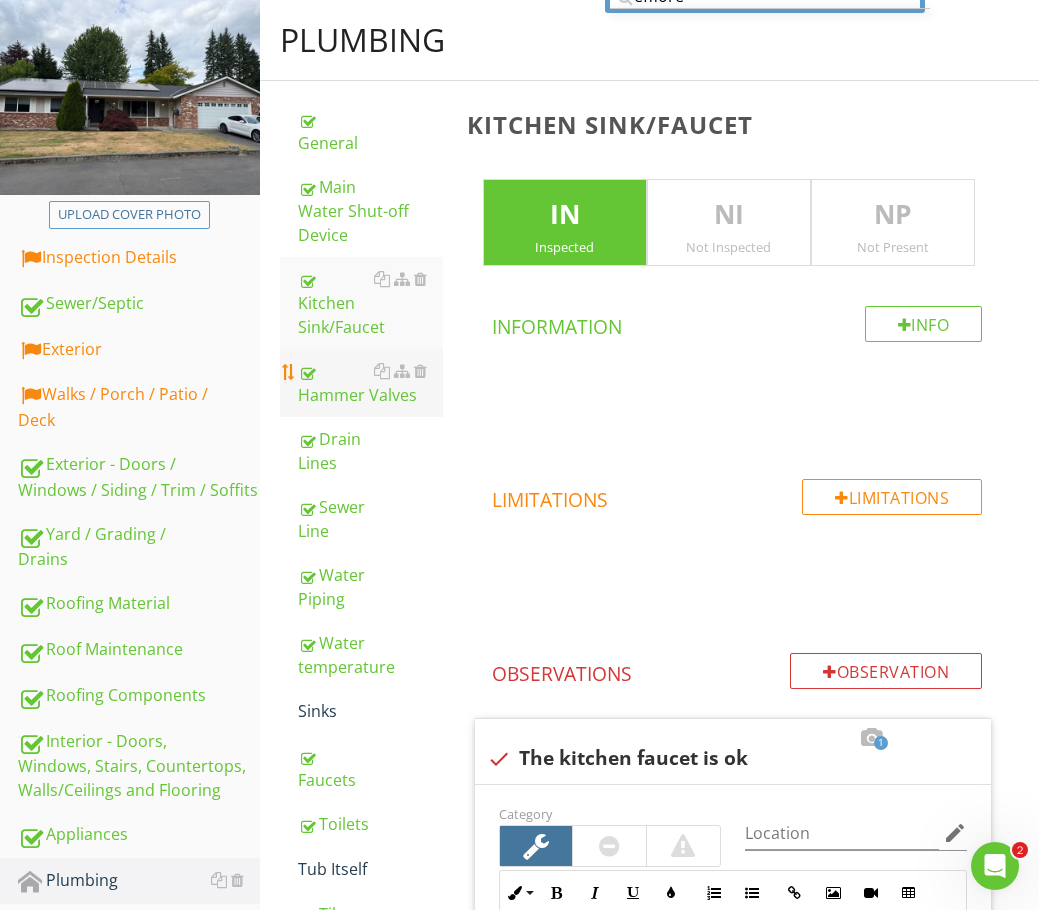 click on "Hammer Valves" at bounding box center [370, 383] 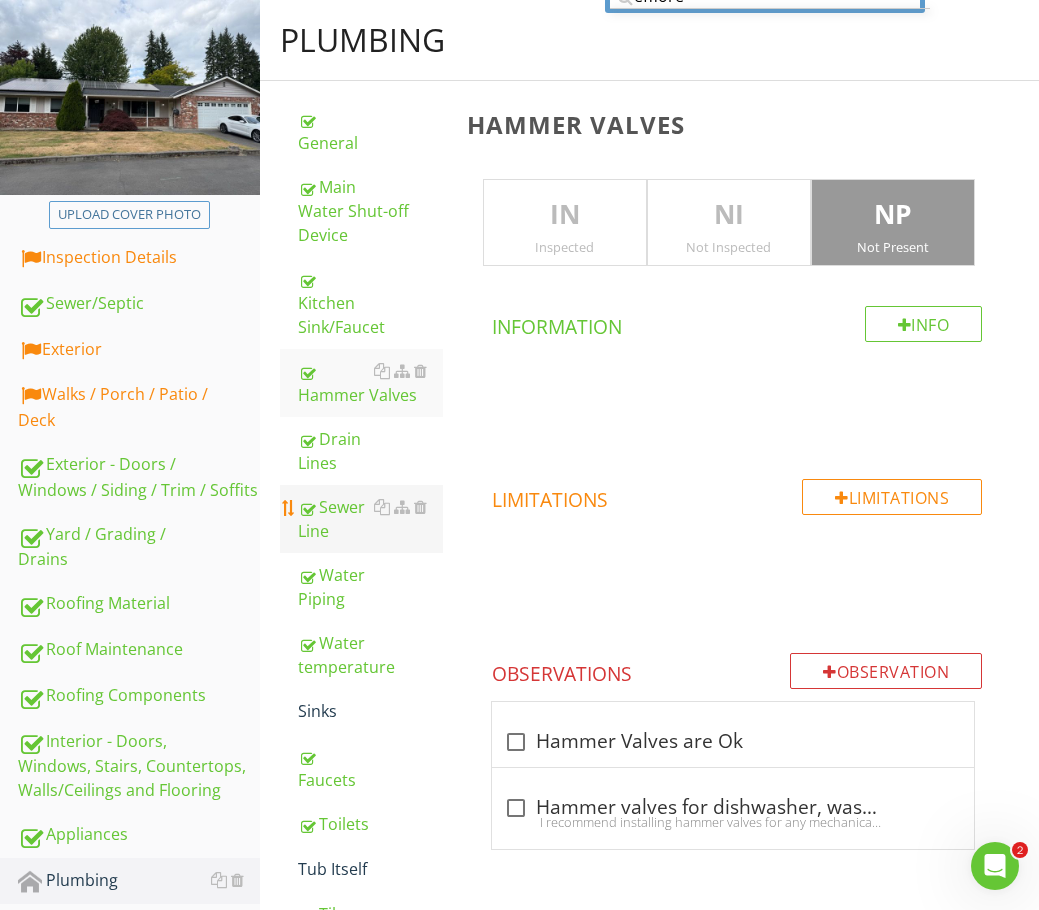 click on "Sewer Line" at bounding box center (370, 519) 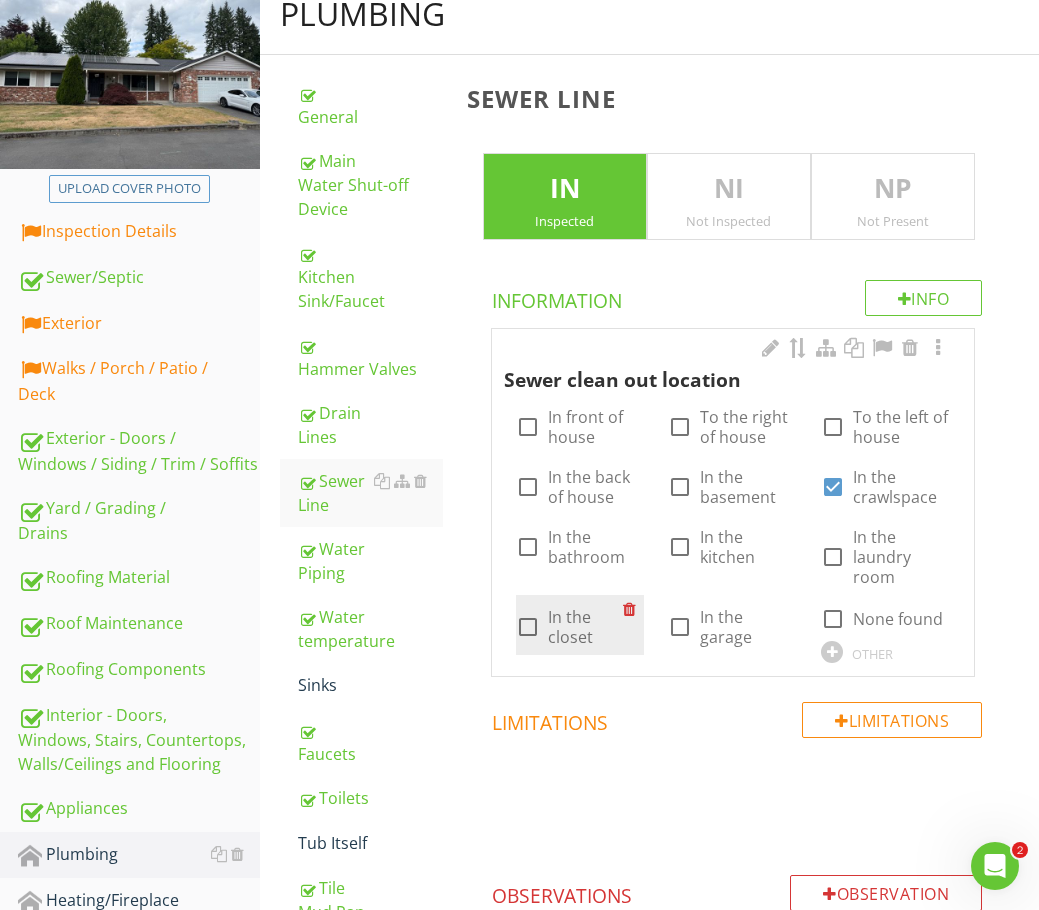 scroll, scrollTop: 200, scrollLeft: 0, axis: vertical 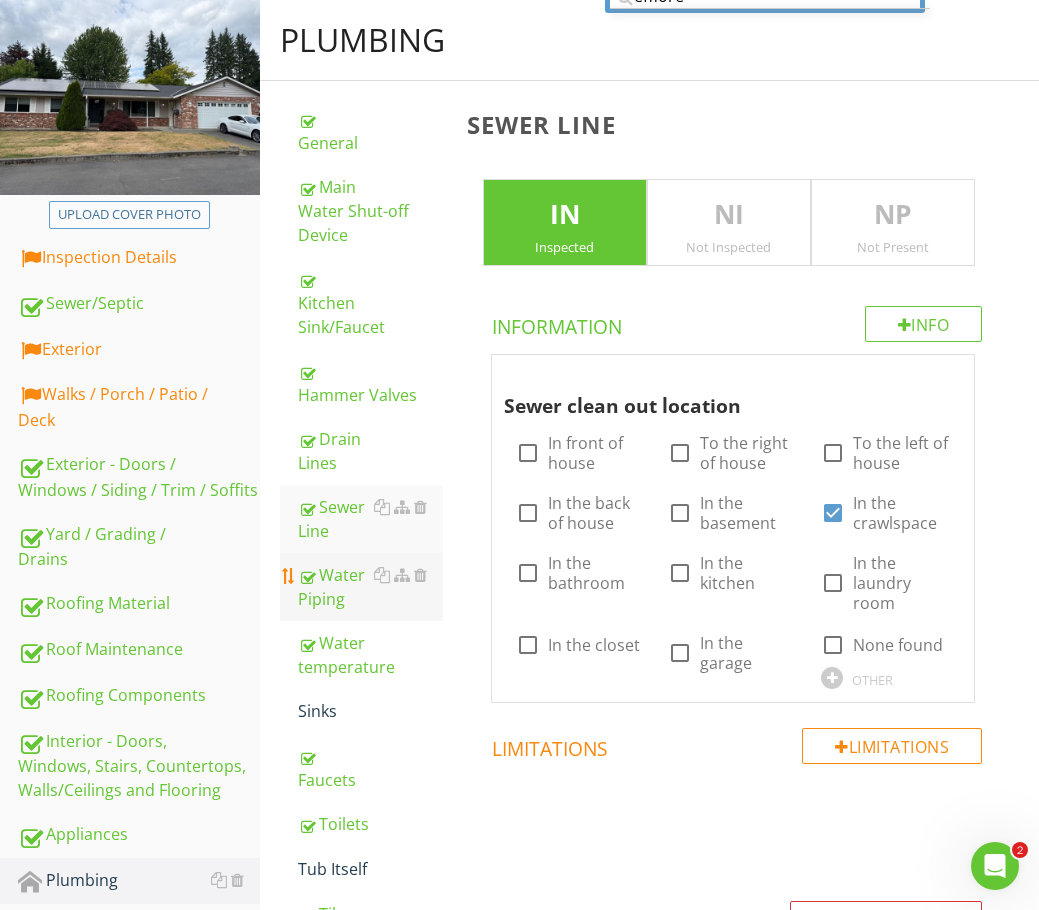 click on "Water Piping" at bounding box center (370, 587) 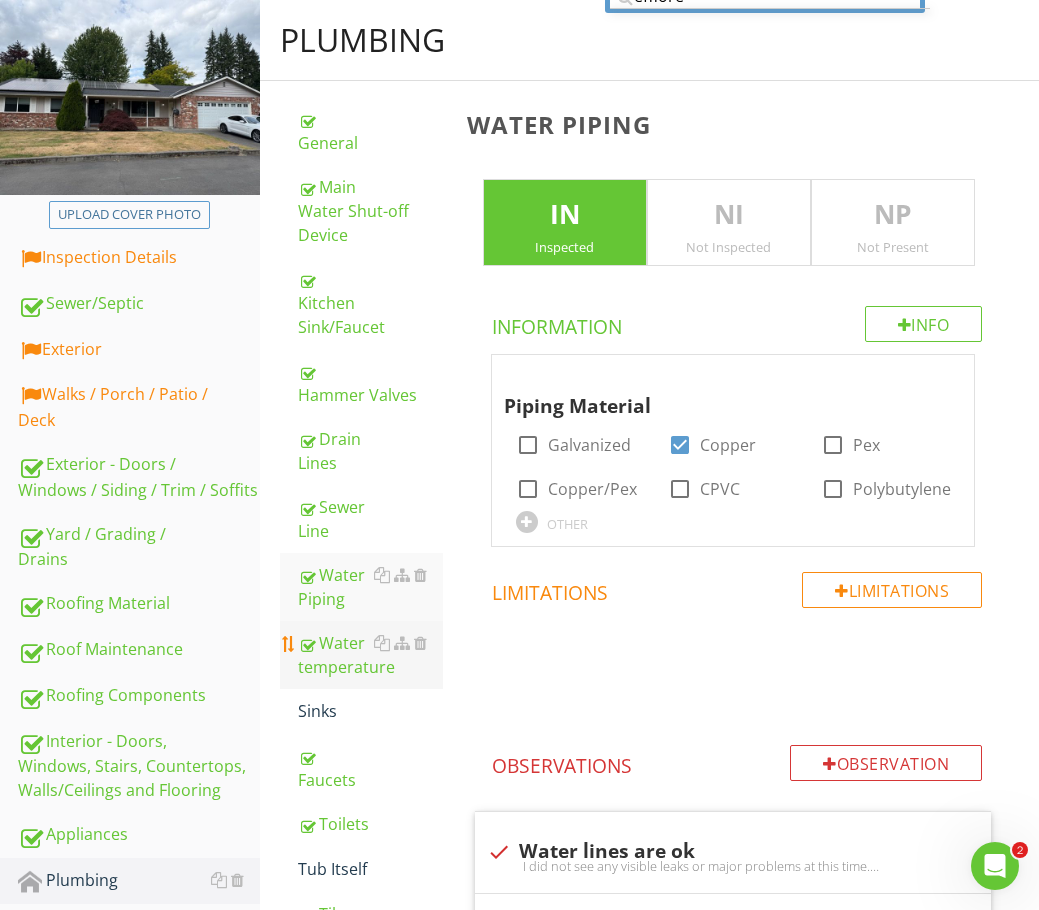 click on "Water temperature" at bounding box center (370, 655) 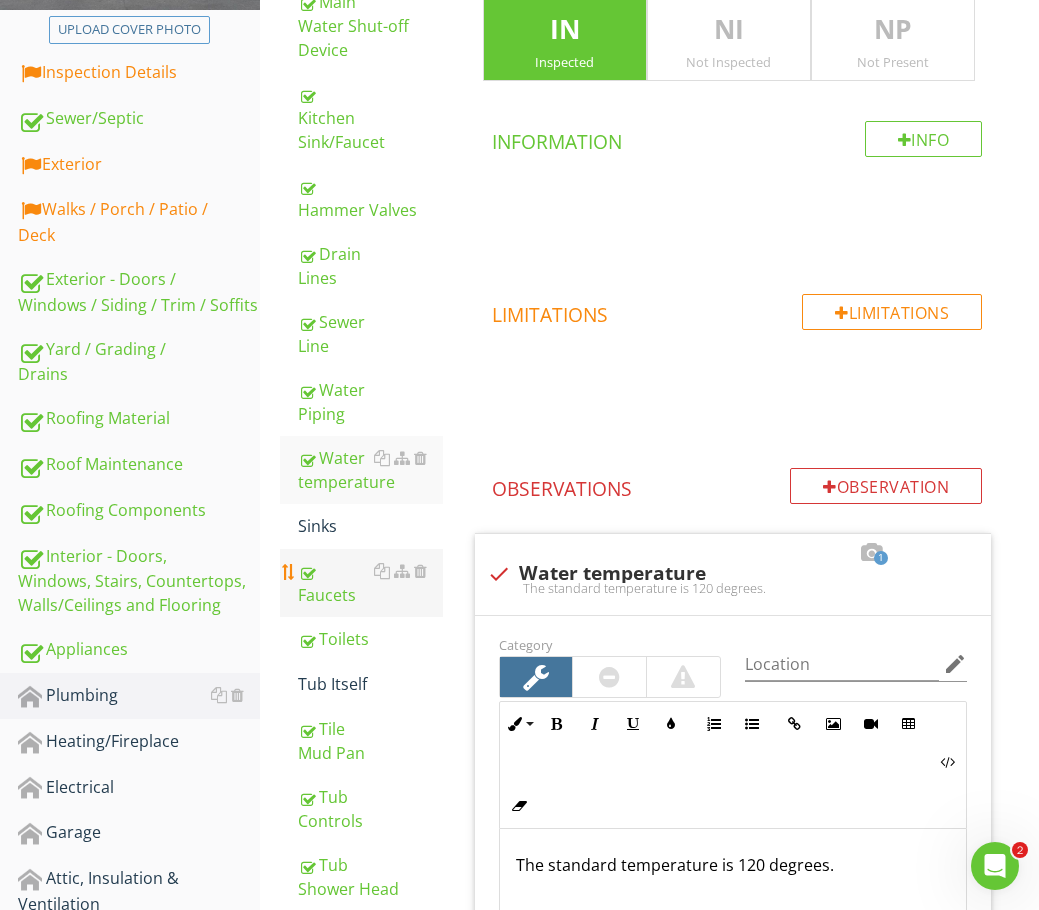 scroll, scrollTop: 400, scrollLeft: 0, axis: vertical 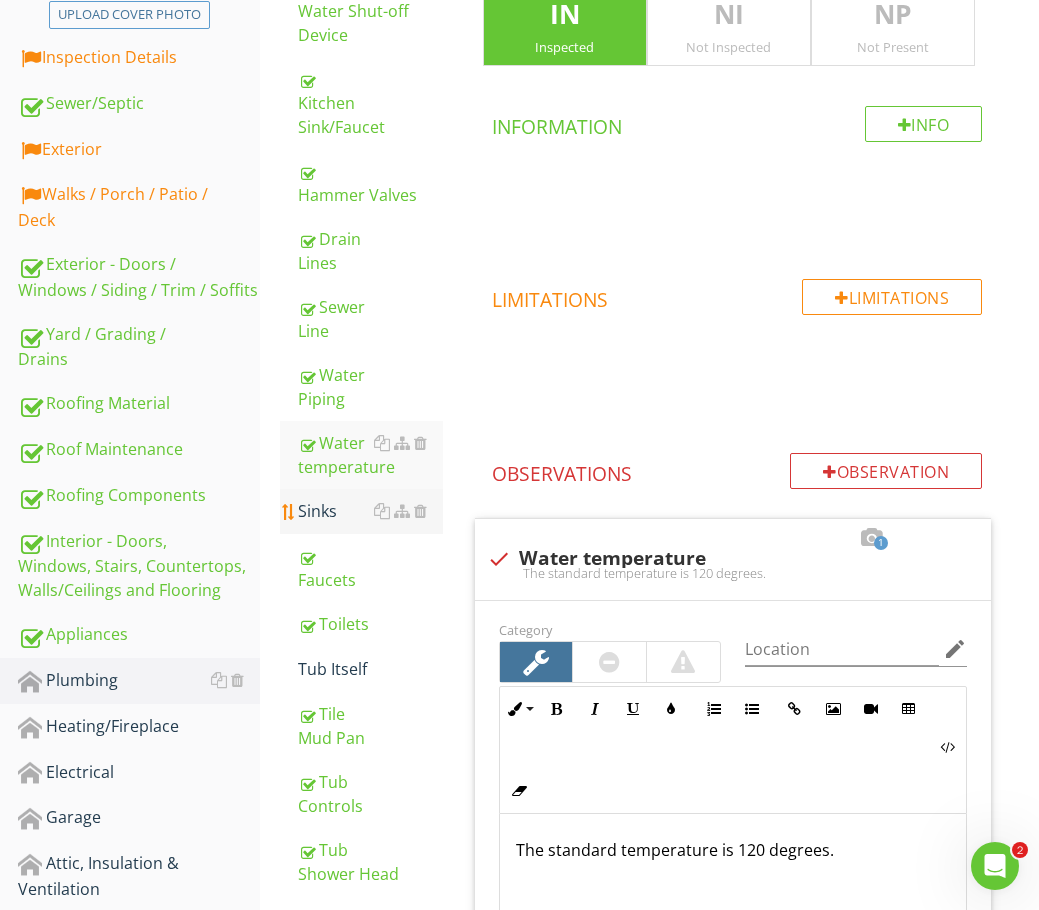 click on "Sinks" at bounding box center (370, 511) 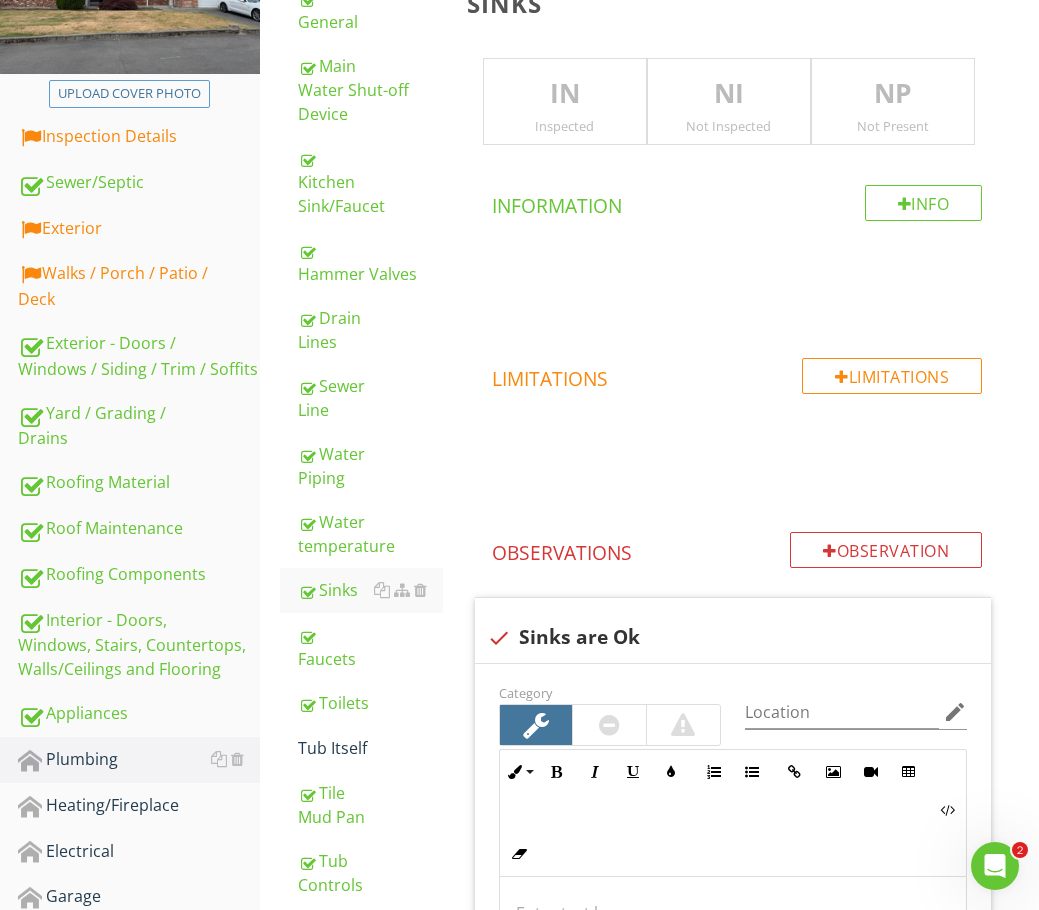 scroll, scrollTop: 300, scrollLeft: 0, axis: vertical 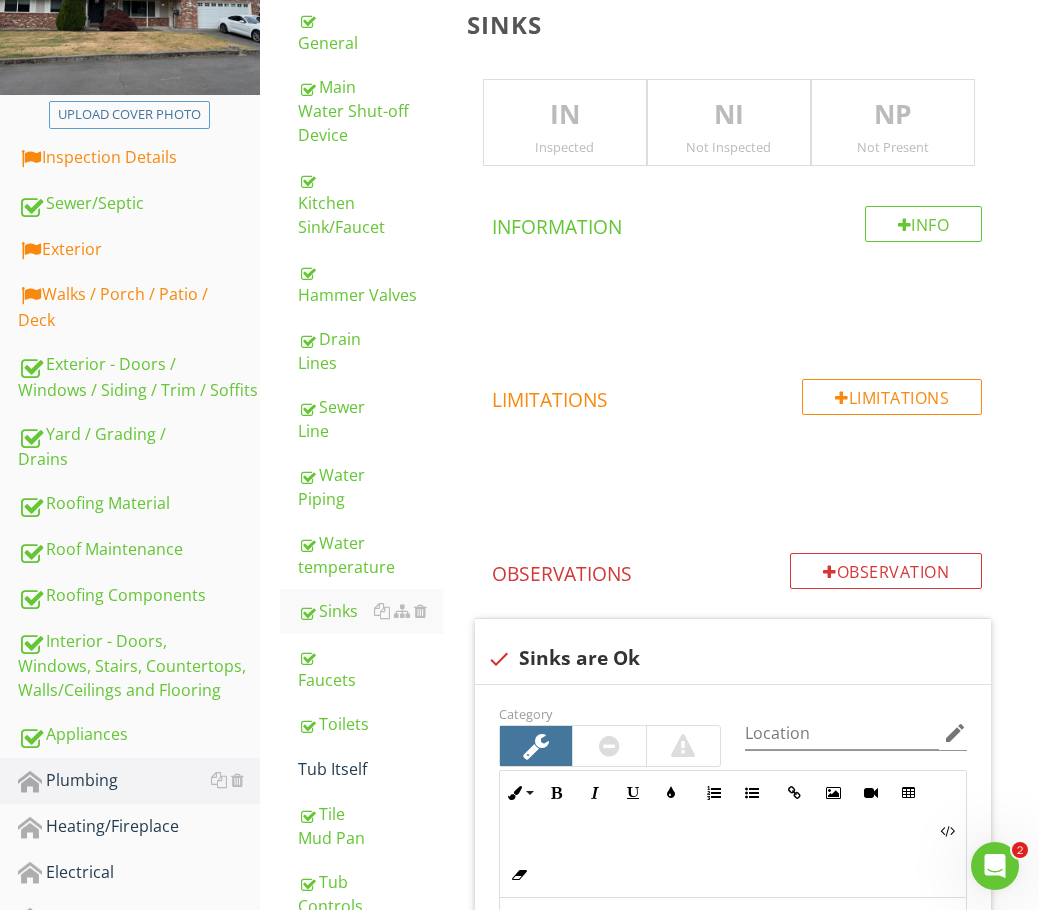click on "IN   Inspected" at bounding box center [565, 123] 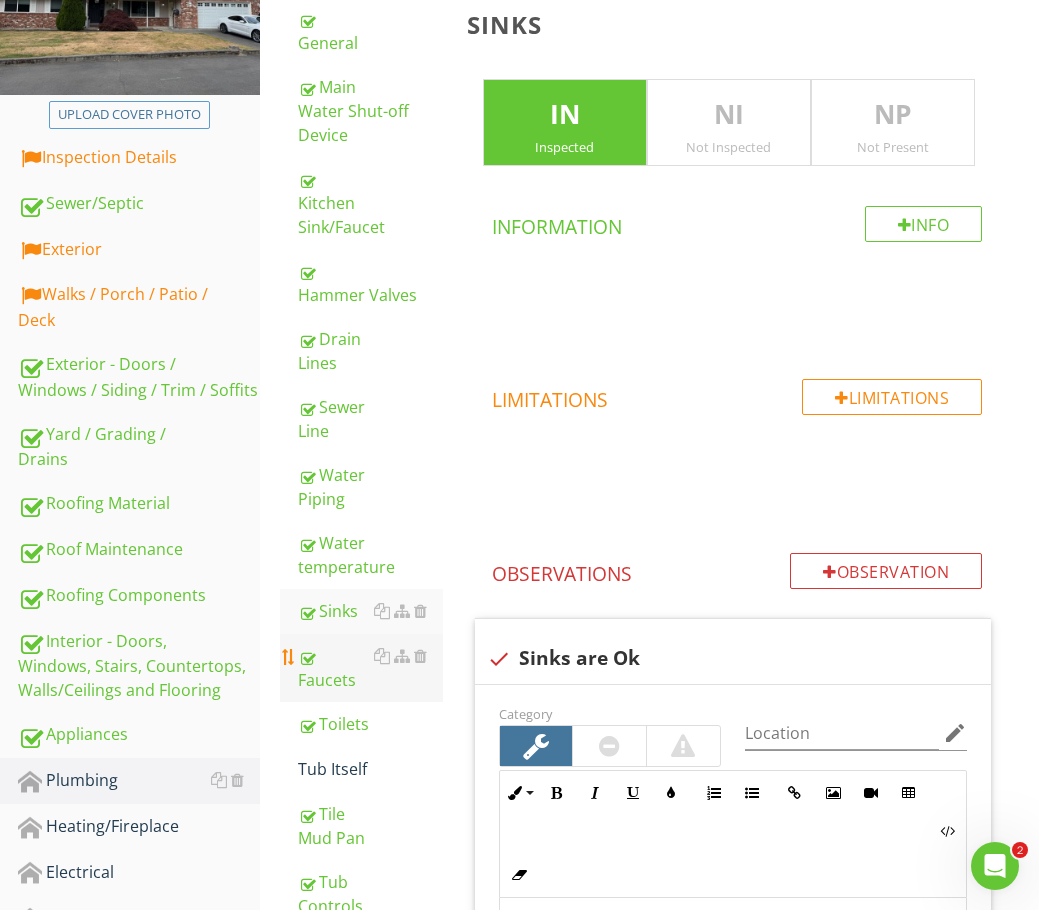 click on "Faucets" at bounding box center [370, 668] 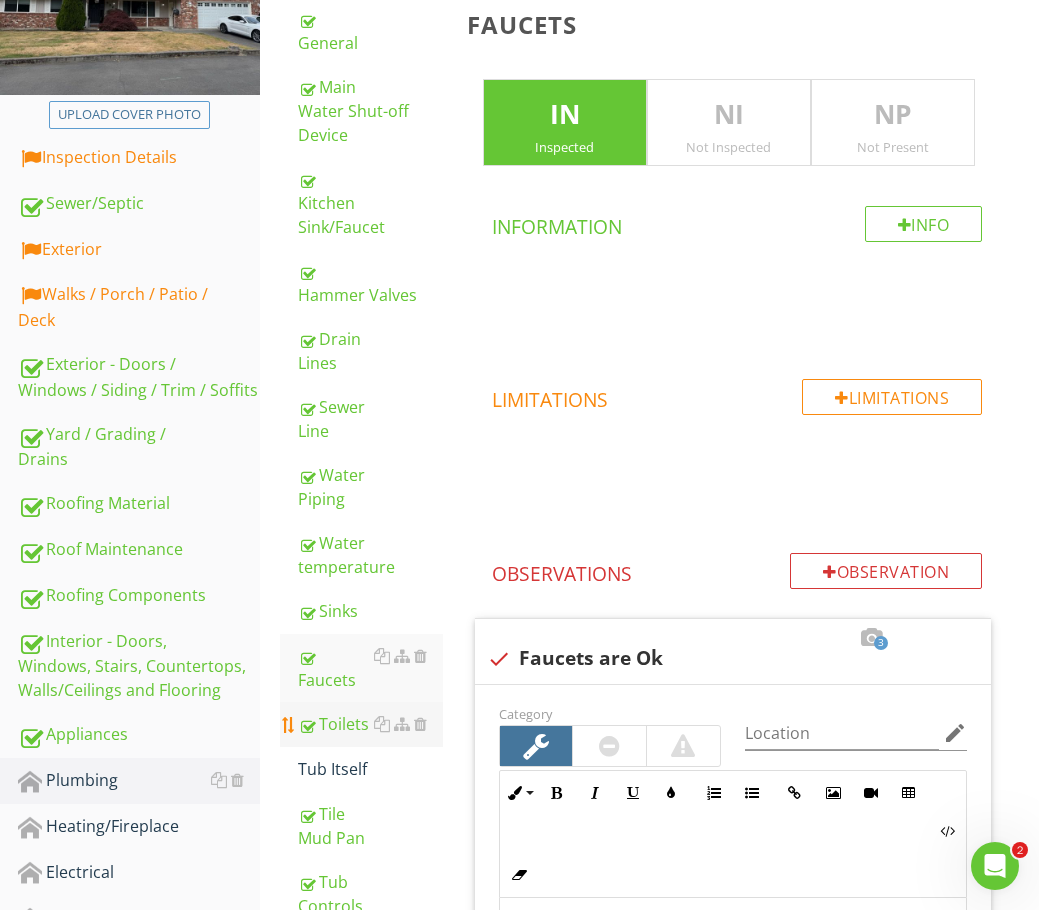 click on "Toilets" at bounding box center [370, 724] 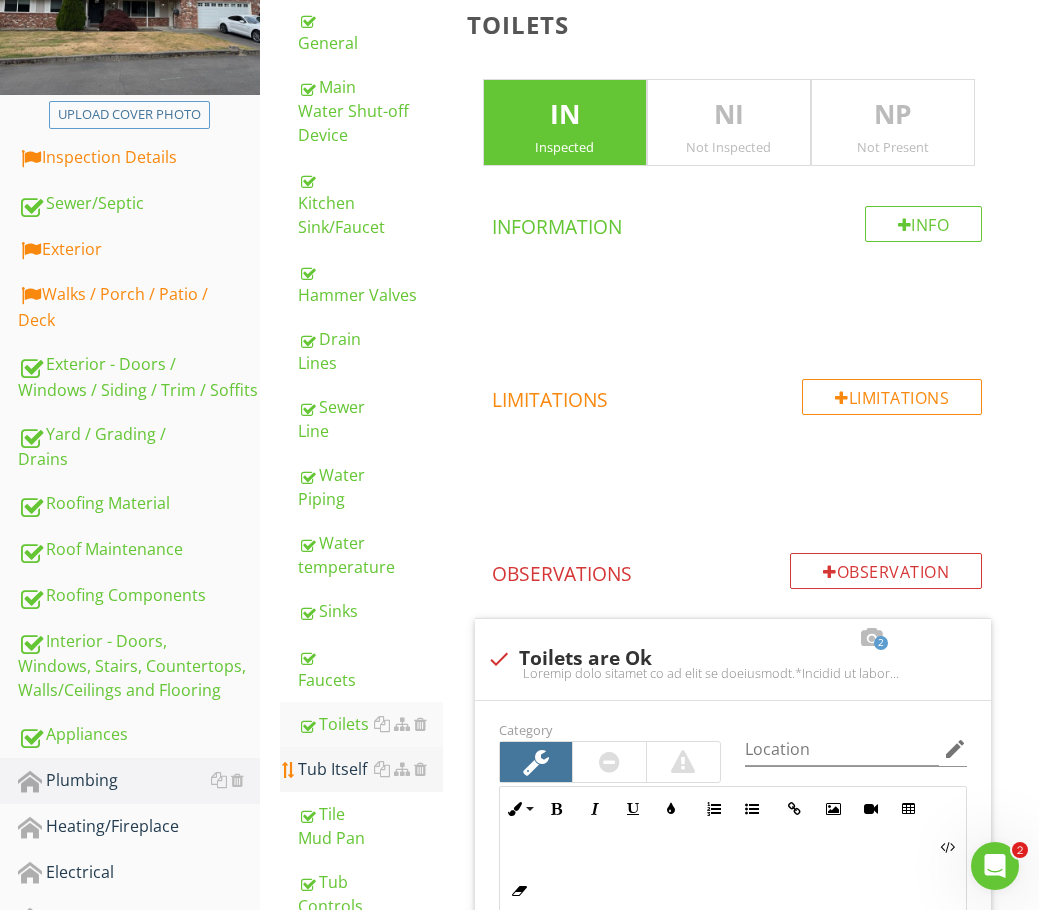 click on "Tub Itself" at bounding box center [370, 769] 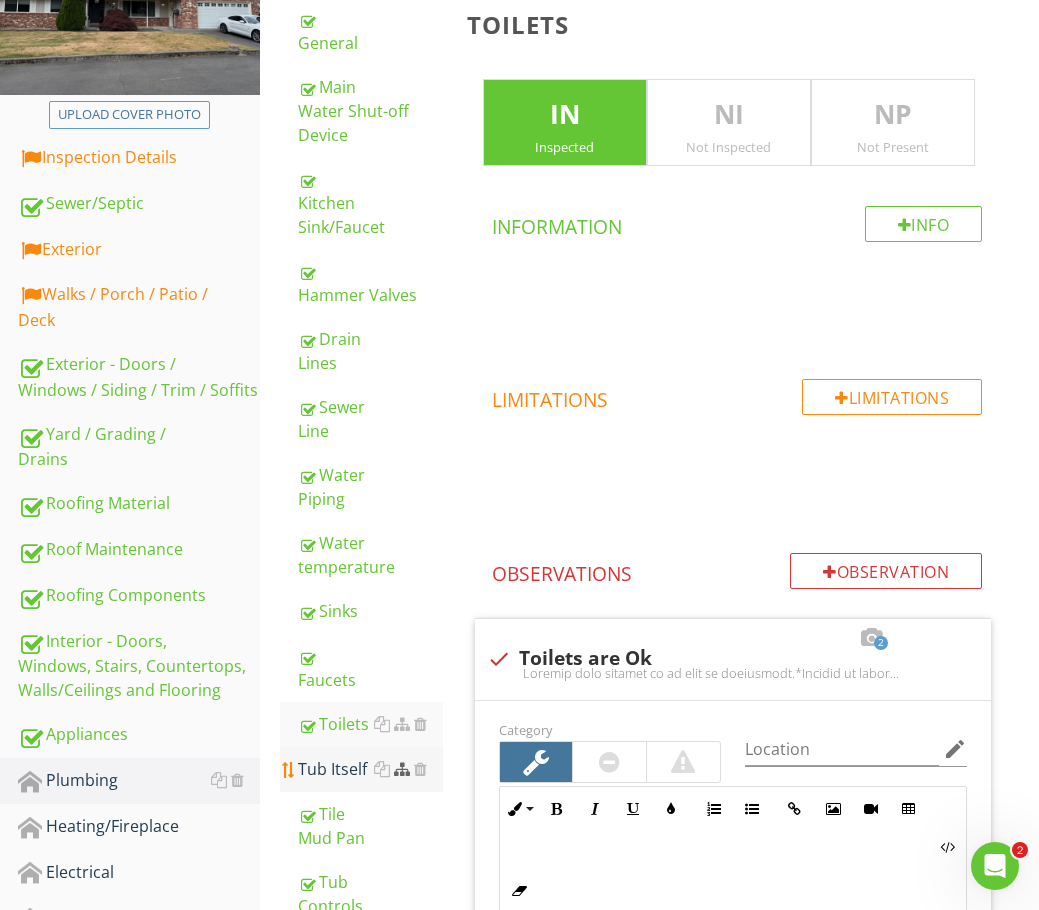 type on "<p>Toilets were working ok at time of inspection.</p><p>*Toilets at times can become loose or may have been loose prior to us getting there for an inspection. They also can sometime leak and its difficult to detect it at the time of inspection or sometimes even after. The key is understanding how it all works and is attached and then you know how to work with it: So all floor mounted toilets attach to what they call a toilet flange <a fr-original-style="" href="https://www.lowes.com/pd/Oatey-Oatey-Fix-It-Toilet-Flange-Repair-Ring/5002026363?store=1089&cm_mmc=shp-_-c-_-prd-_-plb-_-ggl-_-CRP_SHP_LIA_PLB_Online_E-F-_-5002026363-_-local-_-0-_-0&gad_source=1&gclid=Cj0KCQiAkJO8BhCGARIsAMkswygUsXG_zBpepS2g4jlq-FuzZ2RYI_ZDeMsTIwt7AXjvWJt106vakz8aAivPEALw_wcB&gclsrc=aw.ds" style="color: rgb(92, 156, 207);">Link to what a flange looks like</a> and the toilet itself is secured with toilet bolts, washer and nut to hold it in place <a fr-original-style="" href="https://diy.stackexchange.com/questions/39579/what-is-the-..." 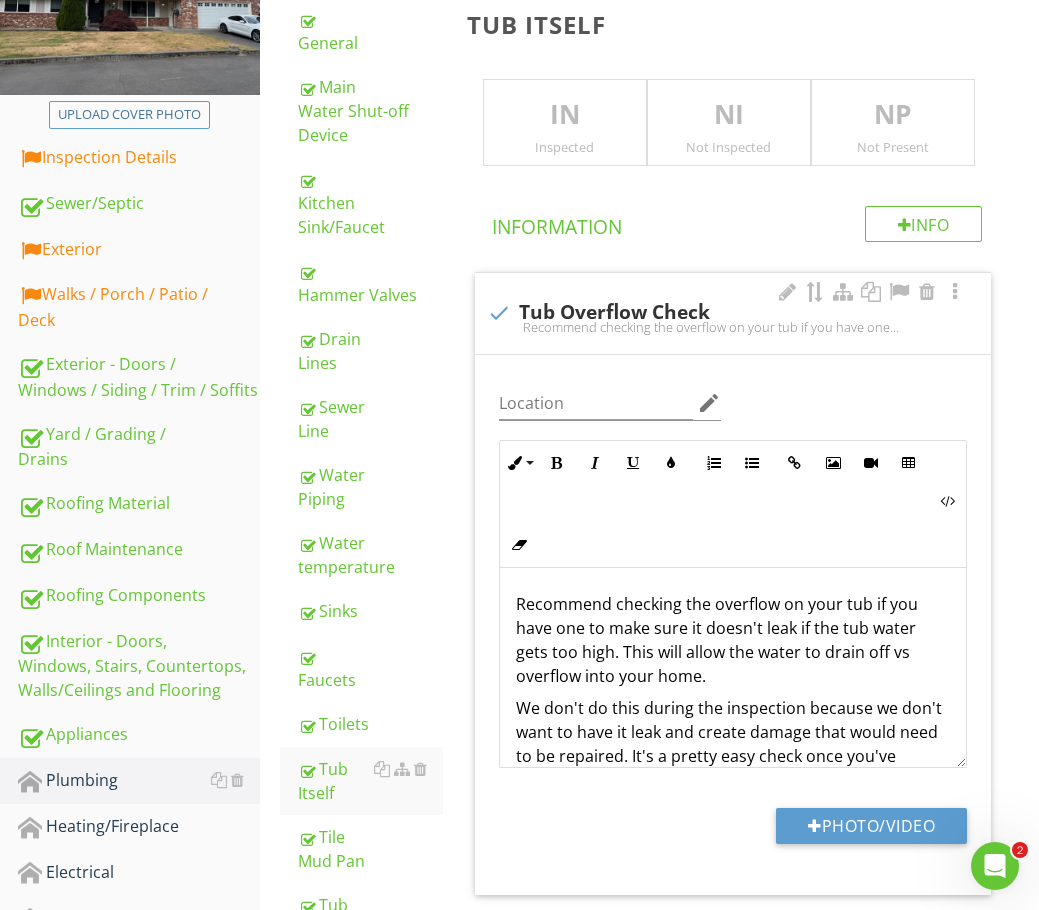scroll, scrollTop: 201, scrollLeft: 0, axis: vertical 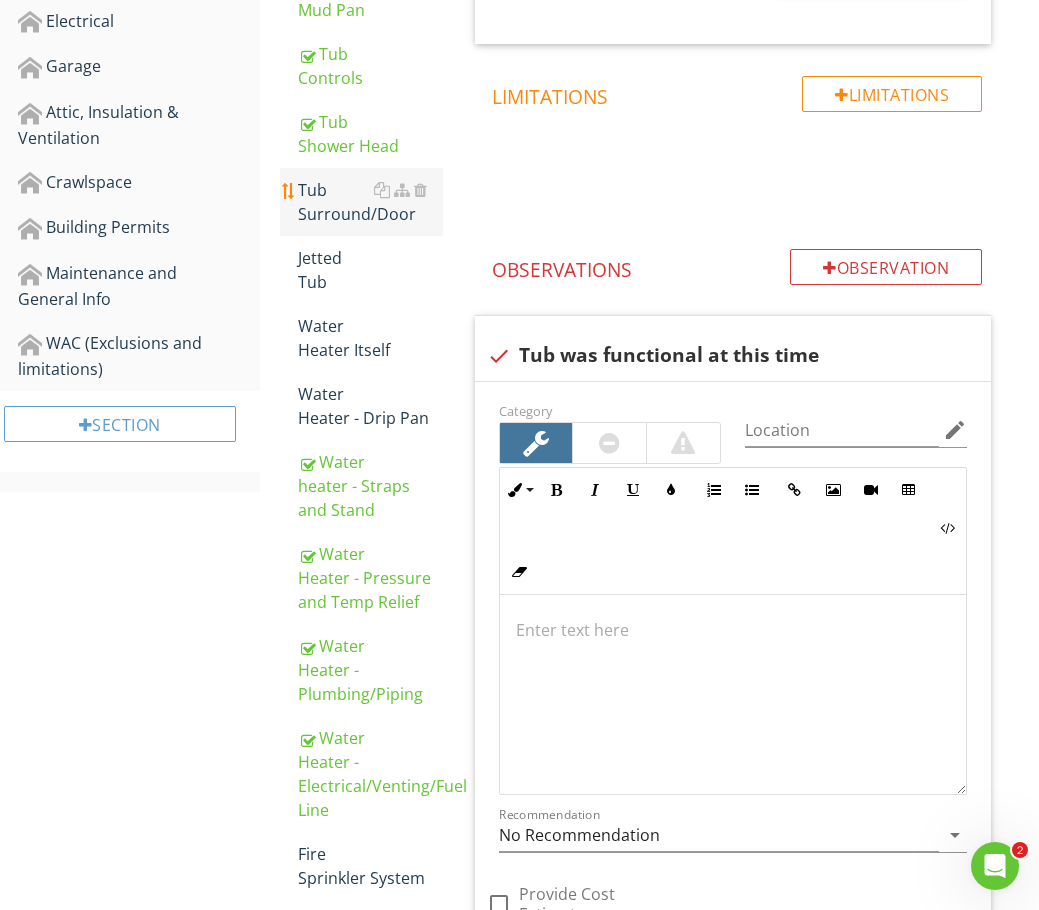 drag, startPoint x: 315, startPoint y: 207, endPoint x: 392, endPoint y: 229, distance: 80.08121 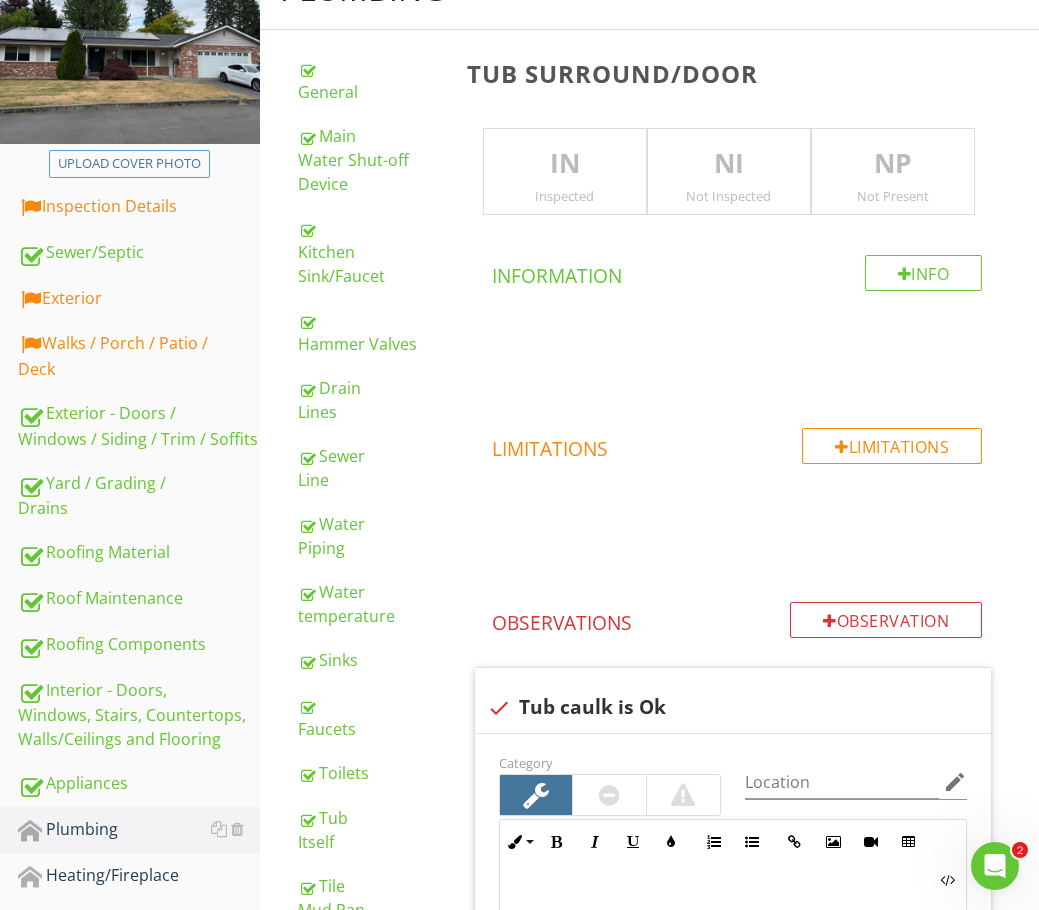 click on "IN" at bounding box center [565, 164] 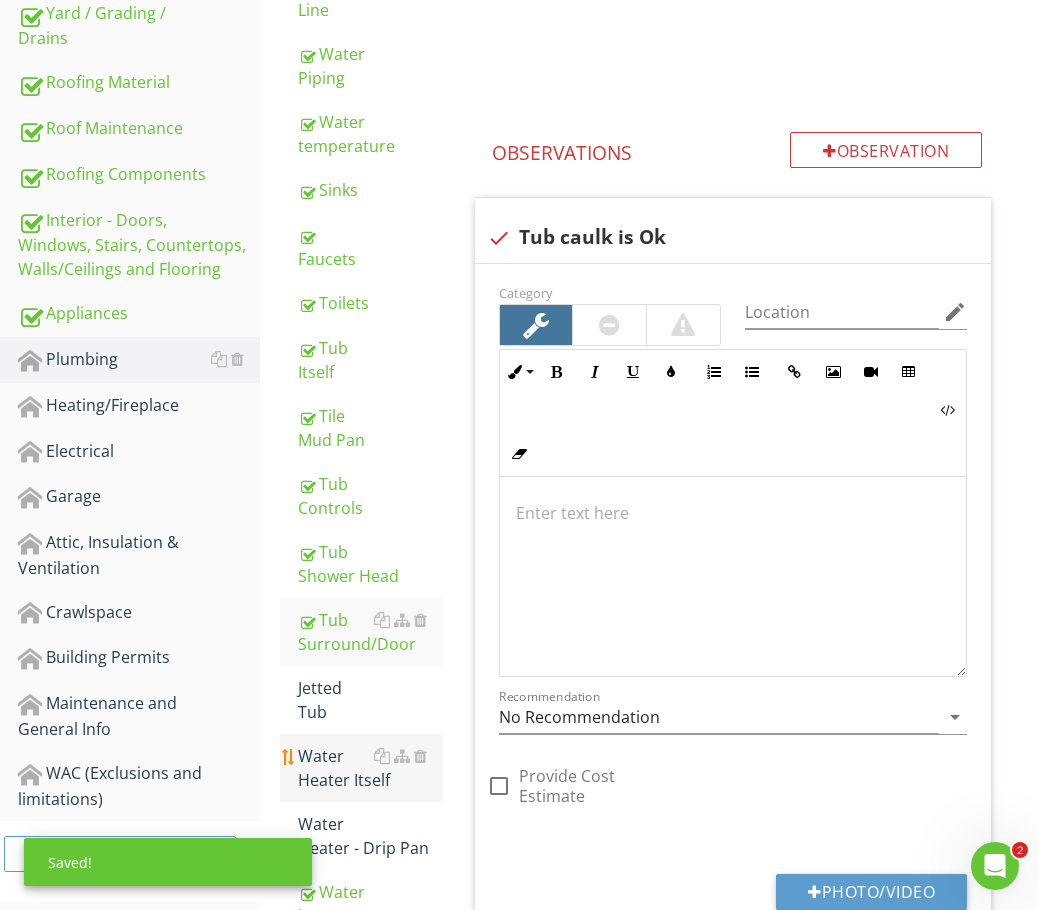 scroll, scrollTop: 751, scrollLeft: 0, axis: vertical 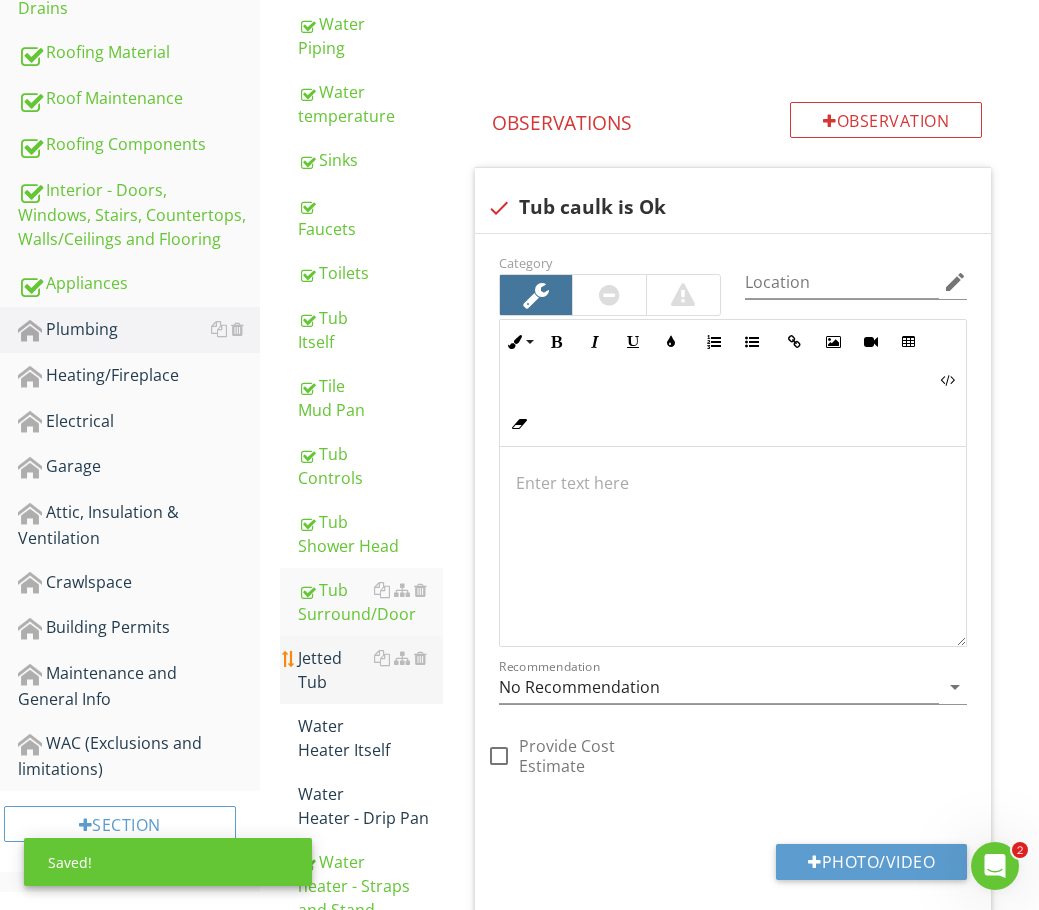 click on "Jetted Tub" at bounding box center (370, 670) 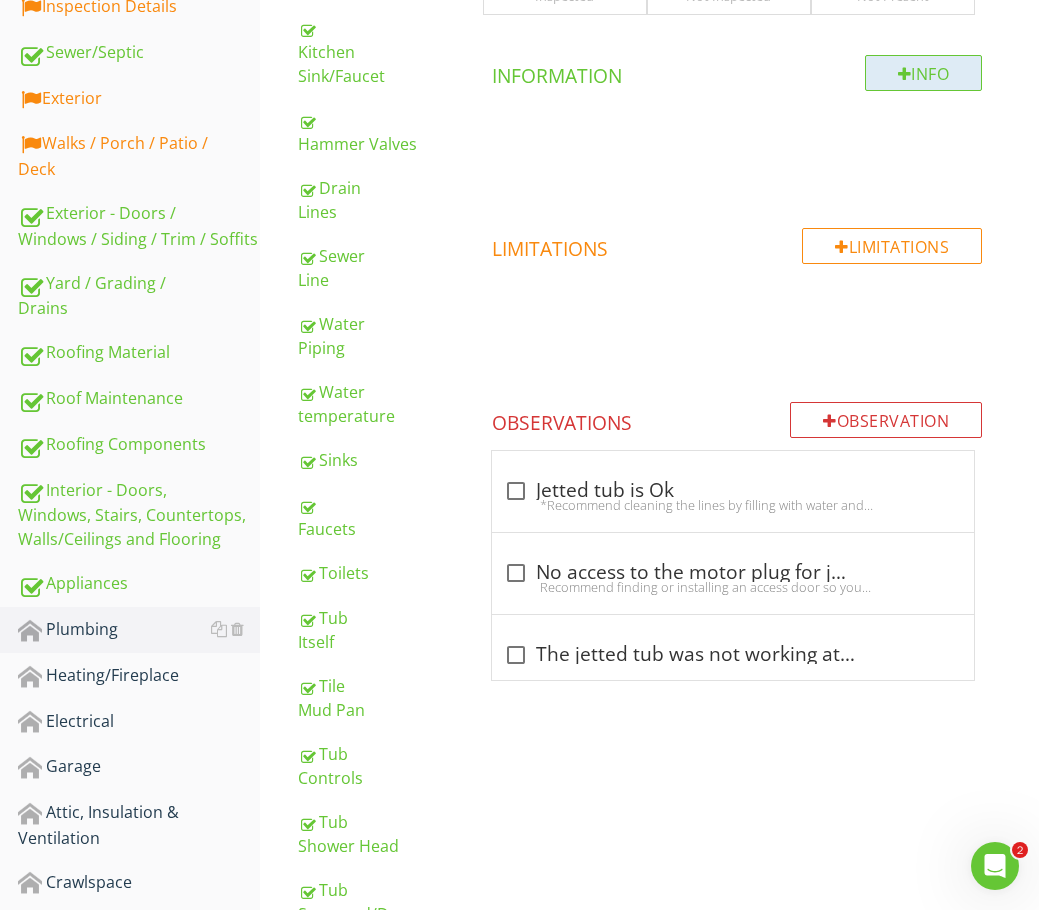 scroll, scrollTop: 51, scrollLeft: 0, axis: vertical 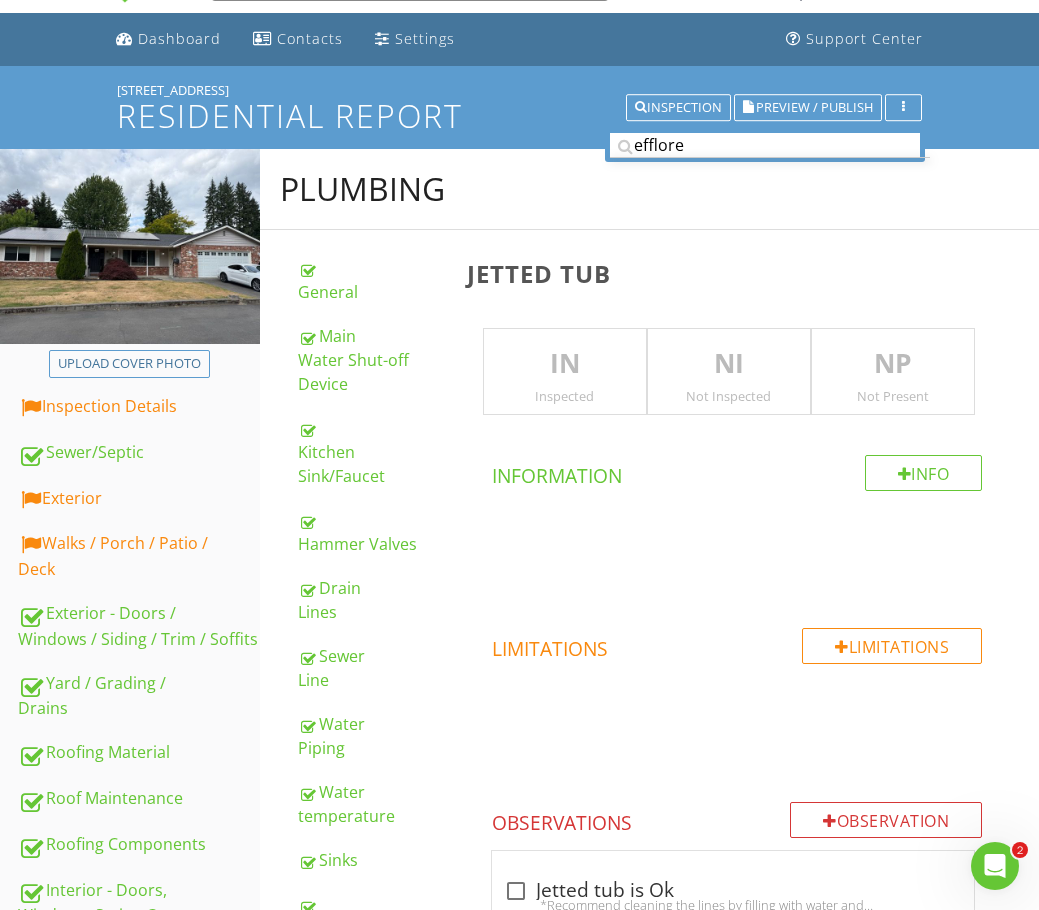 click on "Not Present" at bounding box center [893, 396] 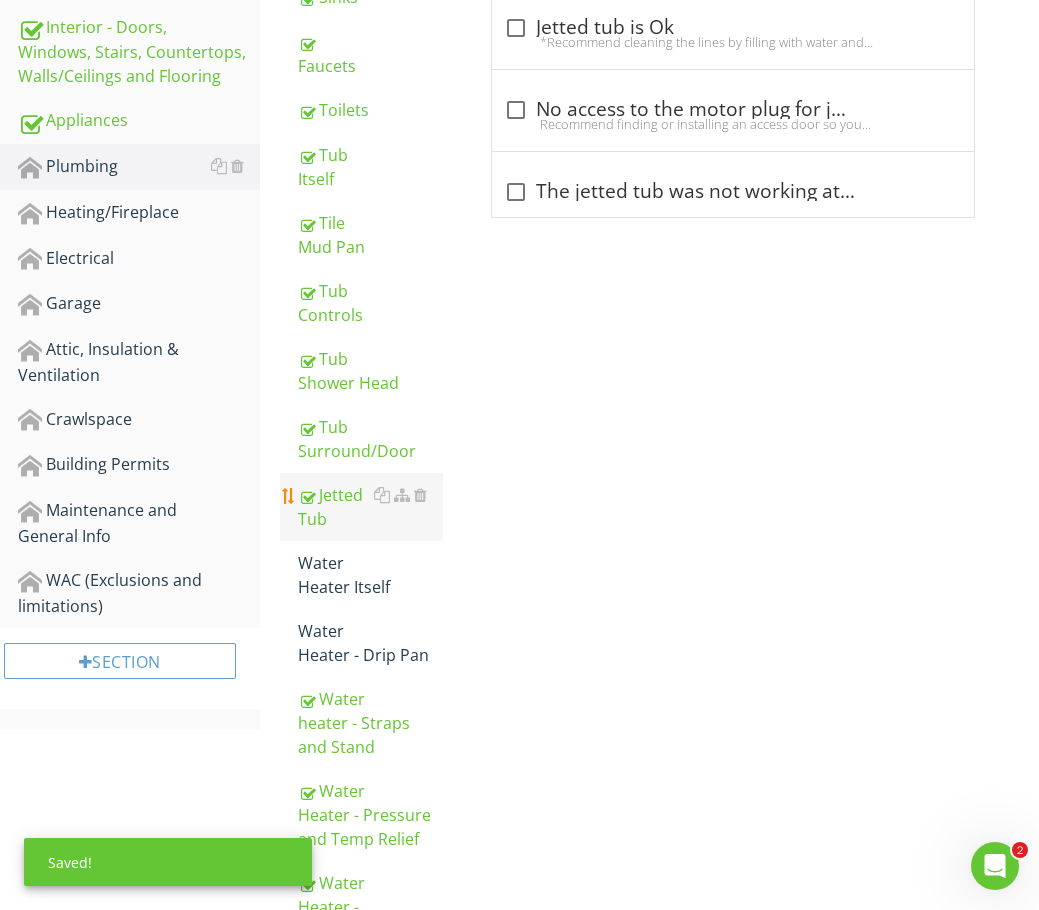 scroll, scrollTop: 951, scrollLeft: 0, axis: vertical 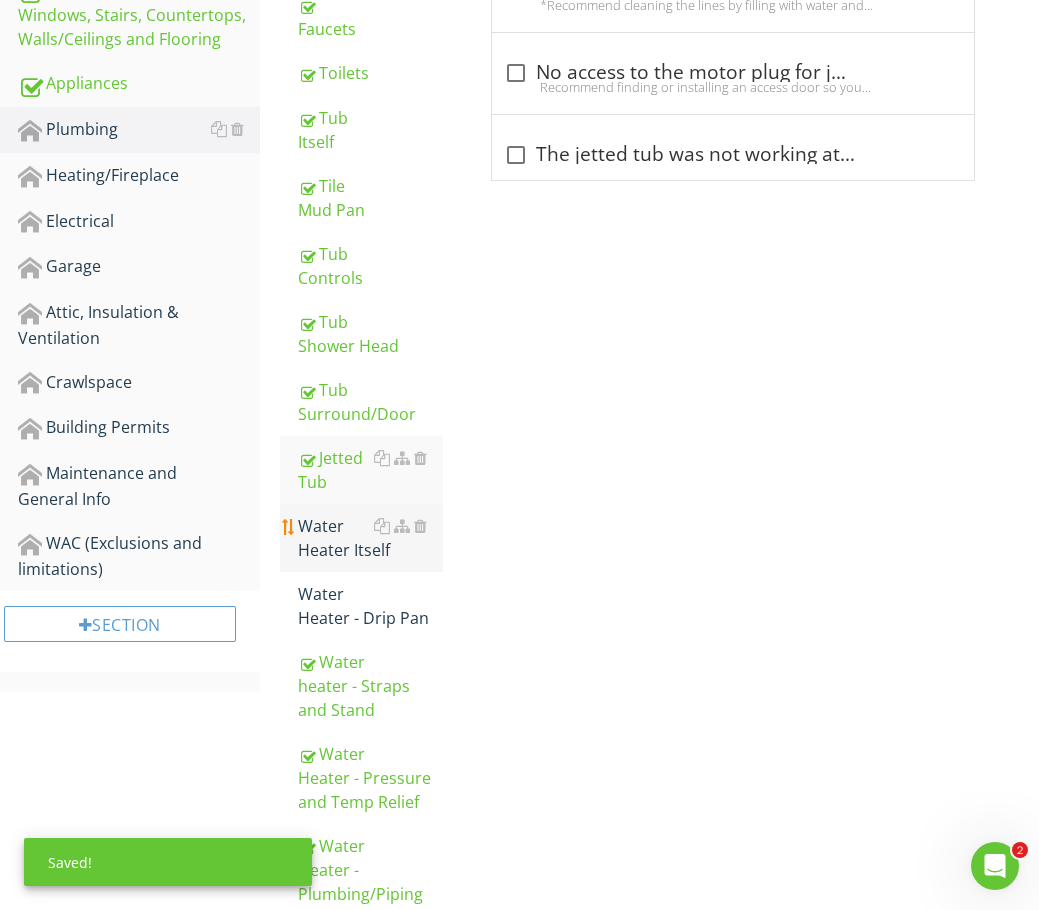 click on "Water Heater Itself" at bounding box center (370, 538) 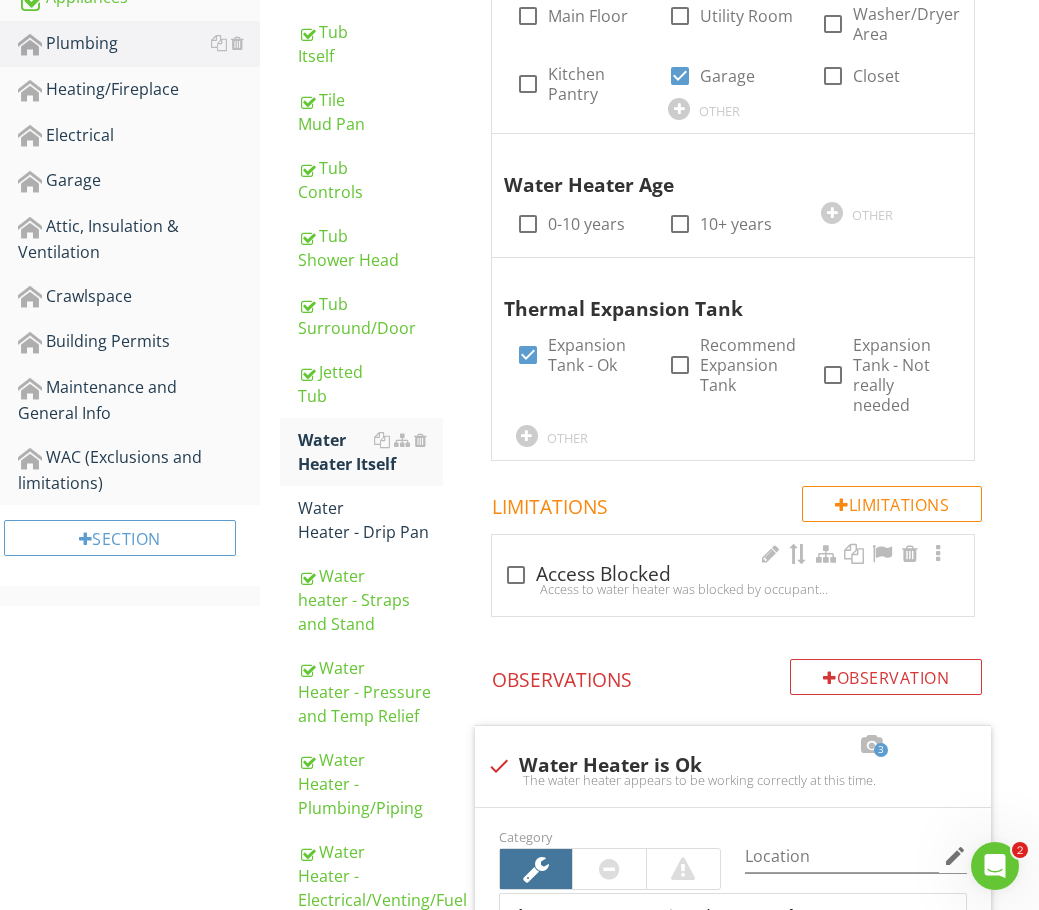 scroll, scrollTop: 1051, scrollLeft: 0, axis: vertical 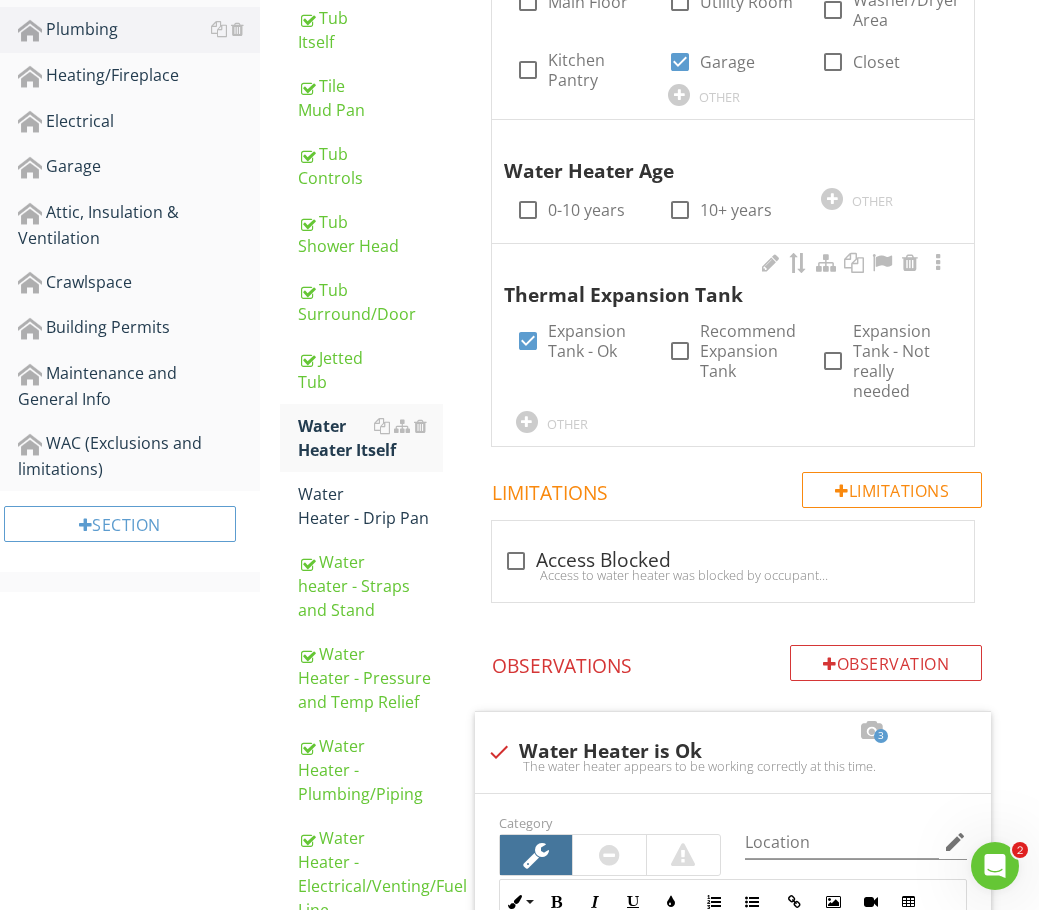 drag, startPoint x: 536, startPoint y: 215, endPoint x: 727, endPoint y: 302, distance: 209.88092 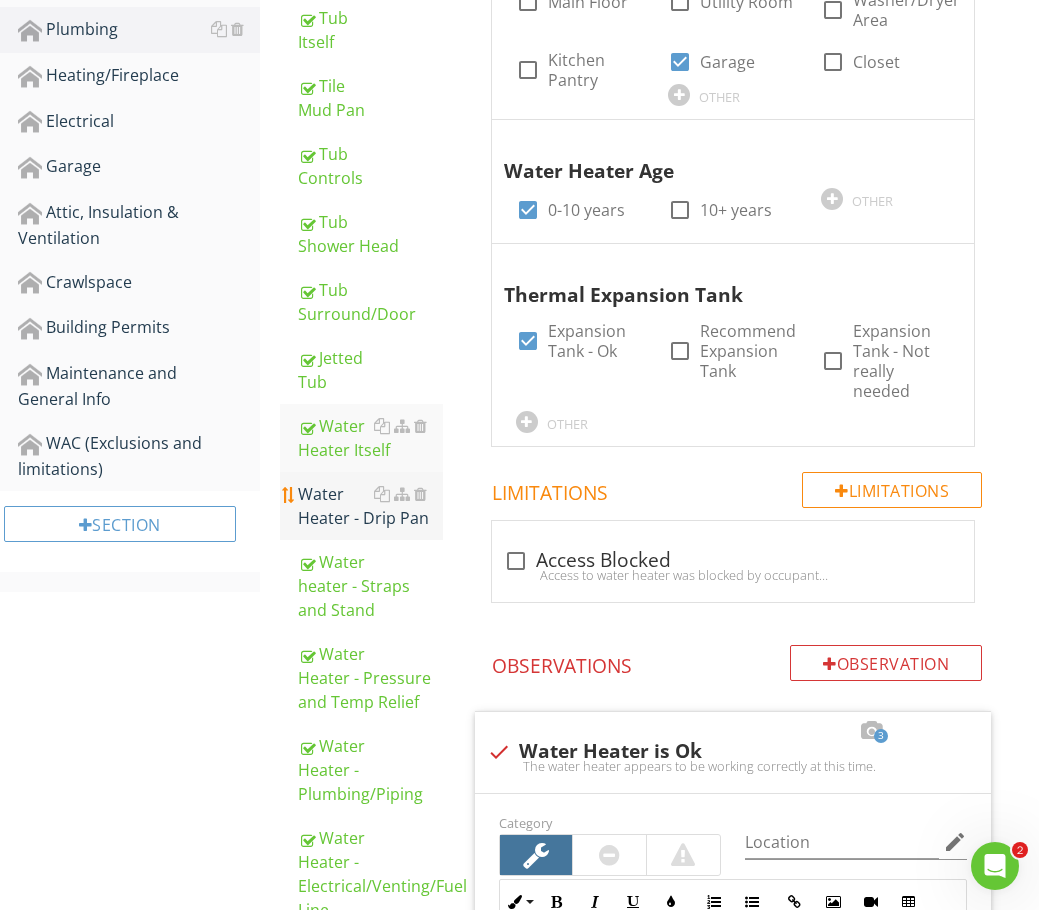 click on "Water Heater - Drip Pan" at bounding box center [370, 506] 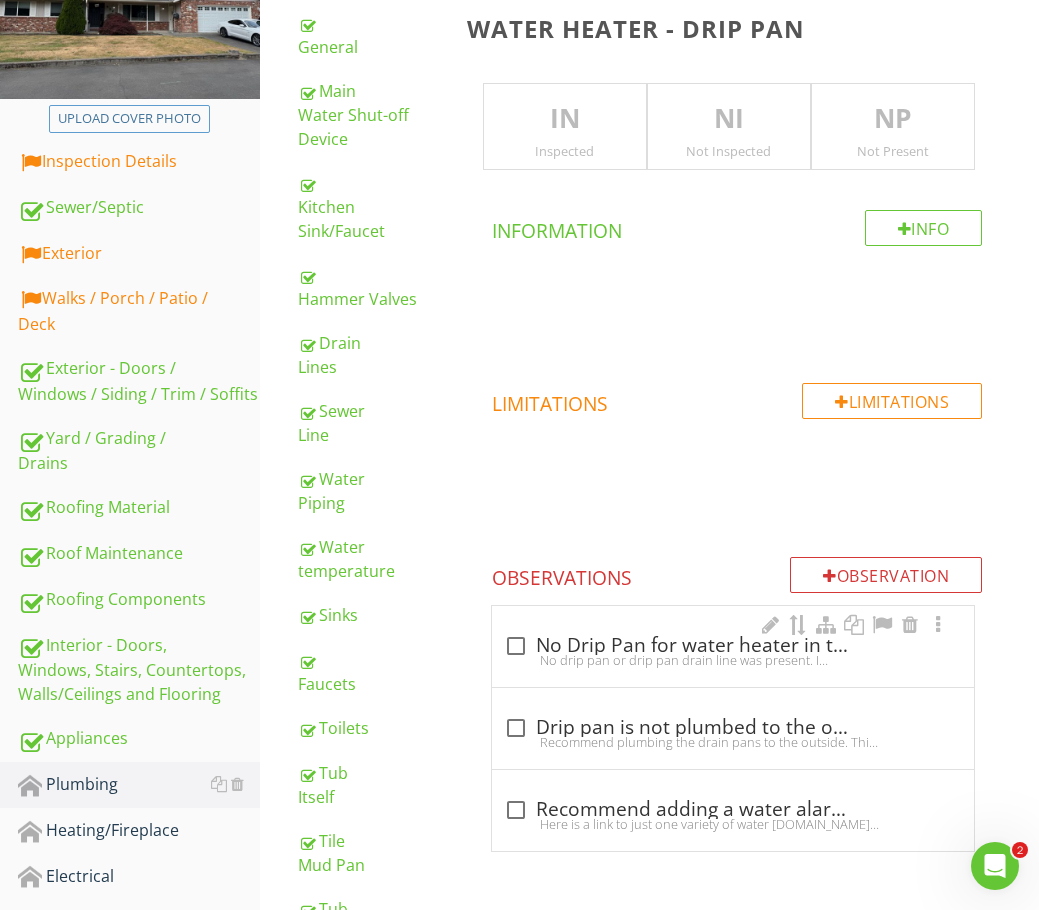 scroll, scrollTop: 251, scrollLeft: 0, axis: vertical 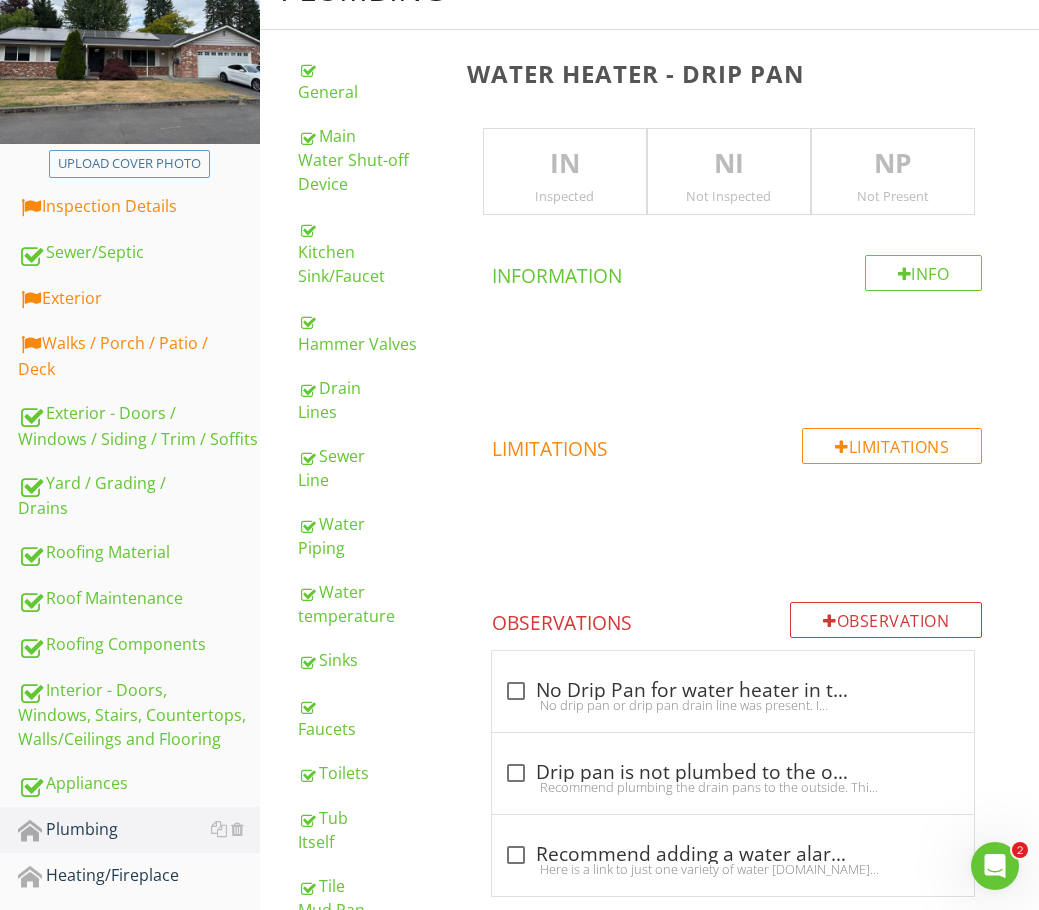 drag, startPoint x: 566, startPoint y: 154, endPoint x: 653, endPoint y: 253, distance: 131.7953 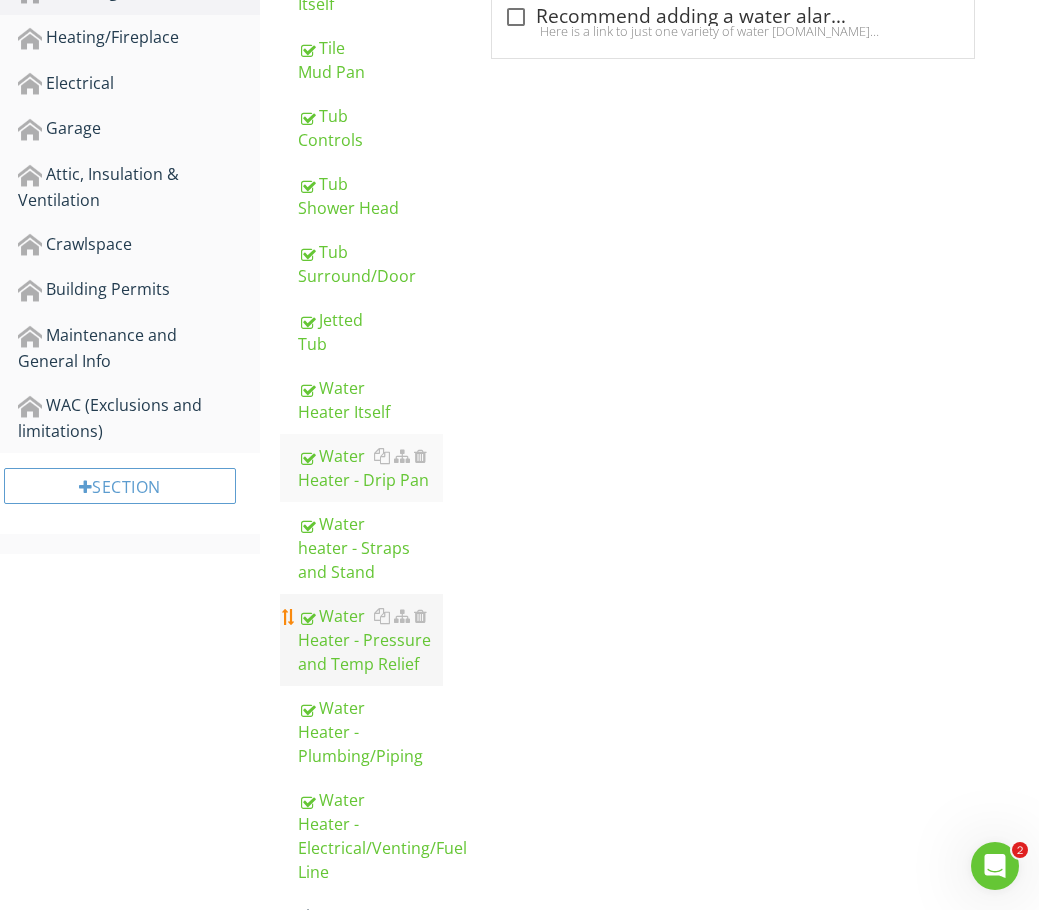 scroll, scrollTop: 1151, scrollLeft: 0, axis: vertical 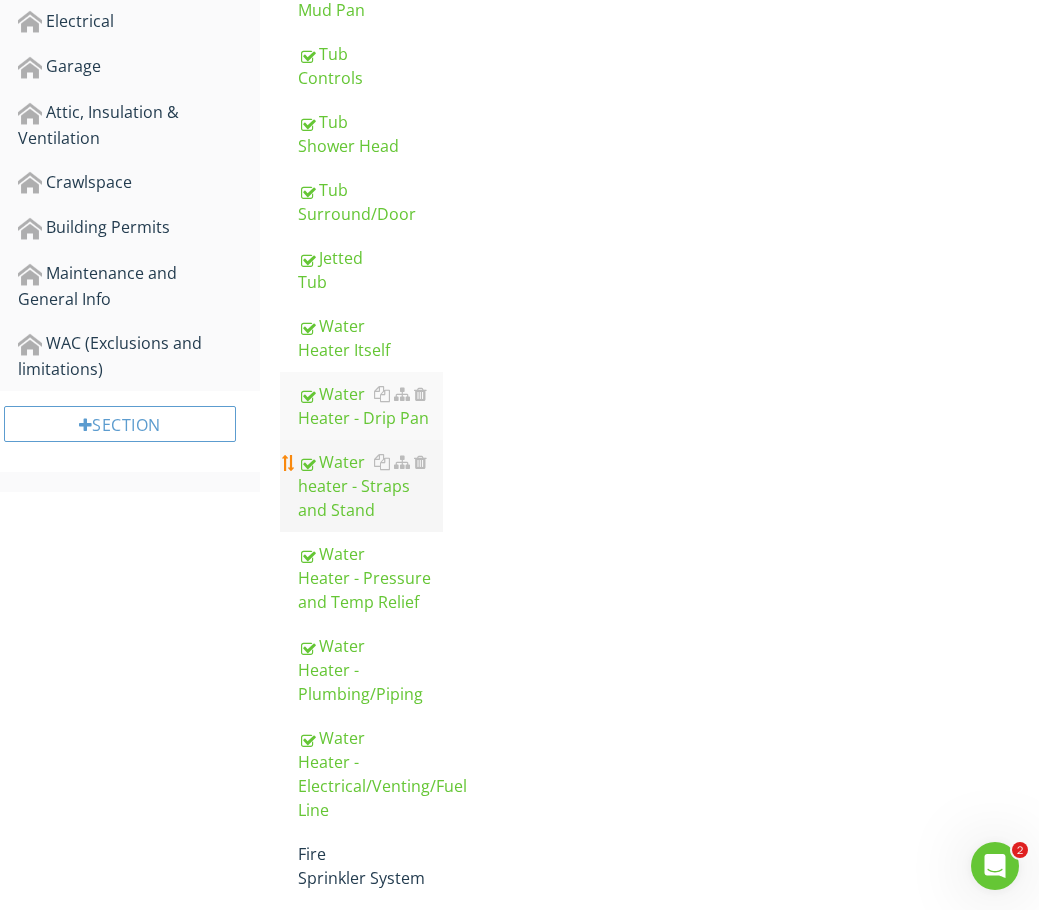 click on "Water heater - Straps and Stand" at bounding box center [370, 486] 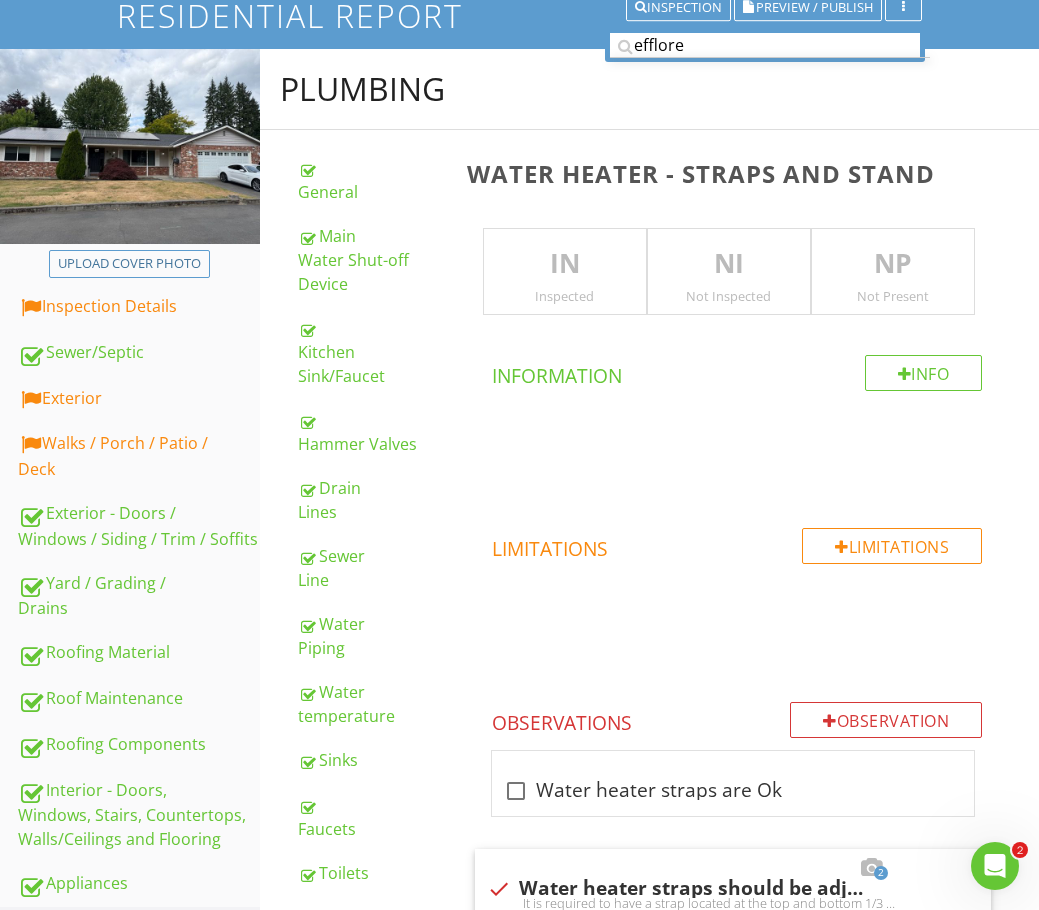 click on "IN" at bounding box center (565, 264) 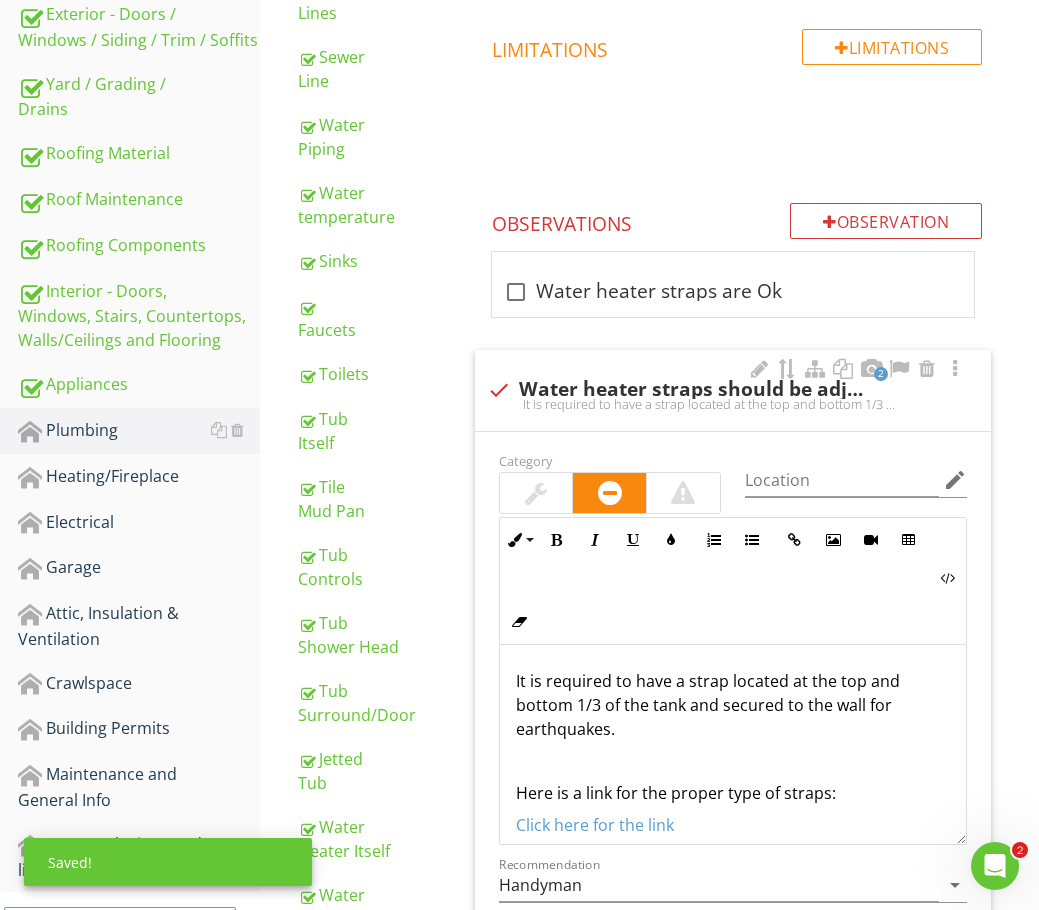 scroll, scrollTop: 651, scrollLeft: 0, axis: vertical 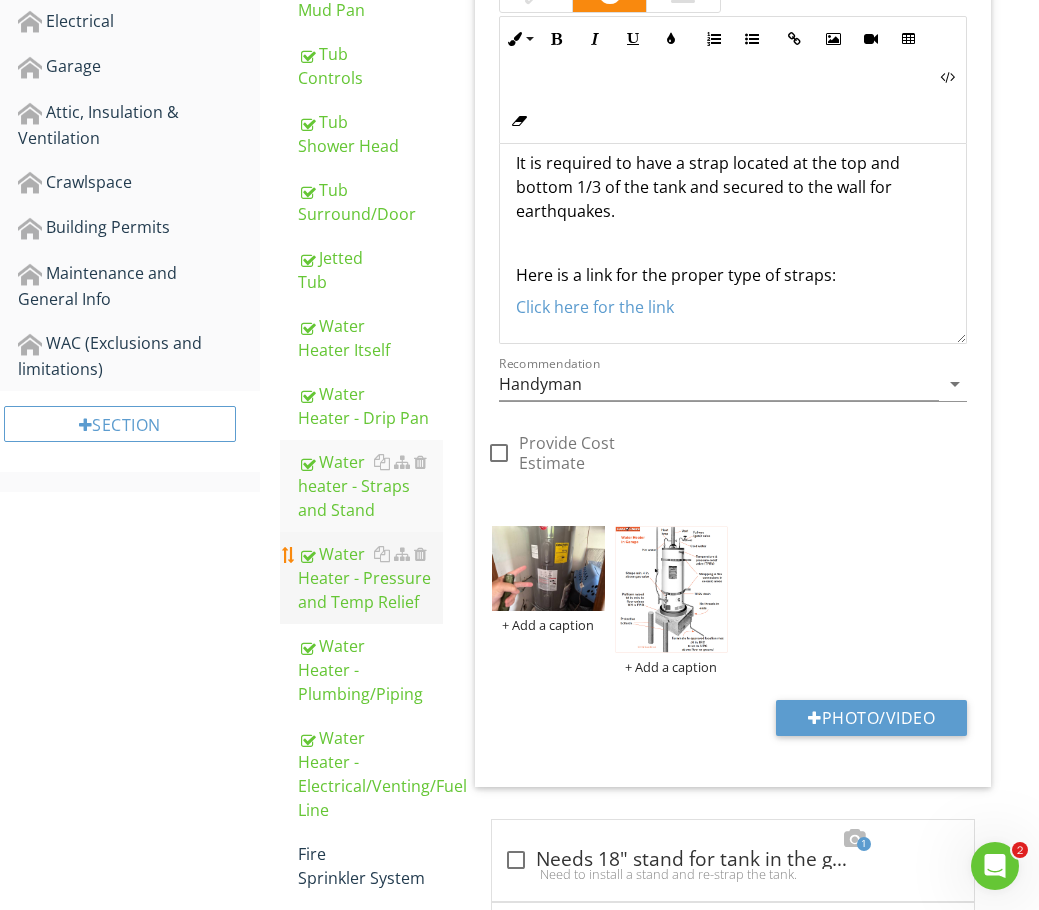click on "Water Heater - Pressure and Temp Relief" at bounding box center [370, 578] 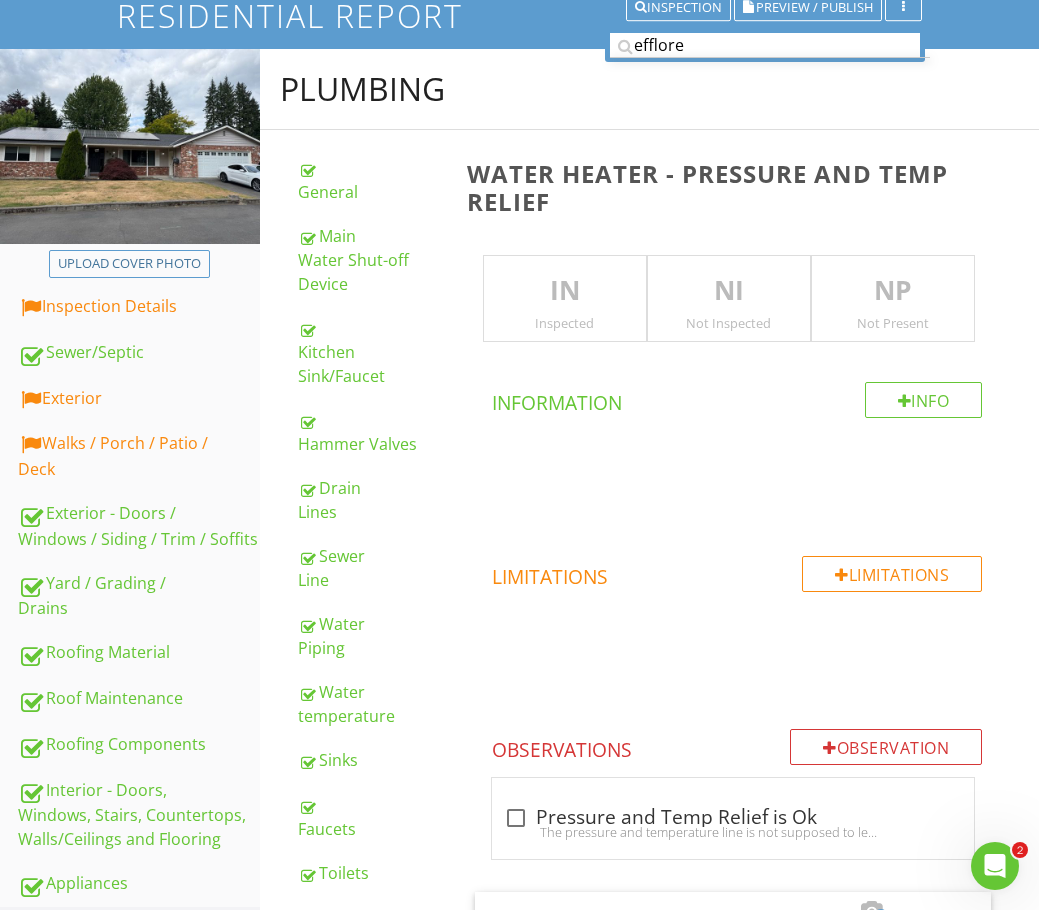 click on "IN   Inspected" at bounding box center [565, 299] 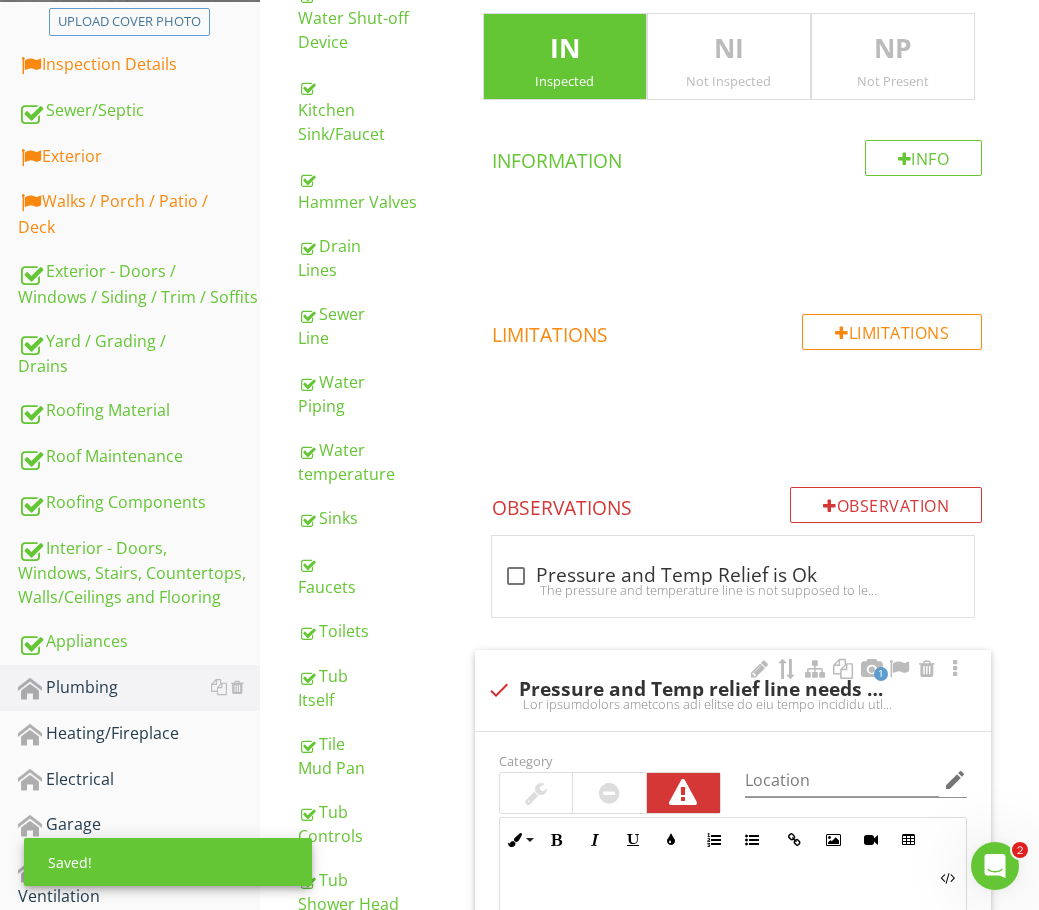 scroll, scrollTop: 651, scrollLeft: 0, axis: vertical 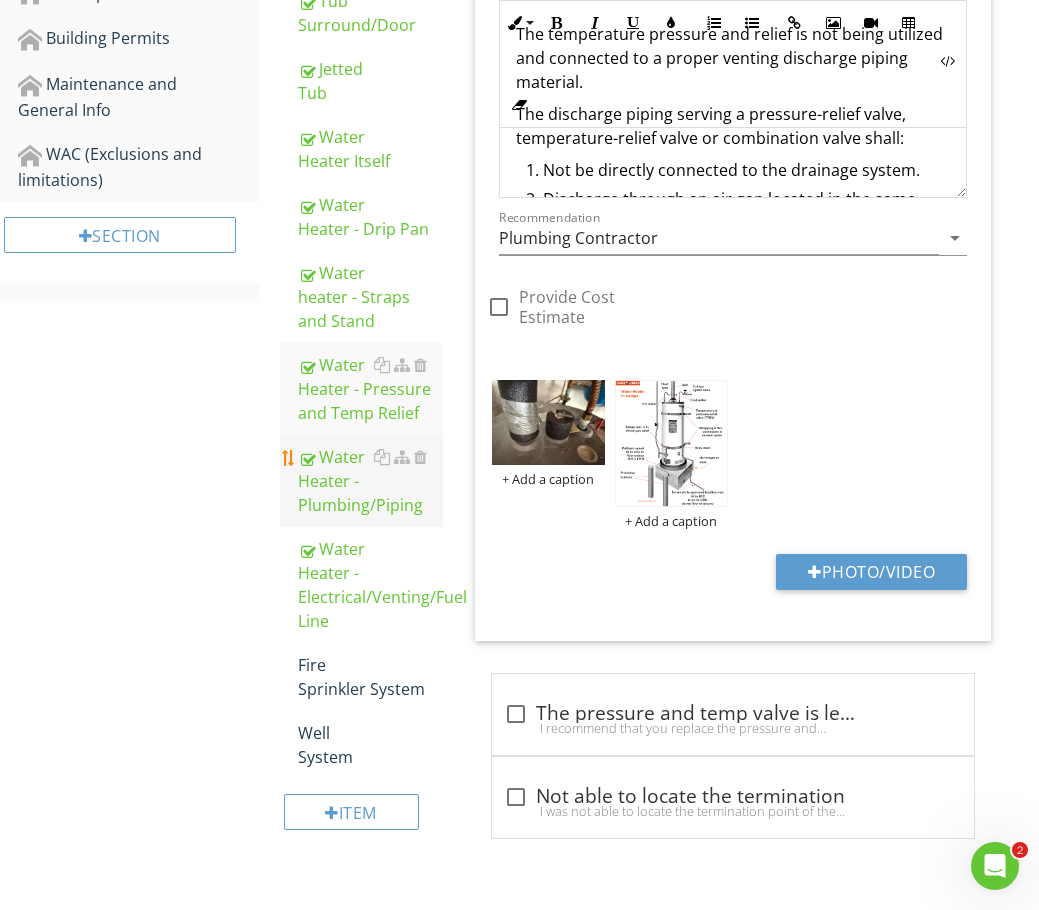 click on "Water Heater - Plumbing/Piping" at bounding box center [370, 481] 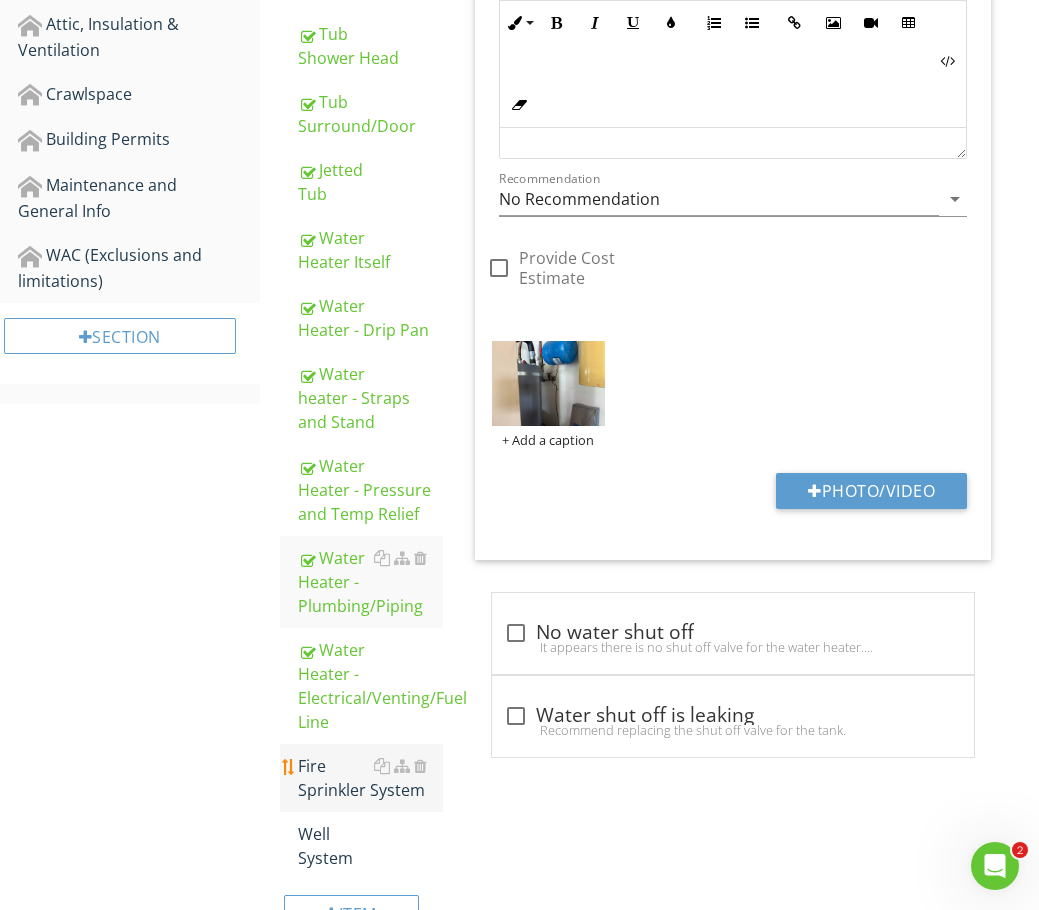 scroll, scrollTop: 1240, scrollLeft: 0, axis: vertical 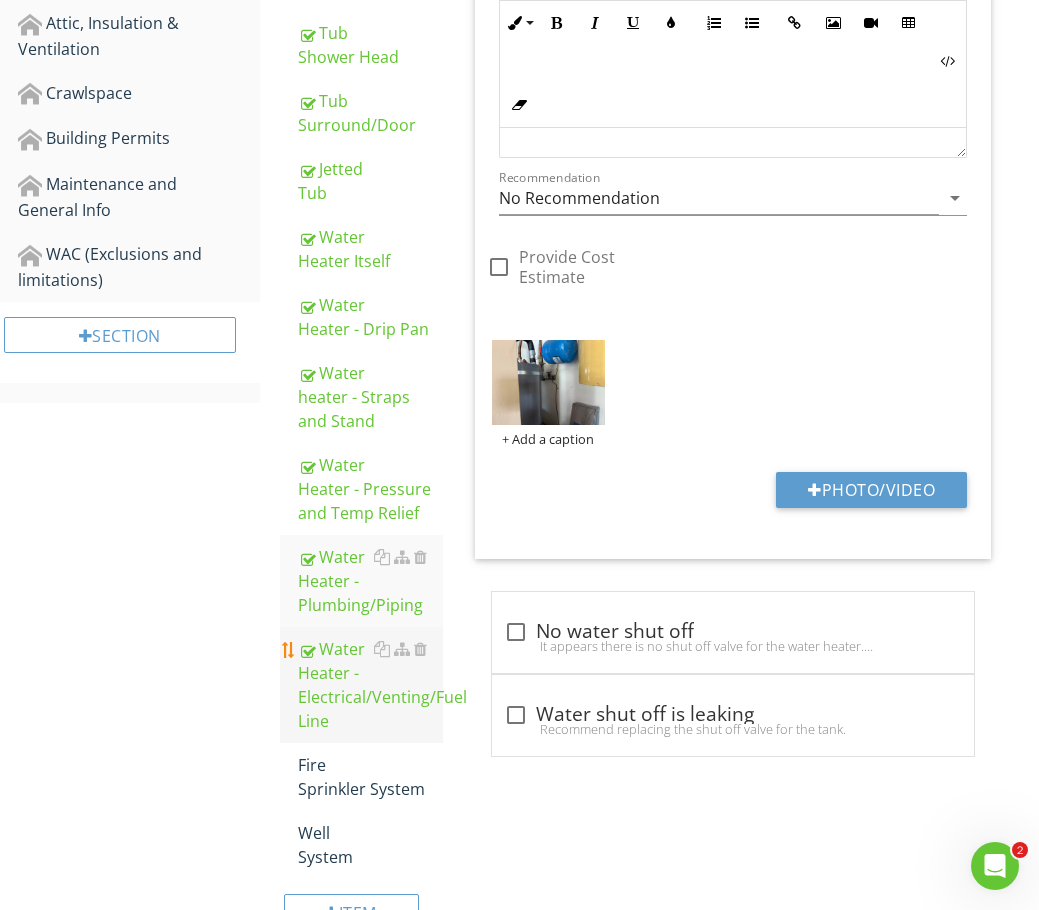 click on "Water Heater - Electrical/Venting/Fuel Line" at bounding box center (370, 685) 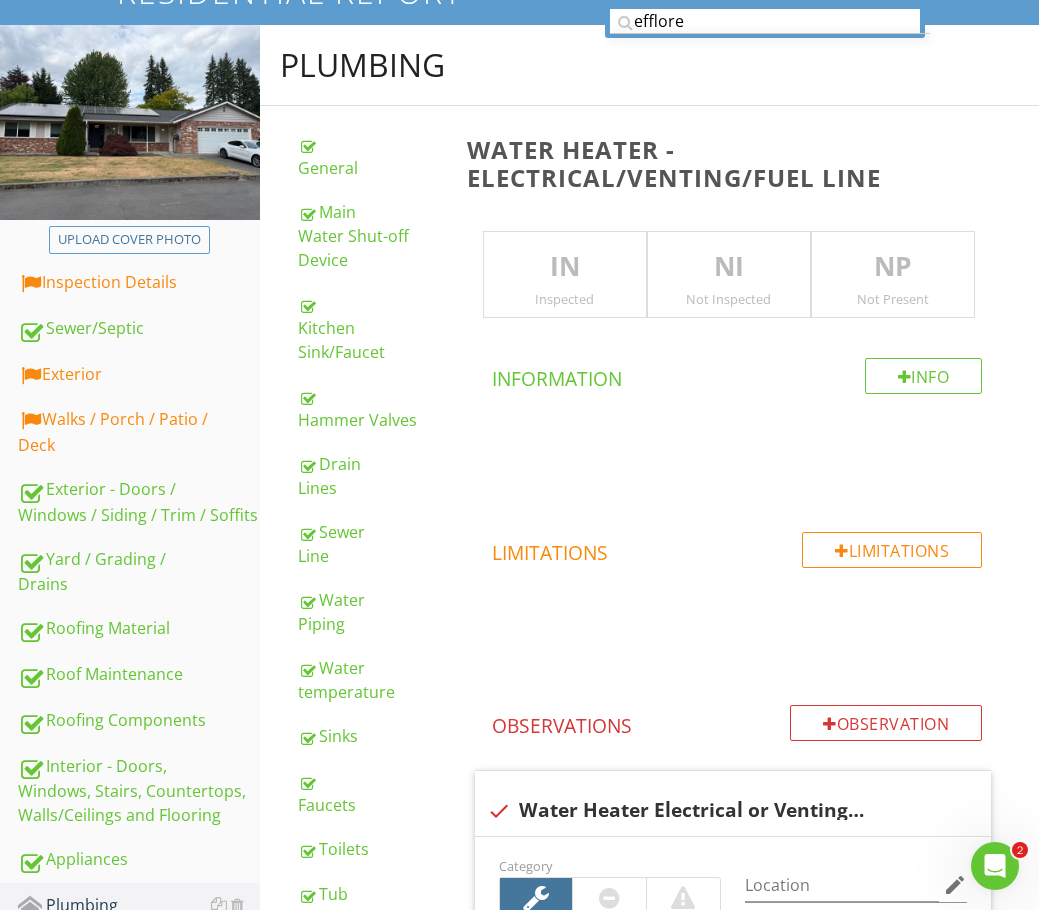 scroll, scrollTop: 140, scrollLeft: 0, axis: vertical 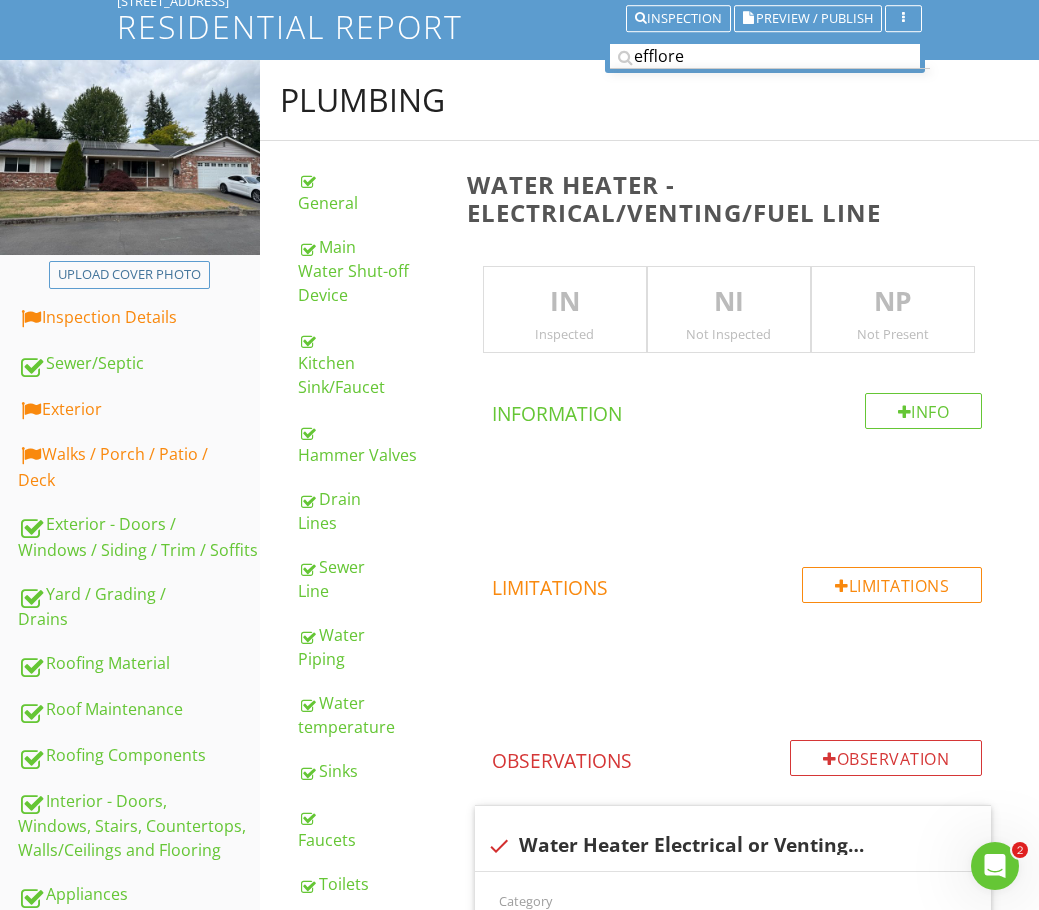 click on "IN" at bounding box center [565, 302] 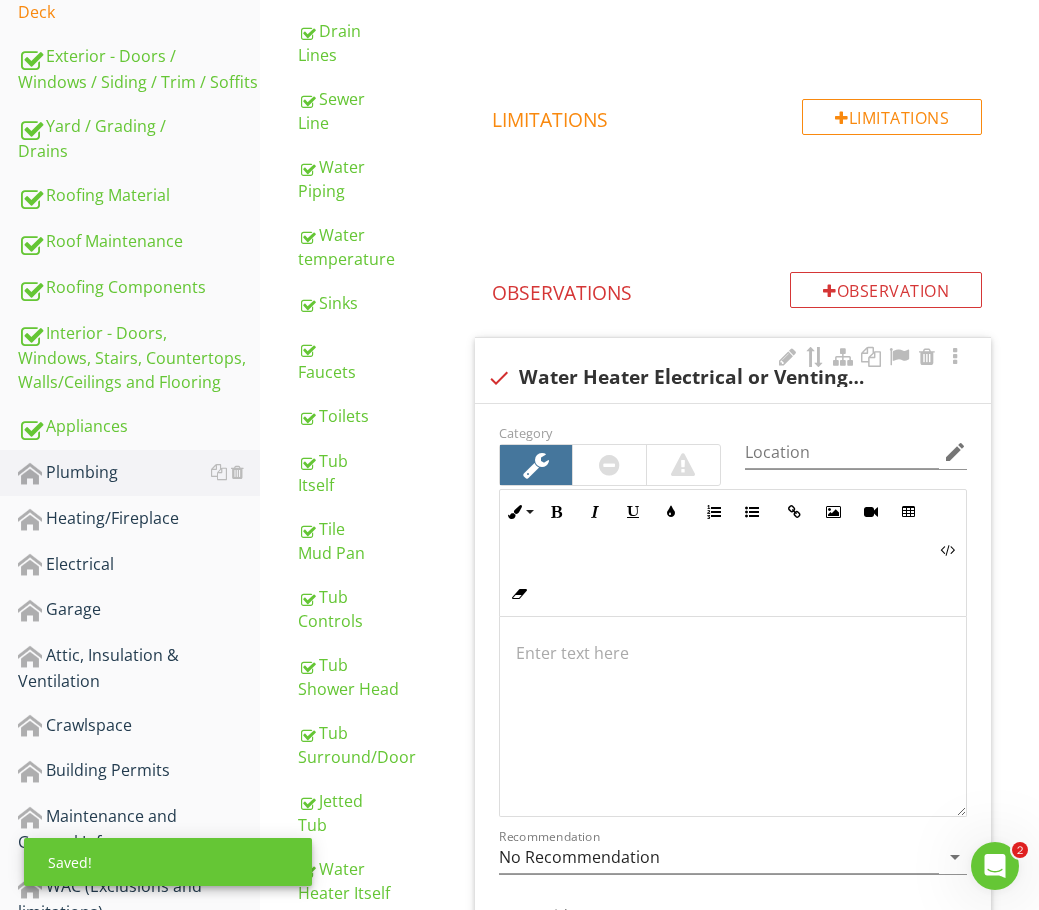 scroll, scrollTop: 640, scrollLeft: 0, axis: vertical 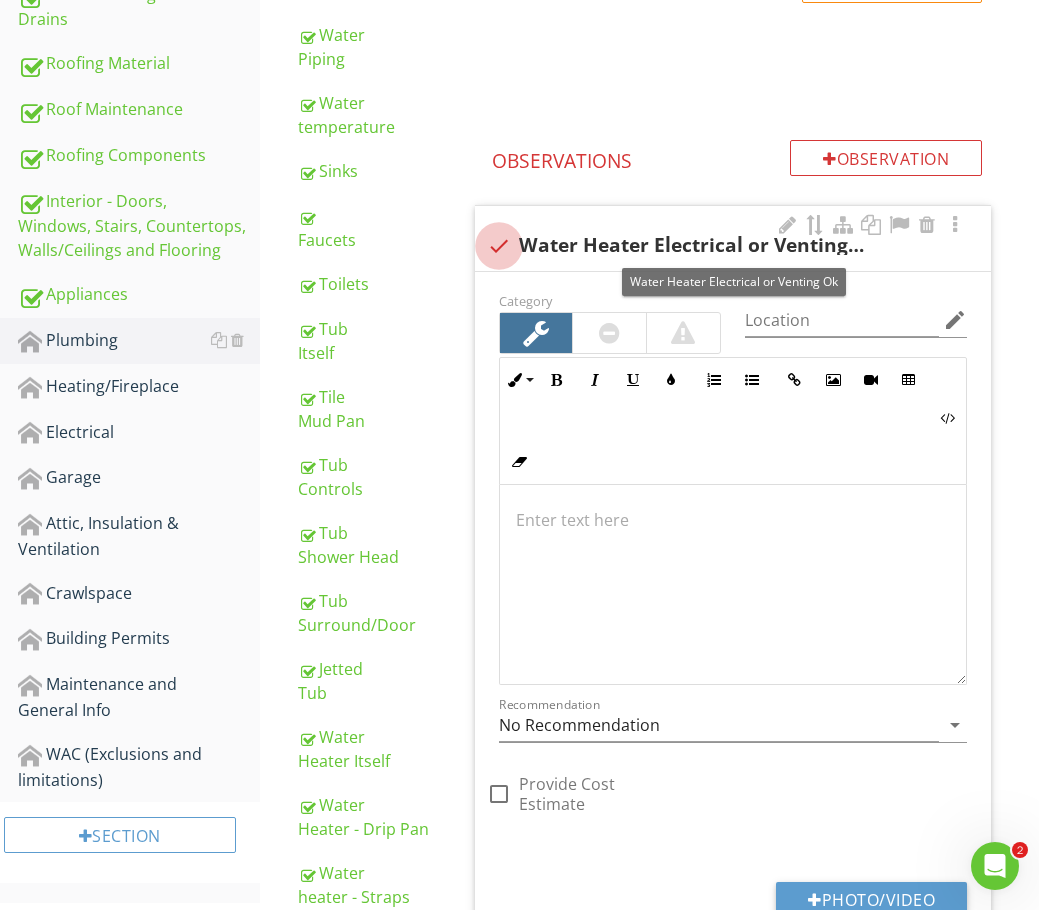 click at bounding box center [499, 246] 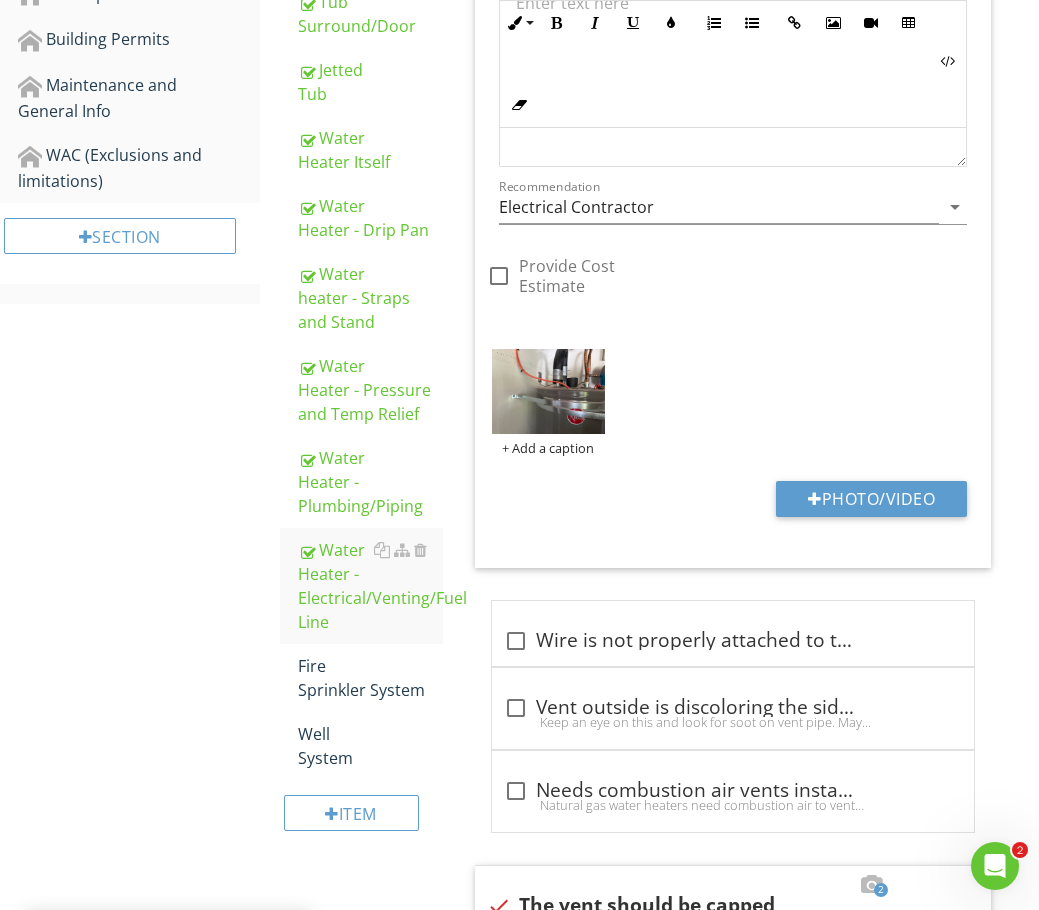 scroll, scrollTop: 1340, scrollLeft: 0, axis: vertical 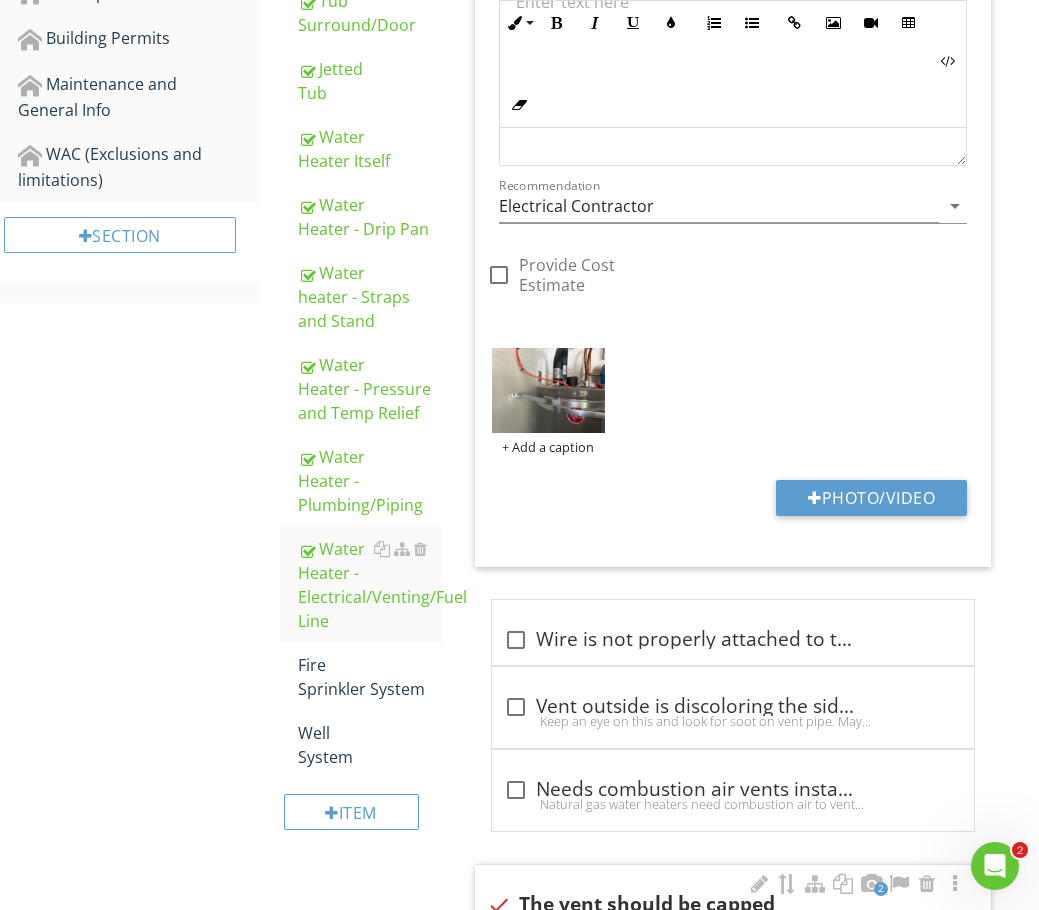 drag, startPoint x: 314, startPoint y: 672, endPoint x: 480, endPoint y: 674, distance: 166.01205 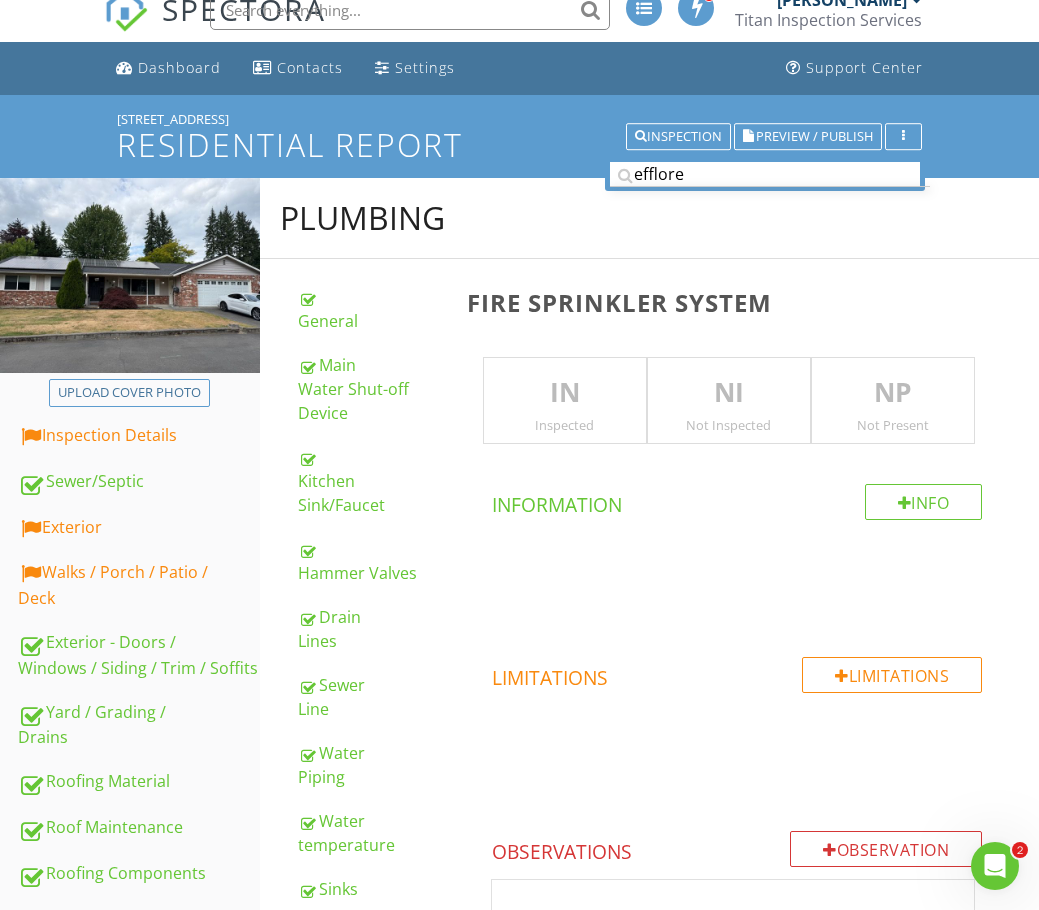 scroll, scrollTop: 0, scrollLeft: 0, axis: both 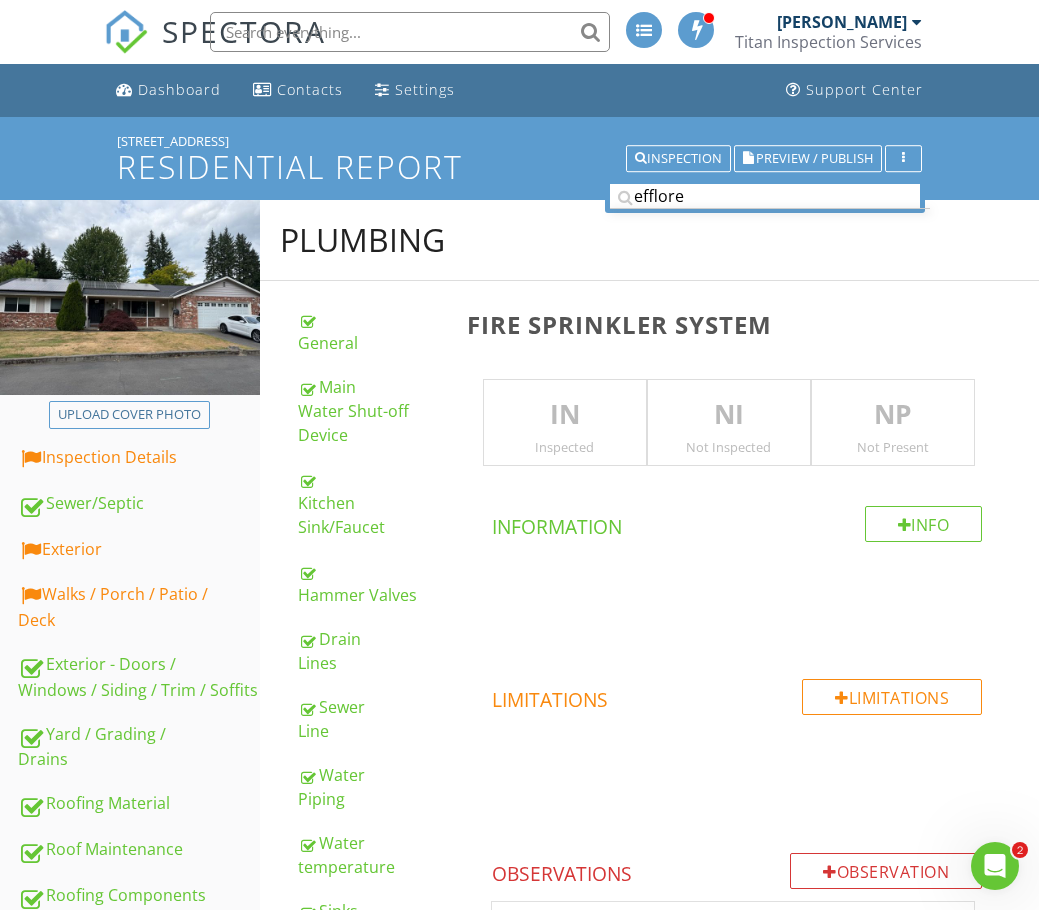 click on "NP" at bounding box center [893, 415] 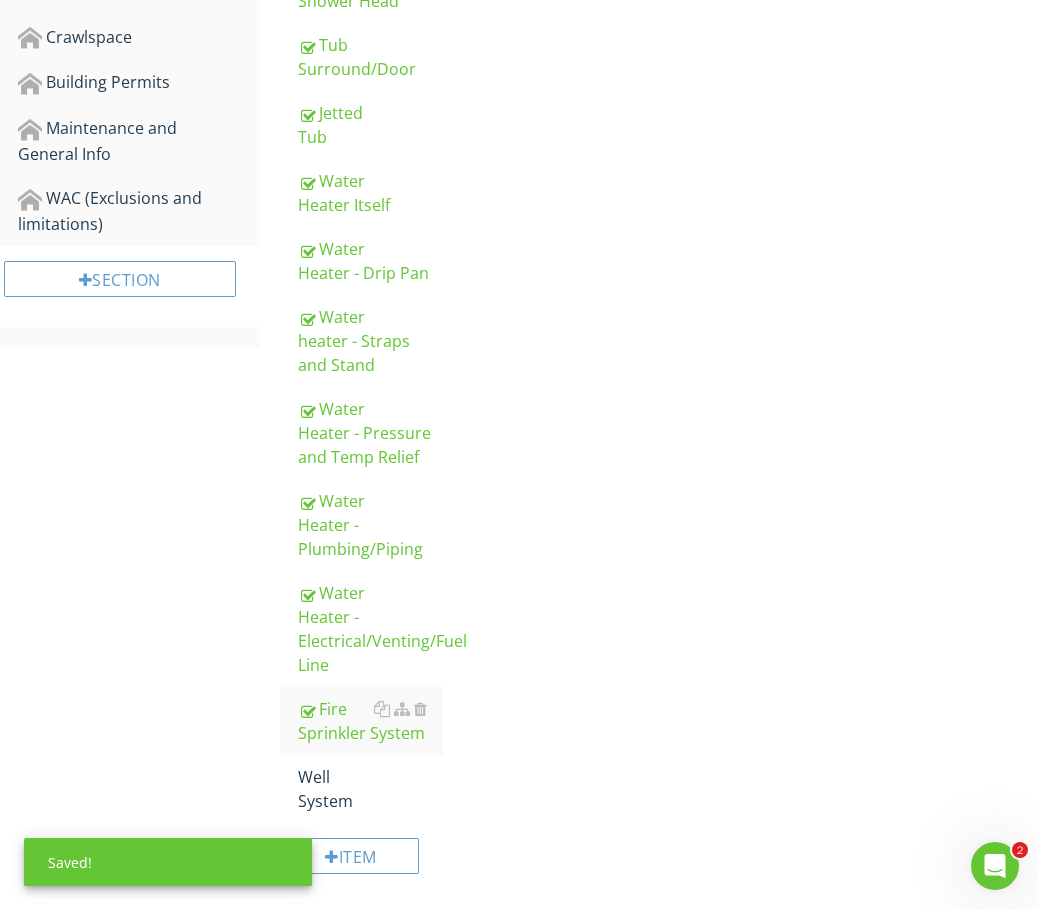 scroll, scrollTop: 1340, scrollLeft: 0, axis: vertical 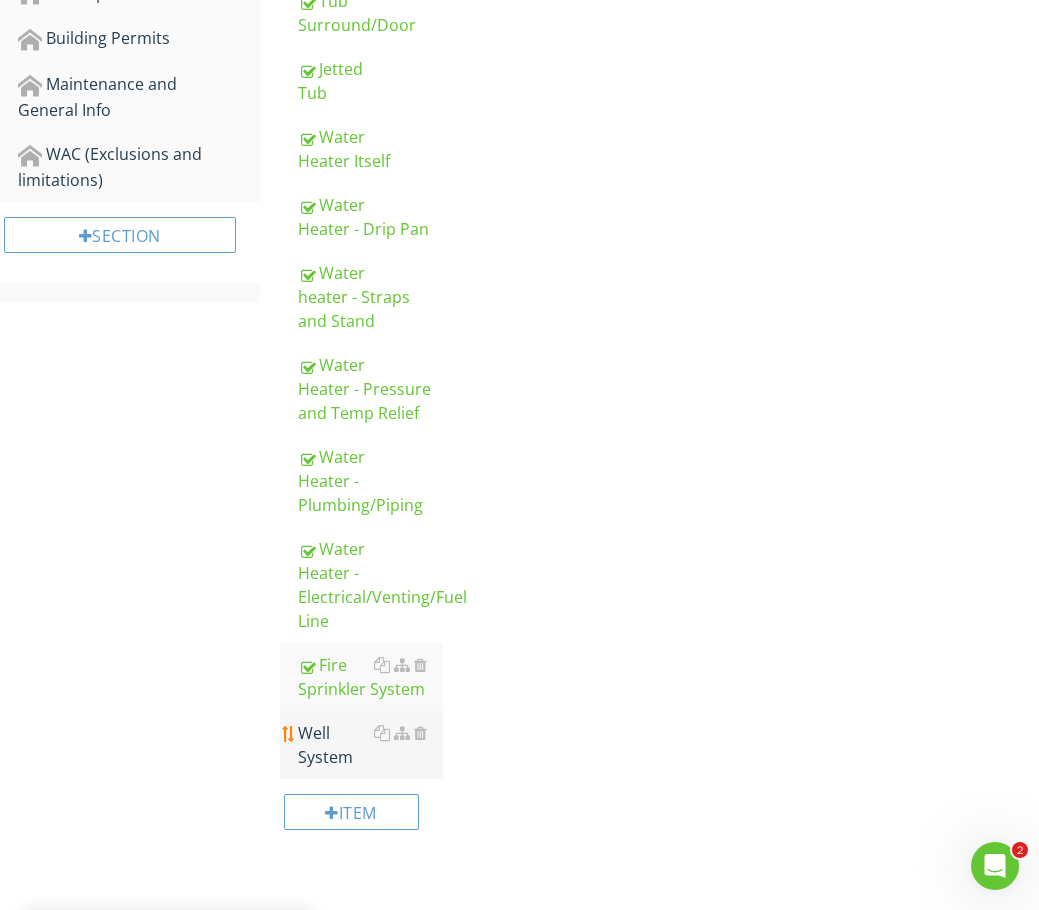 click on "Well System" at bounding box center (370, 745) 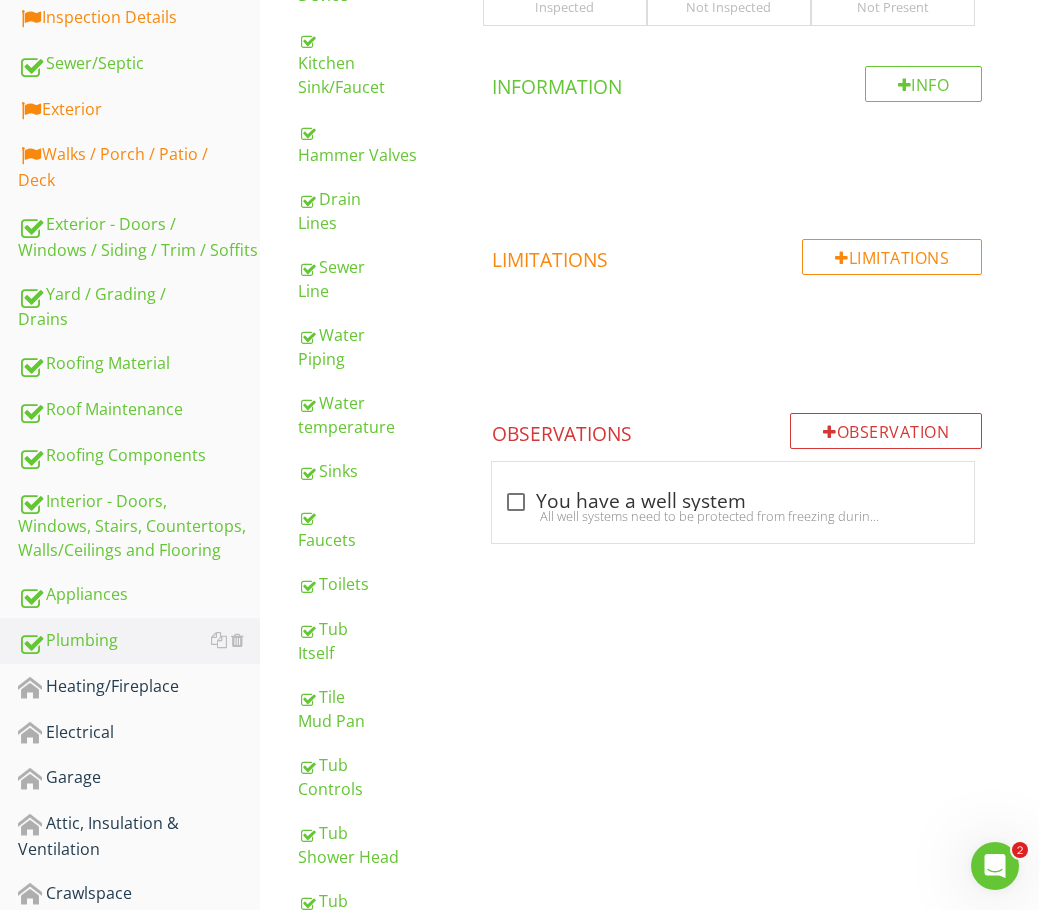scroll, scrollTop: 140, scrollLeft: 0, axis: vertical 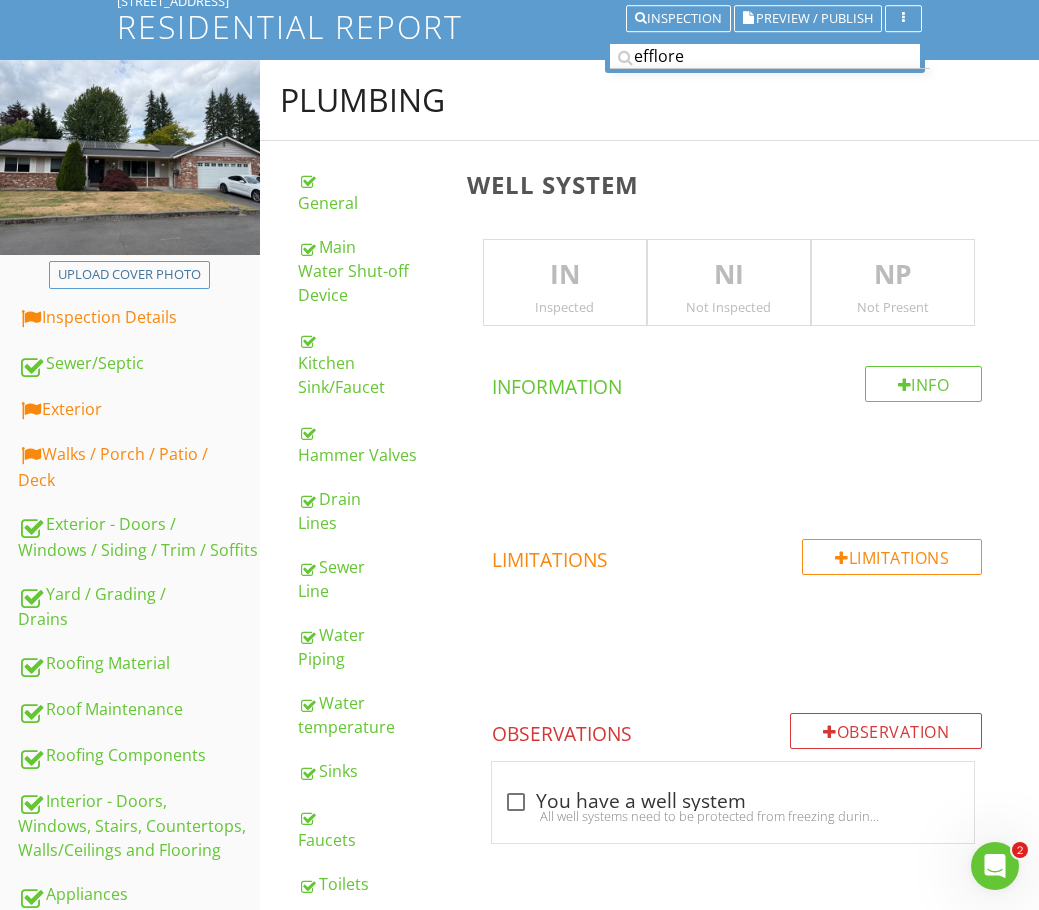 click on "NP" at bounding box center (893, 275) 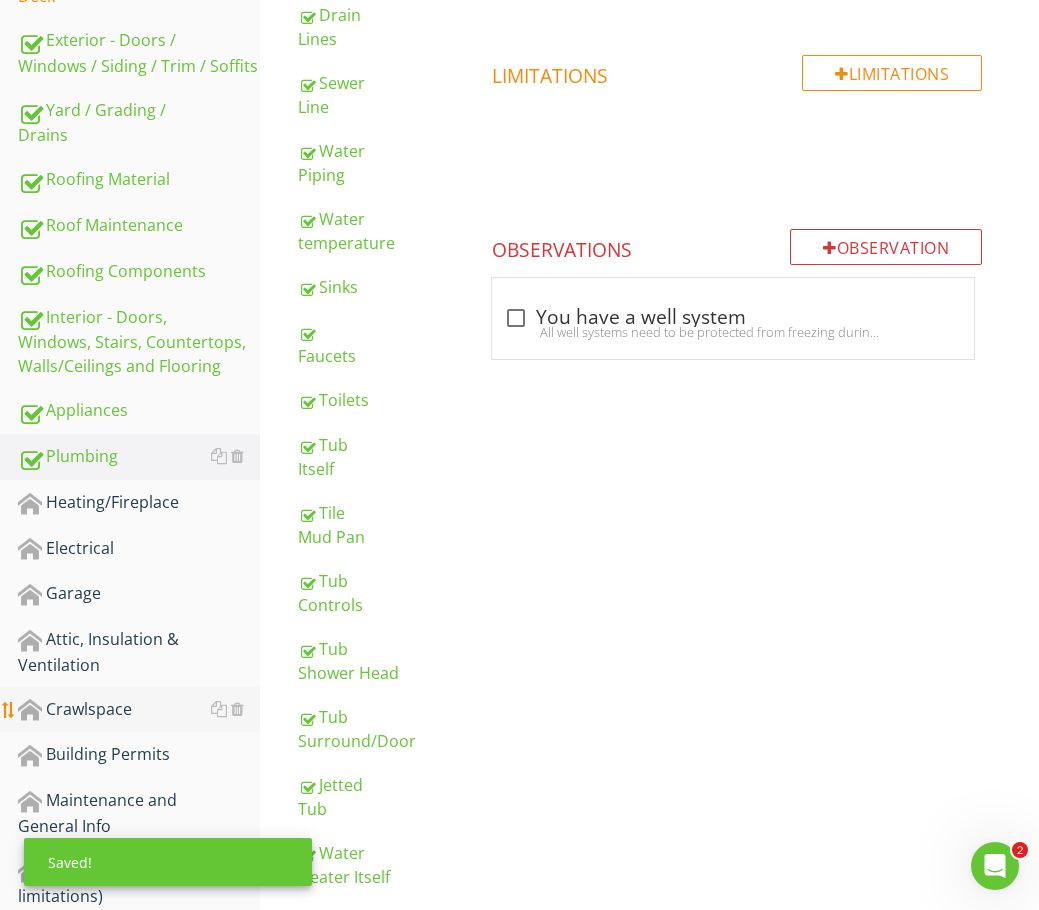 scroll, scrollTop: 640, scrollLeft: 0, axis: vertical 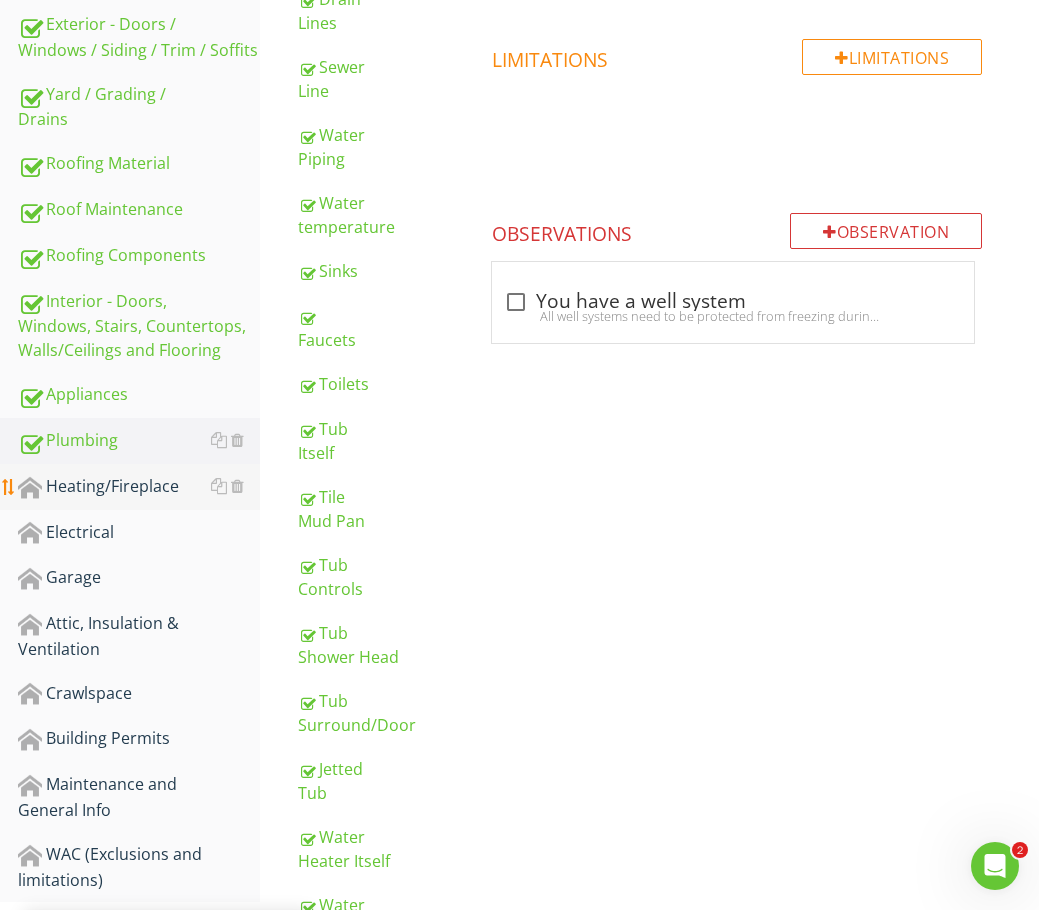 click on "Heating/Fireplace" at bounding box center (139, 487) 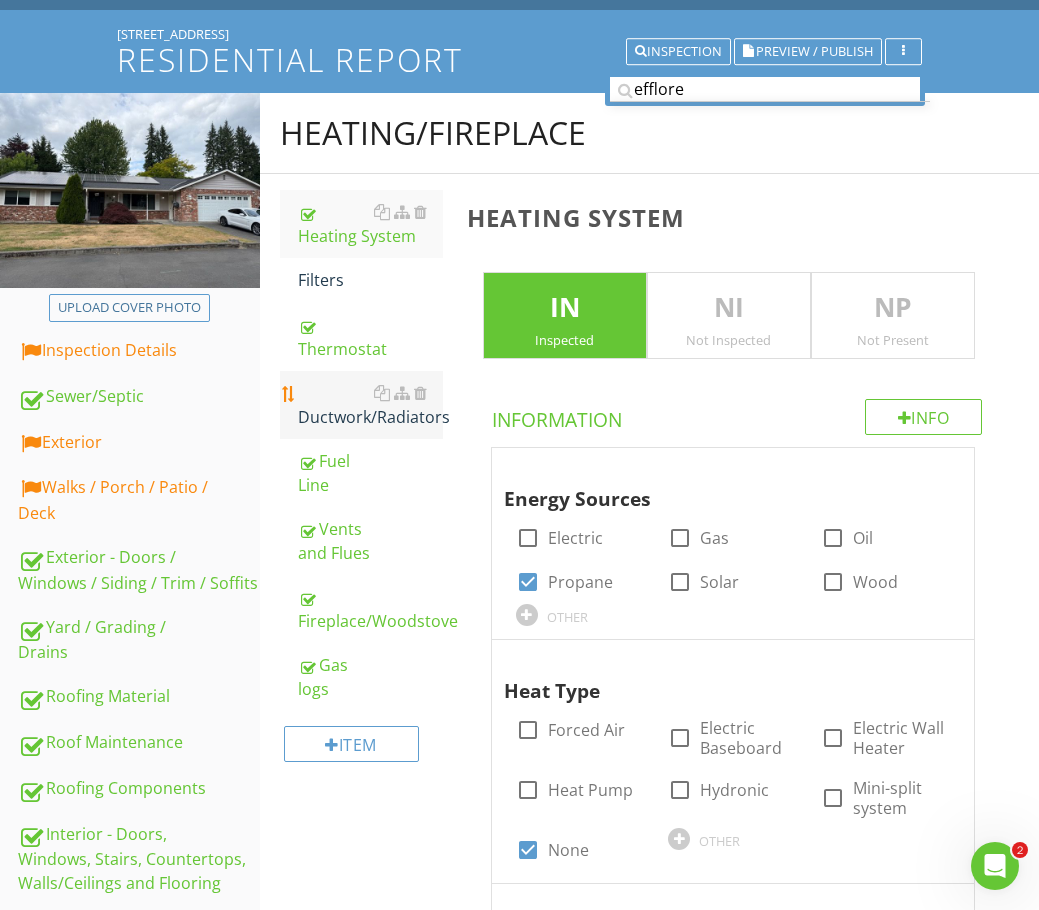 scroll, scrollTop: 40, scrollLeft: 0, axis: vertical 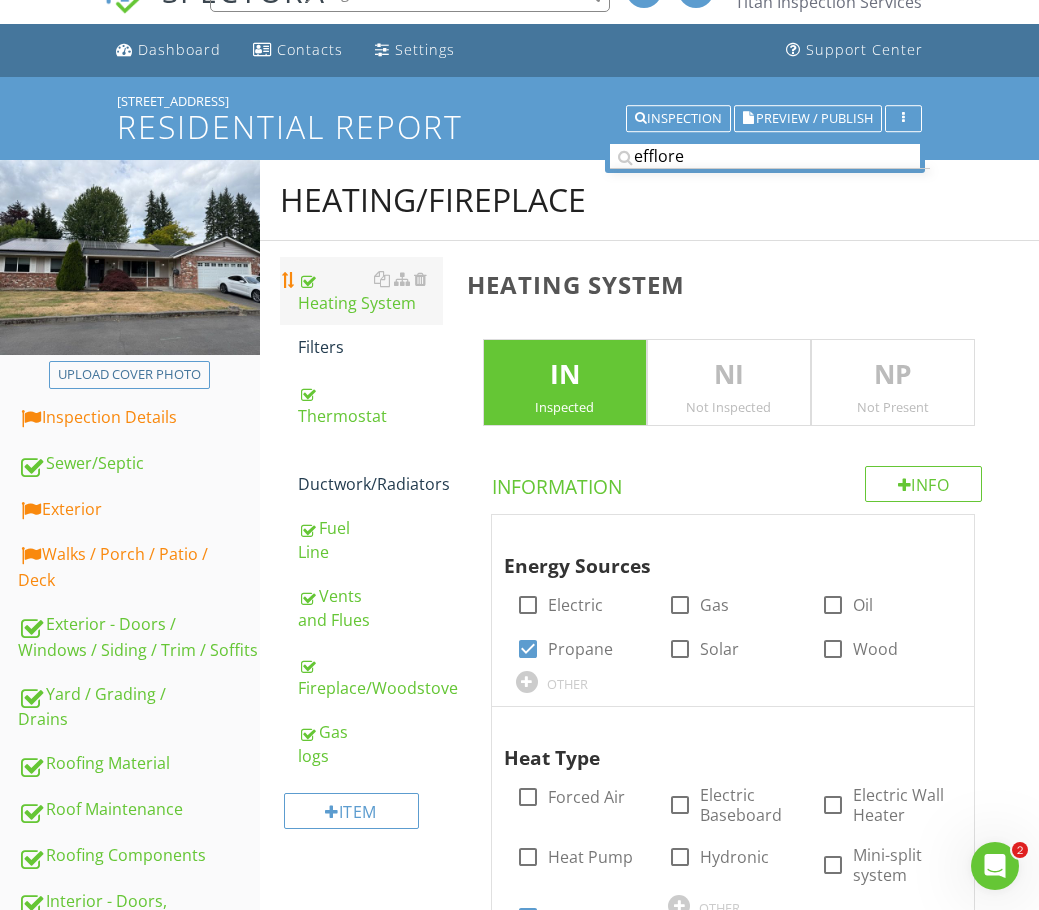 click on "Heating System" at bounding box center [370, 291] 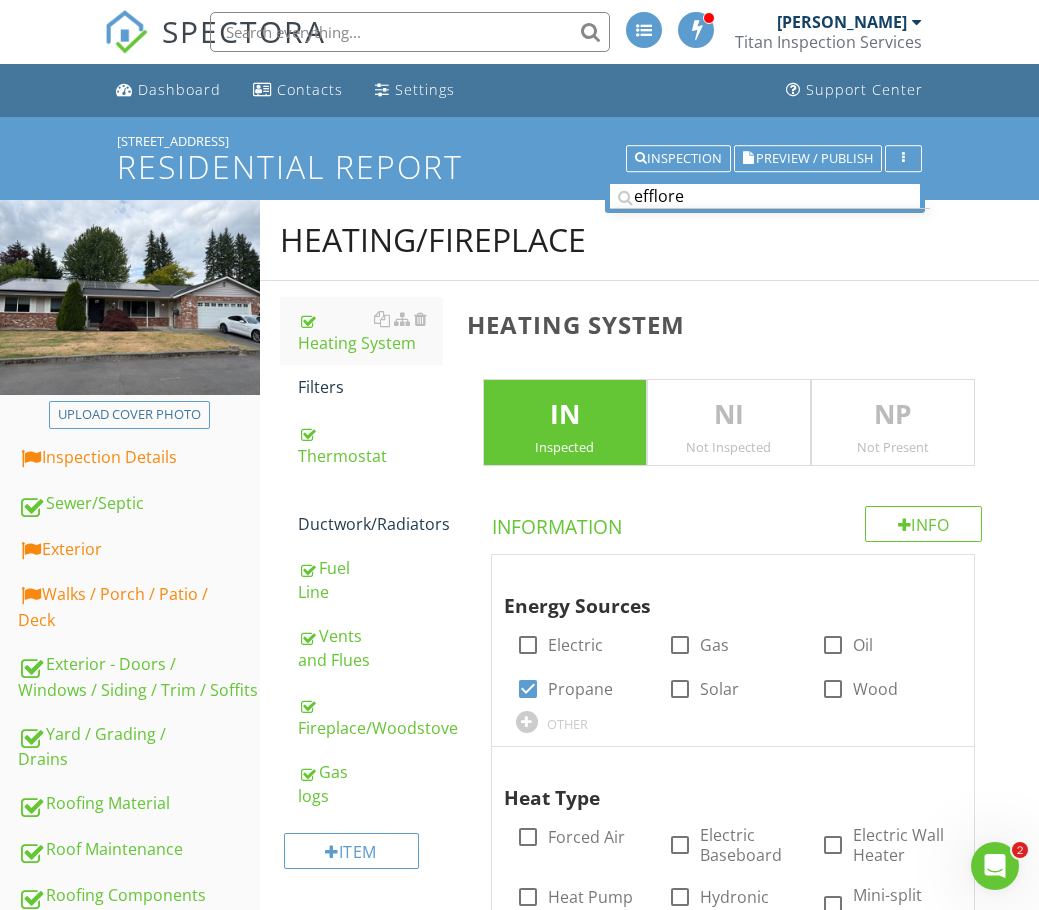 drag, startPoint x: 311, startPoint y: 393, endPoint x: 487, endPoint y: 393, distance: 176 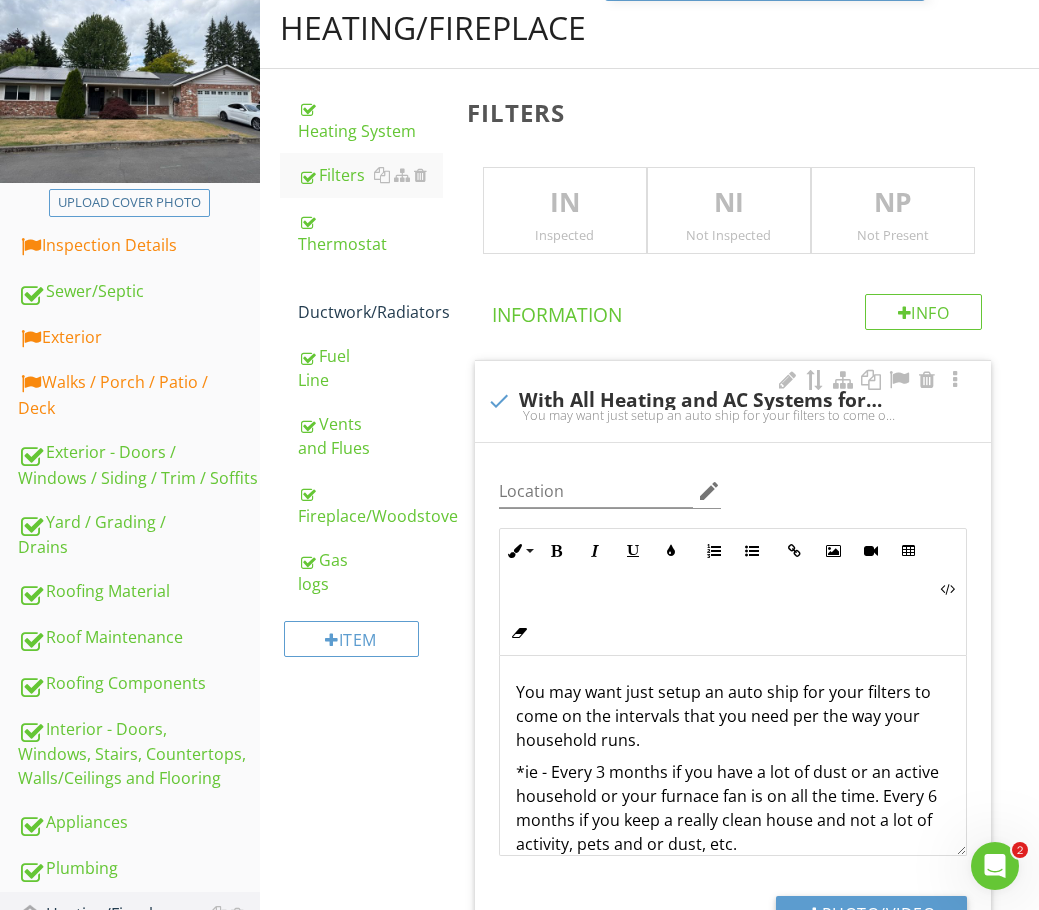 scroll, scrollTop: 200, scrollLeft: 0, axis: vertical 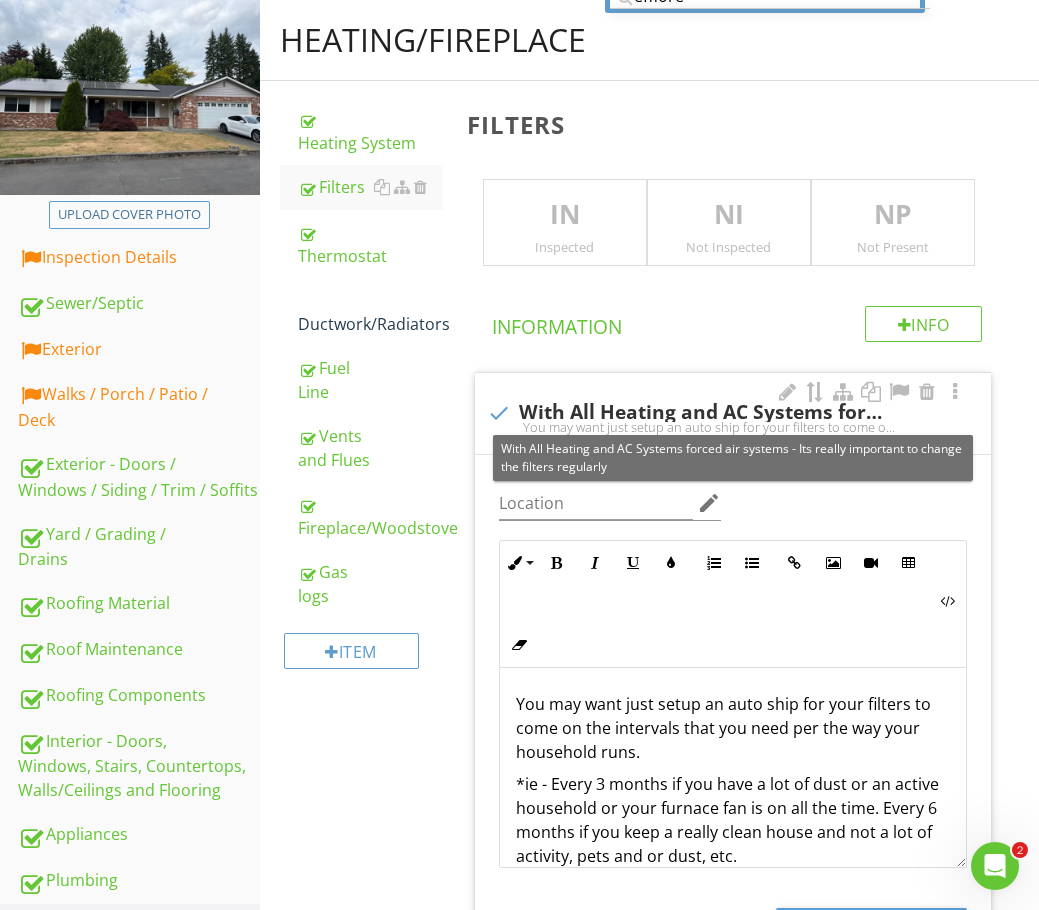 click at bounding box center (499, 413) 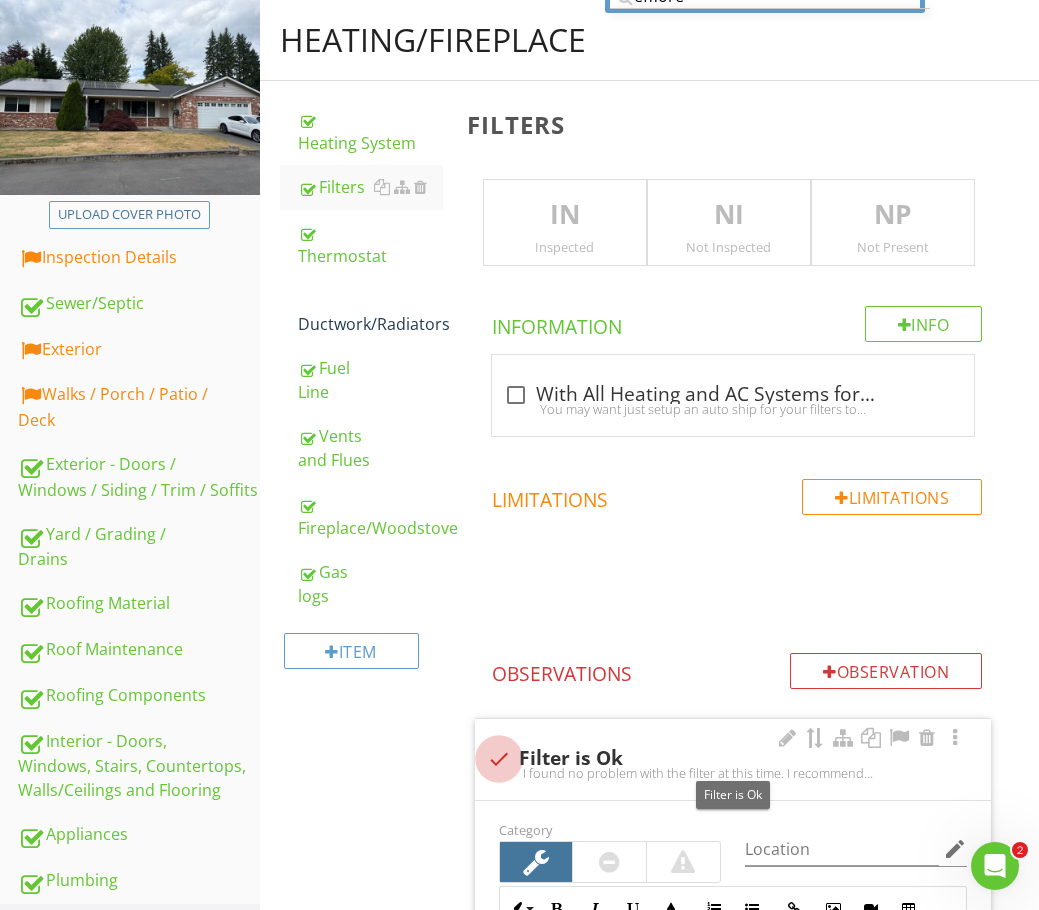 click at bounding box center (499, 759) 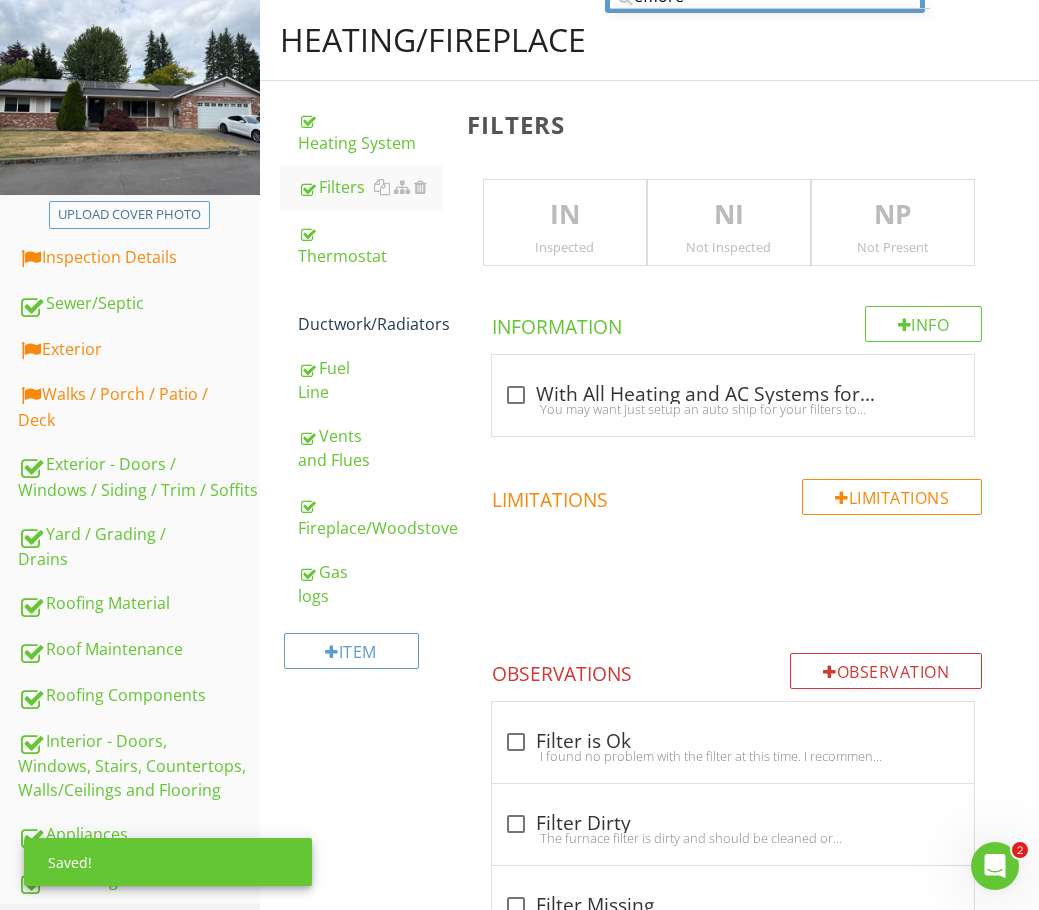 click on "NP   Not Present" at bounding box center (893, 223) 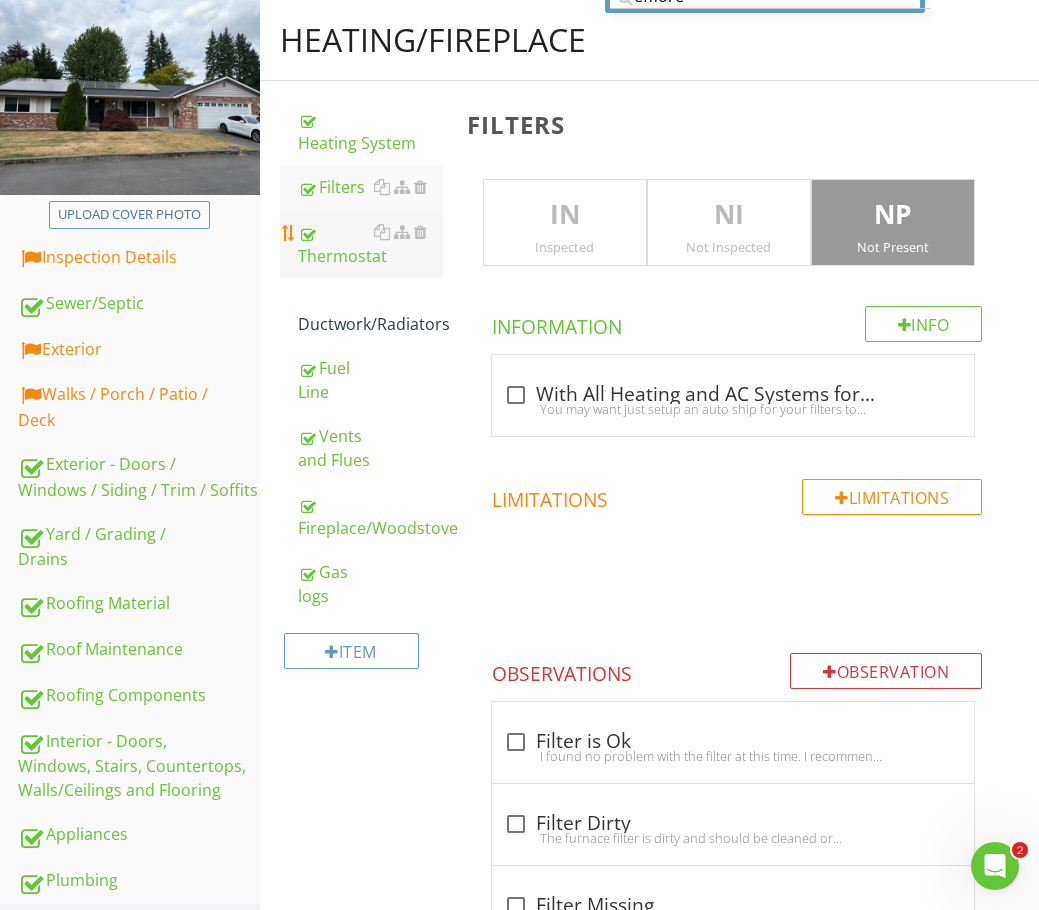 click on "Thermostat" at bounding box center [370, 244] 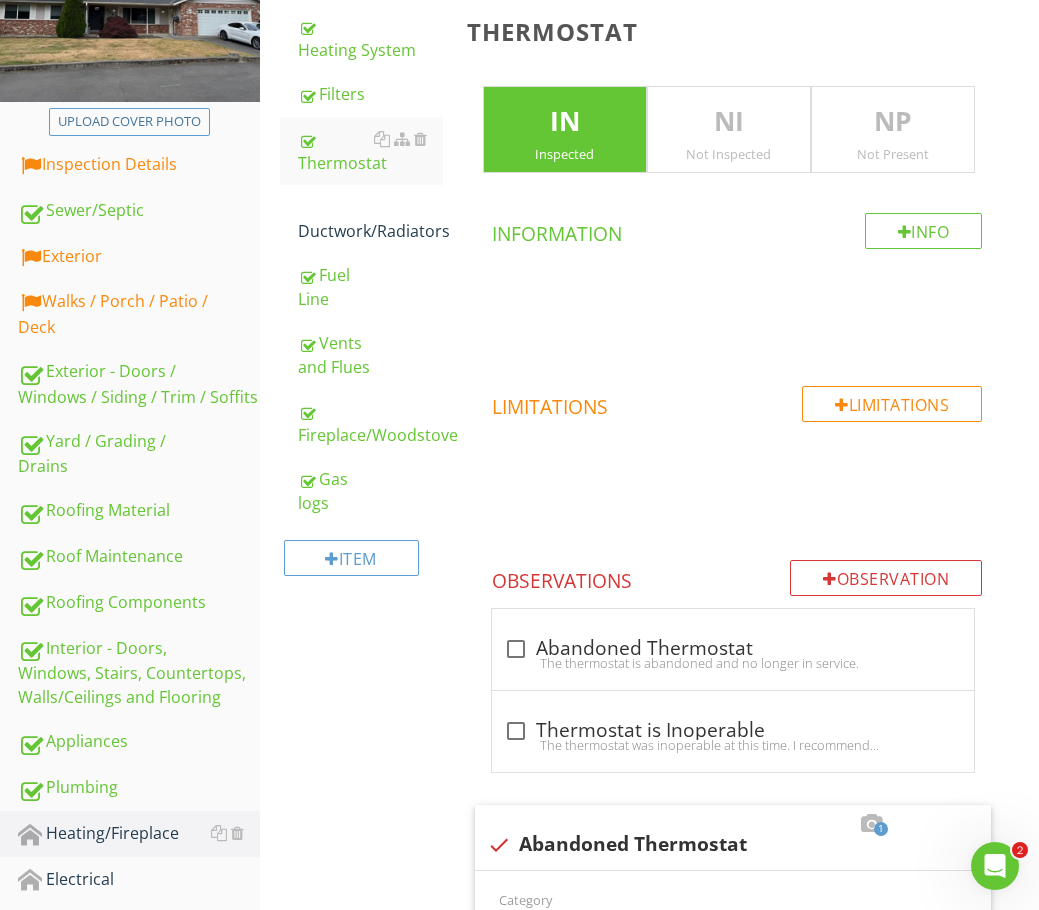 scroll, scrollTop: 600, scrollLeft: 0, axis: vertical 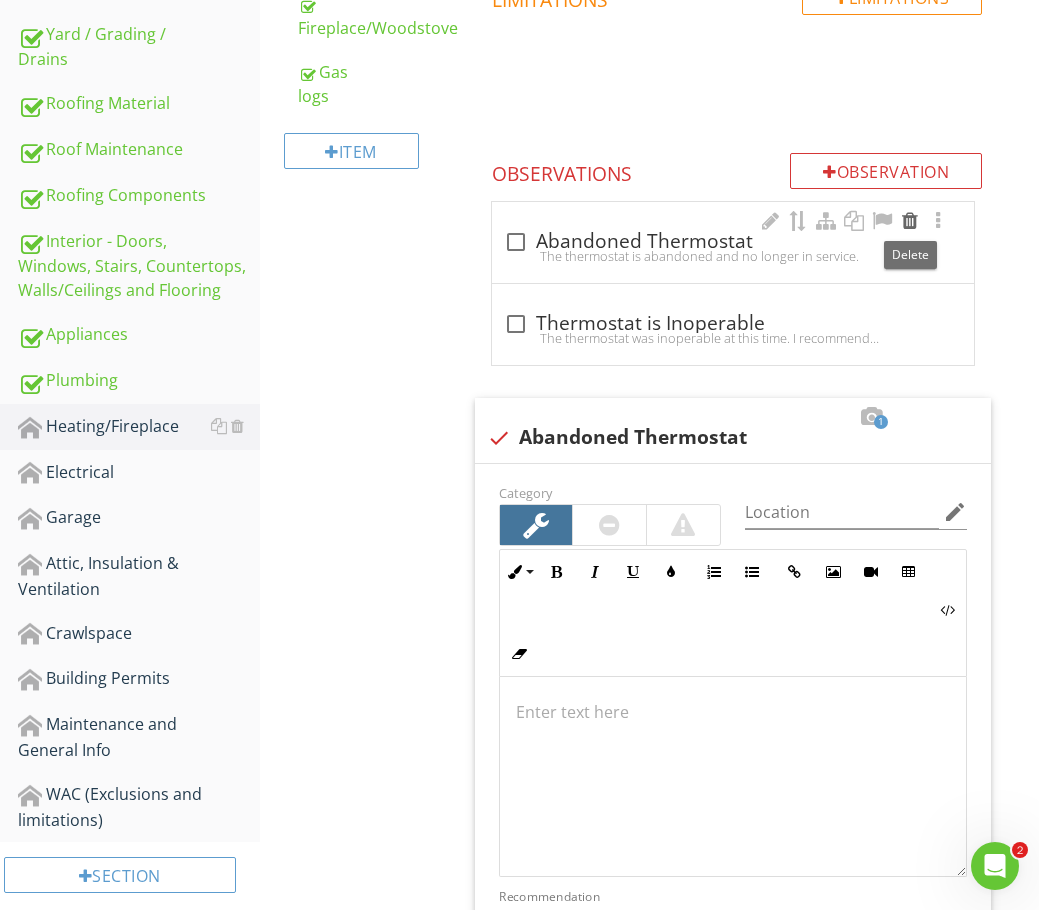 click at bounding box center (910, 221) 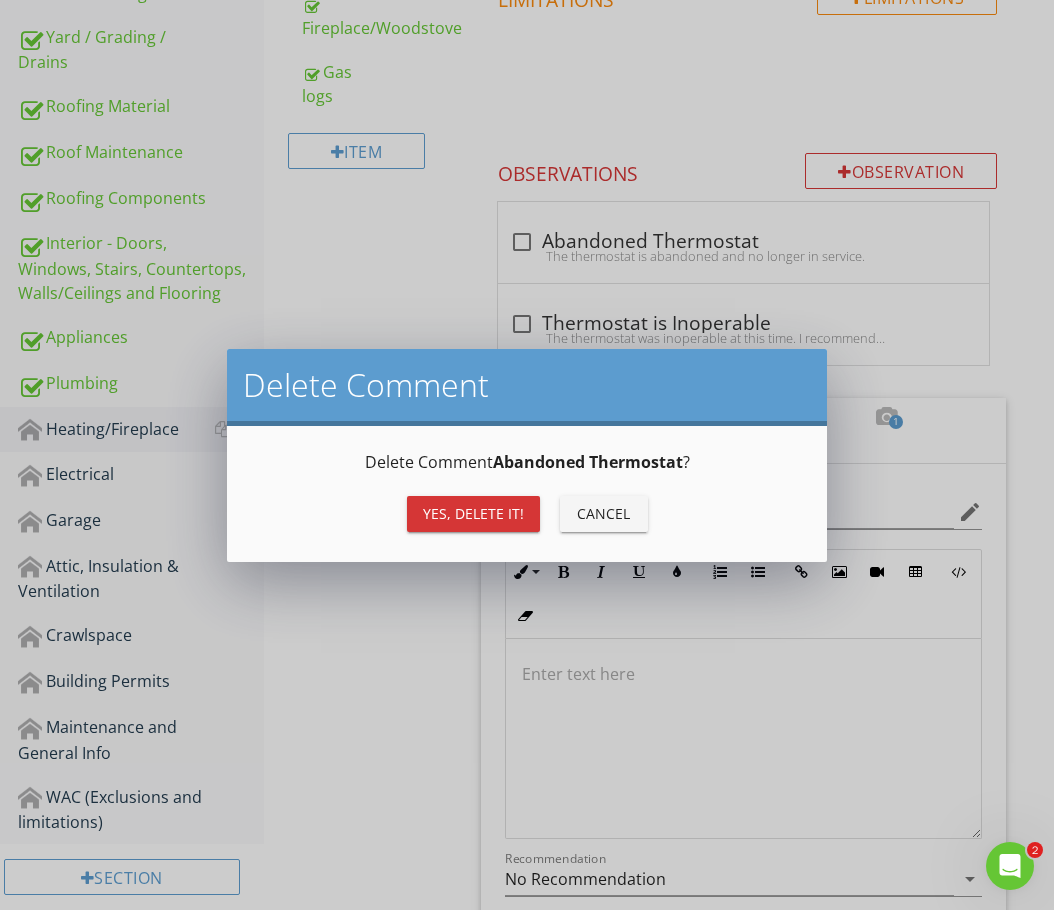 click on "Yes, Delete it!" at bounding box center [473, 513] 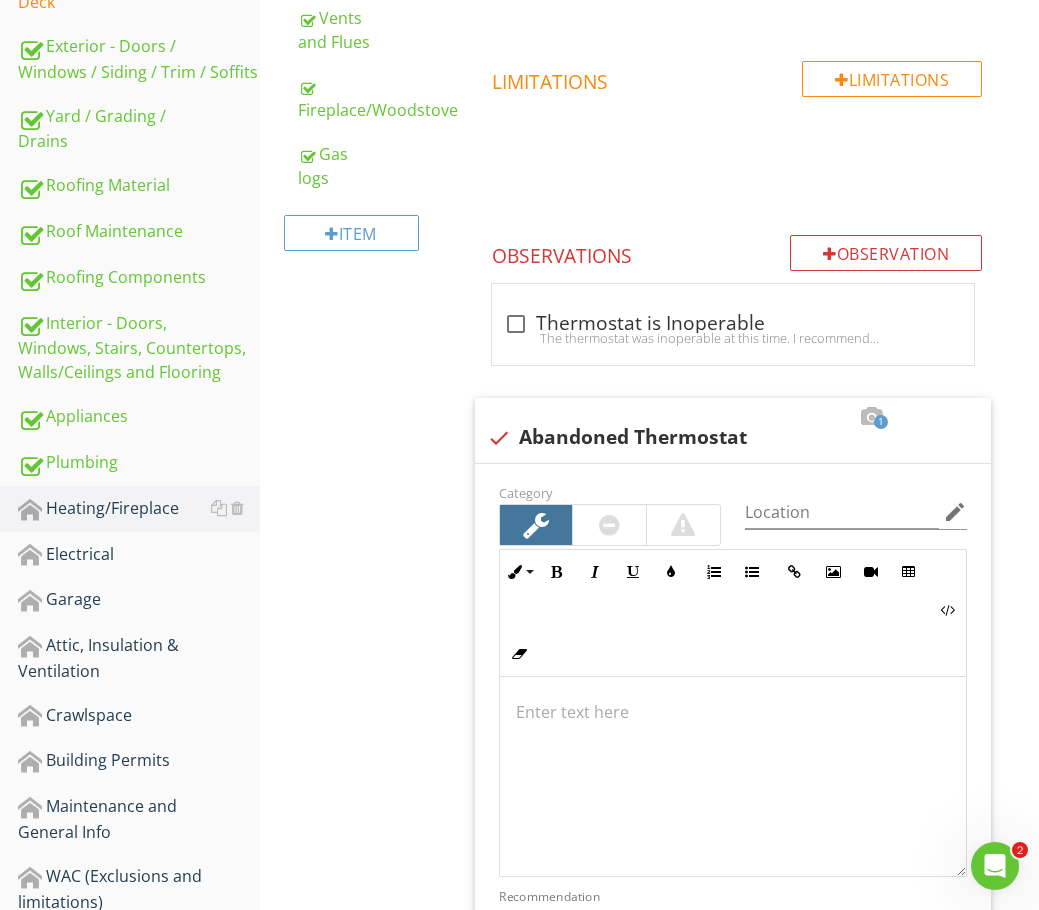 scroll, scrollTop: 218, scrollLeft: 0, axis: vertical 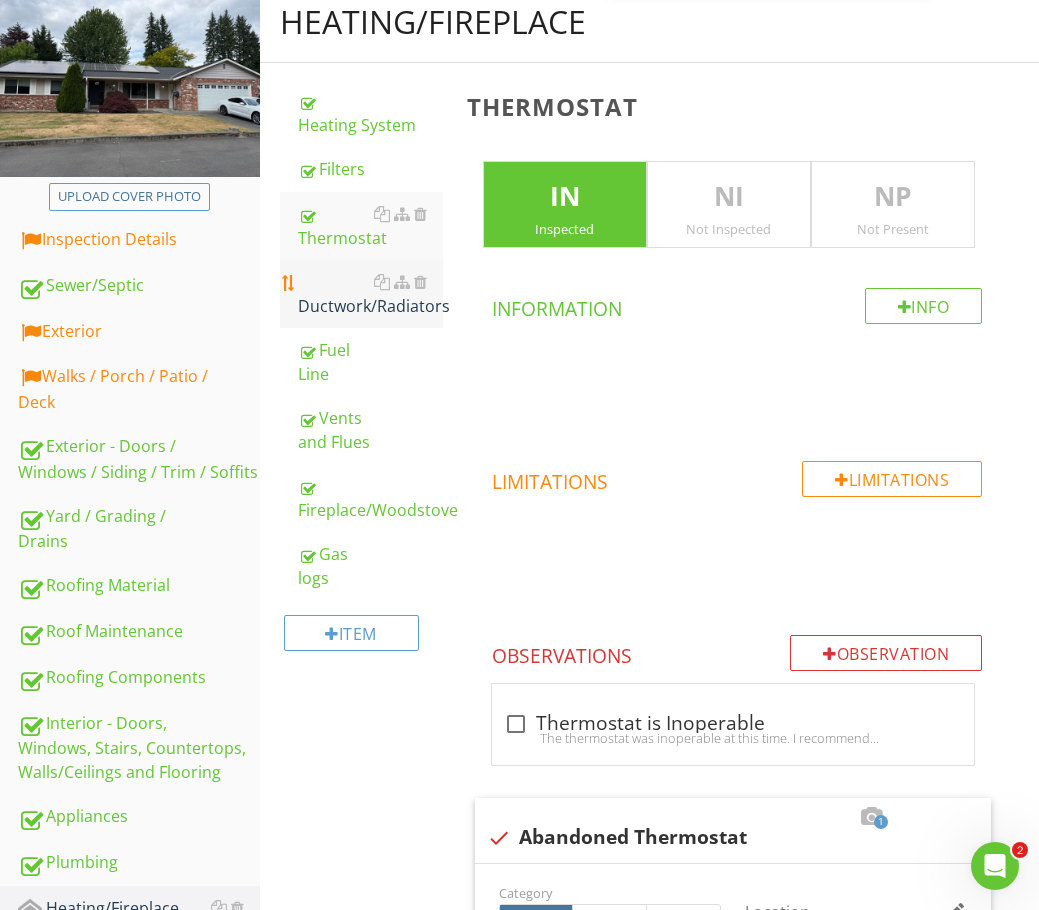 click on "Ductwork/Radiators" at bounding box center (370, 294) 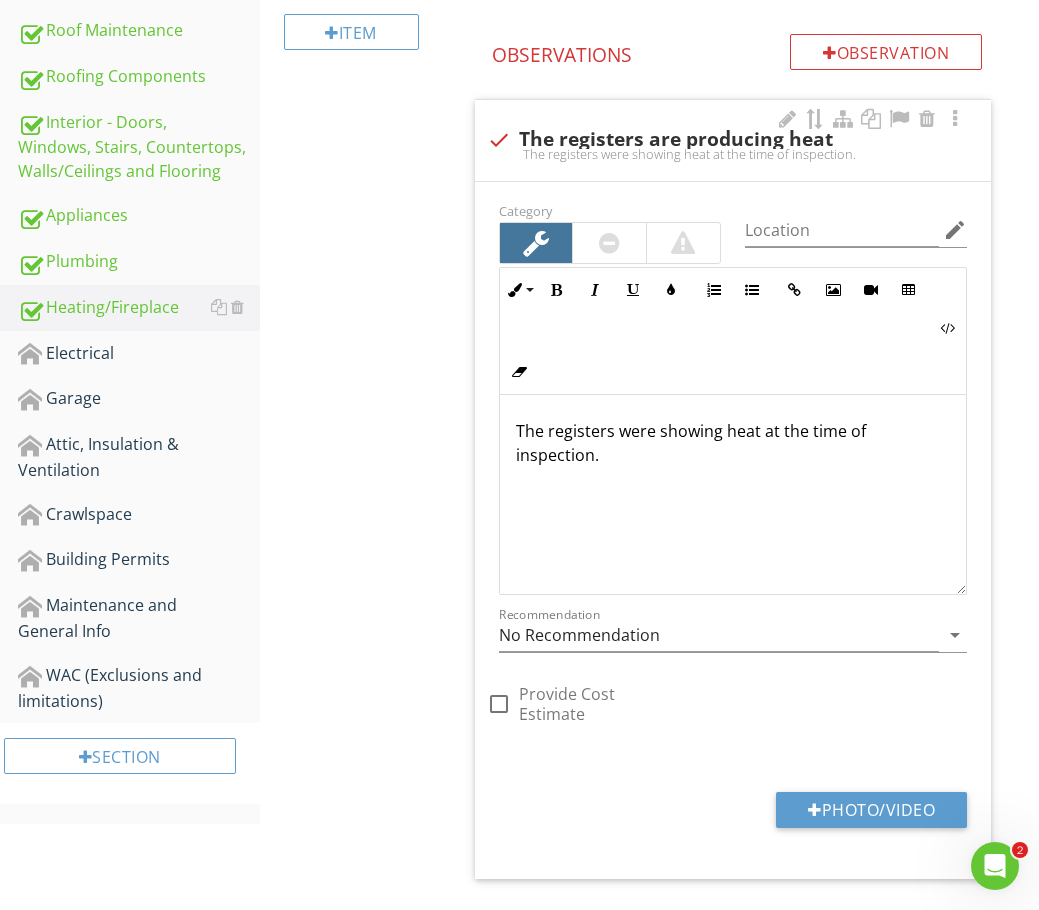 scroll, scrollTop: 818, scrollLeft: 0, axis: vertical 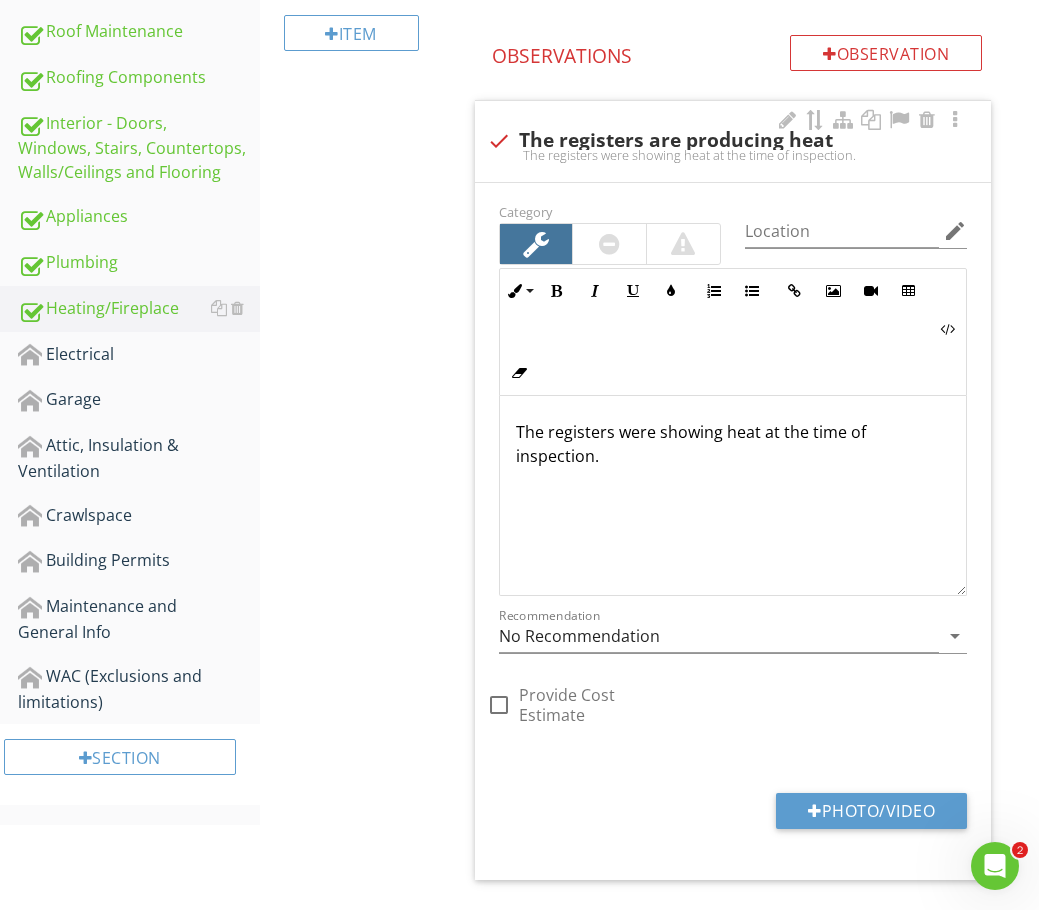 click at bounding box center [499, 141] 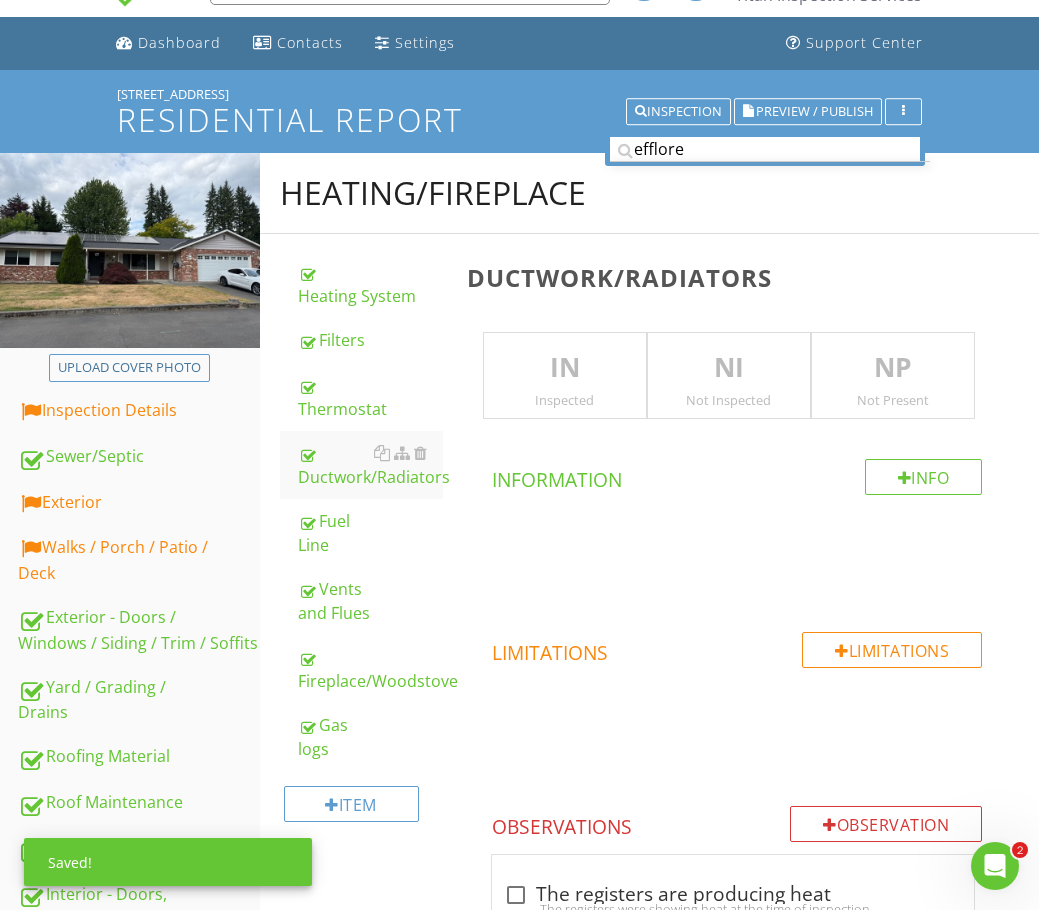 scroll, scrollTop: 0, scrollLeft: 0, axis: both 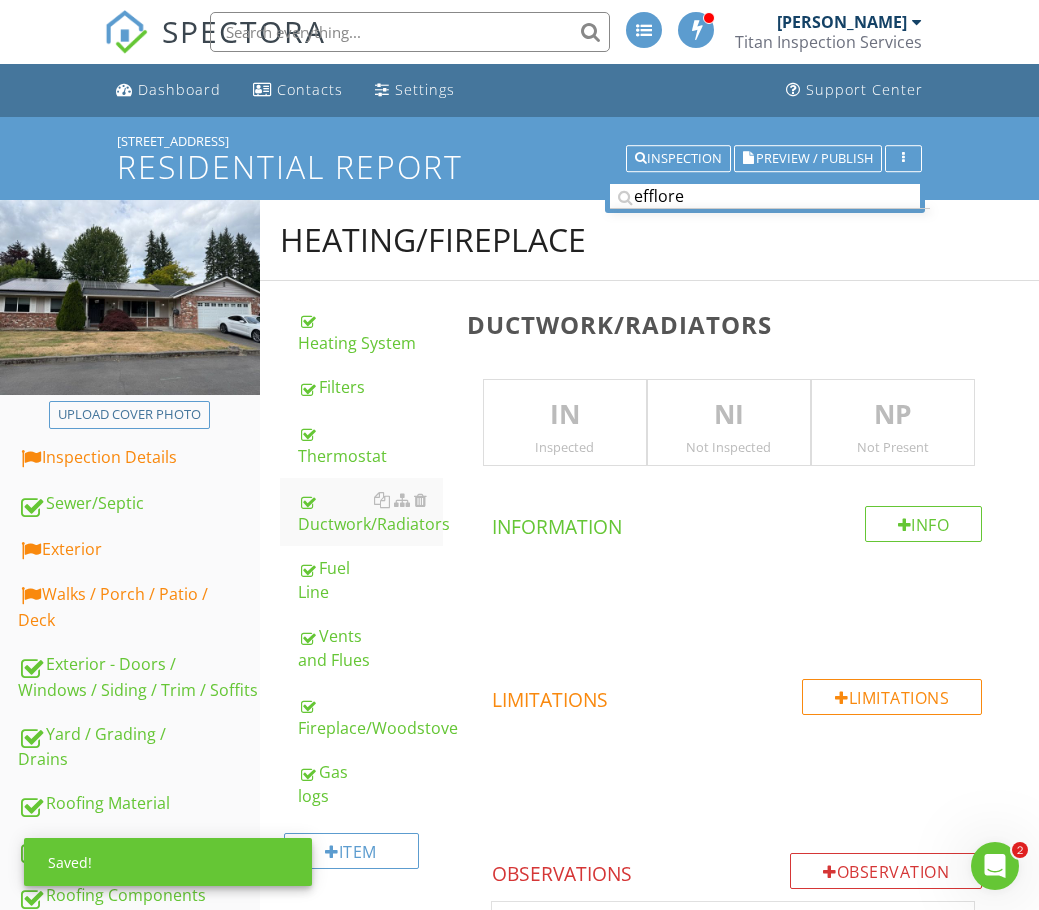 click on "NP" at bounding box center (893, 415) 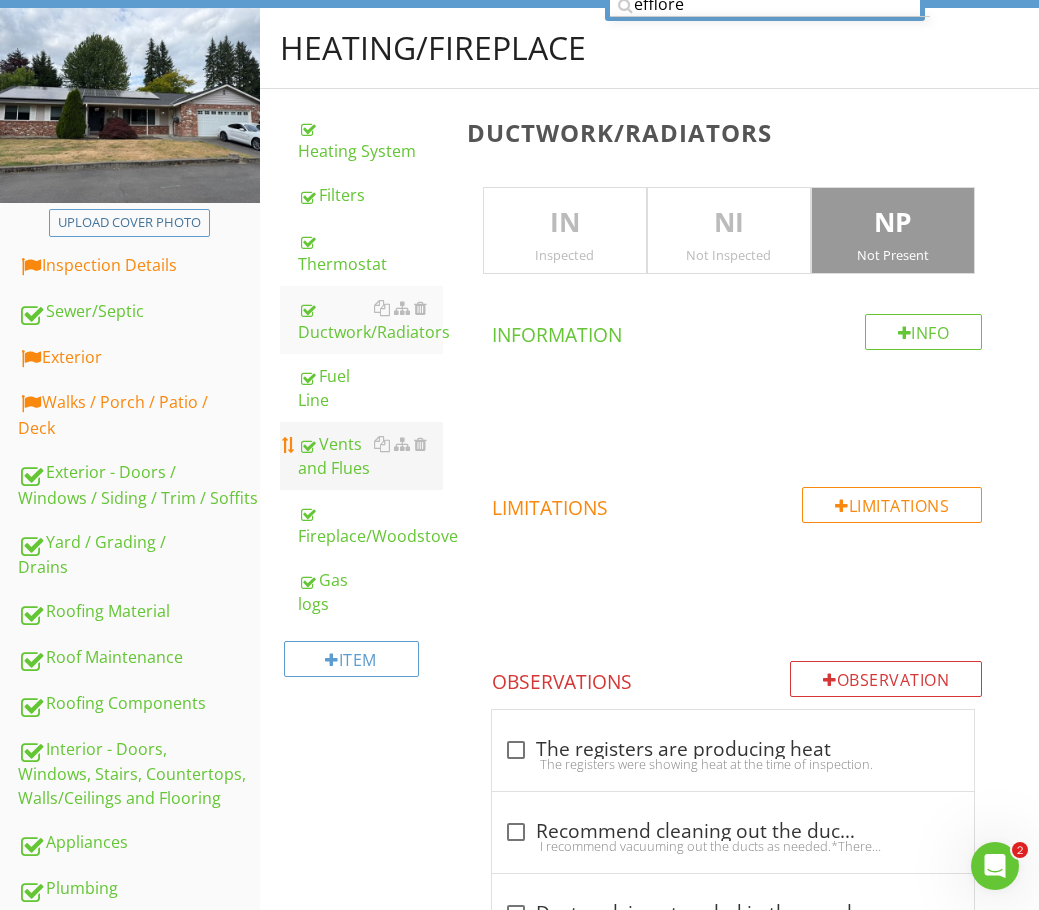 scroll, scrollTop: 200, scrollLeft: 0, axis: vertical 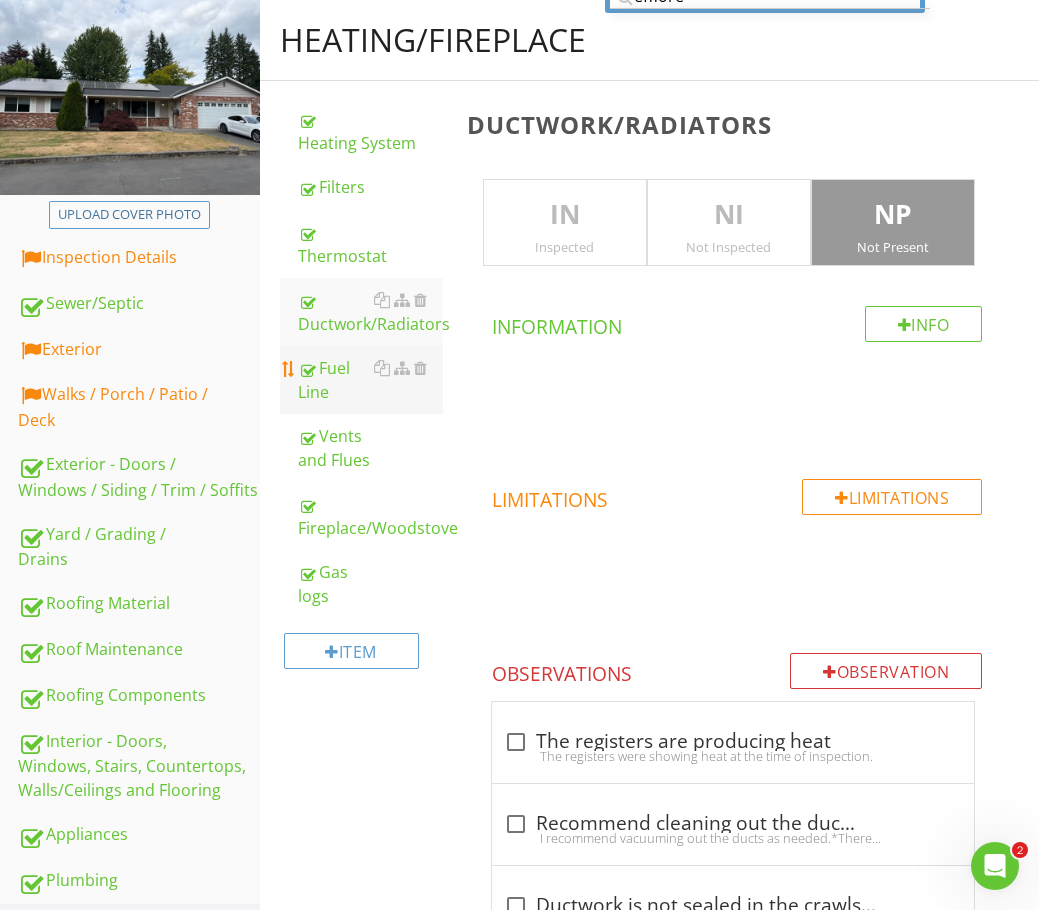 click on "Fuel Line" at bounding box center (370, 380) 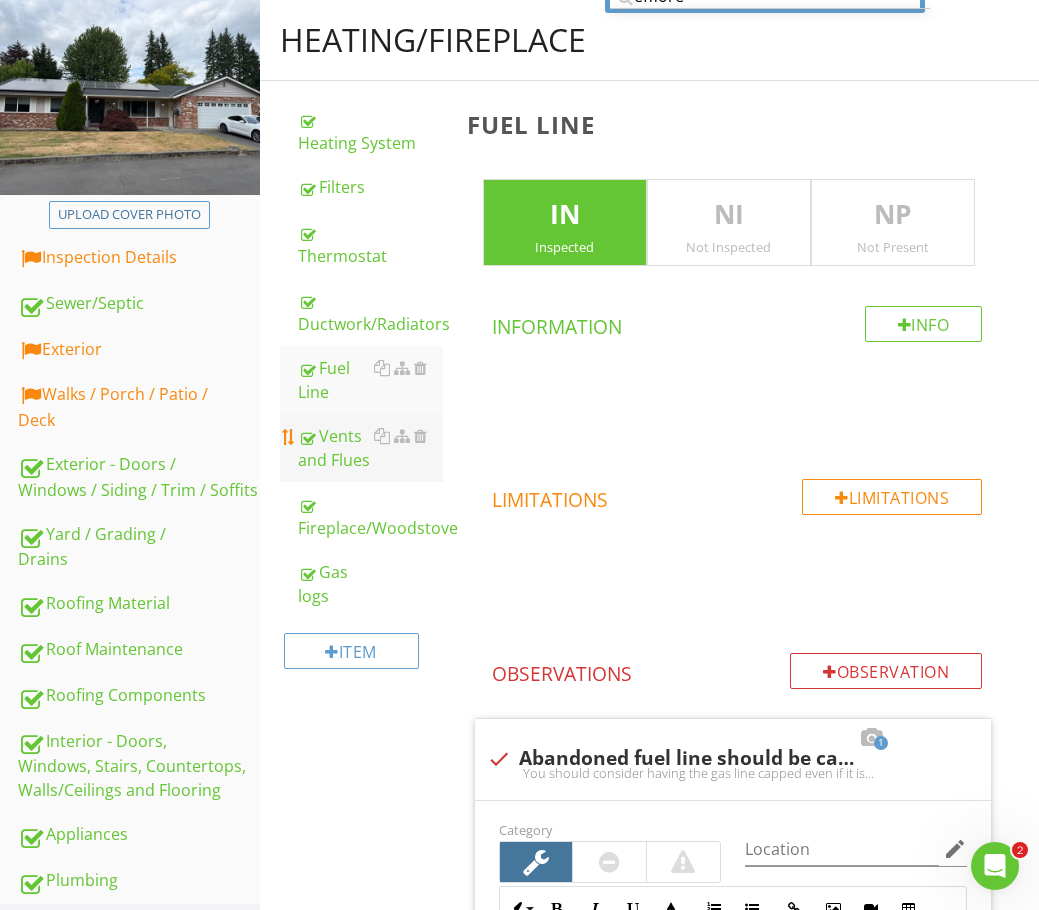 click on "Vents and Flues" at bounding box center (370, 448) 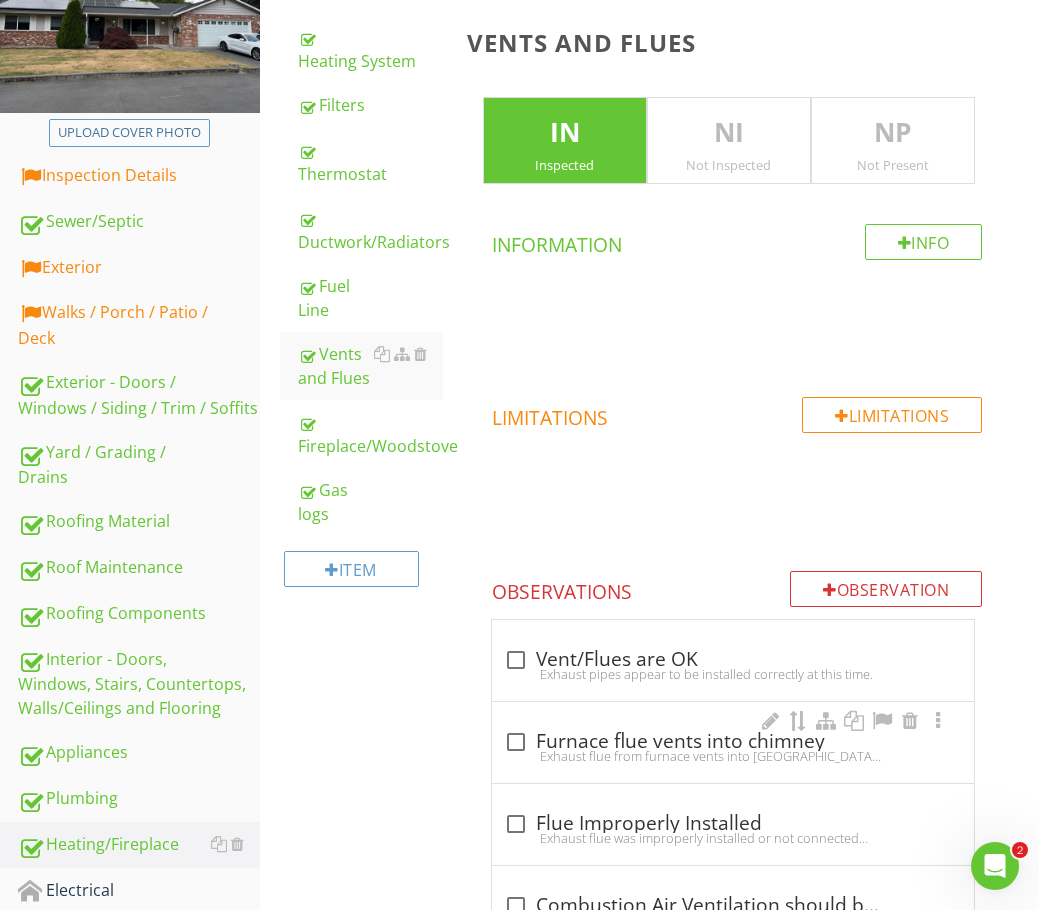 scroll, scrollTop: 333, scrollLeft: 0, axis: vertical 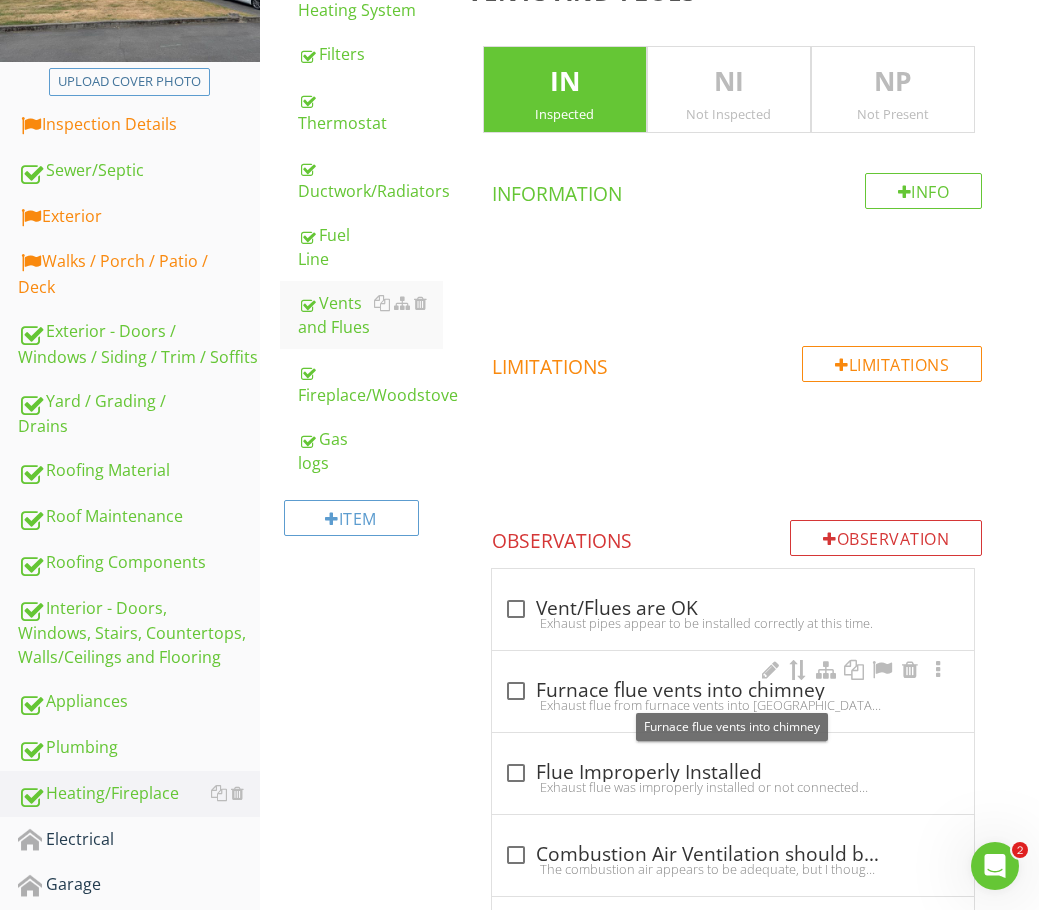 click at bounding box center (516, 691) 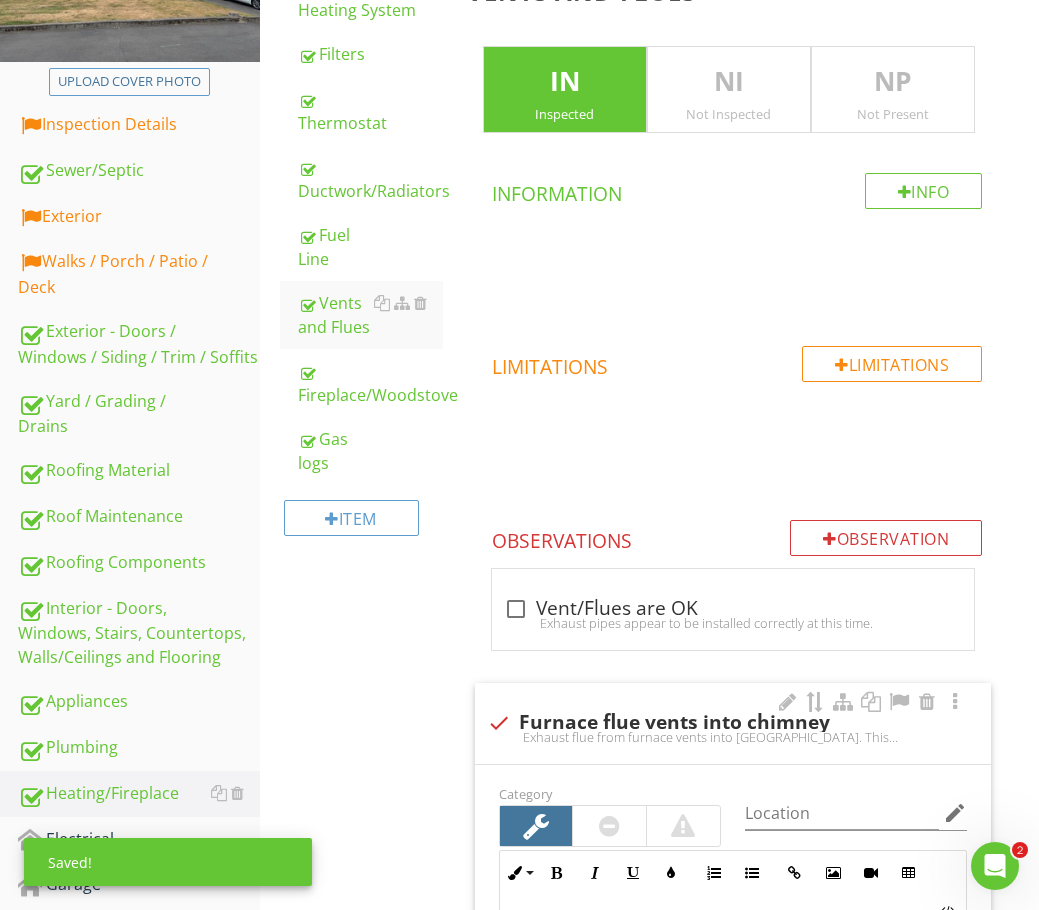click at bounding box center [499, 723] 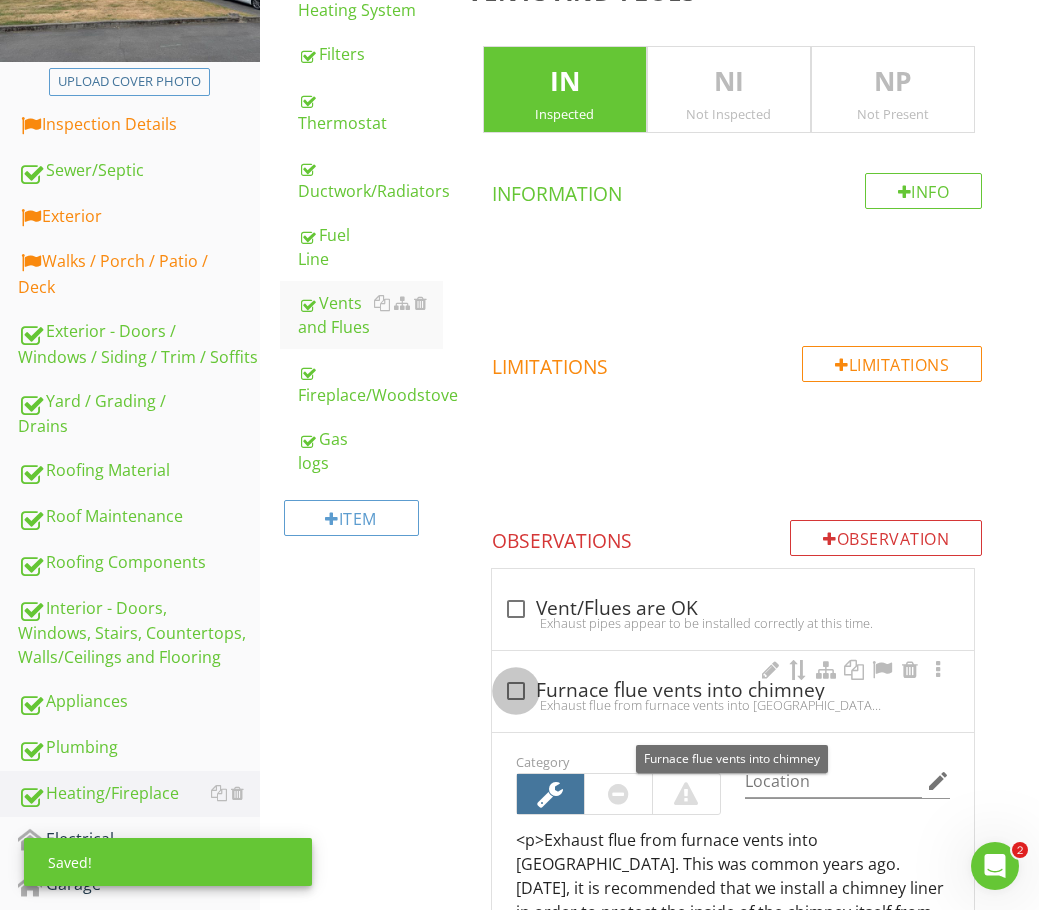 checkbox on "true" 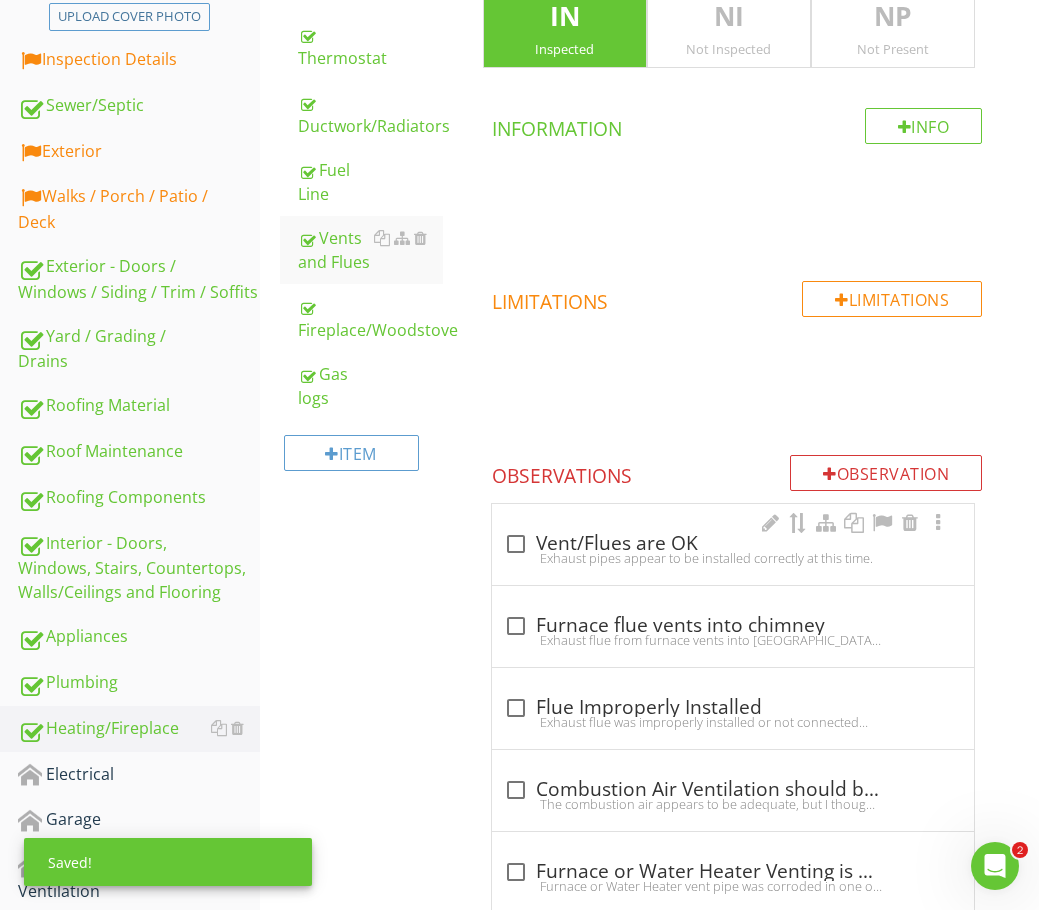 scroll, scrollTop: 433, scrollLeft: 0, axis: vertical 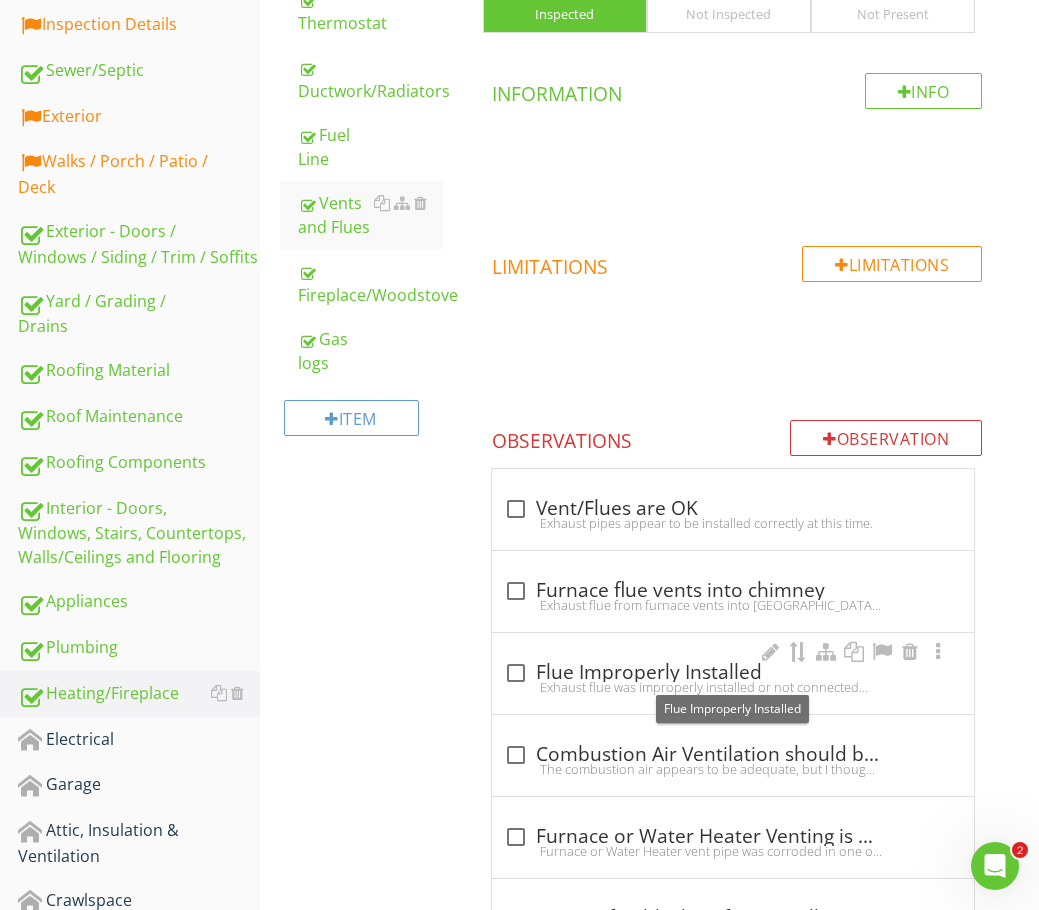 click at bounding box center [516, 673] 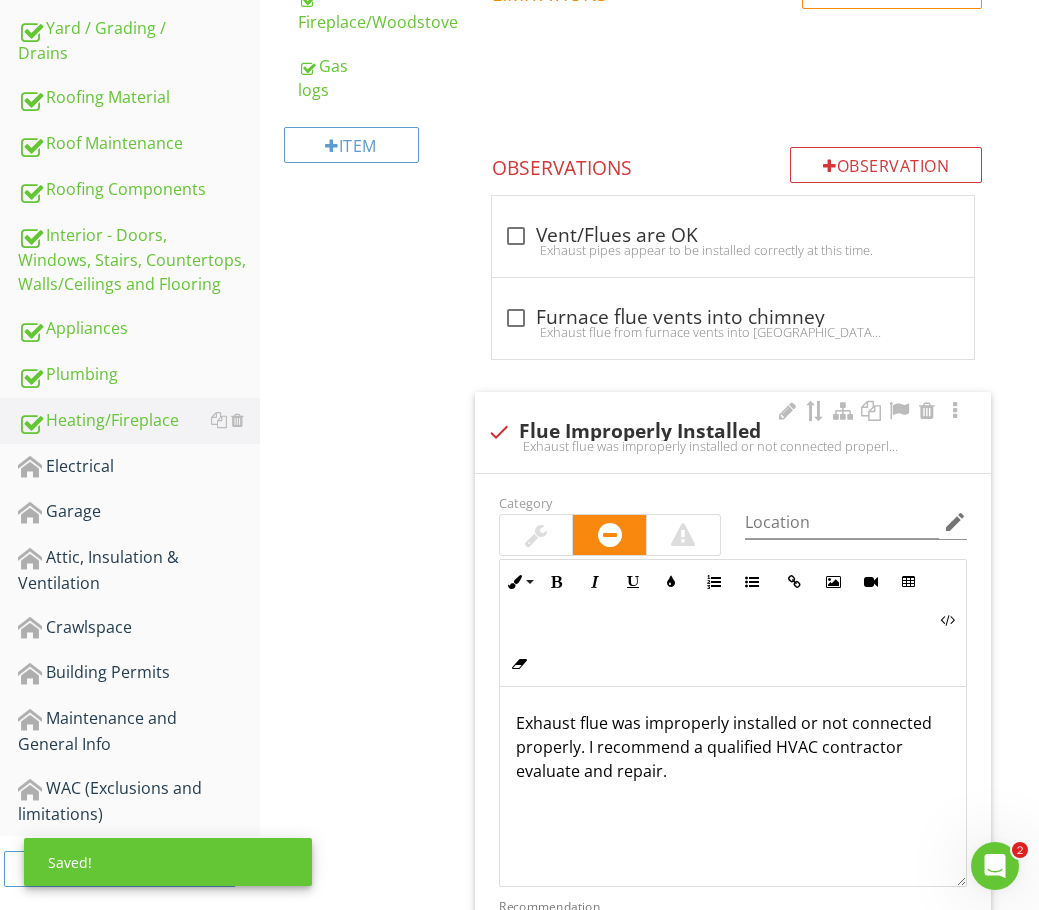 scroll, scrollTop: 733, scrollLeft: 0, axis: vertical 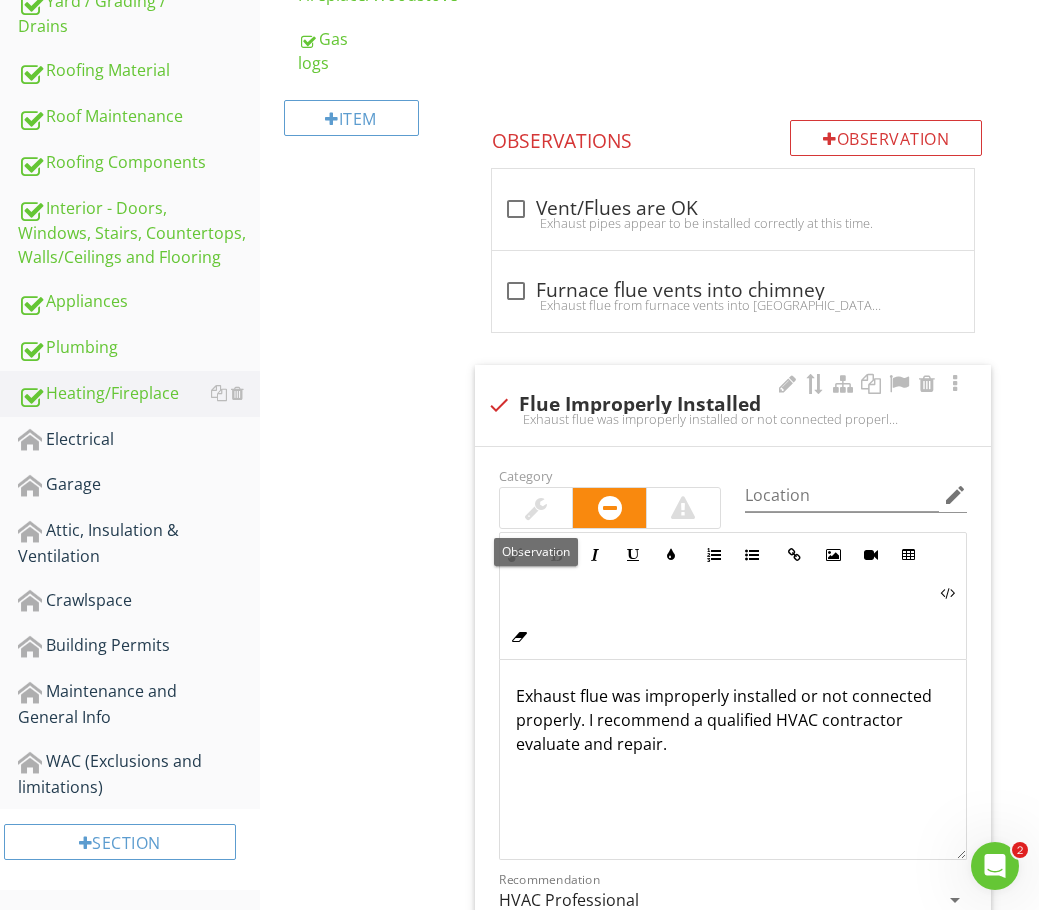 click at bounding box center (536, 508) 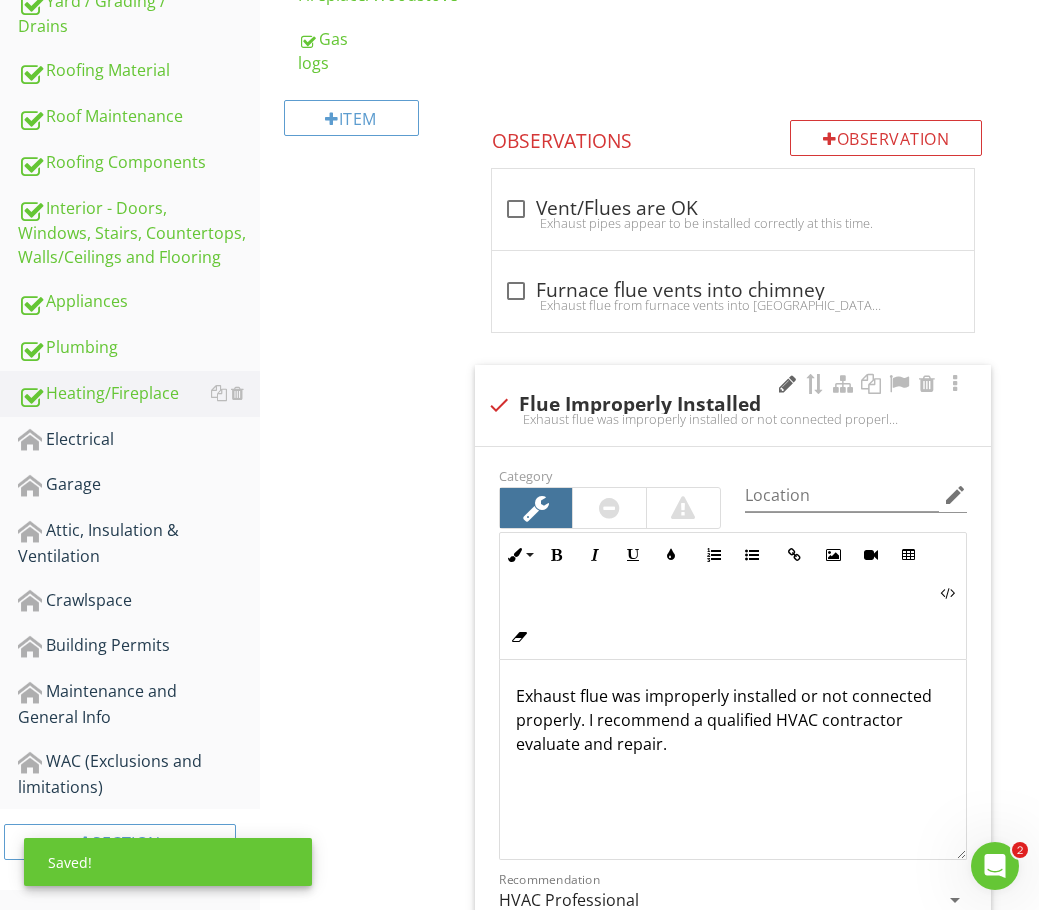 click at bounding box center [787, 384] 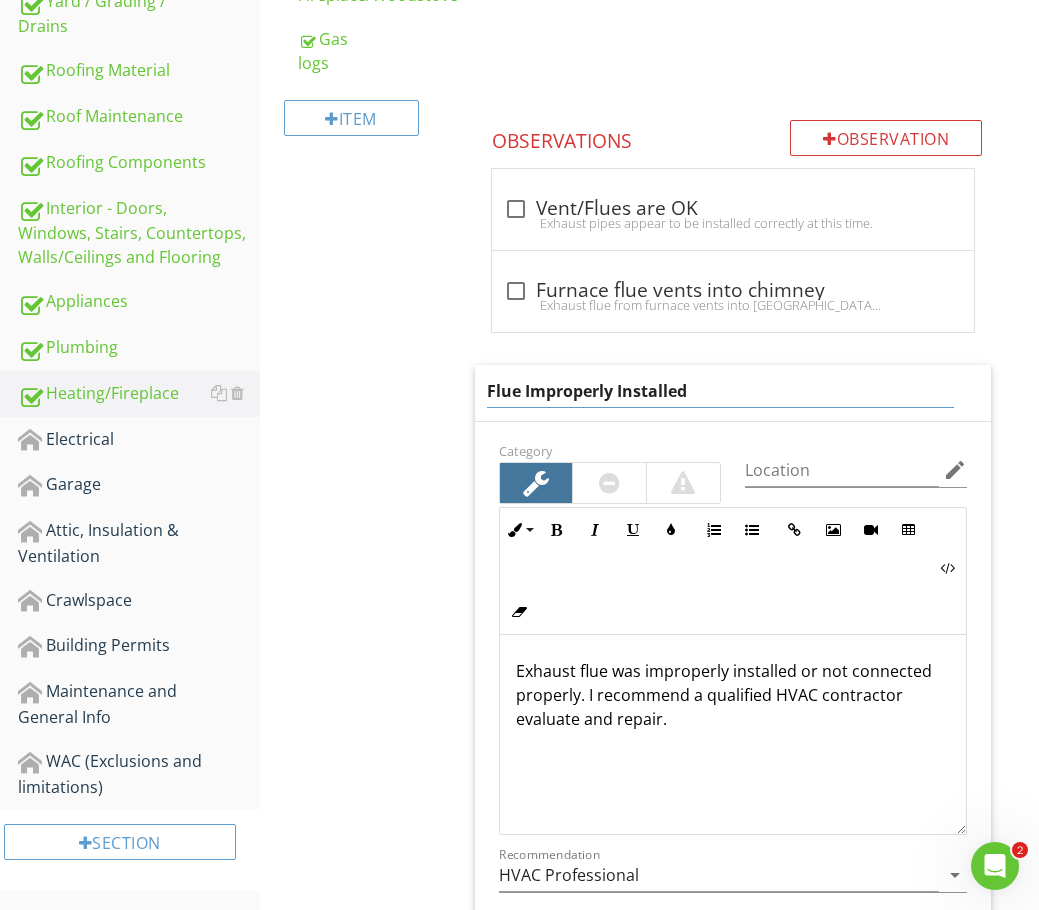 drag, startPoint x: 713, startPoint y: 391, endPoint x: 519, endPoint y: 395, distance: 194.04123 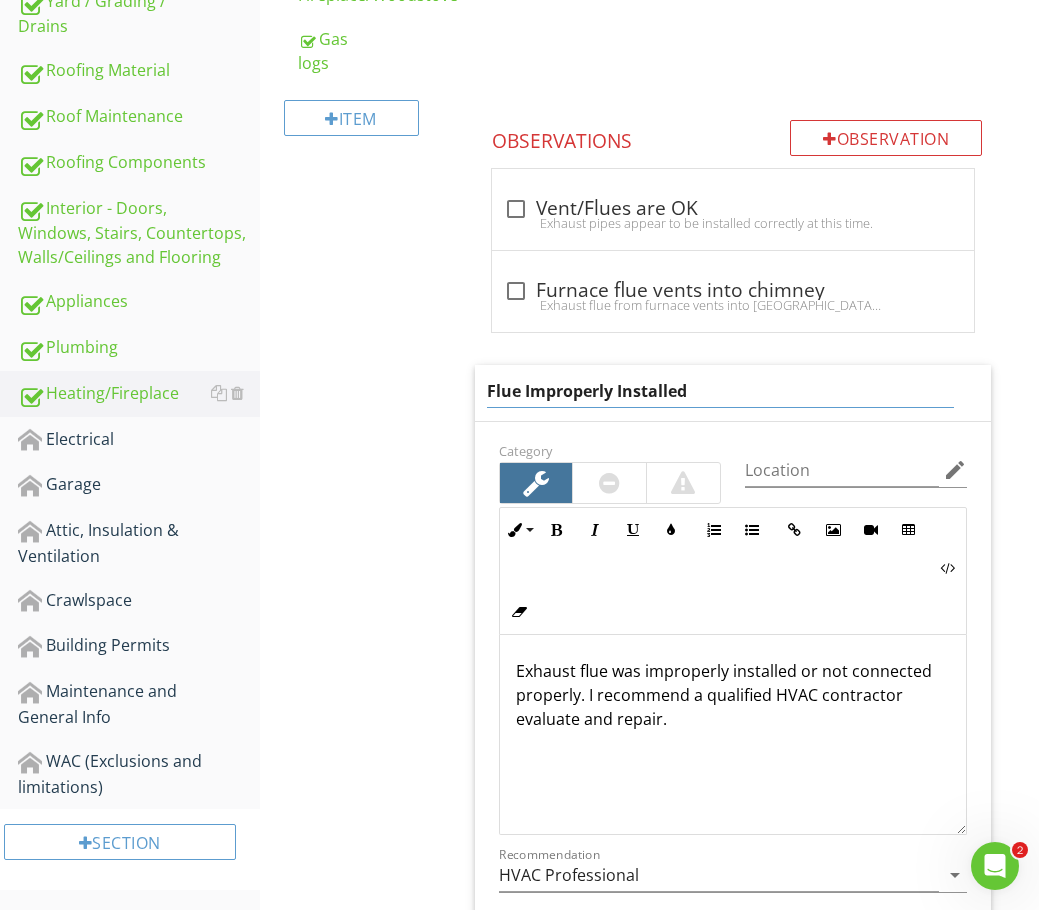 drag, startPoint x: 709, startPoint y: 389, endPoint x: 528, endPoint y: 397, distance: 181.17671 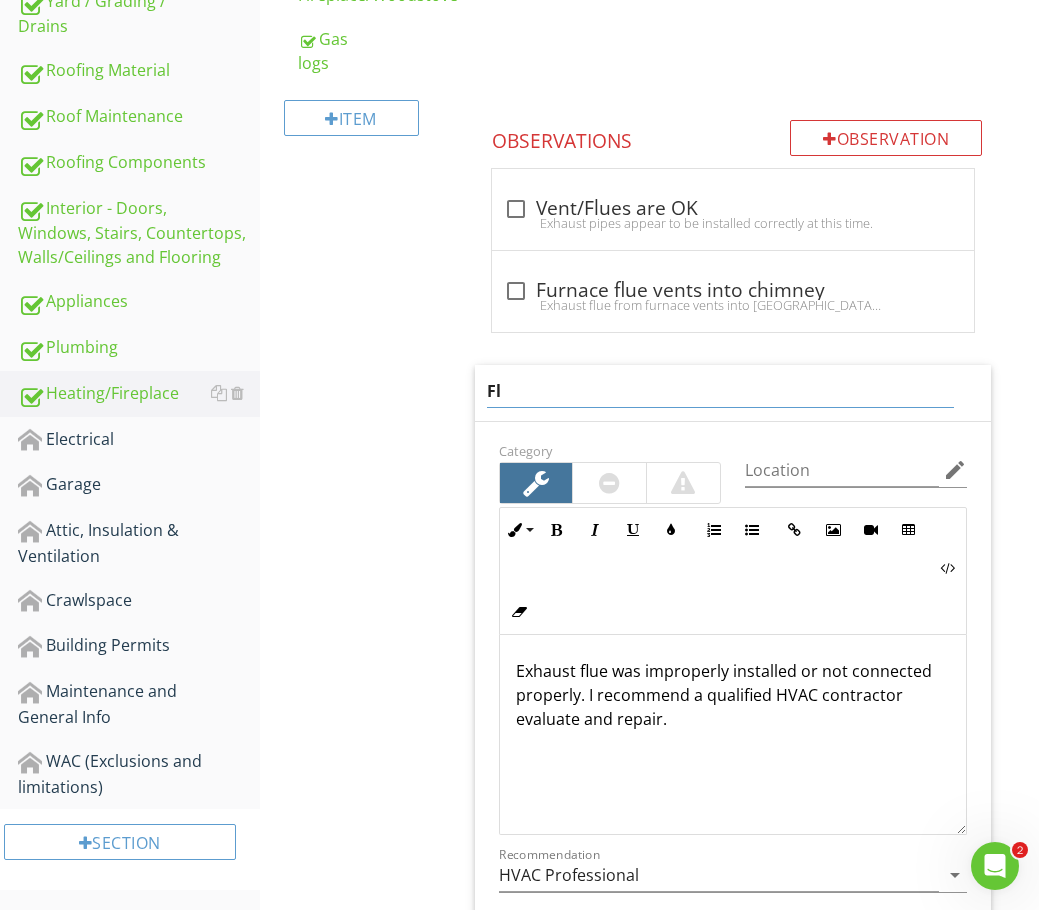 type on "F" 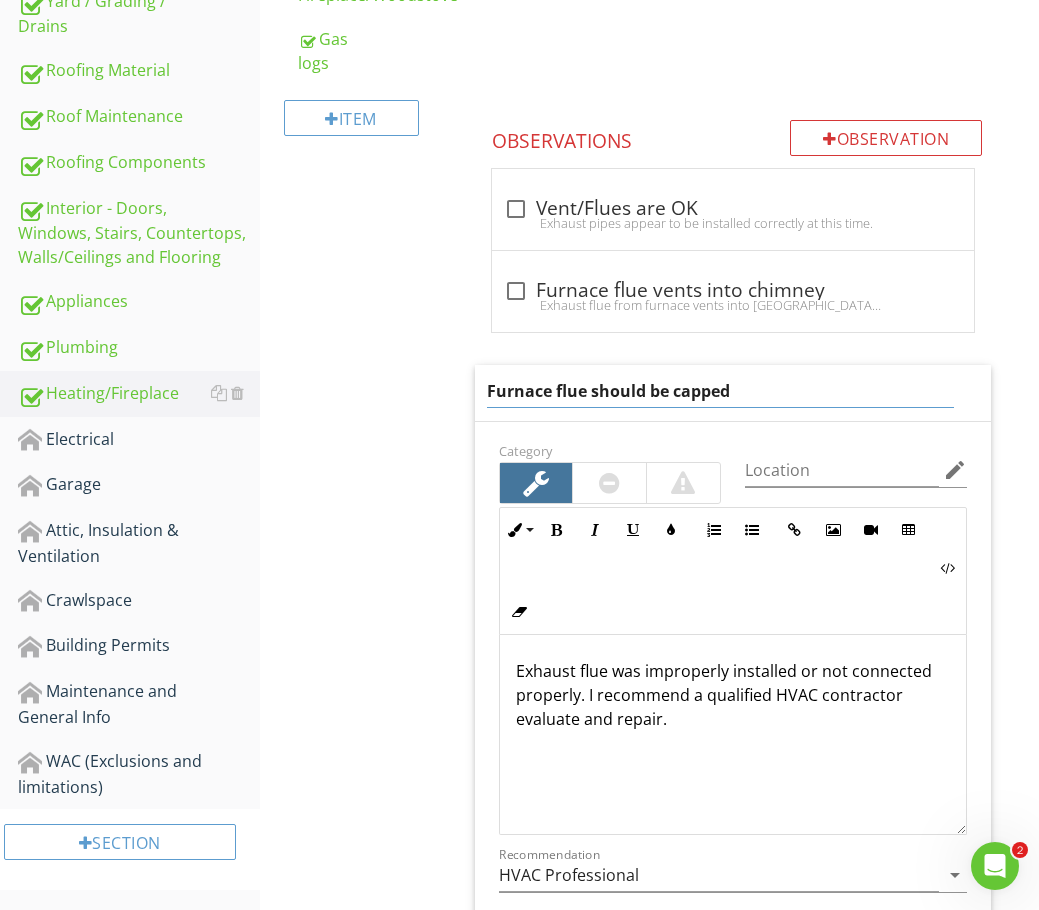 type on "Furnace flue should be capped" 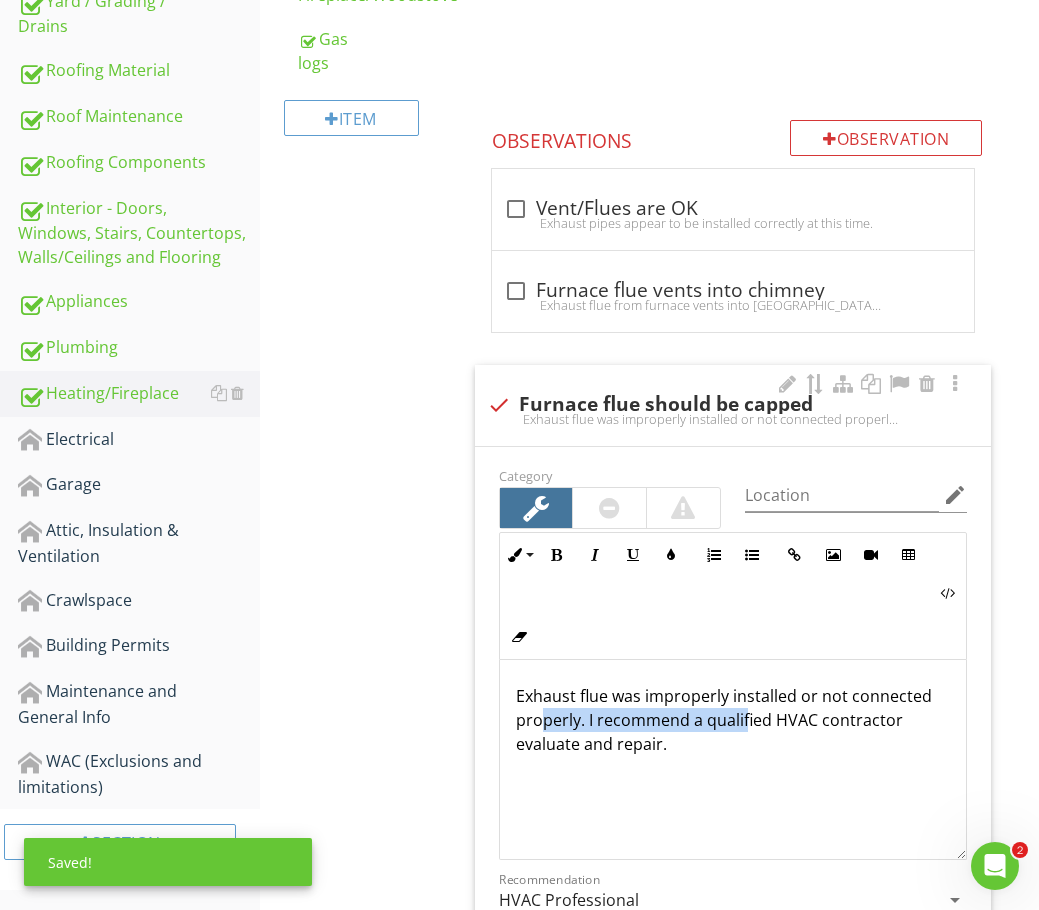drag, startPoint x: 747, startPoint y: 728, endPoint x: 537, endPoint y: 709, distance: 210.85777 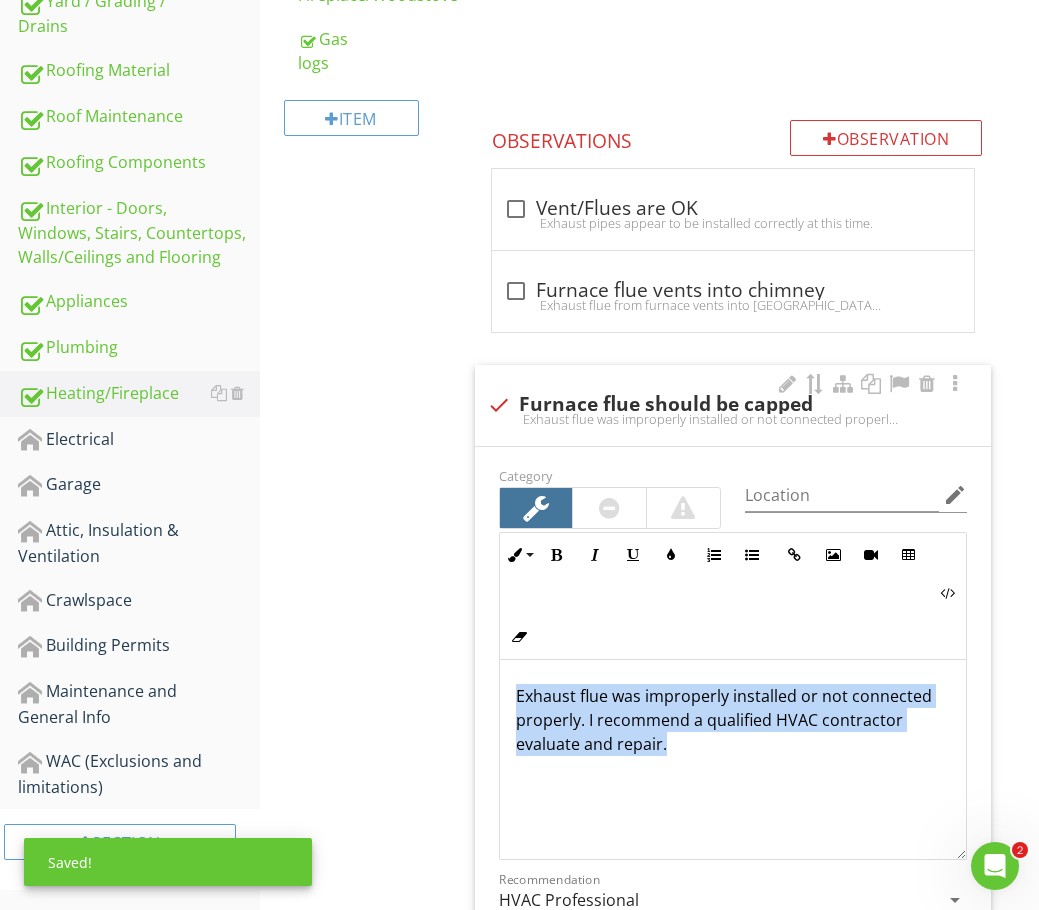 drag, startPoint x: 679, startPoint y: 757, endPoint x: 483, endPoint y: 690, distance: 207.13522 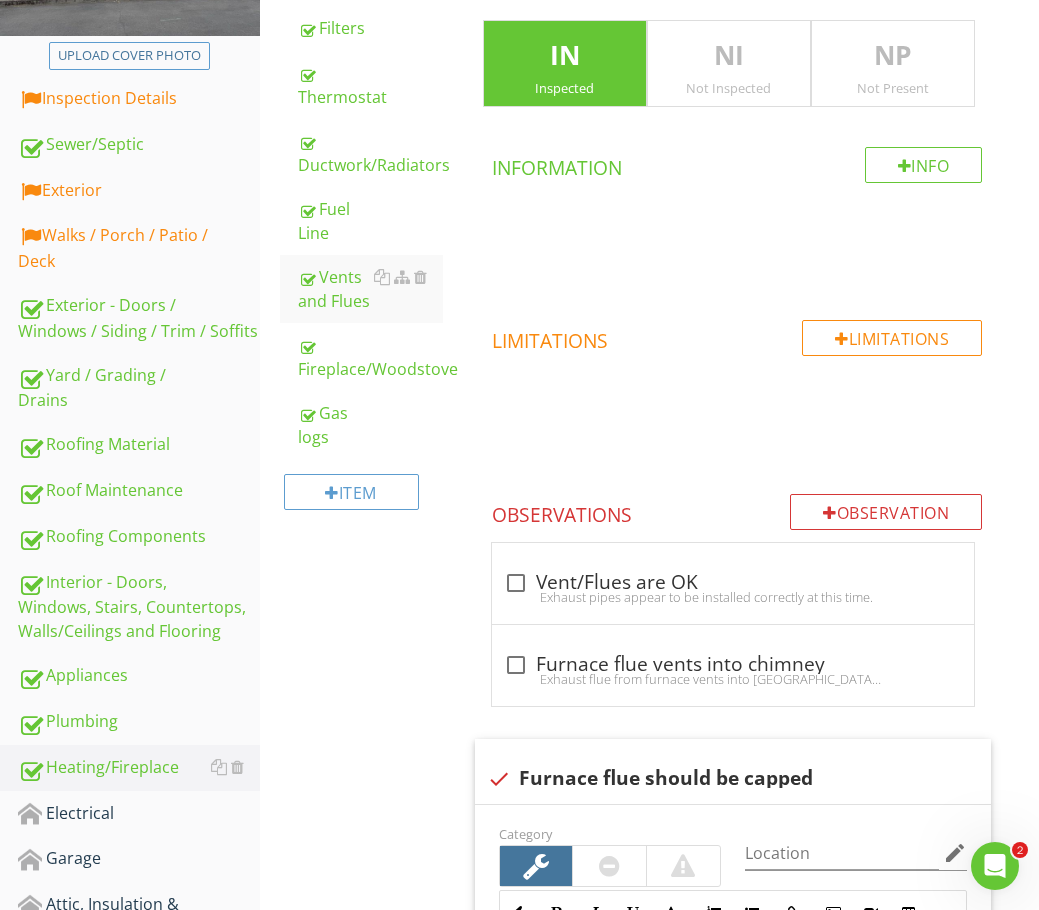 scroll, scrollTop: 117, scrollLeft: 0, axis: vertical 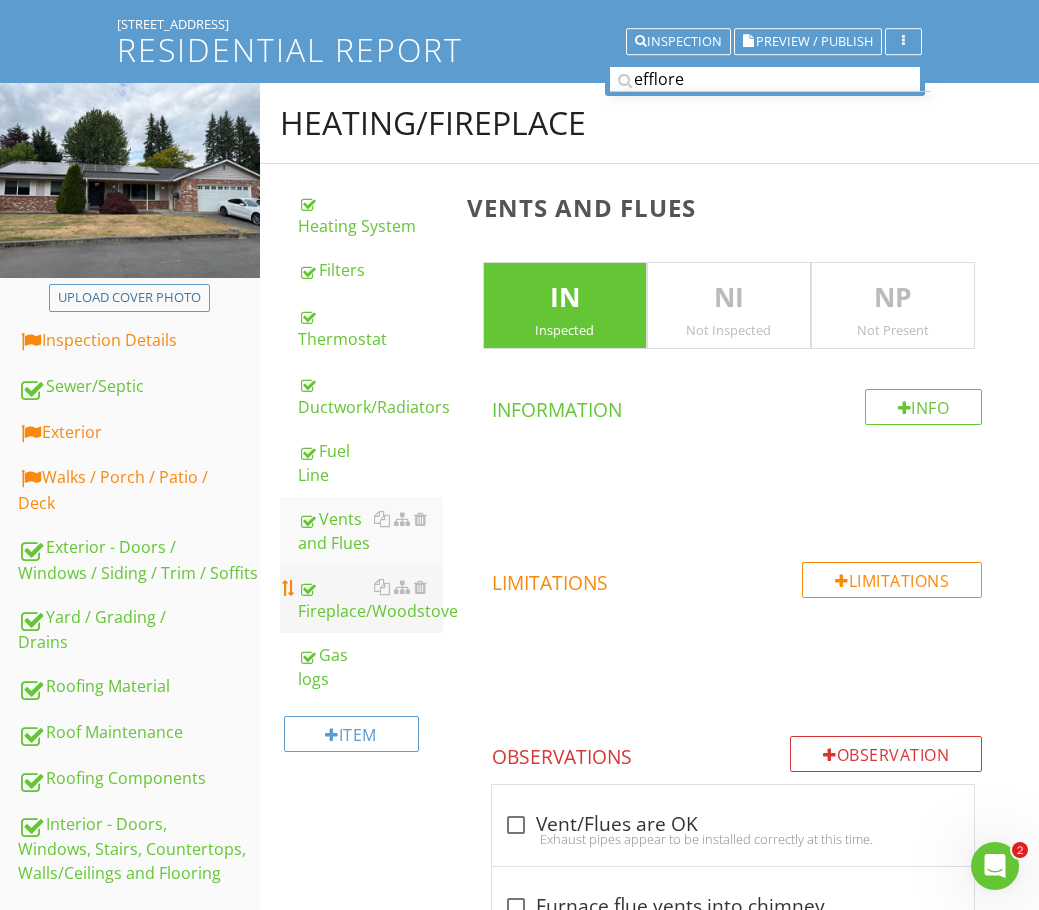 click on "Fireplace/Woodstove" at bounding box center (370, 599) 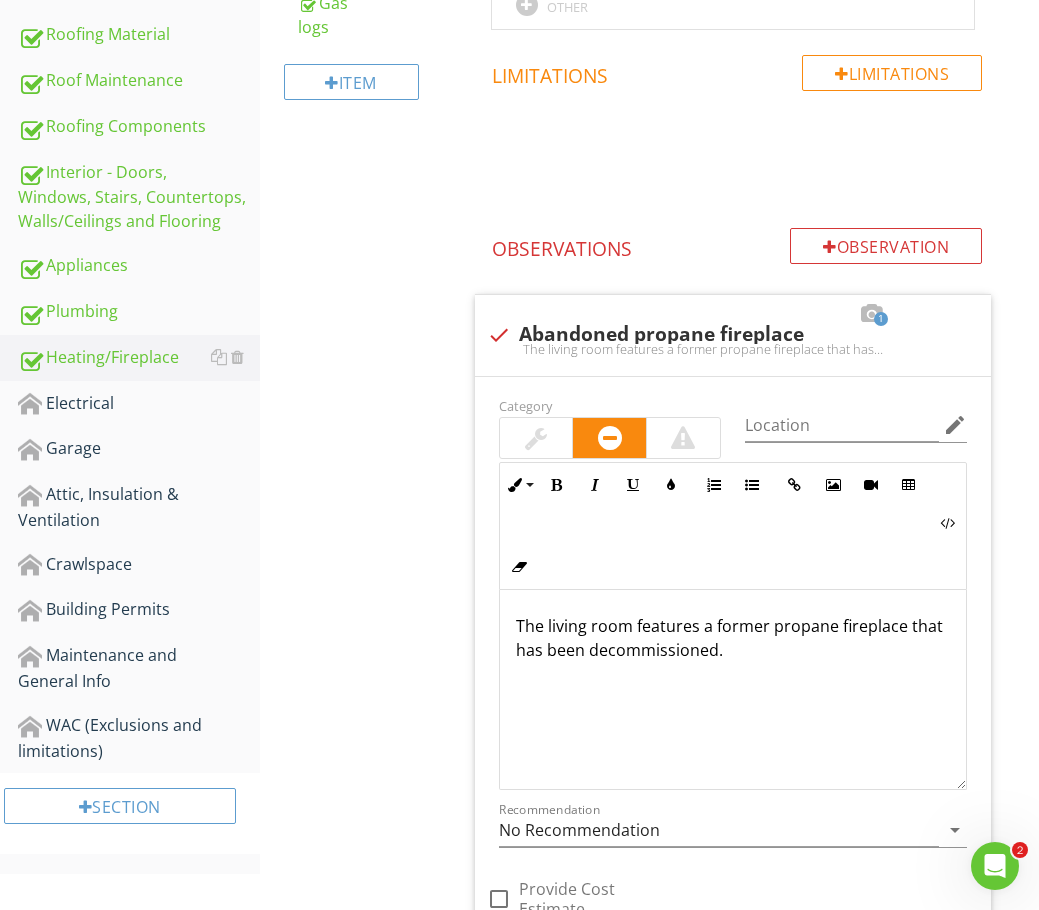 scroll, scrollTop: 617, scrollLeft: 0, axis: vertical 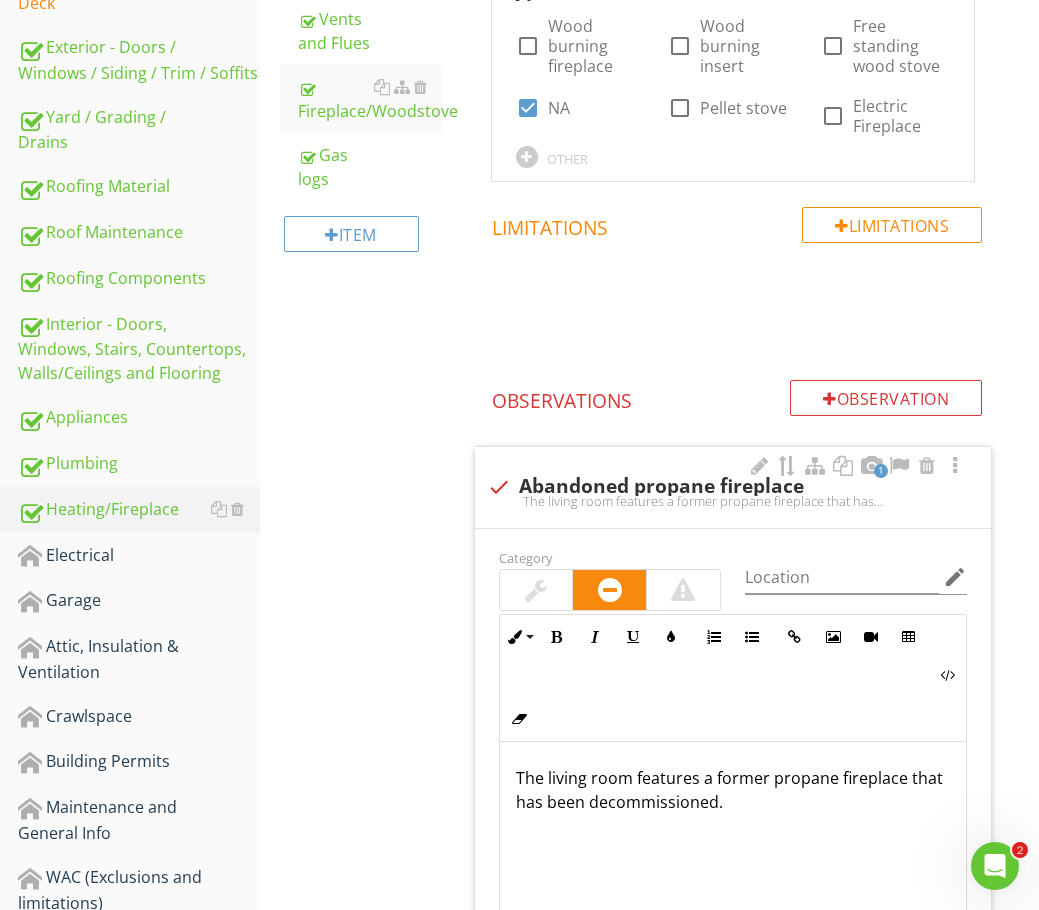 click at bounding box center (536, 590) 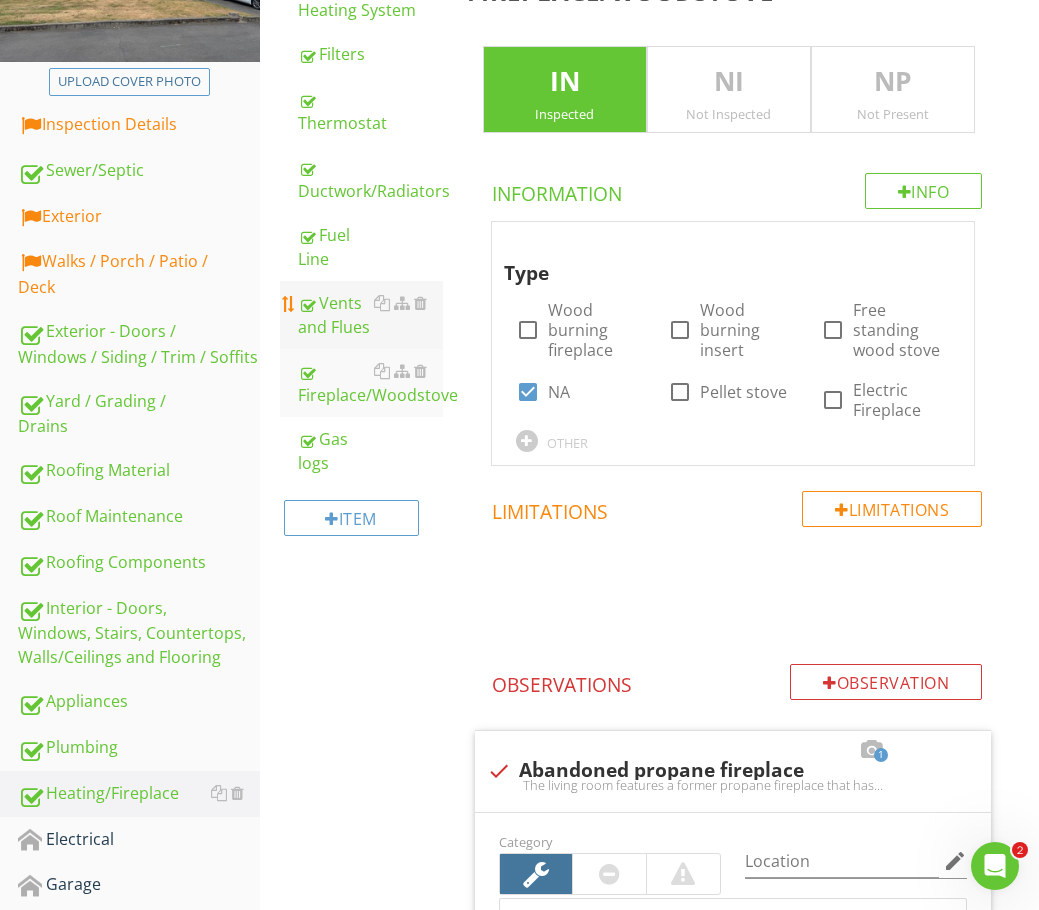 scroll, scrollTop: 317, scrollLeft: 0, axis: vertical 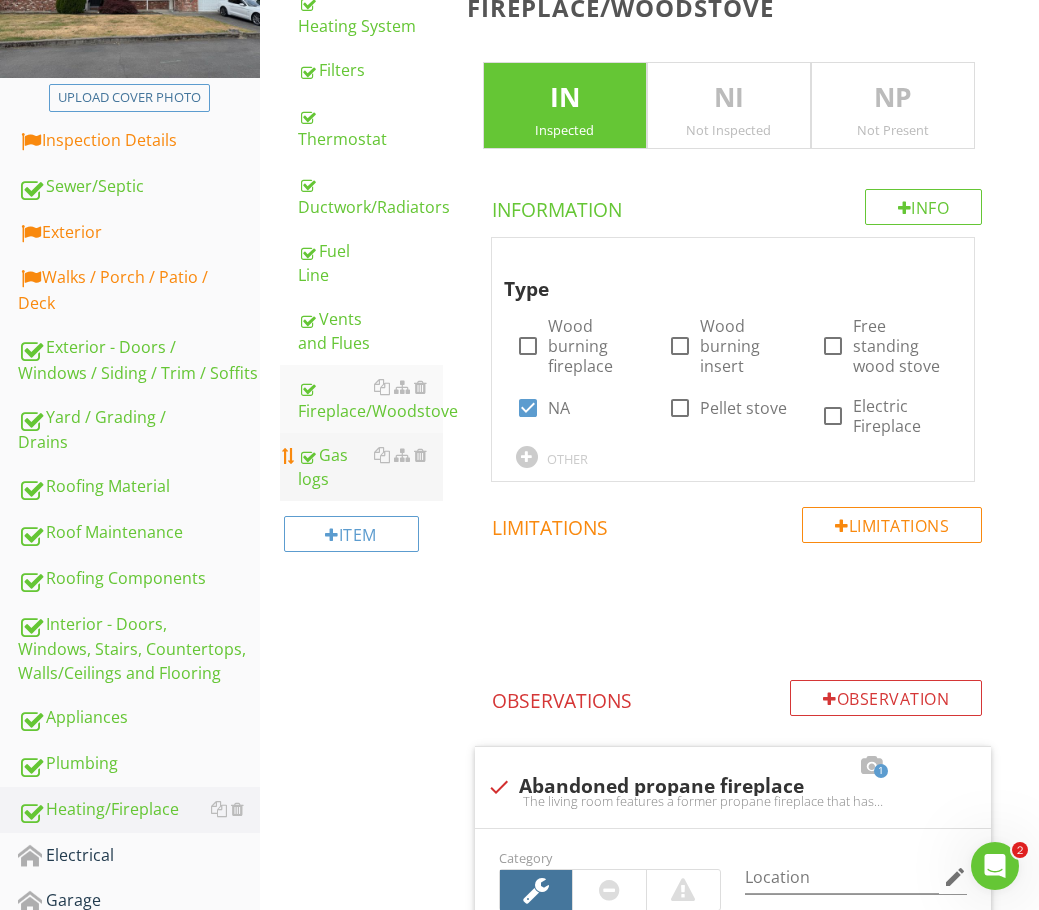 click on "Gas logs" at bounding box center [370, 467] 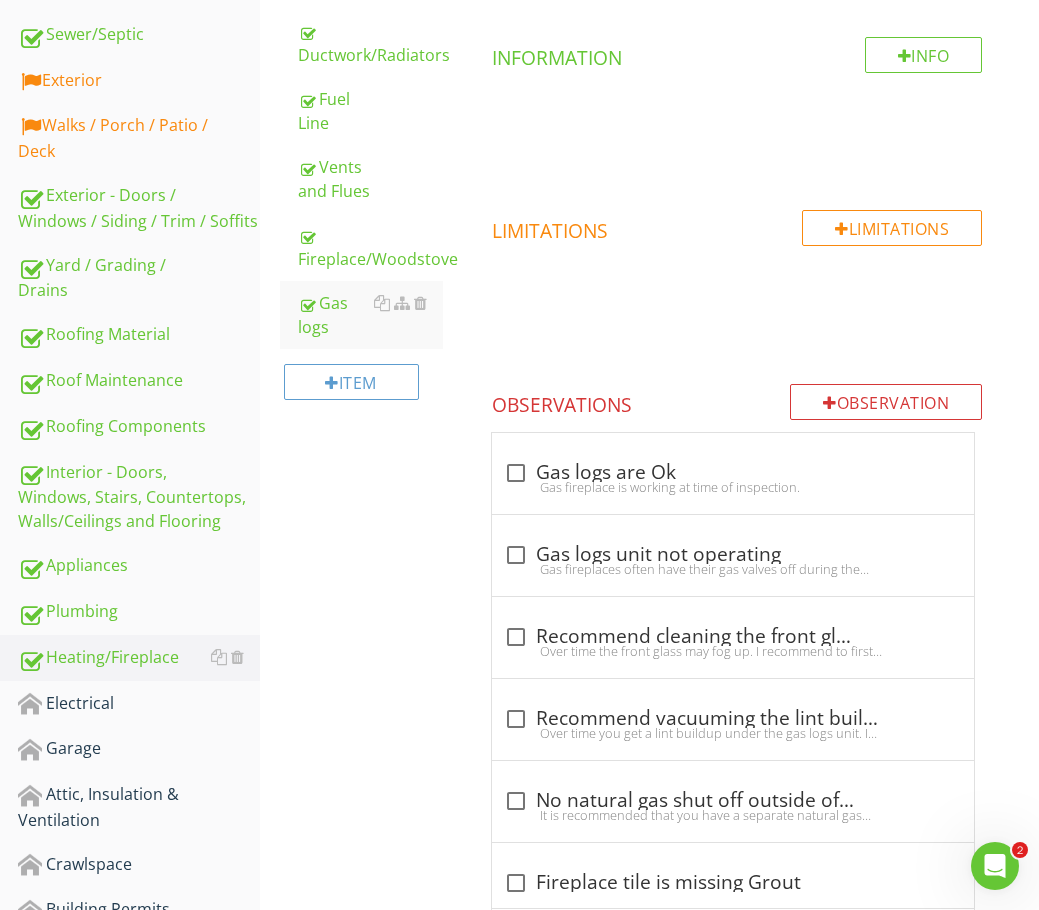 scroll, scrollTop: 133, scrollLeft: 0, axis: vertical 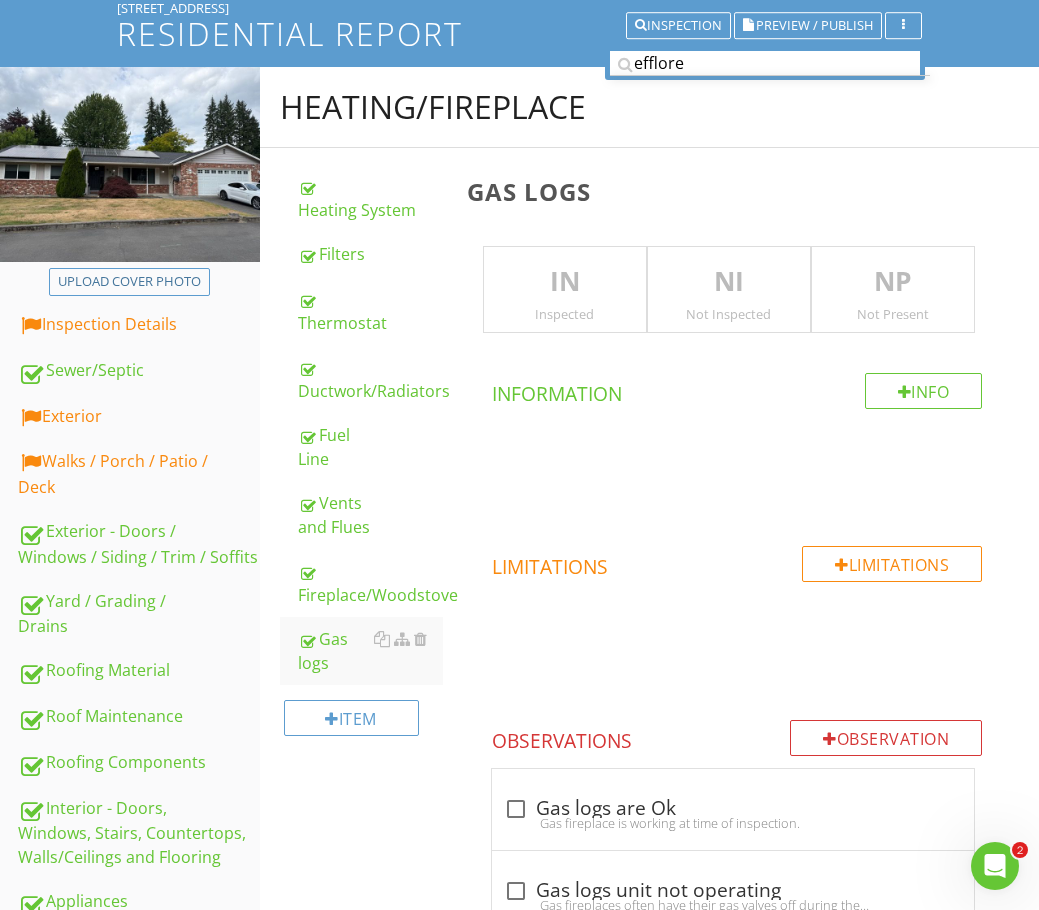 click on "NP" at bounding box center (893, 282) 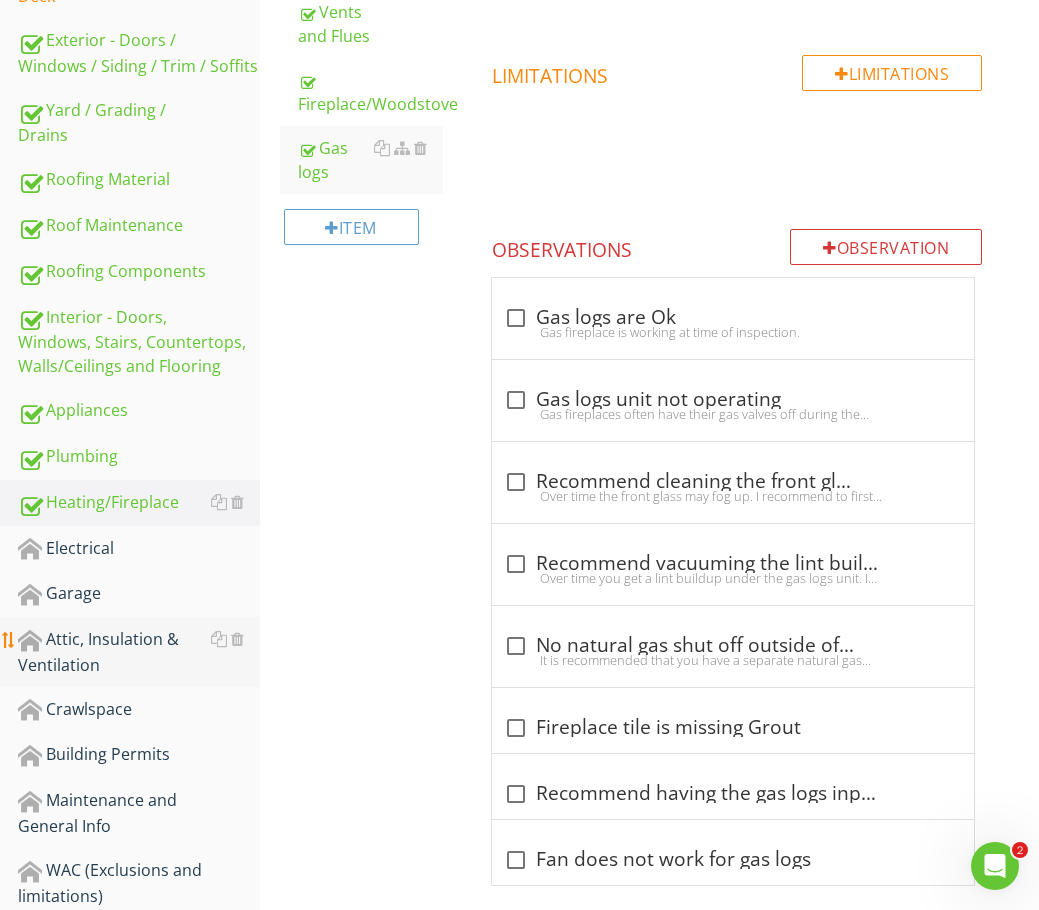 scroll, scrollTop: 633, scrollLeft: 0, axis: vertical 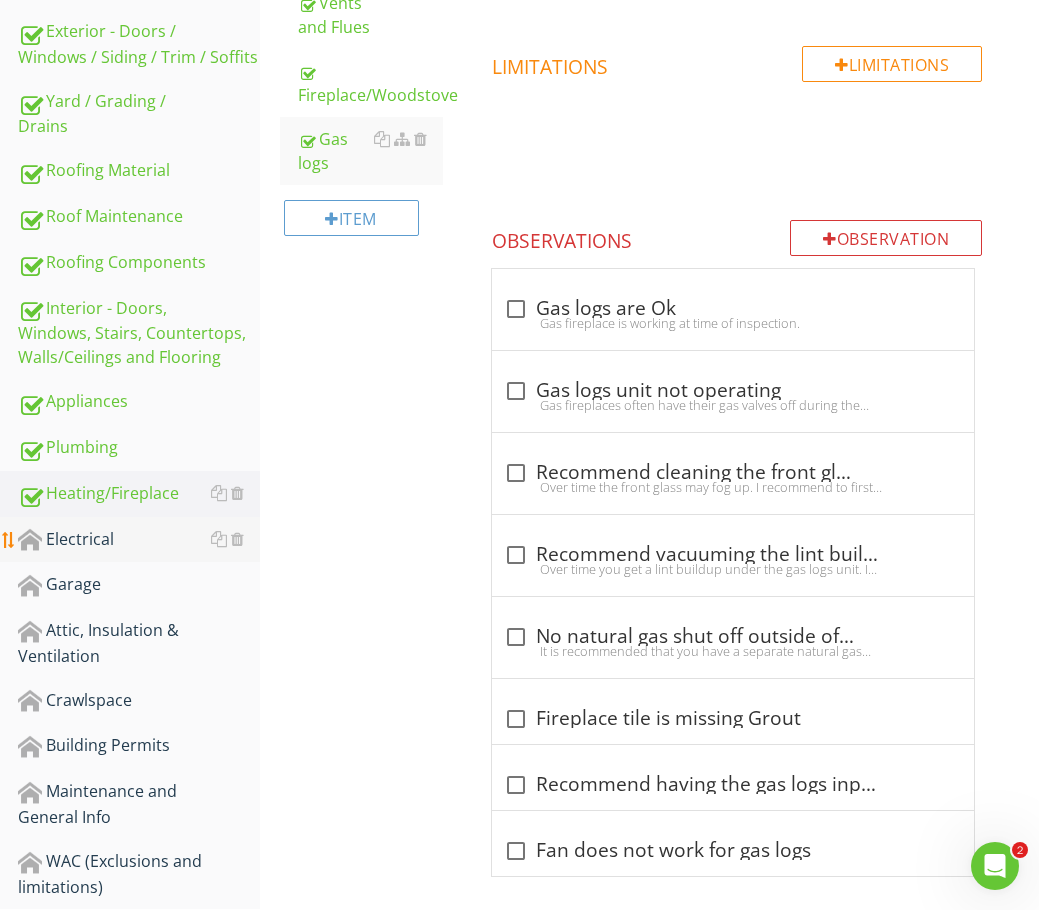 click on "Electrical" at bounding box center [139, 540] 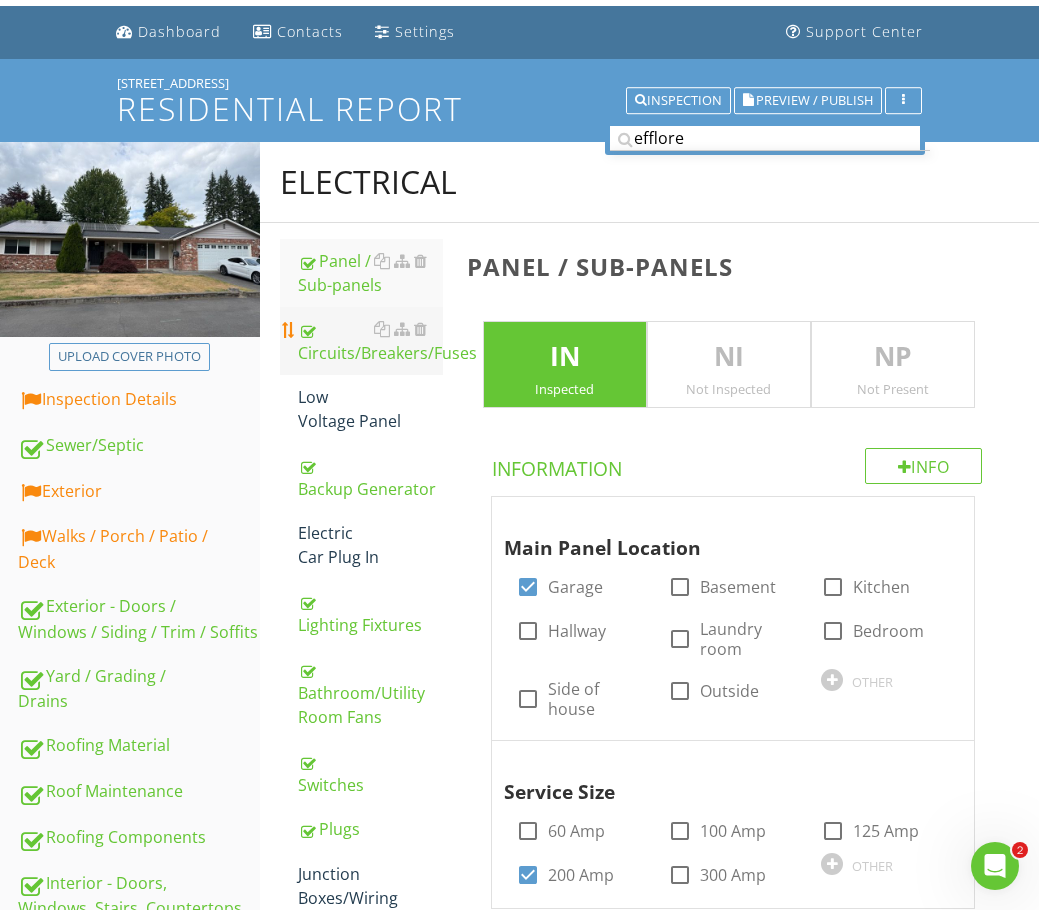 scroll, scrollTop: 0, scrollLeft: 0, axis: both 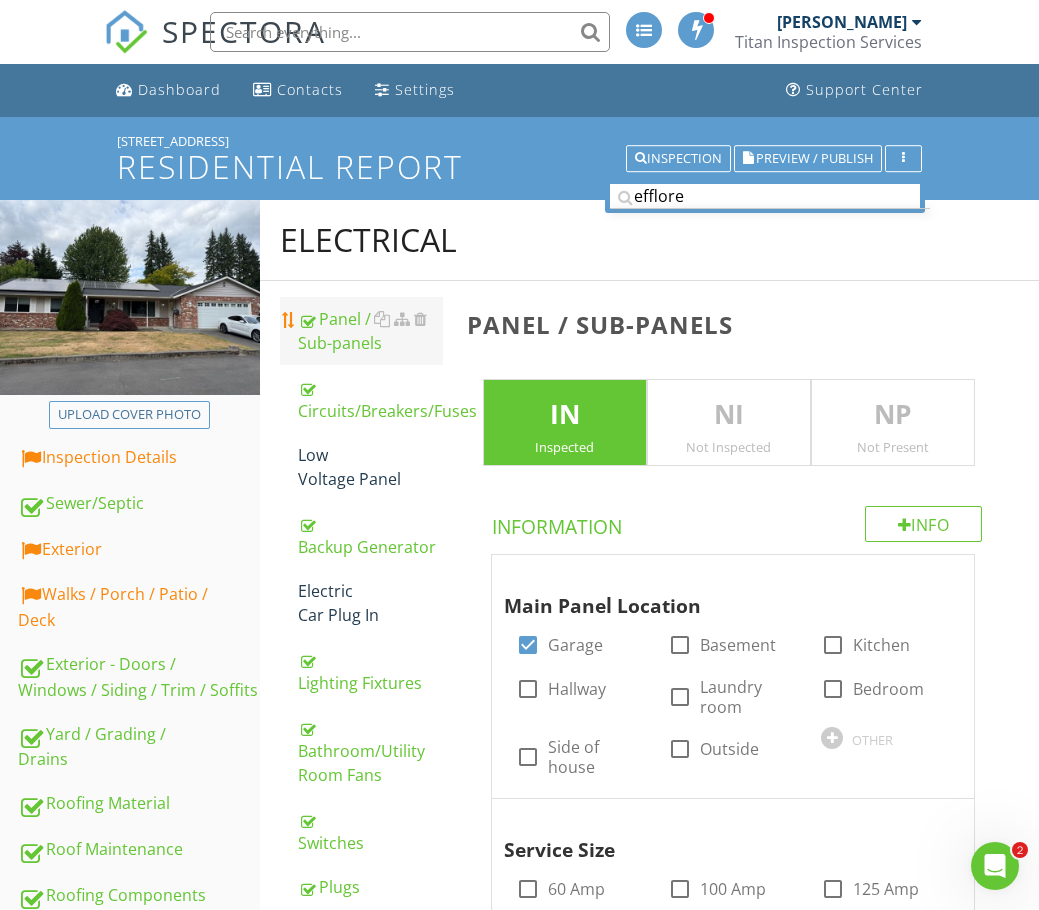 click on "Panel / Sub-panels" at bounding box center [370, 331] 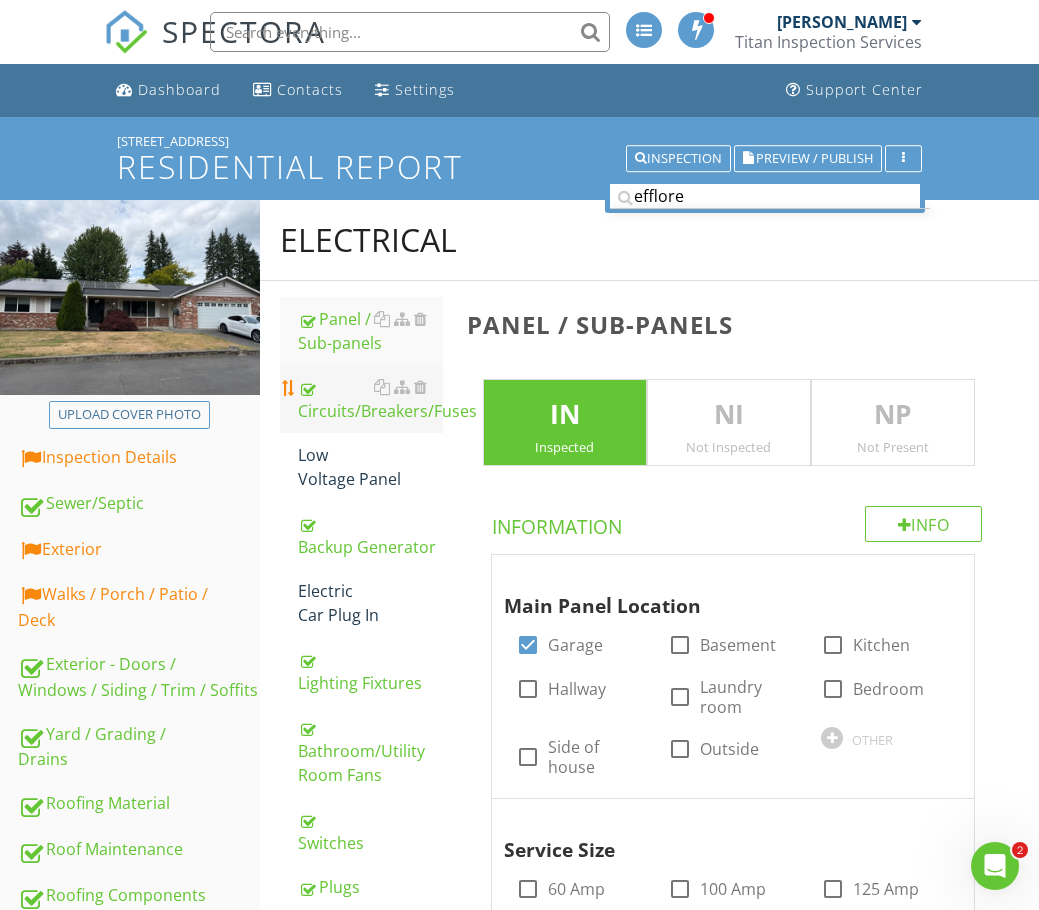click on "Circuits/Breakers/Fuses" at bounding box center (370, 399) 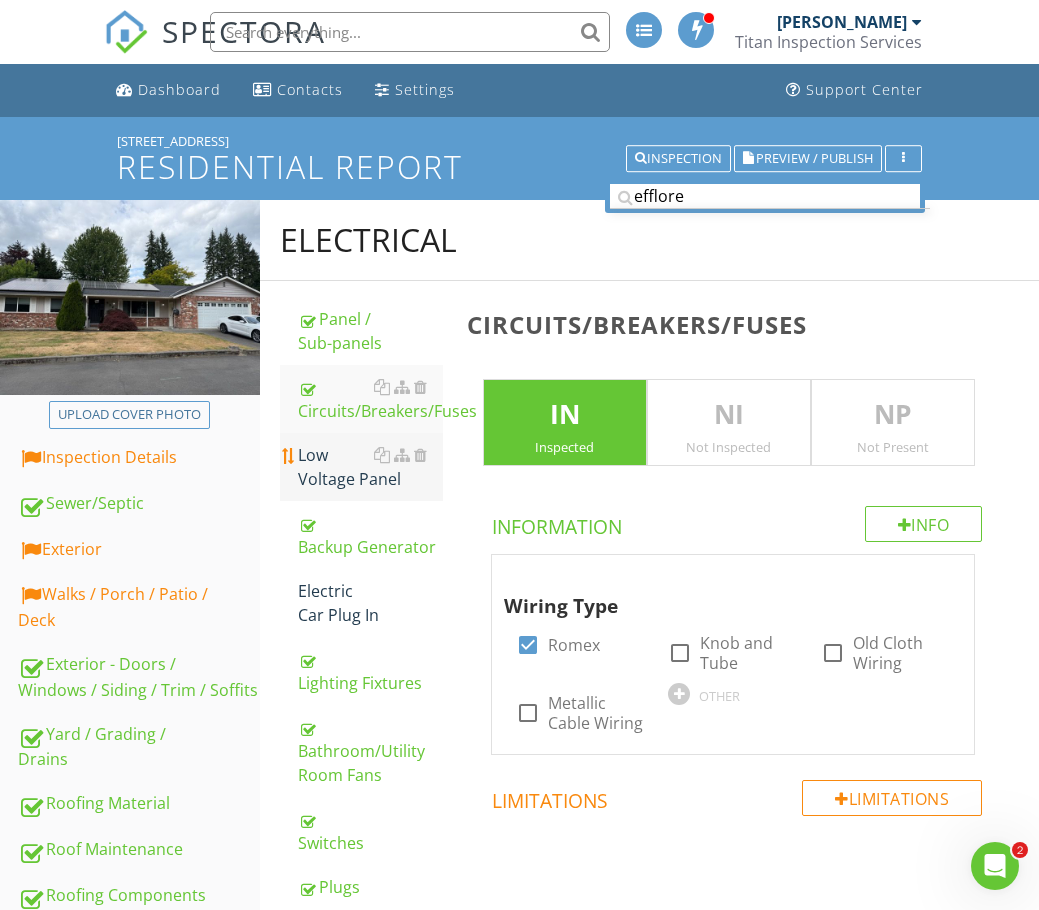 click on "Low Voltage Panel" at bounding box center (370, 467) 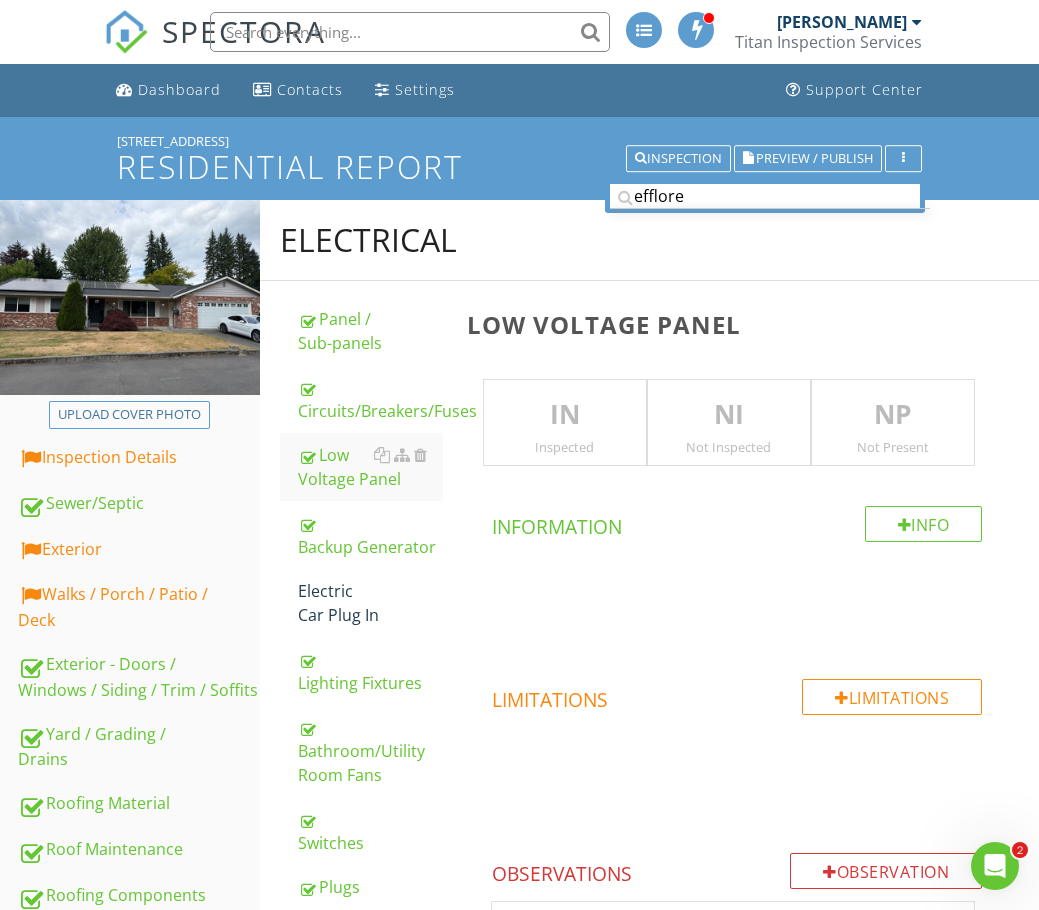 click on "NP" at bounding box center [893, 415] 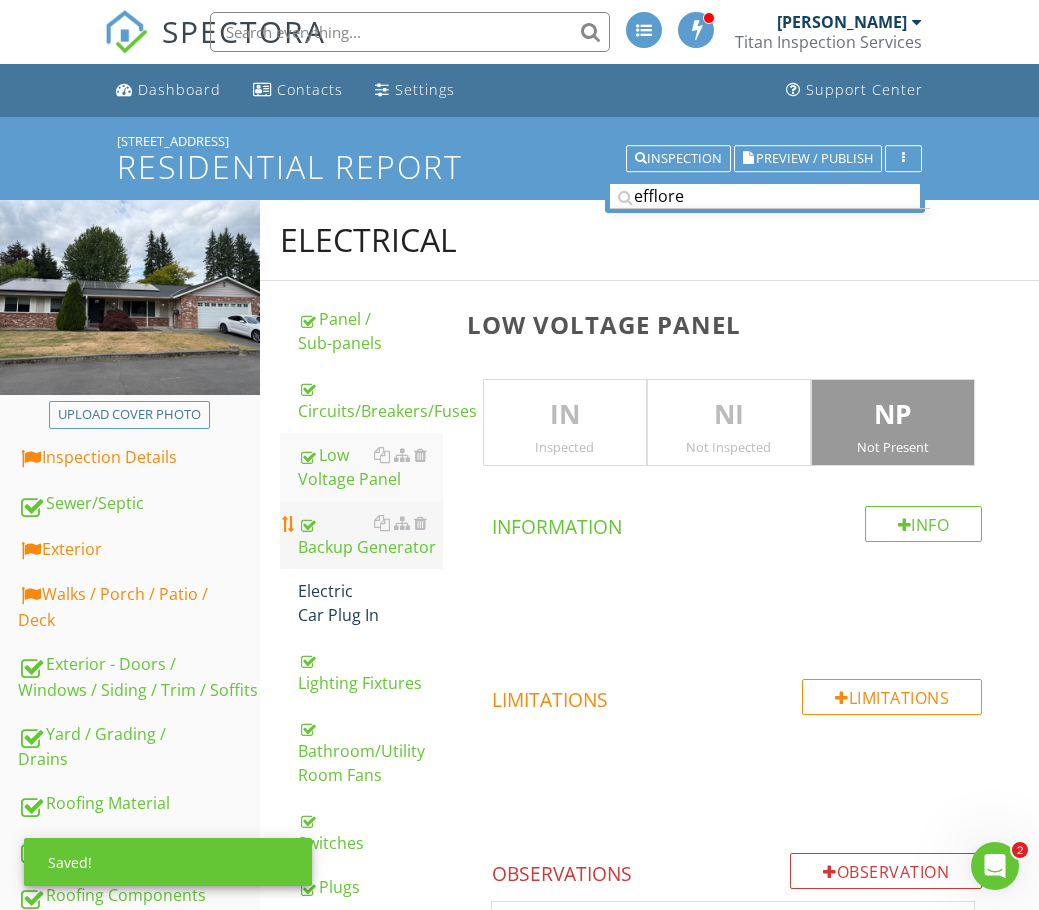 click on "Backup Generator" at bounding box center (370, 535) 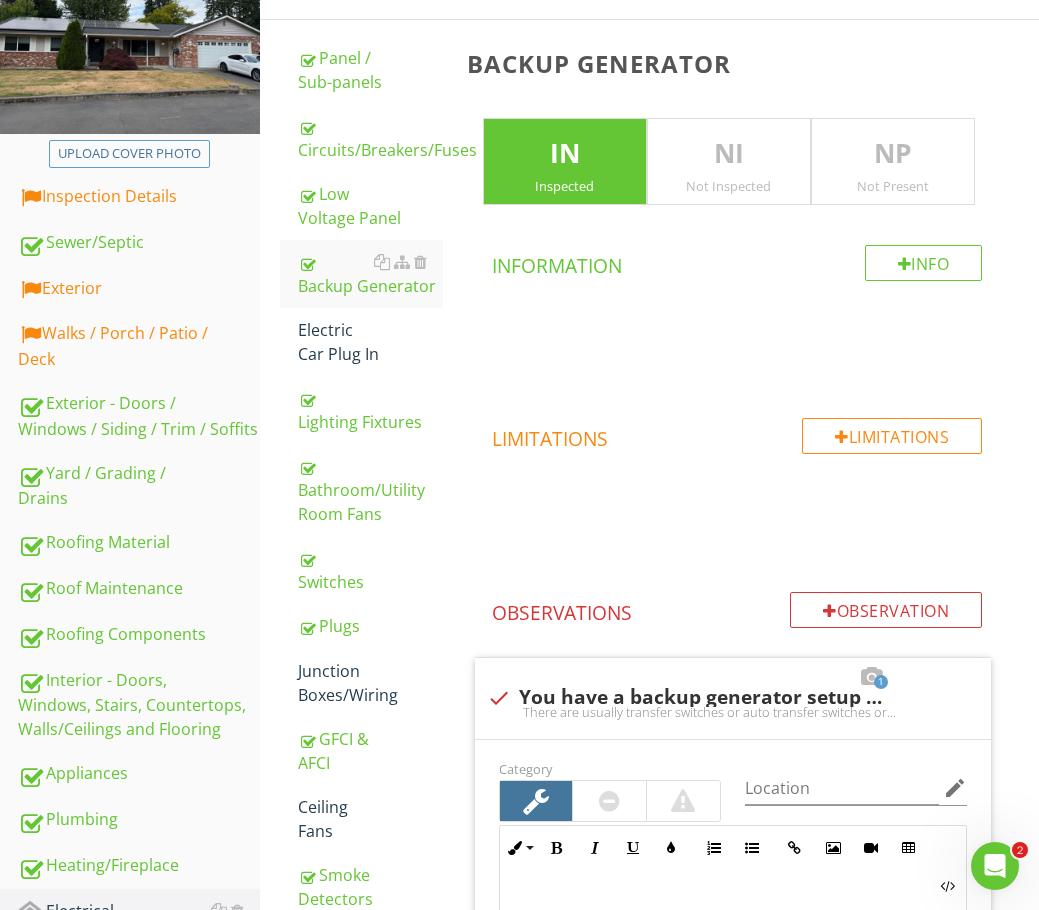 scroll, scrollTop: 100, scrollLeft: 0, axis: vertical 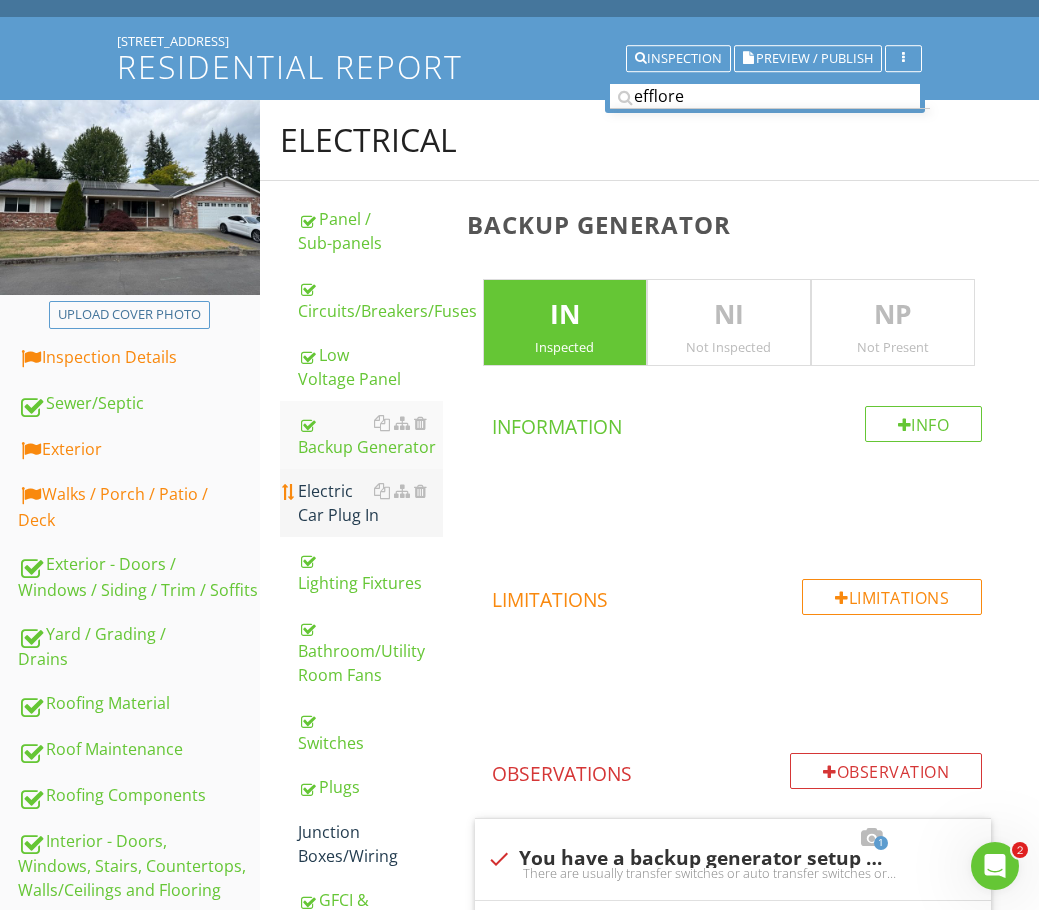 click on "Electric Car Plug In" at bounding box center [370, 503] 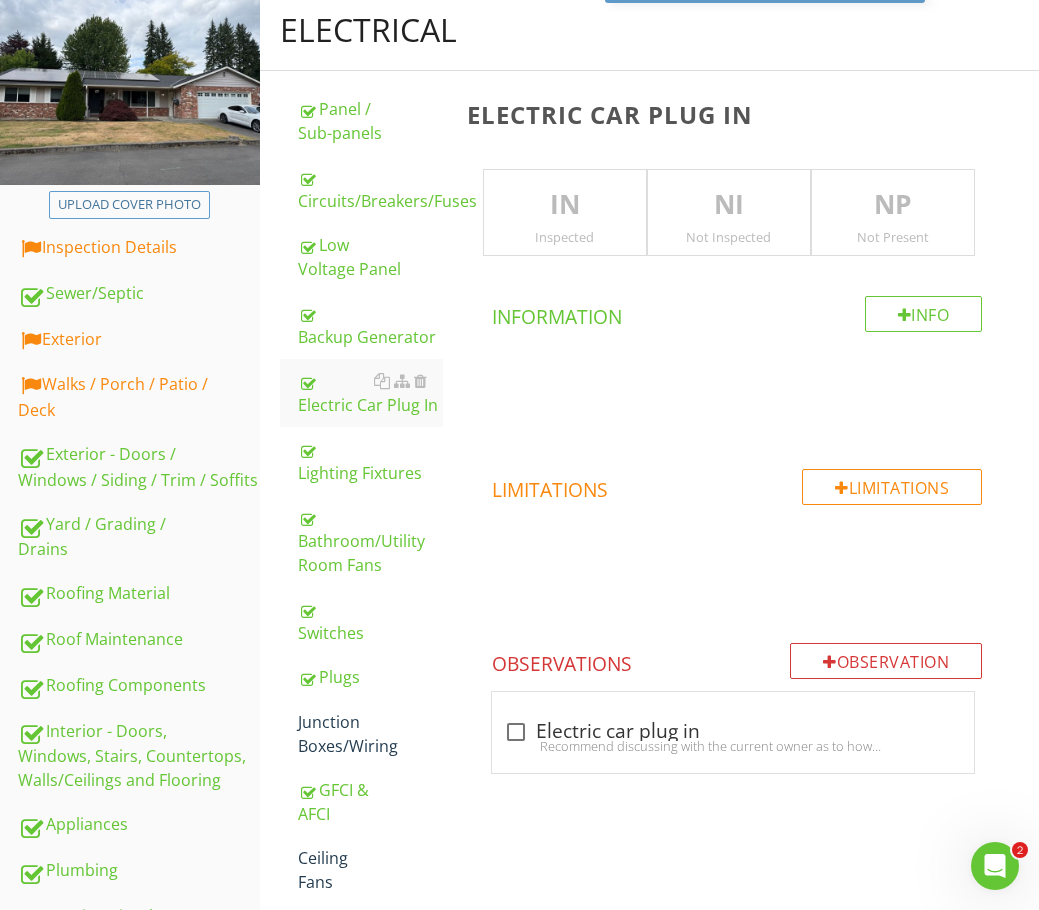 scroll, scrollTop: 100, scrollLeft: 0, axis: vertical 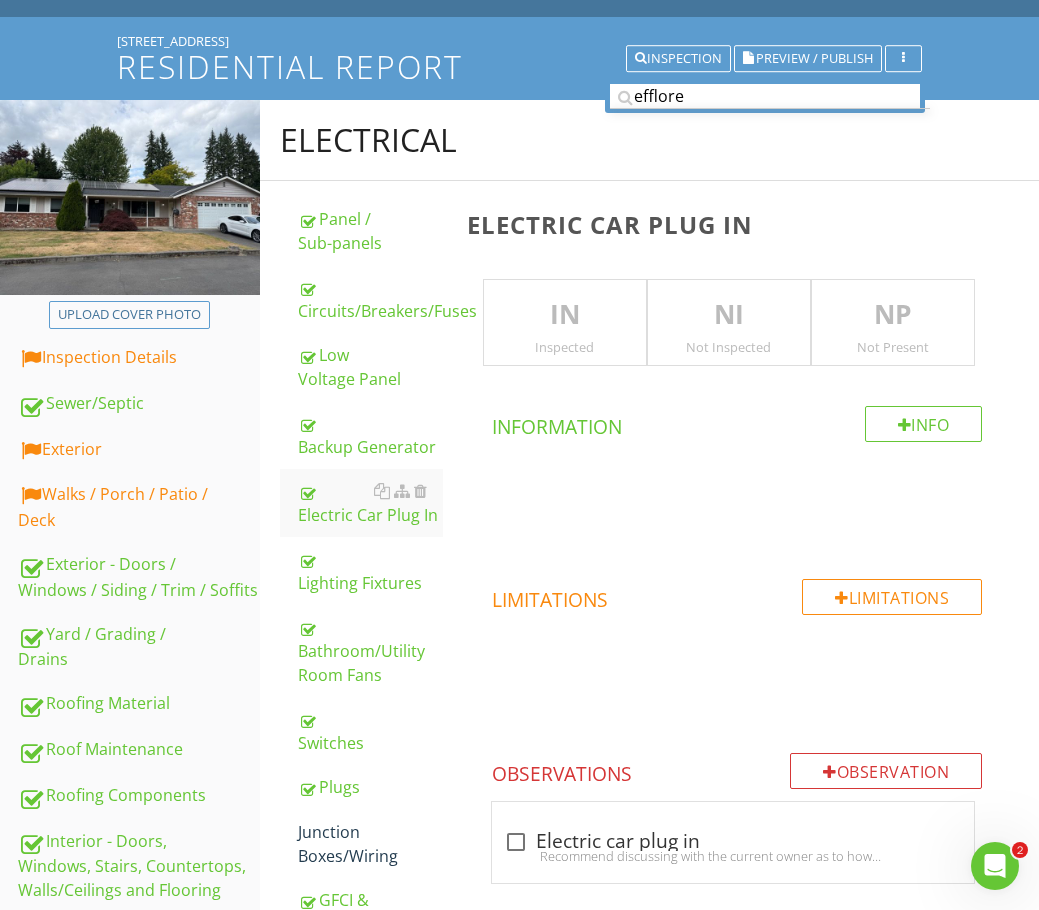 click on "NP" at bounding box center [893, 315] 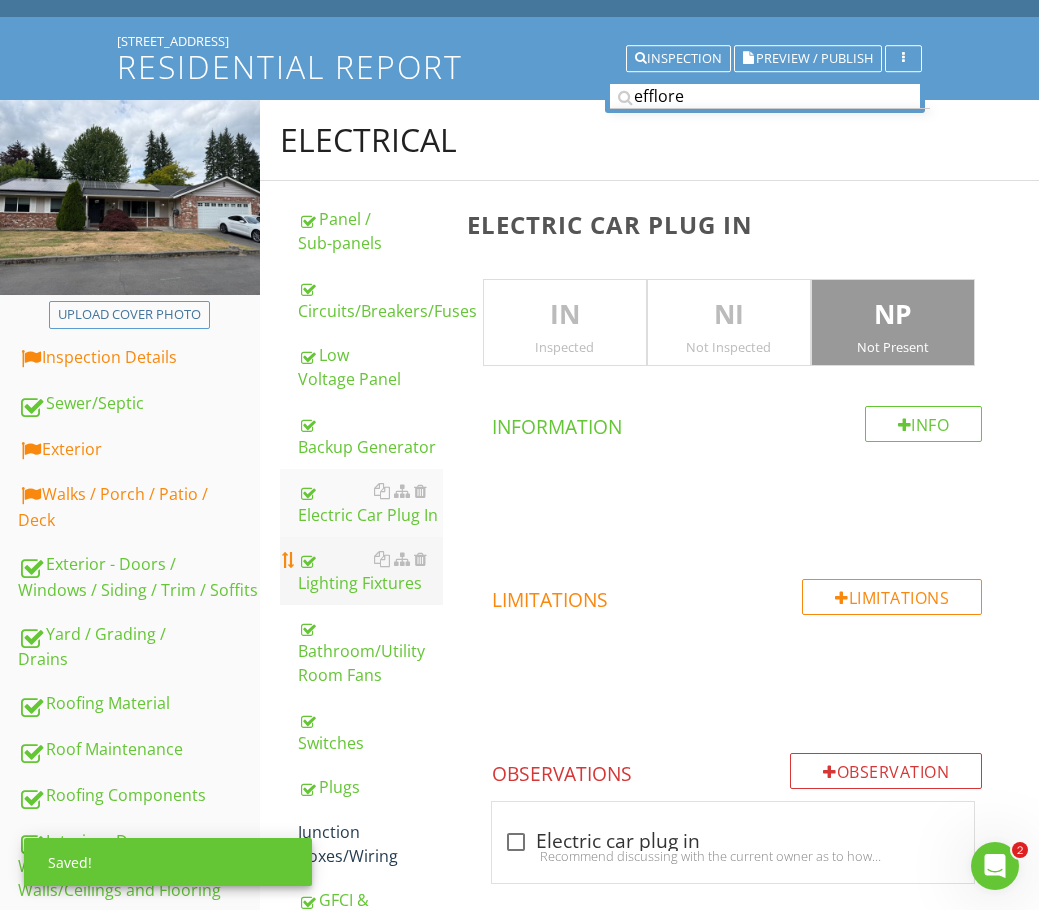 click on "Lighting Fixtures" at bounding box center [370, 571] 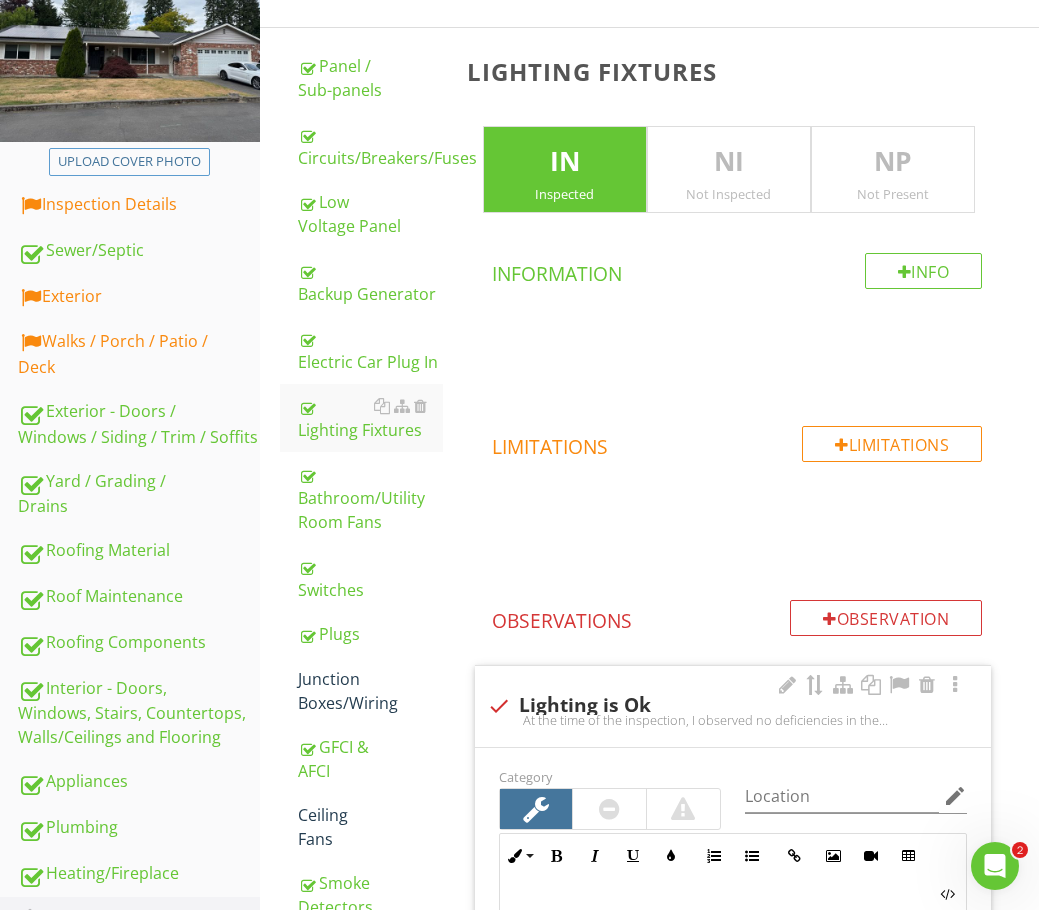 scroll, scrollTop: 86, scrollLeft: 0, axis: vertical 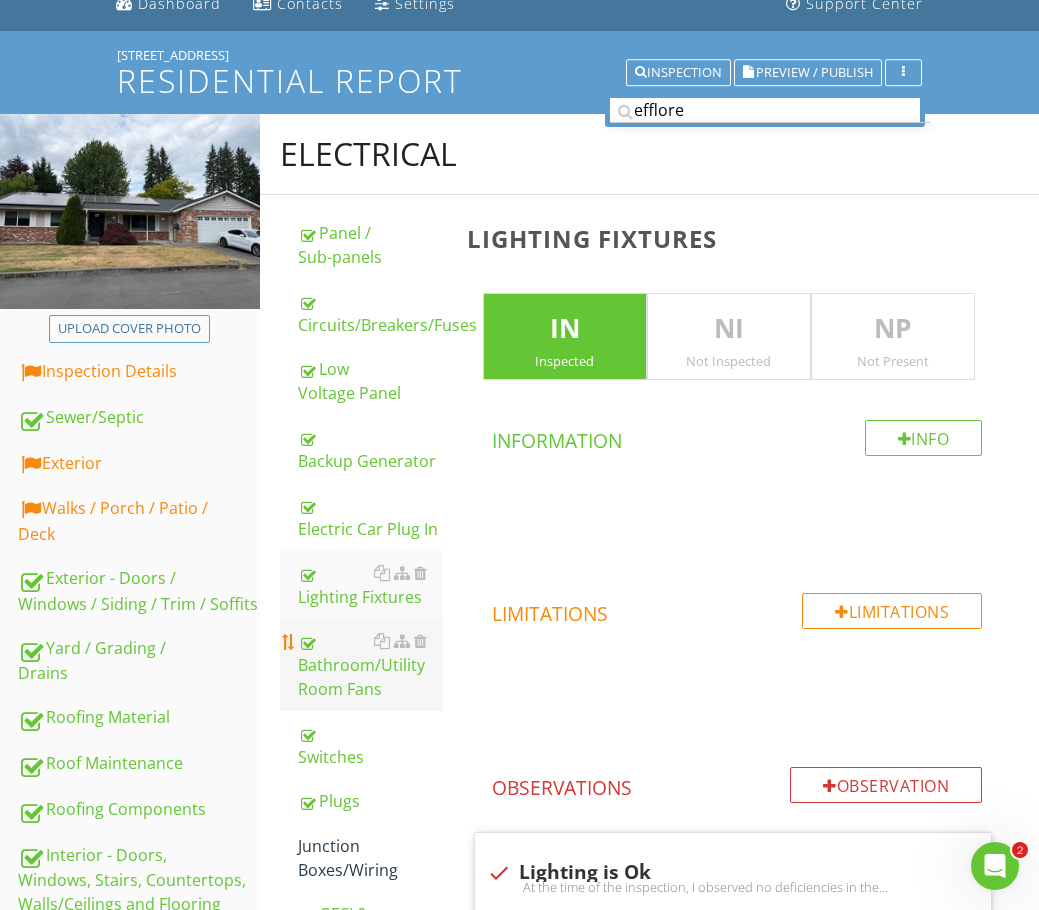click on "Bathroom/Utility Room Fans" at bounding box center [370, 665] 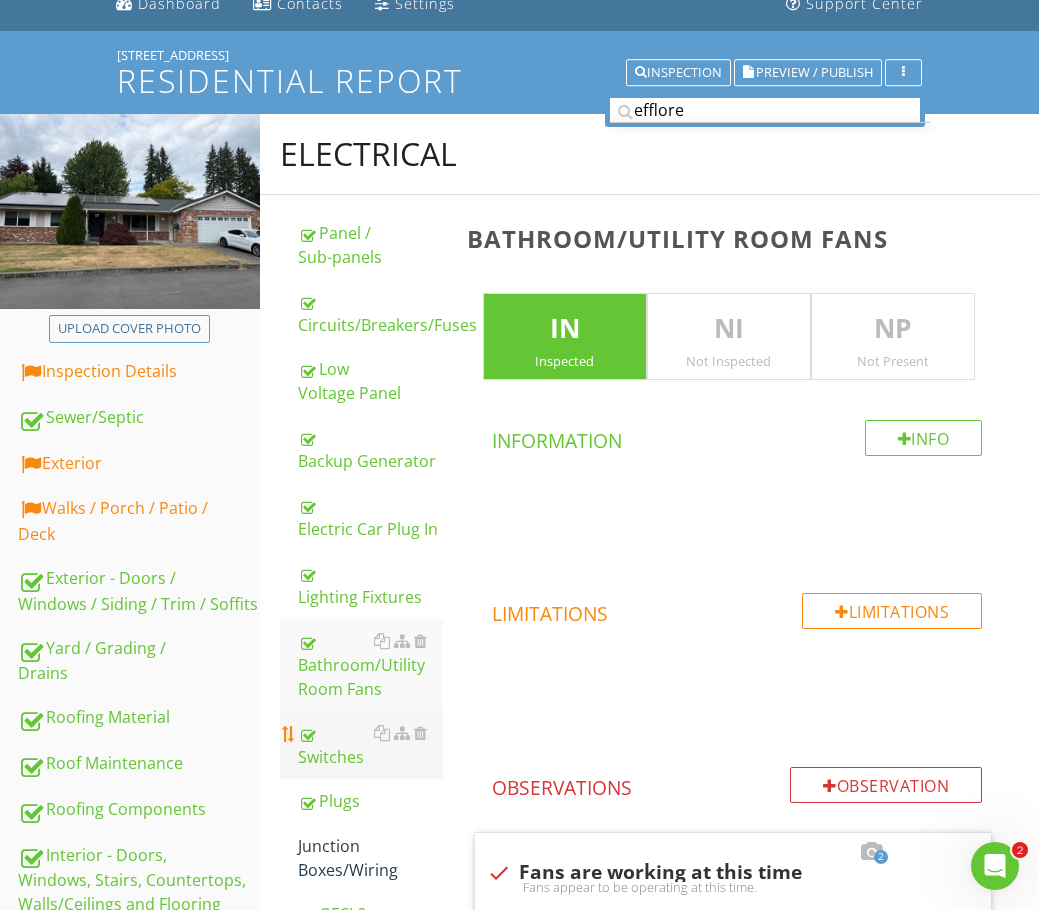 click on "Switches" at bounding box center (370, 745) 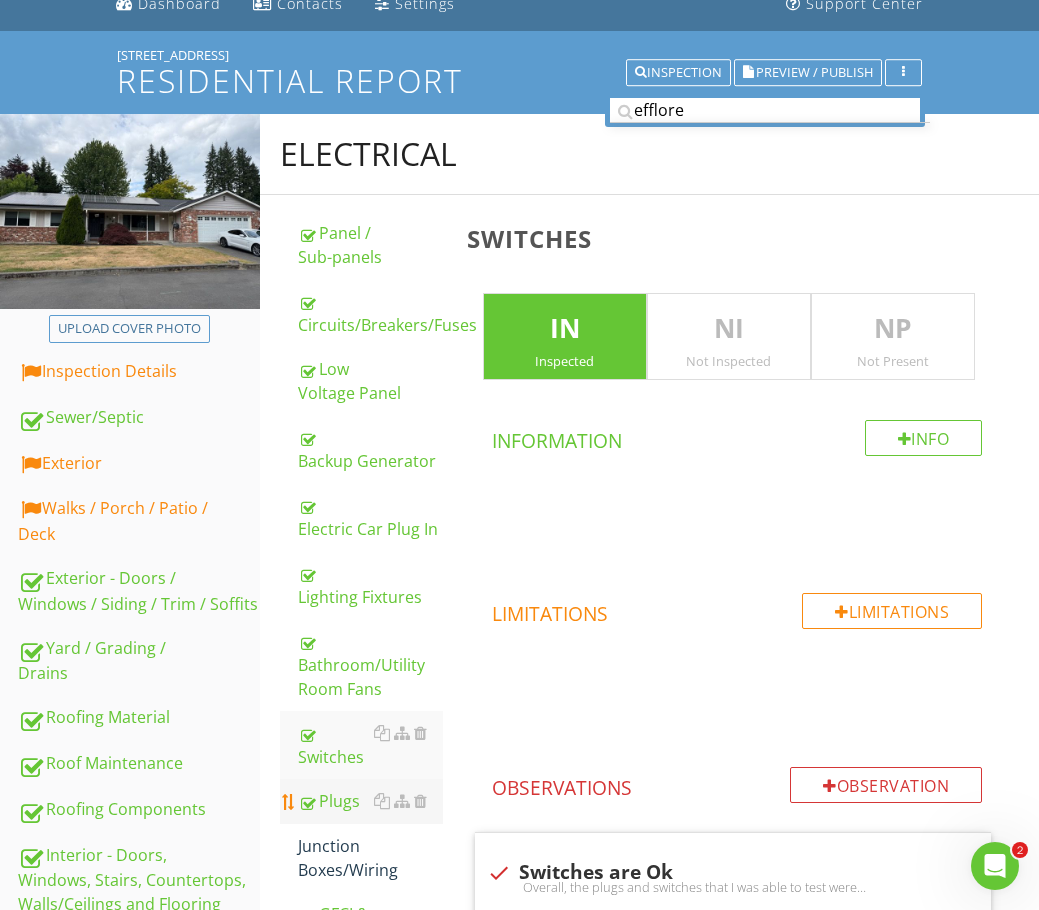 click on "Plugs" at bounding box center [370, 801] 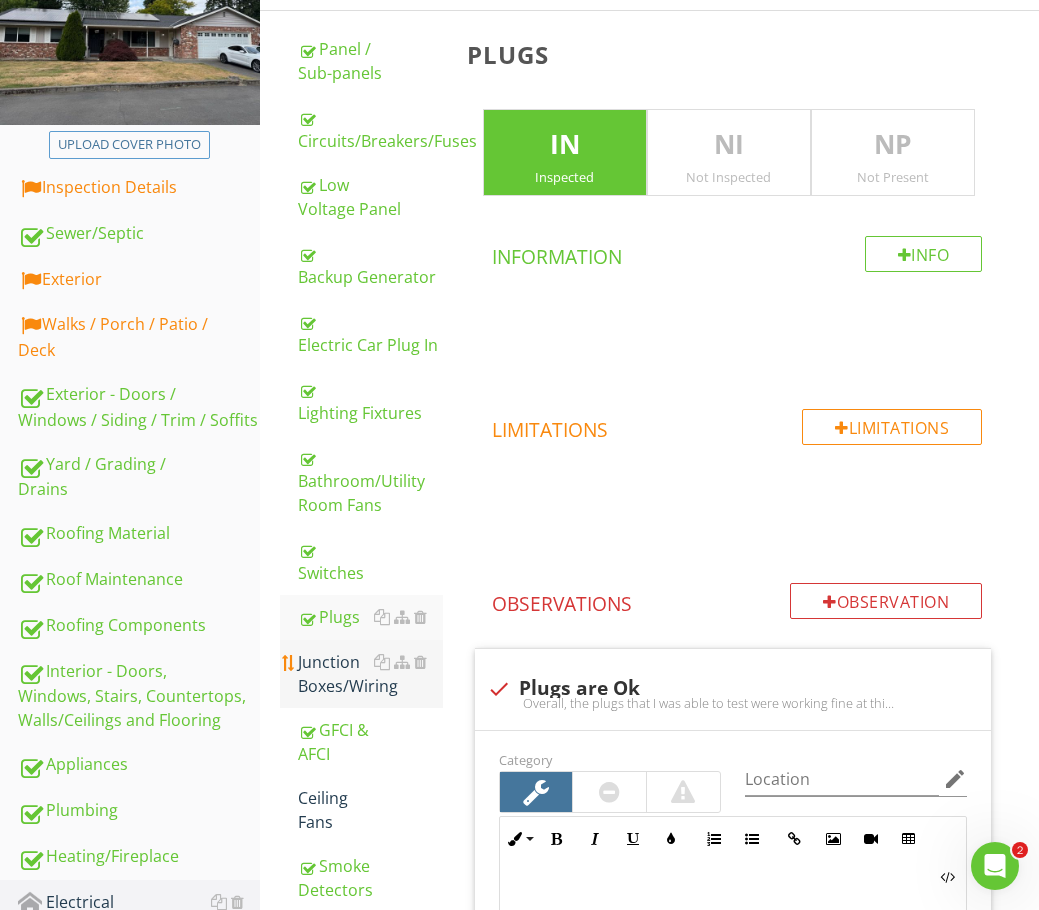 scroll, scrollTop: 286, scrollLeft: 0, axis: vertical 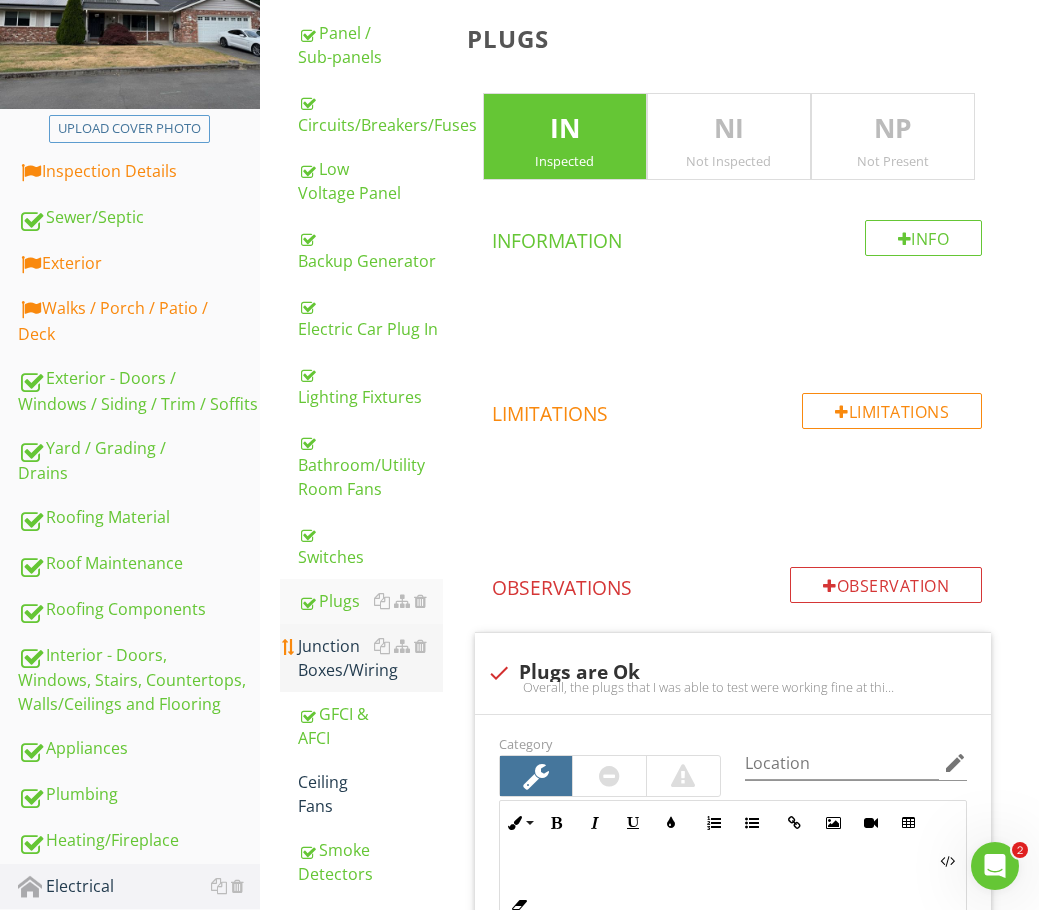 click on "Junction Boxes/Wiring" at bounding box center [370, 658] 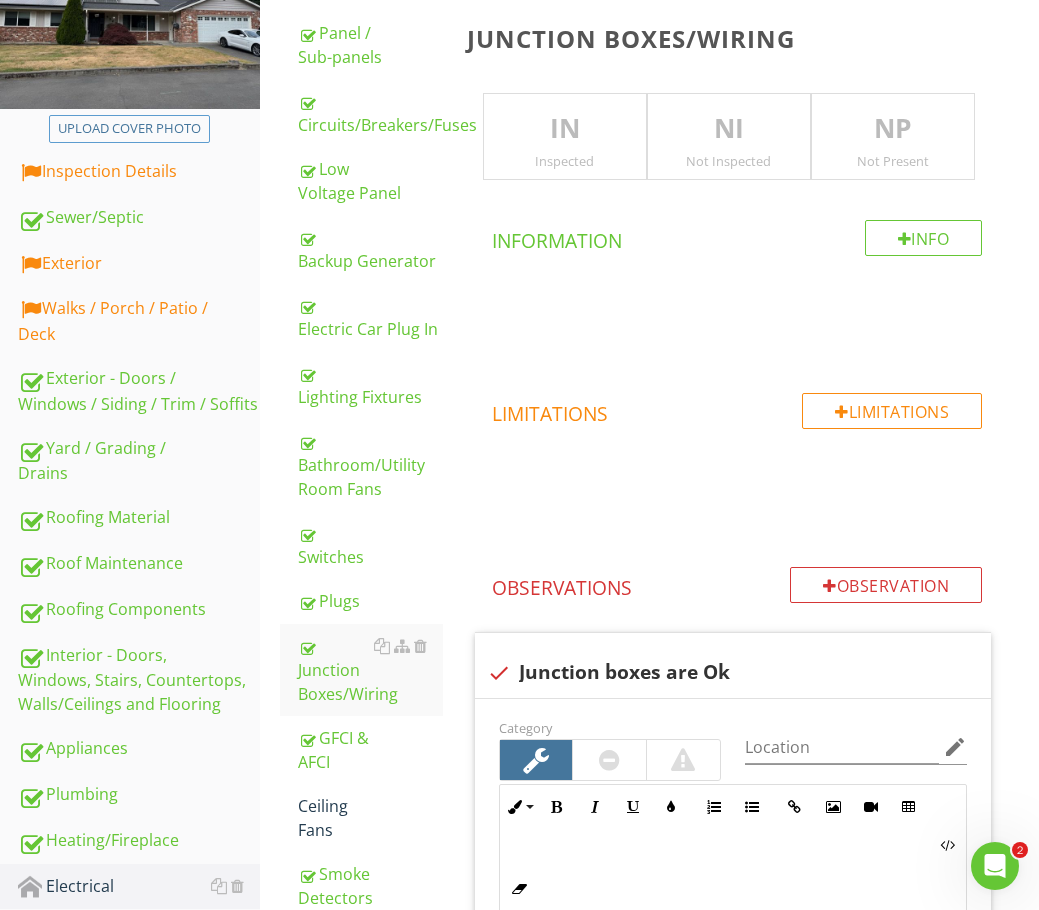 click on "IN" at bounding box center [565, 129] 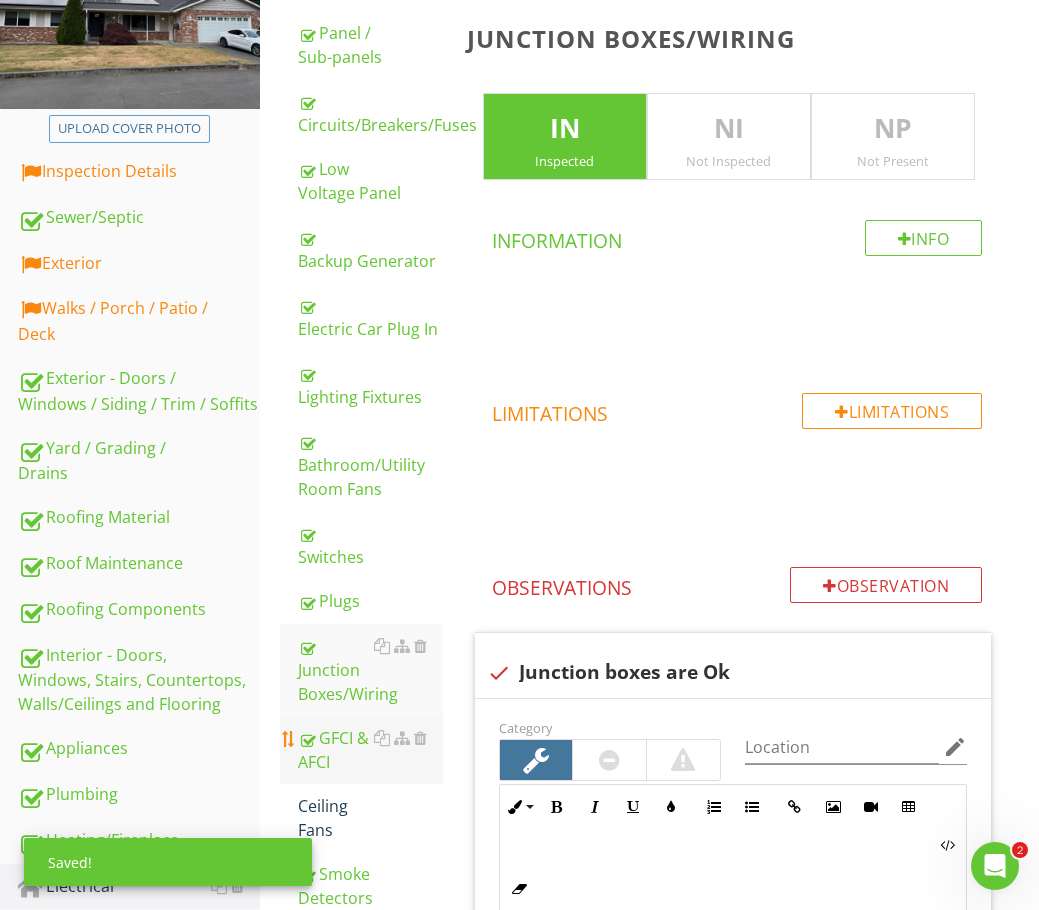 click on "GFCI & AFCI" at bounding box center (370, 750) 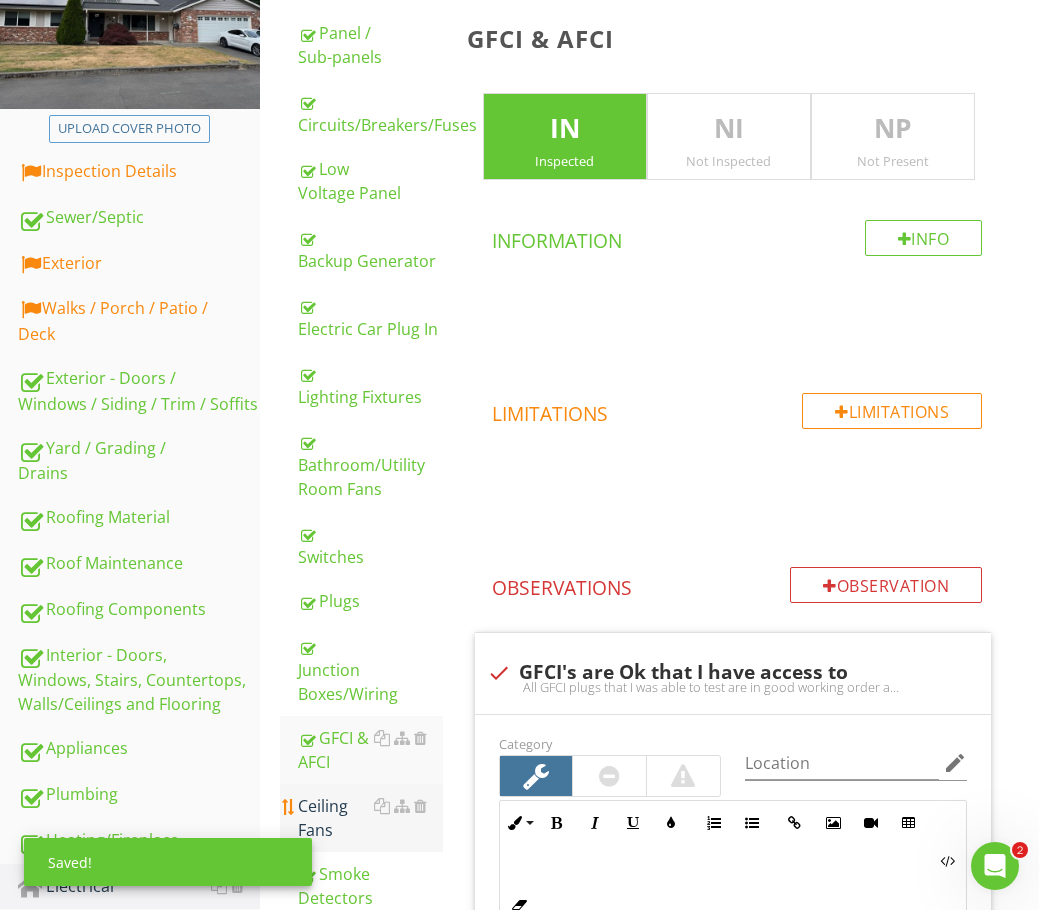 click on "Ceiling Fans" at bounding box center [370, 818] 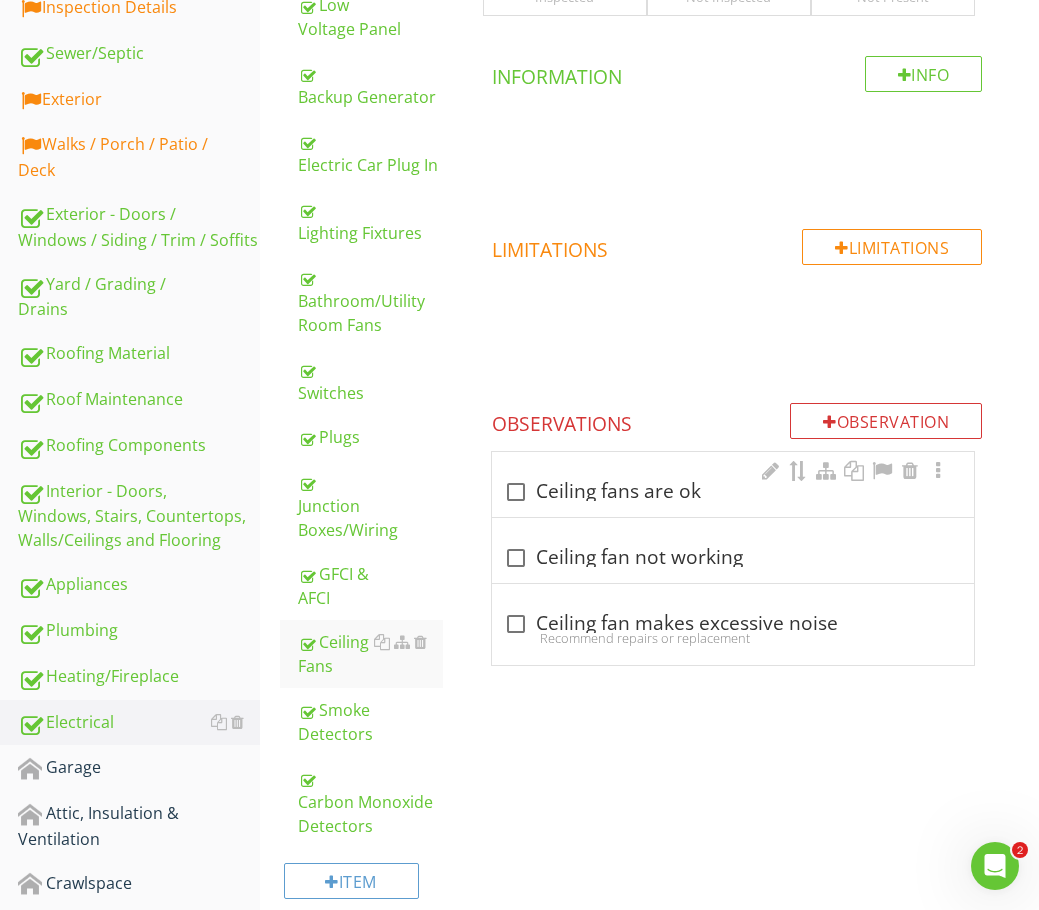 scroll, scrollTop: 286, scrollLeft: 0, axis: vertical 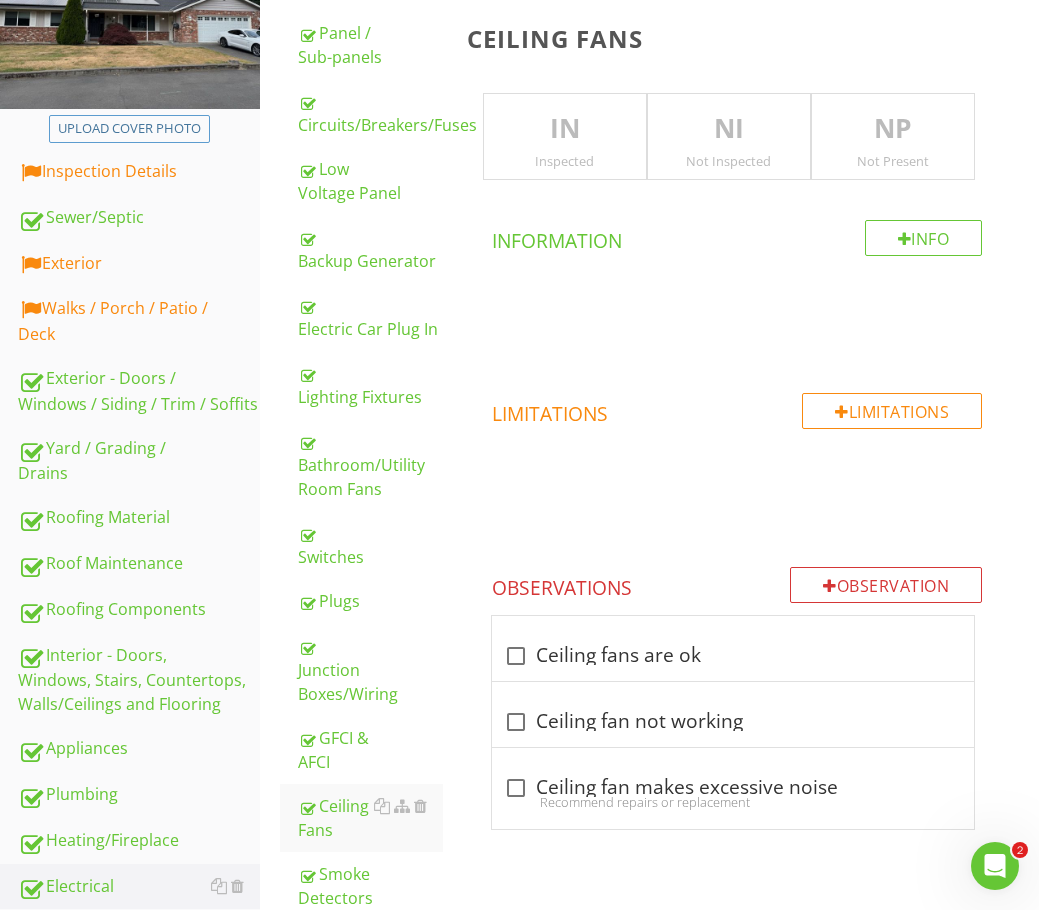 click on "NP" at bounding box center (893, 129) 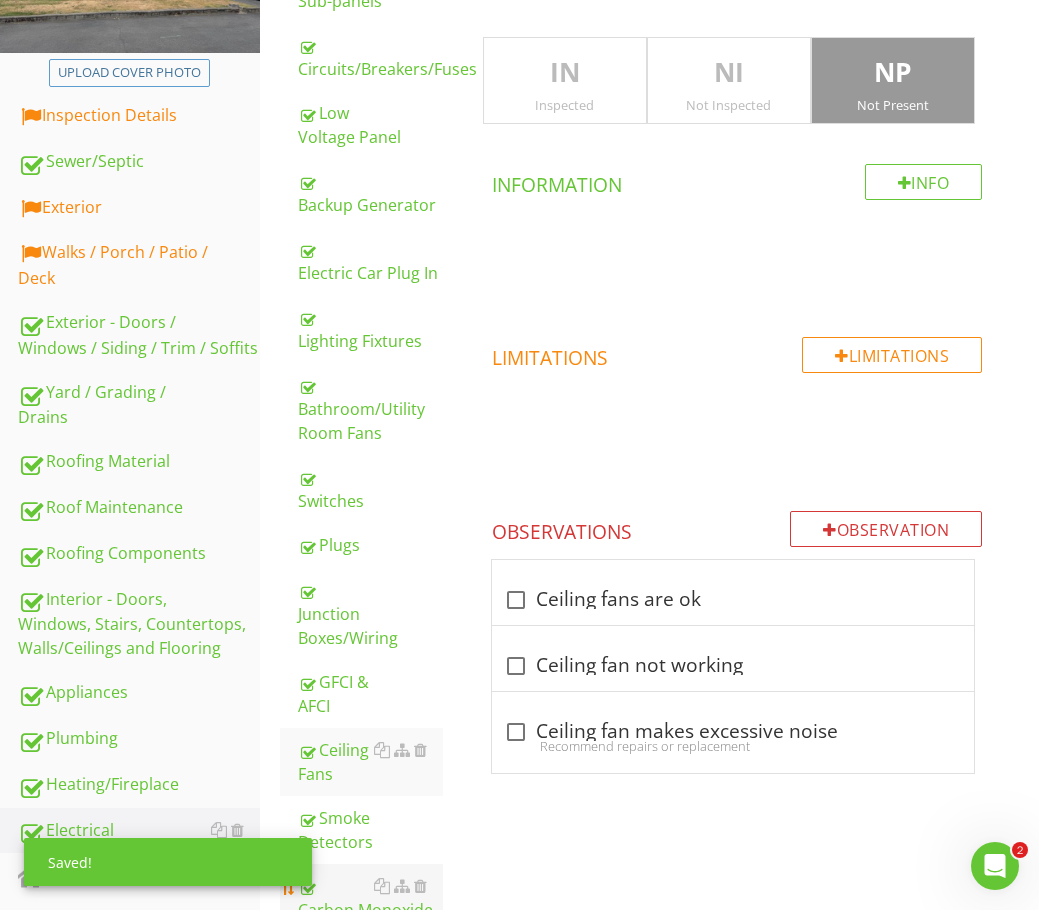 scroll, scrollTop: 386, scrollLeft: 0, axis: vertical 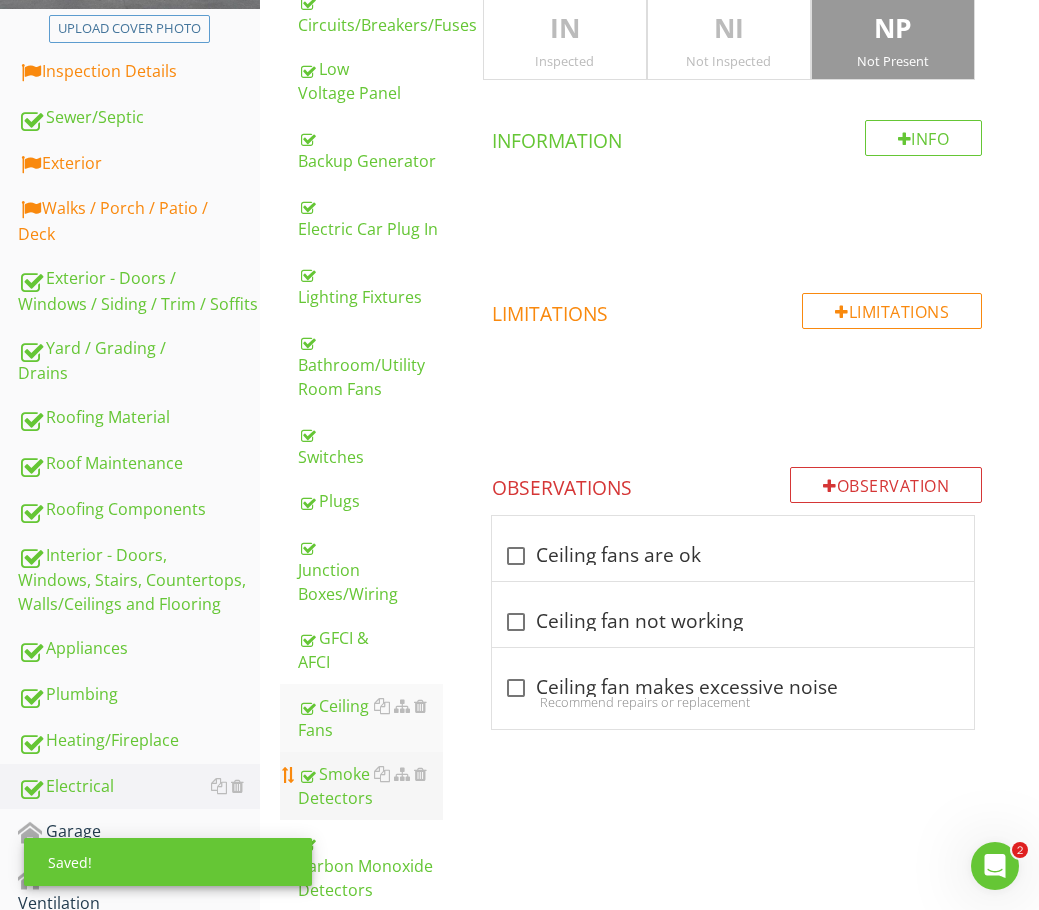 click on "Smoke Detectors" at bounding box center (370, 786) 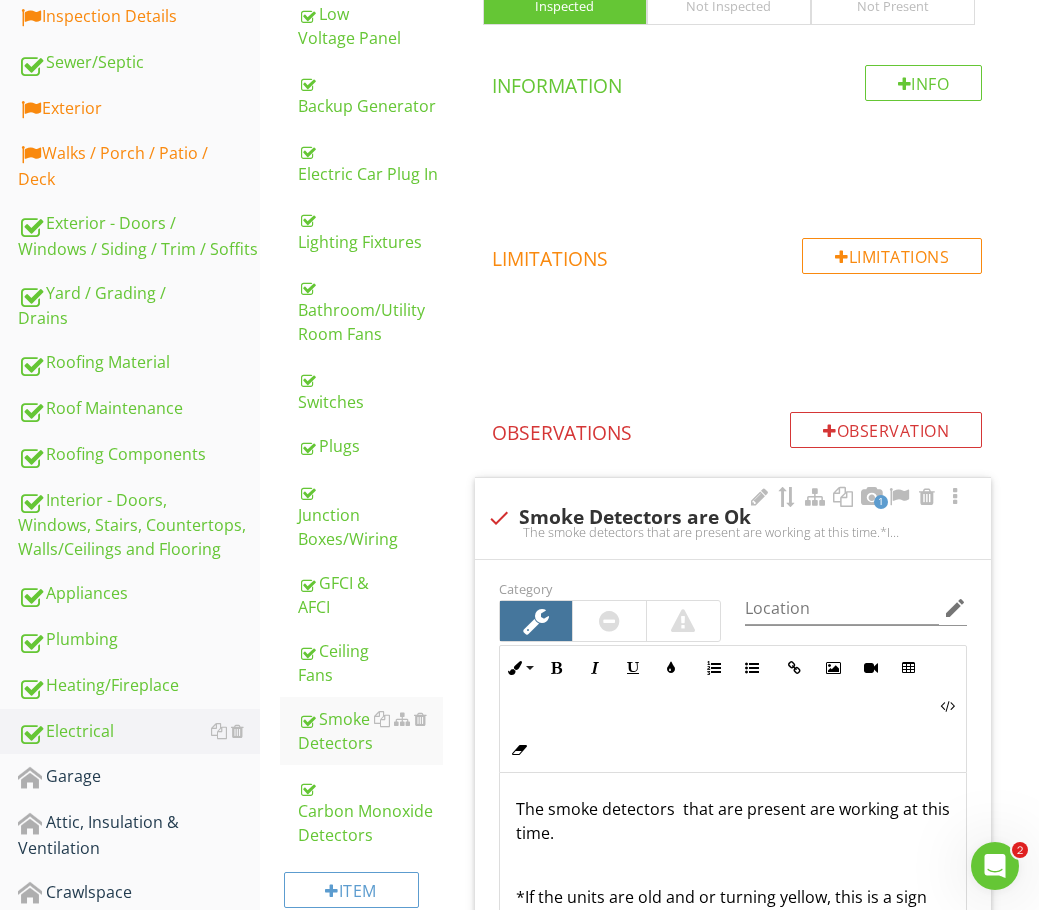 scroll, scrollTop: 486, scrollLeft: 0, axis: vertical 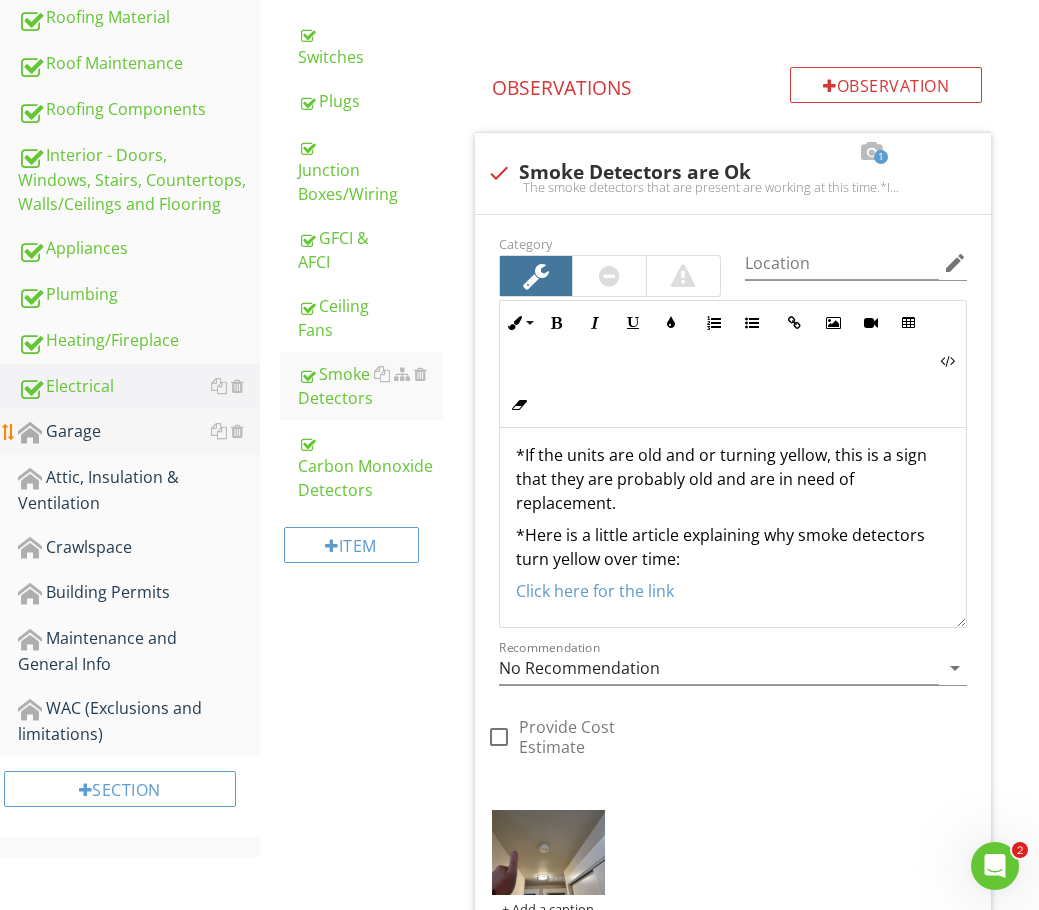 click on "Garage" at bounding box center [139, 432] 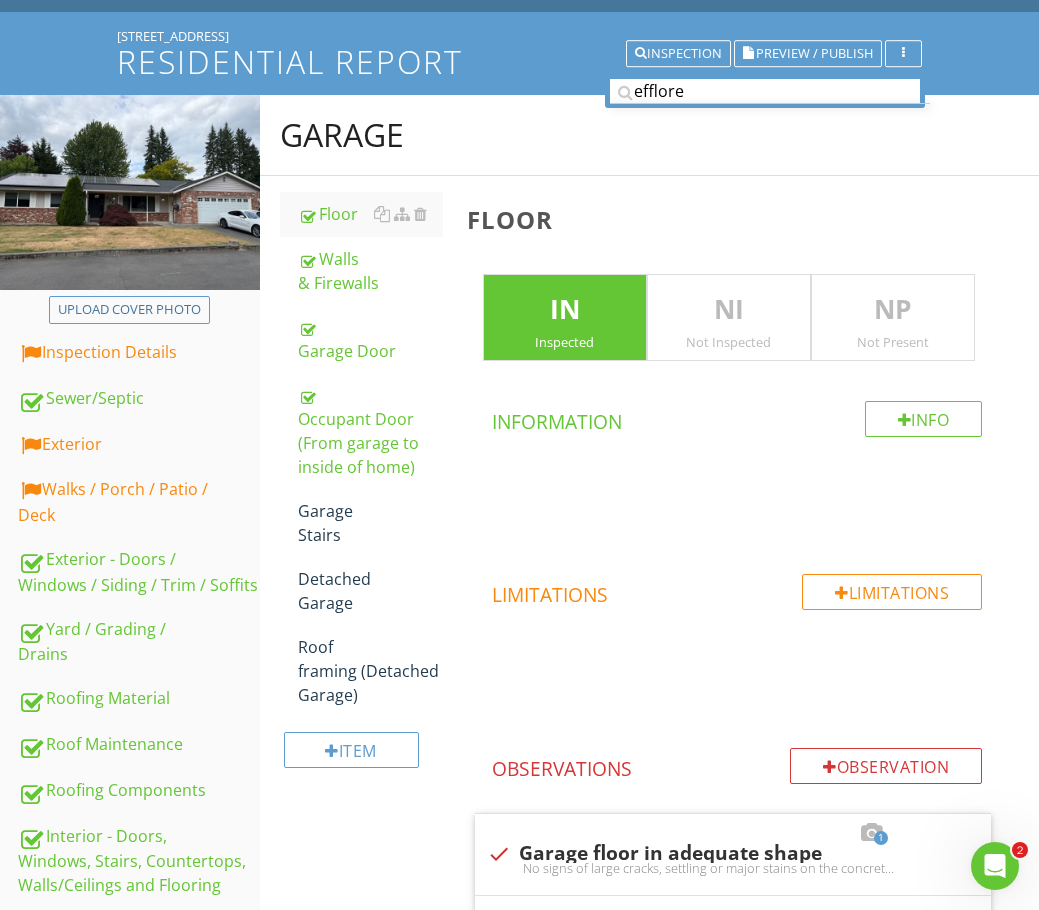 scroll, scrollTop: 0, scrollLeft: 0, axis: both 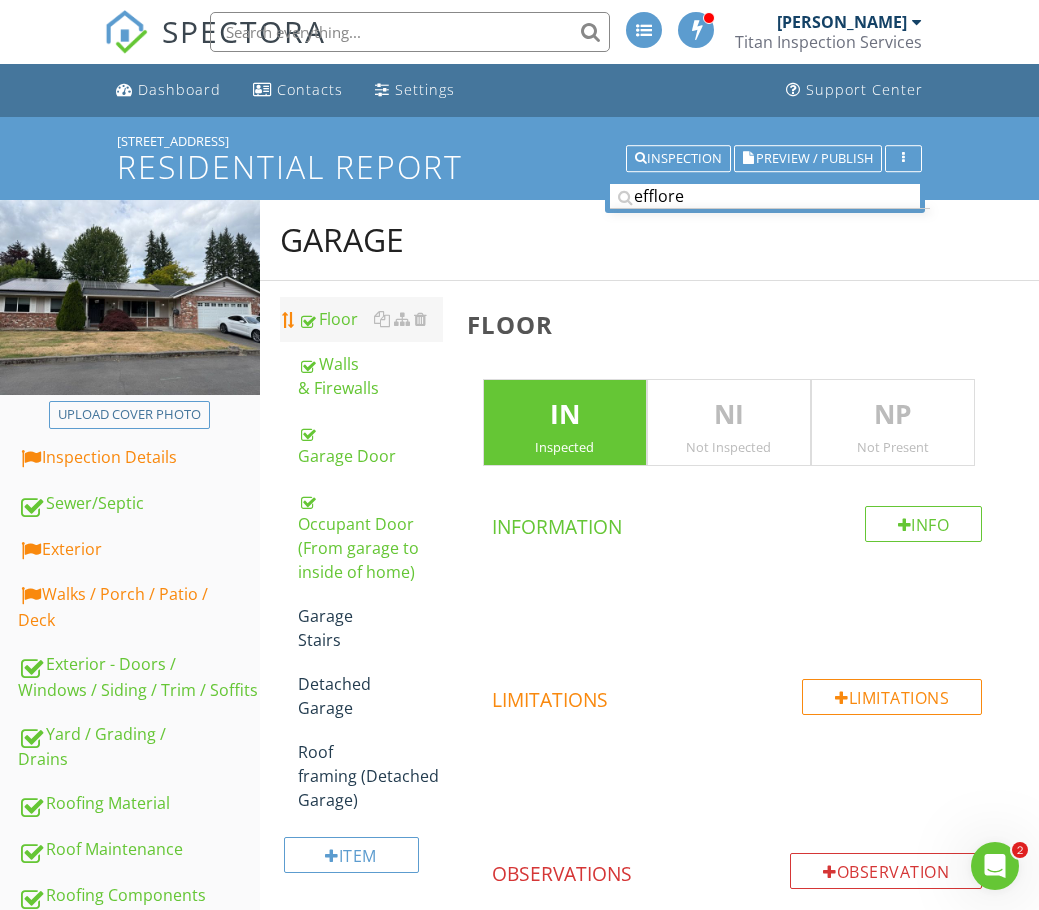 click on "Floor" at bounding box center (370, 319) 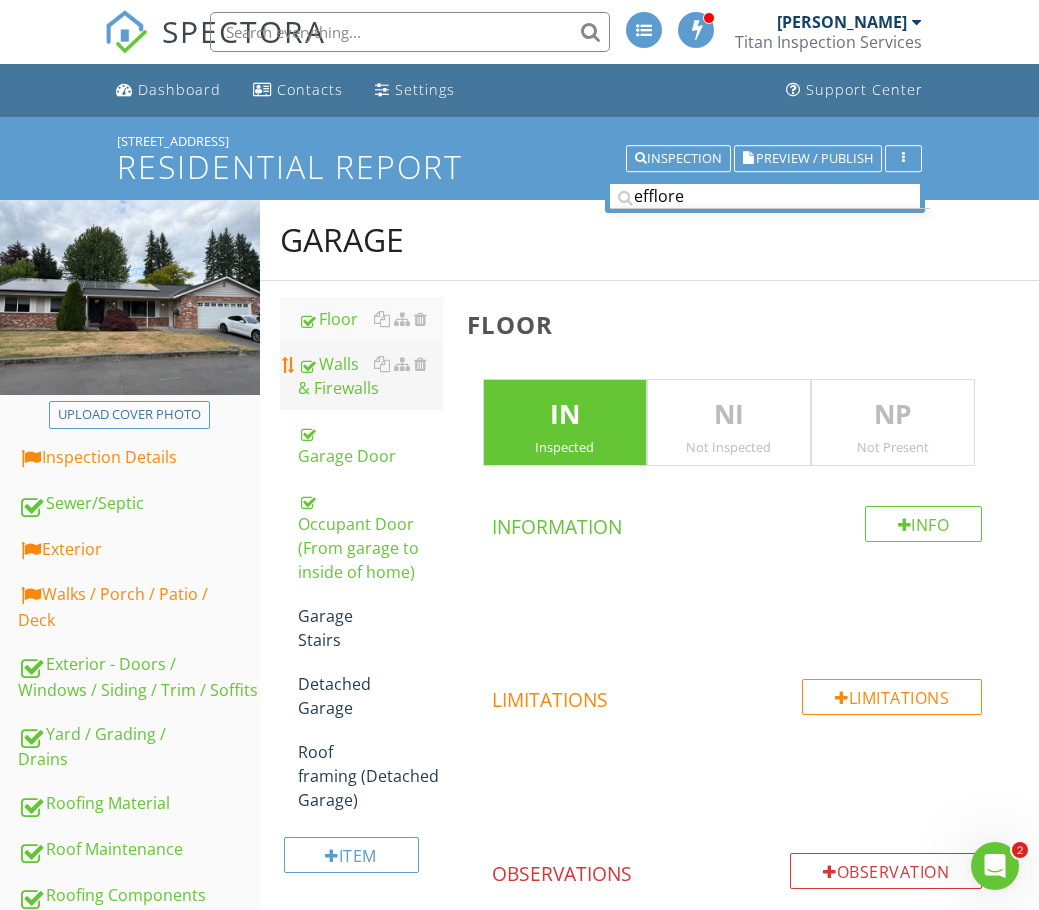 click on "Walls & Firewalls" at bounding box center [370, 376] 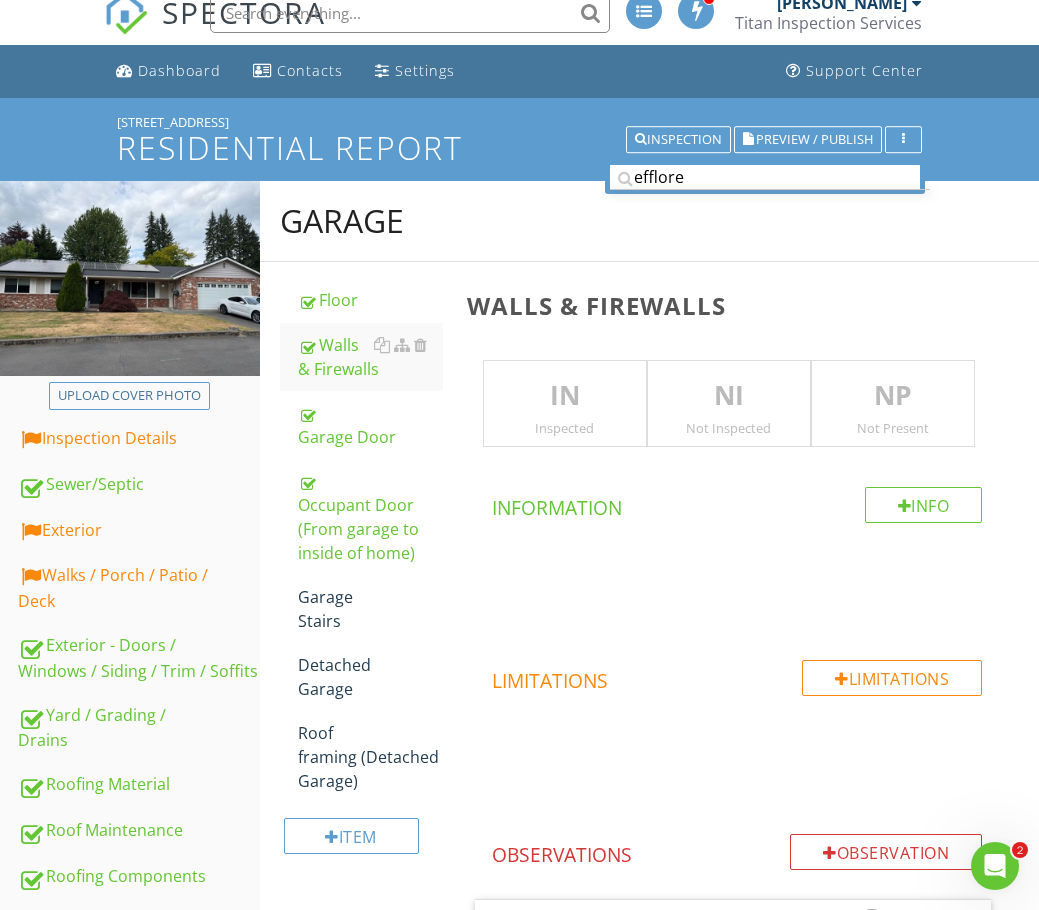 scroll, scrollTop: 0, scrollLeft: 0, axis: both 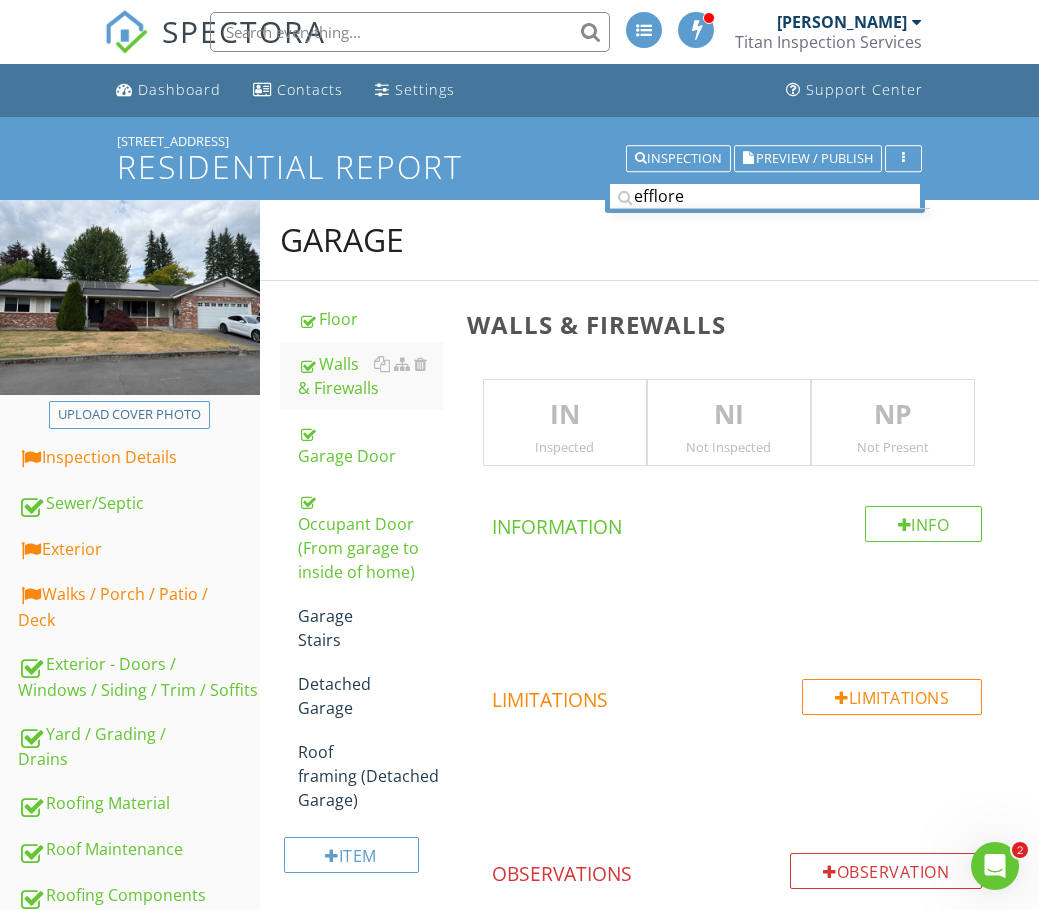 click on "IN" at bounding box center (565, 415) 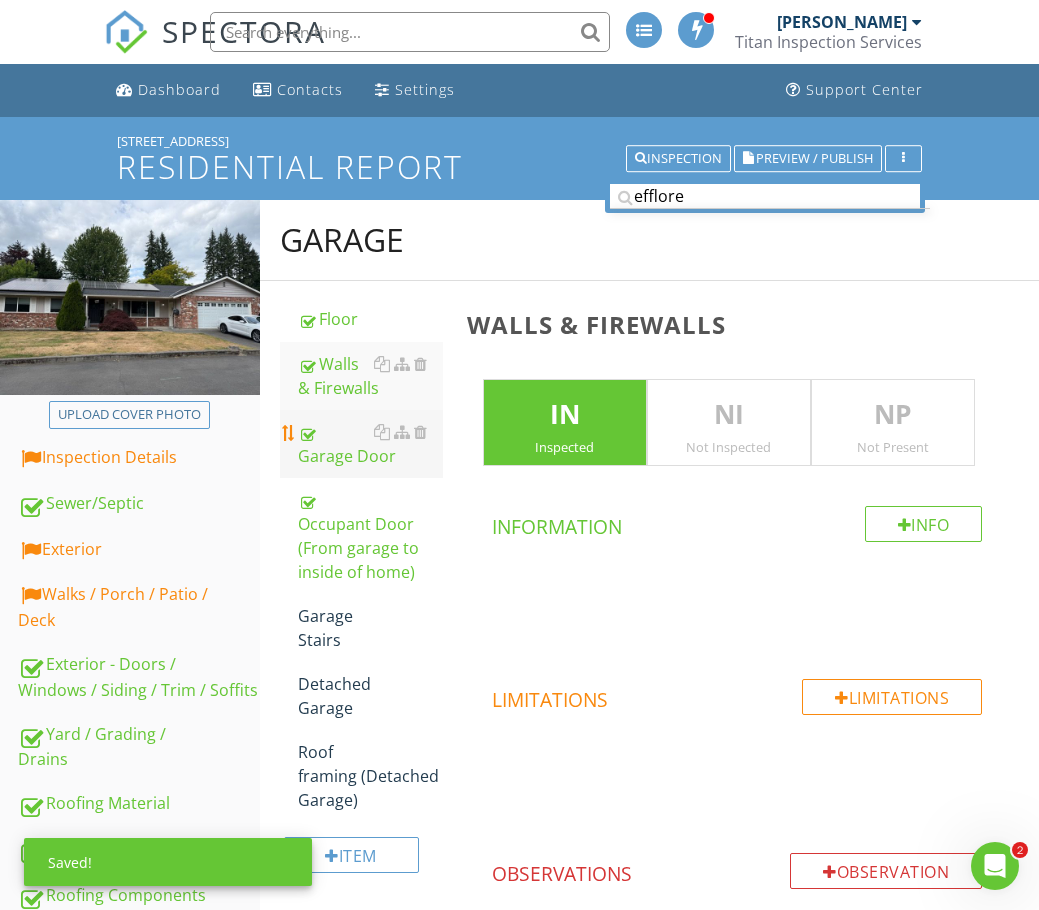 click on "Garage Door" at bounding box center (370, 444) 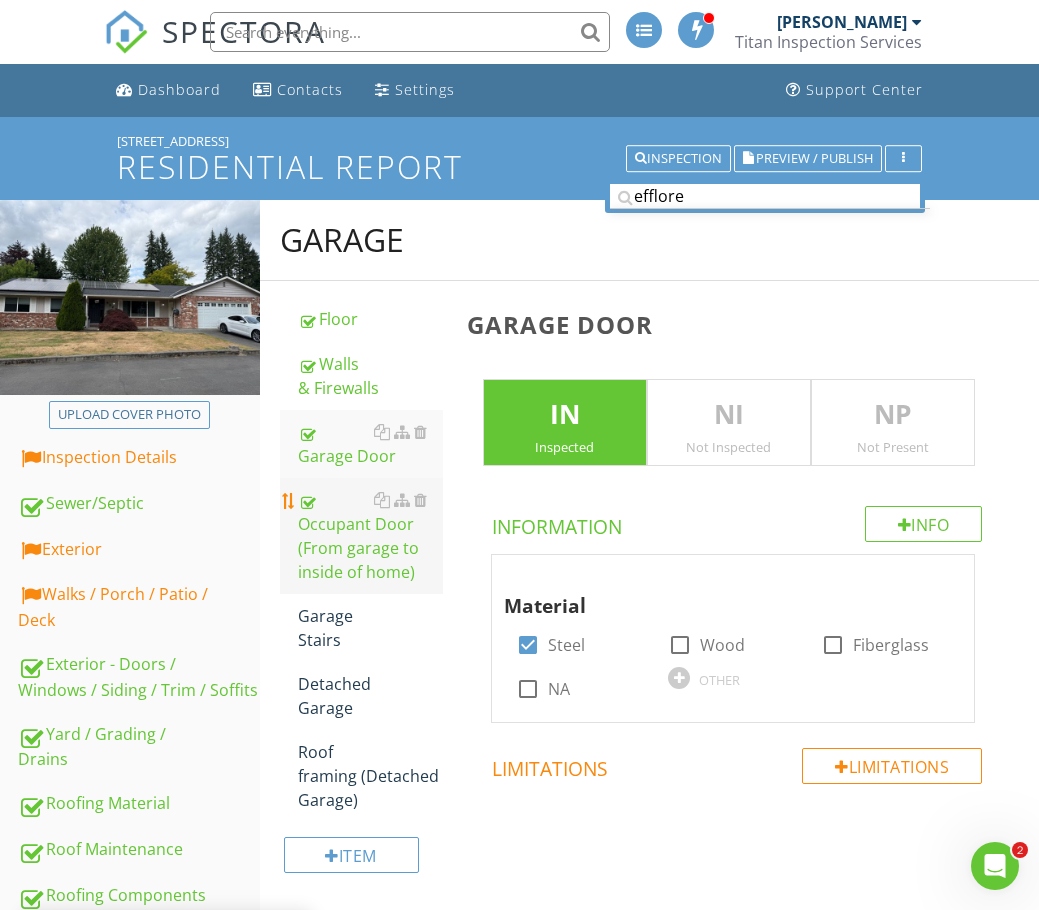 click on "Occupant Door (From garage to inside of home)" at bounding box center [370, 536] 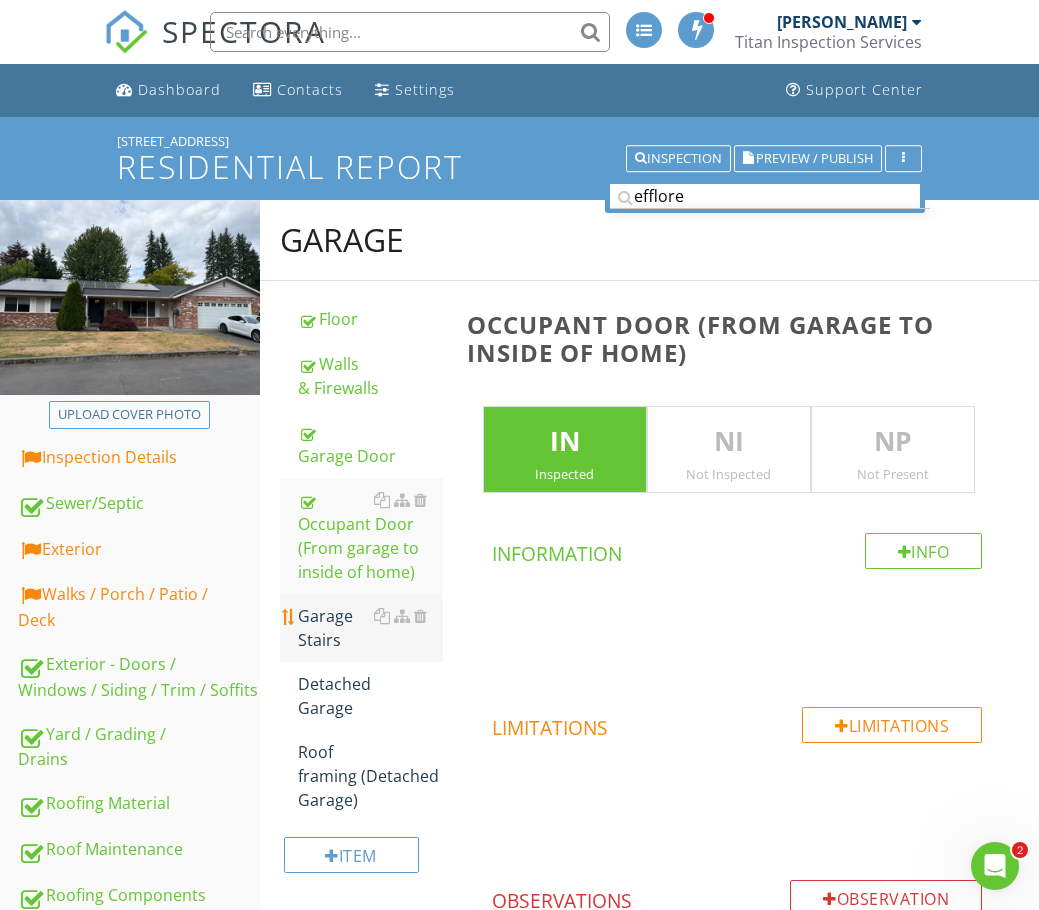 click on "Garage Stairs" at bounding box center (370, 628) 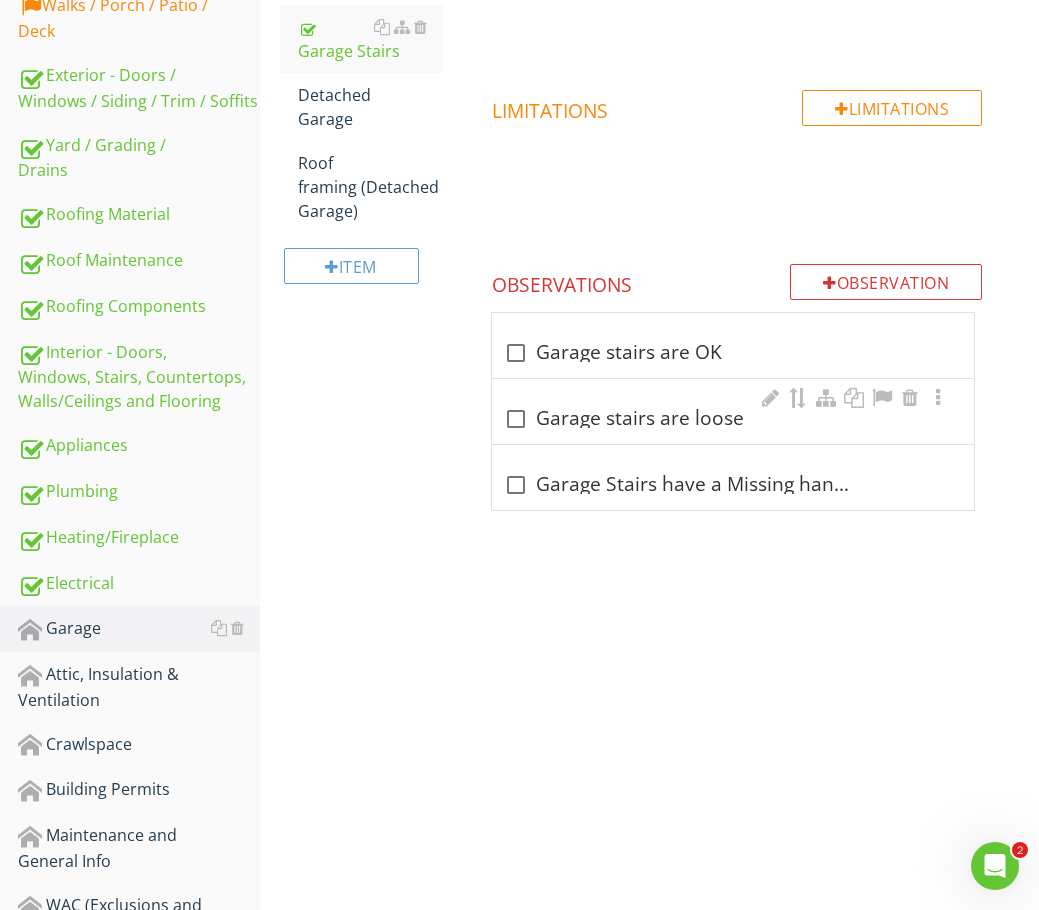 scroll, scrollTop: 300, scrollLeft: 0, axis: vertical 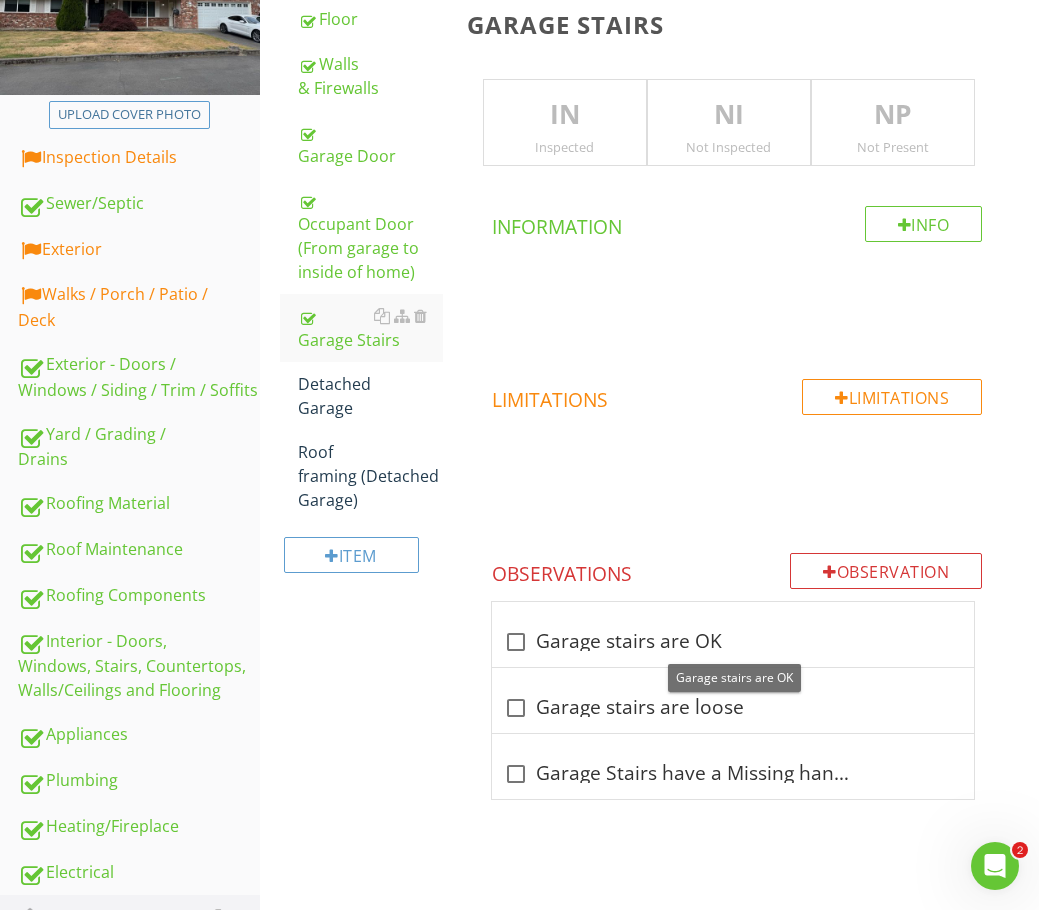 drag, startPoint x: 523, startPoint y: 646, endPoint x: 411, endPoint y: 798, distance: 188.80678 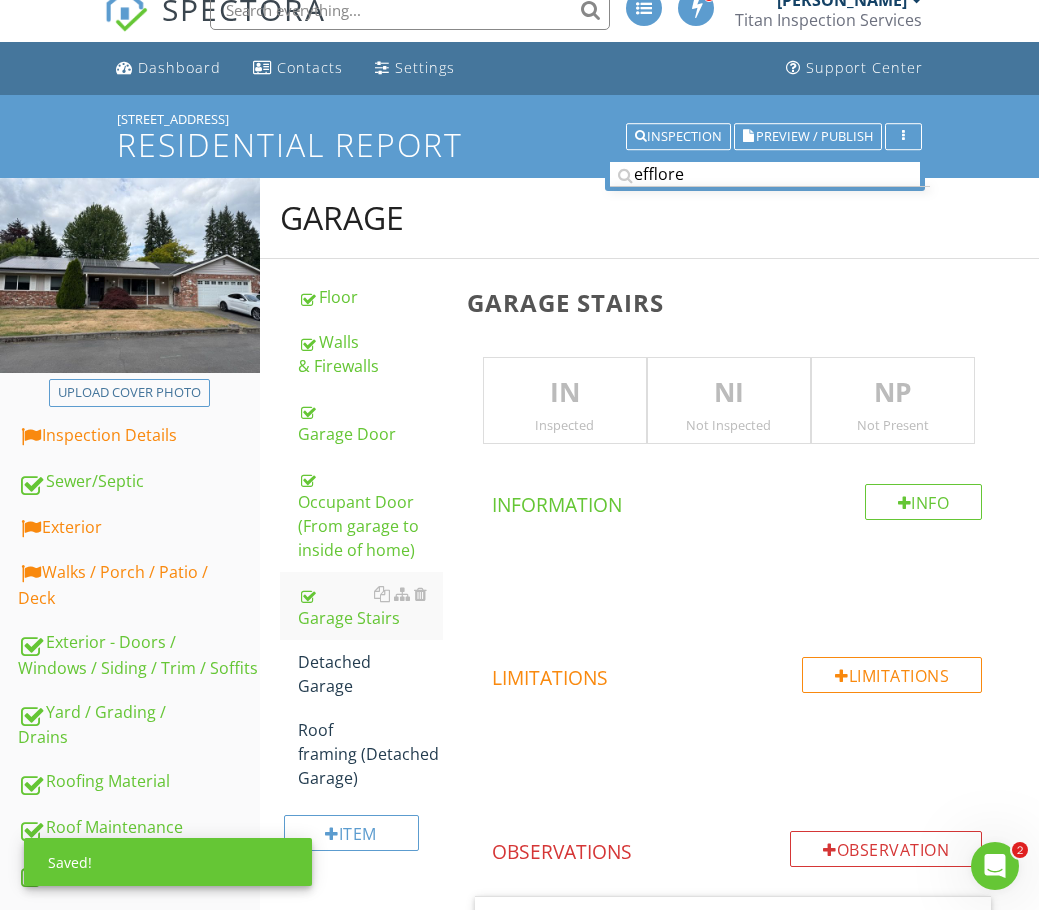 scroll, scrollTop: 0, scrollLeft: 0, axis: both 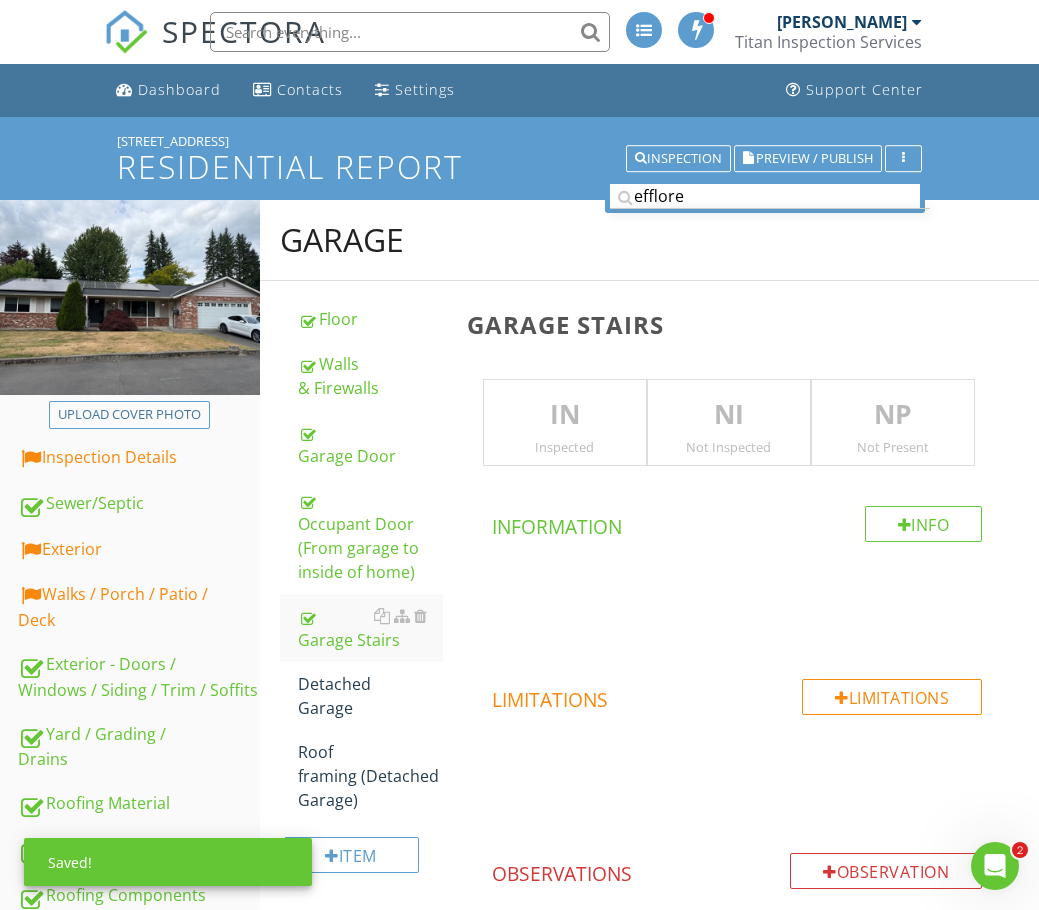 click on "IN" at bounding box center (565, 415) 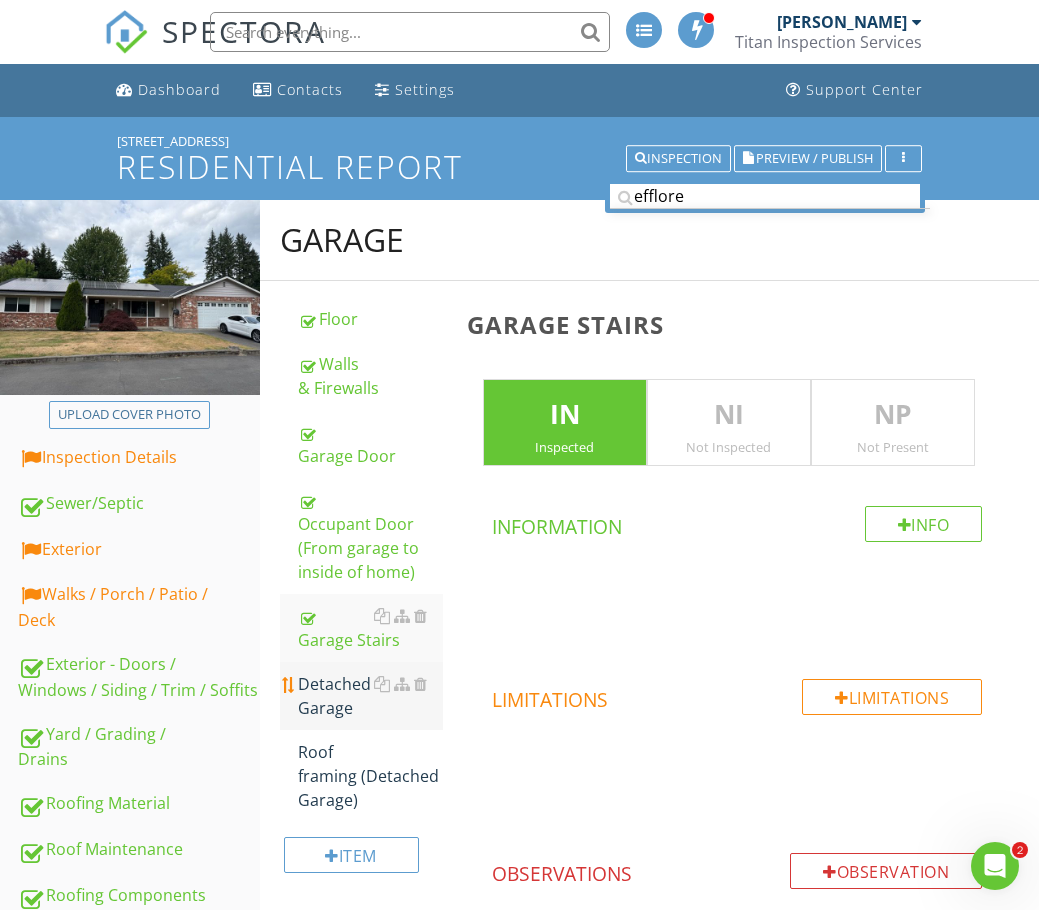 click on "Detached Garage" at bounding box center (370, 696) 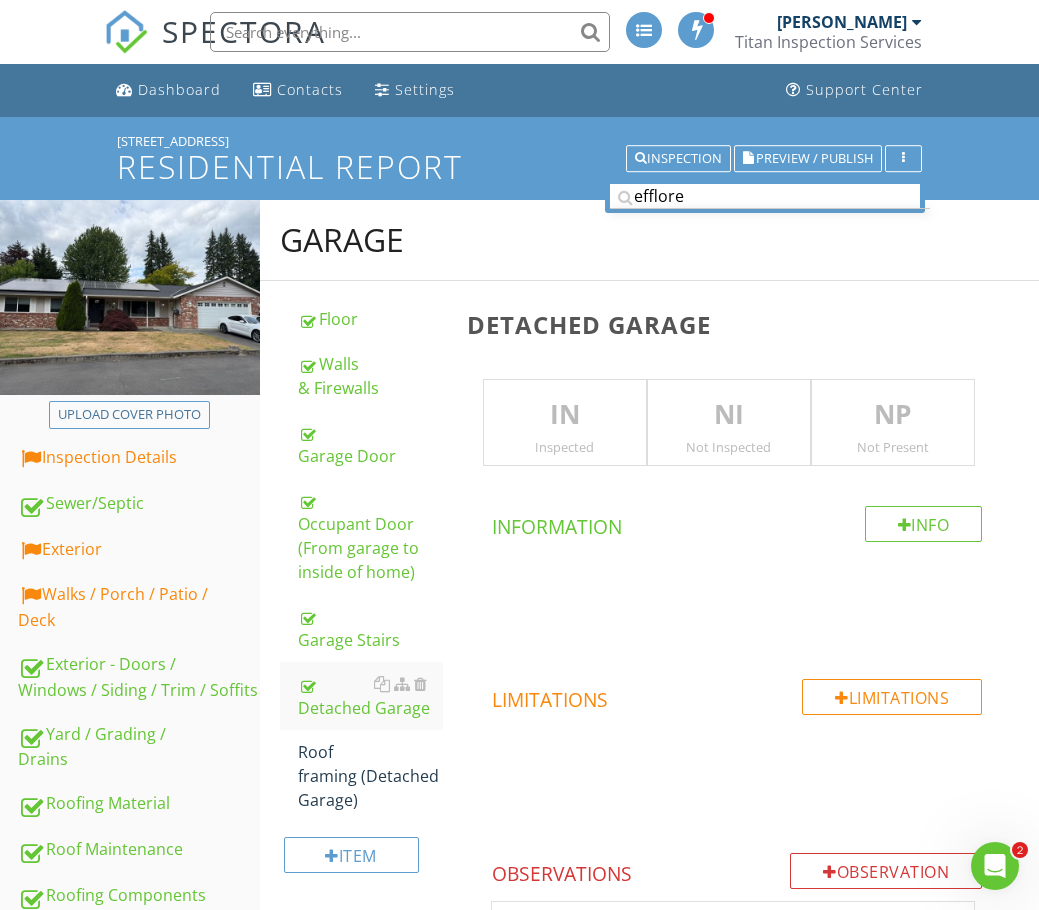 click on "NP" at bounding box center (893, 415) 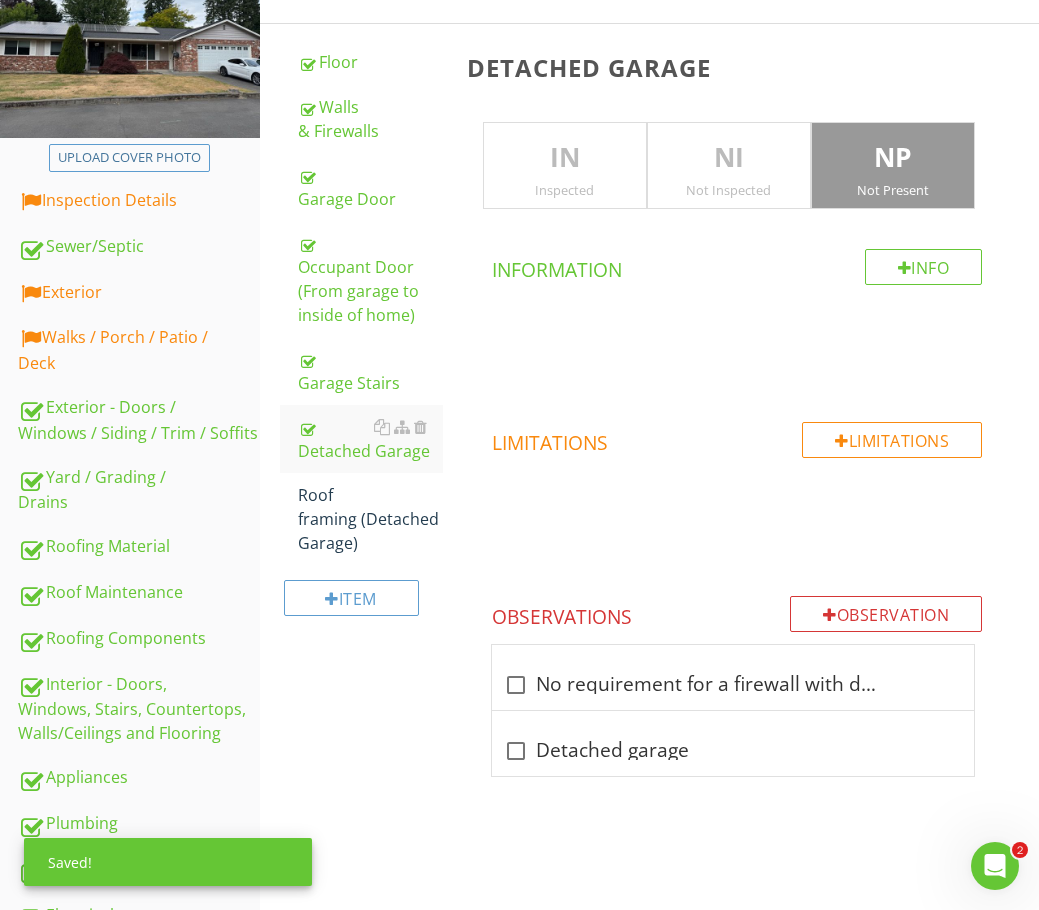 scroll, scrollTop: 300, scrollLeft: 0, axis: vertical 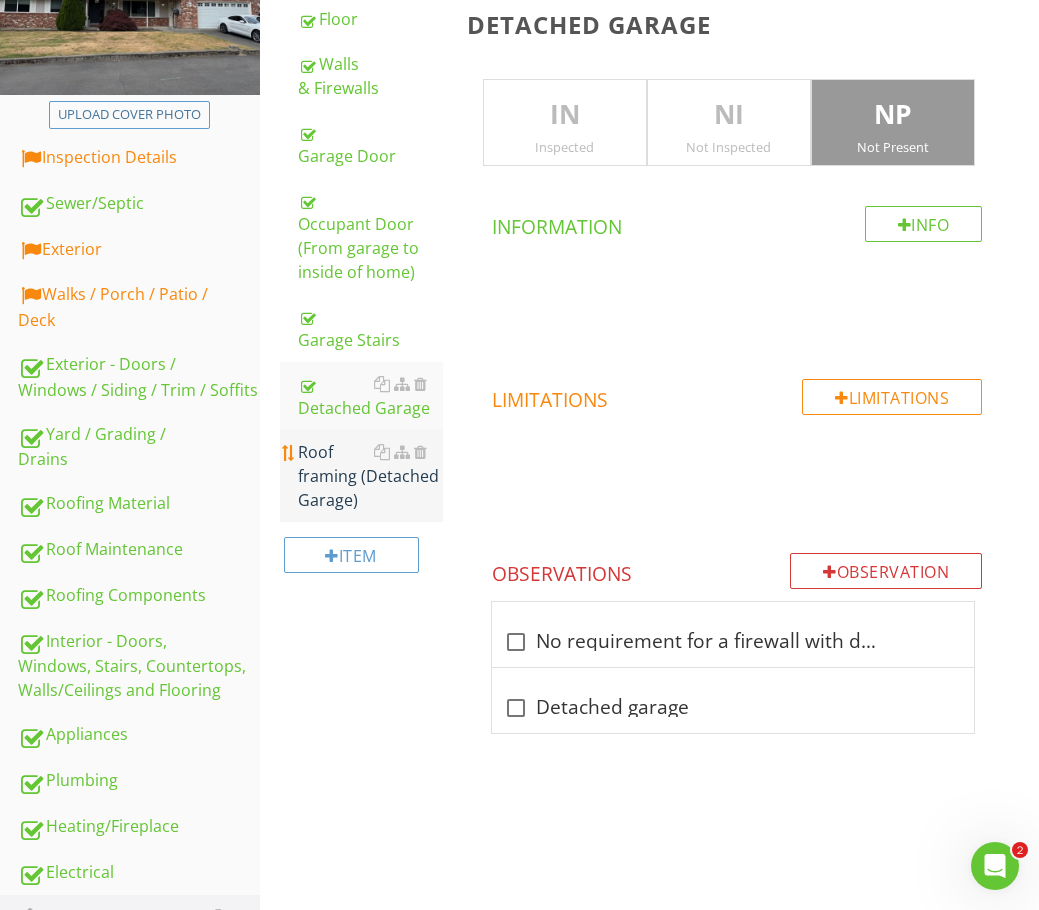 click on "Roof framing (Detached Garage)" at bounding box center (370, 476) 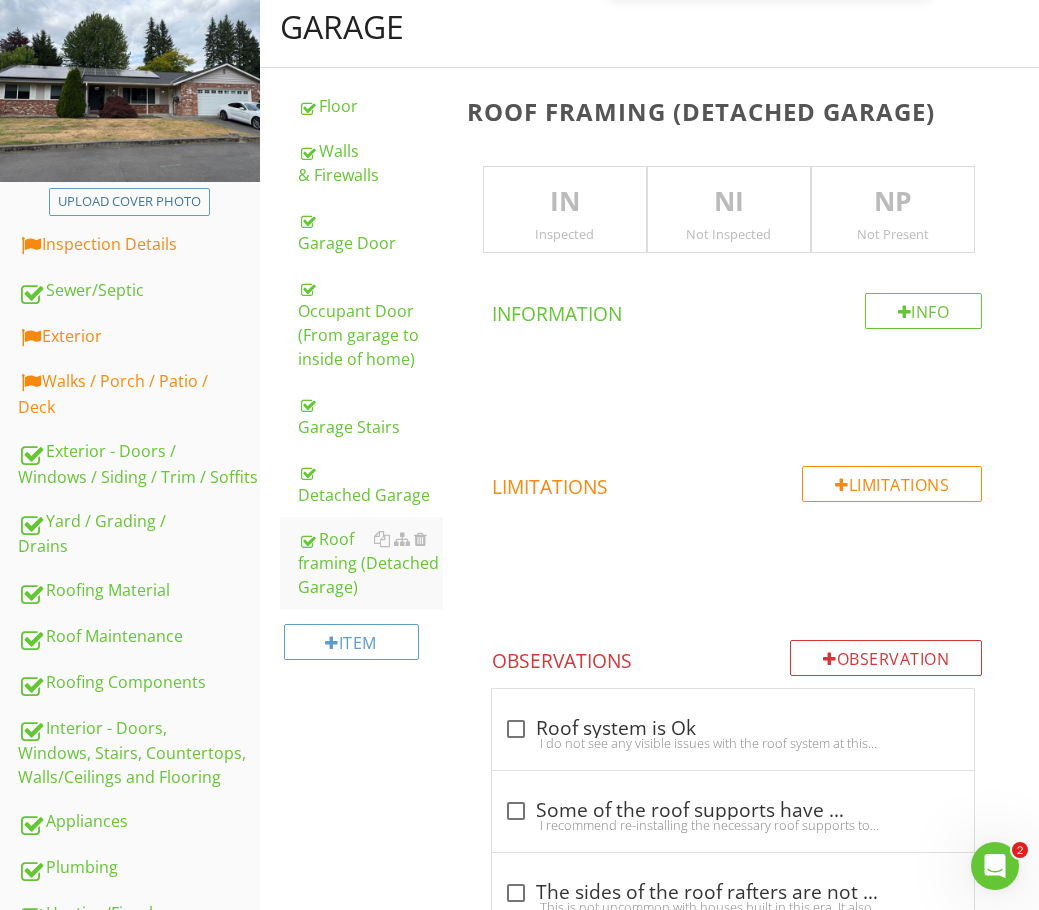 scroll, scrollTop: 100, scrollLeft: 0, axis: vertical 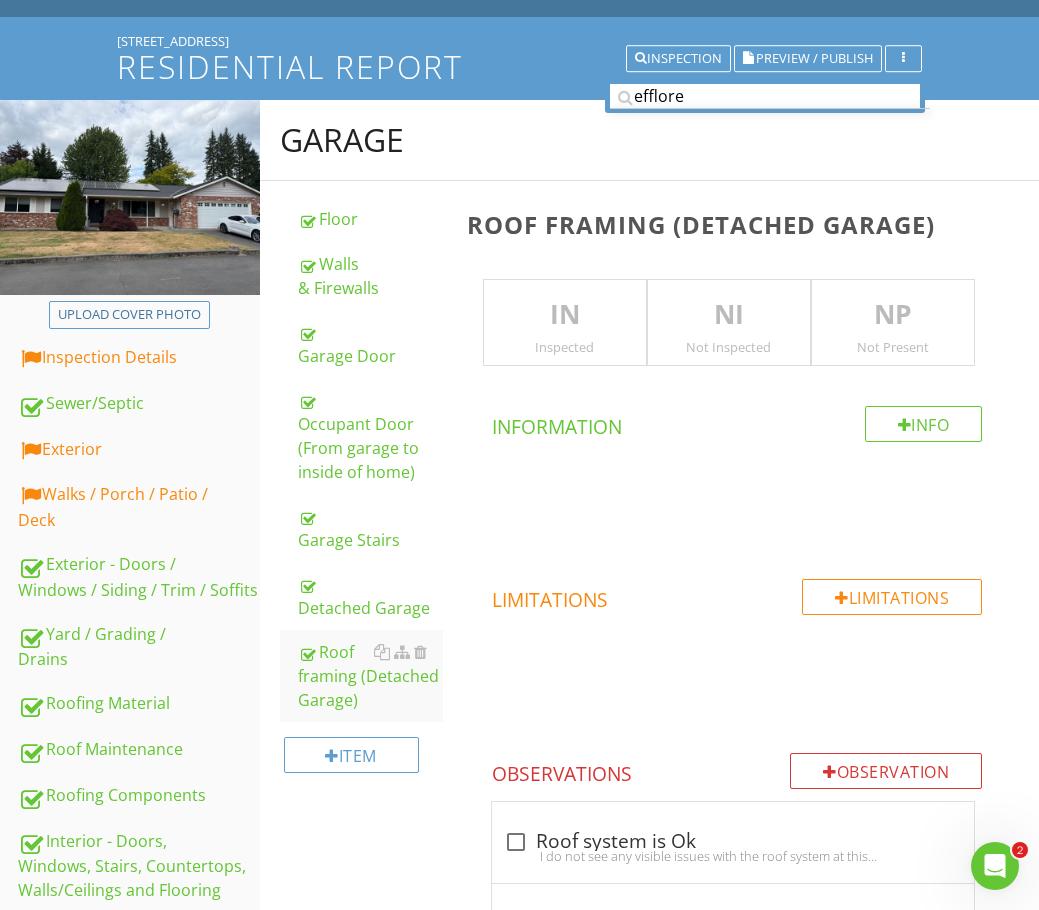 click on "NP" at bounding box center (893, 315) 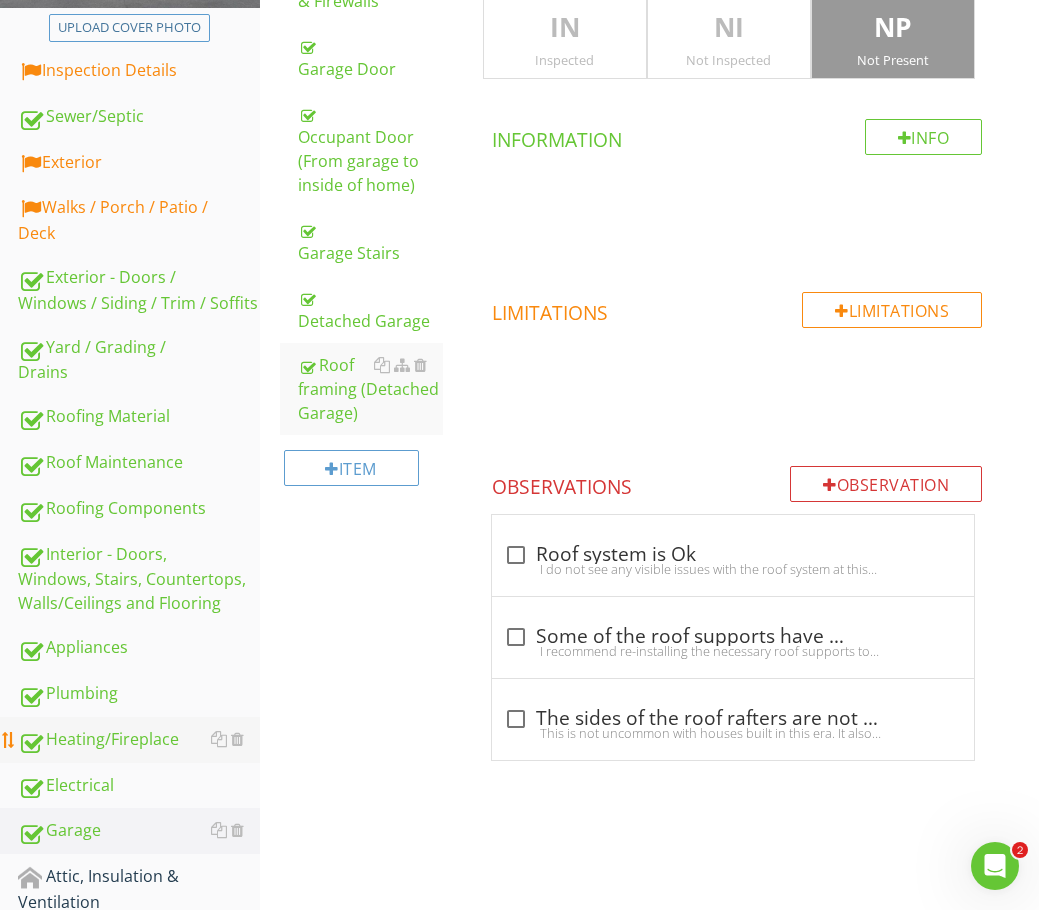 scroll, scrollTop: 600, scrollLeft: 0, axis: vertical 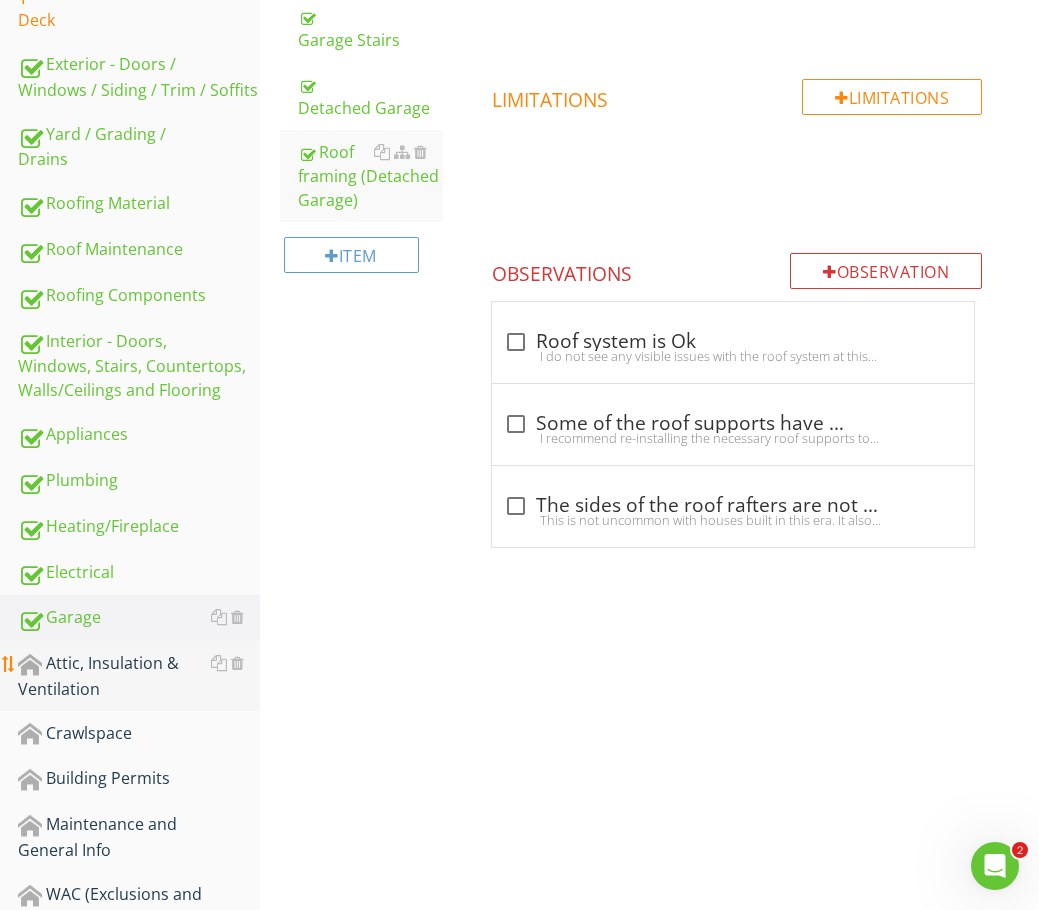 click on "Attic, Insulation & Ventilation" at bounding box center [139, 676] 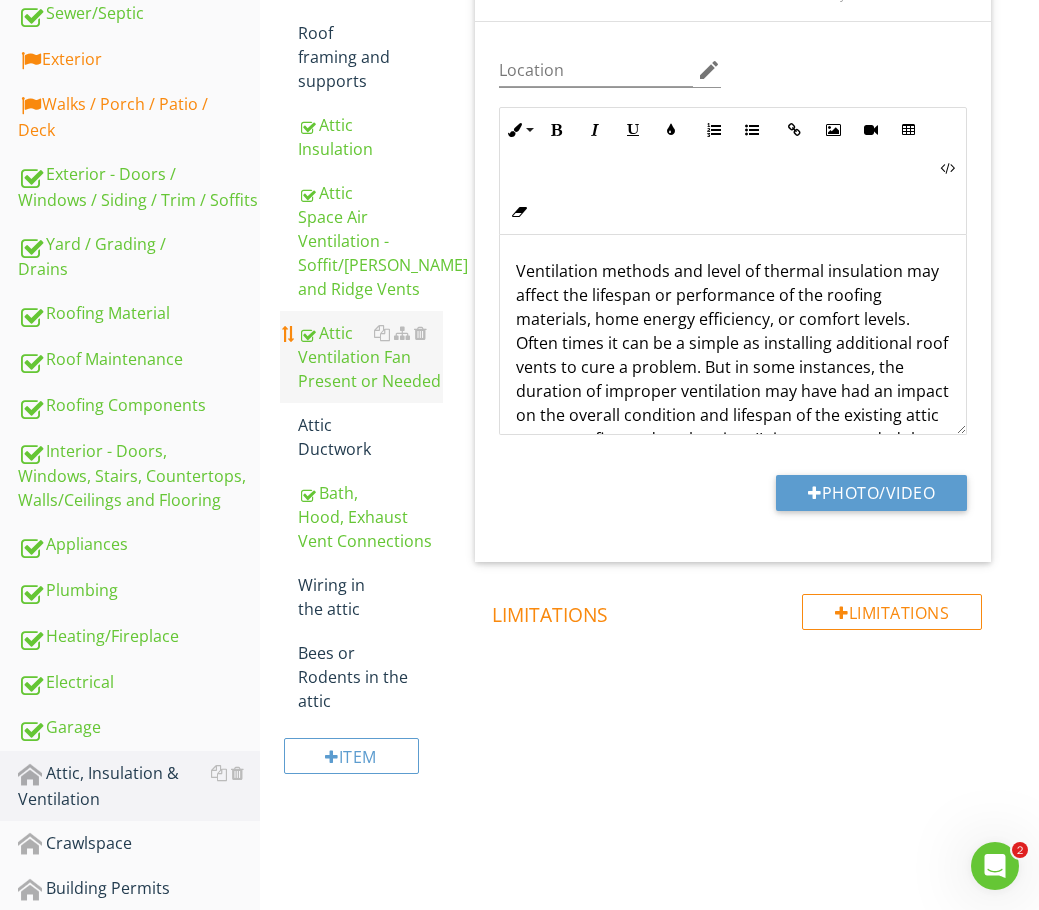scroll, scrollTop: 200, scrollLeft: 0, axis: vertical 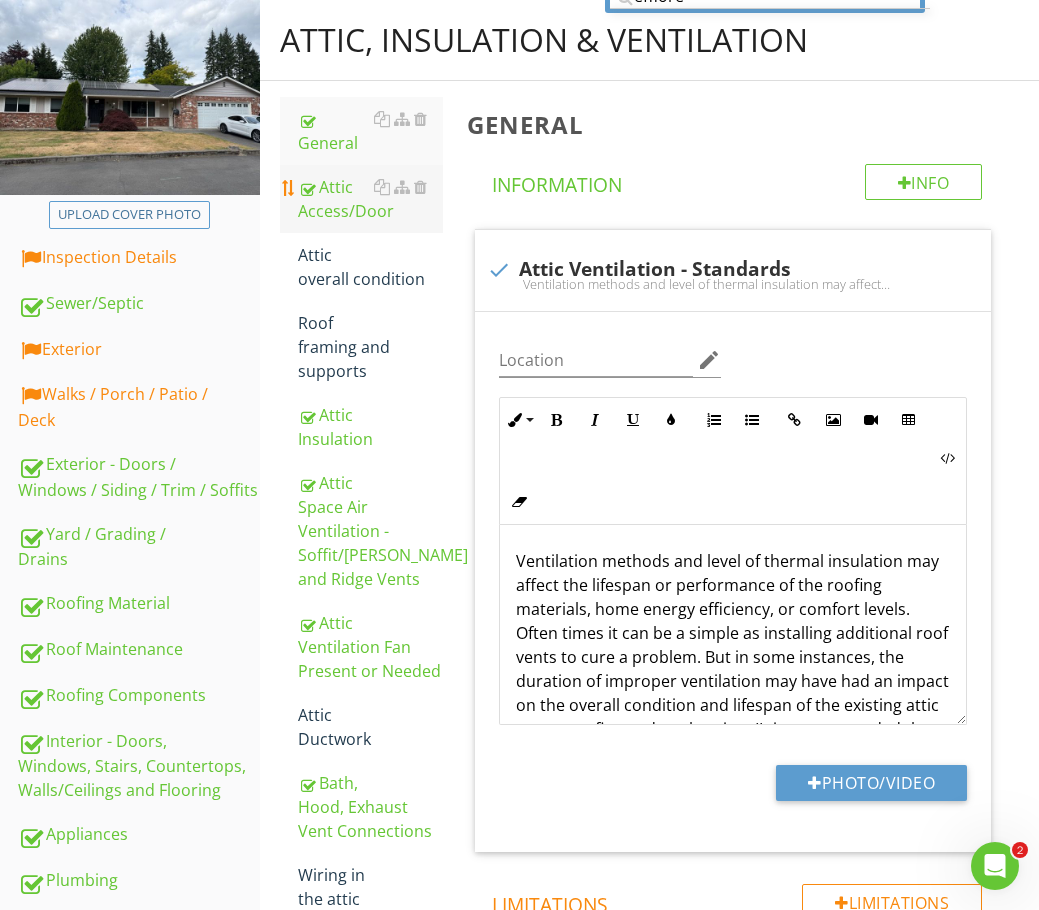 click on "Attic Access/Door" at bounding box center (370, 199) 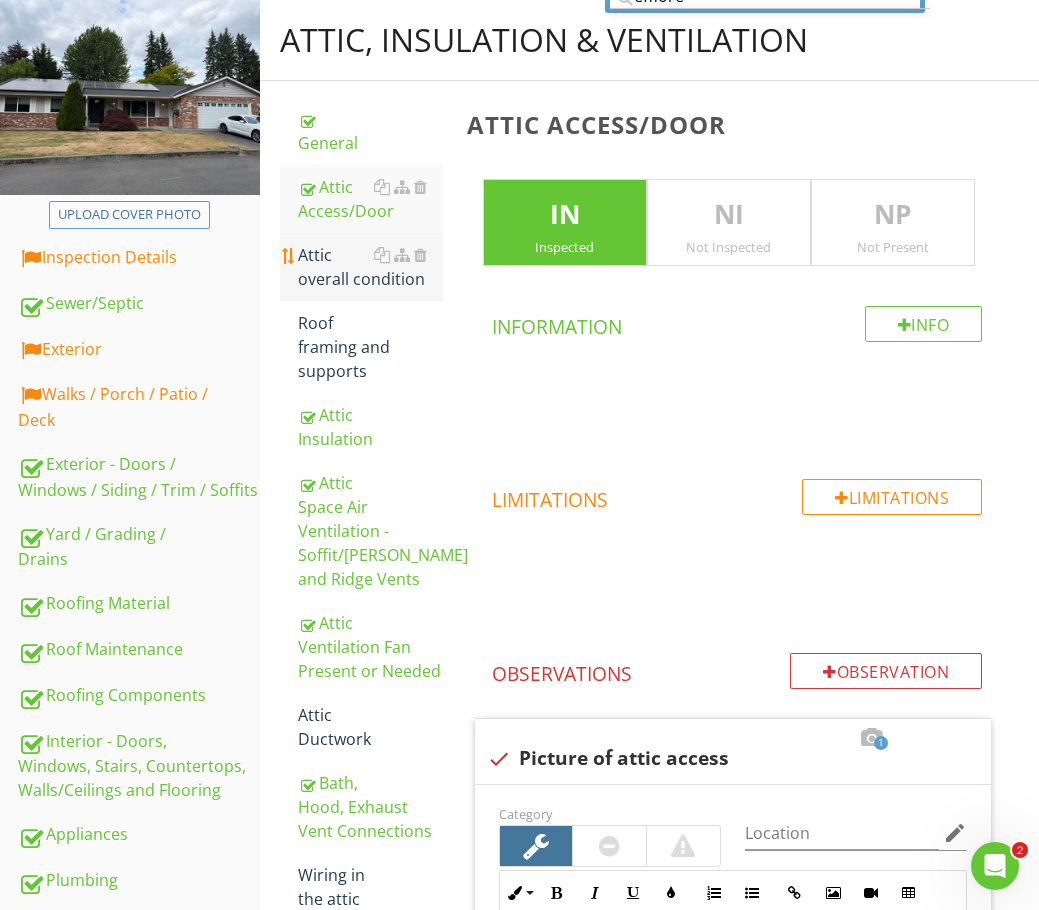 click on "Attic overall condition" at bounding box center [370, 267] 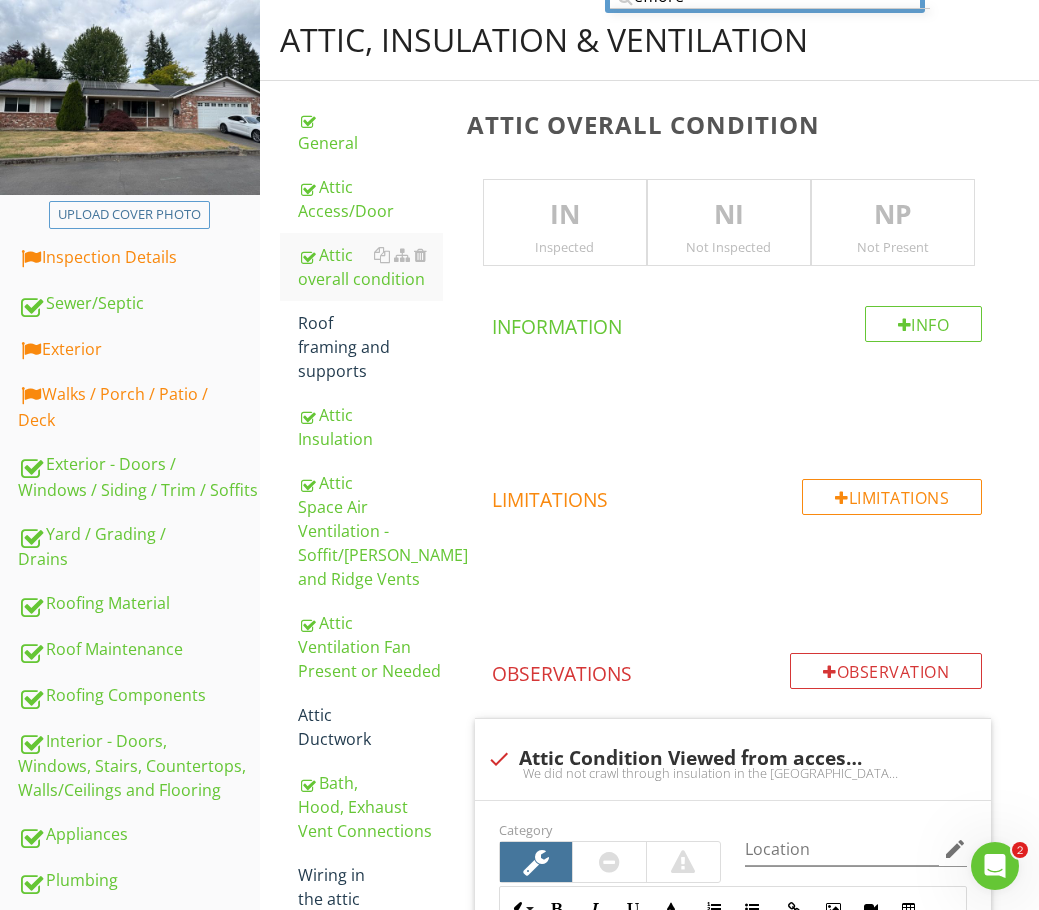 click on "IN" at bounding box center (565, 215) 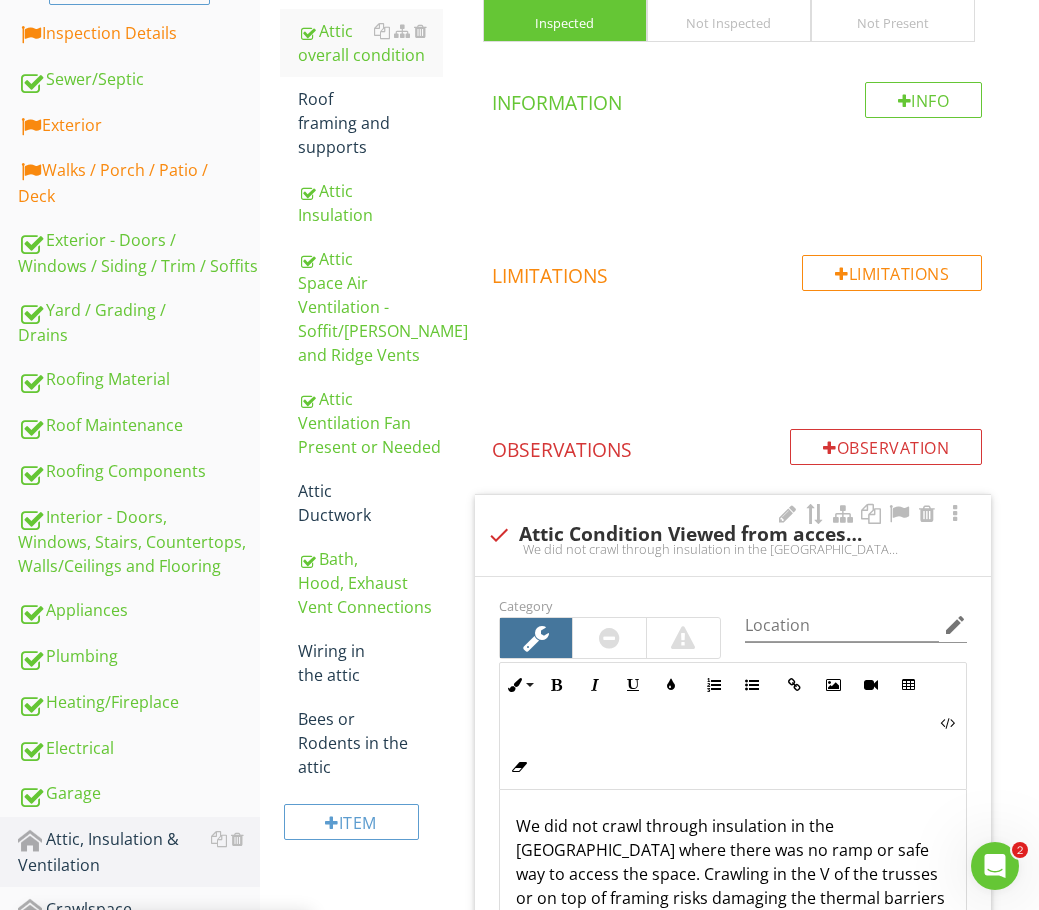 scroll, scrollTop: 500, scrollLeft: 0, axis: vertical 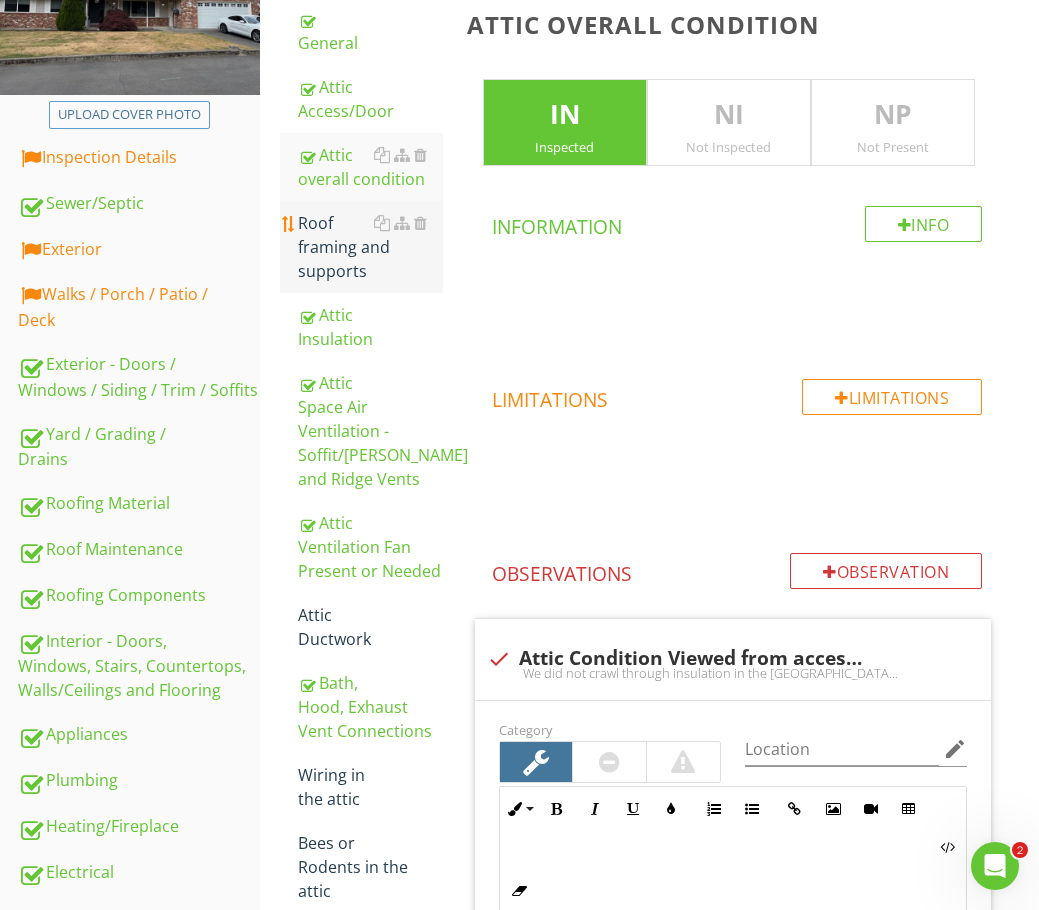 click on "Roof framing and supports" at bounding box center (370, 247) 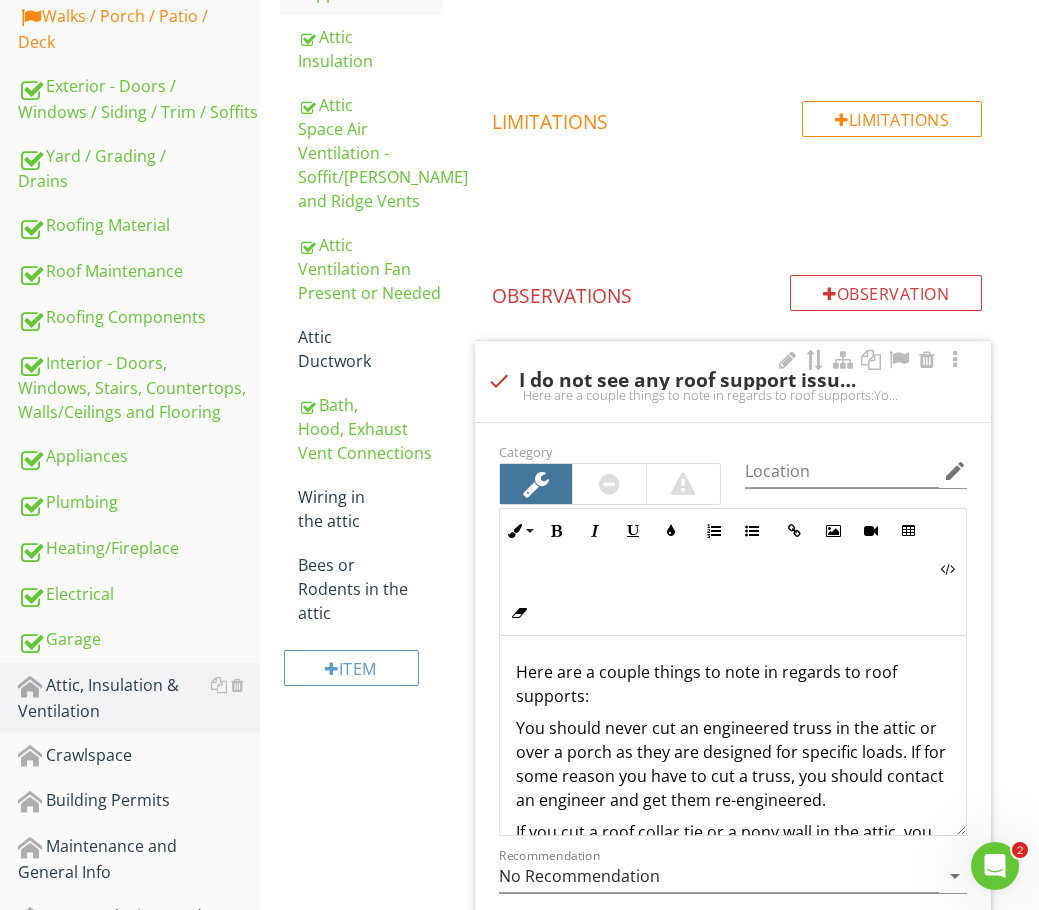 scroll, scrollTop: 600, scrollLeft: 0, axis: vertical 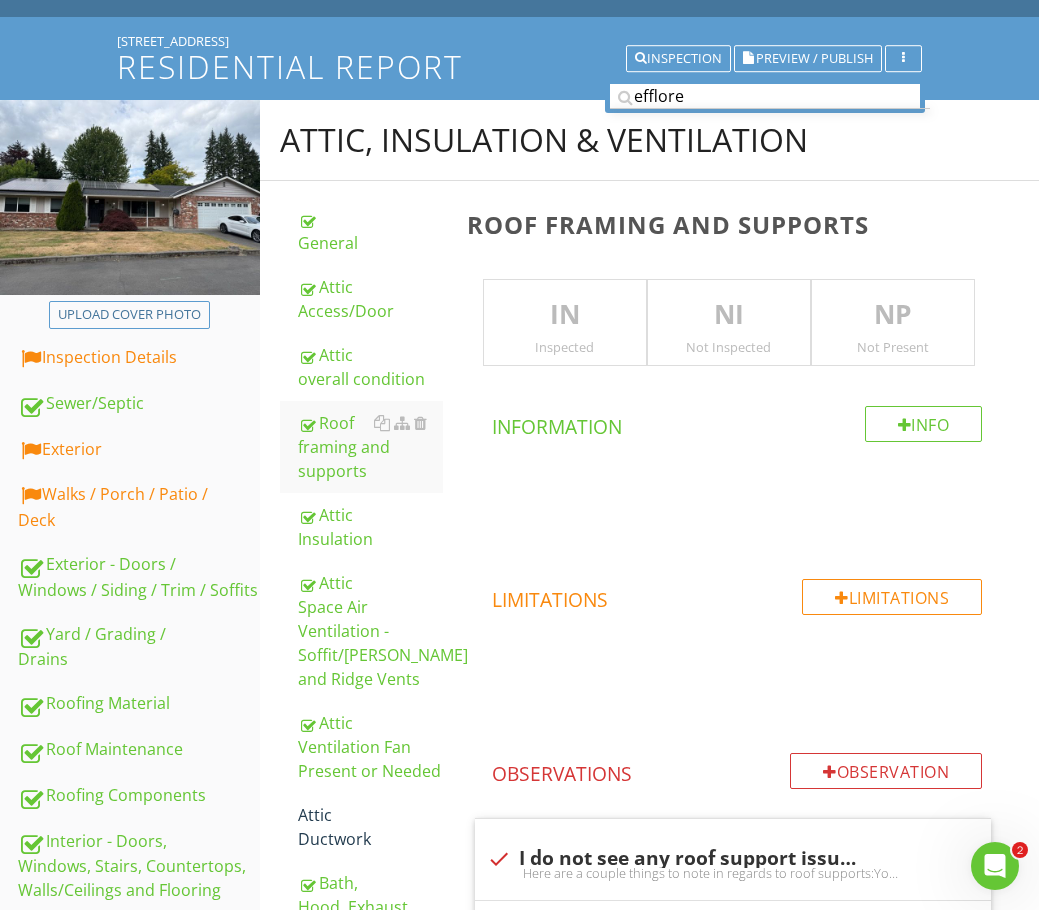 click on "IN" at bounding box center [565, 315] 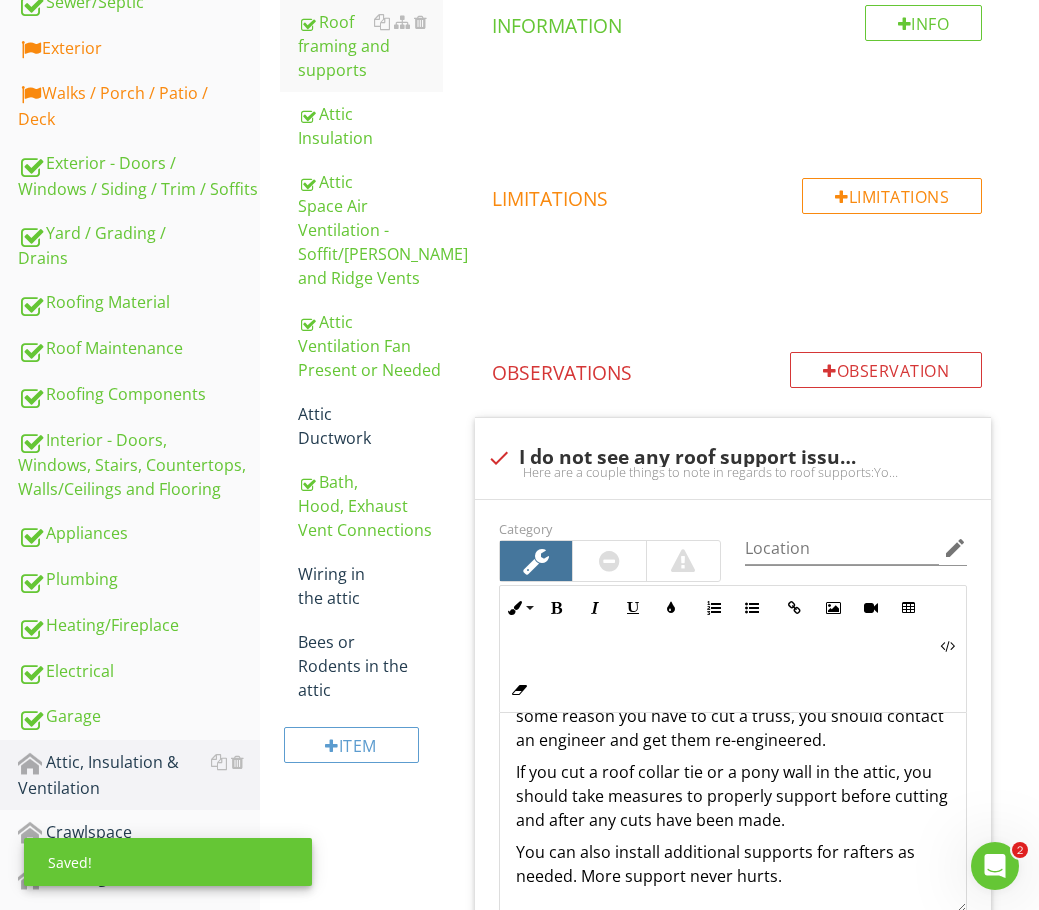 scroll, scrollTop: 300, scrollLeft: 0, axis: vertical 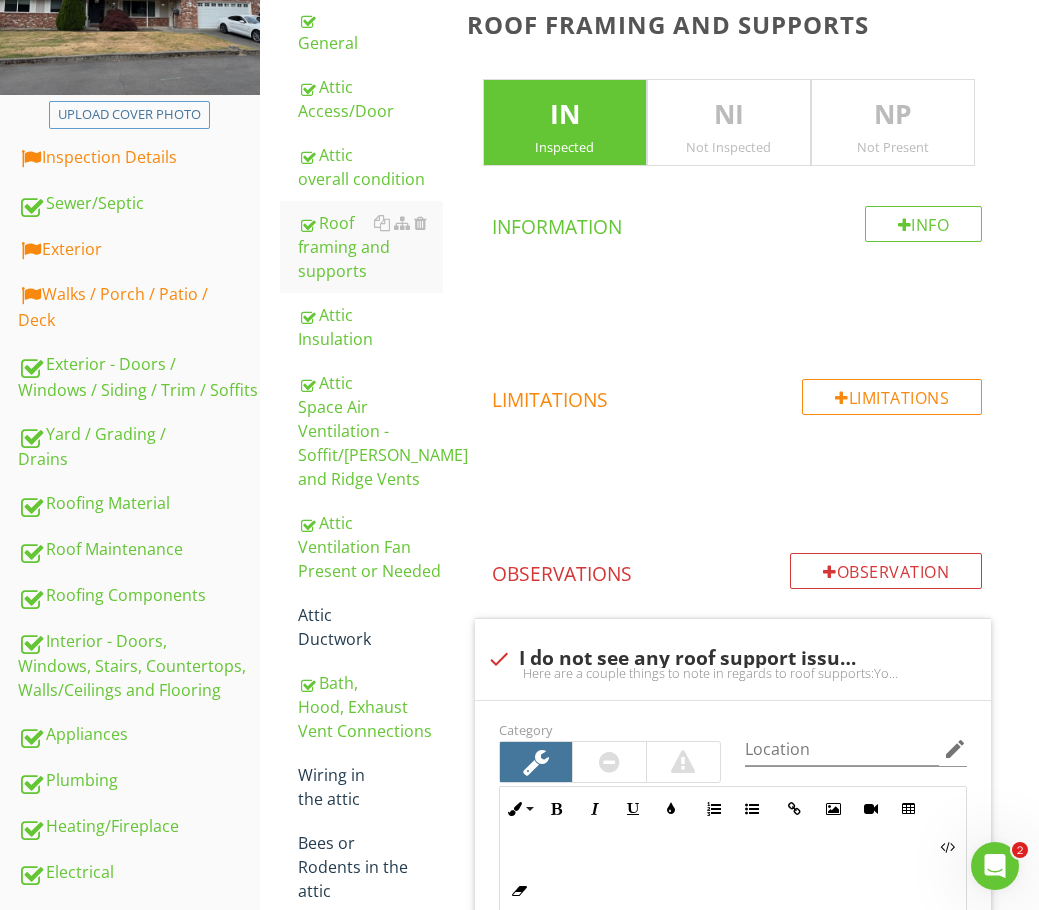 click on "Attic Insulation" at bounding box center [370, 327] 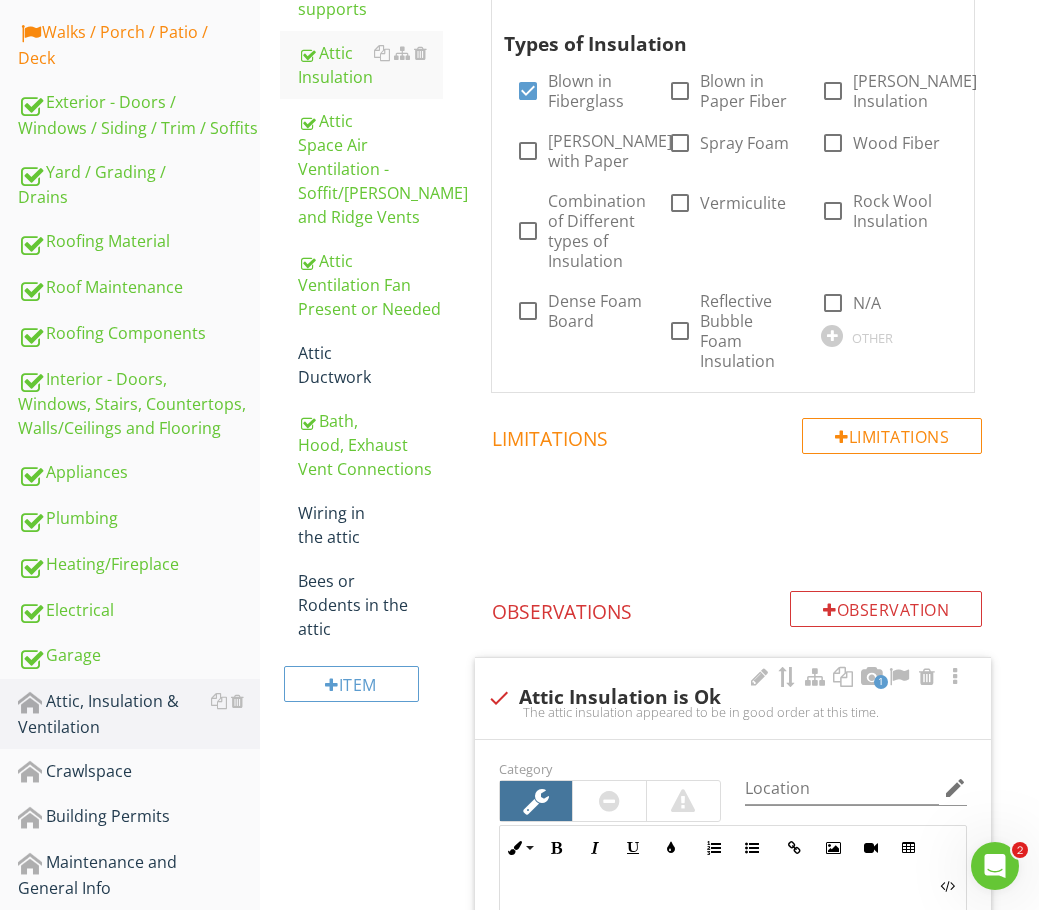 scroll, scrollTop: 500, scrollLeft: 0, axis: vertical 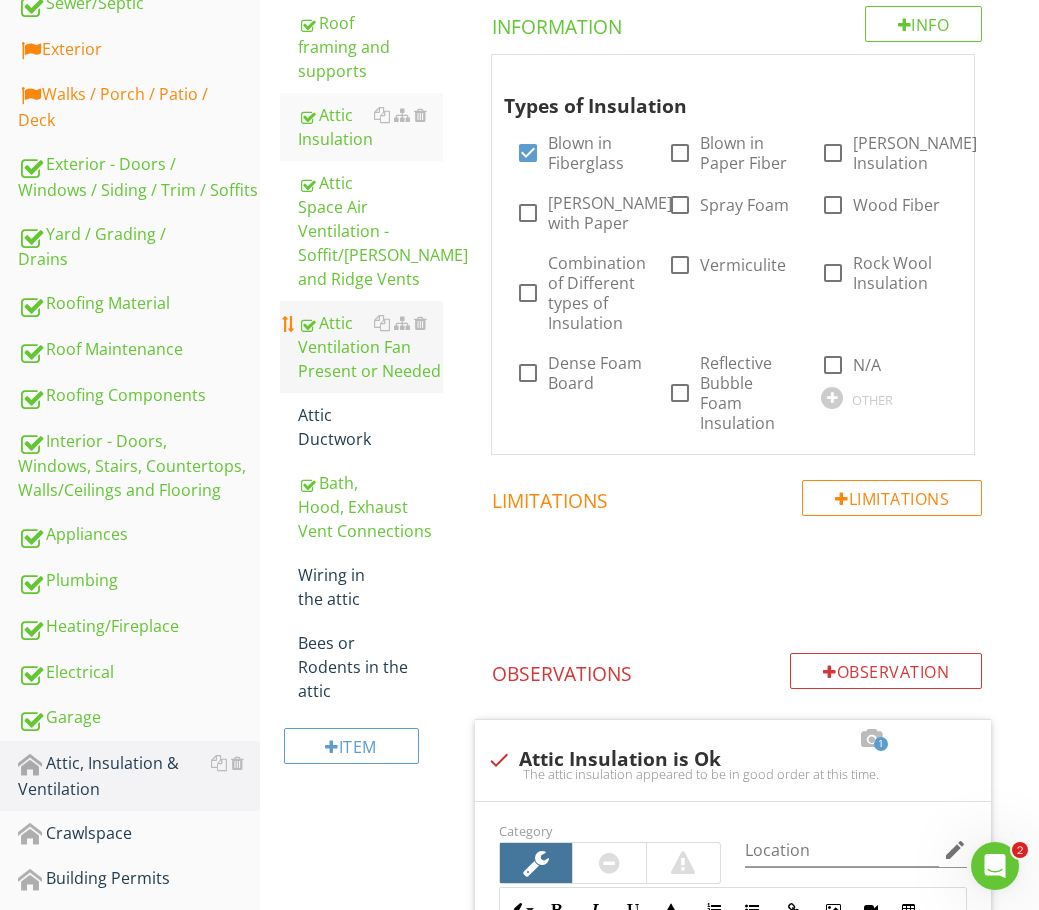 click on "Attic Ventilation Fan Present or Needed" at bounding box center (370, 347) 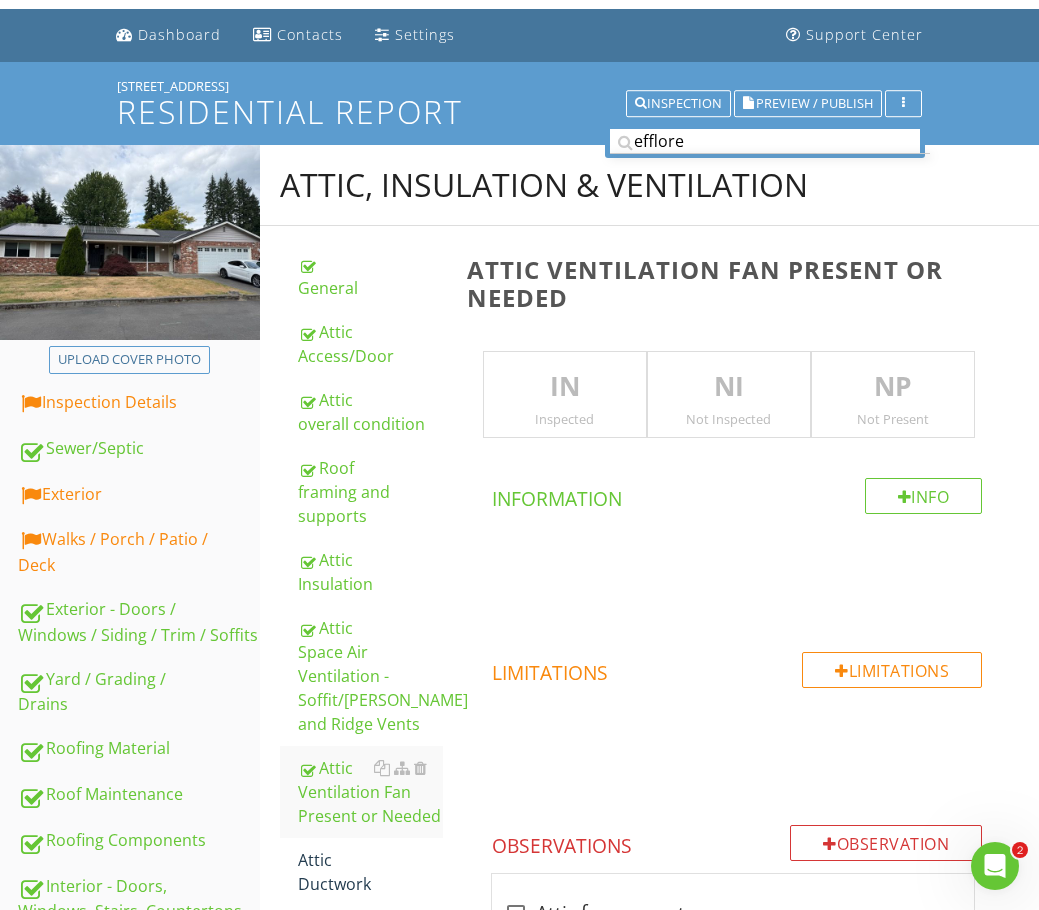 scroll, scrollTop: 100, scrollLeft: 0, axis: vertical 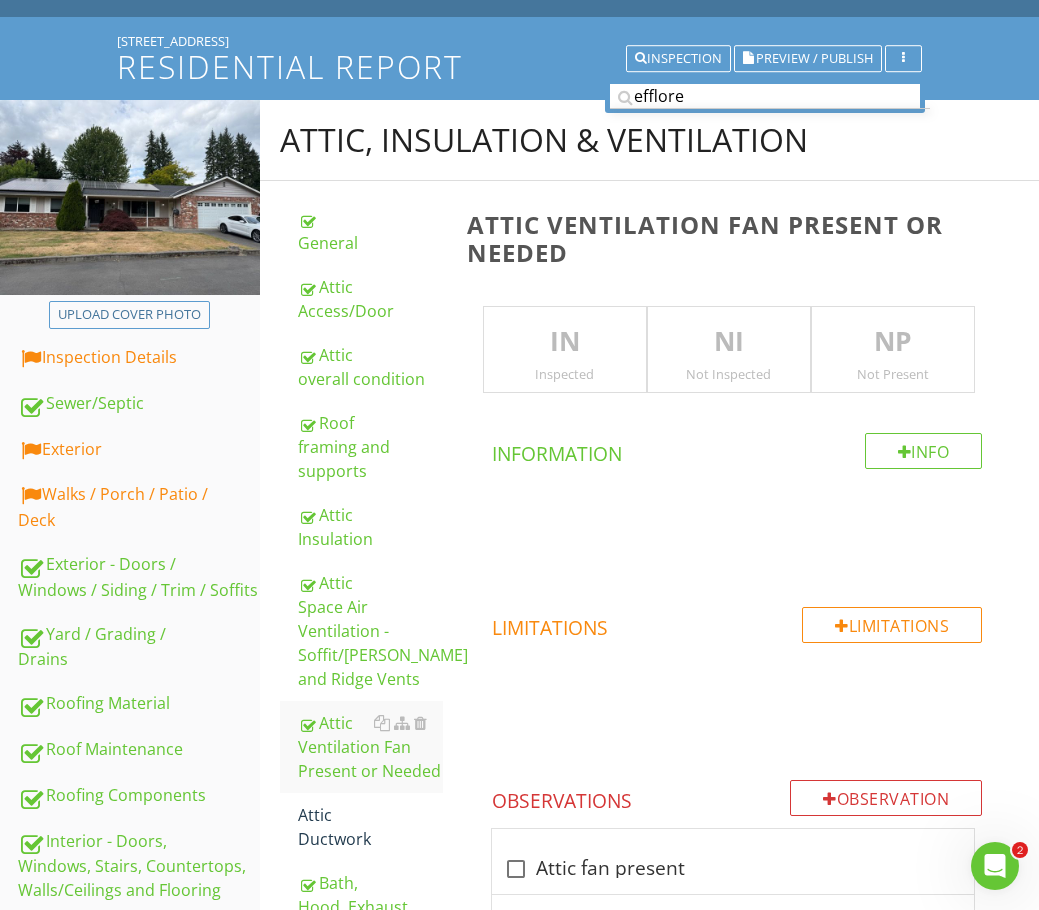 click on "IN" at bounding box center (565, 342) 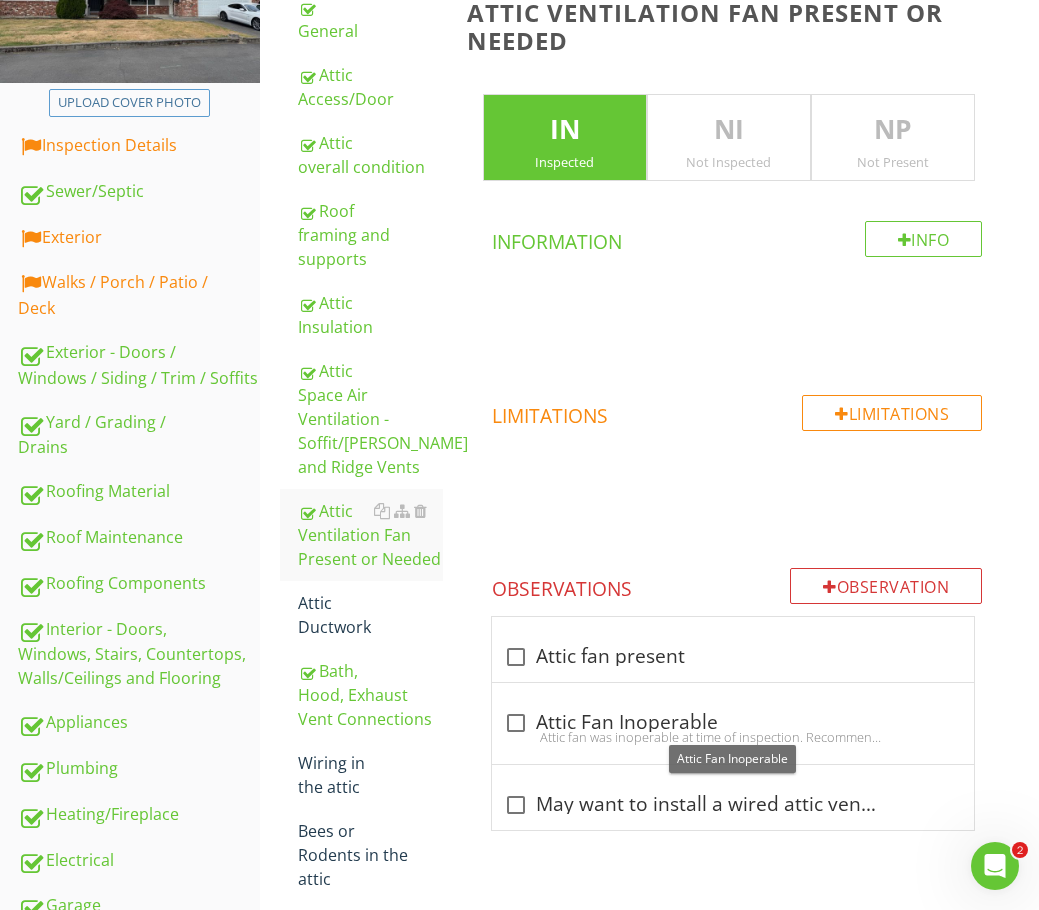 scroll, scrollTop: 300, scrollLeft: 0, axis: vertical 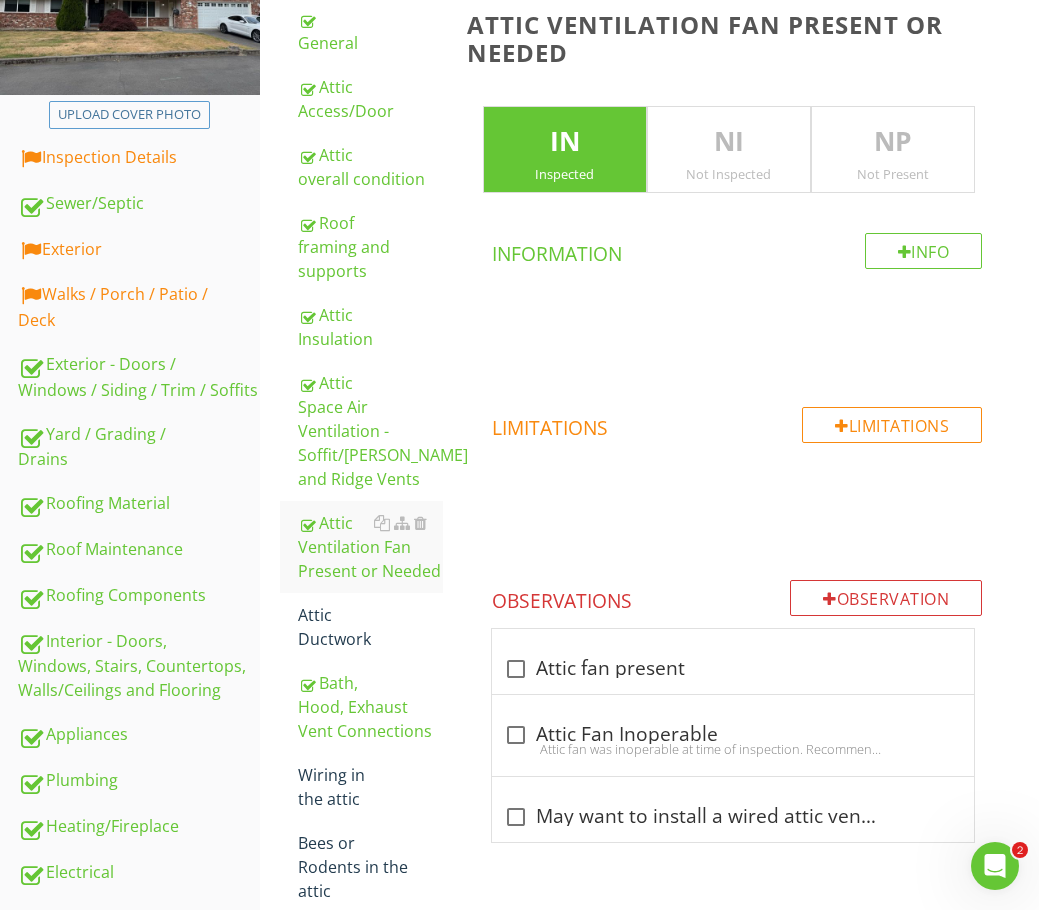 click on "NP" at bounding box center [893, 142] 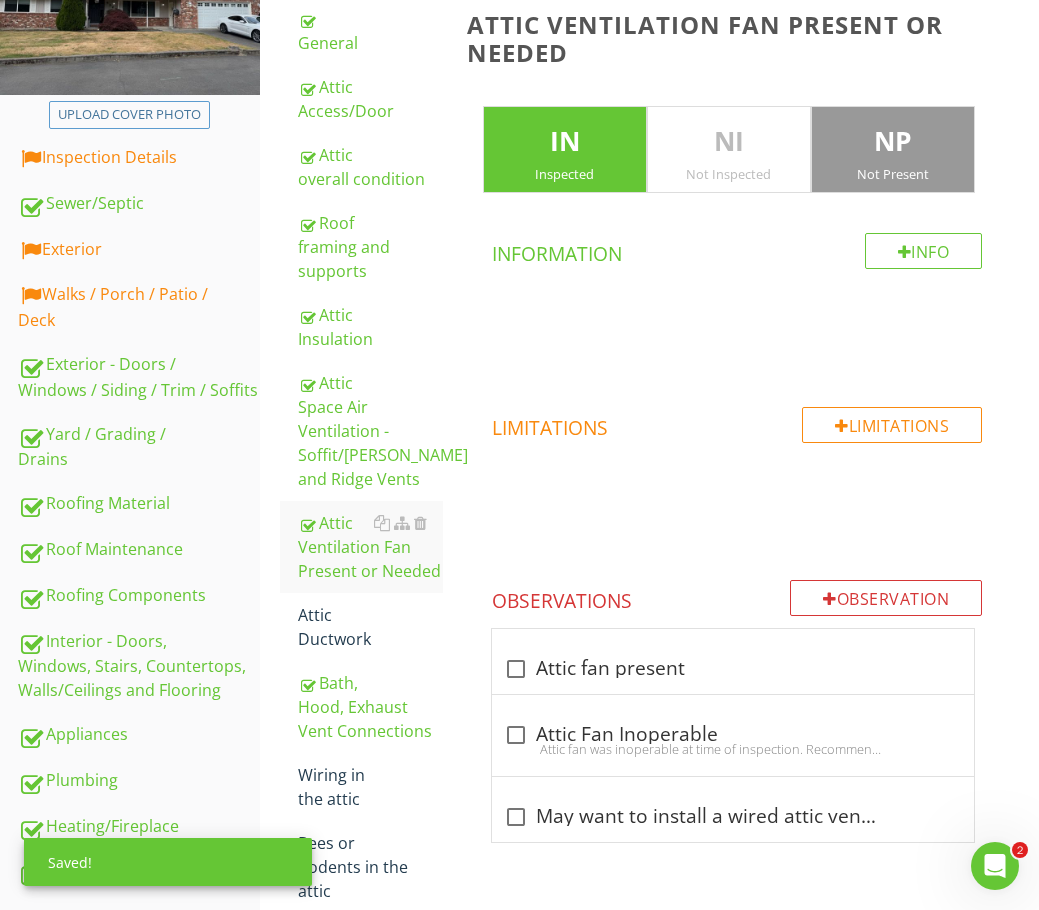 click on "IN" at bounding box center [565, 142] 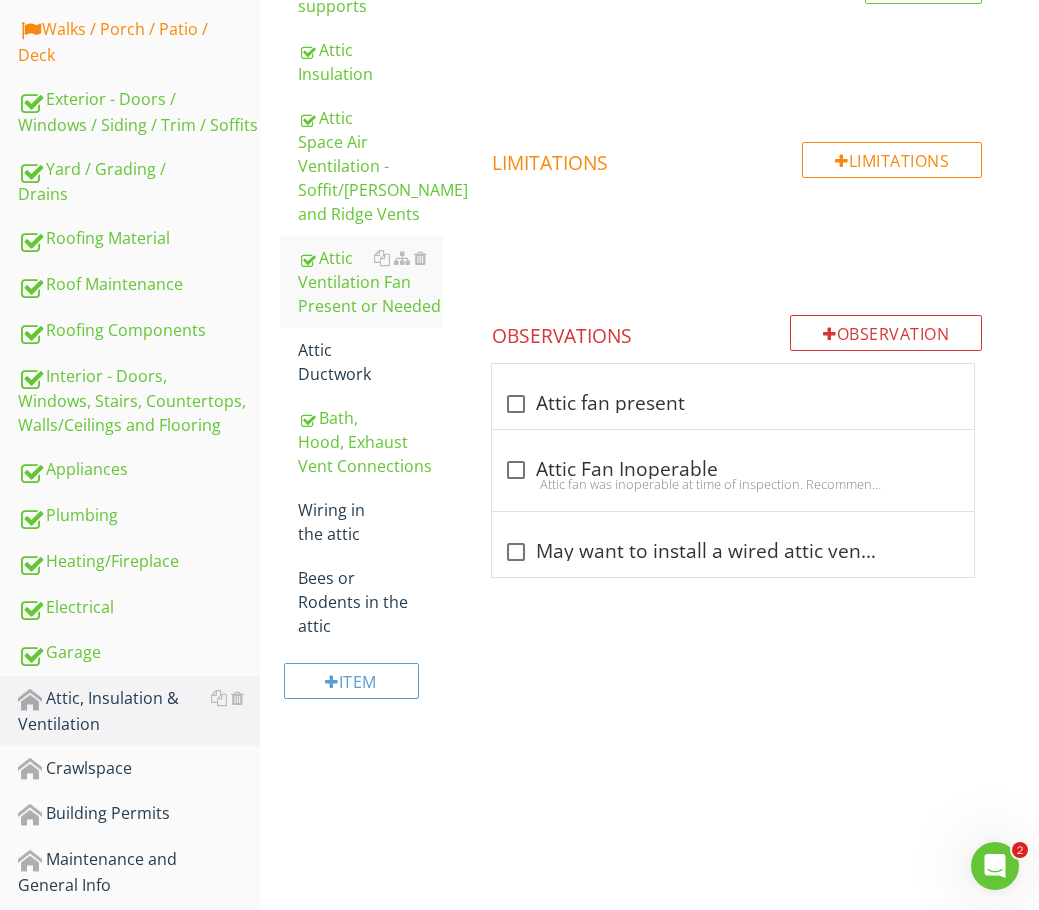 scroll, scrollTop: 600, scrollLeft: 0, axis: vertical 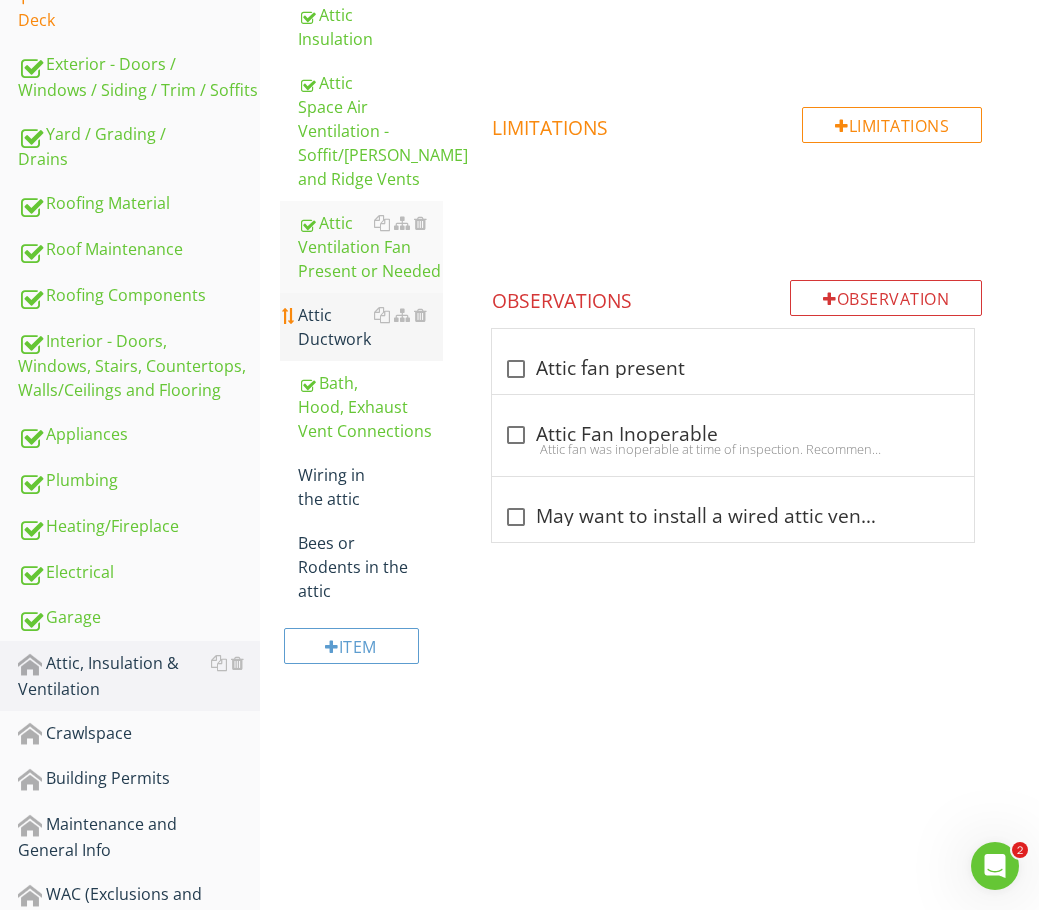 click on "Attic Ductwork" at bounding box center [370, 327] 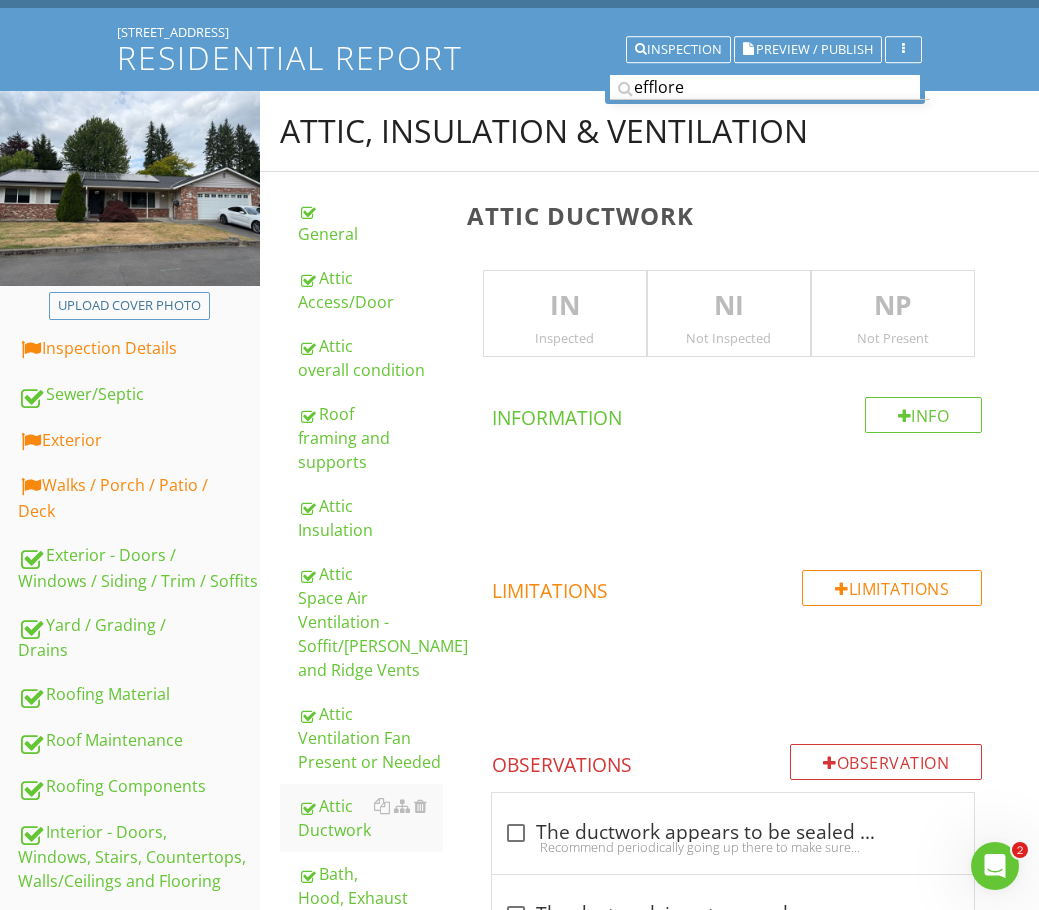 scroll, scrollTop: 100, scrollLeft: 0, axis: vertical 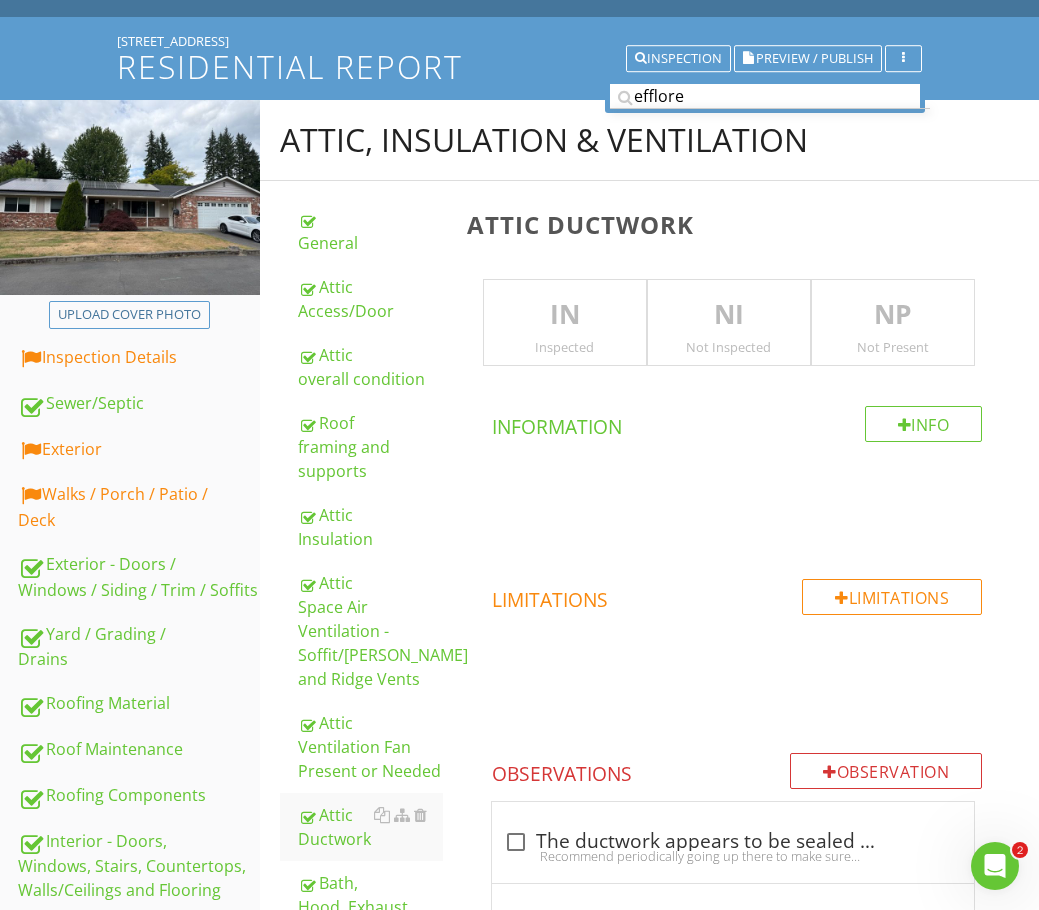 click on "NP" at bounding box center (893, 315) 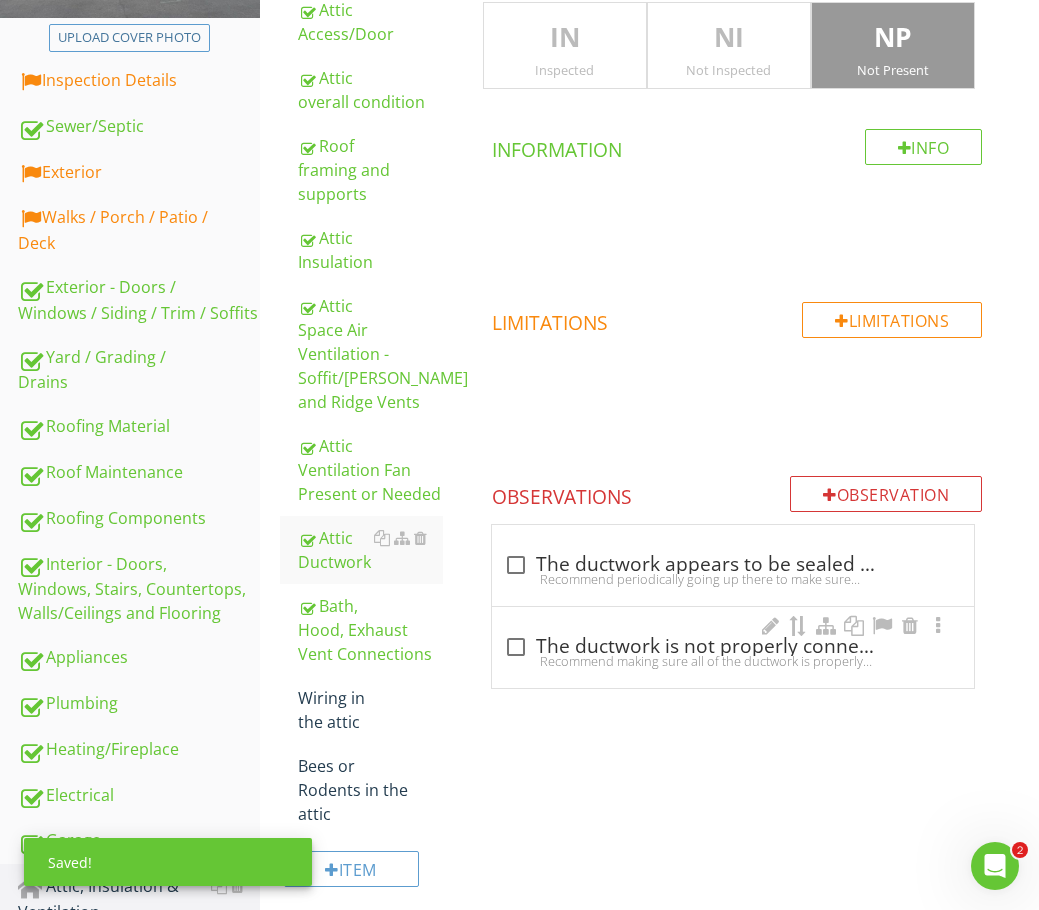 scroll, scrollTop: 400, scrollLeft: 0, axis: vertical 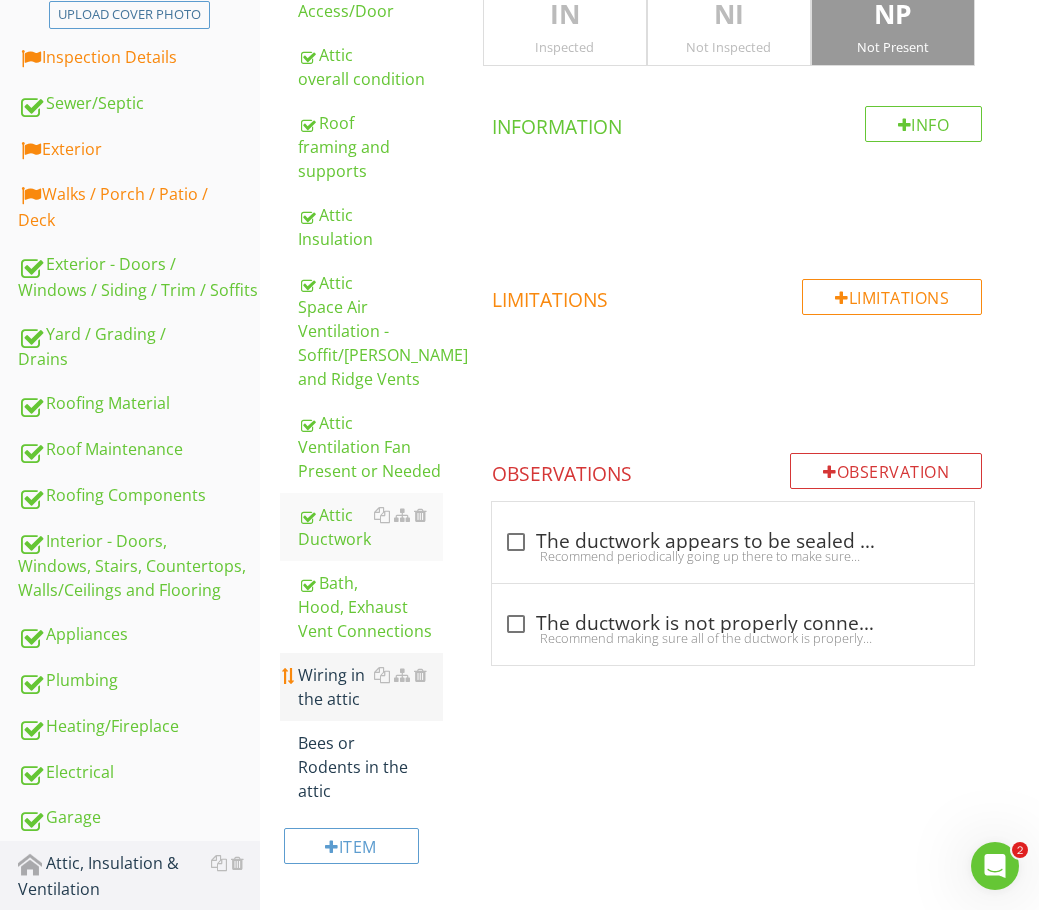 click on "Wiring in the attic" at bounding box center [370, 687] 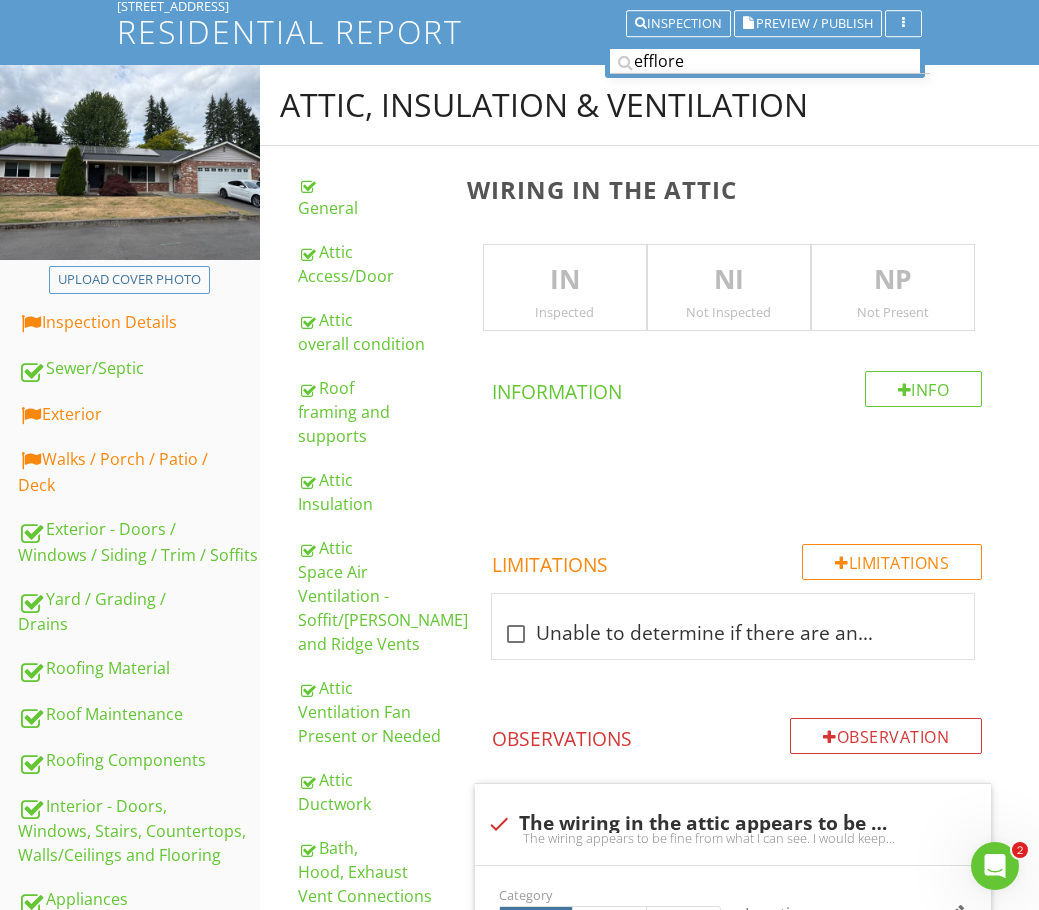 scroll, scrollTop: 0, scrollLeft: 0, axis: both 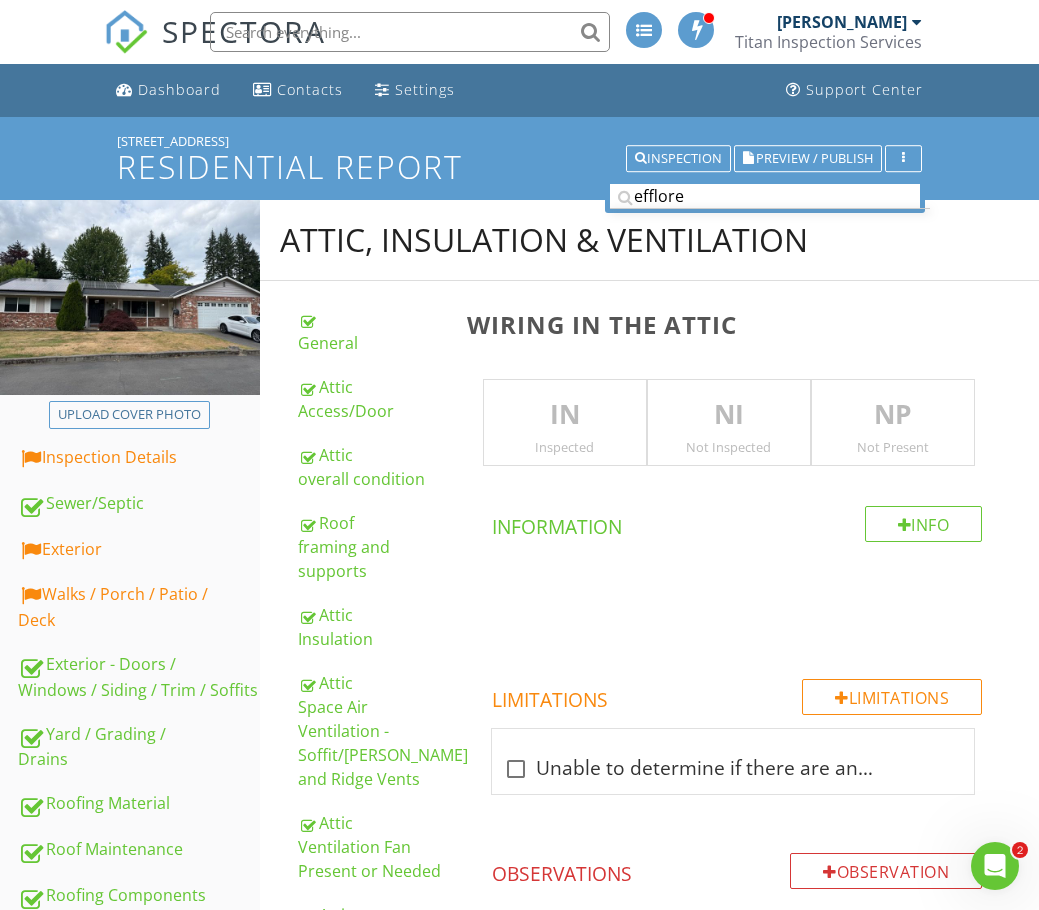 click on "IN" at bounding box center [565, 415] 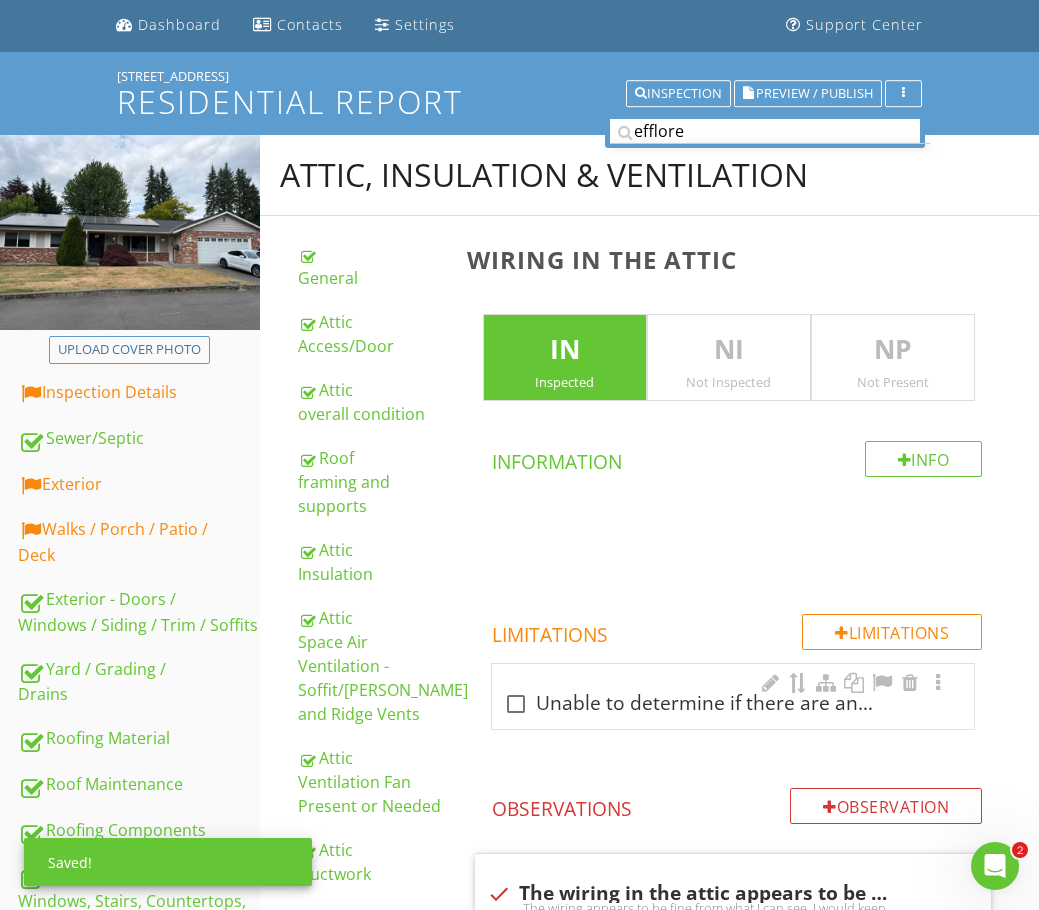 scroll, scrollTop: 100, scrollLeft: 0, axis: vertical 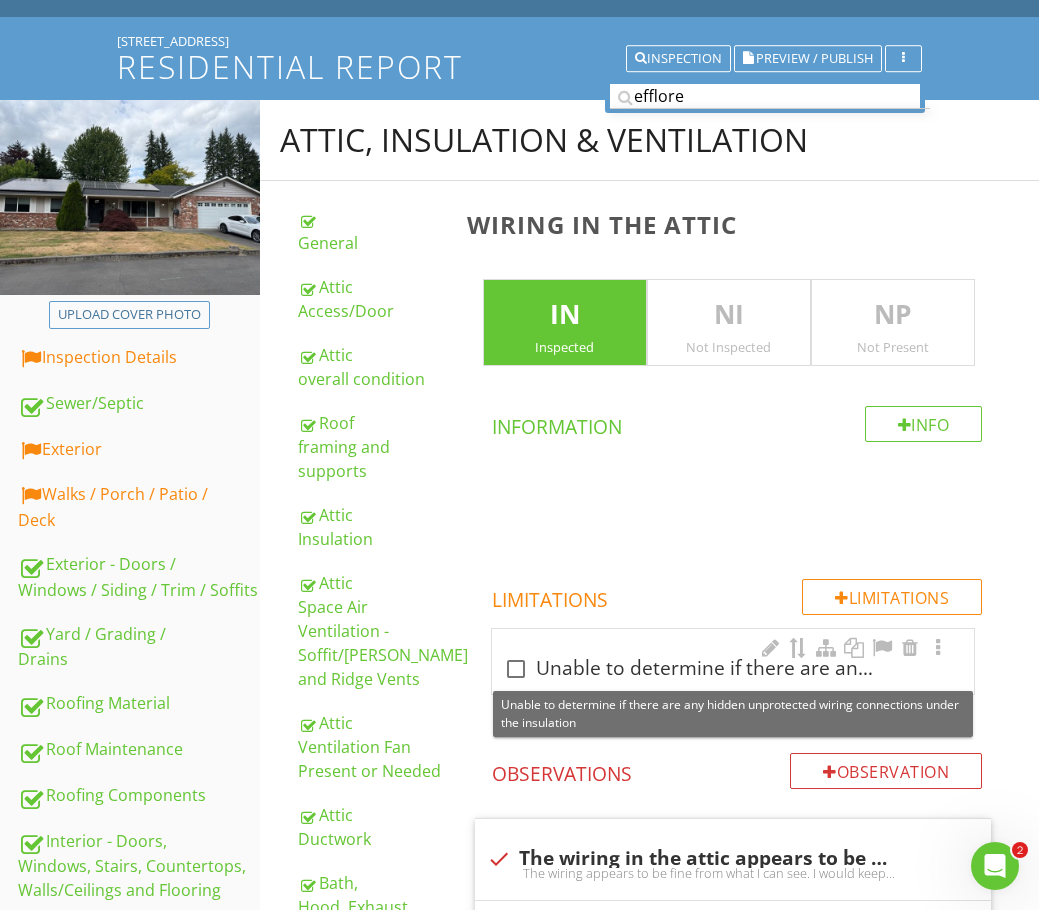 click at bounding box center (516, 669) 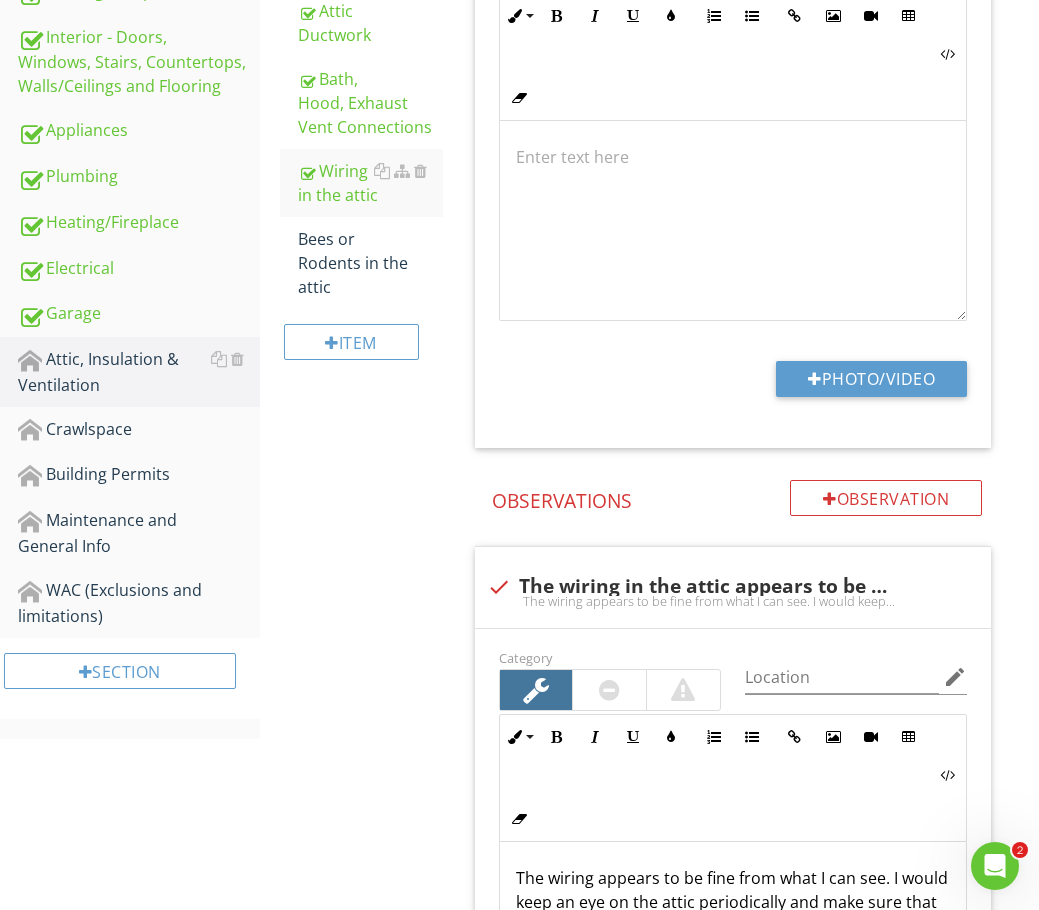 scroll, scrollTop: 619, scrollLeft: 0, axis: vertical 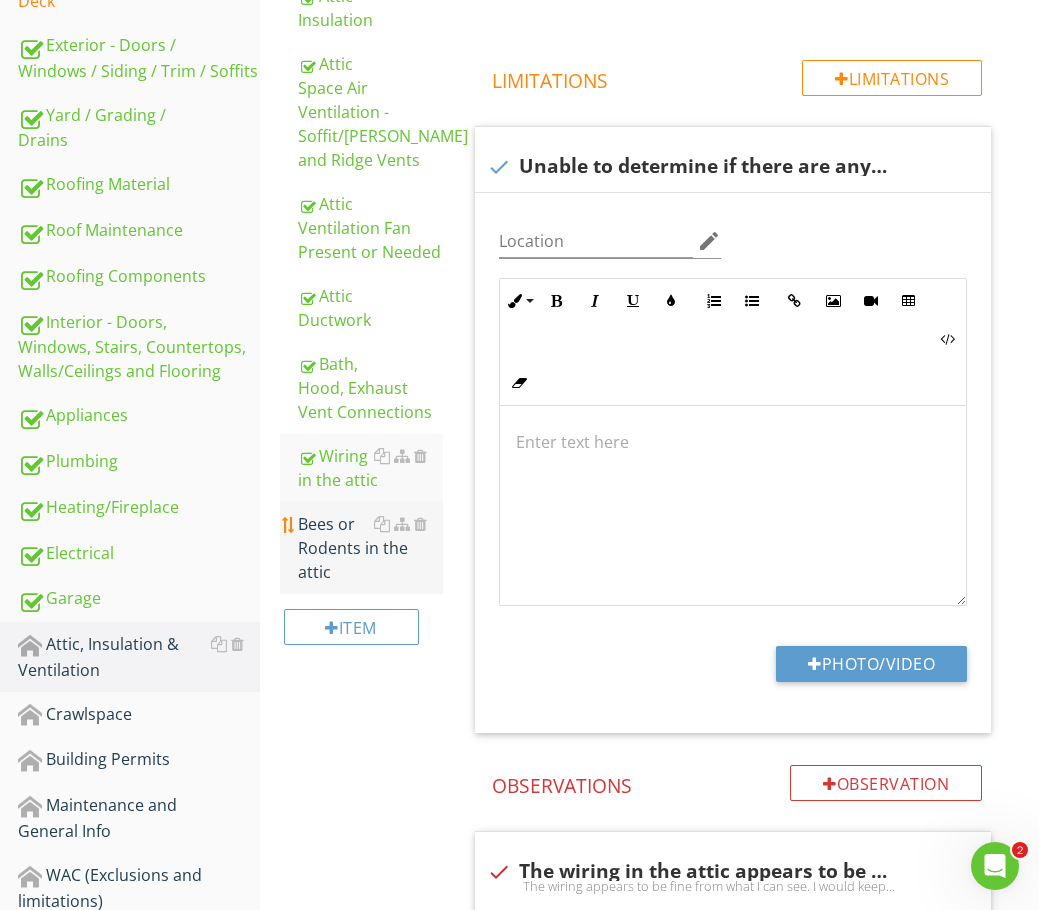 click on "Bees or Rodents in the attic" at bounding box center (370, 548) 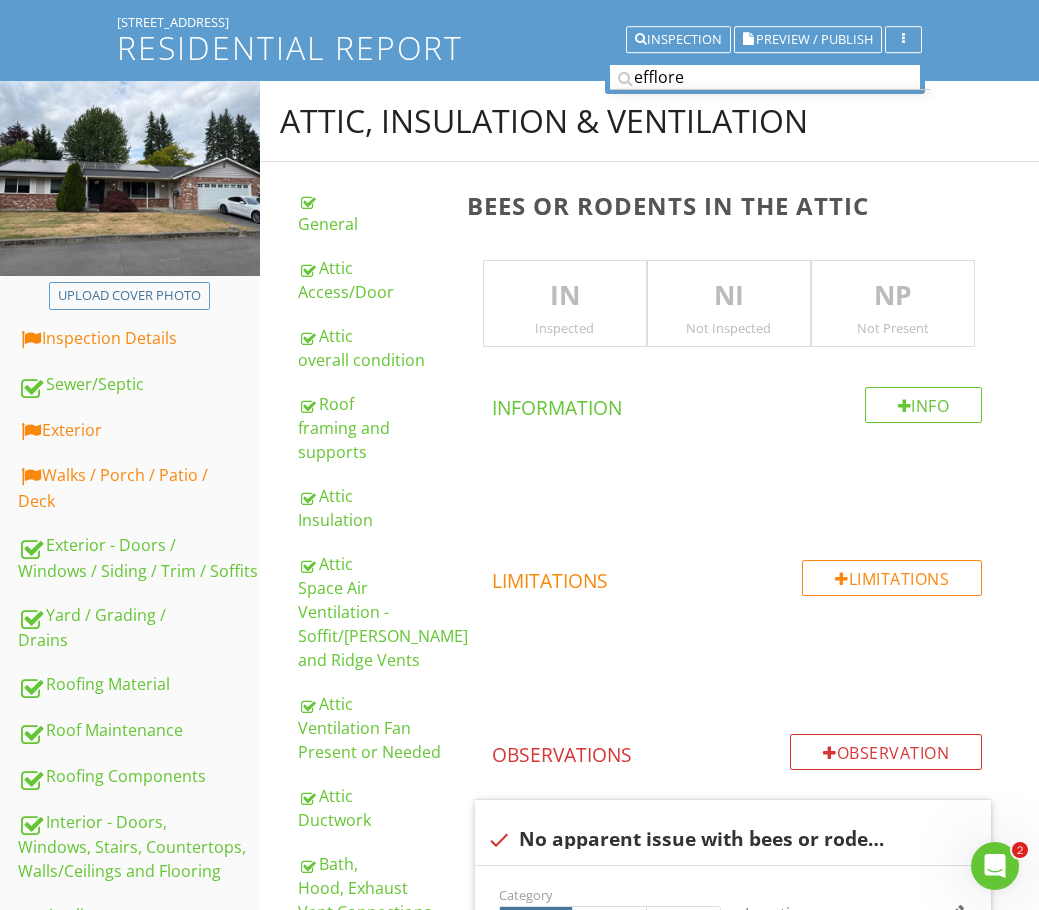 click on "IN" at bounding box center (565, 296) 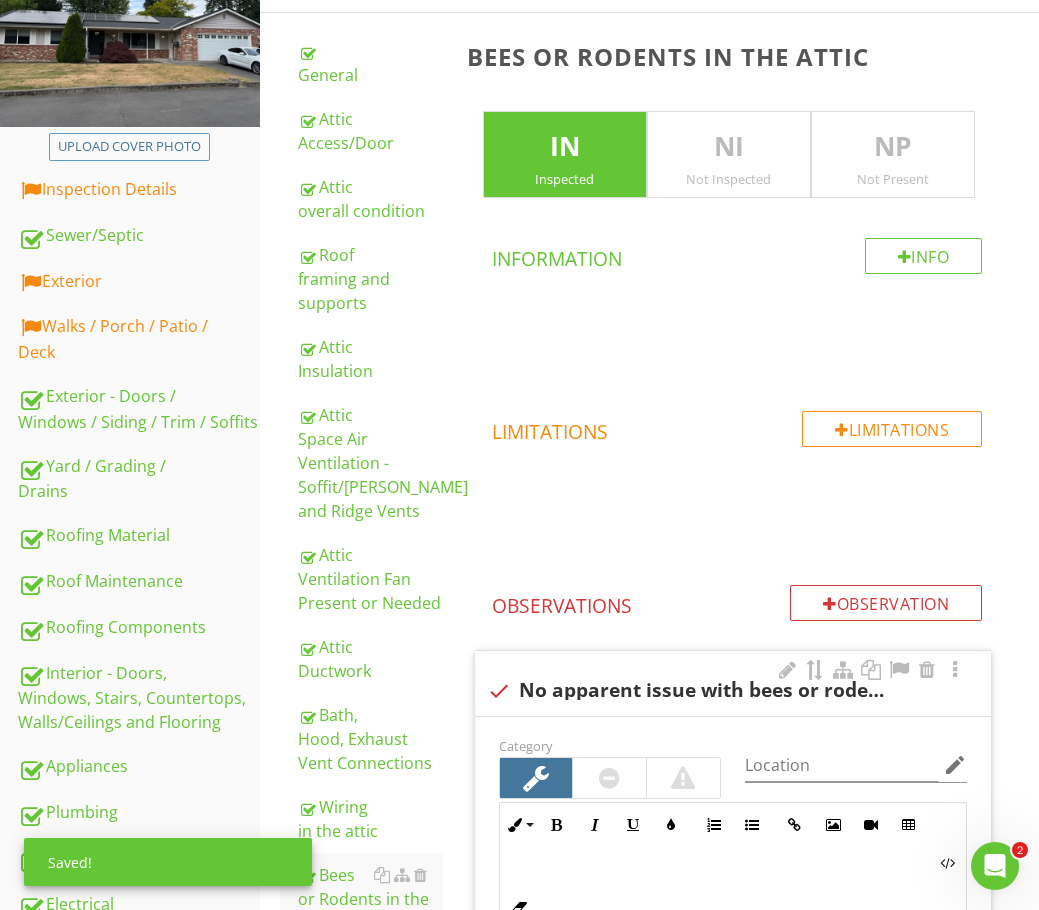 scroll, scrollTop: 519, scrollLeft: 0, axis: vertical 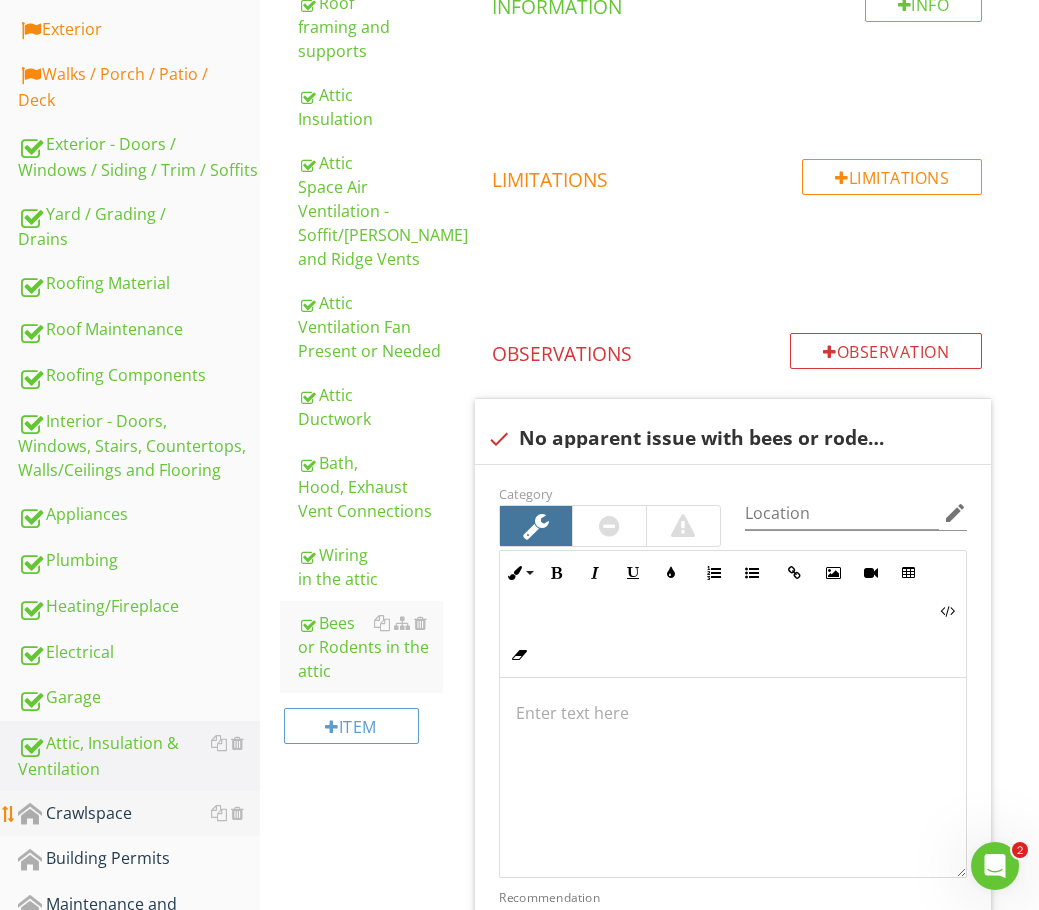 click on "Crawlspace" at bounding box center (139, 814) 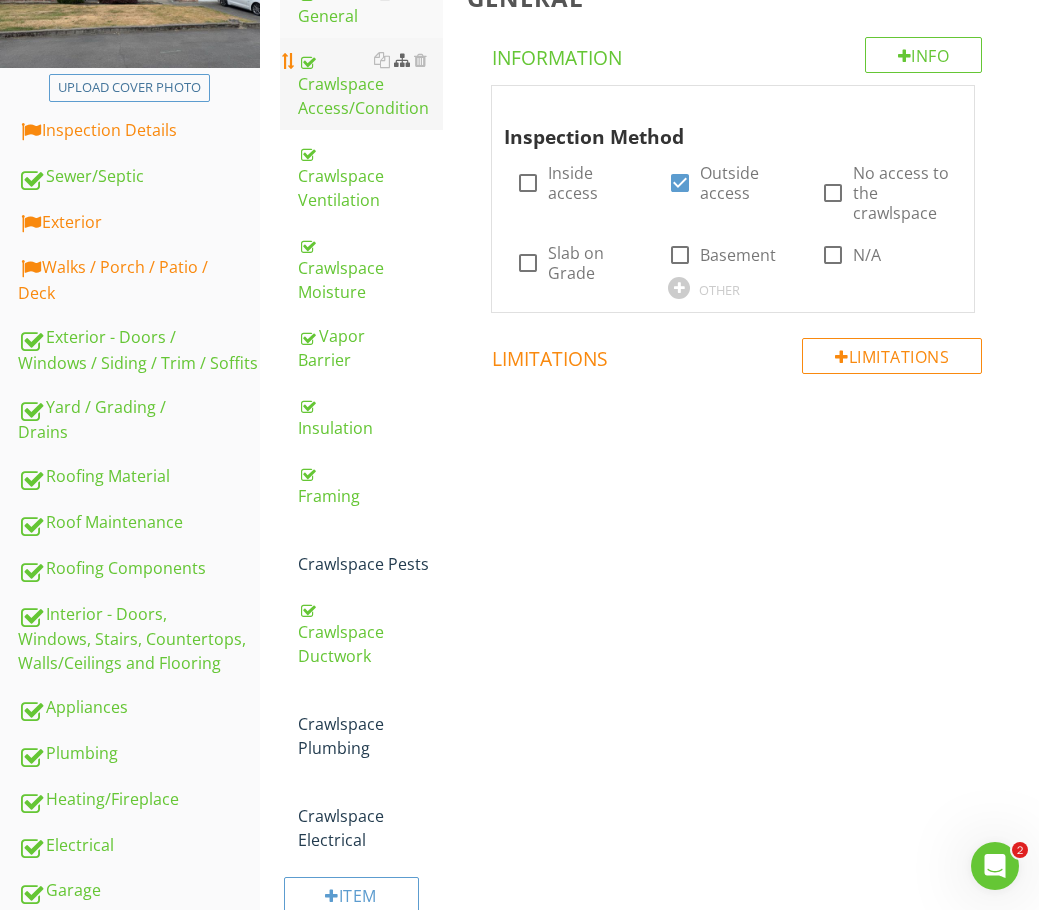 scroll, scrollTop: 120, scrollLeft: 0, axis: vertical 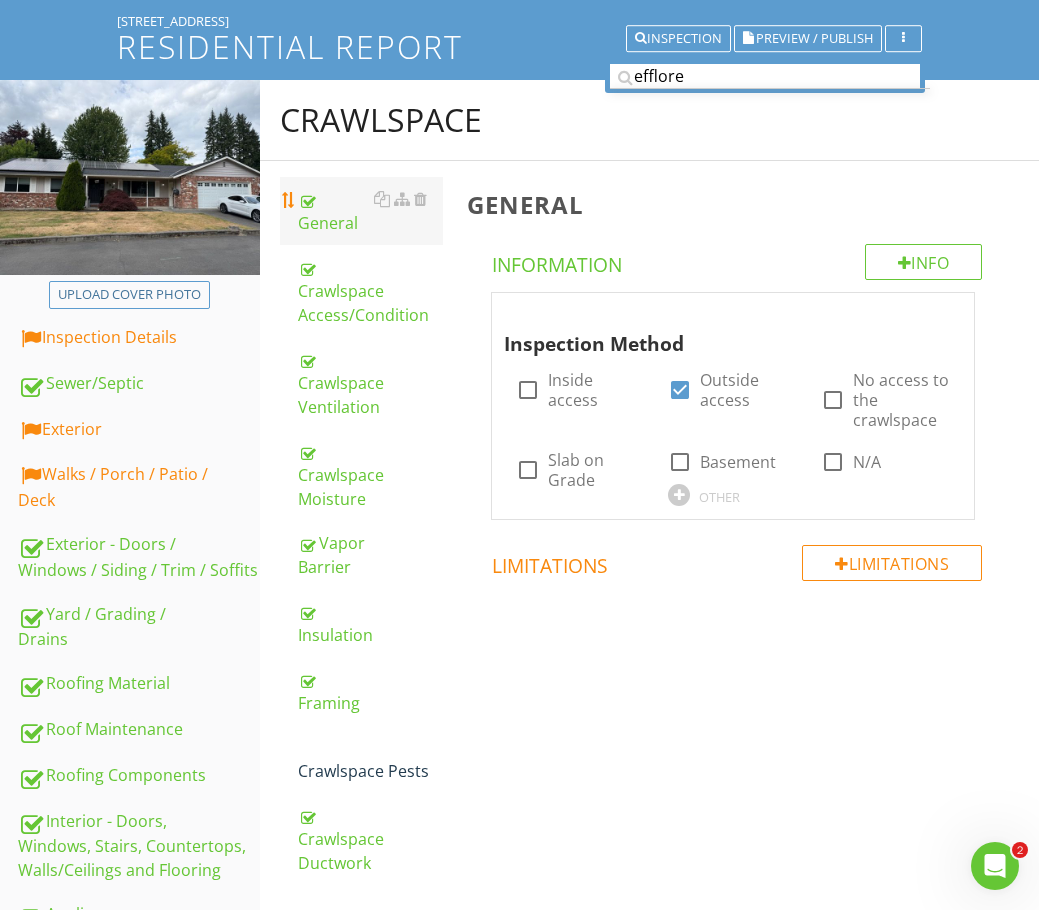 click on "General" at bounding box center [370, 211] 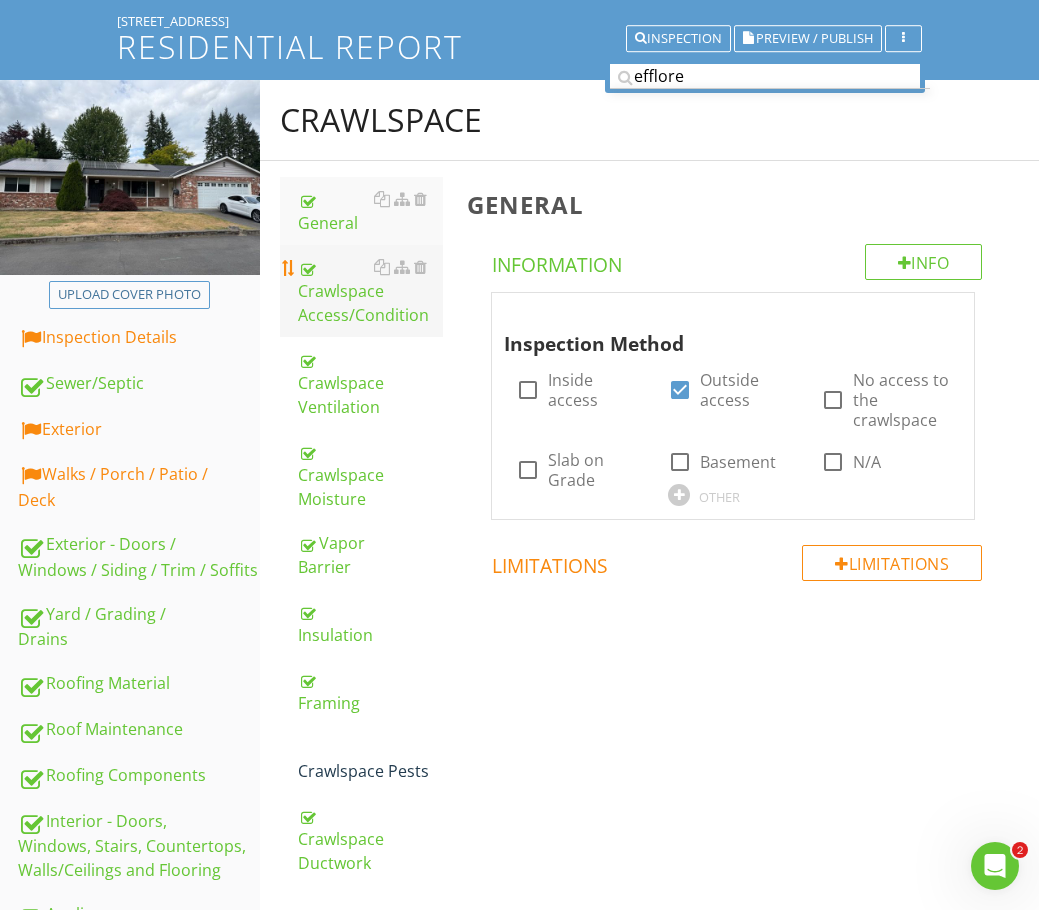 click on "Crawlspace Access/Condition" at bounding box center [370, 291] 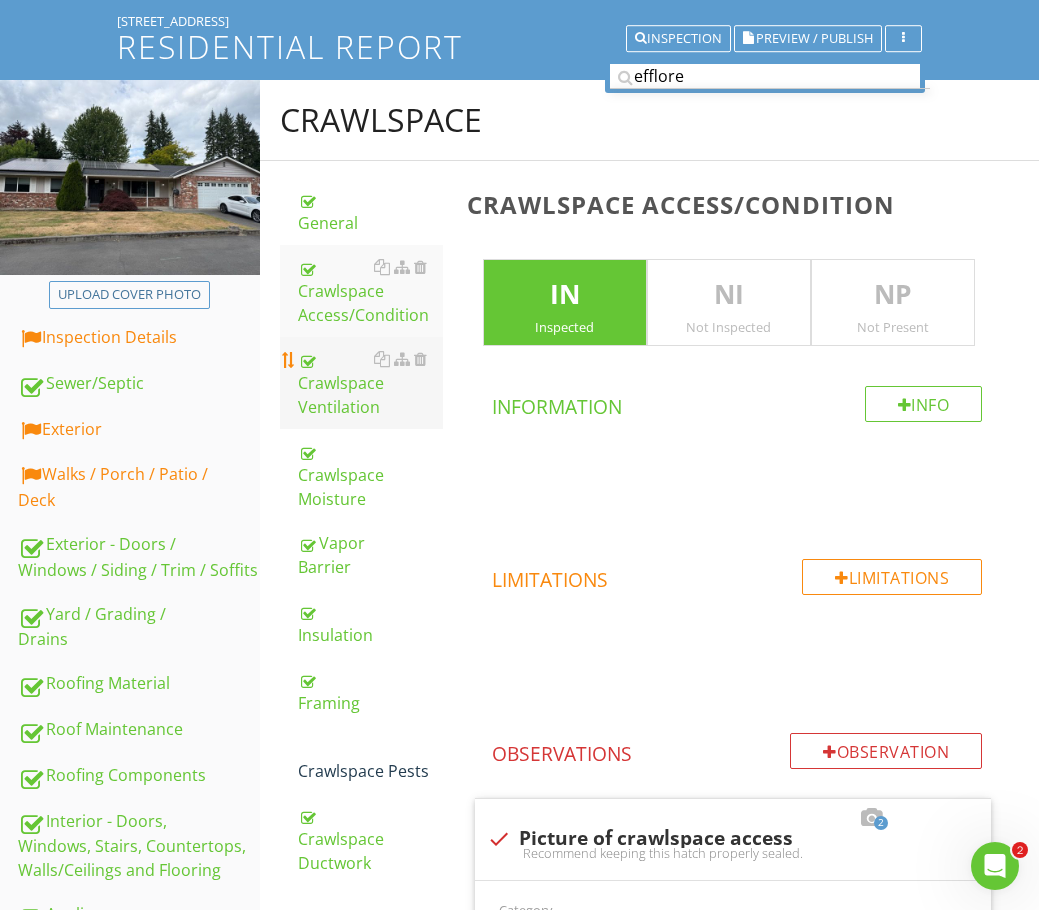click on "Crawlspace Ventilation" at bounding box center (370, 383) 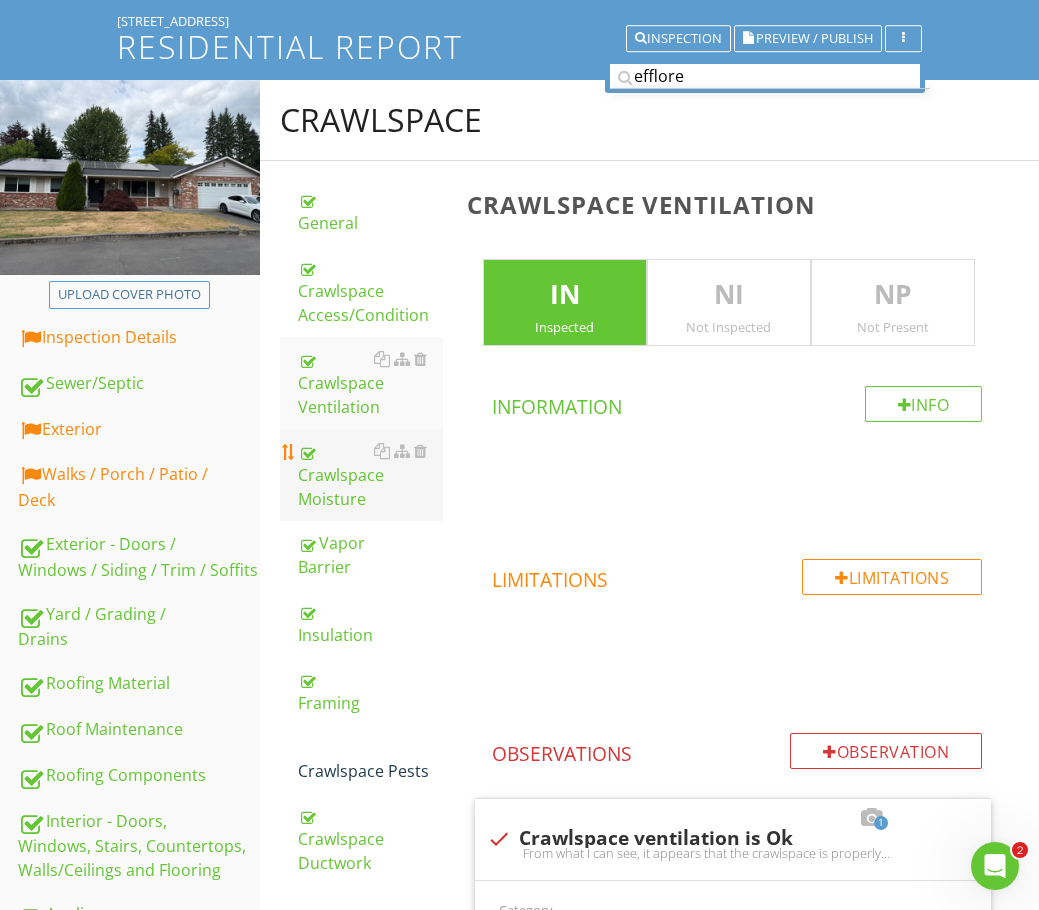 click on "Crawlspace Moisture" at bounding box center [370, 475] 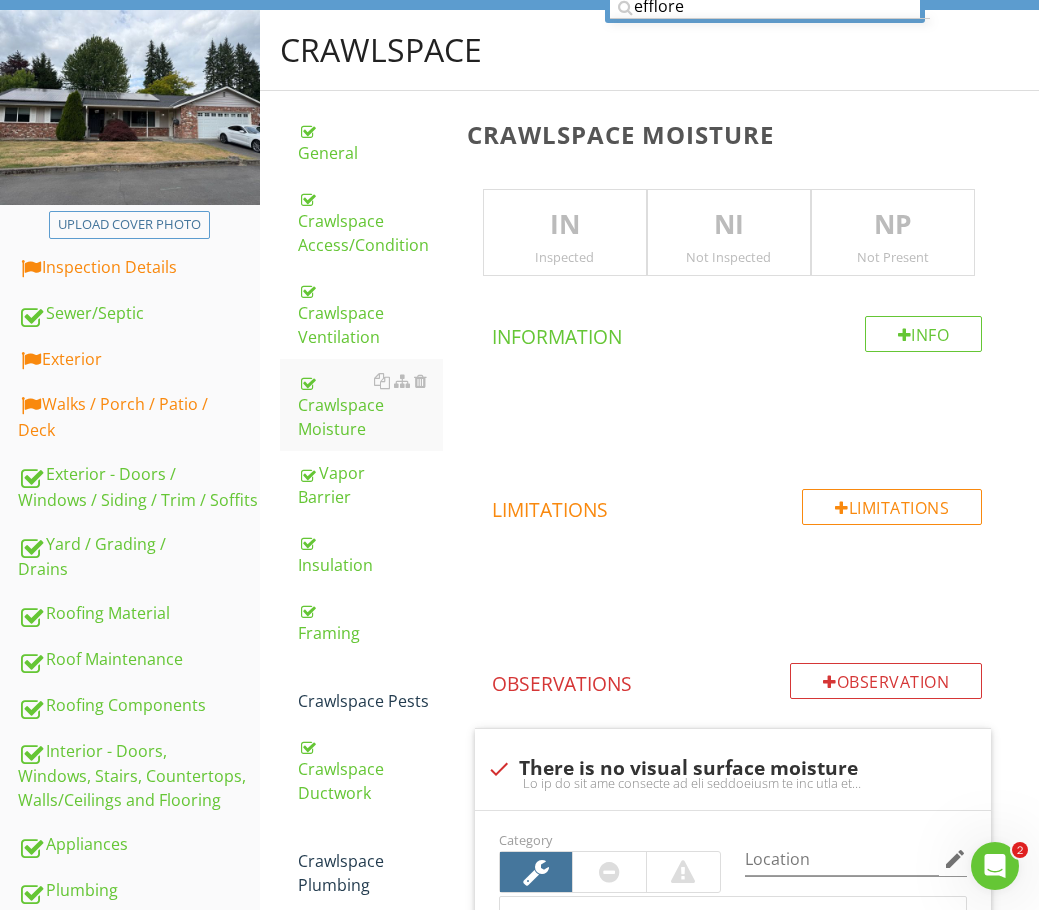 scroll, scrollTop: 220, scrollLeft: 0, axis: vertical 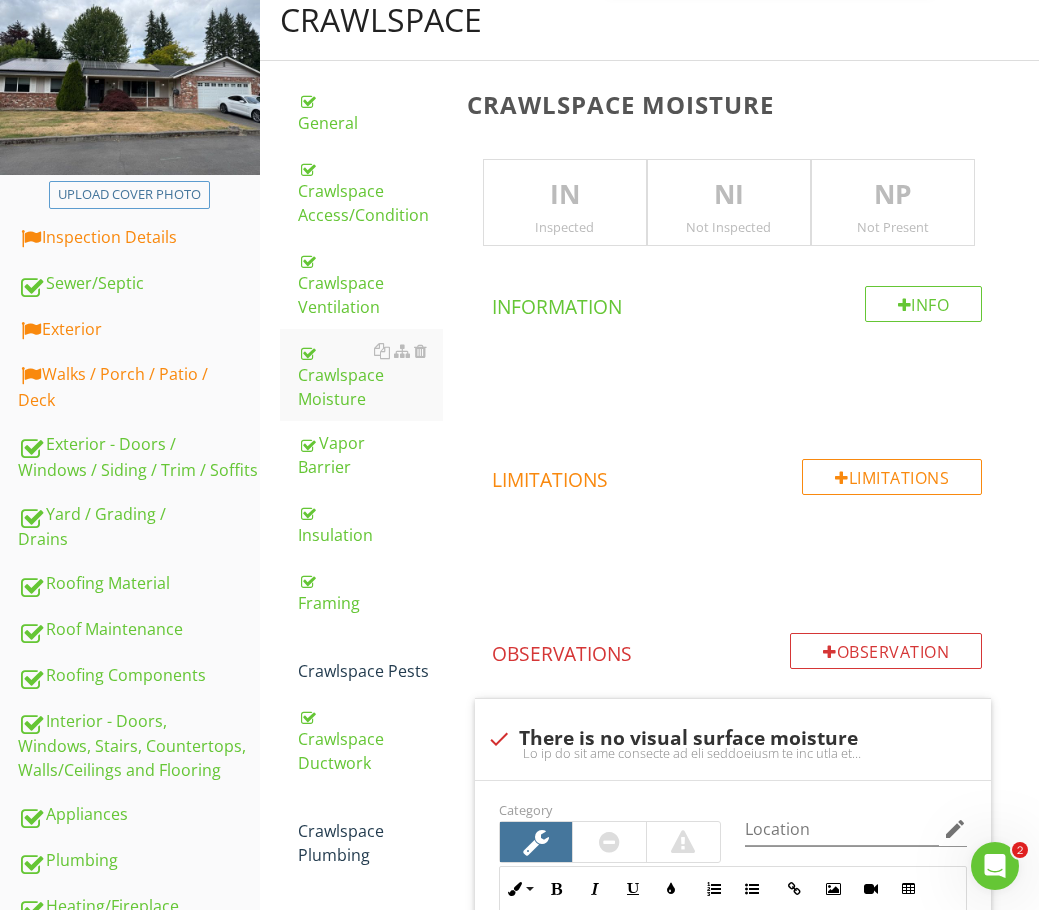 click on "IN" at bounding box center (565, 195) 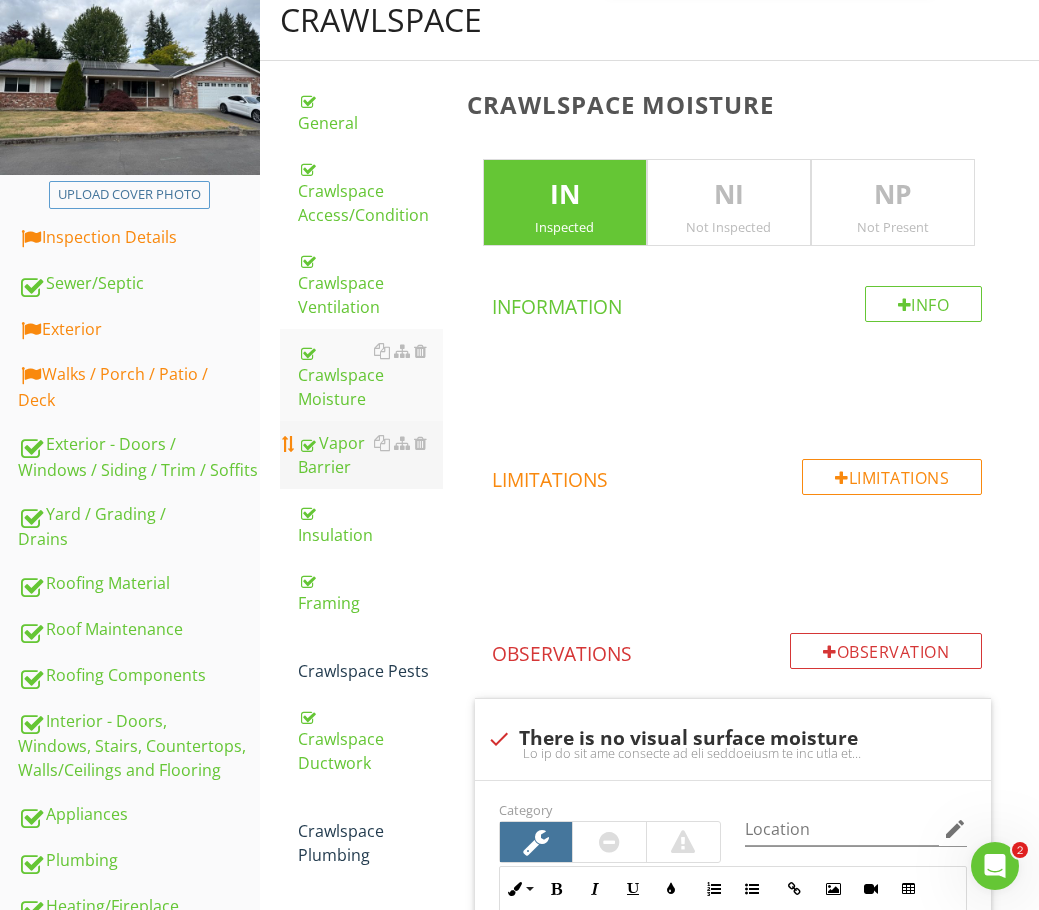 click on "Vapor Barrier" at bounding box center (370, 455) 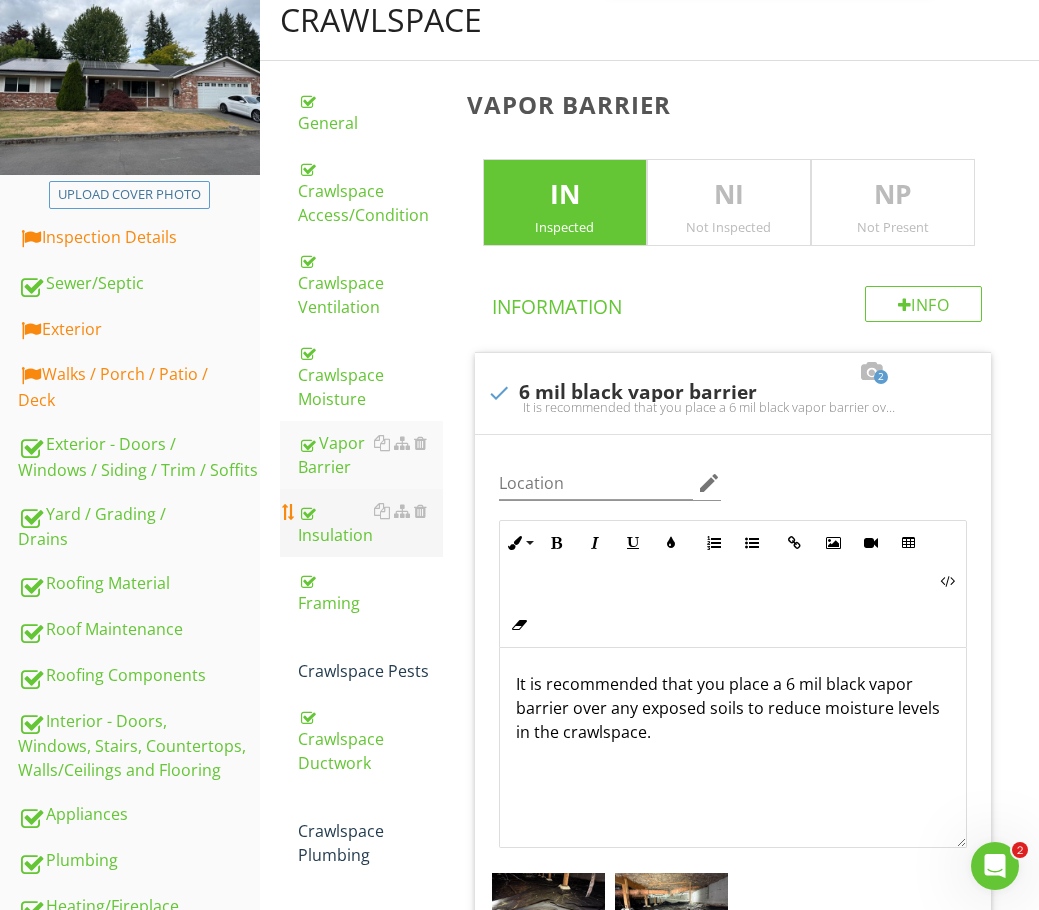 click on "Insulation" at bounding box center (370, 523) 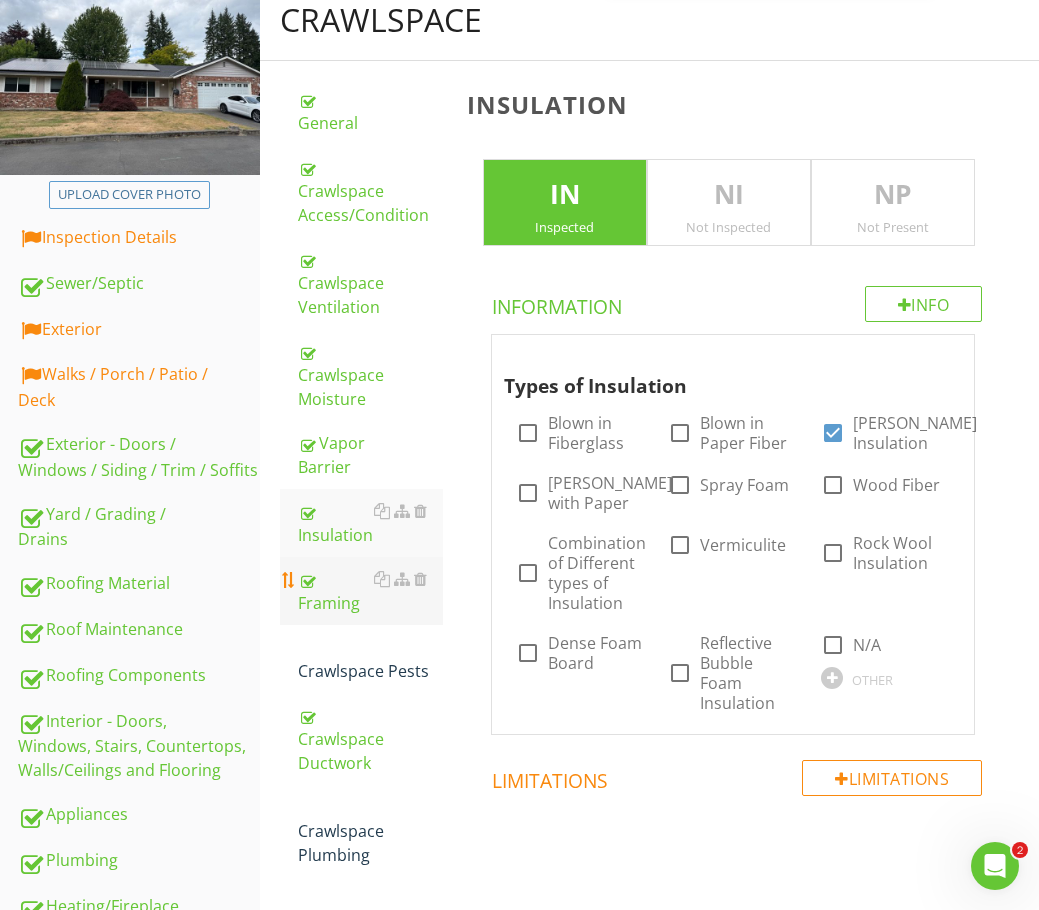 click on "Framing" at bounding box center (370, 591) 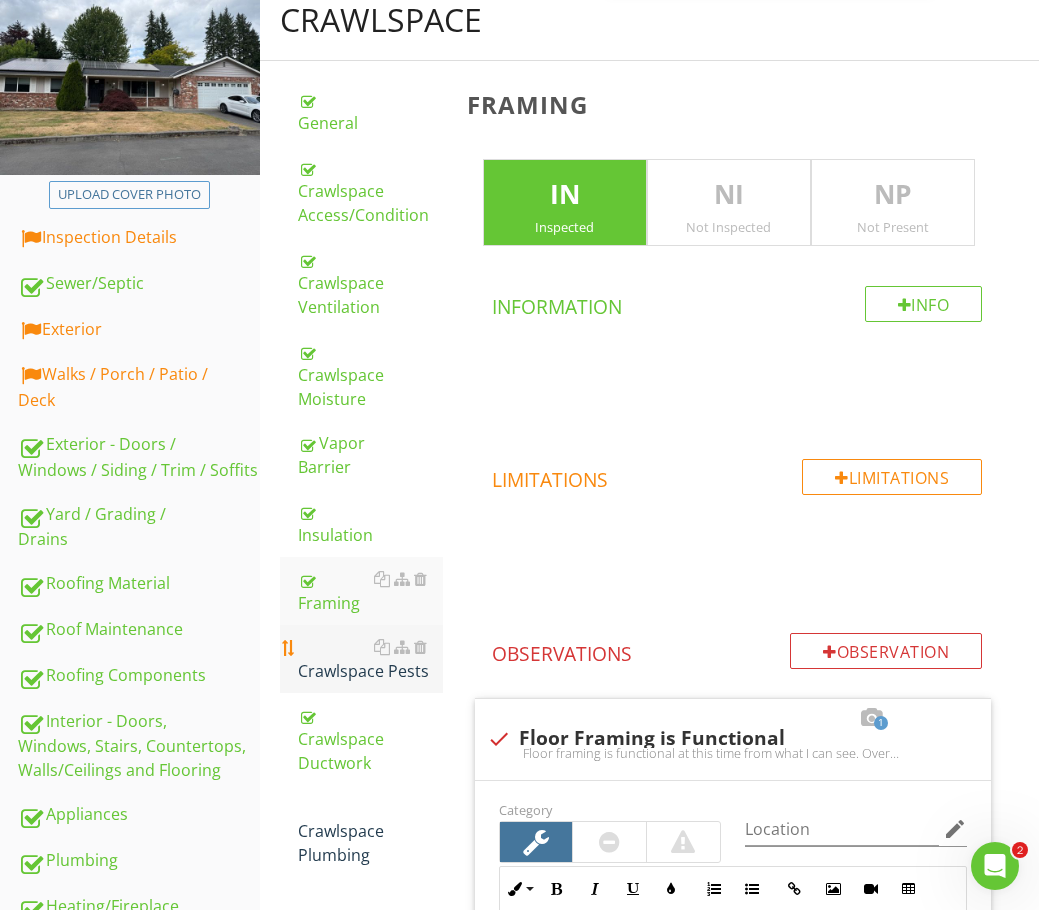 click on "Crawlspace Pests" at bounding box center (370, 659) 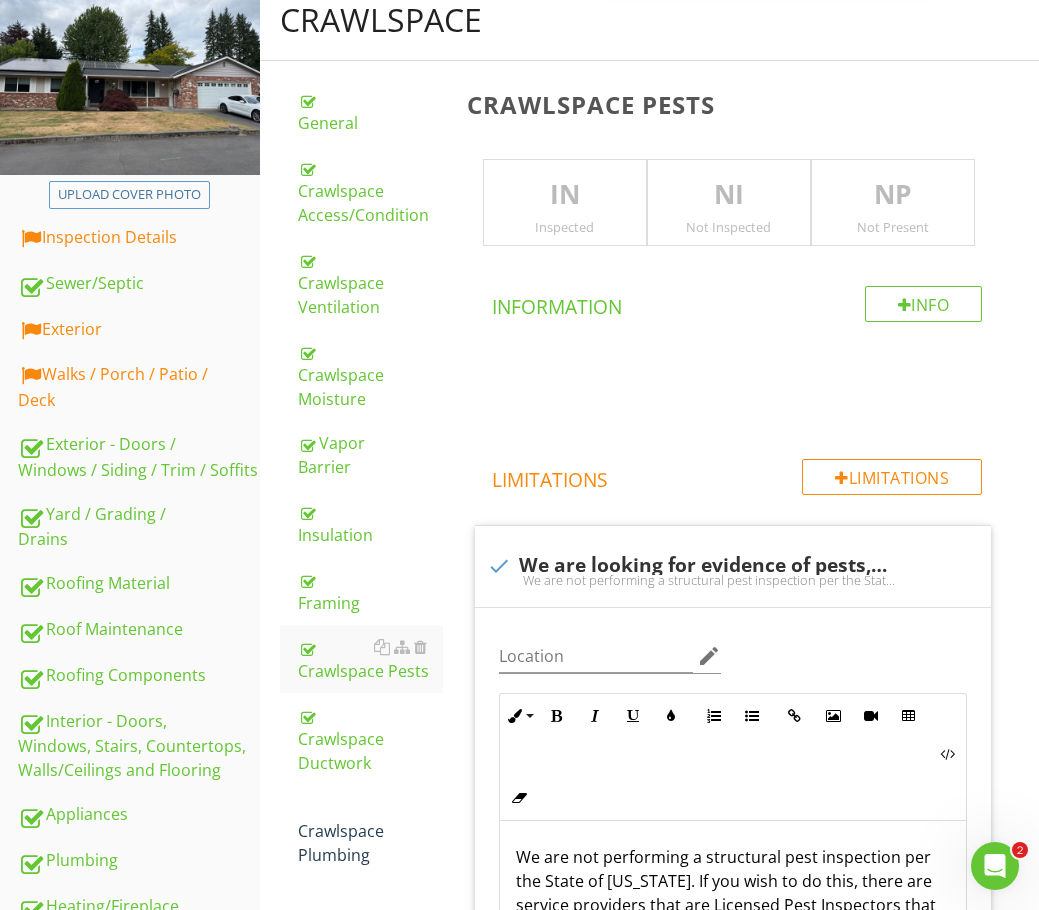 click on "IN" at bounding box center [565, 195] 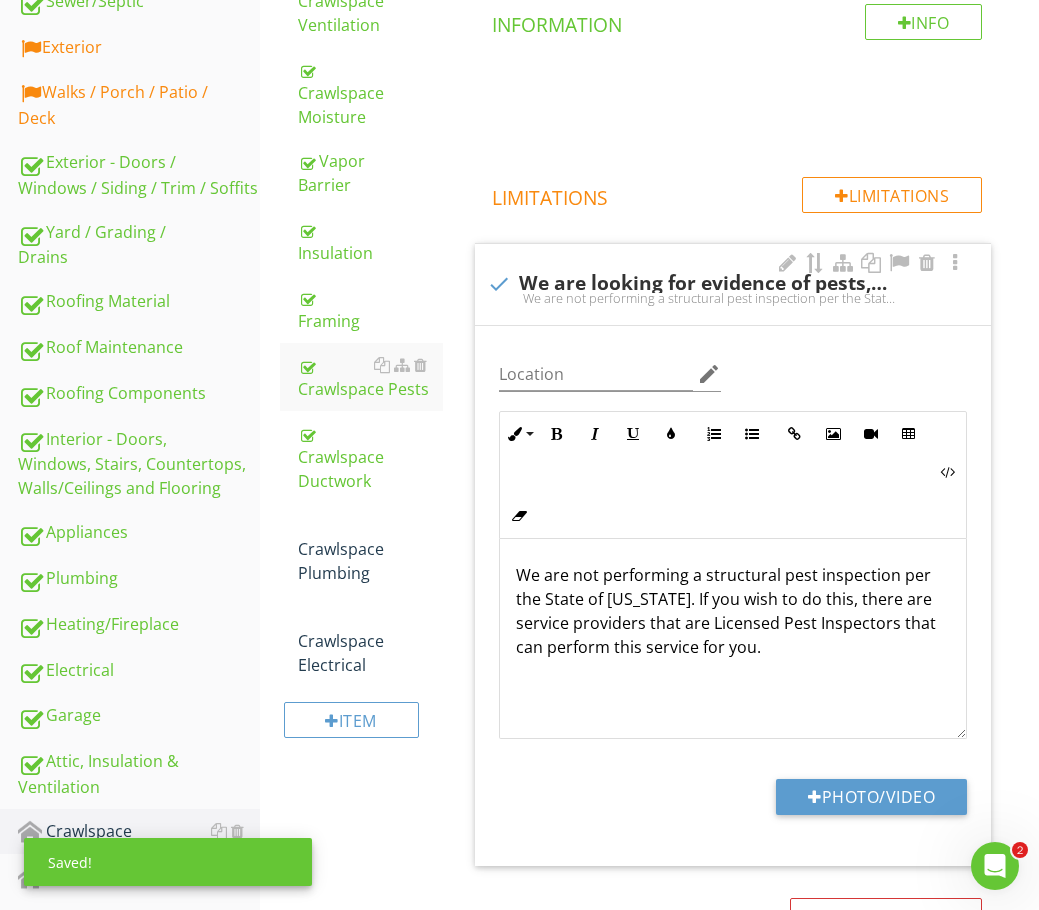 scroll, scrollTop: 620, scrollLeft: 0, axis: vertical 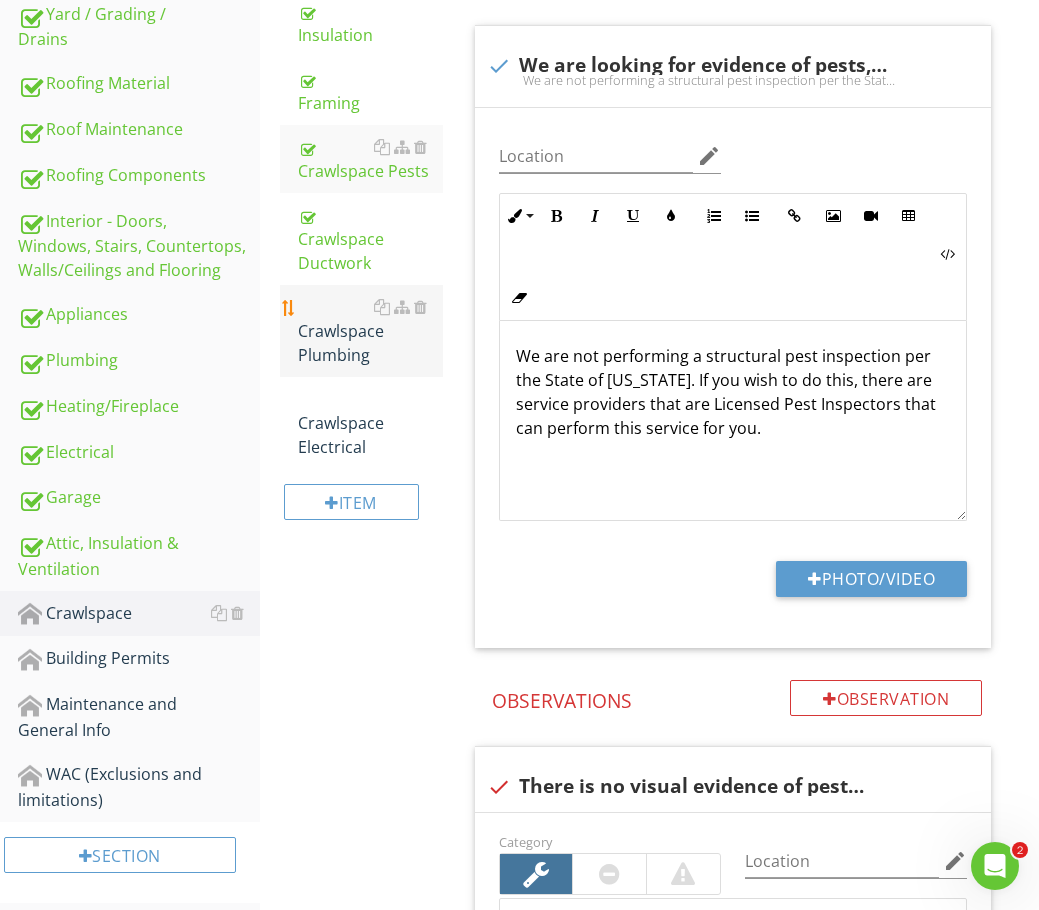 click on "Crawlspace Plumbing" at bounding box center (370, 331) 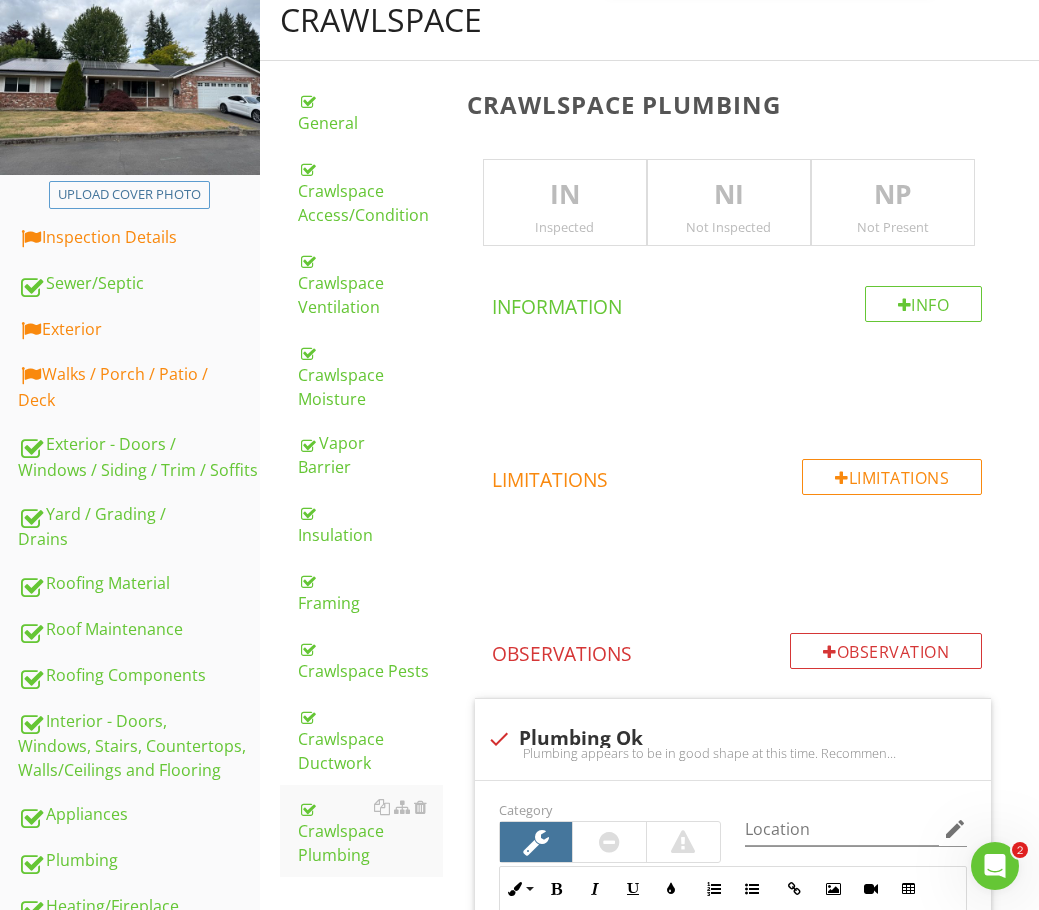 click on "IN" at bounding box center (565, 195) 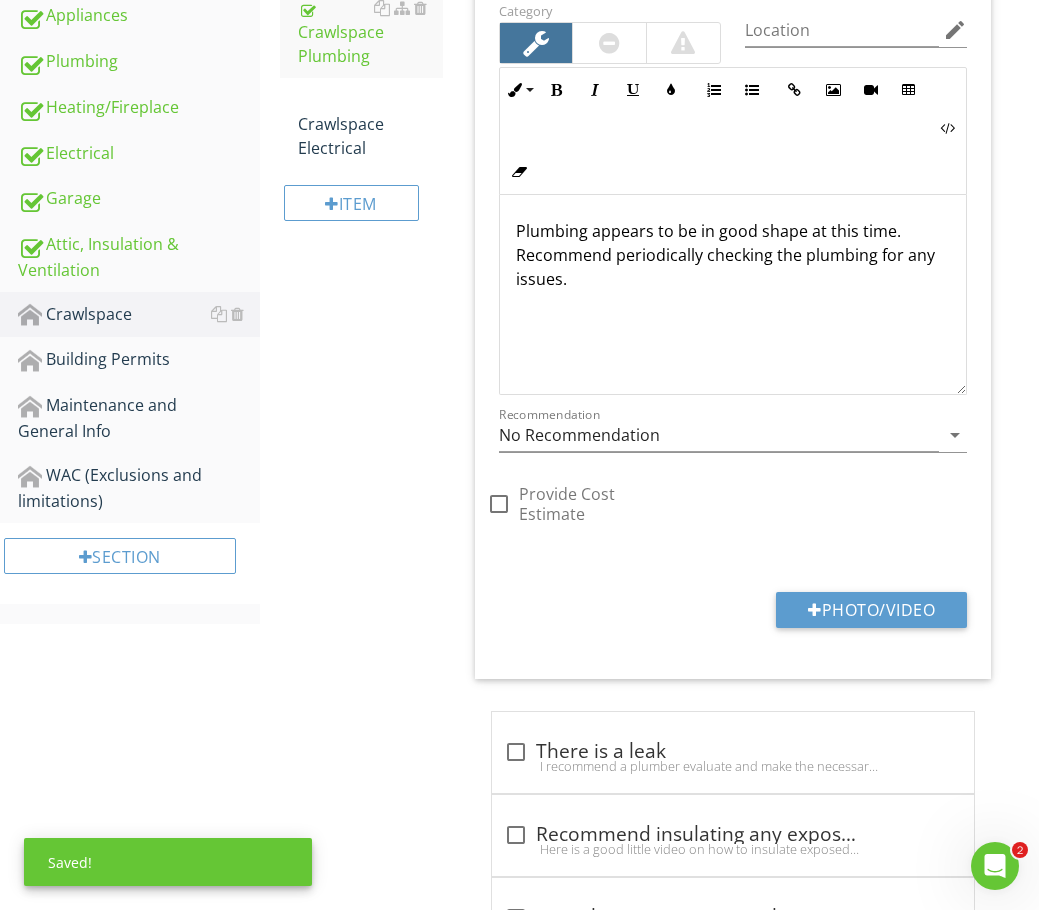 scroll, scrollTop: 719, scrollLeft: 0, axis: vertical 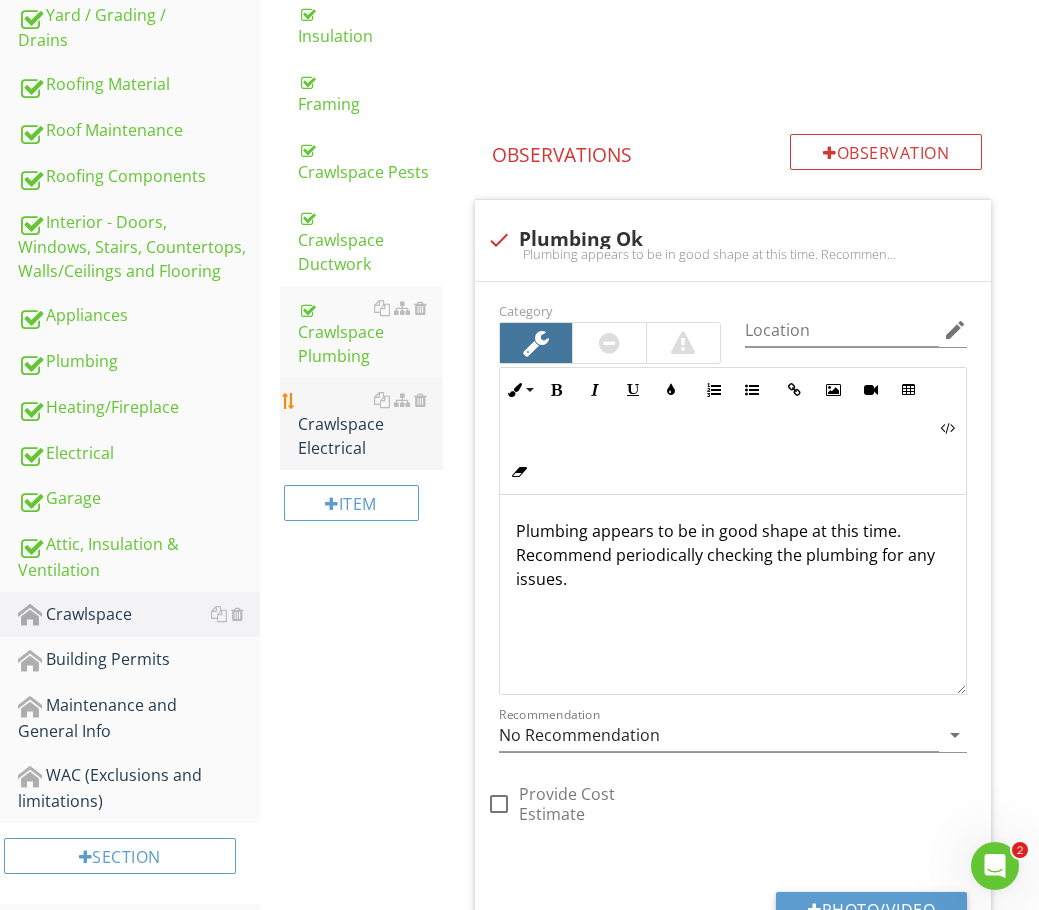 click on "Crawlspace Electrical" at bounding box center (370, 424) 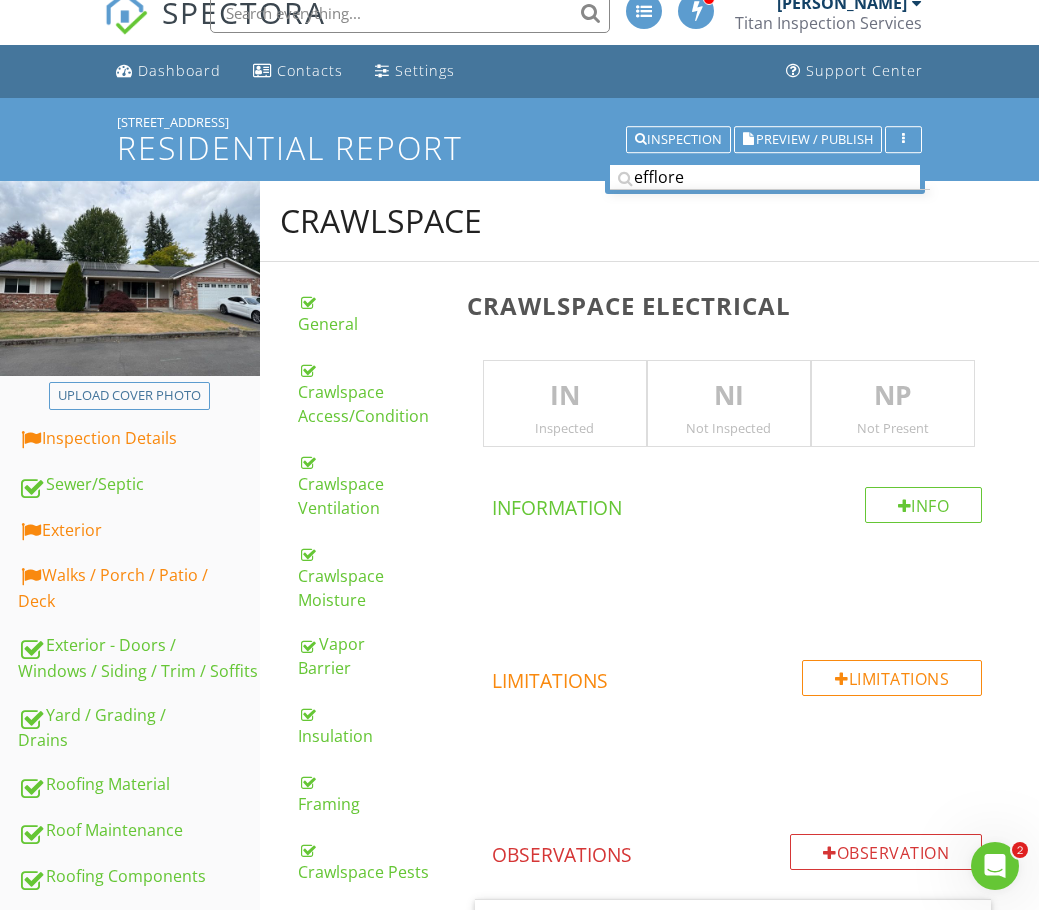 click on "IN" at bounding box center [565, 396] 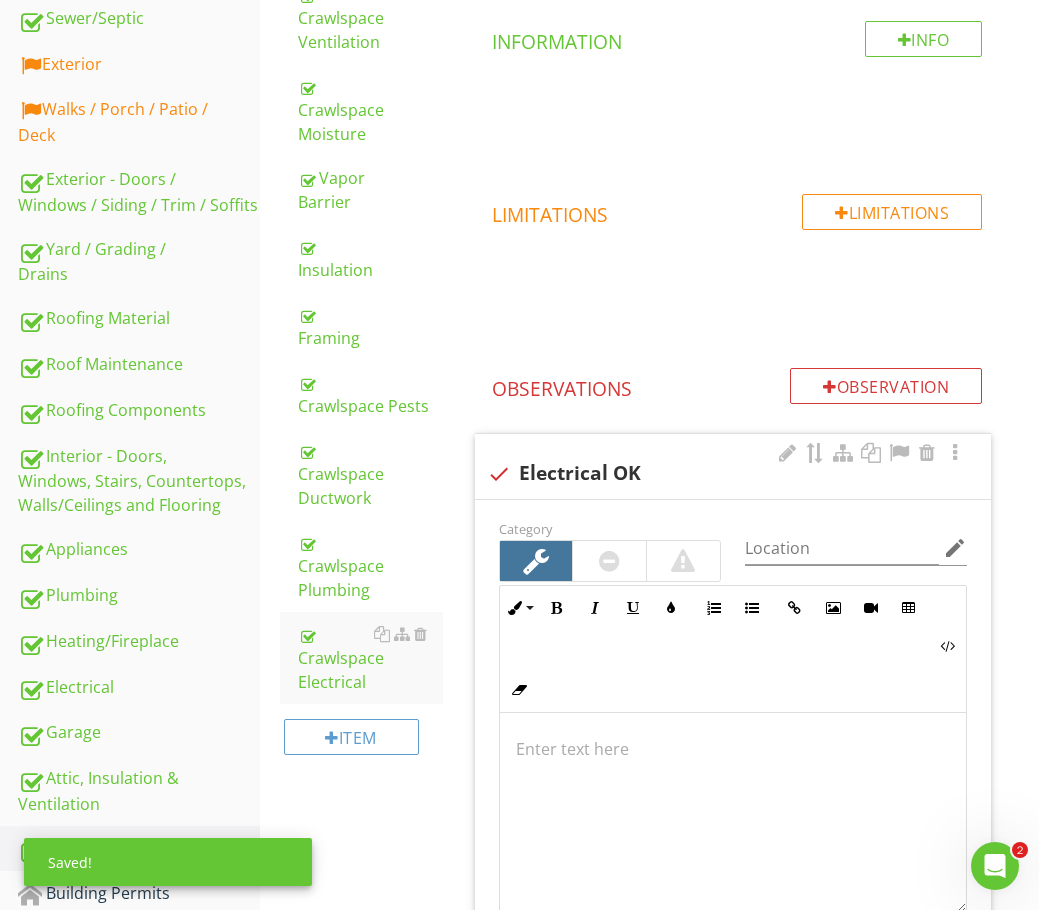 scroll, scrollTop: 519, scrollLeft: 0, axis: vertical 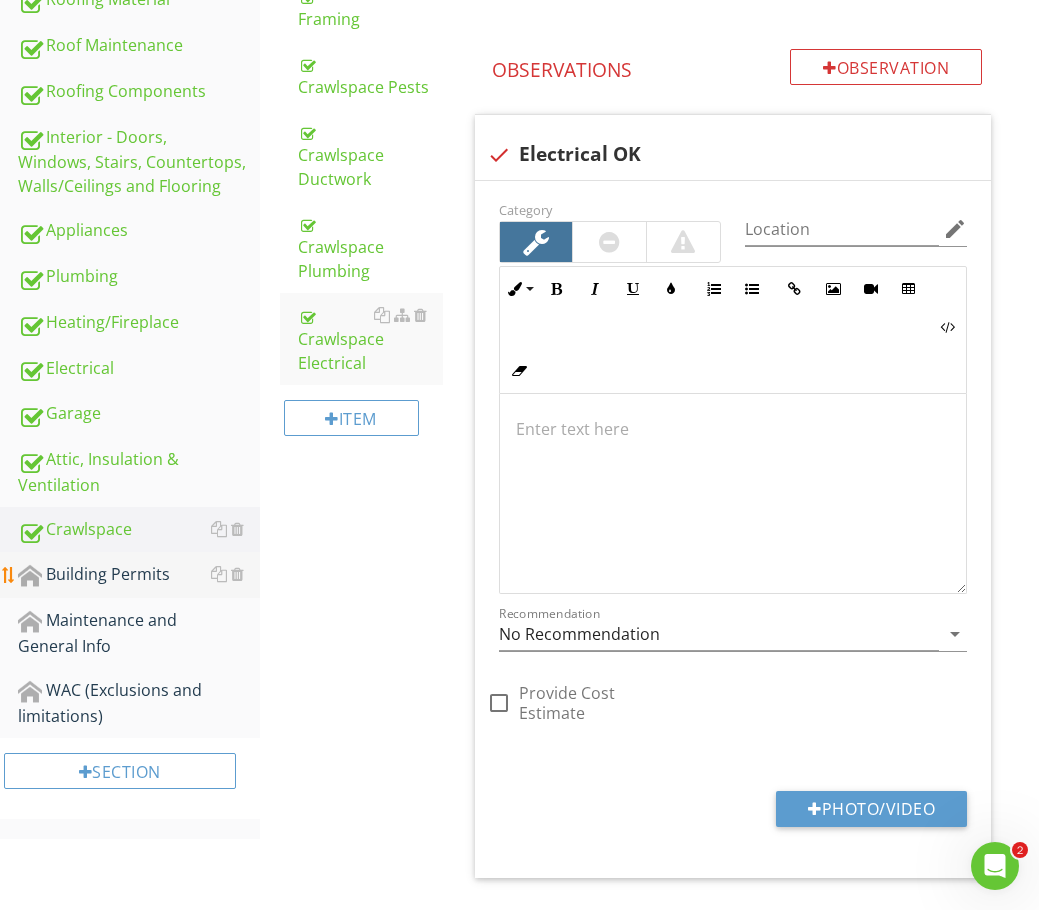 click on "Building Permits" at bounding box center (139, 575) 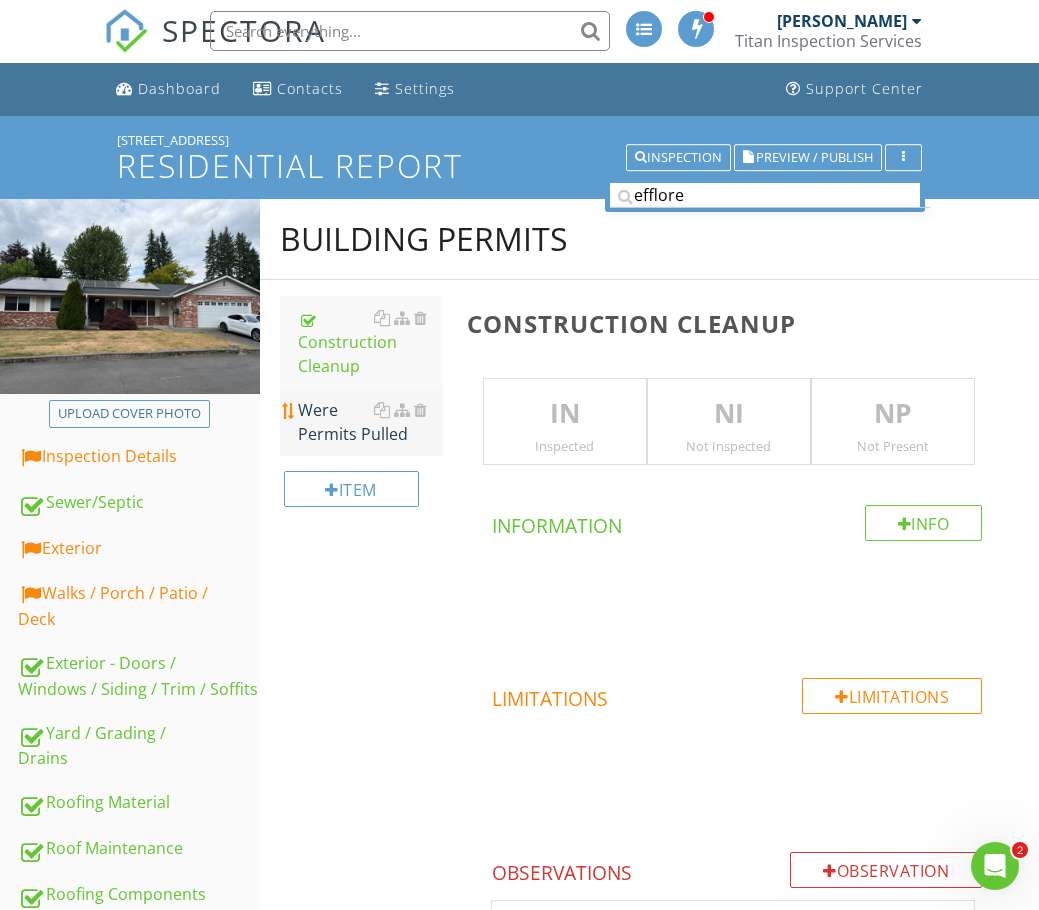 scroll, scrollTop: 0, scrollLeft: 0, axis: both 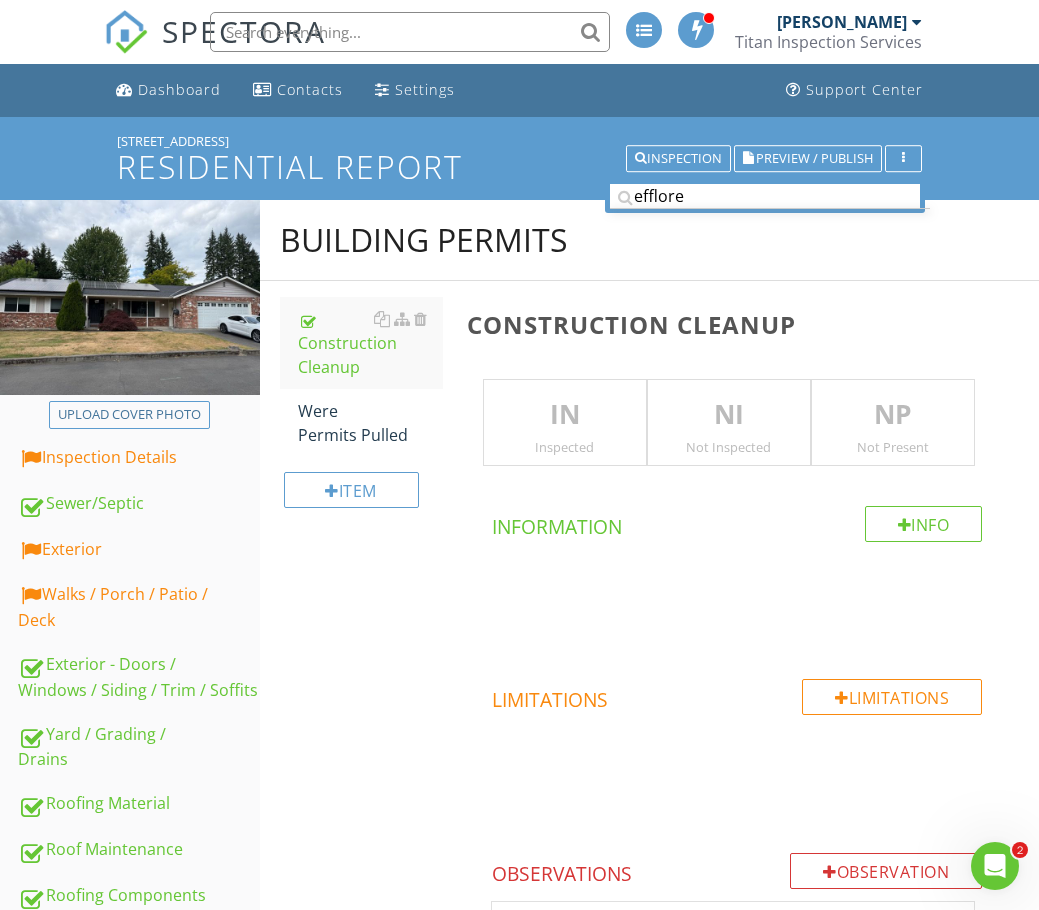 click on "NP" at bounding box center [893, 415] 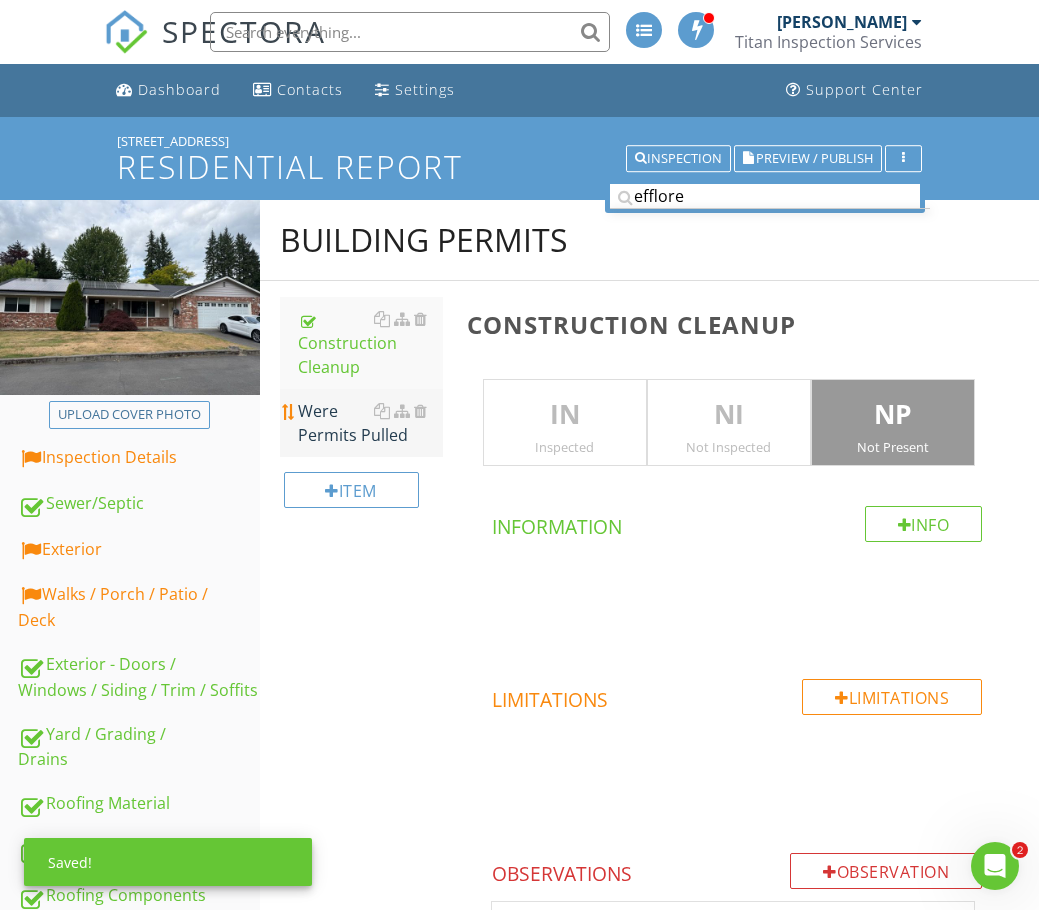 click on "Were Permits Pulled" at bounding box center [370, 423] 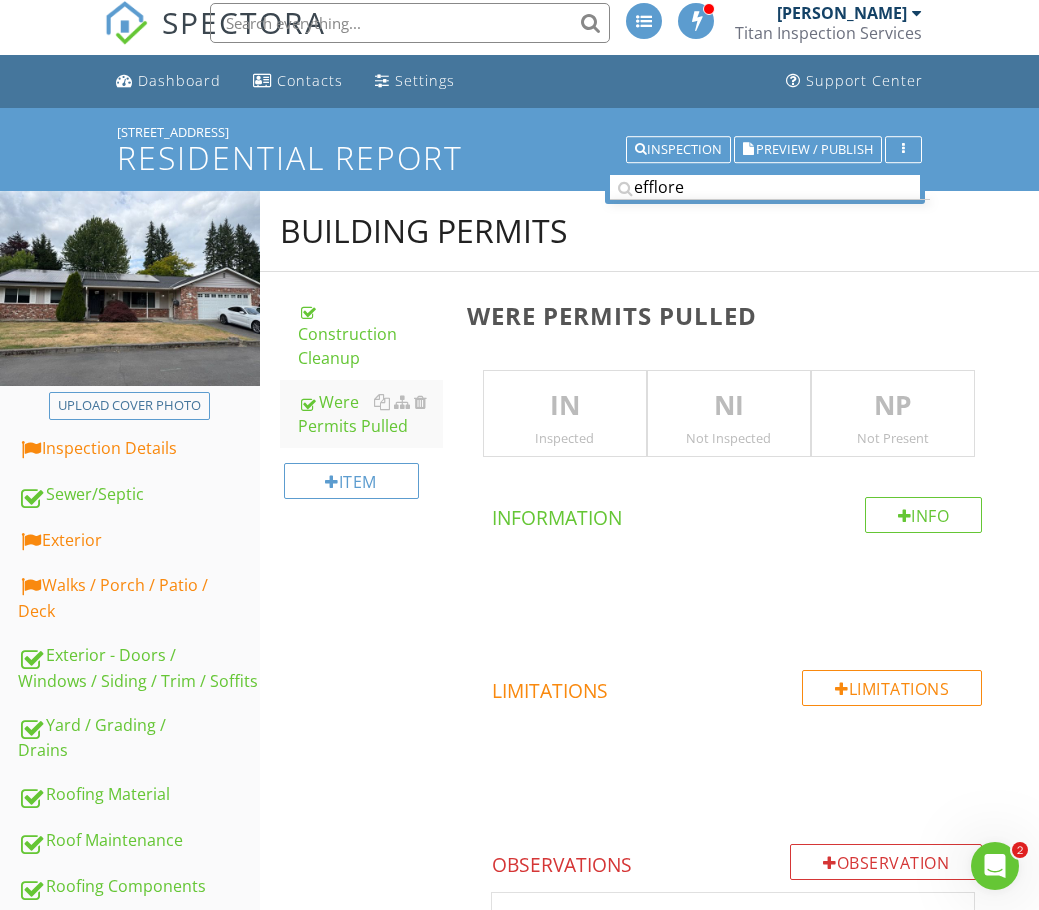 scroll, scrollTop: 0, scrollLeft: 0, axis: both 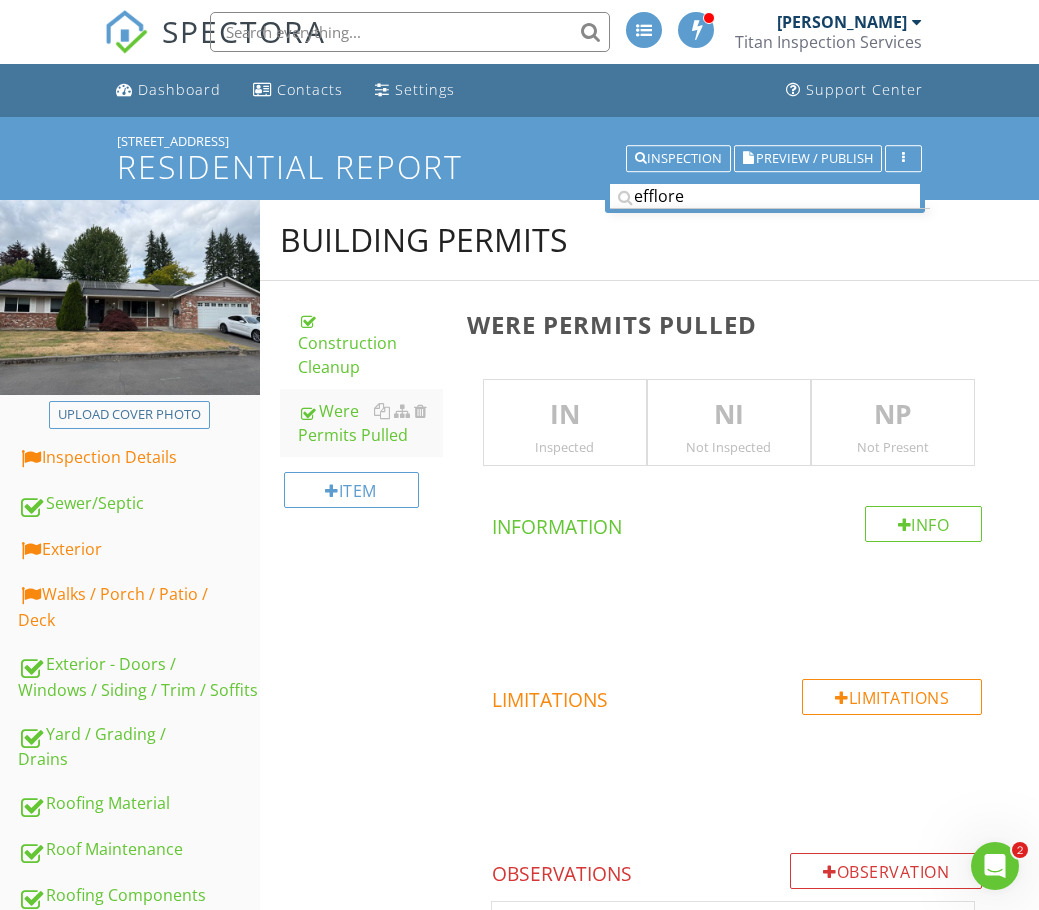 click on "IN" at bounding box center (565, 415) 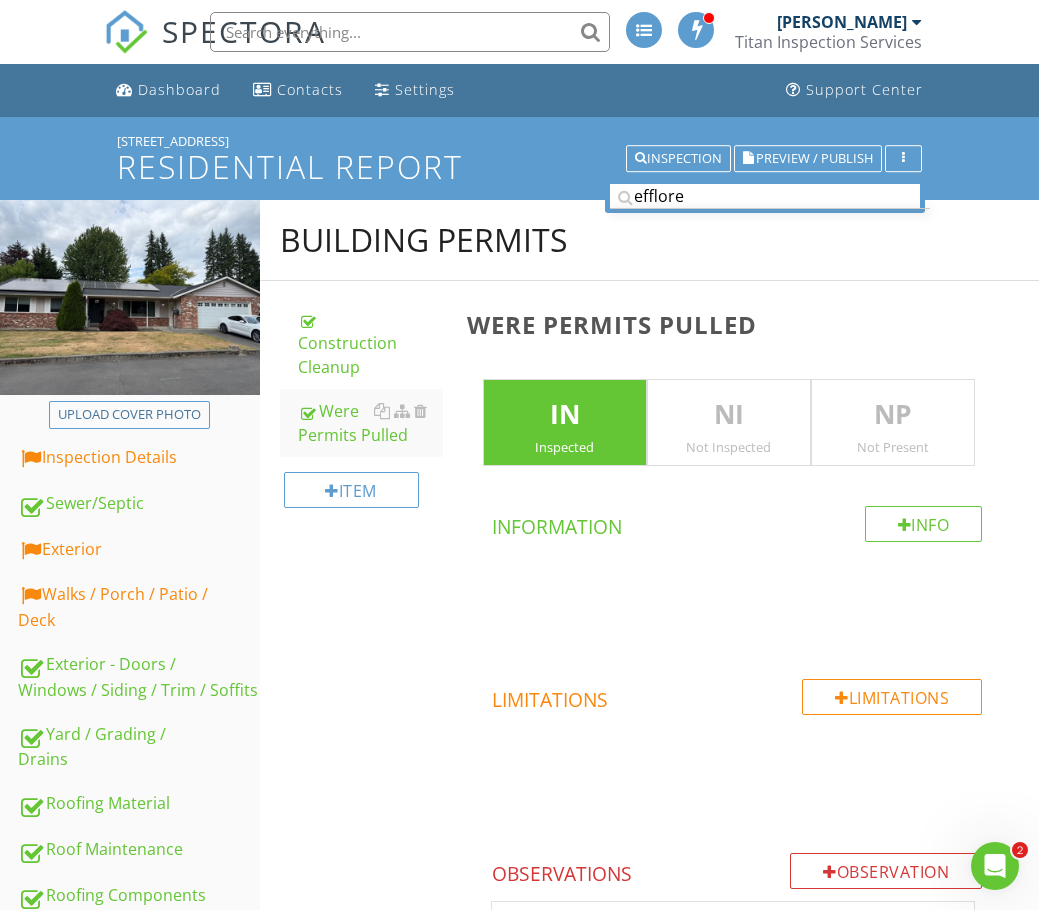 click on "NI" at bounding box center [729, 415] 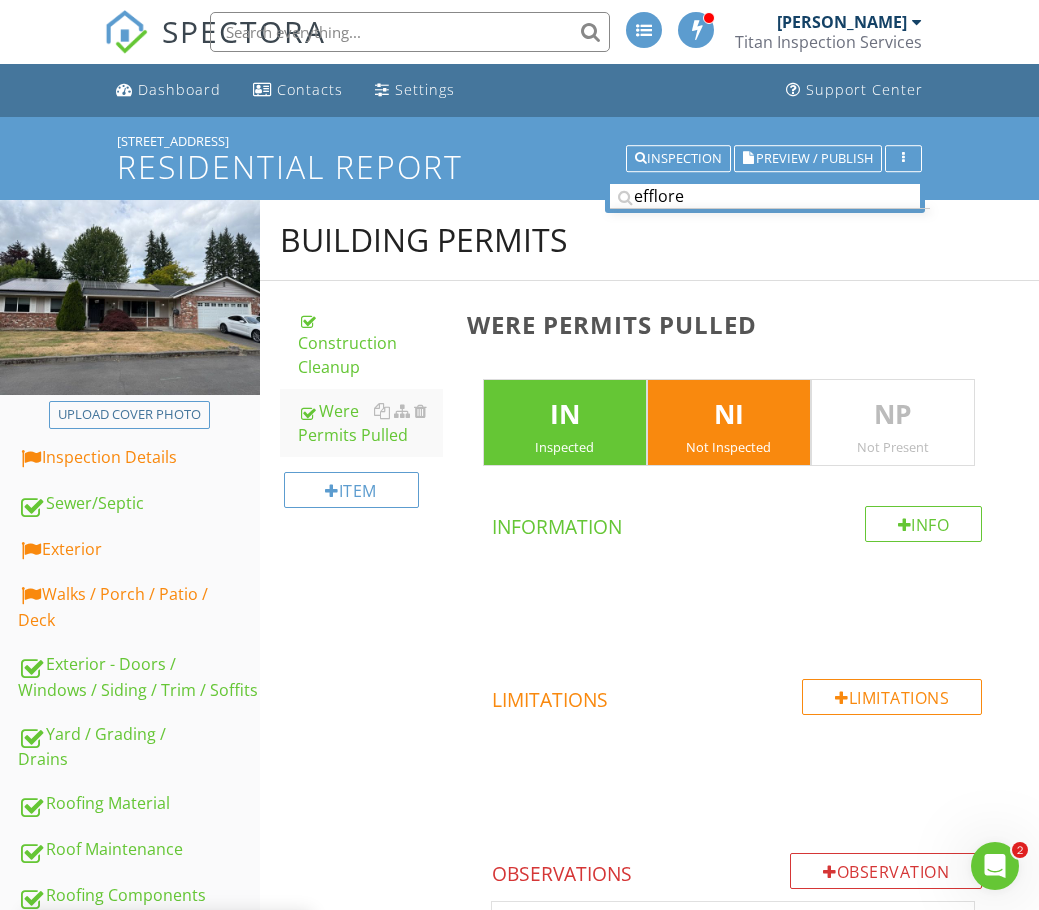 click on "IN" at bounding box center (565, 415) 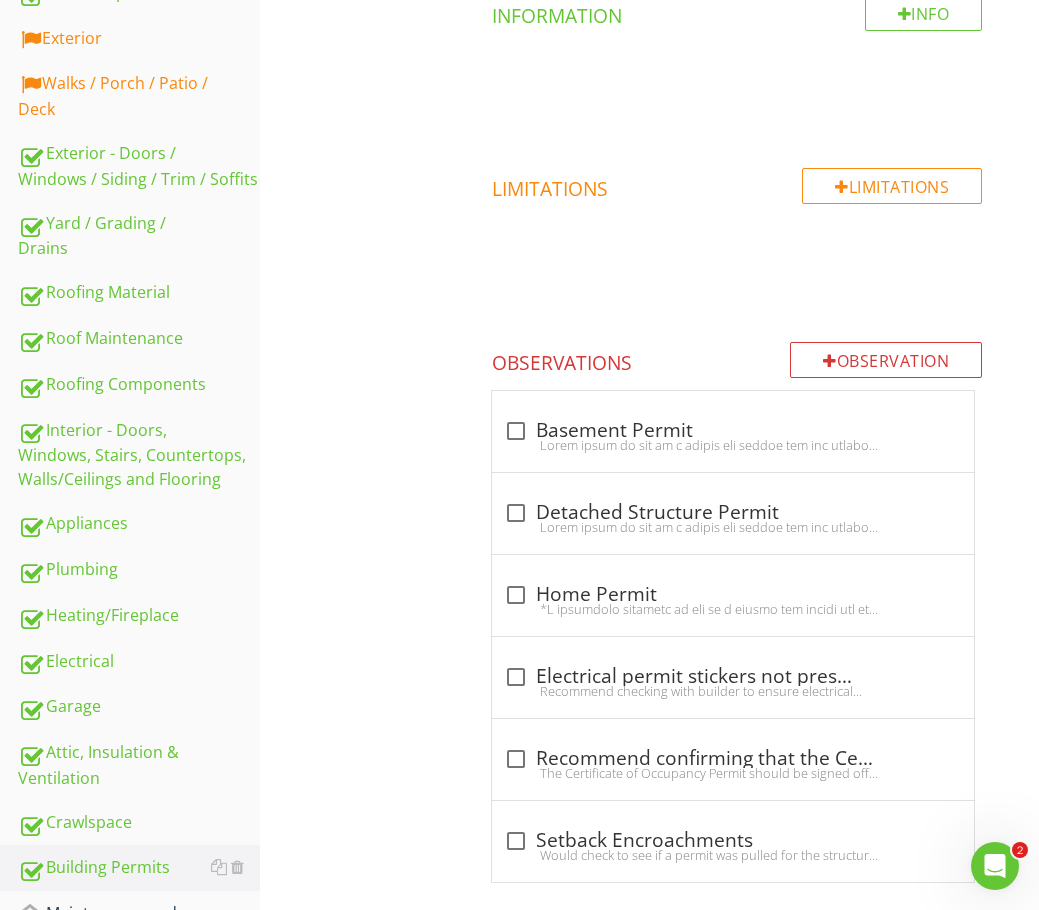 scroll, scrollTop: 700, scrollLeft: 0, axis: vertical 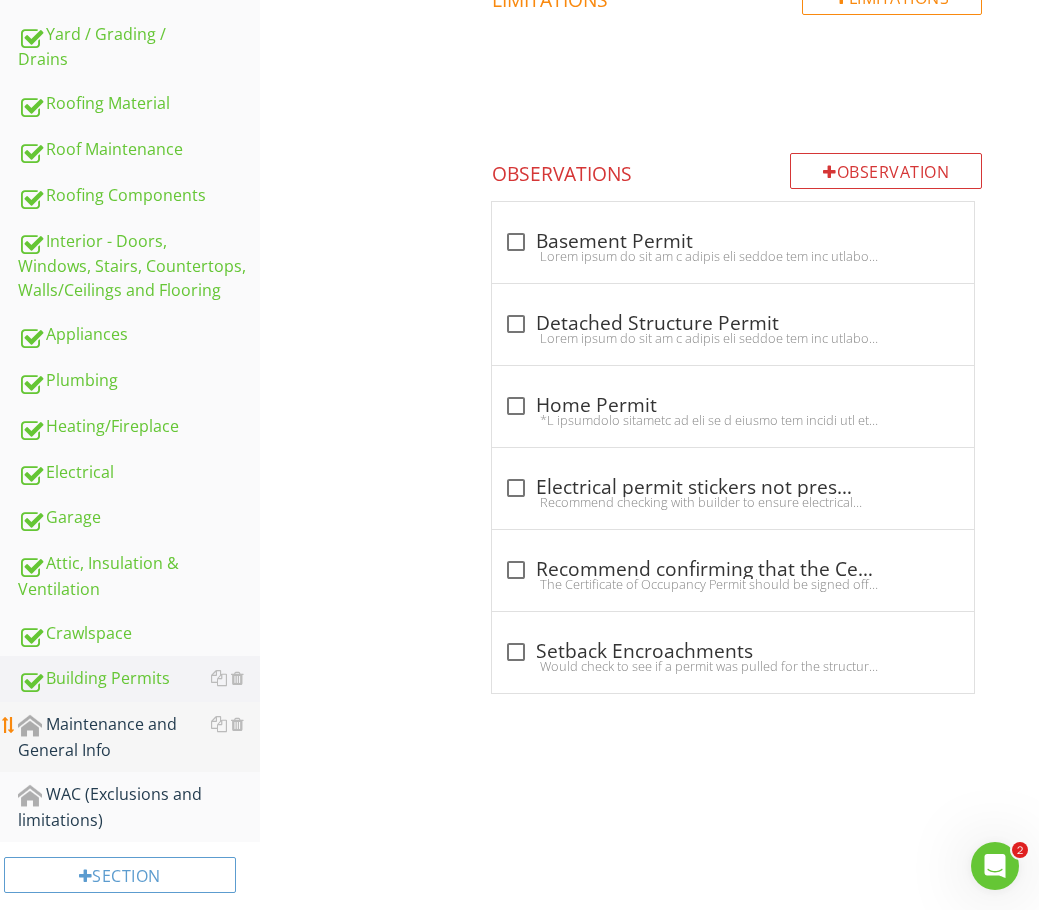 click on "Maintenance and General Info" at bounding box center (139, 737) 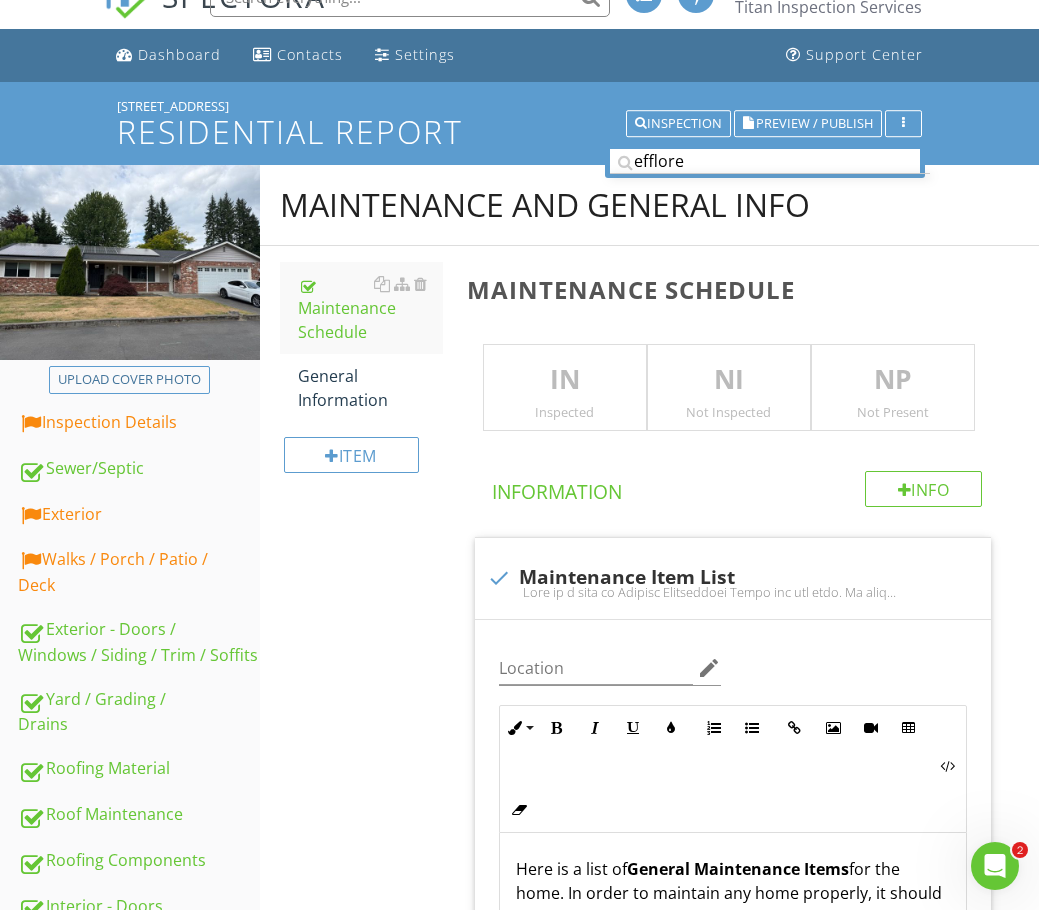 scroll, scrollTop: 0, scrollLeft: 0, axis: both 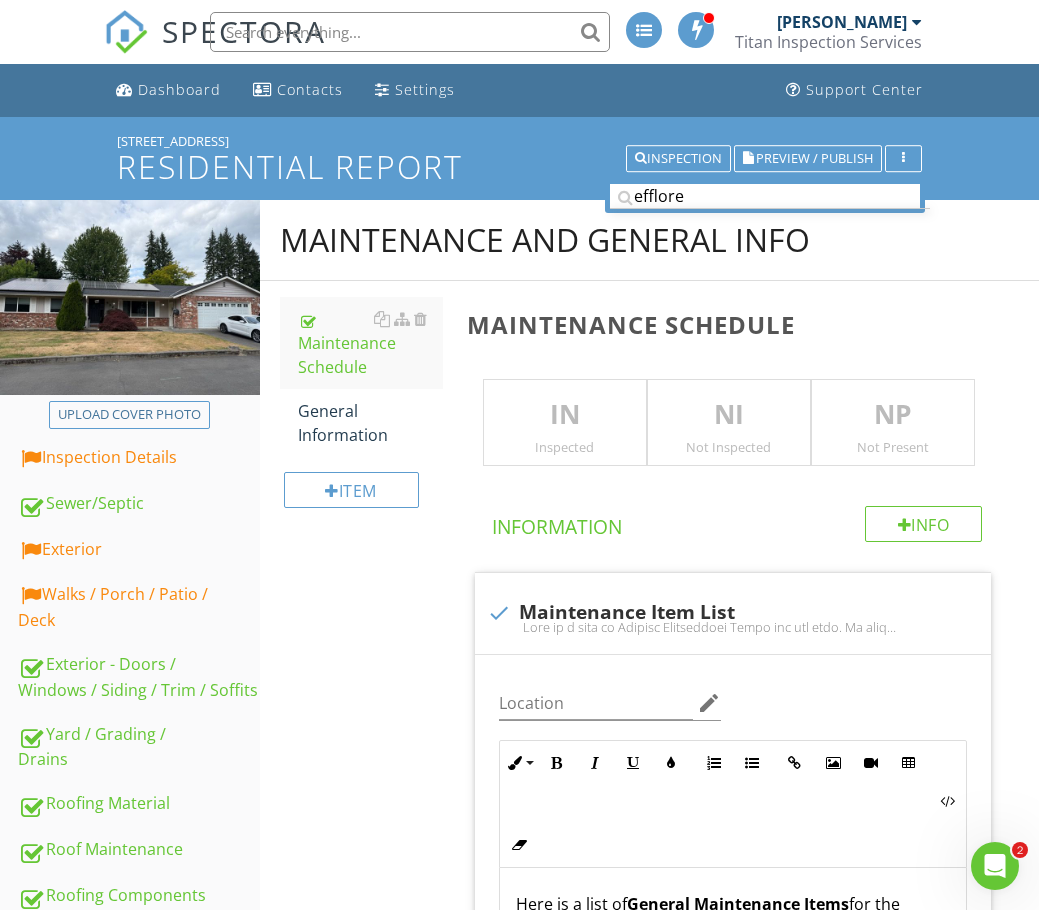 click on "IN   Inspected" at bounding box center [565, 423] 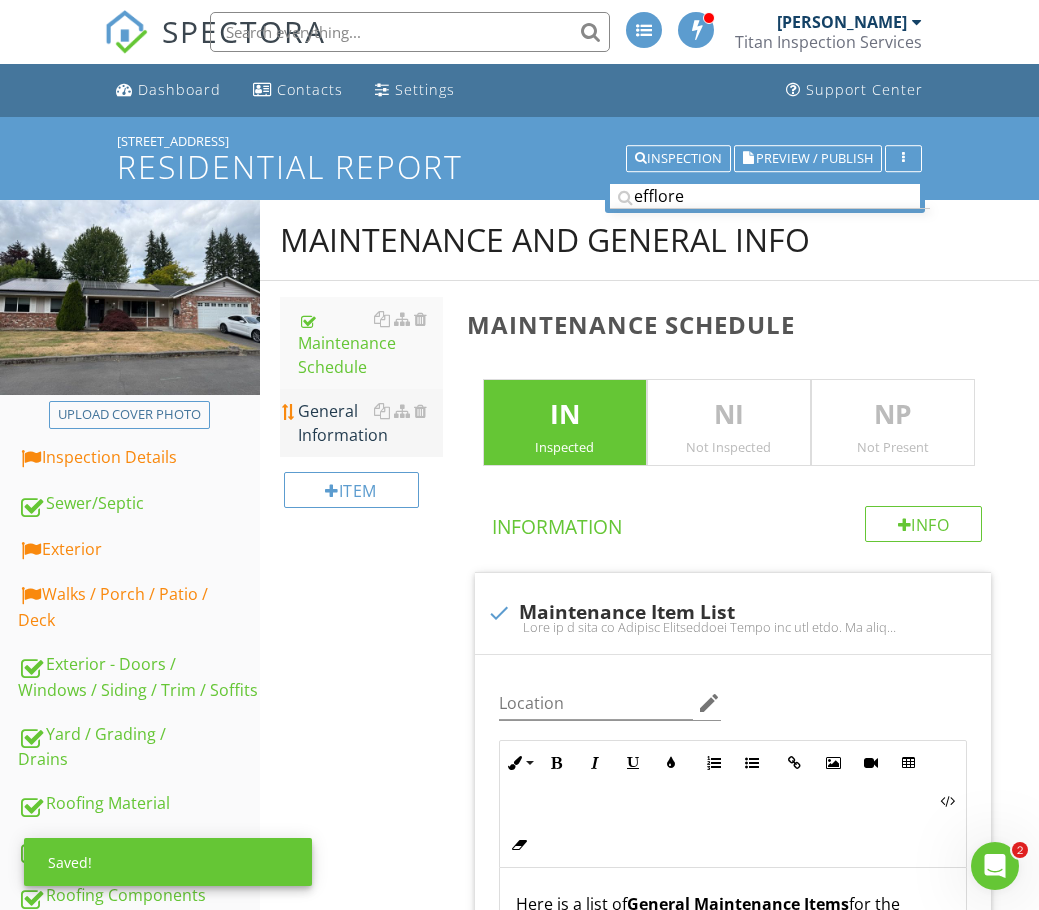 click on "General Information" at bounding box center (370, 423) 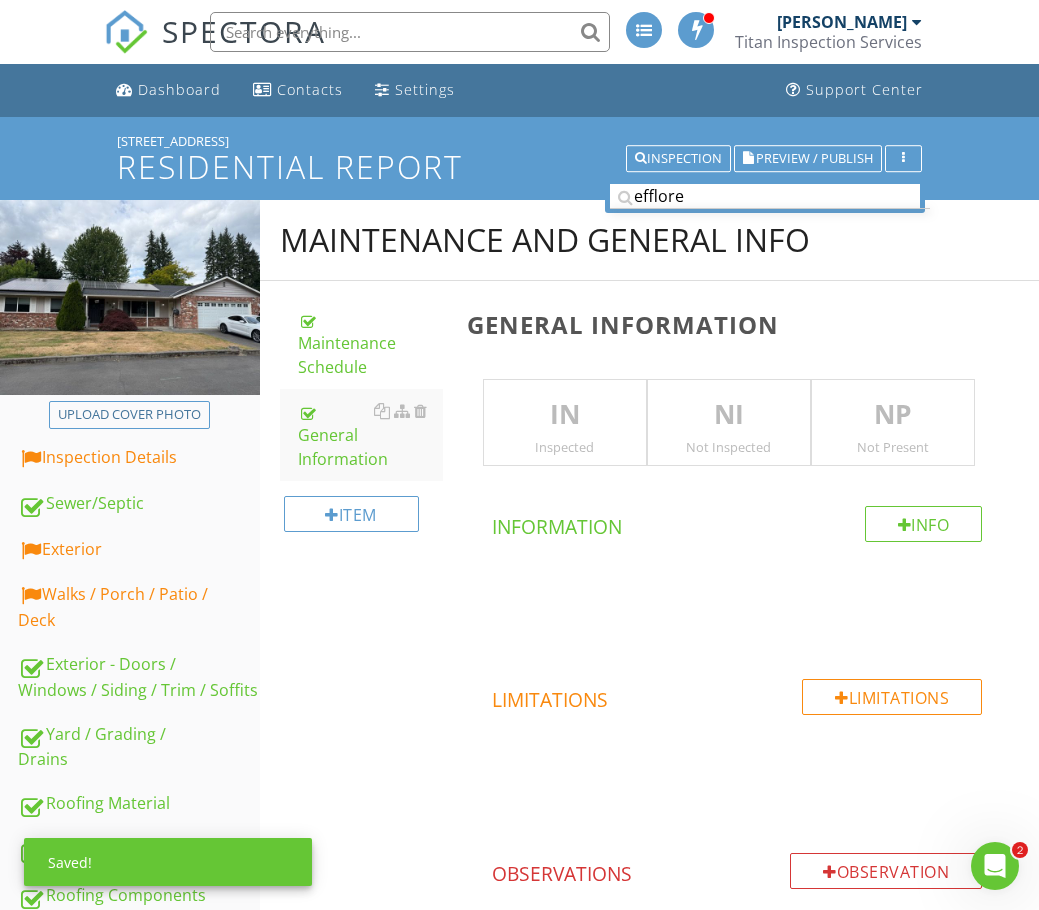 click on "Inspected" at bounding box center (565, 447) 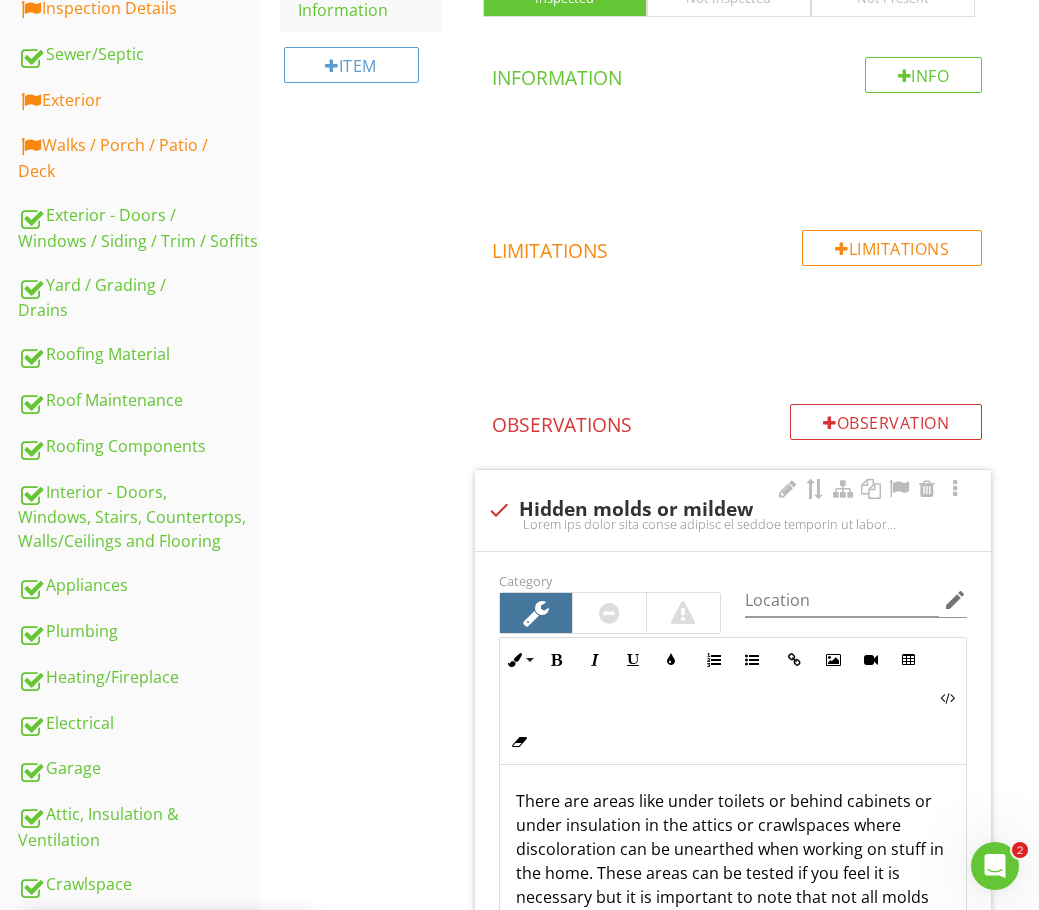 scroll, scrollTop: 500, scrollLeft: 0, axis: vertical 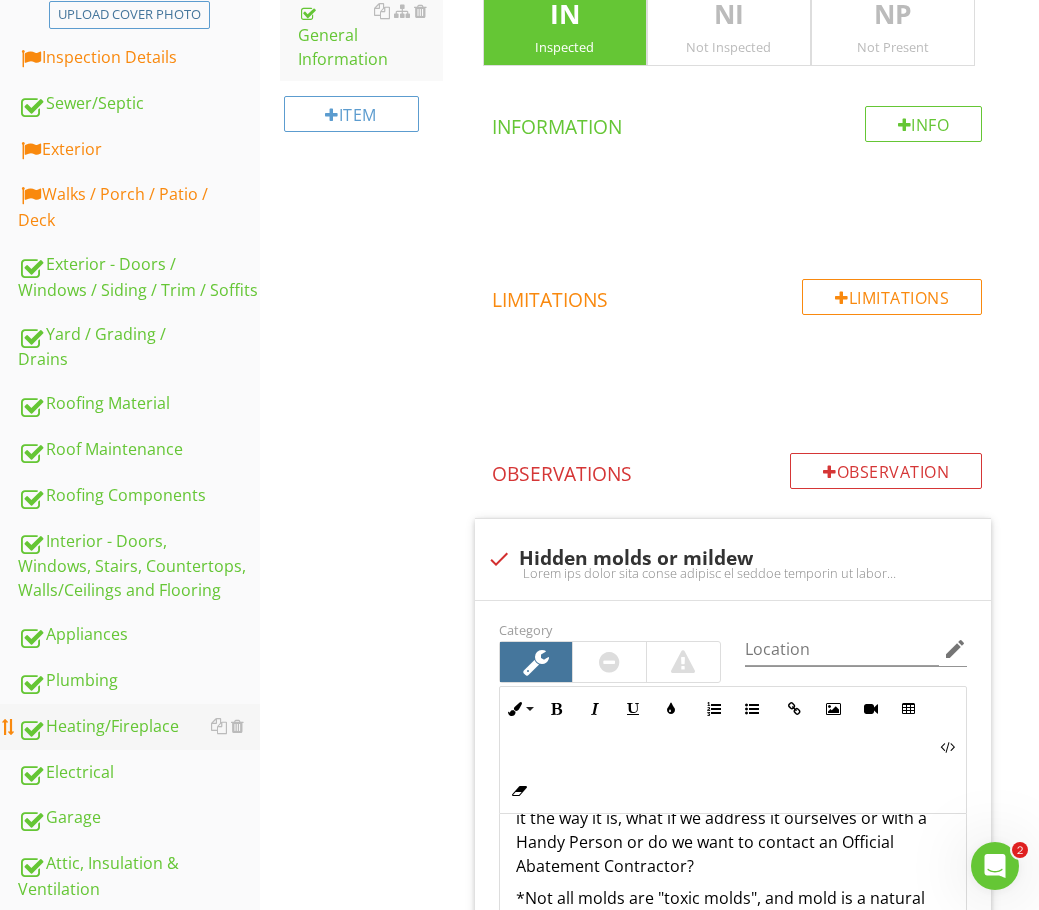 click on "Heating/Fireplace" at bounding box center [139, 727] 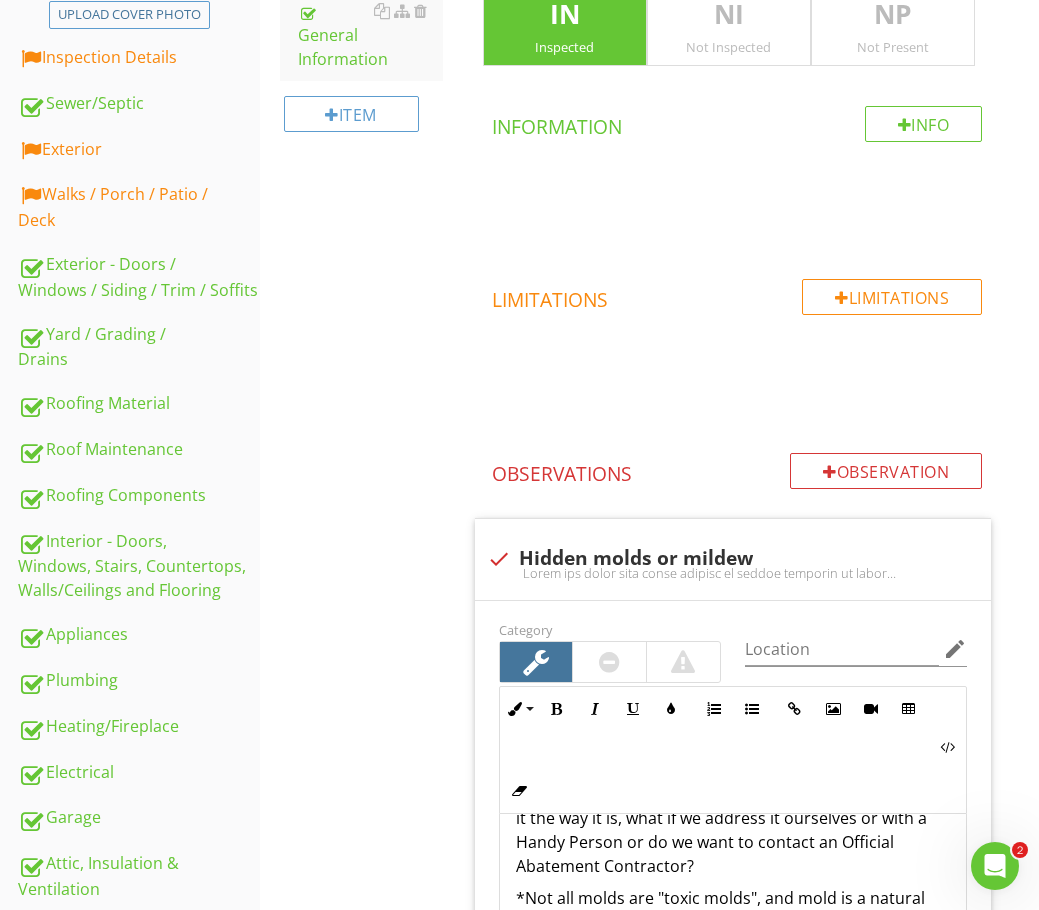 type on "<p>Polychlorinated biphenyls (PCBs)&nbsp;have been found in certain building materials throughout Washington.&nbsp;While the manufacture of PCBs was banned in 1979, they remain in buildings built or renovated before or around this time.</p><p>PCB-containing building materials can:</p><ul><li>Pose health risks.</li><li>Contaminate&nbsp;stormwater, soils, sediments, and indoor air.</li></ul><p>Property owners, developers, contractors, local governments, and other businesses can increase their knowledge about the dangers of PCBs in building materials and take steps to reduce the impacts from these materials on people and the environment.</p><p>Why were PCBs used in building materials?</p><p>PCBs, also known by their trade name Aroclor, were intentionally added to building materials to improve flexibility, adhesion, and durability.</p><p>What building materials might contain PCBs?</p><p>Buildings and structures&nbsp;built or renovated between 1950 and 1979 may contain PCBs, particularly in:</p><ul><li>Door and..." 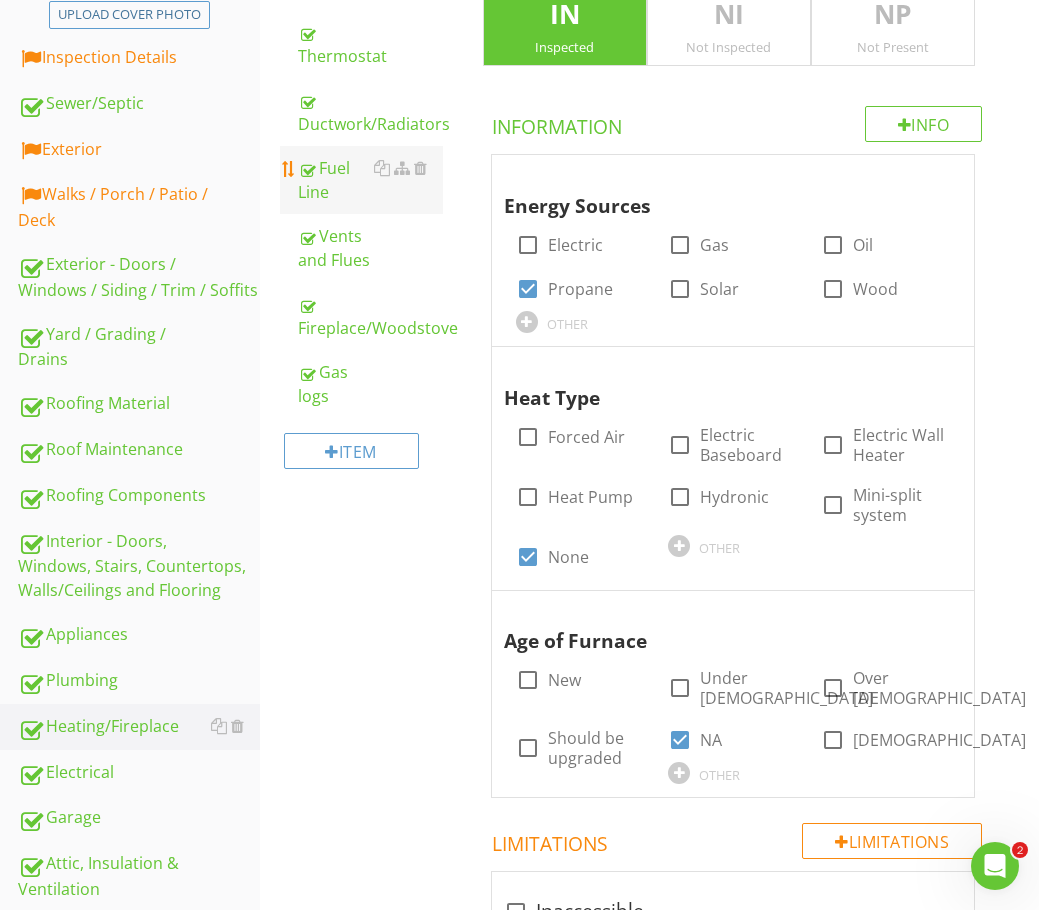 click on "Fuel Line" at bounding box center (370, 180) 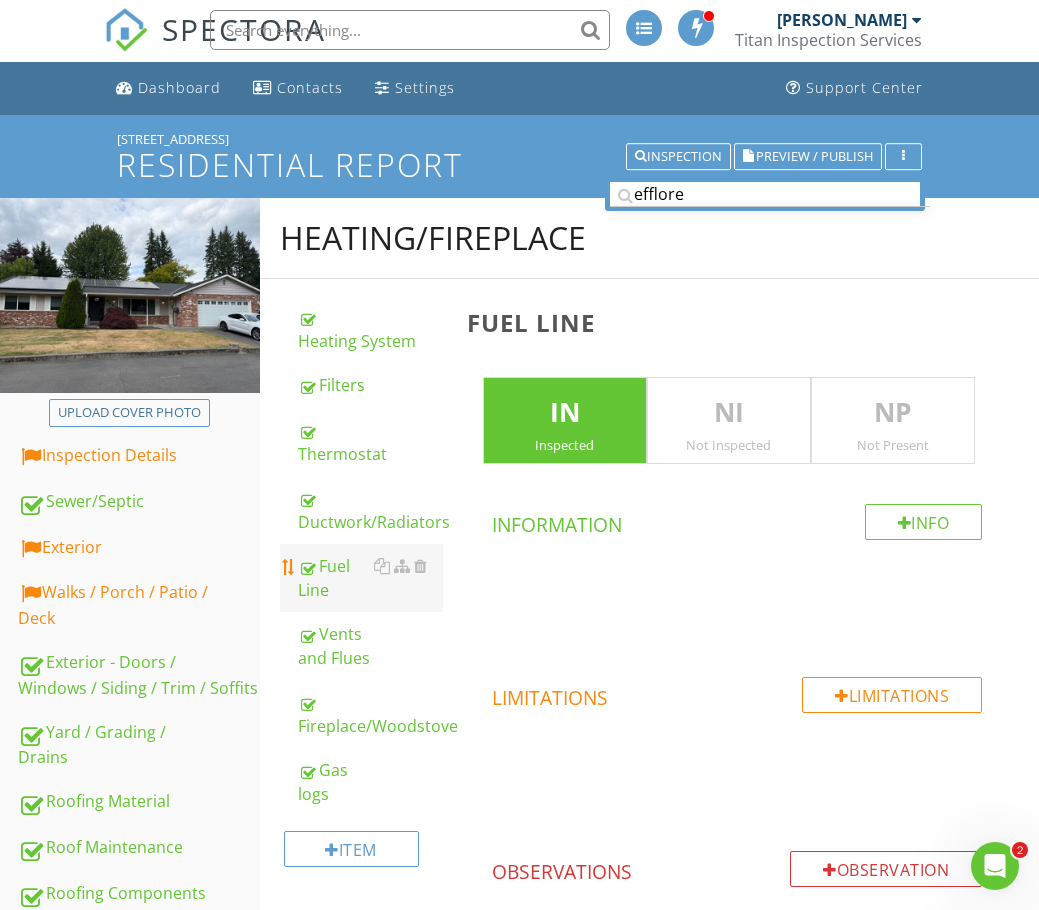 scroll, scrollTop: 0, scrollLeft: 0, axis: both 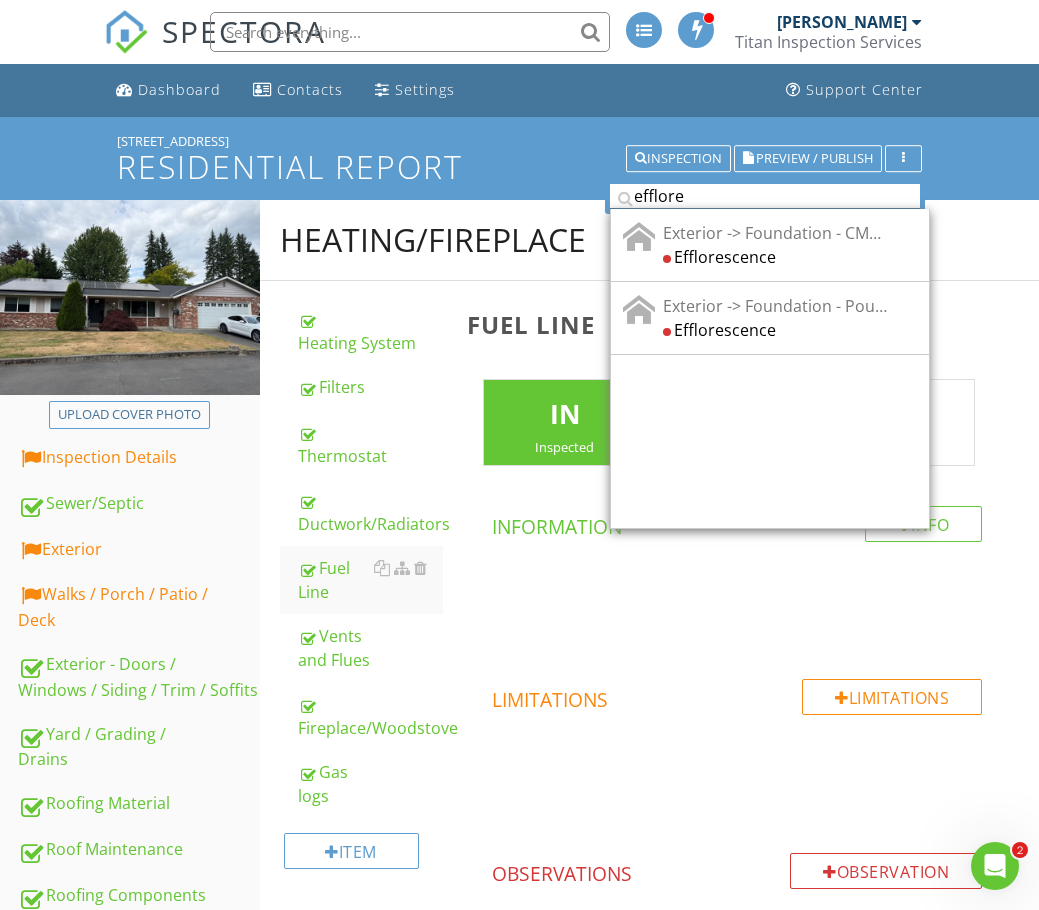 drag, startPoint x: 717, startPoint y: 198, endPoint x: 620, endPoint y: 201, distance: 97.04638 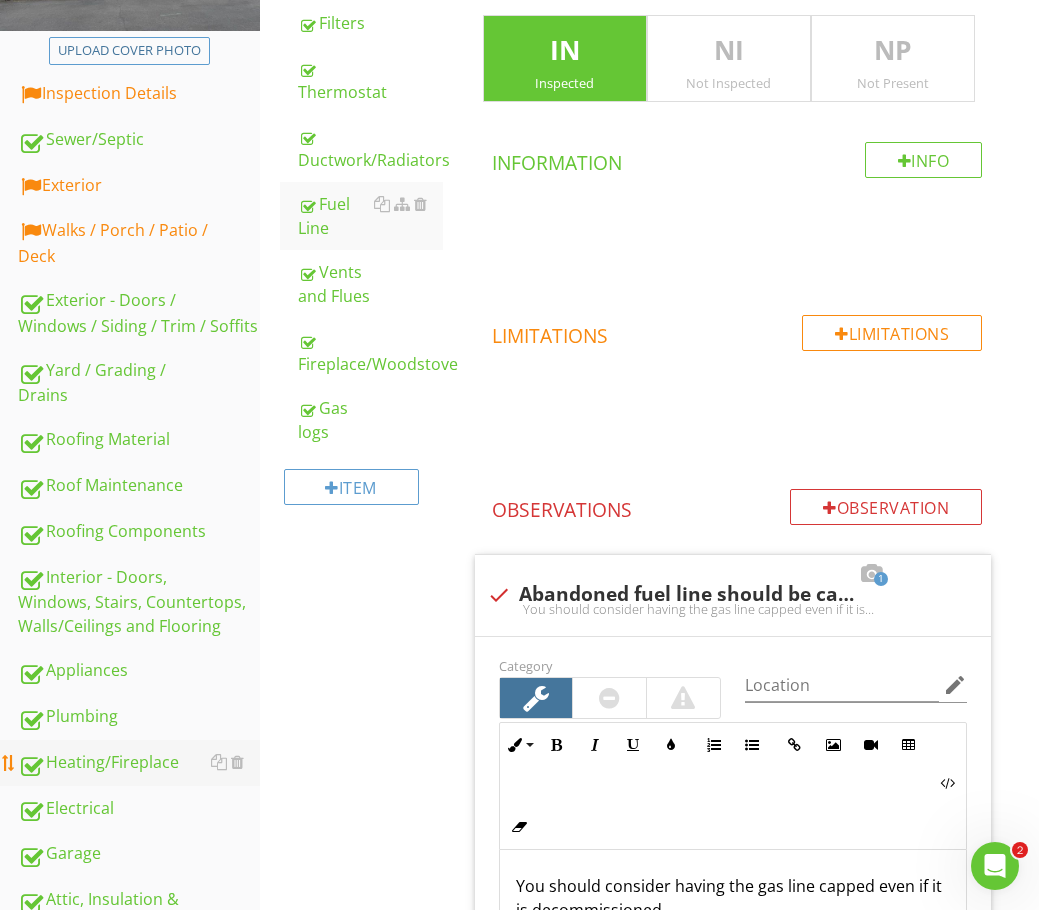 scroll, scrollTop: 400, scrollLeft: 0, axis: vertical 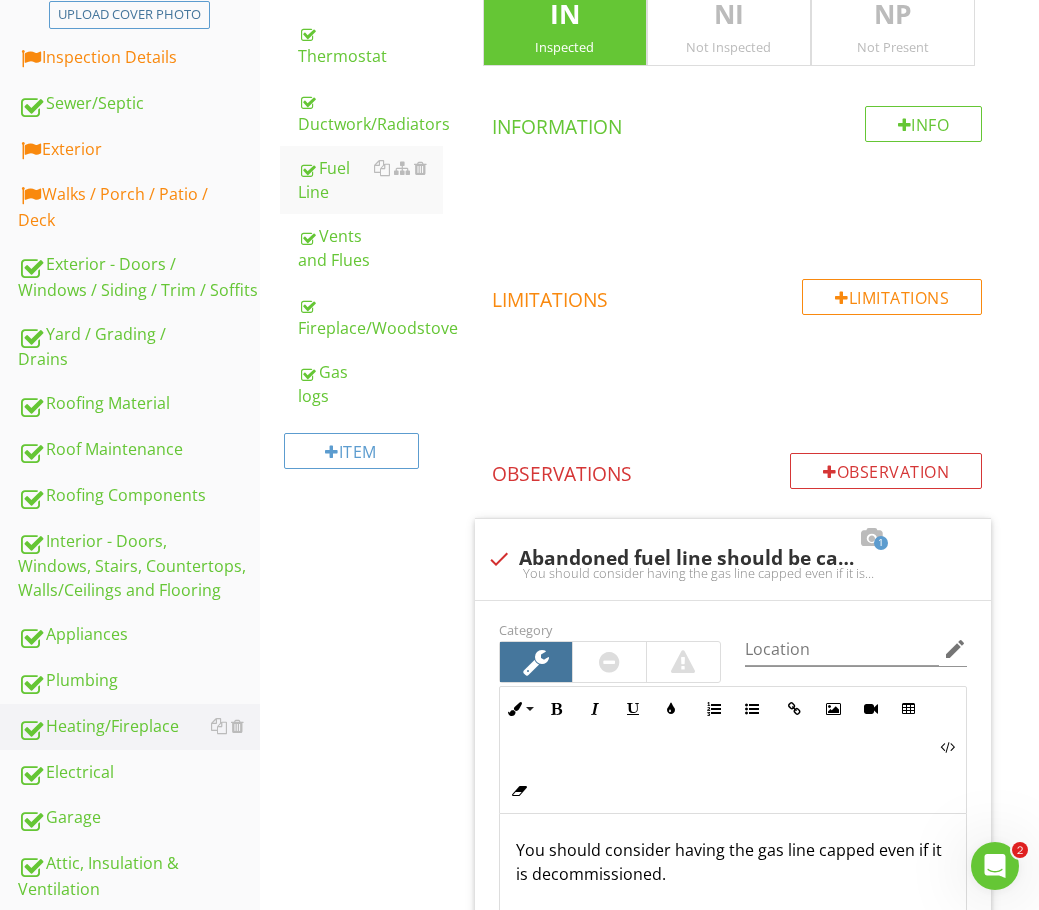 type 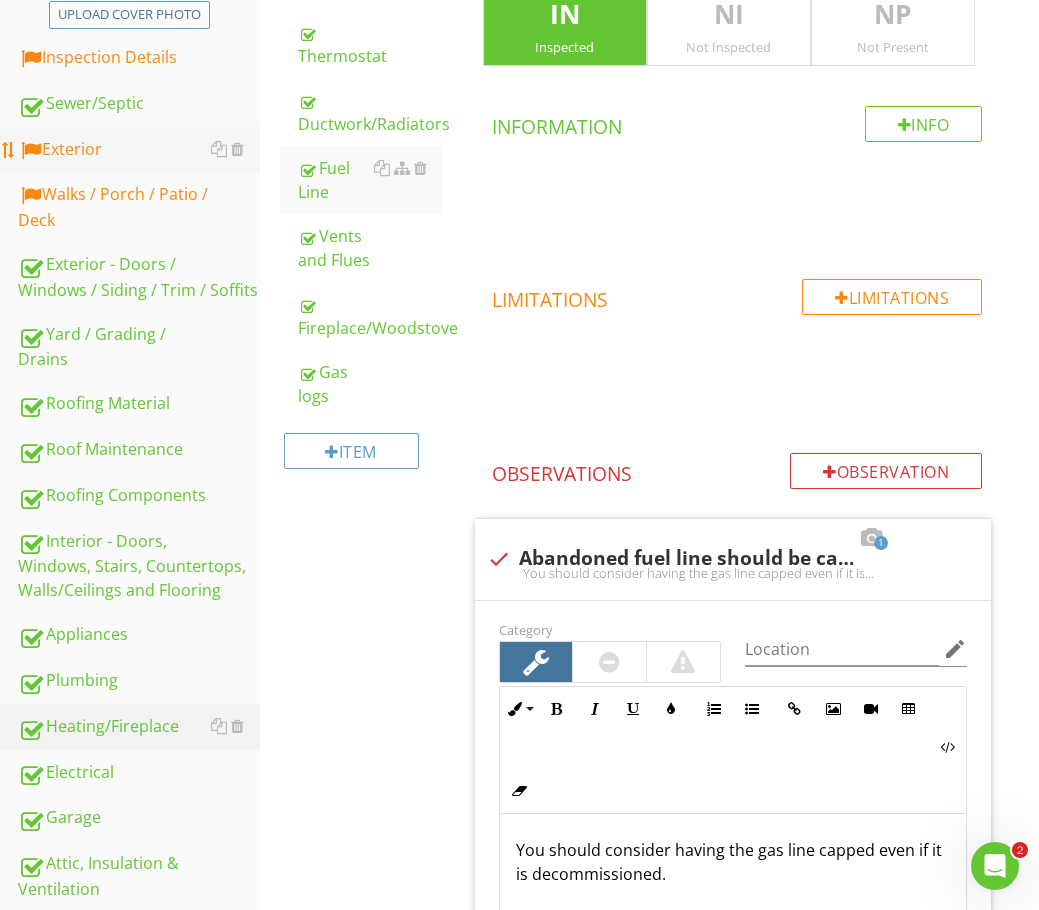 click on "Exterior" at bounding box center [139, 150] 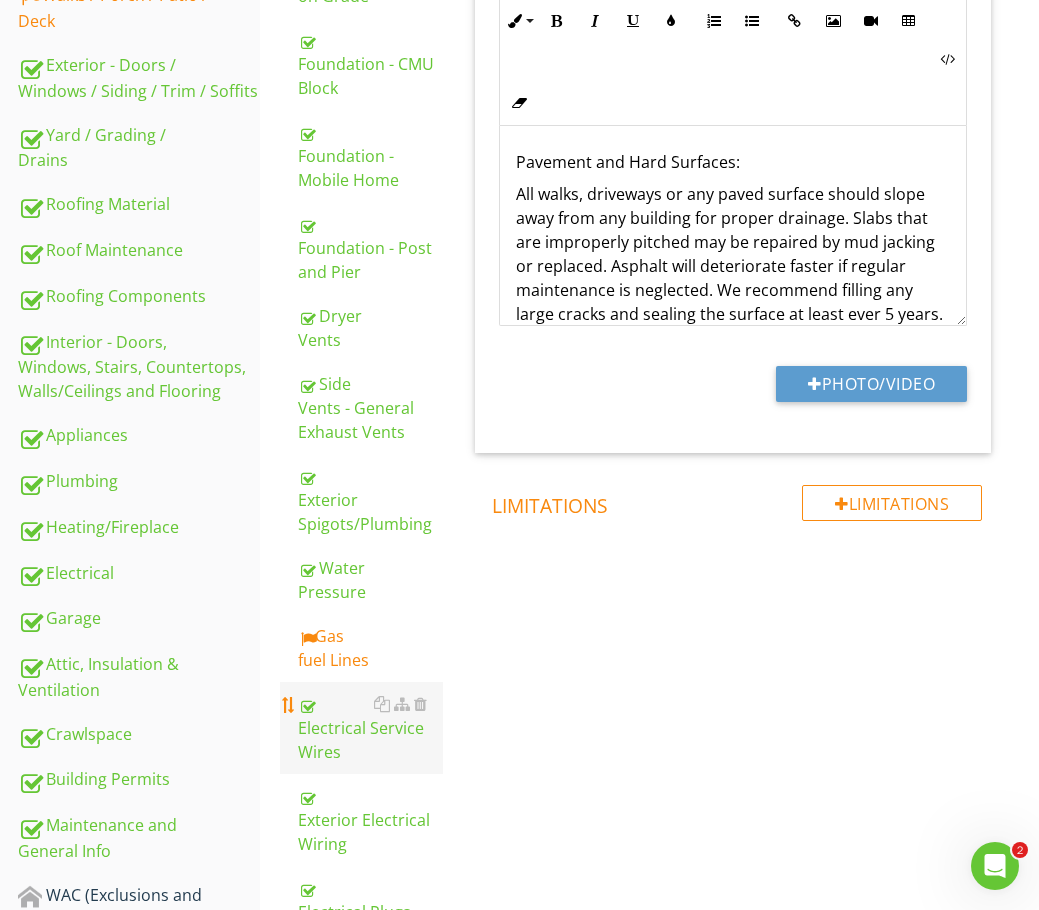 scroll, scrollTop: 600, scrollLeft: 0, axis: vertical 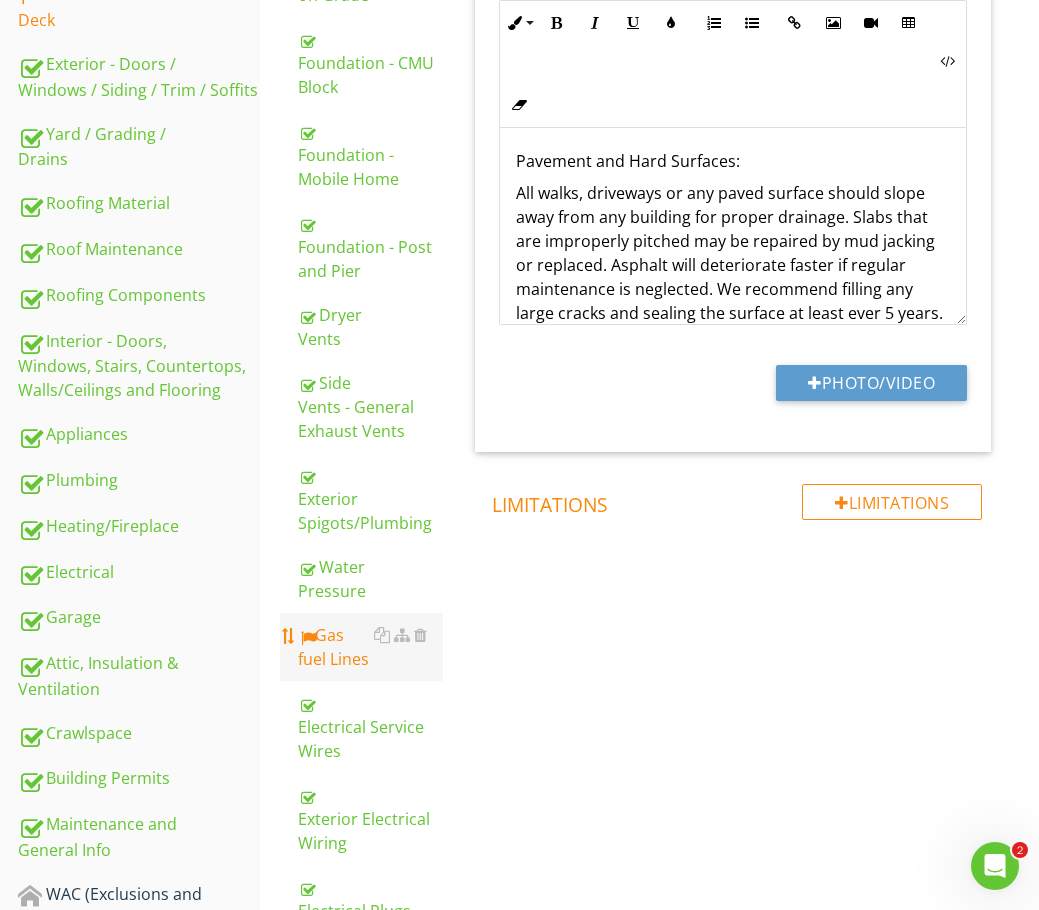 click on "Gas fuel Lines" at bounding box center [370, 647] 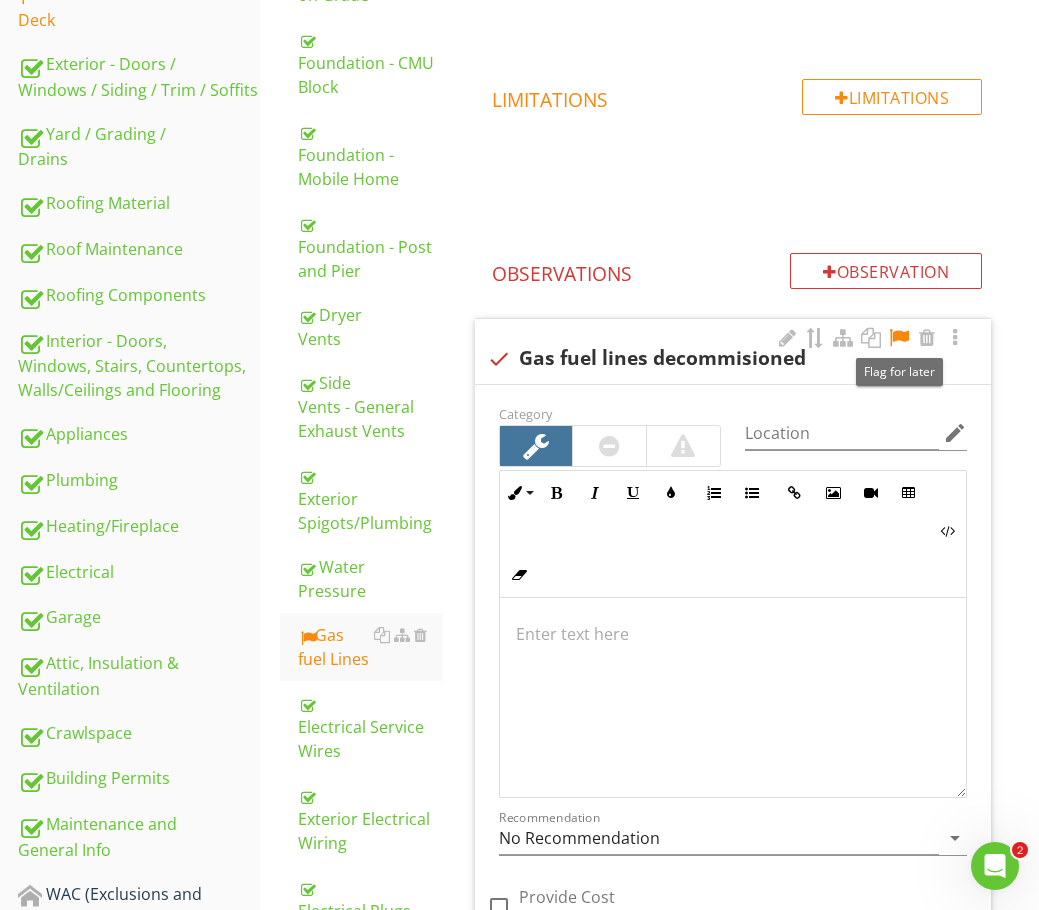 click at bounding box center [899, 338] 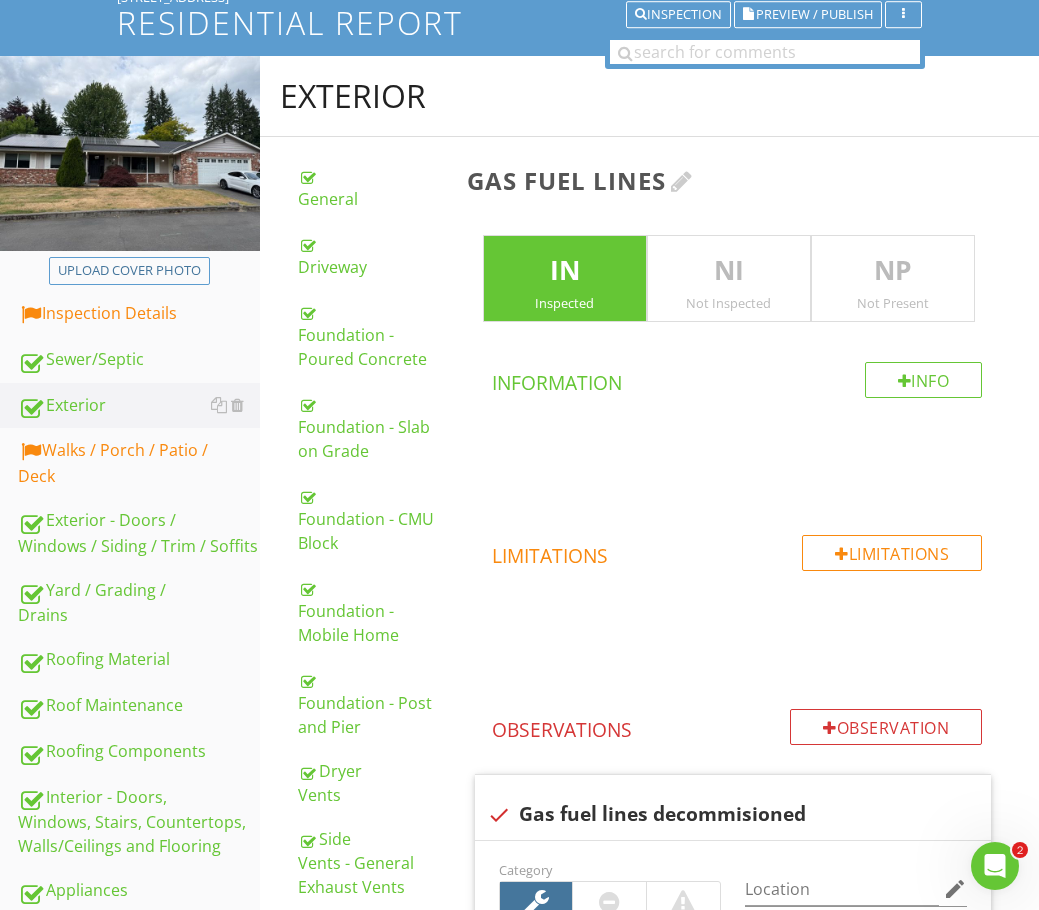 scroll, scrollTop: 120, scrollLeft: 0, axis: vertical 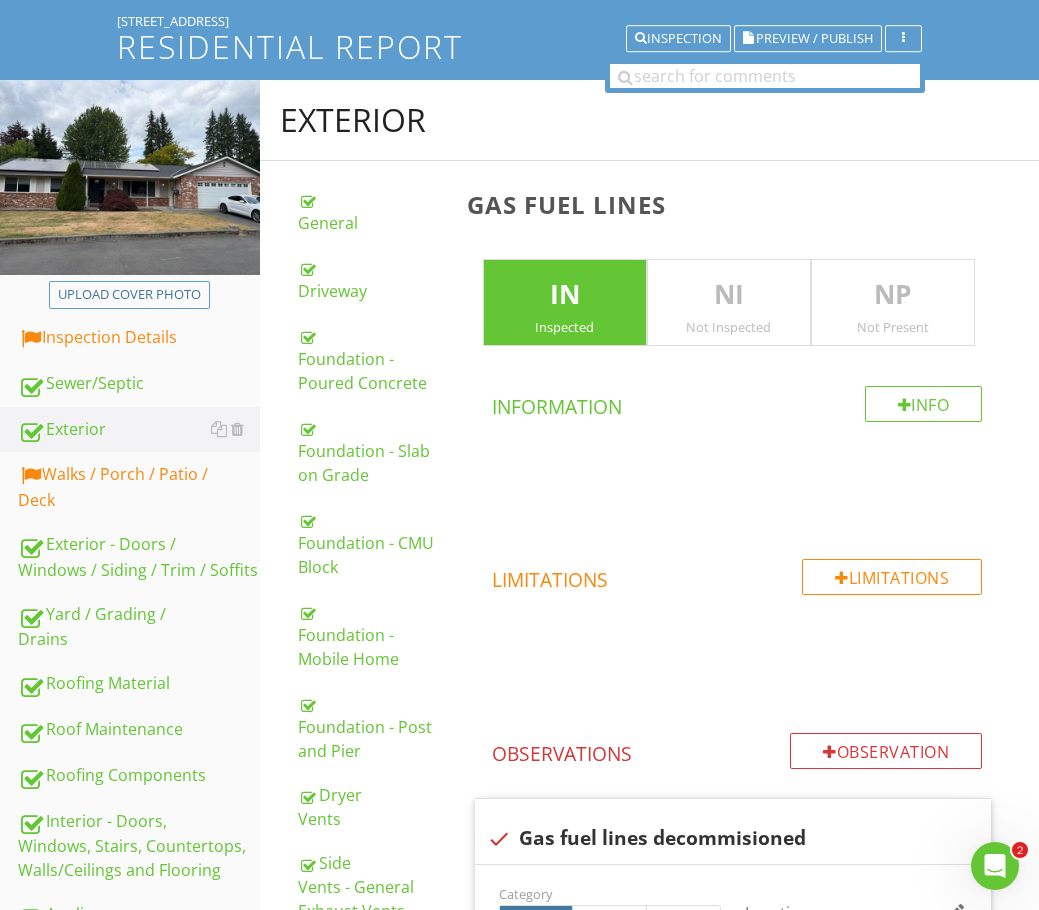 click on "Not Present" at bounding box center [893, 327] 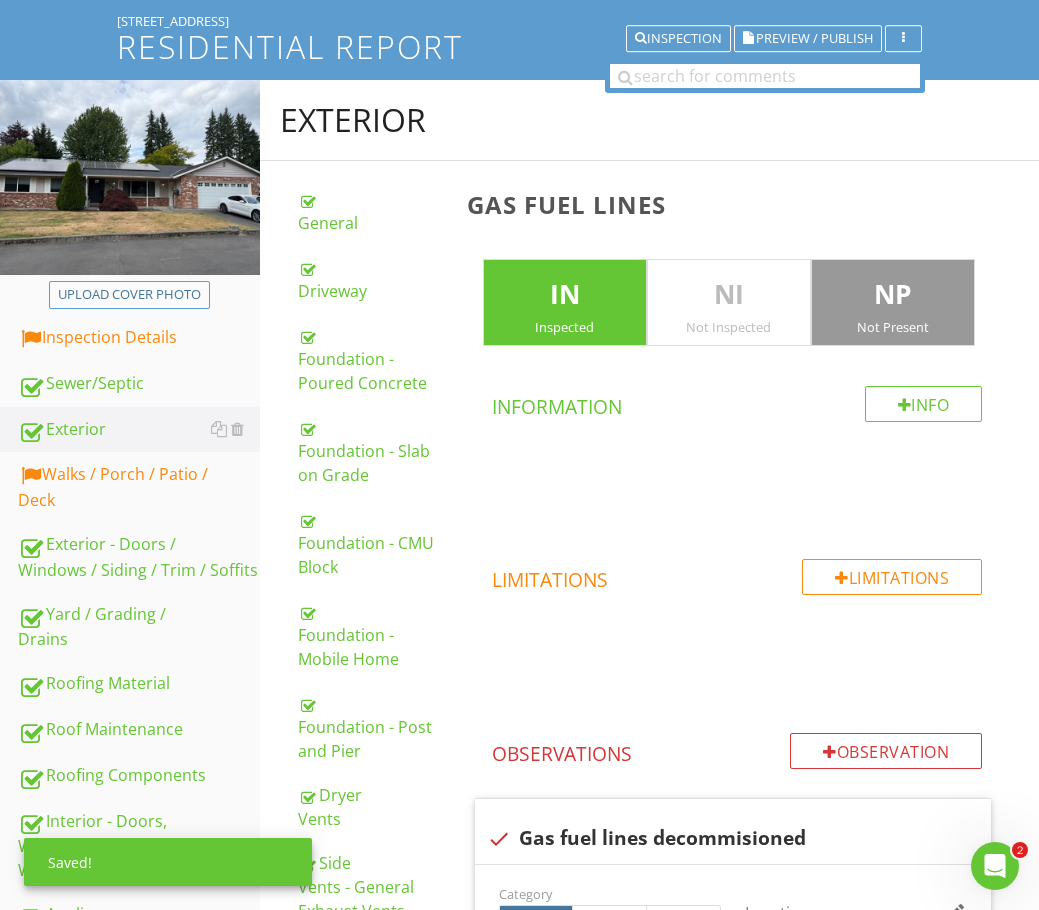 click on "Inspected" at bounding box center (565, 327) 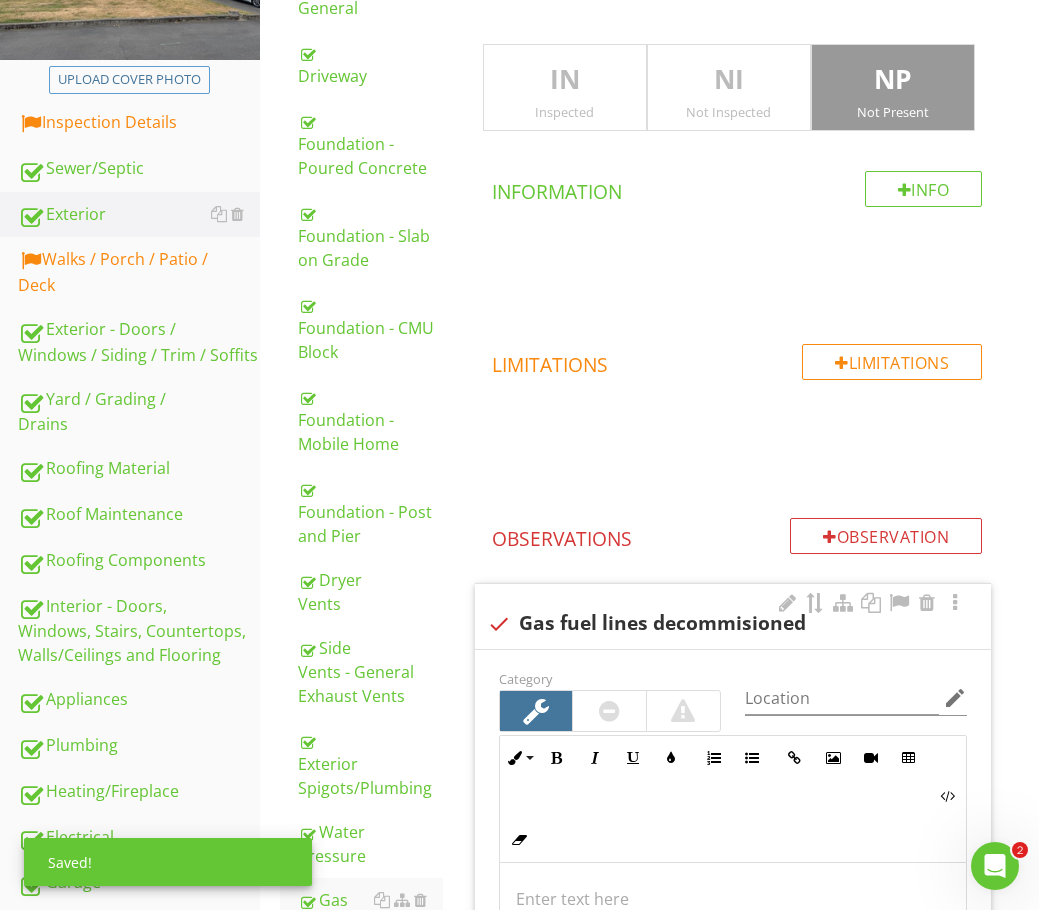scroll, scrollTop: 520, scrollLeft: 0, axis: vertical 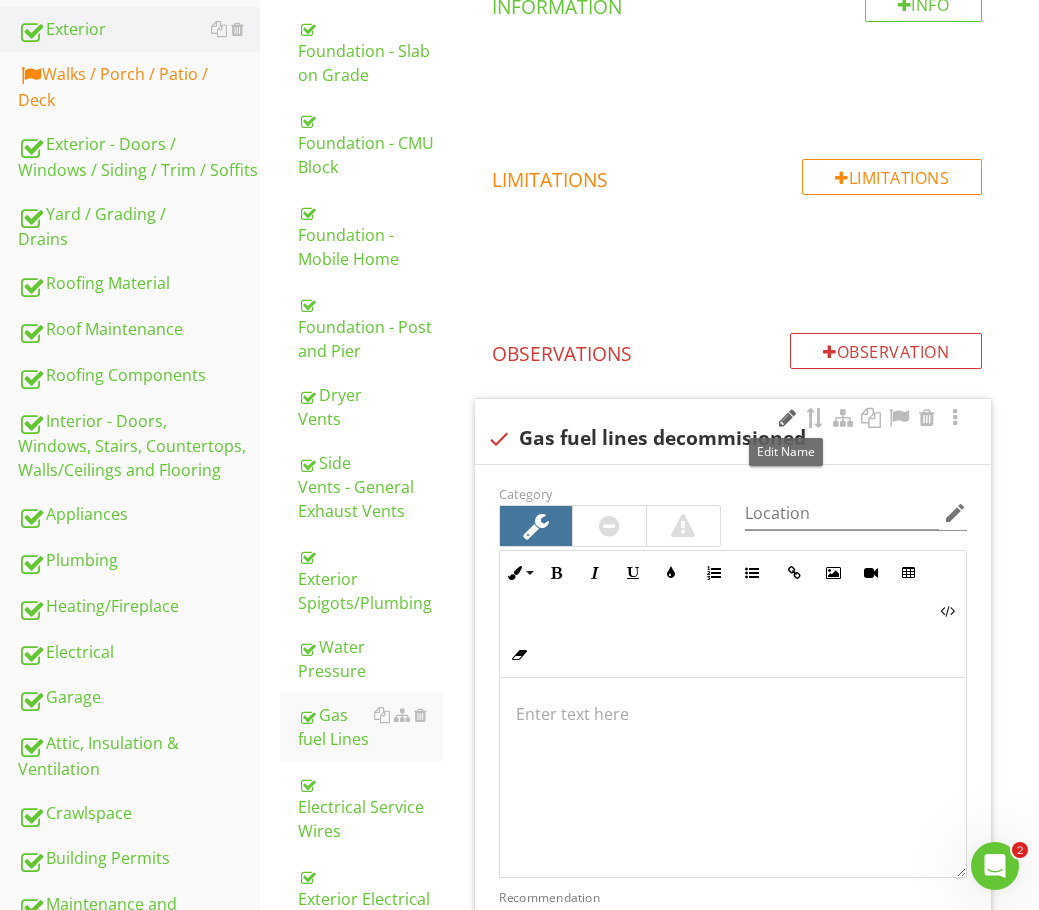 click at bounding box center (787, 418) 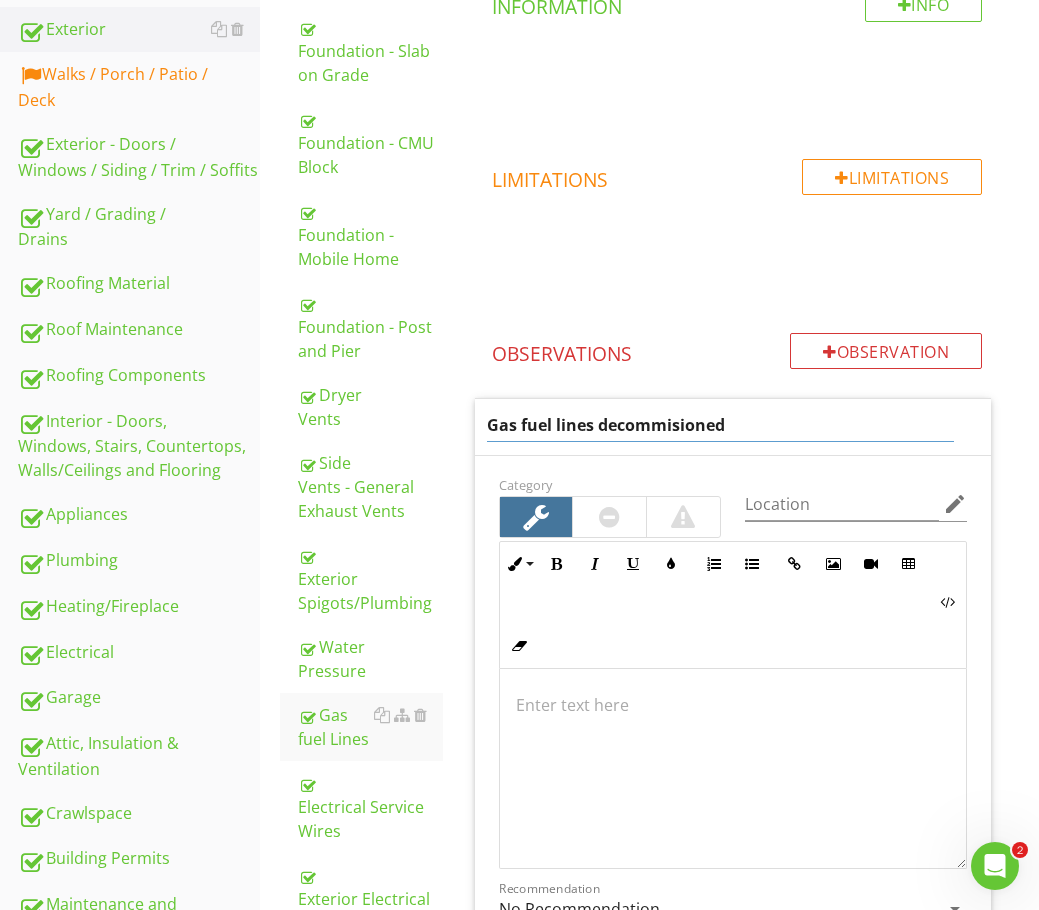 drag, startPoint x: 778, startPoint y: 423, endPoint x: 598, endPoint y: 445, distance: 181.33946 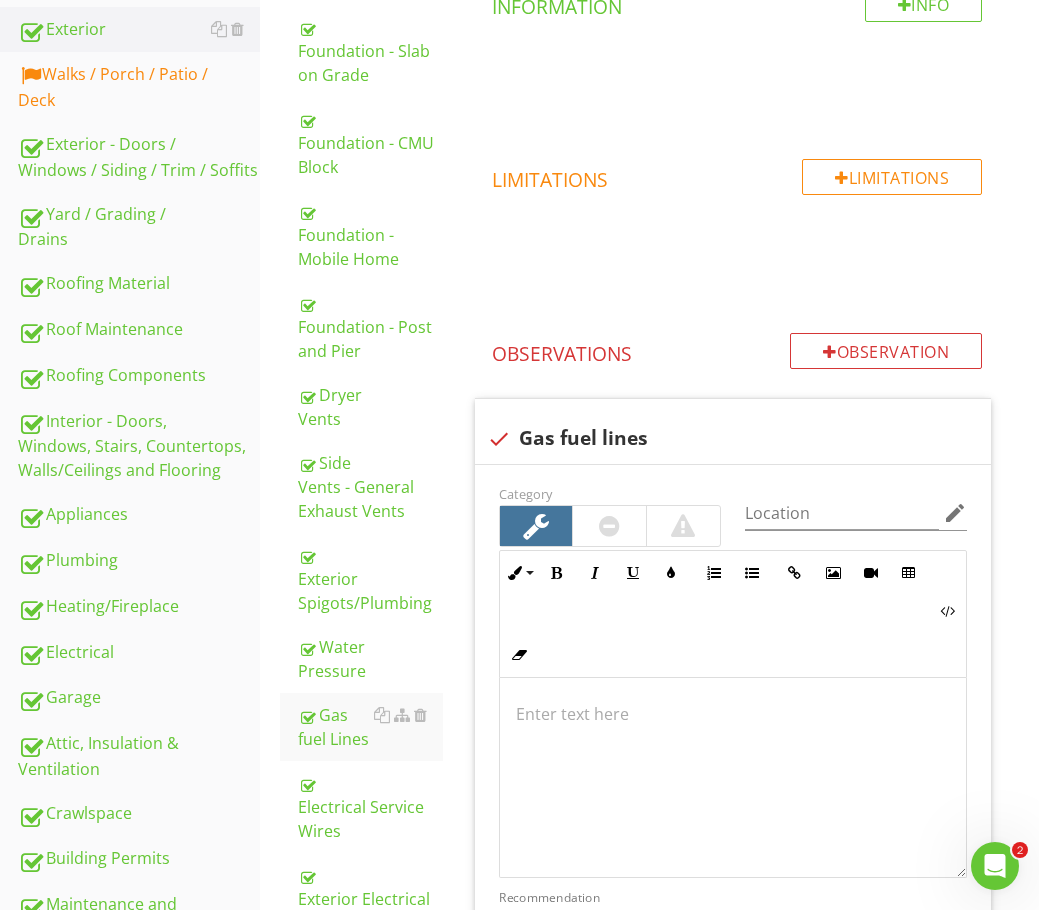 click on "Observations" at bounding box center [737, 350] 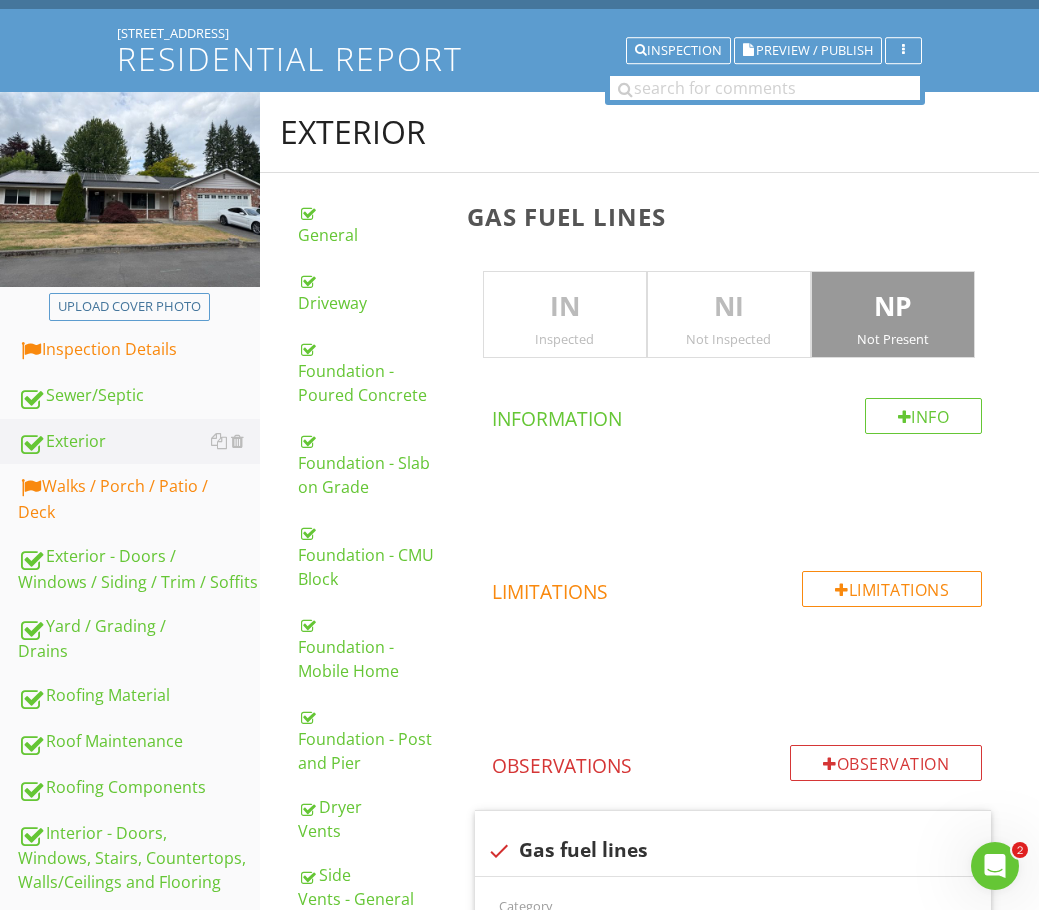 scroll, scrollTop: 0, scrollLeft: 0, axis: both 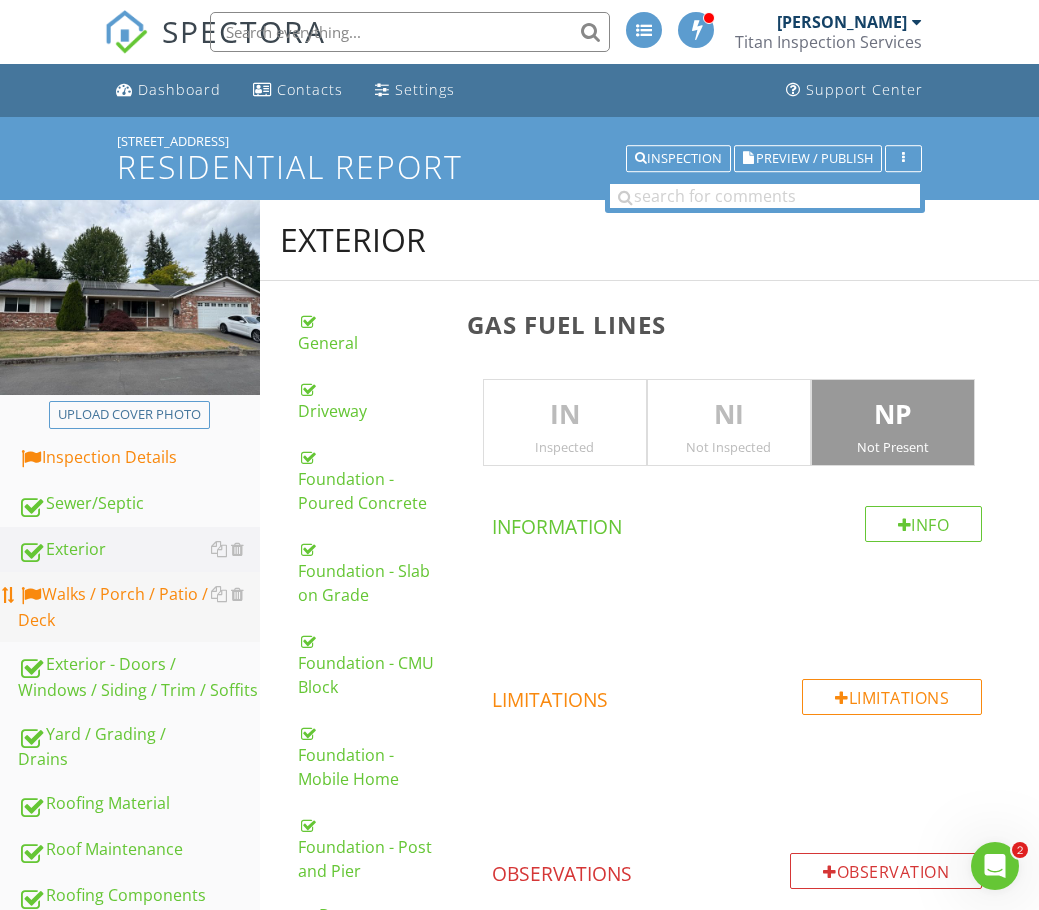 click on "Walks / Porch / Patio / Deck" at bounding box center (139, 607) 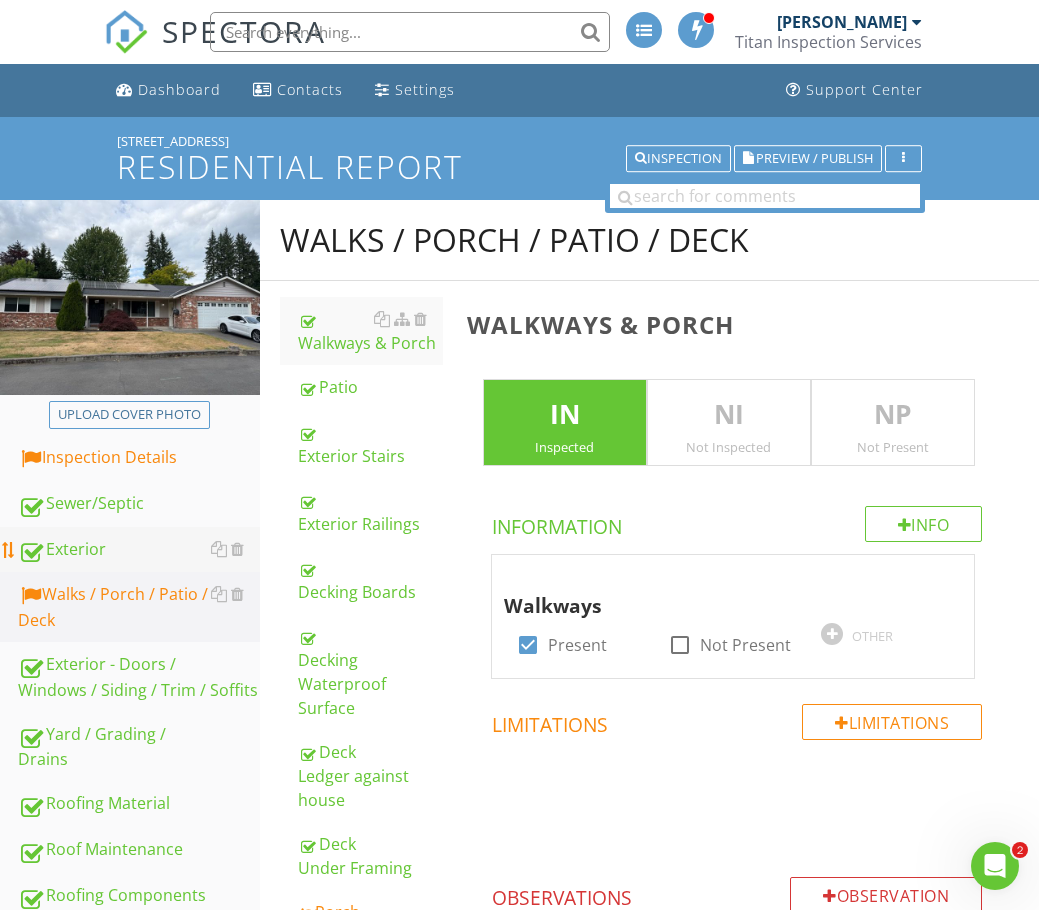 click on "Exterior" at bounding box center (139, 550) 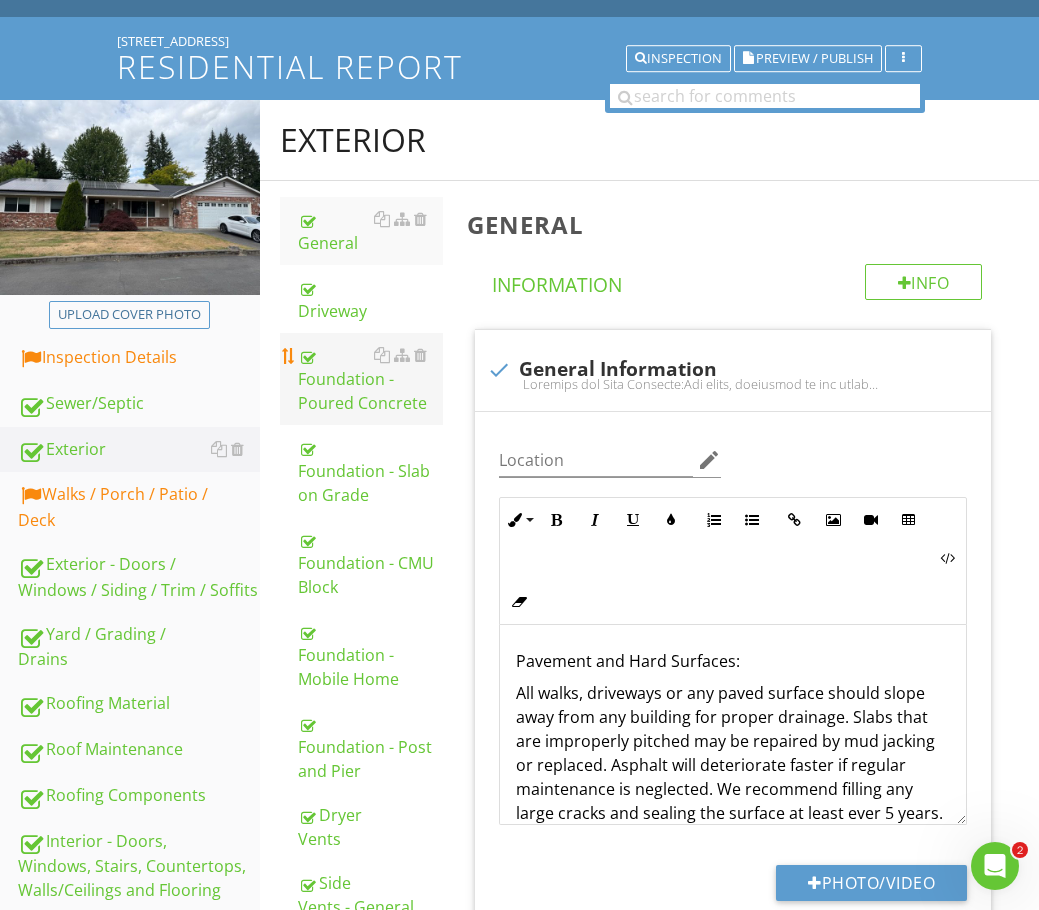 scroll, scrollTop: 0, scrollLeft: 0, axis: both 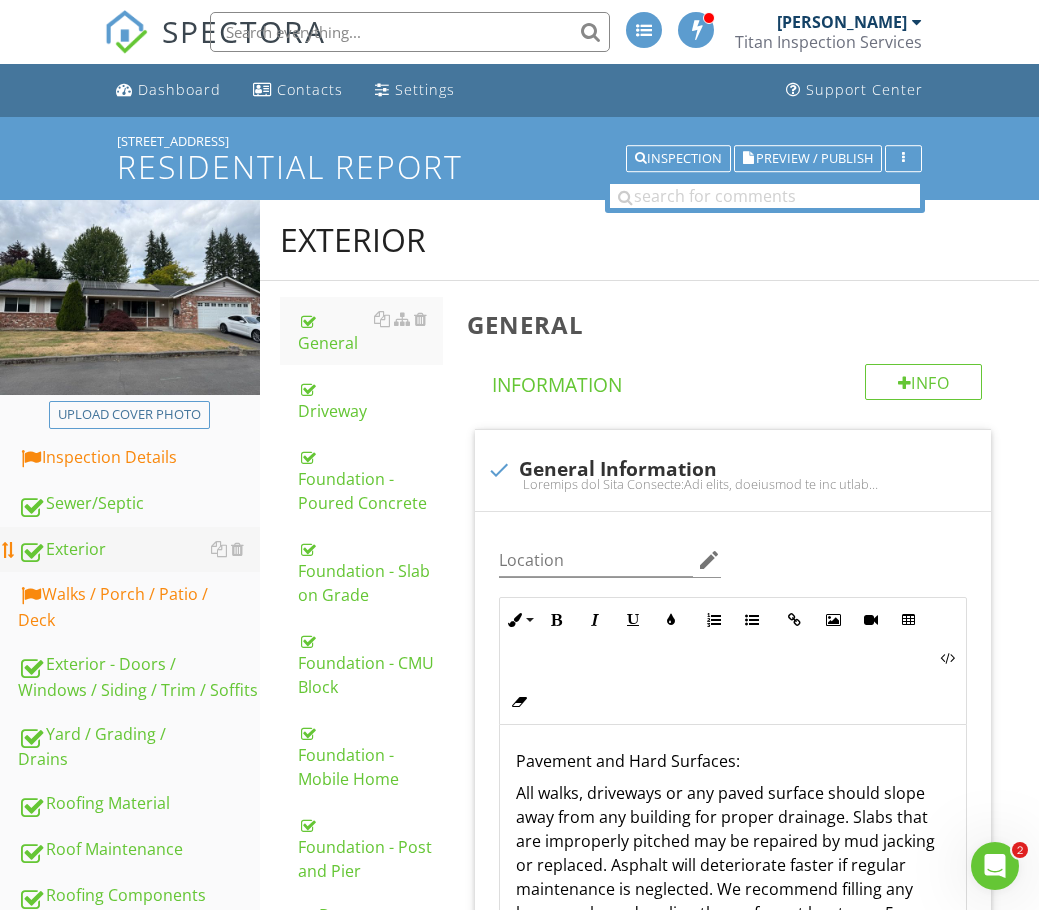 click on "Exterior" at bounding box center (139, 550) 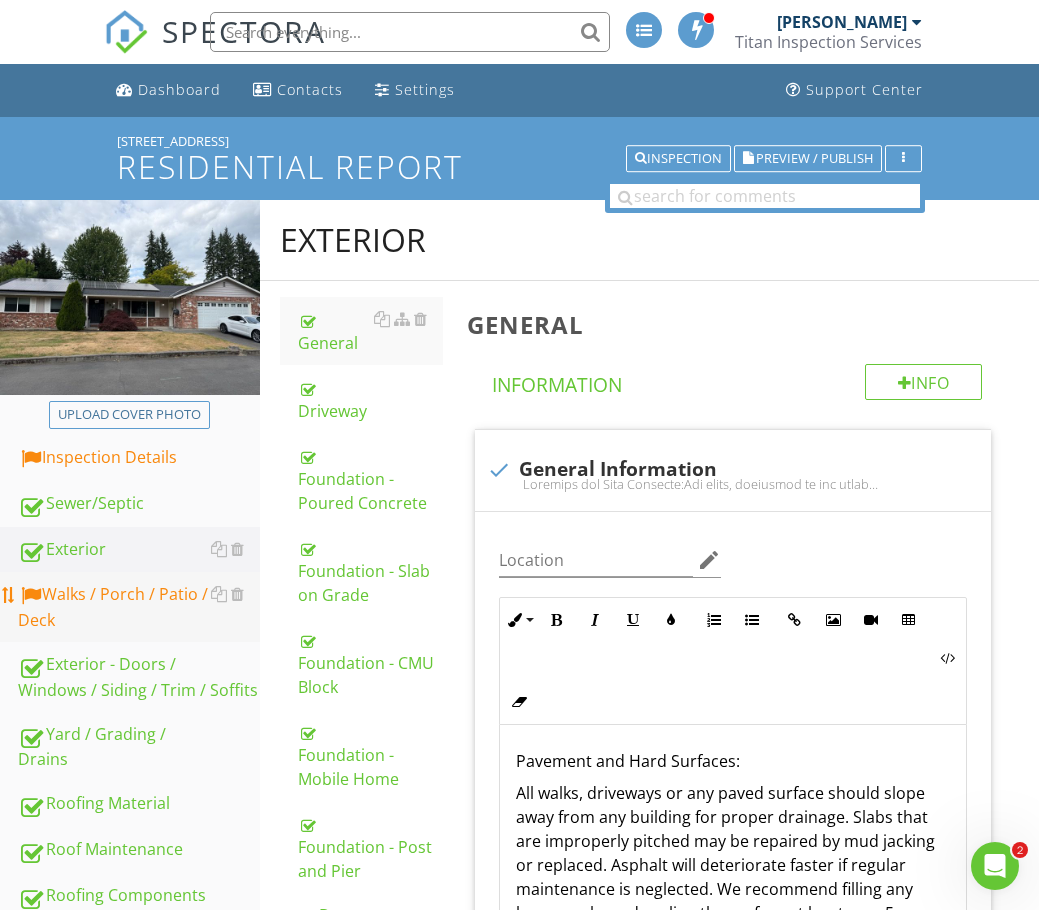 click on "Walks / Porch / Patio / Deck" at bounding box center (139, 607) 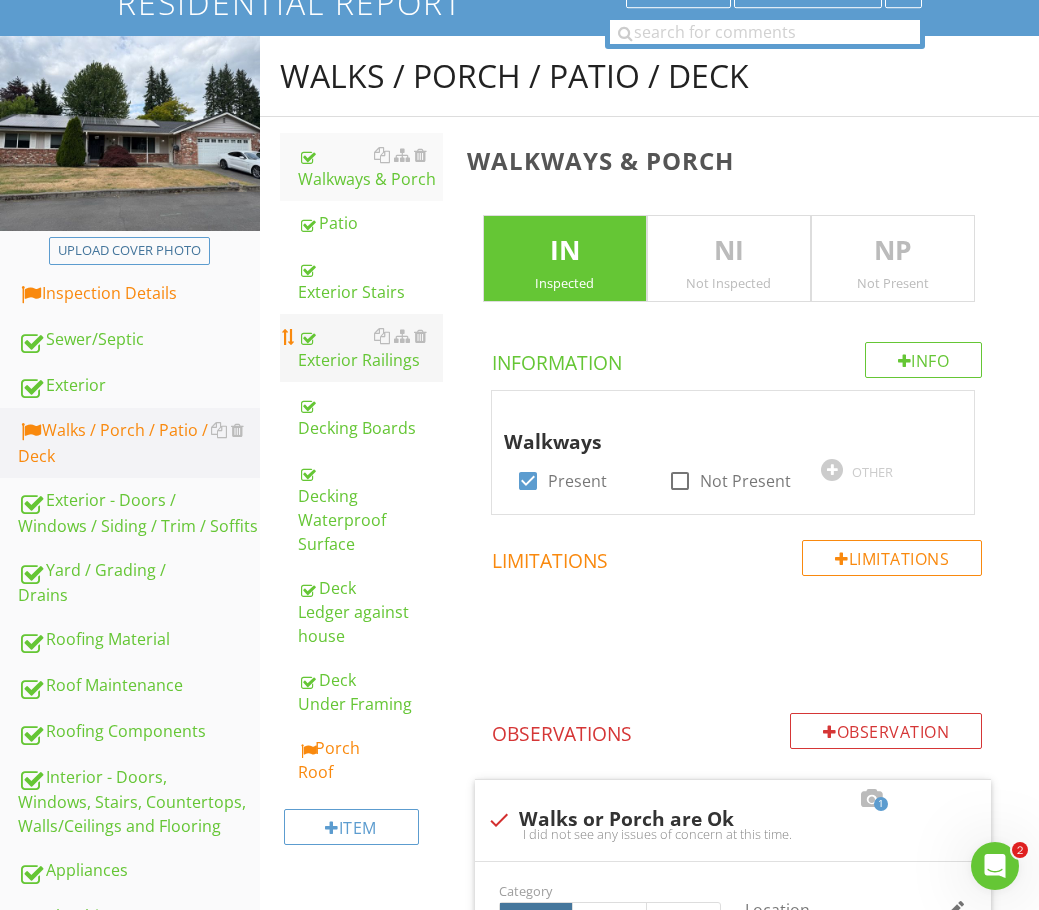 scroll, scrollTop: 100, scrollLeft: 0, axis: vertical 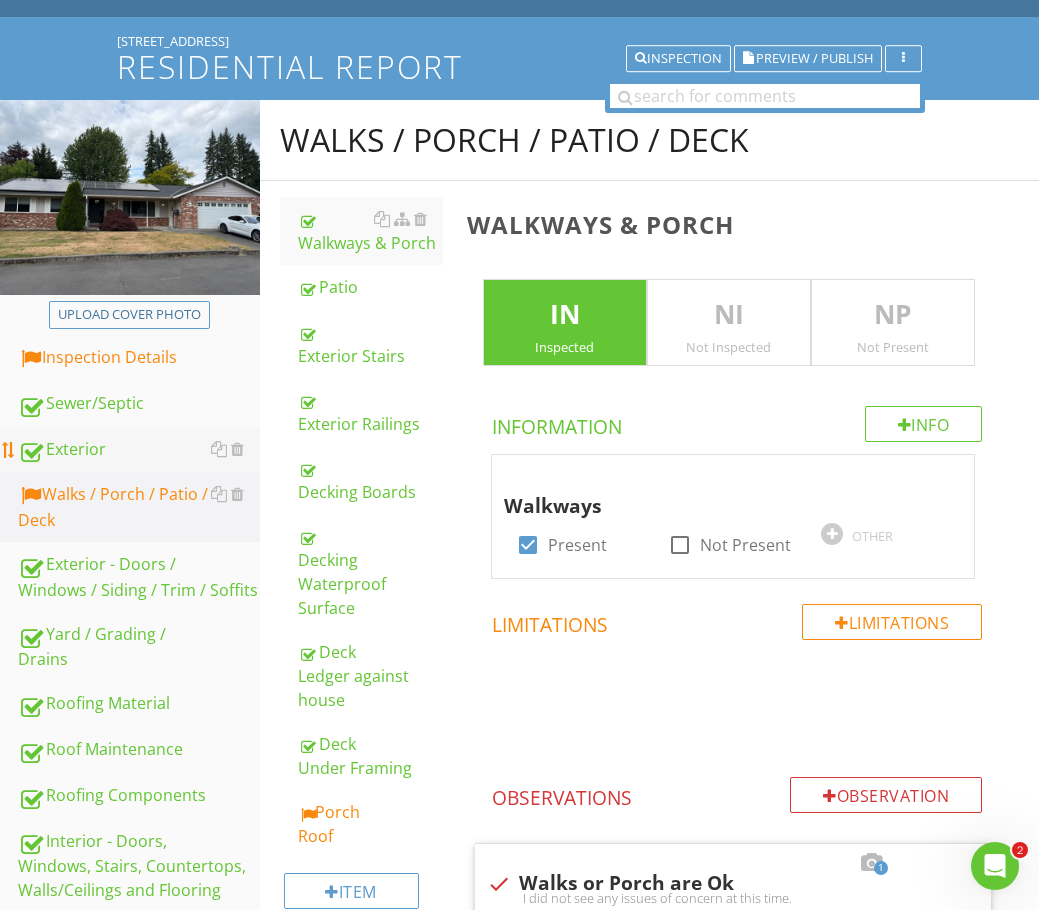 click on "Exterior" at bounding box center [139, 450] 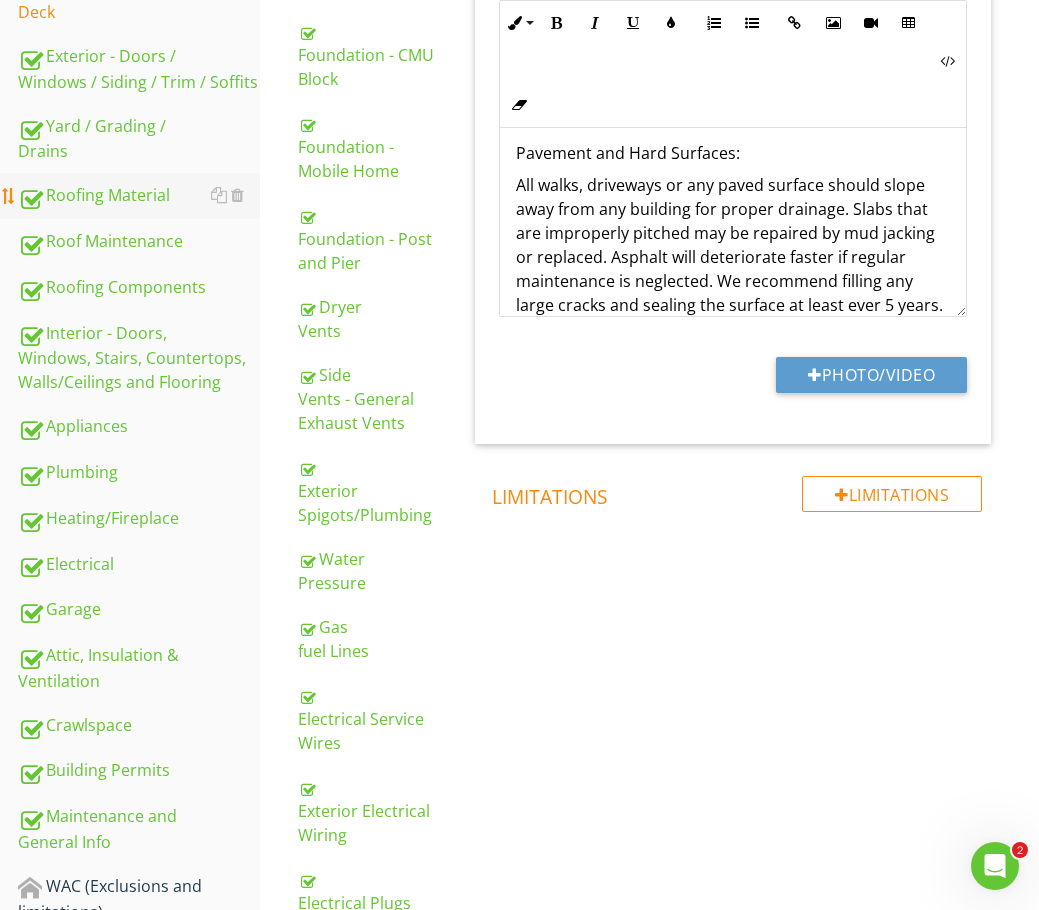 scroll, scrollTop: 558, scrollLeft: 0, axis: vertical 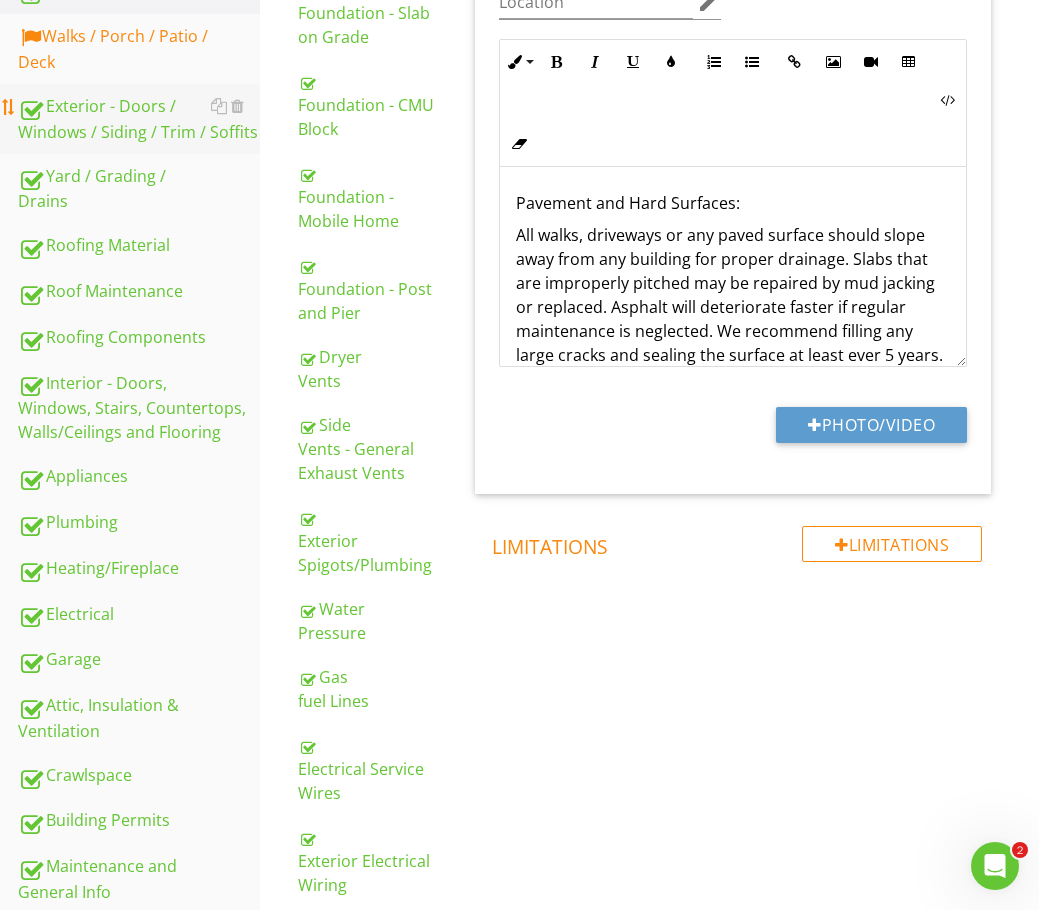 click on "Exterior - Doors / Windows / Siding / Trim / Soffits" at bounding box center [139, 119] 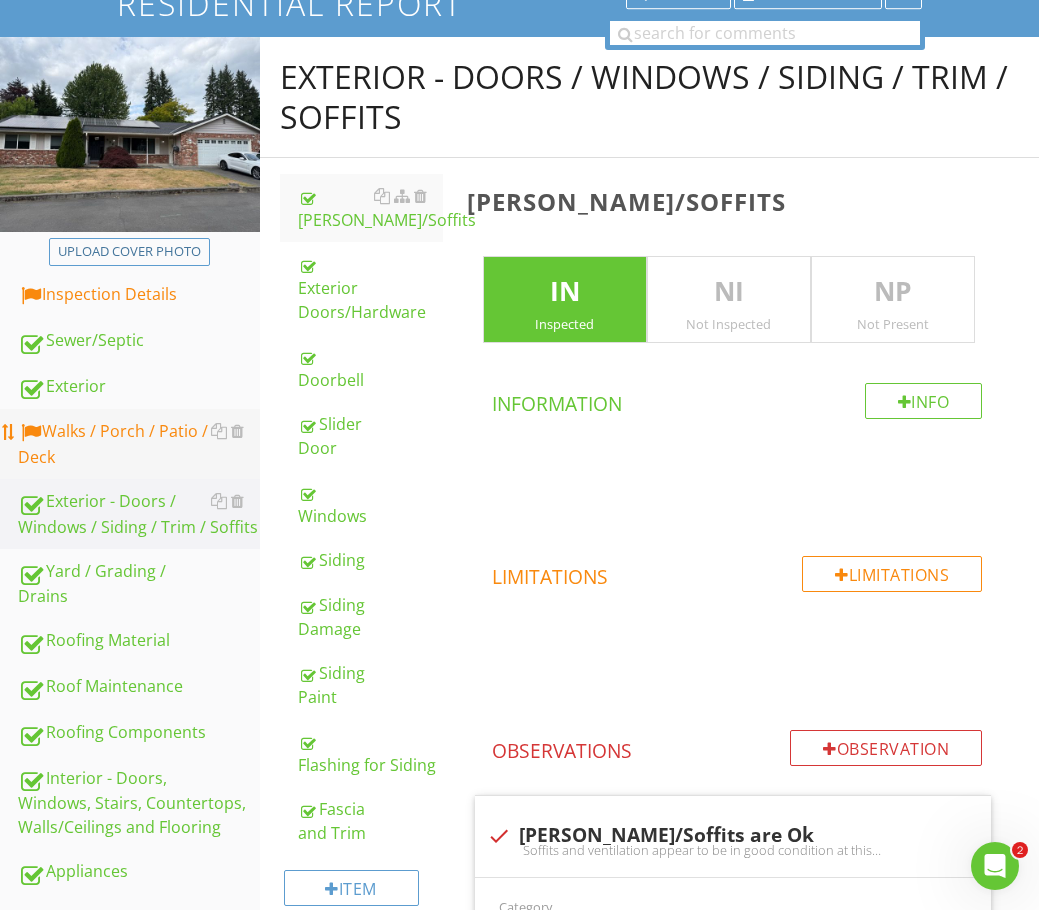 scroll, scrollTop: 158, scrollLeft: 0, axis: vertical 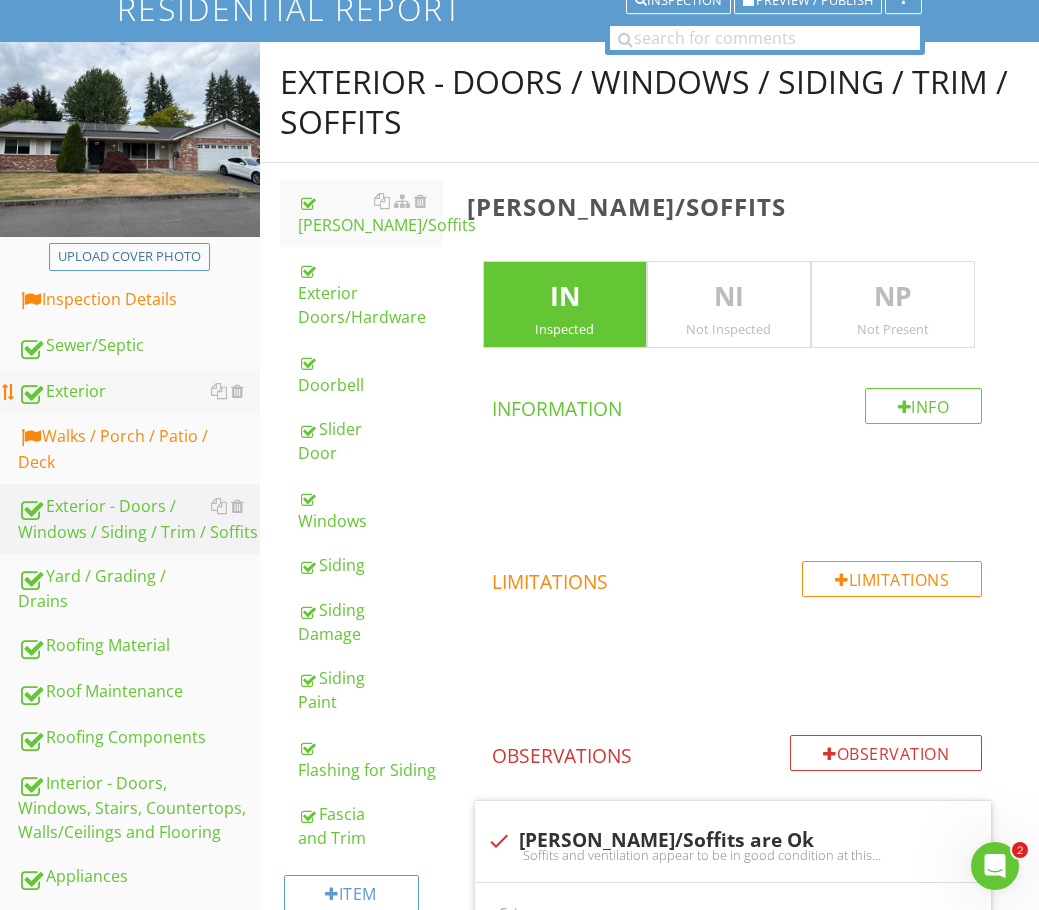 click on "Exterior" at bounding box center [139, 392] 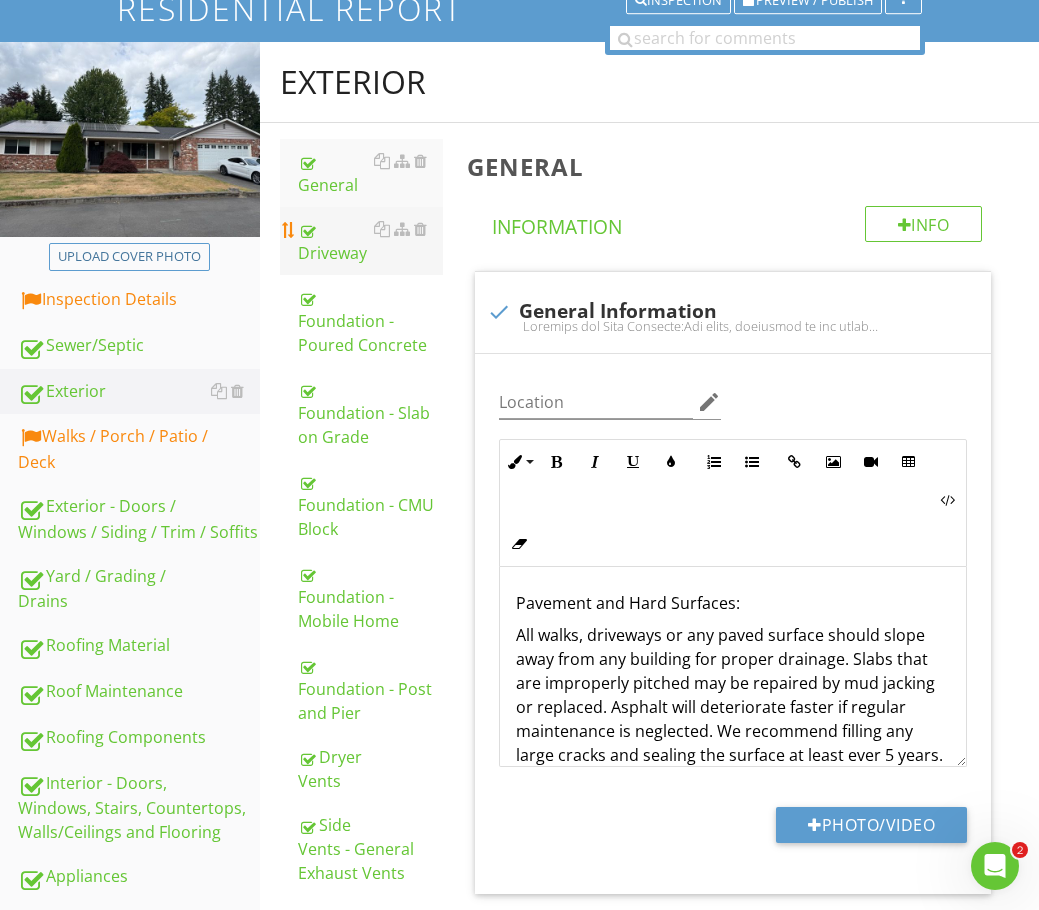 click on "Driveway" at bounding box center (370, 241) 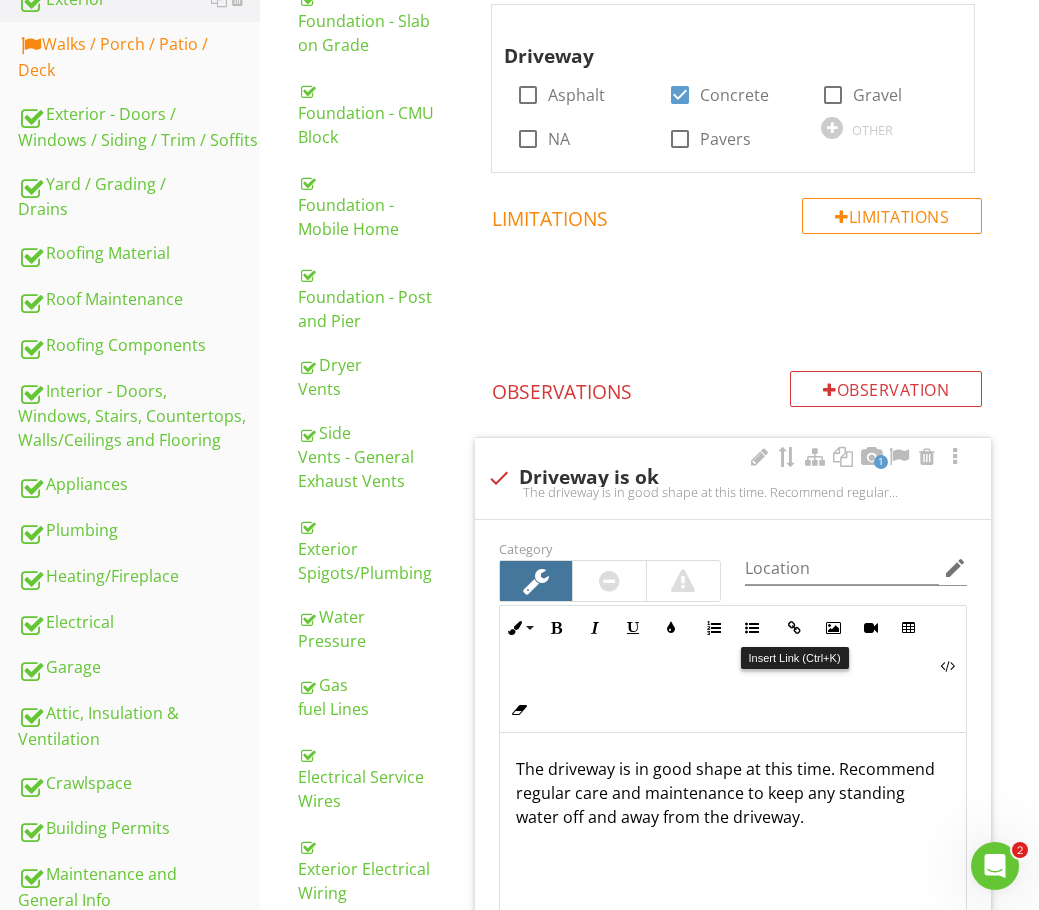 scroll, scrollTop: 558, scrollLeft: 0, axis: vertical 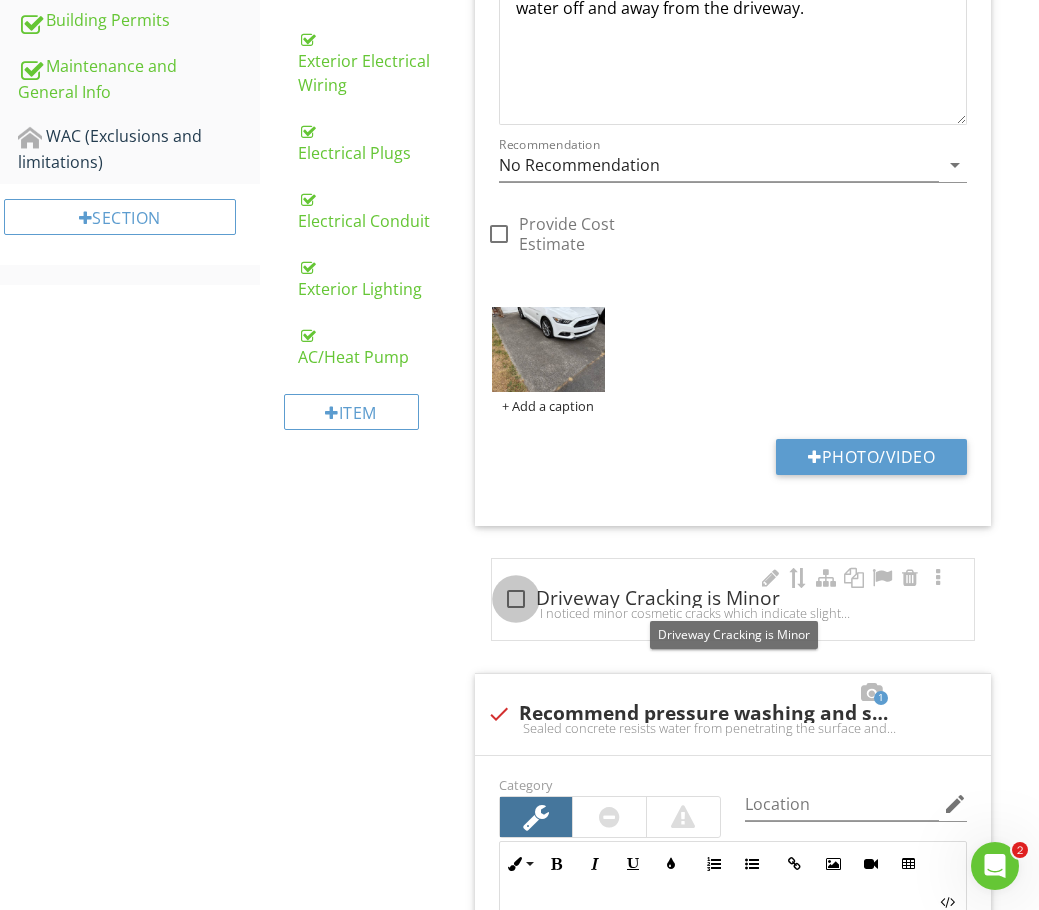 click at bounding box center [516, 599] 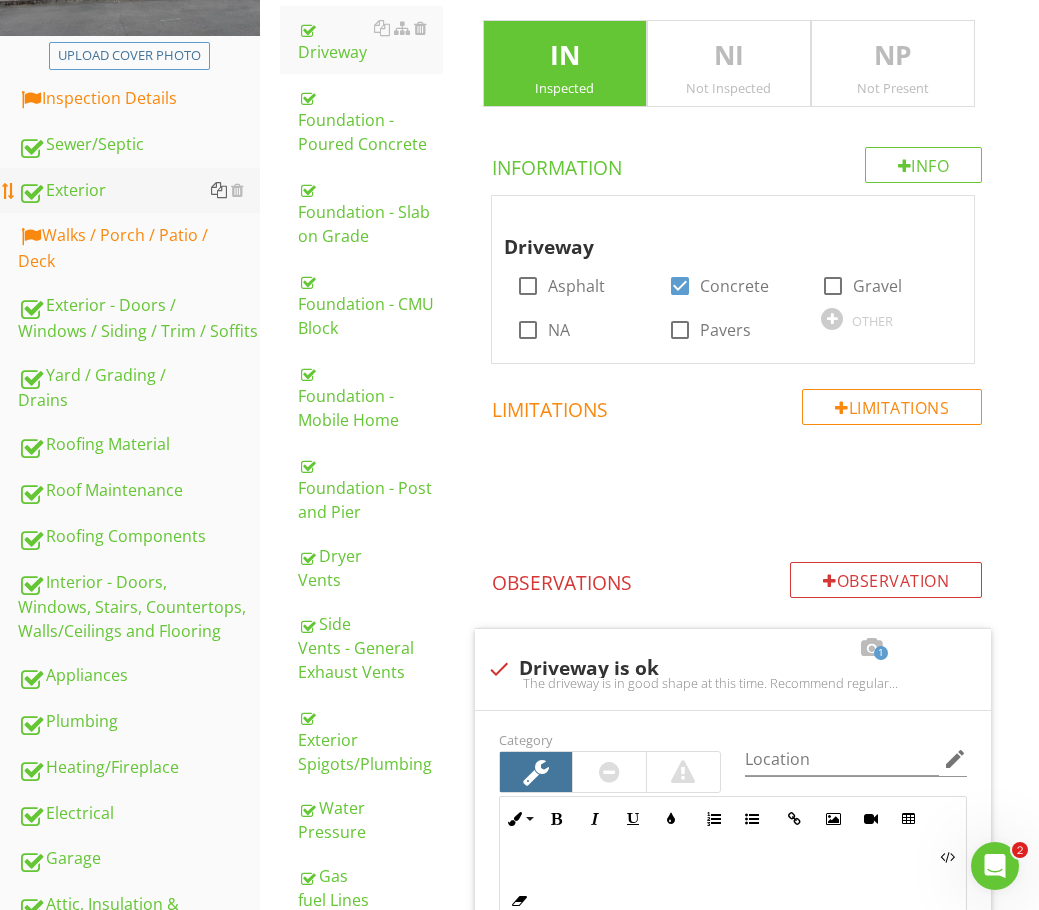scroll, scrollTop: 358, scrollLeft: 0, axis: vertical 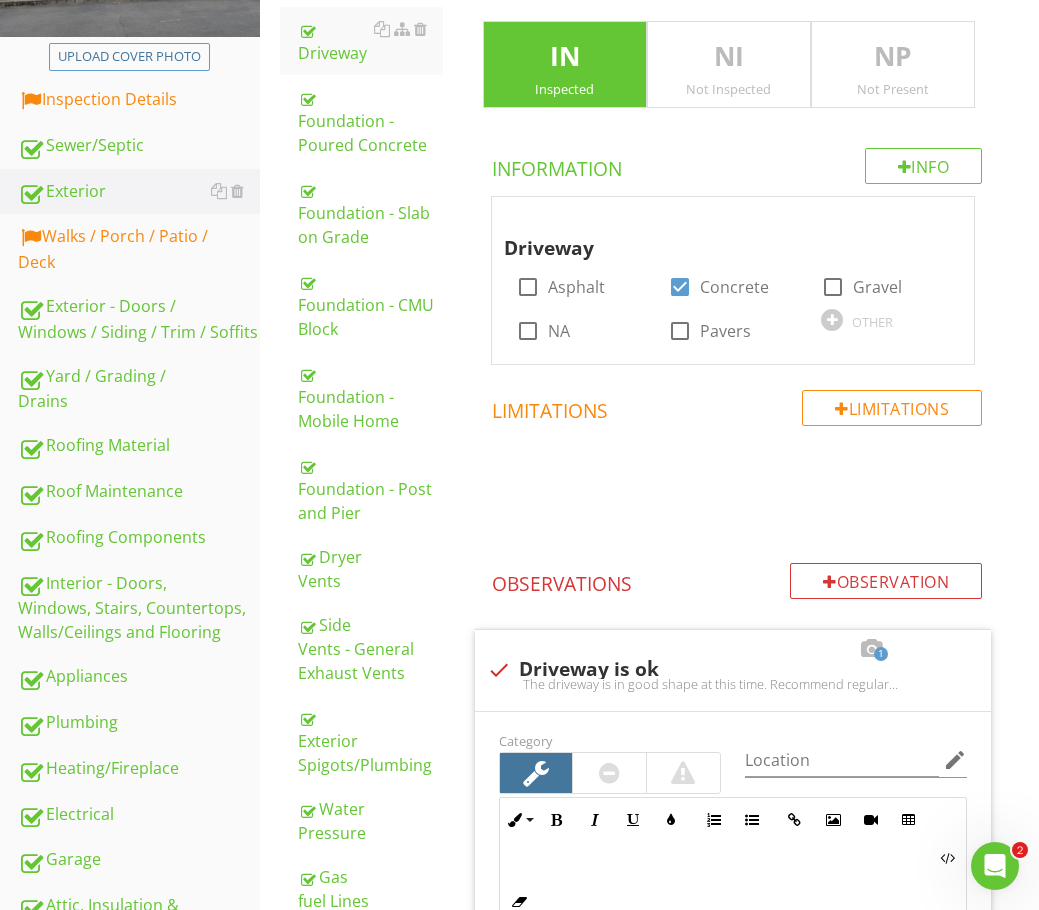 drag, startPoint x: 346, startPoint y: 144, endPoint x: 513, endPoint y: 150, distance: 167.10774 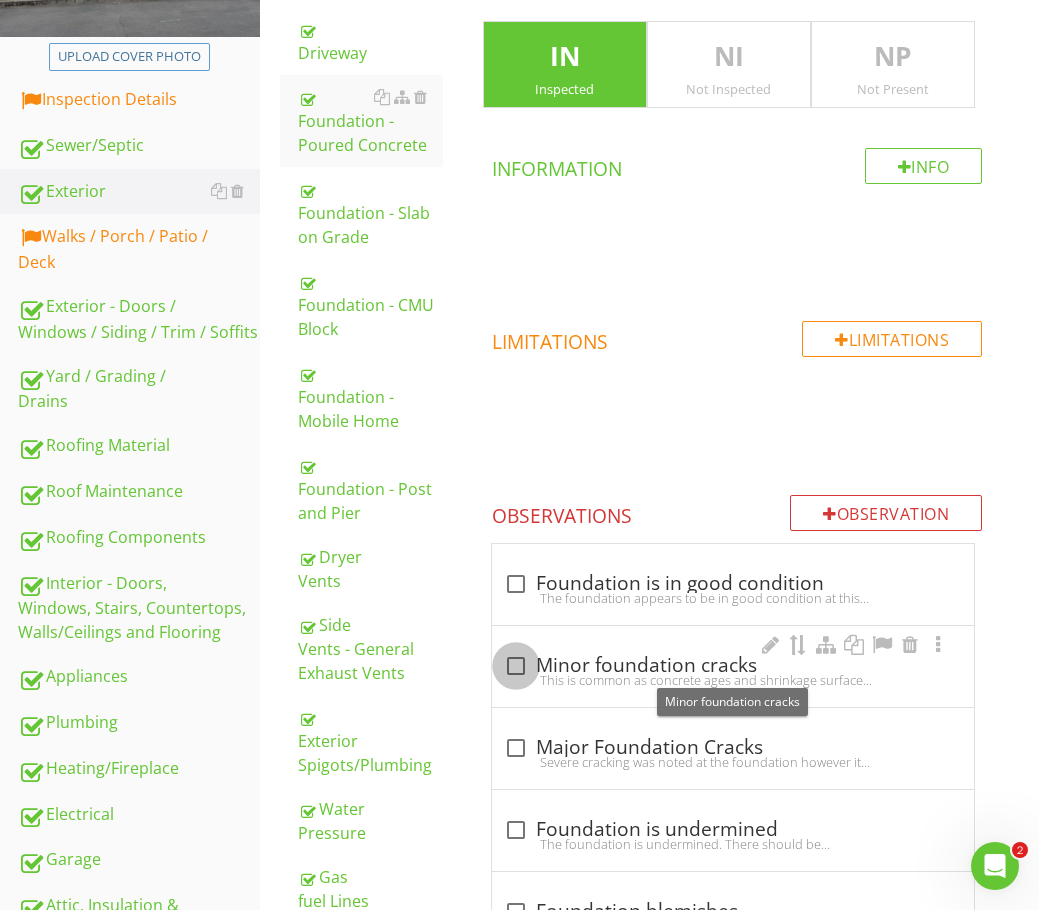 click at bounding box center [516, 666] 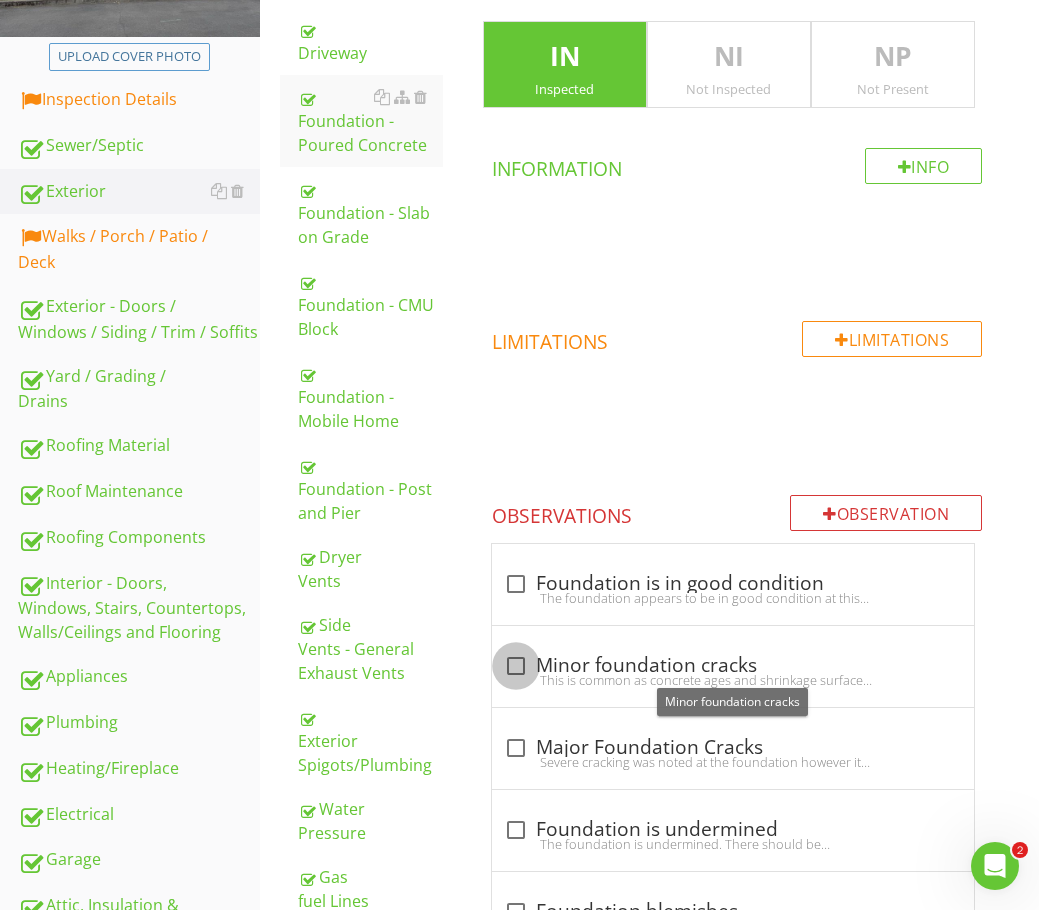 checkbox on "true" 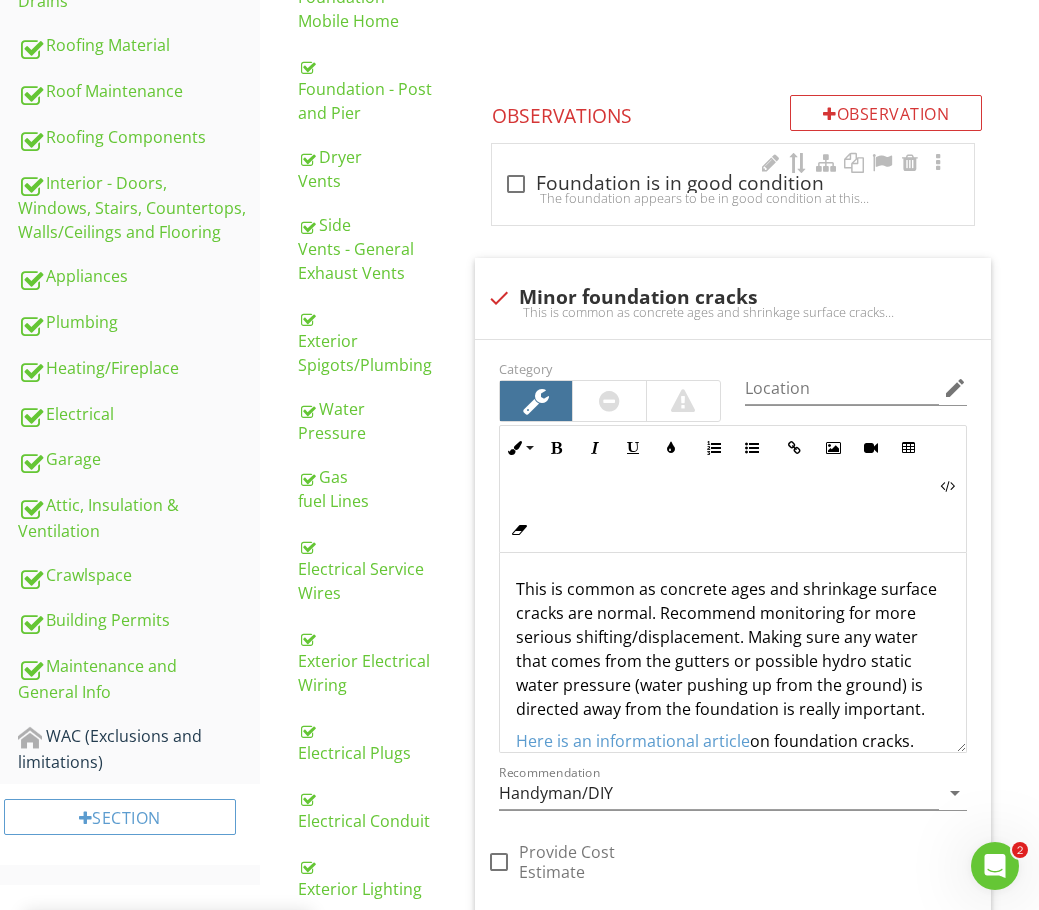 scroll, scrollTop: 358, scrollLeft: 0, axis: vertical 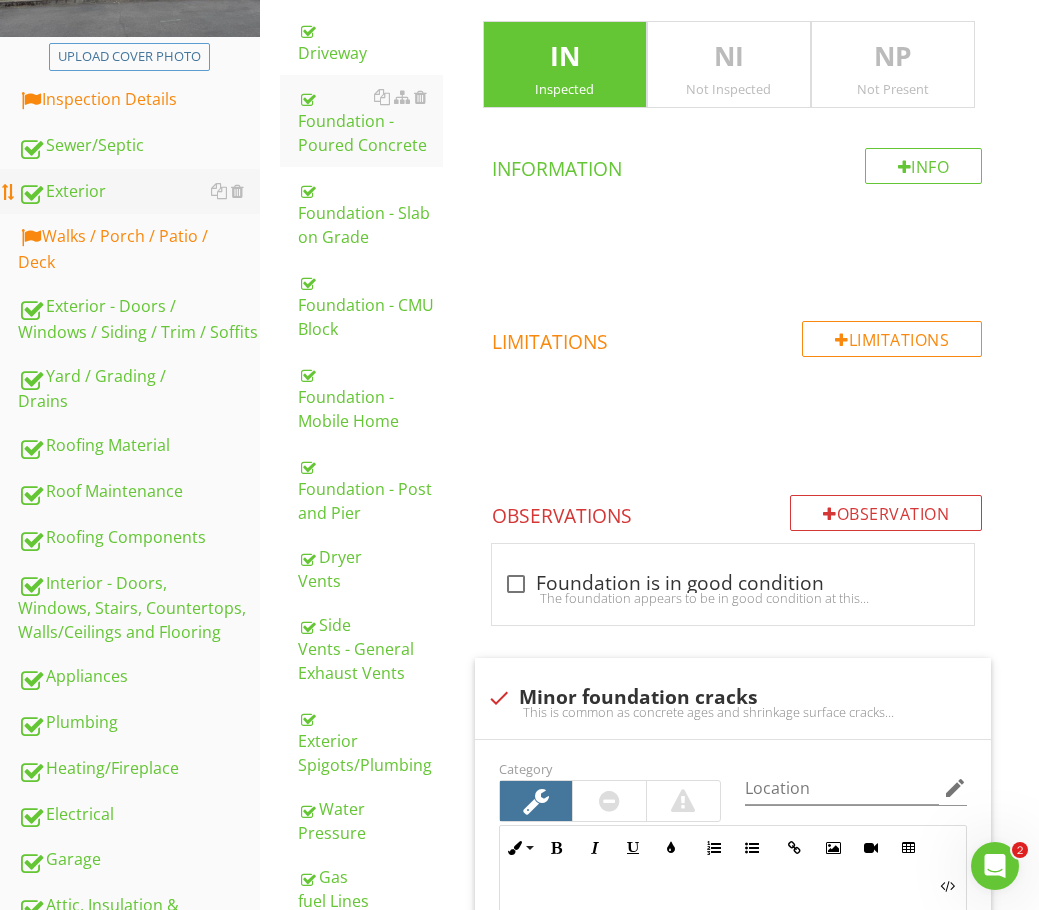 click on "Exterior" at bounding box center (139, 192) 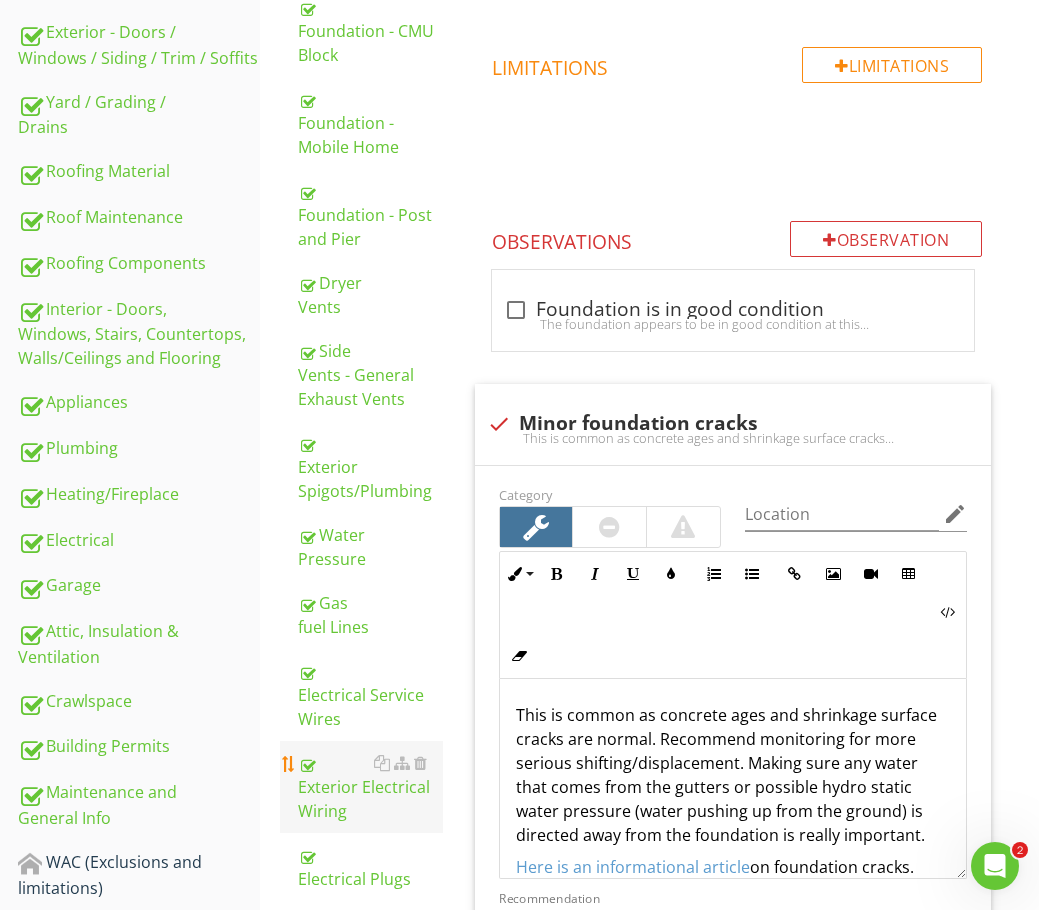 scroll, scrollTop: 658, scrollLeft: 0, axis: vertical 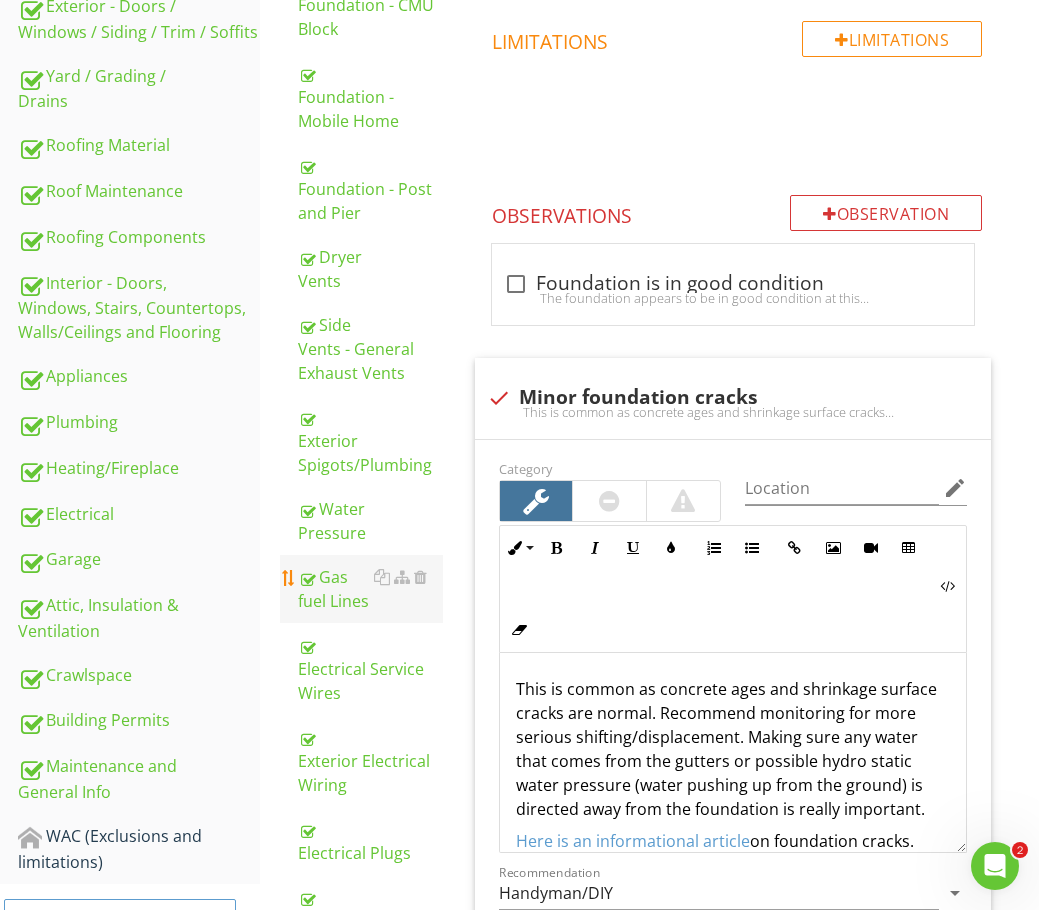 click on "Gas fuel Lines" at bounding box center (370, 589) 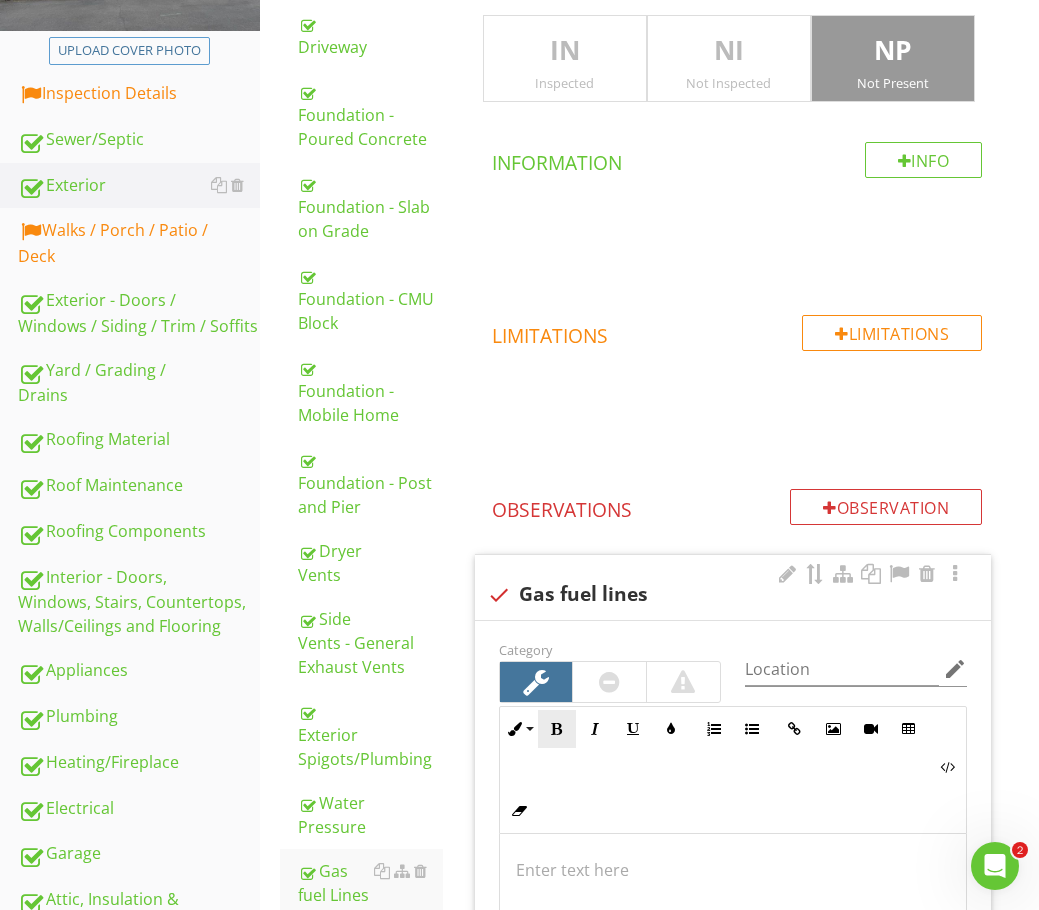 scroll, scrollTop: 458, scrollLeft: 0, axis: vertical 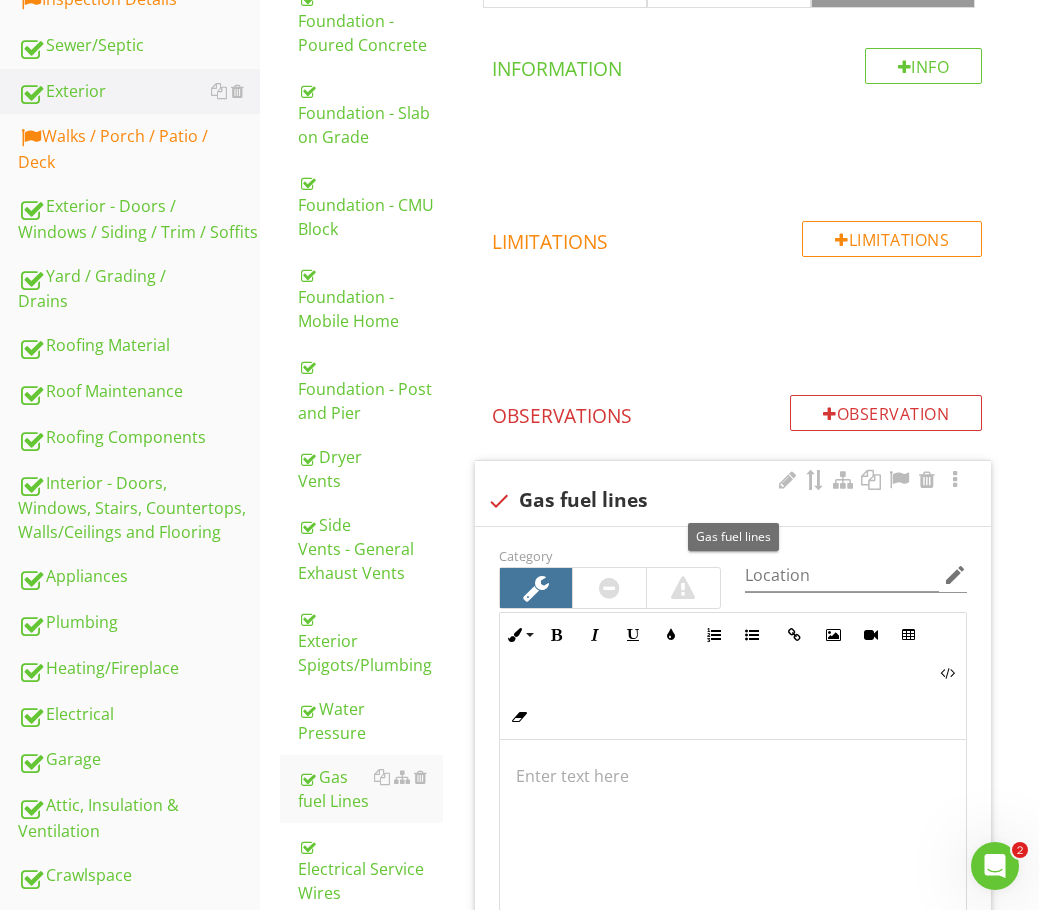 click at bounding box center [499, 501] 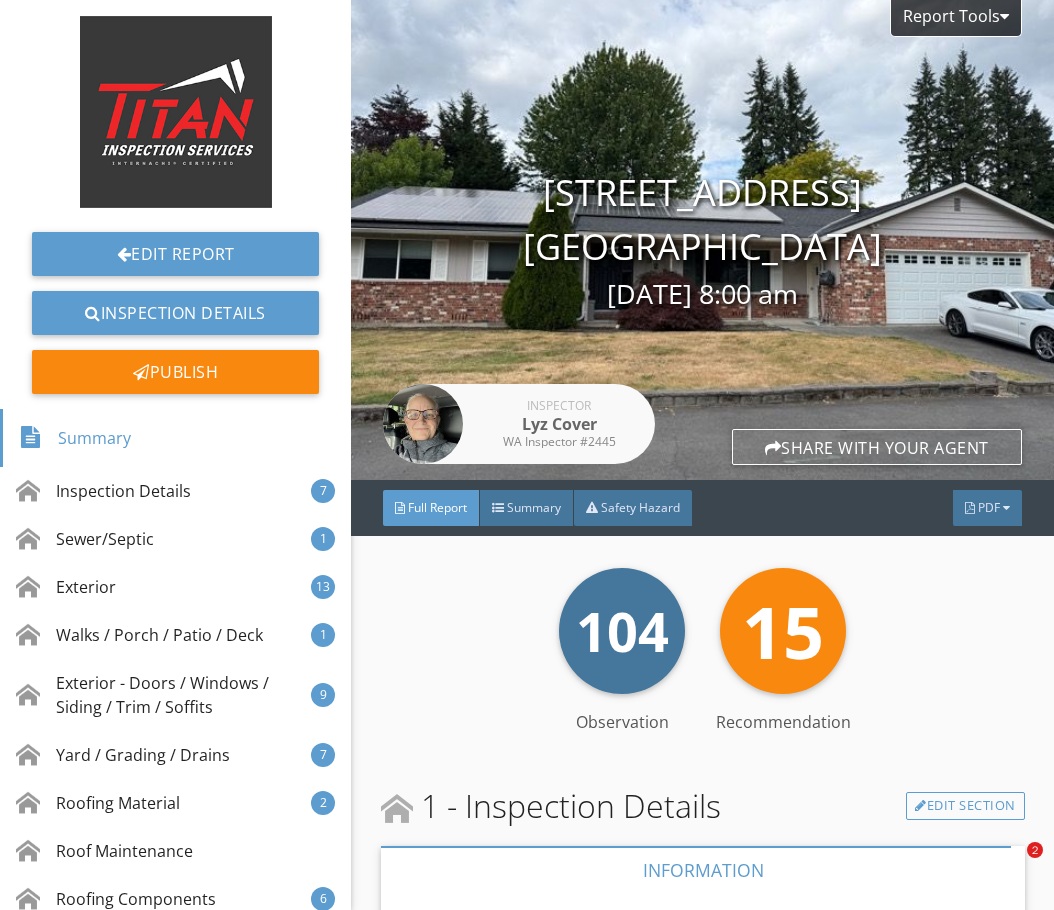 scroll, scrollTop: 0, scrollLeft: 0, axis: both 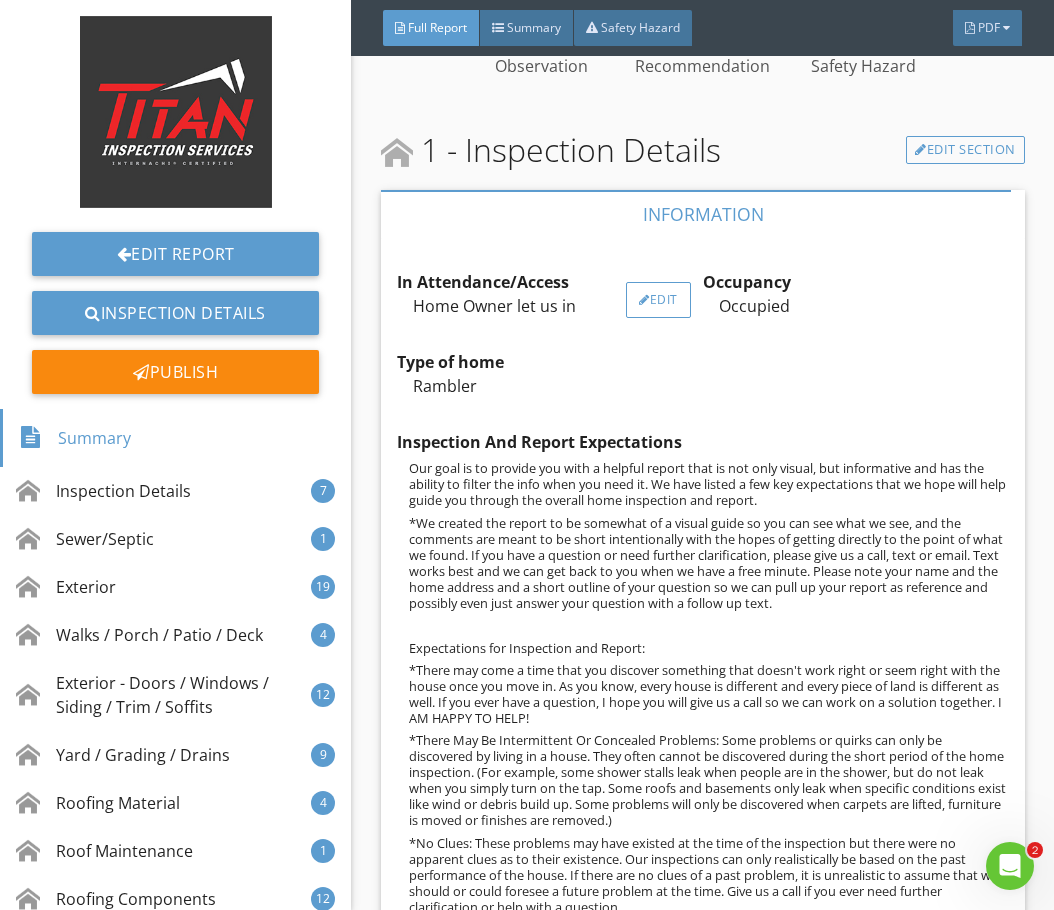 click on "Edit" at bounding box center (658, 300) 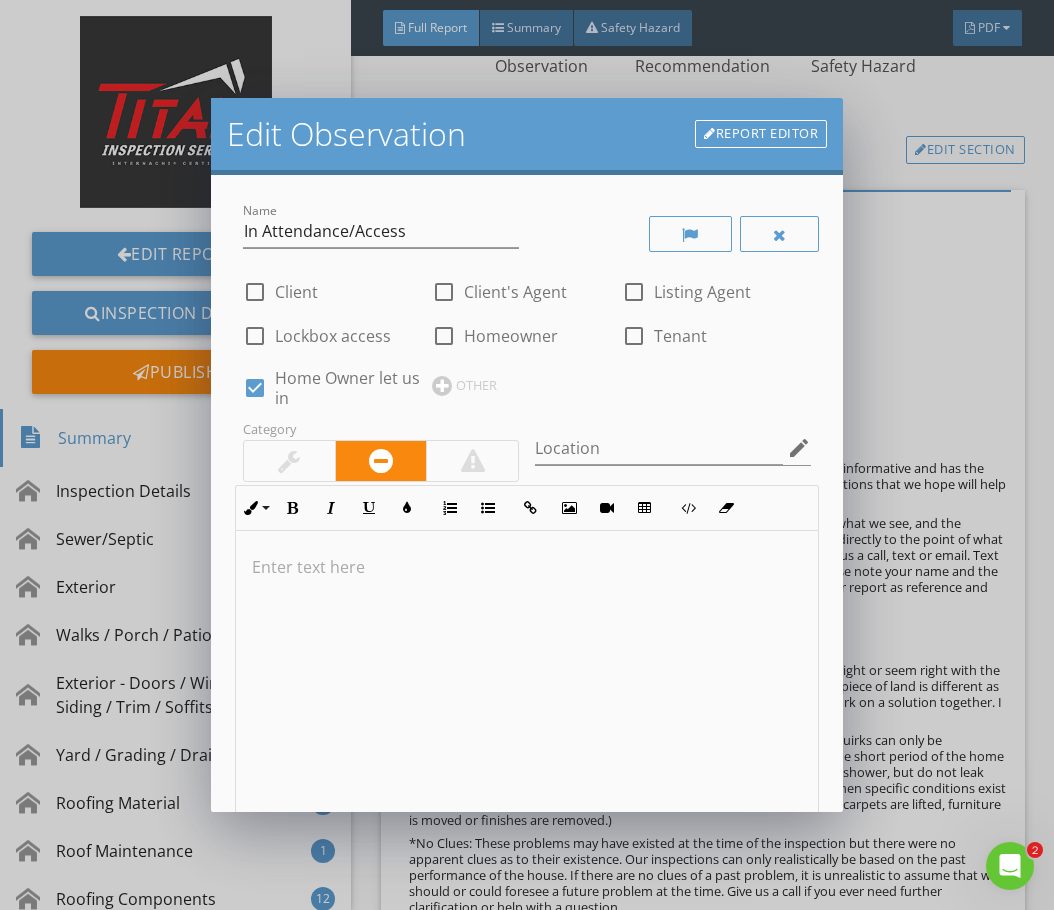 click on "Home Owner let us in" at bounding box center [353, 388] 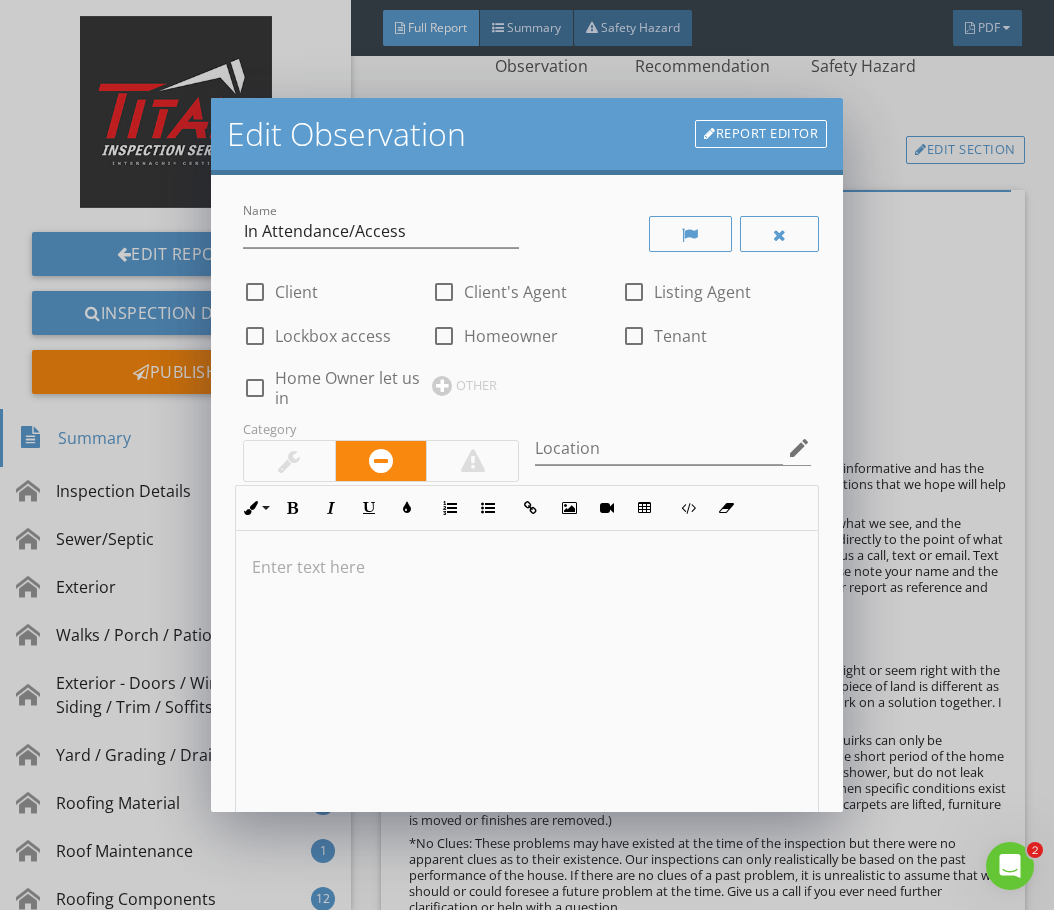 drag, startPoint x: 303, startPoint y: 392, endPoint x: 276, endPoint y: 396, distance: 27.294687 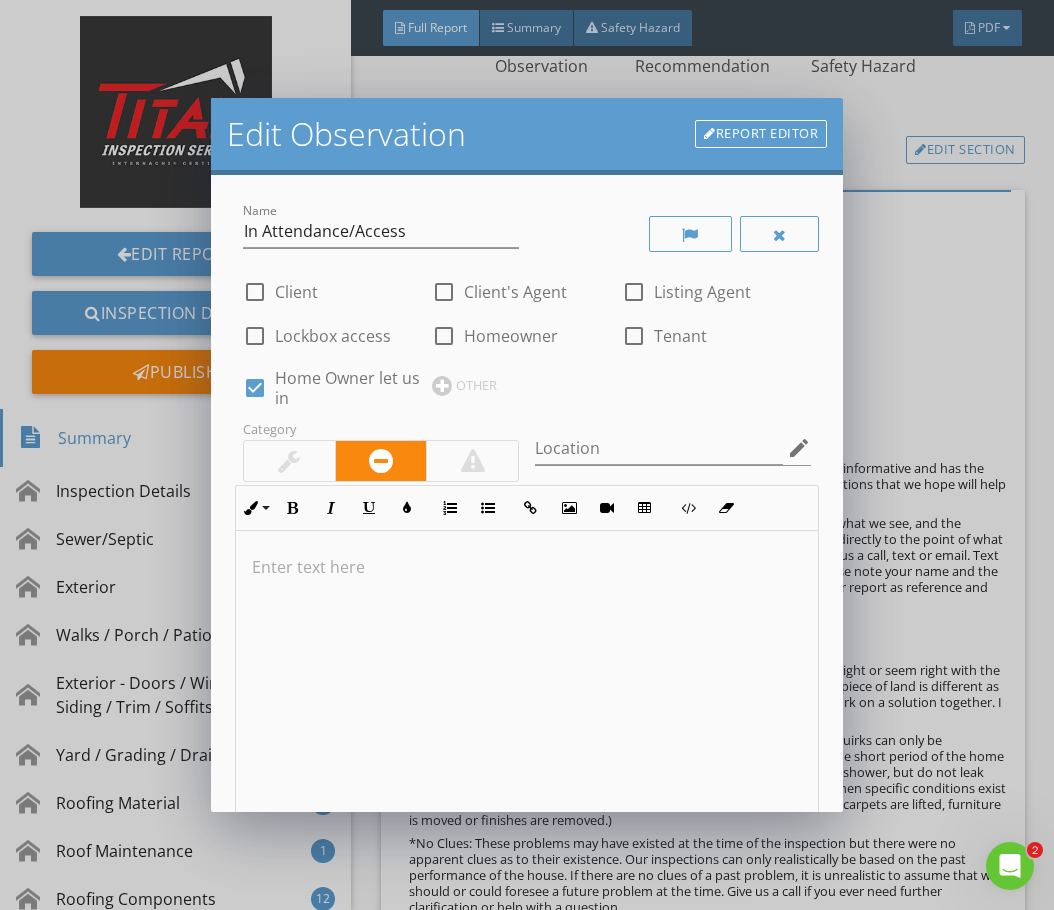 click on "Home Owner let us in" at bounding box center (353, 388) 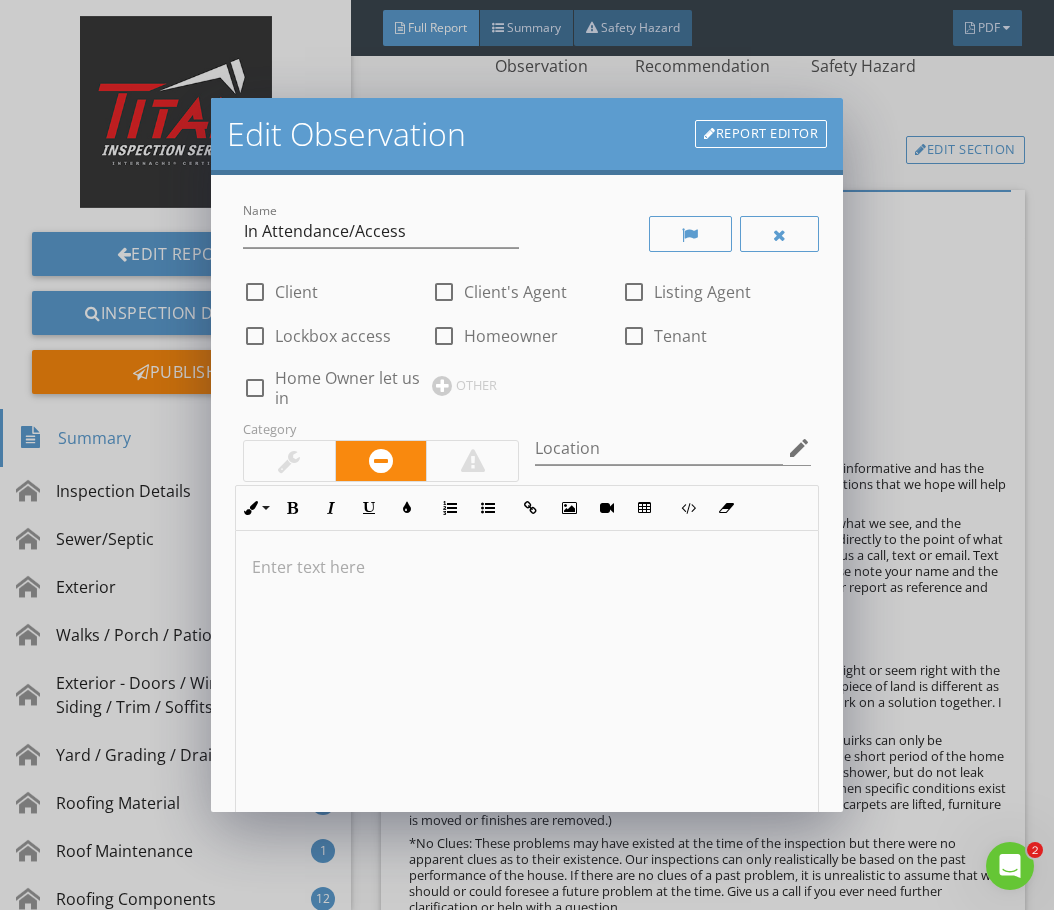 click on "Home Owner let us in" at bounding box center [353, 388] 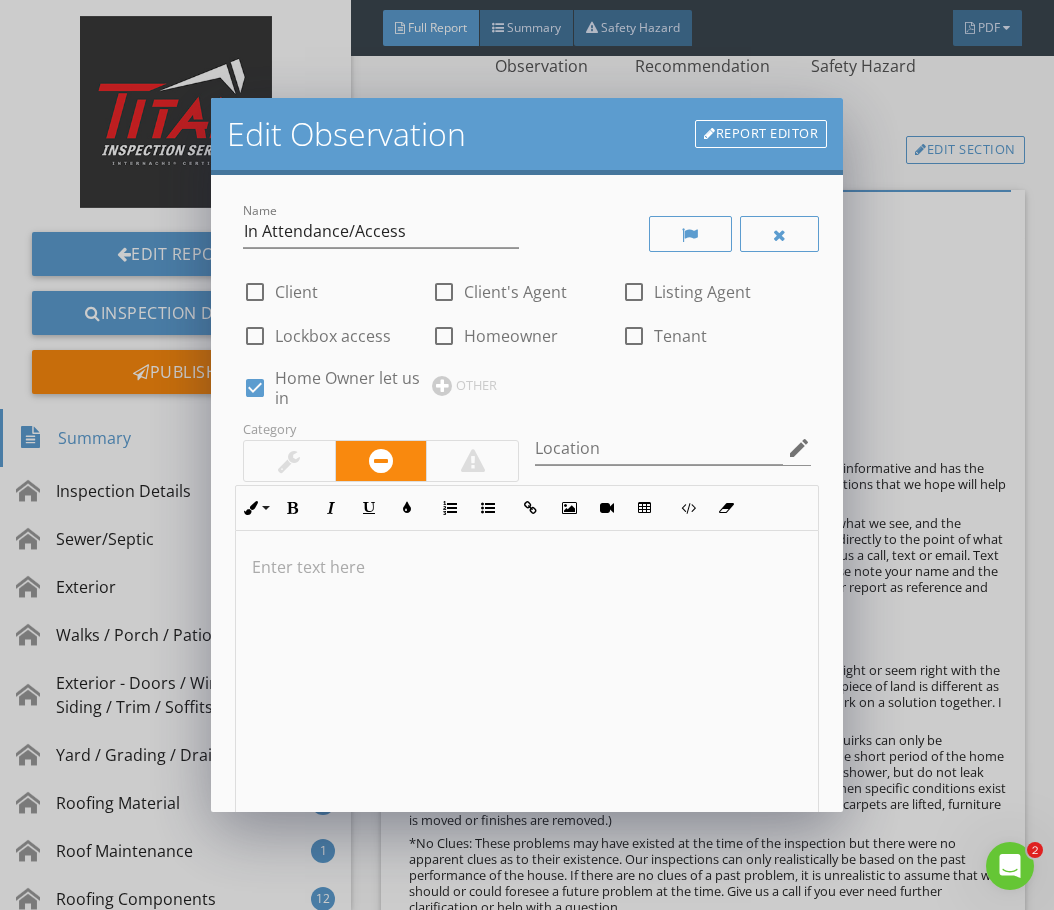click on "Edit Observation
Report Editor
Name In Attendance/Access       check_box_outline_blank Client check_box_outline_blank Client's Agent check_box_outline_blank Listing Agent check_box_outline_blank Lockbox access check_box_outline_blank Homeowner check_box_outline_blank Tenant check_box Home Owner let us in     OTHER           Category               Location edit   Inline Style XLarge Large Normal Small Light Small/Light Bold Italic Underline Colors Ordered List Unordered List Insert Link Insert Image Insert Video Insert Table Code View Clear Formatting Enter text here   Recommendation Qualified Professional arrow_drop_down   check_box_outline_blank Provide Cost Estimate       Cancel
Save Changes" at bounding box center (527, 455) 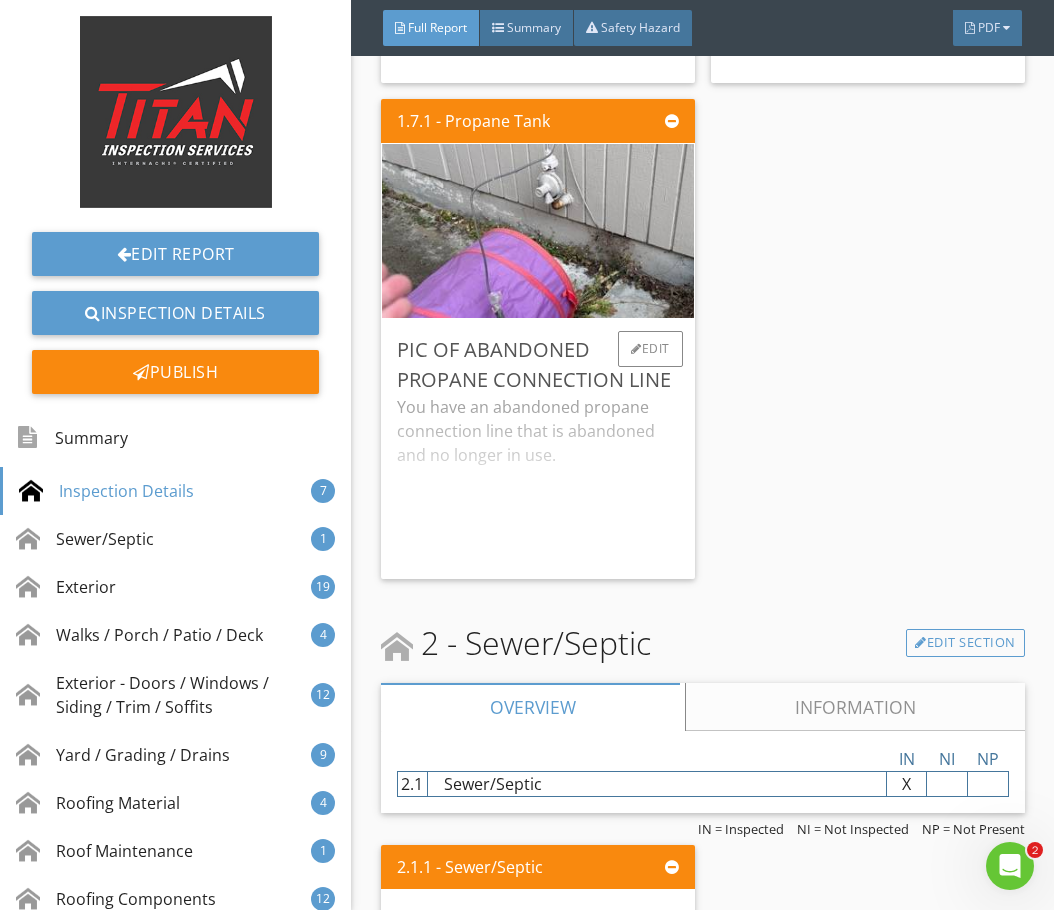 scroll, scrollTop: 3800, scrollLeft: 0, axis: vertical 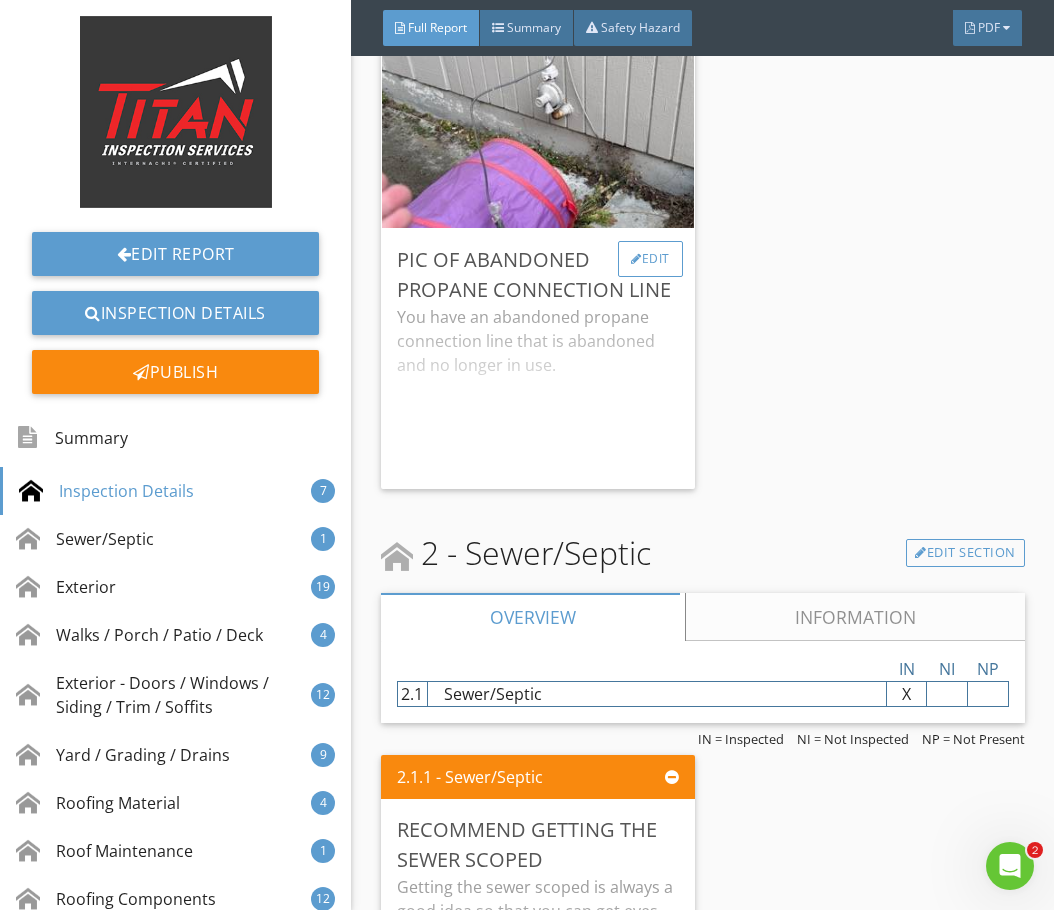 click on "Edit" at bounding box center [650, 259] 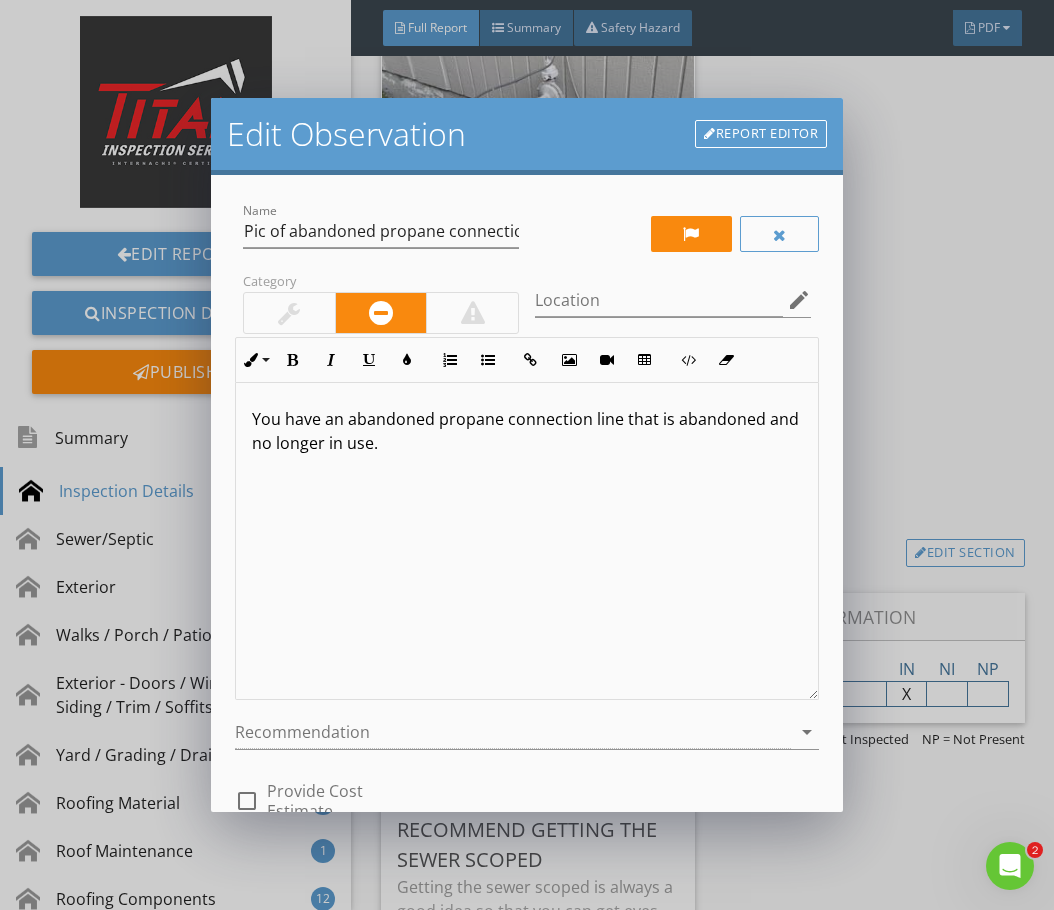 drag, startPoint x: 428, startPoint y: 437, endPoint x: 294, endPoint y: 463, distance: 136.49908 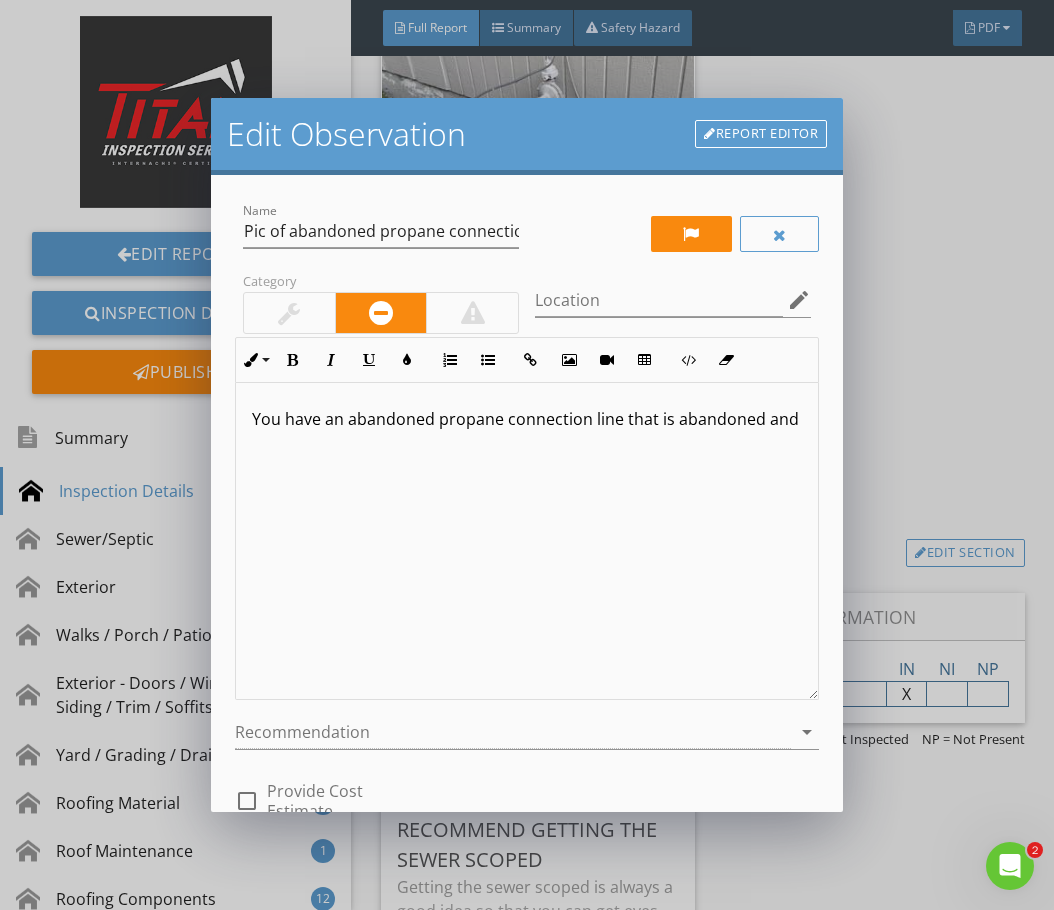 type 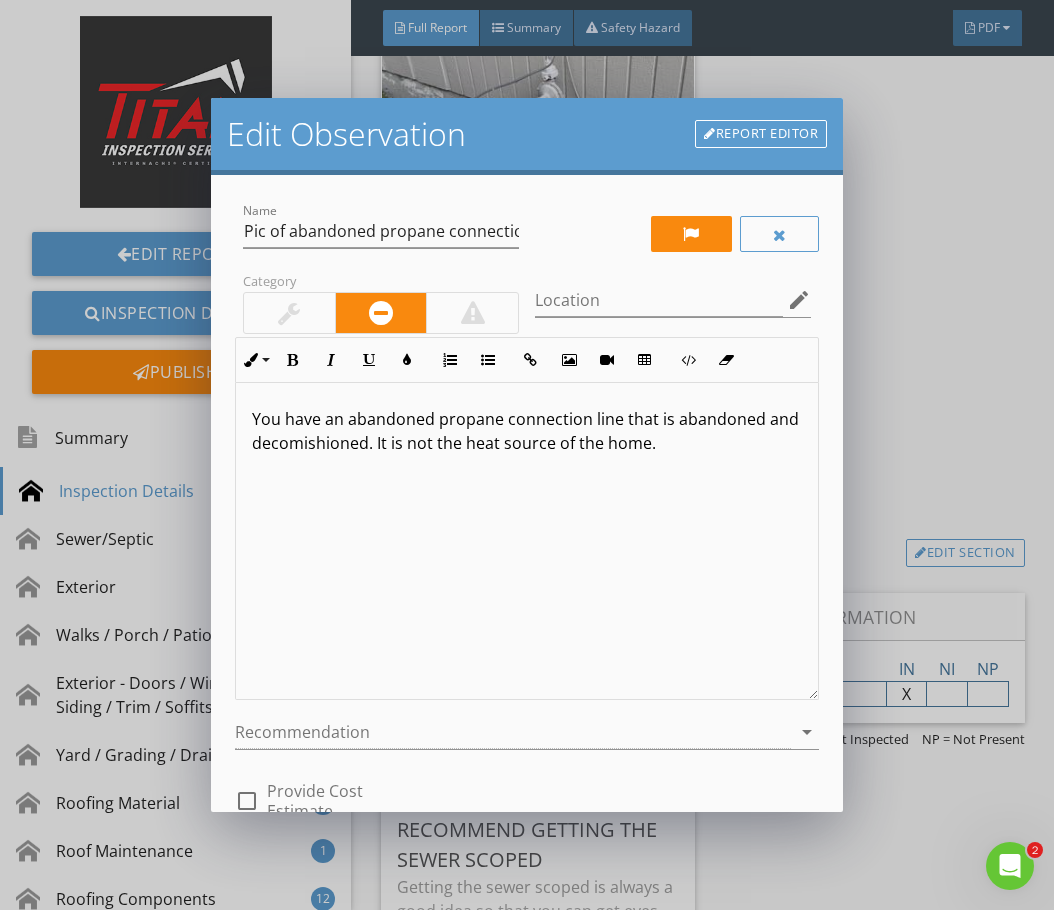 drag, startPoint x: 345, startPoint y: 434, endPoint x: 337, endPoint y: 448, distance: 16.124516 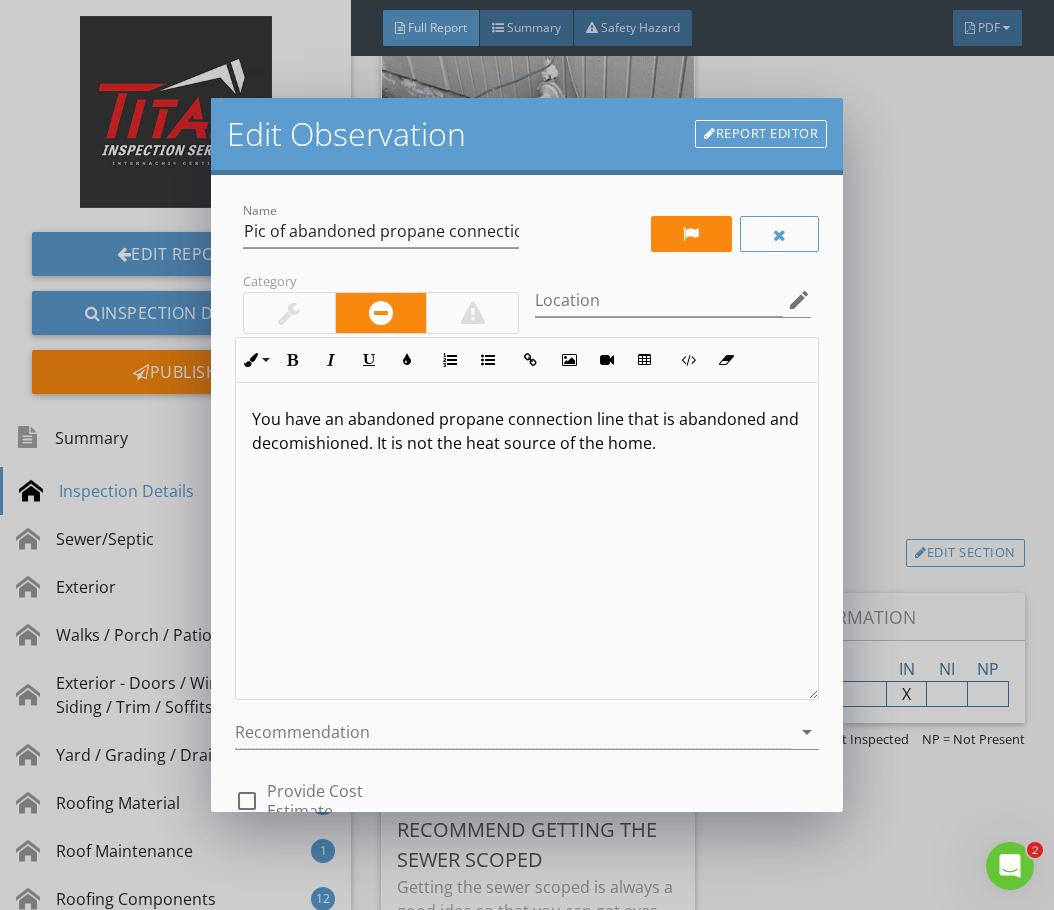 drag, startPoint x: 337, startPoint y: 448, endPoint x: 311, endPoint y: 446, distance: 26.076809 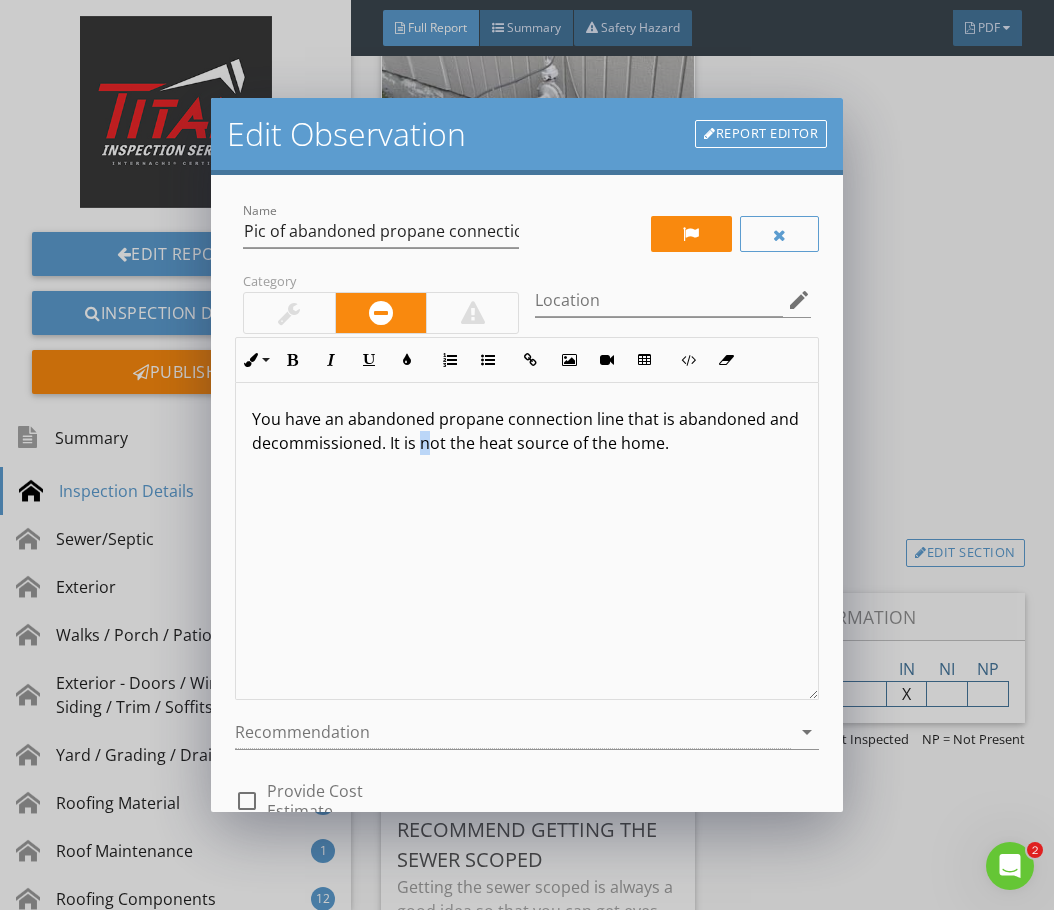 click on "You have an abandoned propane connection line that is abandoned and decommissioned. It is not the heat source of the home." at bounding box center (527, 541) 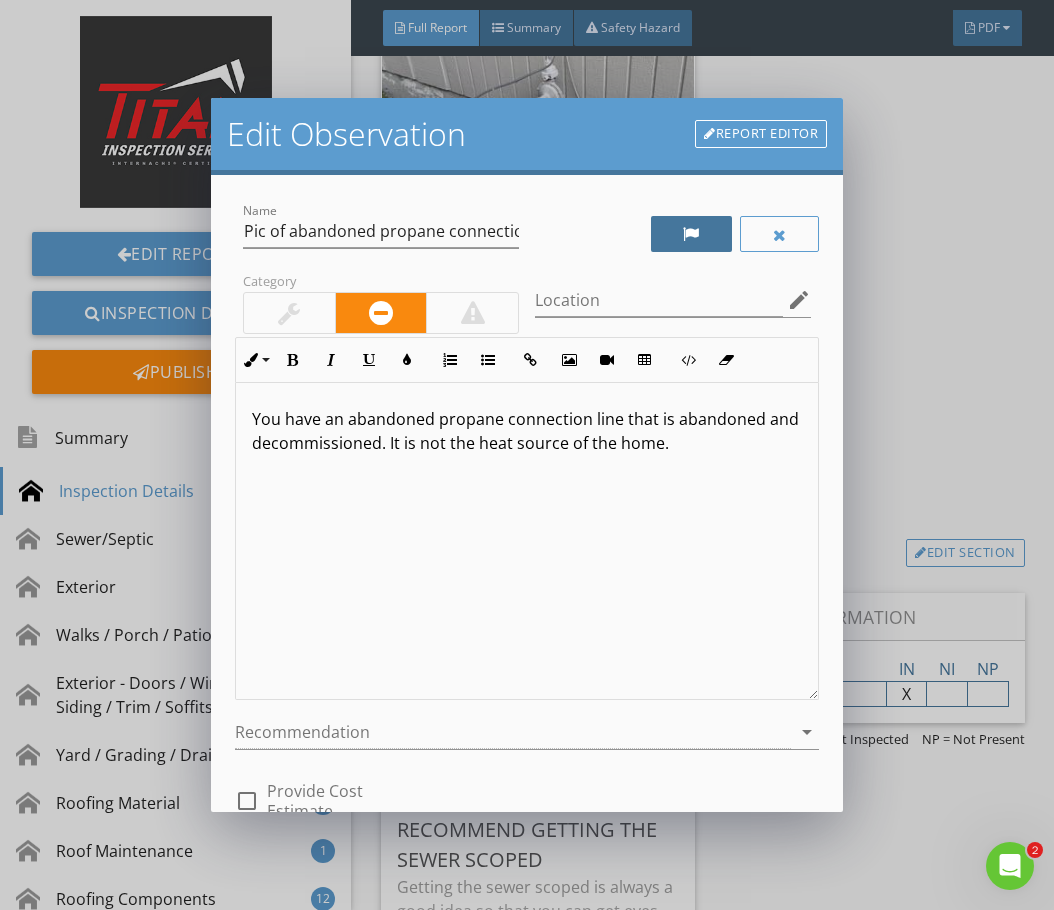 click at bounding box center (691, 234) 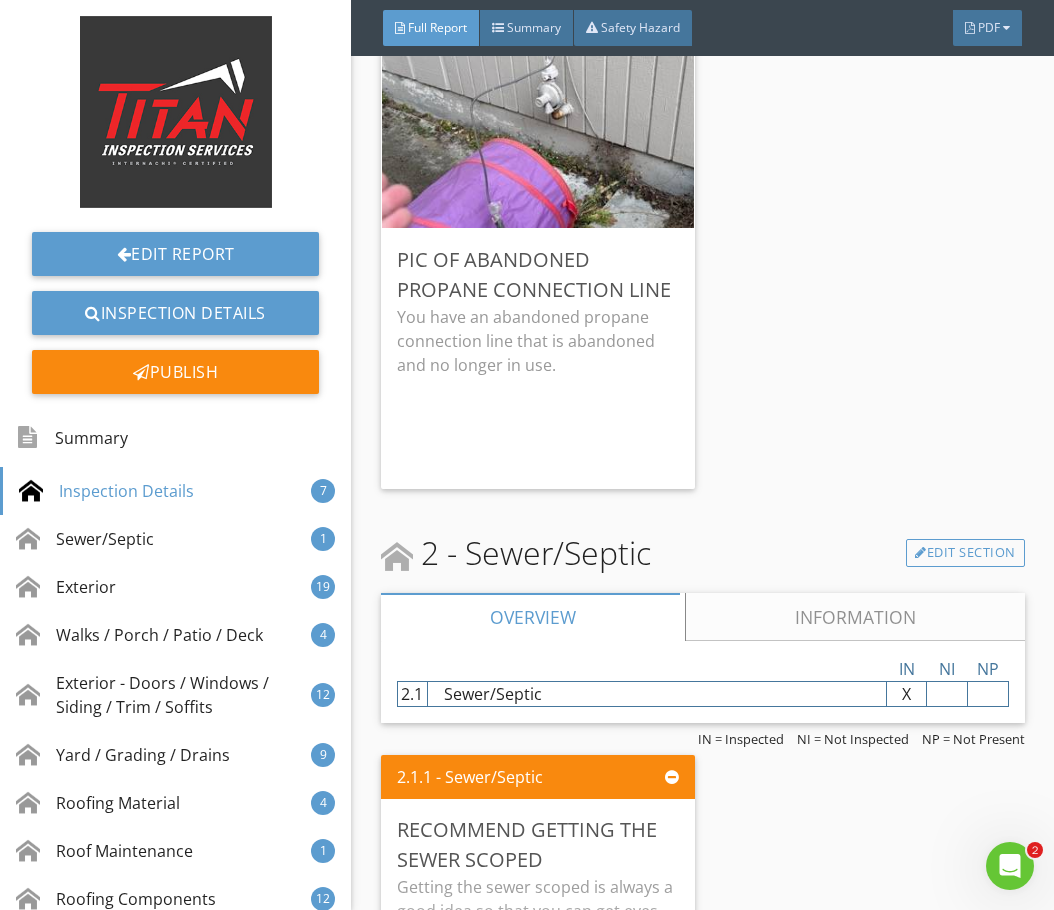 click at bounding box center (527, 455) 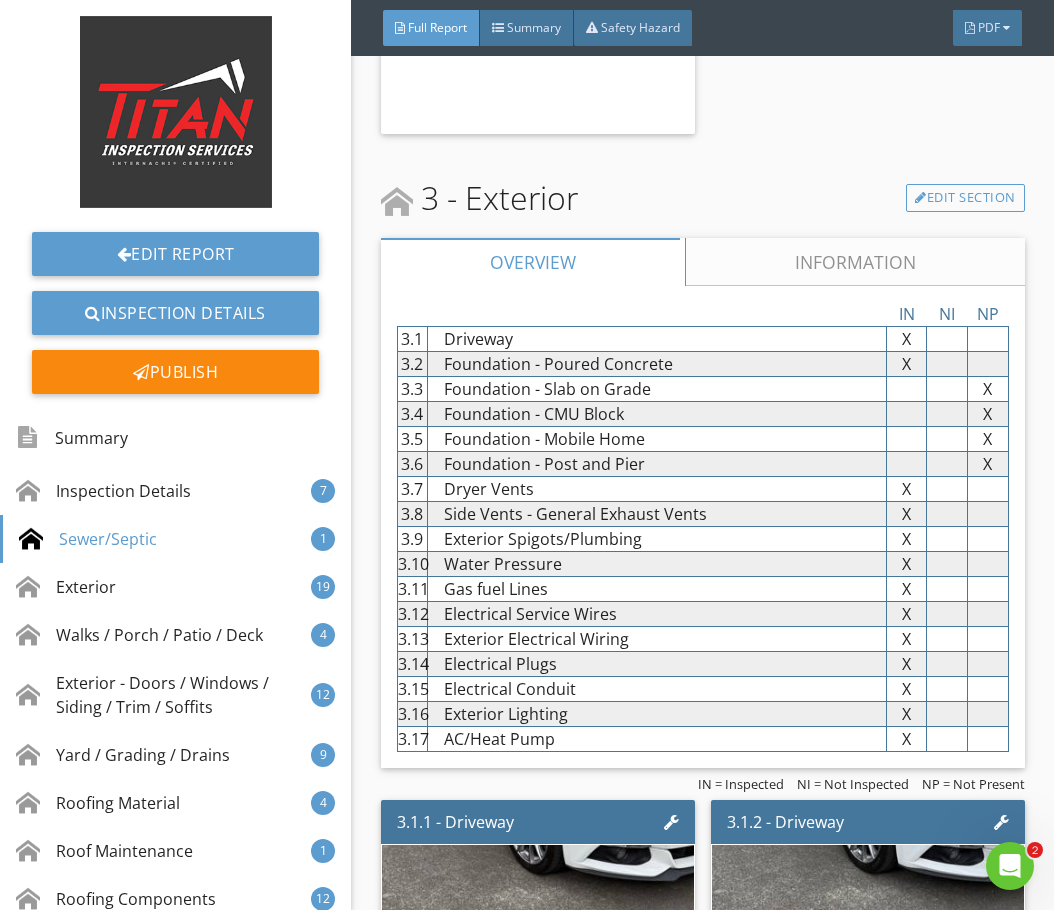 scroll, scrollTop: 4900, scrollLeft: 0, axis: vertical 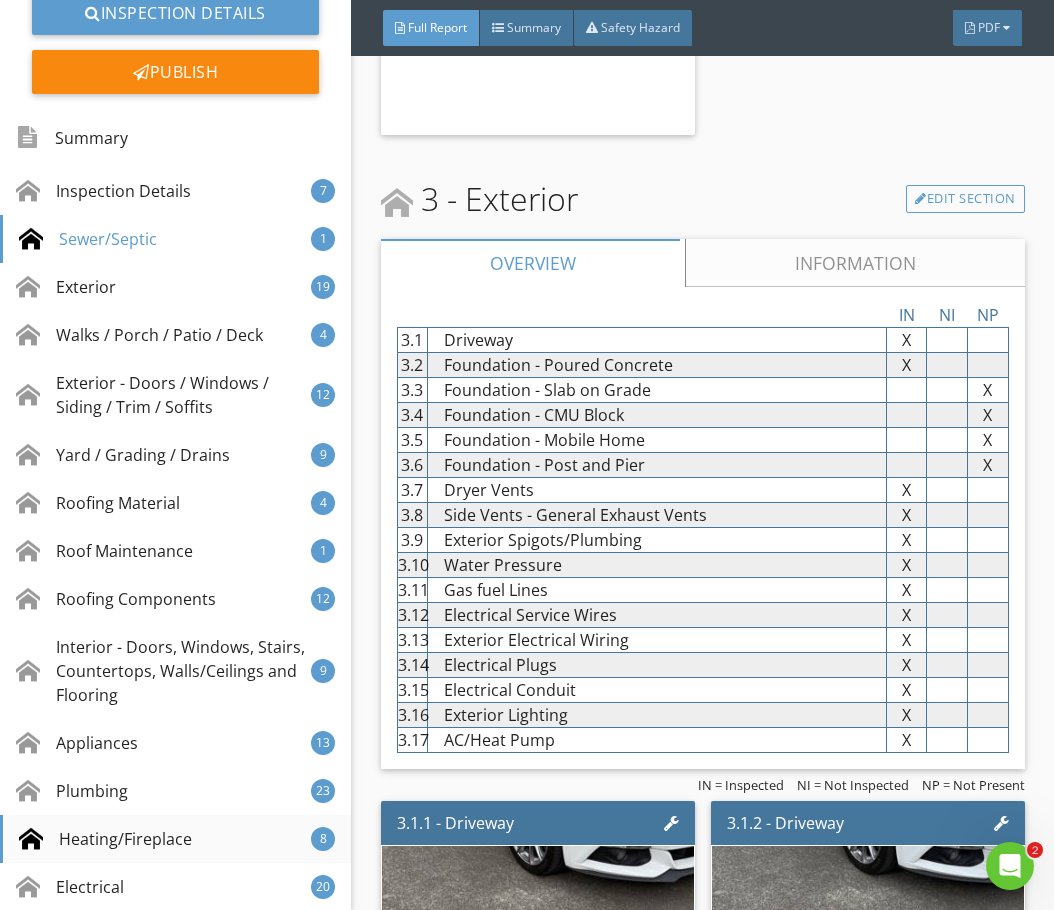 click on "Heating/Fireplace" at bounding box center [105, 839] 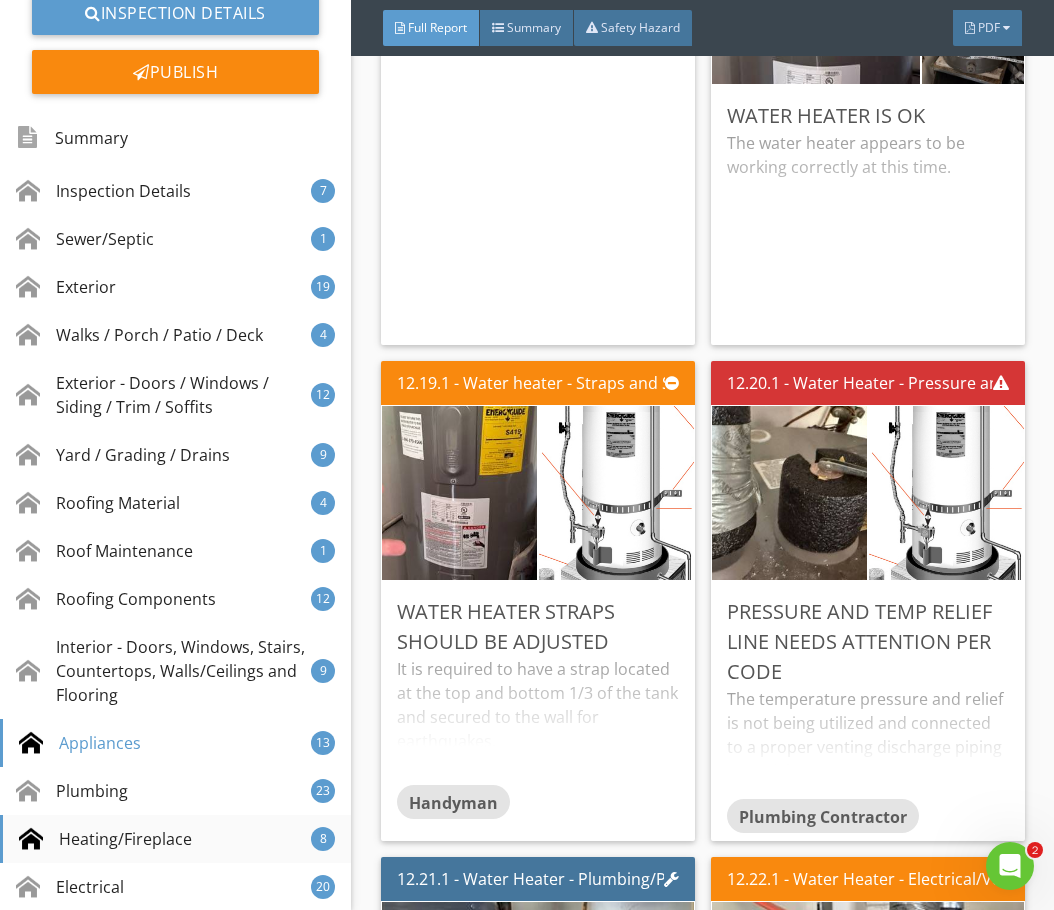 scroll, scrollTop: 38856, scrollLeft: 0, axis: vertical 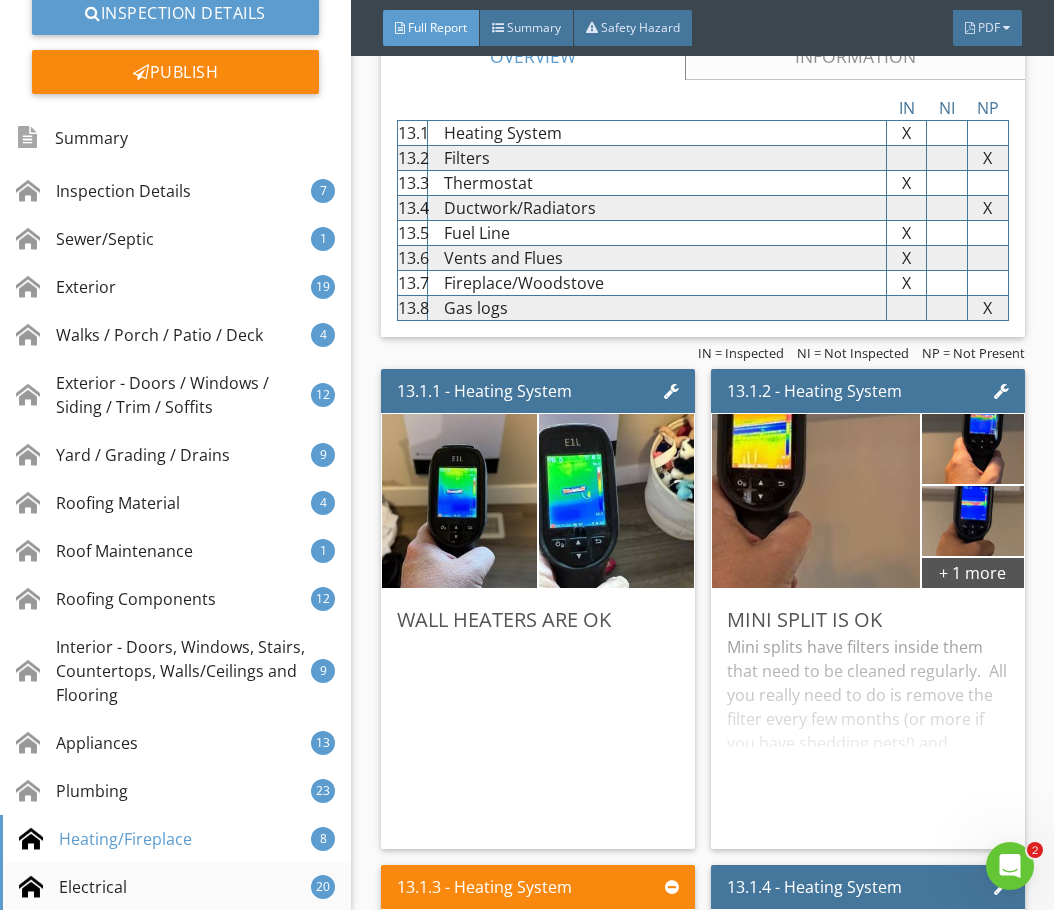 click on "Electrical" at bounding box center (73, 887) 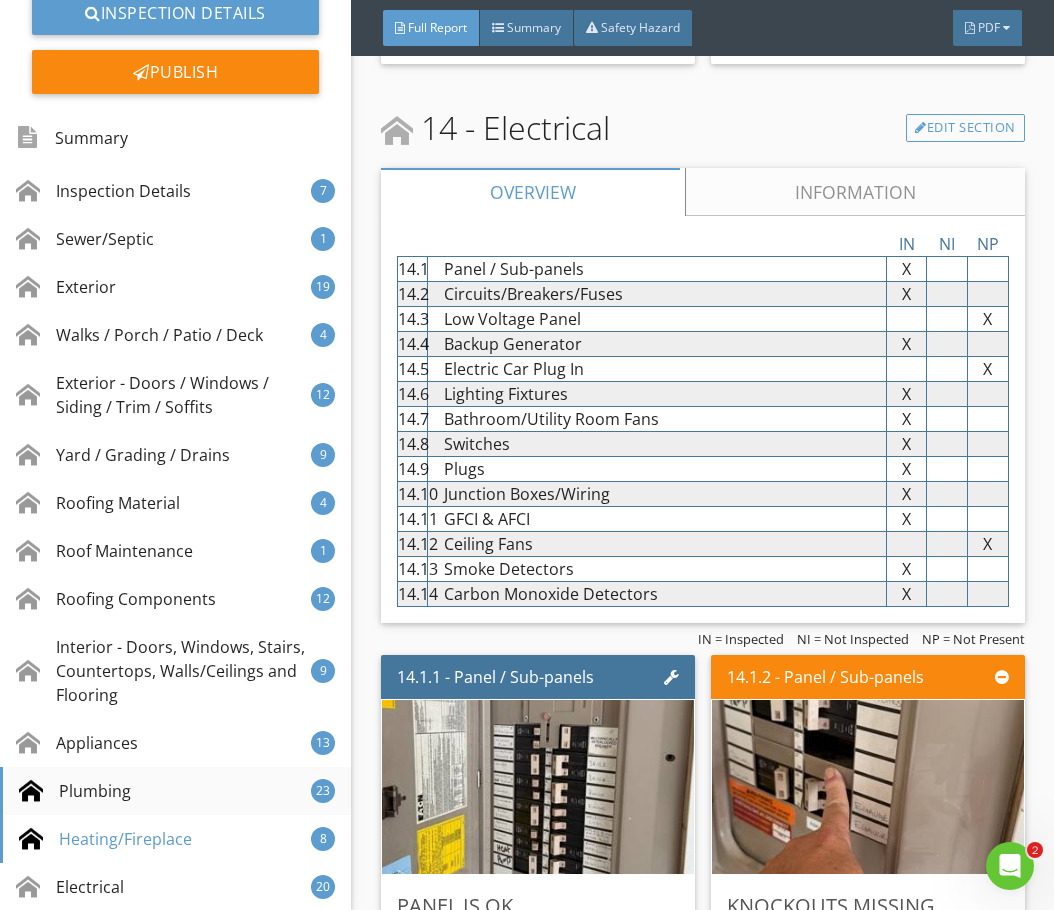 scroll, scrollTop: 41265, scrollLeft: 0, axis: vertical 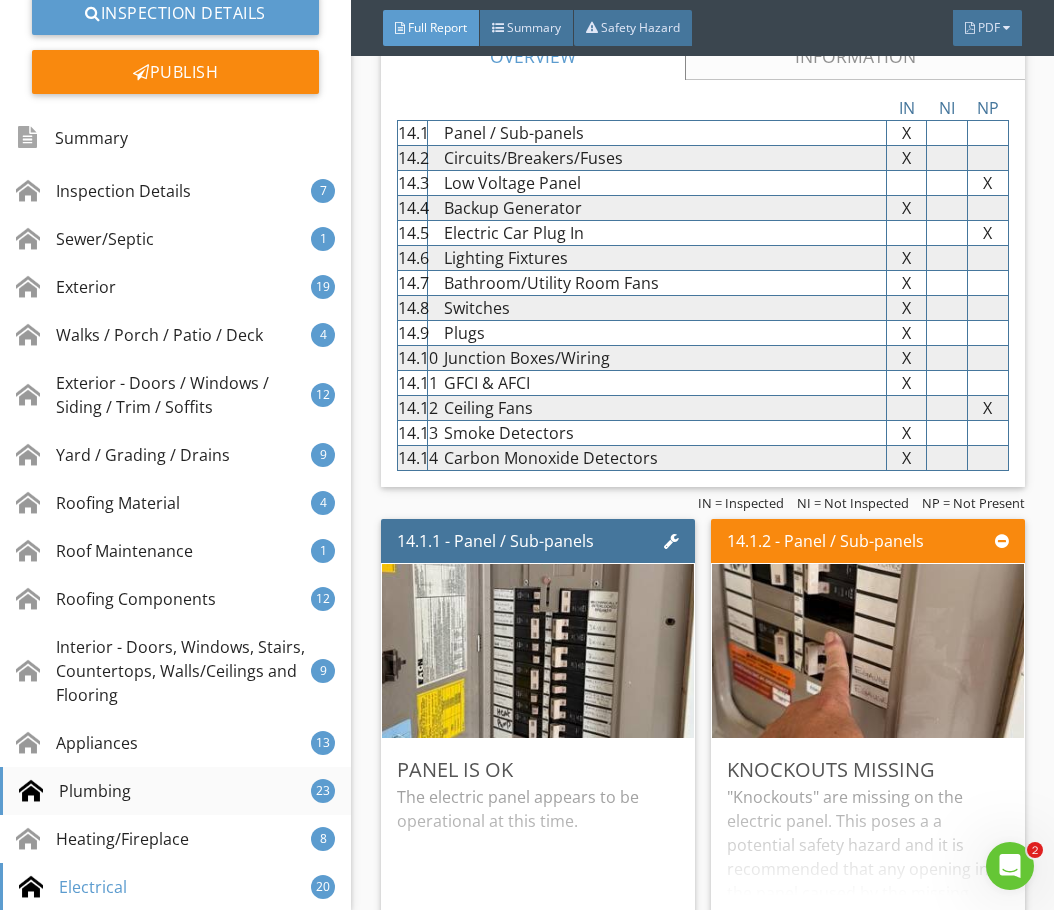 click on "Plumbing" at bounding box center (75, 791) 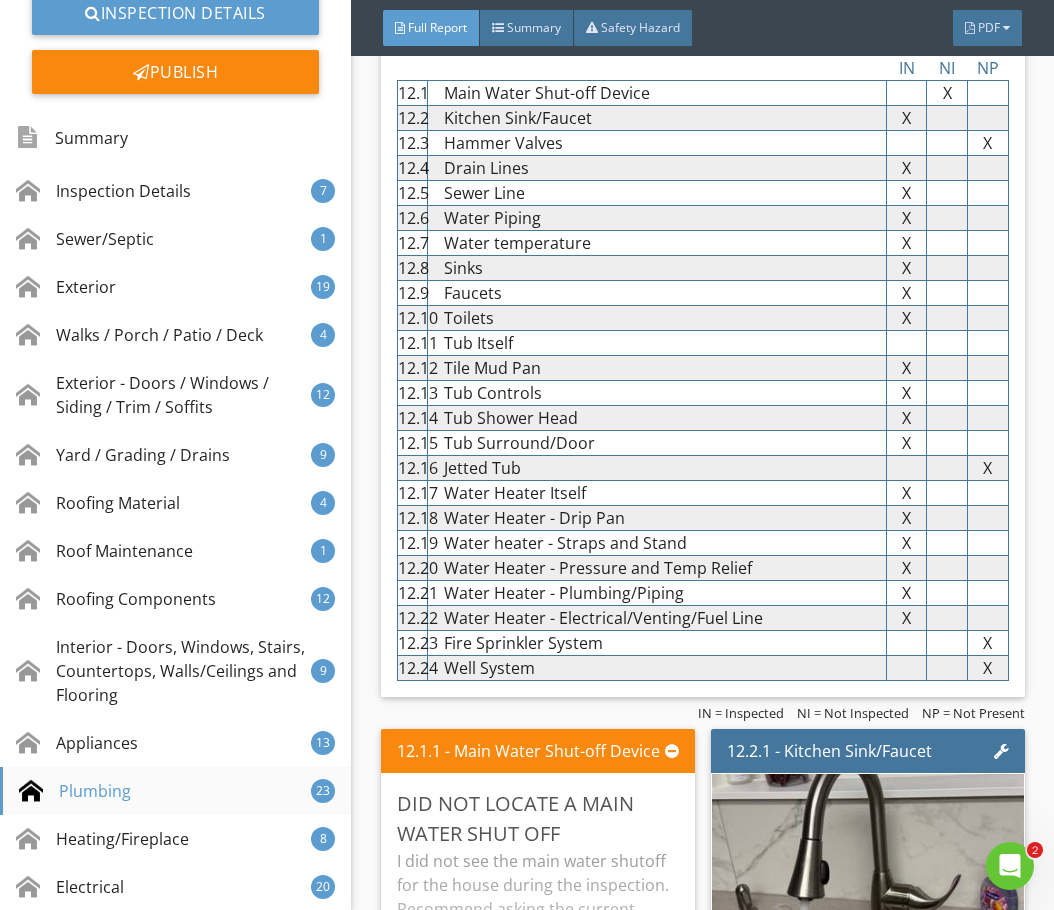 scroll, scrollTop: 32079, scrollLeft: 0, axis: vertical 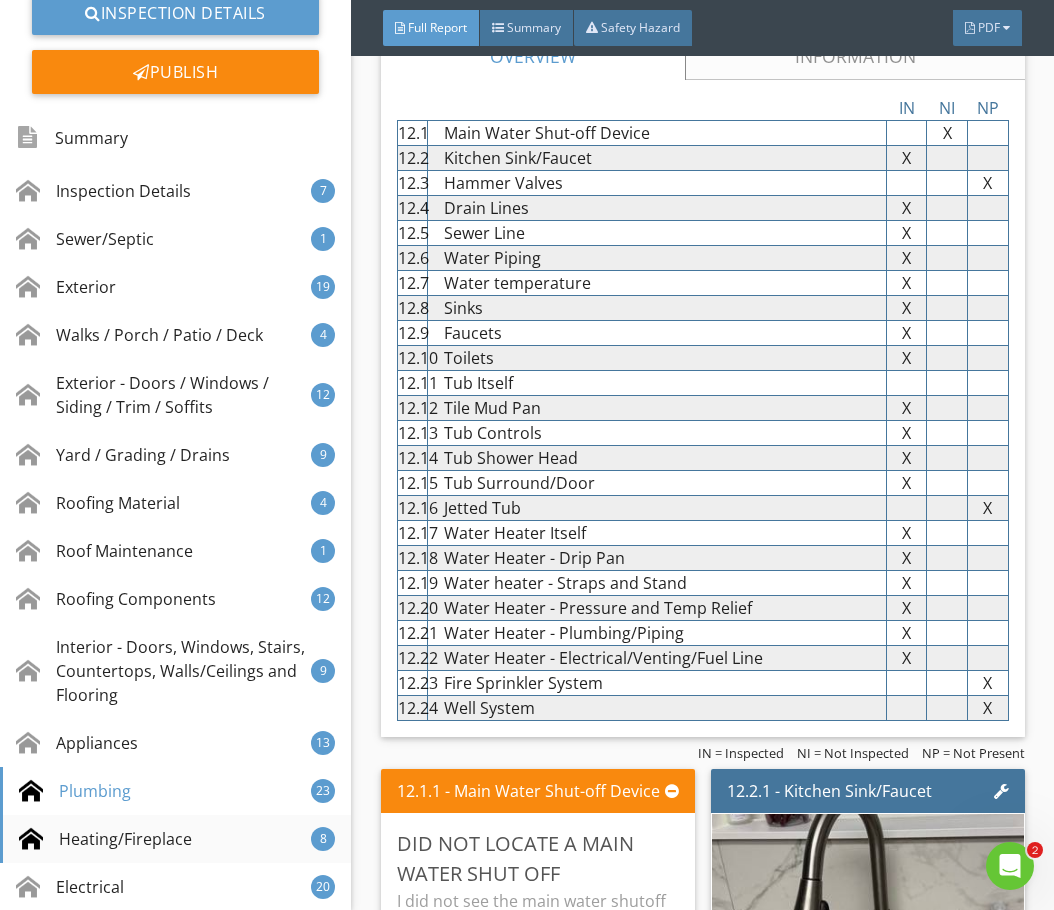 click on "Heating/Fireplace" at bounding box center [105, 839] 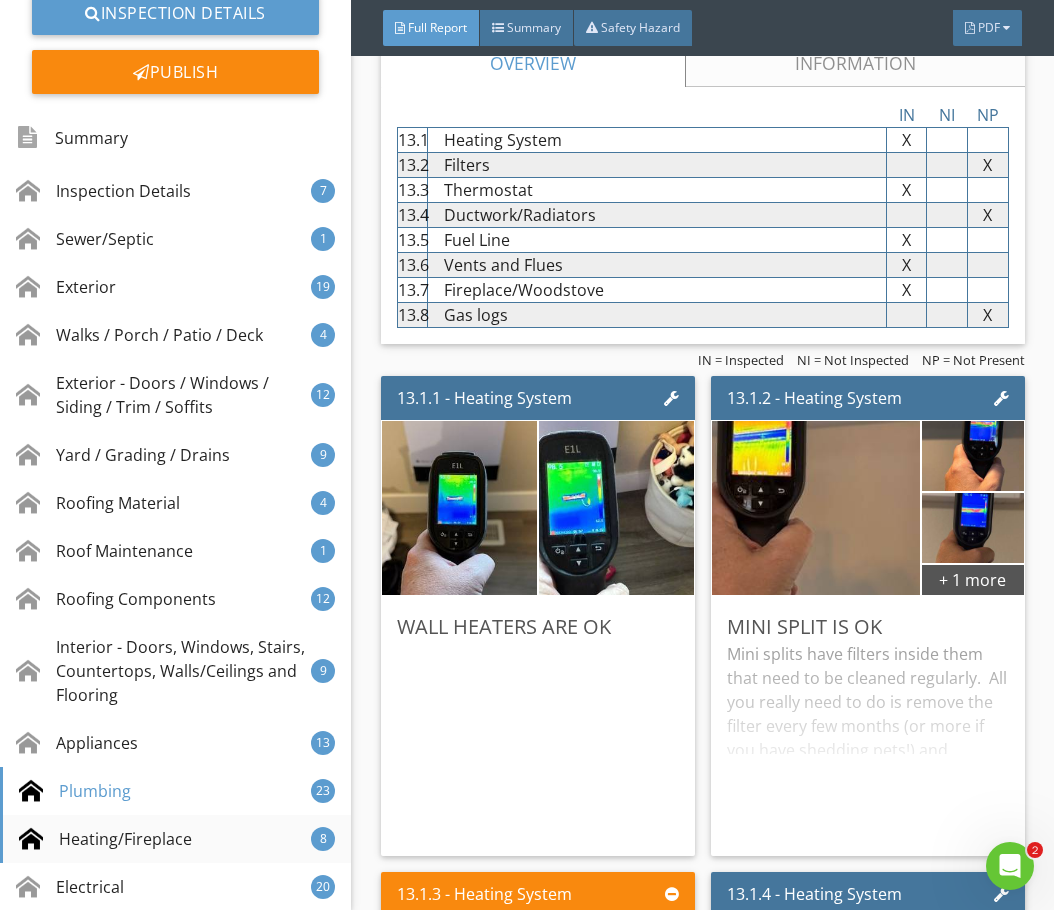 scroll, scrollTop: 38856, scrollLeft: 0, axis: vertical 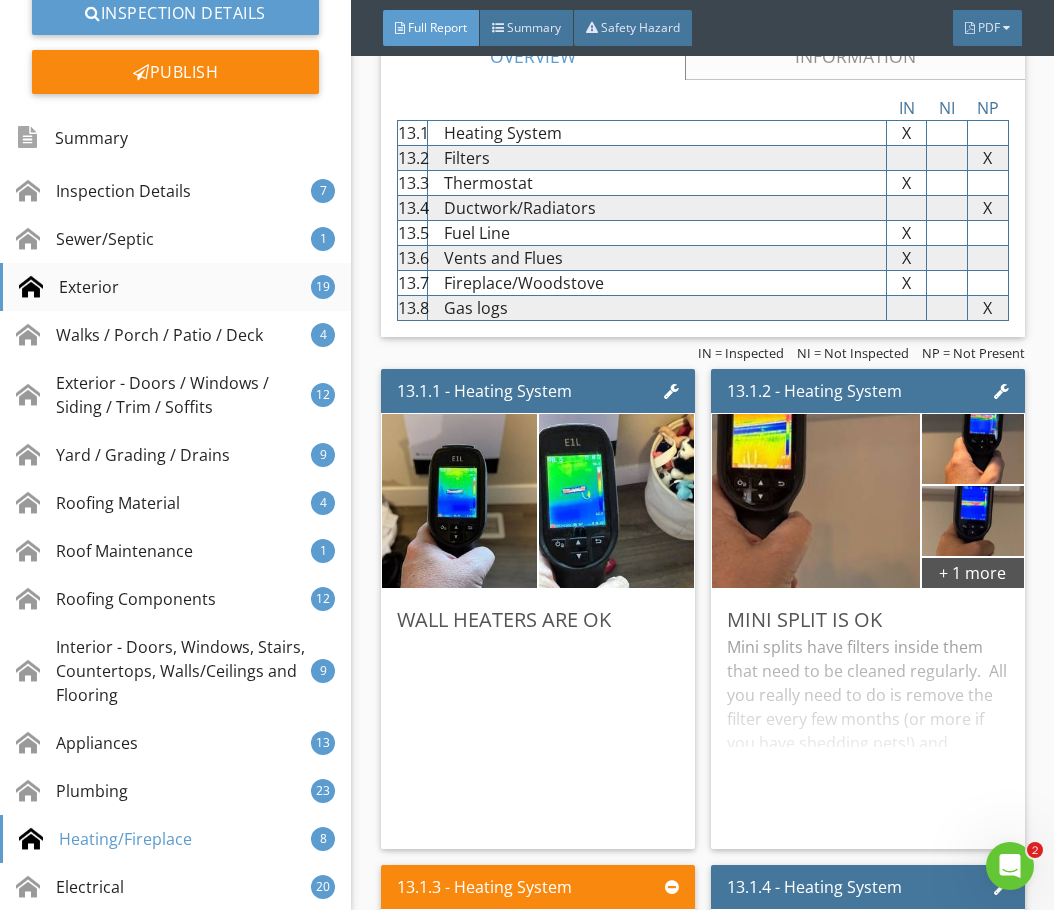 click on "Exterior
19" at bounding box center [175, 287] 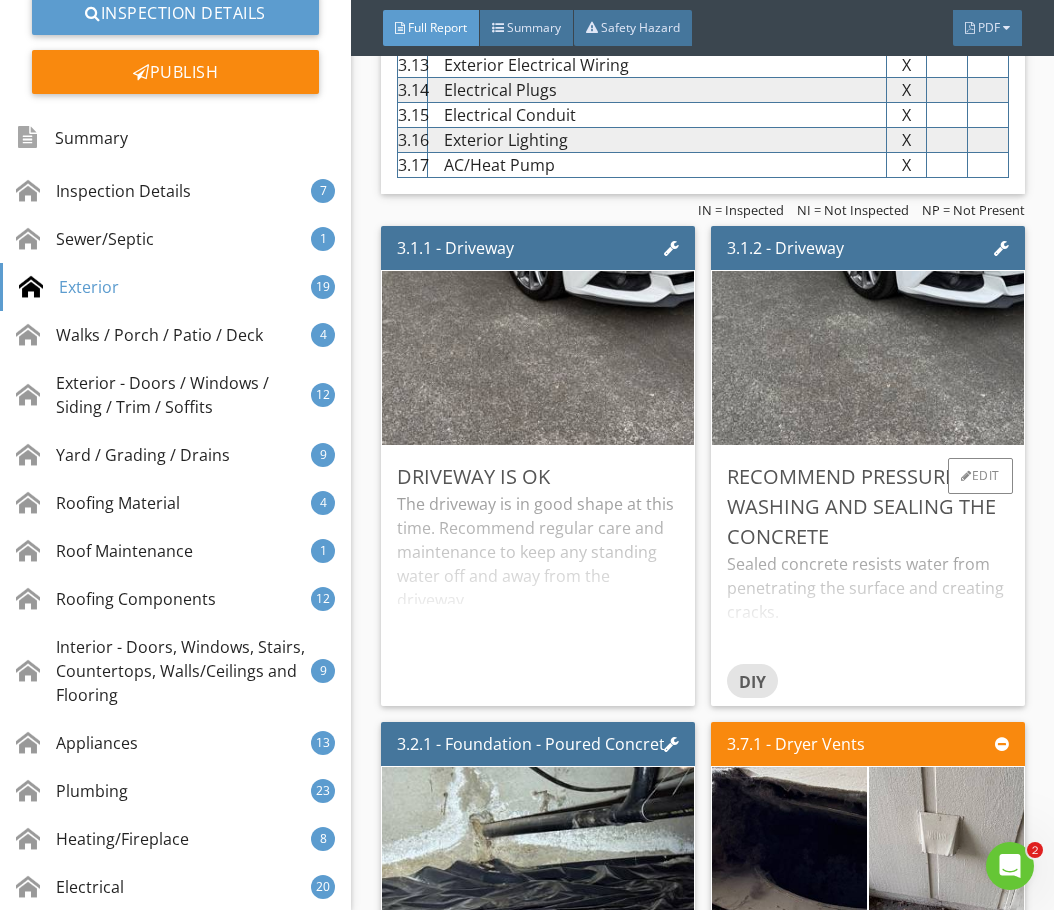 scroll, scrollTop: 5507, scrollLeft: 0, axis: vertical 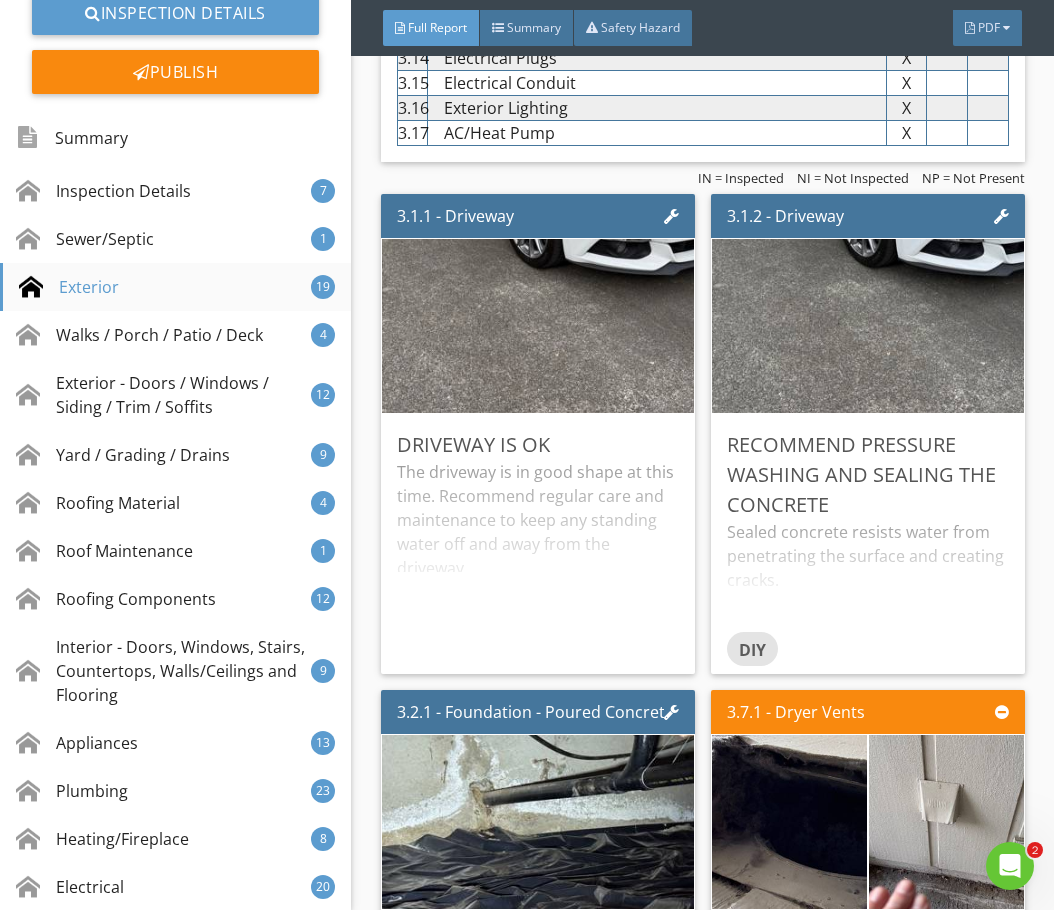 click on "Exterior" at bounding box center (69, 287) 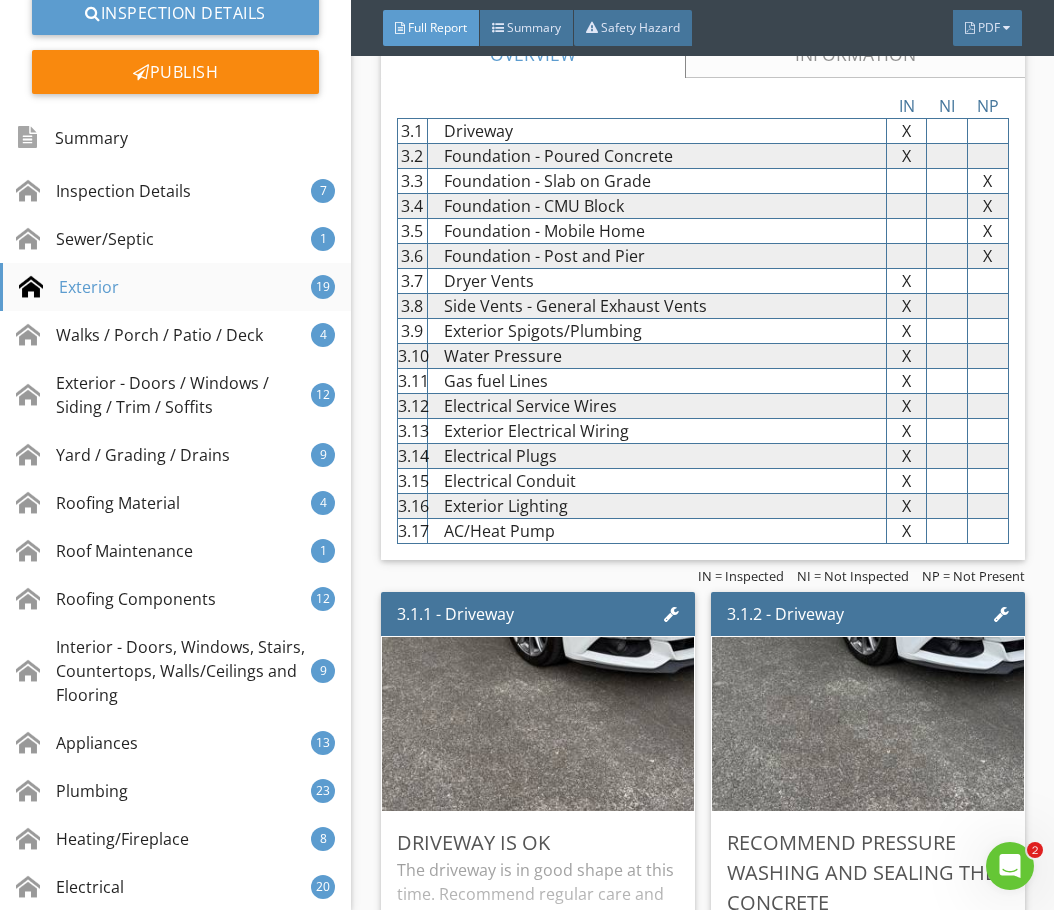 scroll, scrollTop: 5107, scrollLeft: 0, axis: vertical 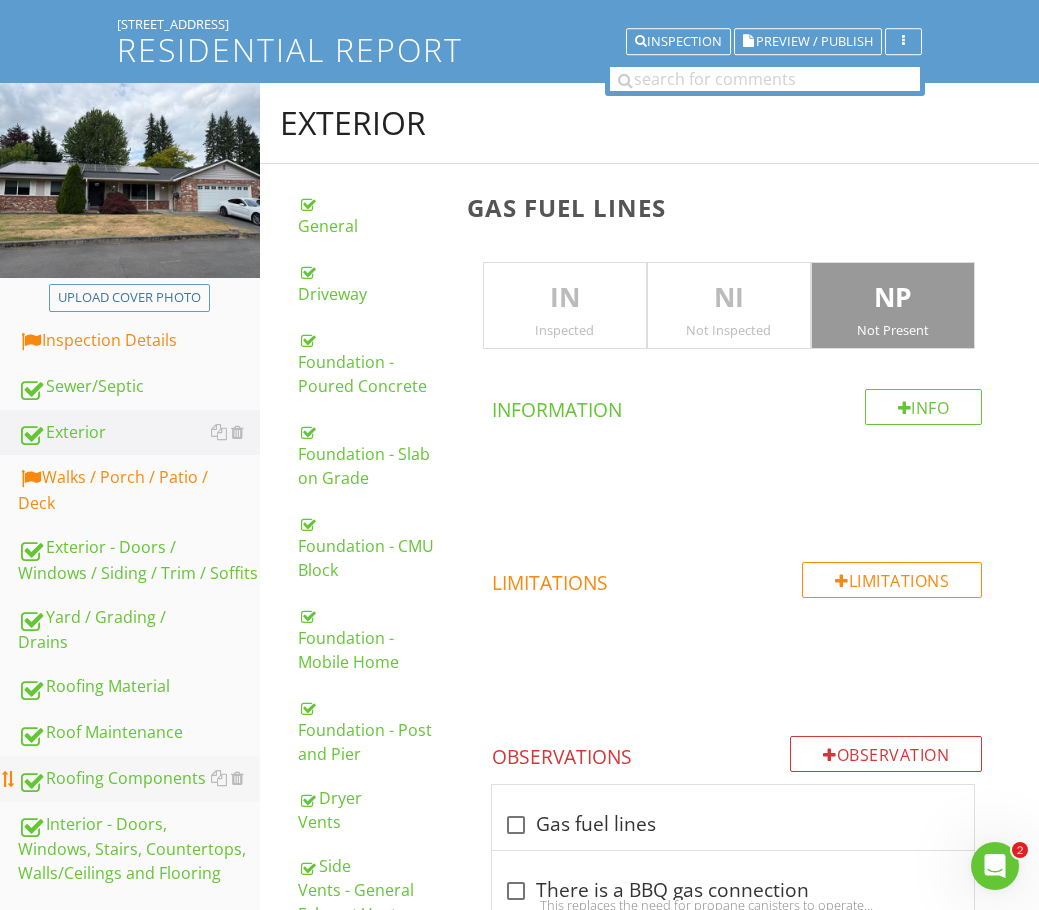 click on "Roofing Components" at bounding box center [139, 779] 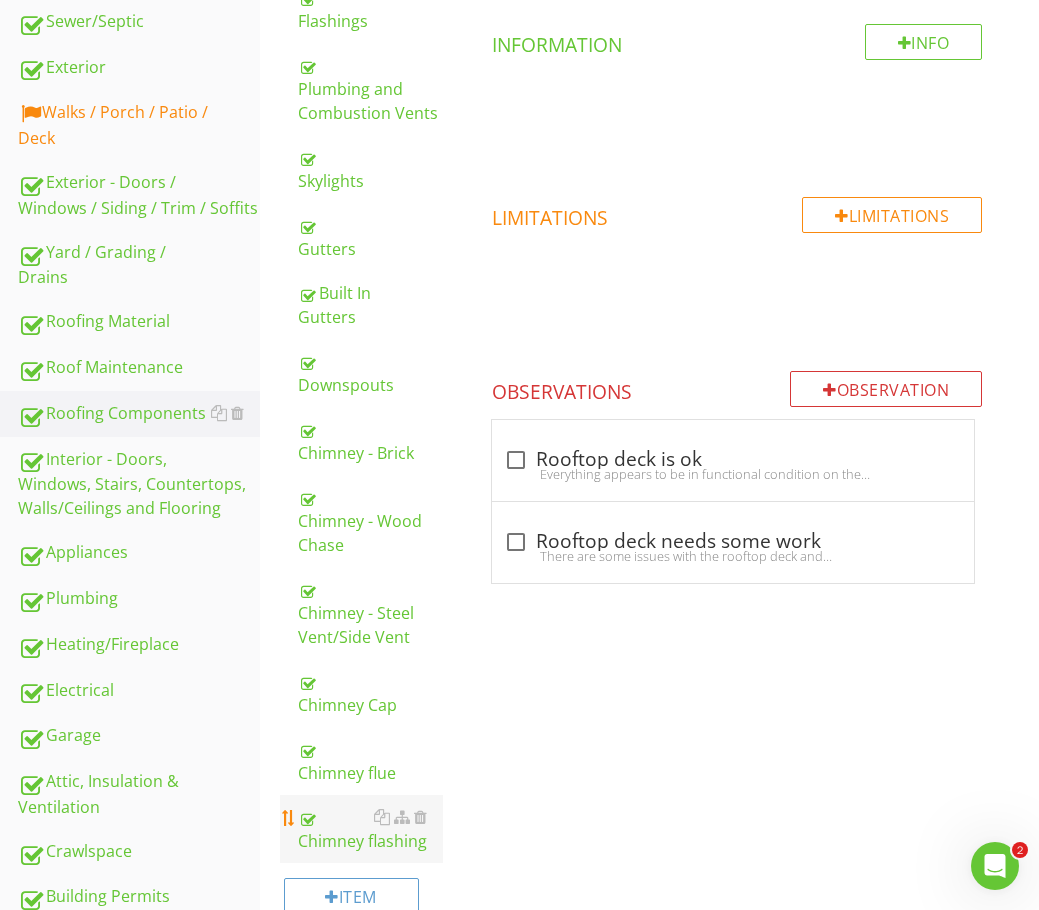 scroll, scrollTop: 517, scrollLeft: 0, axis: vertical 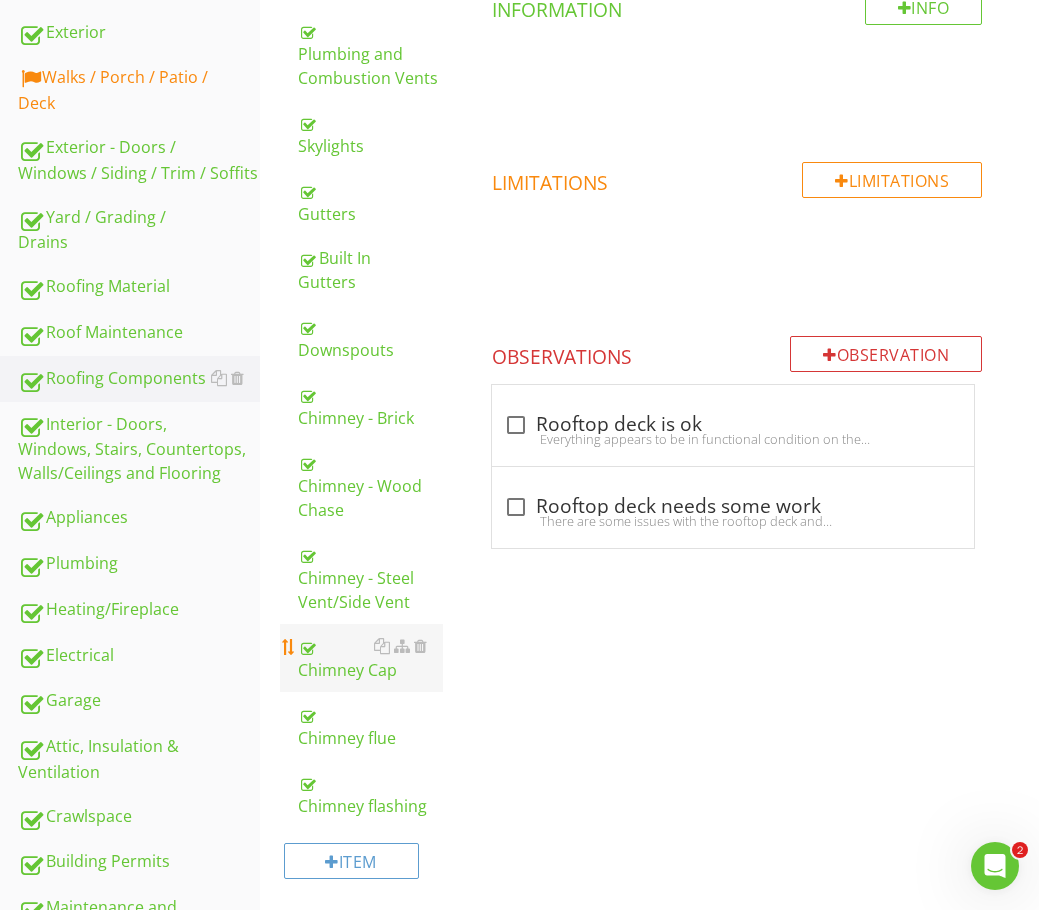 click on "Chimney Cap" at bounding box center [370, 658] 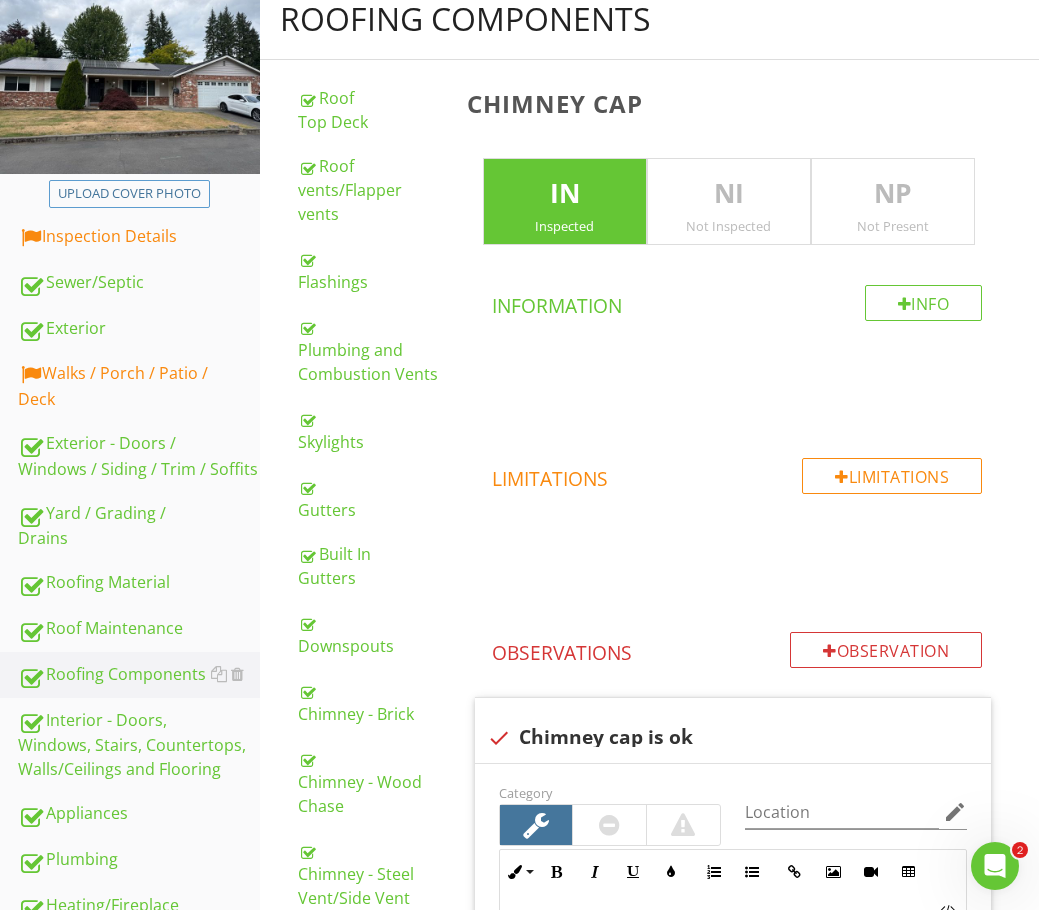 scroll, scrollTop: 217, scrollLeft: 0, axis: vertical 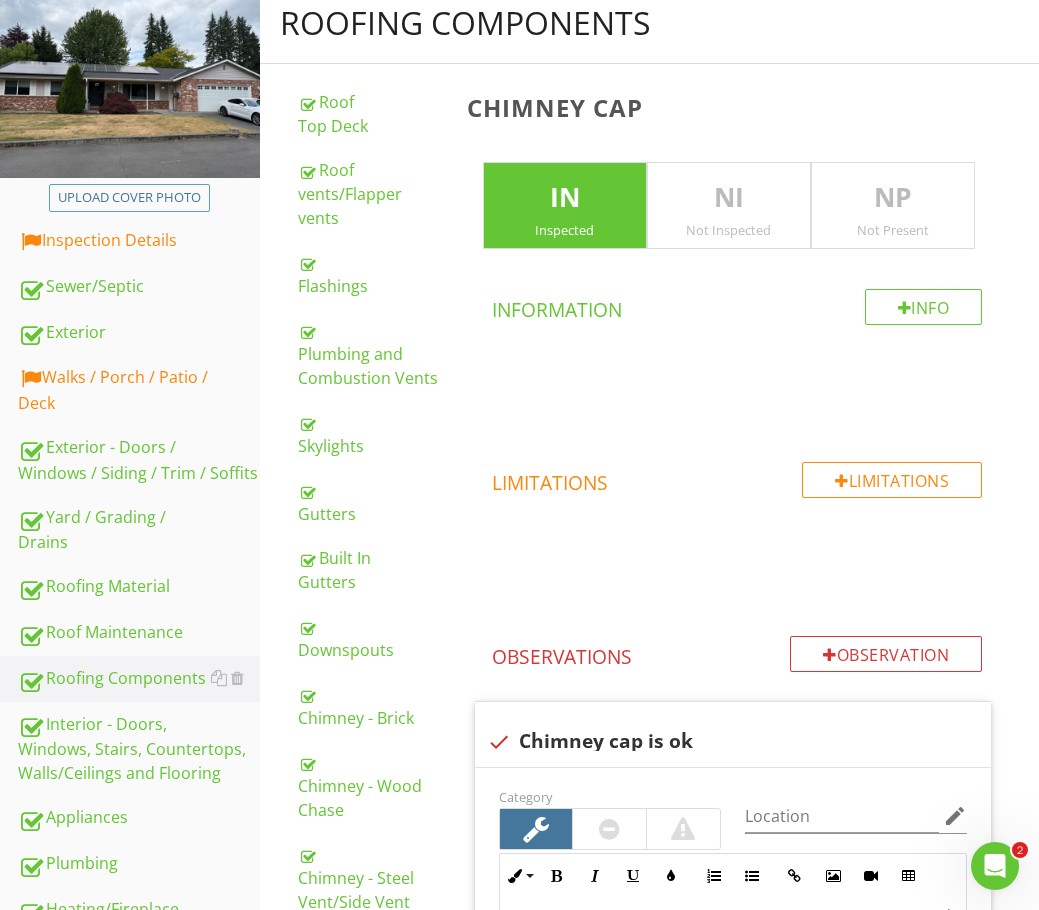 click on "NP" at bounding box center (893, 198) 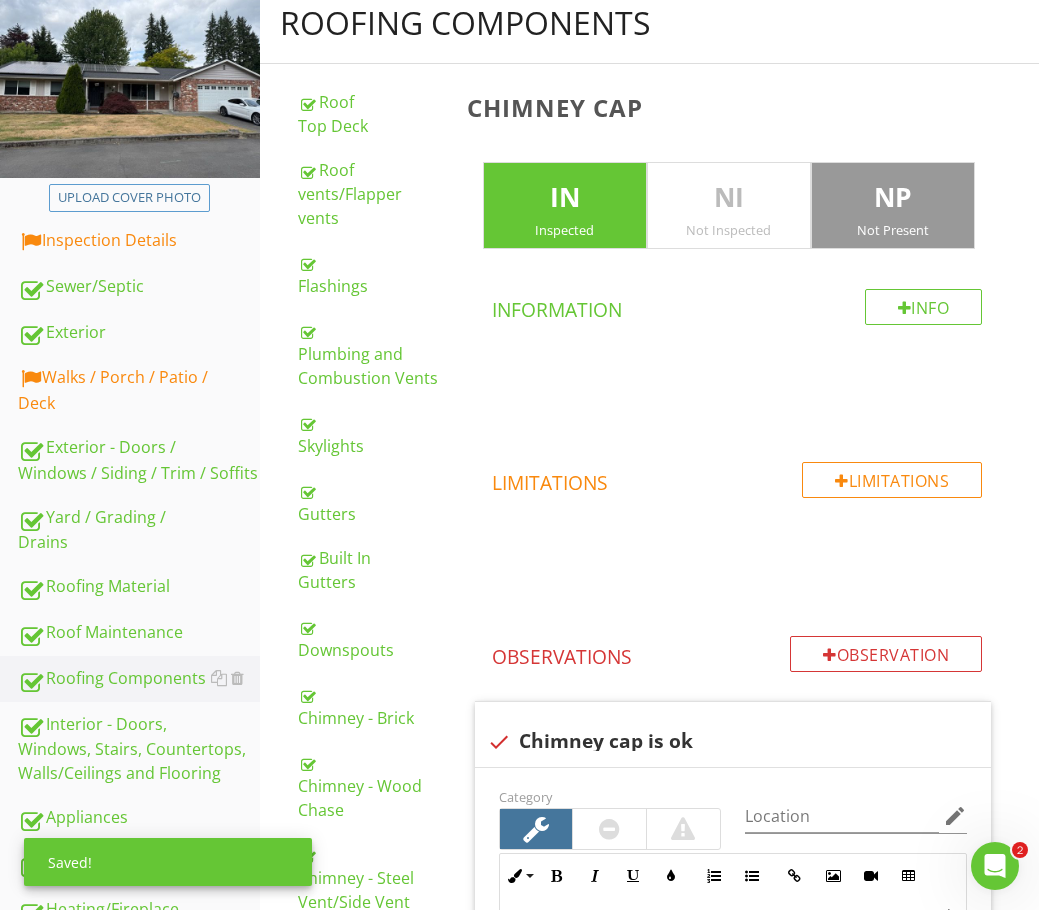 click on "Inspected" at bounding box center [565, 230] 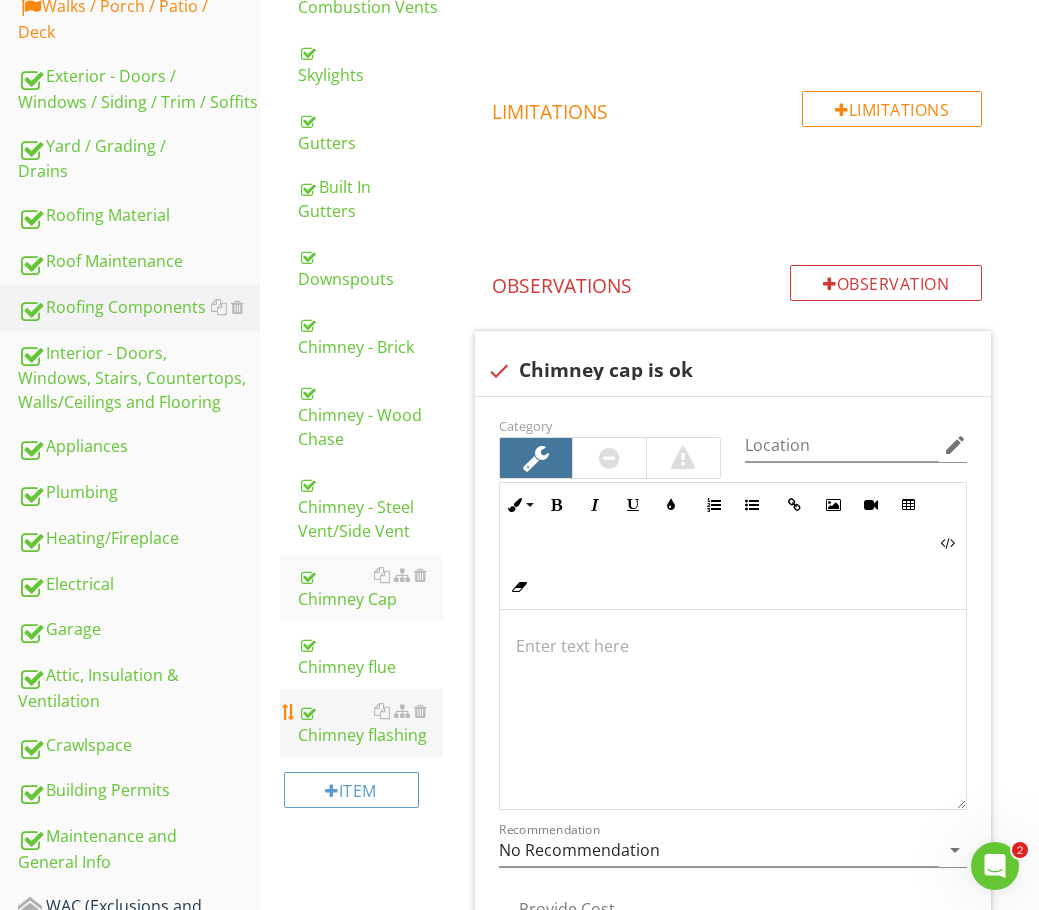 scroll, scrollTop: 617, scrollLeft: 0, axis: vertical 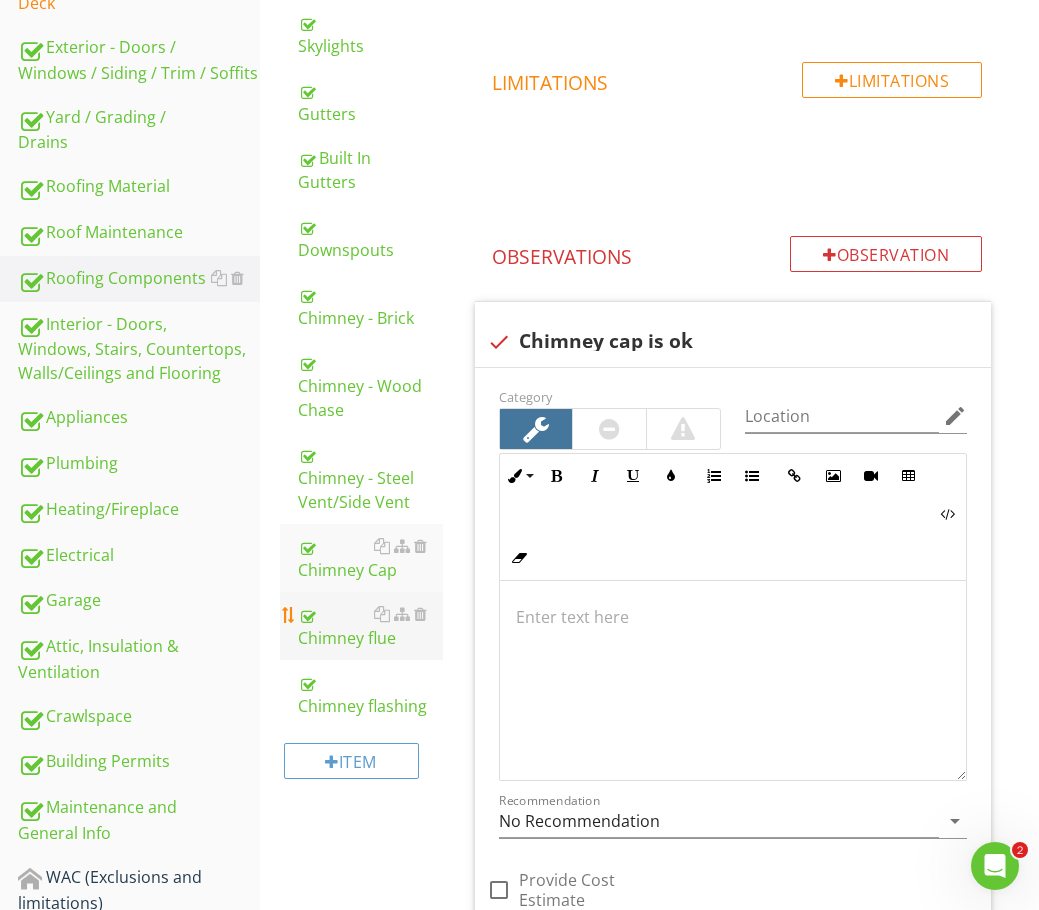 click on "Chimney flue" at bounding box center (370, 626) 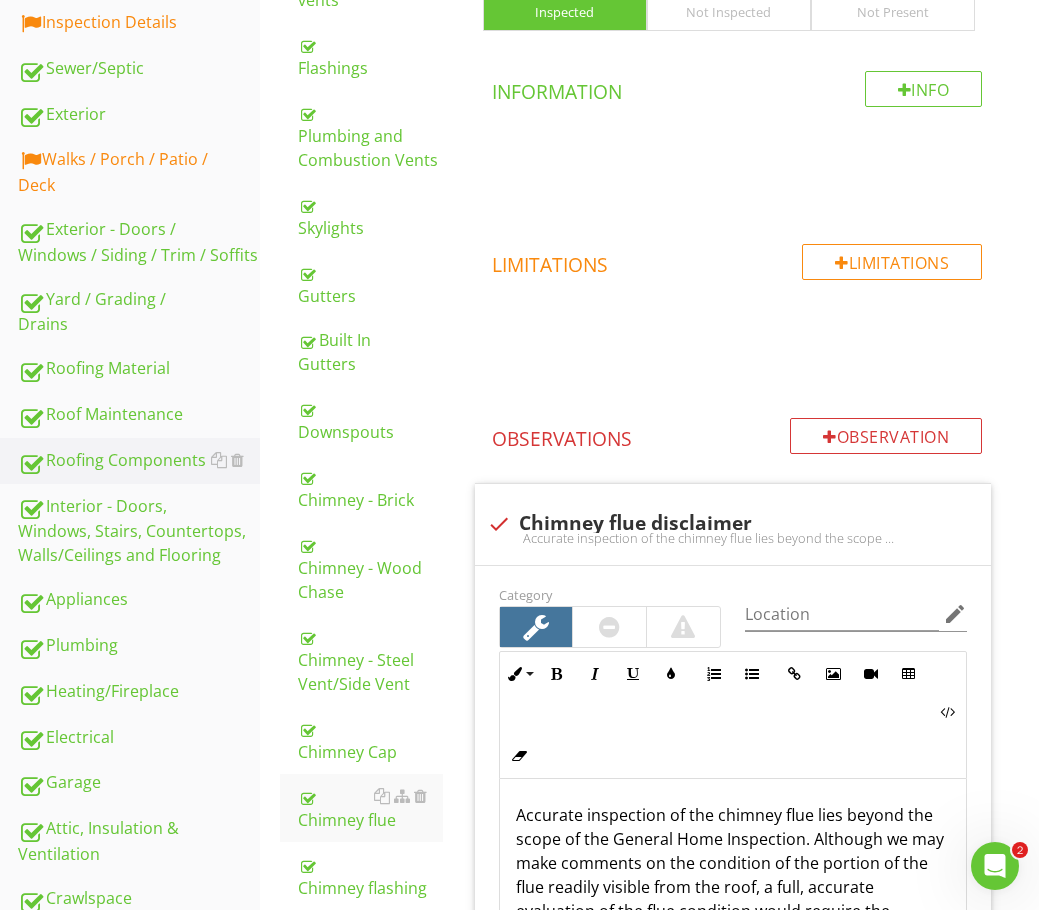 scroll, scrollTop: 417, scrollLeft: 0, axis: vertical 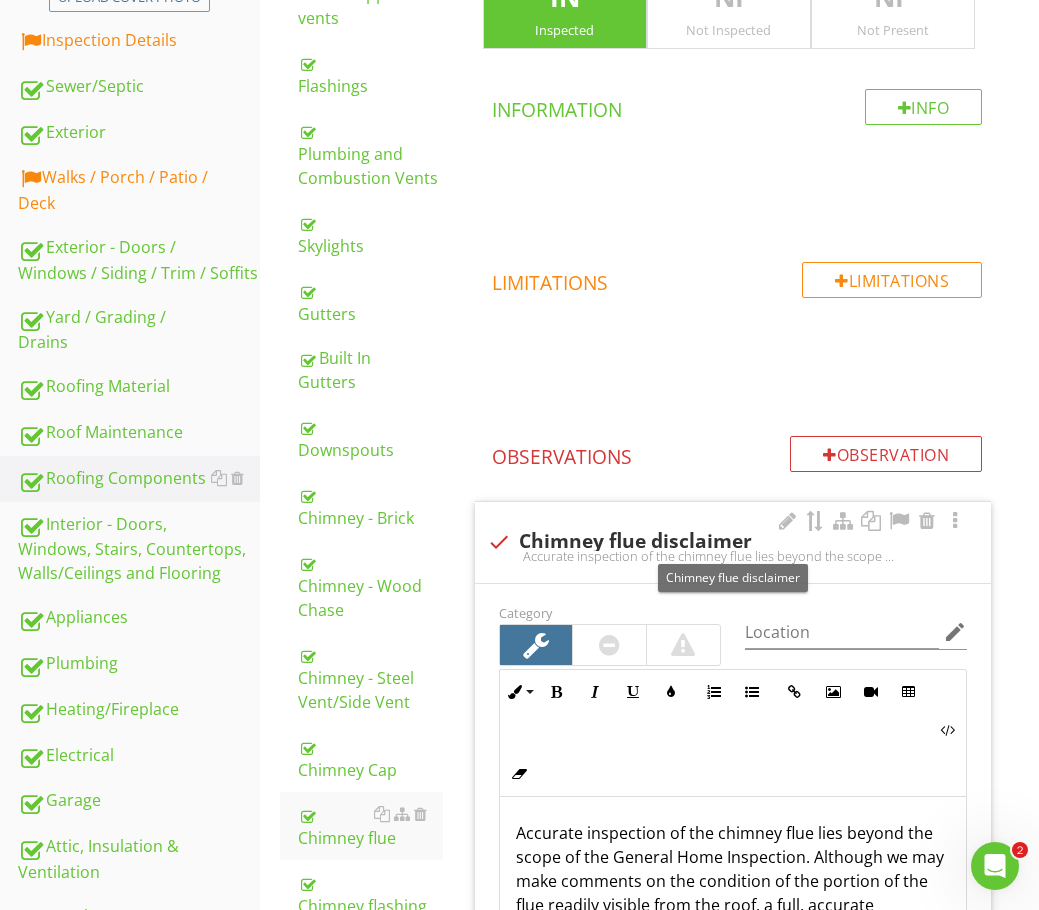 click on "check
Chimney flue disclaimer
Accurate inspection of the chimney flue lies beyond the scope of the General Home Inspection. Although we may make comments on the condition of the portion of the flue readily visible from the roof, a full, accurate evaluation of the flue condition would require the services of a specialist. Because the accumulation of flammable materials in the flue is a natural result of the wood-burning process it is a potential fire hazard." at bounding box center (733, 542) 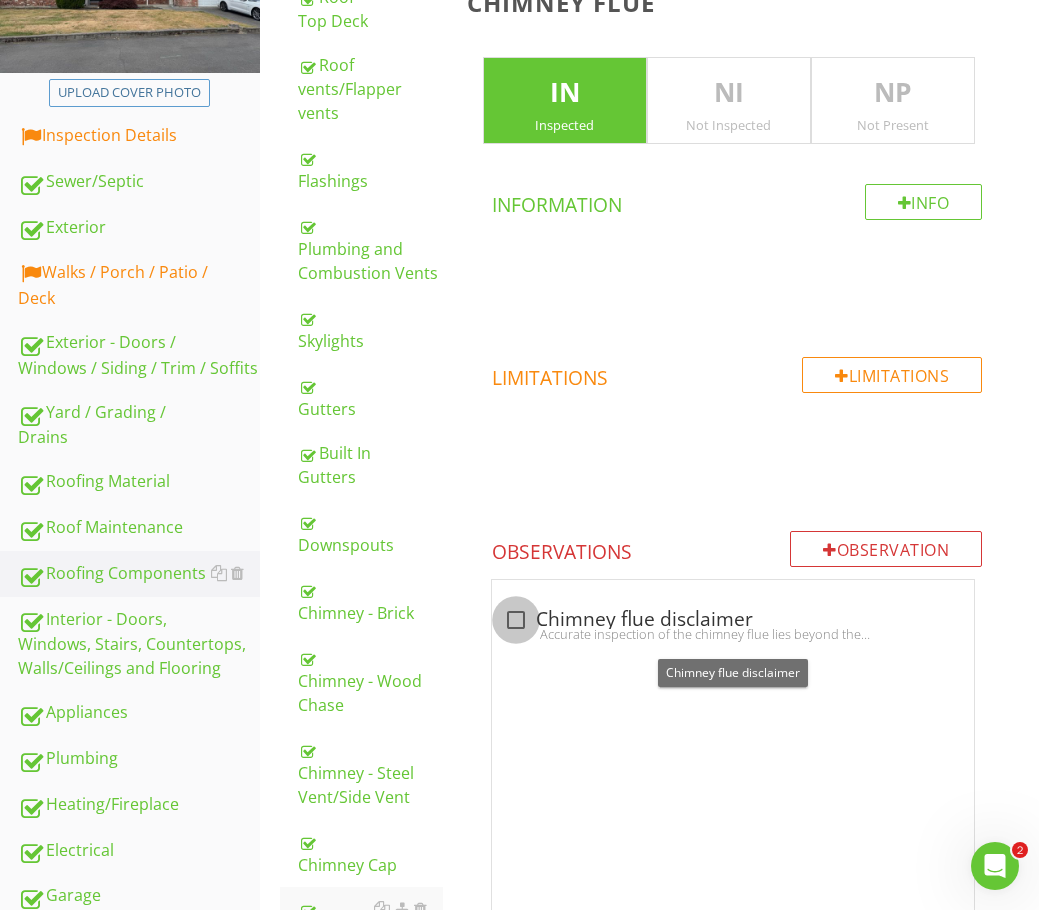 scroll, scrollTop: 317, scrollLeft: 0, axis: vertical 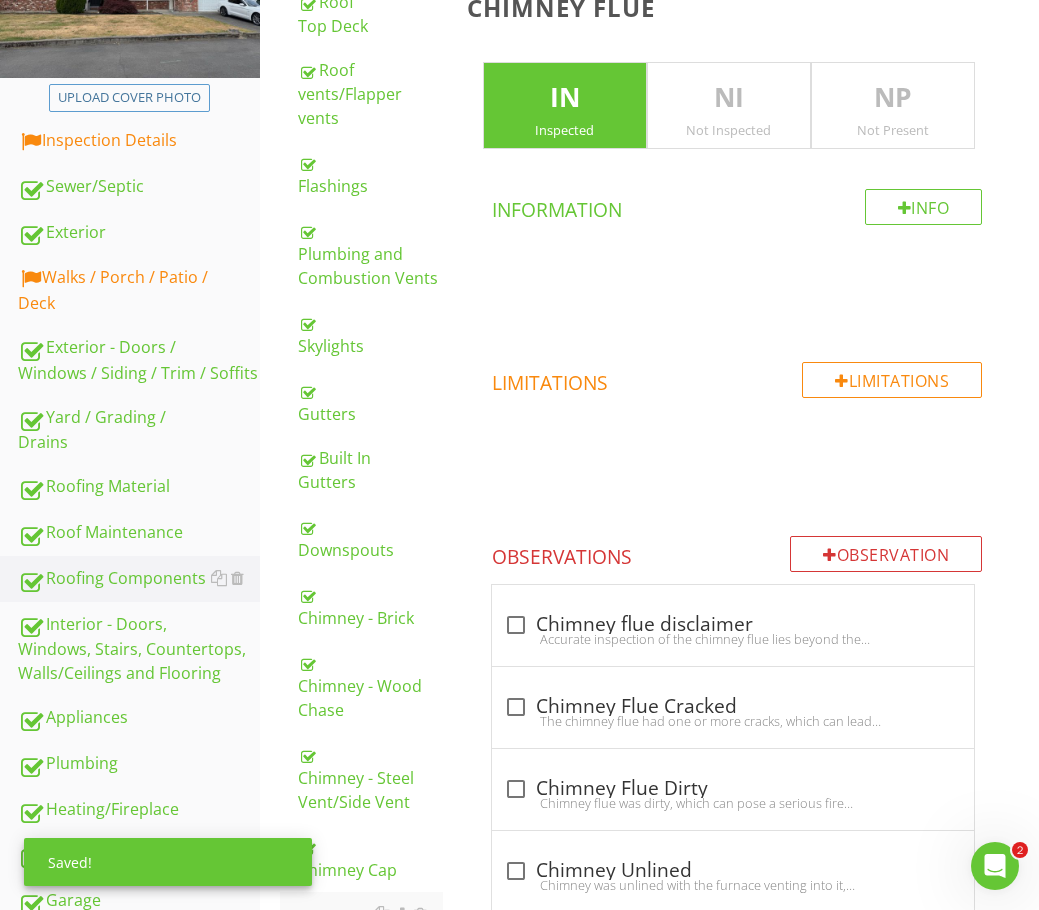drag, startPoint x: 550, startPoint y: 95, endPoint x: 650, endPoint y: 93, distance: 100.02 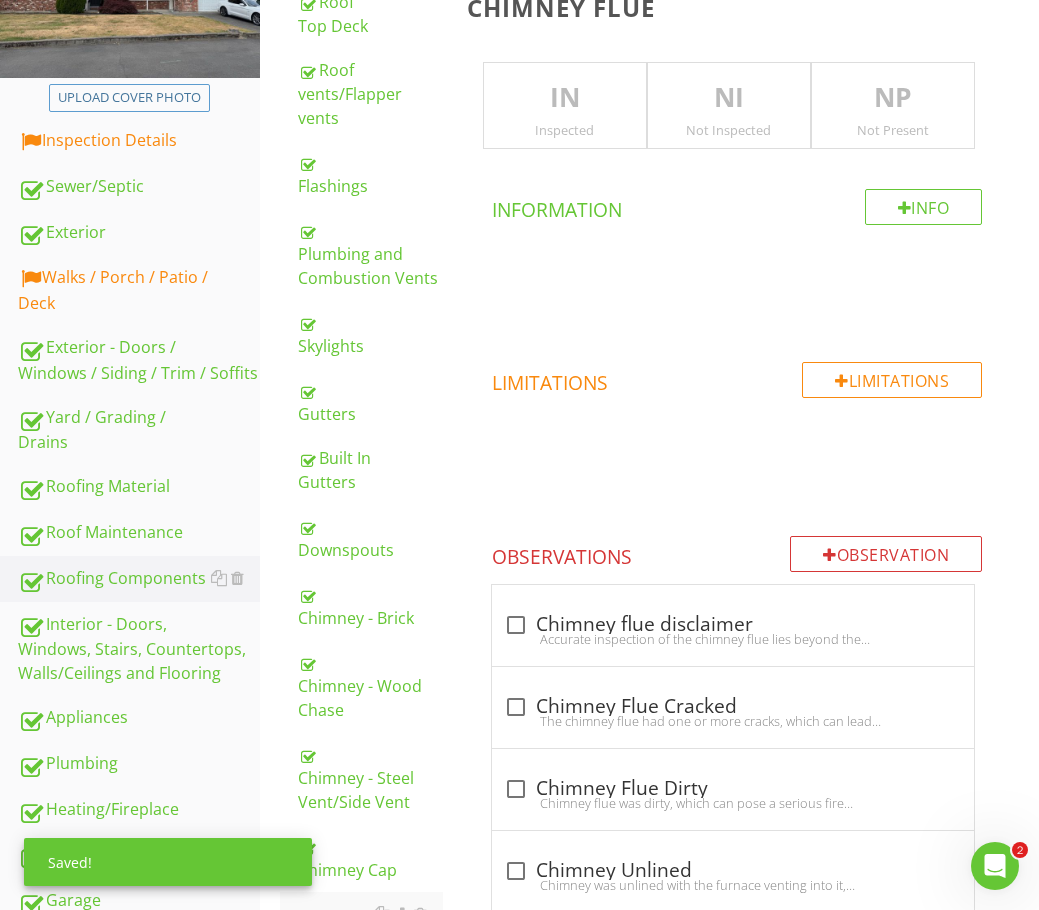 click on "NP" at bounding box center (893, 98) 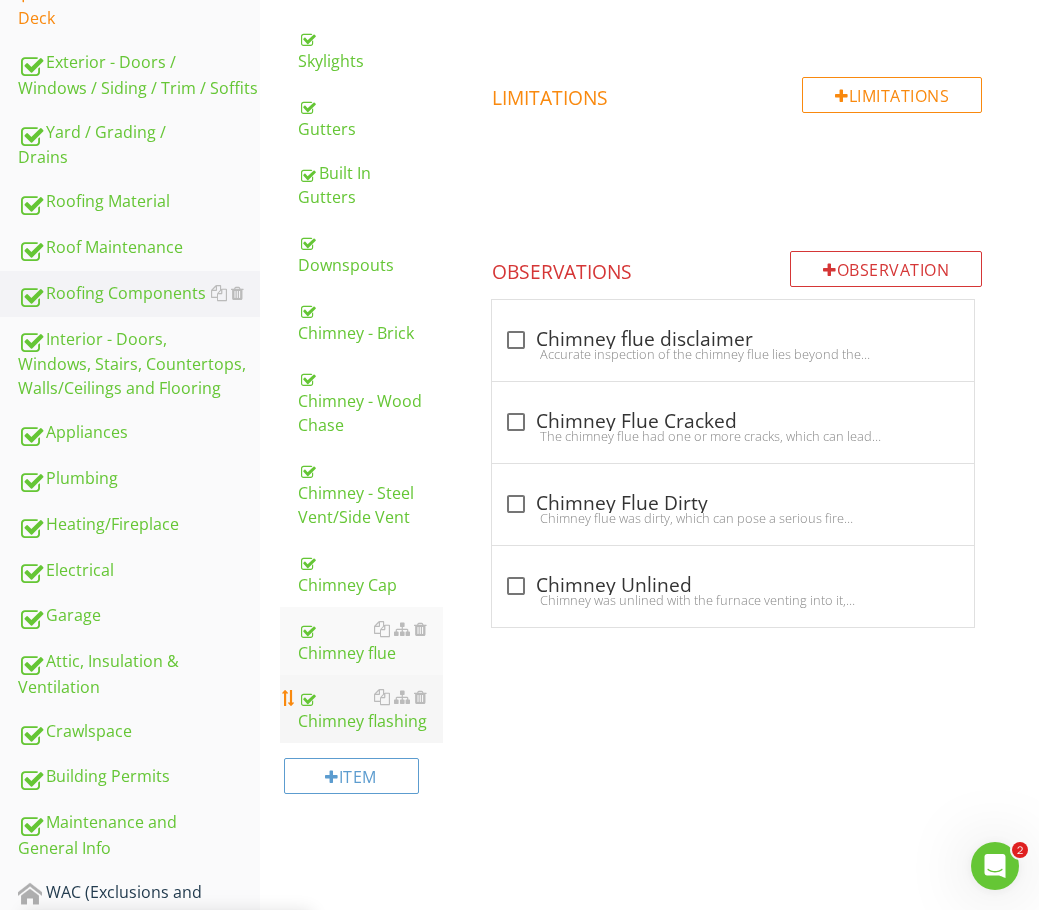 scroll, scrollTop: 617, scrollLeft: 0, axis: vertical 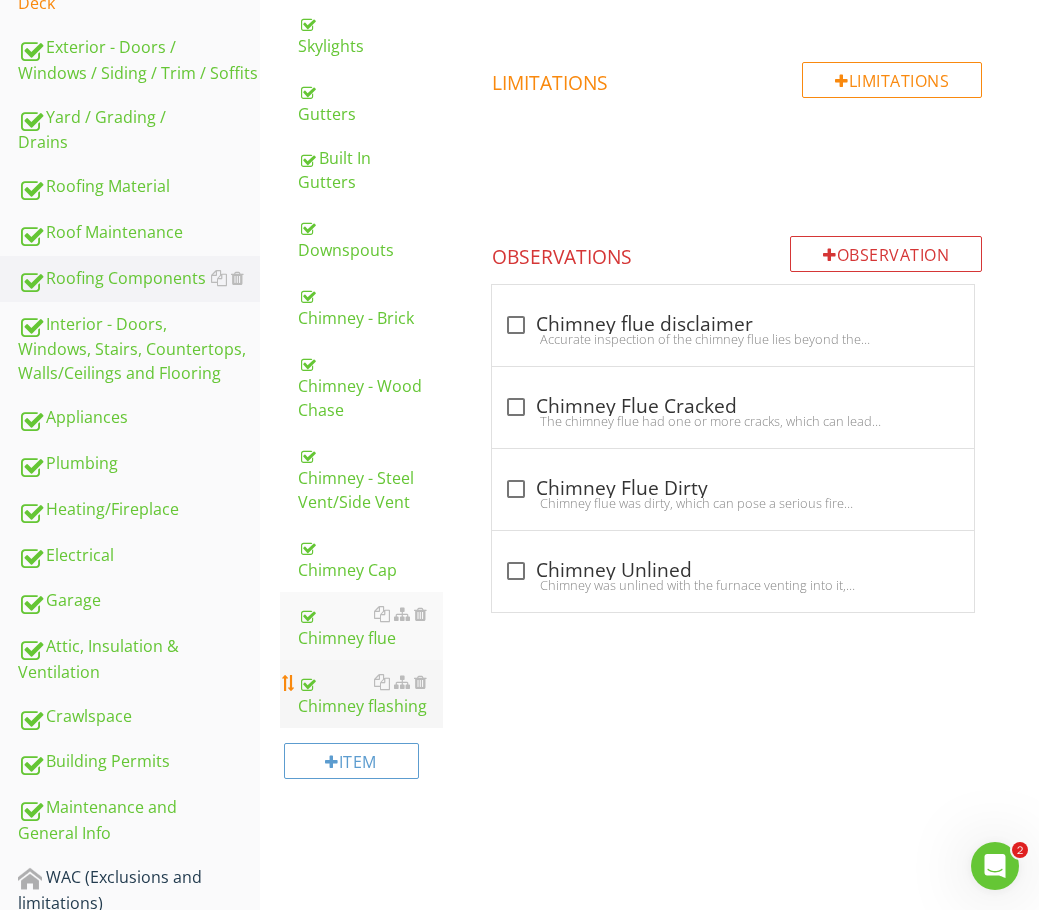 drag, startPoint x: 351, startPoint y: 708, endPoint x: 365, endPoint y: 703, distance: 14.866069 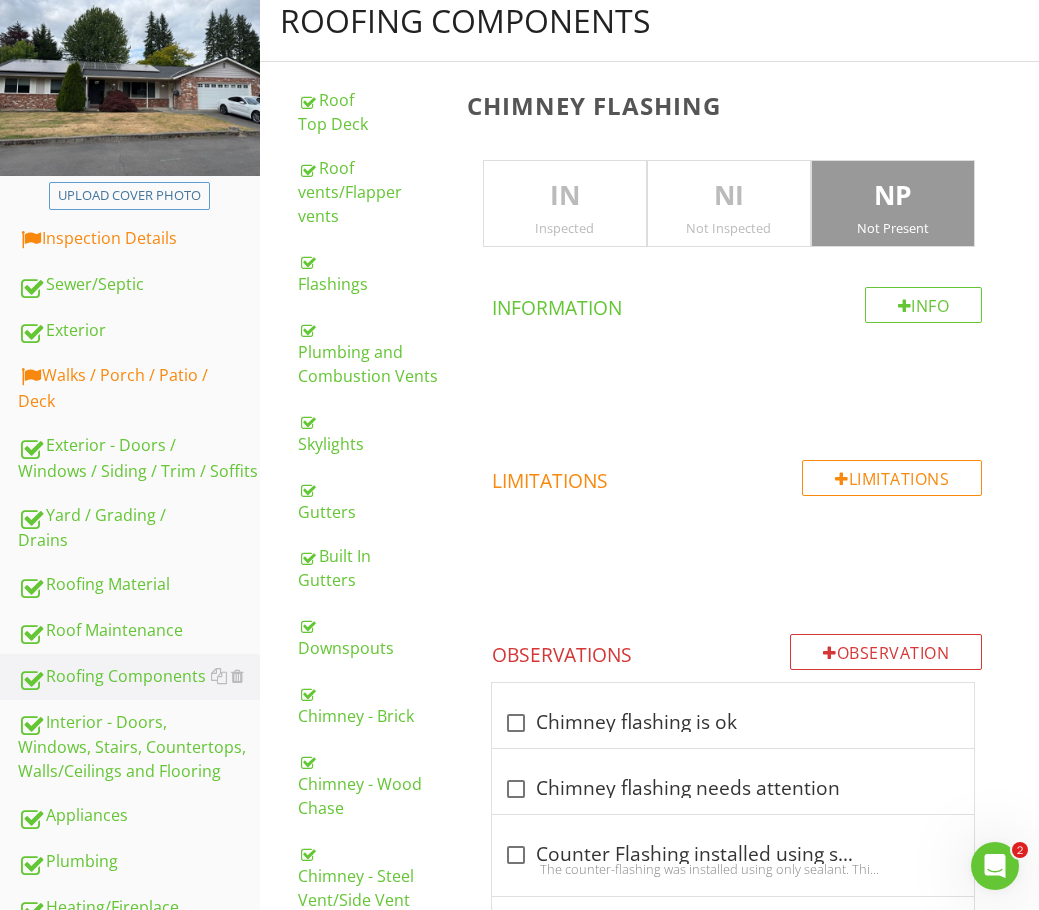 scroll, scrollTop: 217, scrollLeft: 0, axis: vertical 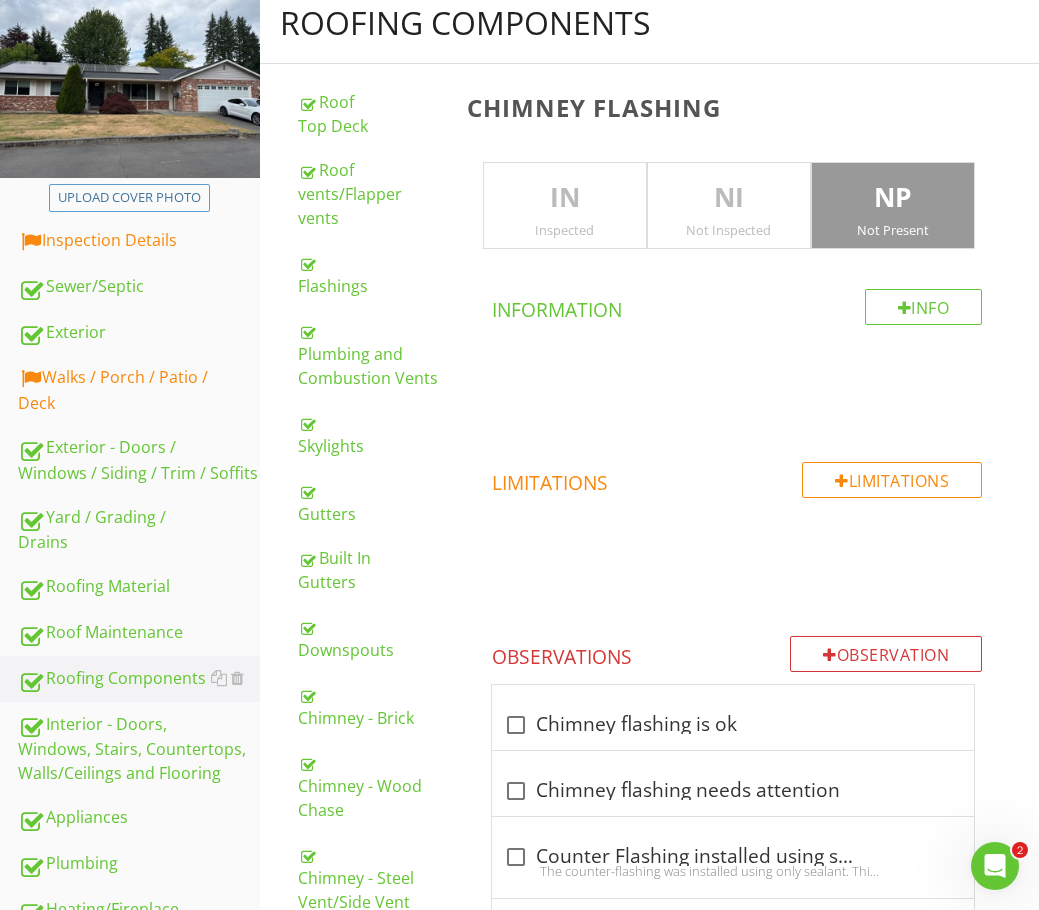 click on "IN   Inspected" at bounding box center [565, 206] 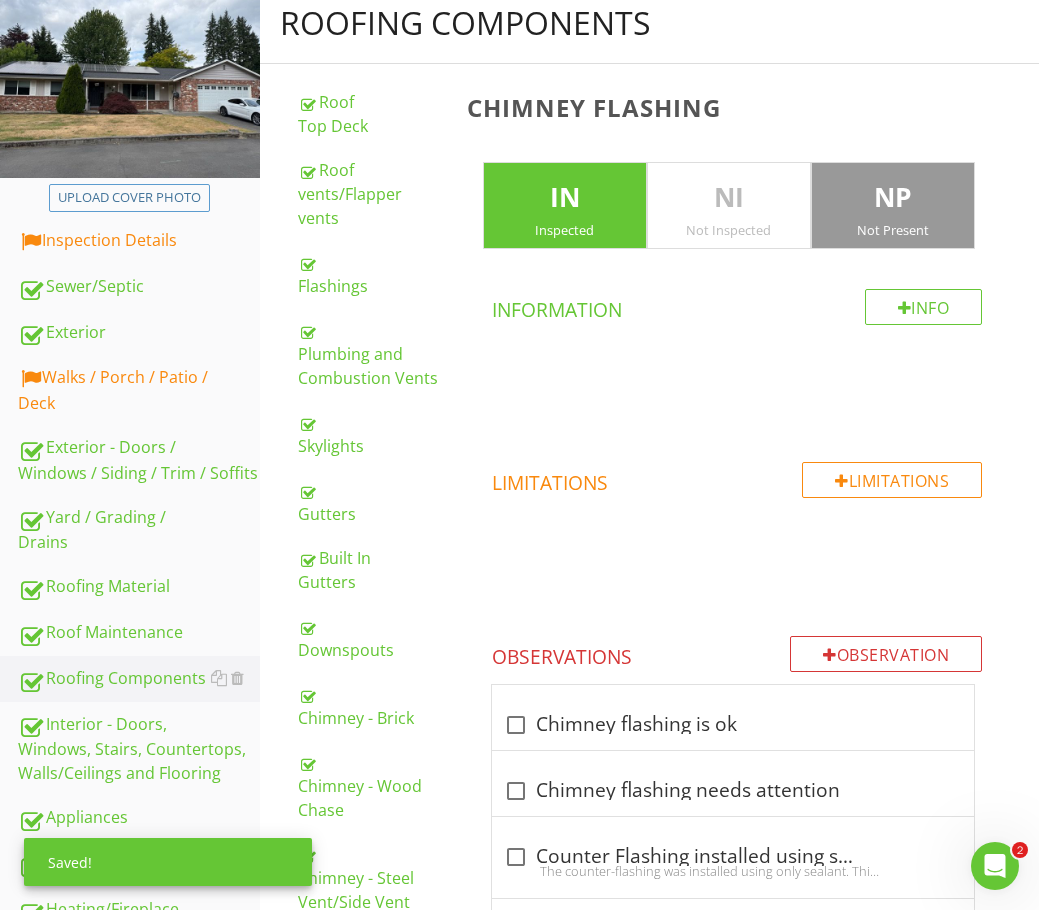 click on "IN   Inspected" at bounding box center (565, 206) 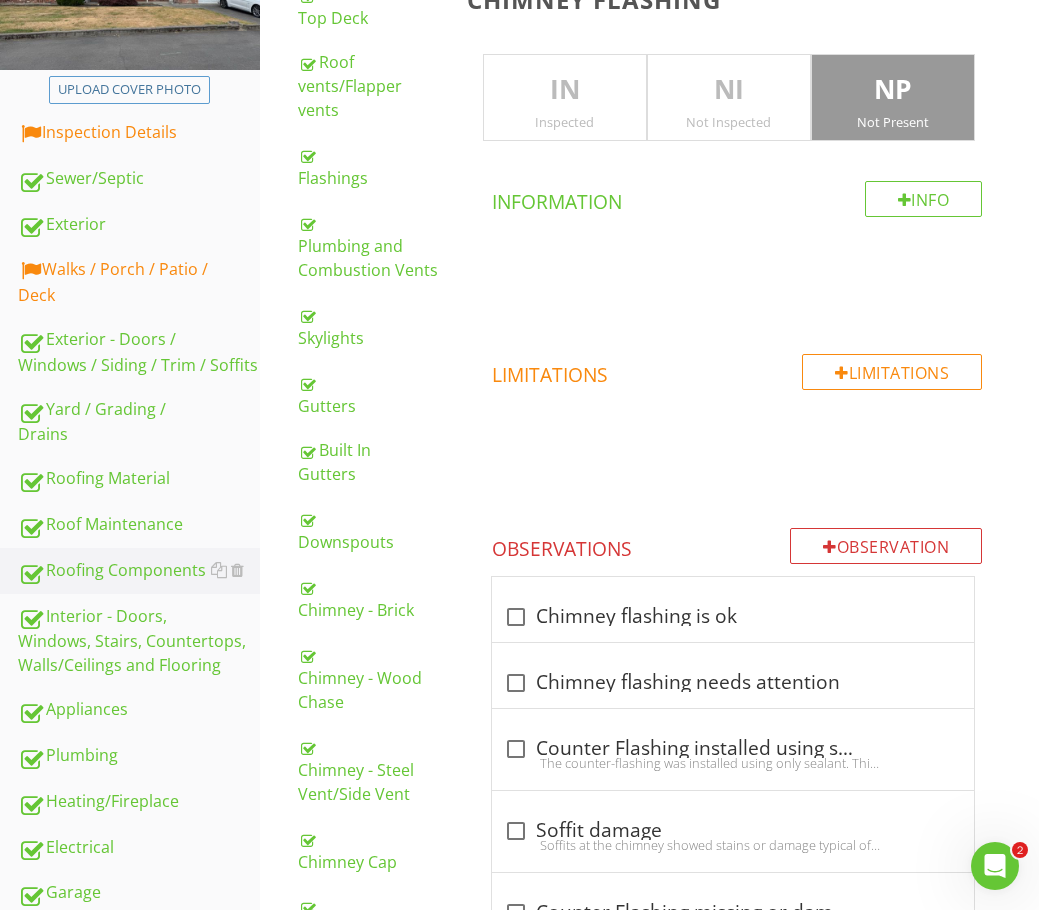 scroll, scrollTop: 317, scrollLeft: 0, axis: vertical 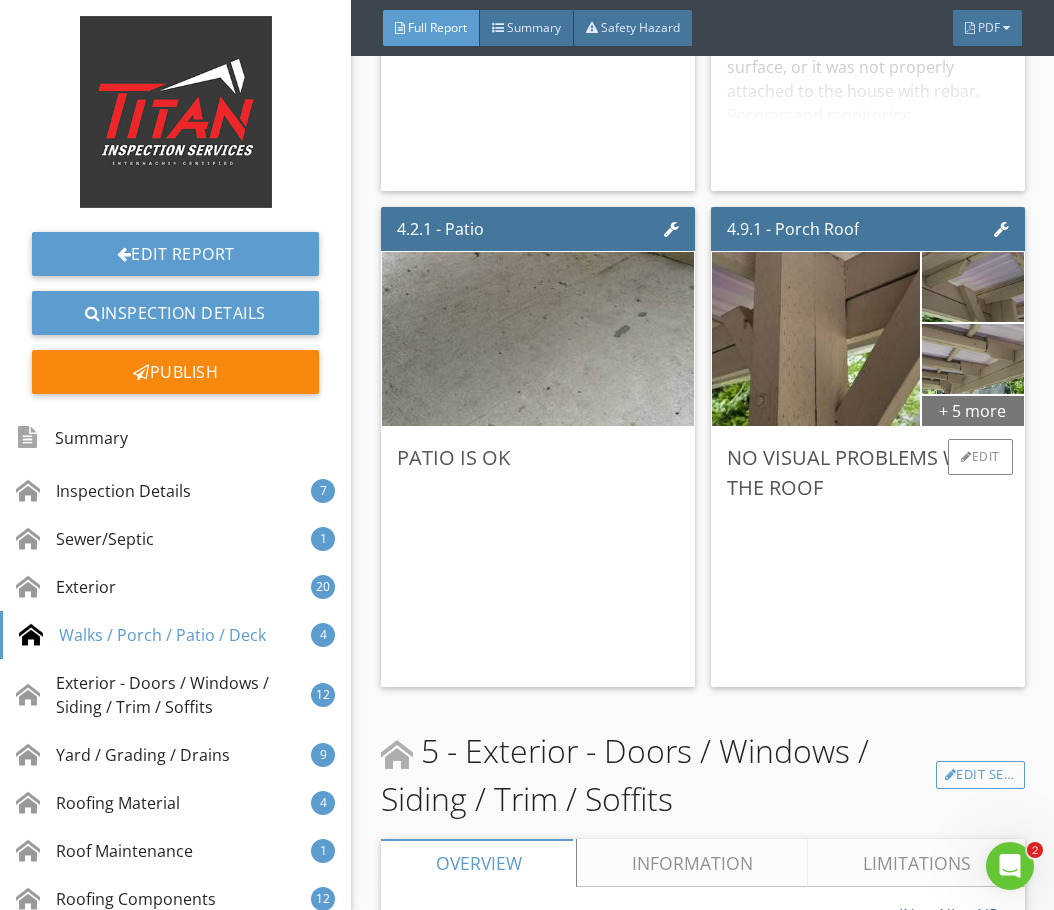 click on "+ 5 more" at bounding box center [973, 410] 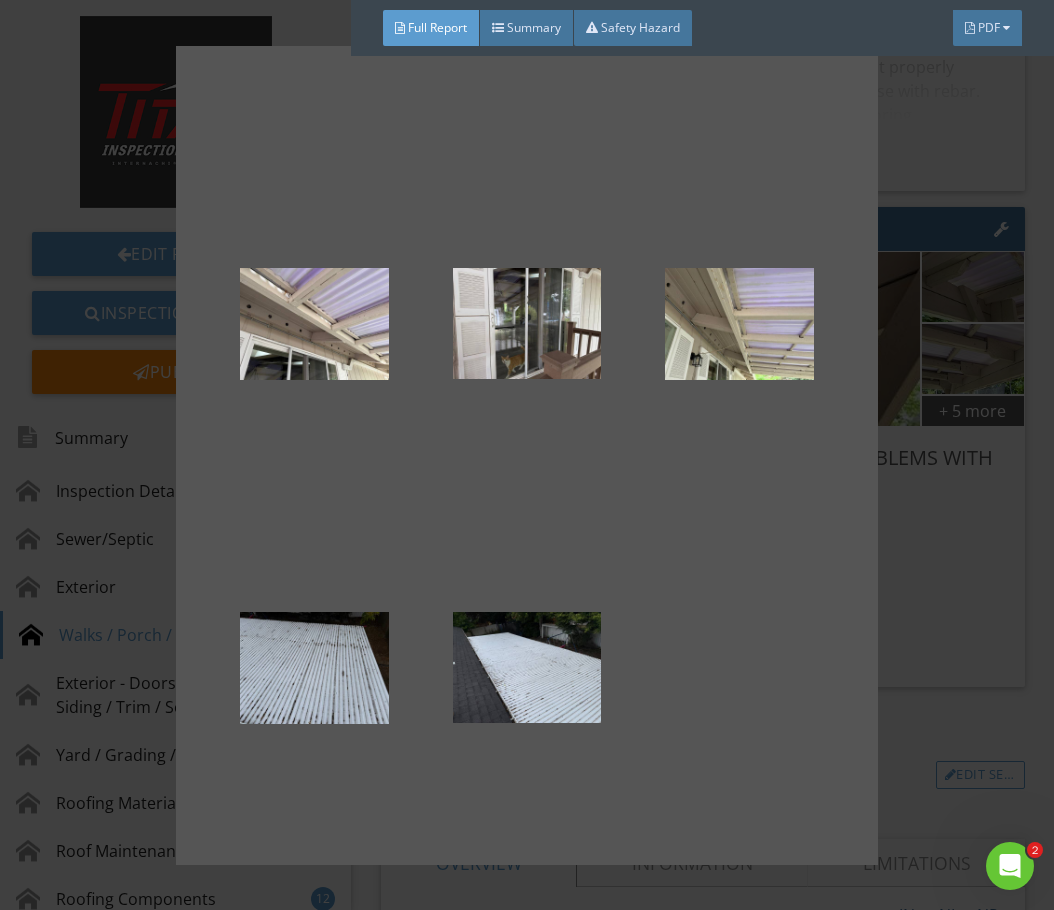 scroll, scrollTop: 277, scrollLeft: 0, axis: vertical 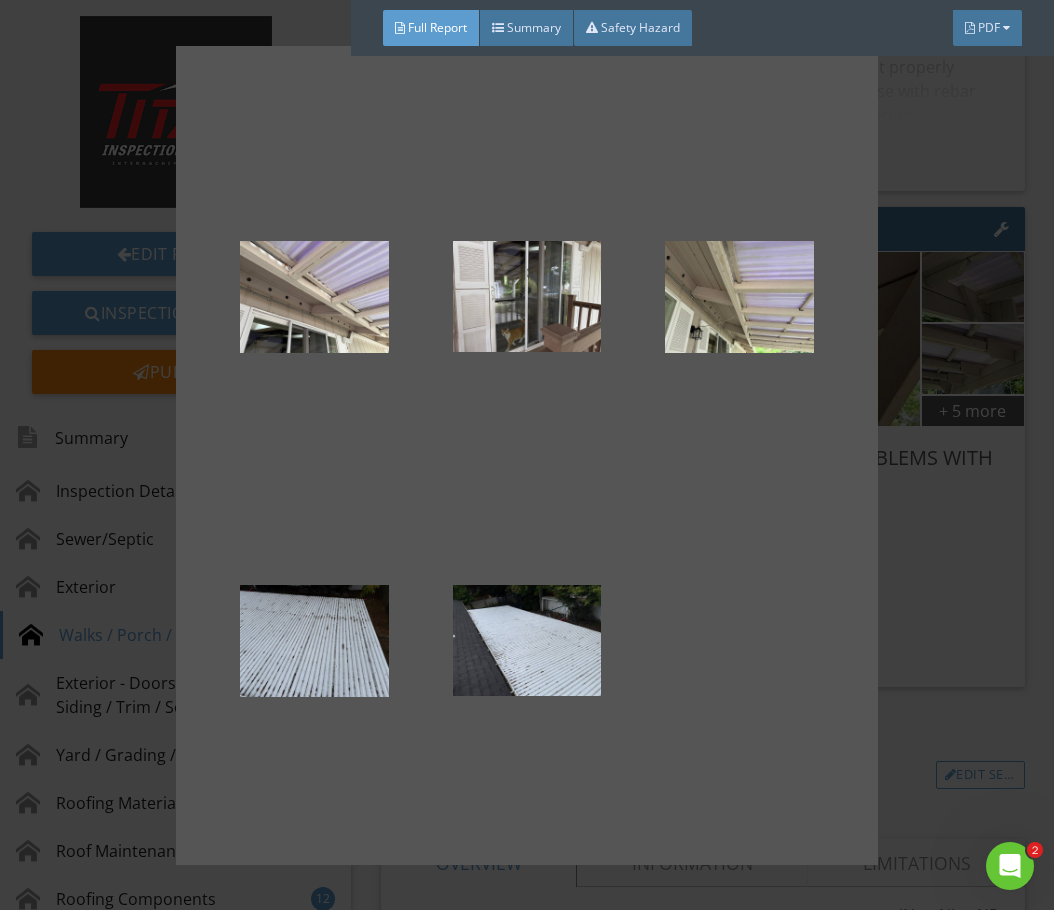 click at bounding box center (527, 455) 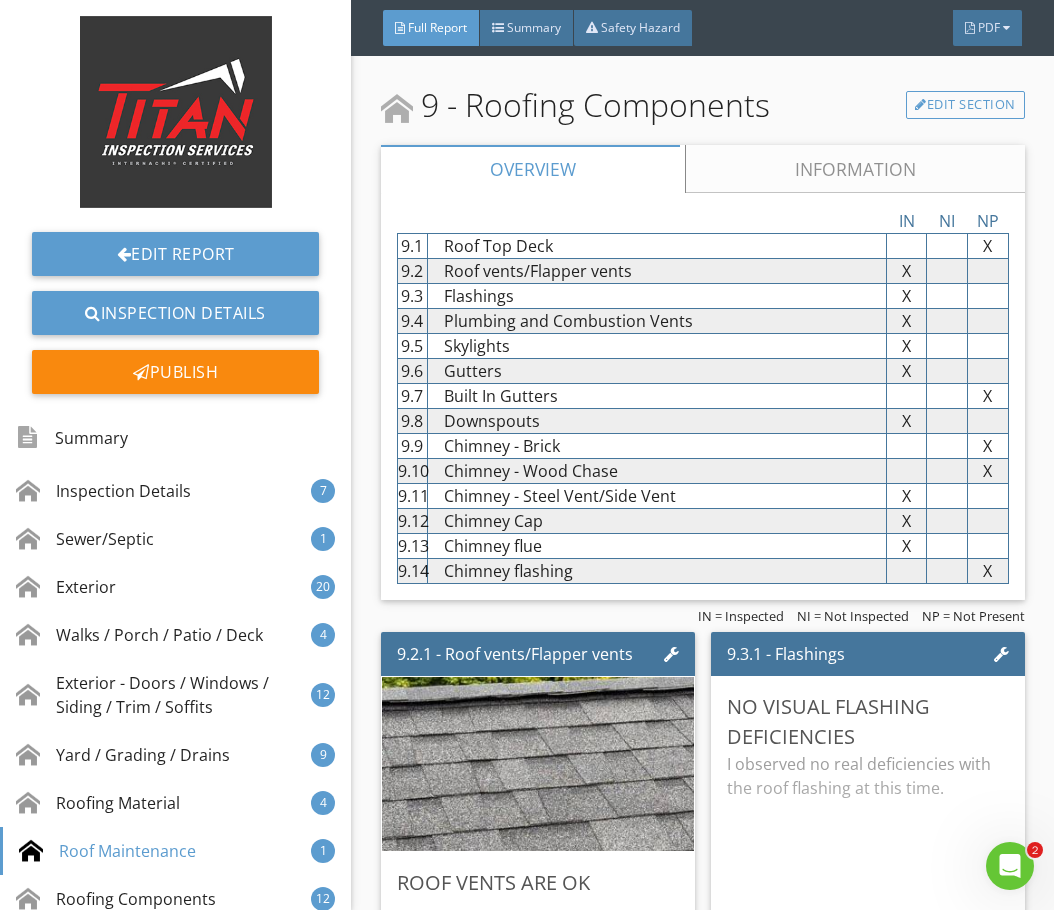 scroll, scrollTop: 20500, scrollLeft: 0, axis: vertical 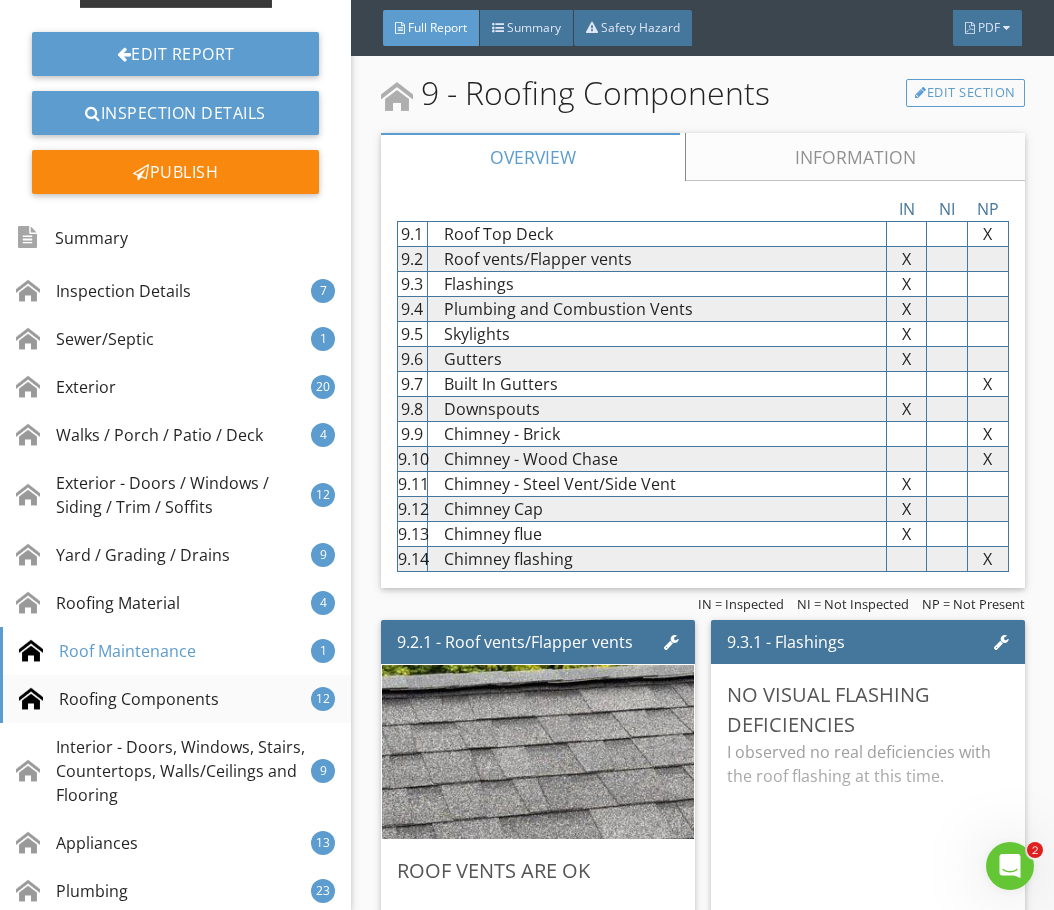 click on "Roofing Components" at bounding box center (119, 699) 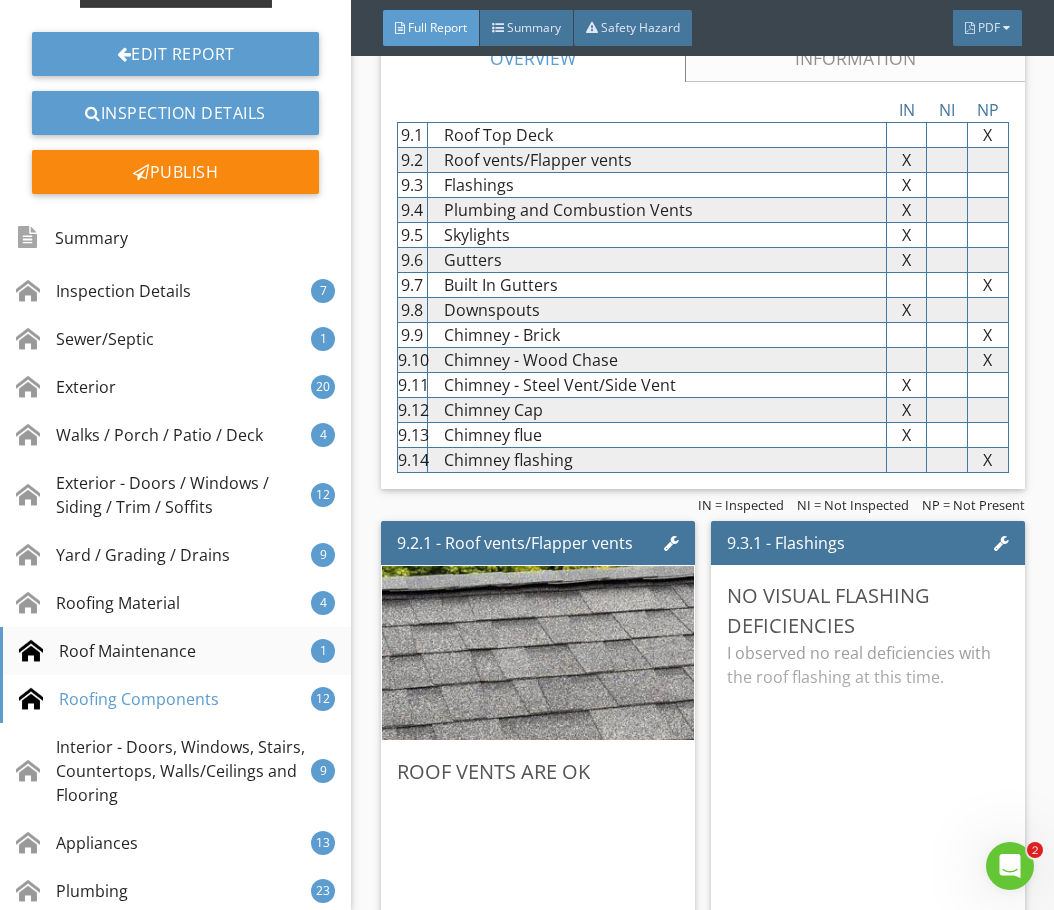 scroll, scrollTop: 20601, scrollLeft: 0, axis: vertical 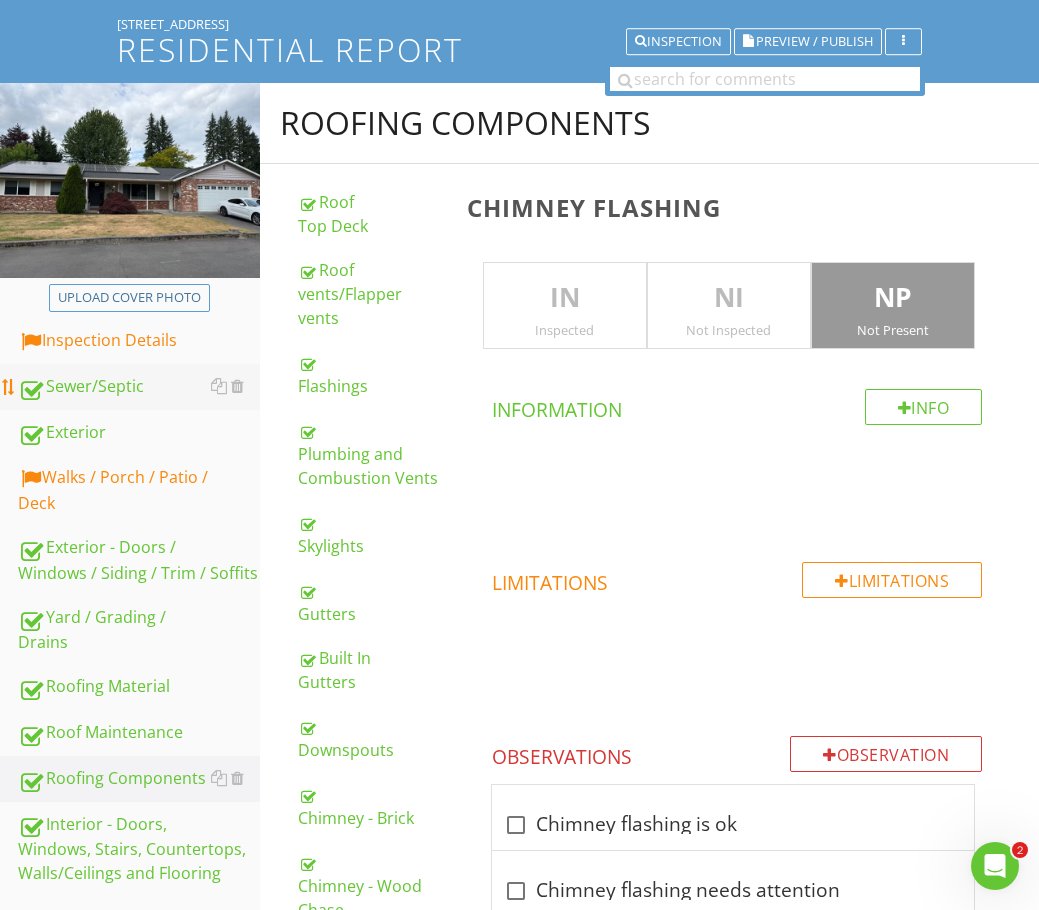 click on "Sewer/Septic" at bounding box center [139, 387] 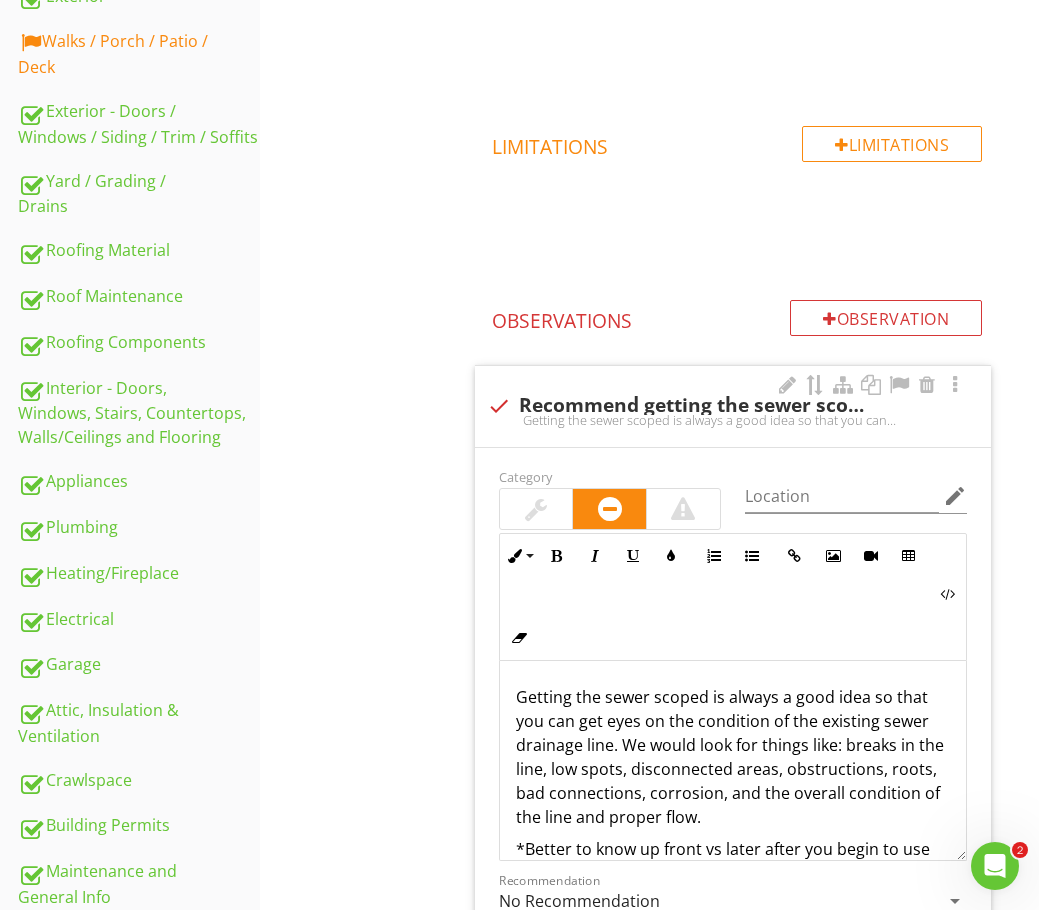 scroll, scrollTop: 617, scrollLeft: 0, axis: vertical 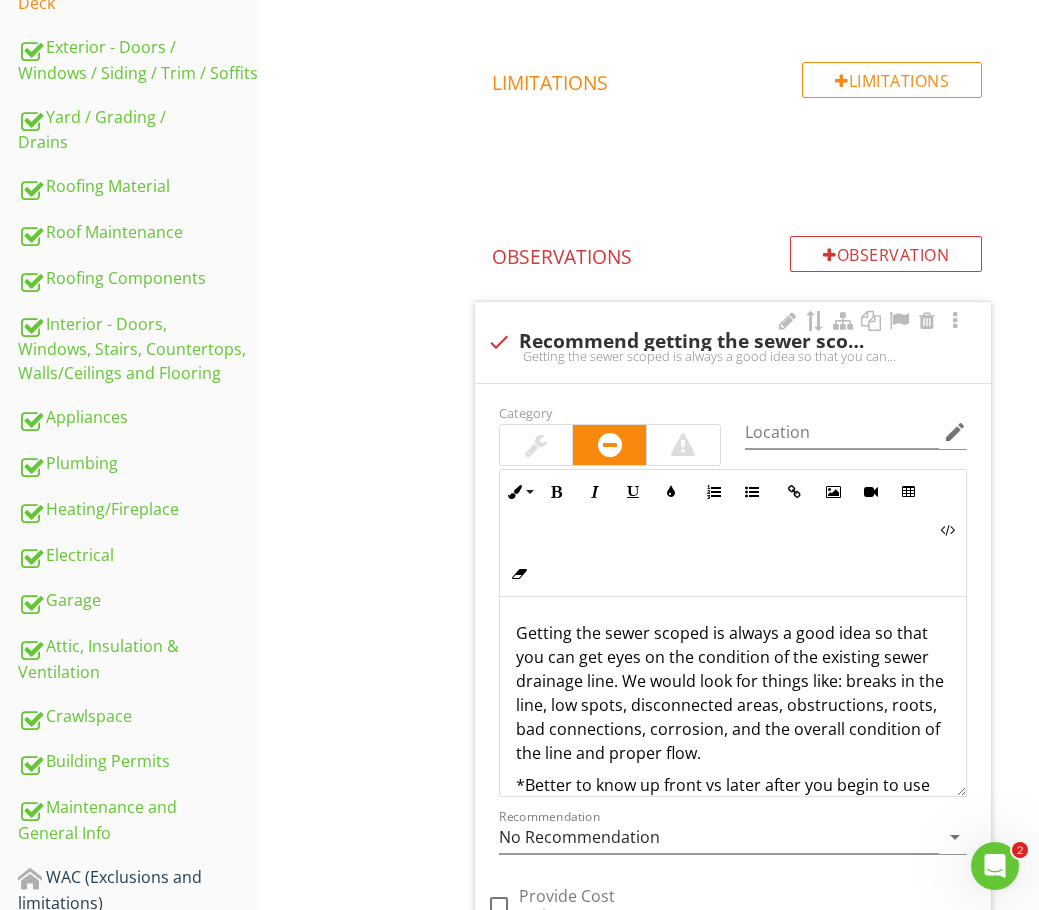 click at bounding box center (536, 445) 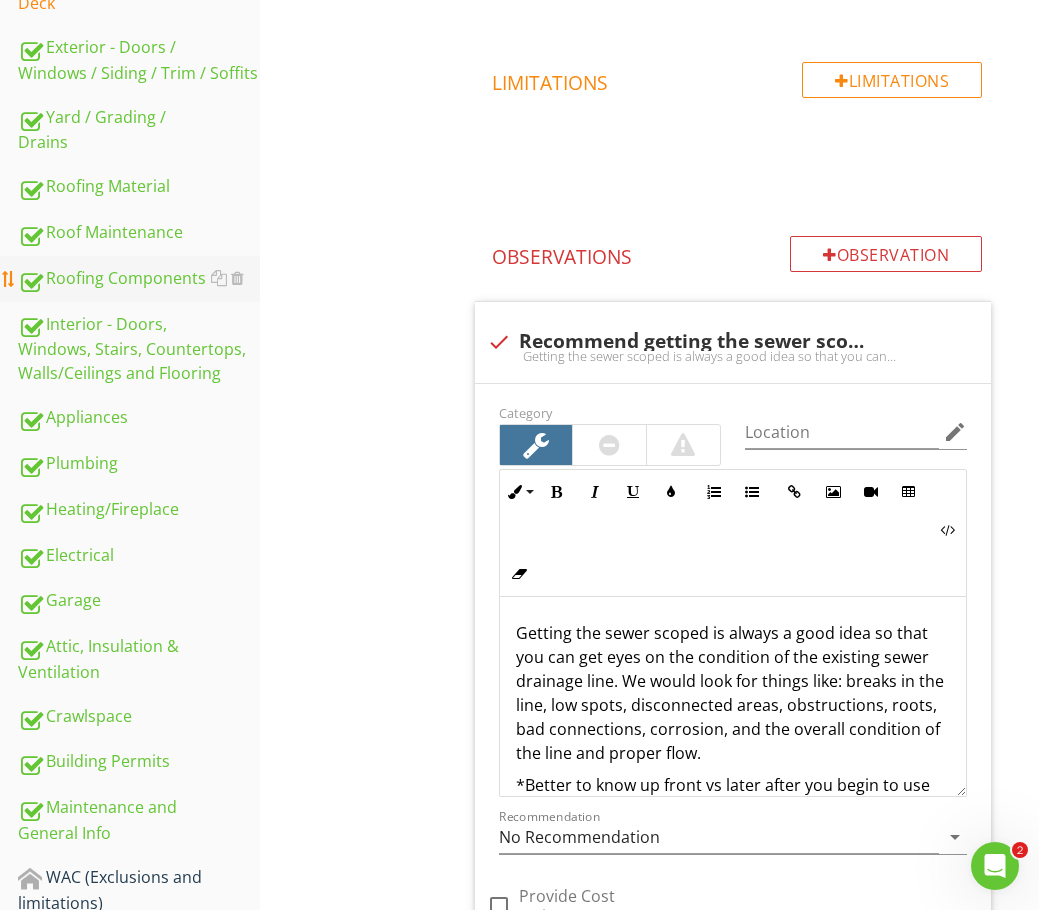 click on "Roofing Components" at bounding box center [139, 279] 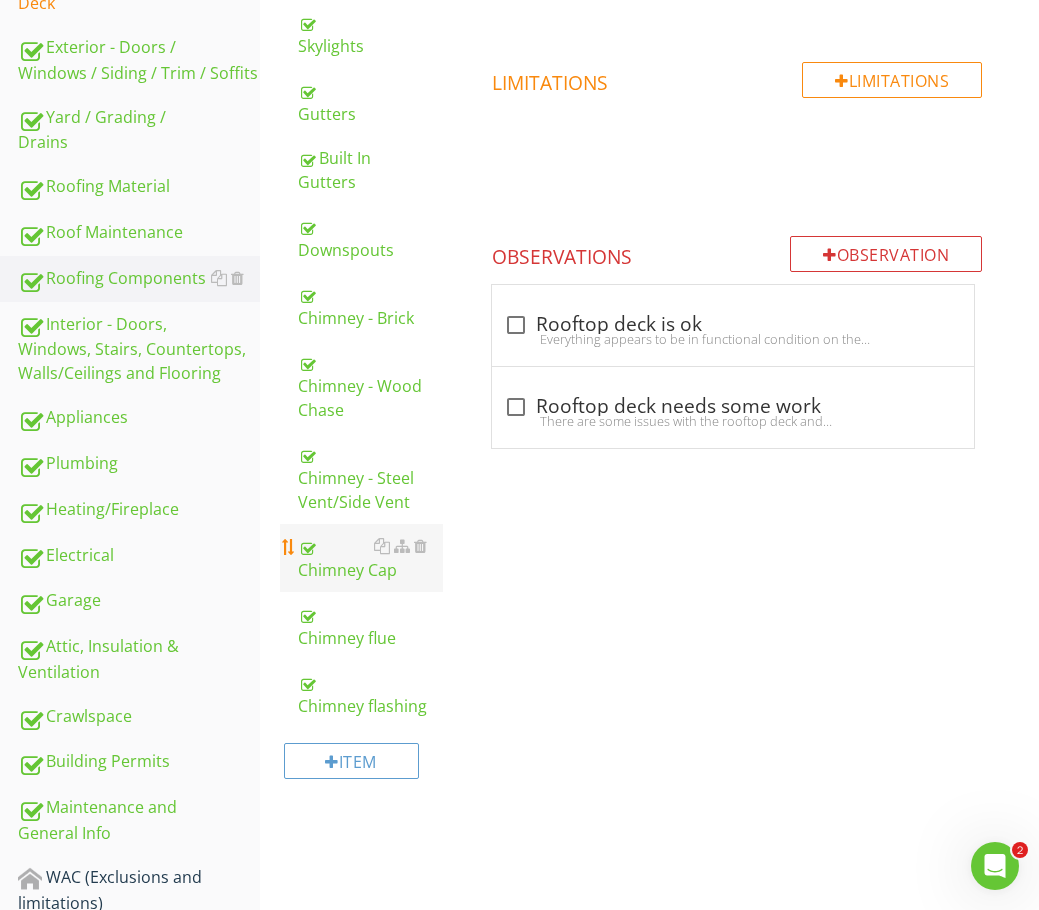 click on "Chimney Cap" at bounding box center (370, 558) 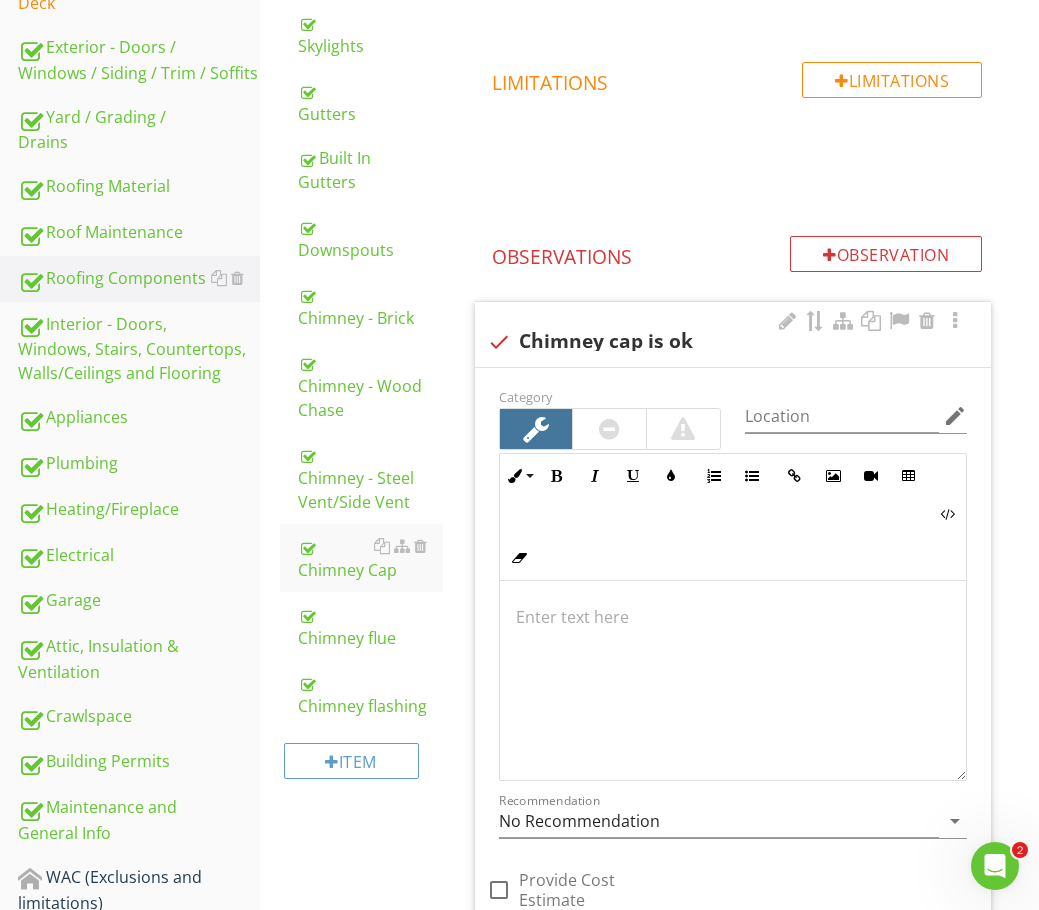 click at bounding box center (499, 342) 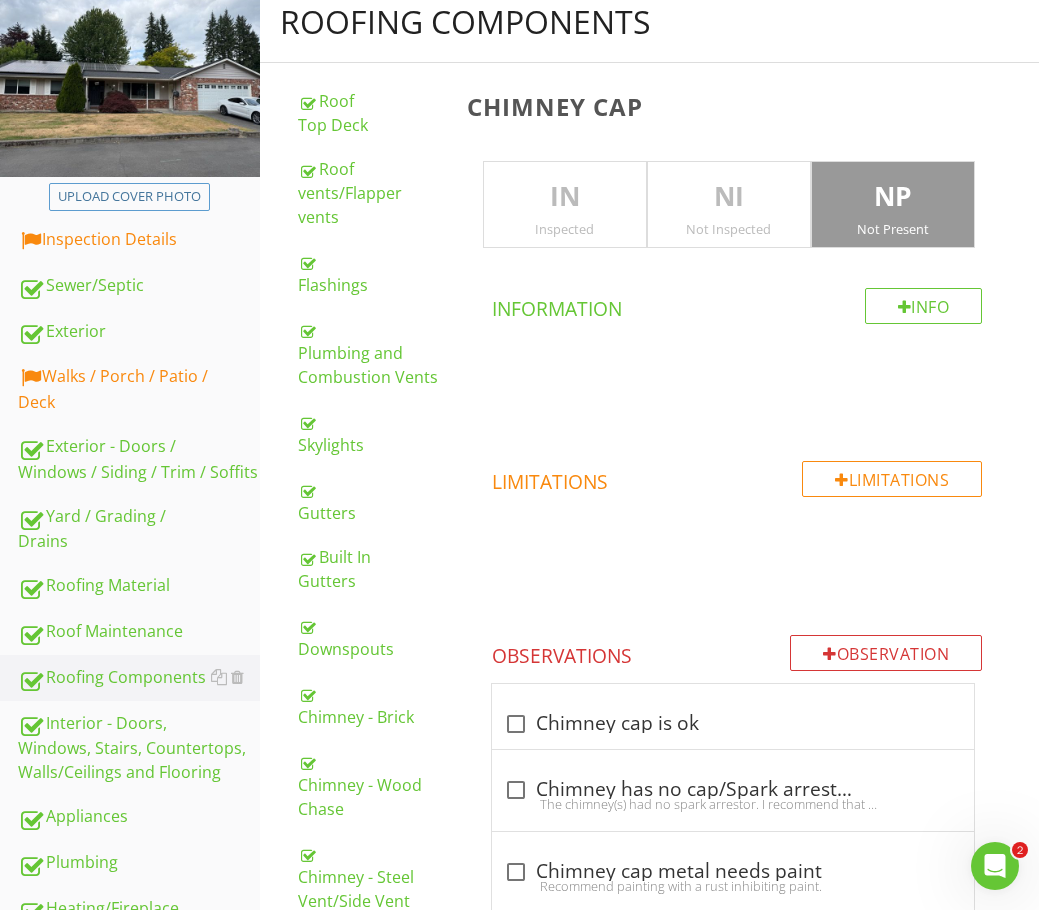 scroll, scrollTop: 217, scrollLeft: 0, axis: vertical 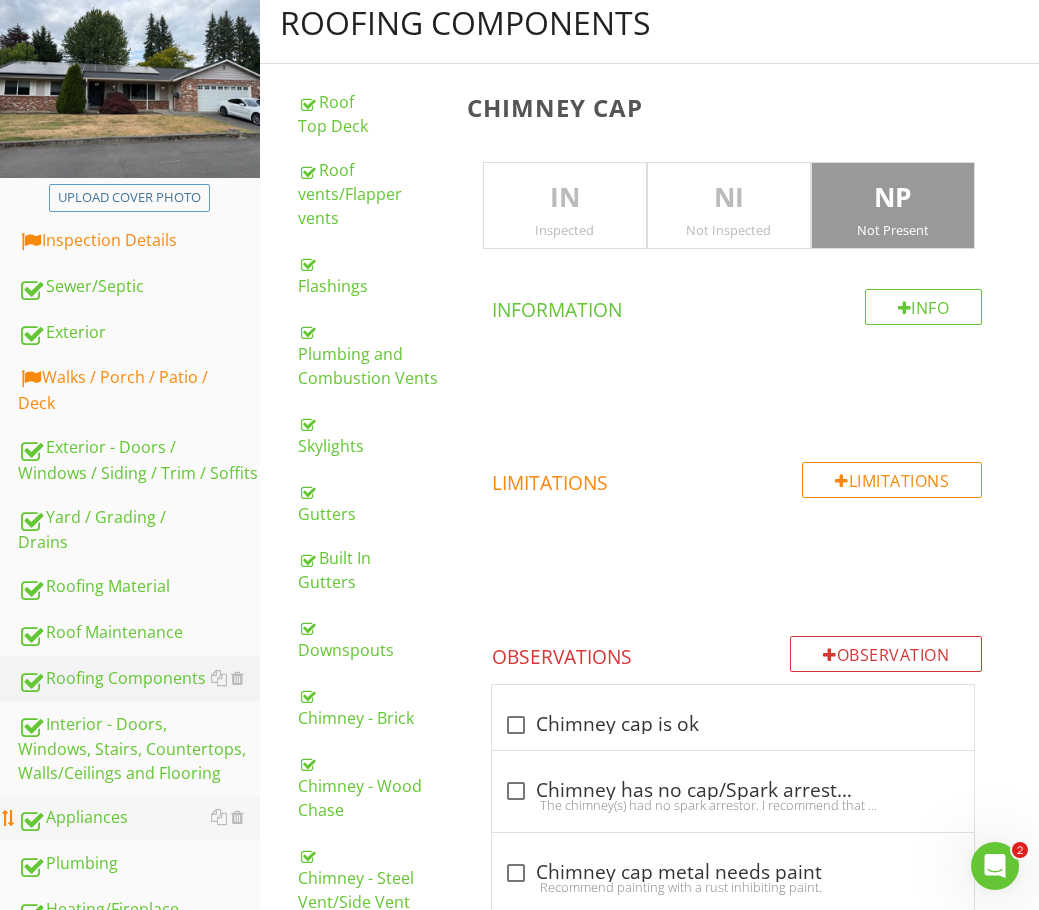 click on "Appliances" at bounding box center (139, 818) 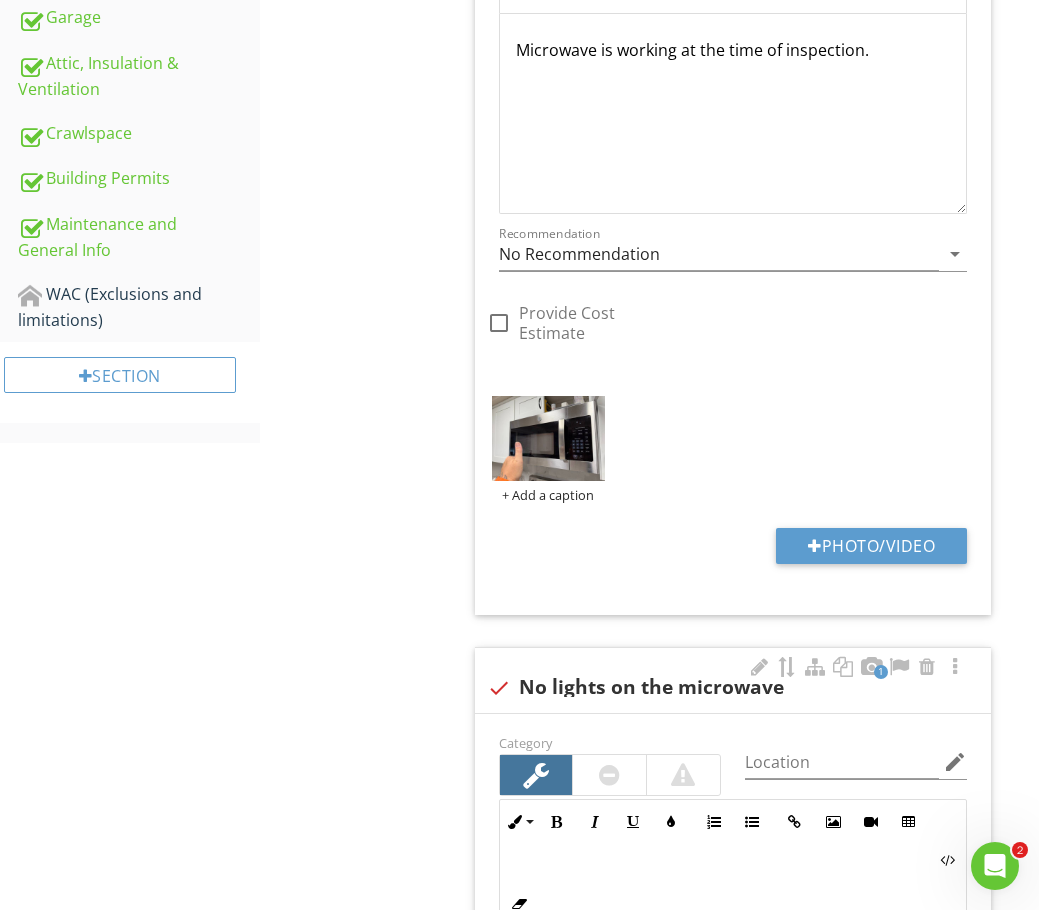 scroll, scrollTop: 1417, scrollLeft: 0, axis: vertical 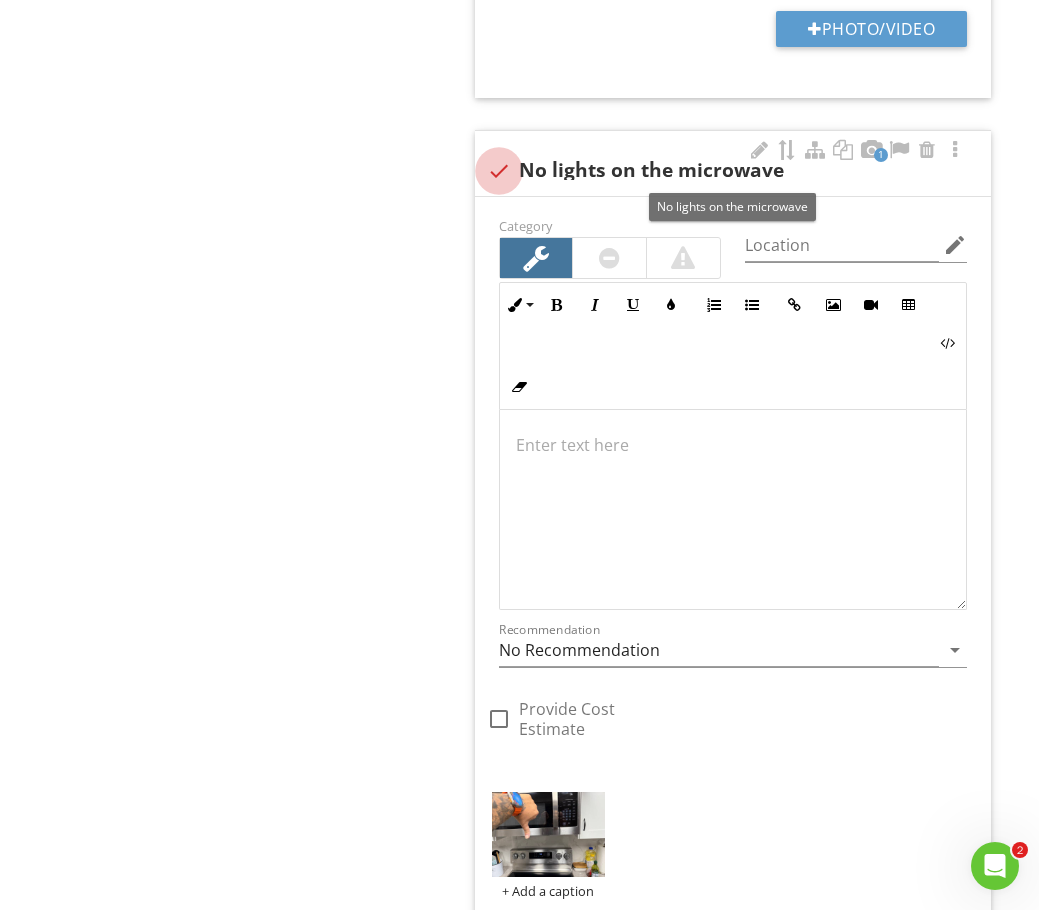 click at bounding box center (499, 171) 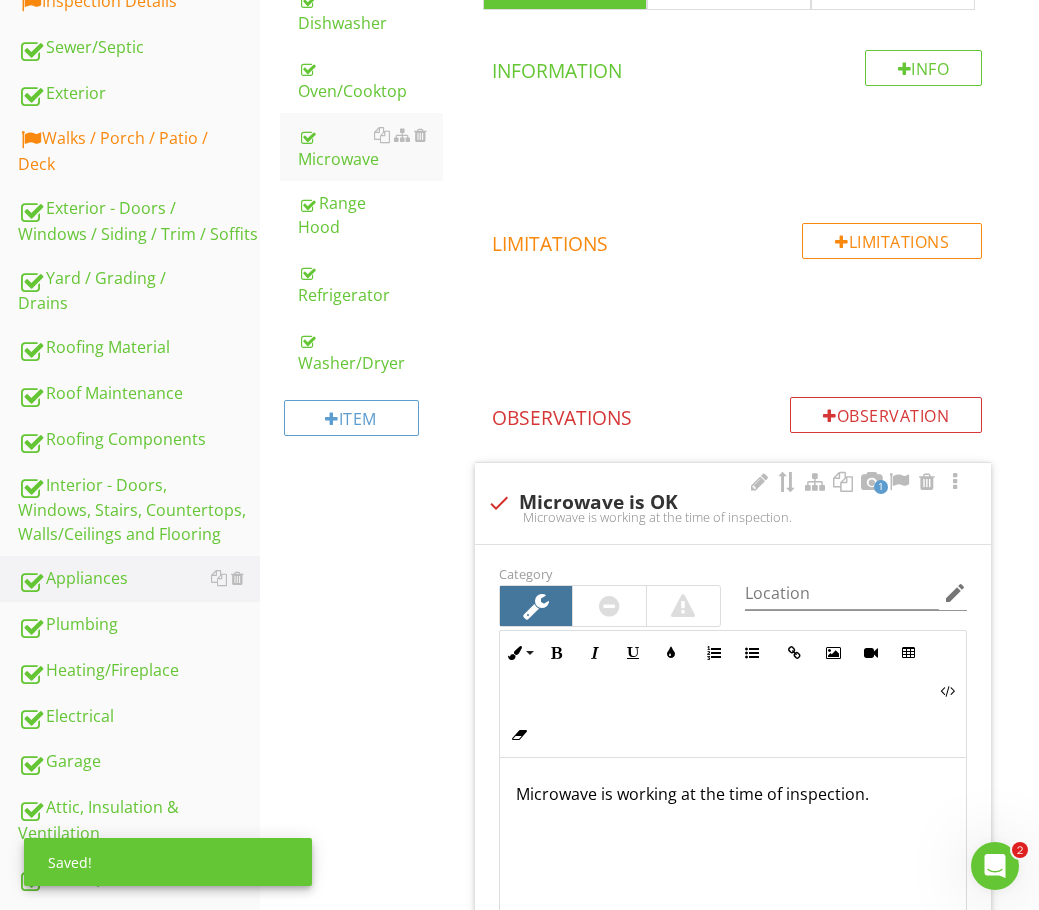 scroll, scrollTop: 420, scrollLeft: 0, axis: vertical 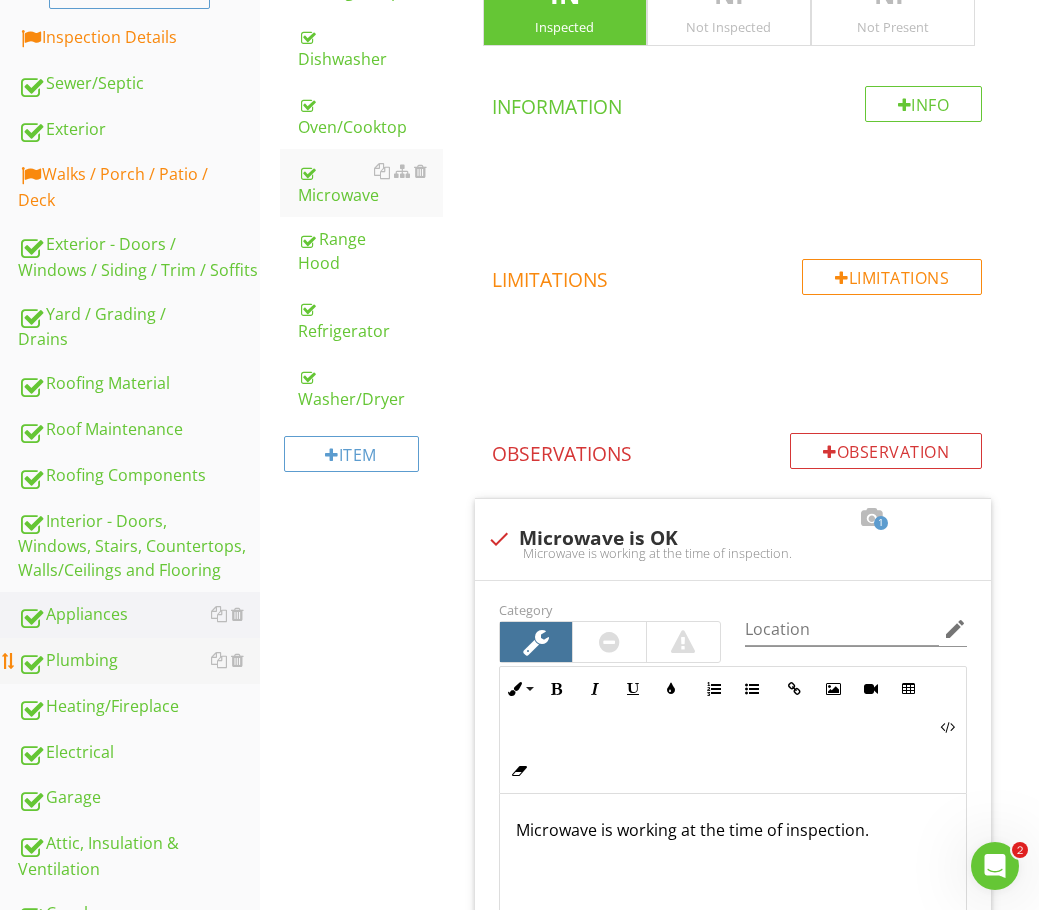 click on "Plumbing" at bounding box center [139, 661] 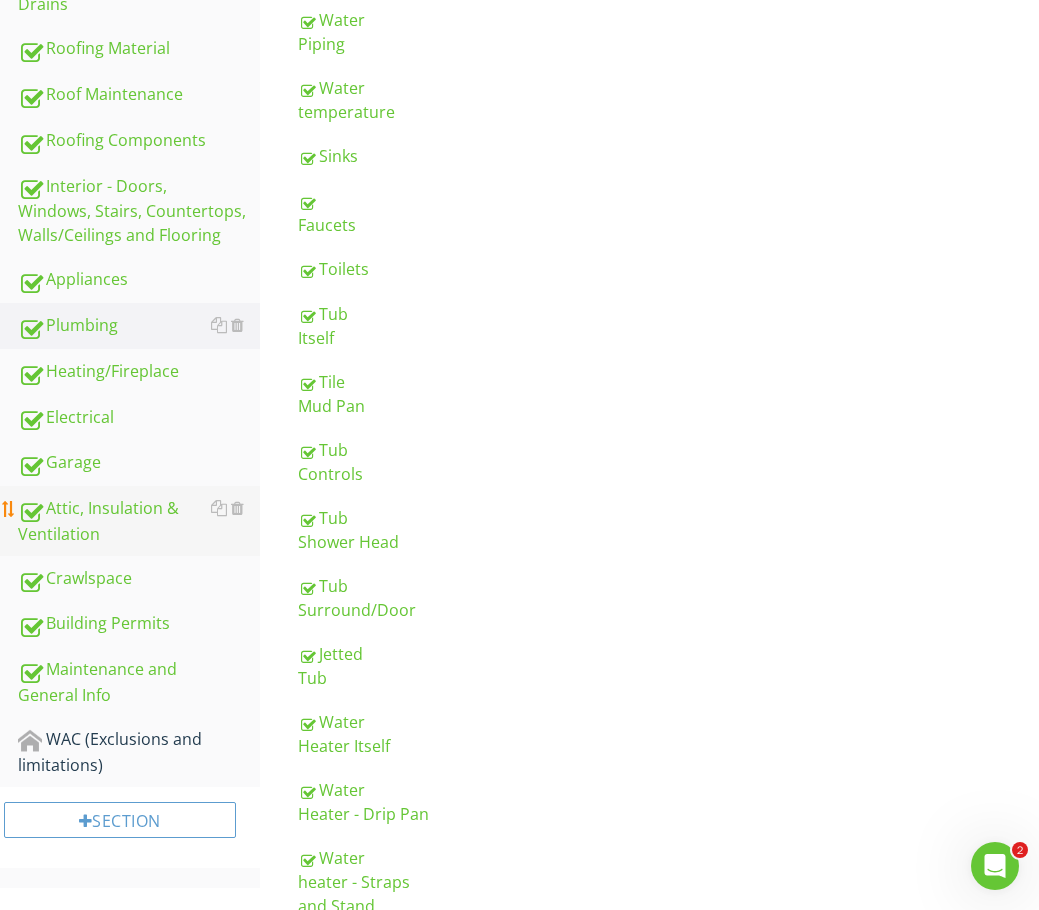 scroll, scrollTop: 720, scrollLeft: 0, axis: vertical 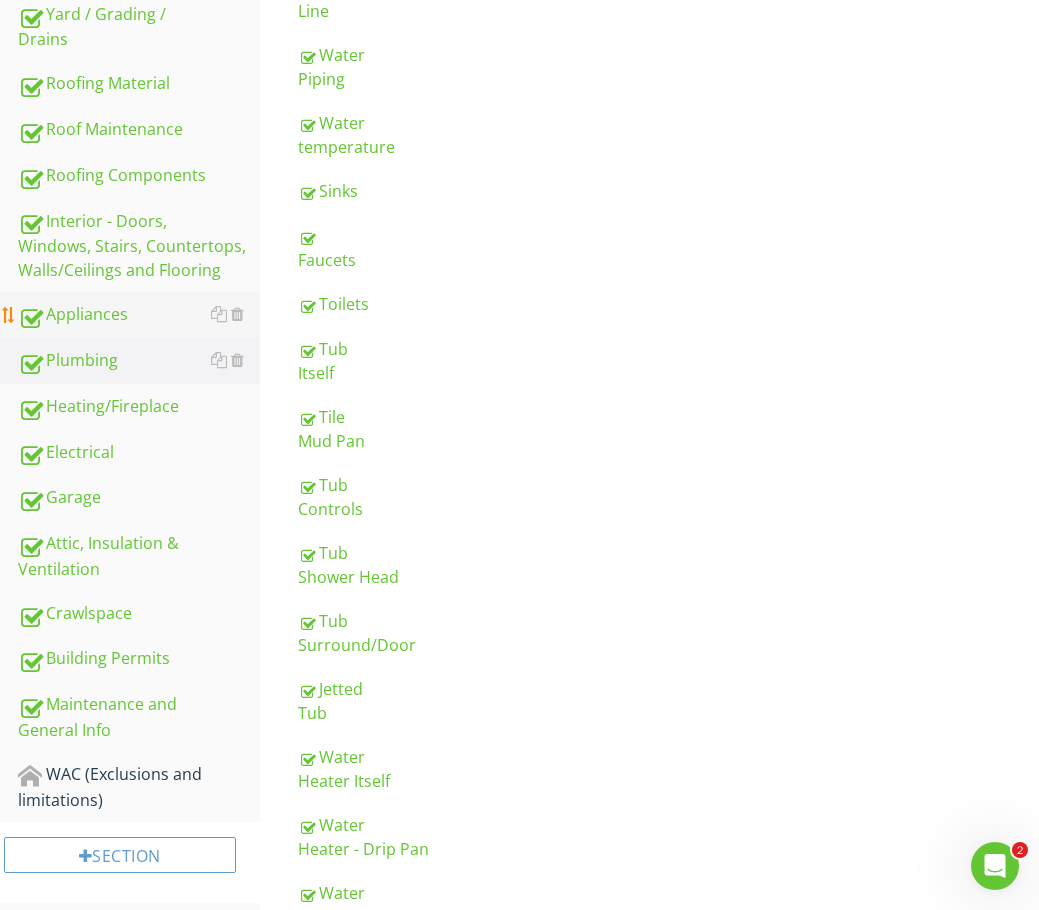 click on "Appliances" at bounding box center (139, 315) 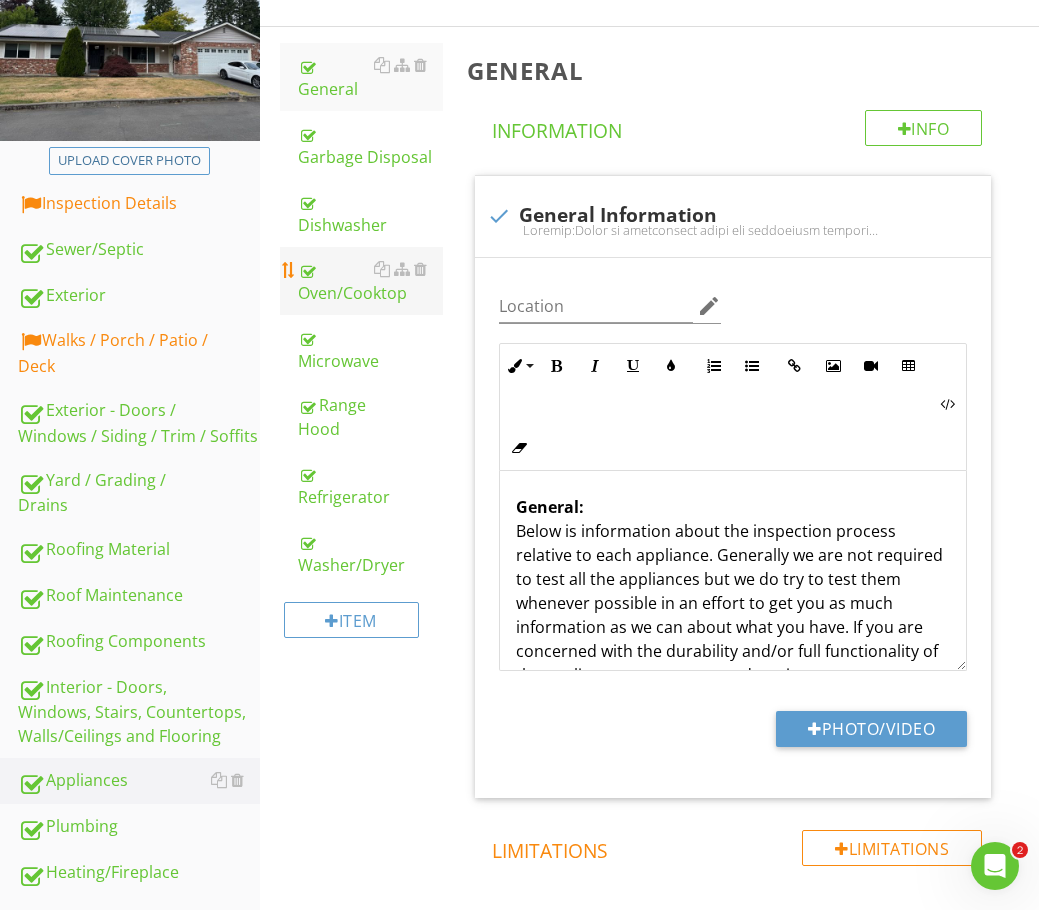 scroll, scrollTop: 220, scrollLeft: 0, axis: vertical 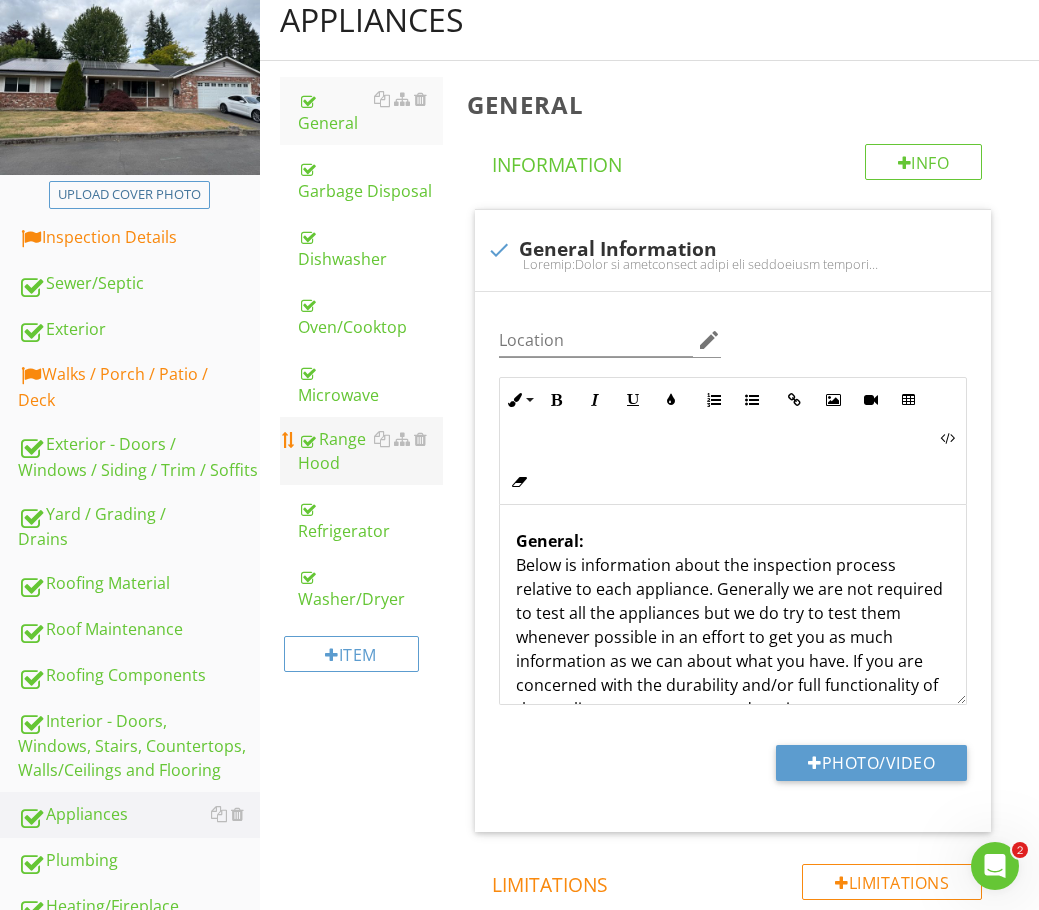 click on "Range Hood" at bounding box center (370, 451) 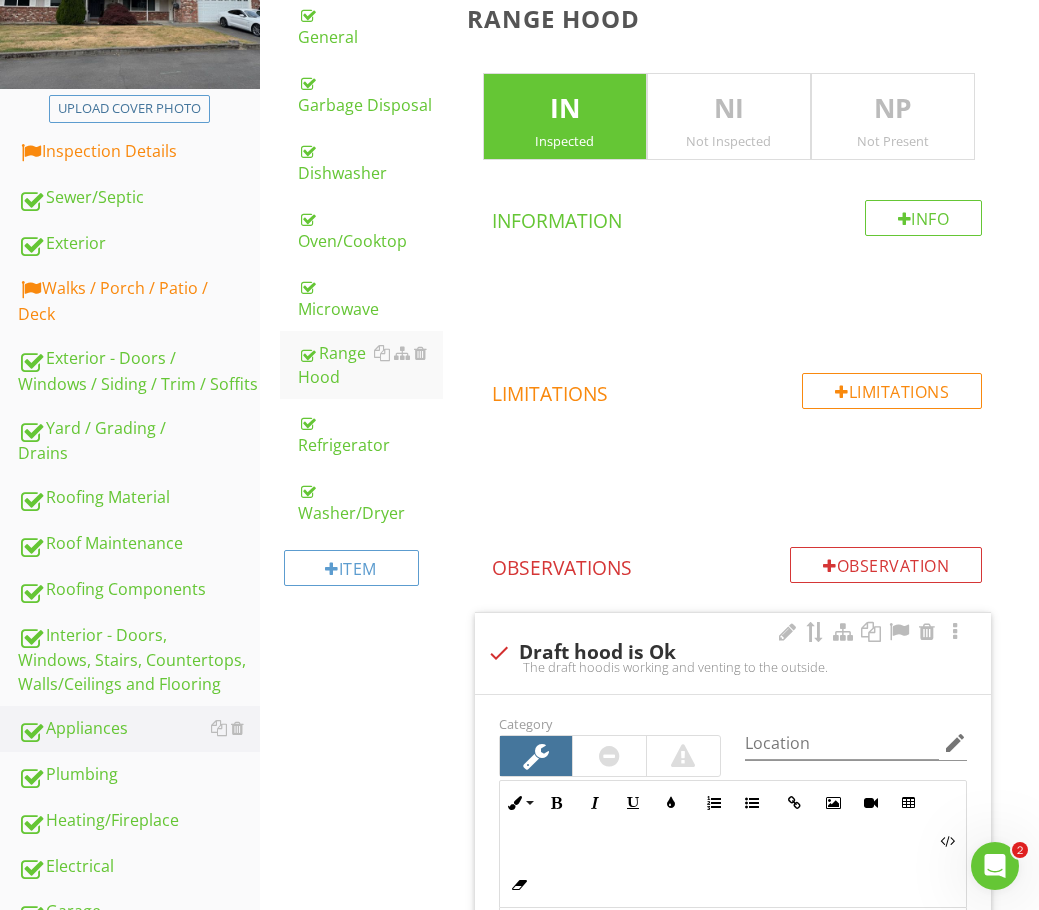 scroll, scrollTop: 620, scrollLeft: 0, axis: vertical 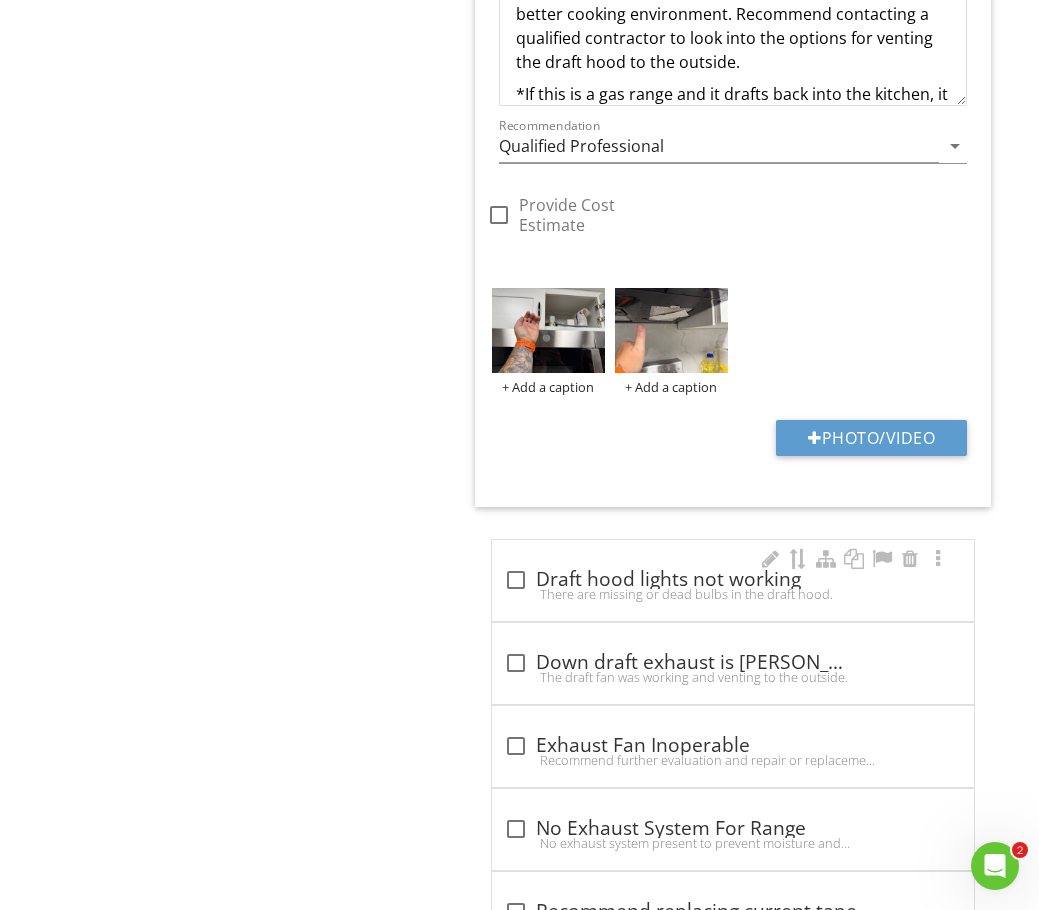 click at bounding box center [516, 580] 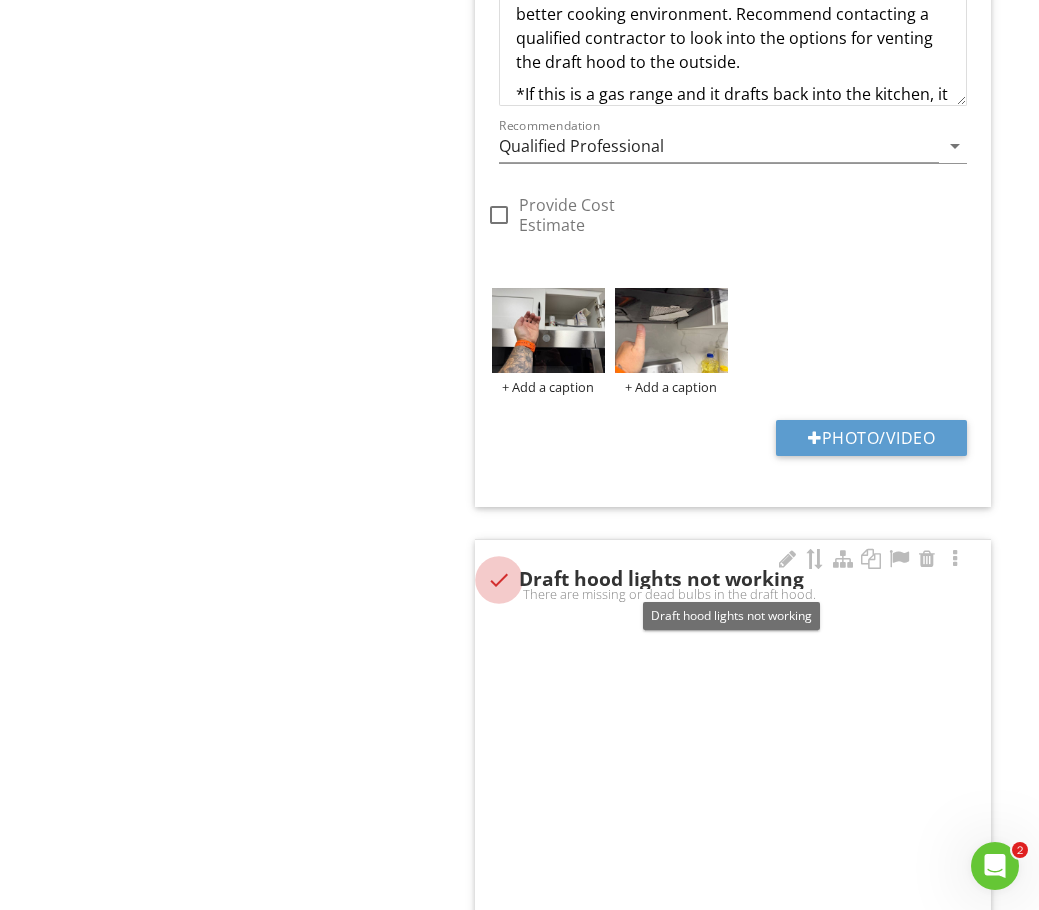 checkbox on "true" 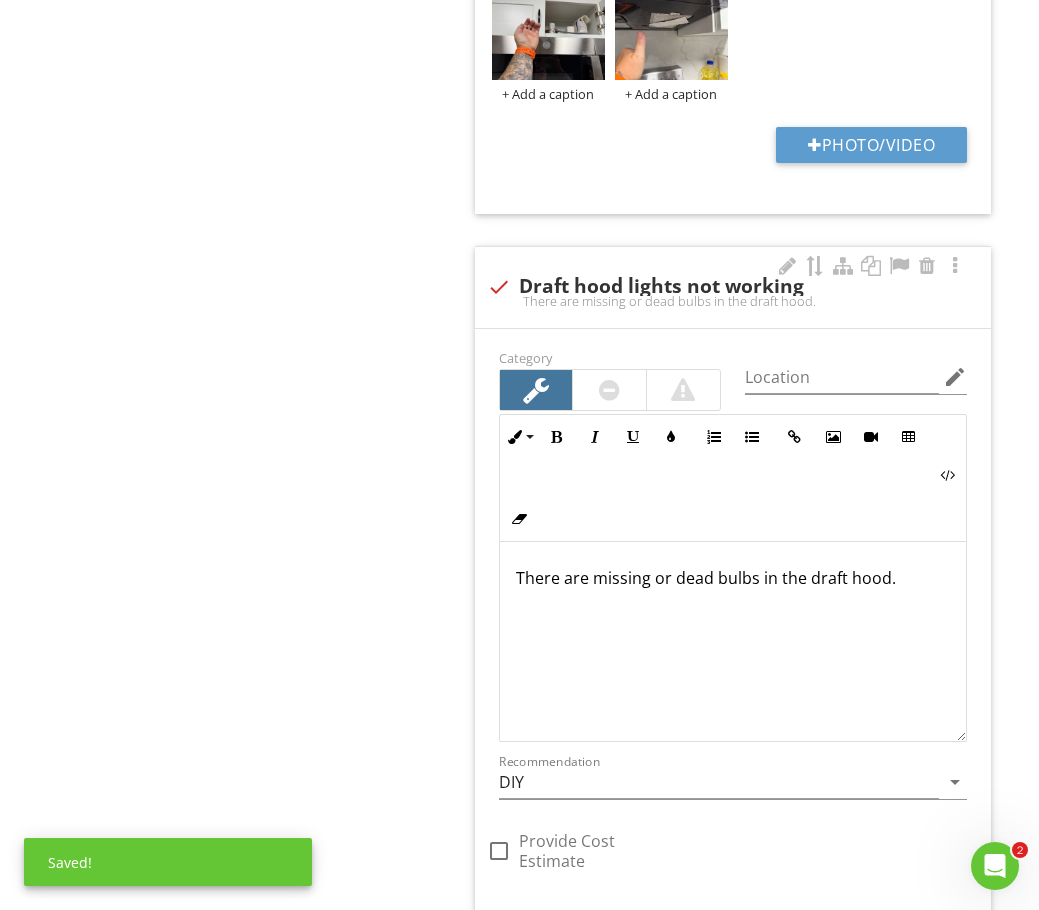 scroll, scrollTop: 2420, scrollLeft: 0, axis: vertical 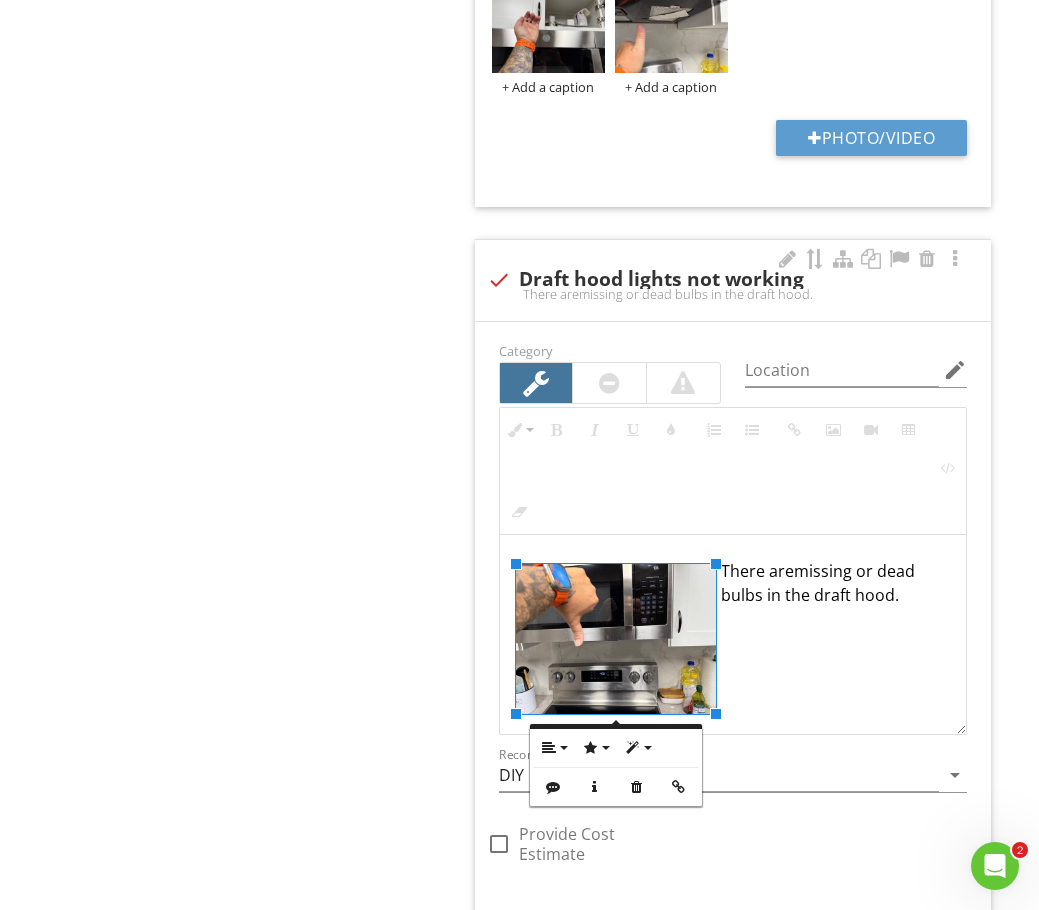 click on "There are  missing or dead bulbs in the draft hood." at bounding box center [733, 635] 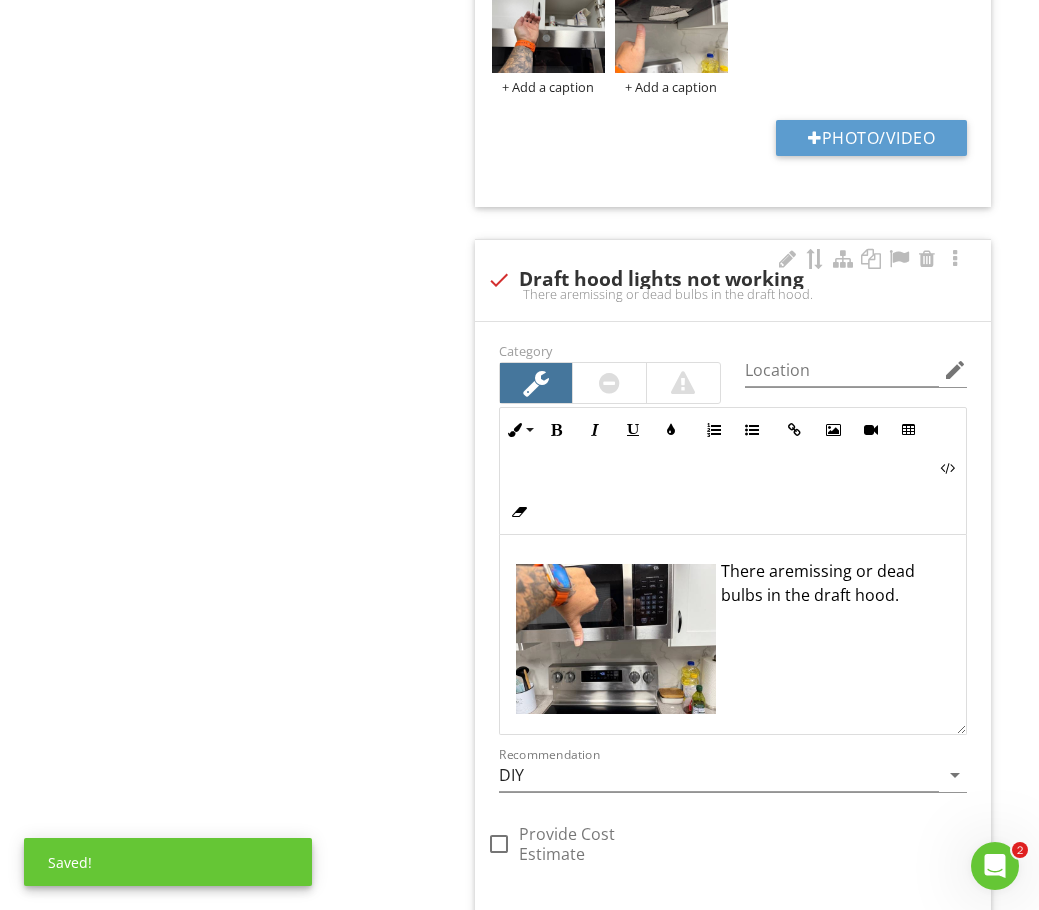 click at bounding box center [616, 639] 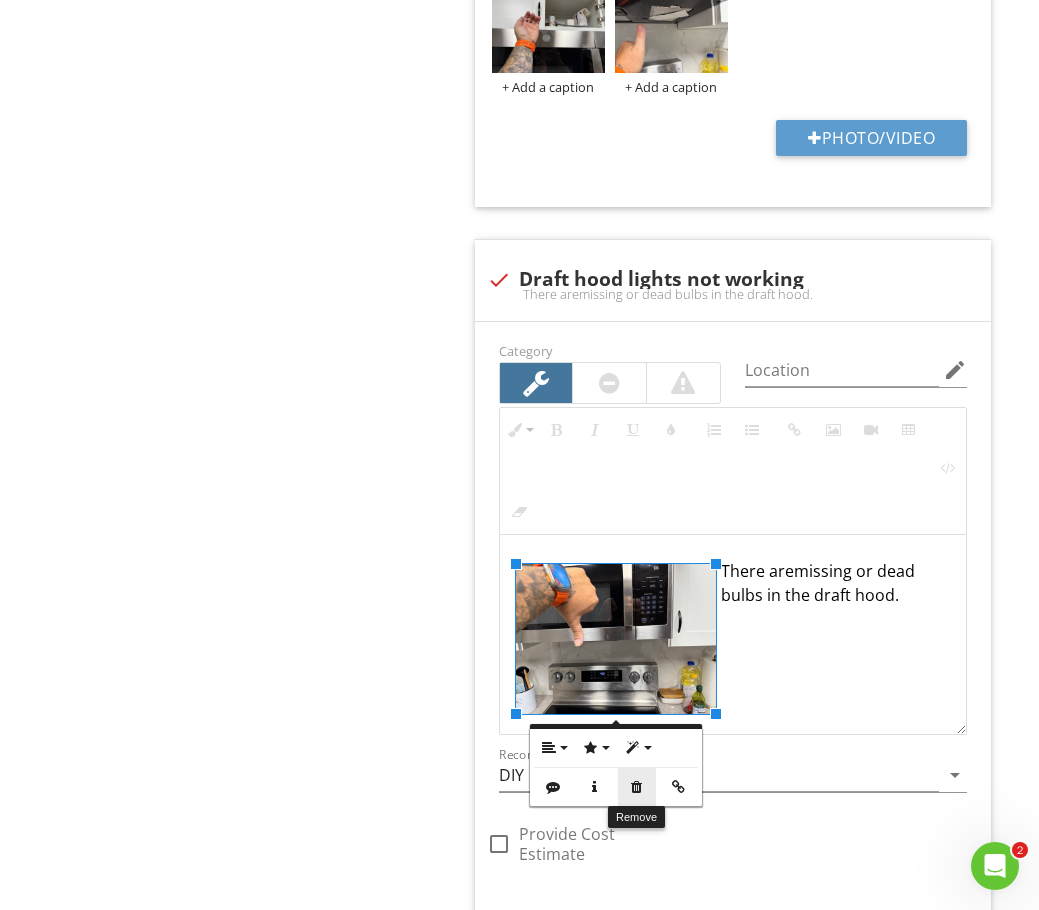 click at bounding box center (637, 787) 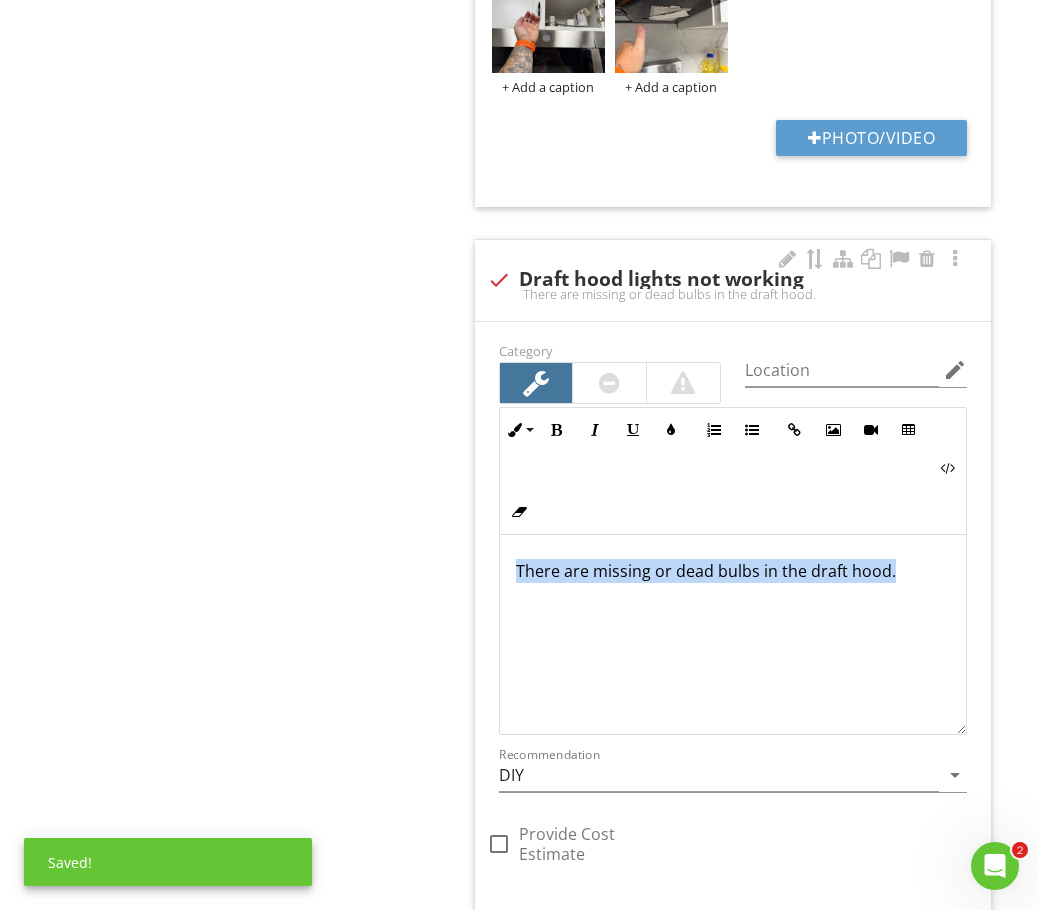 drag, startPoint x: 911, startPoint y: 568, endPoint x: 487, endPoint y: 580, distance: 424.16977 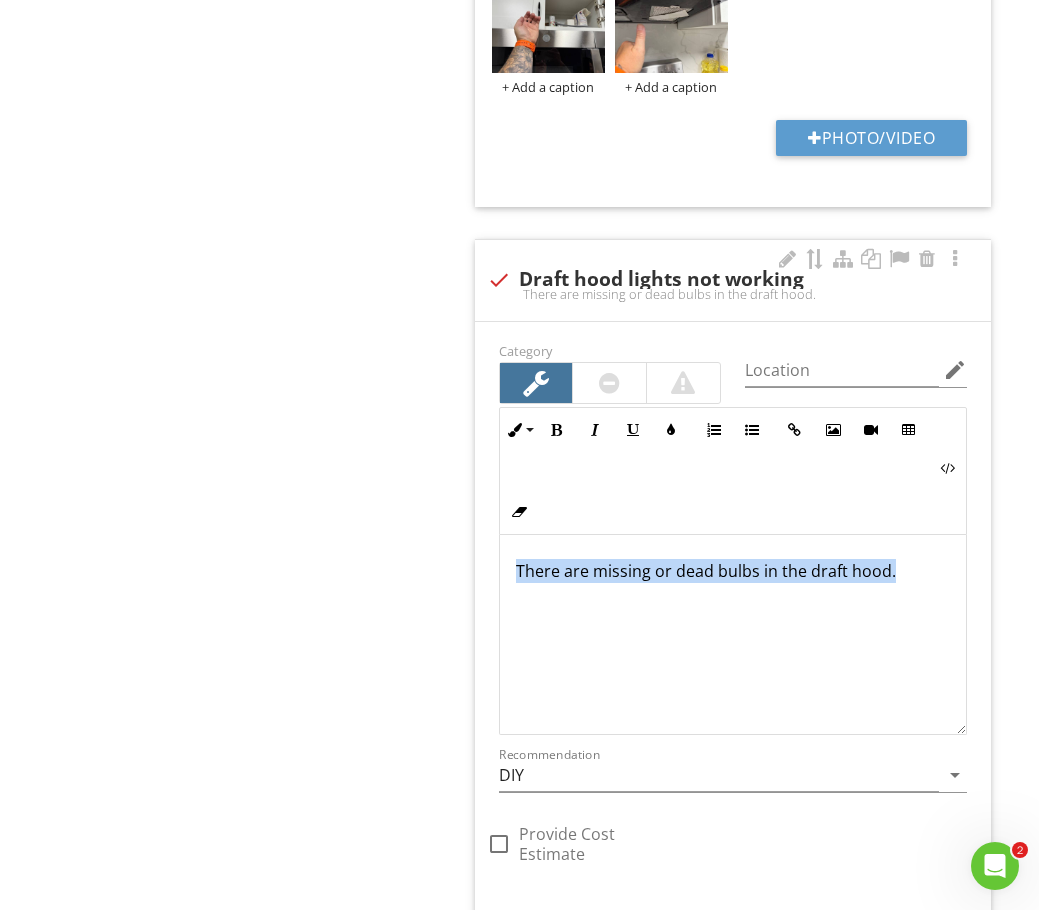 click on "There are missing or dead bulbs in the draft hood." at bounding box center [733, 635] 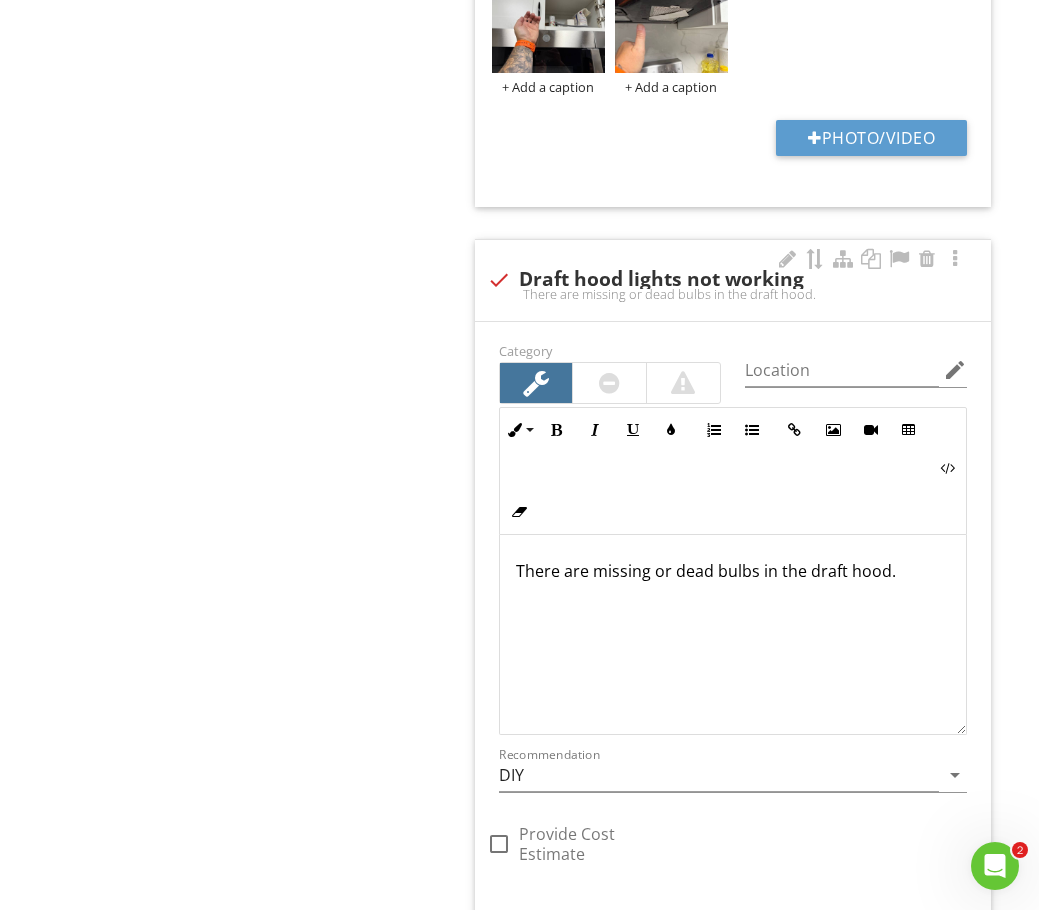 click on "There are missing or dead bulbs in the draft hood." at bounding box center [733, 571] 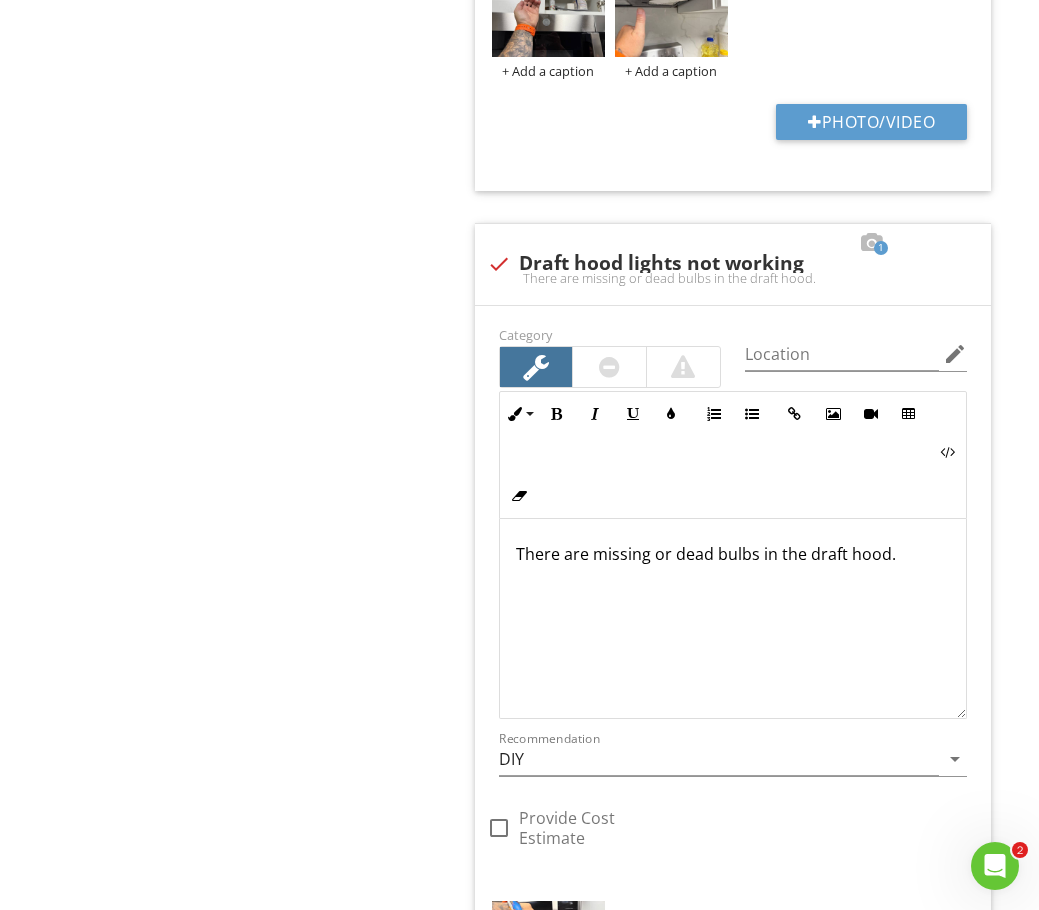 scroll, scrollTop: 2420, scrollLeft: 0, axis: vertical 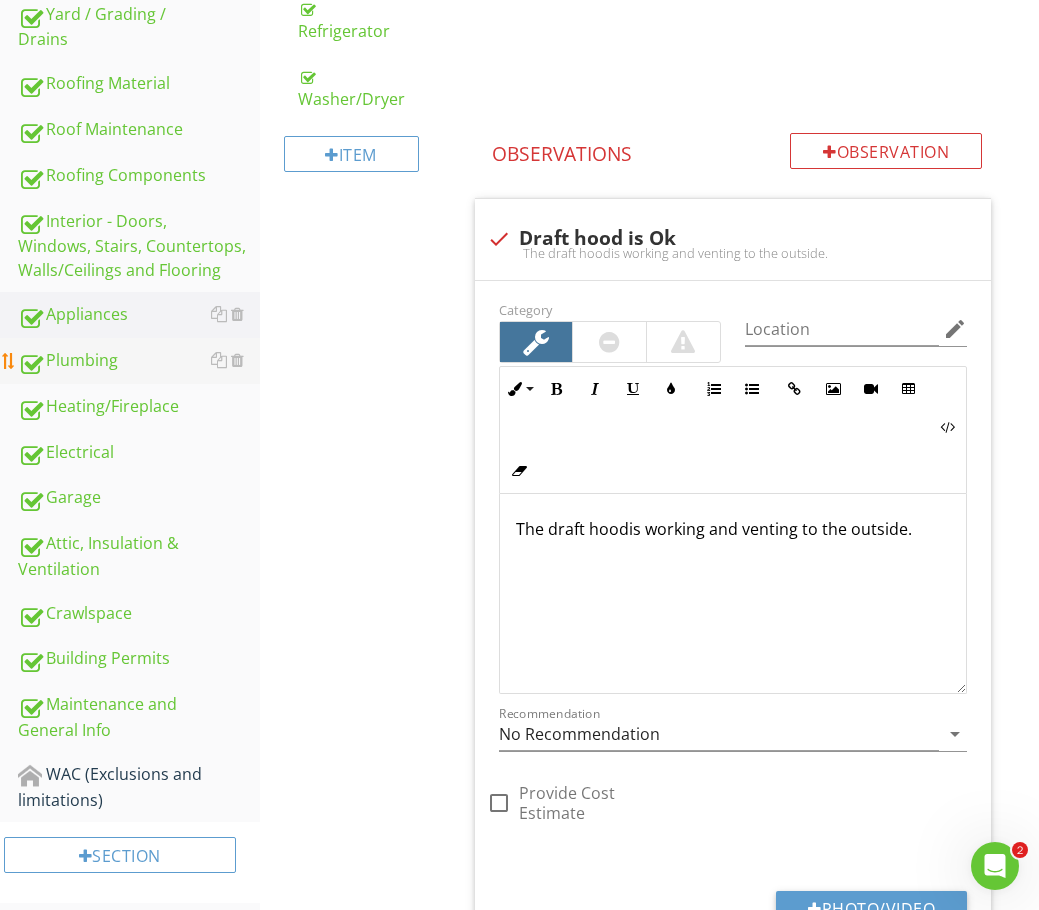 drag, startPoint x: 76, startPoint y: 357, endPoint x: 113, endPoint y: 361, distance: 37.215588 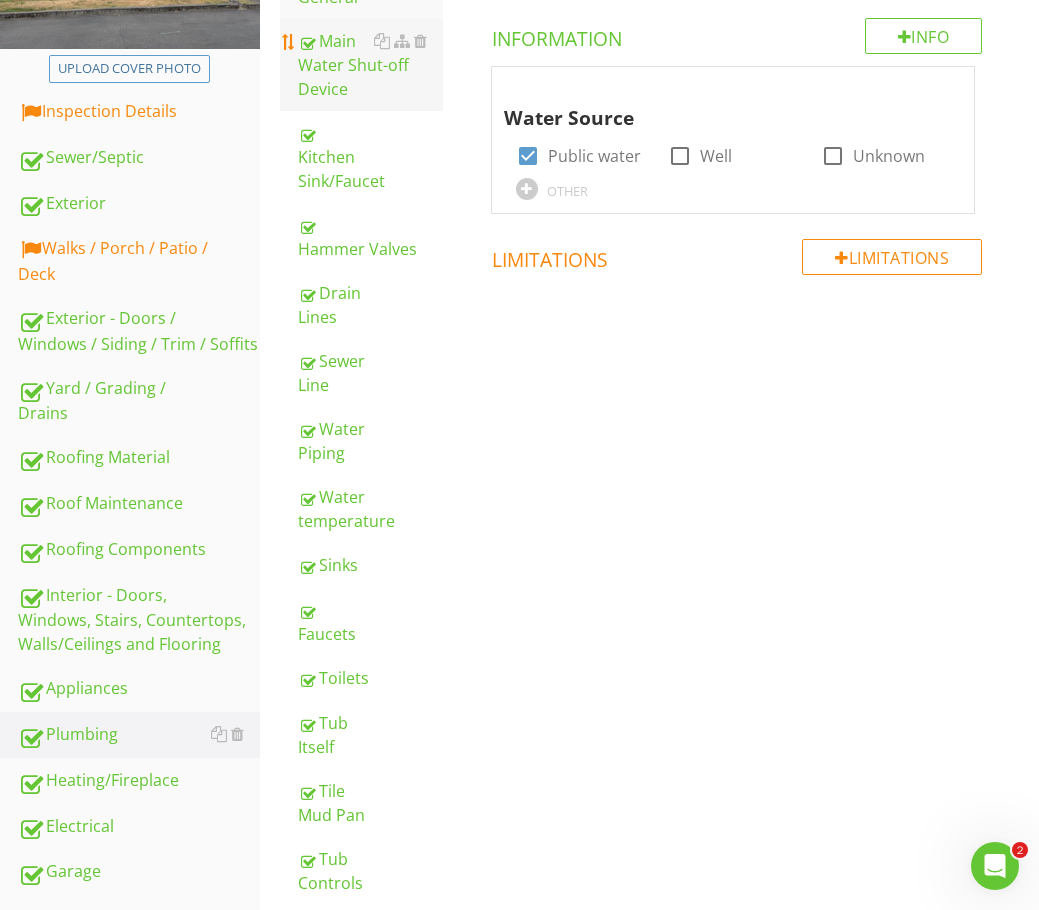 scroll, scrollTop: 320, scrollLeft: 0, axis: vertical 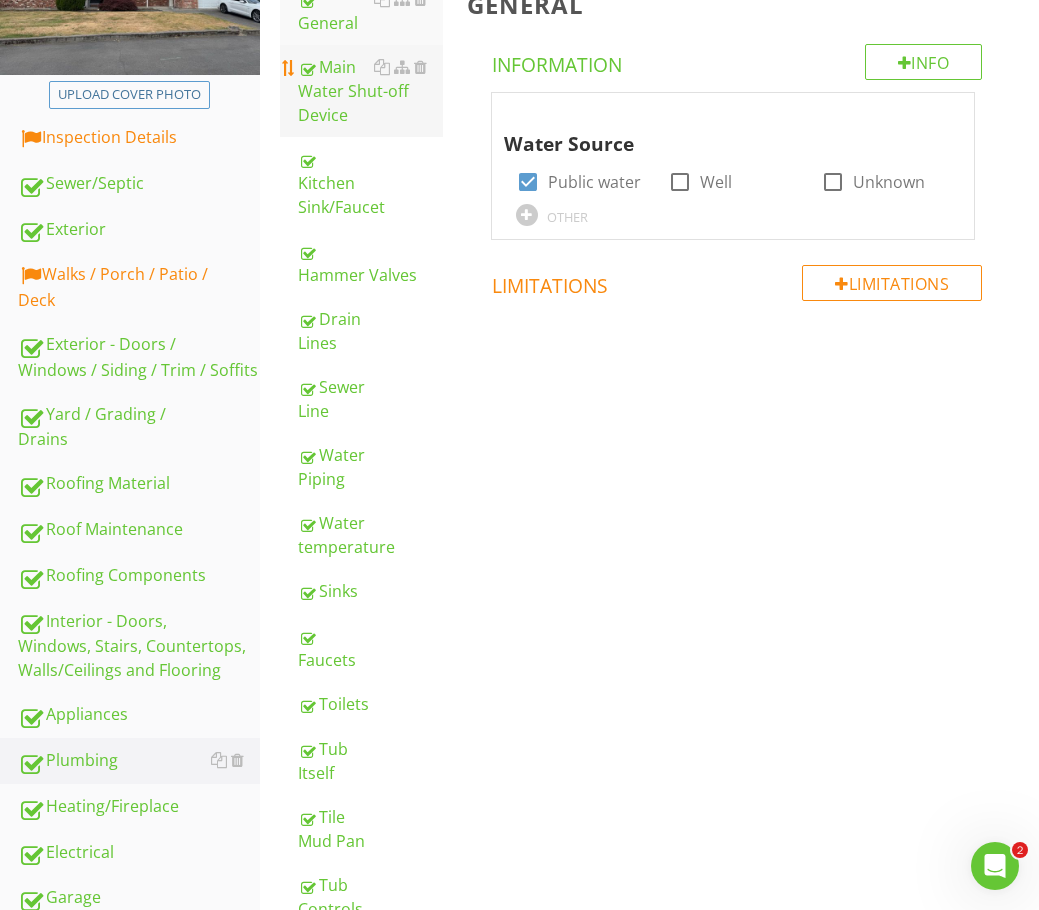 click on "Main Water Shut-off Device" at bounding box center (370, 91) 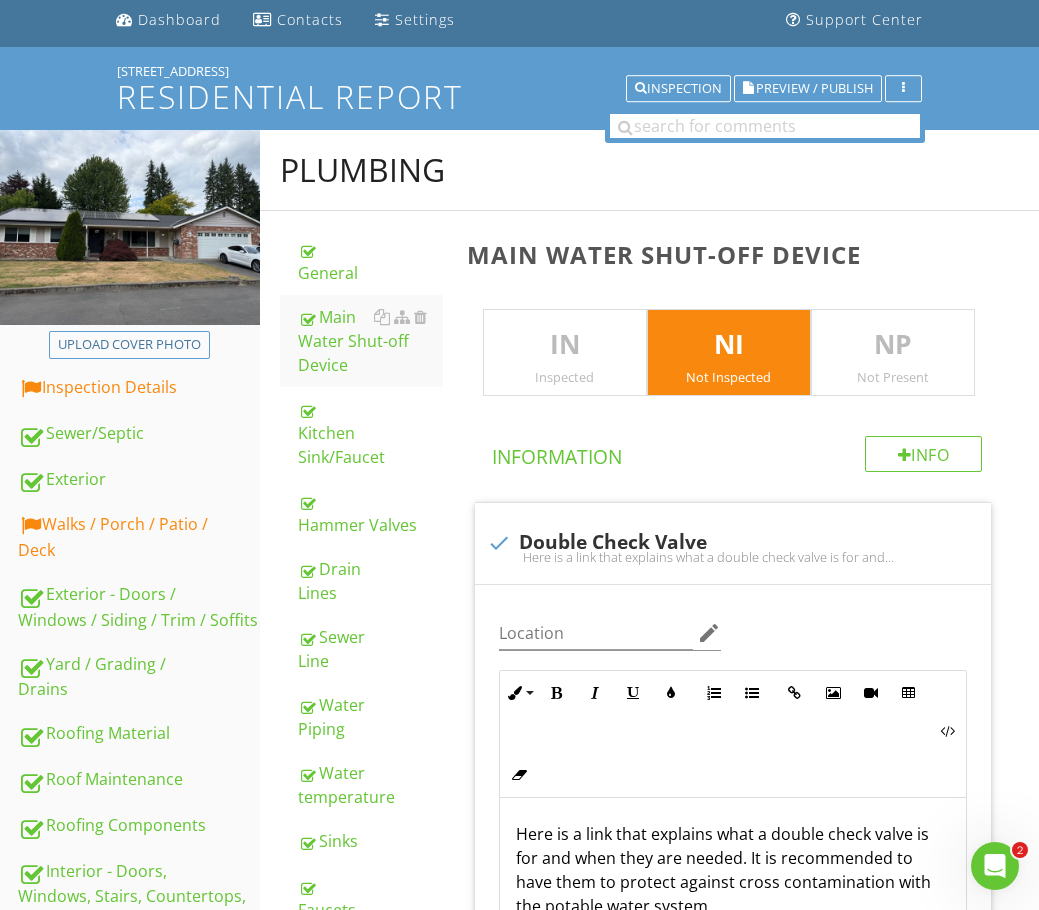 scroll, scrollTop: 20, scrollLeft: 0, axis: vertical 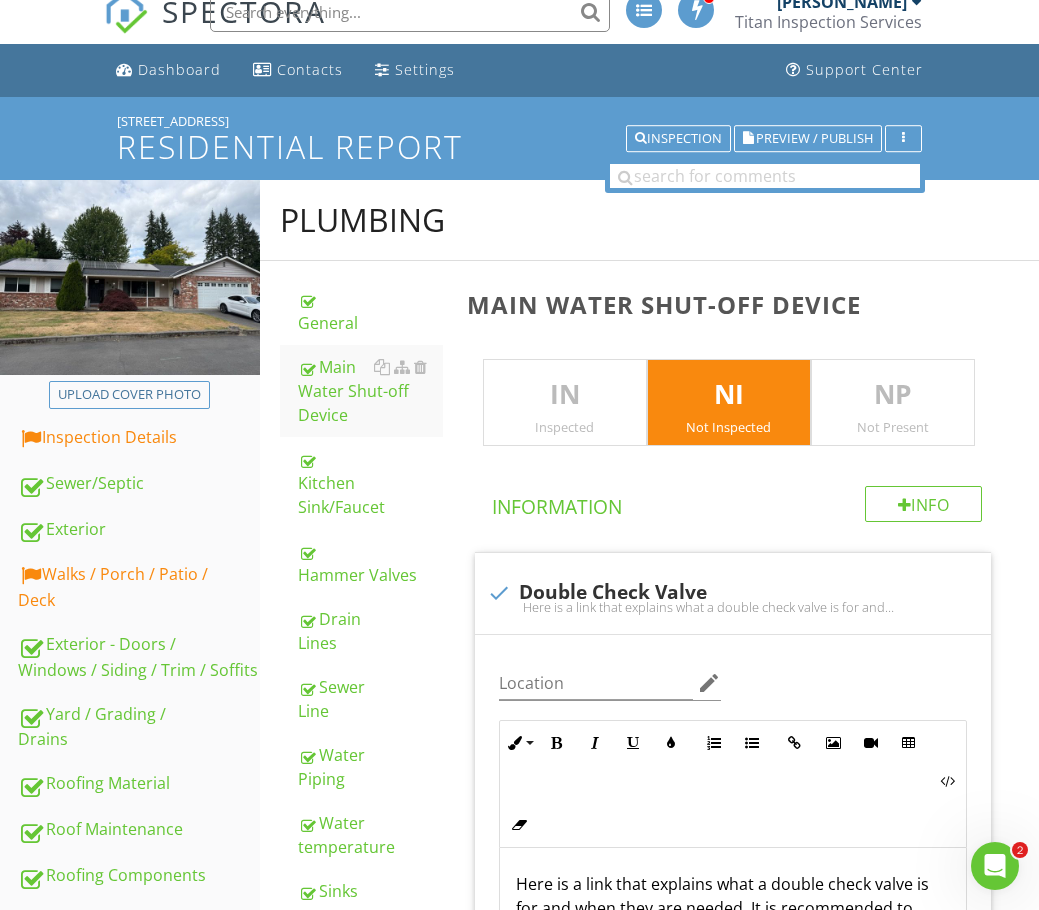 click on "NI   Not Inspected" at bounding box center (729, 403) 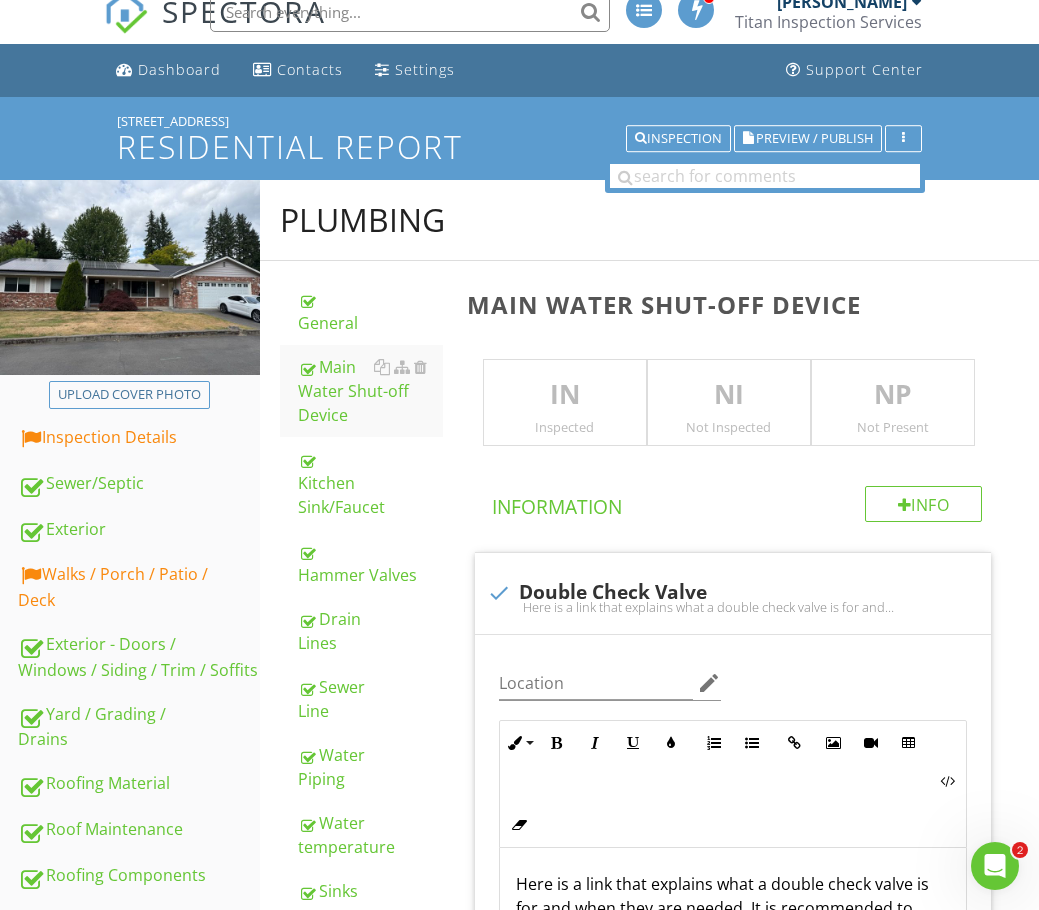 click on "IN" at bounding box center (565, 395) 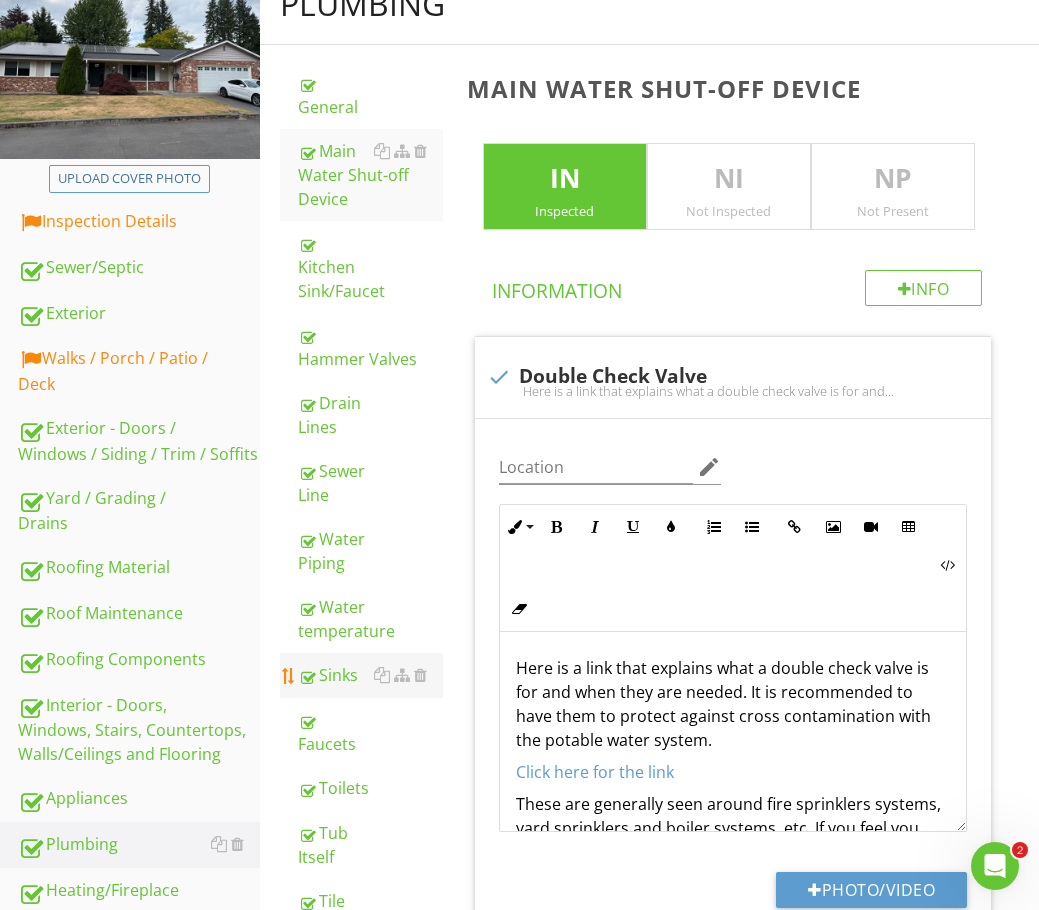 scroll, scrollTop: 220, scrollLeft: 0, axis: vertical 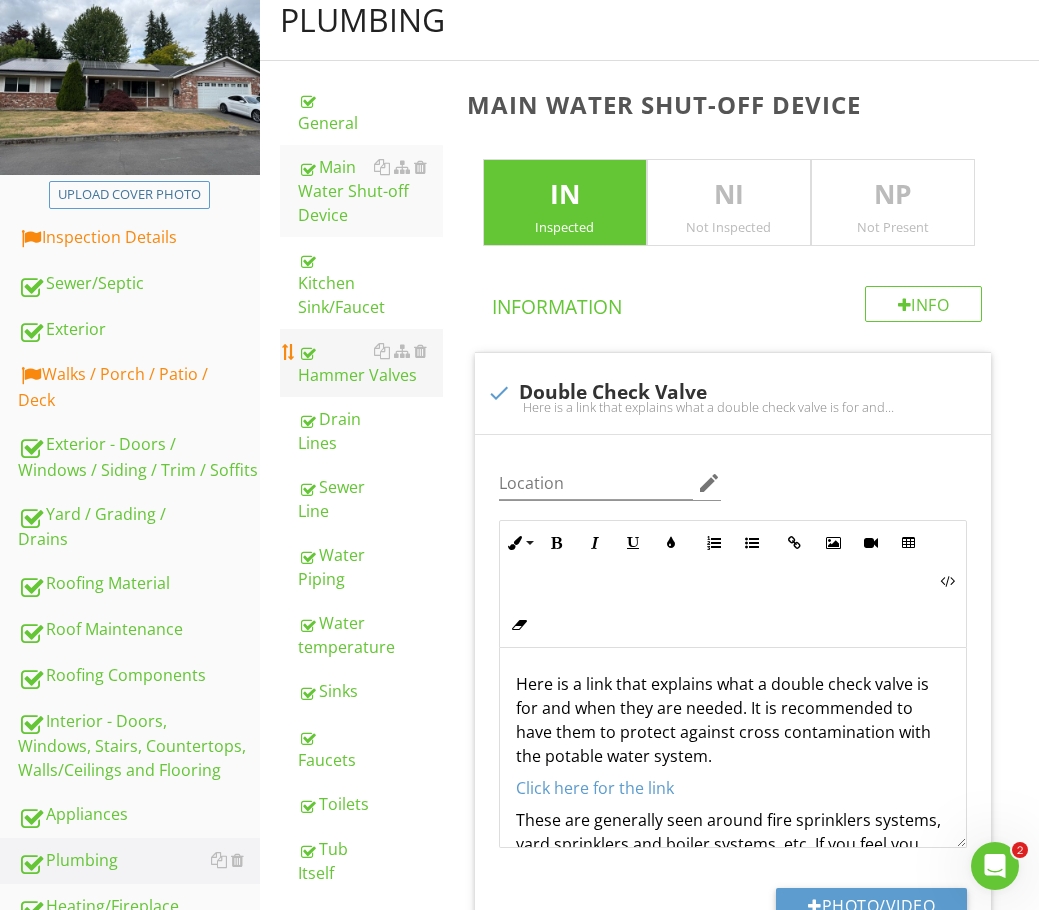 click on "Hammer Valves" at bounding box center (370, 363) 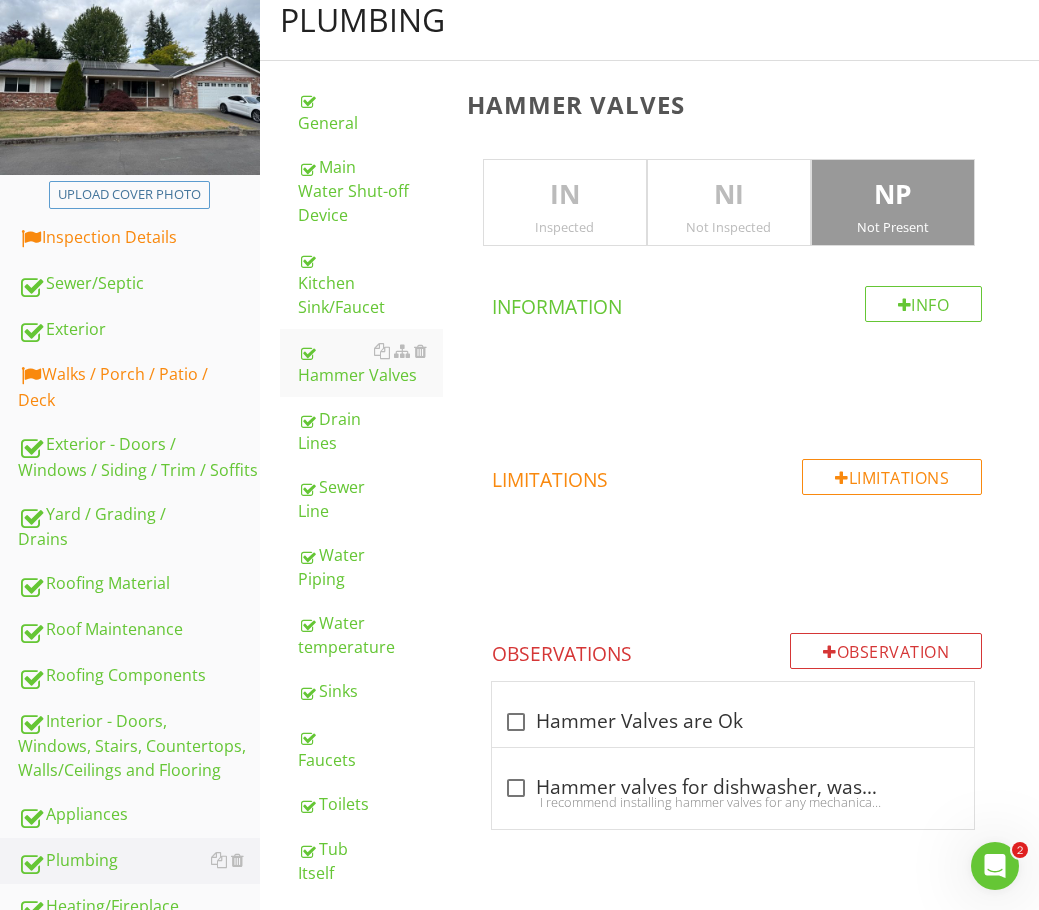 click on "Inspected" at bounding box center (565, 227) 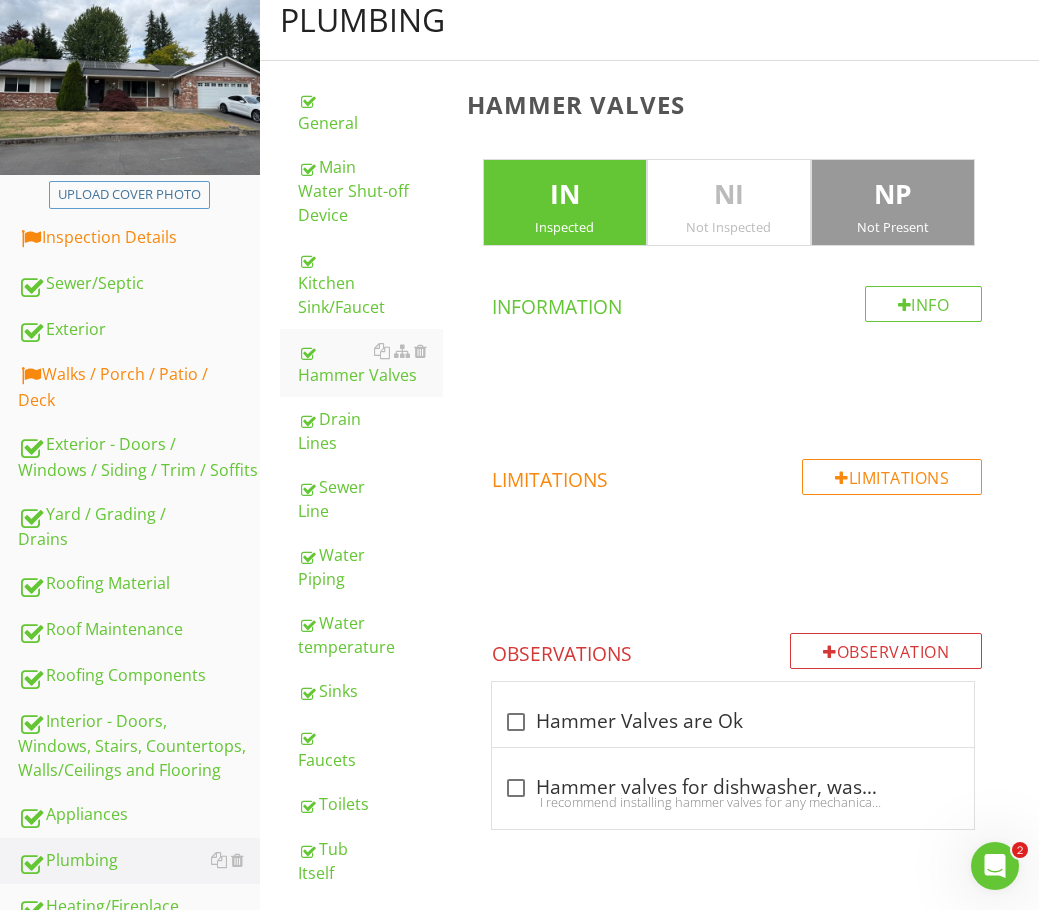 click on "NP" at bounding box center [893, 195] 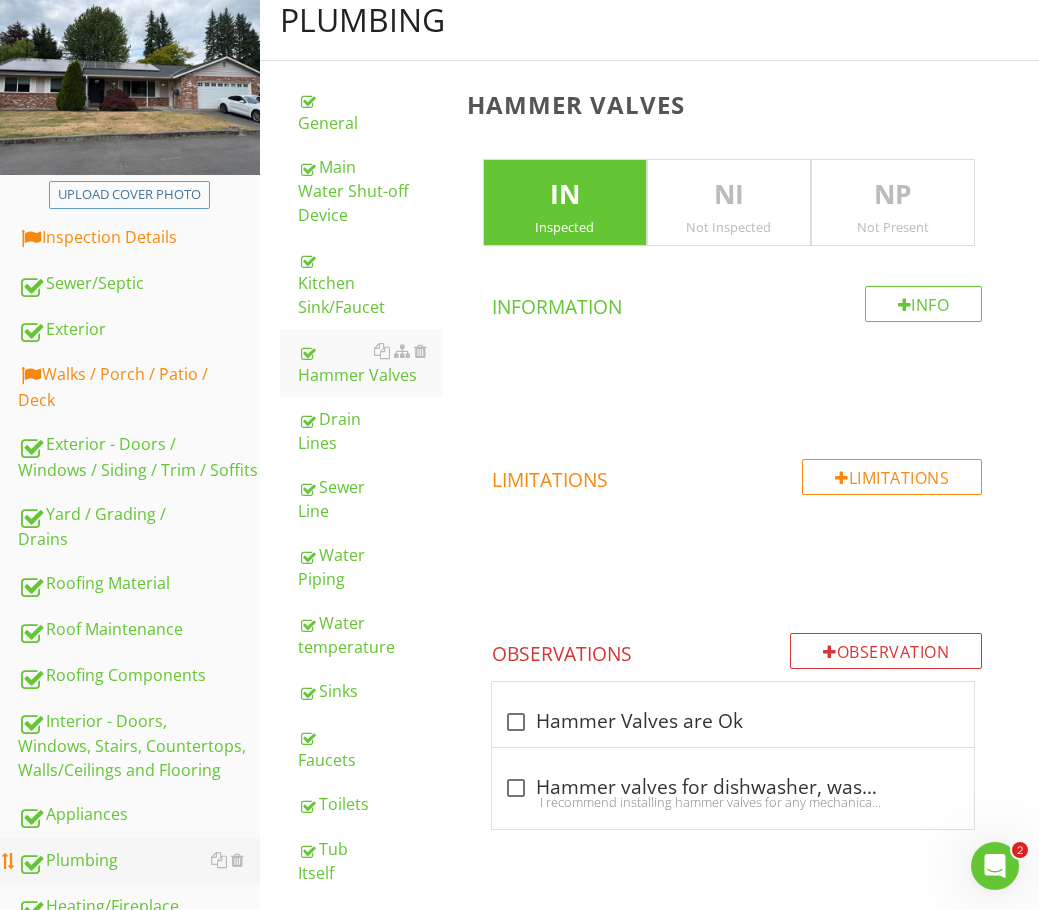click on "Plumbing" at bounding box center (139, 861) 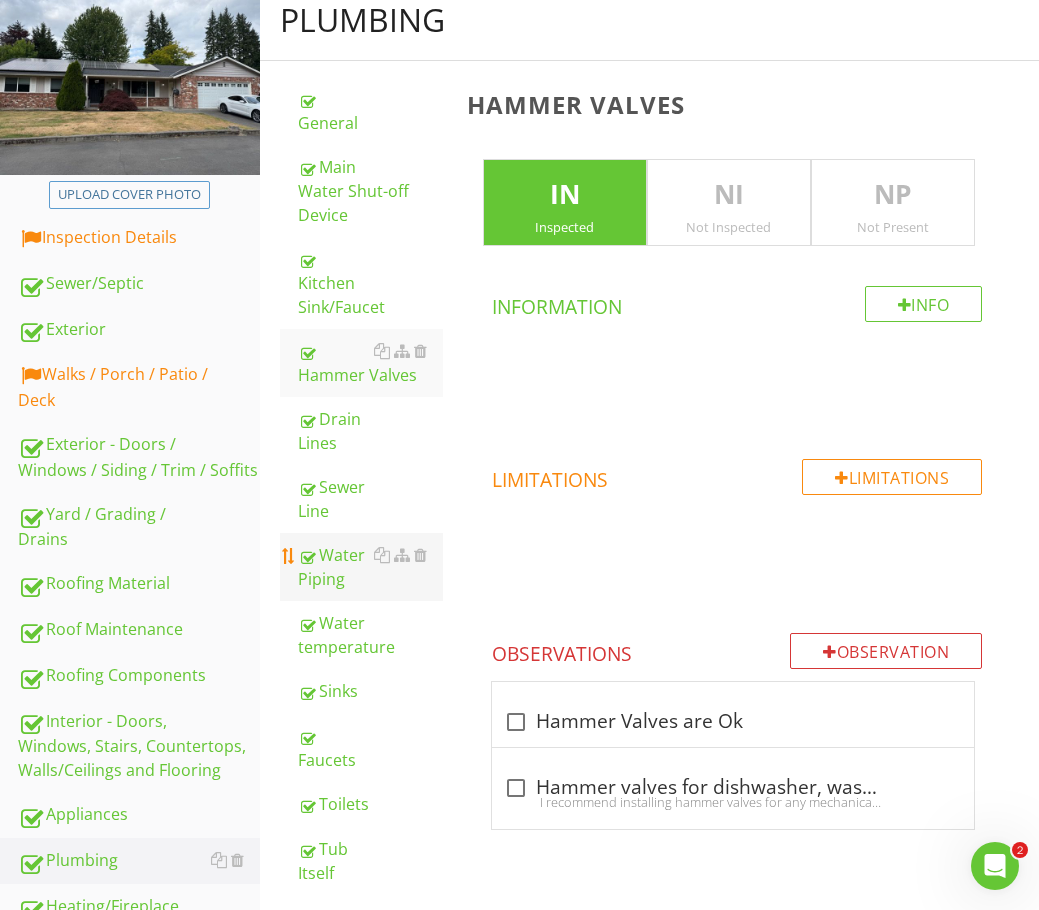 click on "Water Piping" at bounding box center (370, 567) 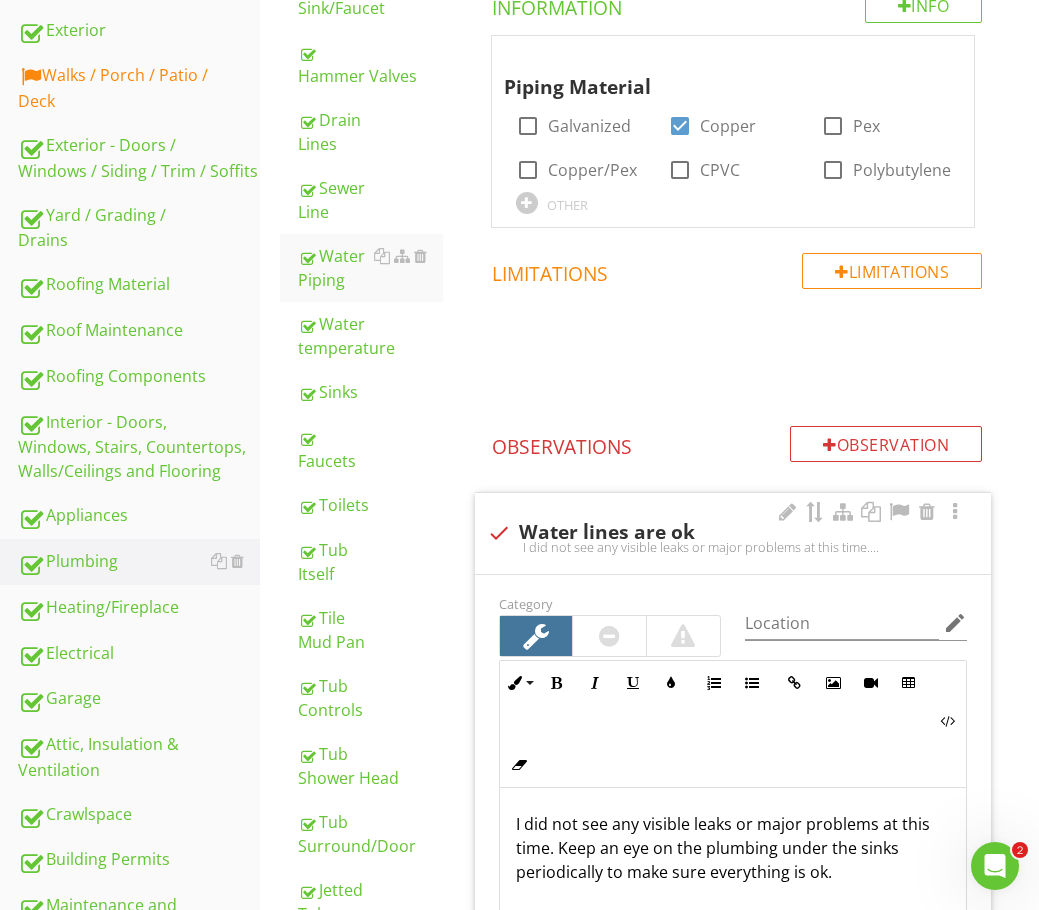 scroll, scrollTop: 520, scrollLeft: 0, axis: vertical 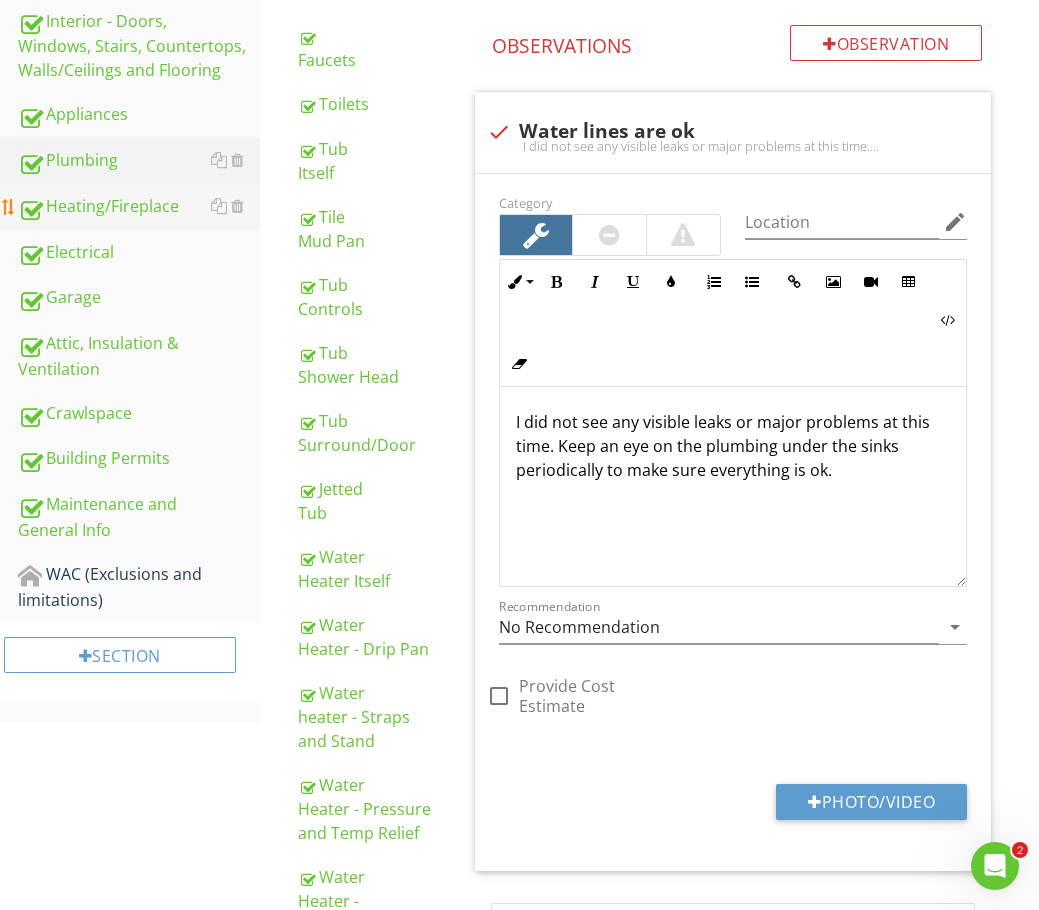 click on "Heating/Fireplace" at bounding box center [139, 207] 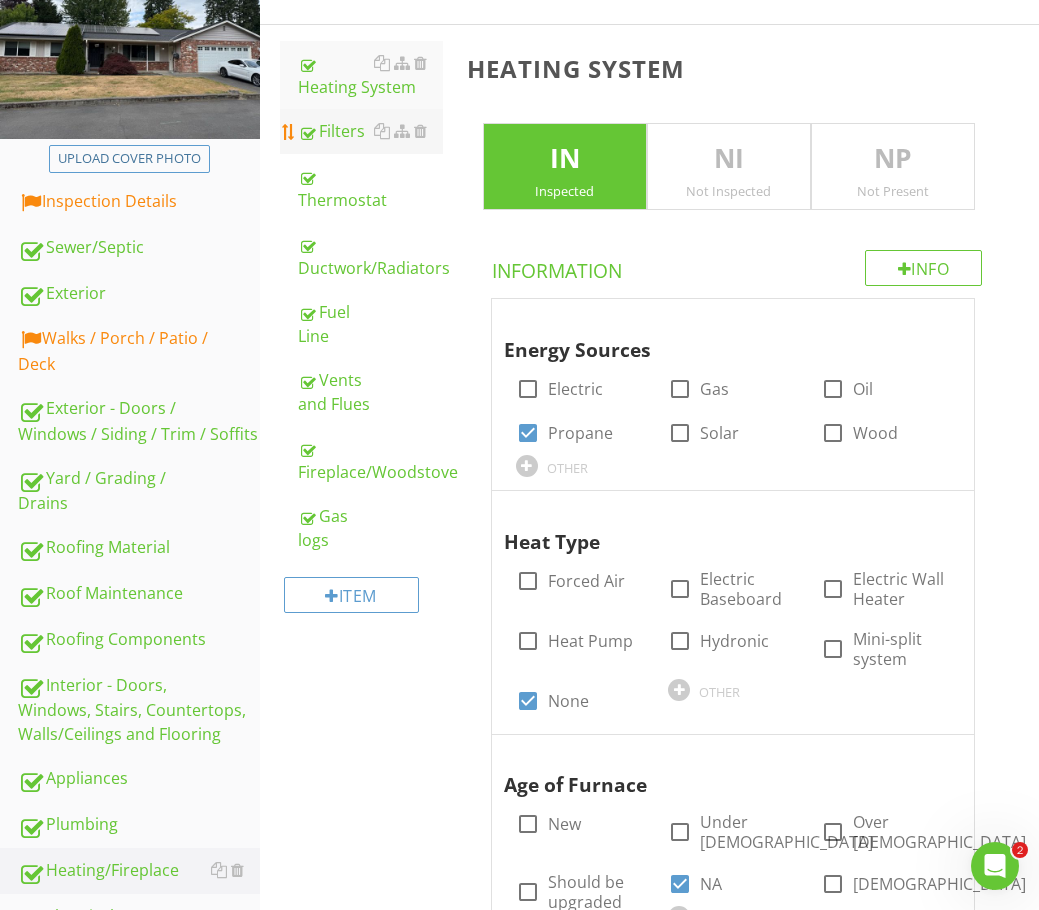 scroll, scrollTop: 220, scrollLeft: 0, axis: vertical 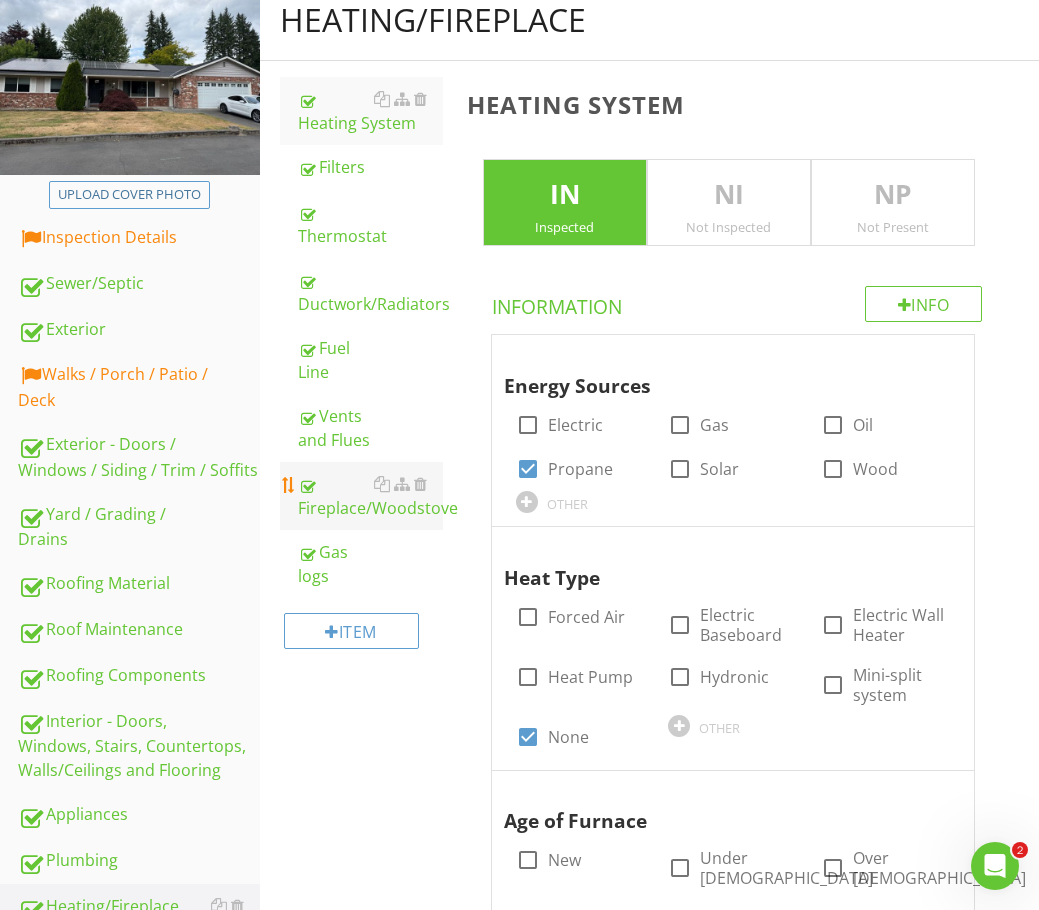 click on "Fireplace/Woodstove" at bounding box center [370, 496] 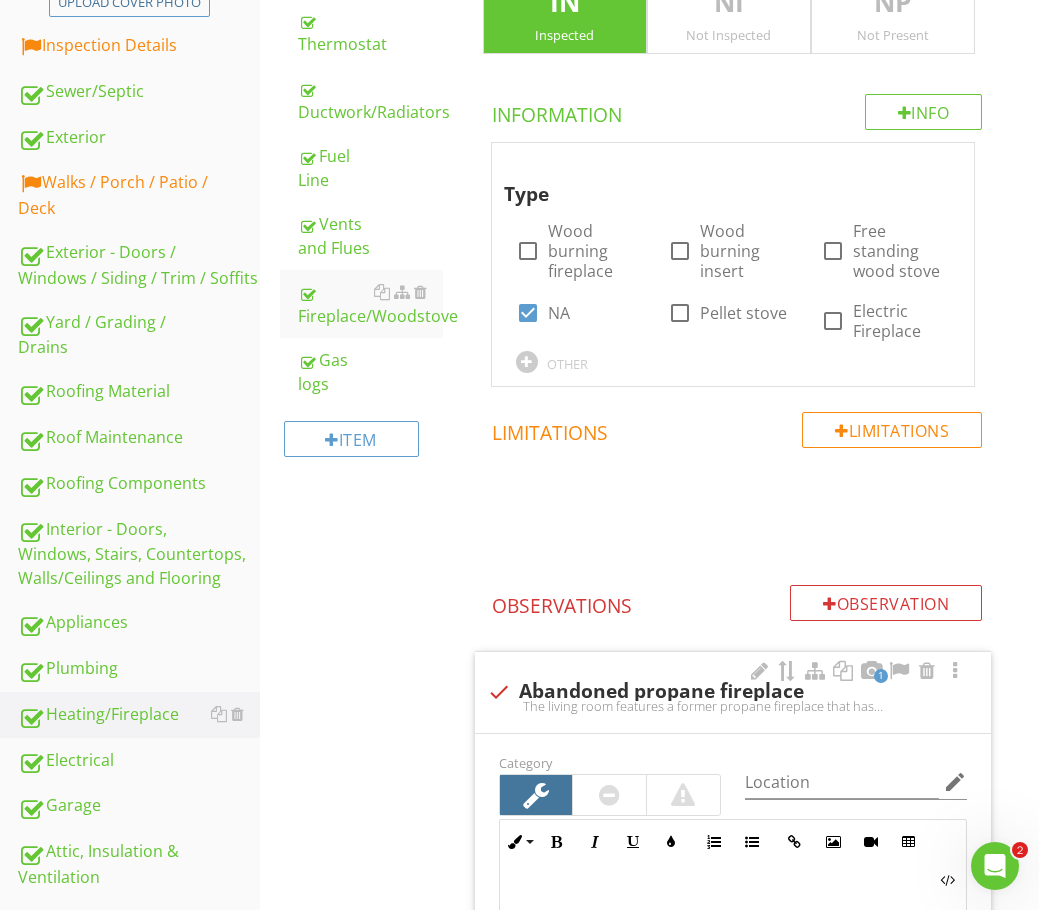scroll, scrollTop: 720, scrollLeft: 0, axis: vertical 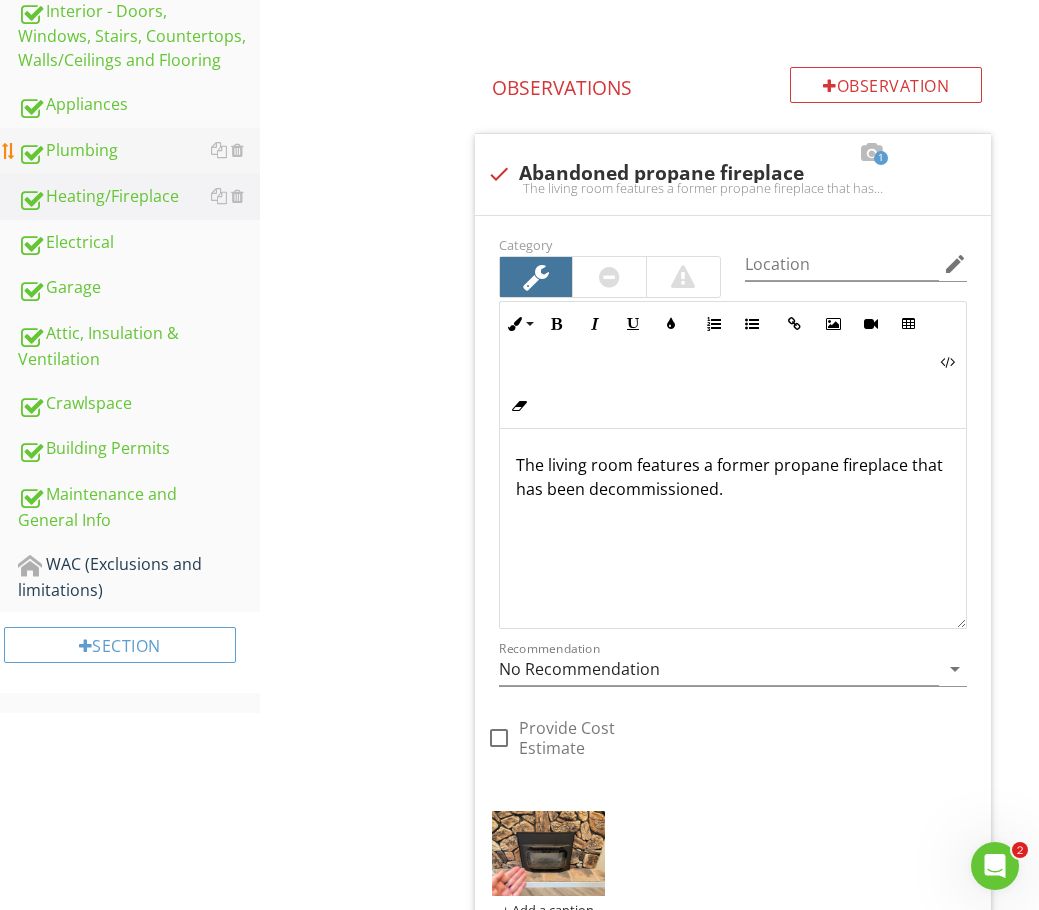 click on "Plumbing" at bounding box center [139, 151] 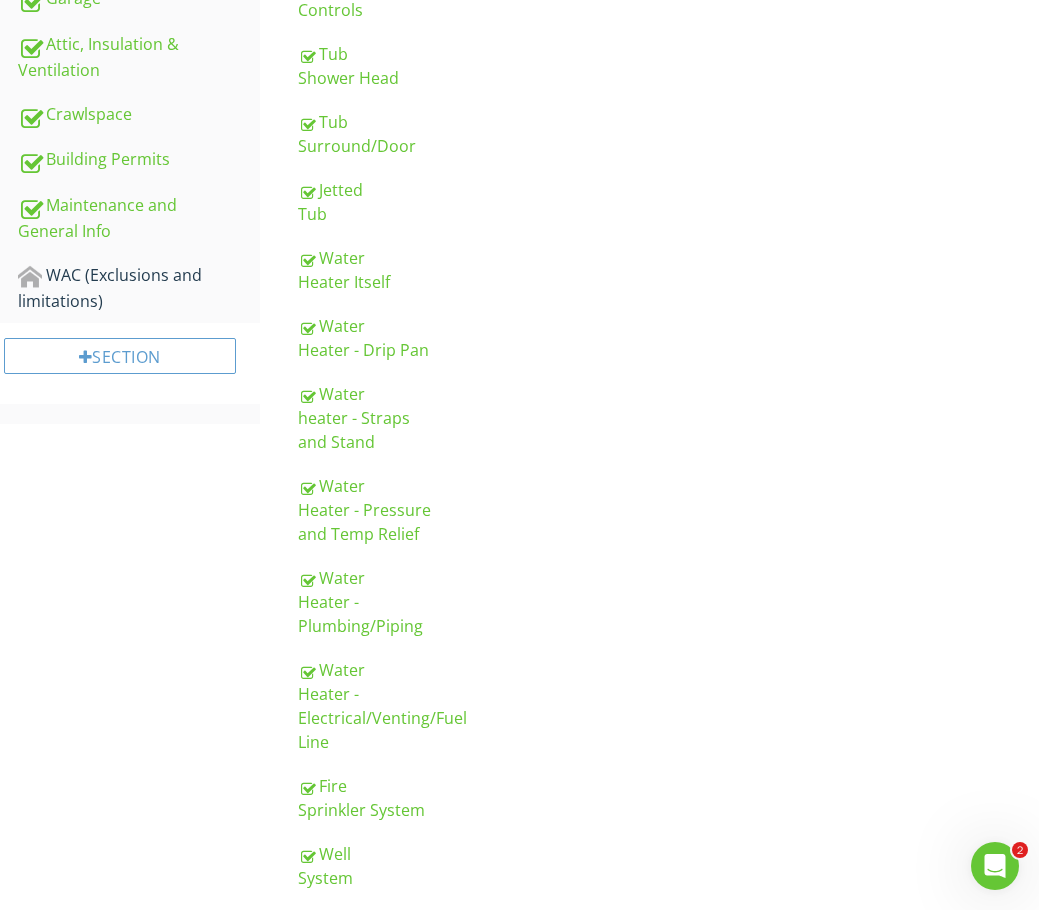 scroll, scrollTop: 1230, scrollLeft: 0, axis: vertical 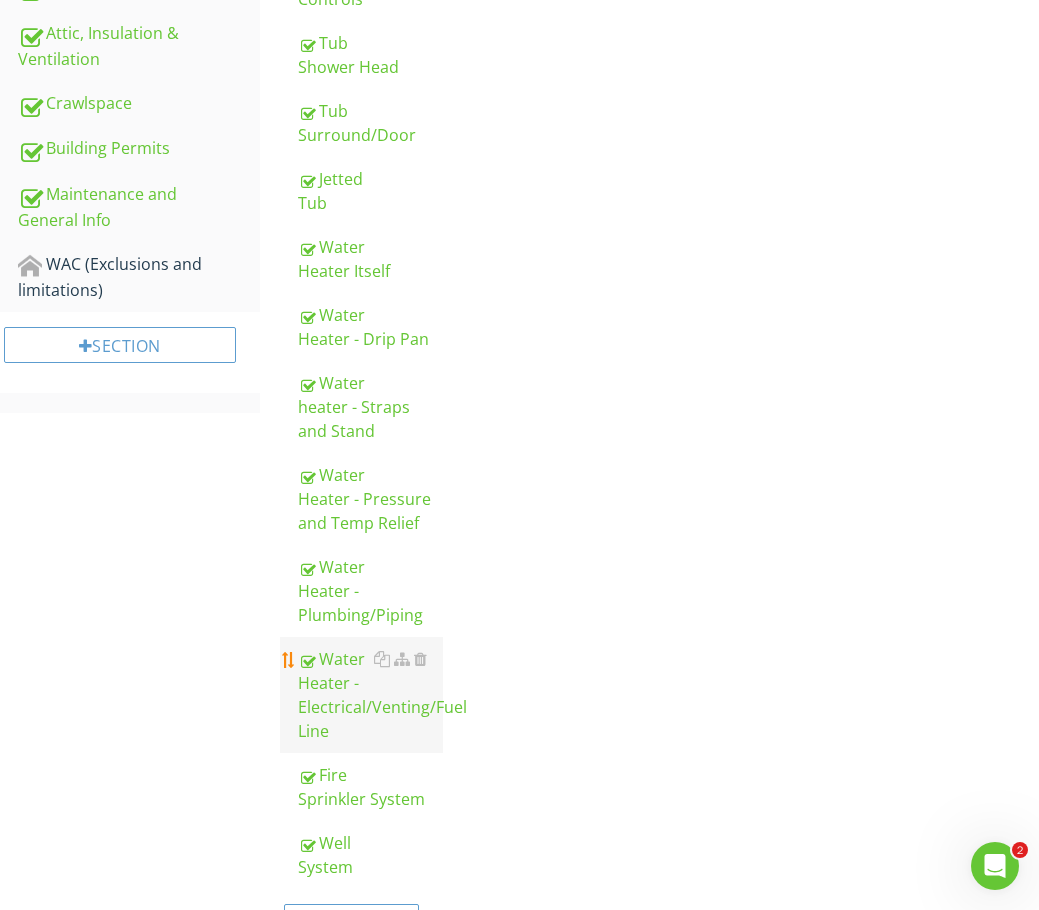 click on "Water Heater - Electrical/Venting/Fuel Line" at bounding box center (370, 695) 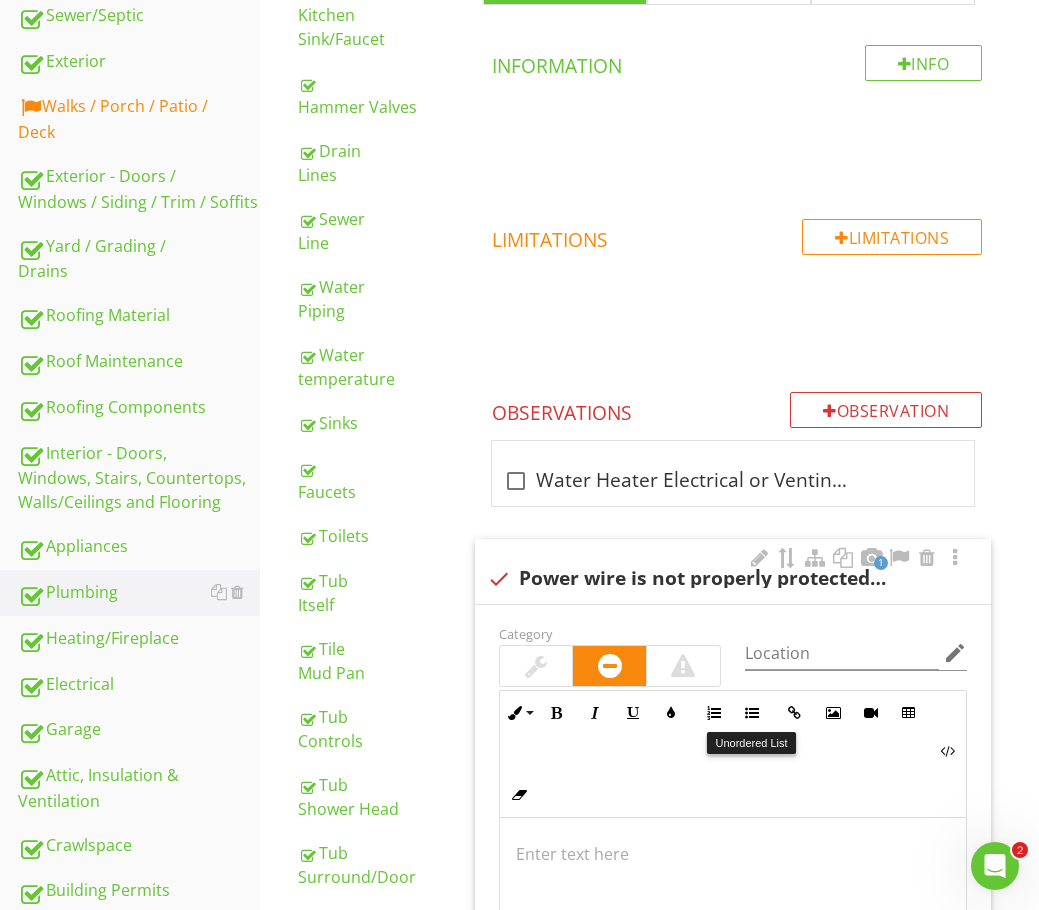 scroll, scrollTop: 700, scrollLeft: 0, axis: vertical 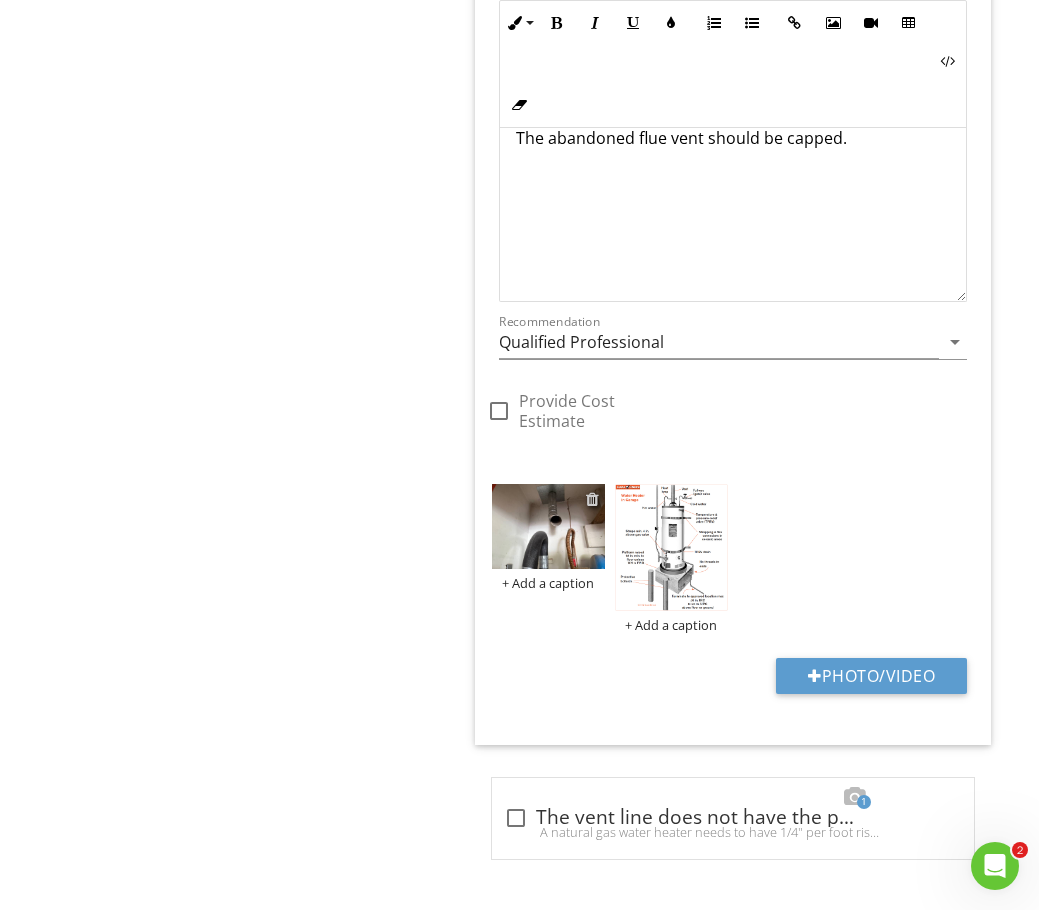 click at bounding box center (592, 499) 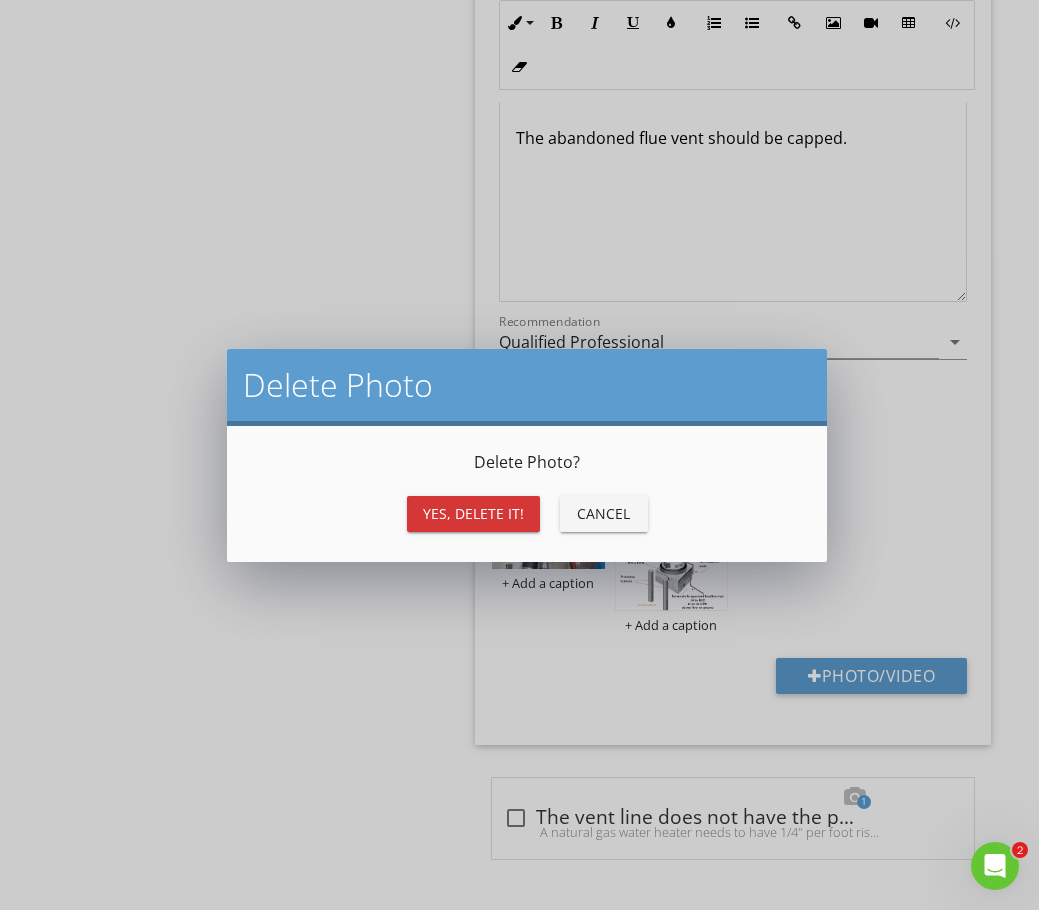 scroll, scrollTop: 2364, scrollLeft: 0, axis: vertical 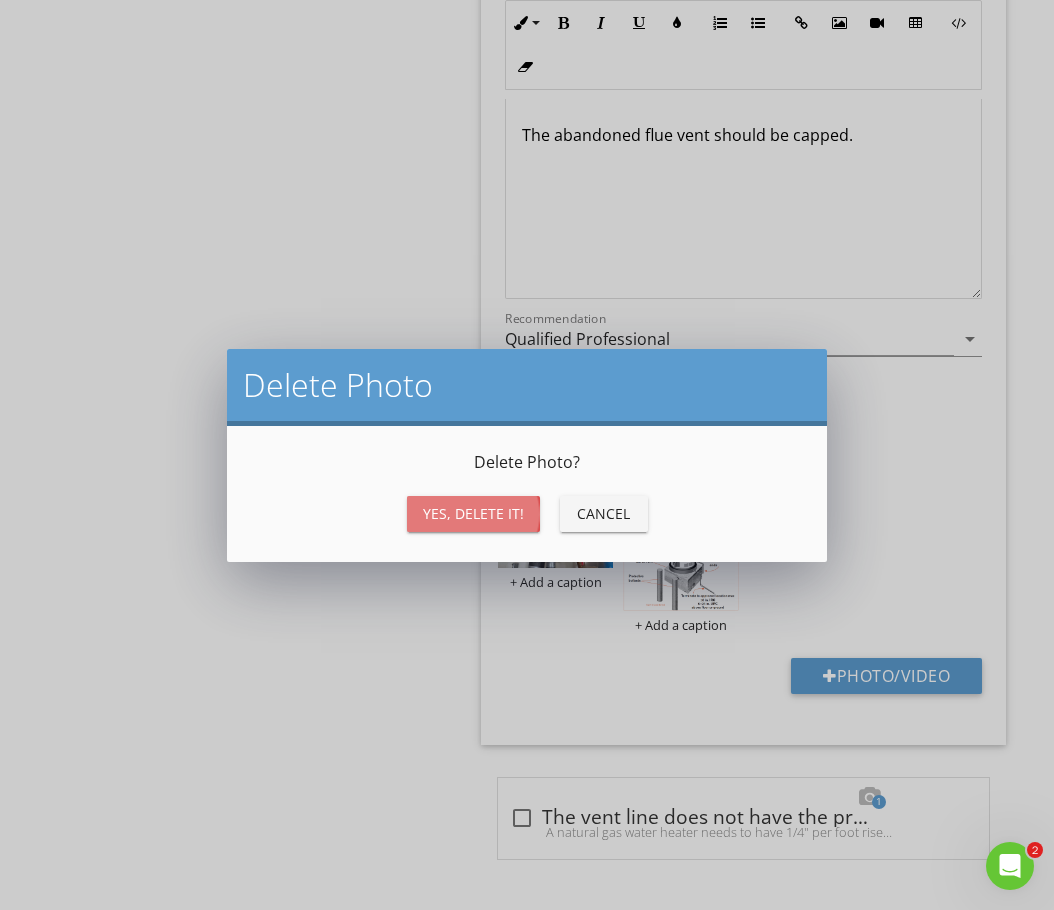 drag, startPoint x: 448, startPoint y: 511, endPoint x: 658, endPoint y: 506, distance: 210.05951 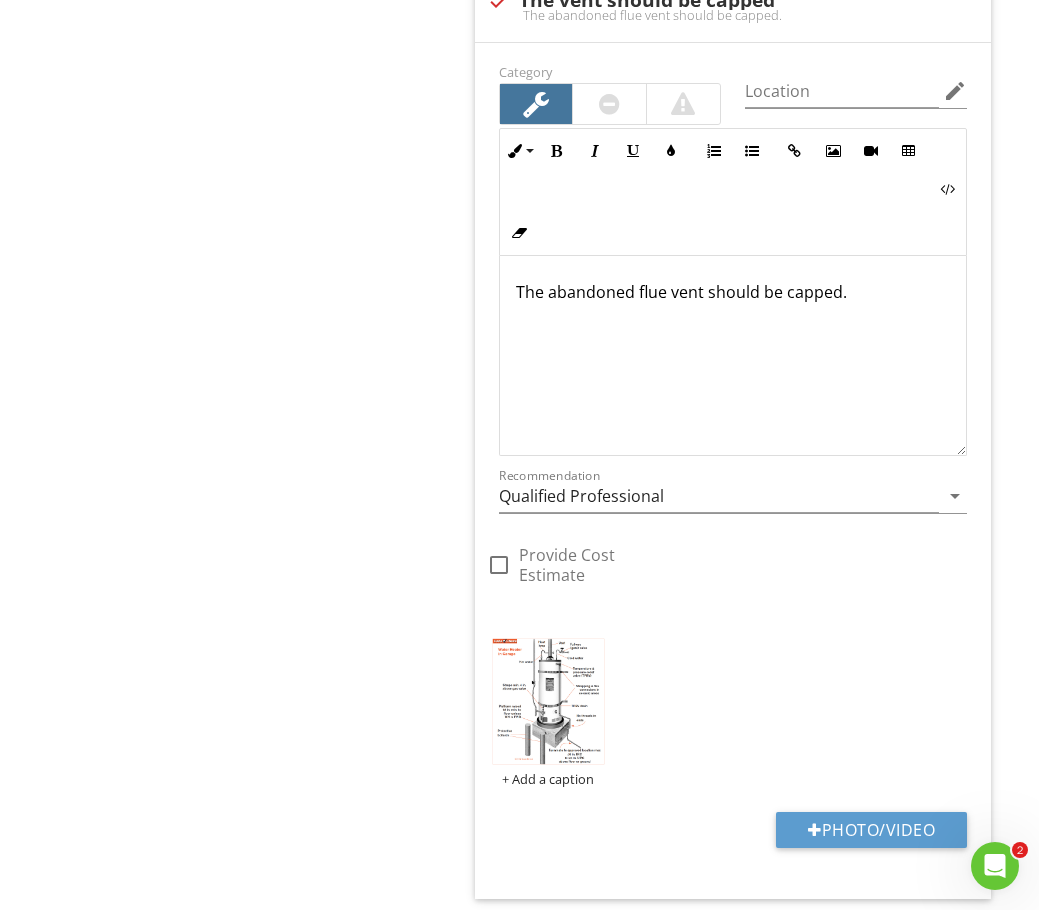 scroll, scrollTop: 2064, scrollLeft: 0, axis: vertical 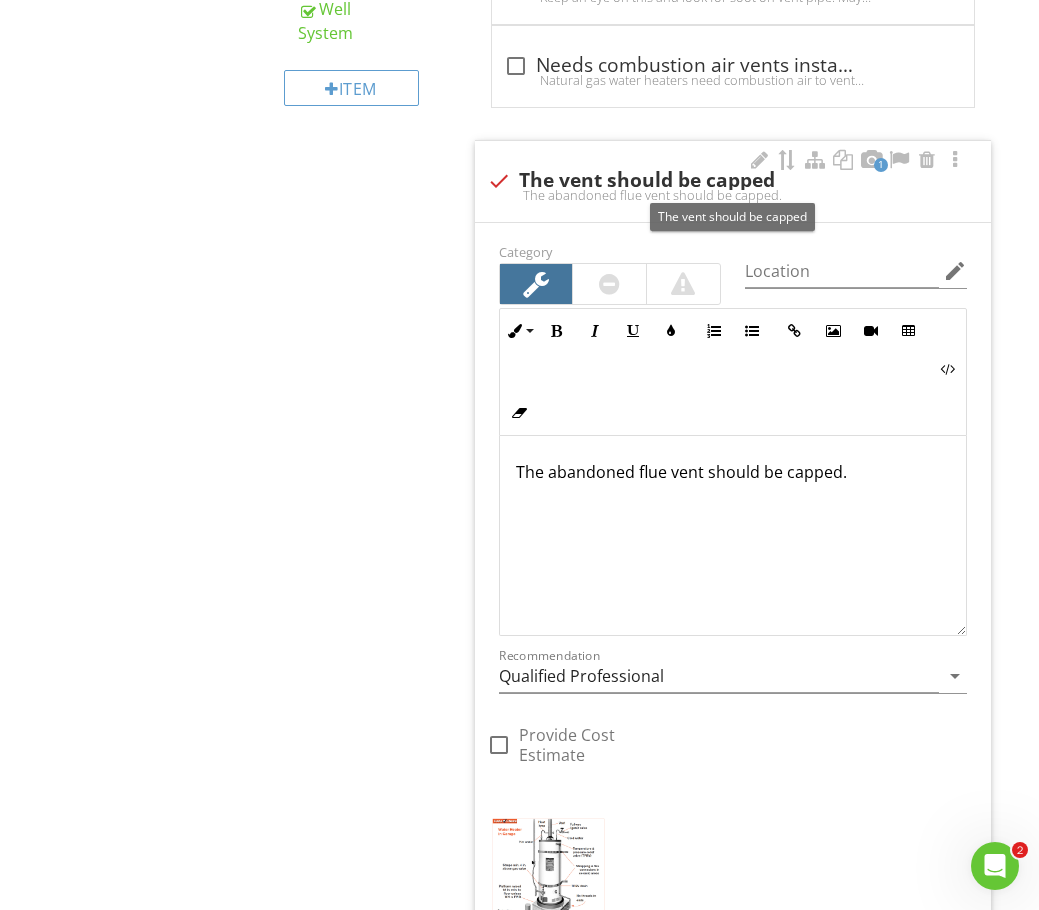 click at bounding box center (499, 181) 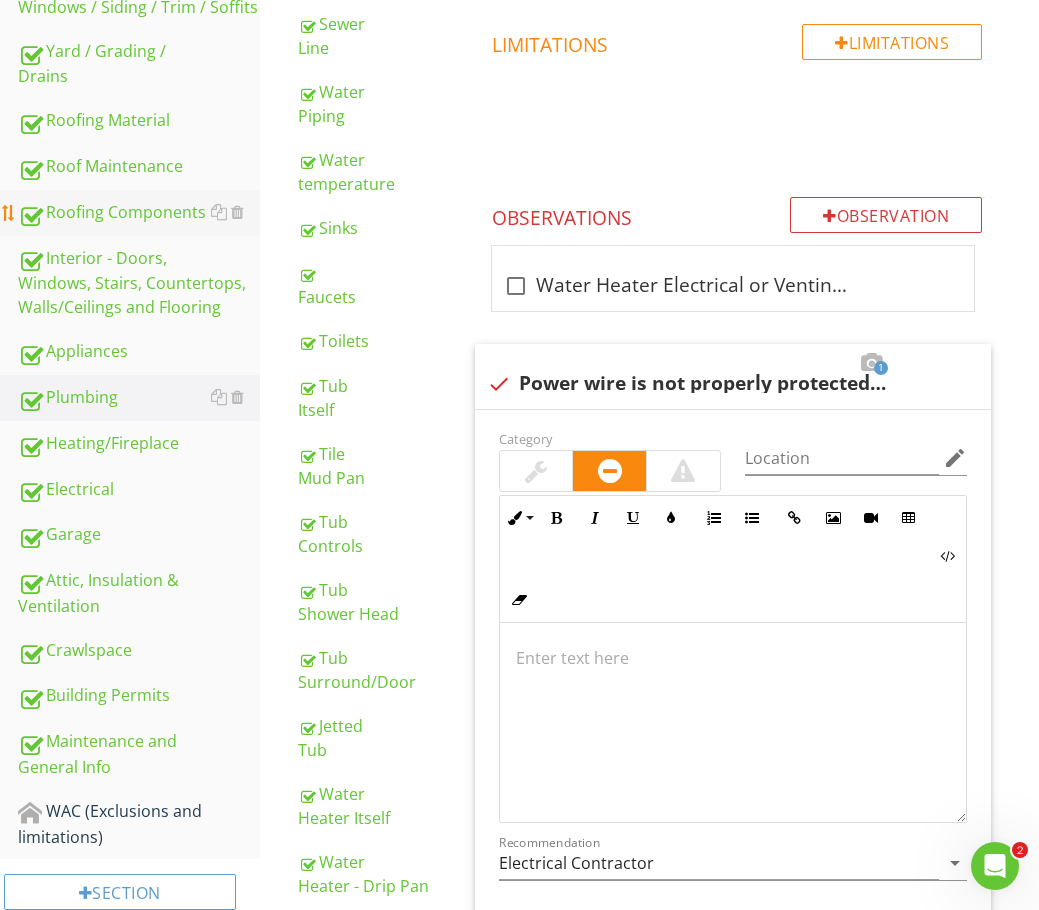 scroll, scrollTop: 678, scrollLeft: 0, axis: vertical 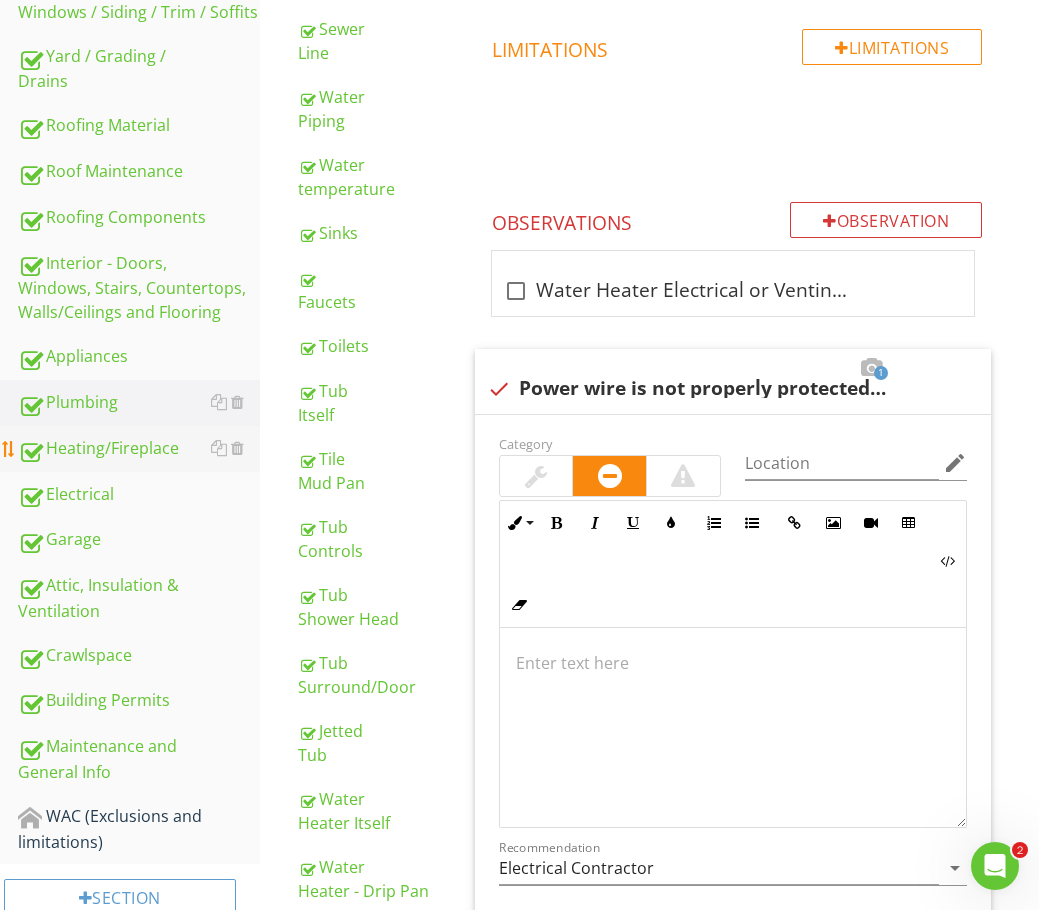 click on "Heating/Fireplace" at bounding box center (139, 449) 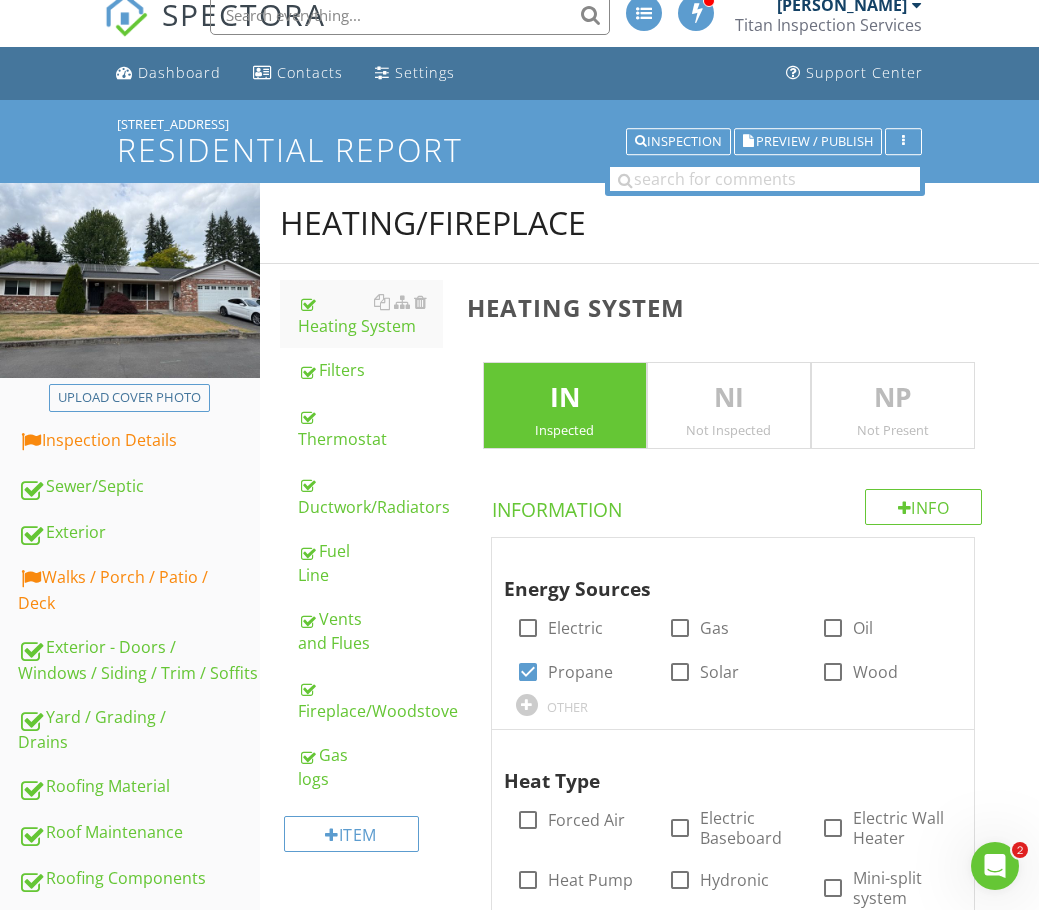 scroll, scrollTop: 0, scrollLeft: 0, axis: both 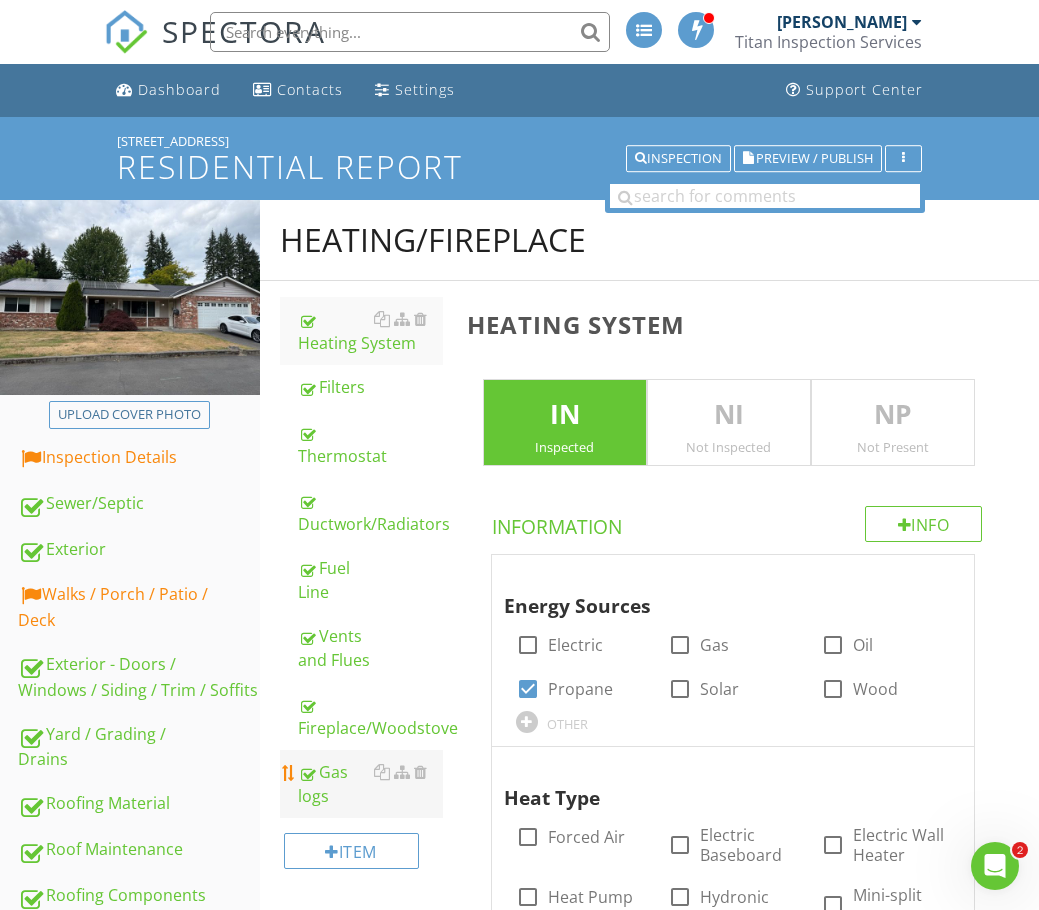 click on "Gas logs" at bounding box center (370, 784) 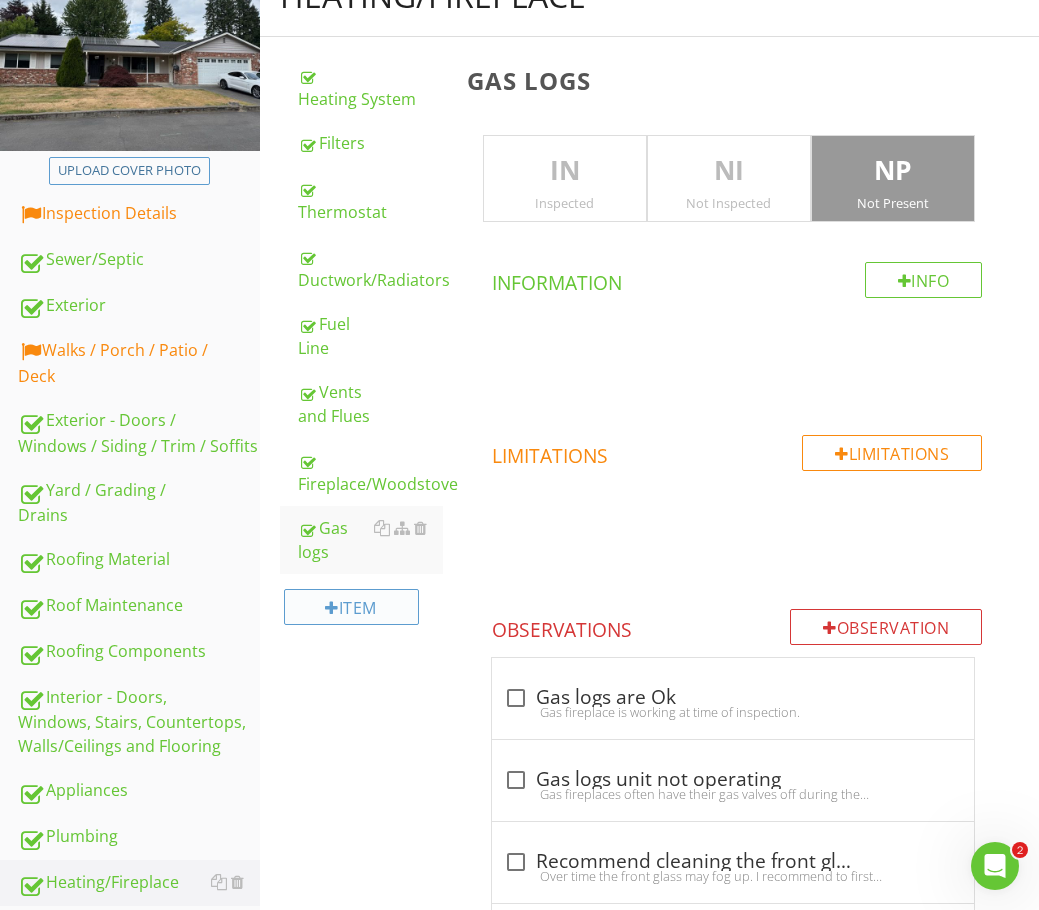 scroll, scrollTop: 233, scrollLeft: 0, axis: vertical 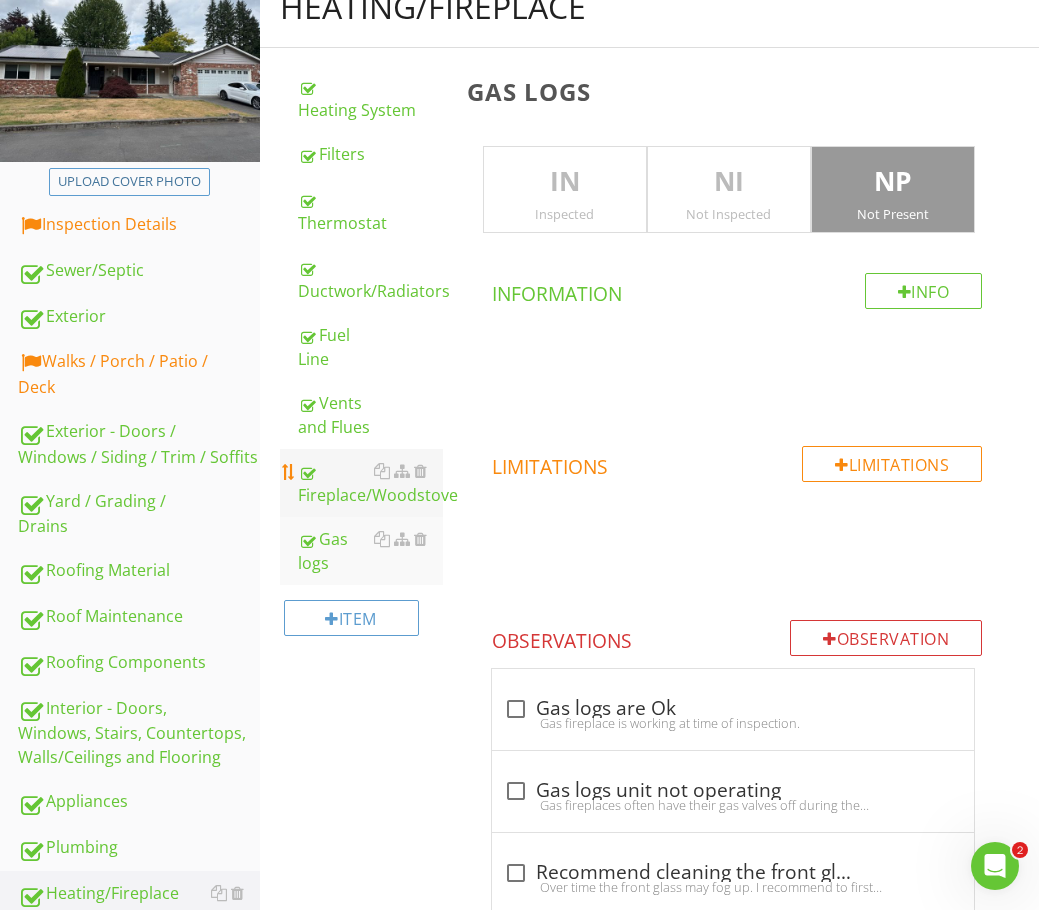 drag, startPoint x: 363, startPoint y: 494, endPoint x: 414, endPoint y: 494, distance: 51 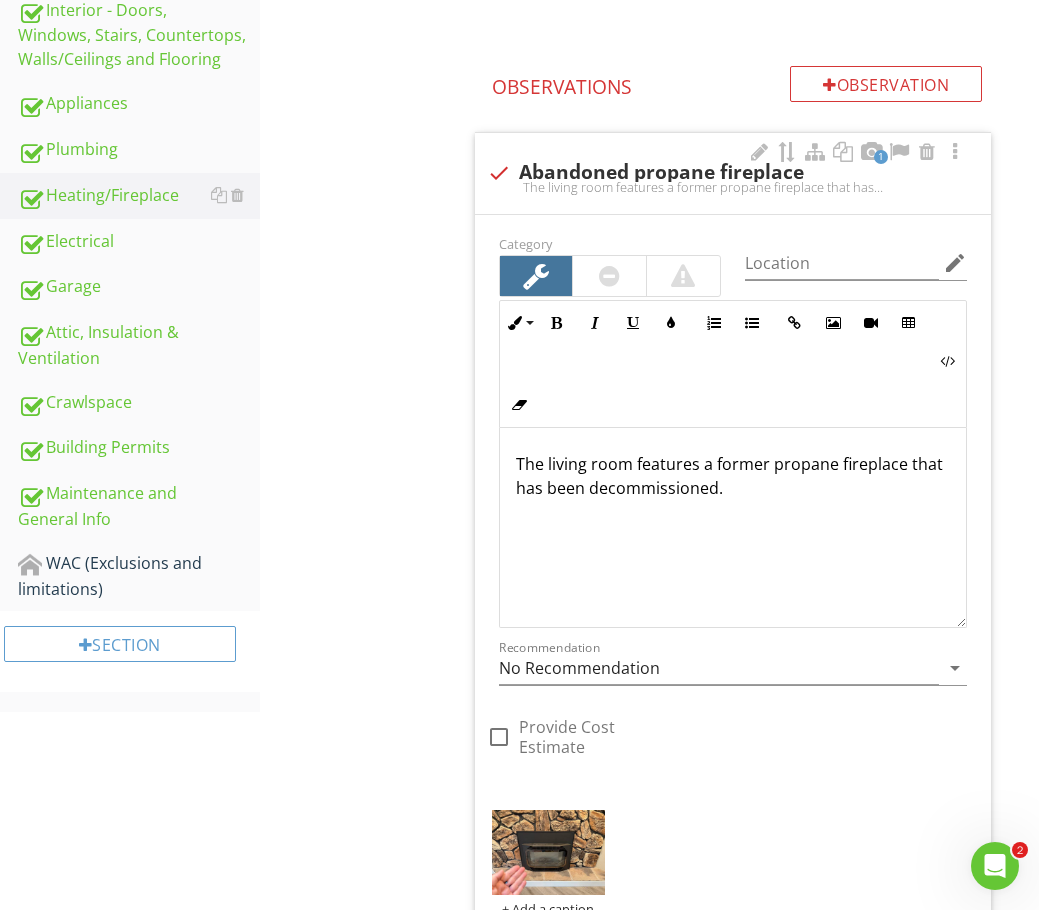 scroll, scrollTop: 933, scrollLeft: 0, axis: vertical 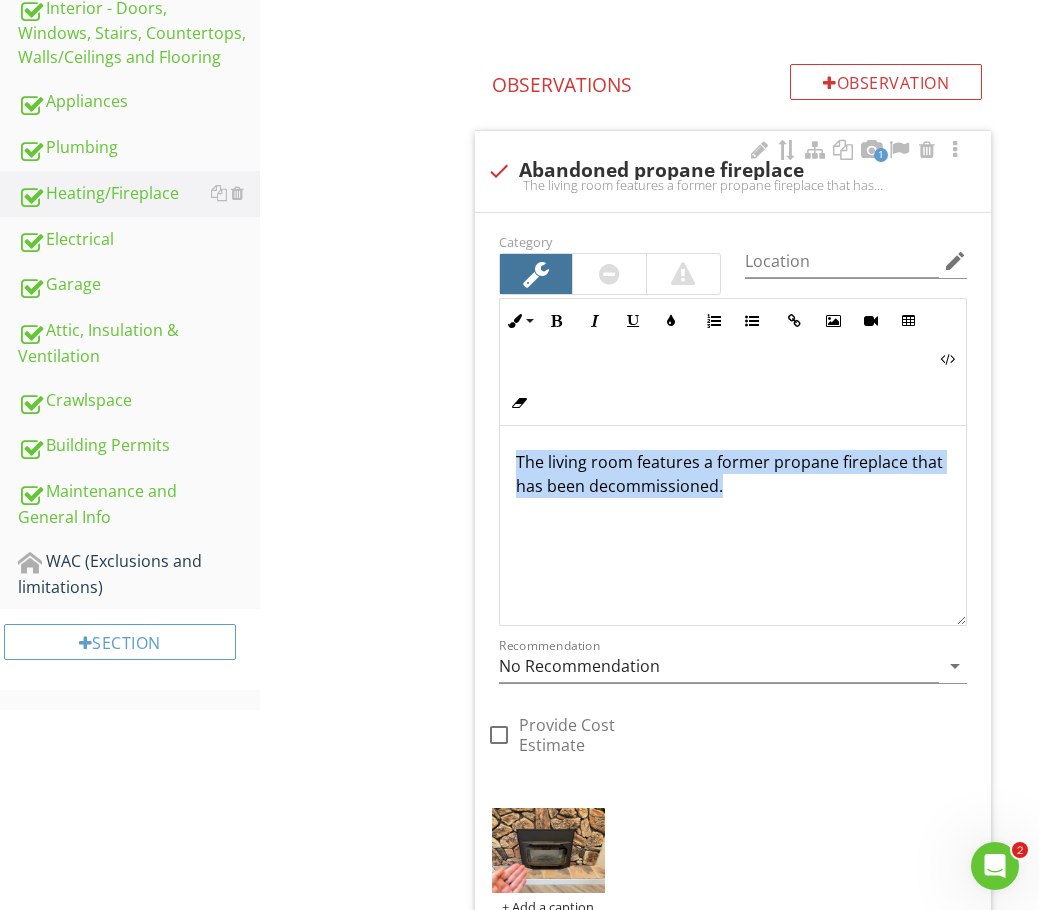 drag, startPoint x: 805, startPoint y: 488, endPoint x: 502, endPoint y: 451, distance: 305.2507 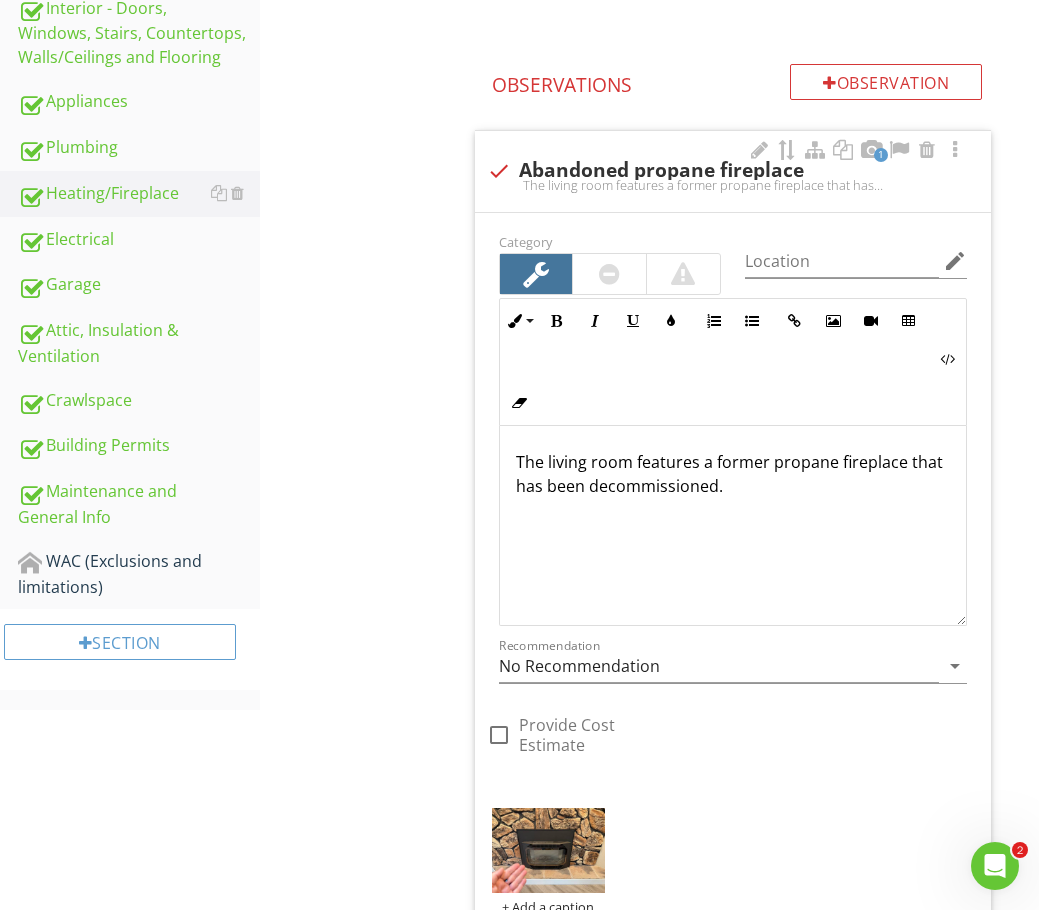 click on "The living room features a former propane fireplace that has been decommissioned." at bounding box center (733, 185) 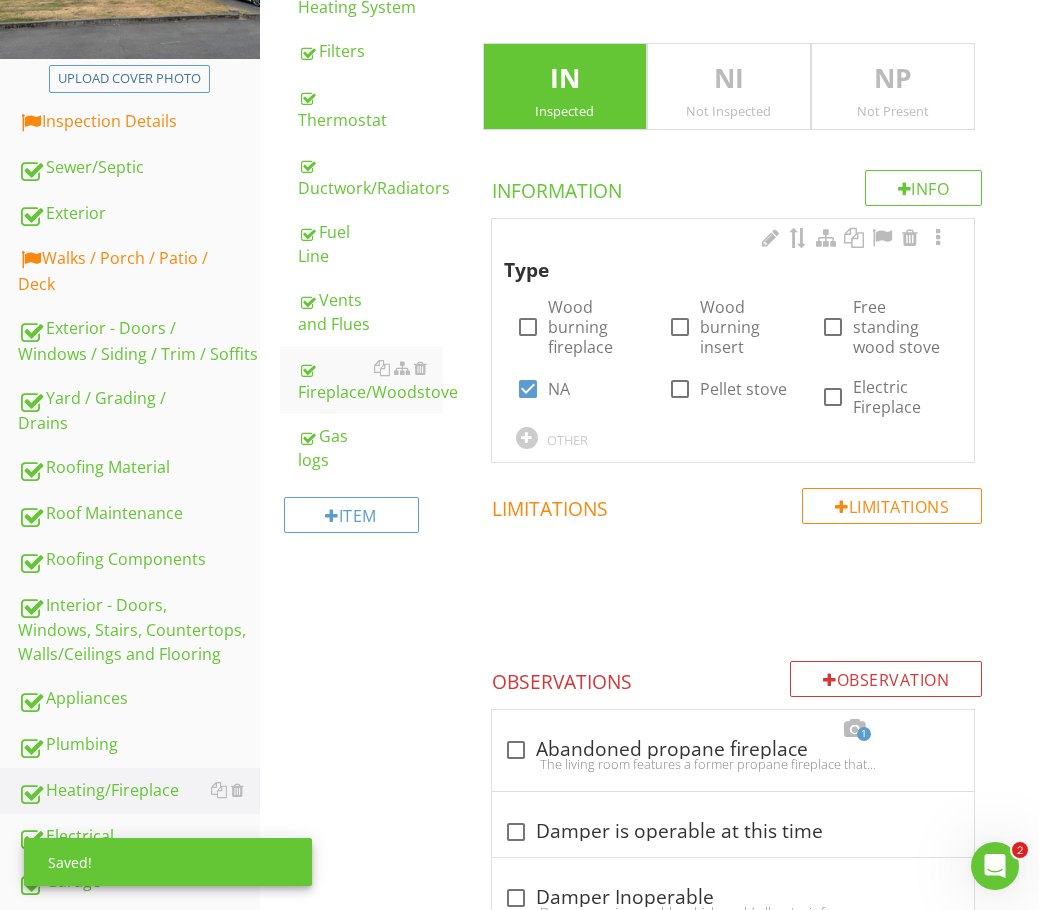 scroll, scrollTop: 333, scrollLeft: 0, axis: vertical 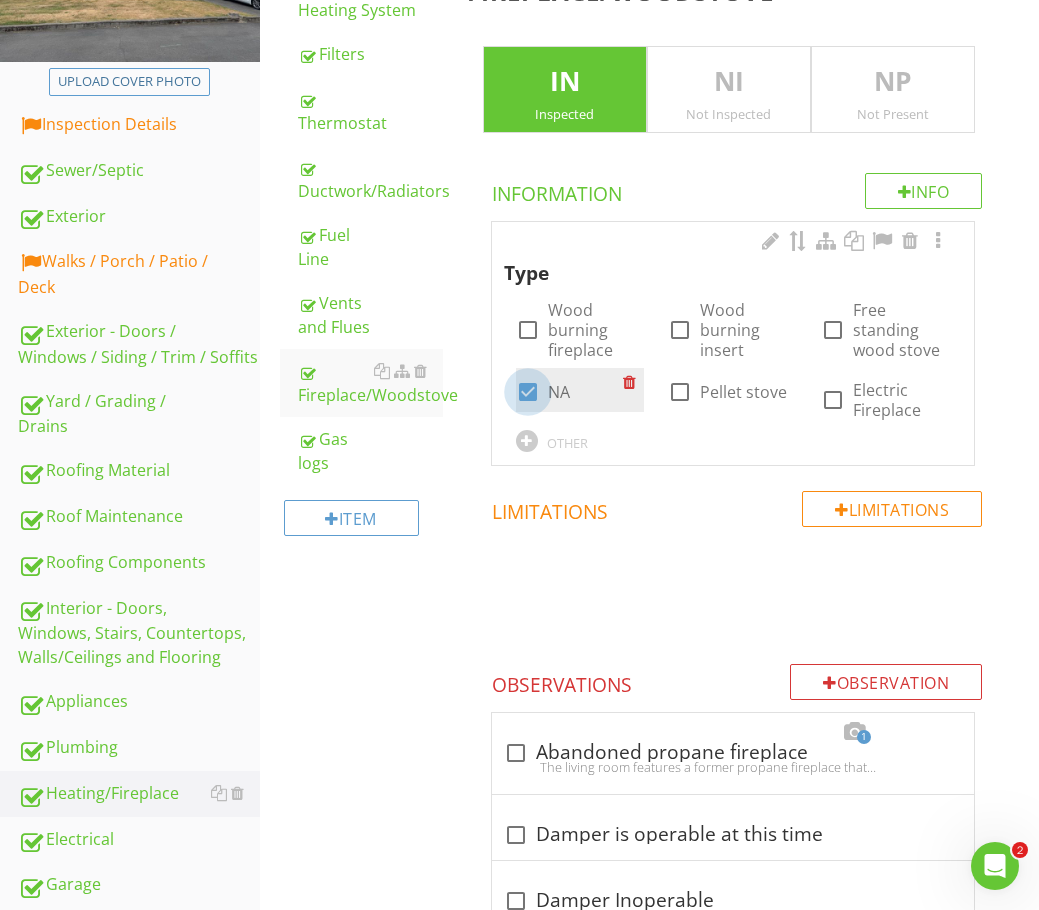 click at bounding box center (528, 392) 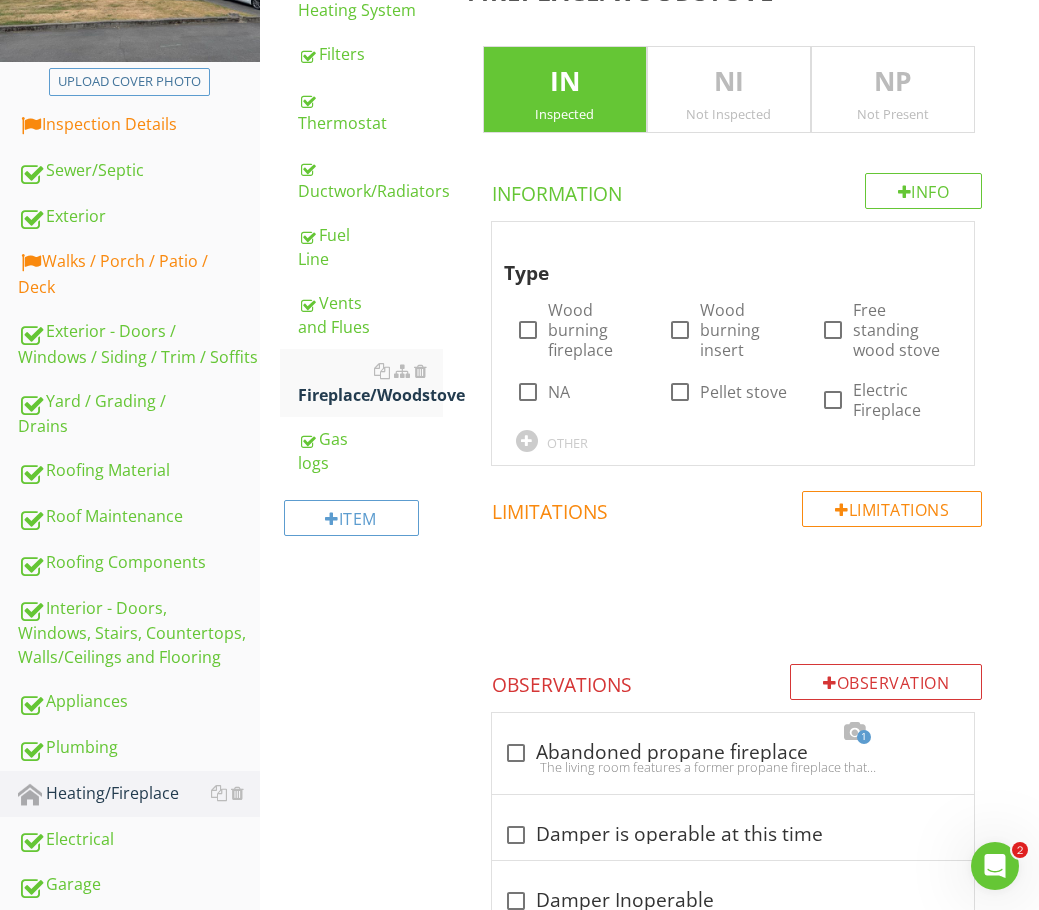 click on "NP" at bounding box center (893, 82) 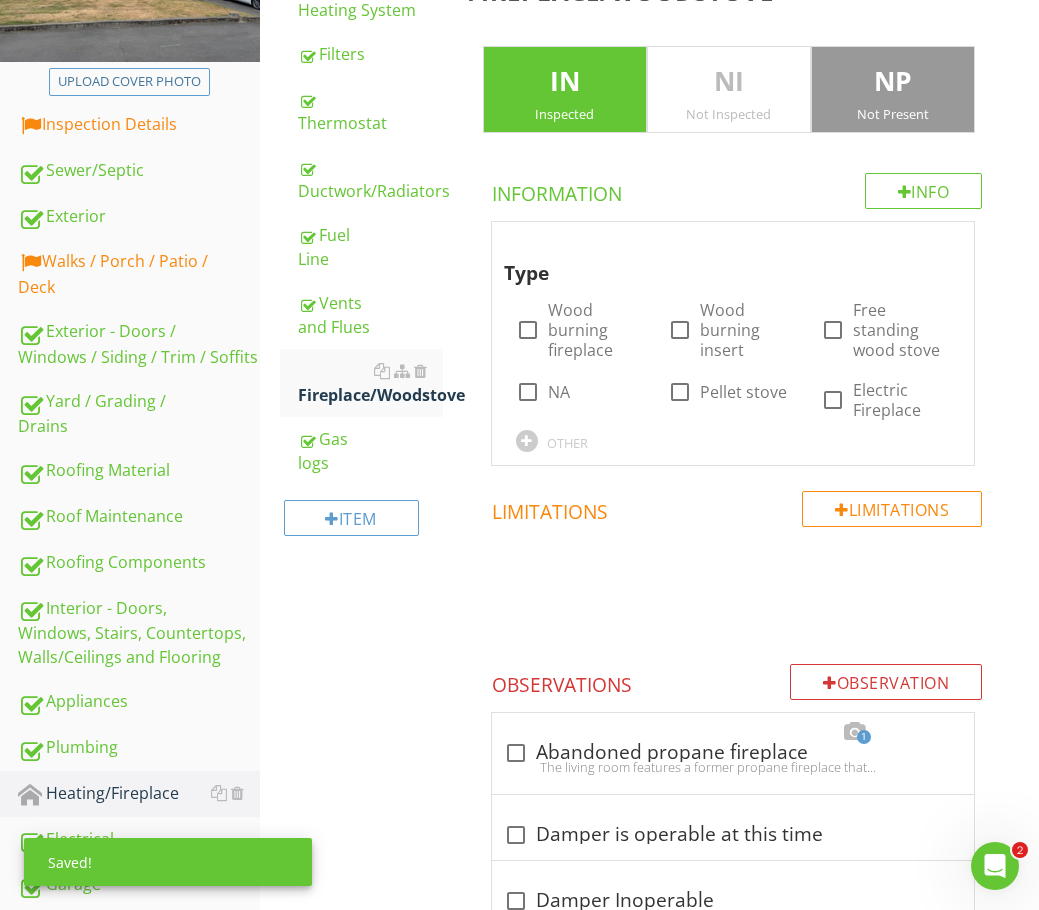 click on "IN" at bounding box center (565, 82) 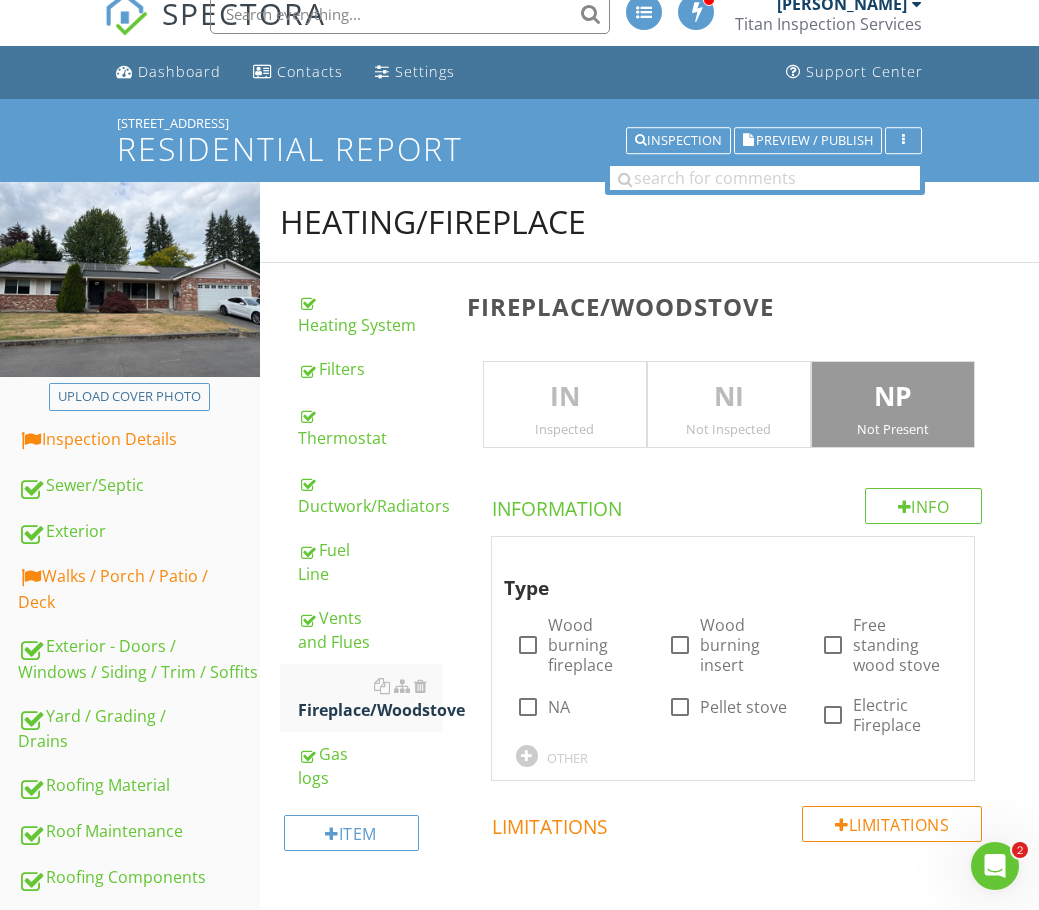 scroll, scrollTop: 0, scrollLeft: 0, axis: both 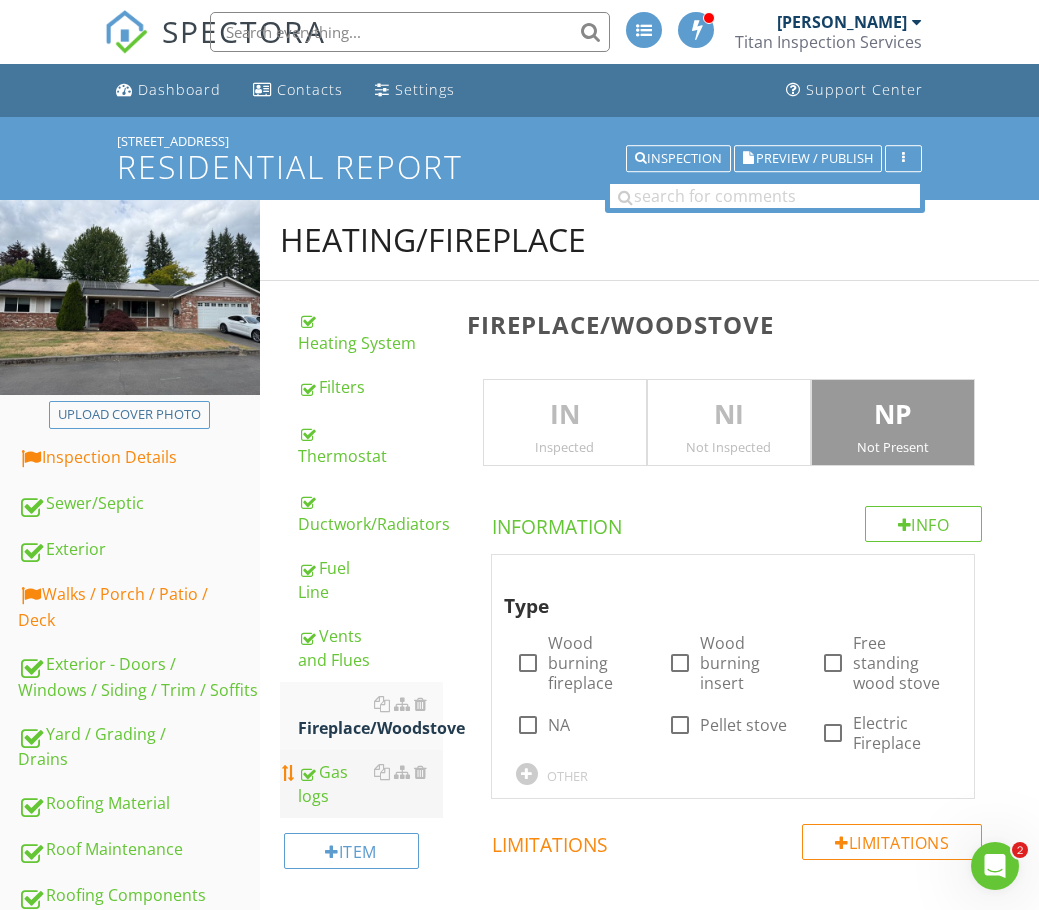 click on "Gas logs" at bounding box center [370, 784] 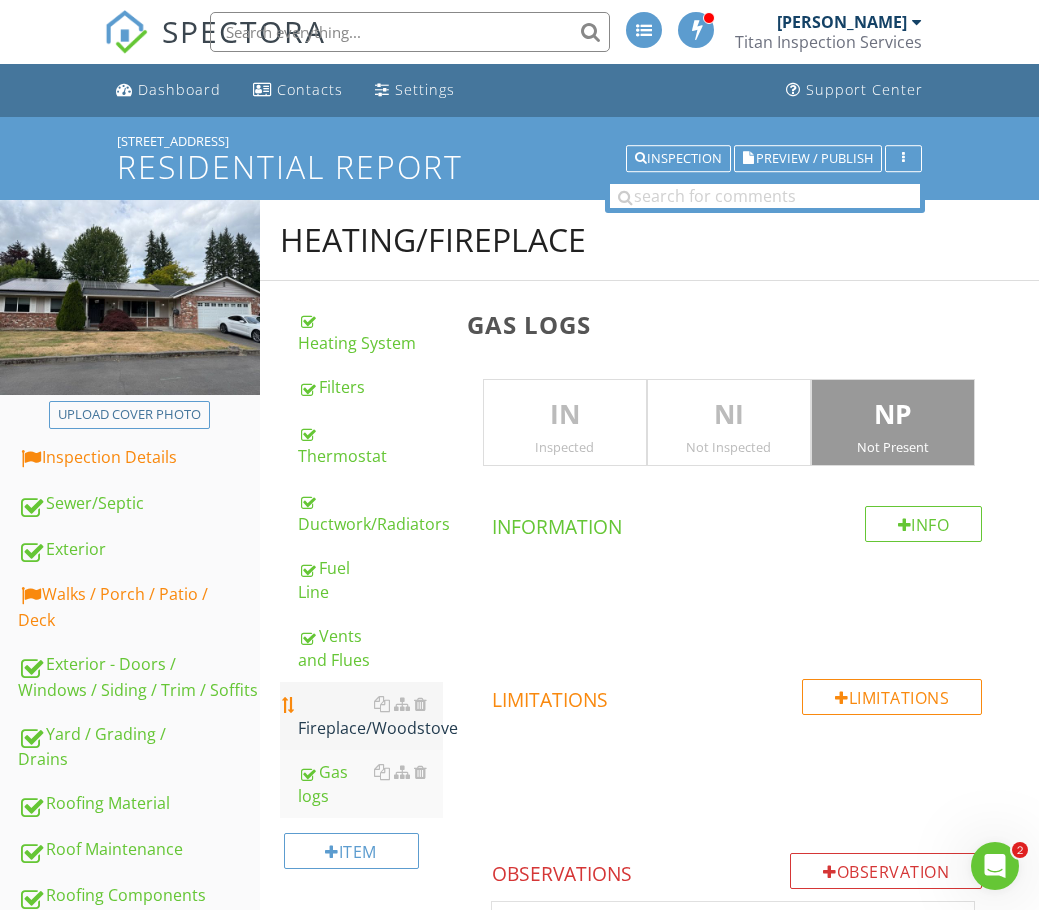 click on "Fireplace/Woodstove" at bounding box center (370, 716) 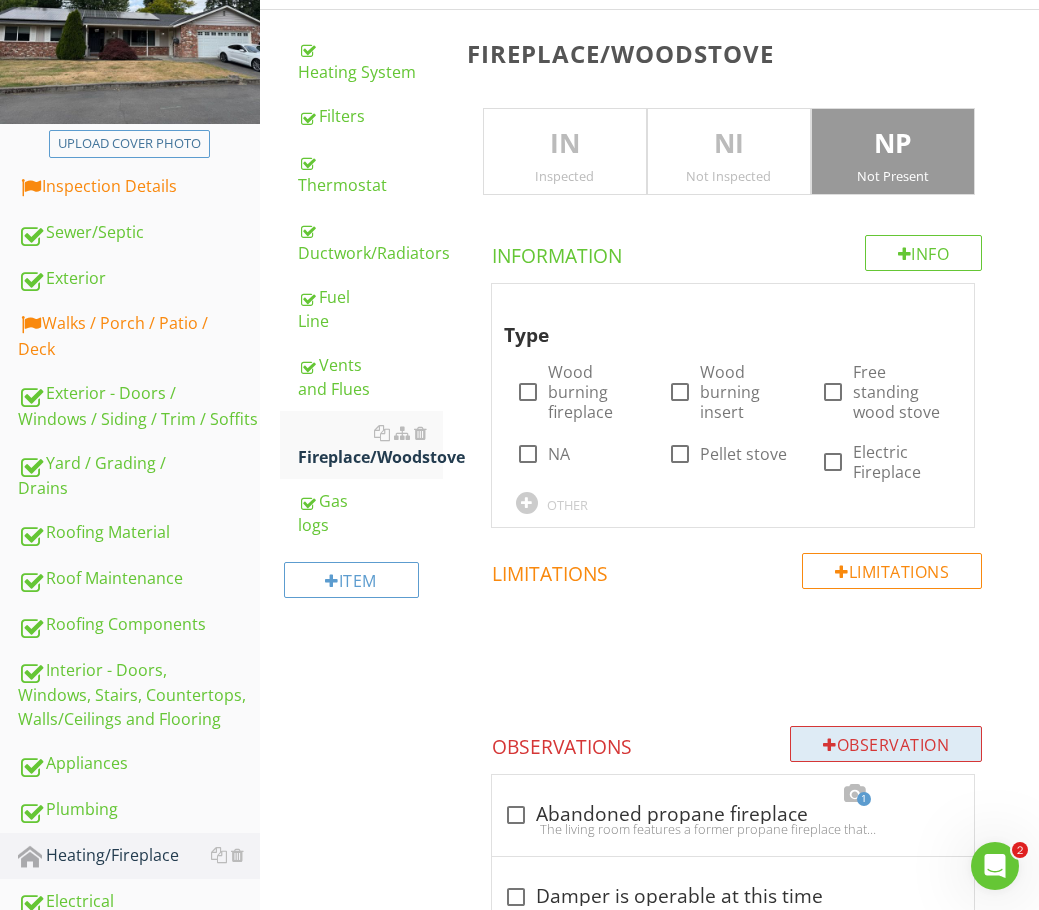 scroll, scrollTop: 400, scrollLeft: 0, axis: vertical 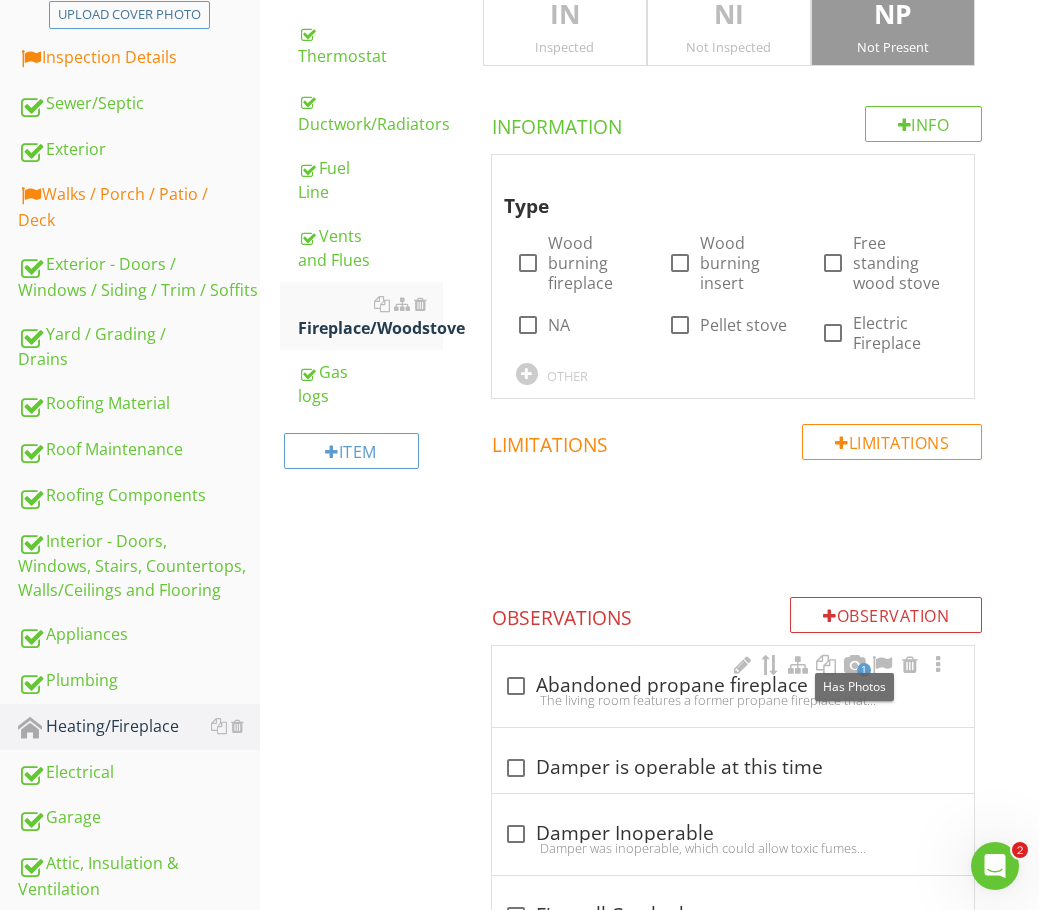 click on "1" at bounding box center (864, 670) 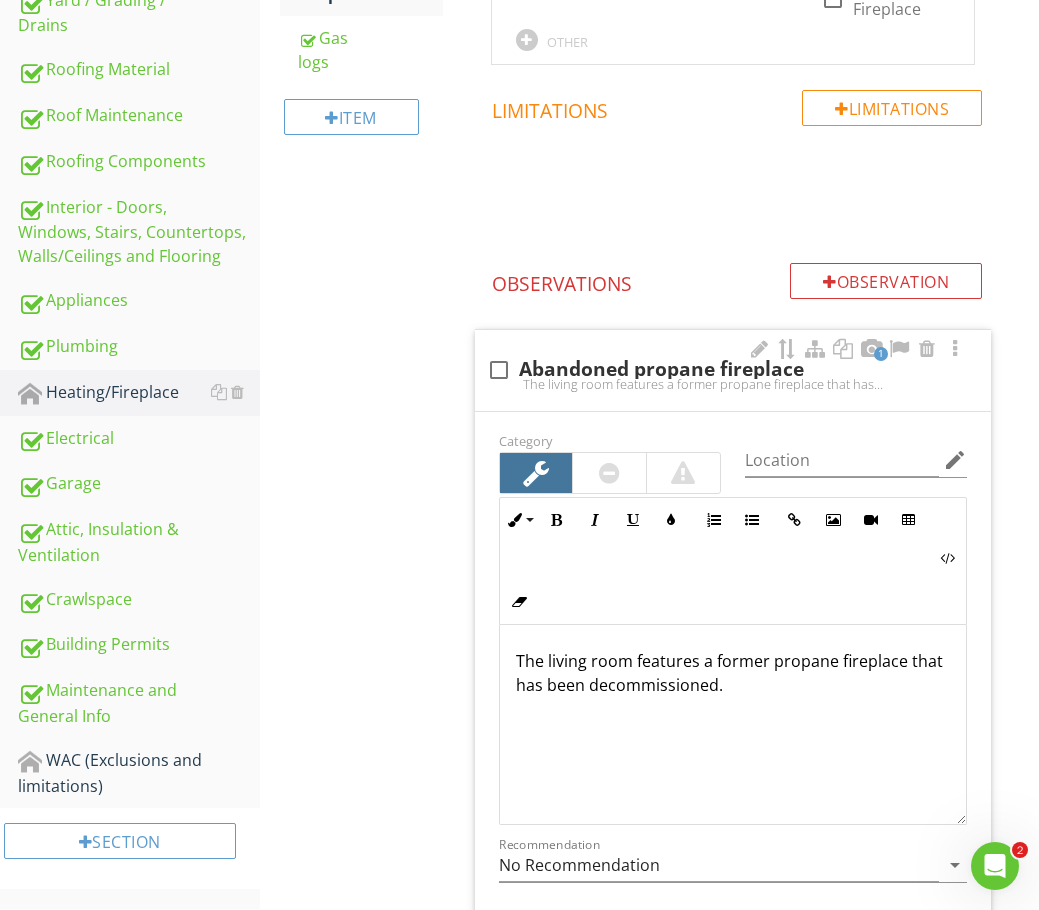 scroll, scrollTop: 800, scrollLeft: 0, axis: vertical 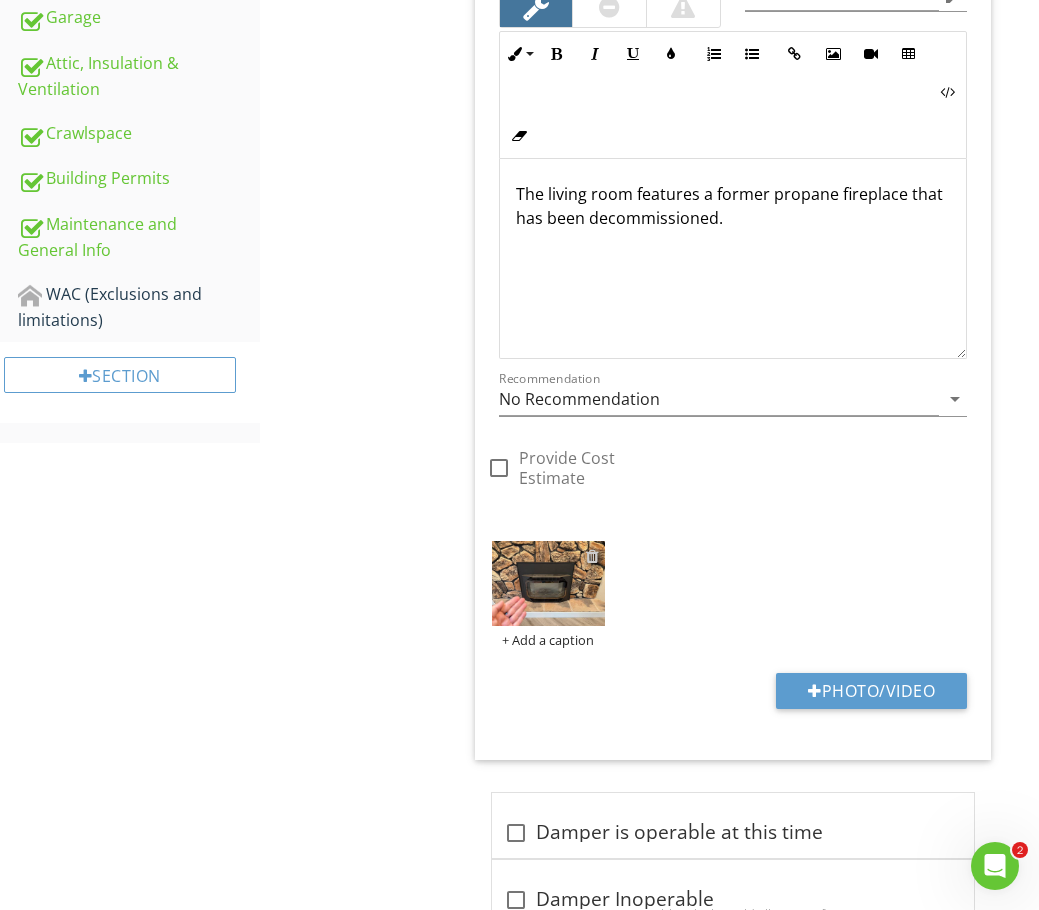 click at bounding box center (592, 556) 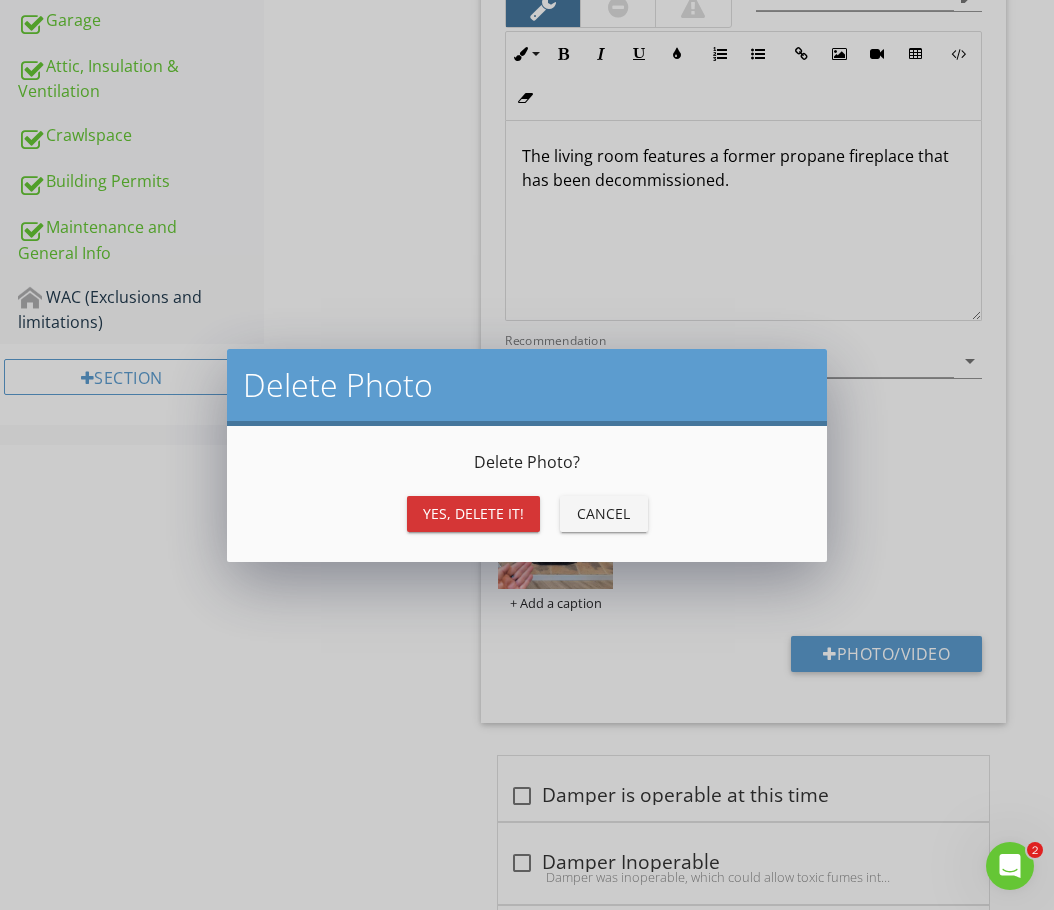 drag, startPoint x: 466, startPoint y: 516, endPoint x: 506, endPoint y: 515, distance: 40.012497 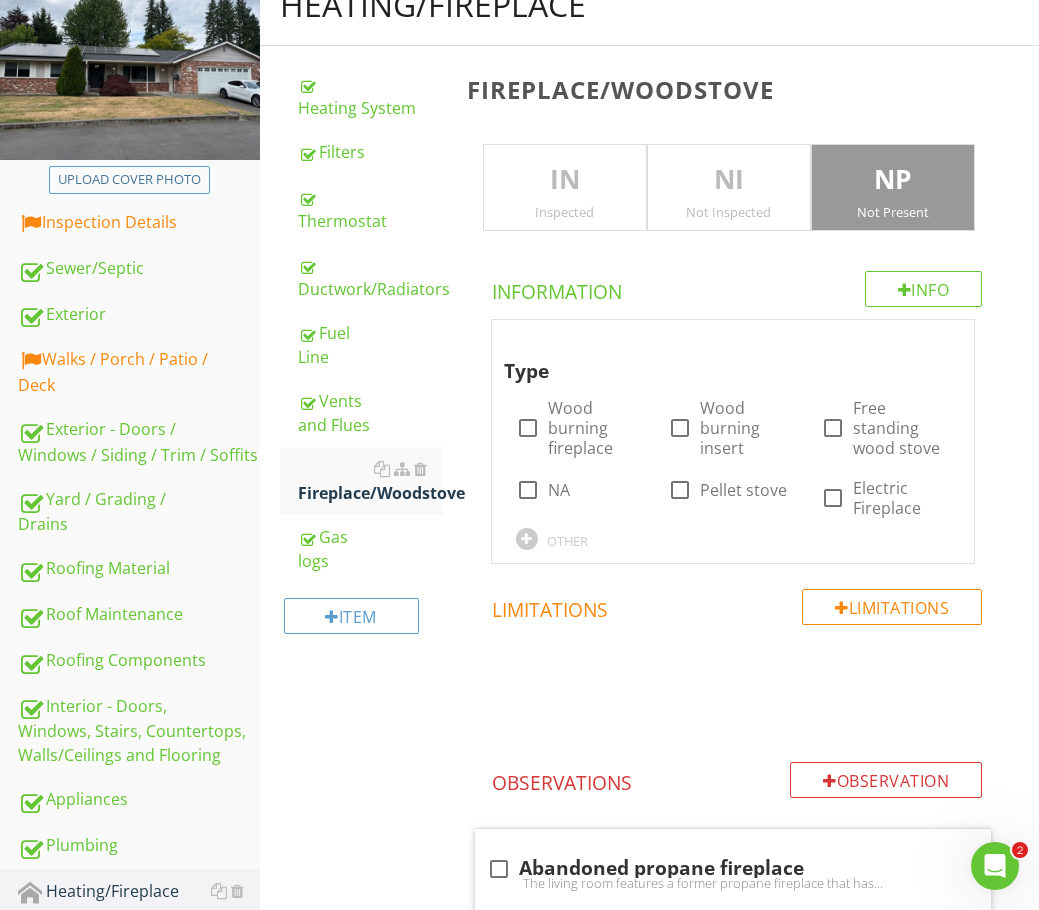 scroll, scrollTop: 200, scrollLeft: 0, axis: vertical 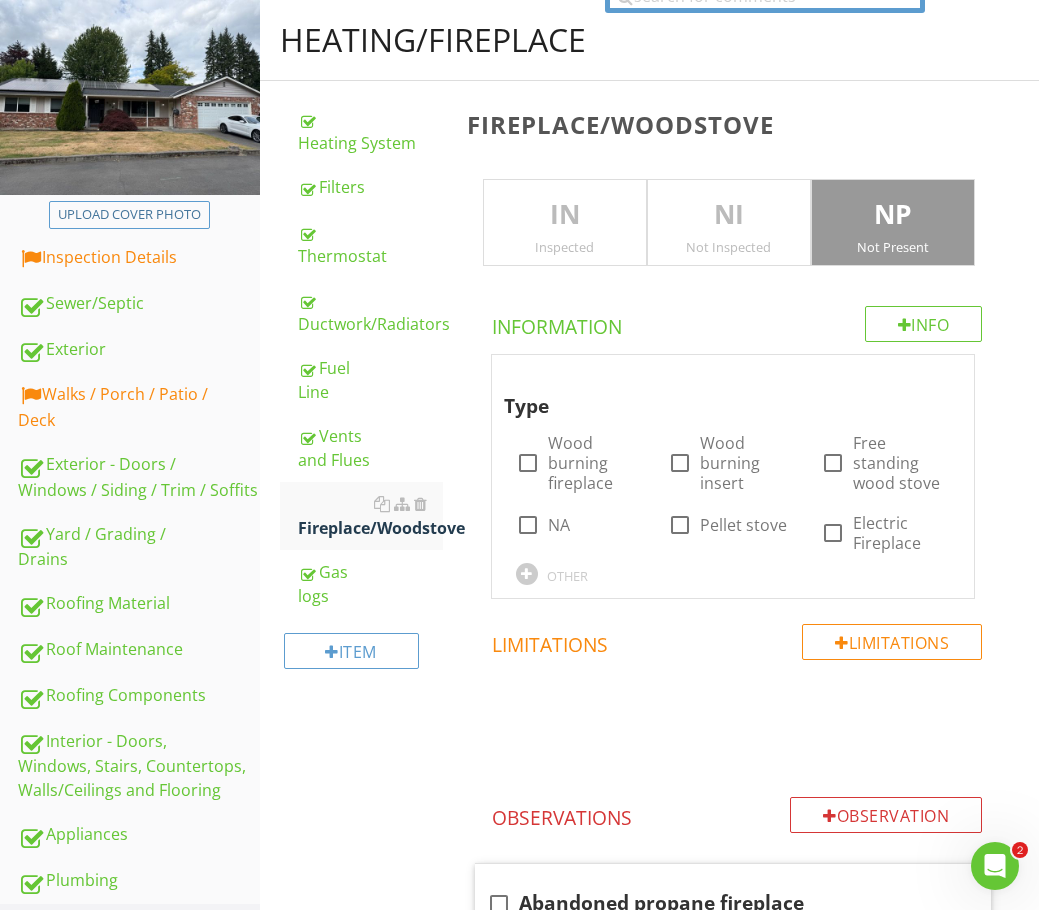 click on "Inspected" at bounding box center (565, 247) 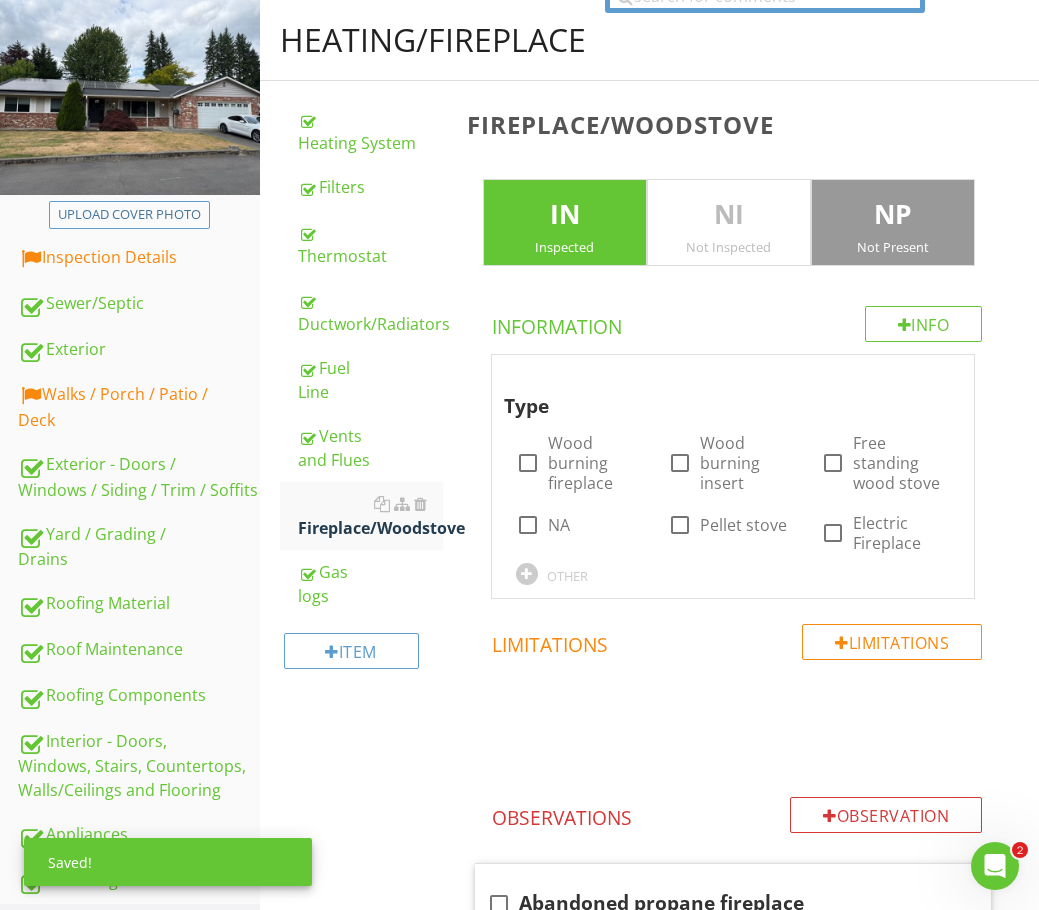 click on "NP" at bounding box center [893, 215] 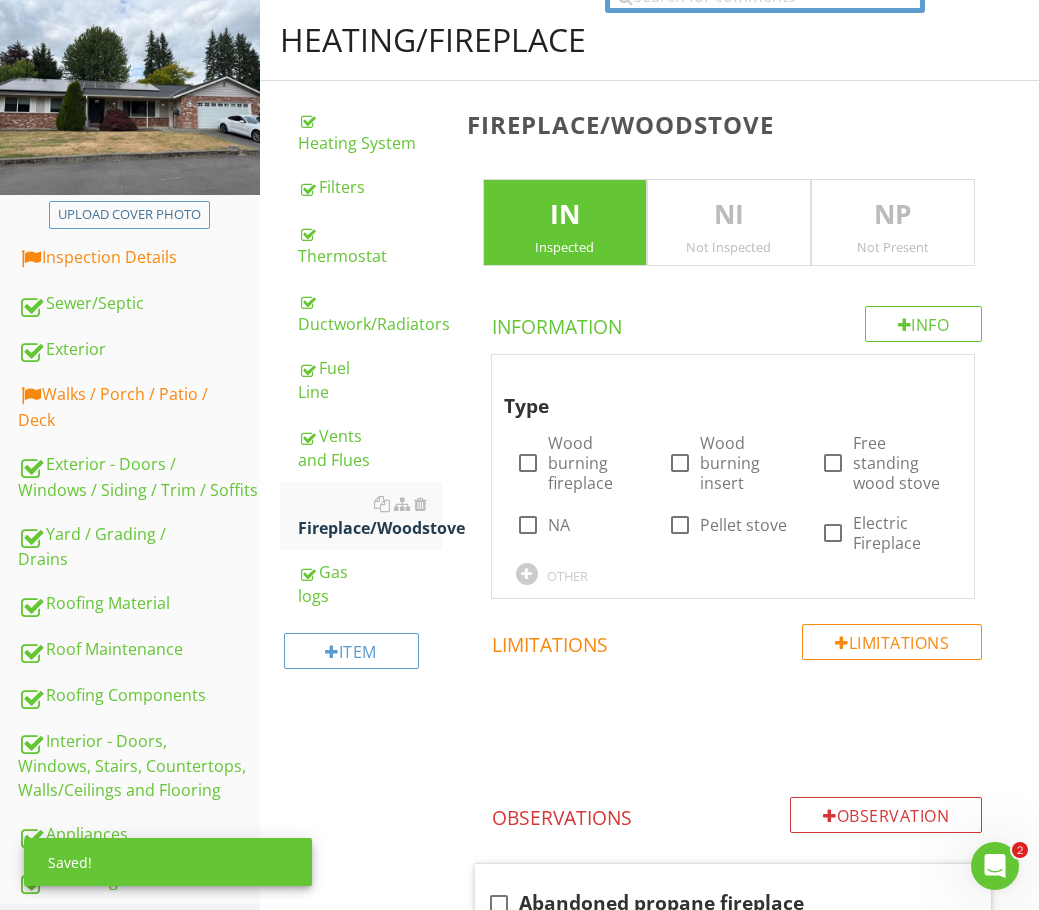 click on "IN" at bounding box center (565, 215) 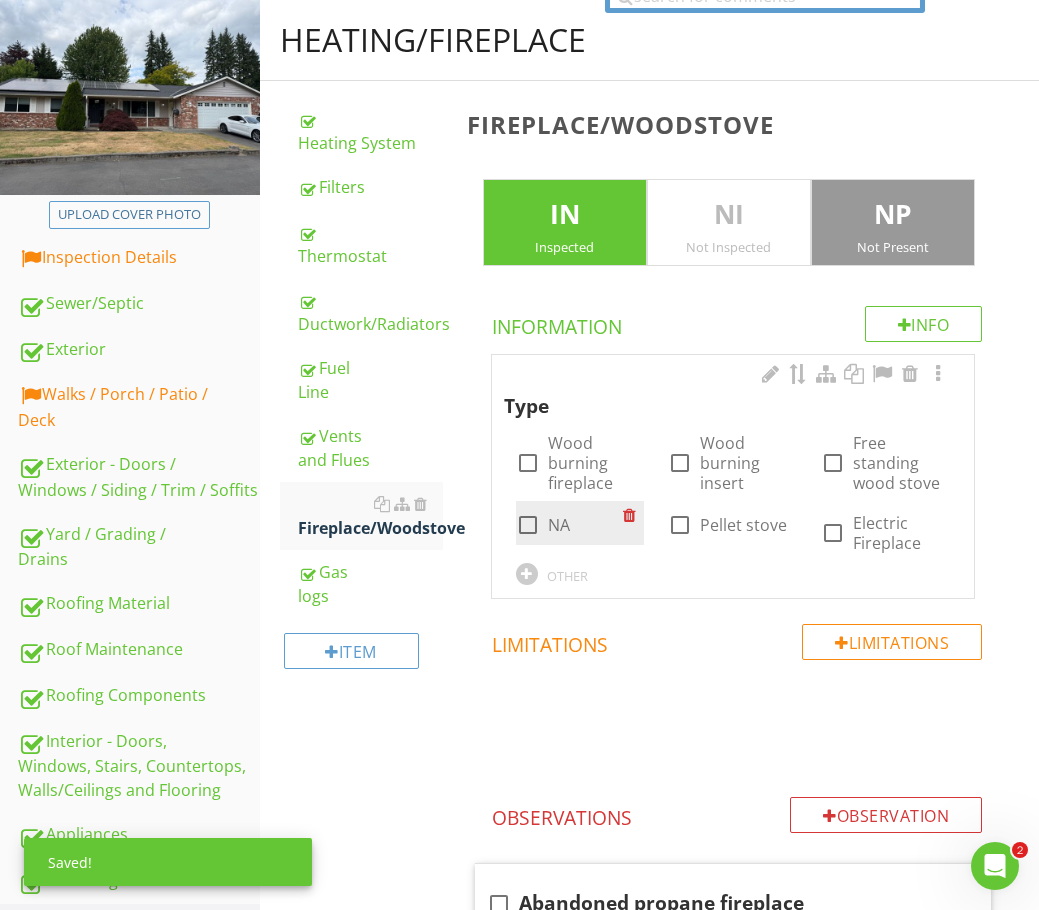 click at bounding box center [528, 525] 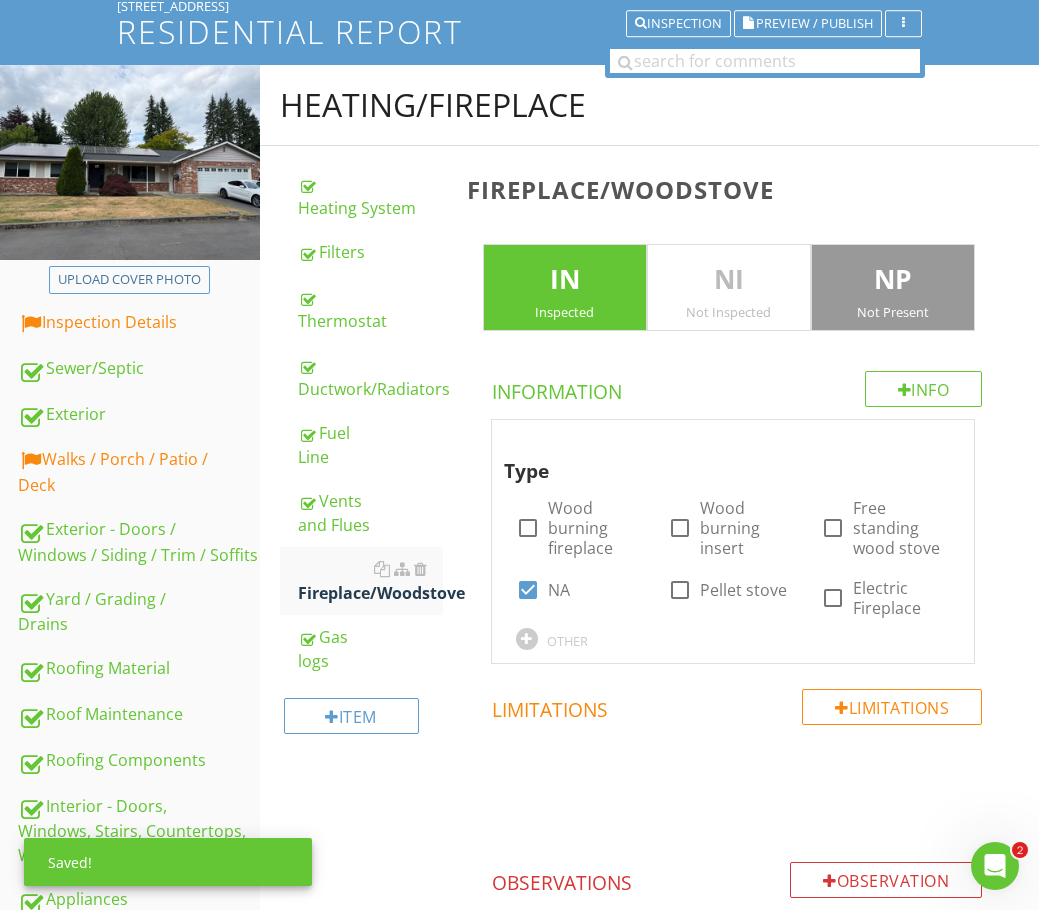 scroll, scrollTop: 100, scrollLeft: 0, axis: vertical 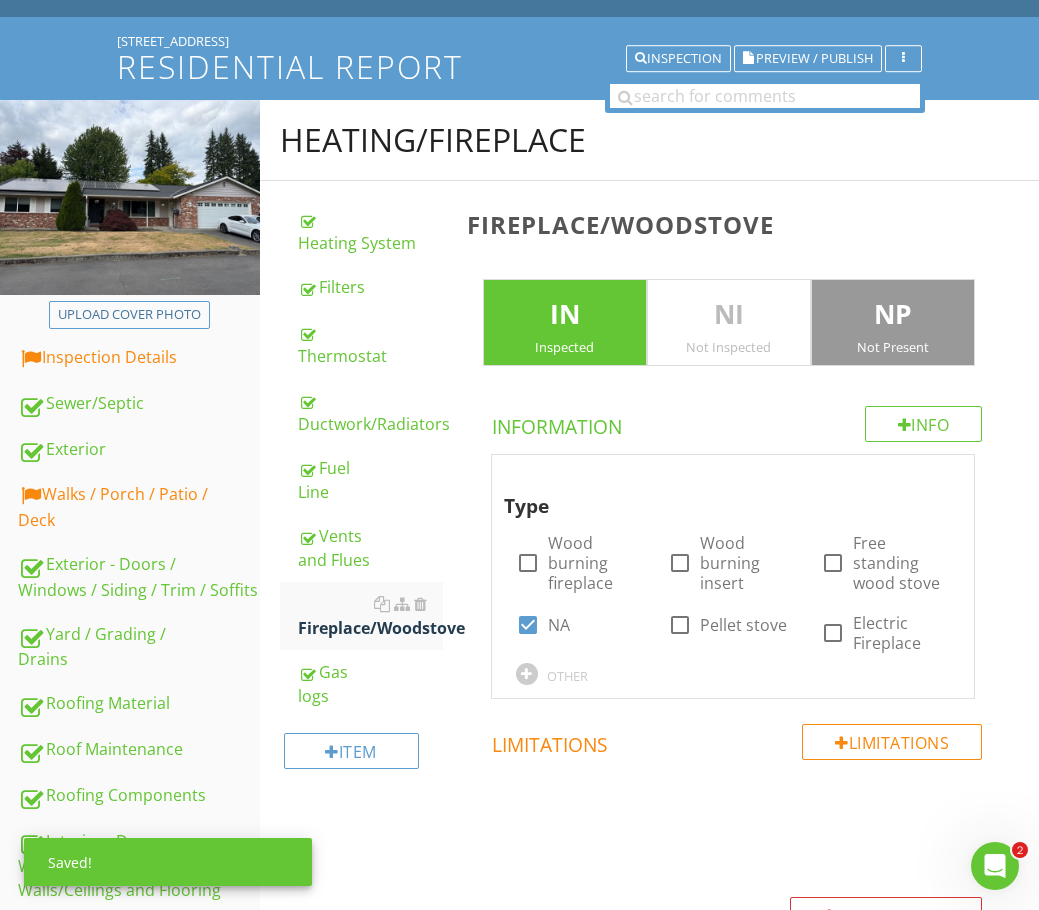 click on "Fireplace/Woodstove" at bounding box center [737, 224] 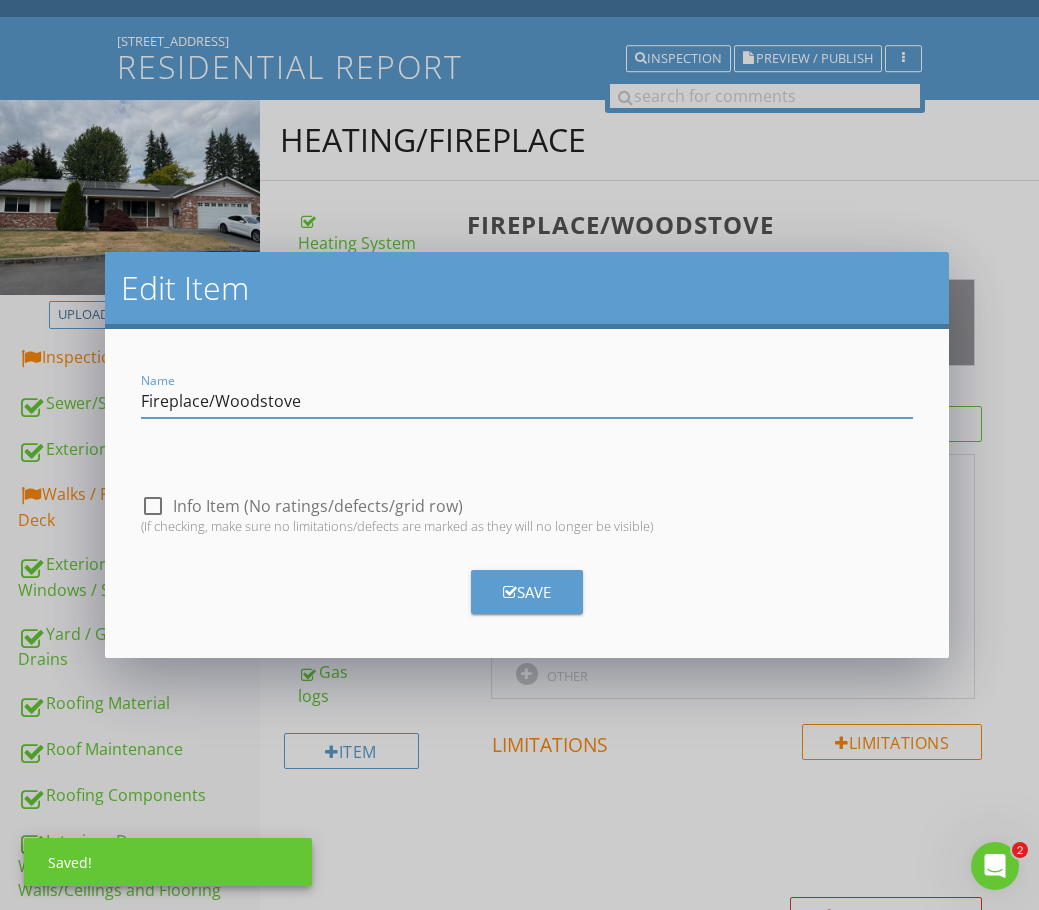 click on "Edit Item       Name Fireplace/Woodstove       check_box_outline_blank Info Item (No ratings/defects/grid row)
(If checking, make sure no limitations/defects are marked as they will
no longer be visible)
Save" at bounding box center [519, 455] 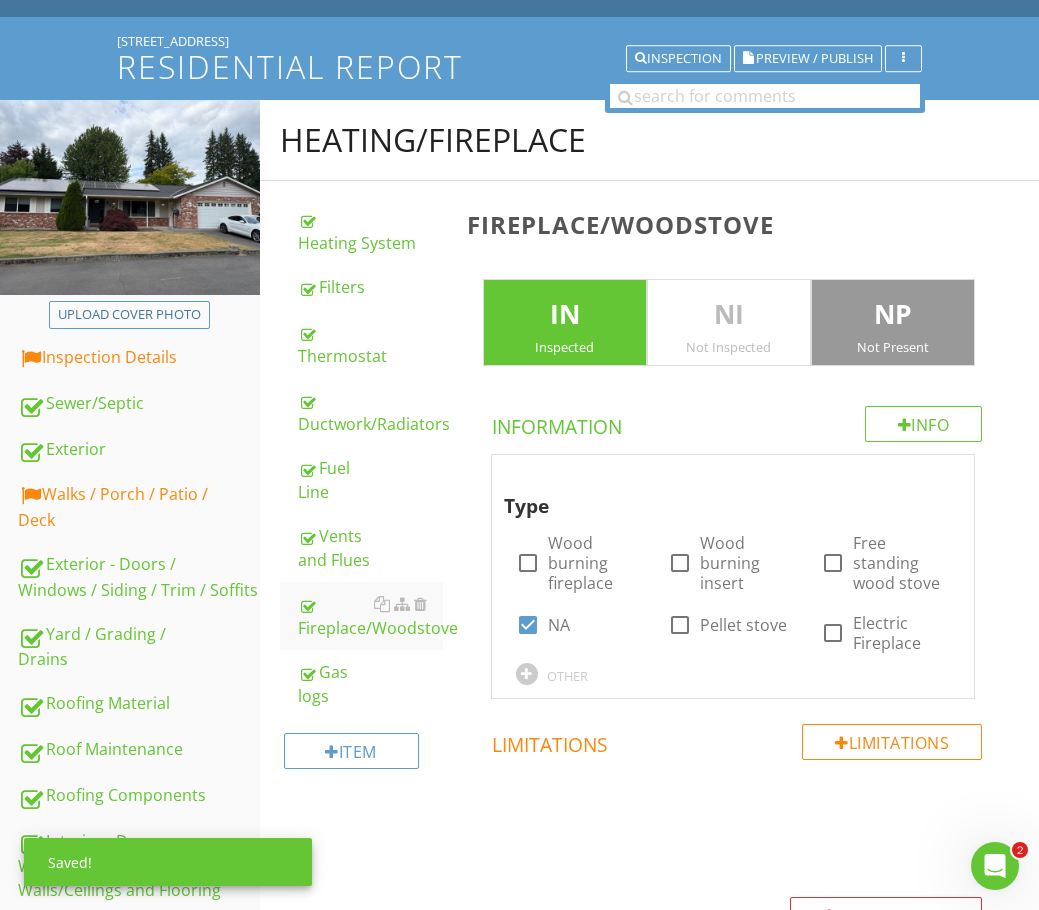 click on "Inspected" at bounding box center (565, 347) 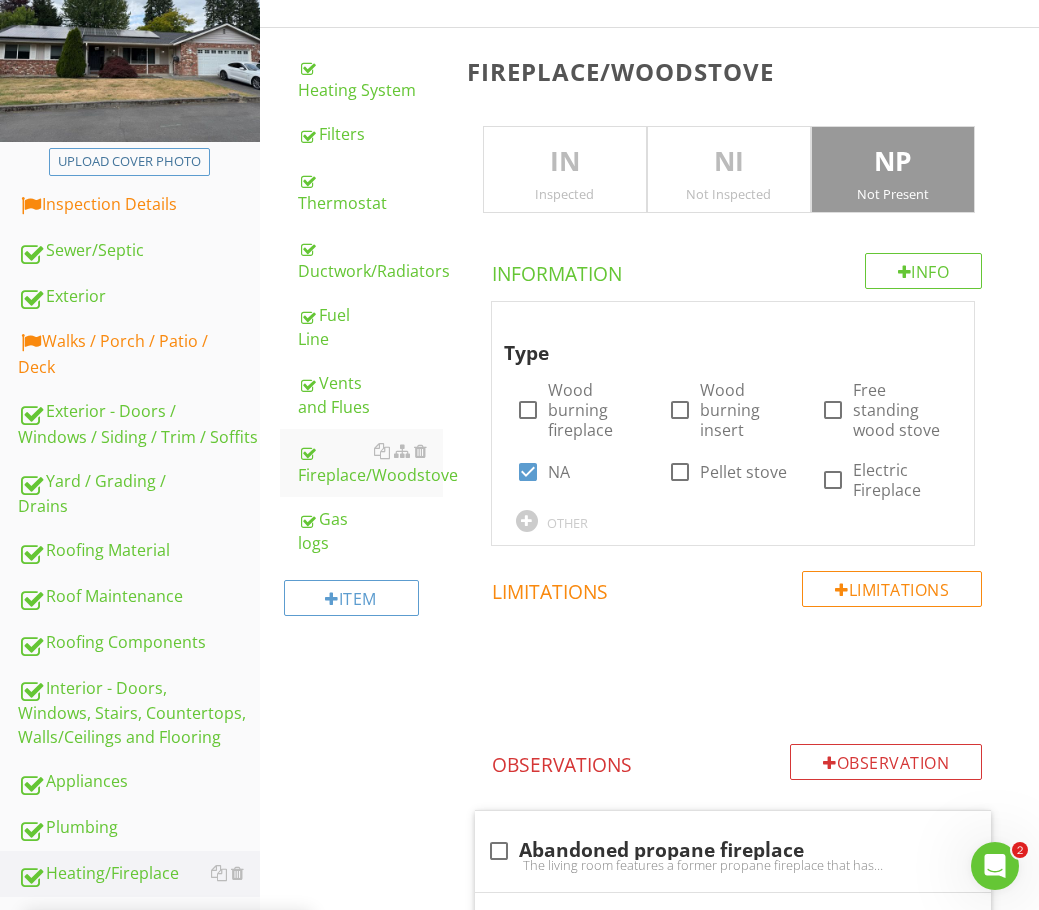scroll, scrollTop: 500, scrollLeft: 0, axis: vertical 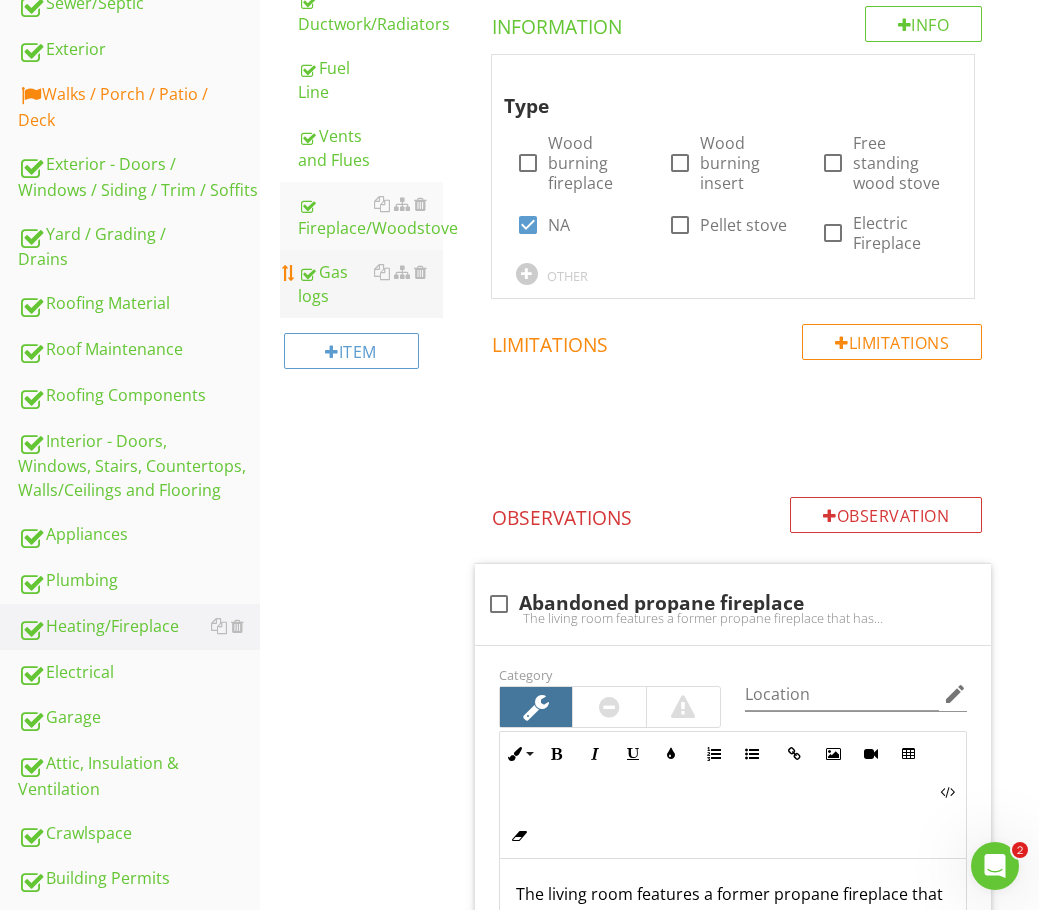 click on "Gas logs" at bounding box center (370, 284) 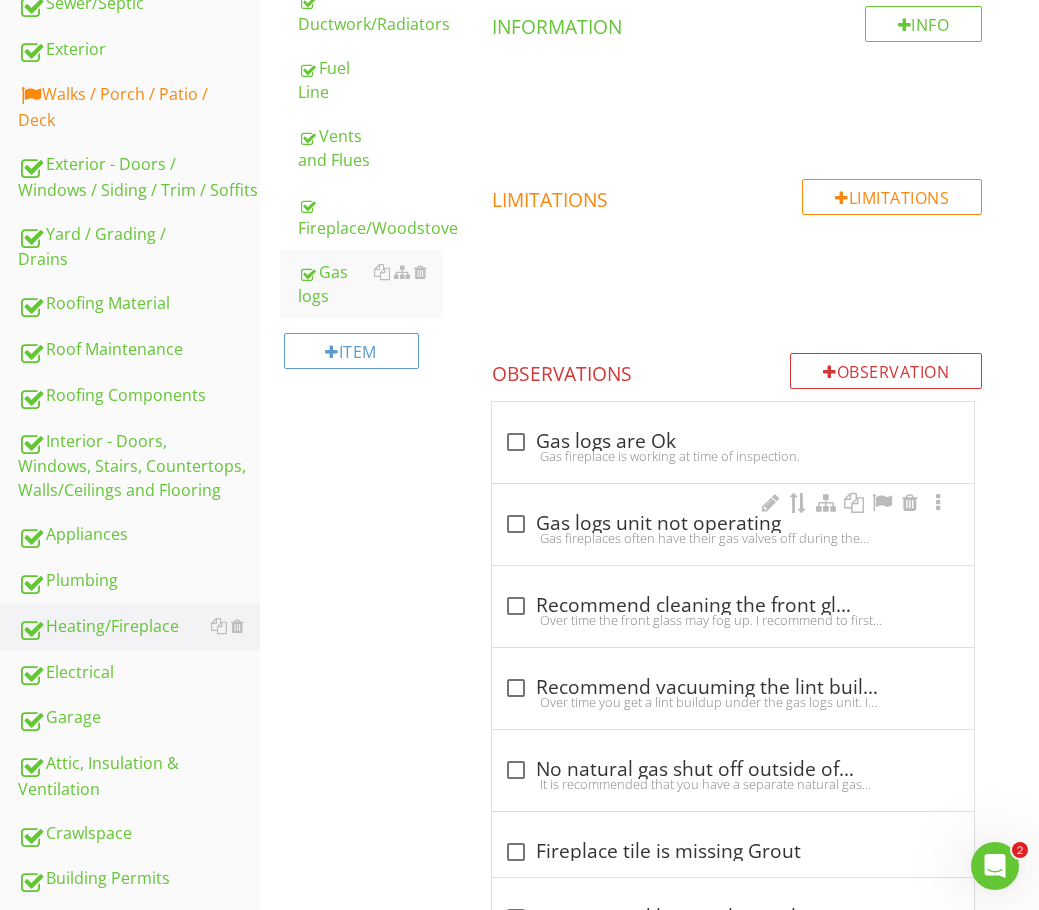click on "Gas fireplaces often have their gas valves off during the inspection, especially in the summer. Sometimes the pilot light needs to be lit, there is a bubble in the line, or there is some other trick to lighting these.Lighting pilot lights and turning on gas valves lies outside the scope of a home inspection. Recommend having the seller demonstrate that the unit works. If they cannot, I recommend having a gas logs tech over to repair as needed." at bounding box center (733, 538) 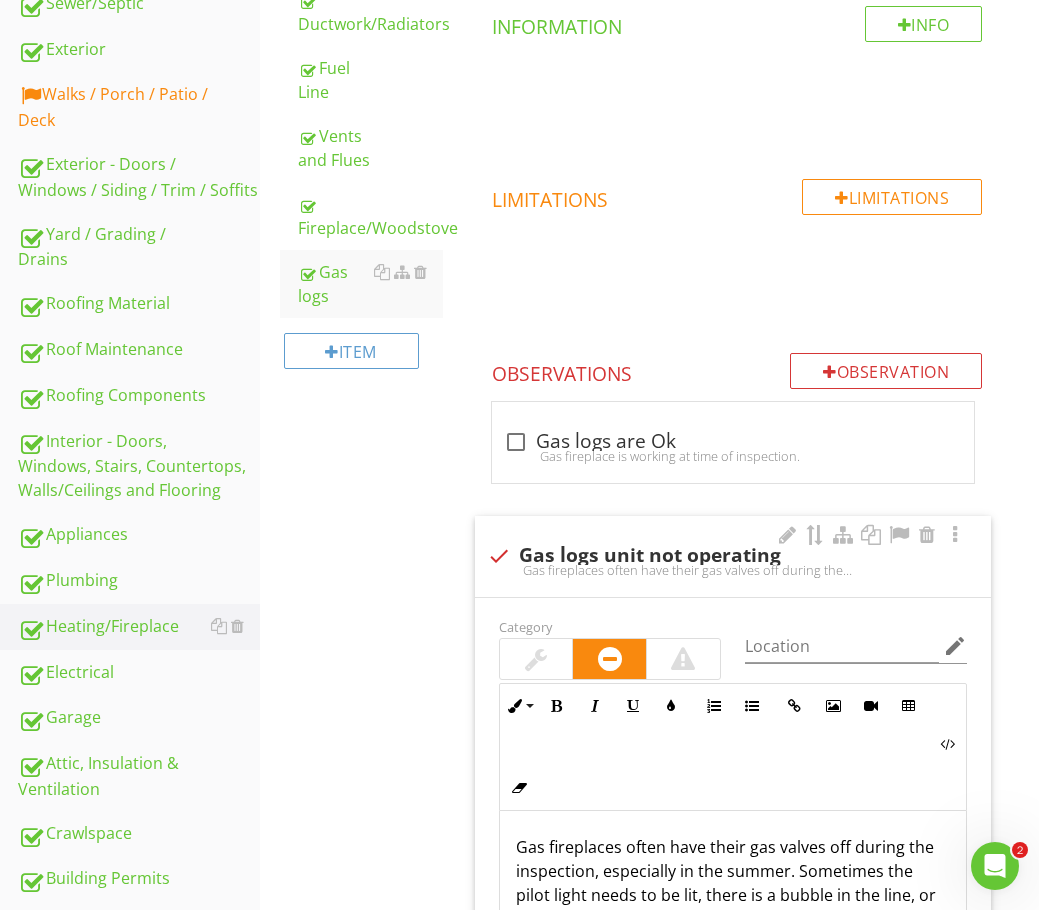 click at bounding box center (536, 659) 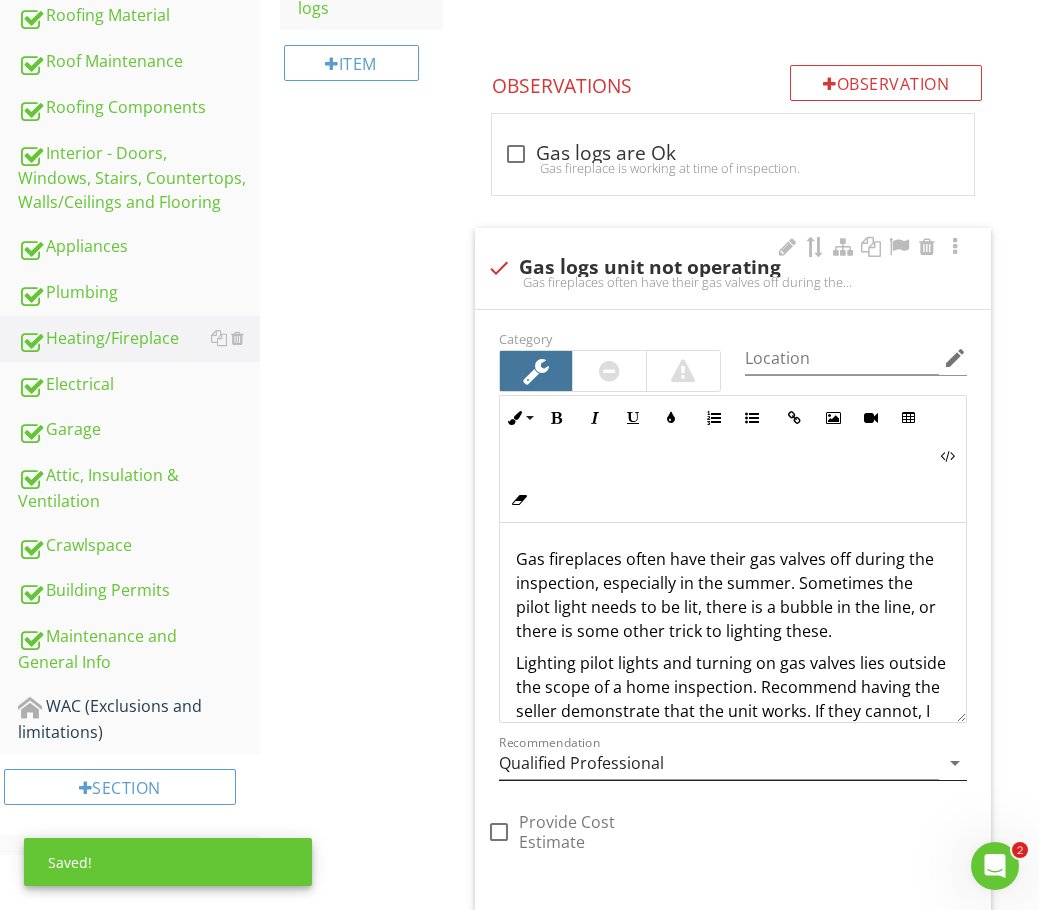 scroll, scrollTop: 800, scrollLeft: 0, axis: vertical 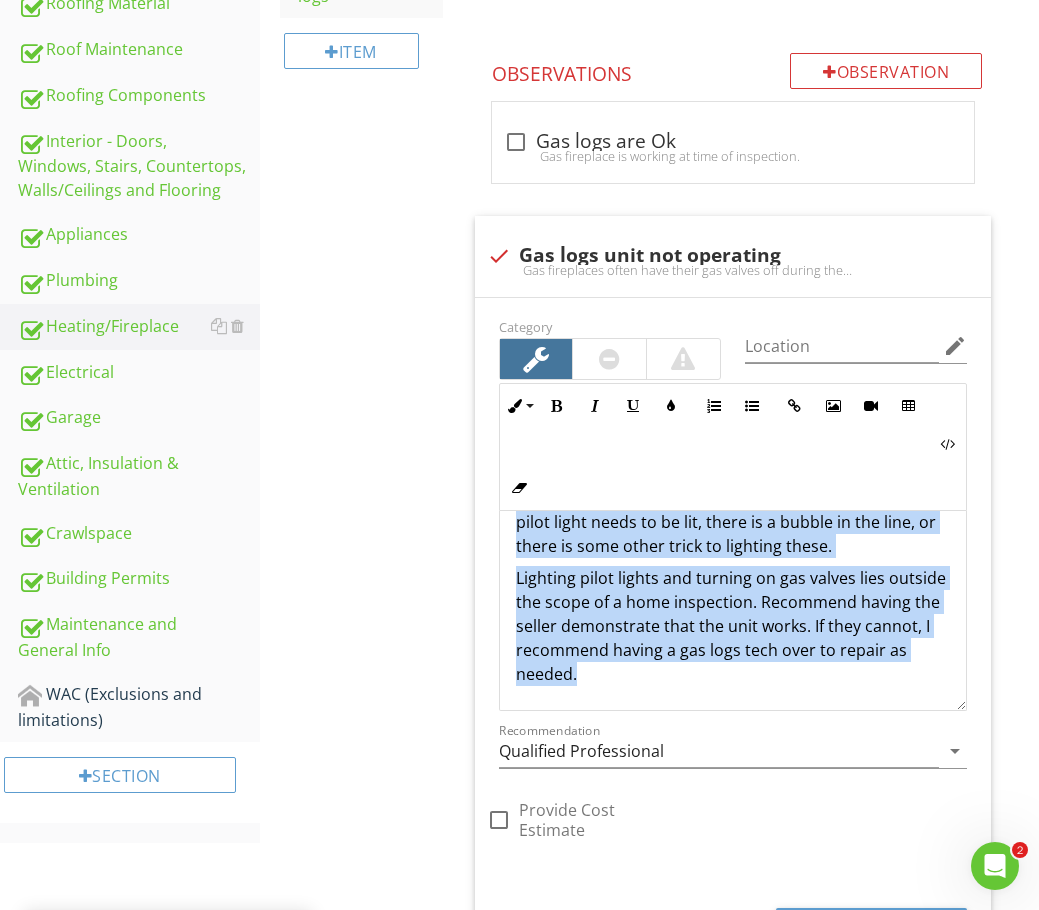 drag, startPoint x: 545, startPoint y: 553, endPoint x: 1019, endPoint y: 783, distance: 526.8548 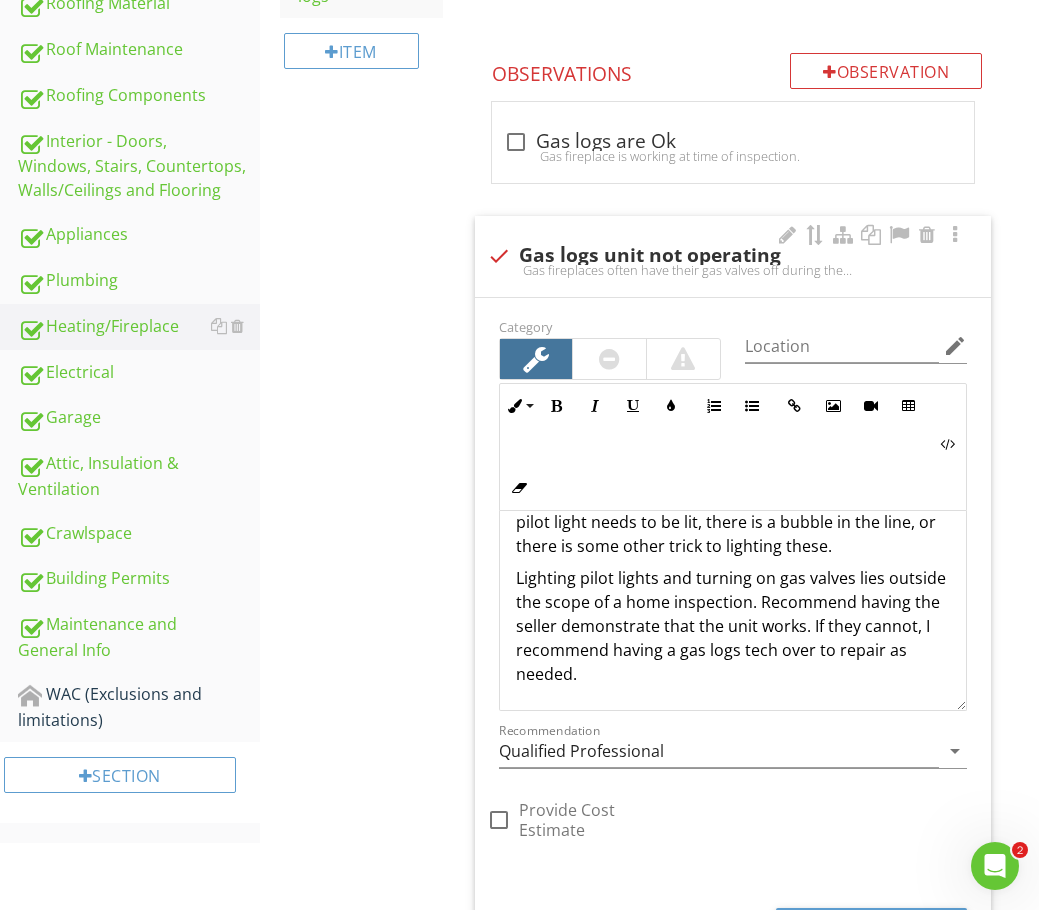 scroll, scrollTop: 1, scrollLeft: 0, axis: vertical 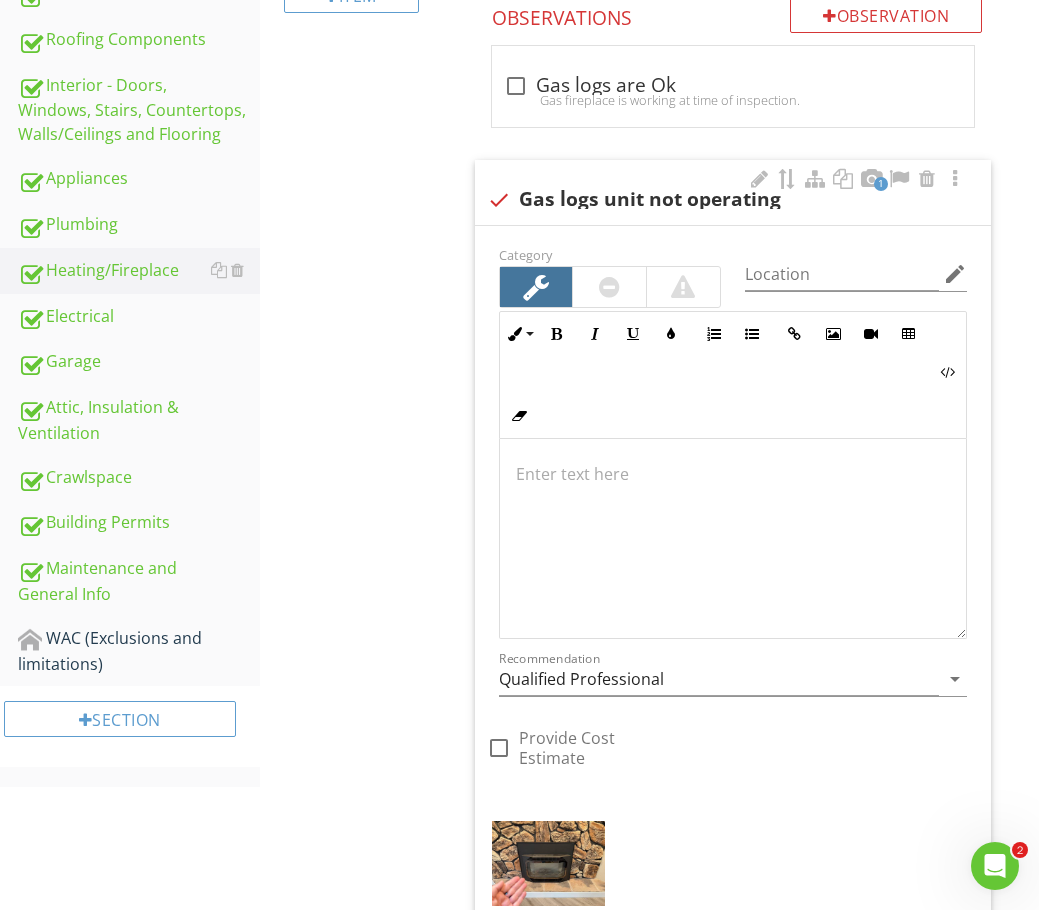 type 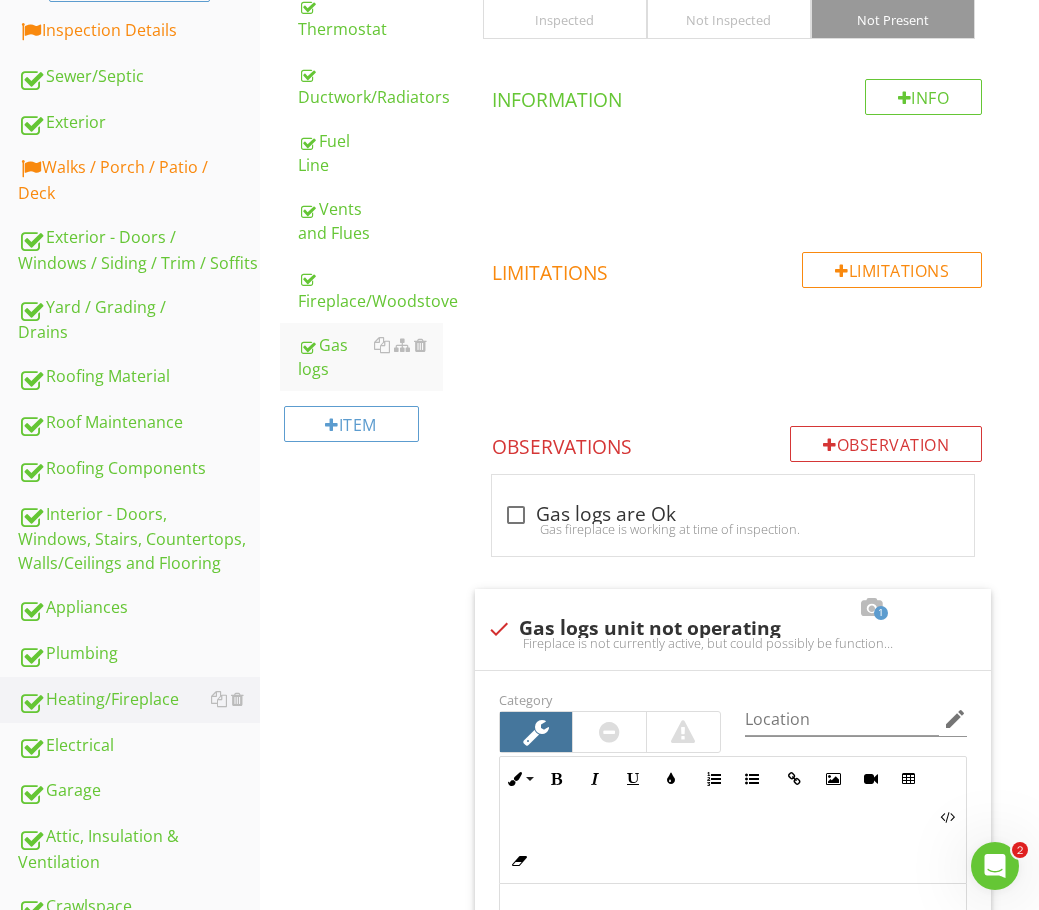 scroll, scrollTop: 172, scrollLeft: 0, axis: vertical 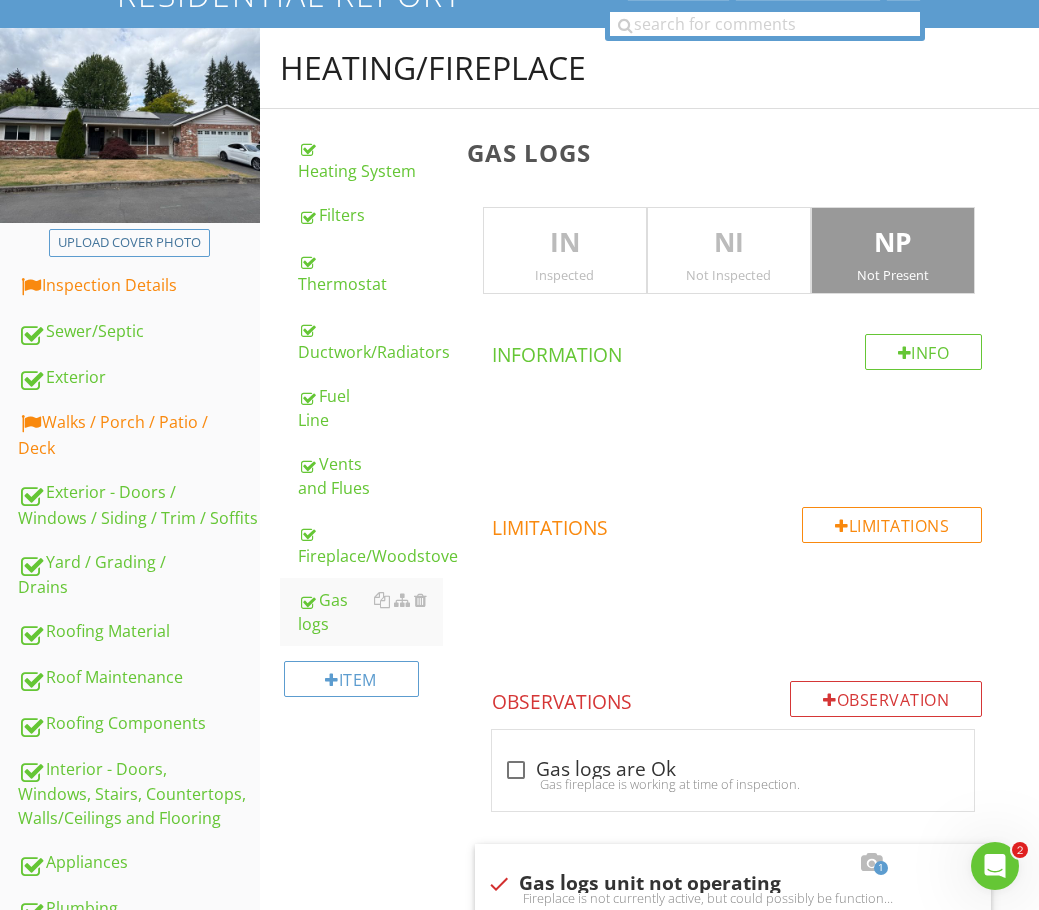 click on "NP" at bounding box center [893, 243] 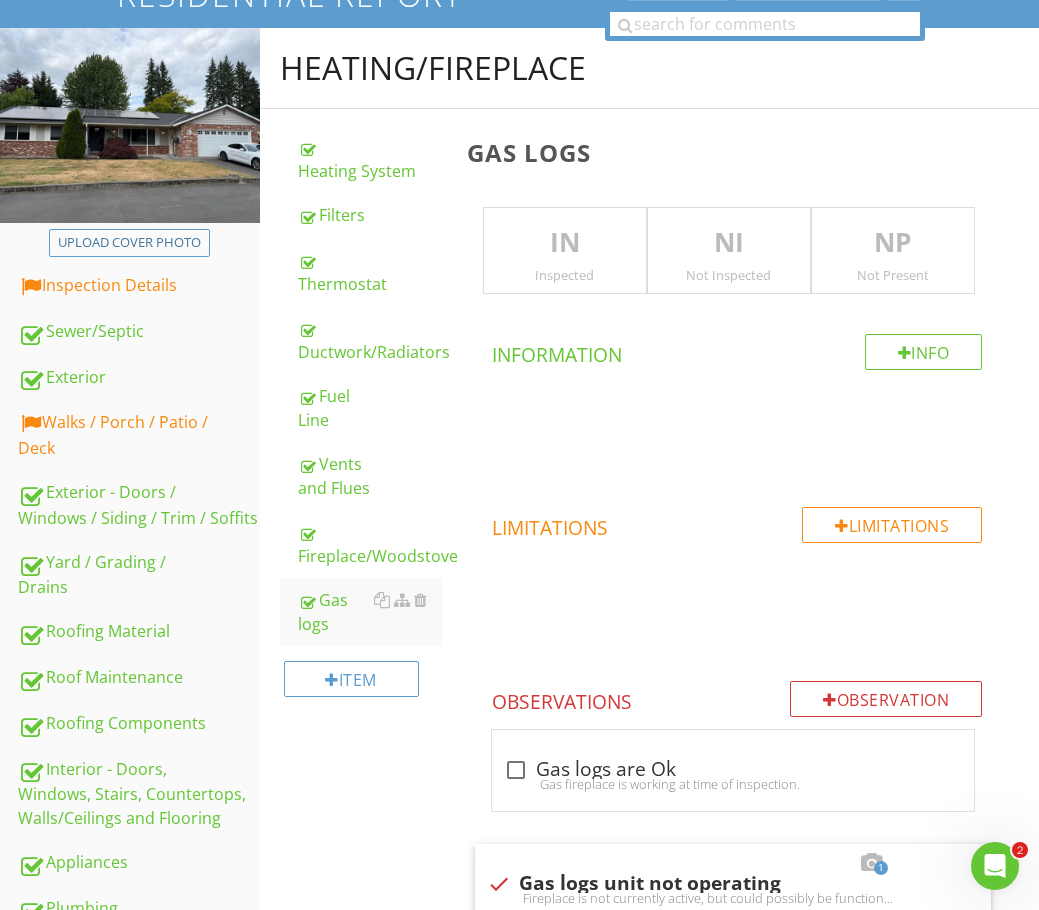 click on "Inspected" at bounding box center [565, 275] 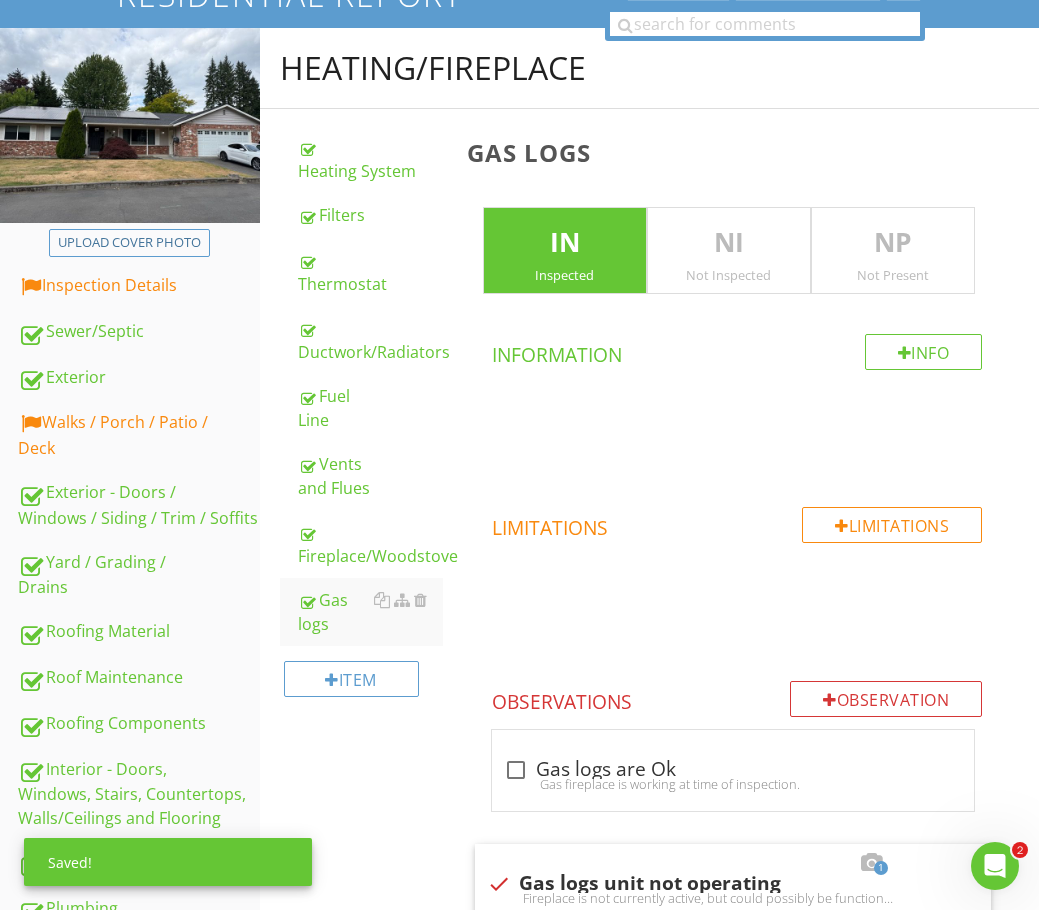 click on "IN" at bounding box center (565, 243) 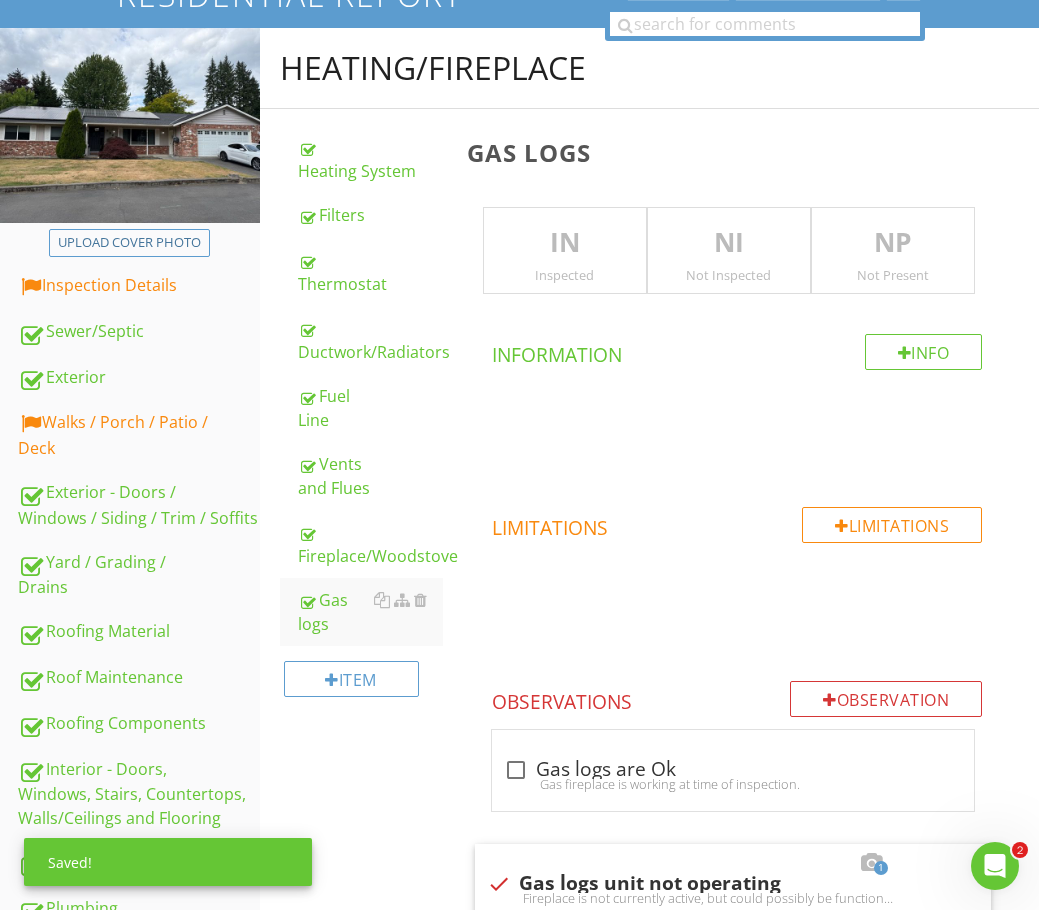 click on "IN" at bounding box center (565, 243) 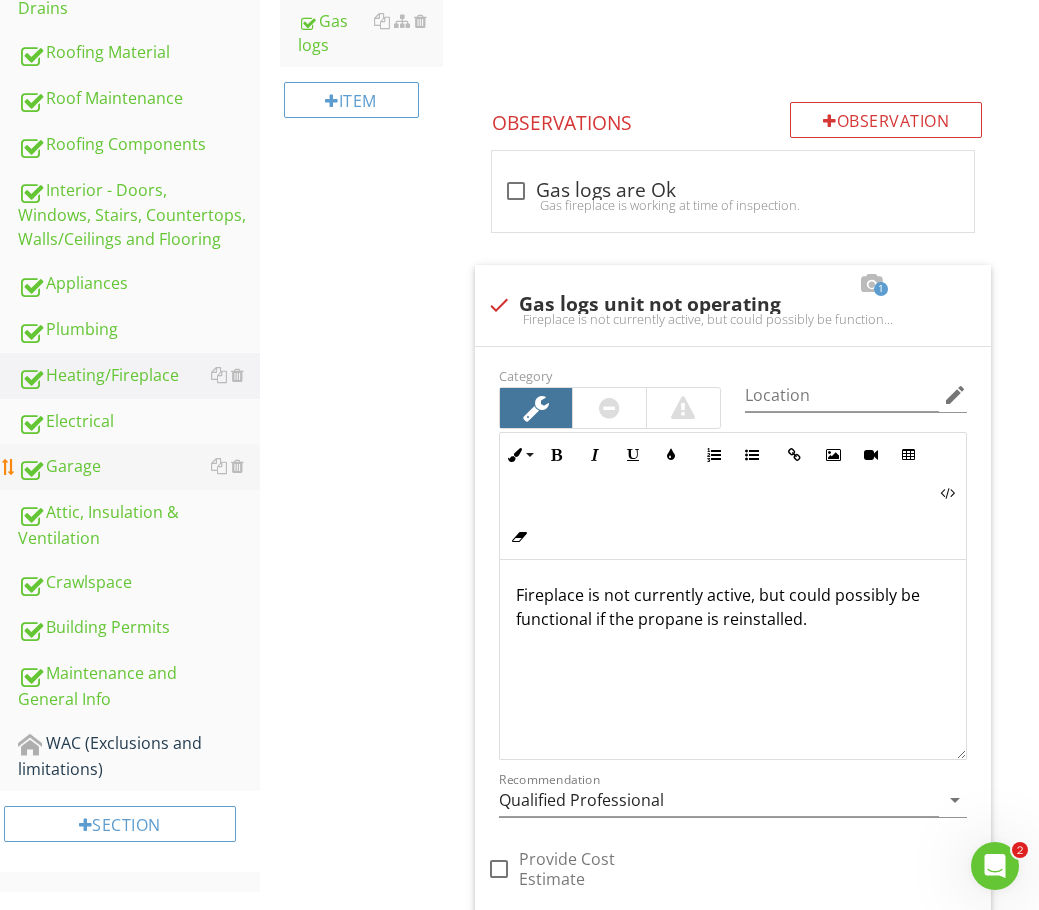 scroll, scrollTop: 772, scrollLeft: 0, axis: vertical 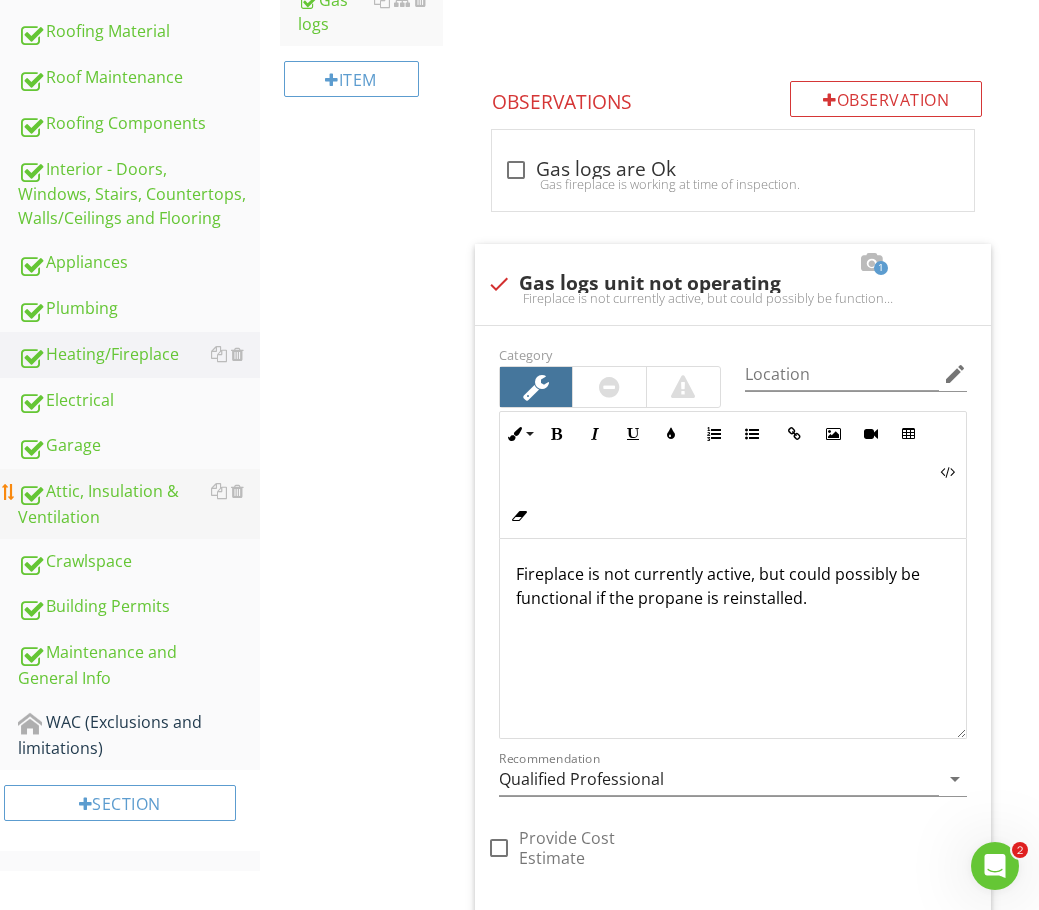 click on "Attic, Insulation & Ventilation" at bounding box center [139, 504] 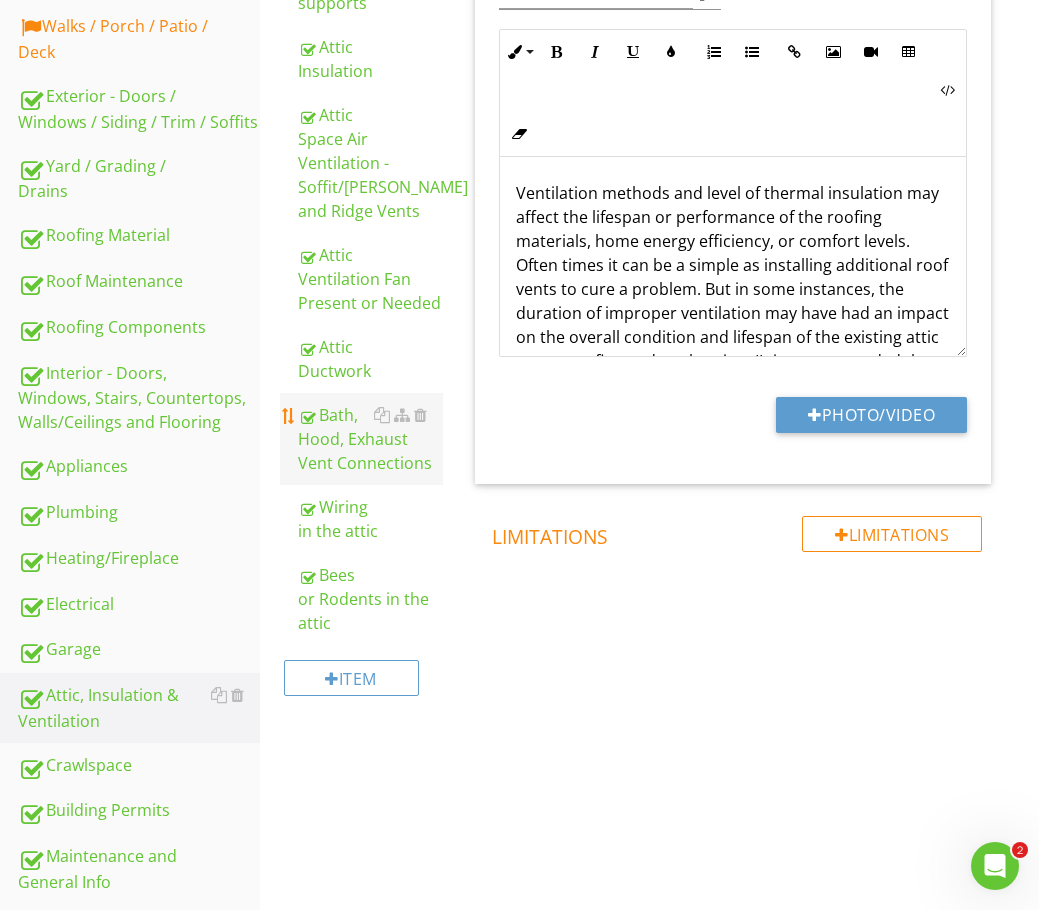 scroll, scrollTop: 533, scrollLeft: 0, axis: vertical 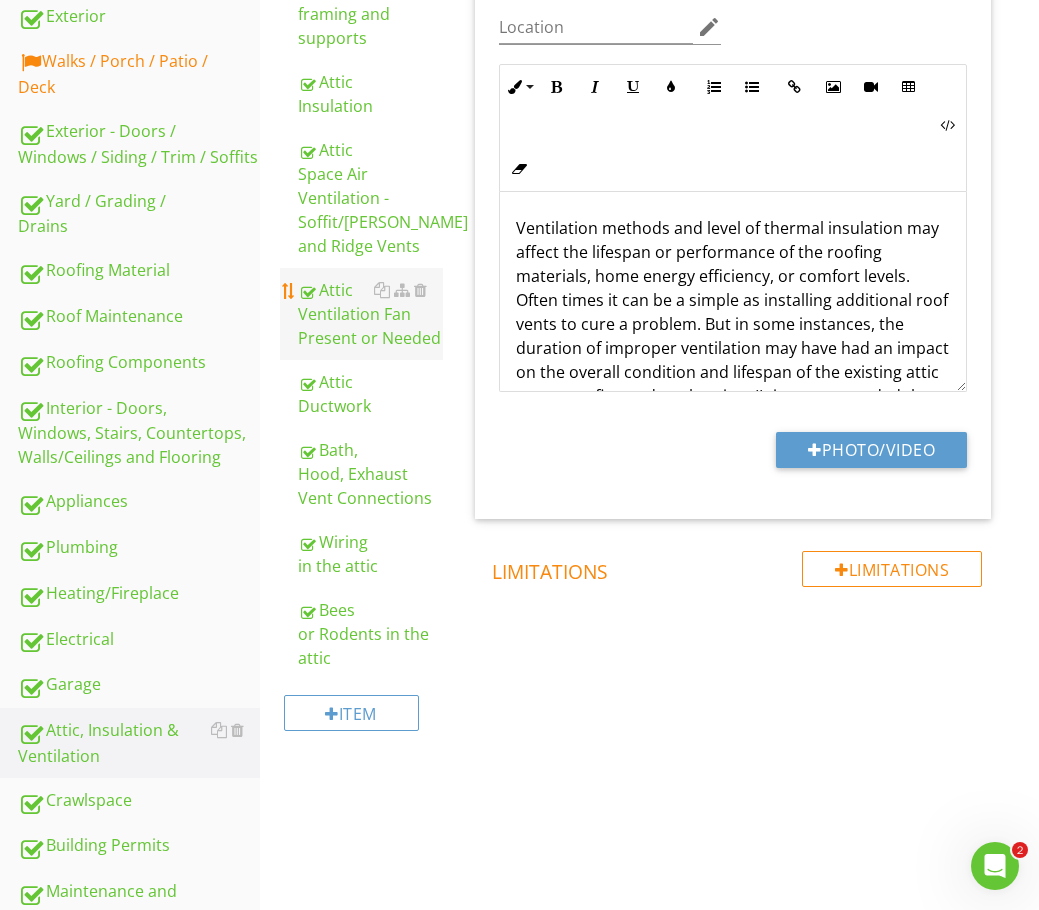 click on "Attic Ventilation Fan Present or Needed" at bounding box center (370, 314) 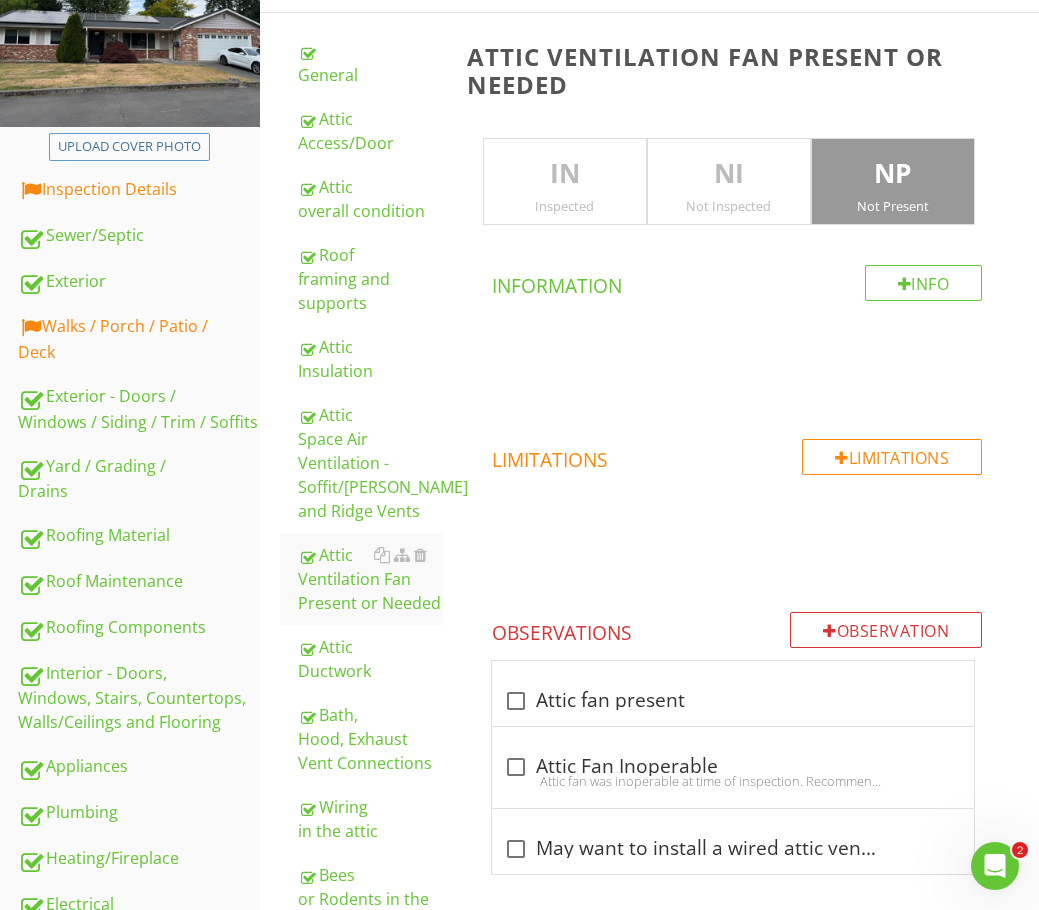 scroll, scrollTop: 233, scrollLeft: 0, axis: vertical 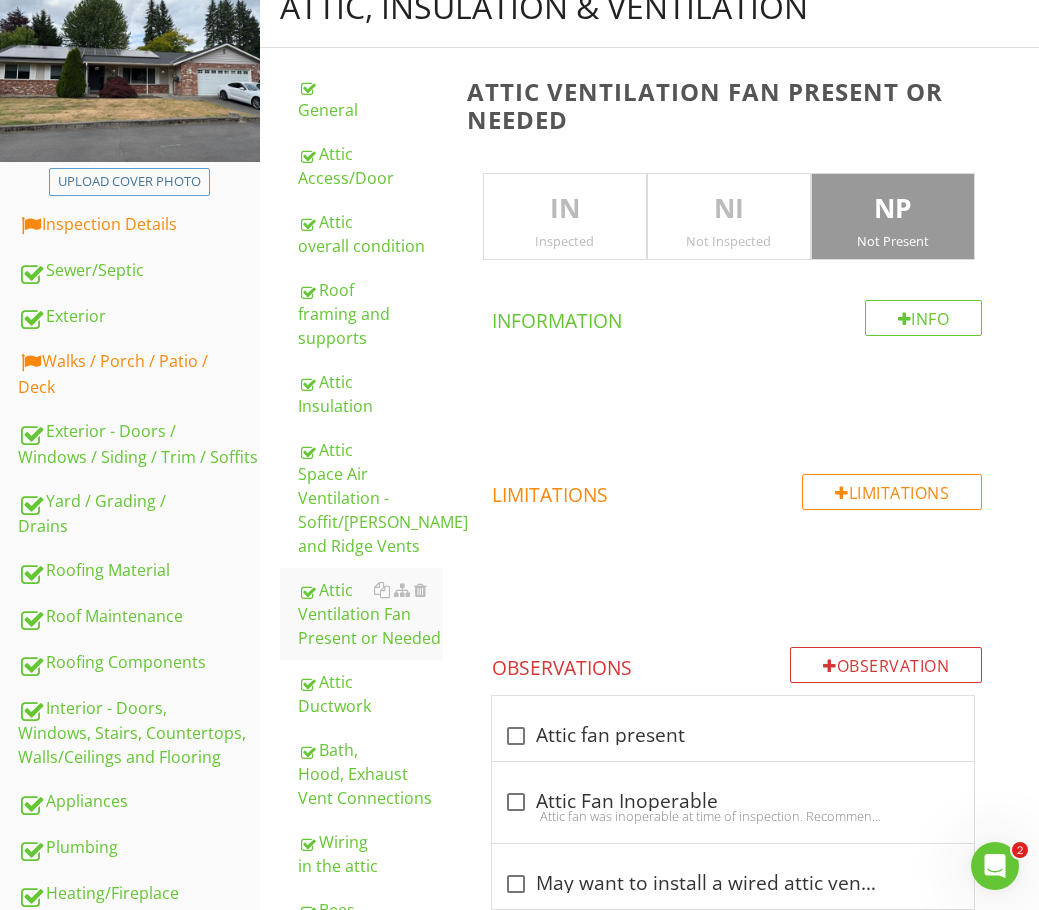 drag, startPoint x: 560, startPoint y: 202, endPoint x: 621, endPoint y: 216, distance: 62.58594 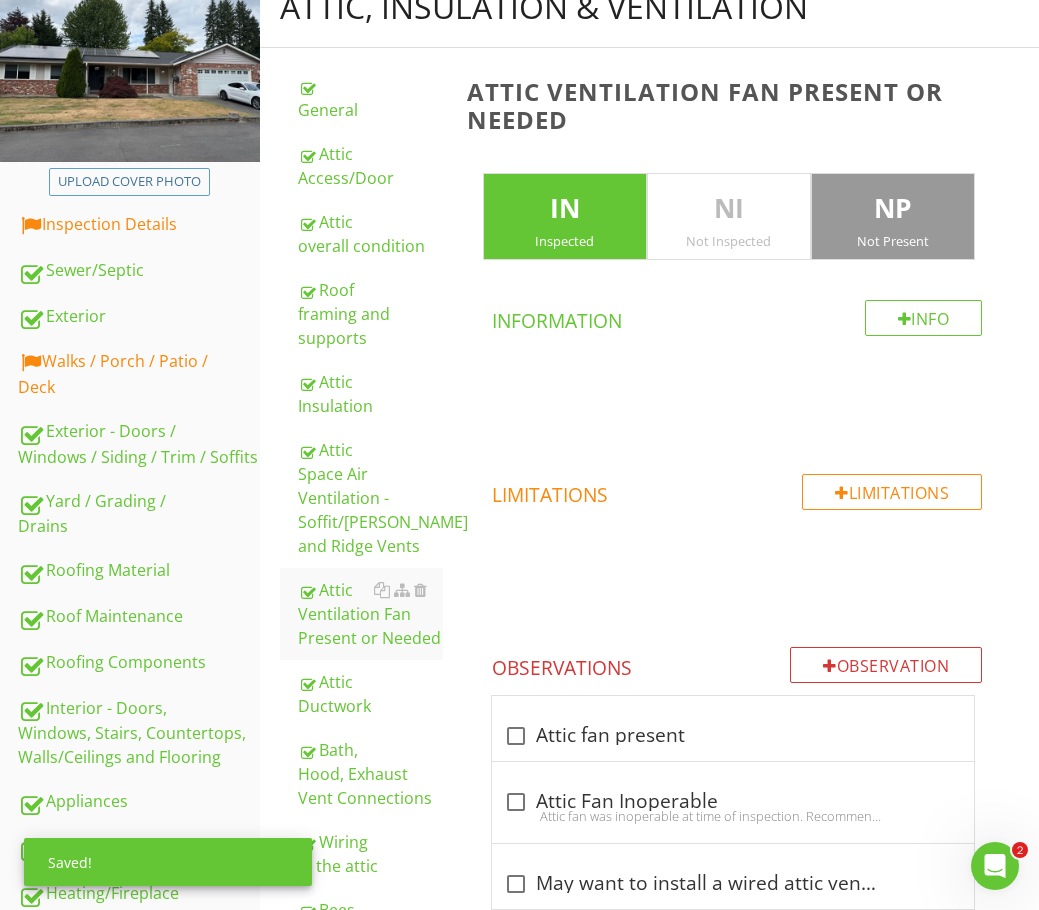 drag, startPoint x: 909, startPoint y: 218, endPoint x: 914, endPoint y: 230, distance: 13 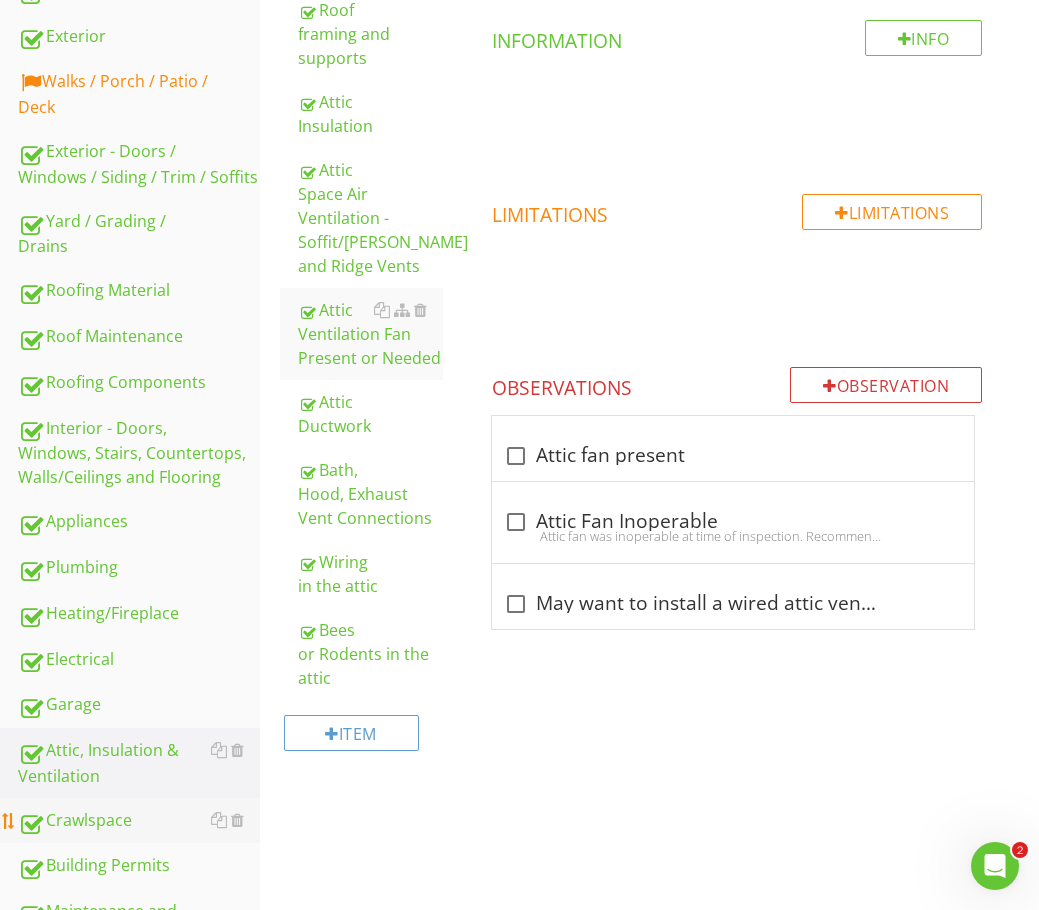 scroll, scrollTop: 533, scrollLeft: 0, axis: vertical 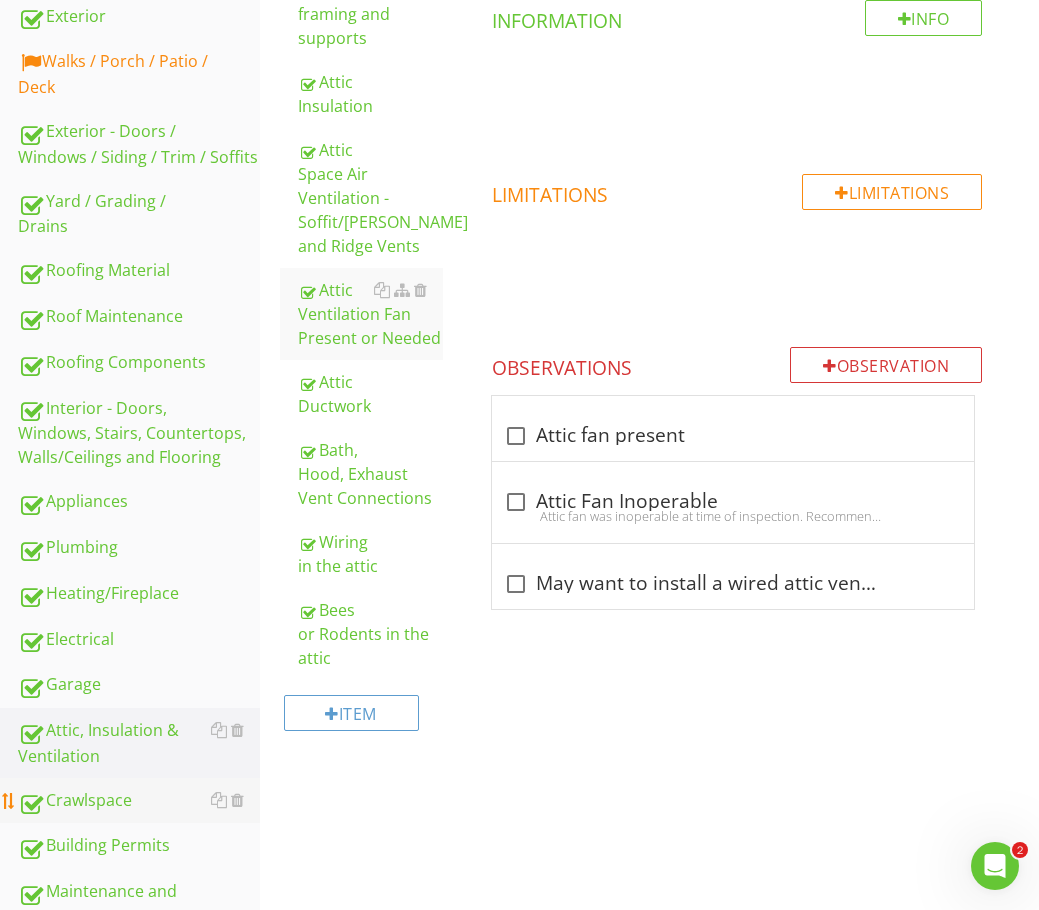 click on "Crawlspace" at bounding box center [139, 801] 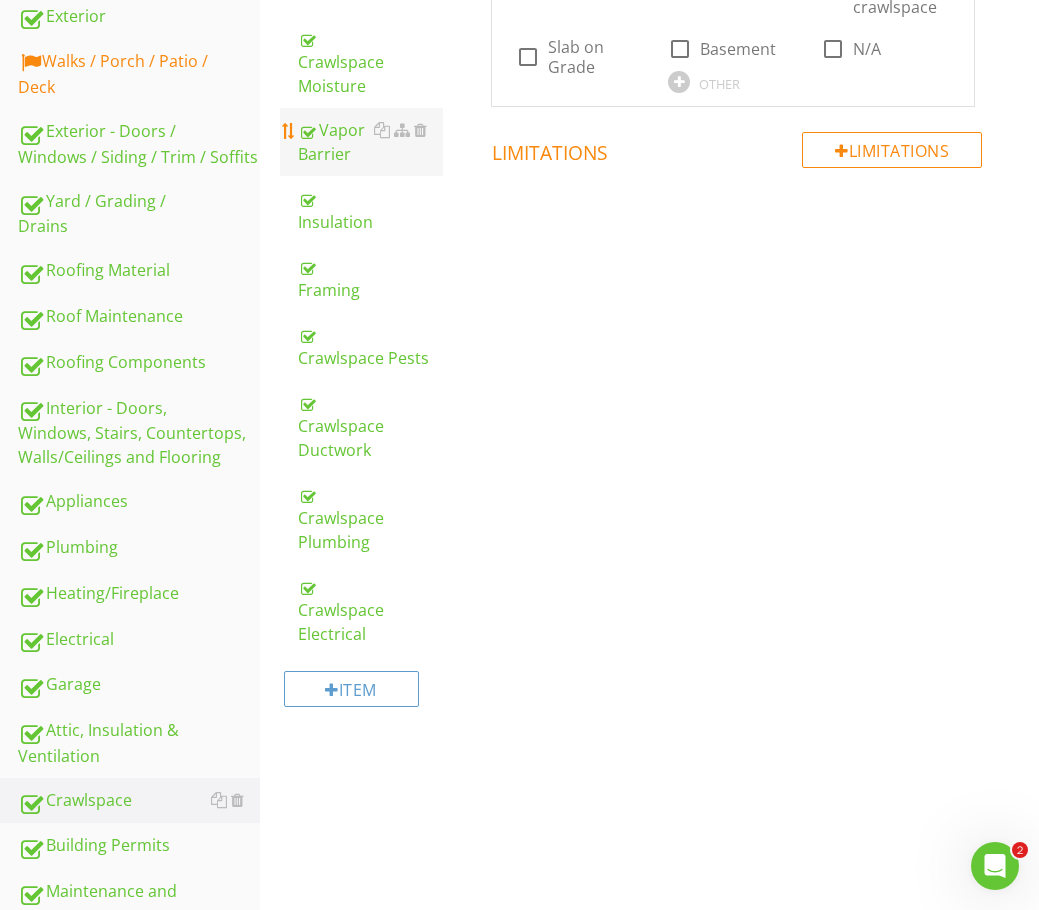 click on "Vapor Barrier" at bounding box center (370, 142) 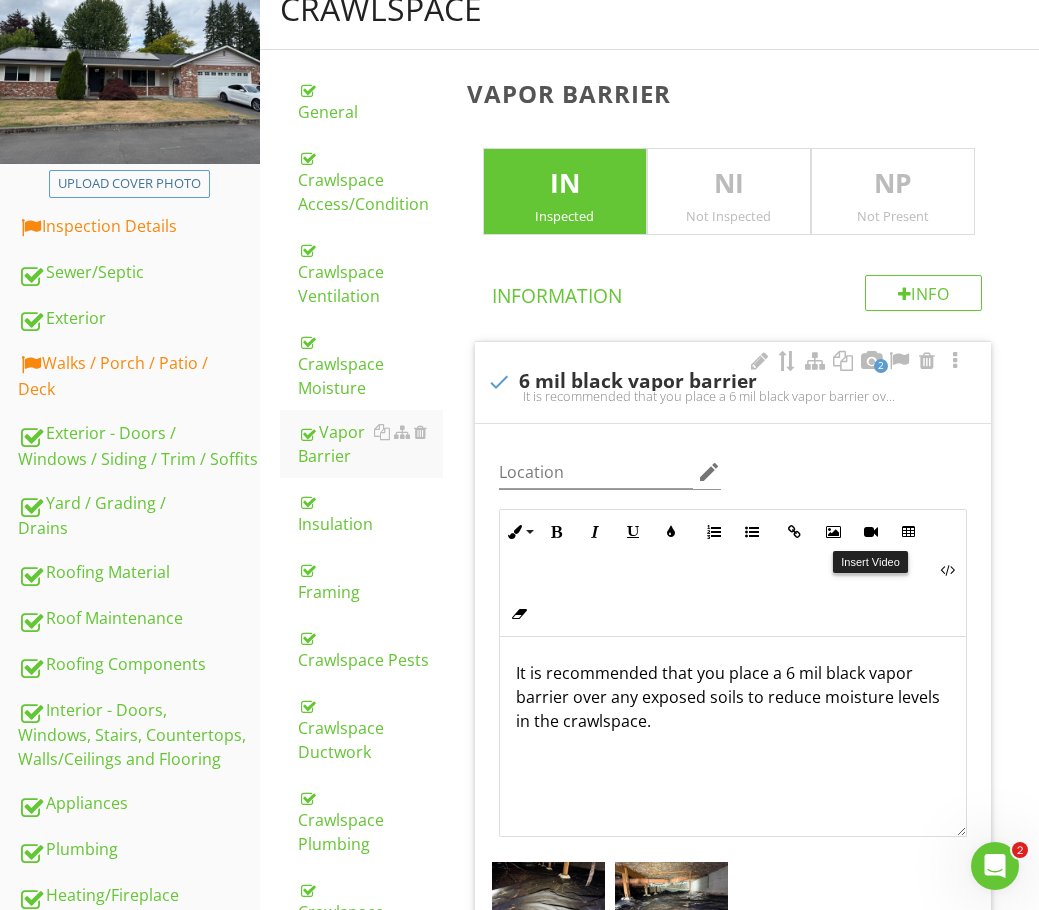 scroll, scrollTop: 233, scrollLeft: 0, axis: vertical 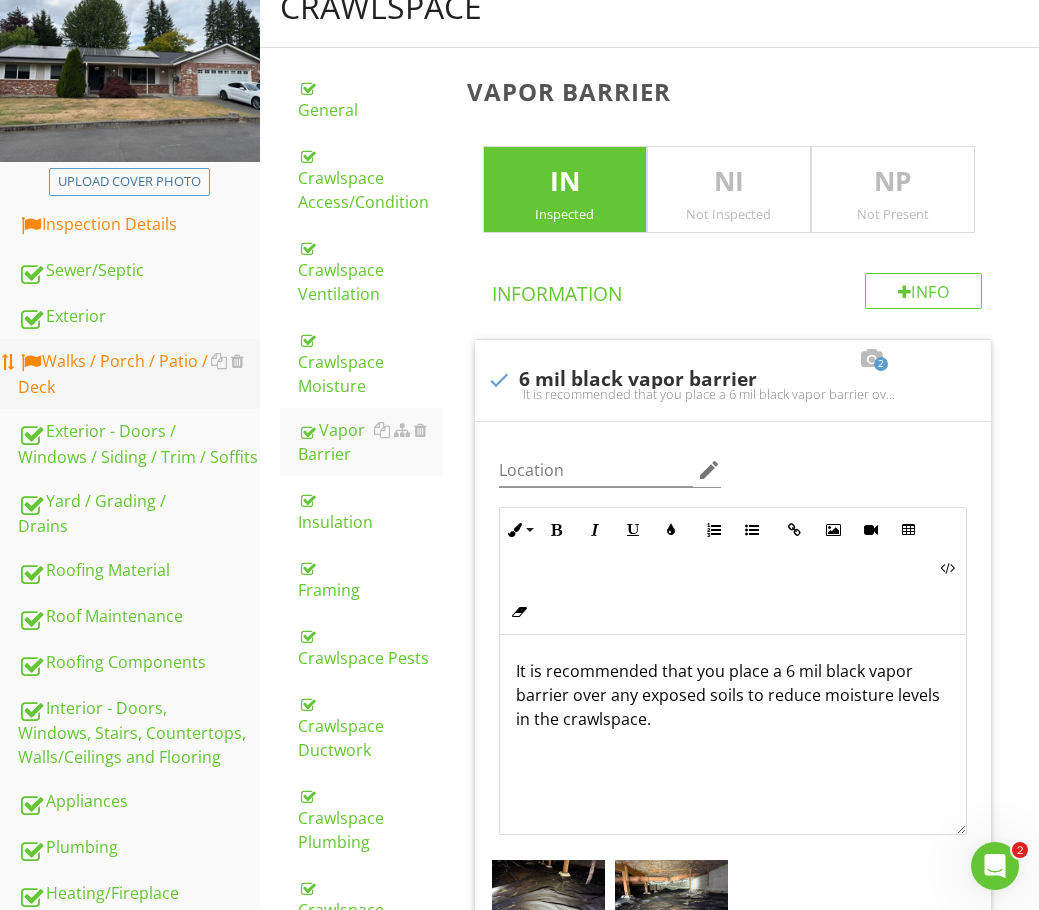 click on "Walks / Porch / Patio / Deck" at bounding box center (139, 374) 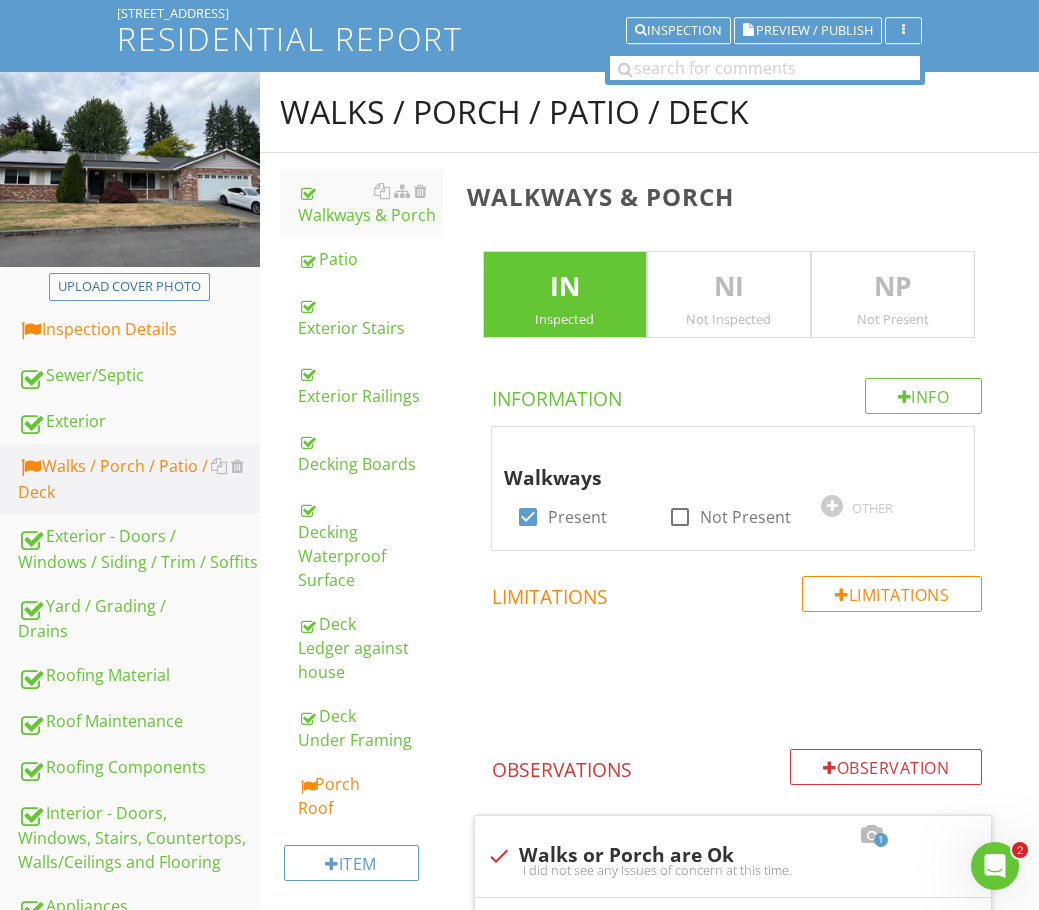 scroll, scrollTop: 0, scrollLeft: 0, axis: both 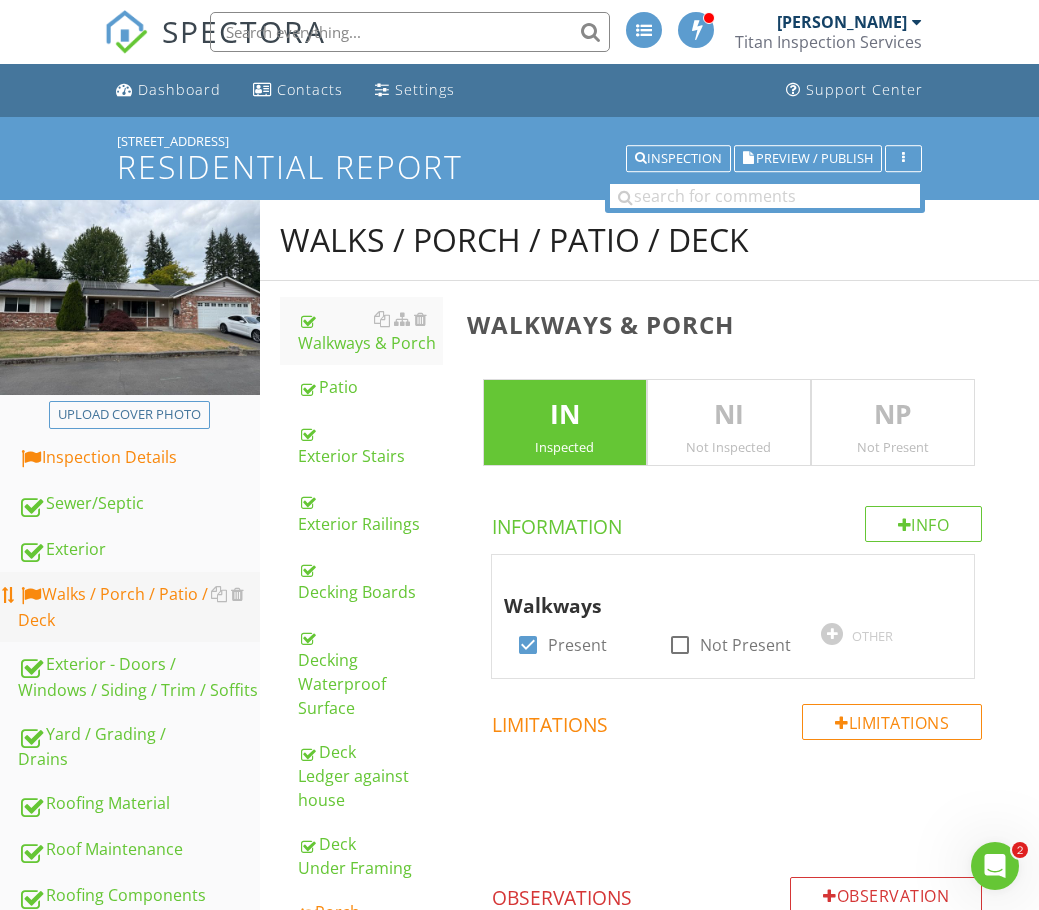 click on "Walks / Porch / Patio / Deck" at bounding box center [139, 607] 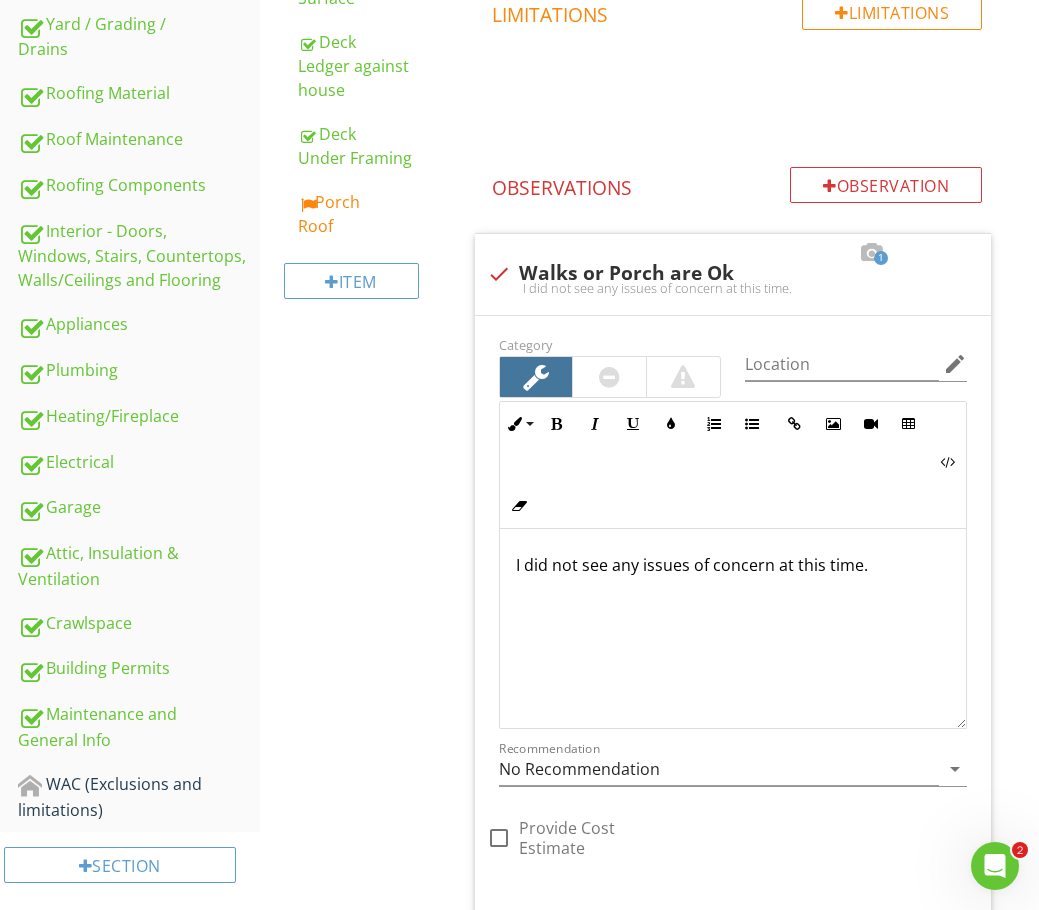 scroll, scrollTop: 253, scrollLeft: 0, axis: vertical 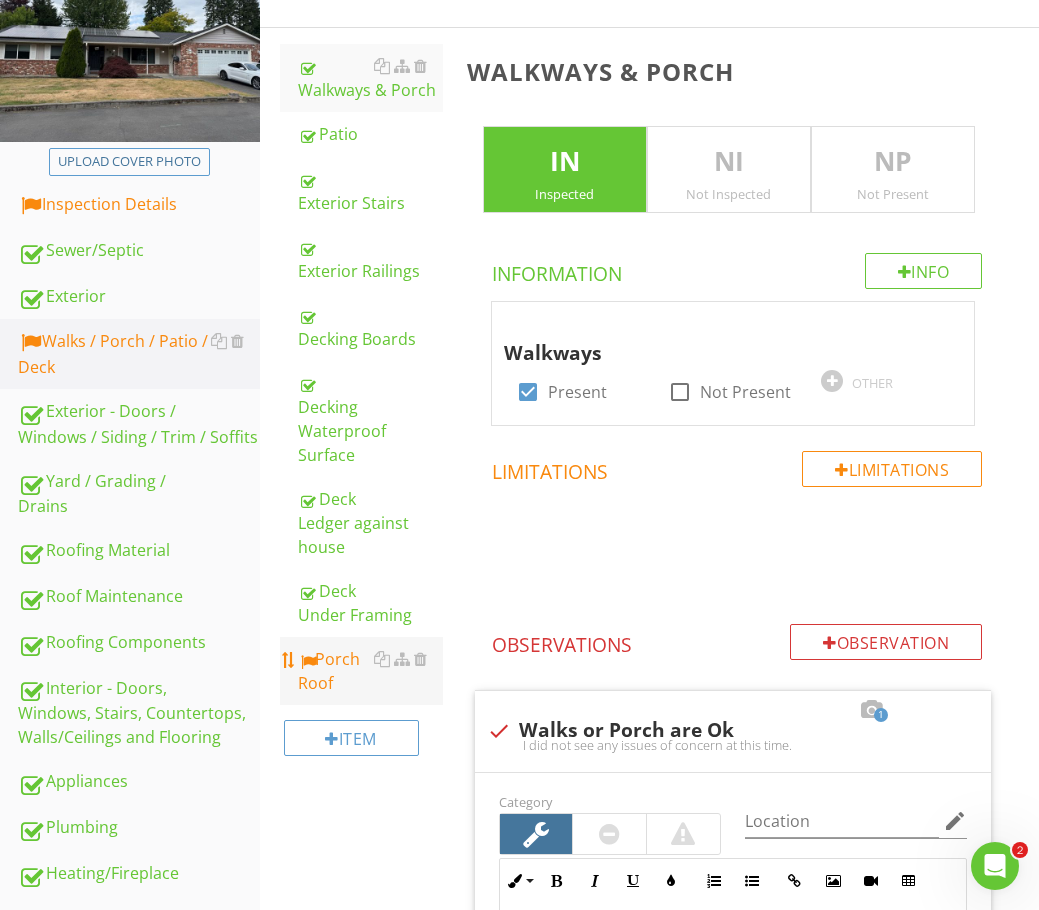 click on "Porch Roof" at bounding box center (370, 671) 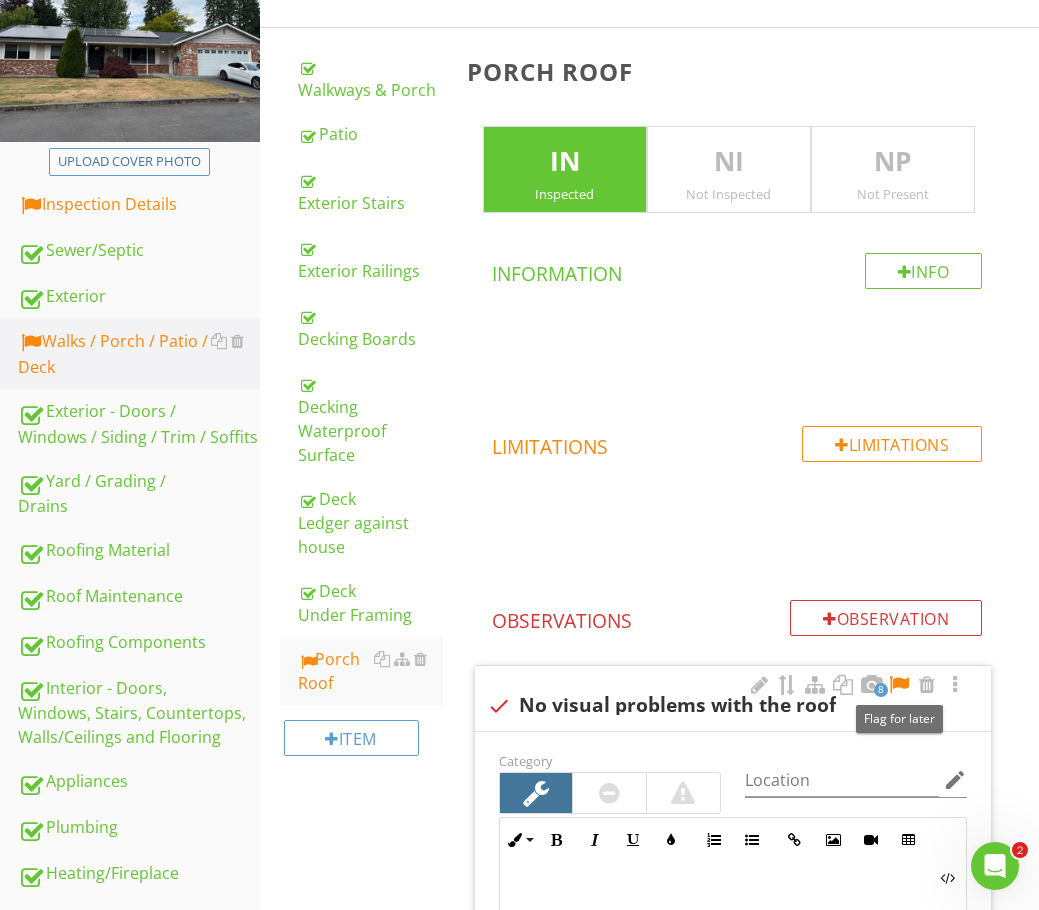 click at bounding box center [899, 685] 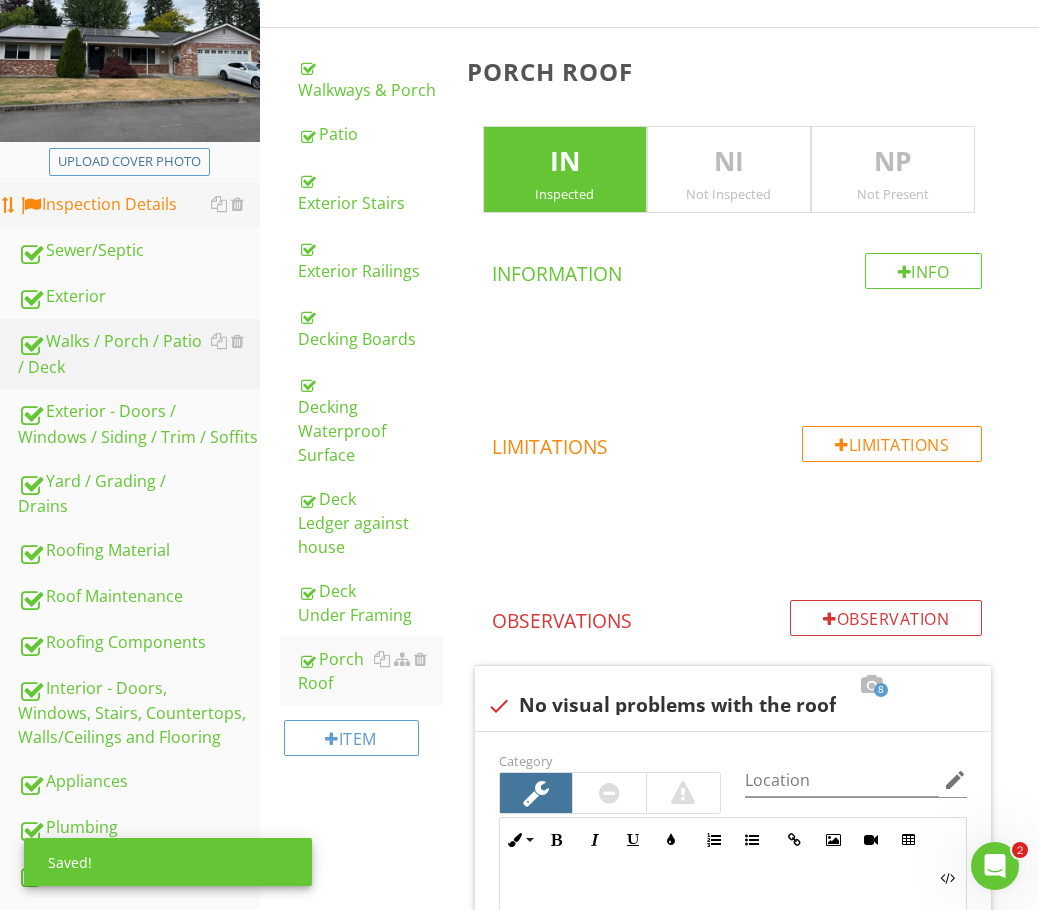 click on "Inspection Details" at bounding box center (139, 205) 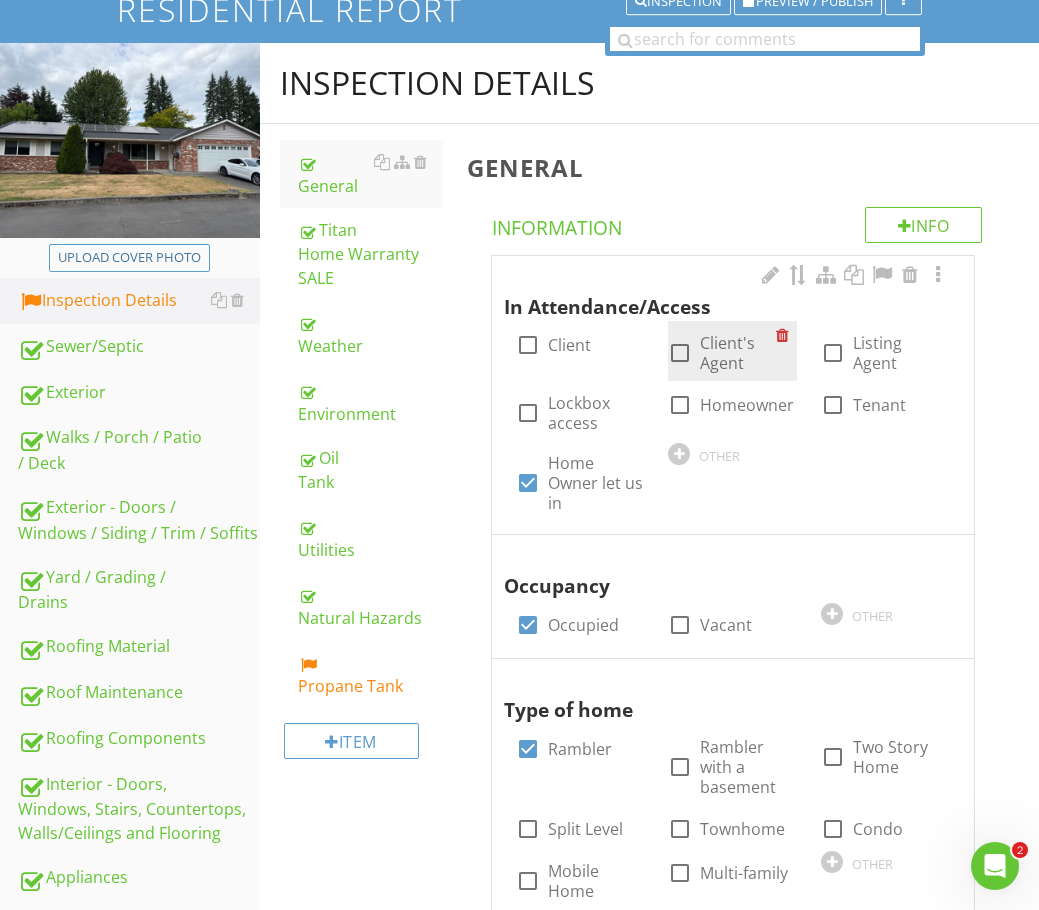 scroll, scrollTop: 153, scrollLeft: 0, axis: vertical 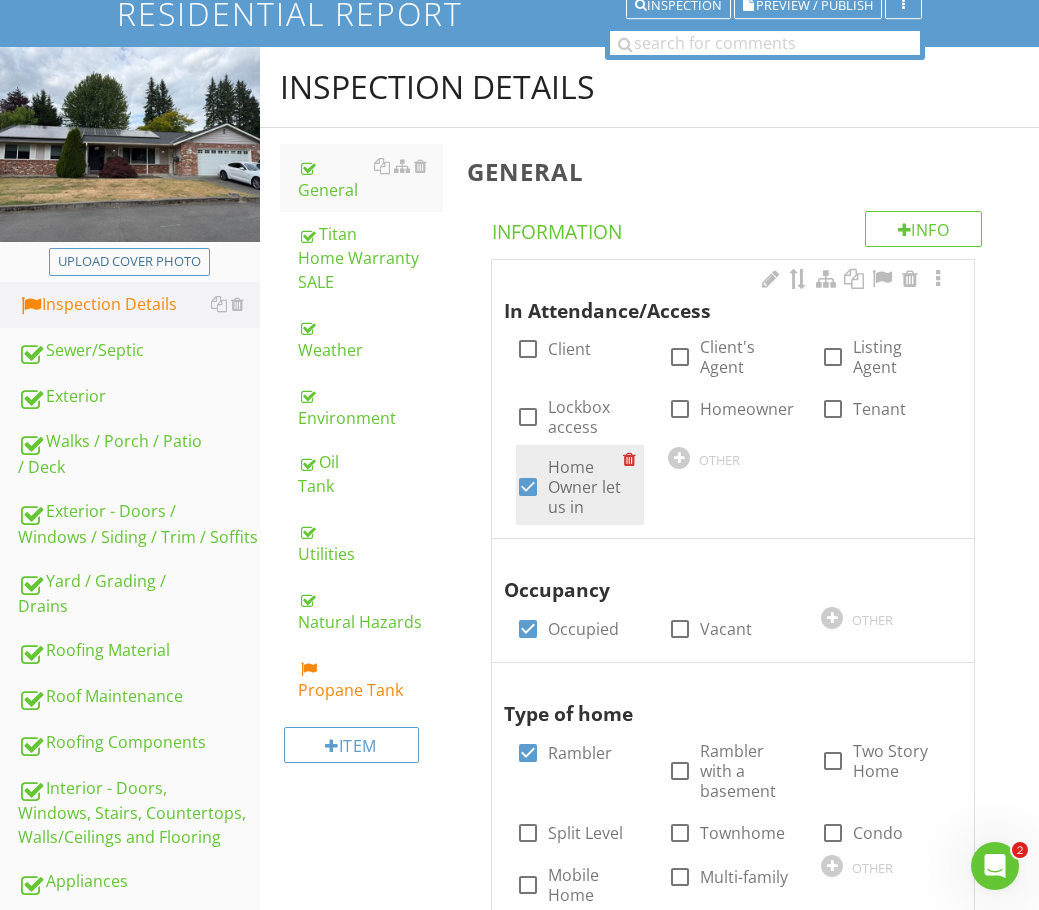 click on "Home Owner let us in" at bounding box center [586, 487] 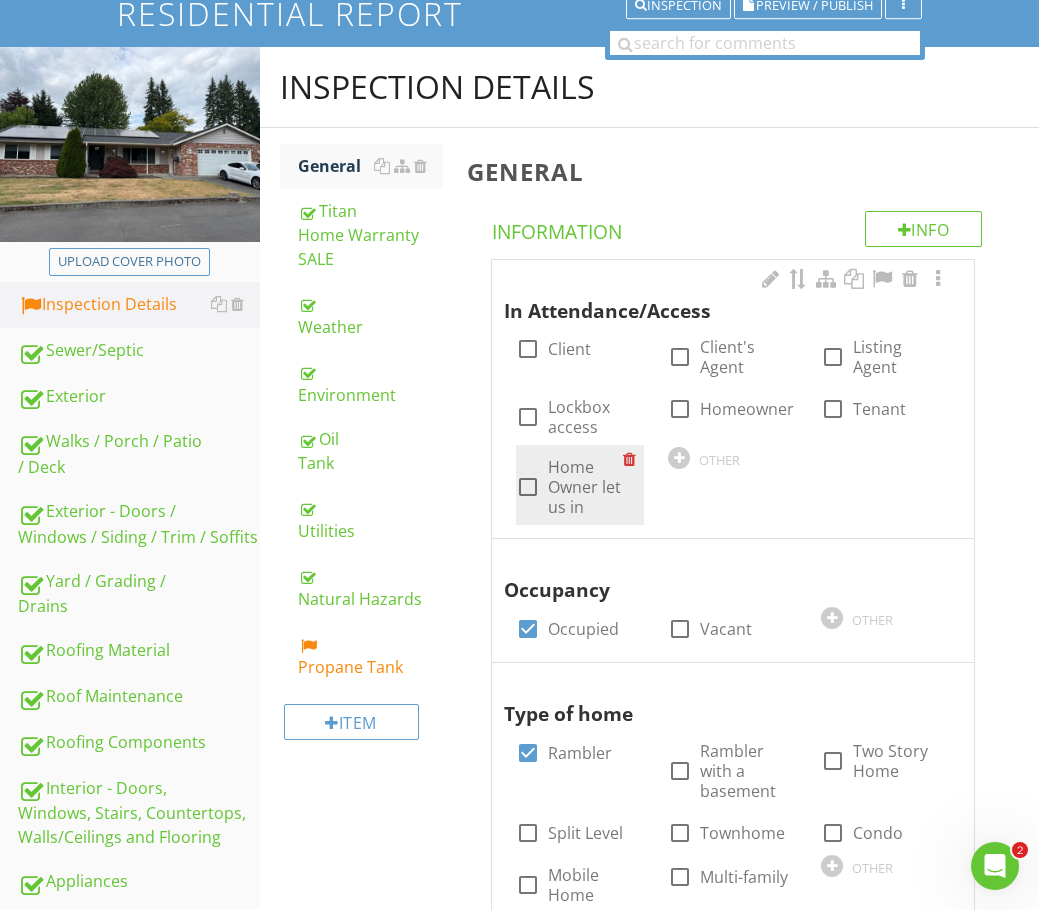 click on "Home Owner let us in" at bounding box center [586, 487] 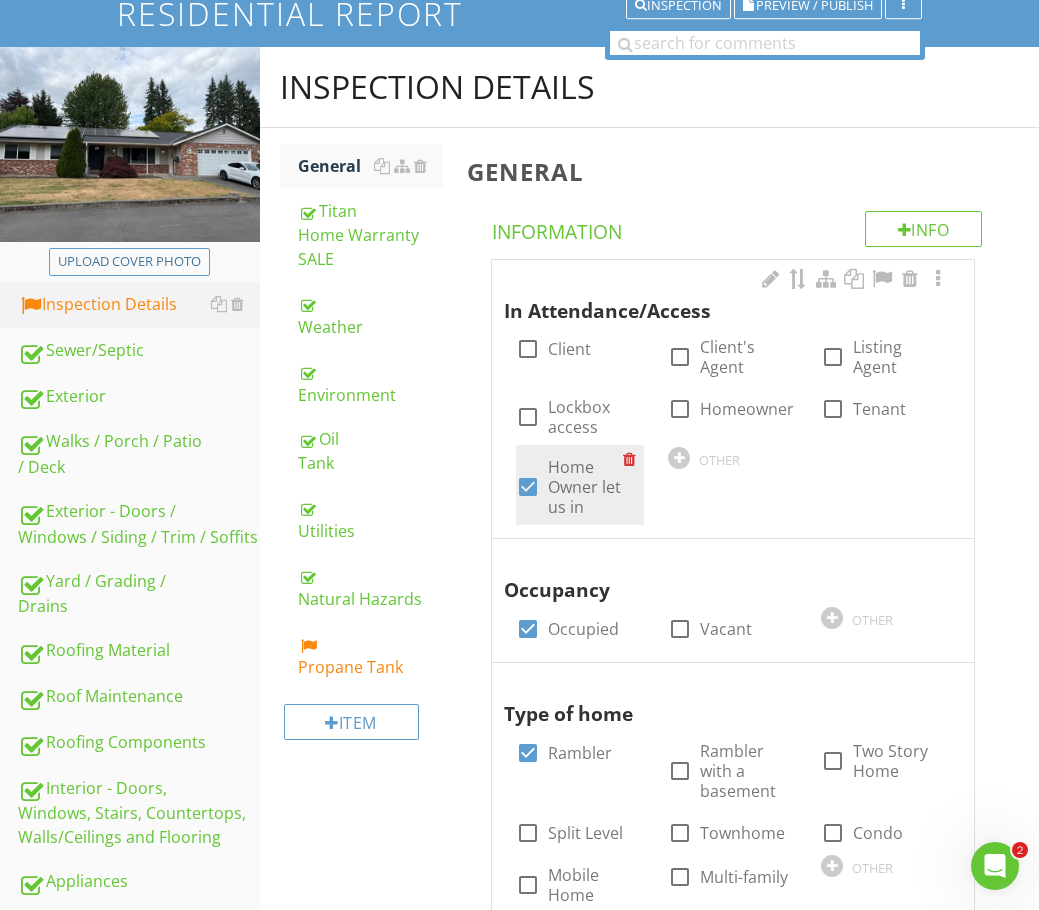 click on "Home Owner let us in" at bounding box center [586, 487] 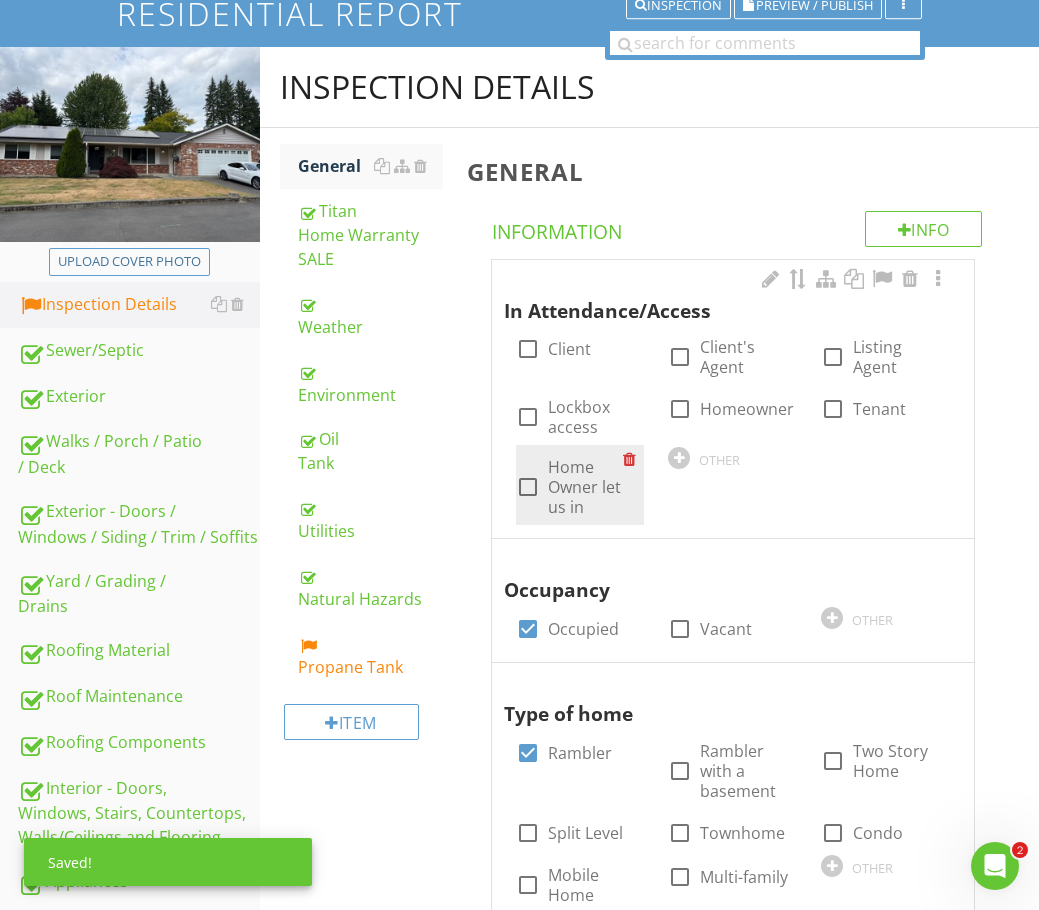 click at bounding box center (528, 487) 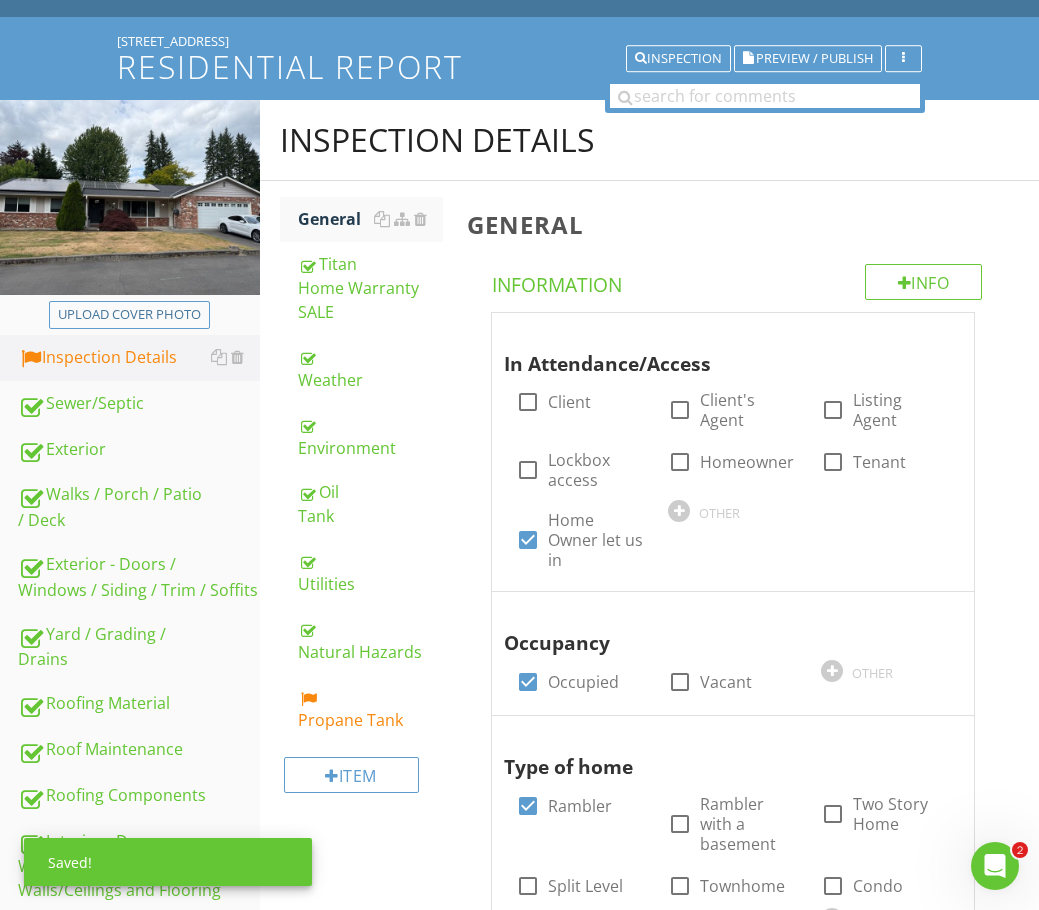 scroll, scrollTop: 53, scrollLeft: 0, axis: vertical 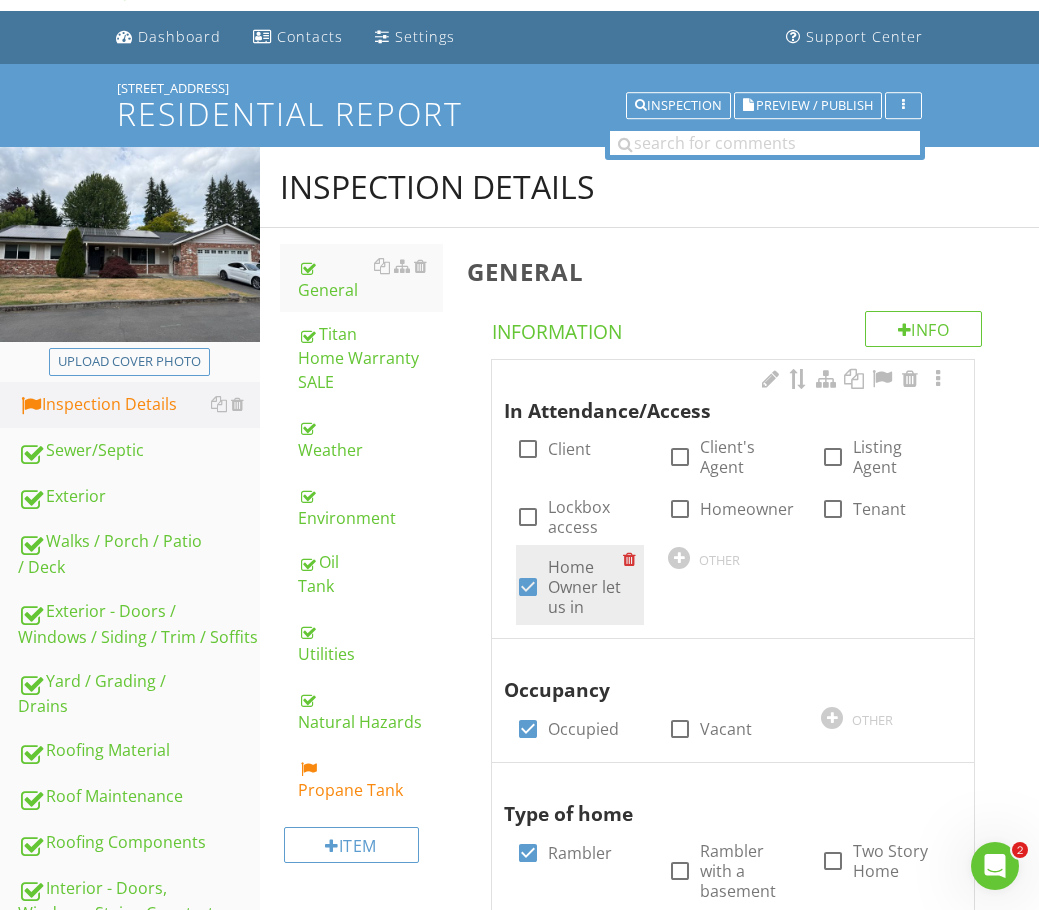 click at bounding box center (528, 587) 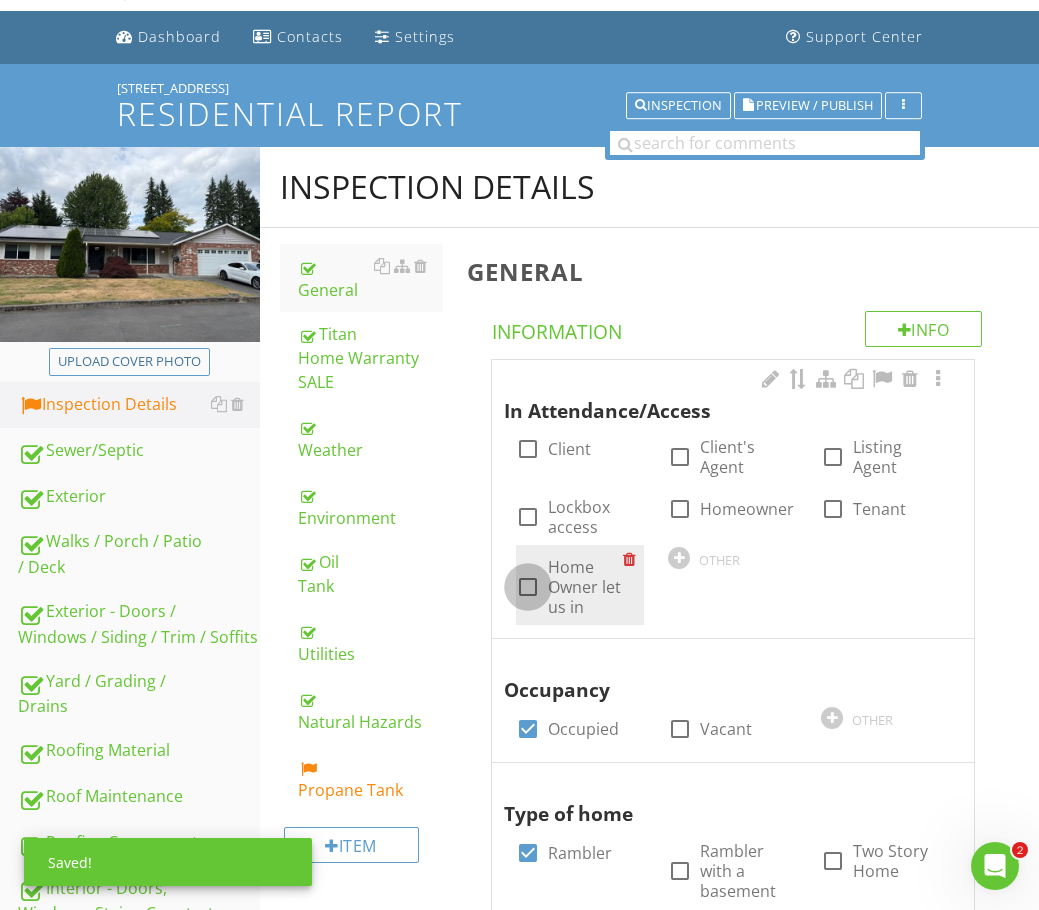 click at bounding box center [528, 587] 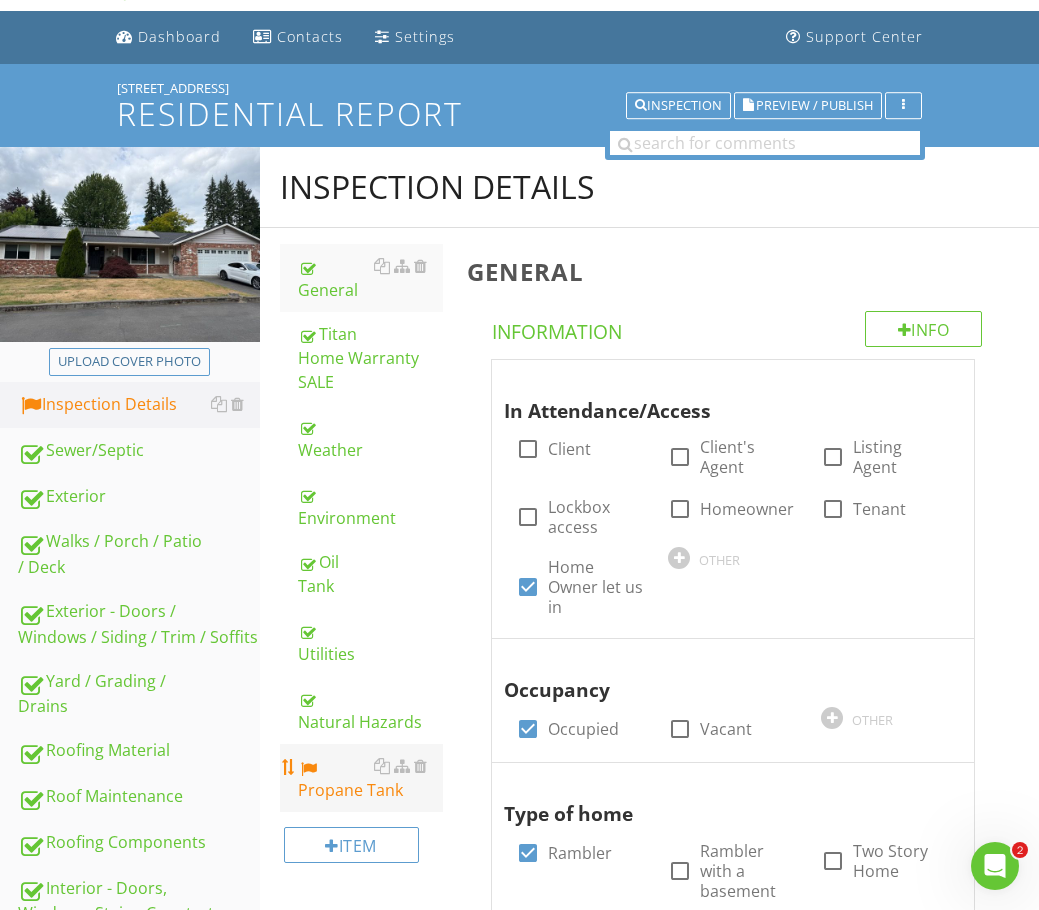 click on "Propane Tank" at bounding box center (370, 778) 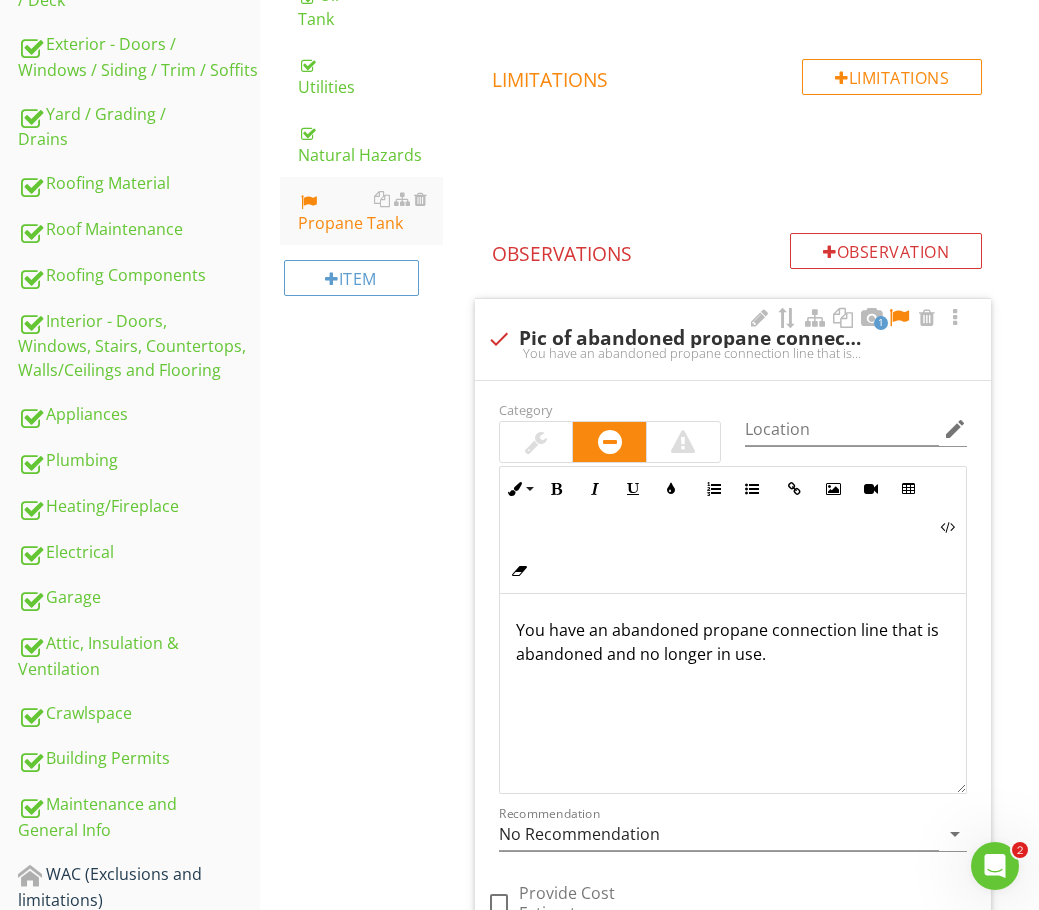 scroll, scrollTop: 653, scrollLeft: 0, axis: vertical 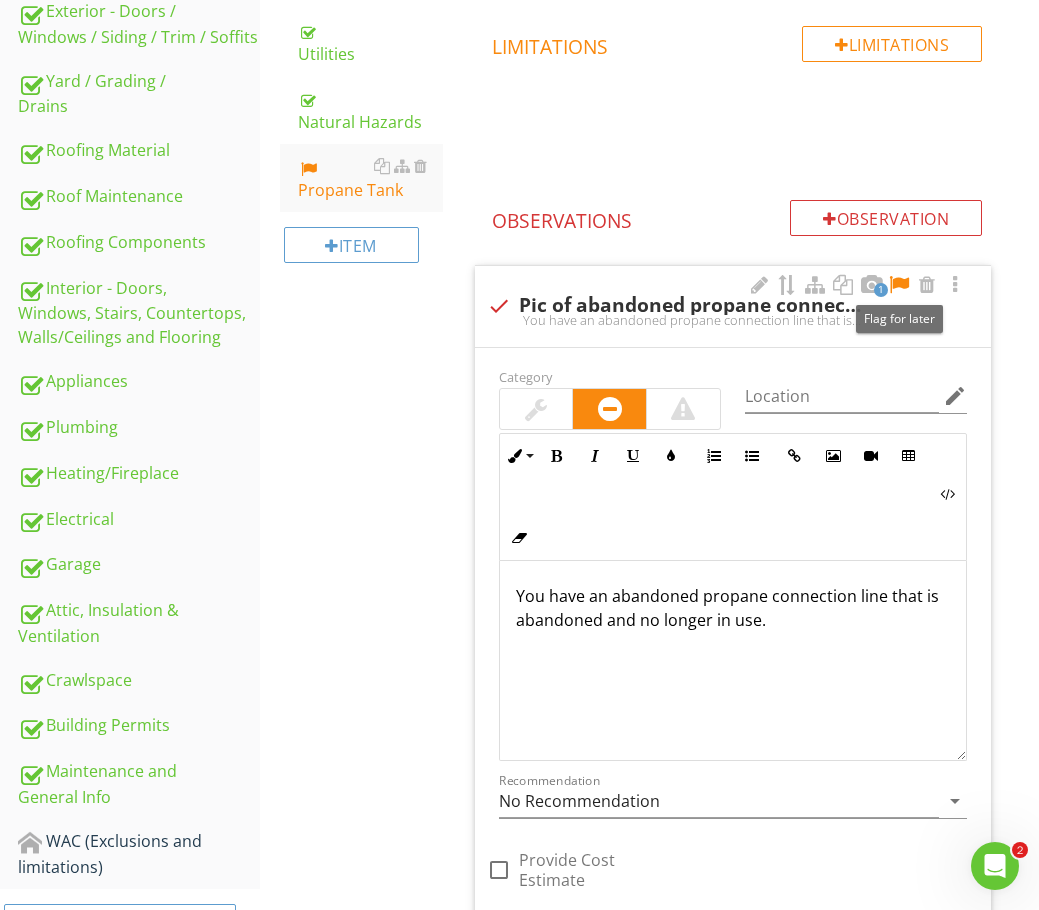 click at bounding box center [899, 285] 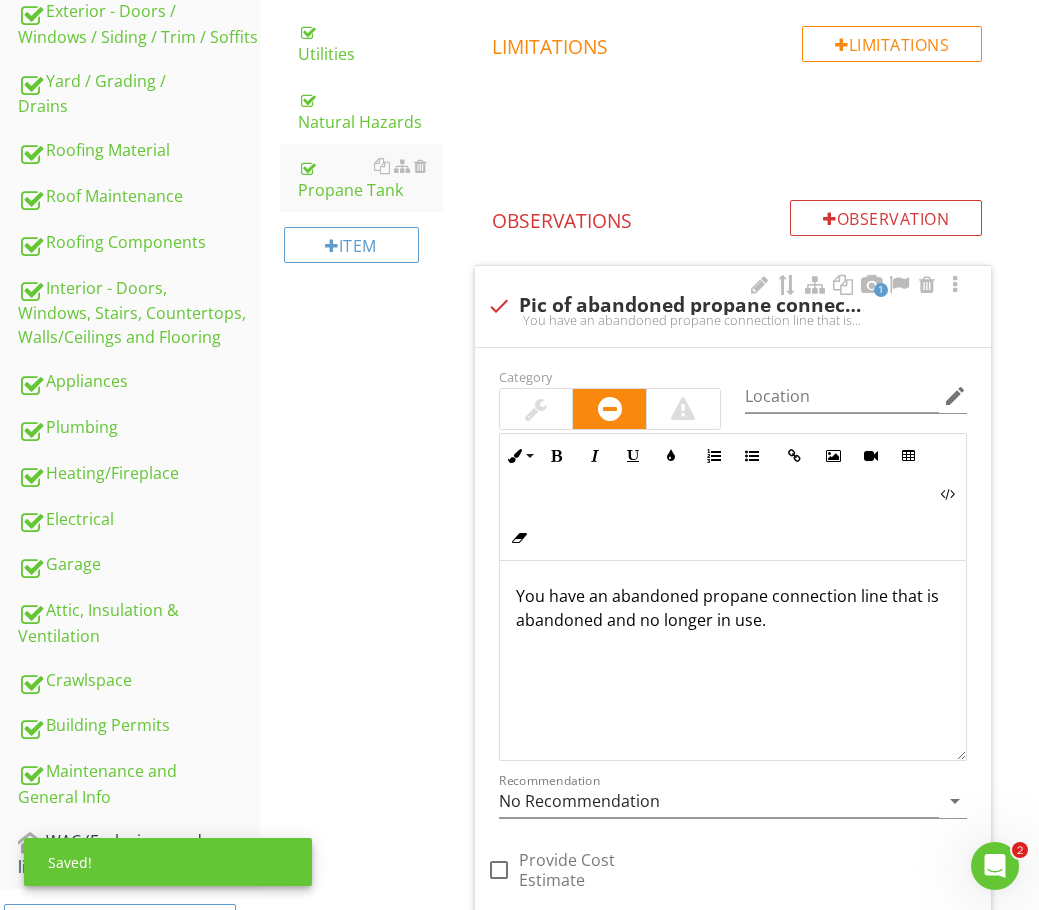 click at bounding box center (536, 409) 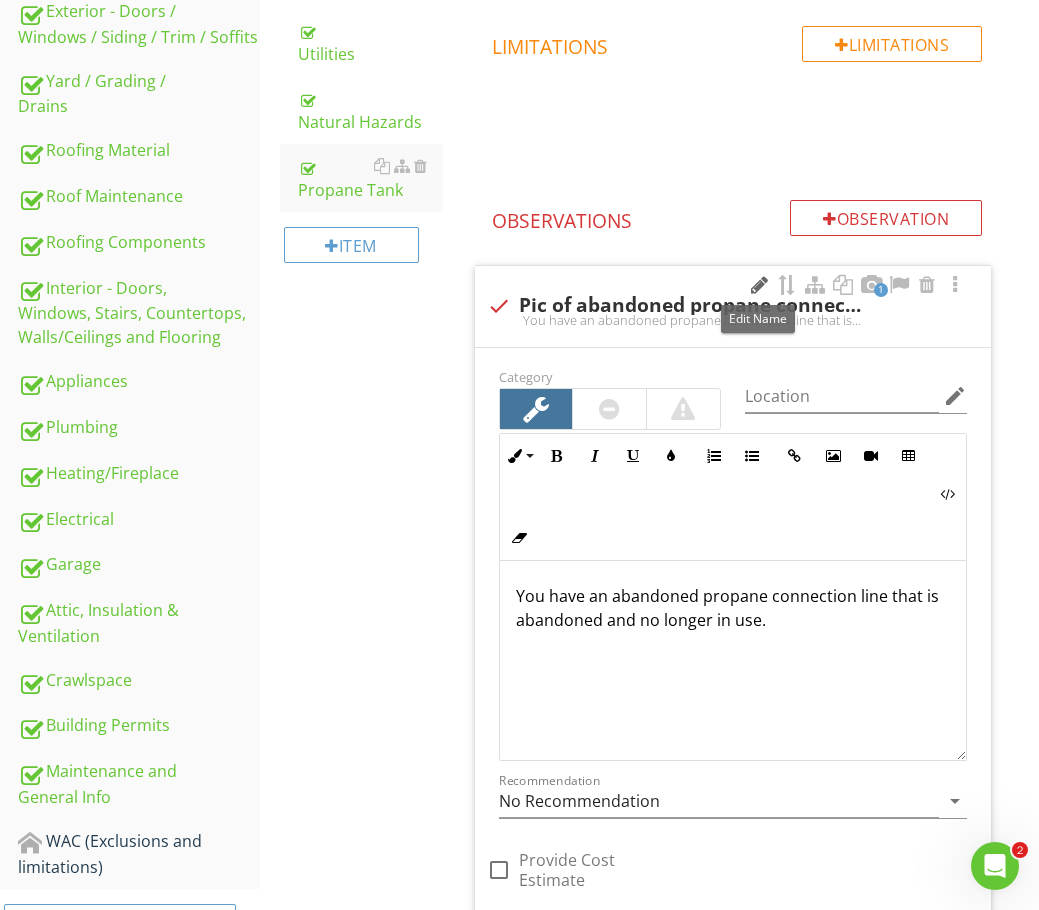click at bounding box center (759, 285) 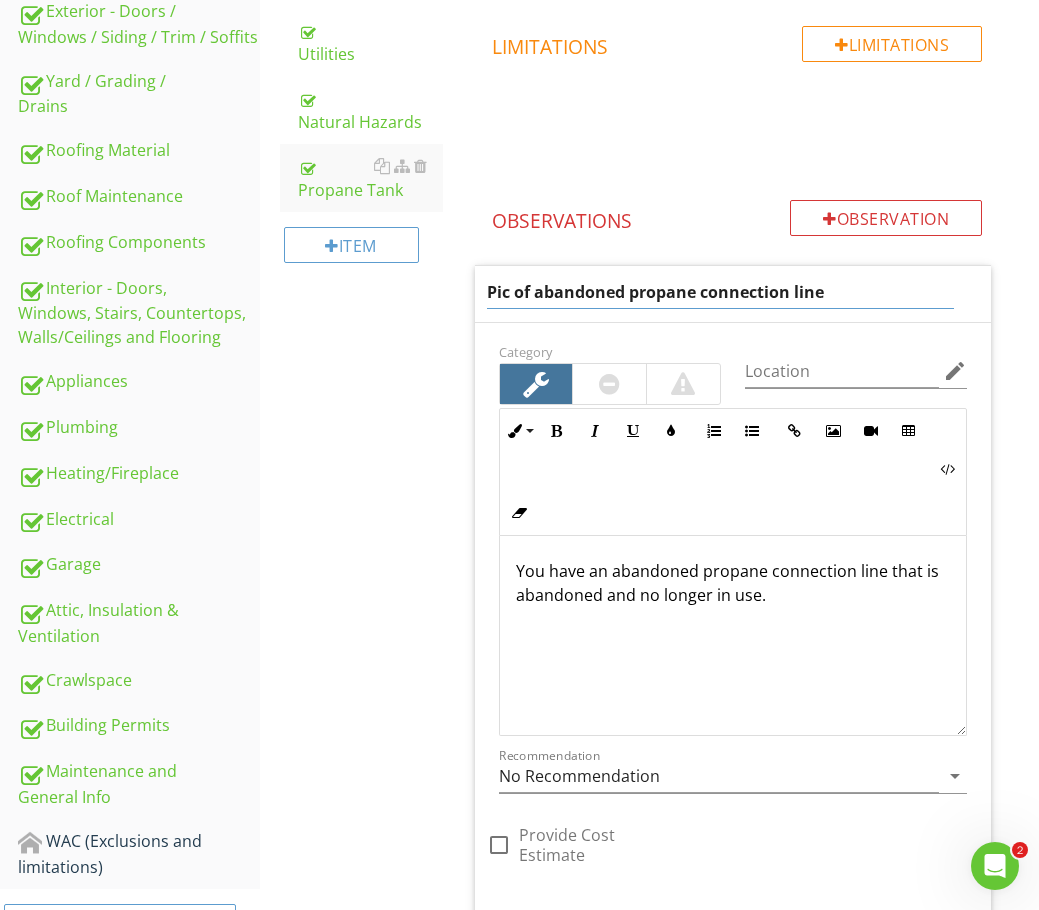 drag, startPoint x: 833, startPoint y: 292, endPoint x: 435, endPoint y: 308, distance: 398.32147 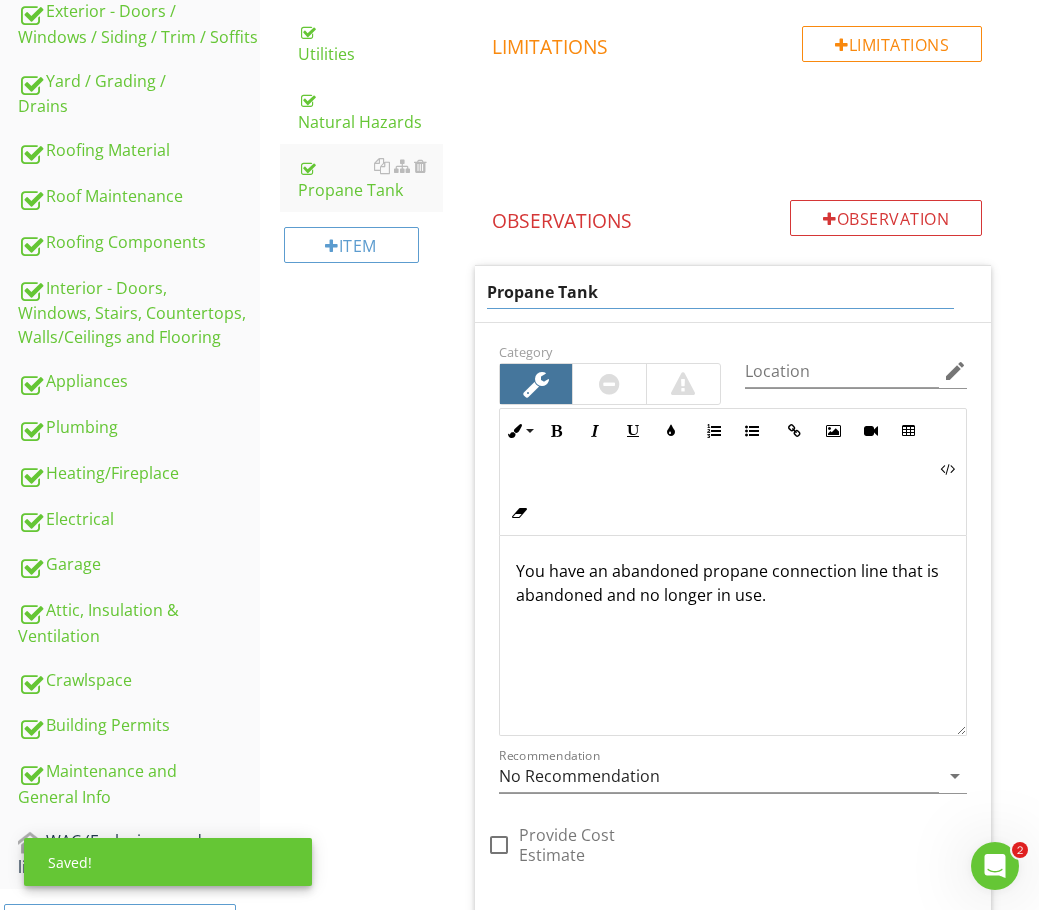 type on "Propane Tank" 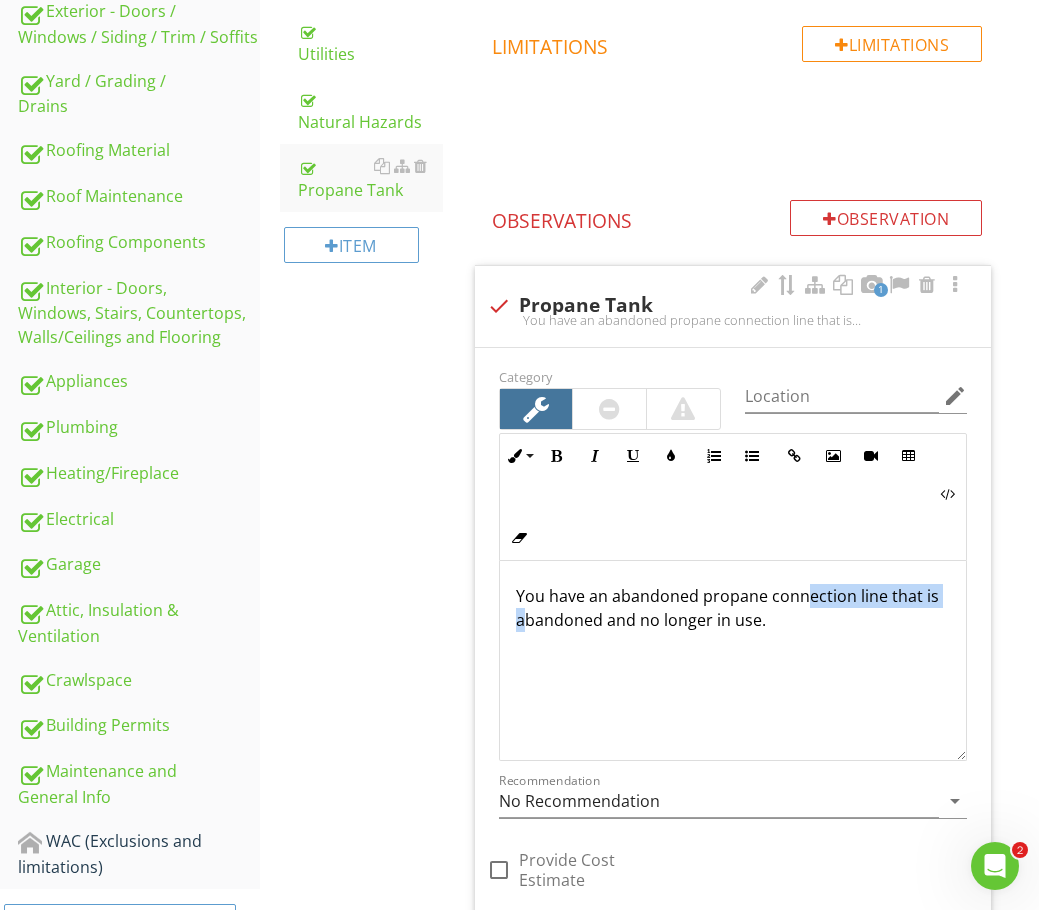 drag, startPoint x: 807, startPoint y: 600, endPoint x: 527, endPoint y: 615, distance: 280.4015 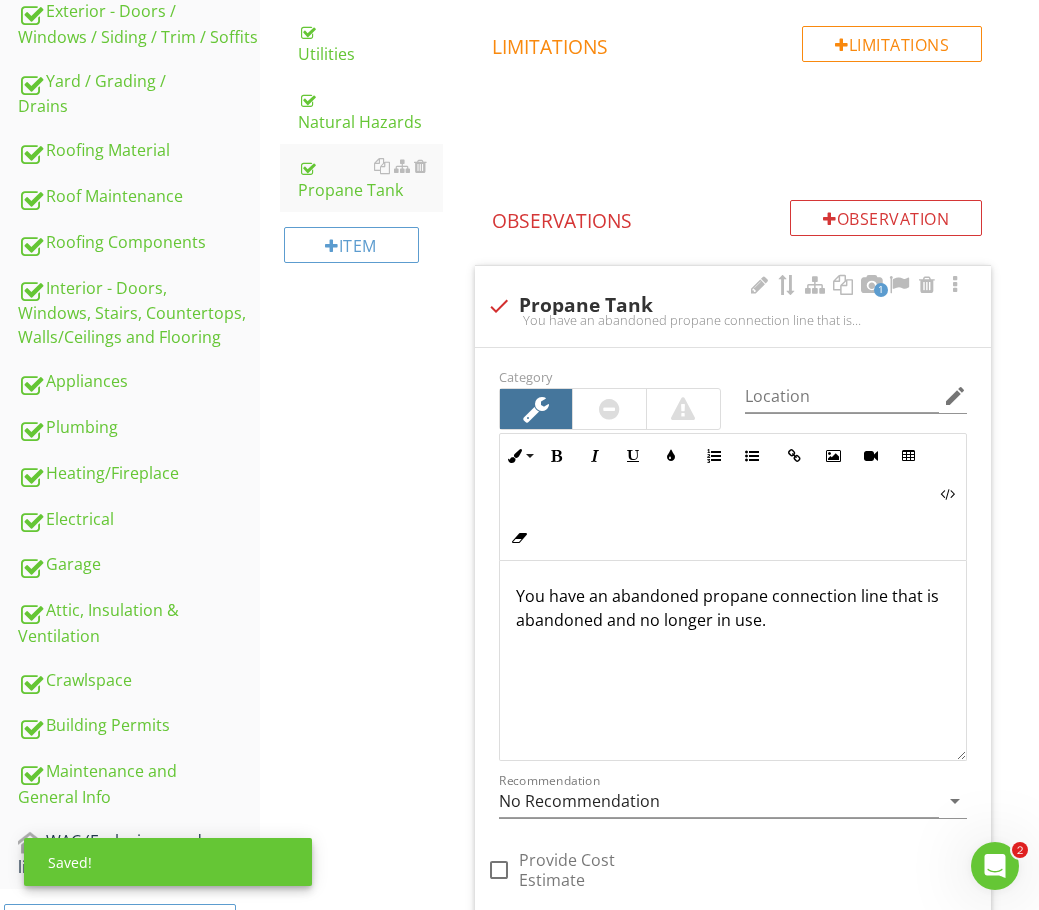 click on "You have an abandoned propane connection line that is abandoned and no longer in use." at bounding box center (733, 608) 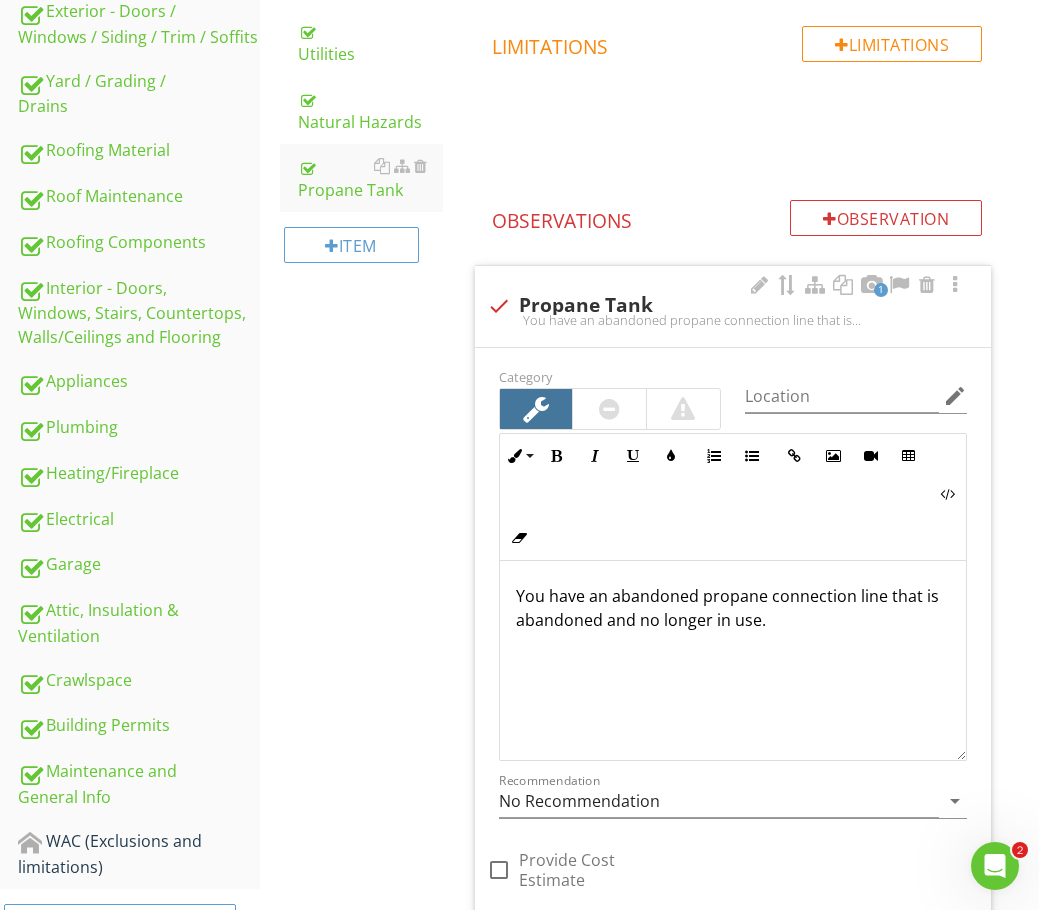 type 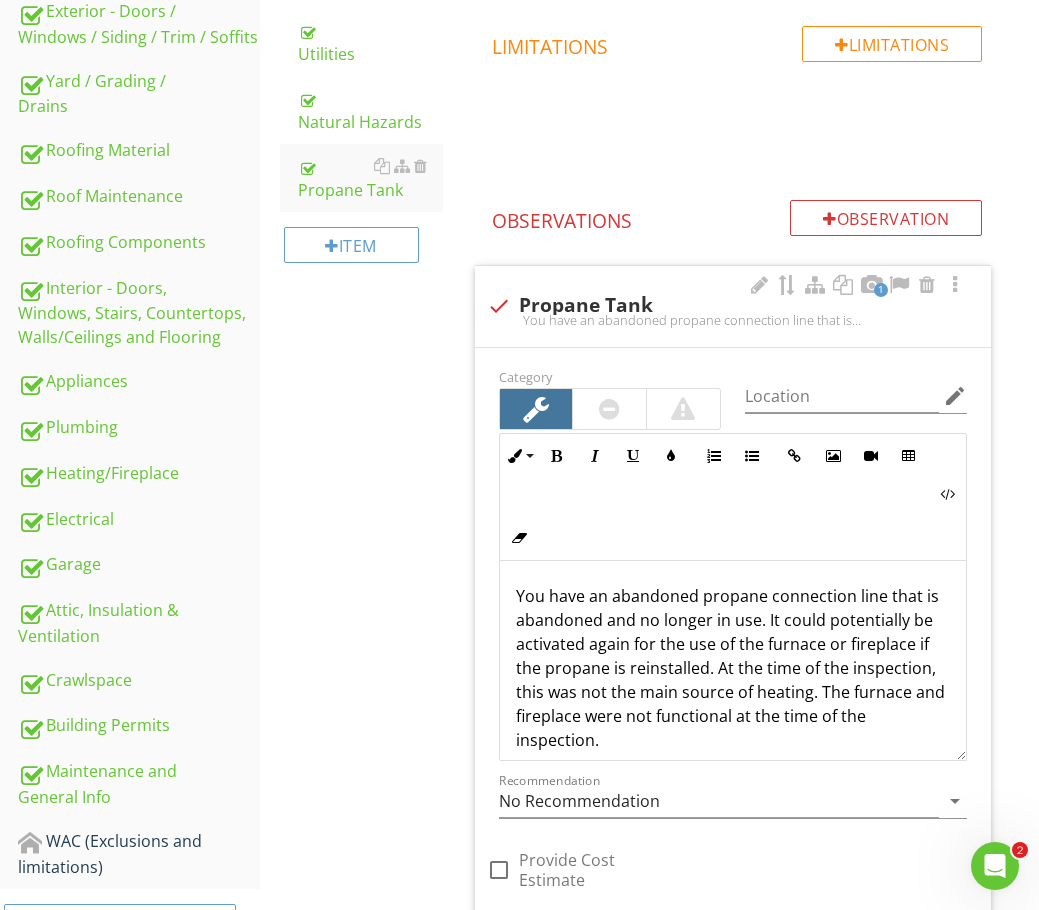 click on "You have an abandoned propane connection line that is abandoned and no longer in use. It could potentially be activated again for the use of the furnace or fireplace if the propane is reinstalled. At the time of the inspection, this was not the main source of heating. The furnace and fireplace were not functional at the time of the inspection." at bounding box center [733, 668] 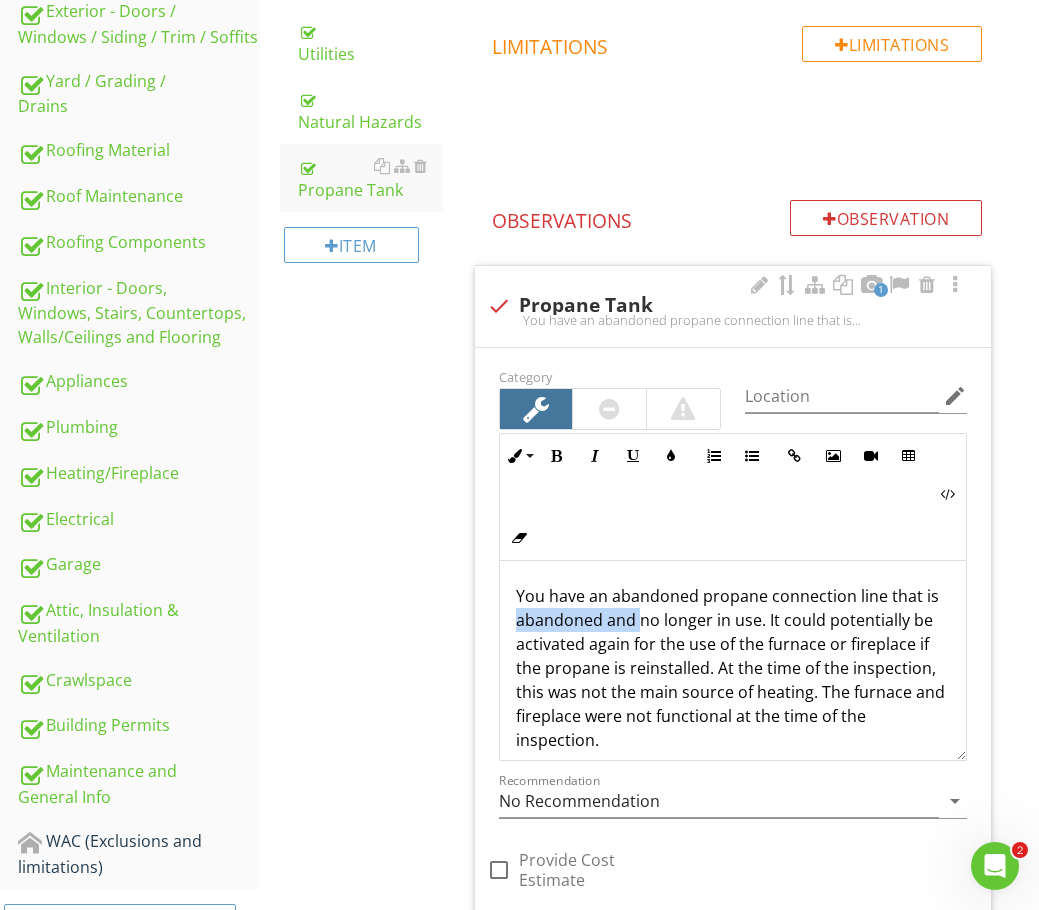 drag, startPoint x: 639, startPoint y: 621, endPoint x: 514, endPoint y: 630, distance: 125.32358 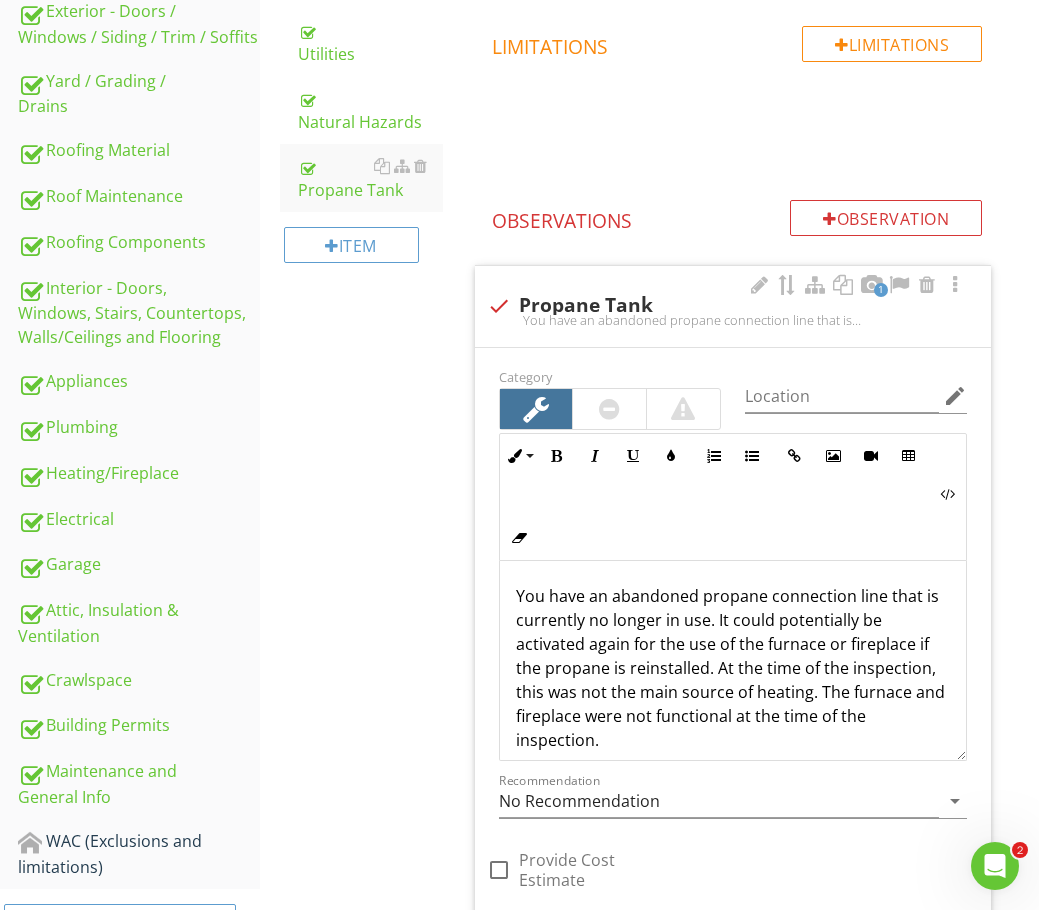 click on "You have an abandoned propane connection line that is currently no longer in use. It could potentially be activated again for the use of the furnace or fireplace if the propane is reinstalled. At the time of the inspection, this was not the main source of heating. The furnace and fireplace were not functional at the time of the inspection." at bounding box center [733, 668] 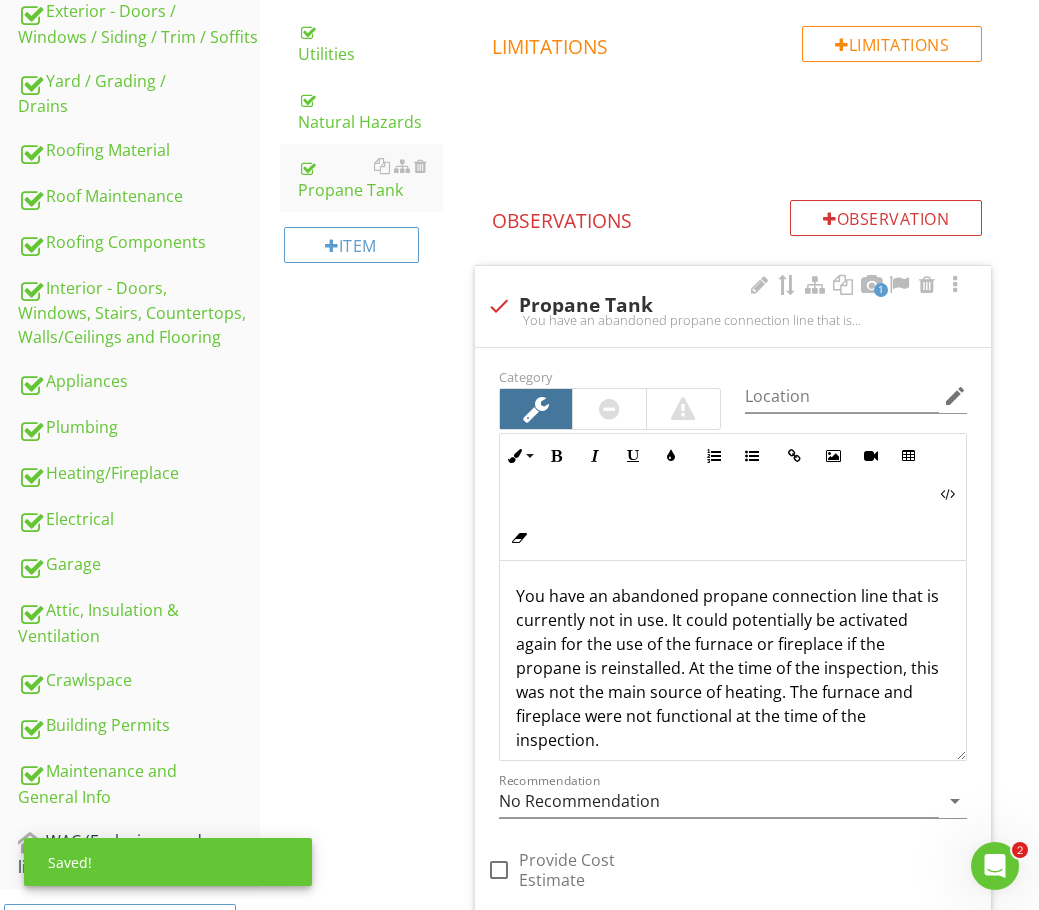 click on "You have an abandoned propane connection line that is currently not in use. It could potentially be activated again for the use of the furnace or fireplace if the propane is reinstalled. At the time of the inspection, this was not the main source of heating. The furnace and fireplace were not functional at the time of the inspection." at bounding box center [733, 668] 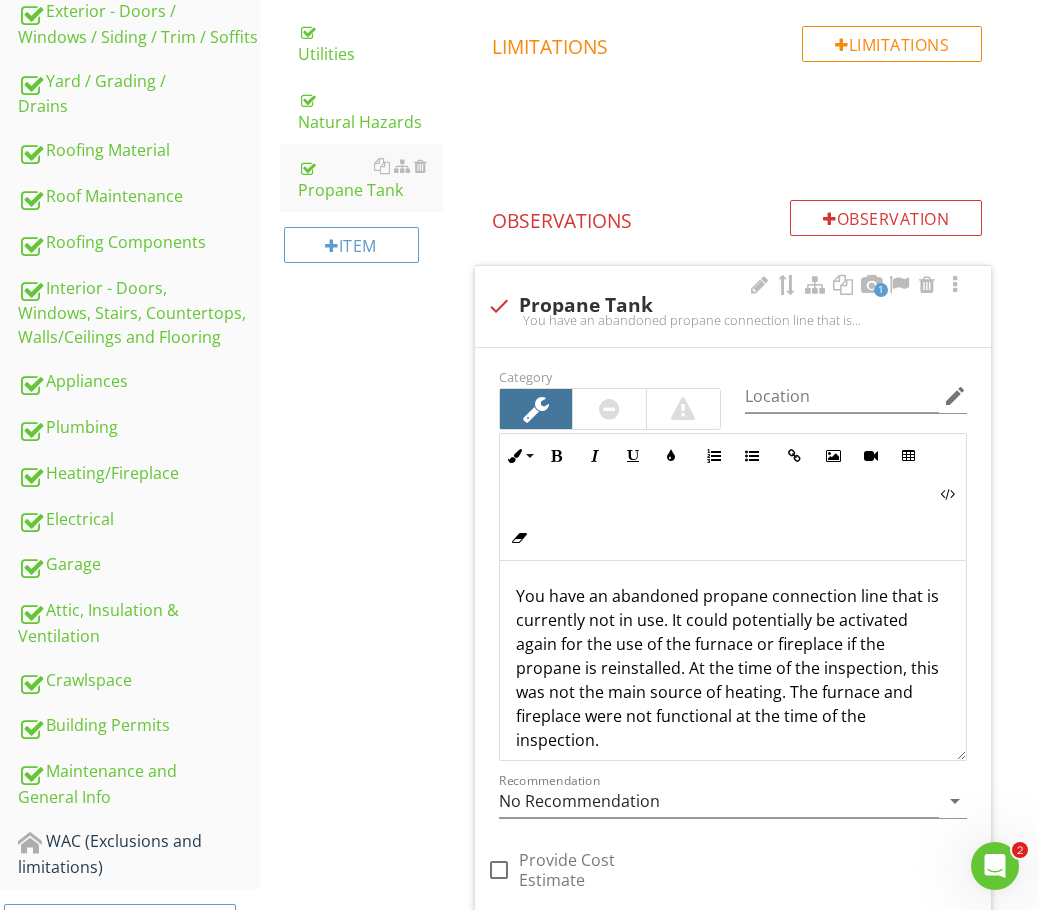 click on "You have an abandoned propane connection line that is currently not in use. It could potentially be activated again for the use of the furnace or fireplace if the propane is reinstalled. At the time of the inspection, this was not the main source of heating. The furnace and fireplace were not functional at the time of the inspection." at bounding box center (733, 668) 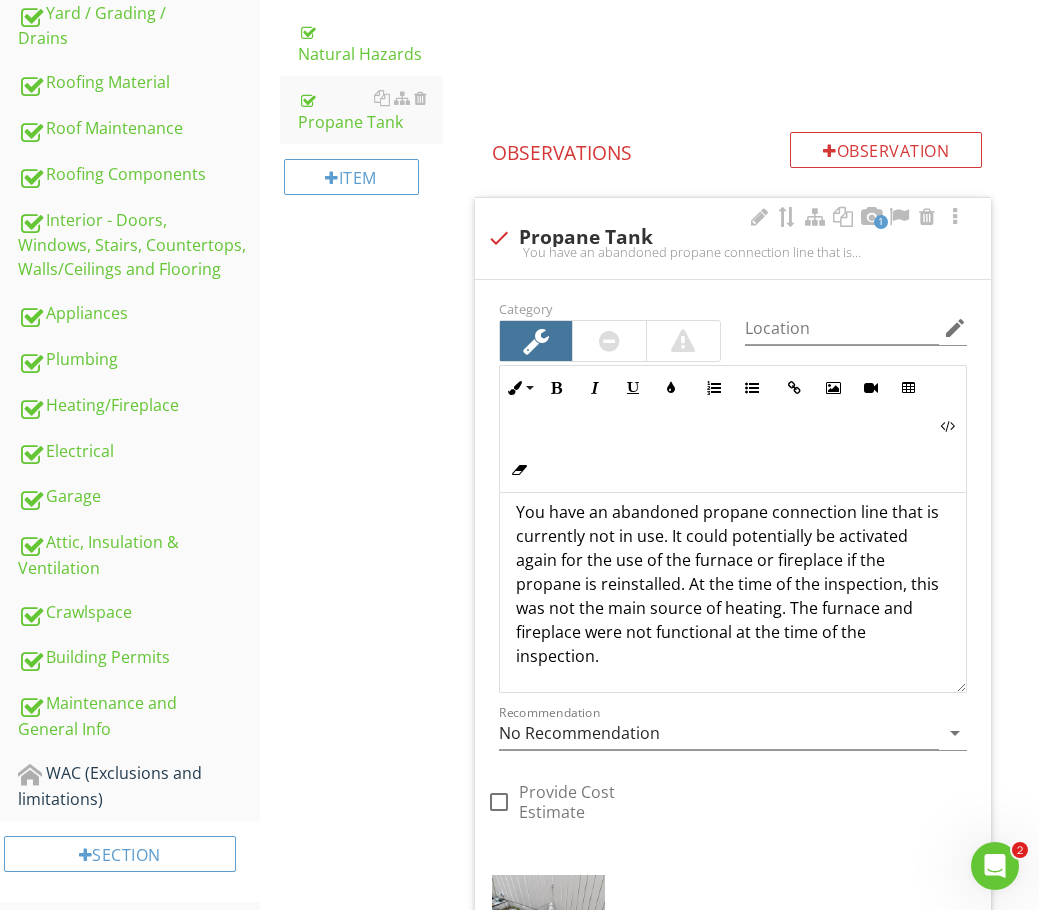 scroll, scrollTop: 753, scrollLeft: 0, axis: vertical 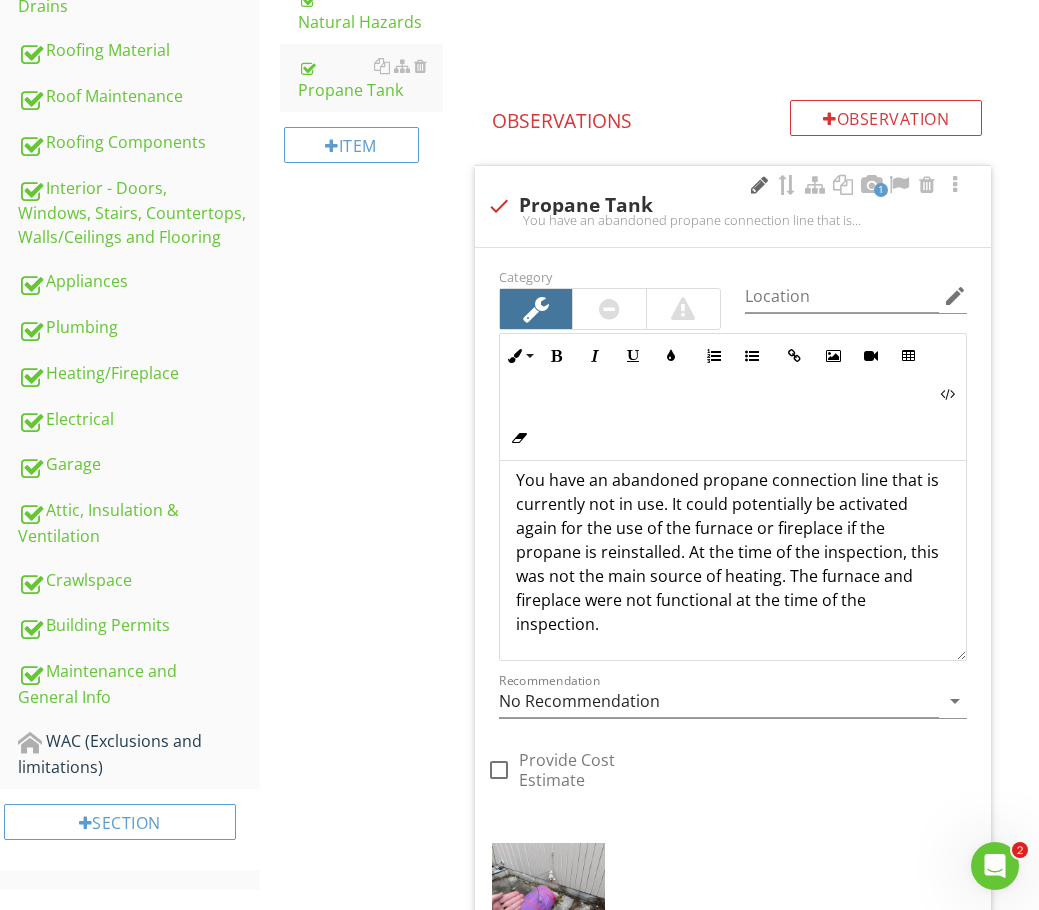 click at bounding box center (759, 185) 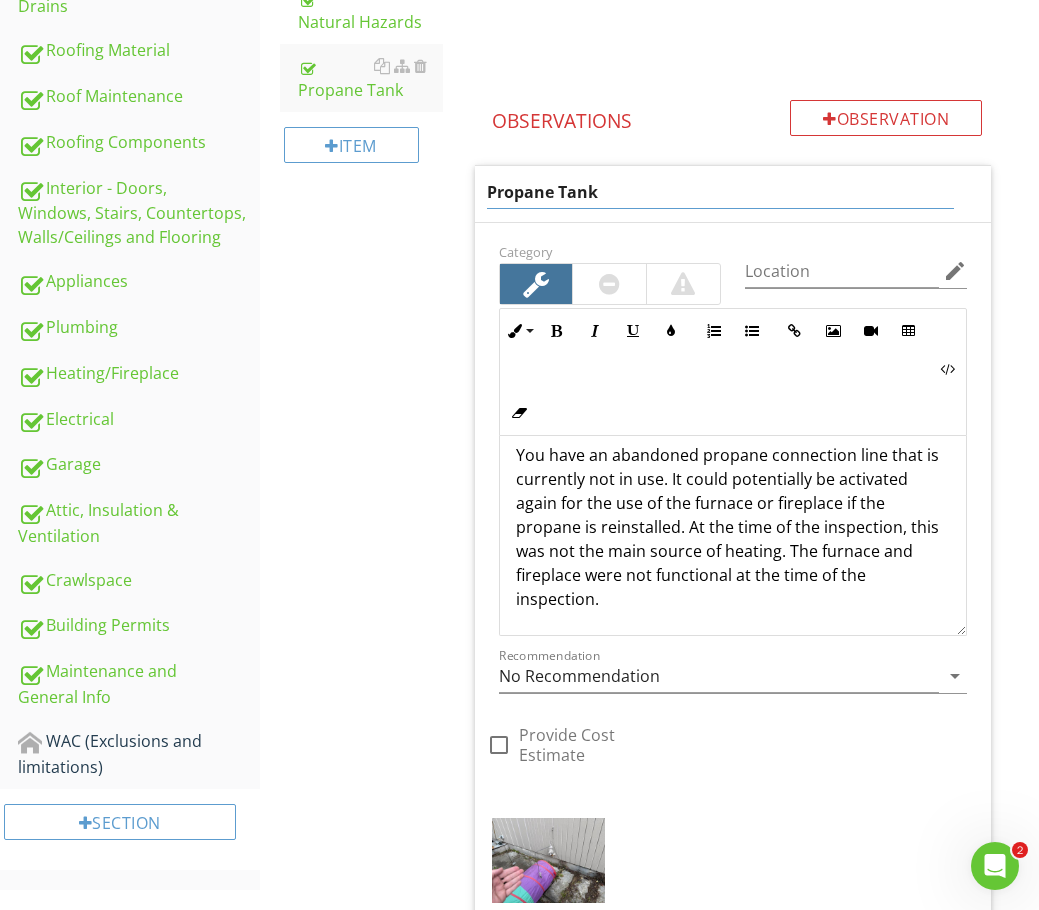 click on "Propane Tank" at bounding box center [721, 192] 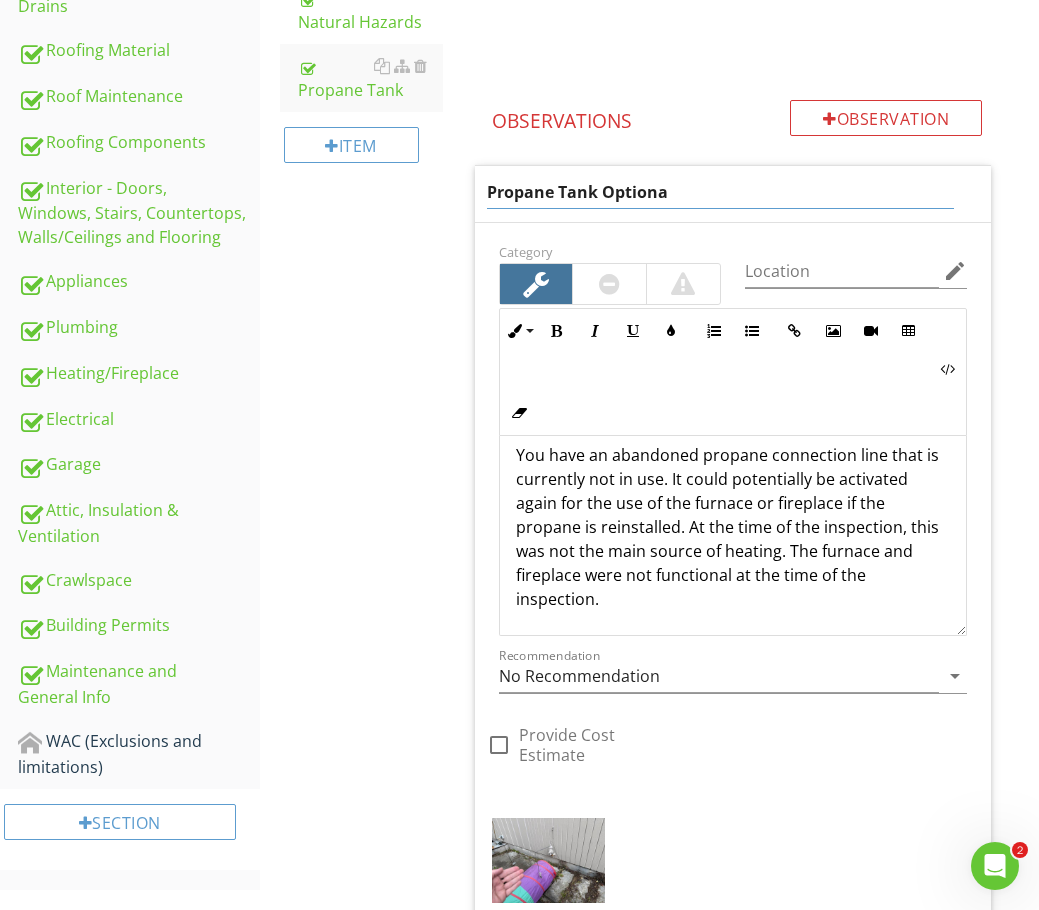 type on "Propane Tank Optional" 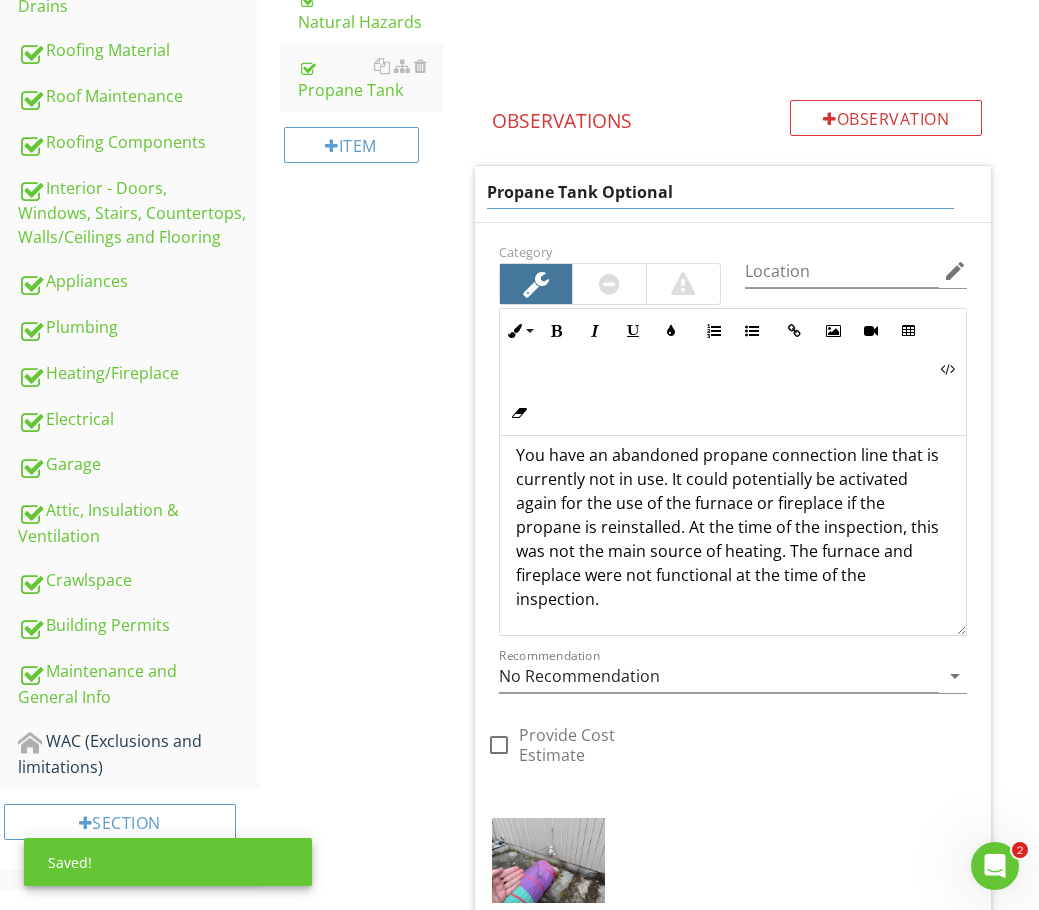 drag, startPoint x: 306, startPoint y: 490, endPoint x: 369, endPoint y: 491, distance: 63.007935 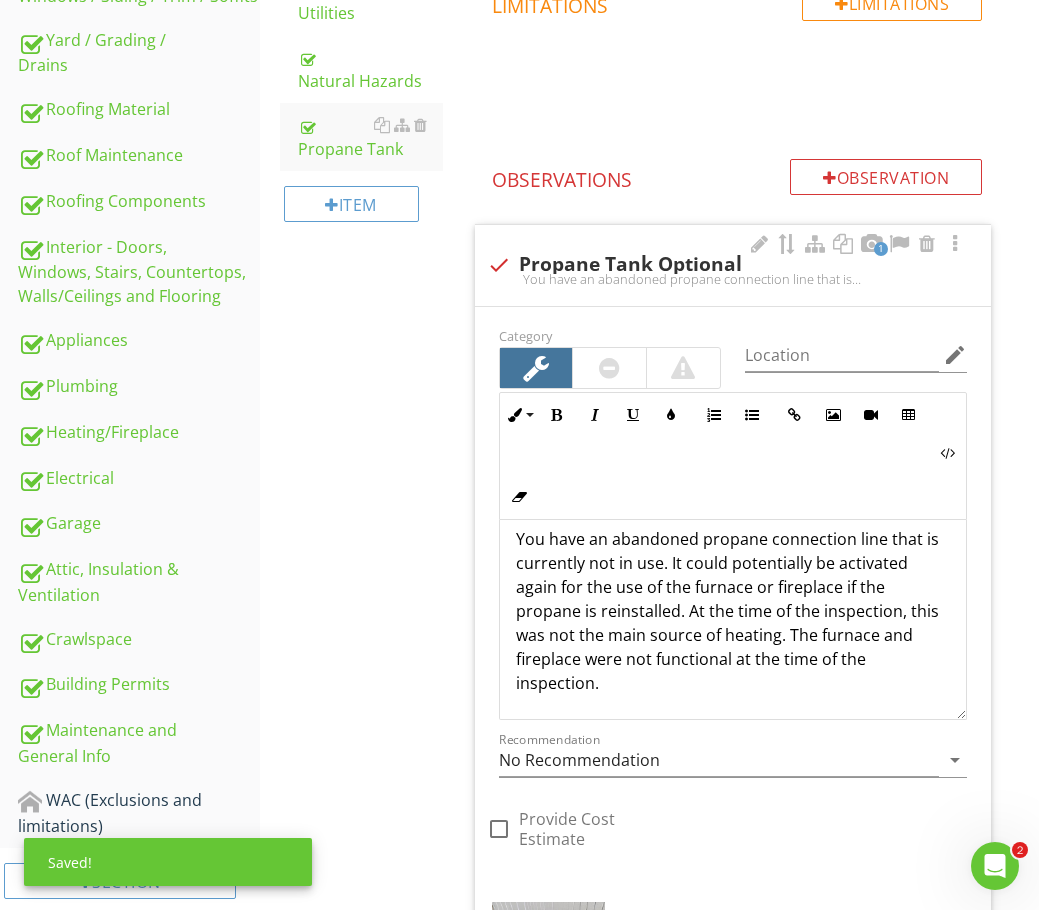 scroll, scrollTop: 687, scrollLeft: 0, axis: vertical 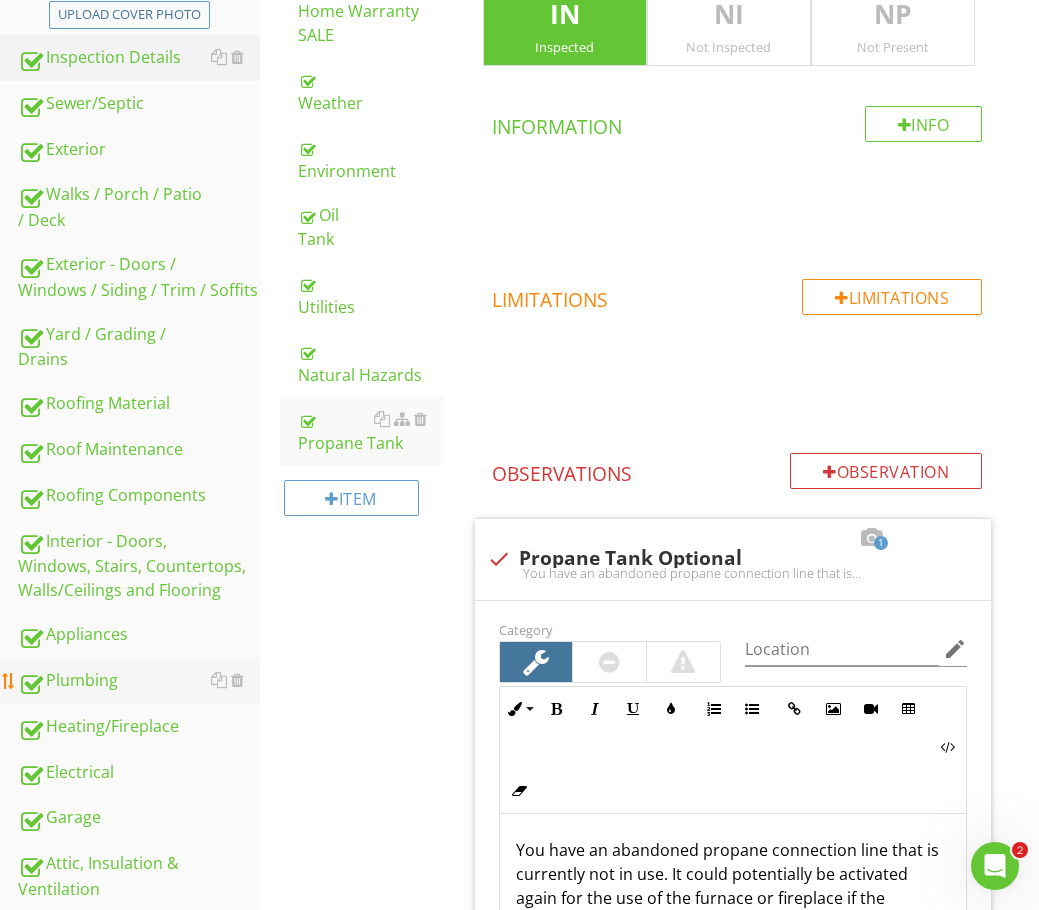 click on "Plumbing" at bounding box center (139, 681) 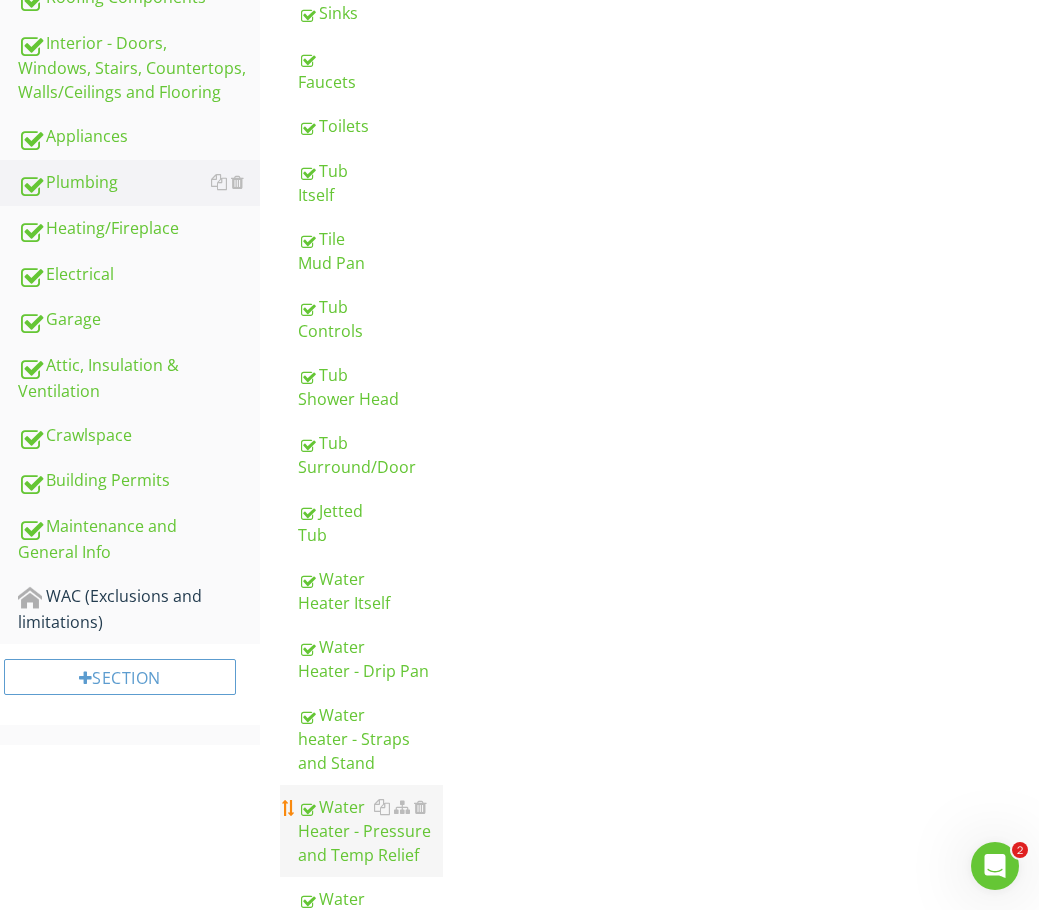scroll, scrollTop: 900, scrollLeft: 0, axis: vertical 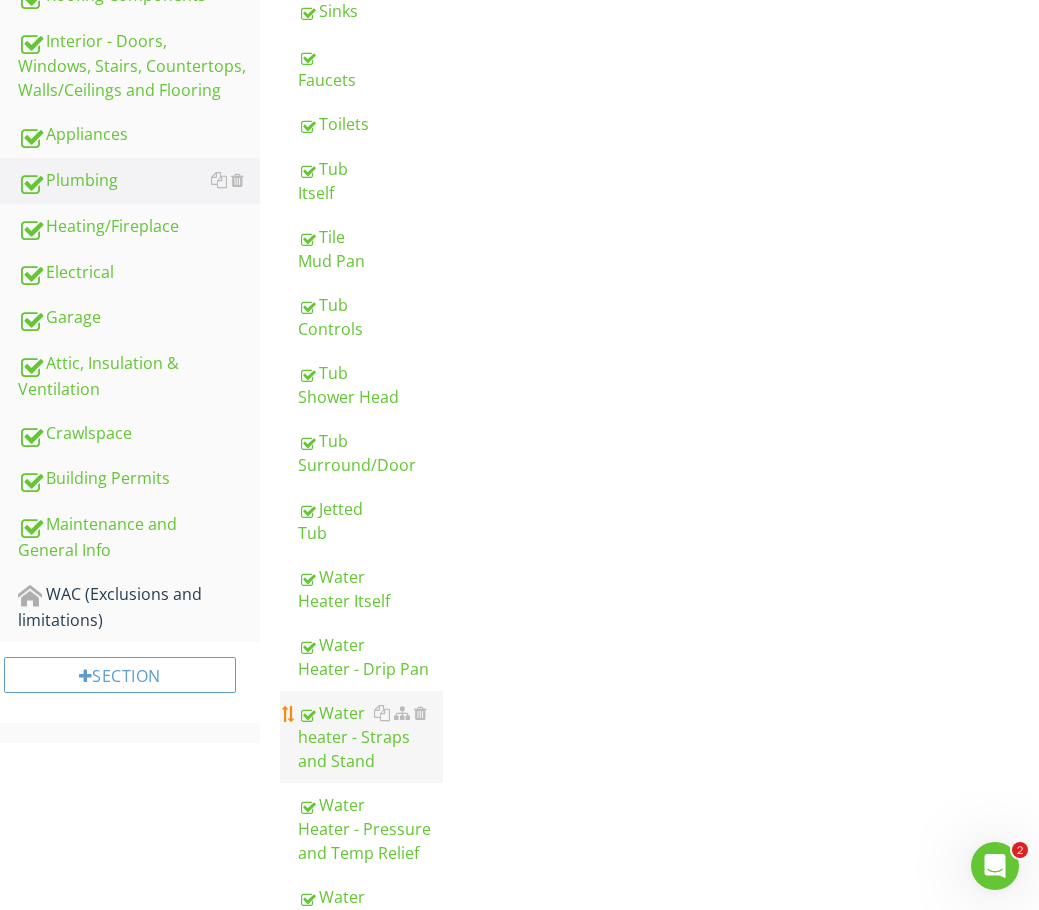 click on "Water heater - Straps and Stand" at bounding box center [370, 737] 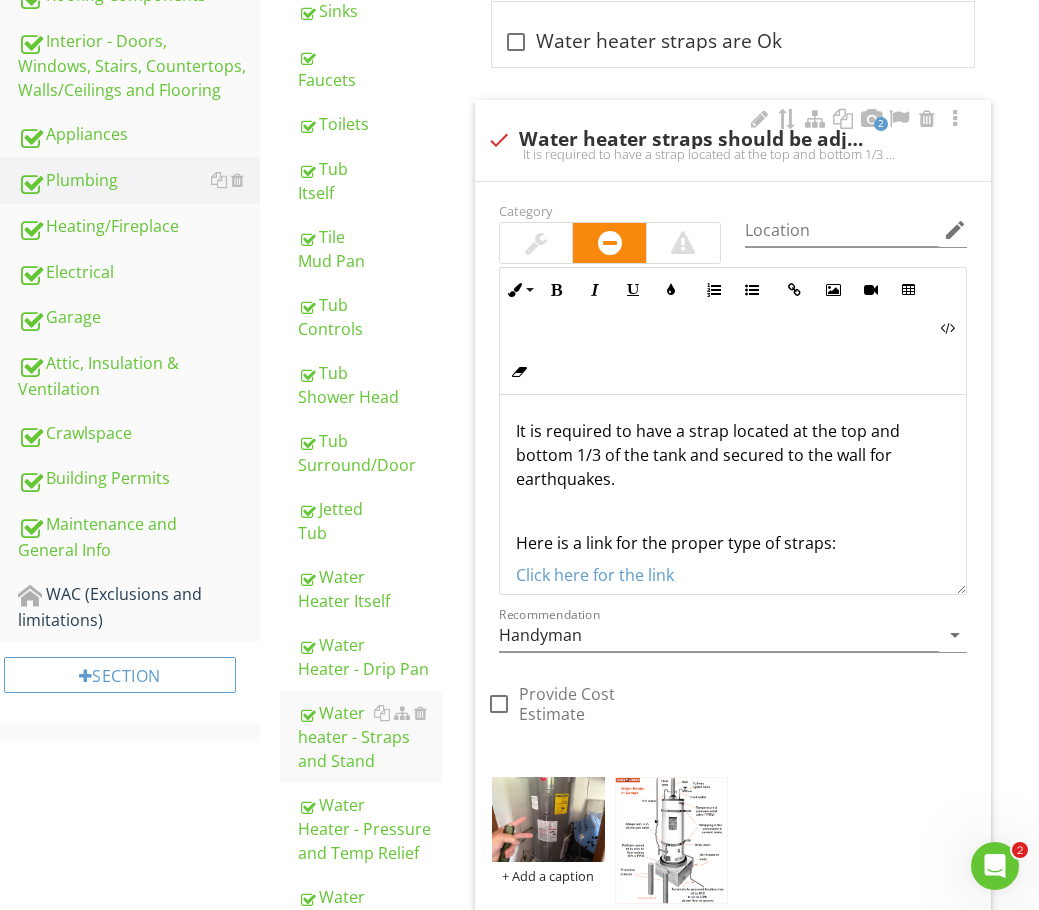 click at bounding box center (536, 243) 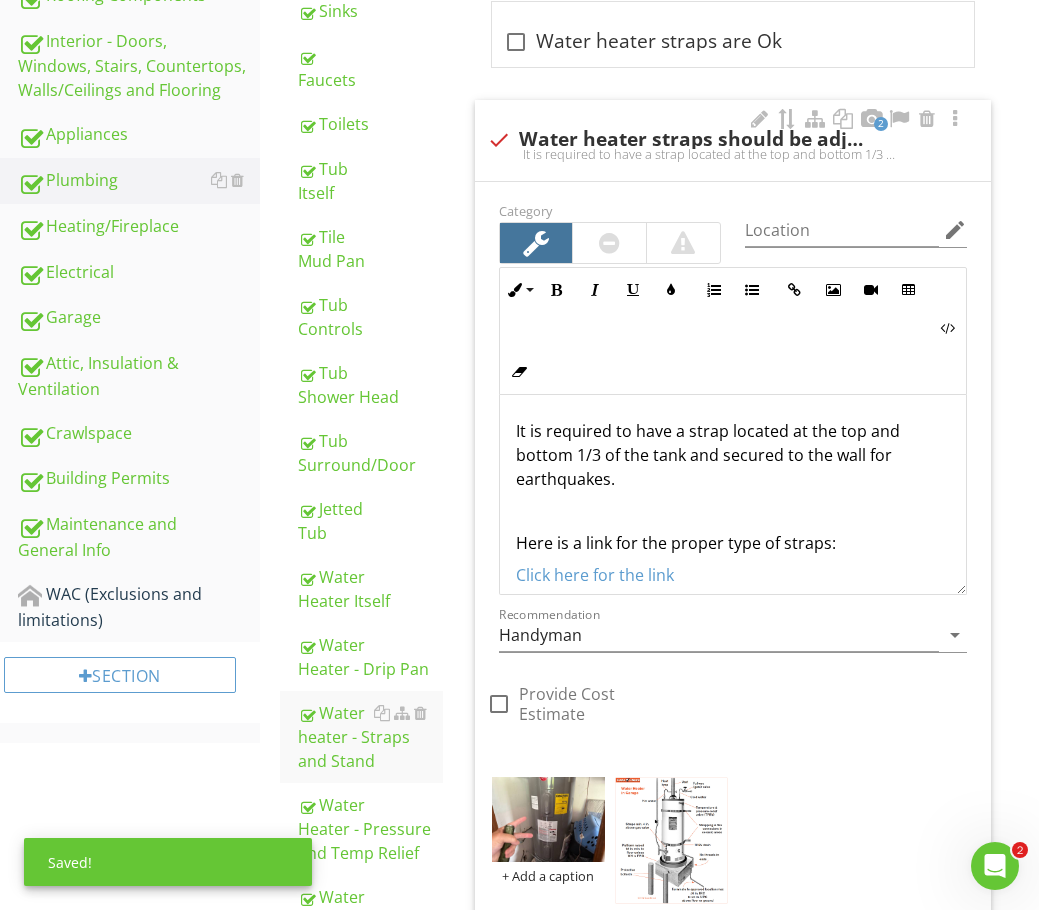 click at bounding box center (683, 243) 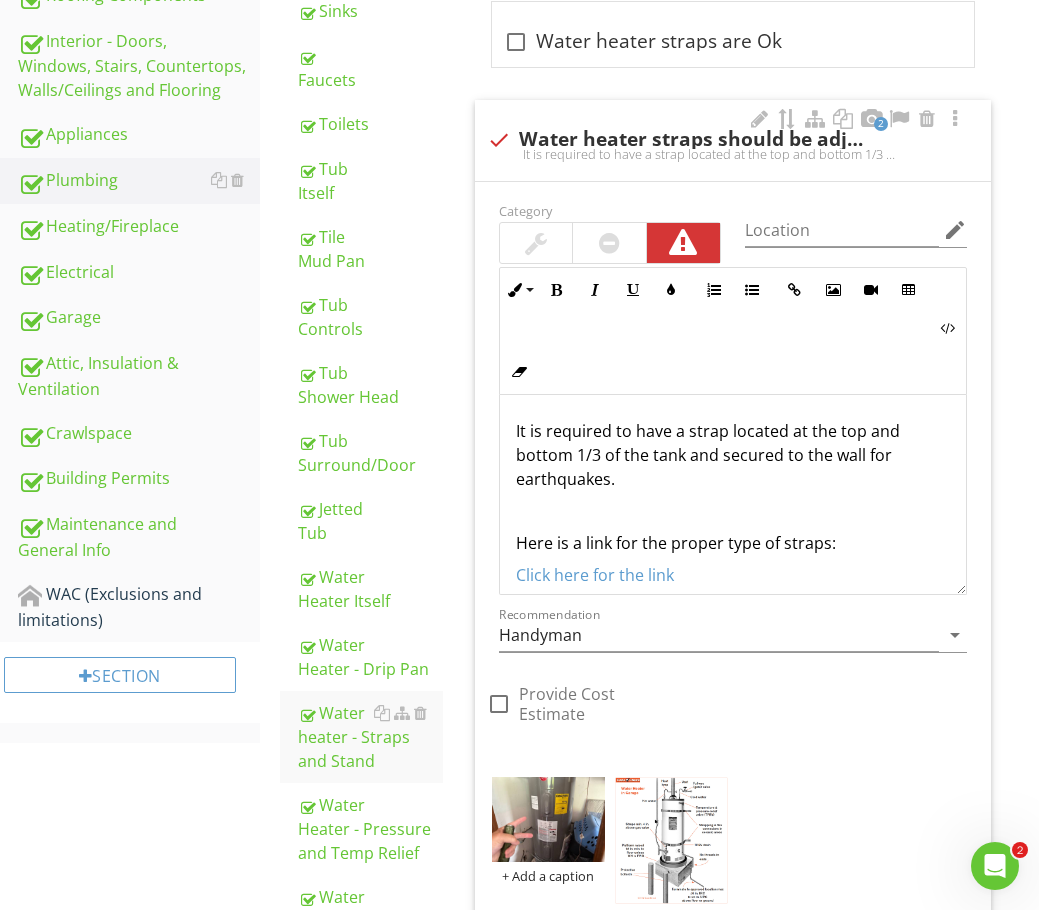 click on "It is required to have a strap located at the top and bottom 1/3 of the tank and secured to the wall for earthquakes.Here is a link for the proper type of straps: Click here for the link" at bounding box center [733, 154] 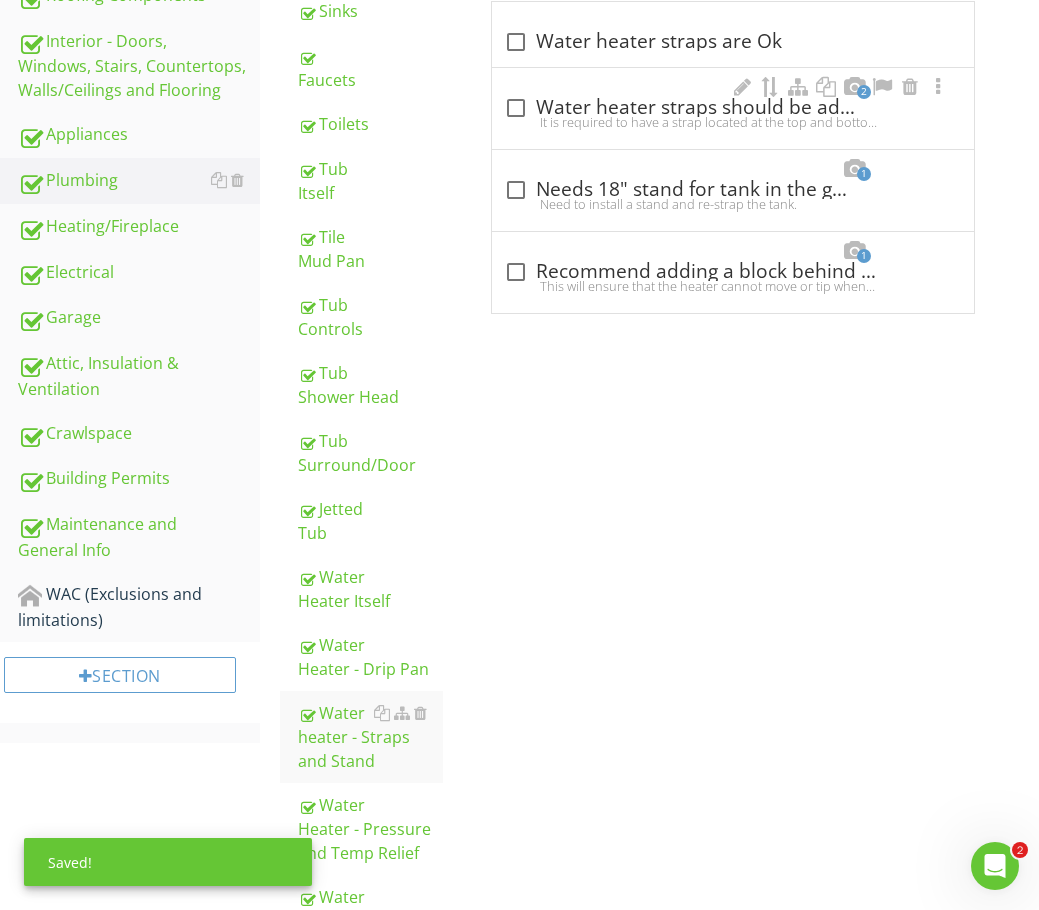 click on "It is required to have a strap located at the top and bottom 1/3 of the tank and secured to the wall for earthquakes.Here is a link for the proper type of straps: Click here for the link" at bounding box center (733, 122) 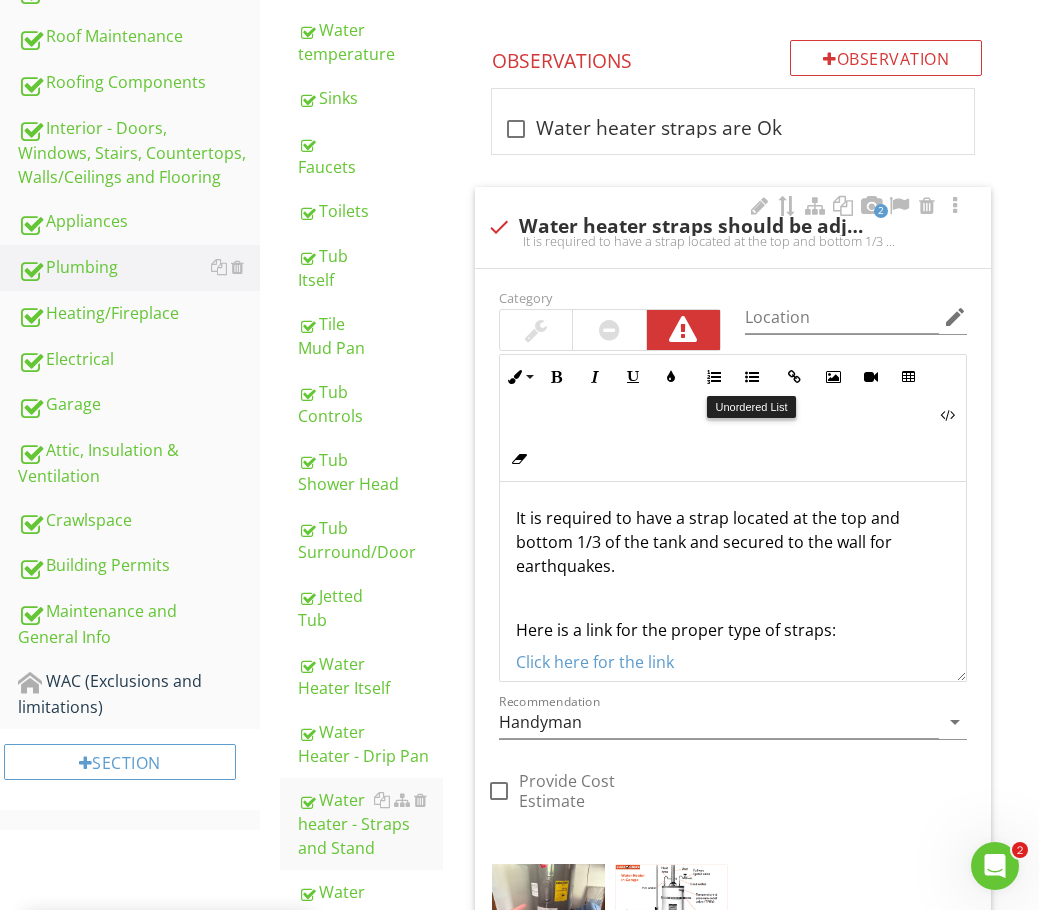 scroll, scrollTop: 700, scrollLeft: 0, axis: vertical 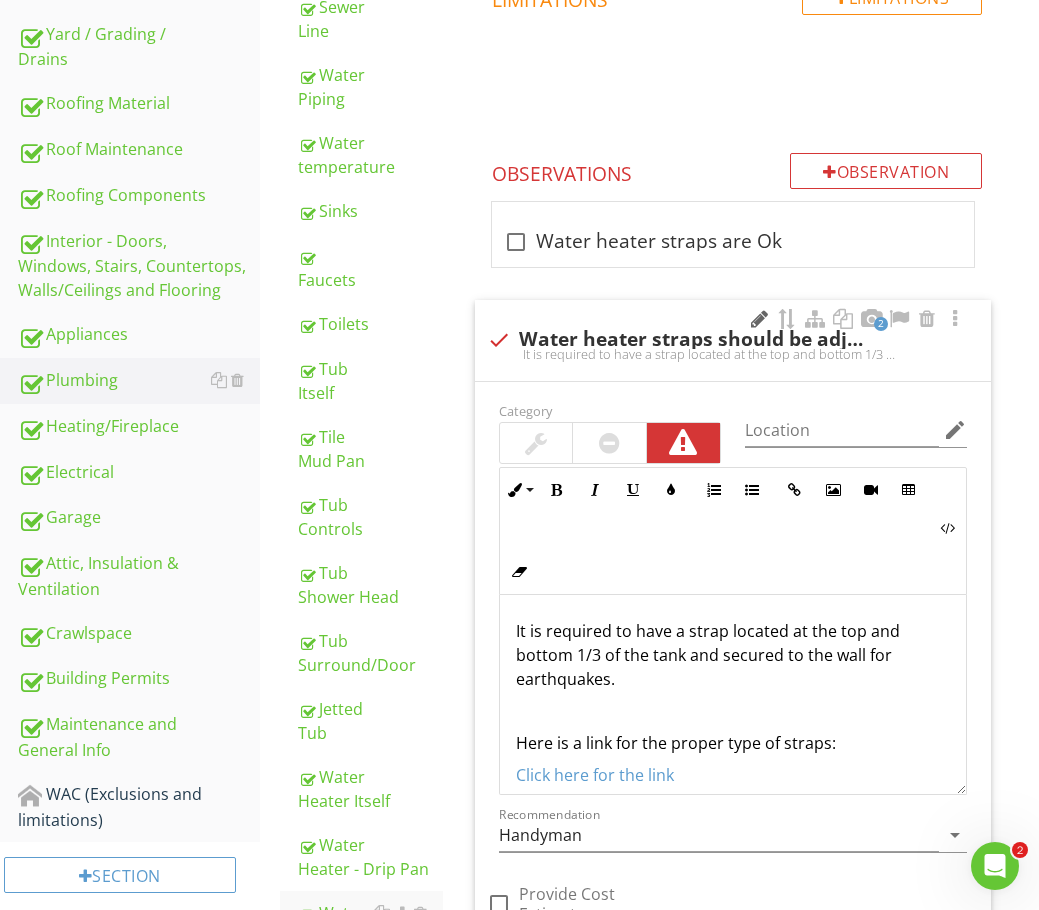 click at bounding box center (759, 319) 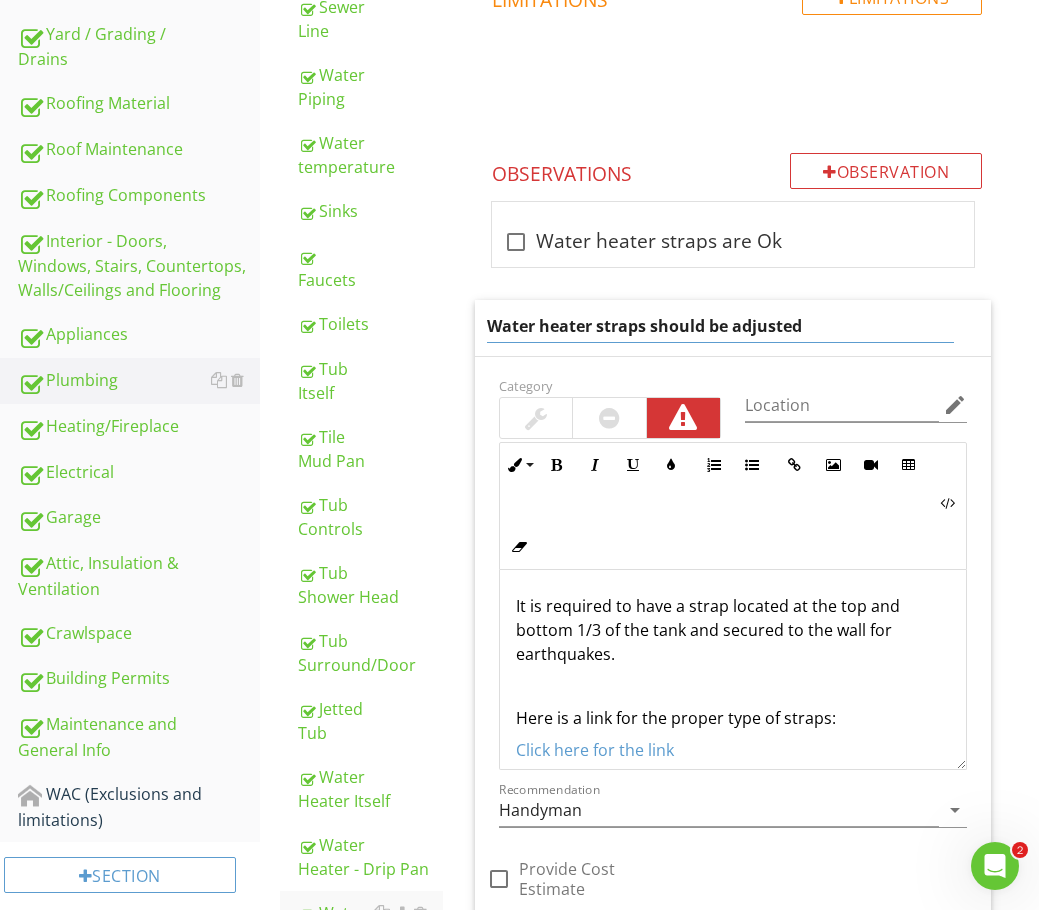 drag, startPoint x: 823, startPoint y: 328, endPoint x: 594, endPoint y: 351, distance: 230.15213 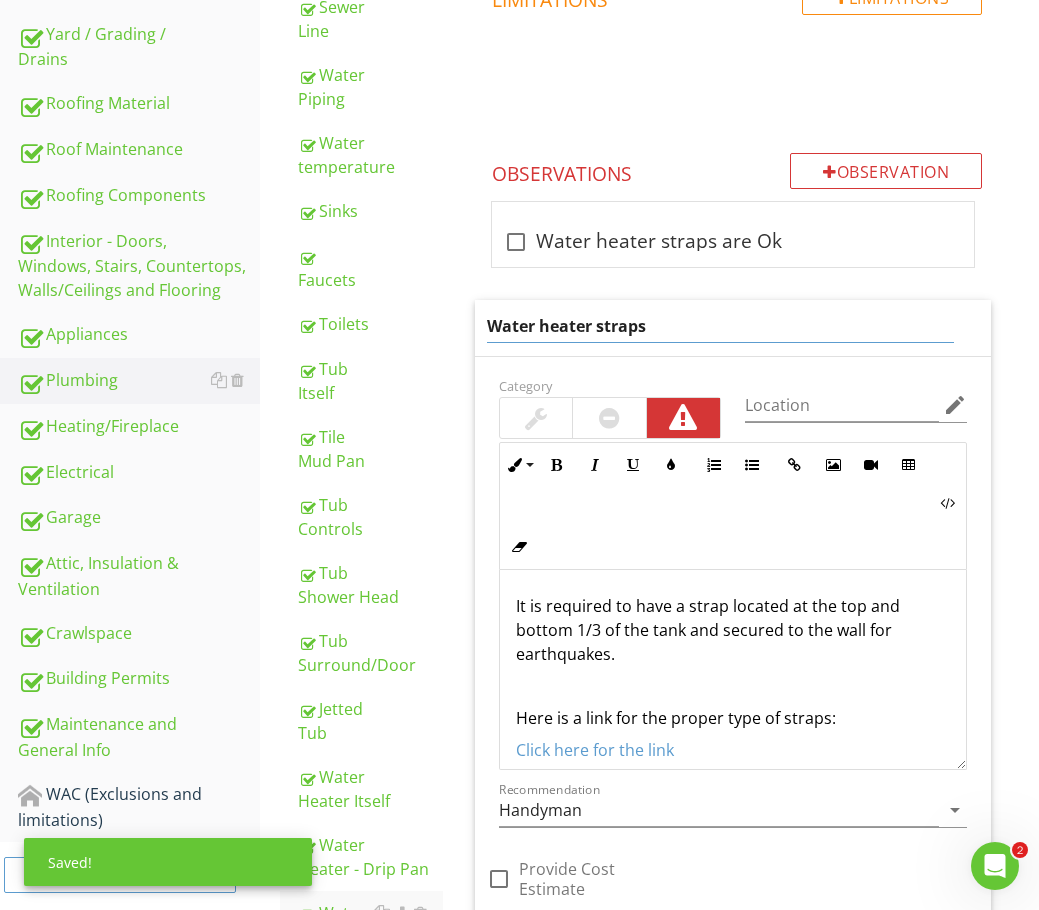 click on "Water heater straps" at bounding box center [721, 326] 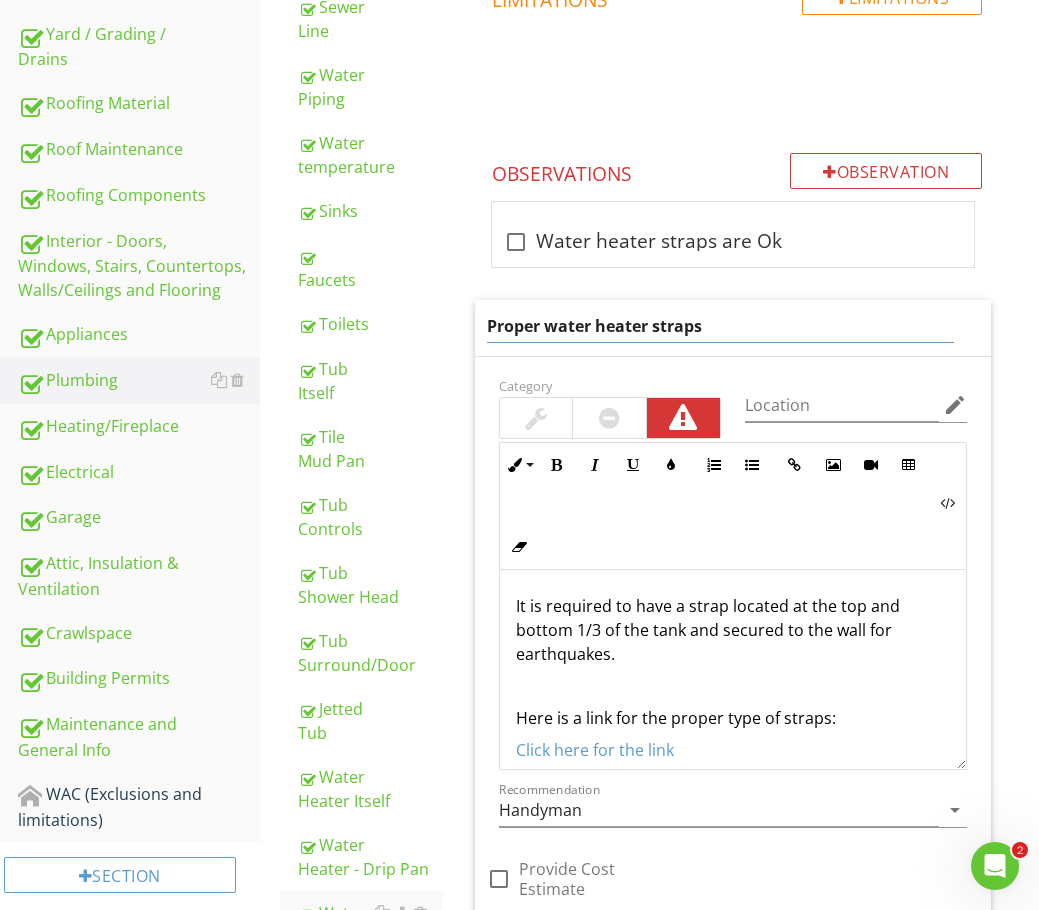 click on "Proper water heater straps" at bounding box center (721, 326) 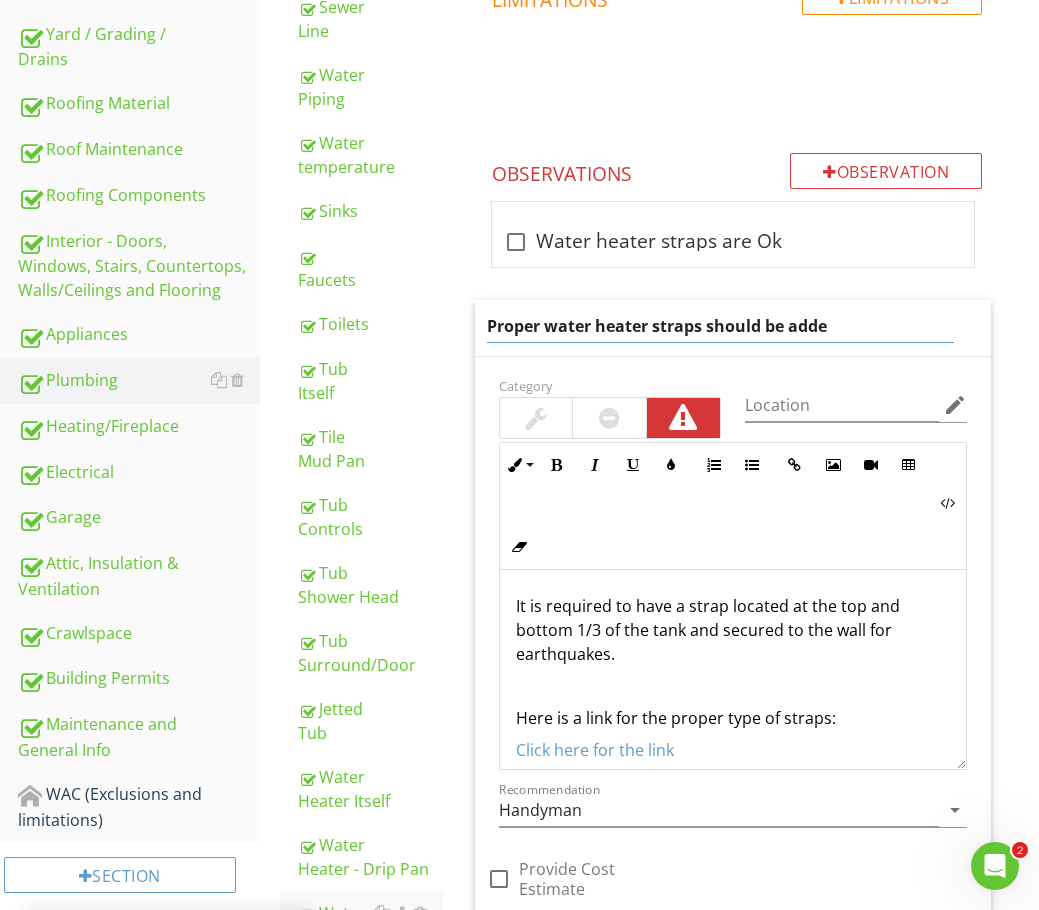 type on "Proper water heater straps should be added" 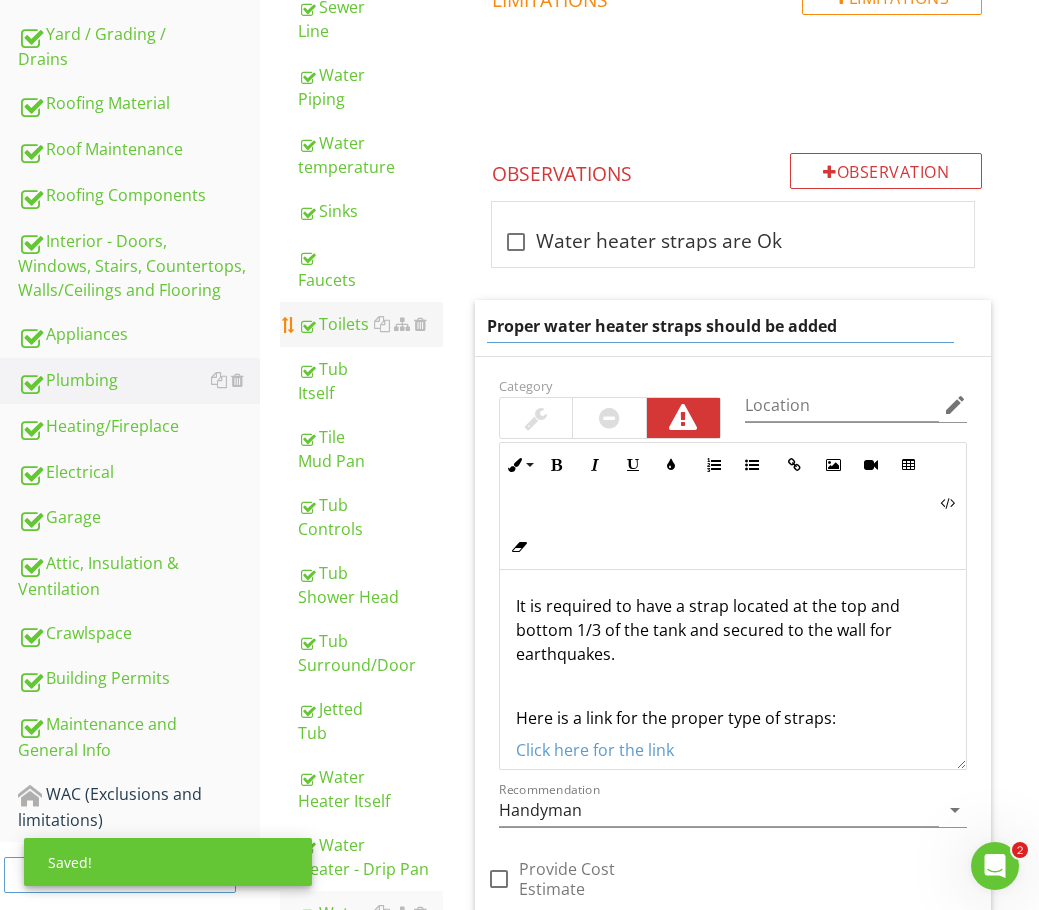 click on "Toilets" at bounding box center (370, 324) 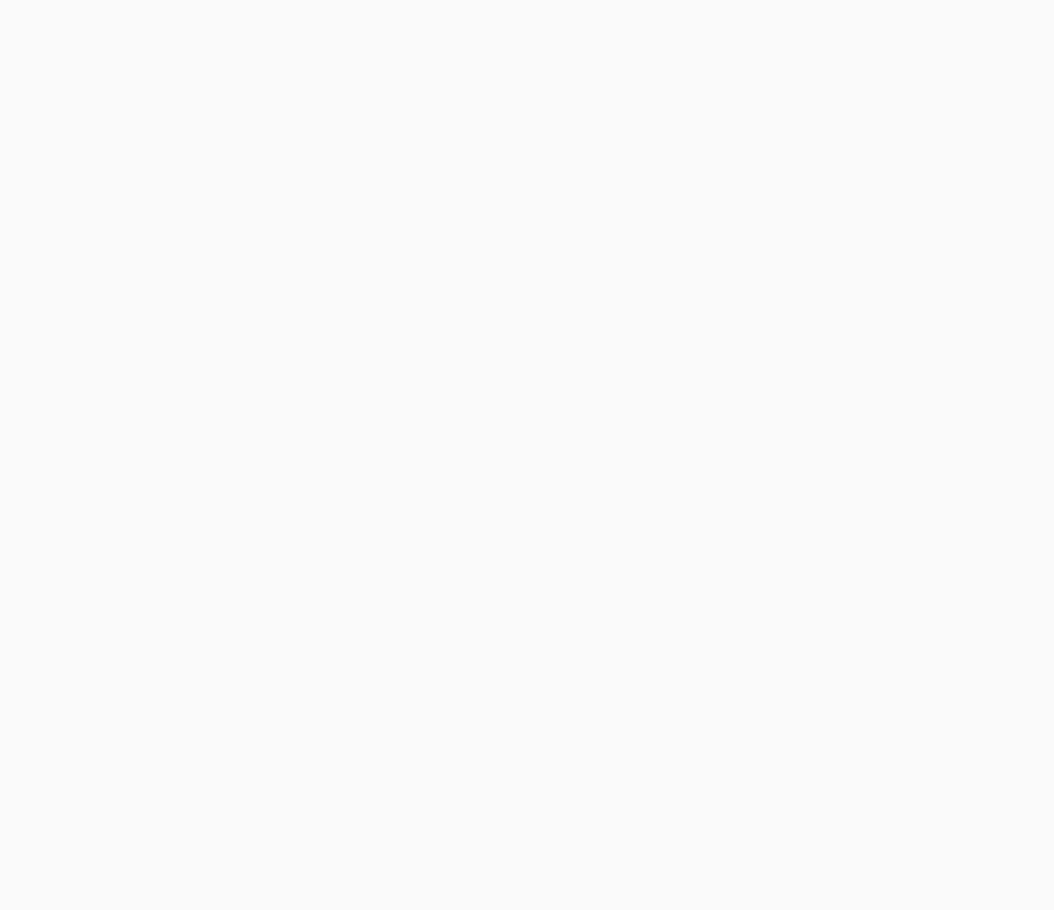 scroll, scrollTop: 0, scrollLeft: 0, axis: both 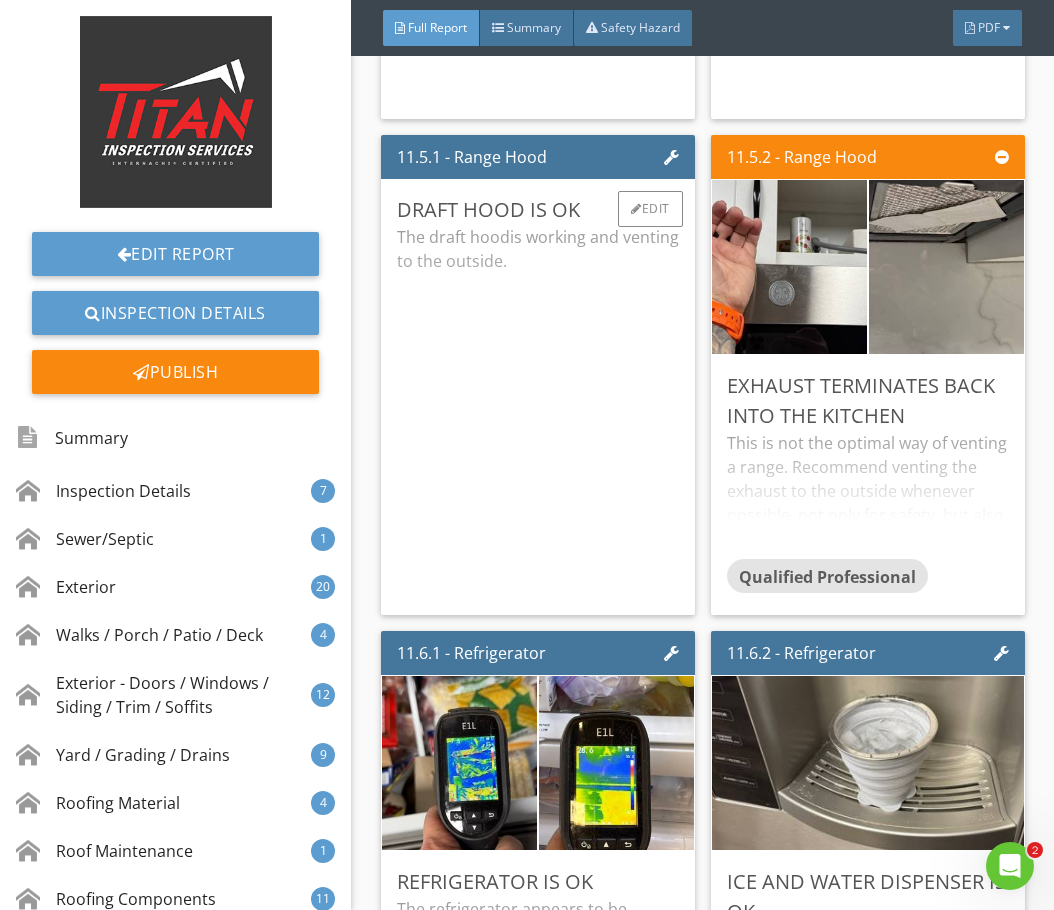 click on "The draft hood  is working and venting to the outside." at bounding box center (538, 412) 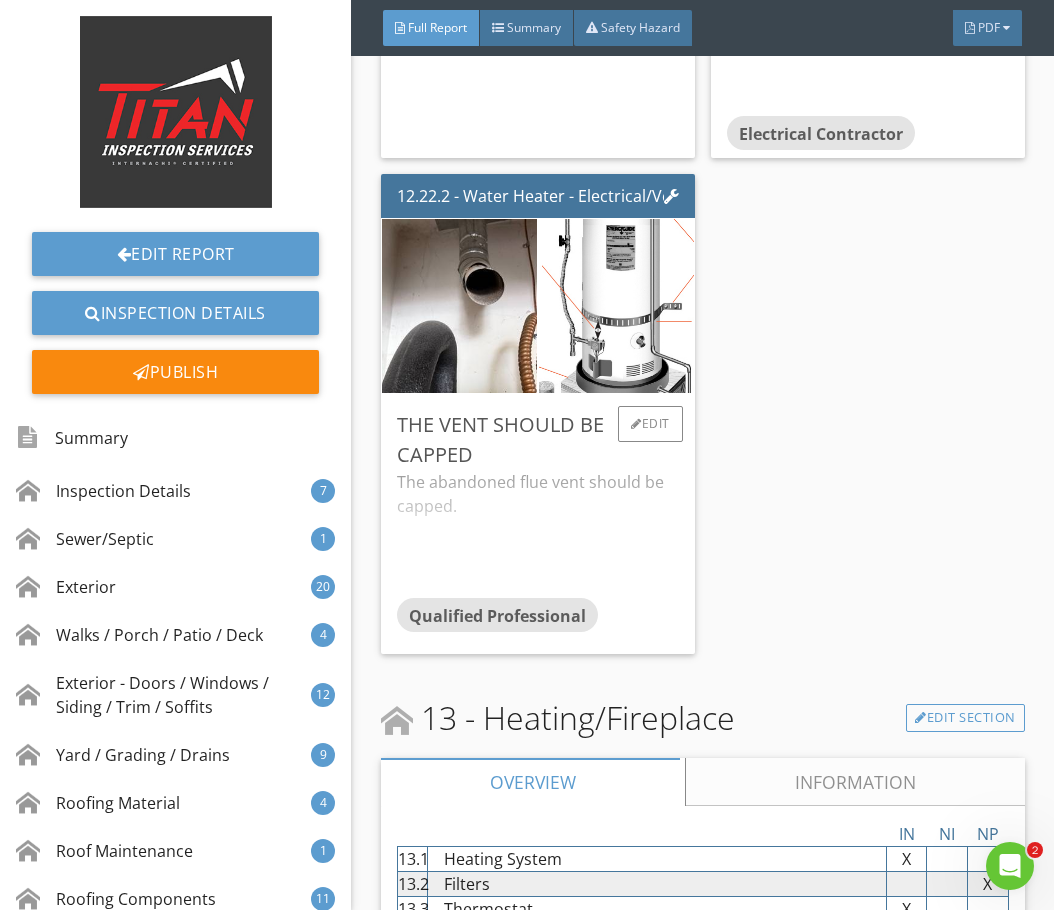 scroll, scrollTop: 38100, scrollLeft: 0, axis: vertical 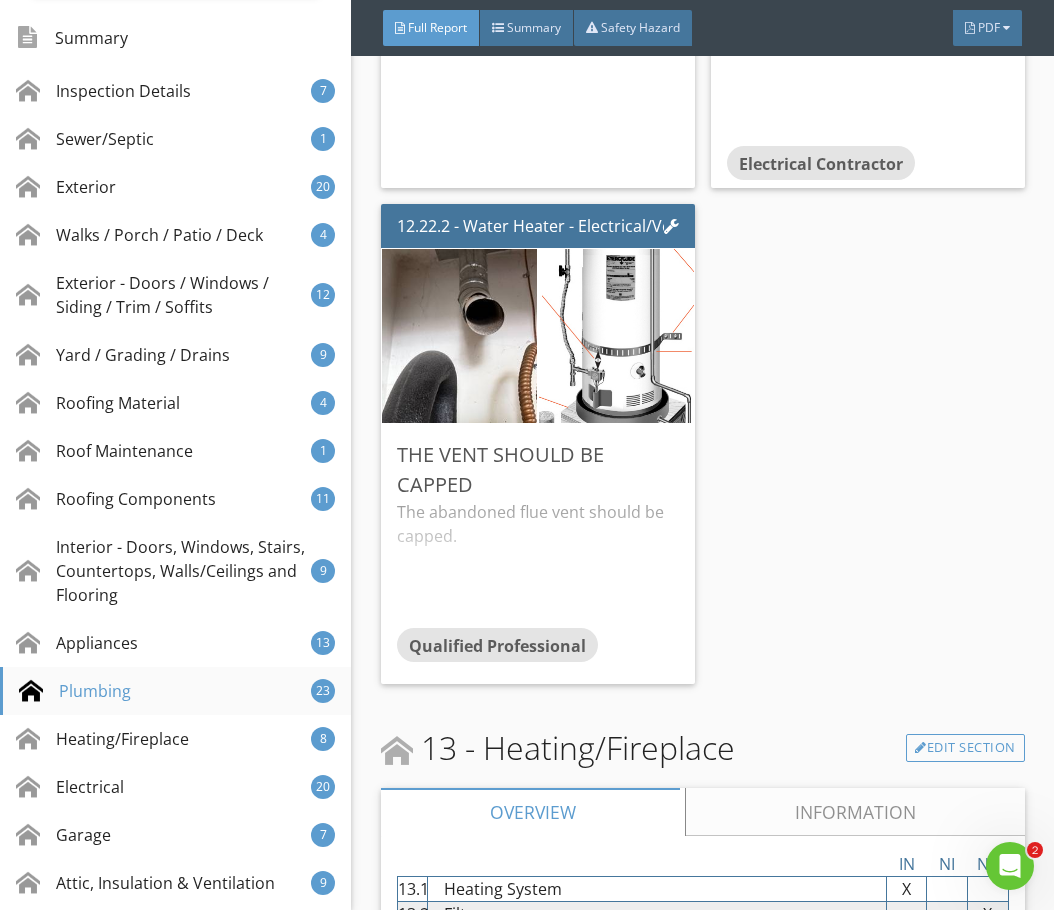 click on "Plumbing" at bounding box center [75, 691] 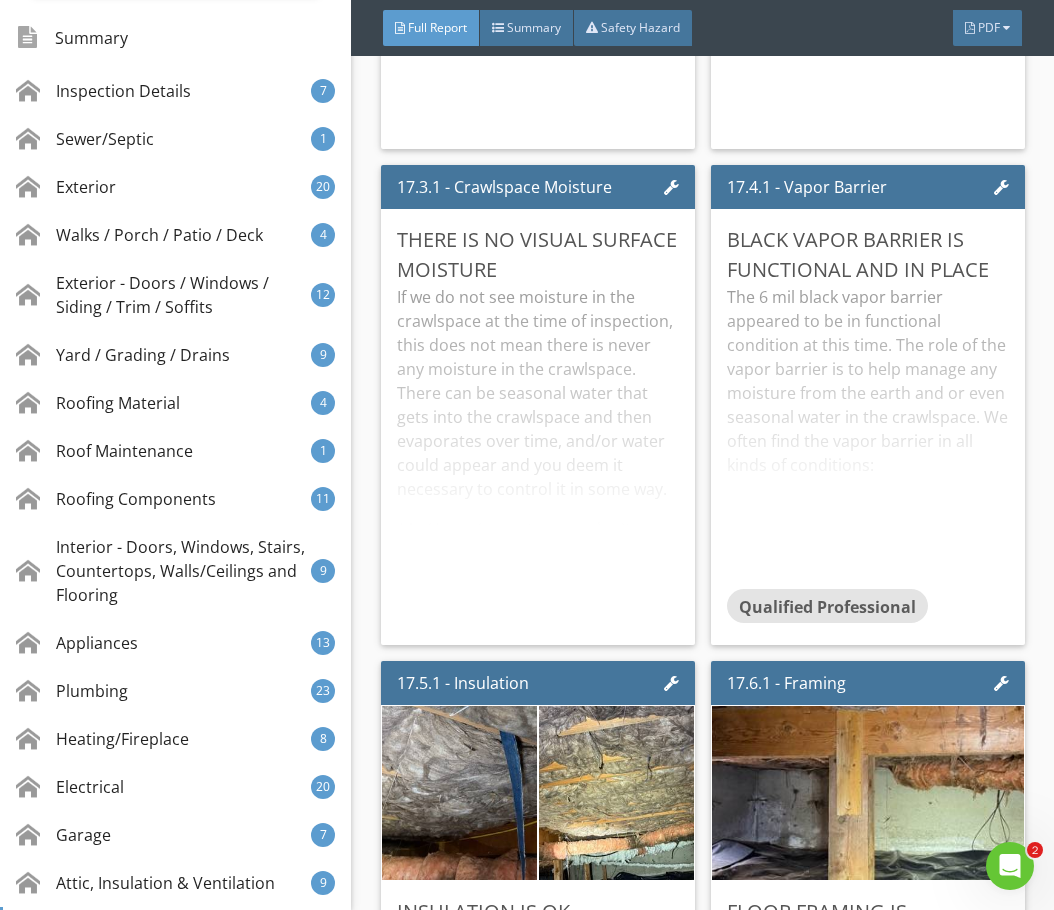 scroll, scrollTop: 52879, scrollLeft: 0, axis: vertical 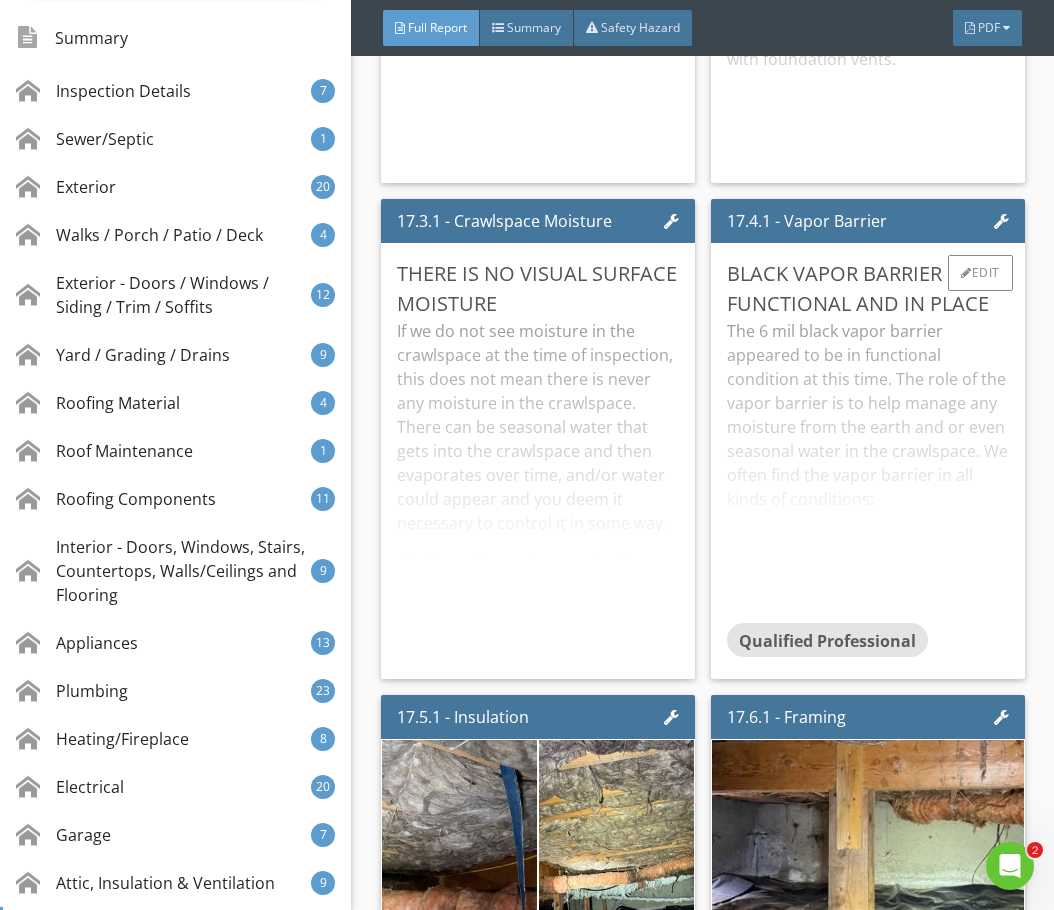 click on "The 6 mil black vapor barrier appeared to be in functional condition at this time. The role of the vapor barrier is to help manage any moisture from the earth and or even seasonal water in the crawlspace. We often find the vapor barrier in all kinds of conditions:  1 - New Construction Clean and/or Recently Cleaned or Replaced and not showing any construction debris and or rodent activity at this time  2 - Dirty from construction debris or dust and debris from the construction phase  3 - Dirty from dust created from being there a long time and/or lawnmowers and blowers and street traffic etc as life happens with a home and a traditionally vented crawlspace   4 - Dirty from actual rodent activity yet still functional  5 - Partially dirty from past OR current rodent activity that may have been partially cleaned up or cleaned up to a degree from an industry professional or person hired to do a part of the said work needed  8 - Dirty from rodent feces and or urine" at bounding box center [868, 471] 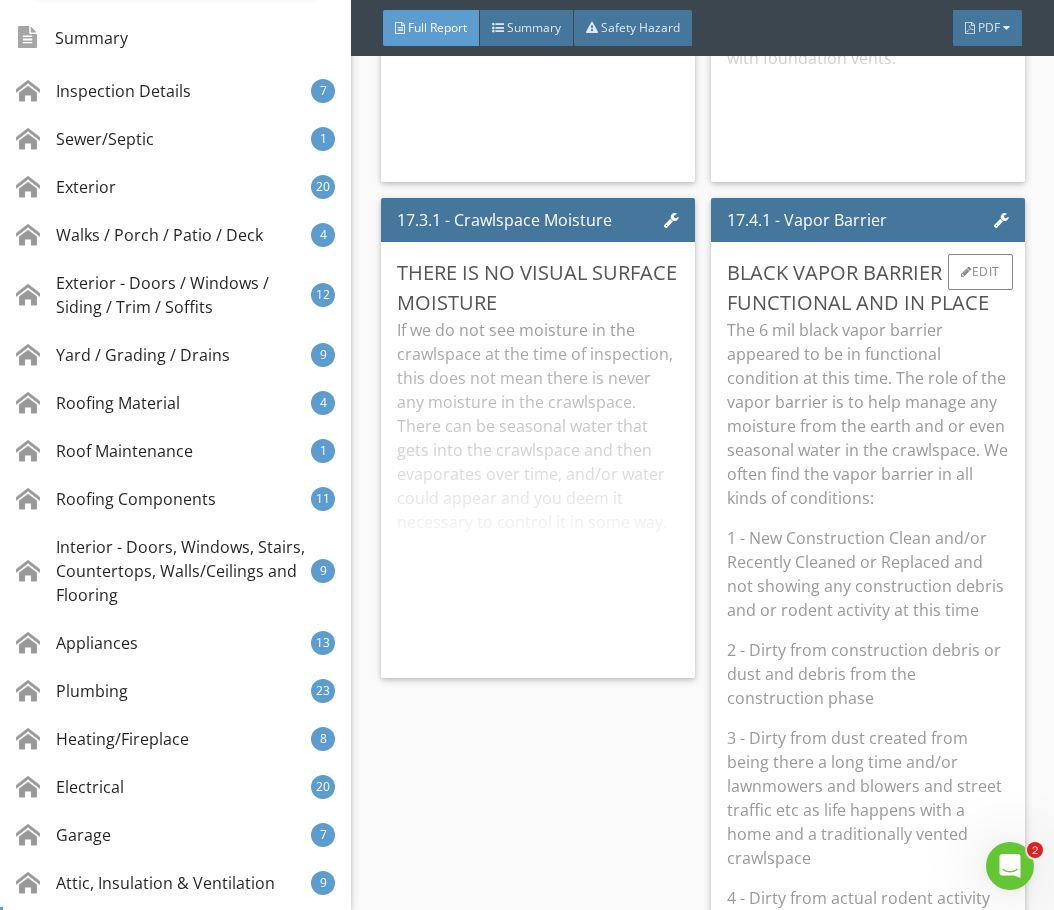 scroll, scrollTop: 52879, scrollLeft: 0, axis: vertical 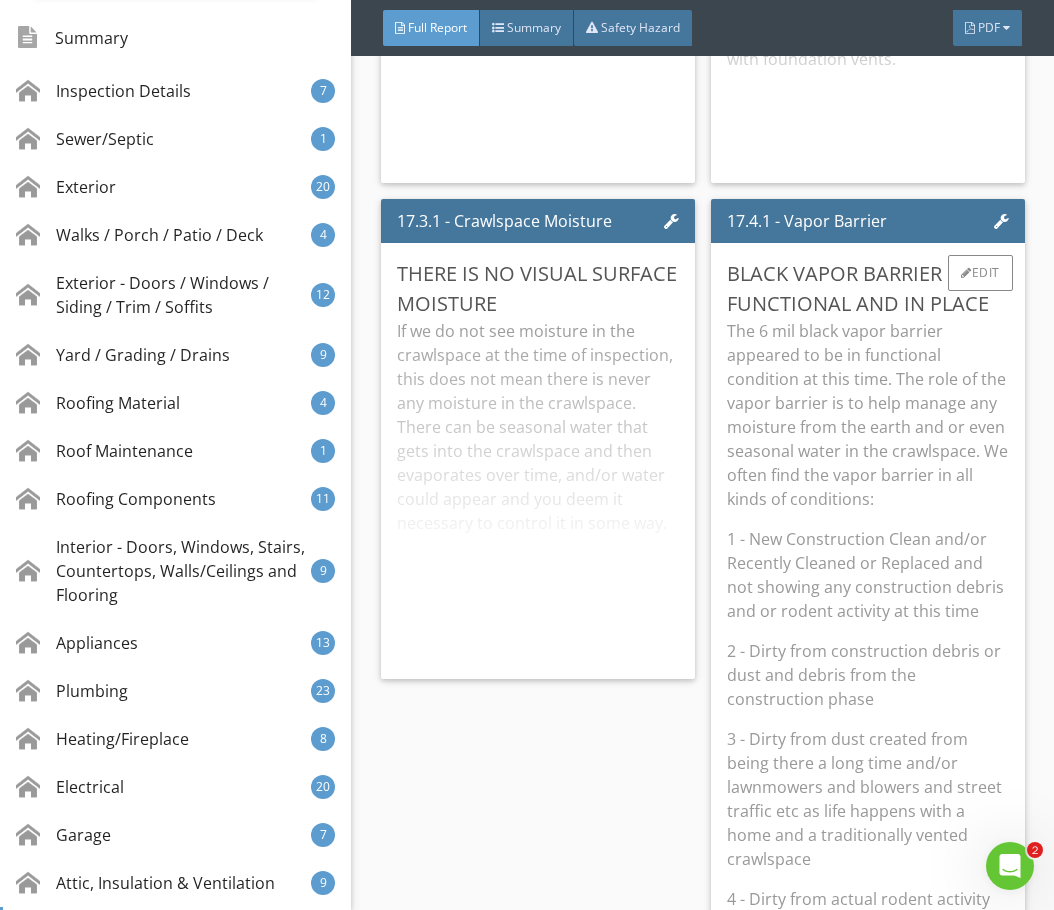 click on "The 6 mil black vapor barrier appeared to be in functional condition at this time. The role of the vapor barrier is to help manage any moisture from the earth and or even seasonal water in the crawlspace. We often find the vapor barrier in all kinds of conditions:" at bounding box center (868, 415) 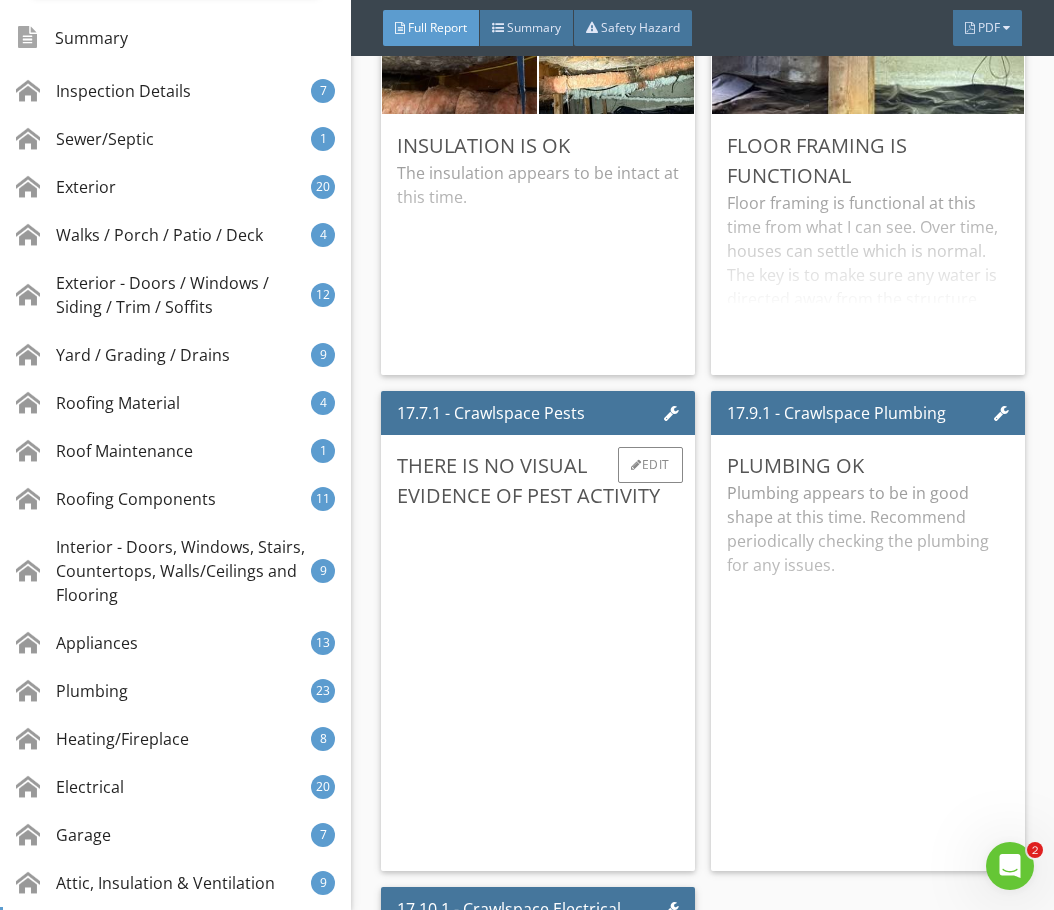 scroll, scrollTop: 53379, scrollLeft: 0, axis: vertical 